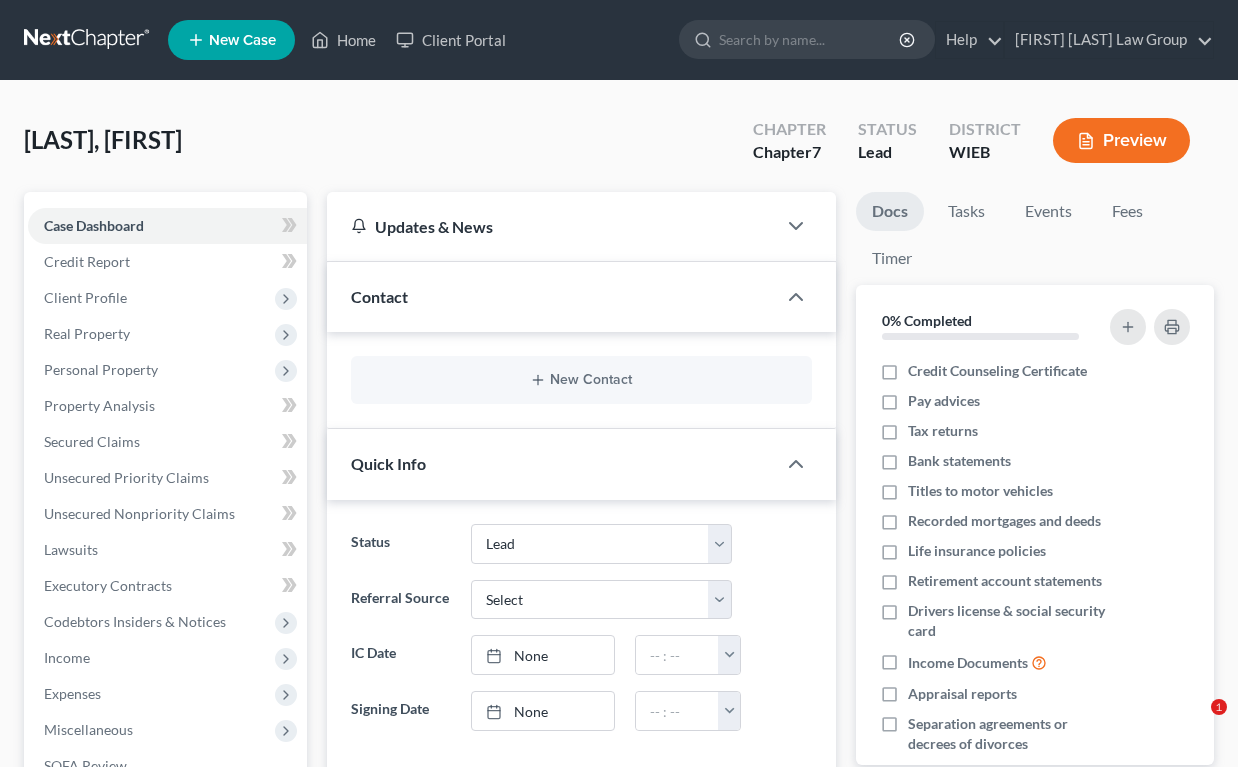select on "10" 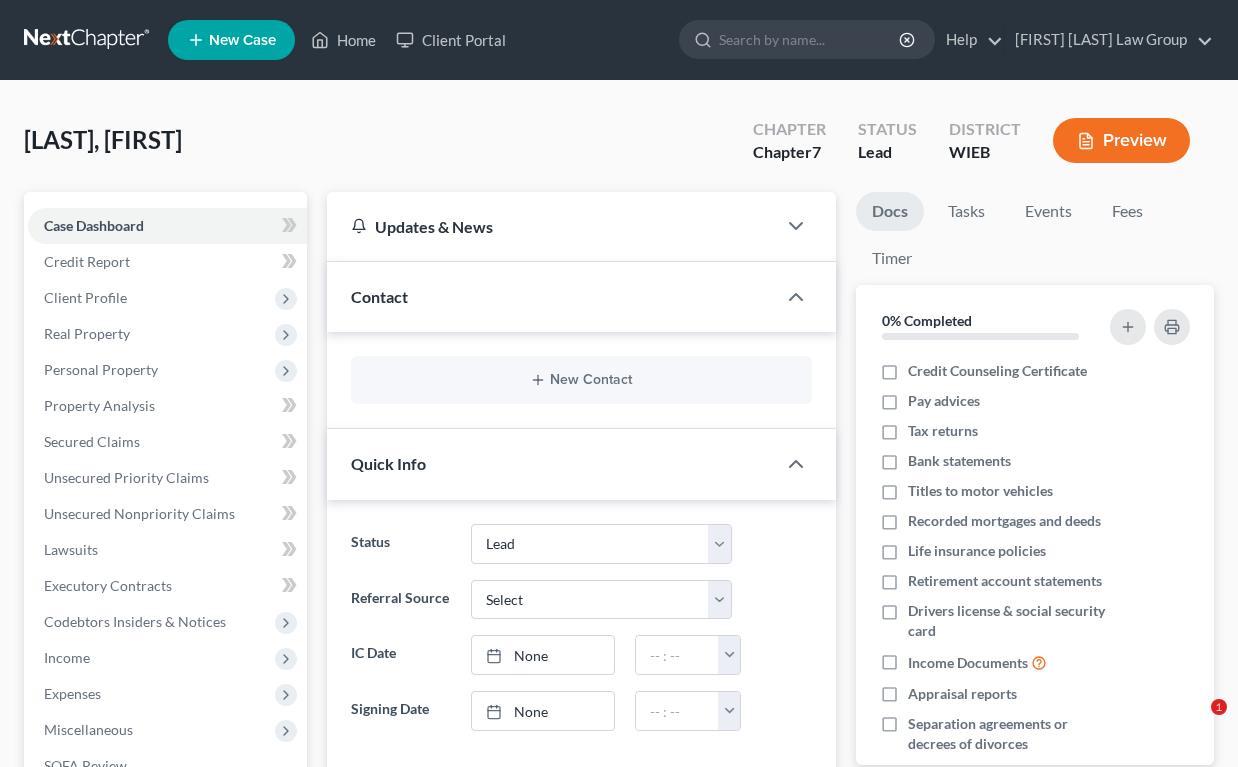 scroll, scrollTop: 0, scrollLeft: 0, axis: both 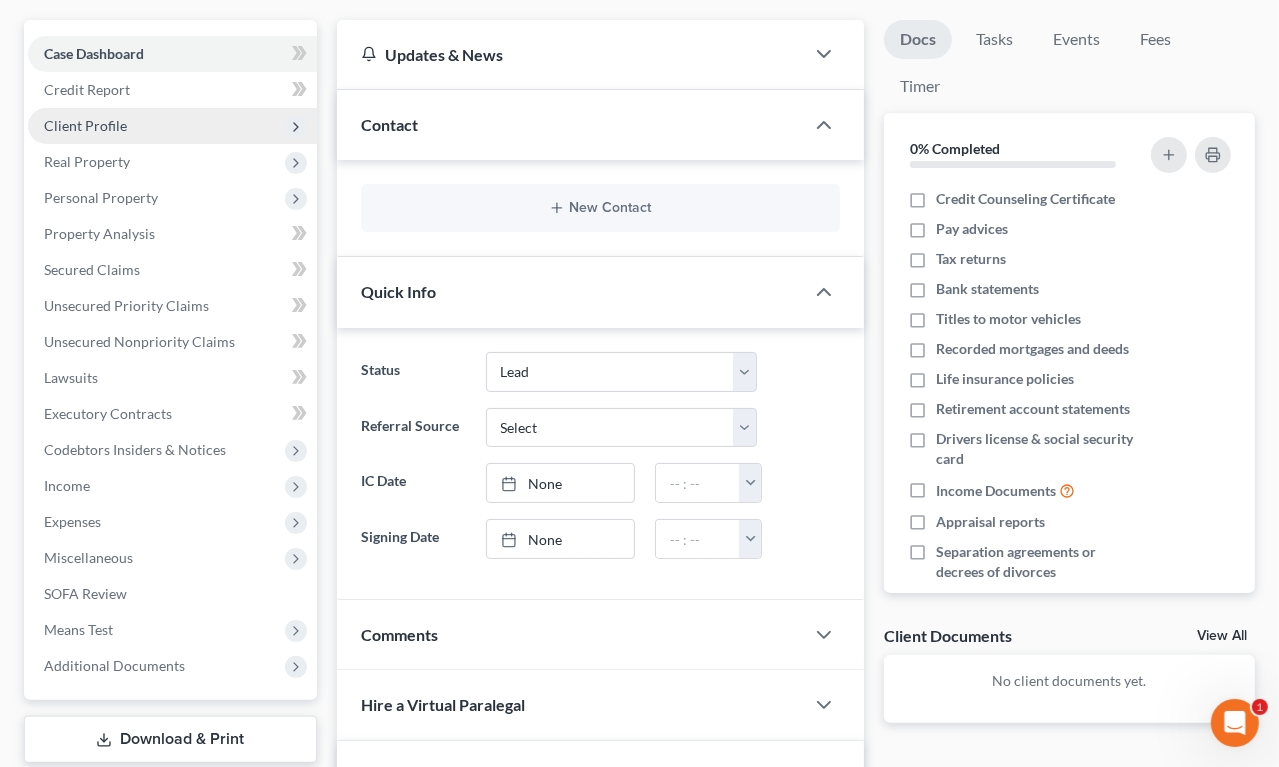 click on "Client Profile" at bounding box center (172, 126) 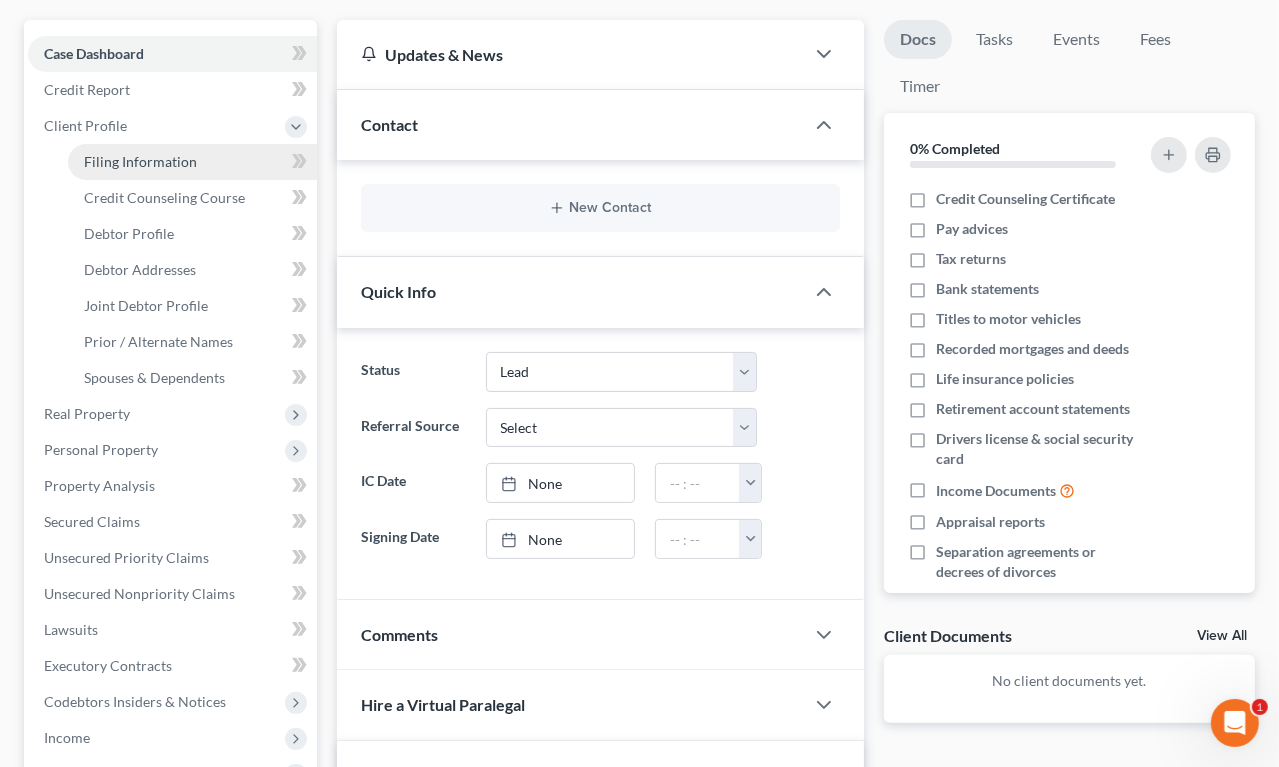 click on "Filing Information" at bounding box center [140, 161] 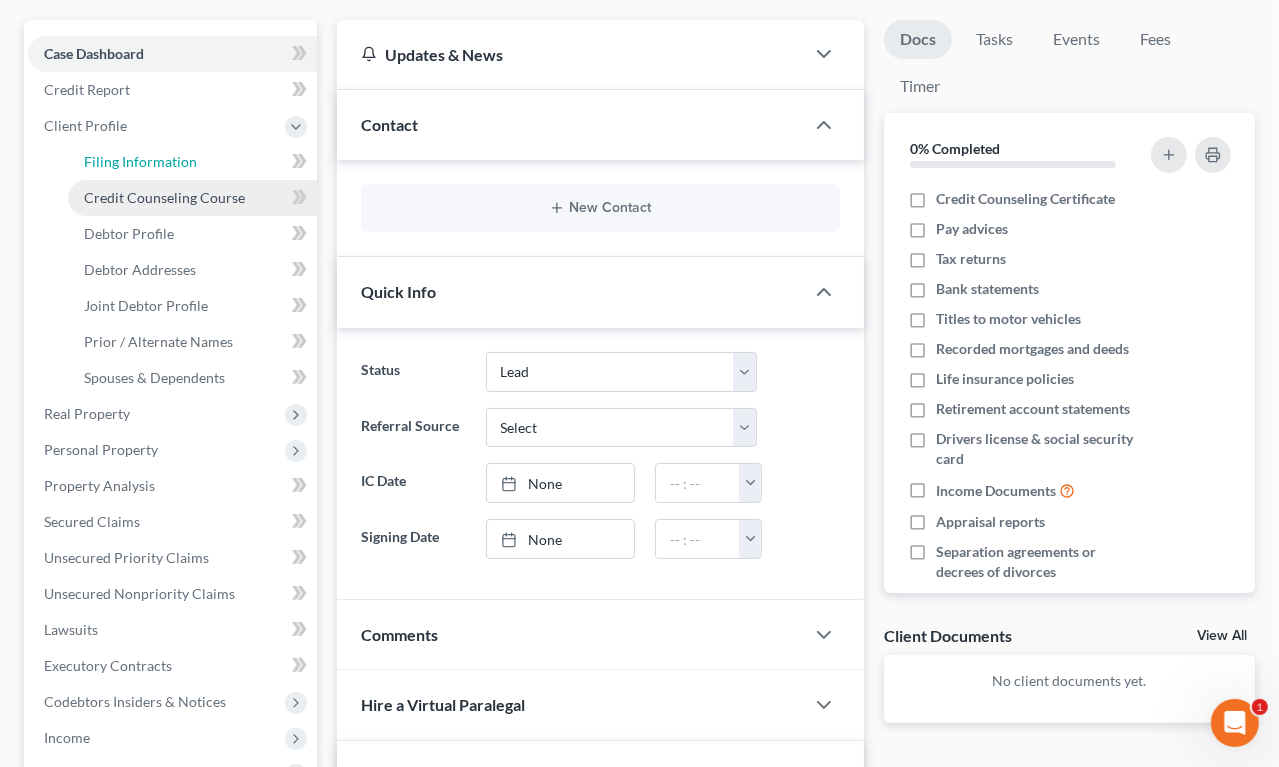 select on "1" 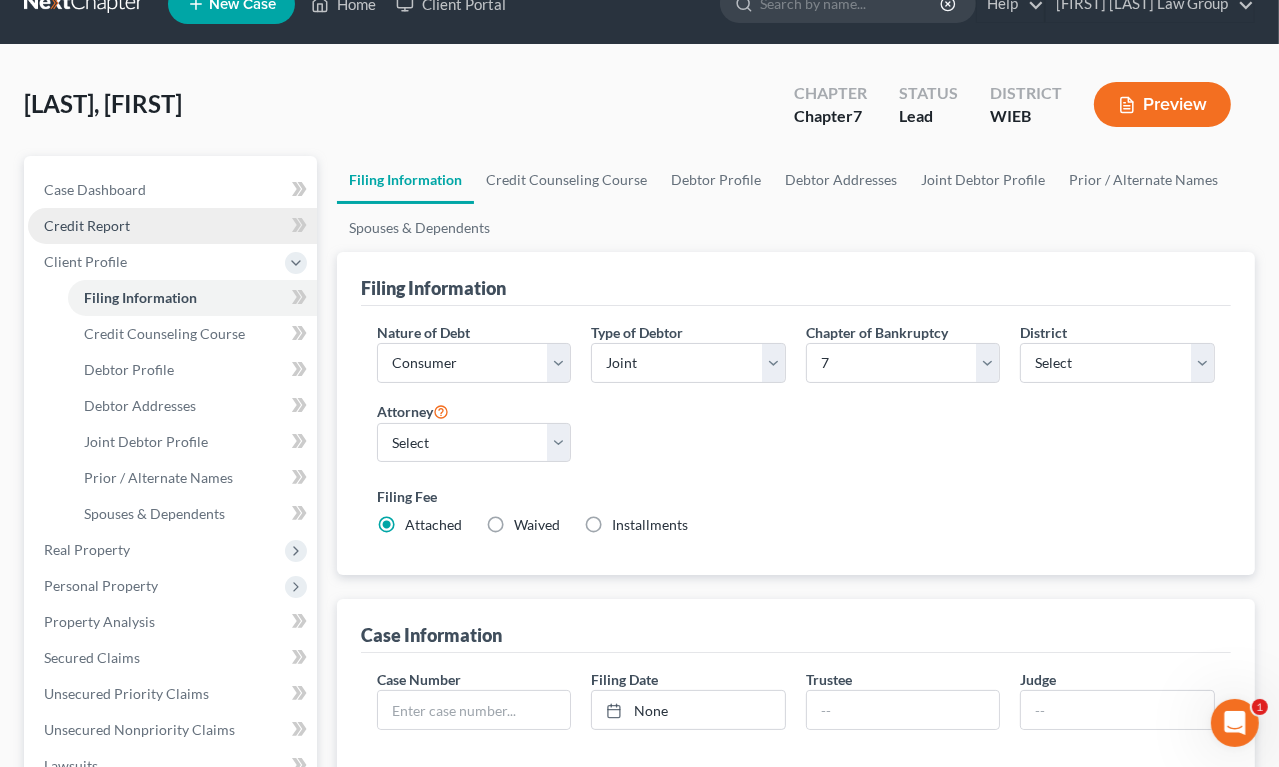 scroll, scrollTop: 0, scrollLeft: 0, axis: both 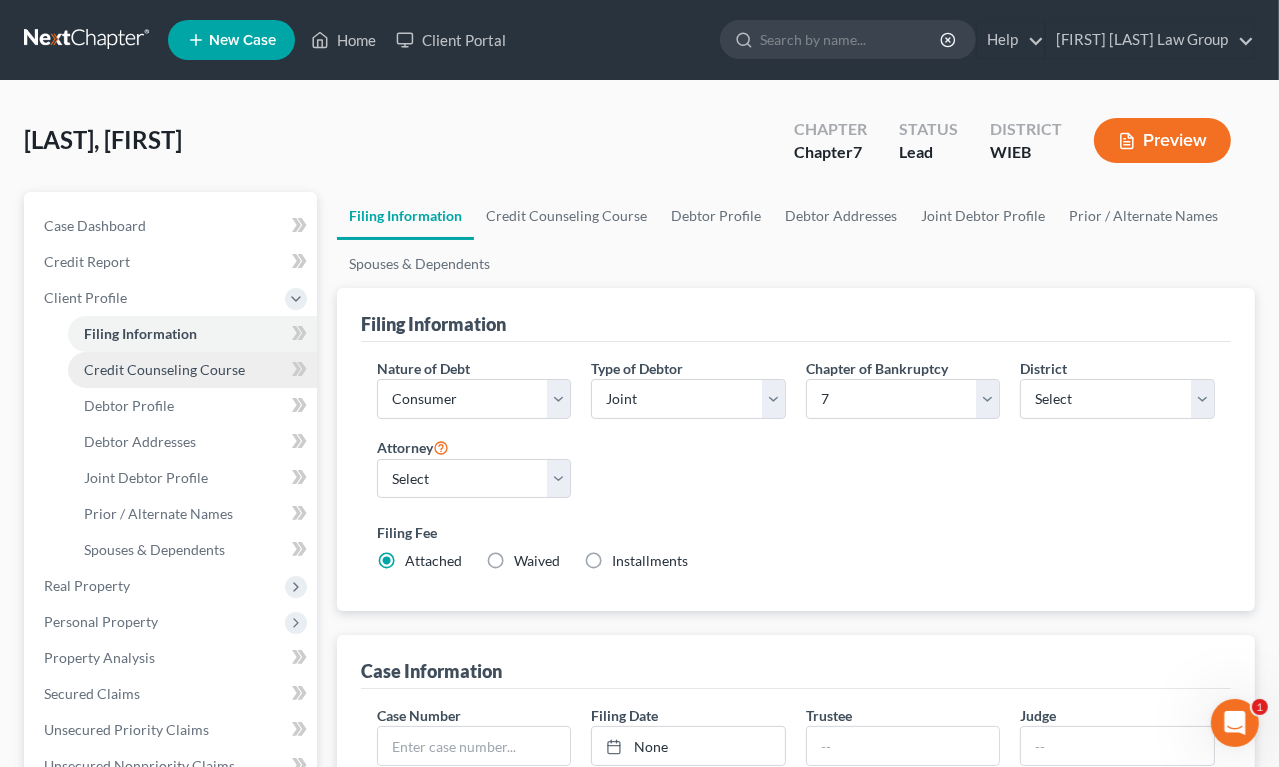 click on "Credit Counseling Course" at bounding box center [164, 369] 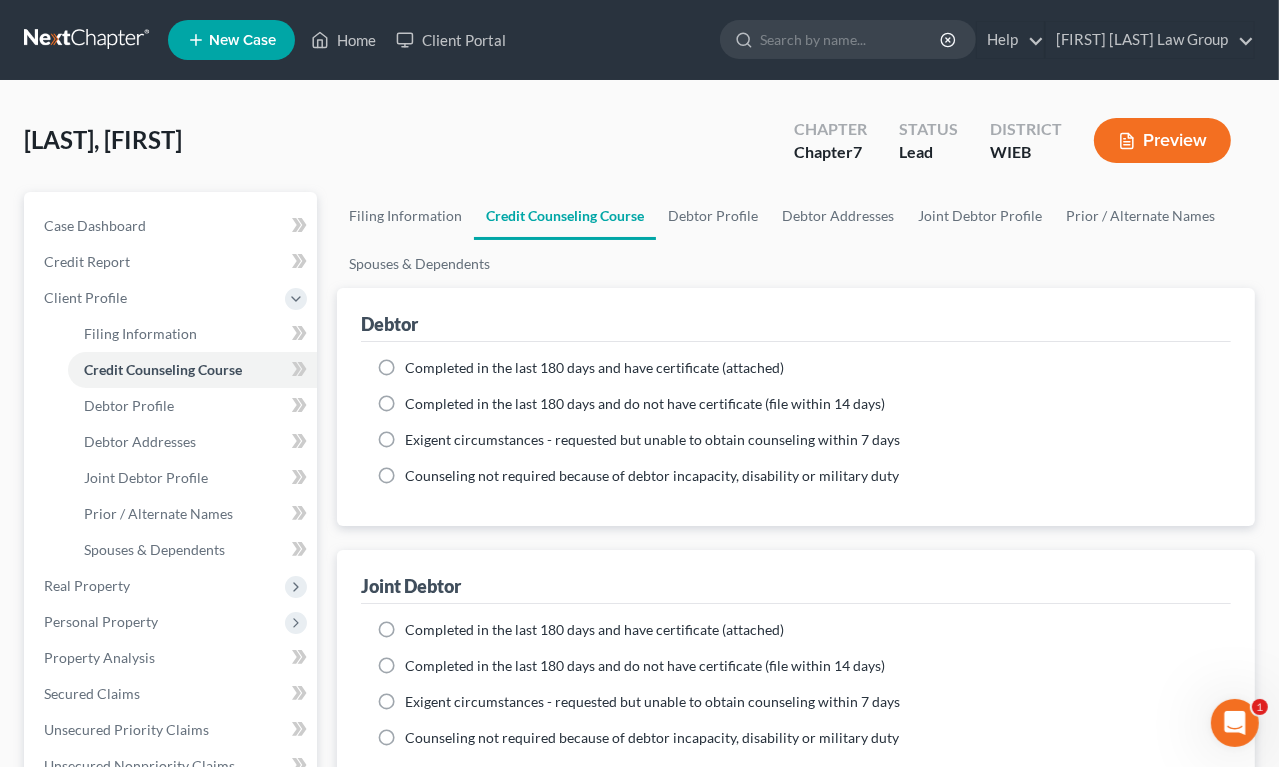 click on "Completed in the last 180 days and have certificate (attached)" at bounding box center (594, 368) 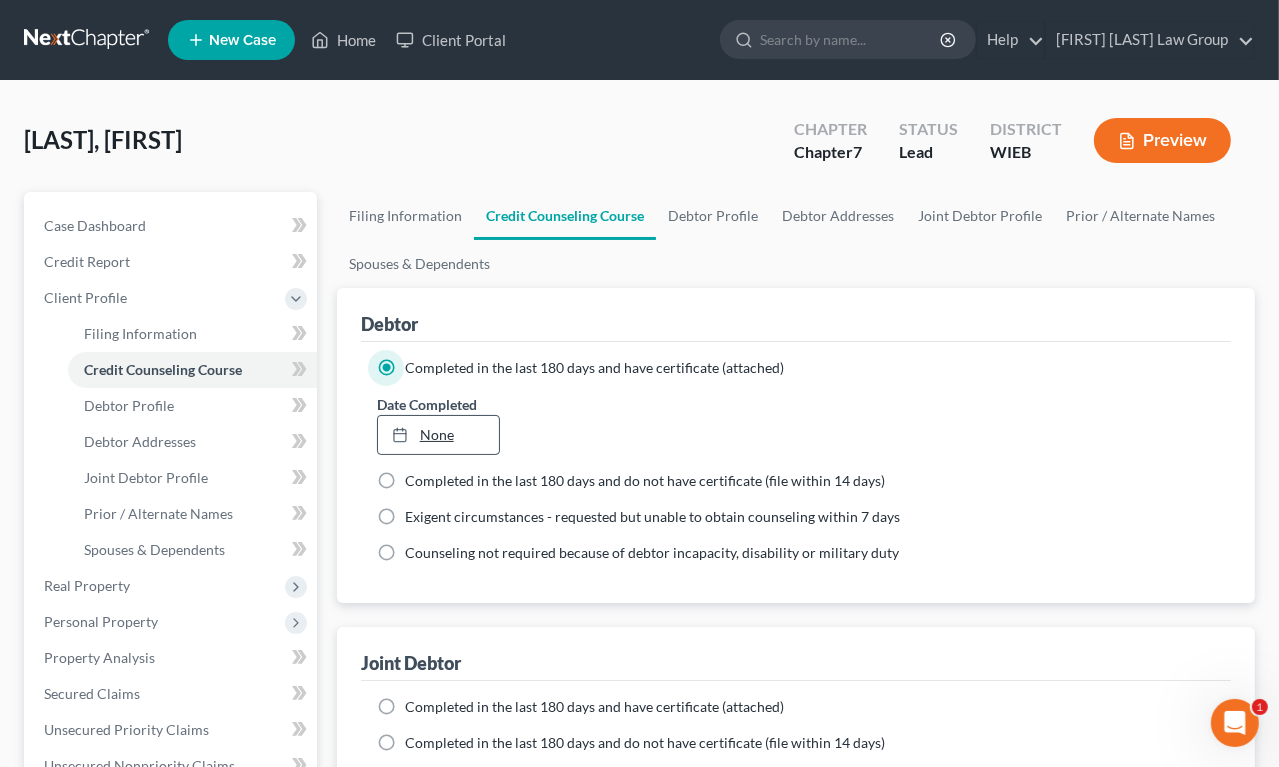 click on "None" at bounding box center (438, 435) 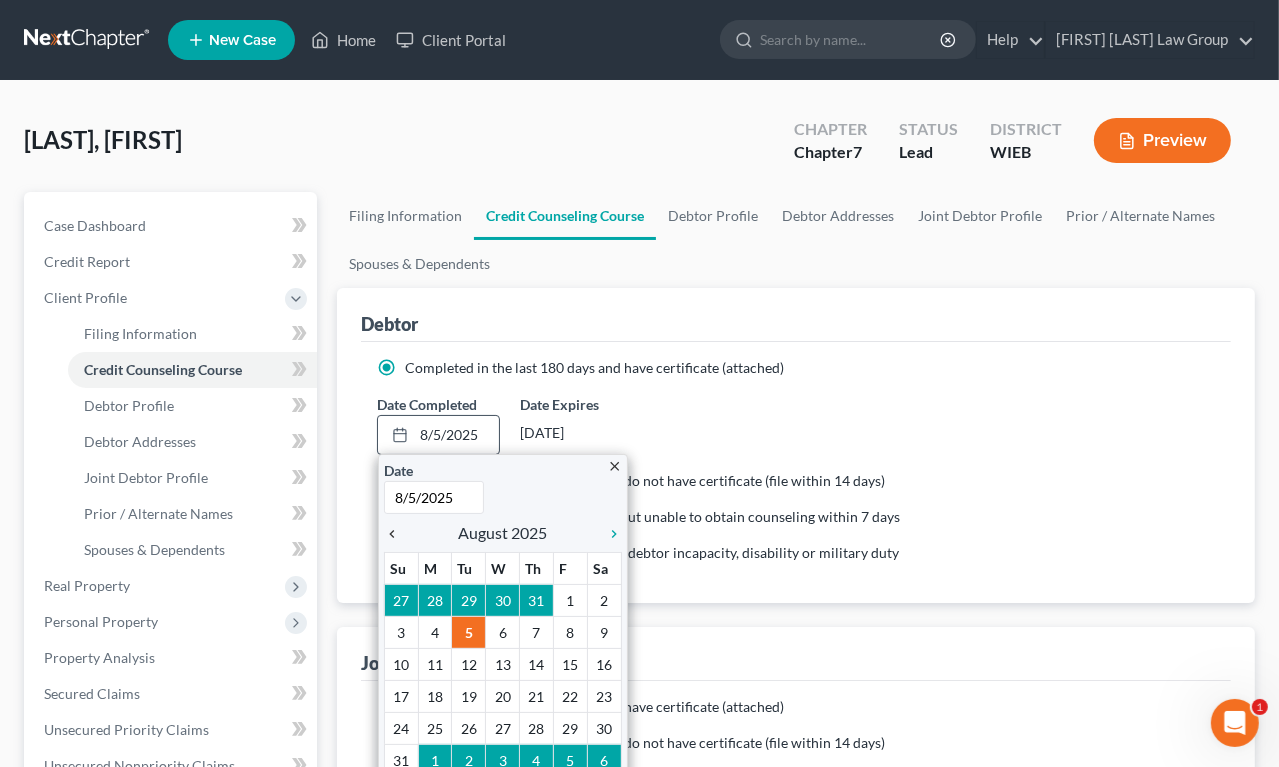 click on "chevron_left" at bounding box center (397, 534) 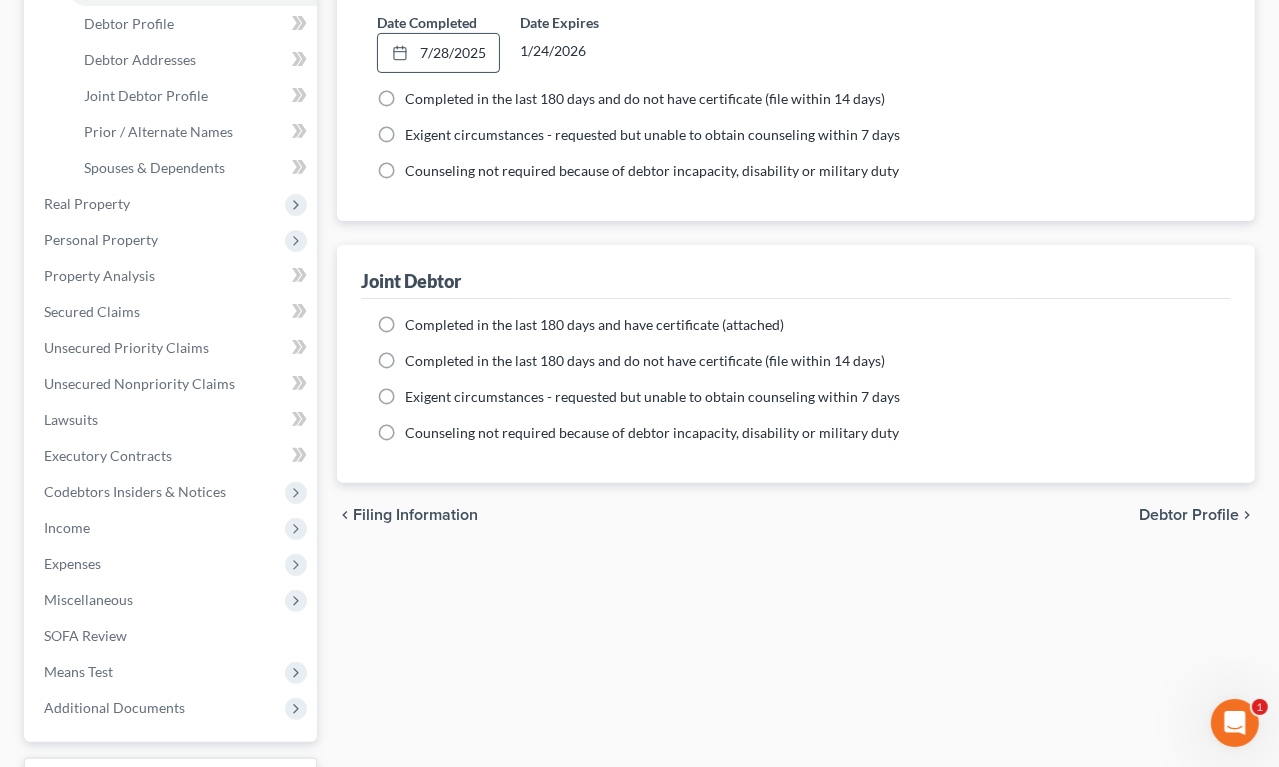 scroll, scrollTop: 389, scrollLeft: 0, axis: vertical 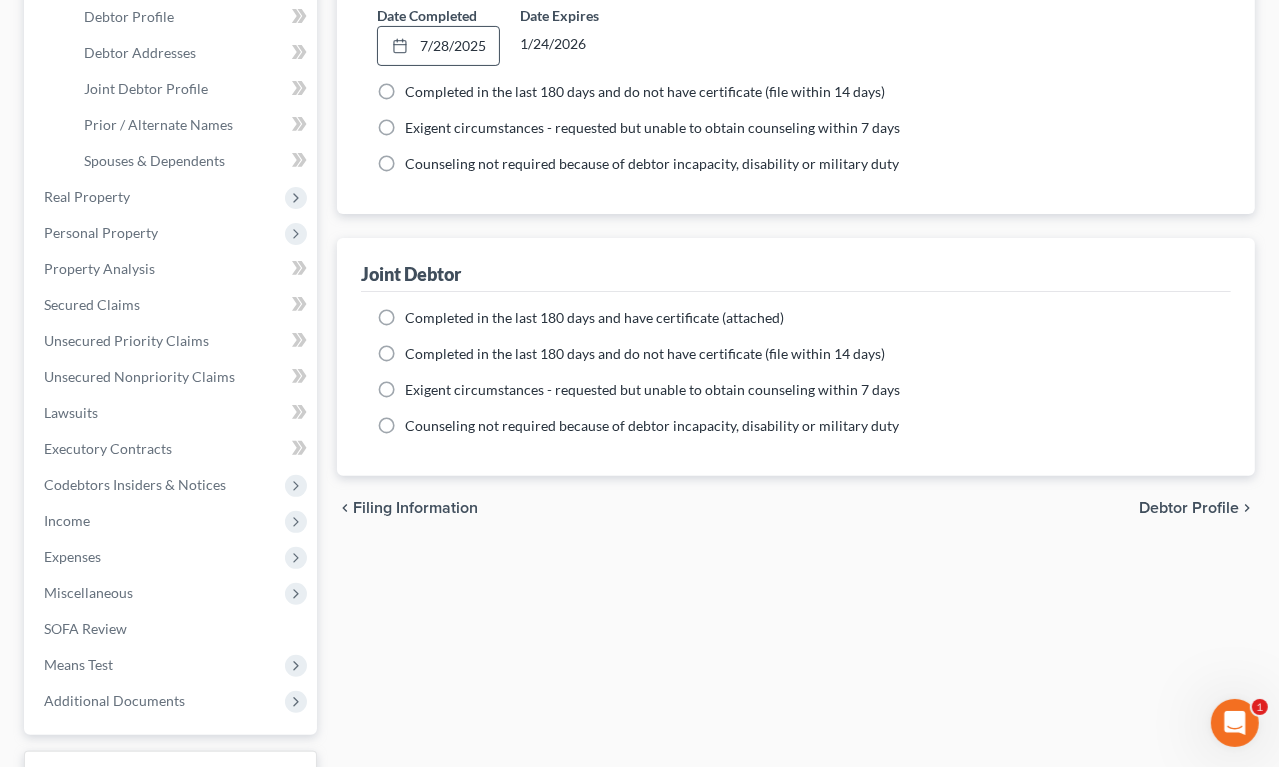 click on "Completed in the last 180 days and have certificate (attached)" at bounding box center (594, 318) 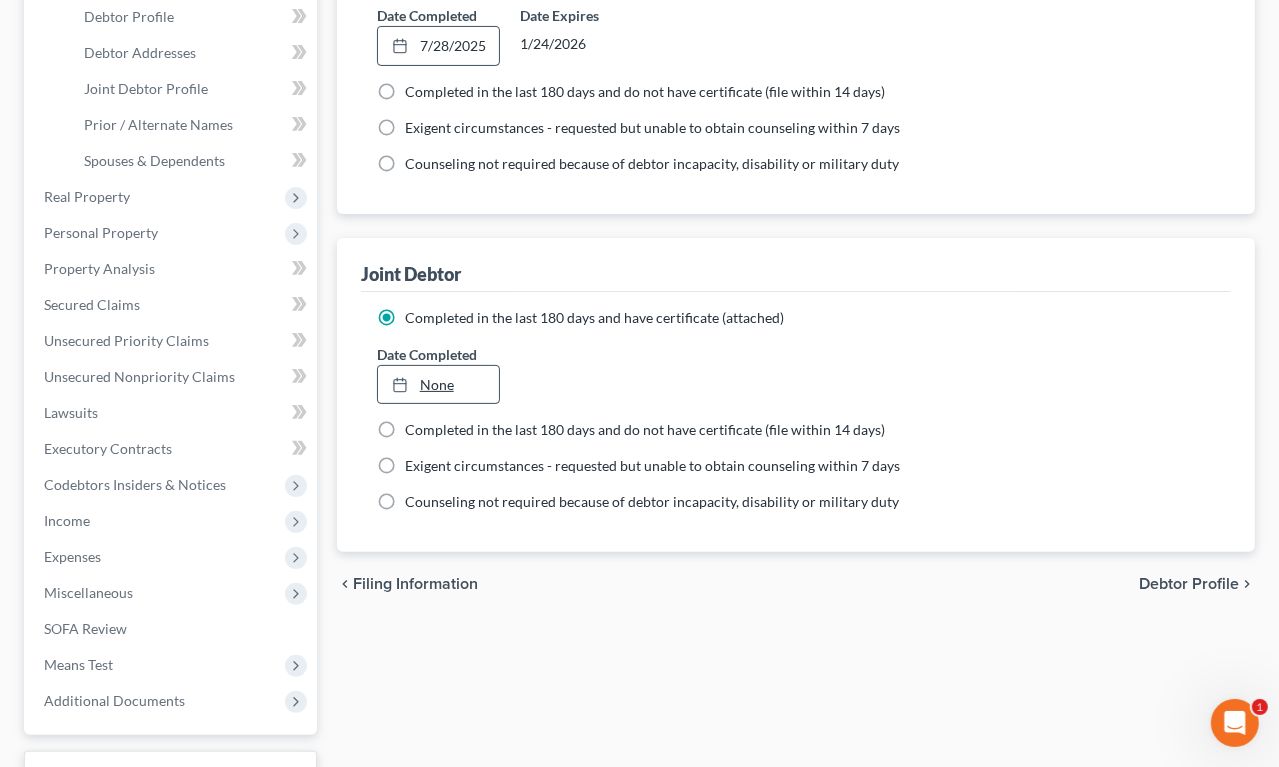 type on "8/5/2025" 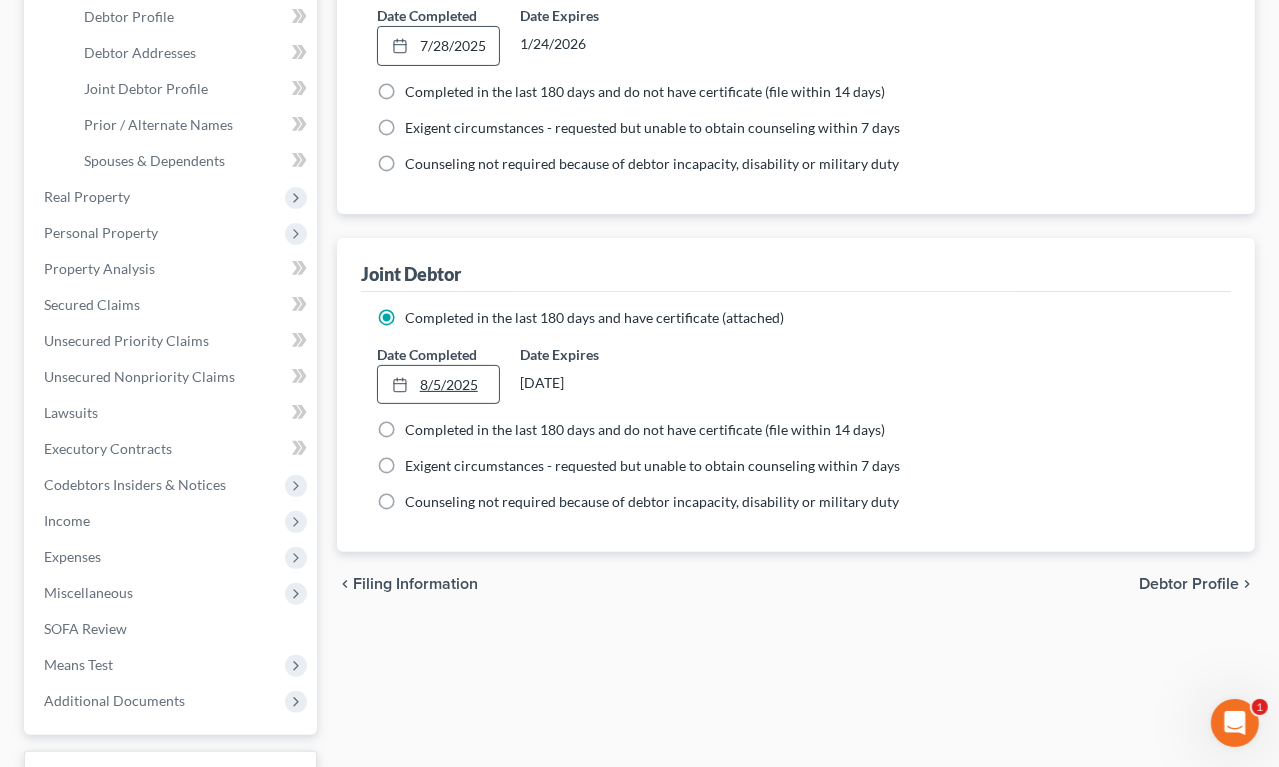 click at bounding box center (406, 384) 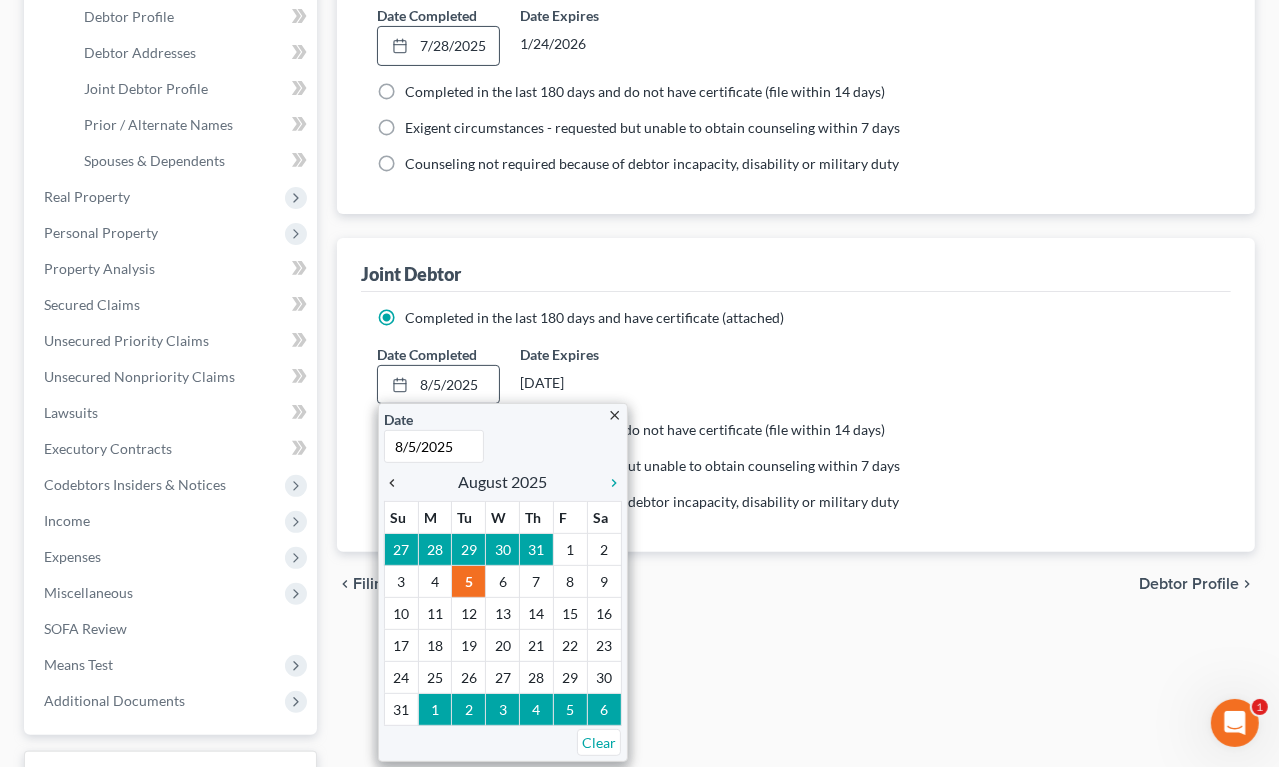 click on "chevron_left" at bounding box center (397, 483) 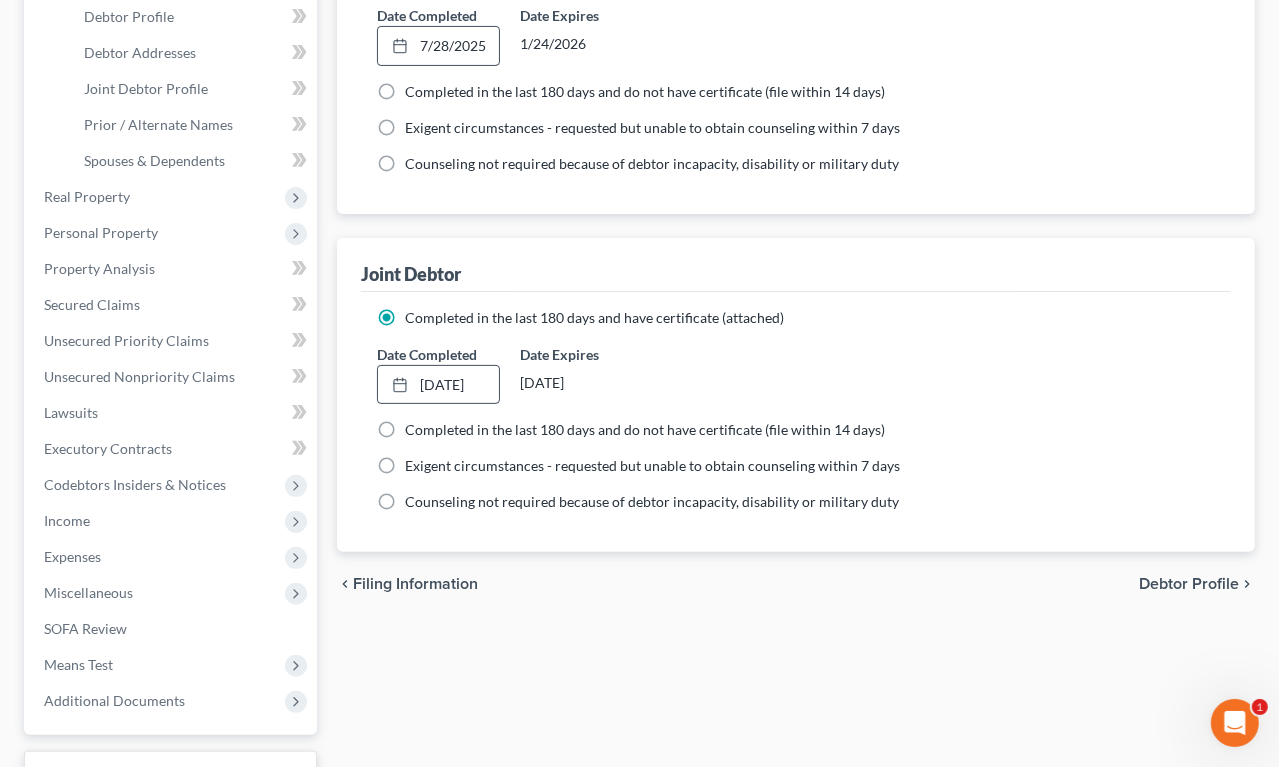 click on "Debtor Profile" at bounding box center (1189, 584) 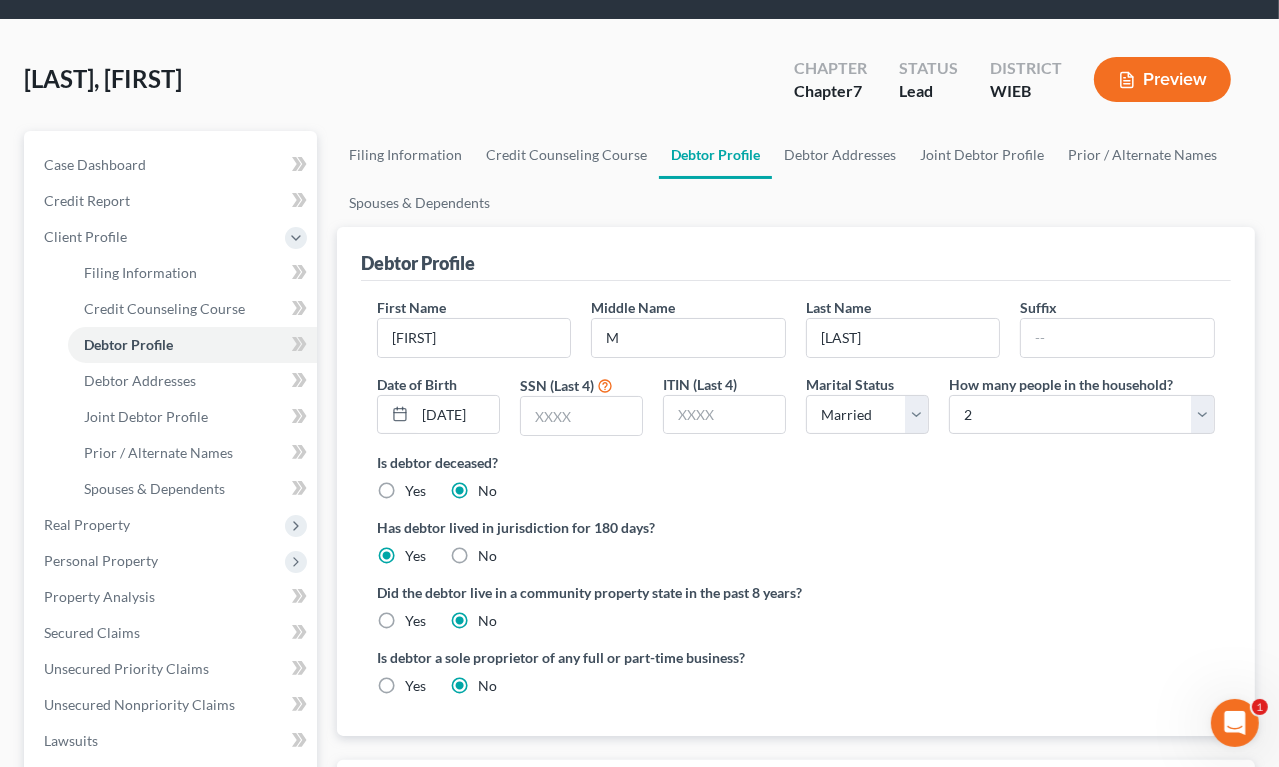 scroll, scrollTop: 0, scrollLeft: 0, axis: both 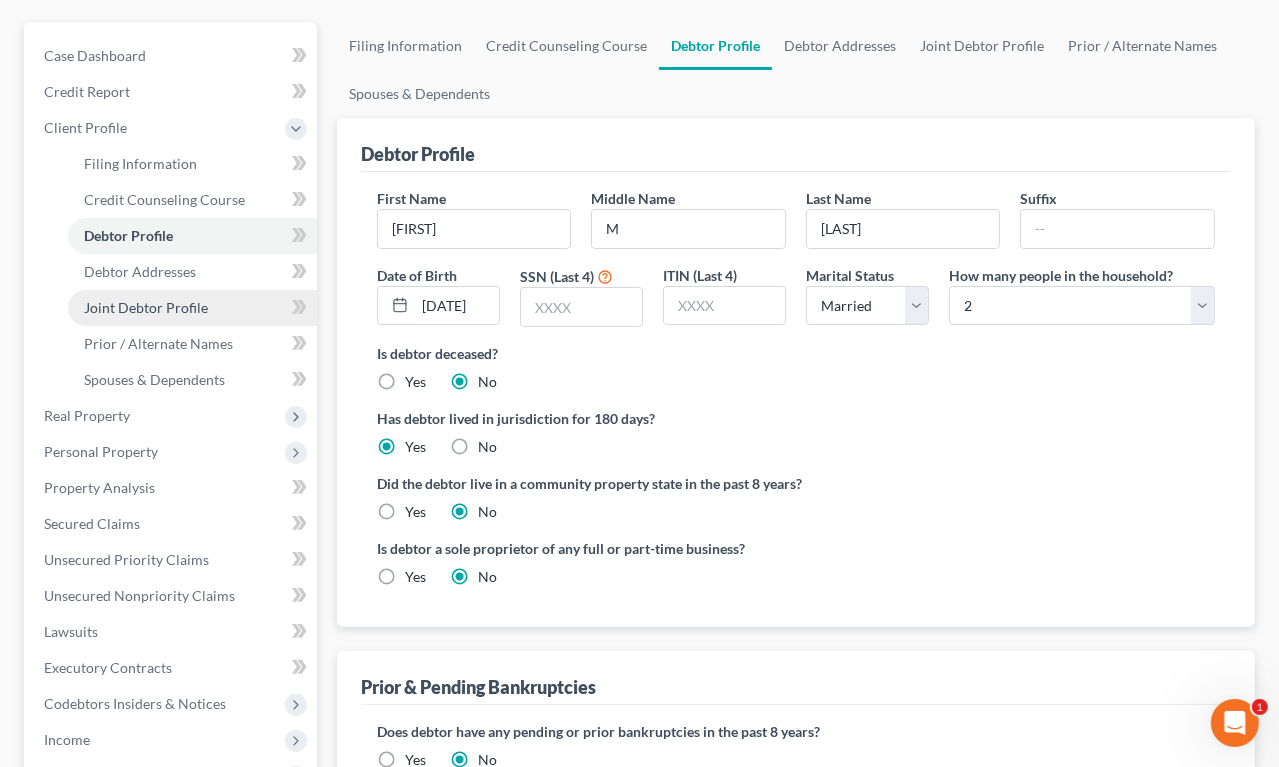 click on "Joint Debtor Profile" at bounding box center (146, 307) 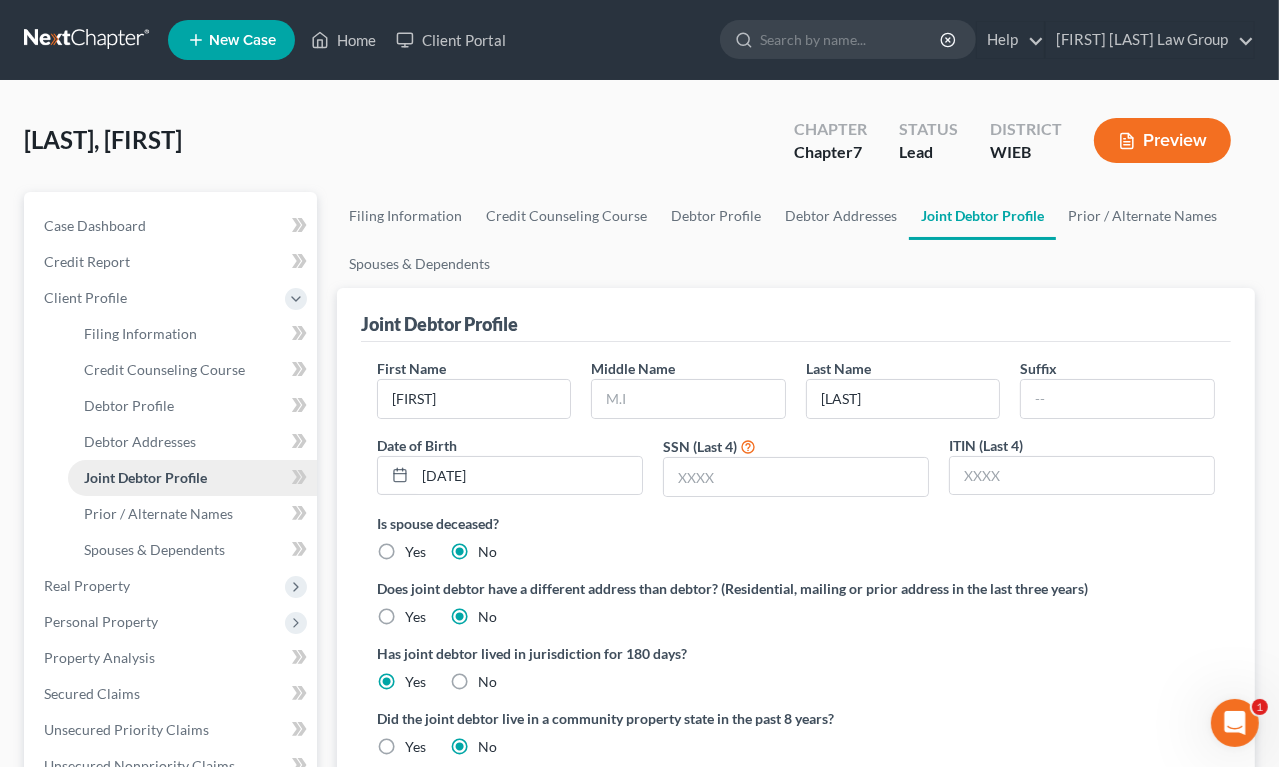 scroll, scrollTop: 0, scrollLeft: 0, axis: both 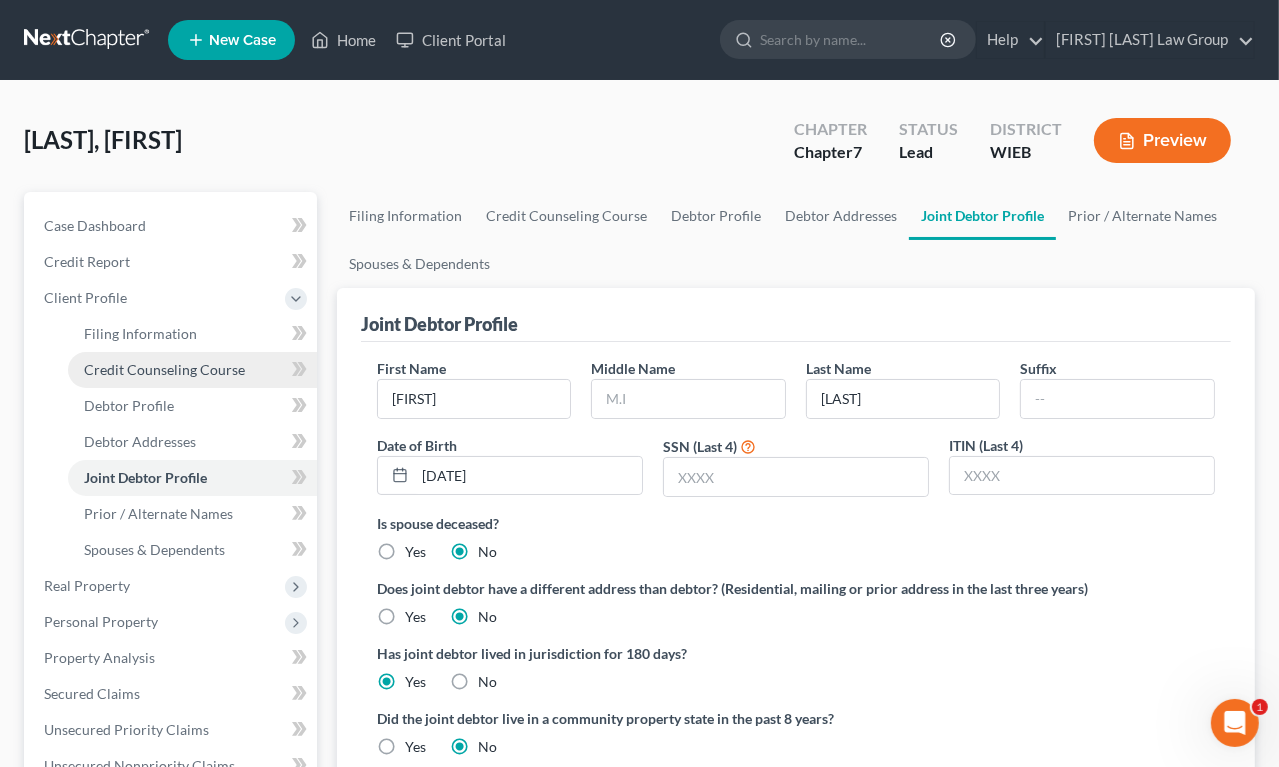 click on "Credit Counseling Course" at bounding box center [164, 369] 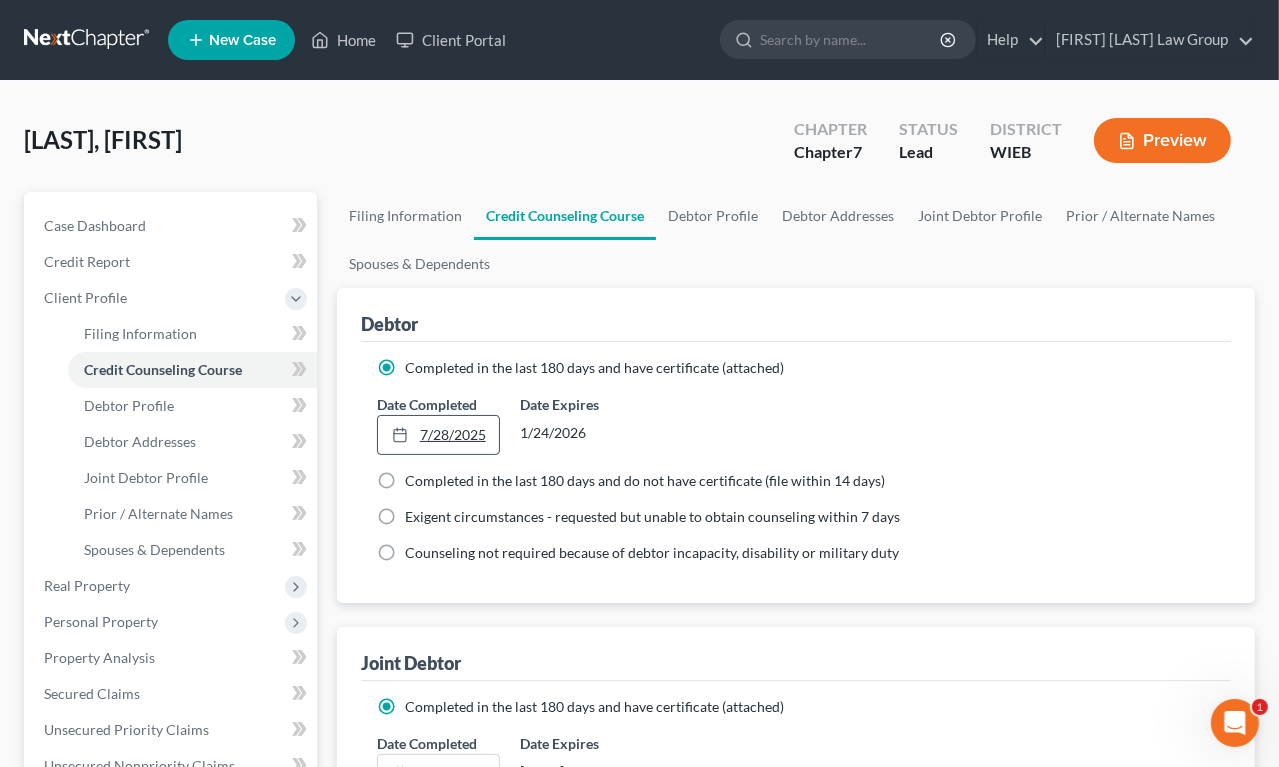 click on "7/28/2025" at bounding box center (438, 435) 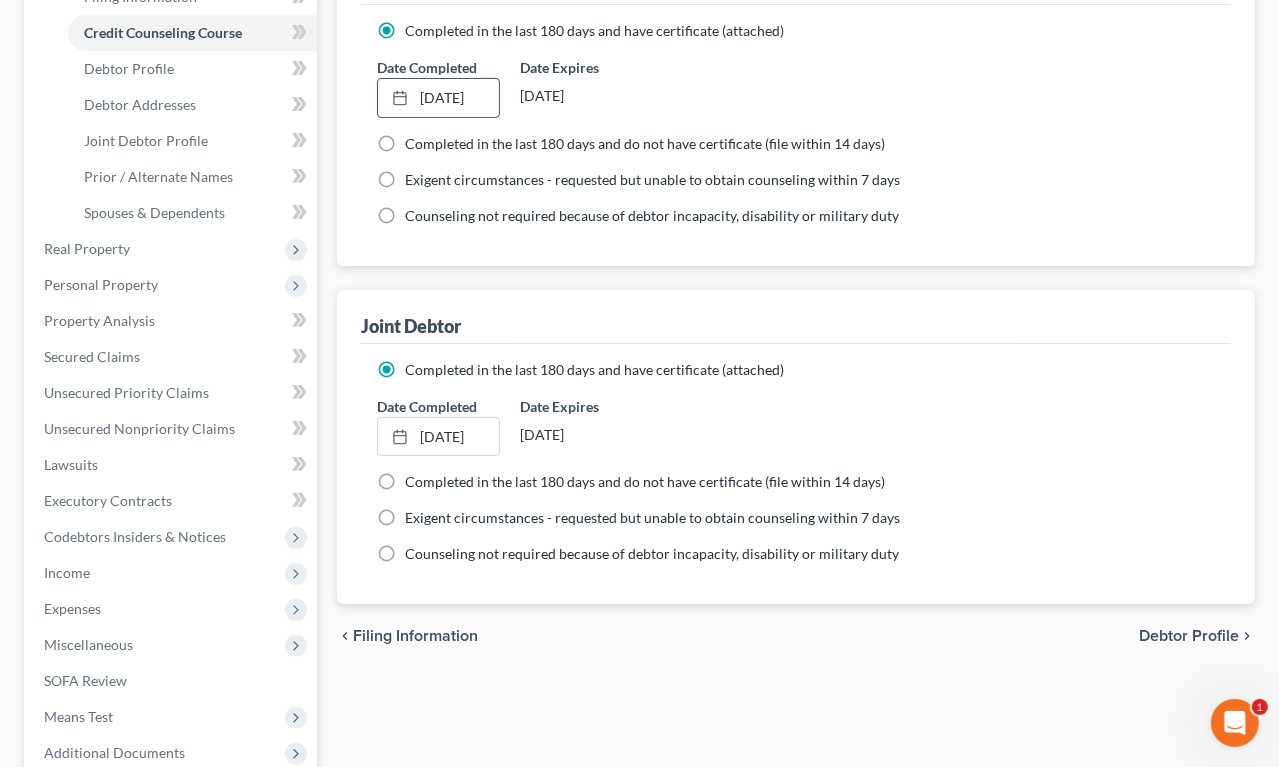 scroll, scrollTop: 350, scrollLeft: 0, axis: vertical 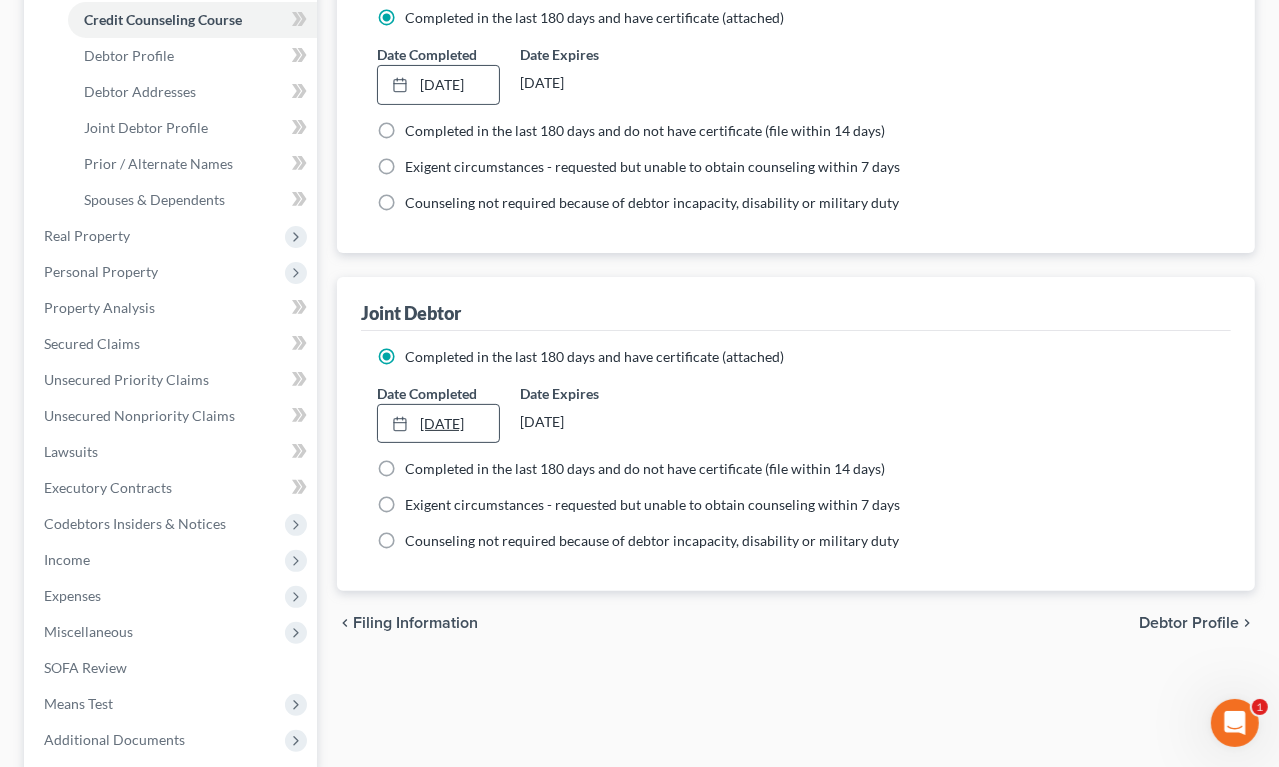 click on "7/14/2025" at bounding box center (438, 424) 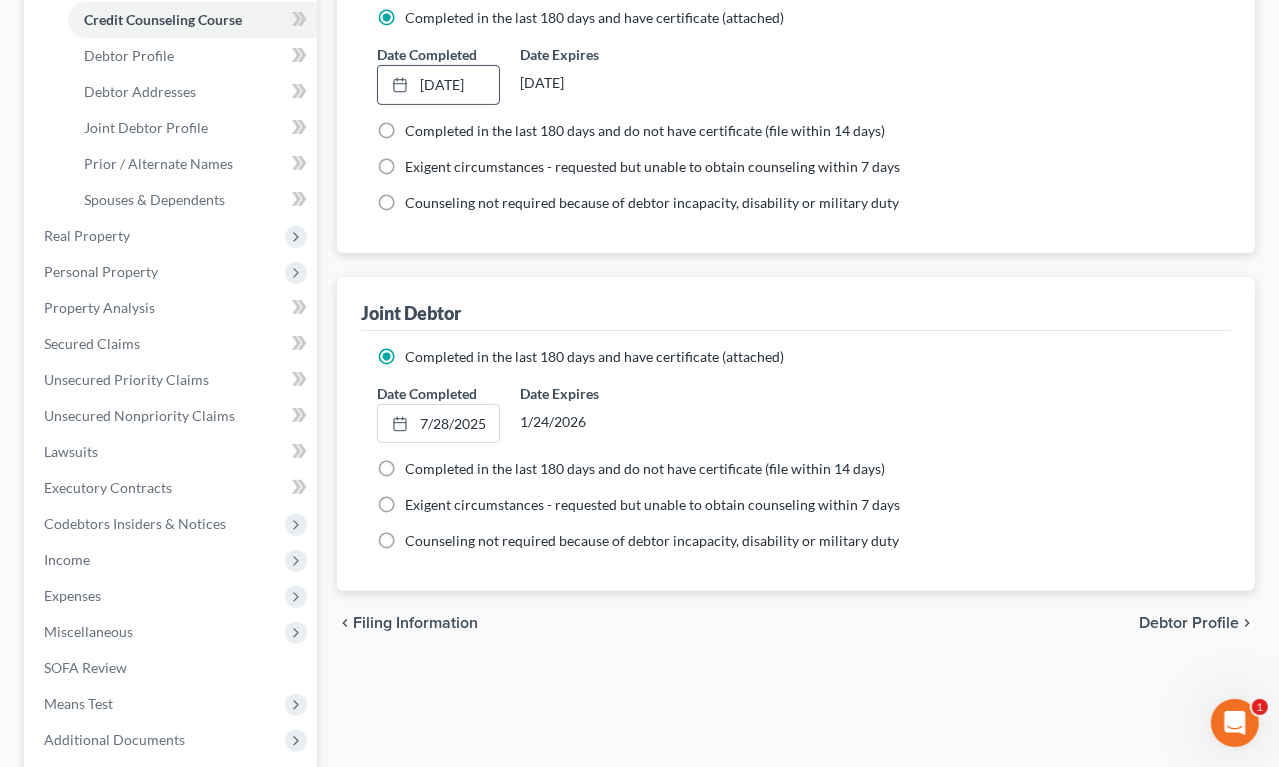 click on "Debtor Profile" at bounding box center (1189, 623) 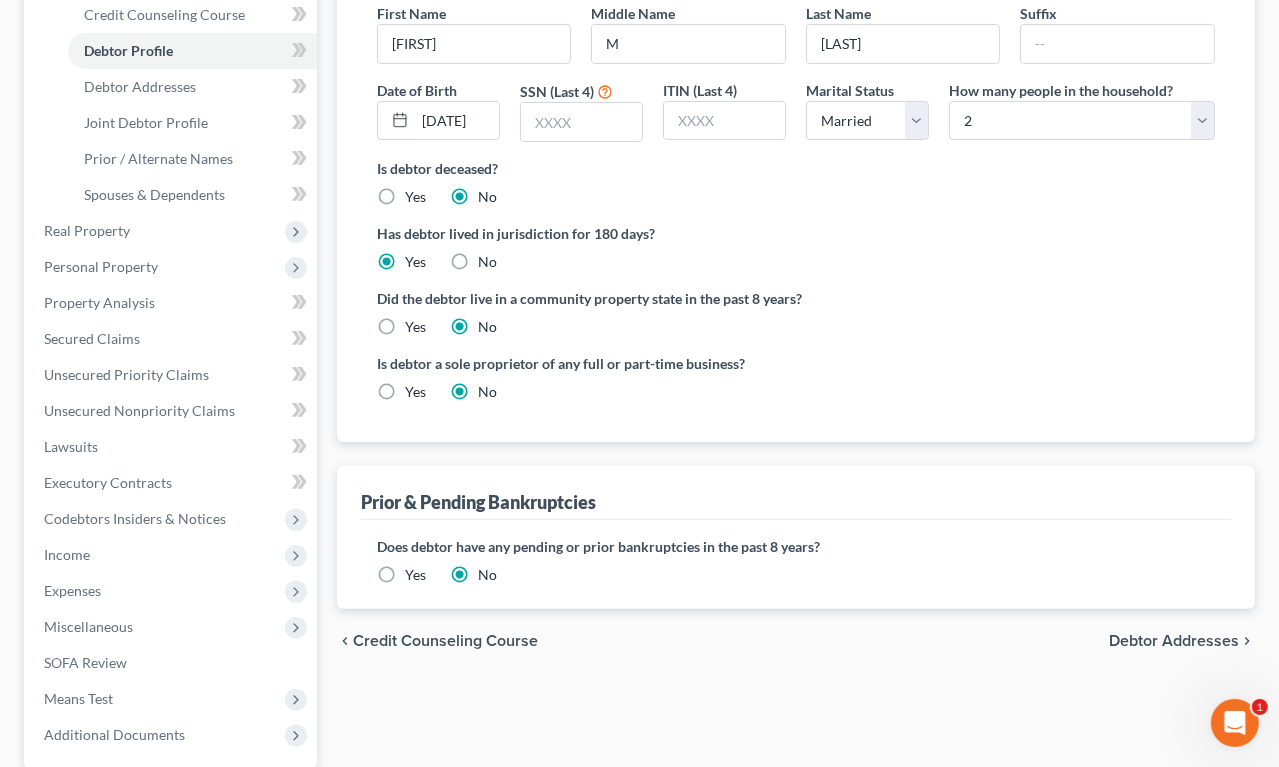 scroll, scrollTop: 370, scrollLeft: 0, axis: vertical 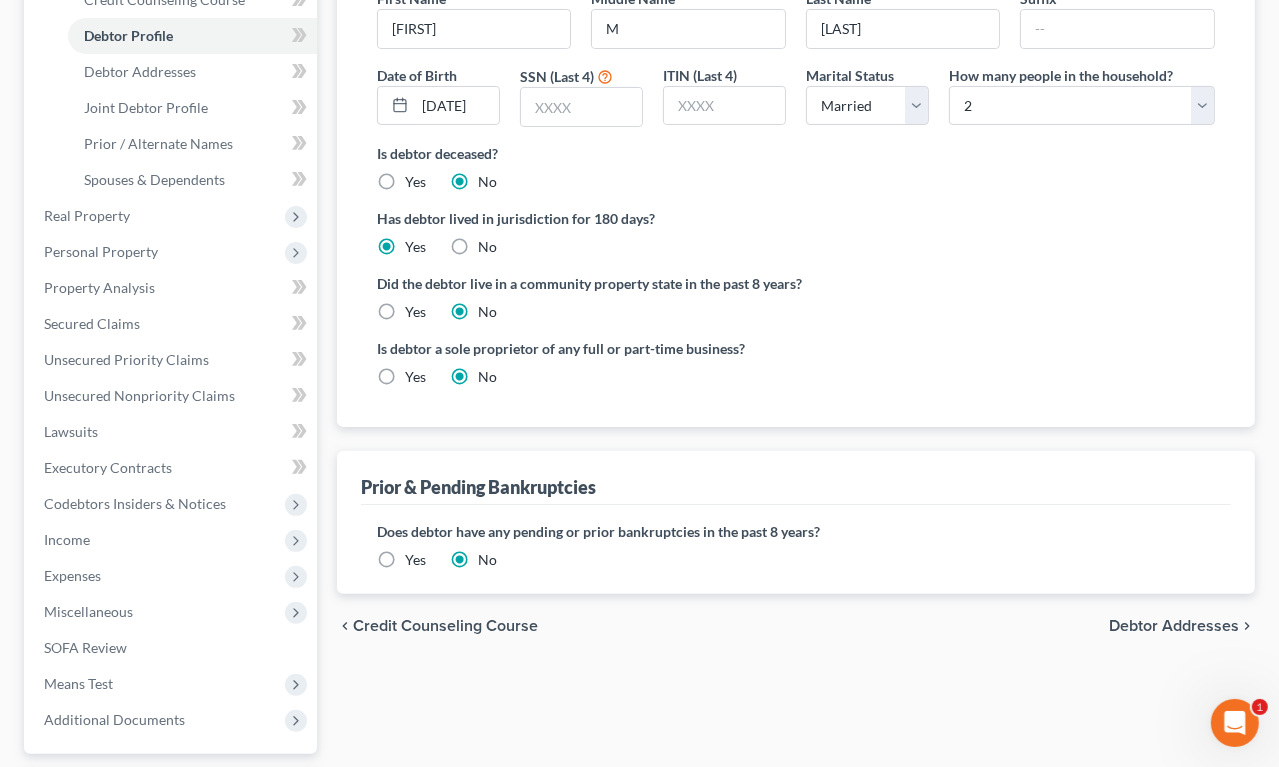 click on "Yes" at bounding box center [415, 312] 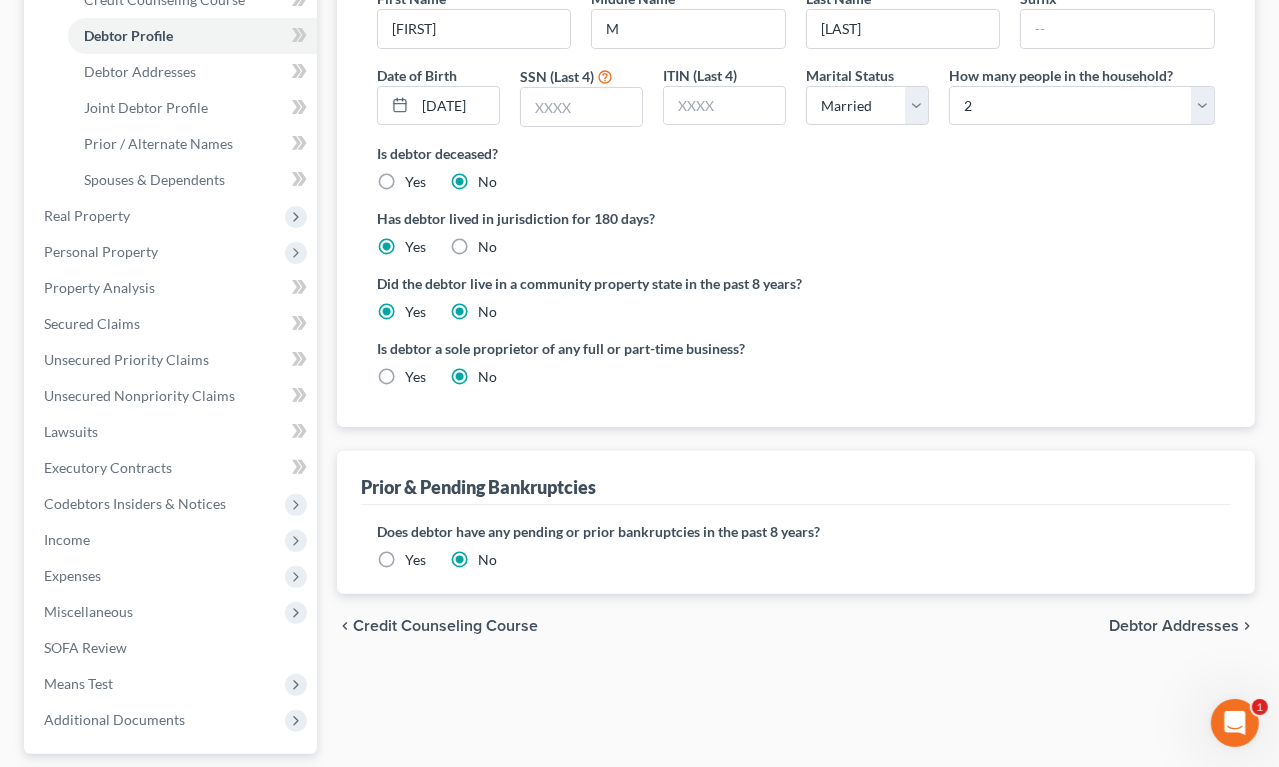 radio on "false" 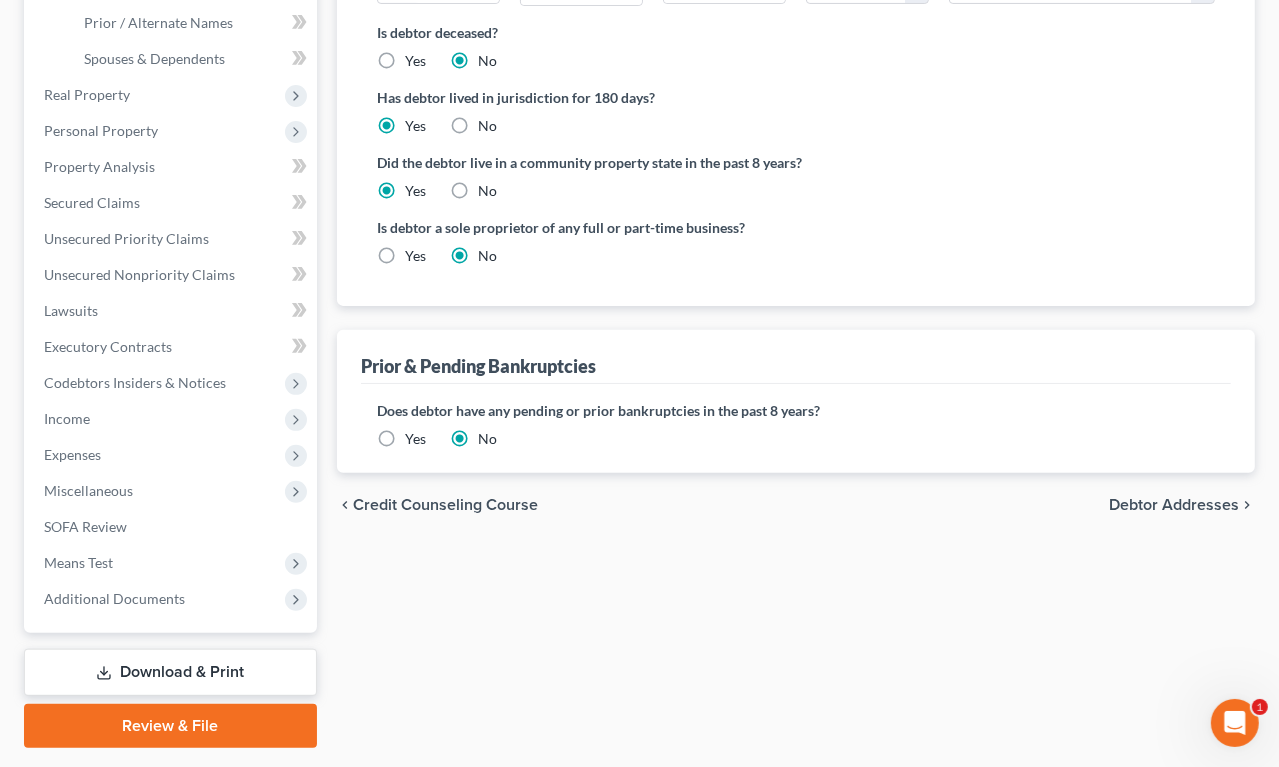 click on "Debtor Addresses" at bounding box center [1174, 505] 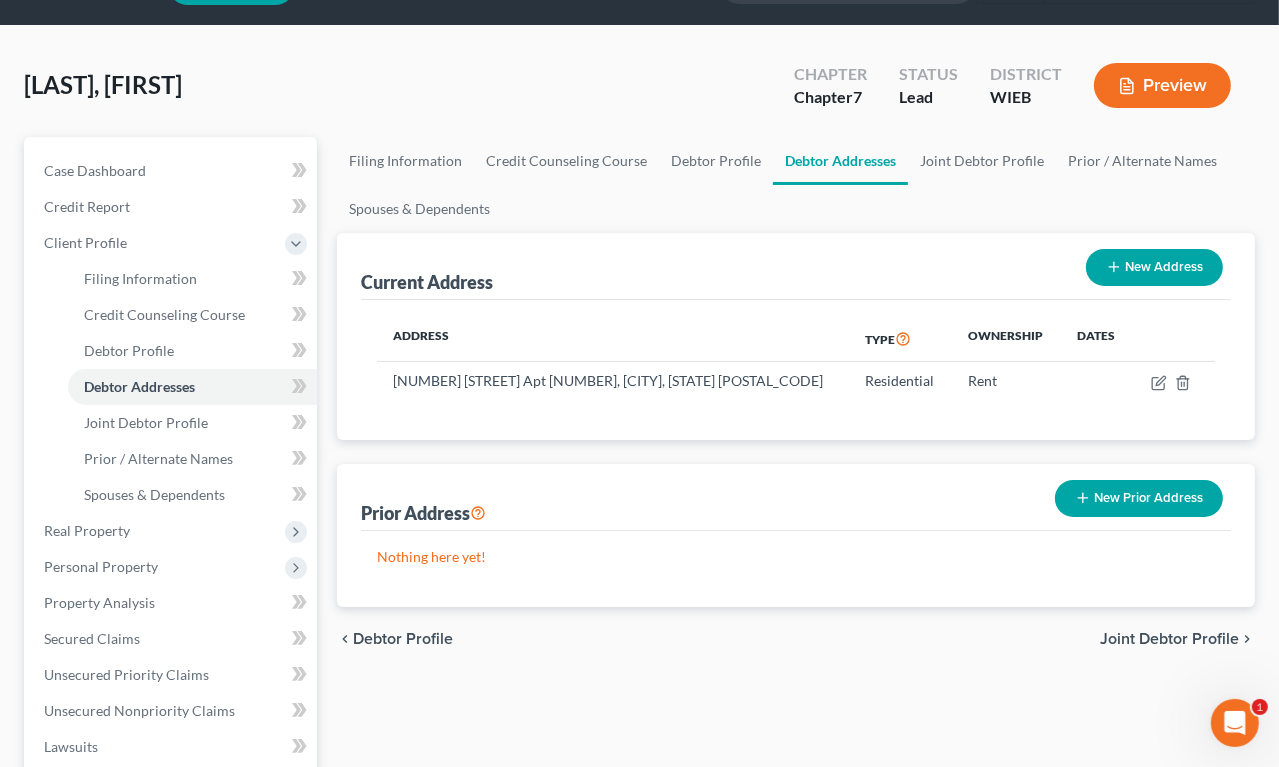 scroll, scrollTop: 0, scrollLeft: 0, axis: both 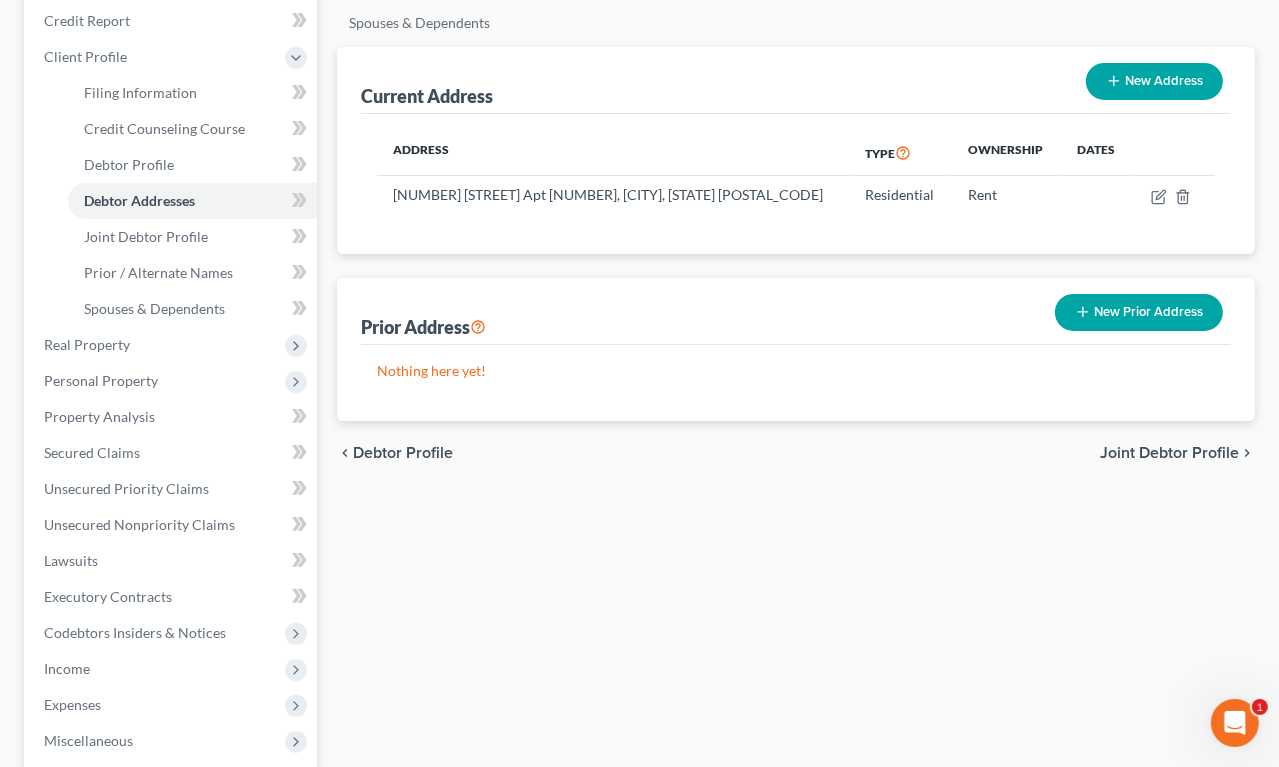 click on "Joint Debtor Profile" at bounding box center (1169, 453) 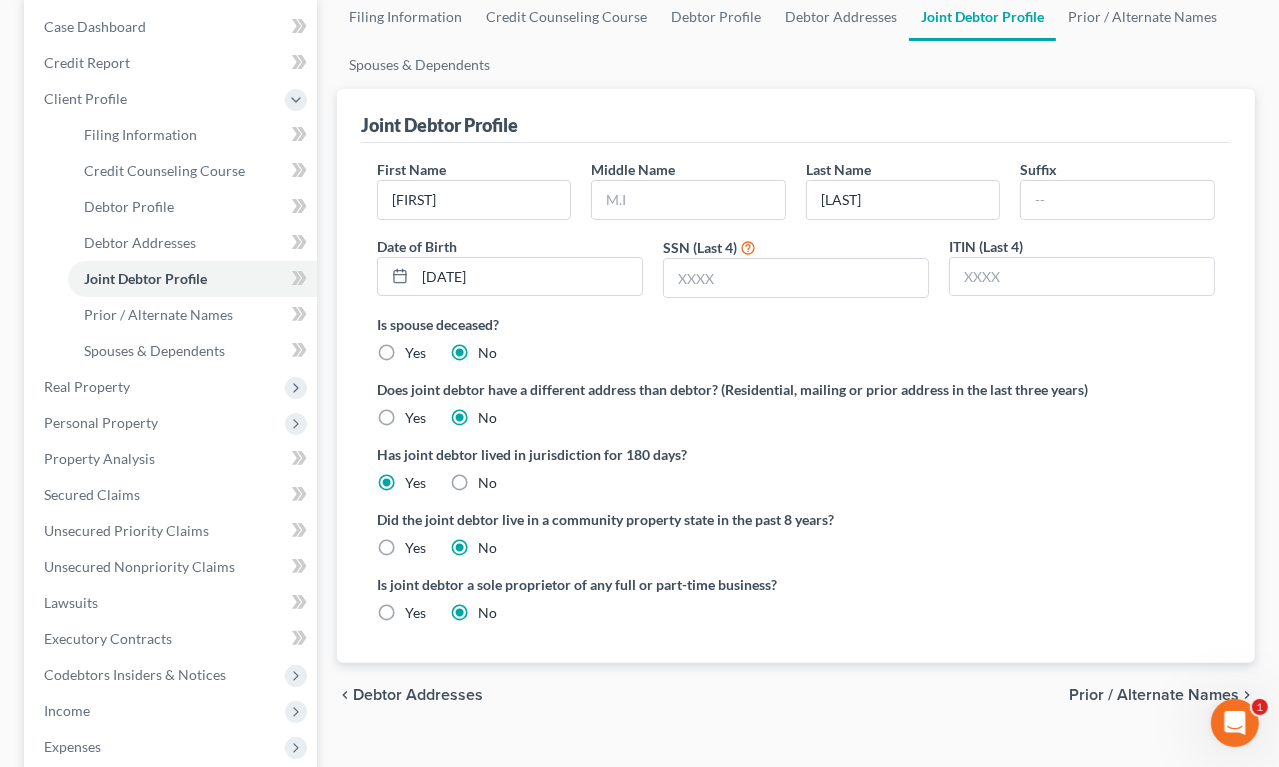 scroll, scrollTop: 202, scrollLeft: 0, axis: vertical 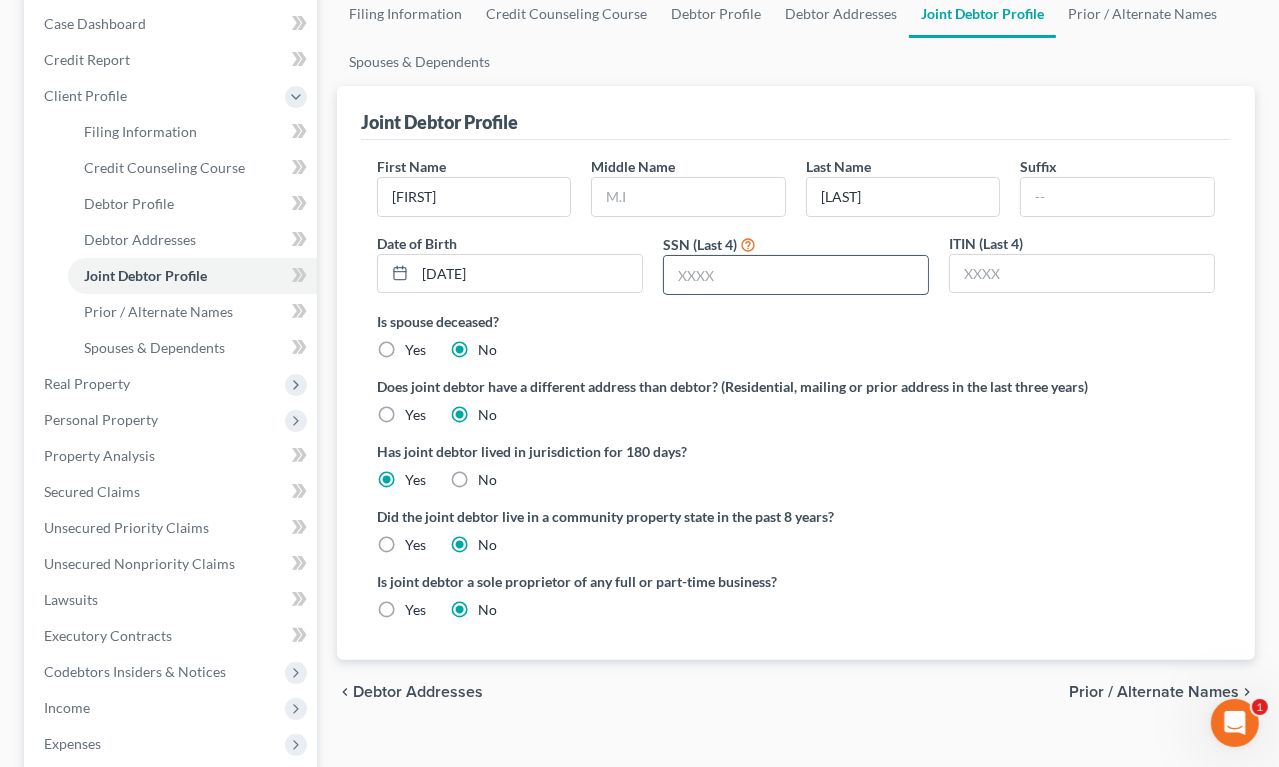 click at bounding box center (796, 275) 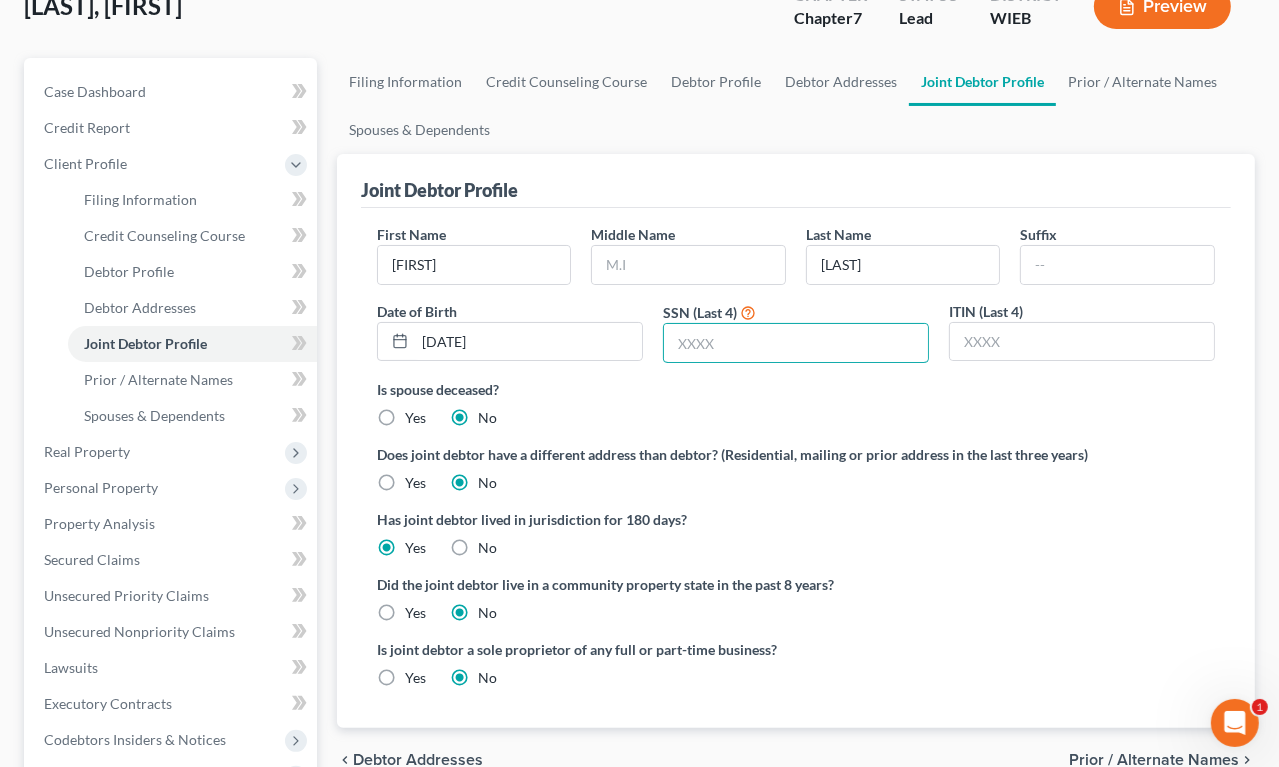 scroll, scrollTop: 132, scrollLeft: 0, axis: vertical 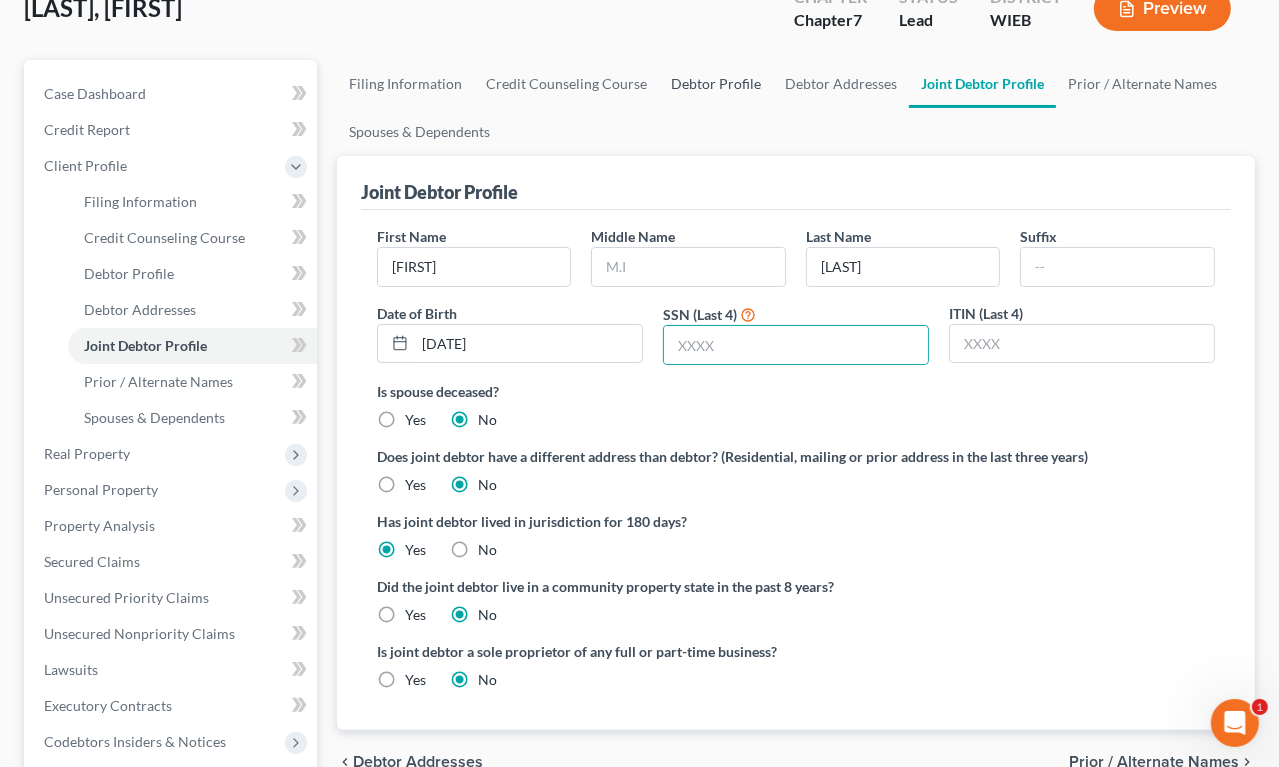 click on "Debtor Profile" at bounding box center [716, 84] 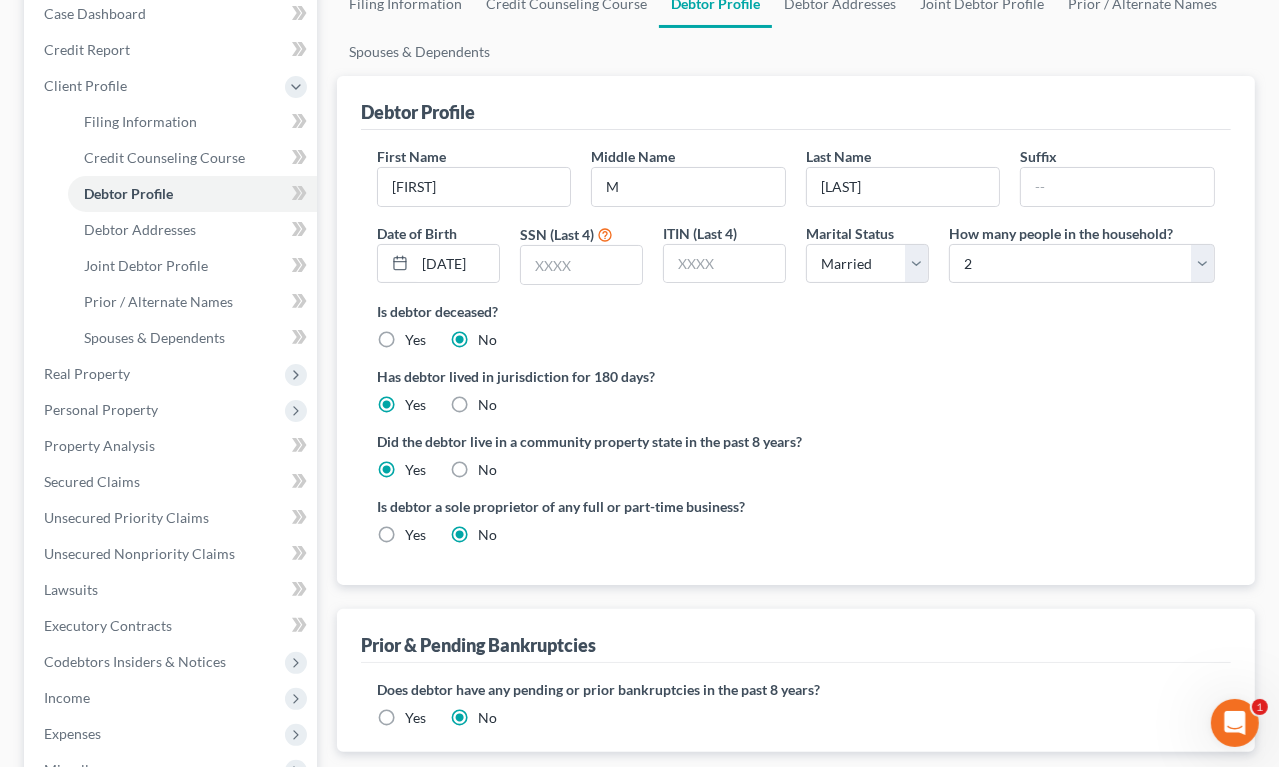 scroll, scrollTop: 213, scrollLeft: 0, axis: vertical 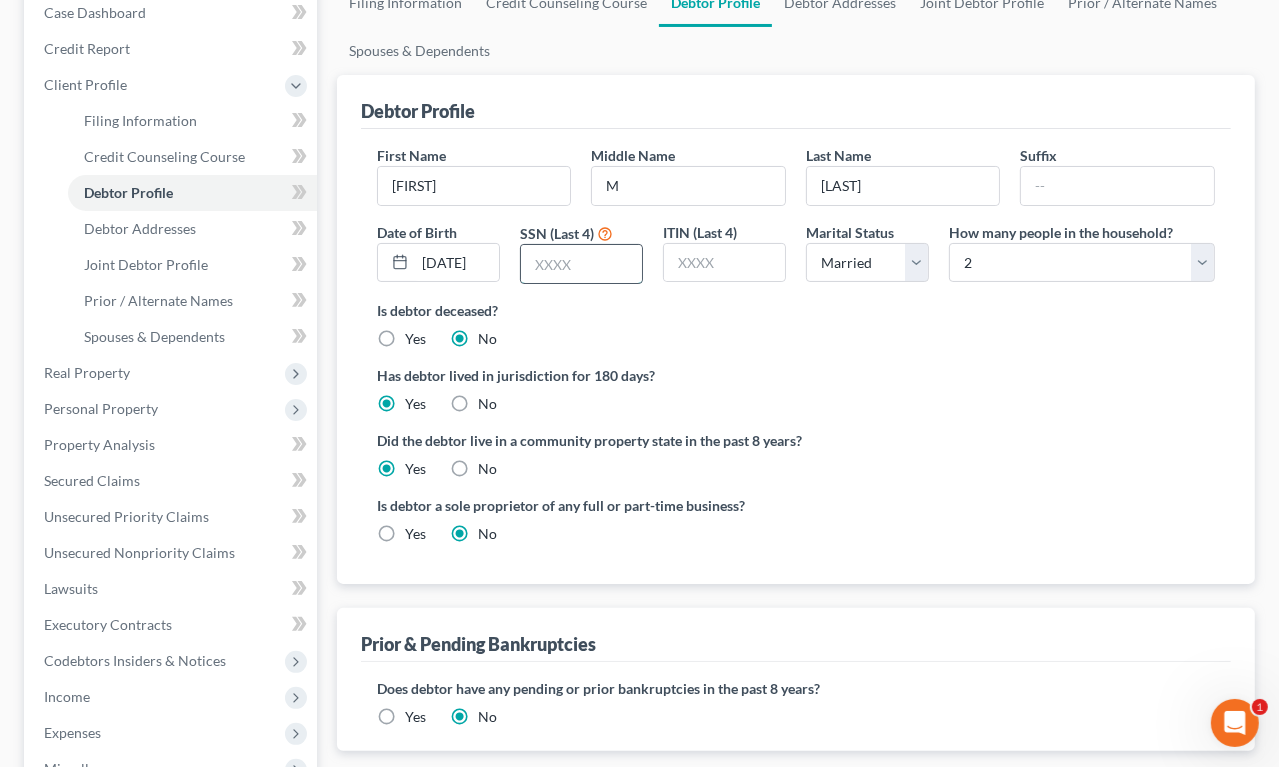 click at bounding box center (581, 264) 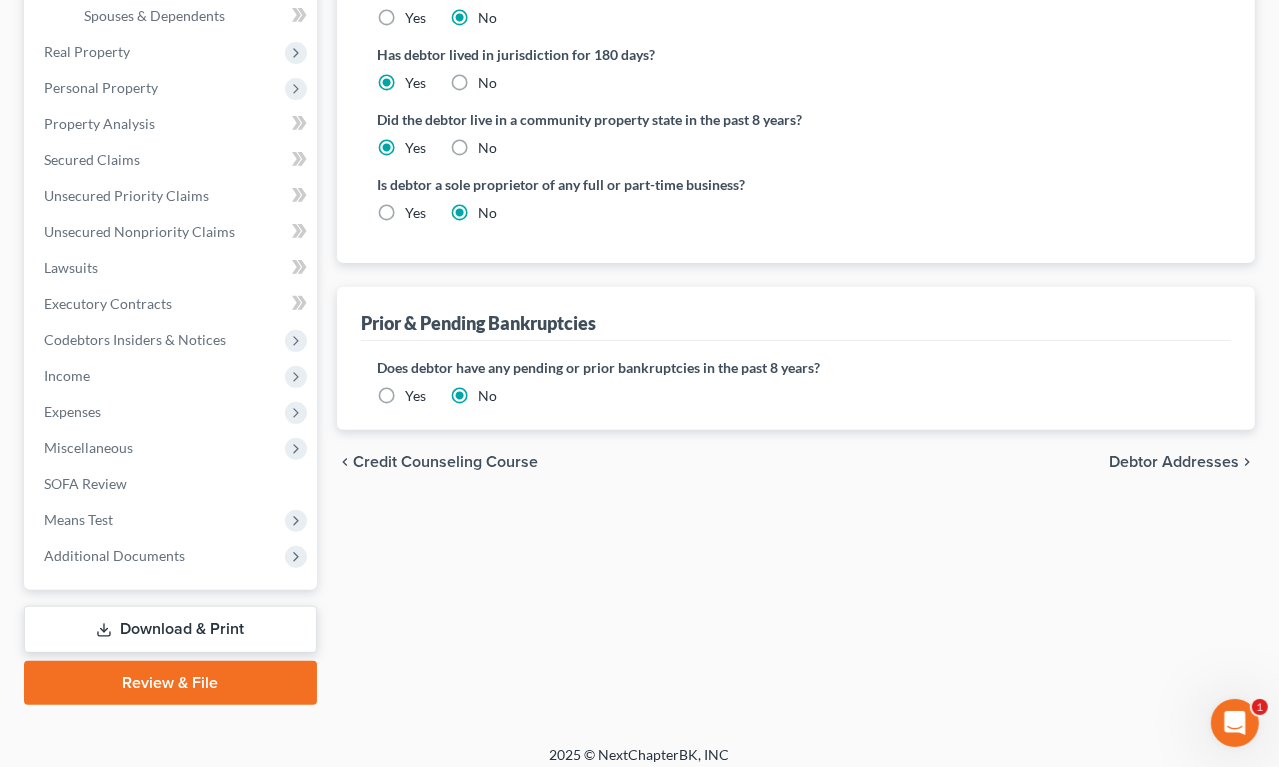 type on "3868" 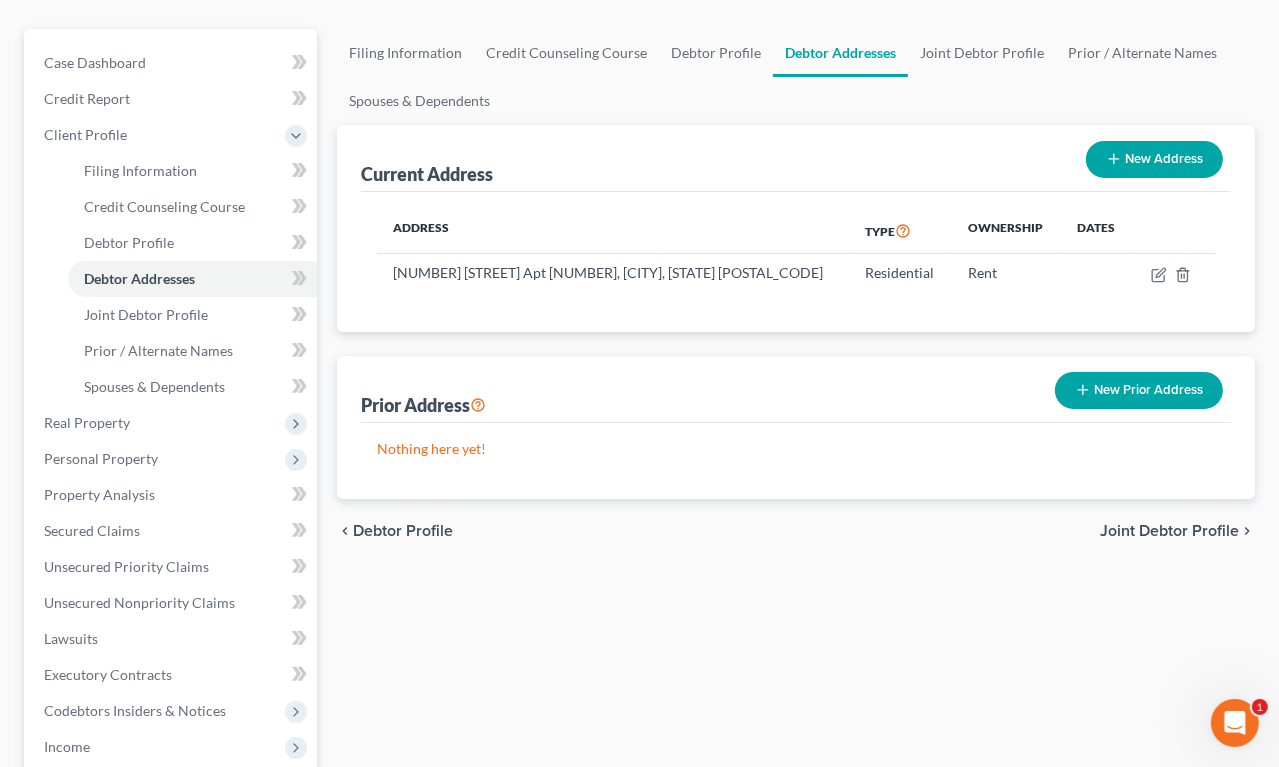 scroll, scrollTop: 173, scrollLeft: 0, axis: vertical 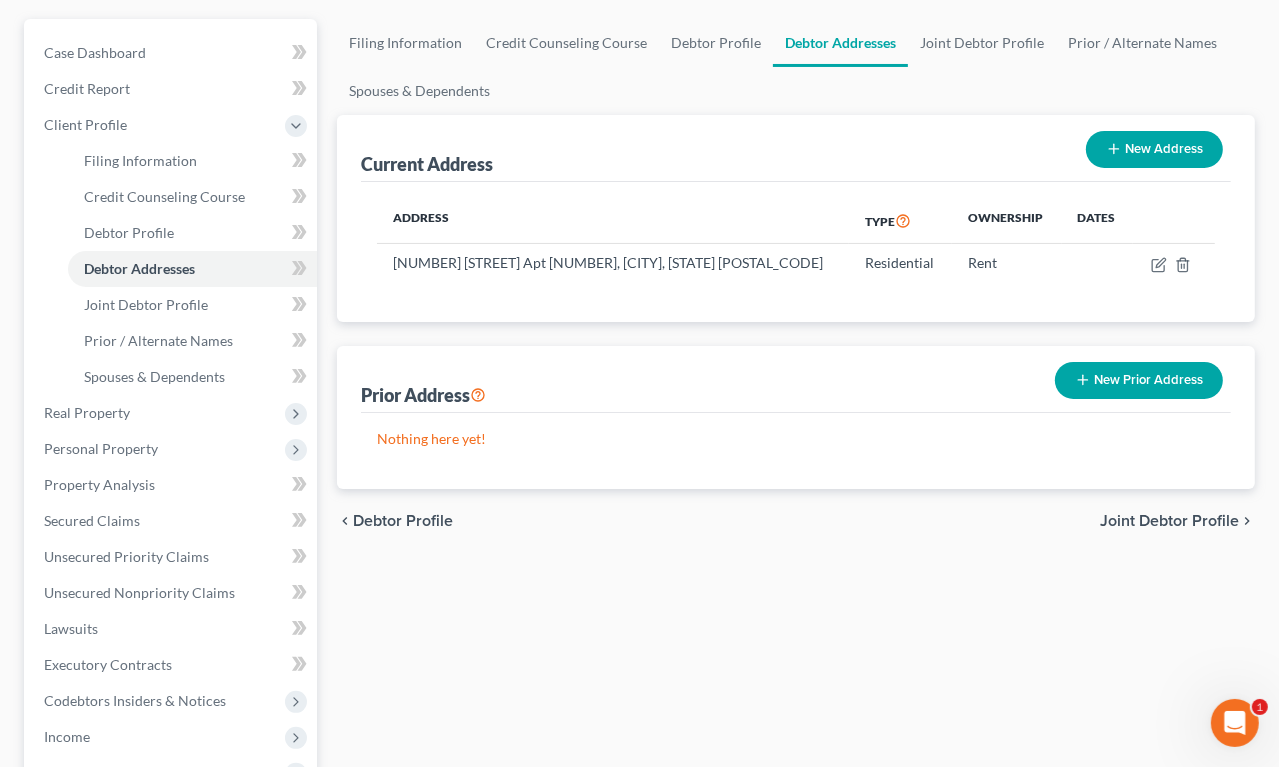 click on "Joint Debtor Profile" at bounding box center (1169, 521) 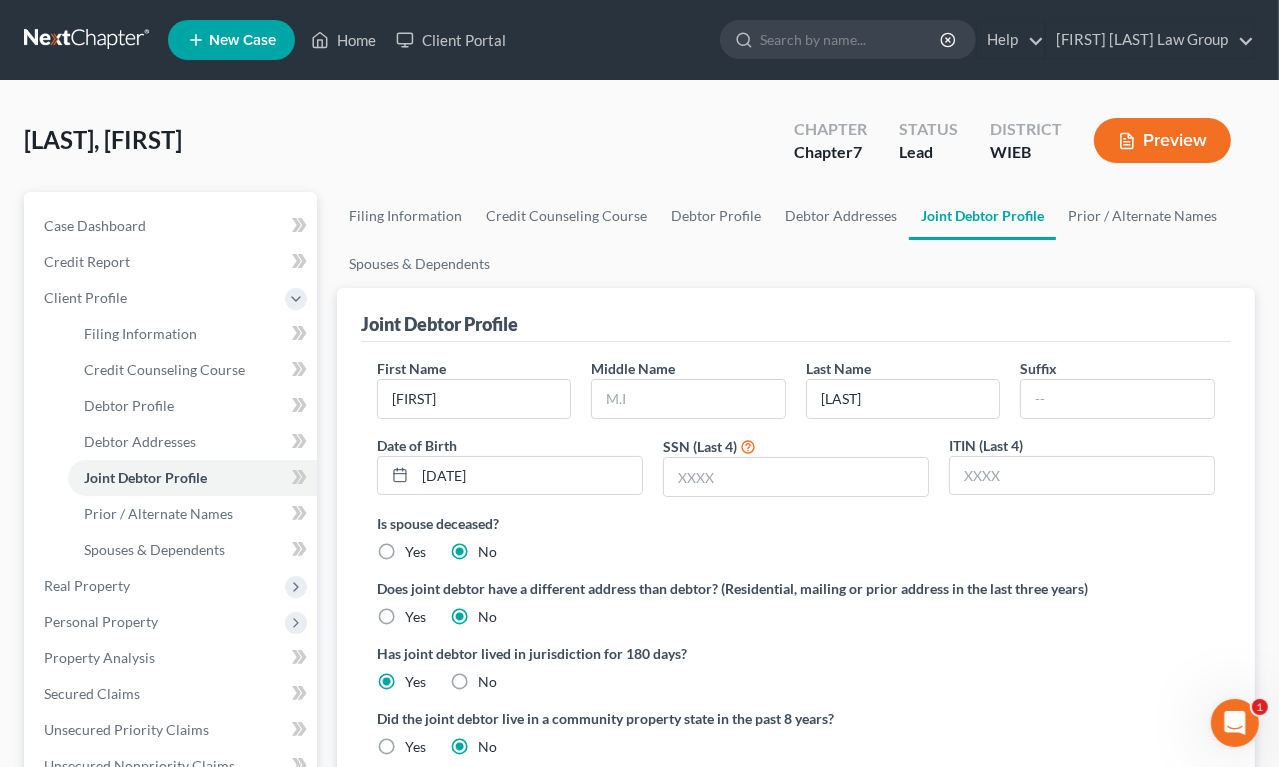 scroll, scrollTop: 0, scrollLeft: 0, axis: both 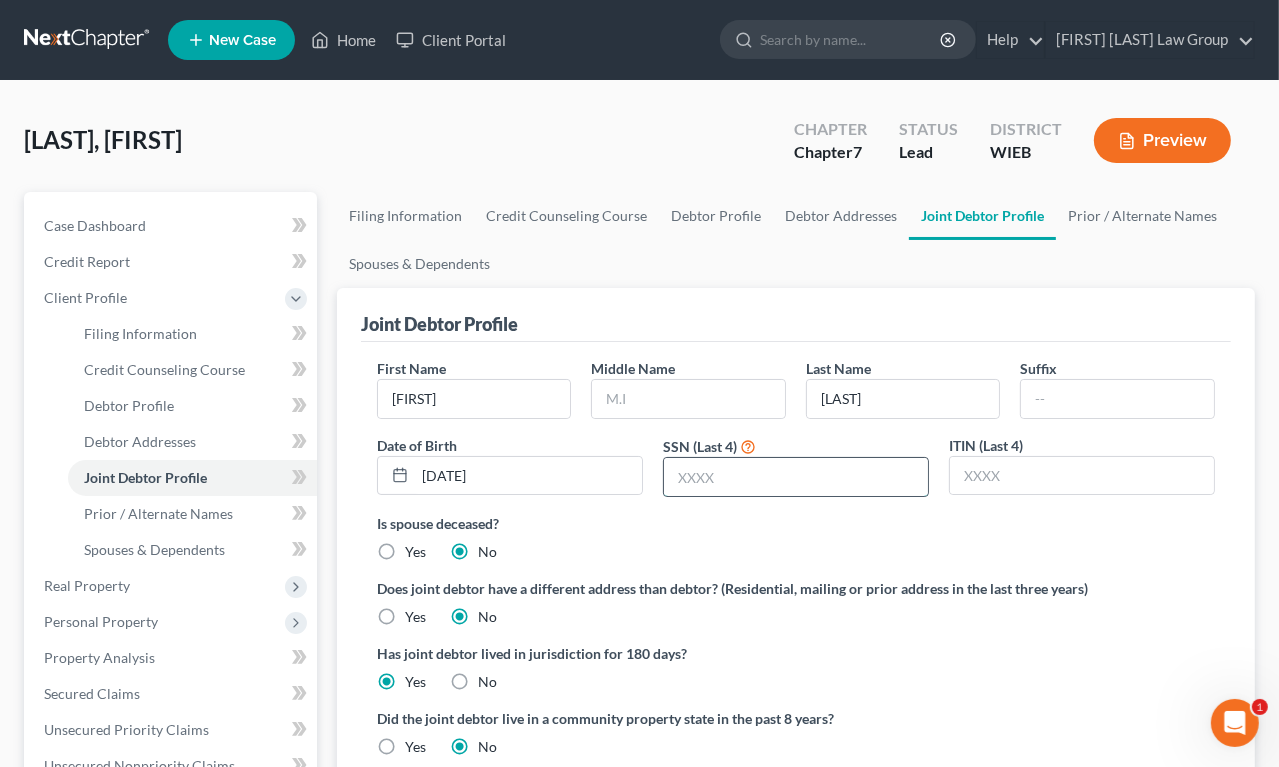 click at bounding box center (796, 477) 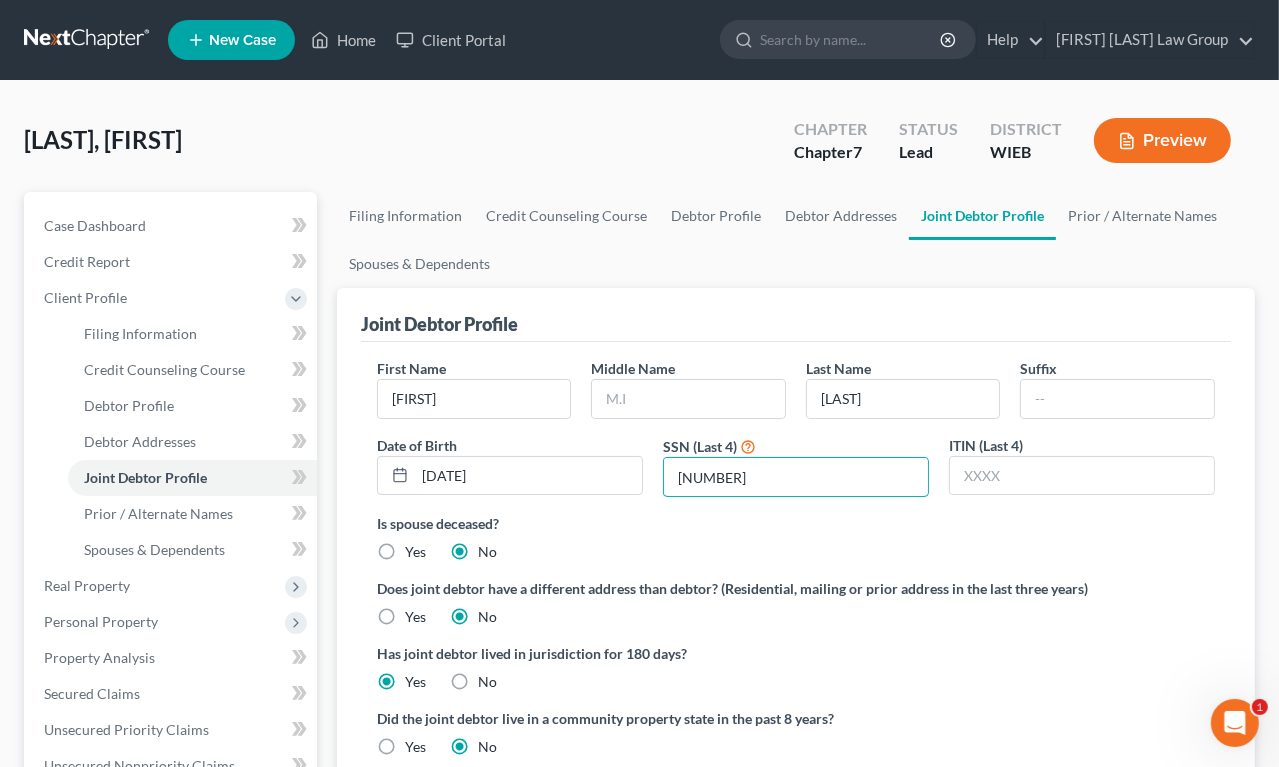 type on "8989" 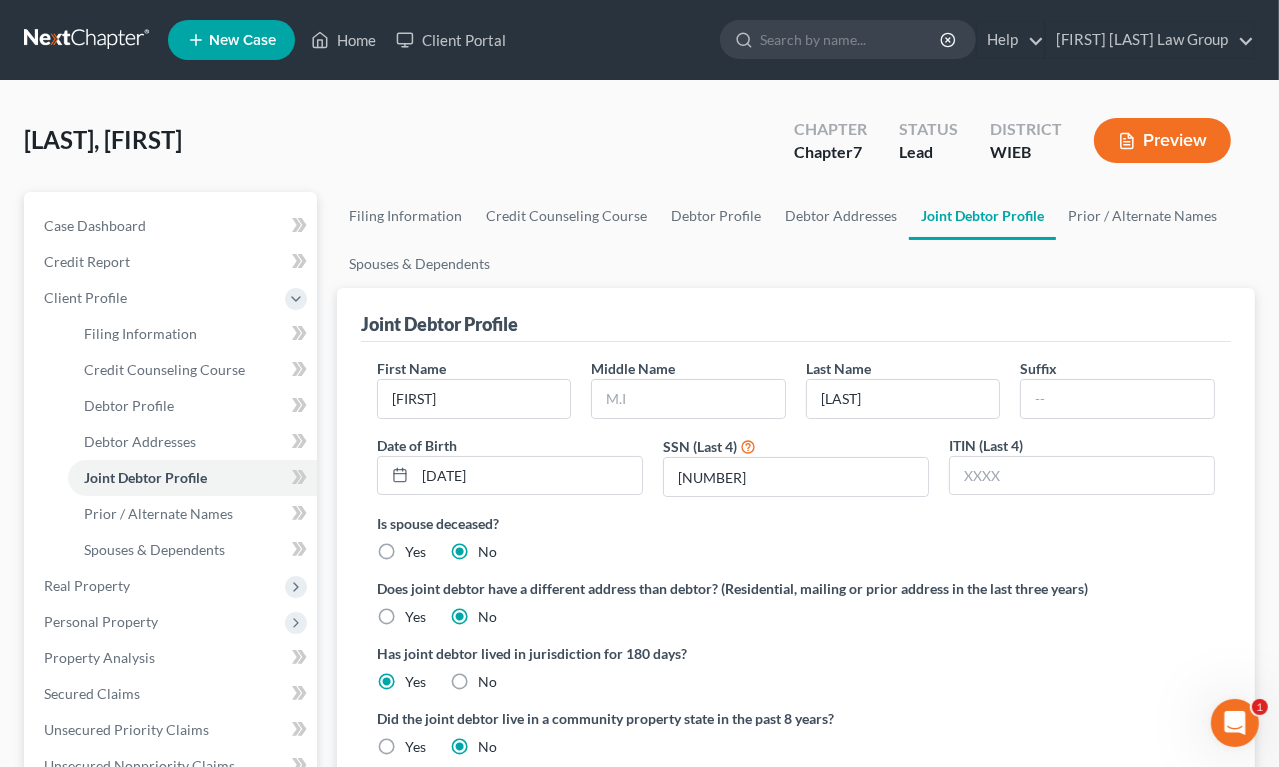 click on "Yes" at bounding box center (415, 747) 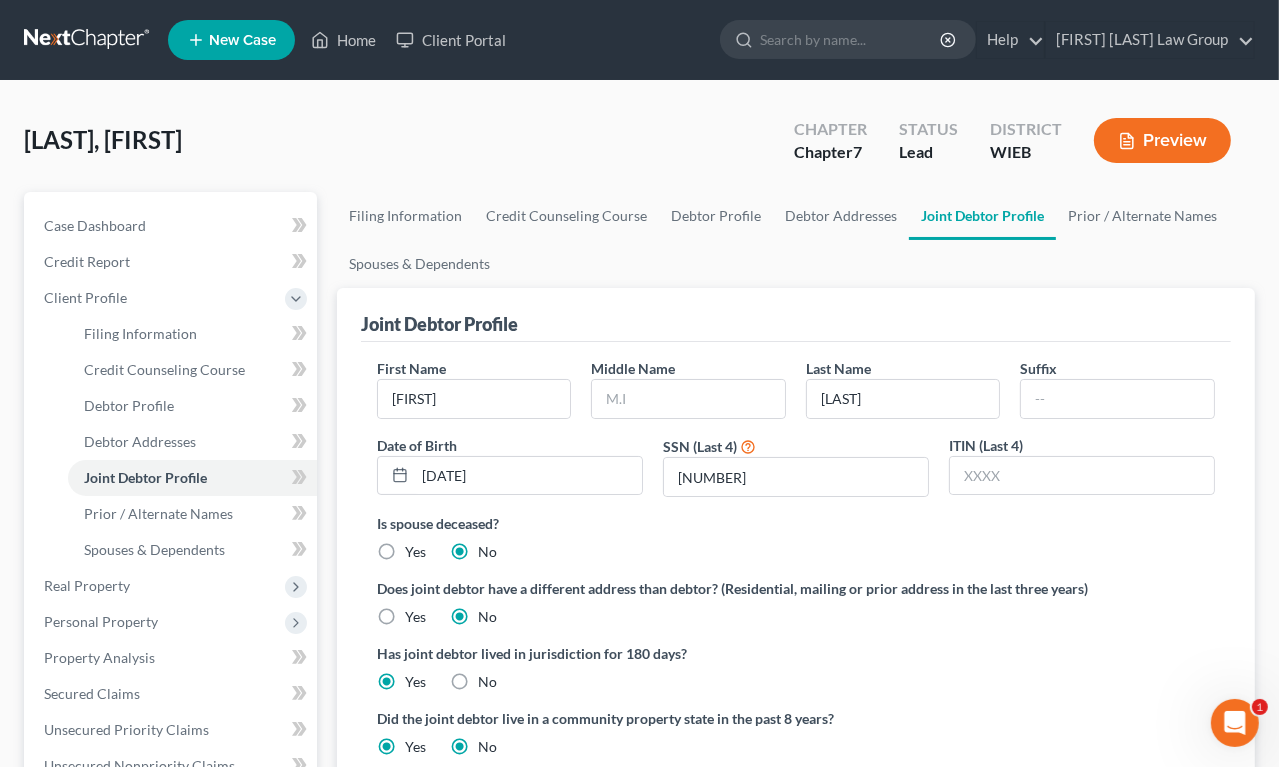 radio on "false" 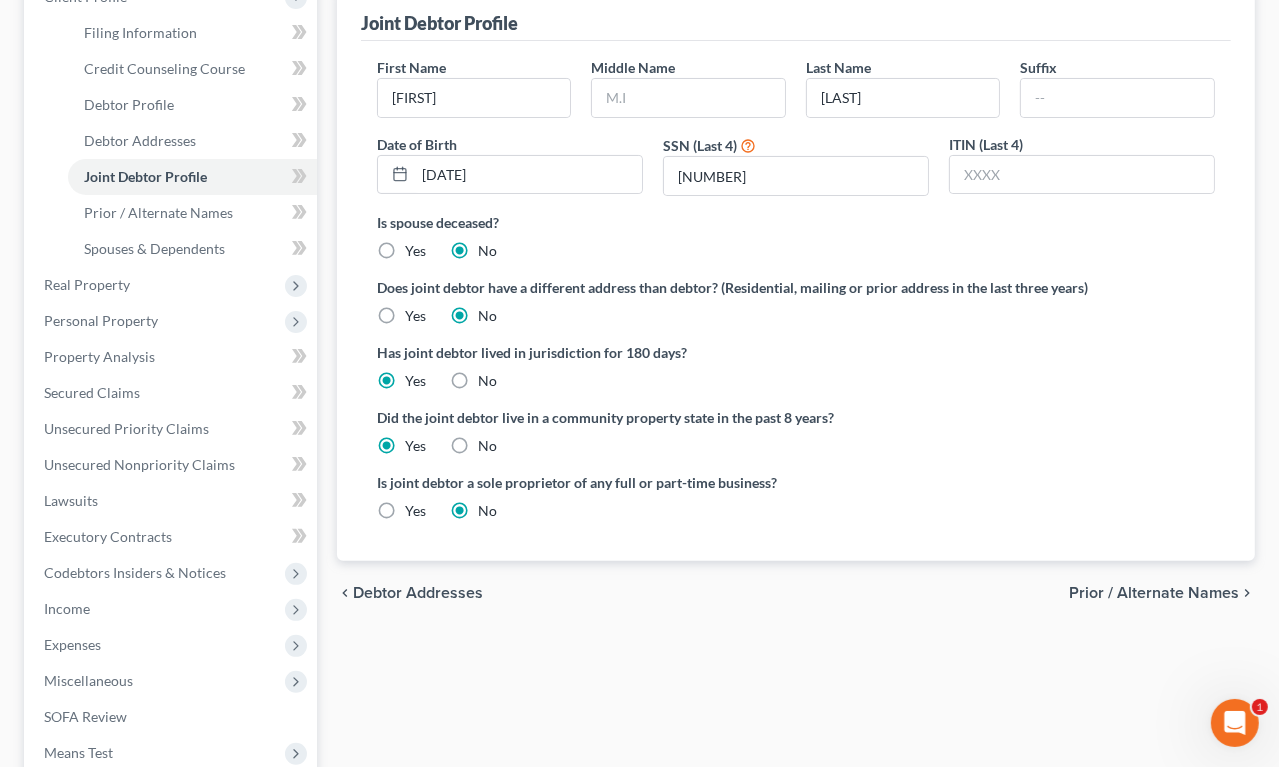 scroll, scrollTop: 303, scrollLeft: 0, axis: vertical 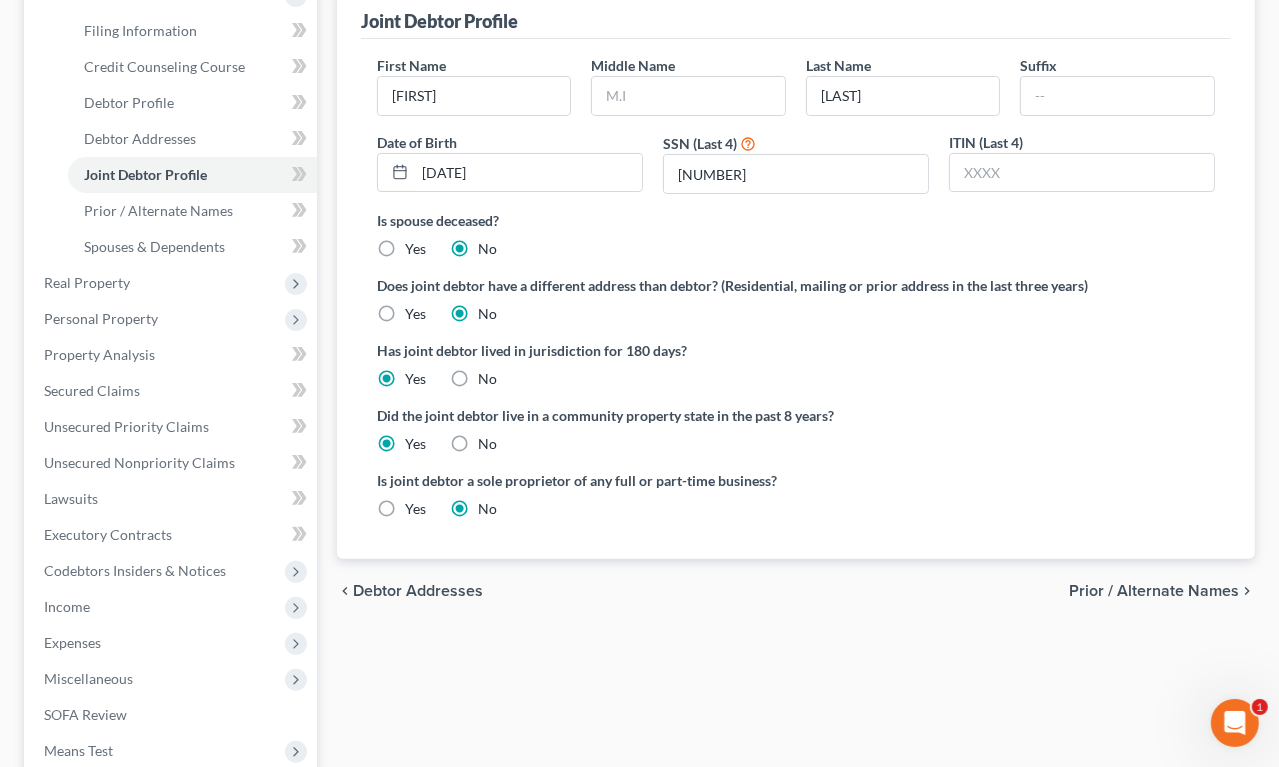 click on "Prior / Alternate Names" at bounding box center [1154, 591] 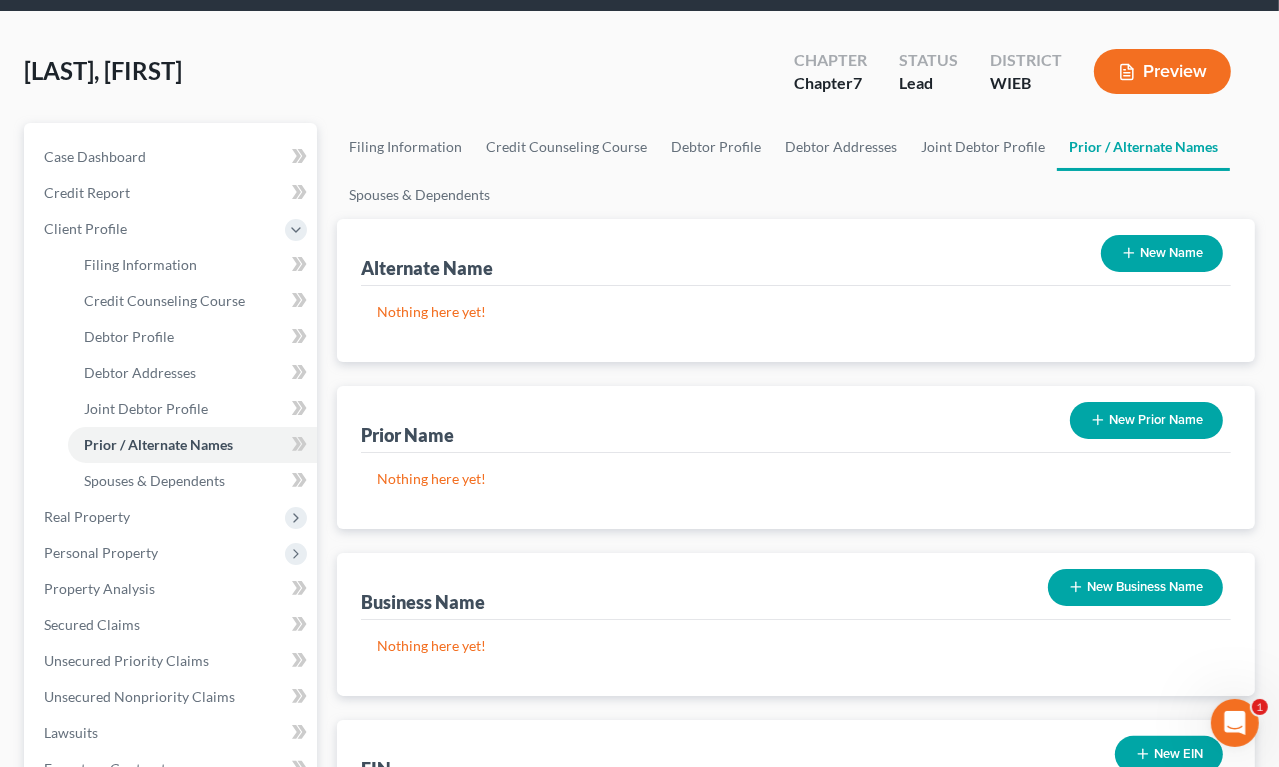 scroll, scrollTop: 0, scrollLeft: 0, axis: both 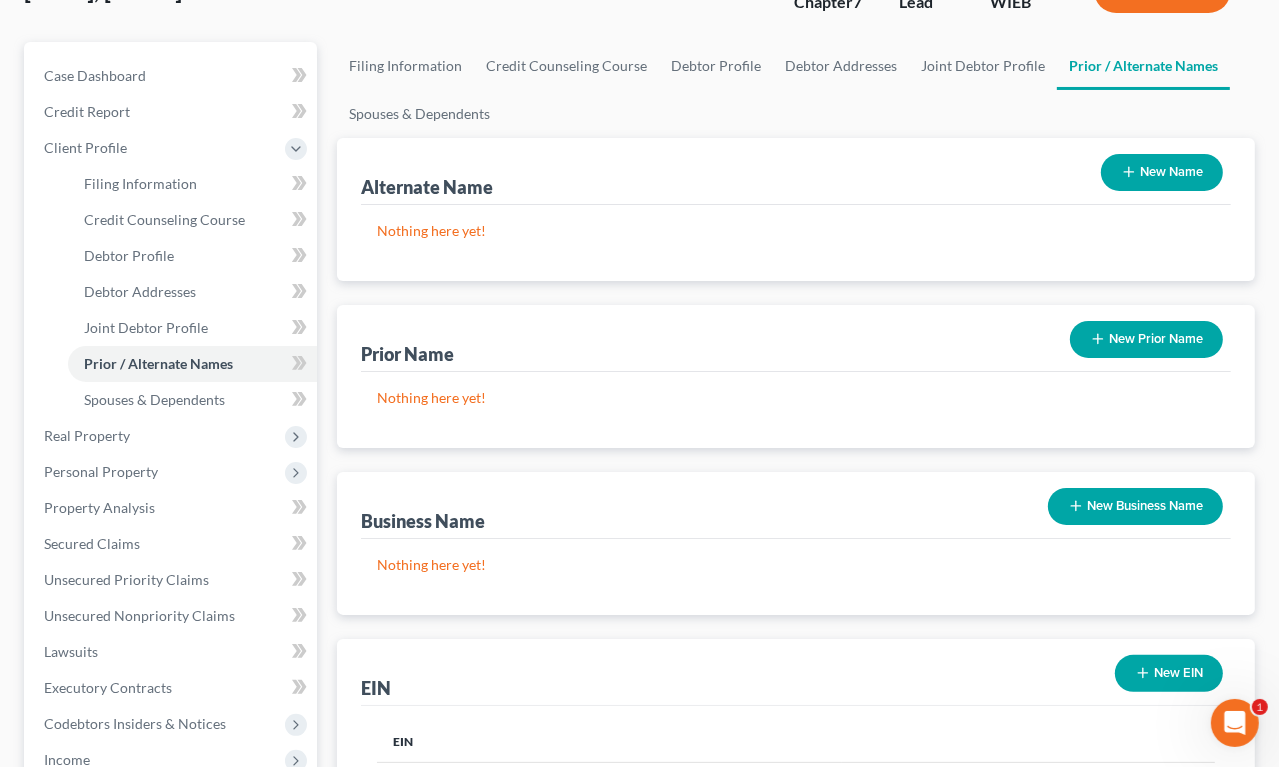 click on "Boatman, Catherine & Jeffrey Upgraded Chapter Chapter  7 Status Lead District WIEB Preview Petition Navigation
Case Dashboard
Payments
Invoices
Payments
Payments
Credit Report" at bounding box center (639, 530) 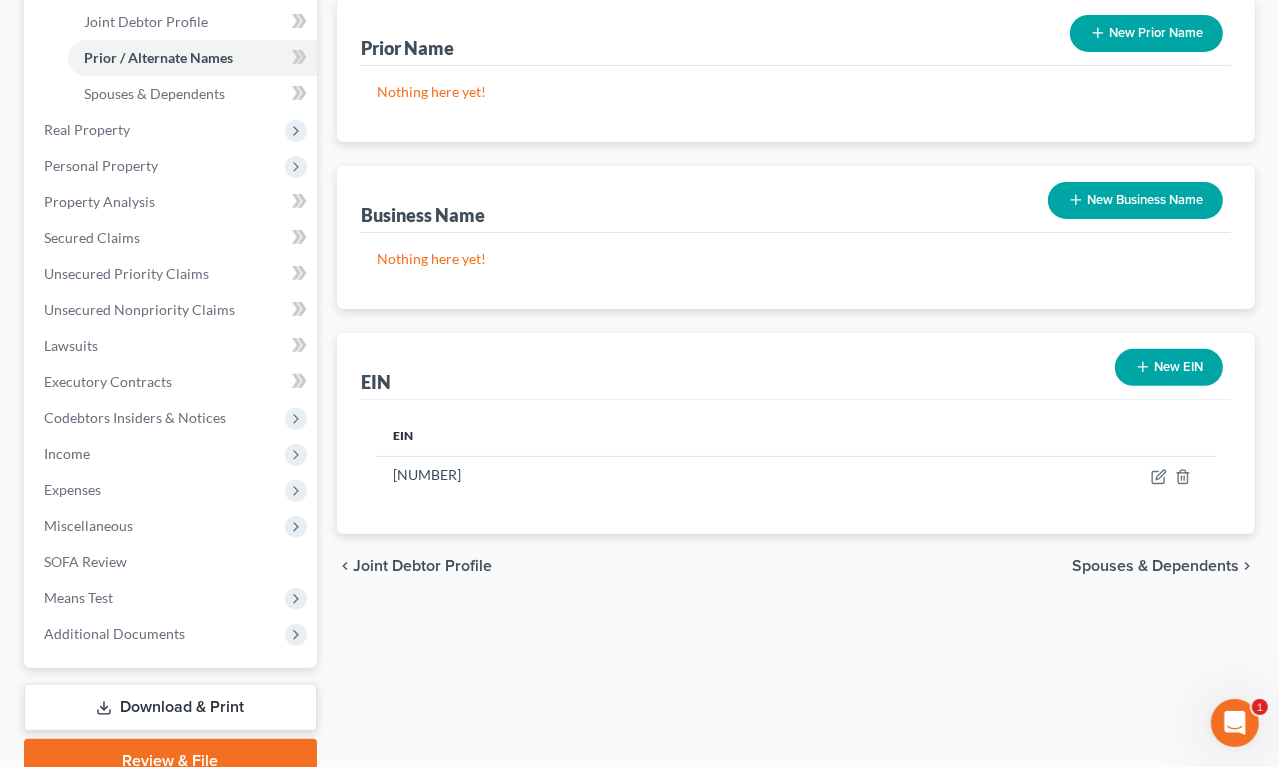 scroll, scrollTop: 496, scrollLeft: 0, axis: vertical 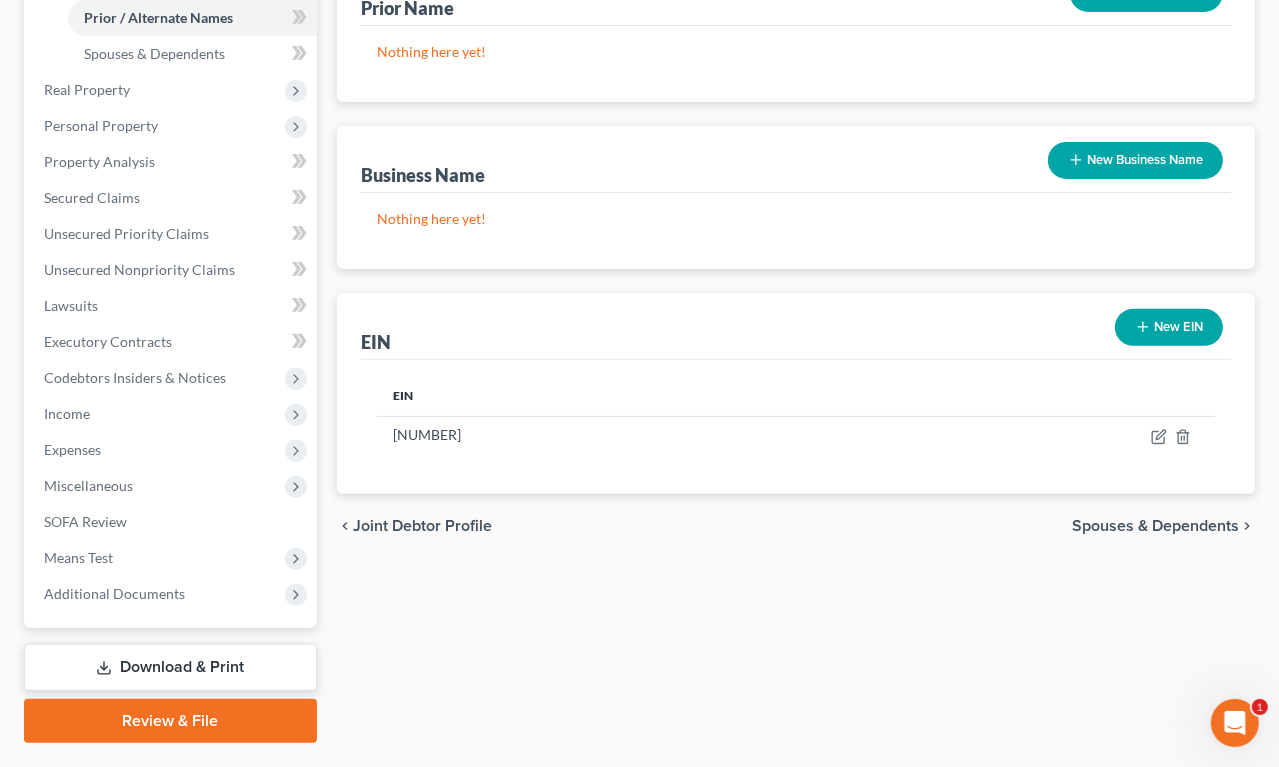 click on "Spouses & Dependents" at bounding box center (1155, 526) 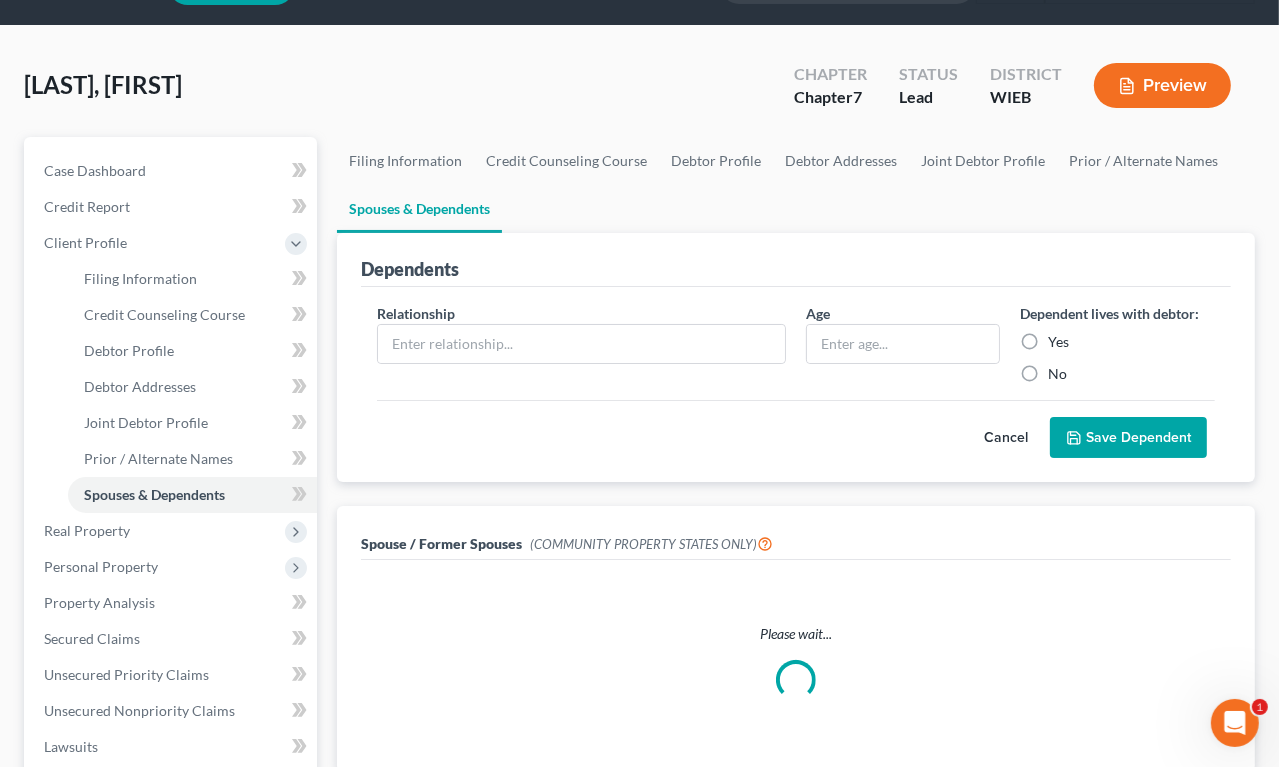 scroll, scrollTop: 0, scrollLeft: 0, axis: both 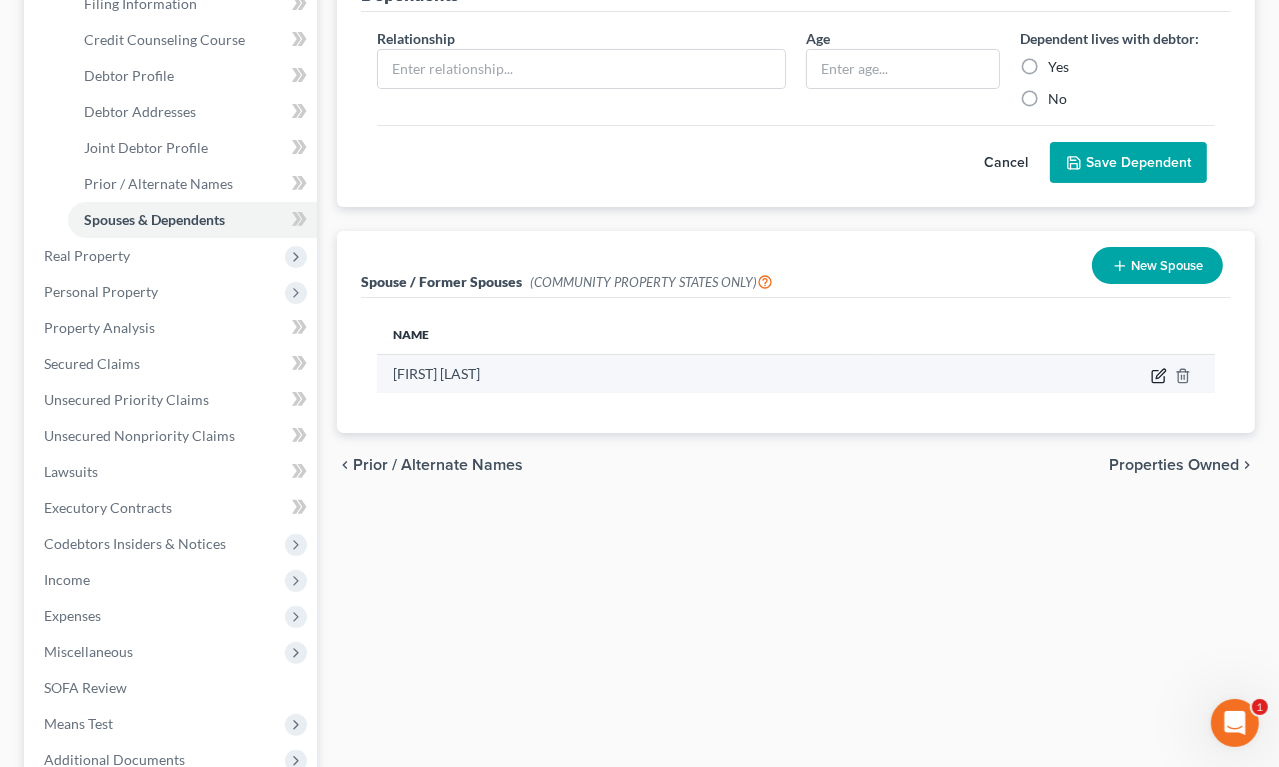 click 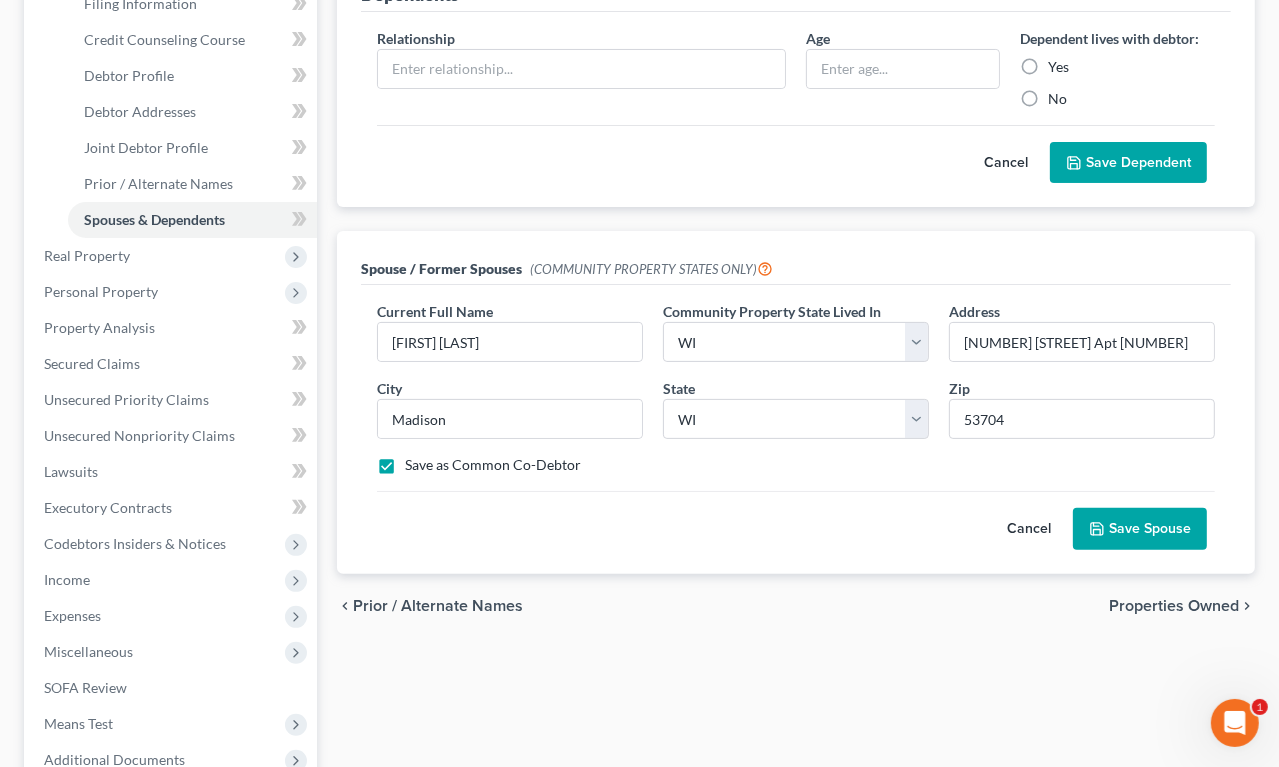 click on "Save Spouse" at bounding box center [1140, 529] 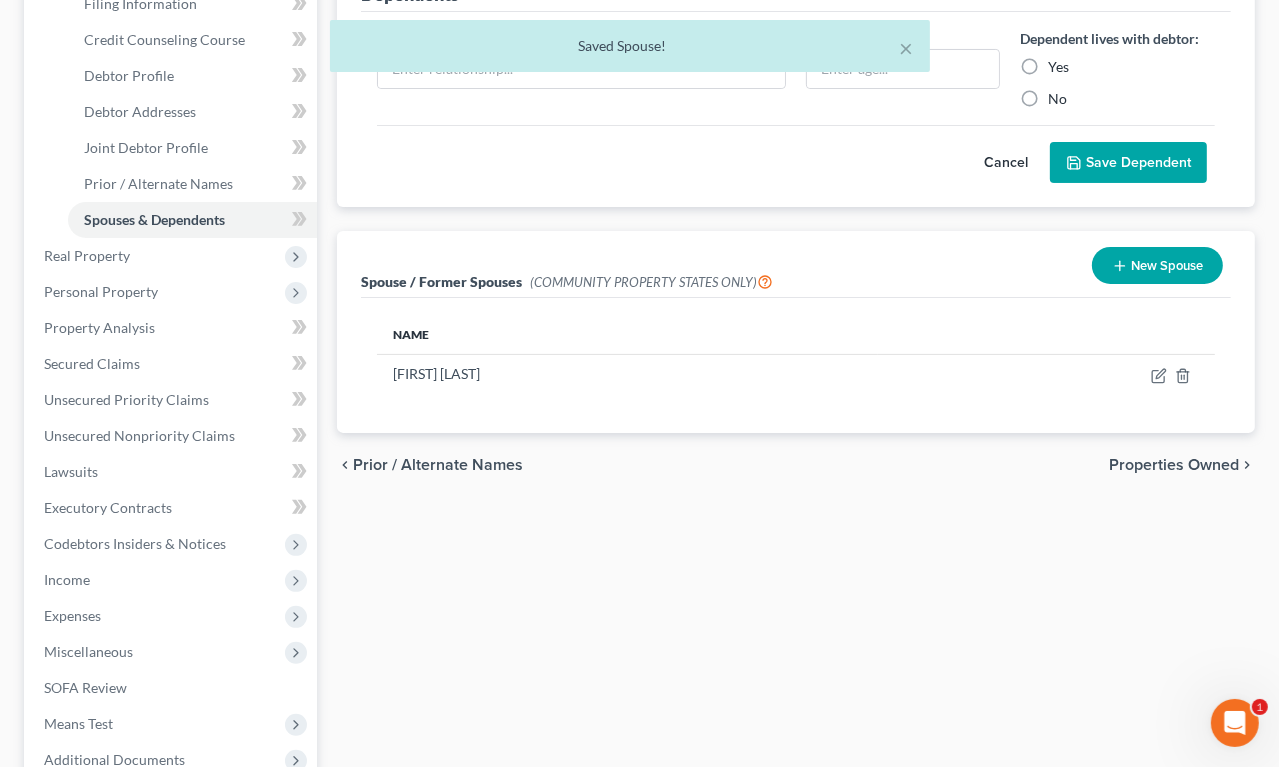 click on "Properties Owned" at bounding box center [1174, 465] 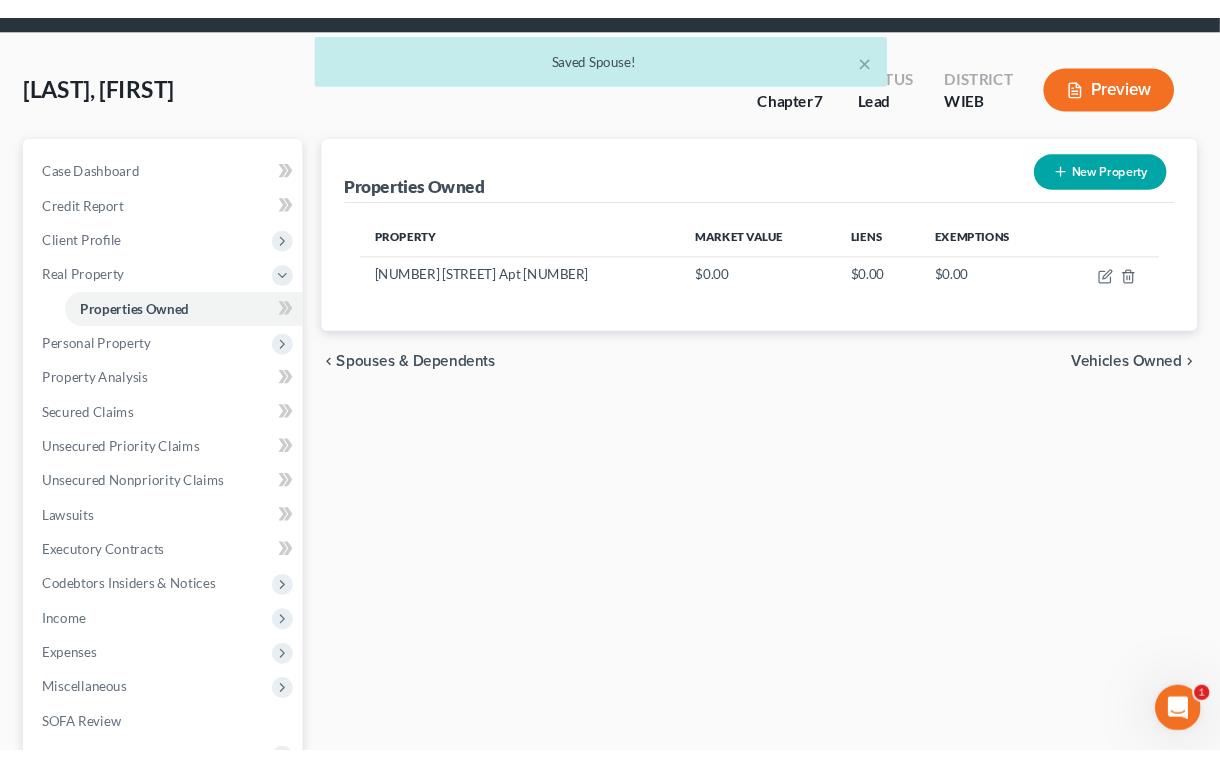 scroll, scrollTop: 0, scrollLeft: 0, axis: both 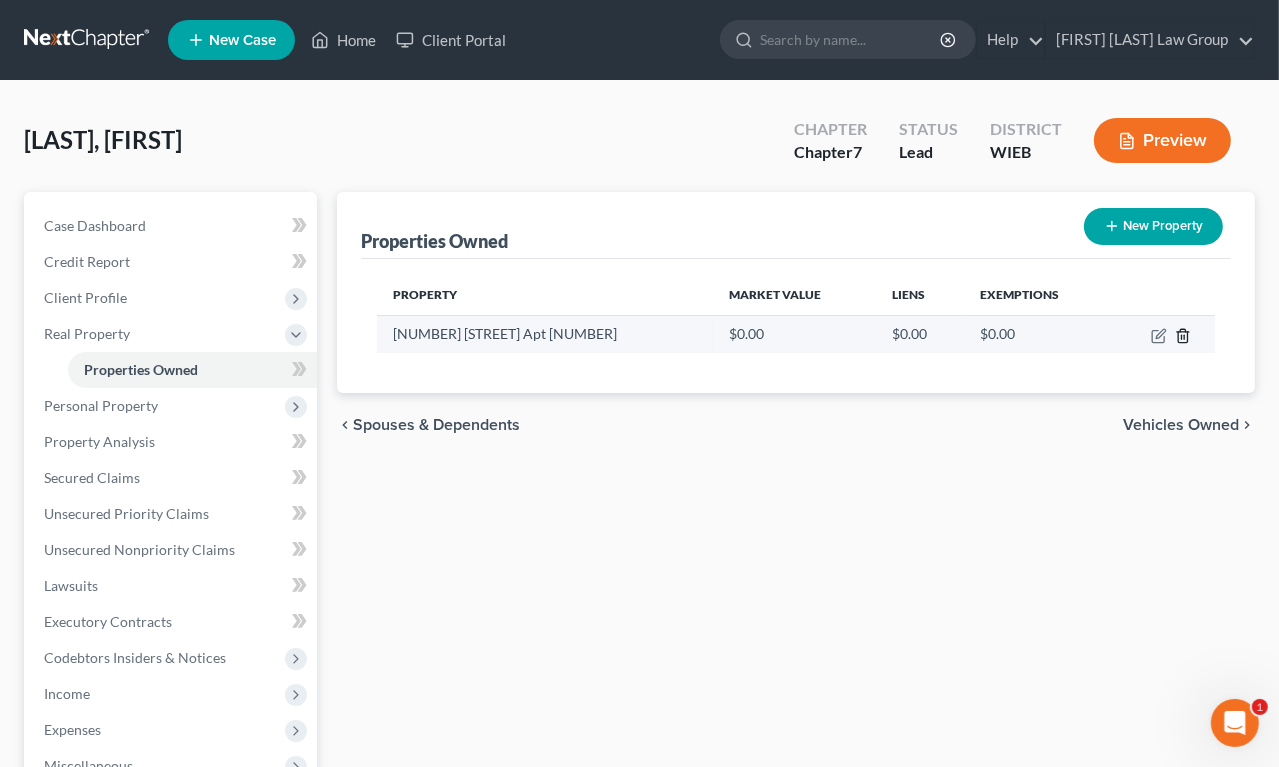 click 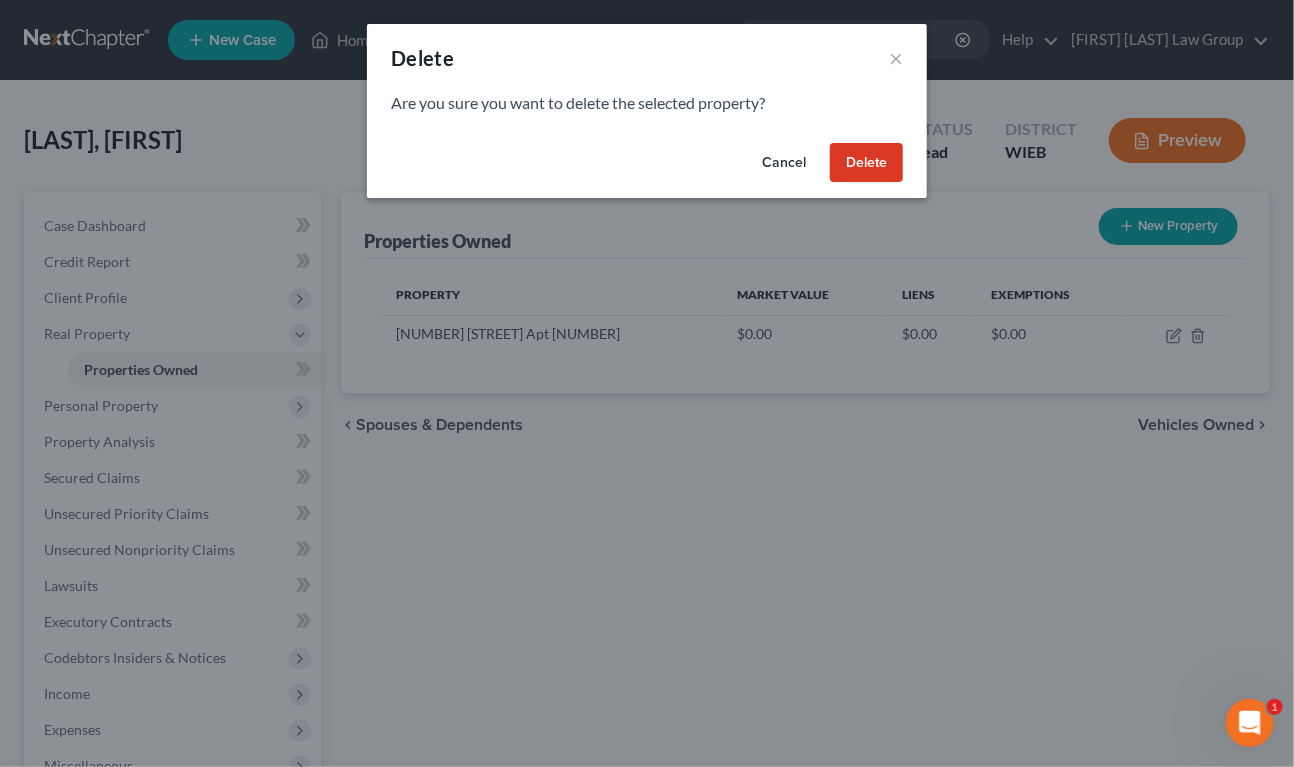 click on "Delete" at bounding box center [866, 163] 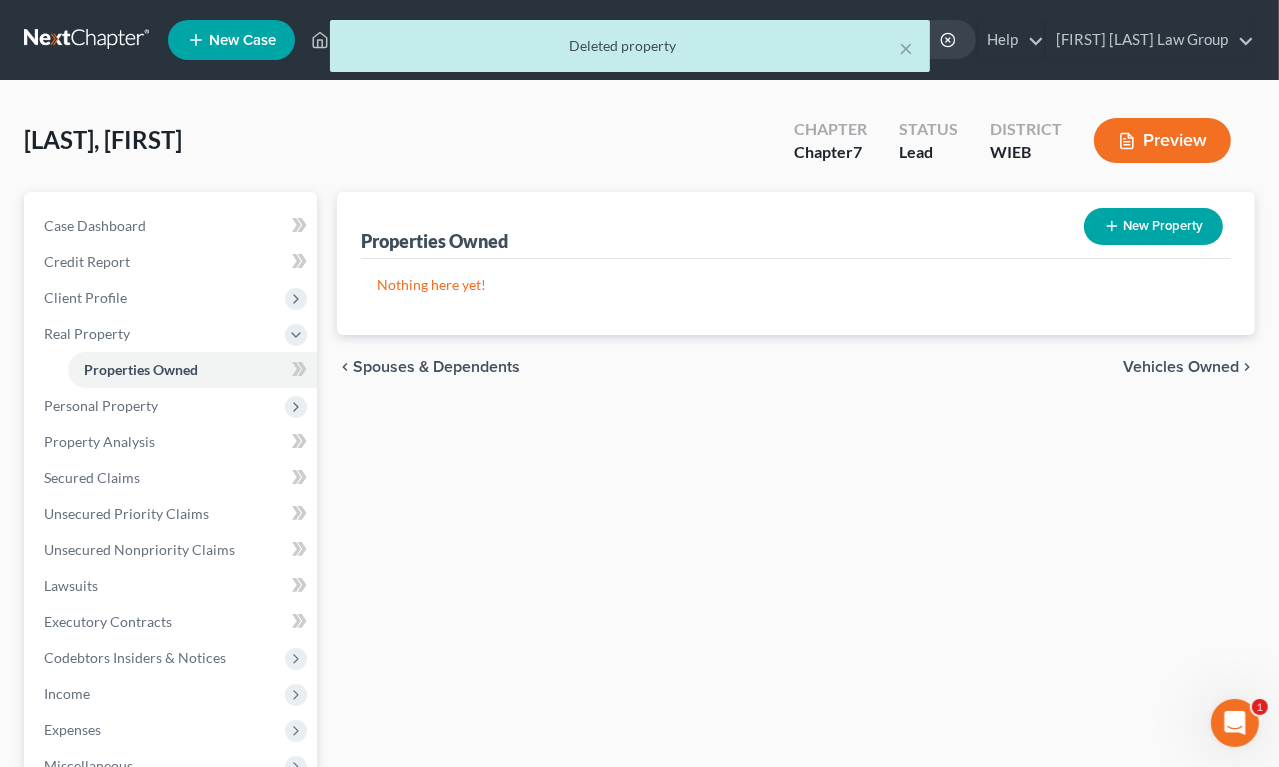 click on "Vehicles Owned" at bounding box center (1181, 367) 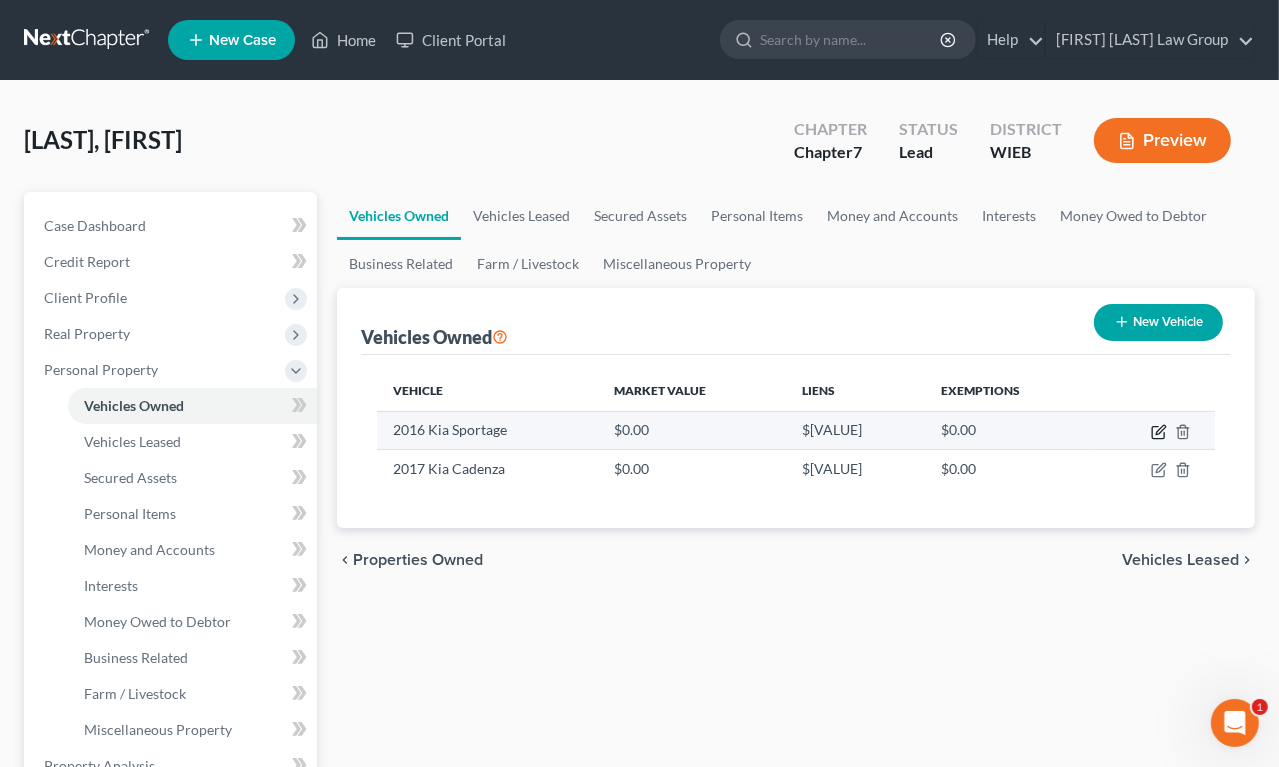 click 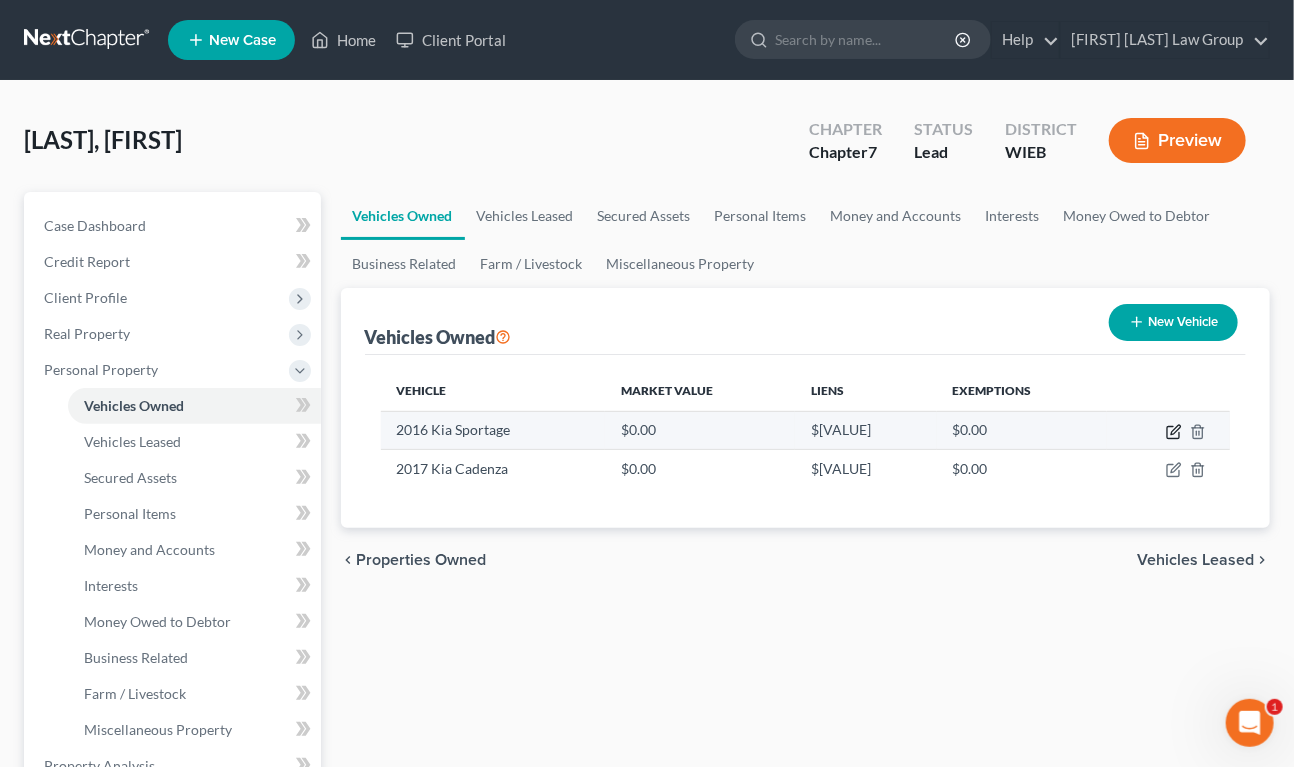 select on "0" 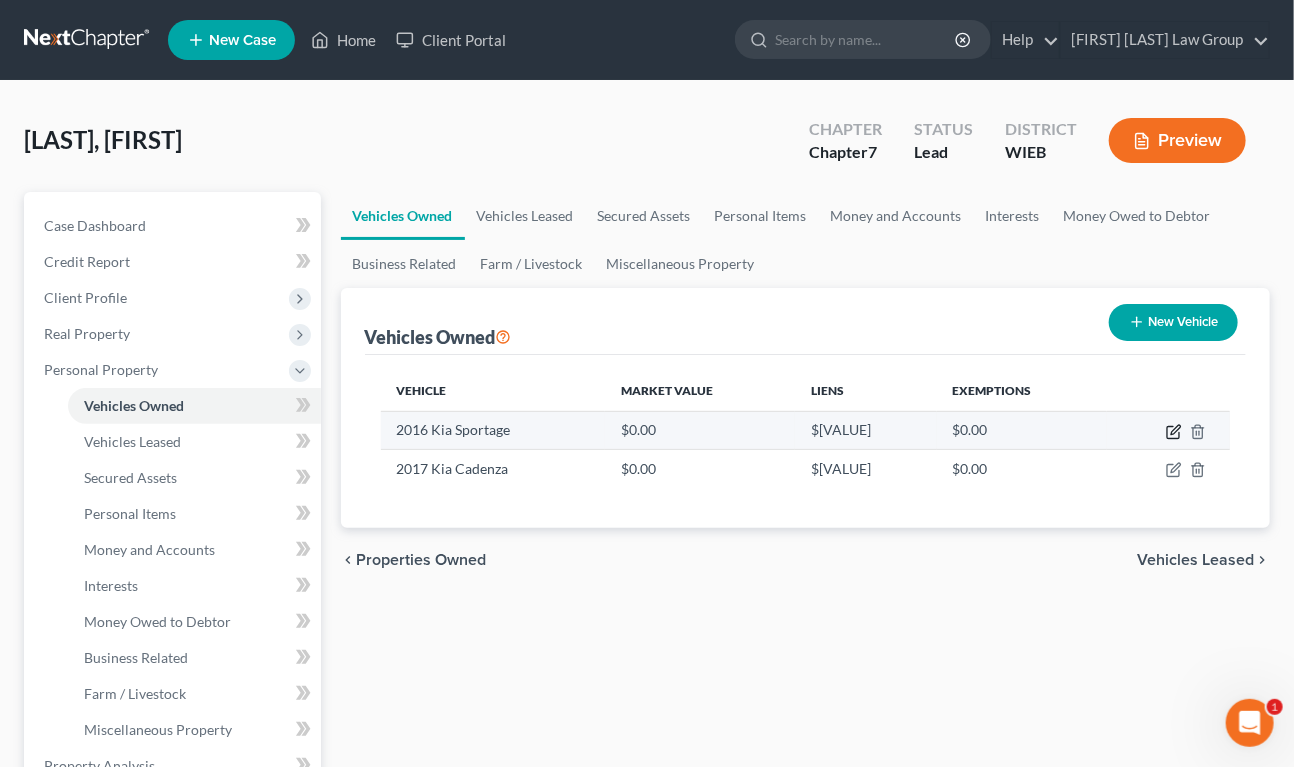 select on "10" 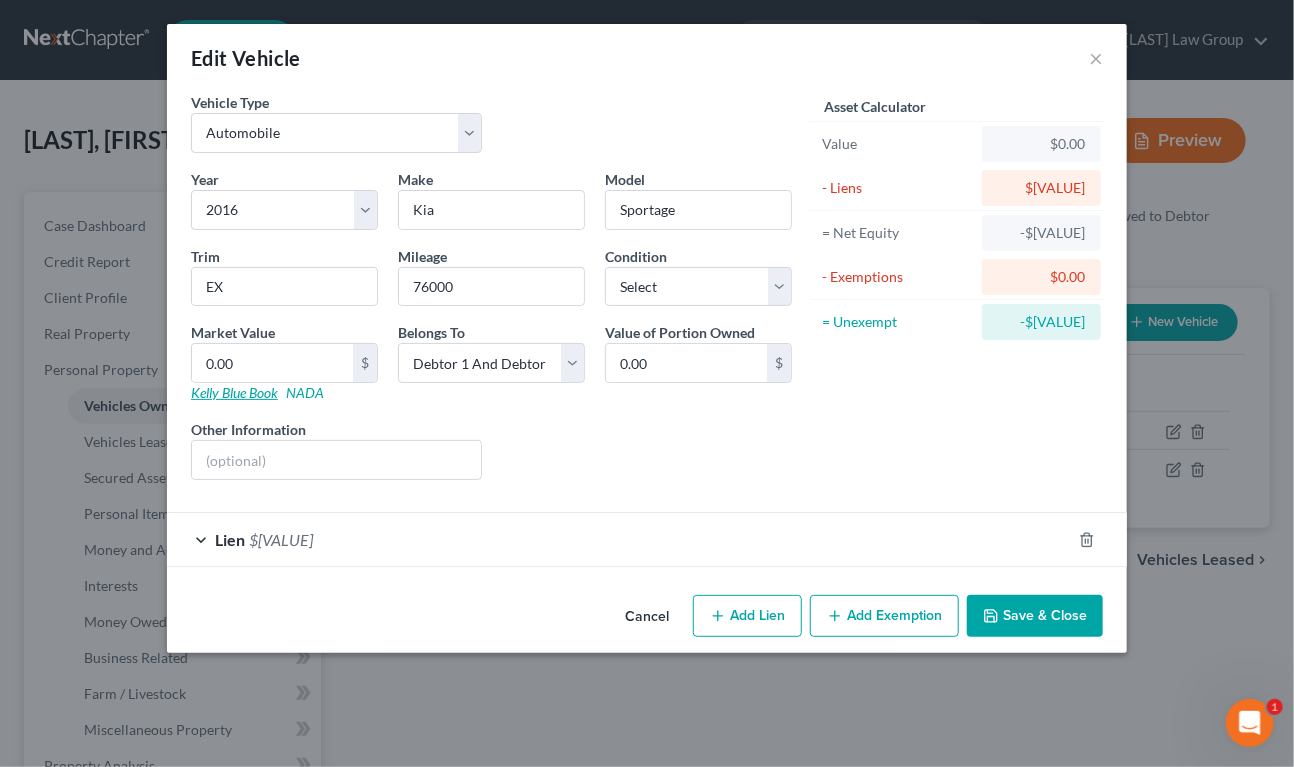 click on "Kelly Blue Book" at bounding box center [234, 392] 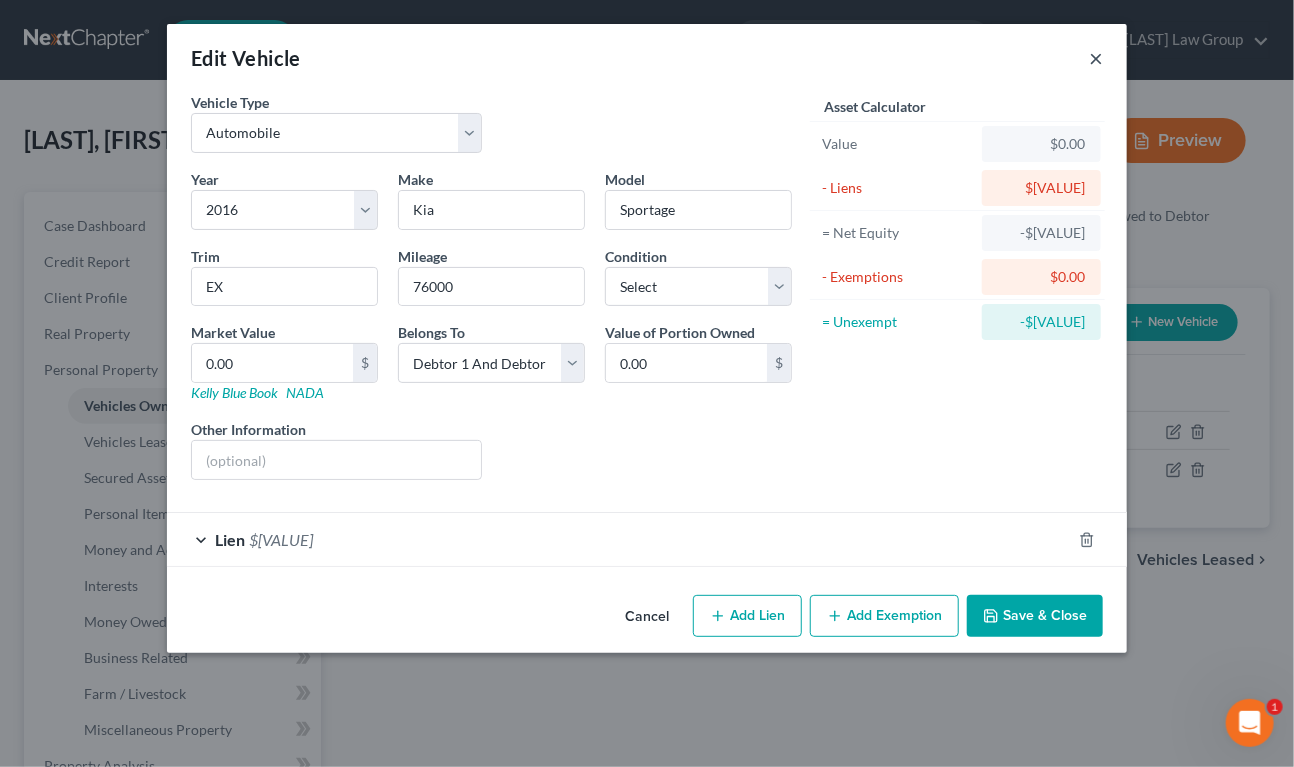 click on "×" at bounding box center [1096, 58] 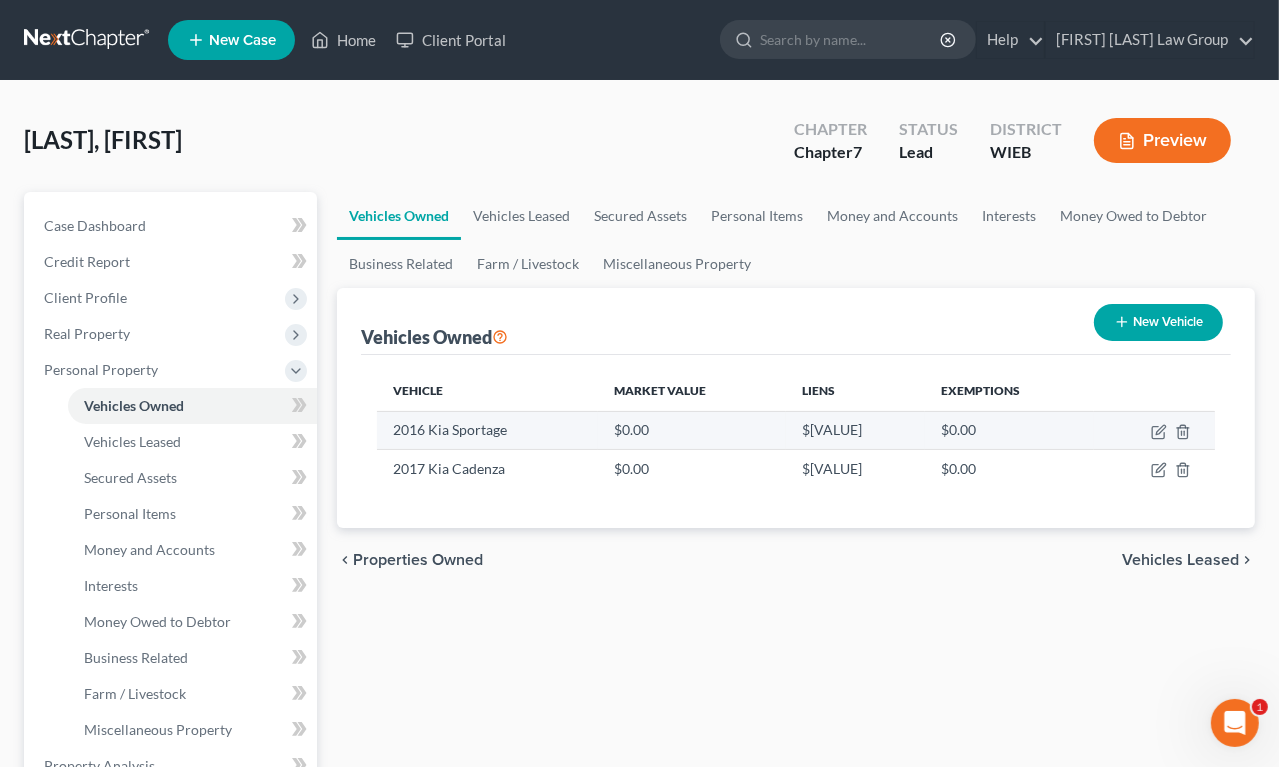 click on "2016 Kia Sportage" at bounding box center (487, 430) 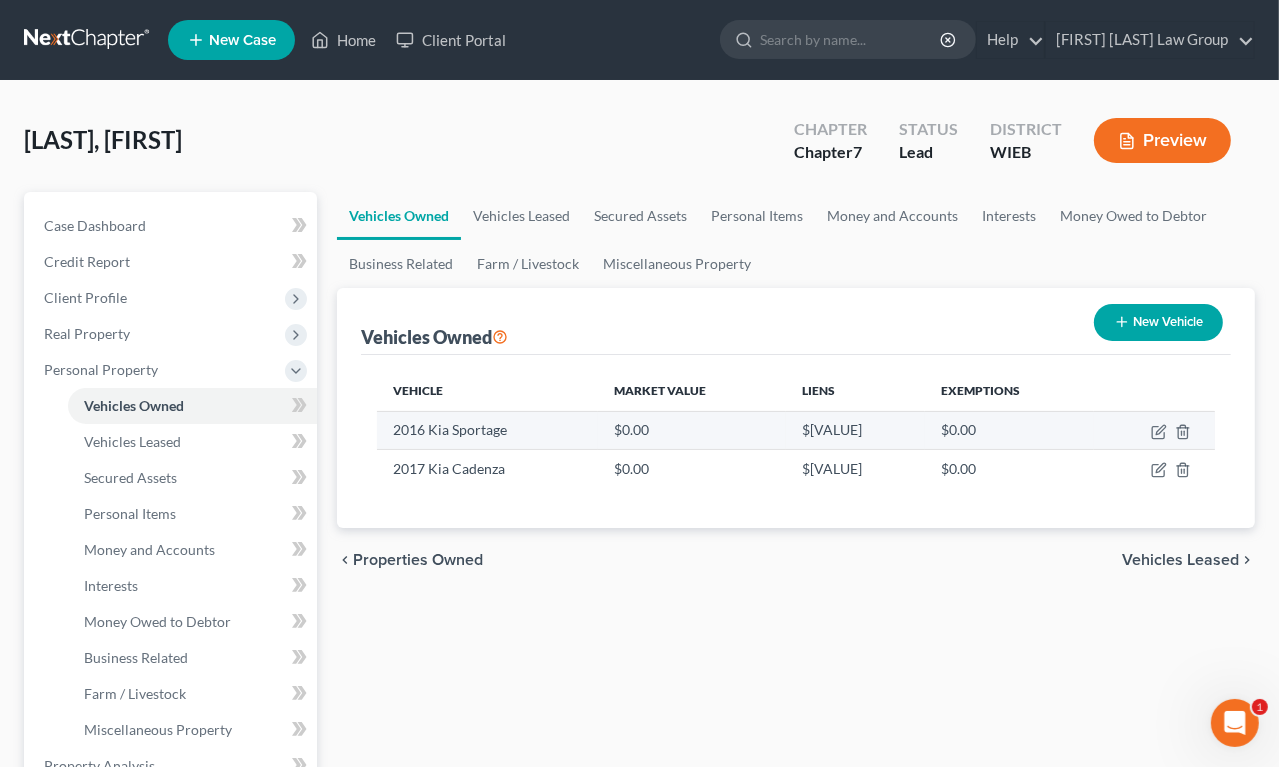 click on "$0.00" at bounding box center [692, 430] 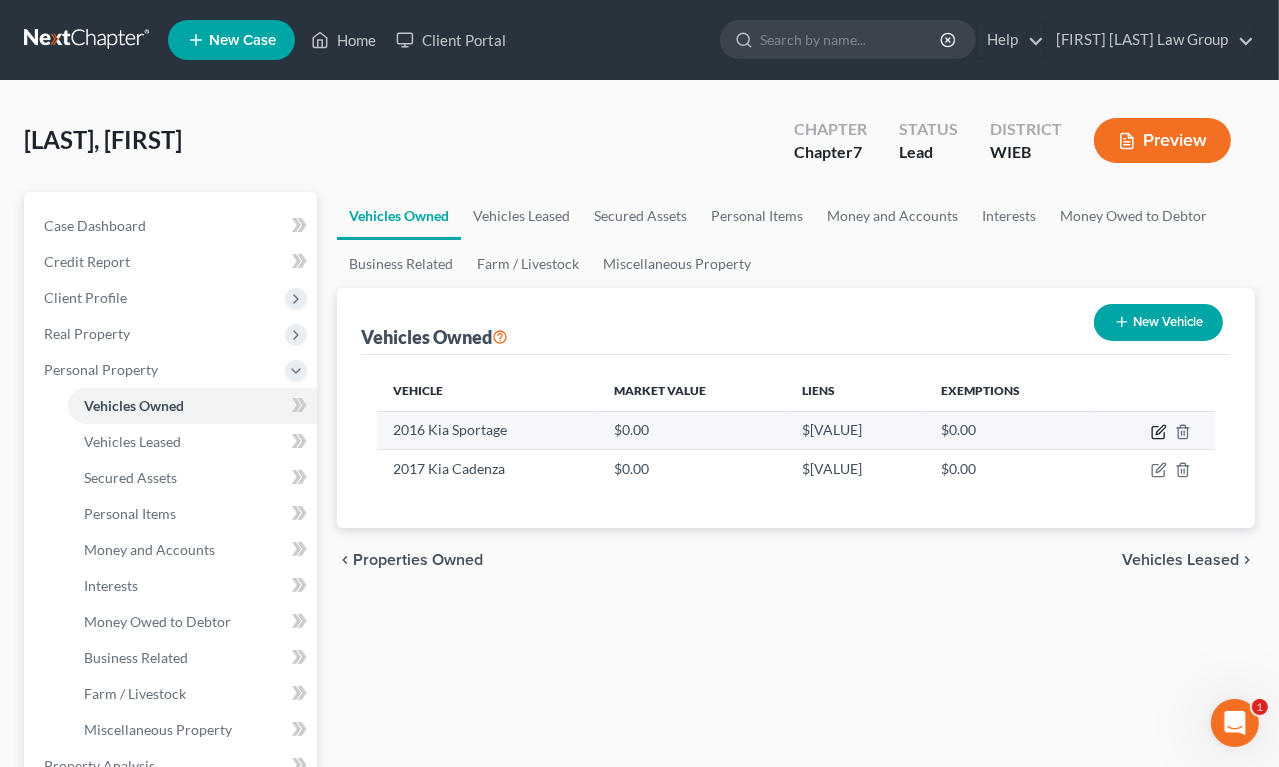 click 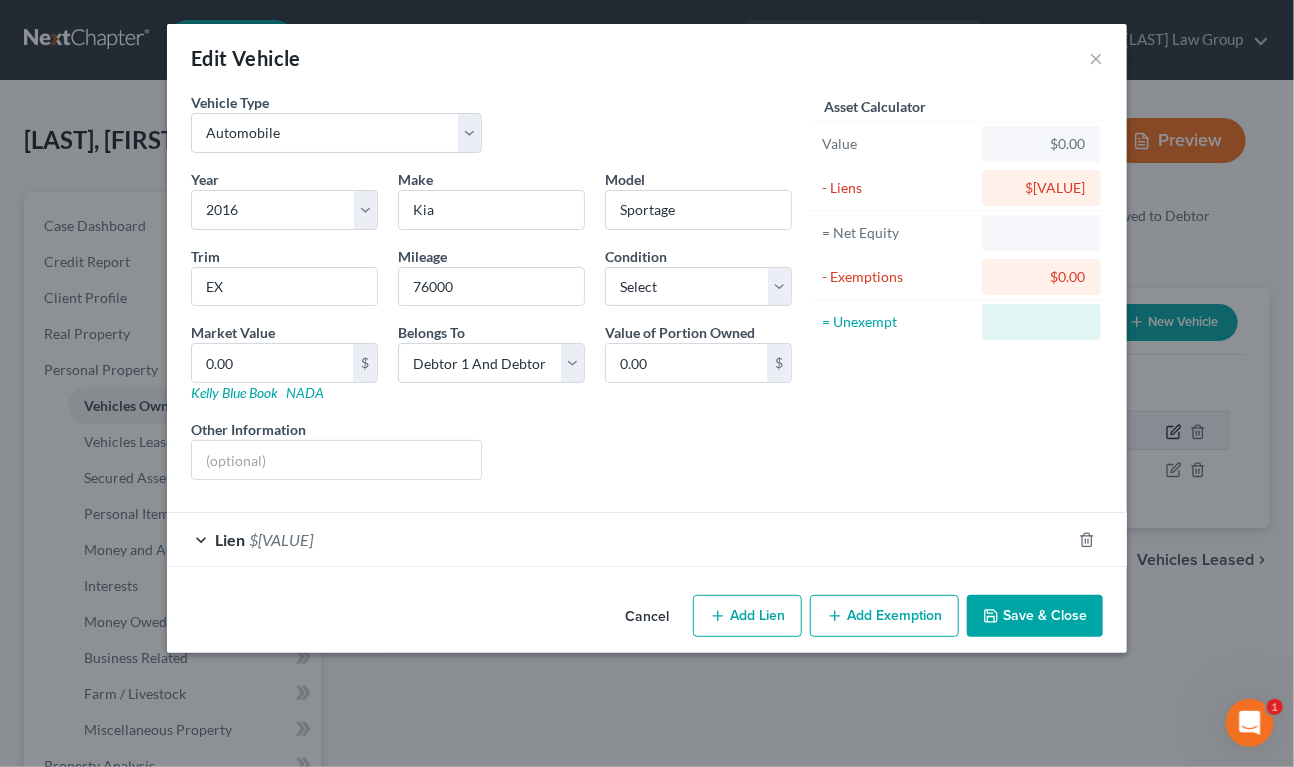 click on "Edit Vehicle × Vehicle Type Select Automobile Truck Trailer Watercraft Aircraft Motor Home Atv Other Vehicle Year Select 2026 2025 2024 2023 2022 2021 2020 2019 2018 2017 2016 2015 2014 2013 2012 2011 2010 2009 2008 2007 2006 2005 2004 2003 2002 2001 2000 1999 1998 1997 1996 1995 1994 1993 1992 1991 1990 1989 1988 1987 1986 1985 1984 1983 1982 1981 1980 1979 1978 1977 1976 1975 1974 1973 1972 1971 1970 1969 1968 1967 1966 1965 1964 1963 1962 1961 1960 1959 1958 1957 1956 1955 1954 1953 1952 1951 1950 1949 1948 1947 1946 1945 1944 1943 1942 1941 1940 1939 1938 1937 1936 1935 1934 1933 1932 1931 1930 1929 1928 1927 1926 1925 1924 1923 1922 1921 1920 1919 1918 1917 1916 1915 1914 1913 1912 1911 1910 1909 1908 1907 1906 1905 1904 1903 1902 1901
Make
*
Kia Model Sportage Trim EX Mileage 76000 Condition Select Excellent Very Good Good Fair Poor Market Value 0.00 $ Kelly Blue Book NADA
Belongs To
*
Select Debtor 1 Only Debtor 2 Only Debtor 1 And Debtor 2 Only Community Property $" at bounding box center (647, 383) 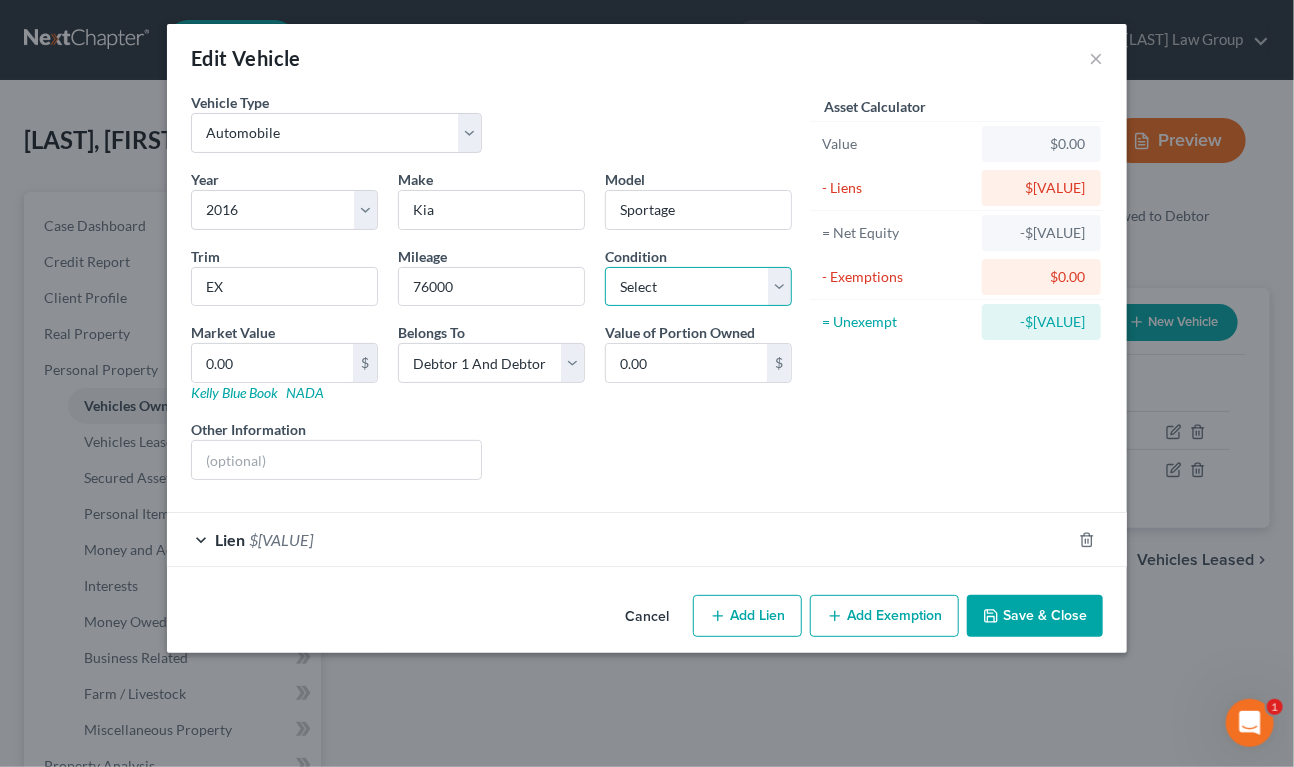 click on "Select Excellent Very Good Good Fair Poor" at bounding box center (698, 287) 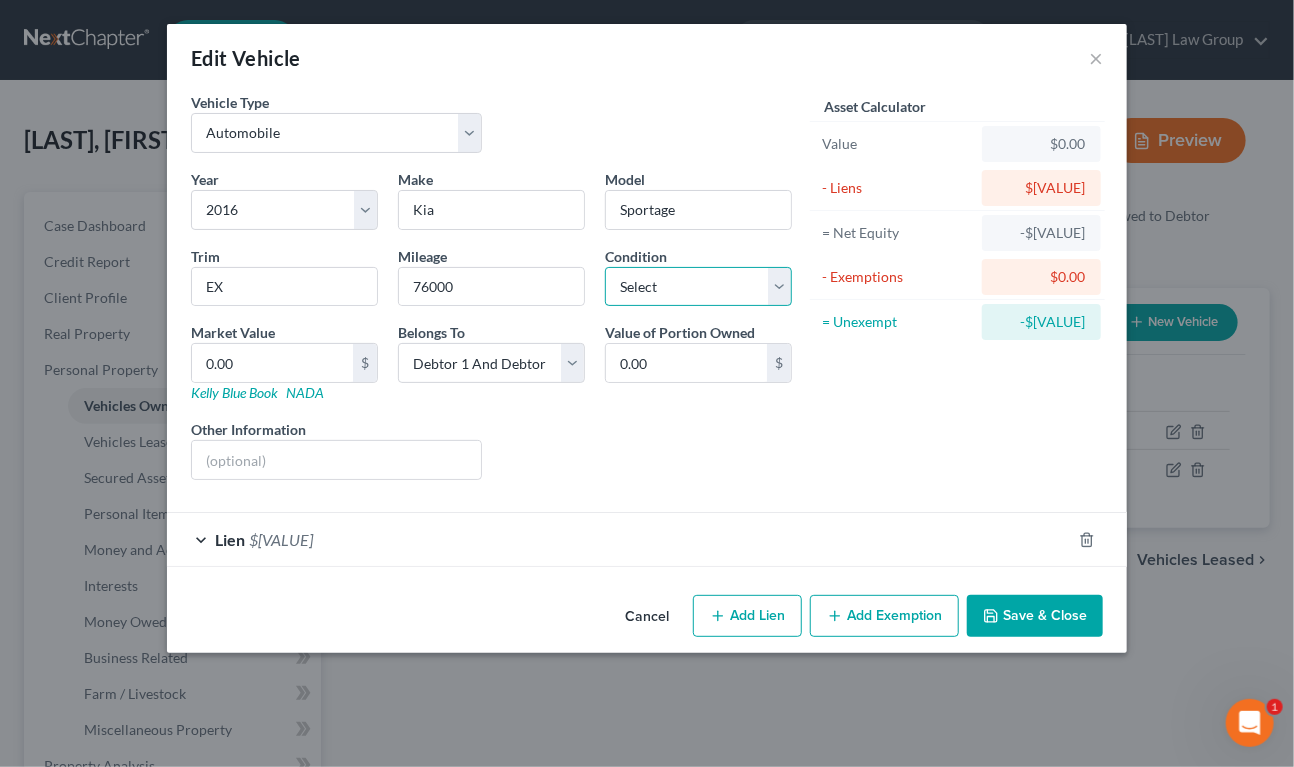 select on "2" 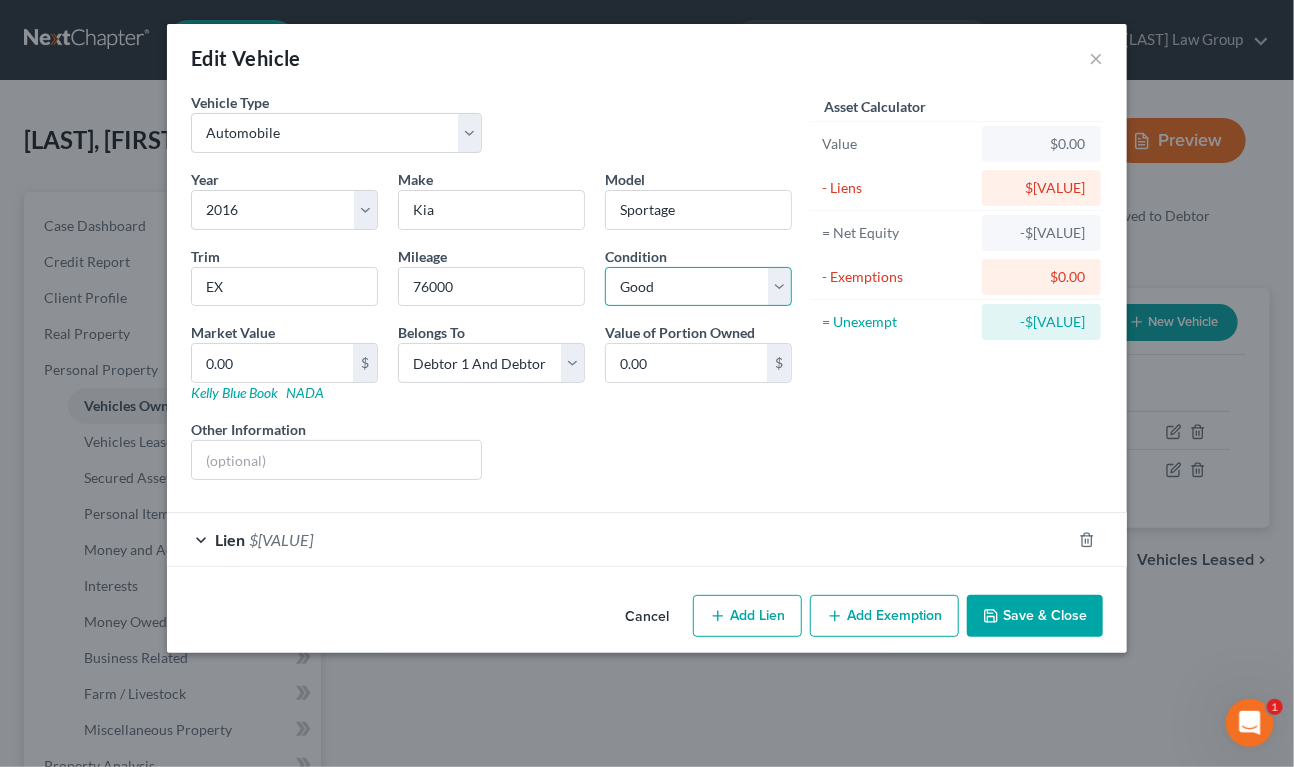 click on "Select Excellent Very Good Good Fair Poor" at bounding box center [698, 287] 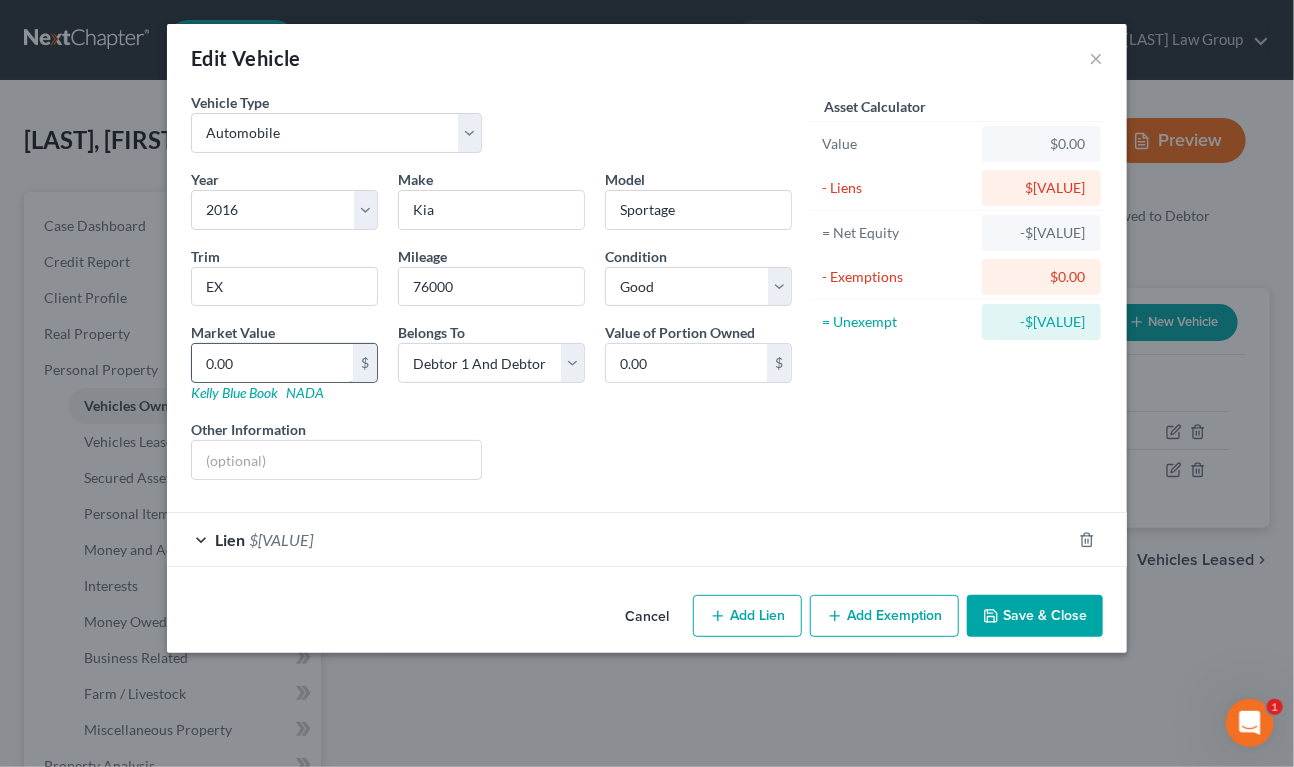click on "0.00" at bounding box center (272, 363) 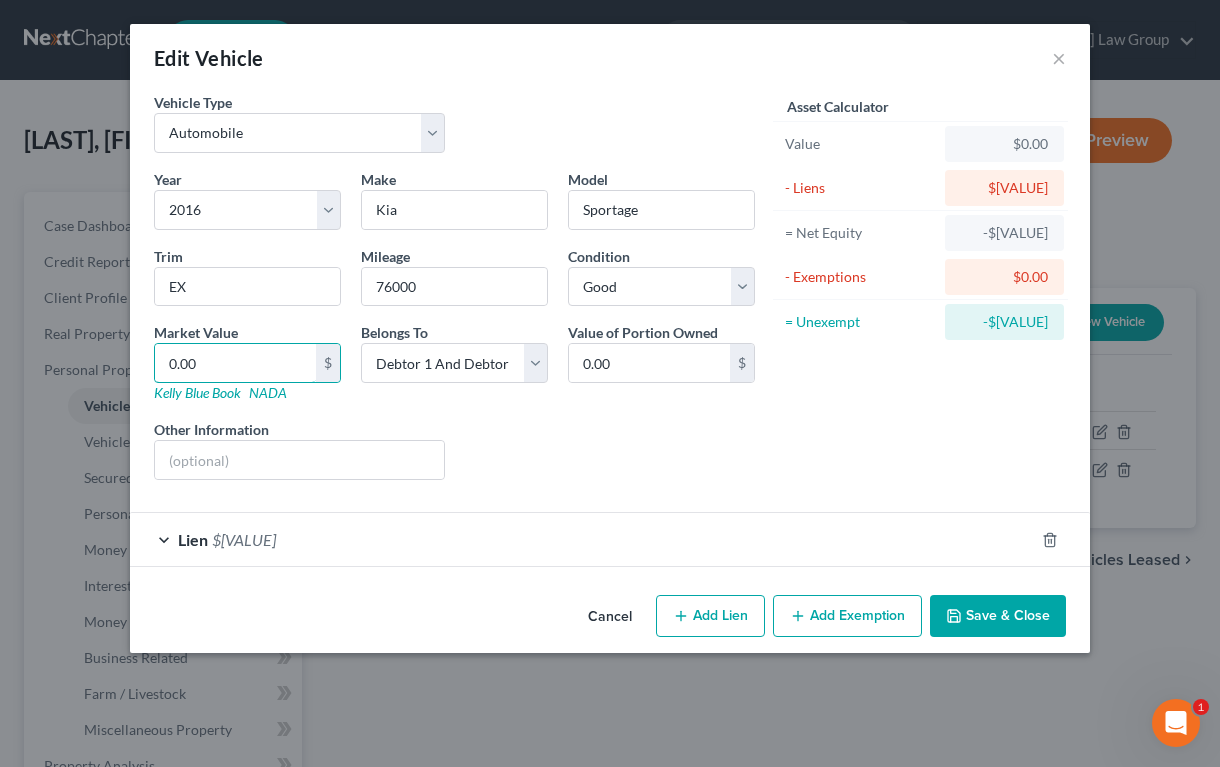 type 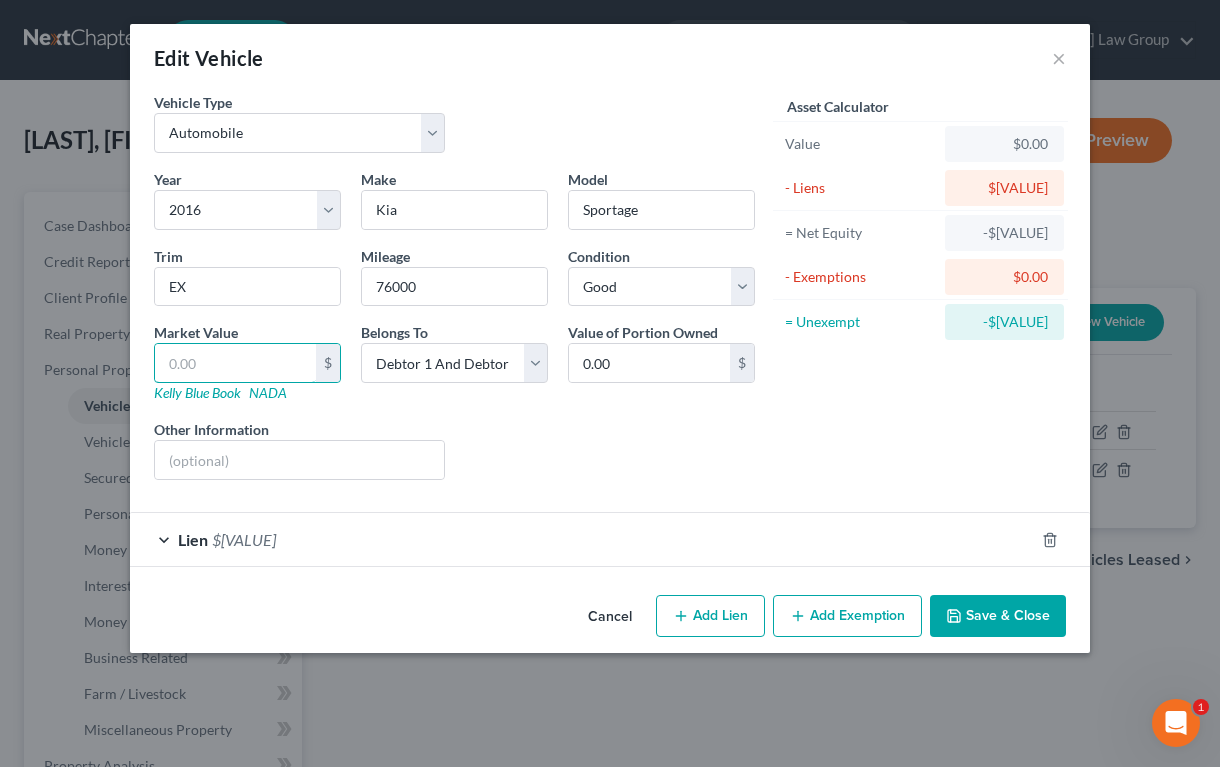 type 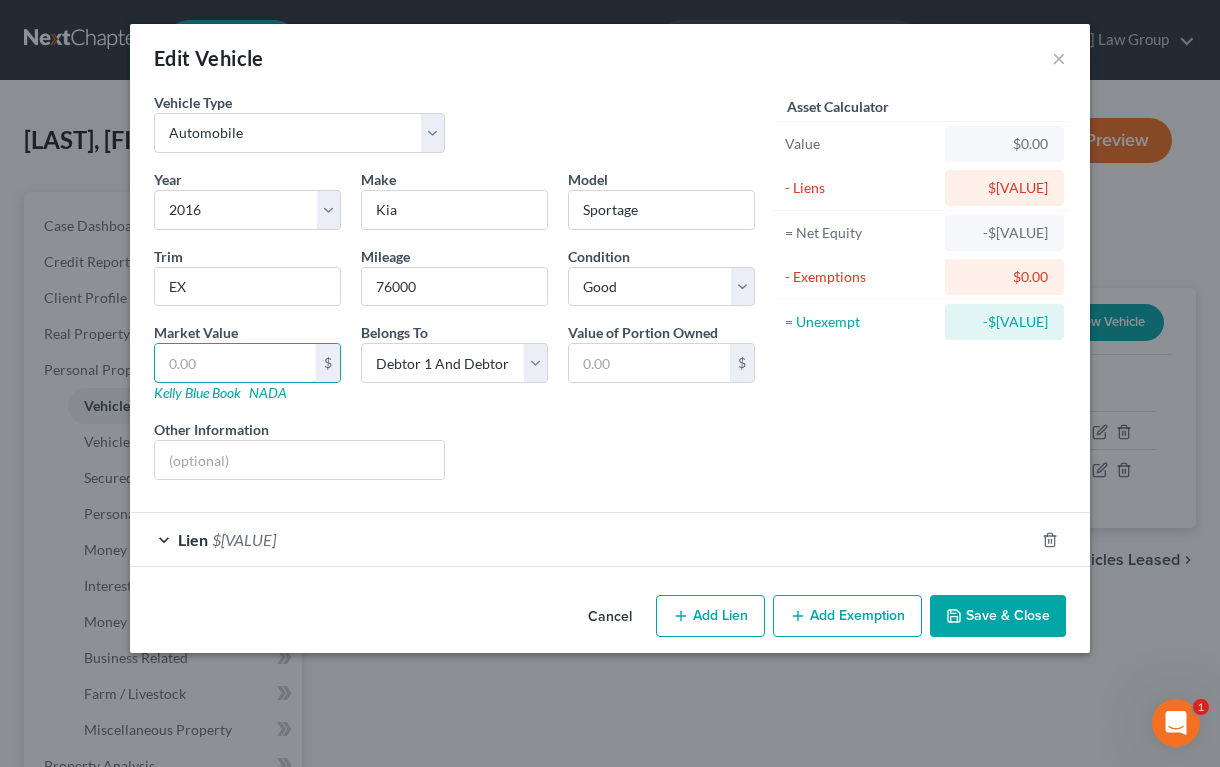 type on "8" 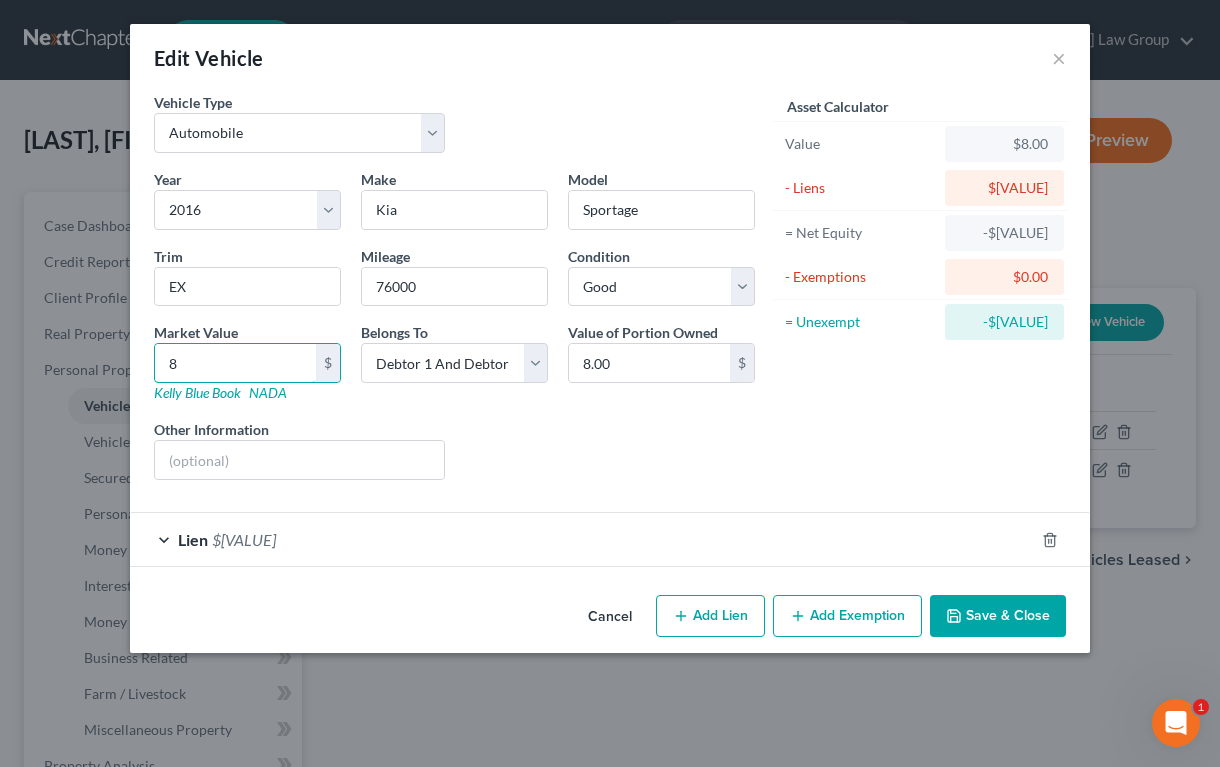 type on "87" 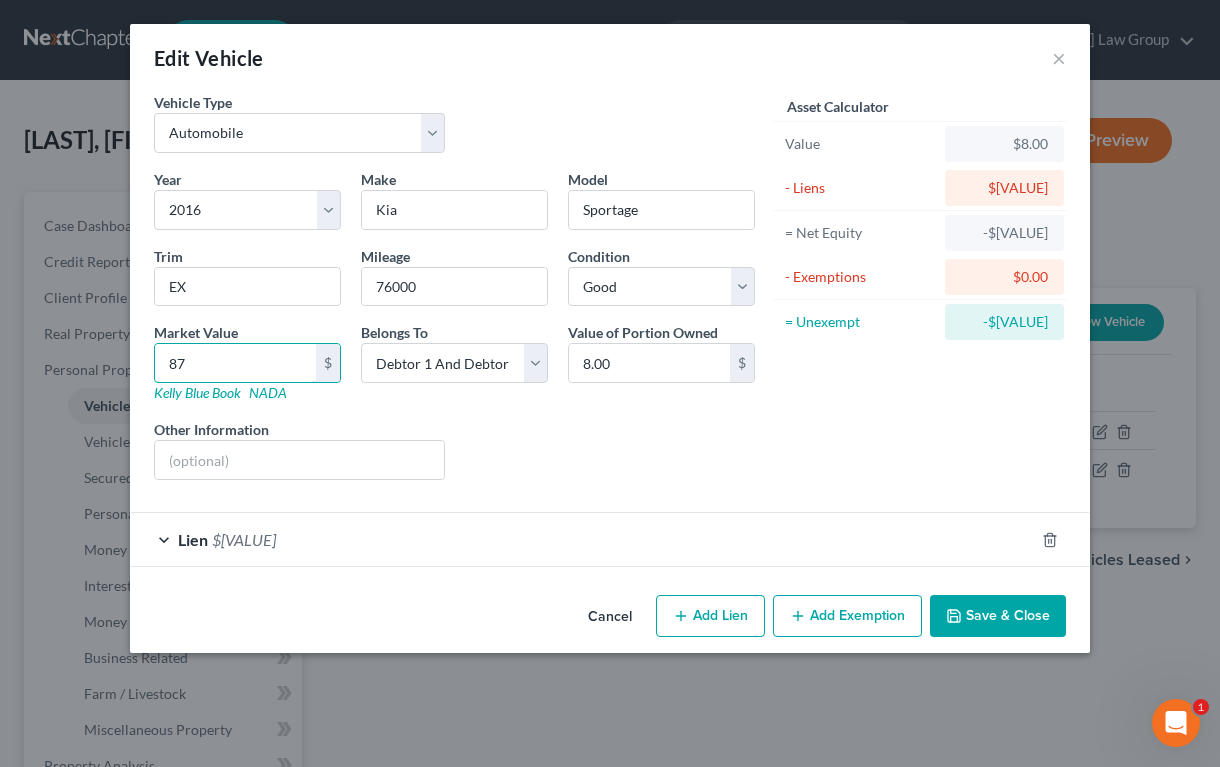 type on "87.00" 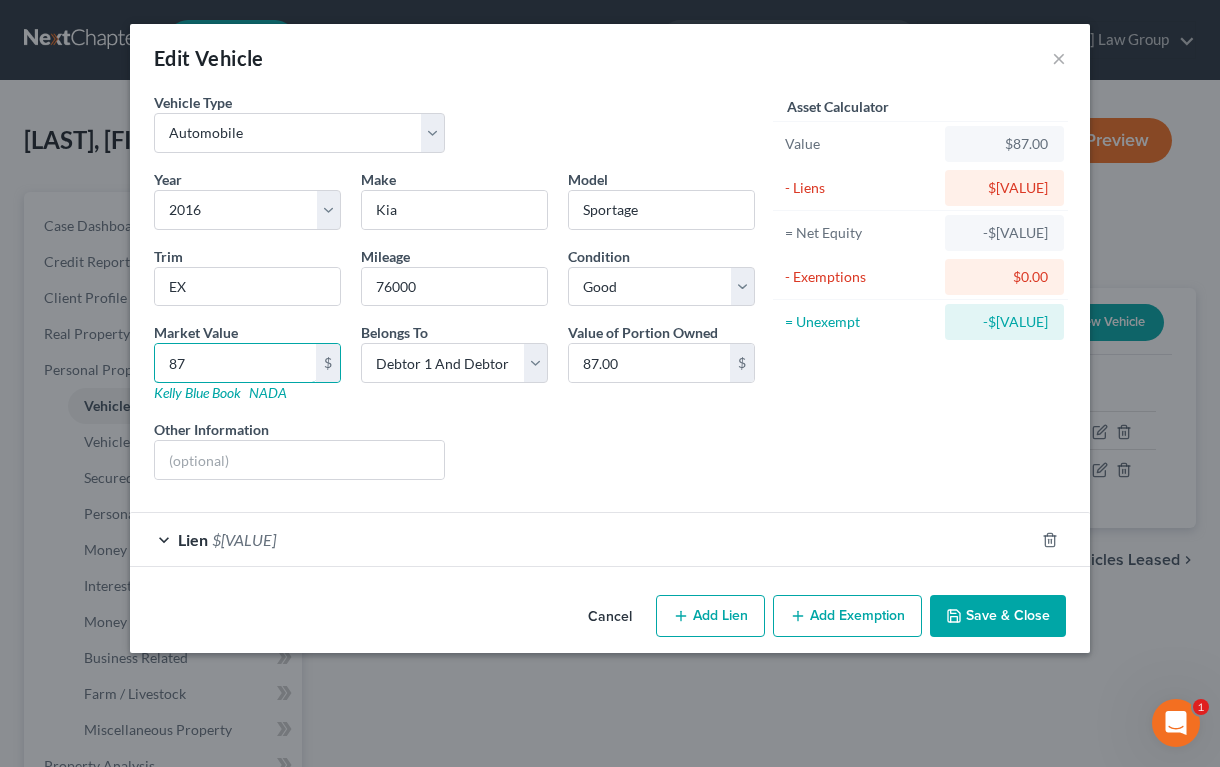type on "873" 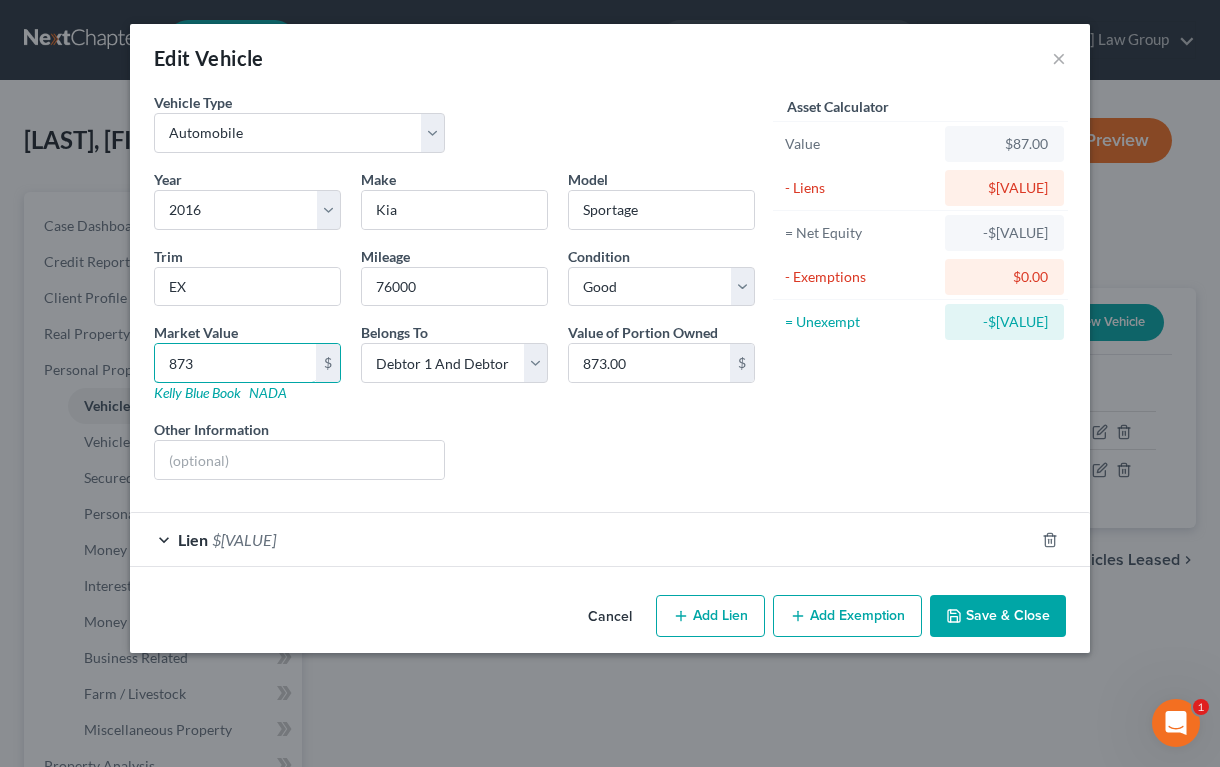 type on "8737" 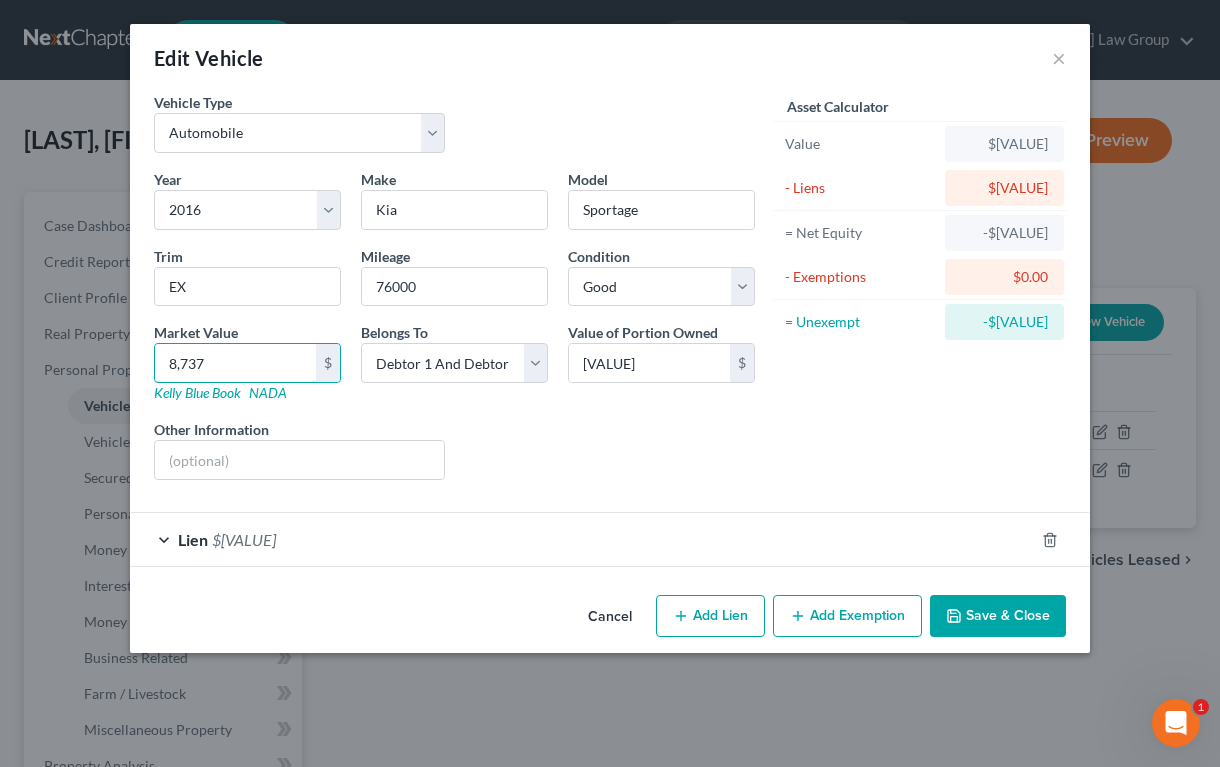 type on "8,737" 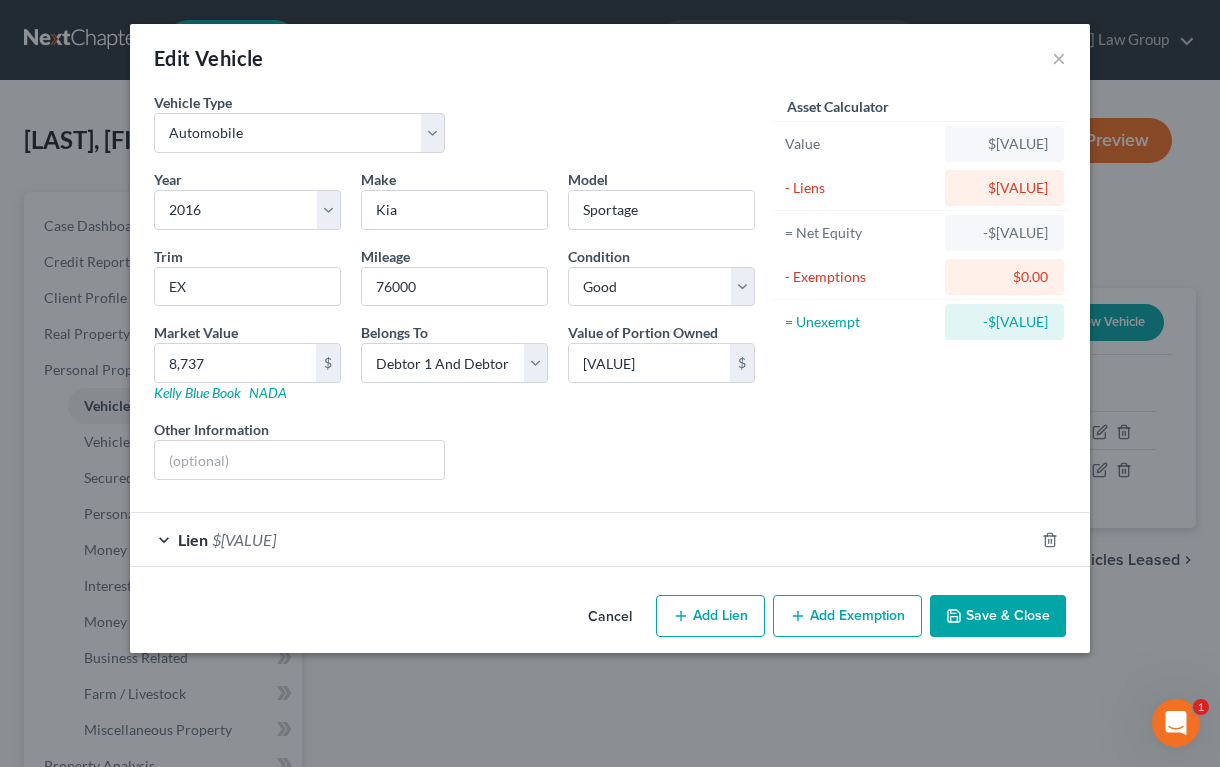 click on "Add Lien" at bounding box center (710, 616) 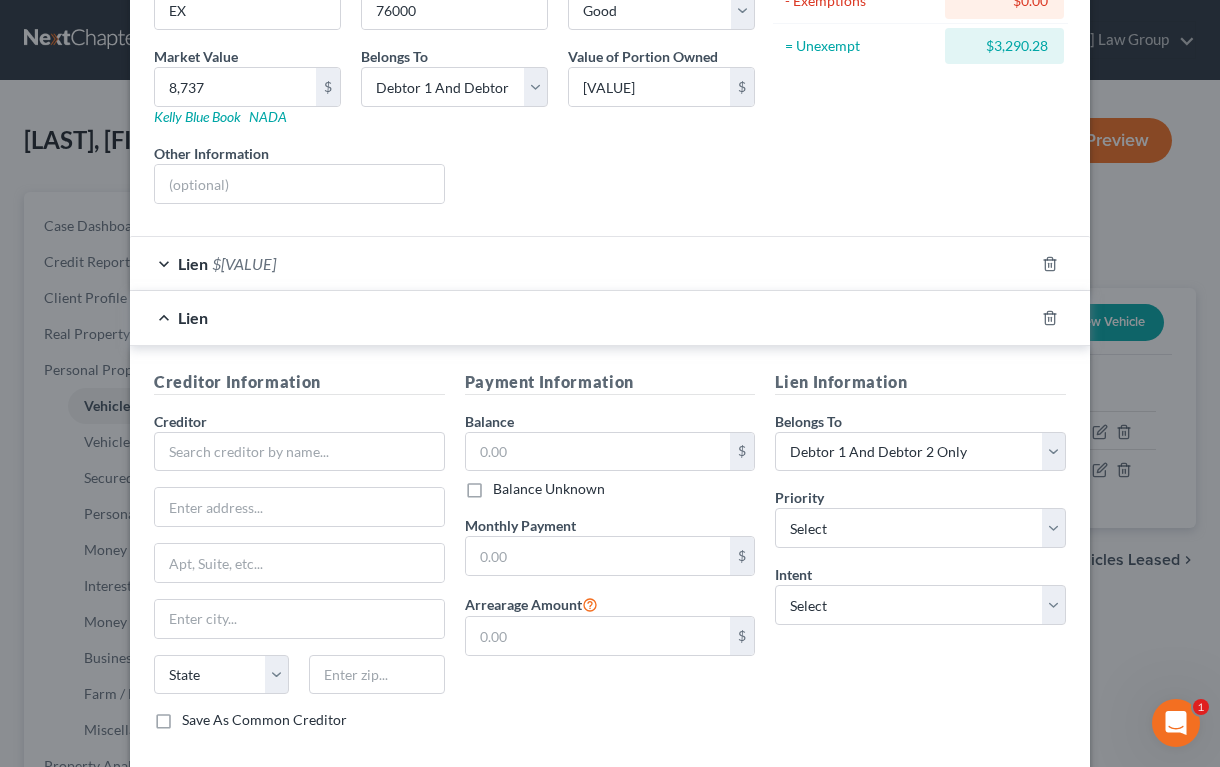 scroll, scrollTop: 283, scrollLeft: 0, axis: vertical 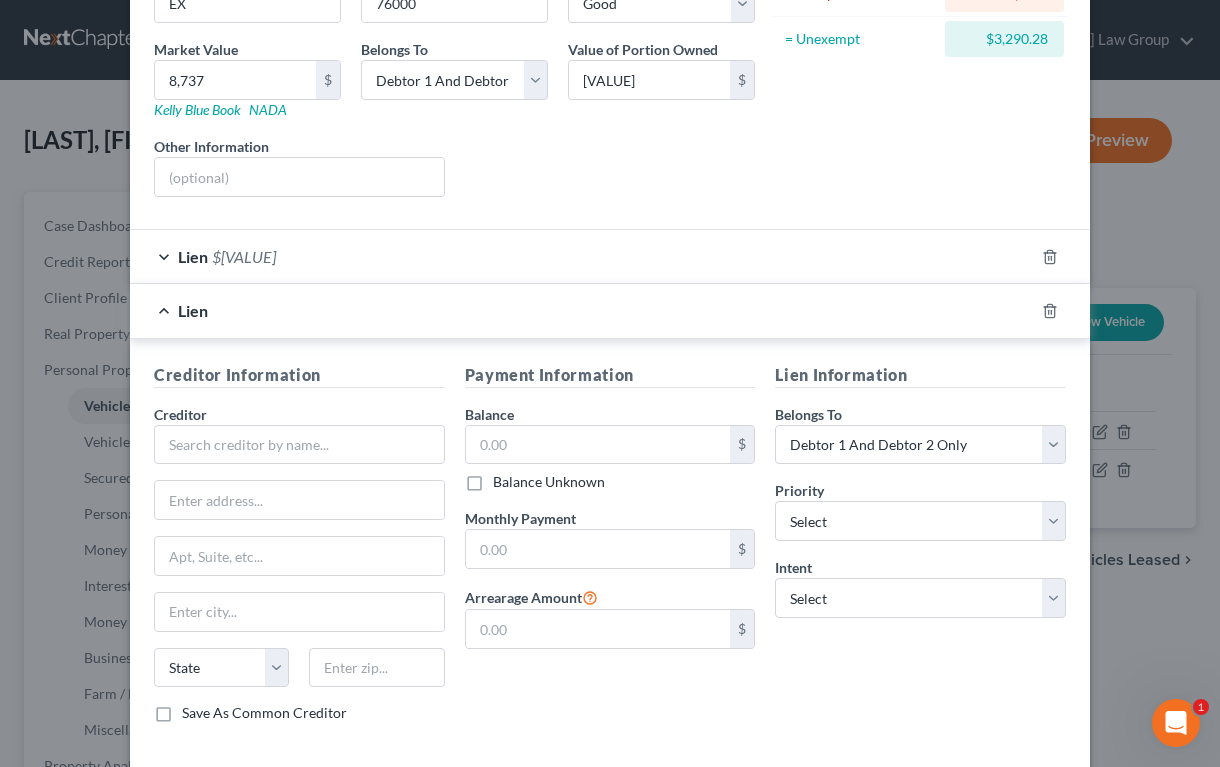 click at bounding box center [1062, 311] 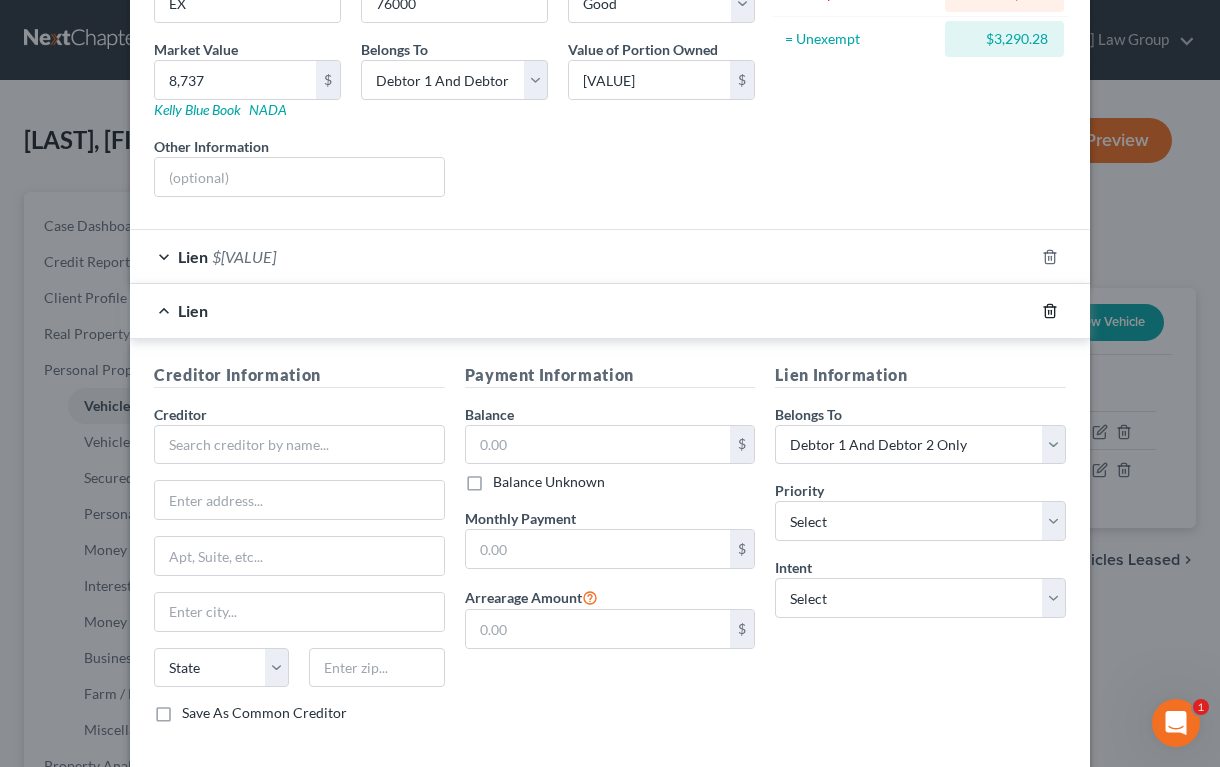 click 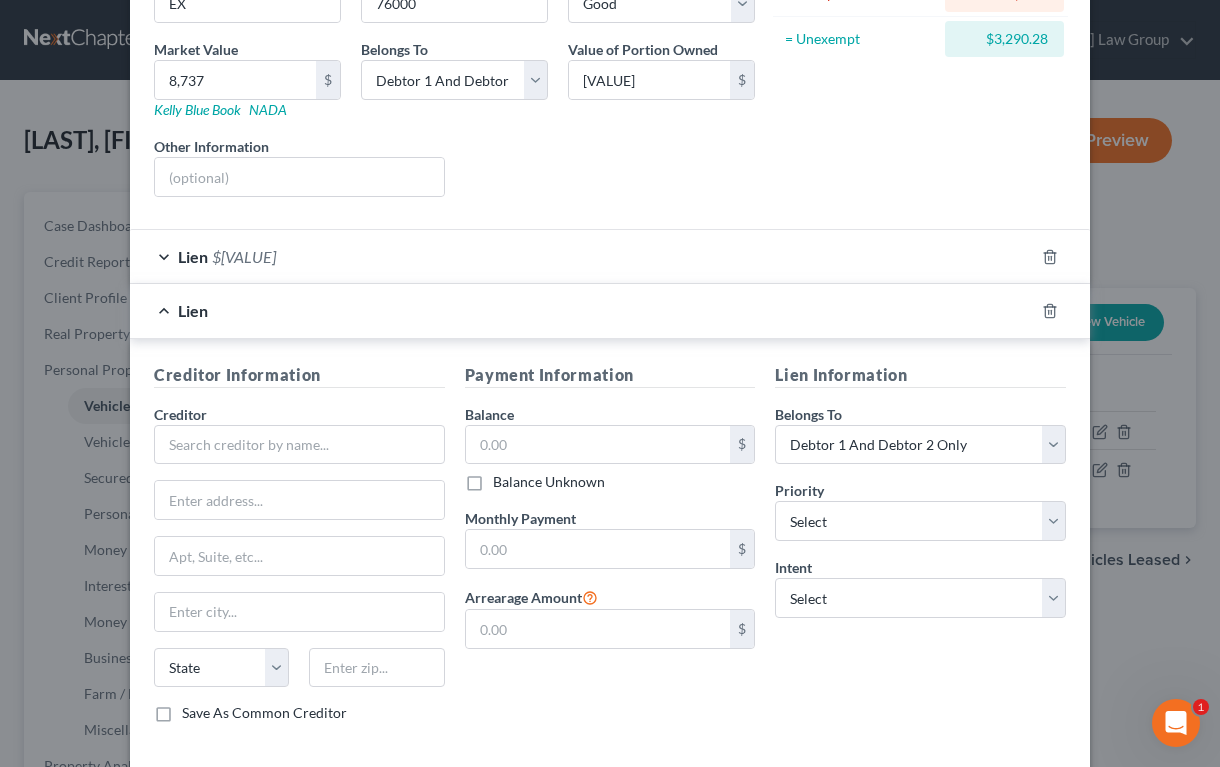 scroll, scrollTop: 0, scrollLeft: 0, axis: both 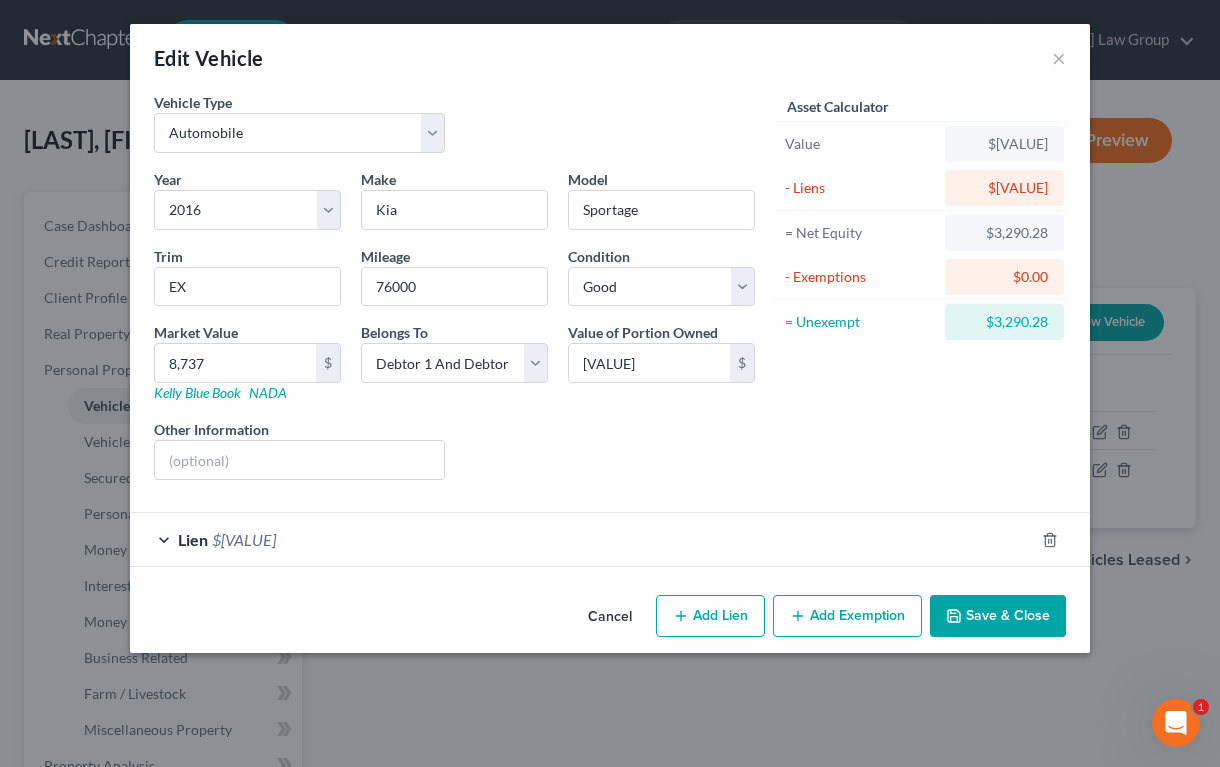 click on "Add Exemption" at bounding box center (847, 616) 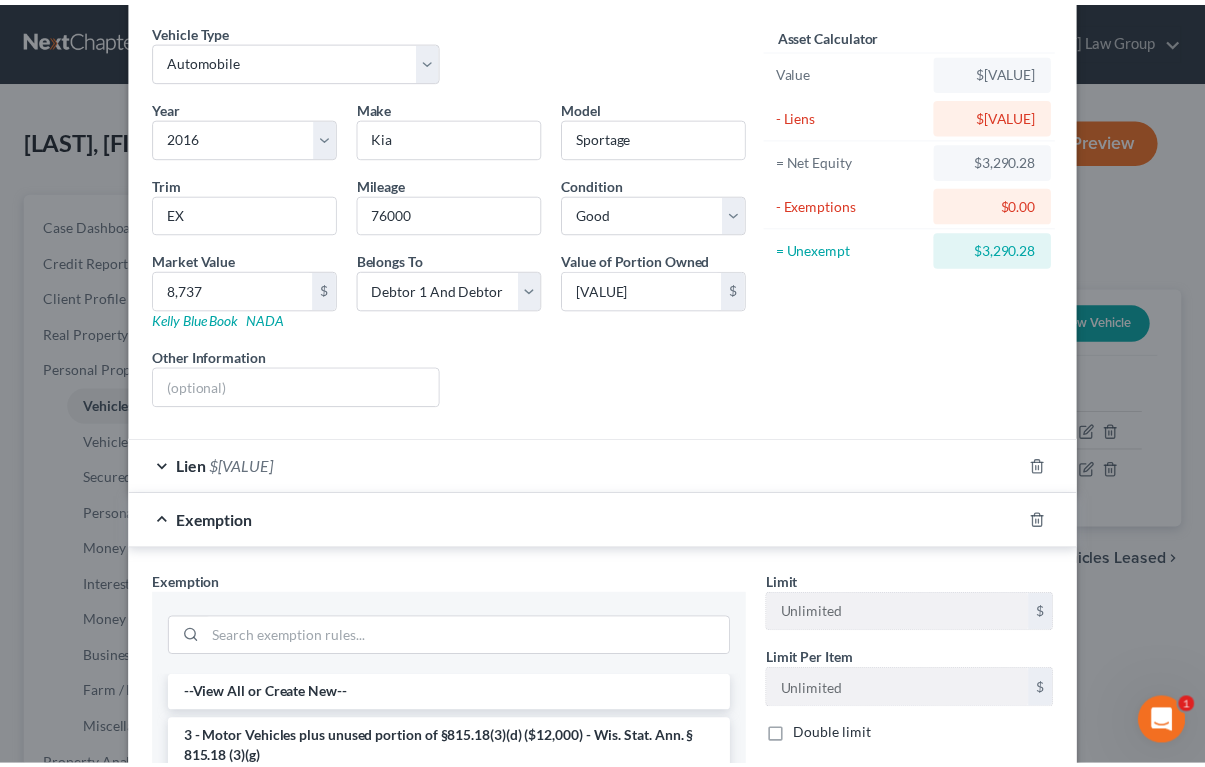 scroll, scrollTop: 0, scrollLeft: 0, axis: both 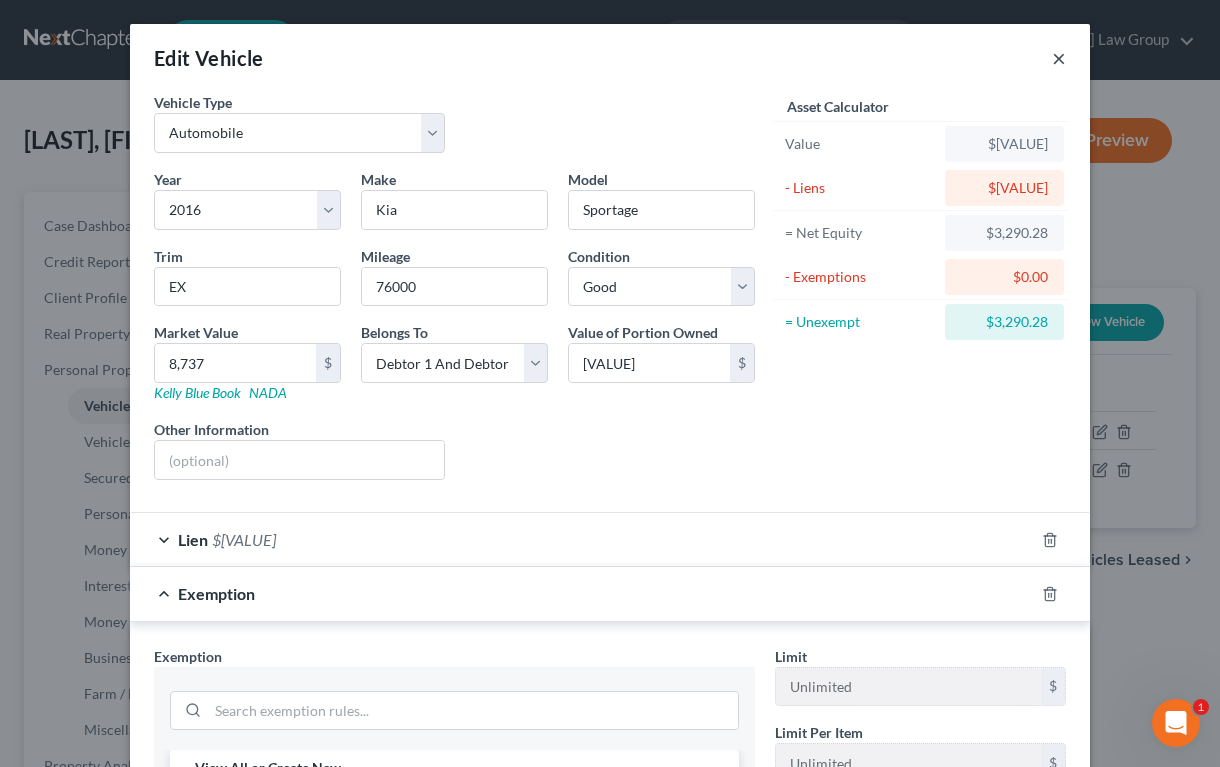 click on "×" at bounding box center (1059, 58) 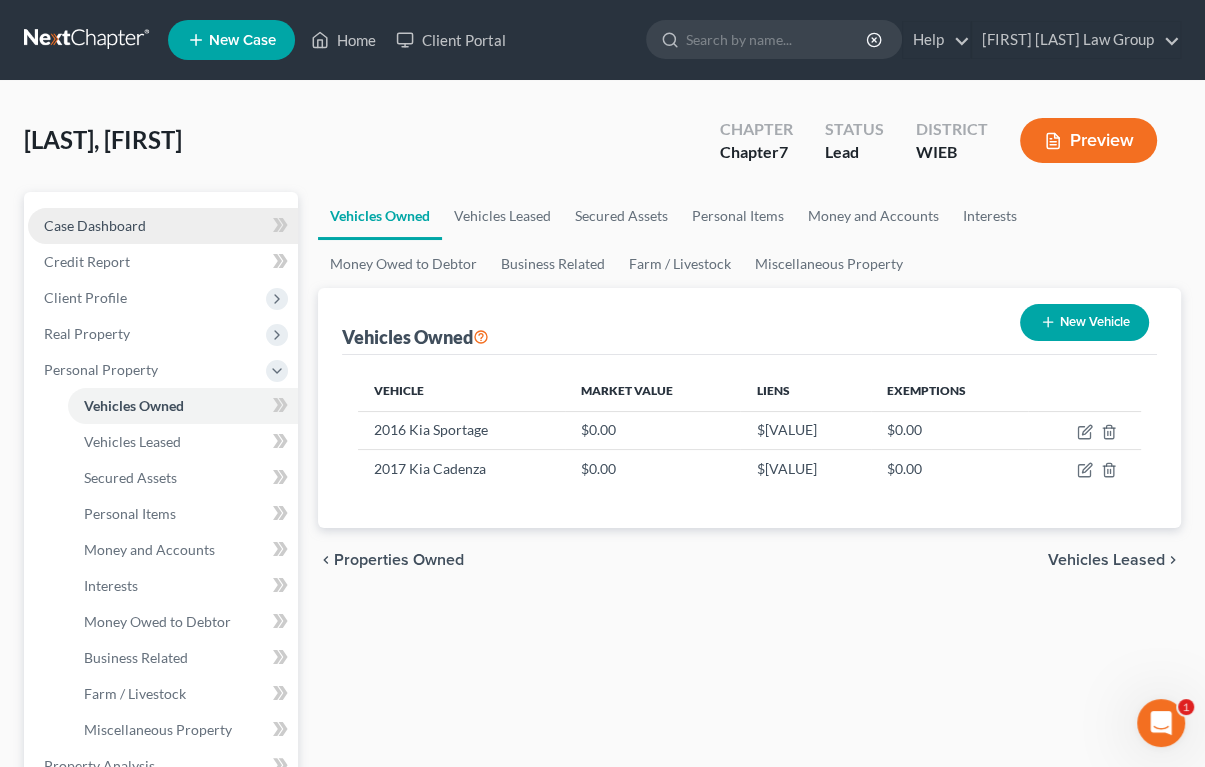 click on "Case Dashboard" at bounding box center [163, 226] 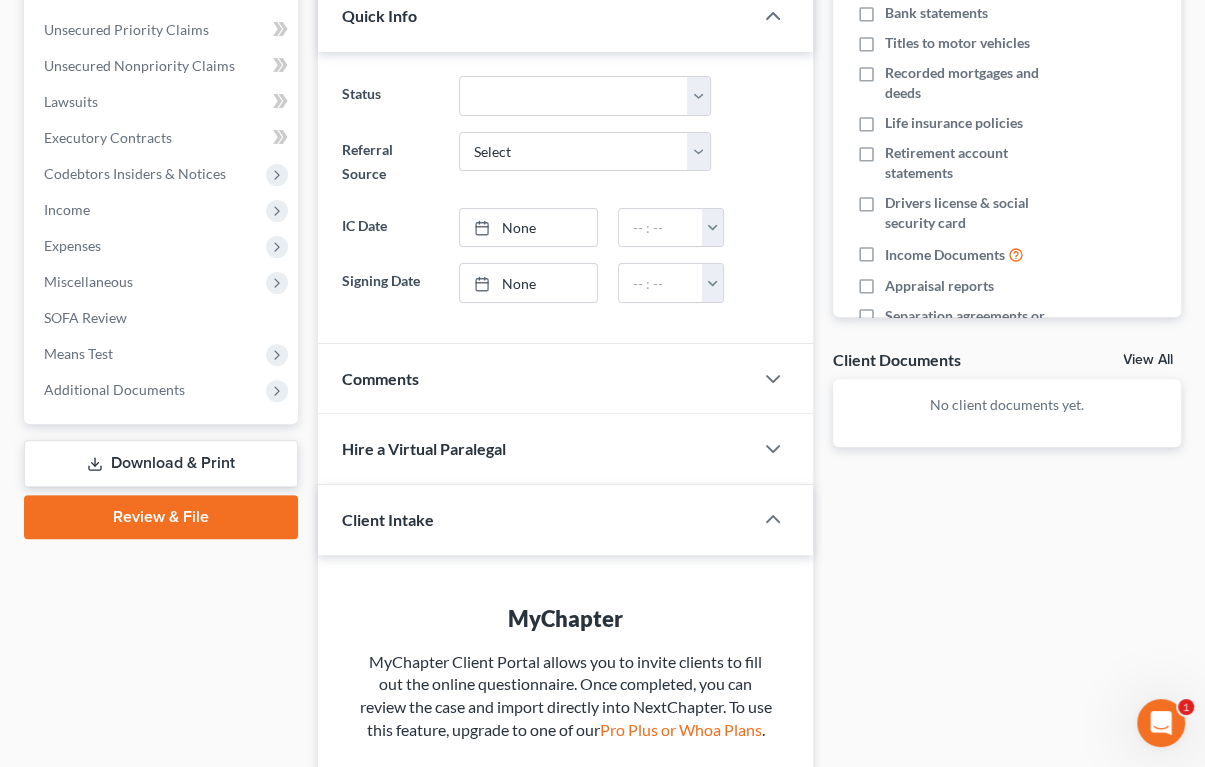 scroll, scrollTop: 453, scrollLeft: 0, axis: vertical 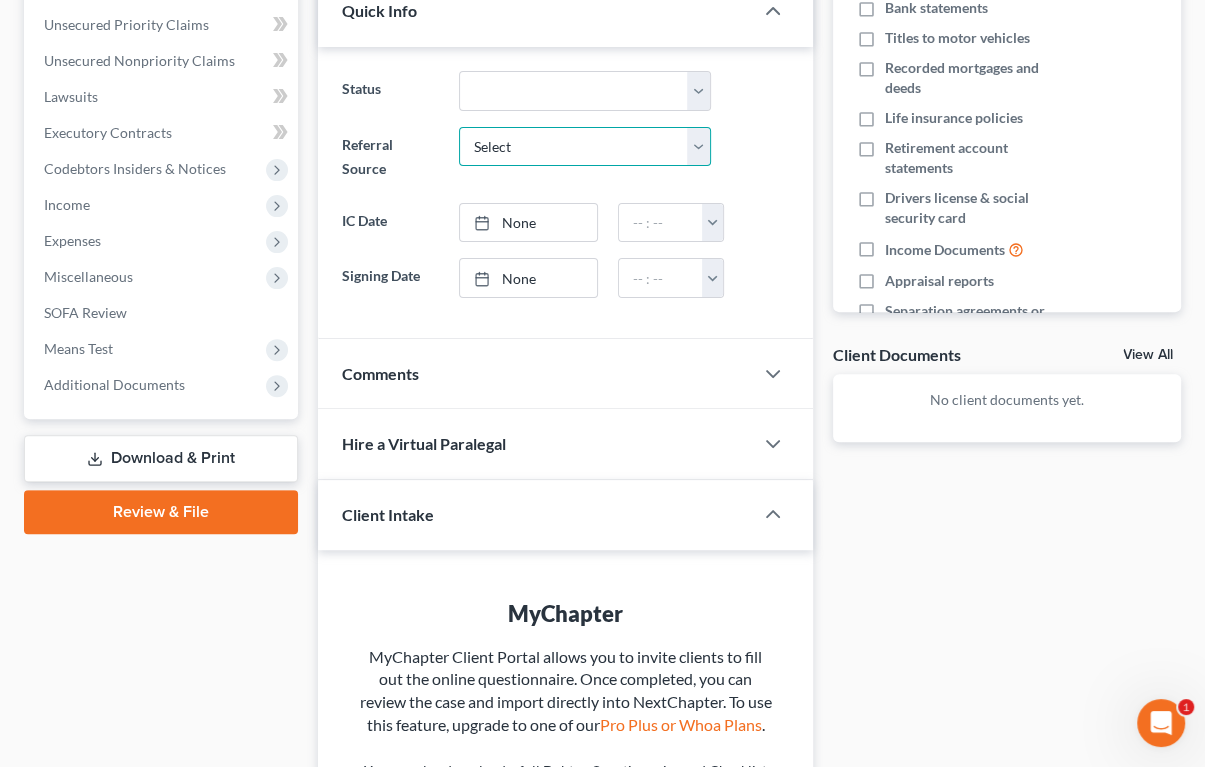 click on "Select Word Of Mouth Previous Clients Direct Mail Website Google Search Modern Attorney Other (specify)" at bounding box center [585, 147] 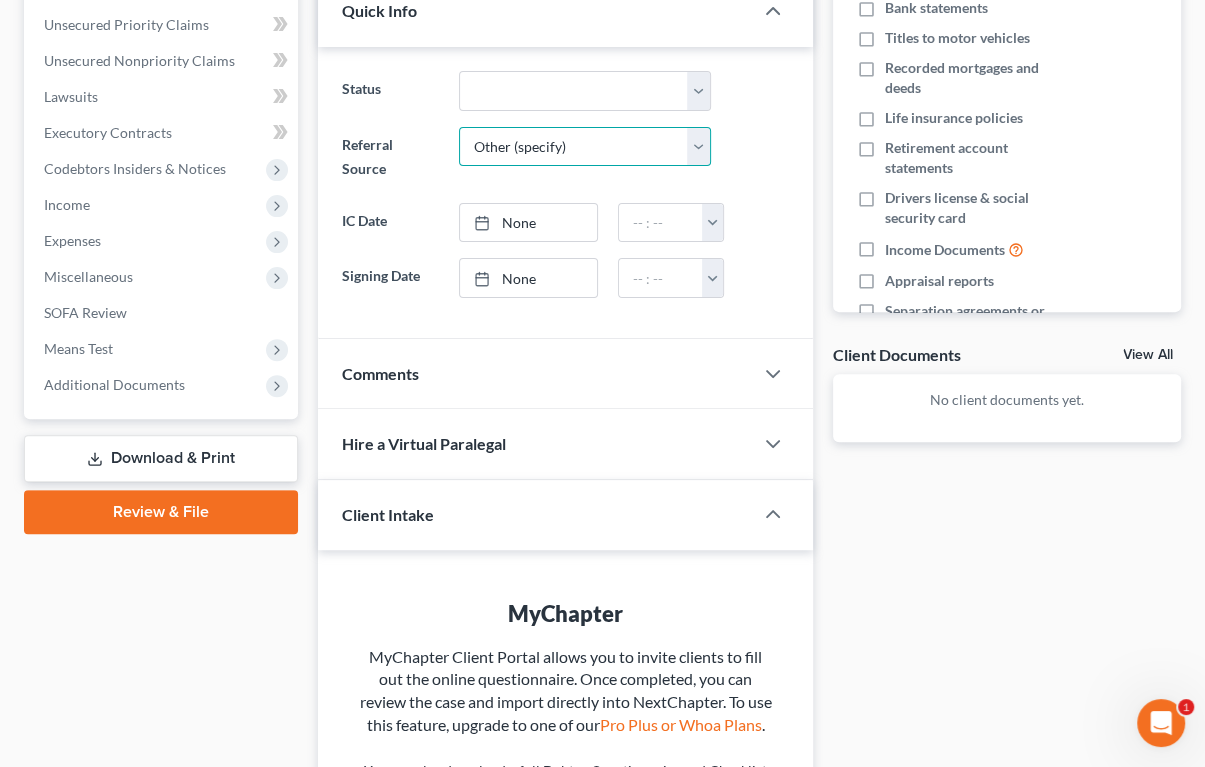 click on "Select Word Of Mouth Previous Clients Direct Mail Website Google Search Modern Attorney Other (specify)" at bounding box center [585, 147] 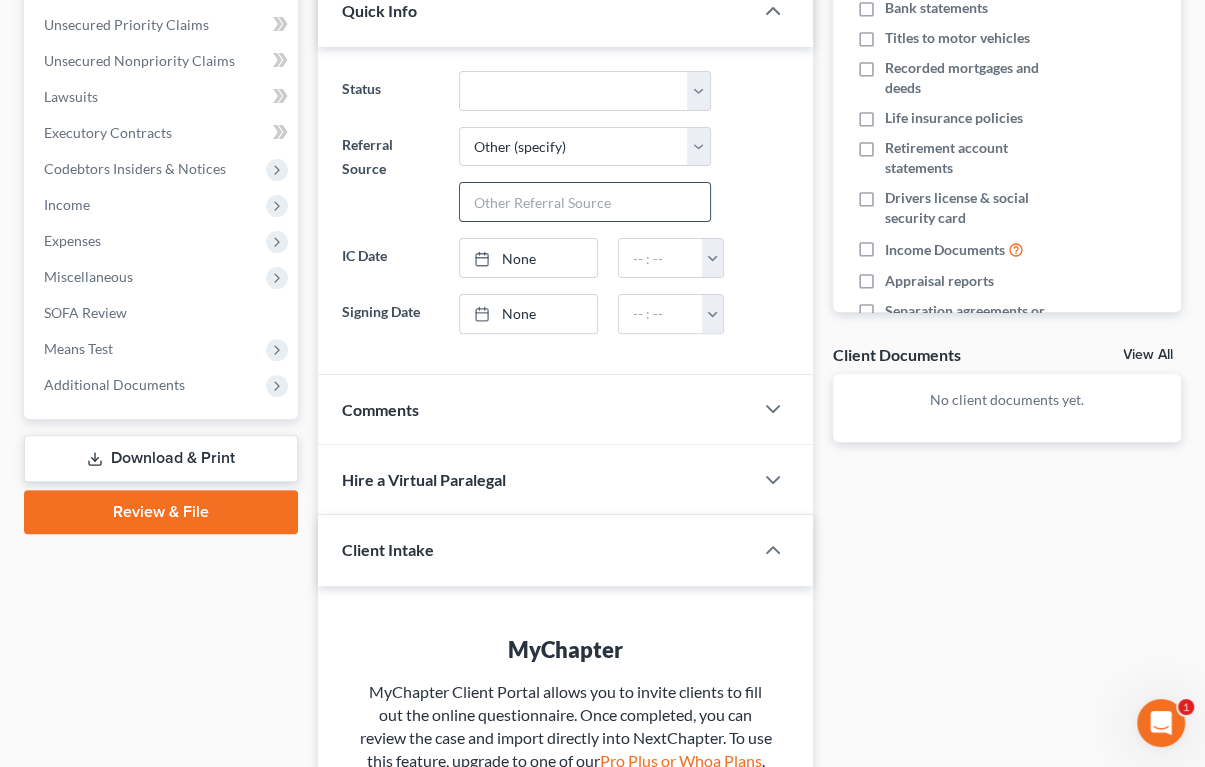 click at bounding box center [585, 202] 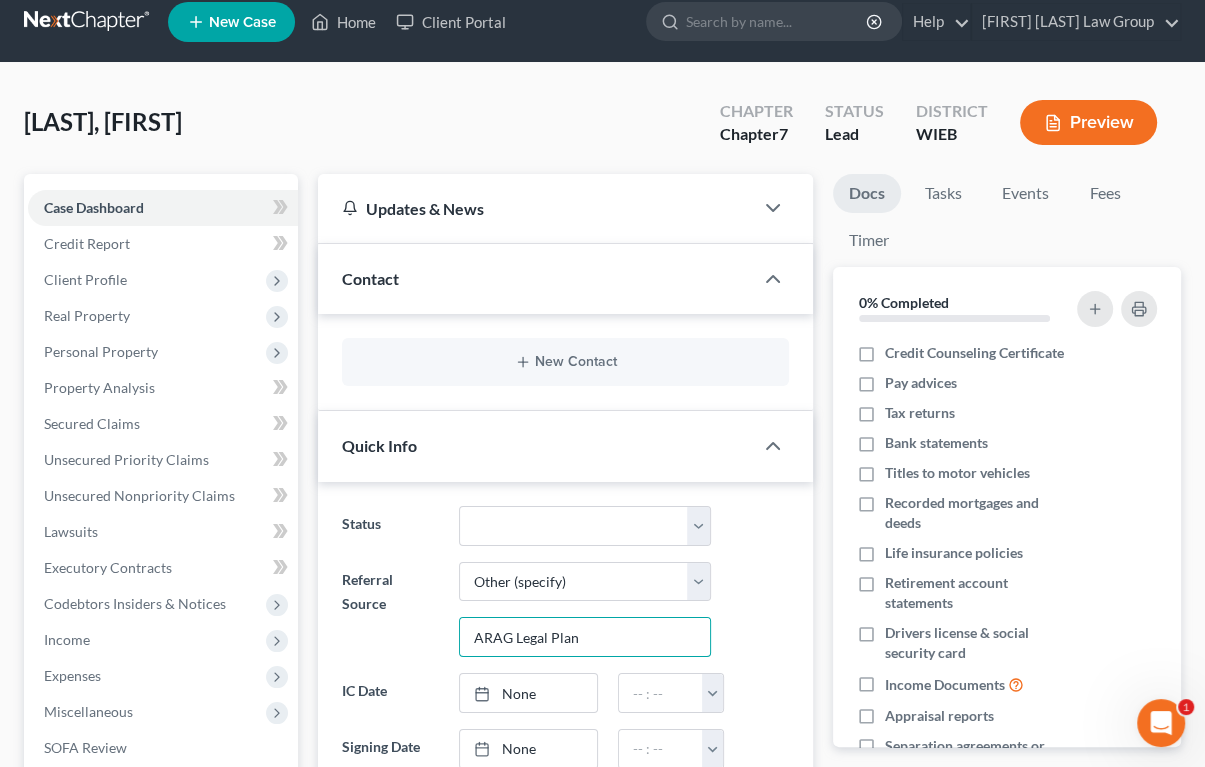 scroll, scrollTop: 4, scrollLeft: 0, axis: vertical 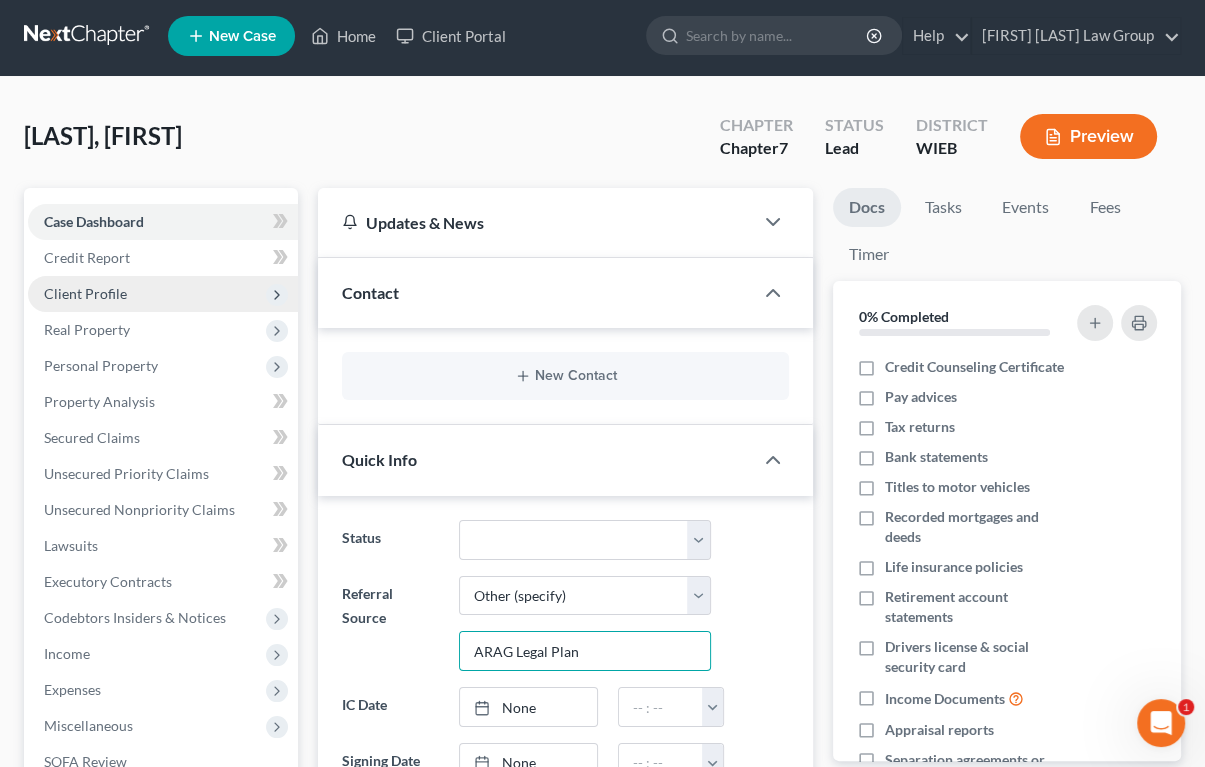 type on "ARAG Legal Plan" 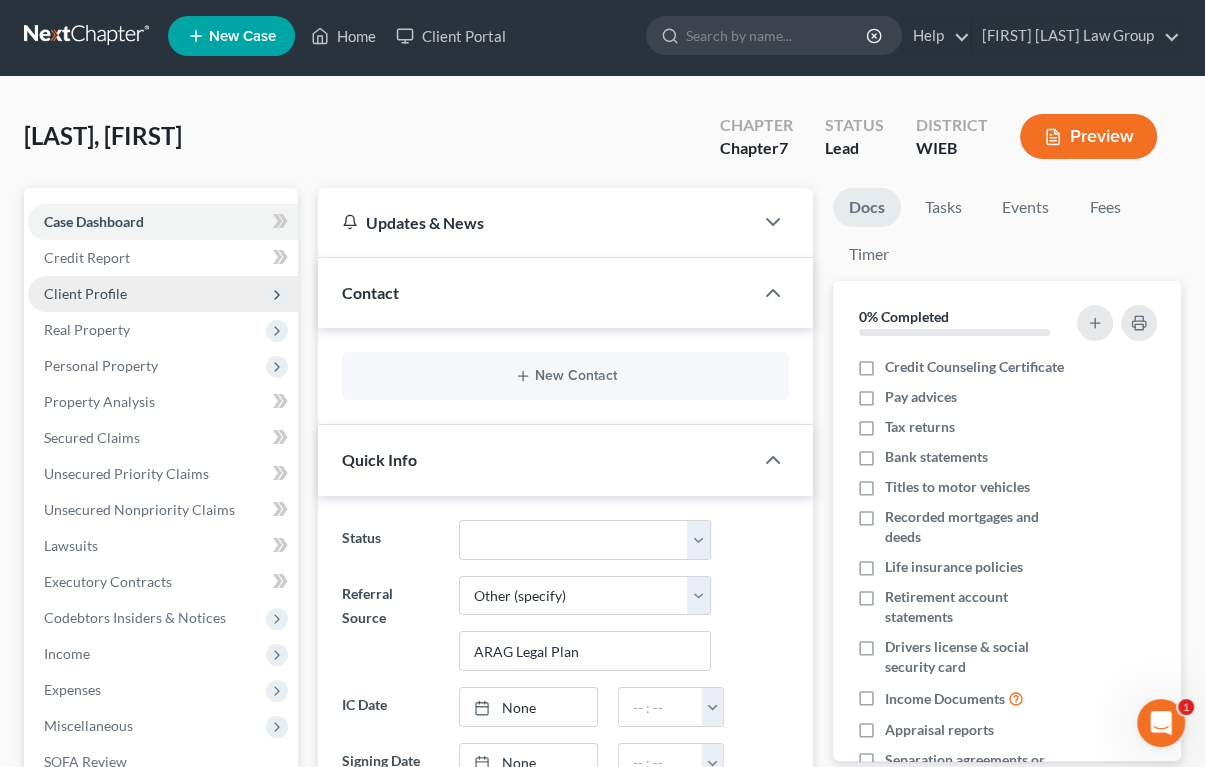 click on "Client Profile" at bounding box center (85, 293) 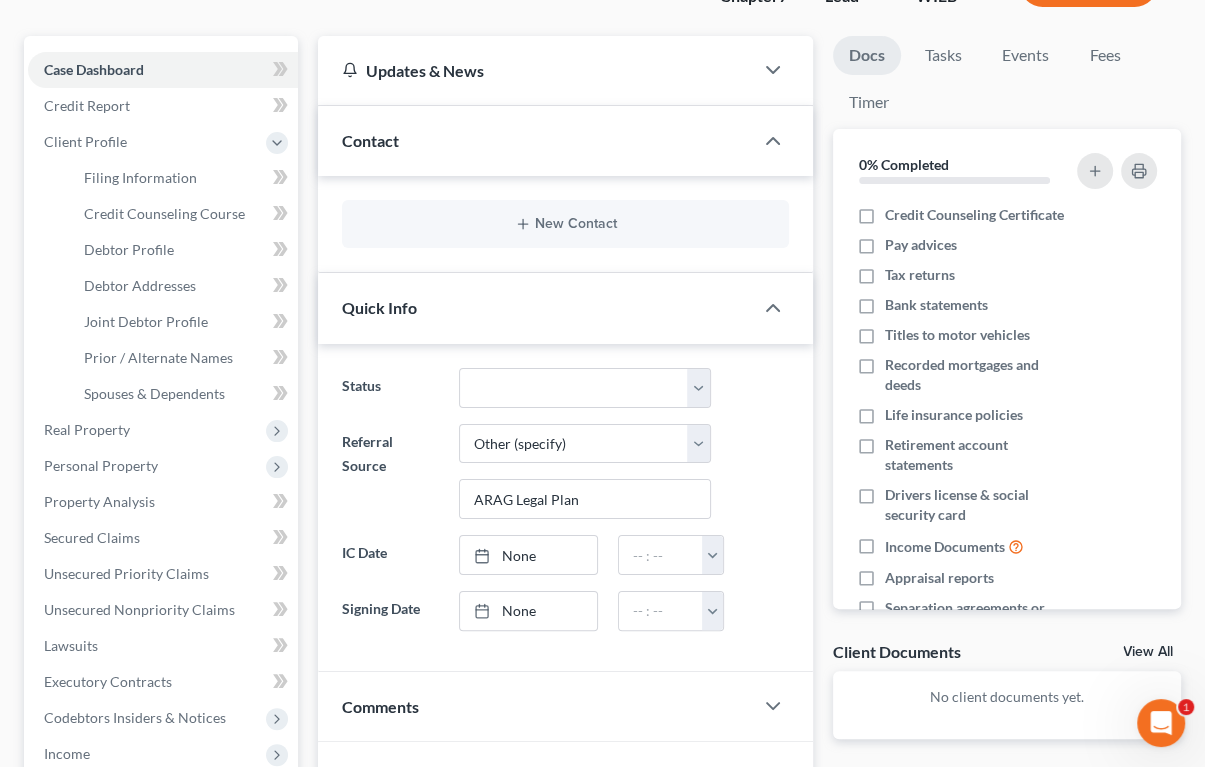 scroll, scrollTop: 158, scrollLeft: 0, axis: vertical 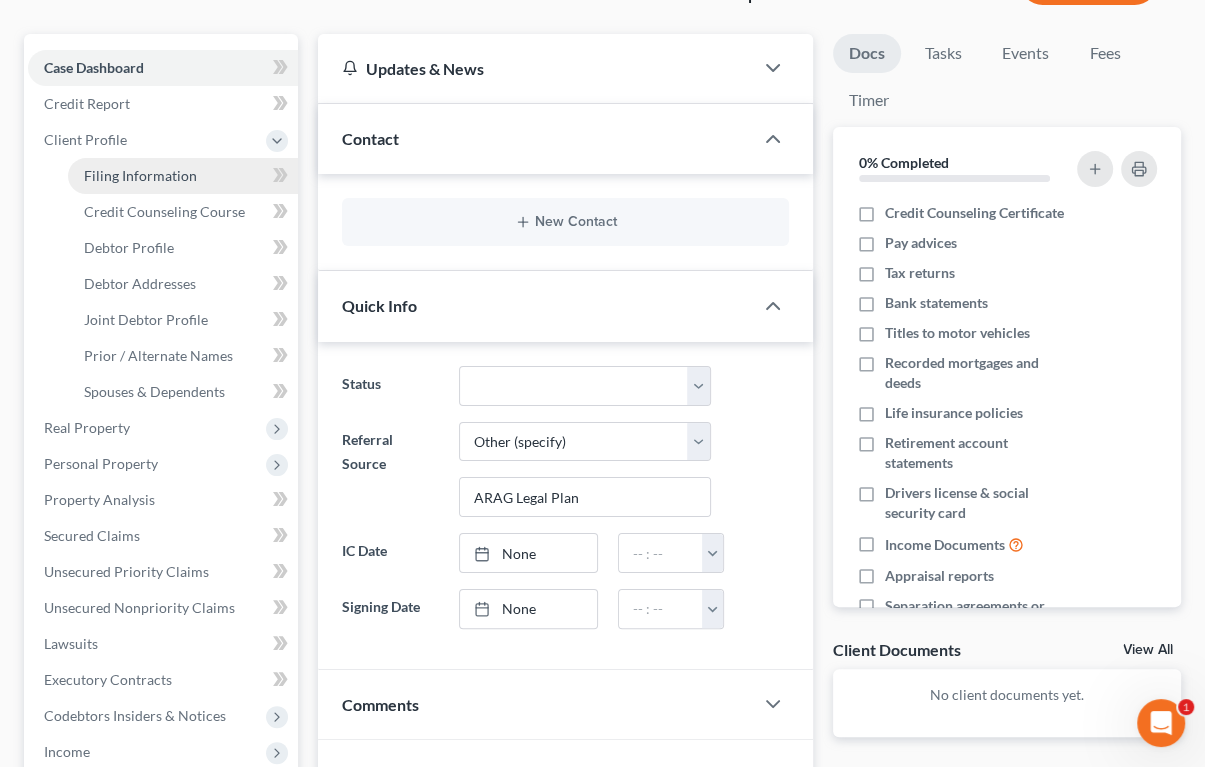 click on "Filing Information" at bounding box center (140, 175) 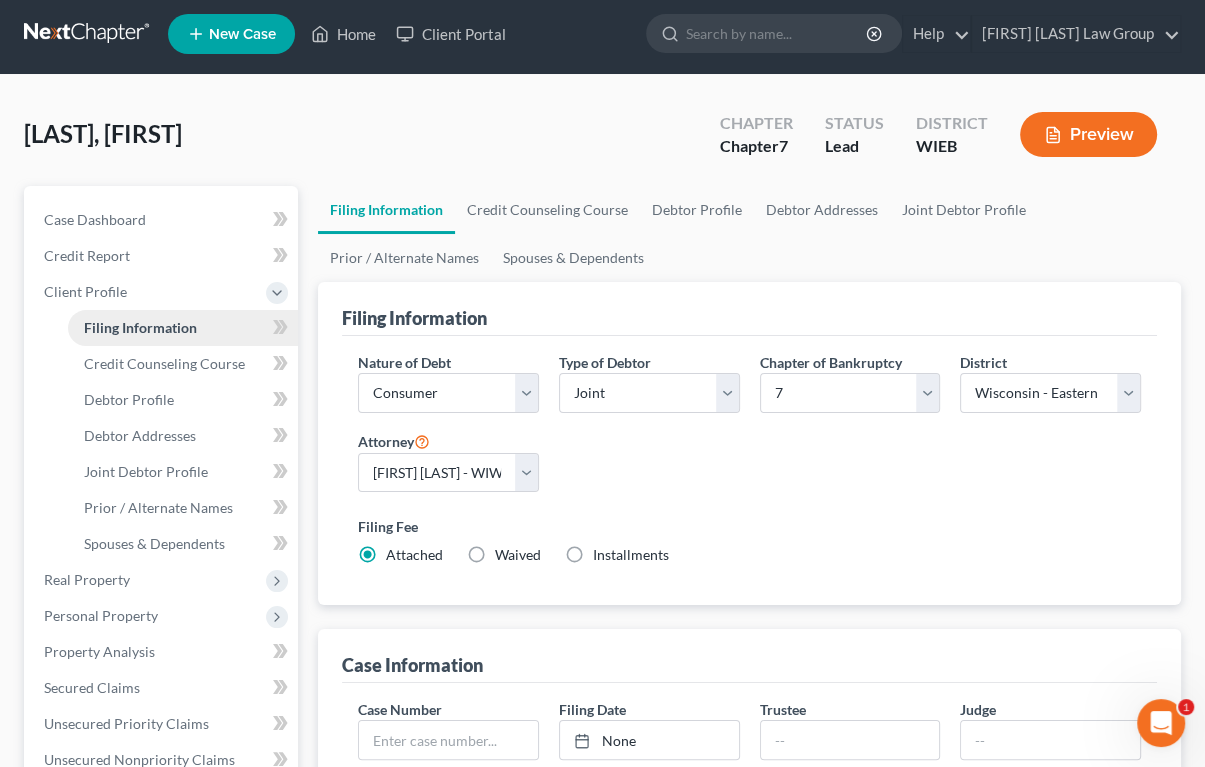 scroll, scrollTop: 0, scrollLeft: 0, axis: both 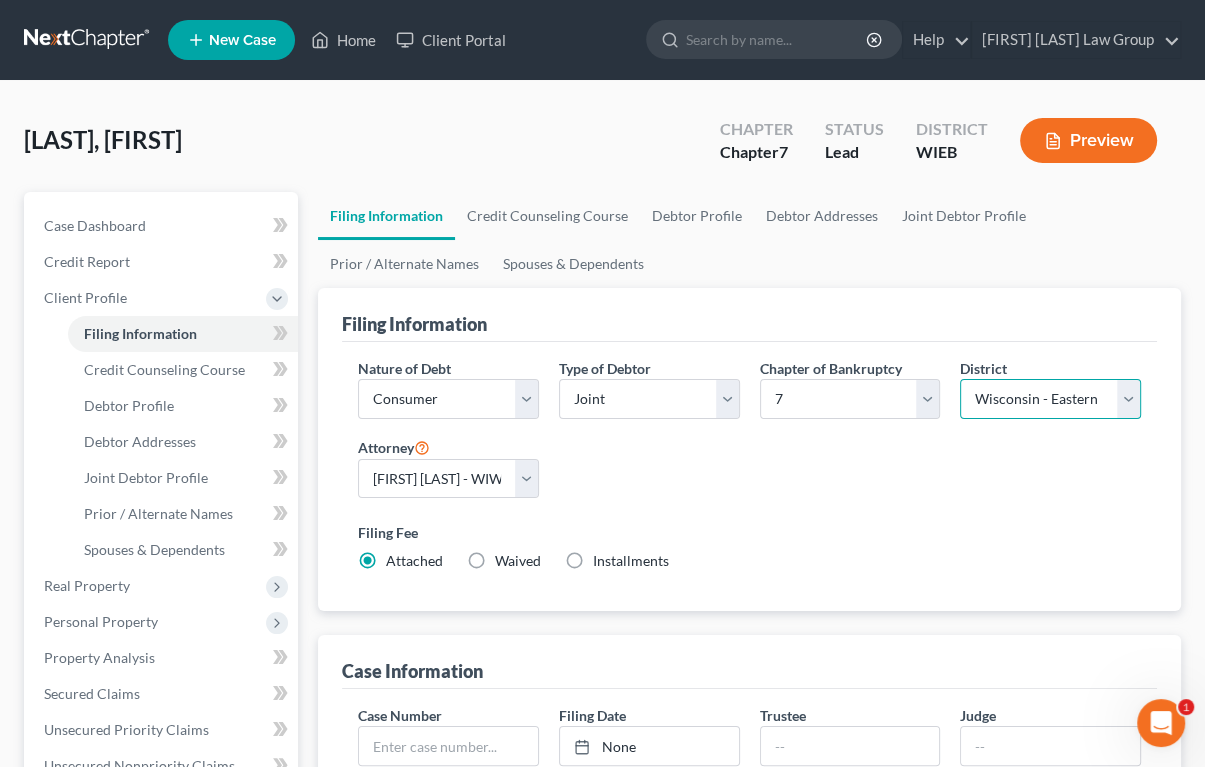 click on "Select Alabama - Middle Alabama - Northern Alabama - Southern Alaska Arizona Arkansas - Eastern Arkansas - Western California - Central California - Eastern California - Northern California - Southern Colorado Connecticut Delaware District of Columbia Florida - Middle Florida - Northern Florida - Southern Georgia - Middle Georgia - Northern Georgia - Southern Guam Hawaii Idaho Illinois - Central Illinois - Northern Illinois - Southern Indiana - Northern Indiana - Southern Iowa - Northern Iowa - Southern Kansas Kentucky - Eastern Kentucky - Western Louisiana - Eastern Louisiana - Middle Louisiana - Western Maine Maryland Massachusetts Michigan - Eastern Michigan - Western Minnesota Mississippi - Northern Mississippi - Southern Missouri - Eastern Missouri - Western Montana Nebraska Nevada New Hampshire New Jersey New Mexico New York - Eastern New York - Northern New York - Southern New York - Western North Carolina - Eastern North Carolina - Middle North Carolina - Western North Dakota Ohio - Northern Oregon" at bounding box center [1050, 399] 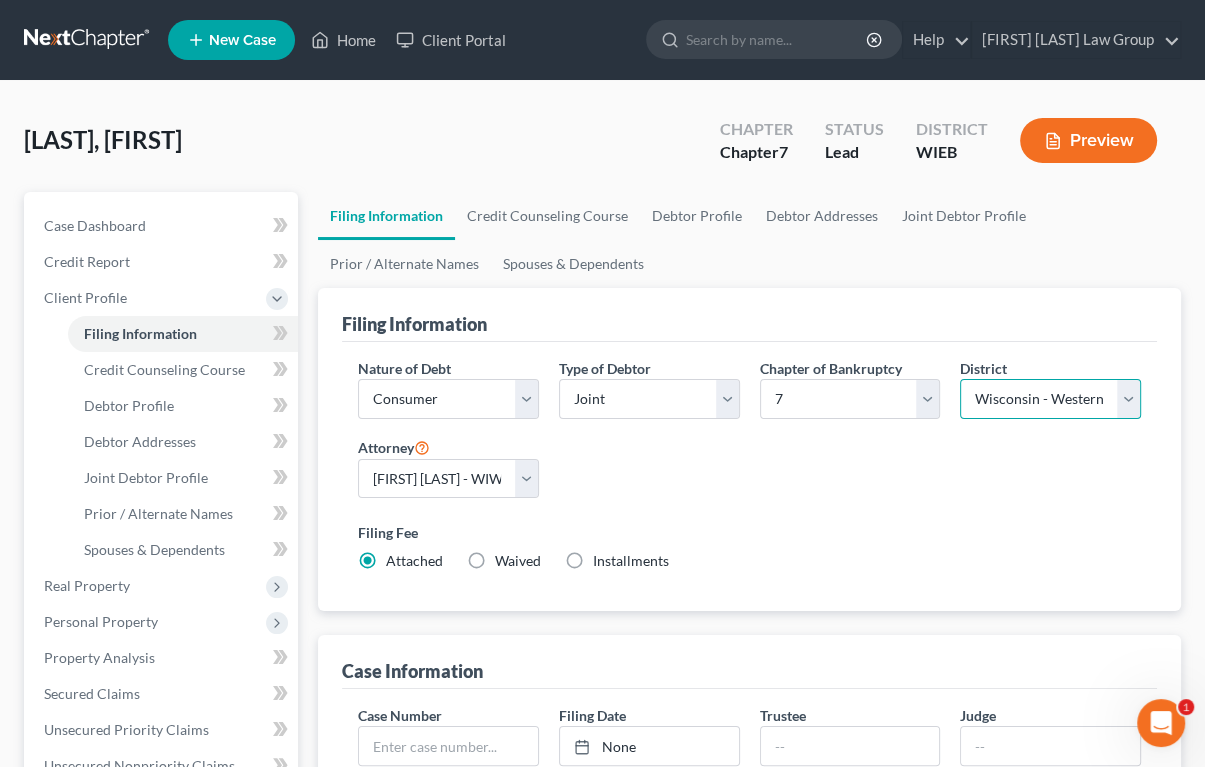click on "Select Alabama - Middle Alabama - Northern Alabama - Southern Alaska Arizona Arkansas - Eastern Arkansas - Western California - Central California - Eastern California - Northern California - Southern Colorado Connecticut Delaware District of Columbia Florida - Middle Florida - Northern Florida - Southern Georgia - Middle Georgia - Northern Georgia - Southern Guam Hawaii Idaho Illinois - Central Illinois - Northern Illinois - Southern Indiana - Northern Indiana - Southern Iowa - Northern Iowa - Southern Kansas Kentucky - Eastern Kentucky - Western Louisiana - Eastern Louisiana - Middle Louisiana - Western Maine Maryland Massachusetts Michigan - Eastern Michigan - Western Minnesota Mississippi - Northern Mississippi - Southern Missouri - Eastern Missouri - Western Montana Nebraska Nevada New Hampshire New Jersey New Mexico New York - Eastern New York - Northern New York - Southern New York - Western North Carolina - Eastern North Carolina - Middle North Carolina - Western North Dakota Ohio - Northern Oregon" at bounding box center (1050, 399) 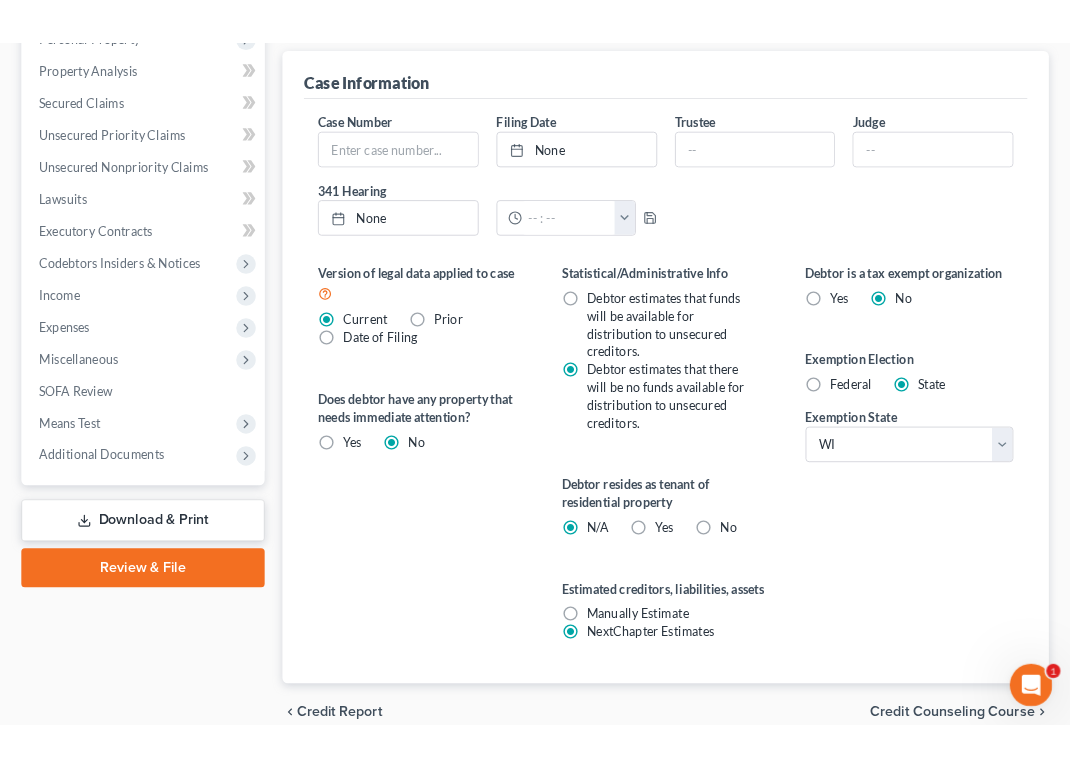 scroll, scrollTop: 629, scrollLeft: 0, axis: vertical 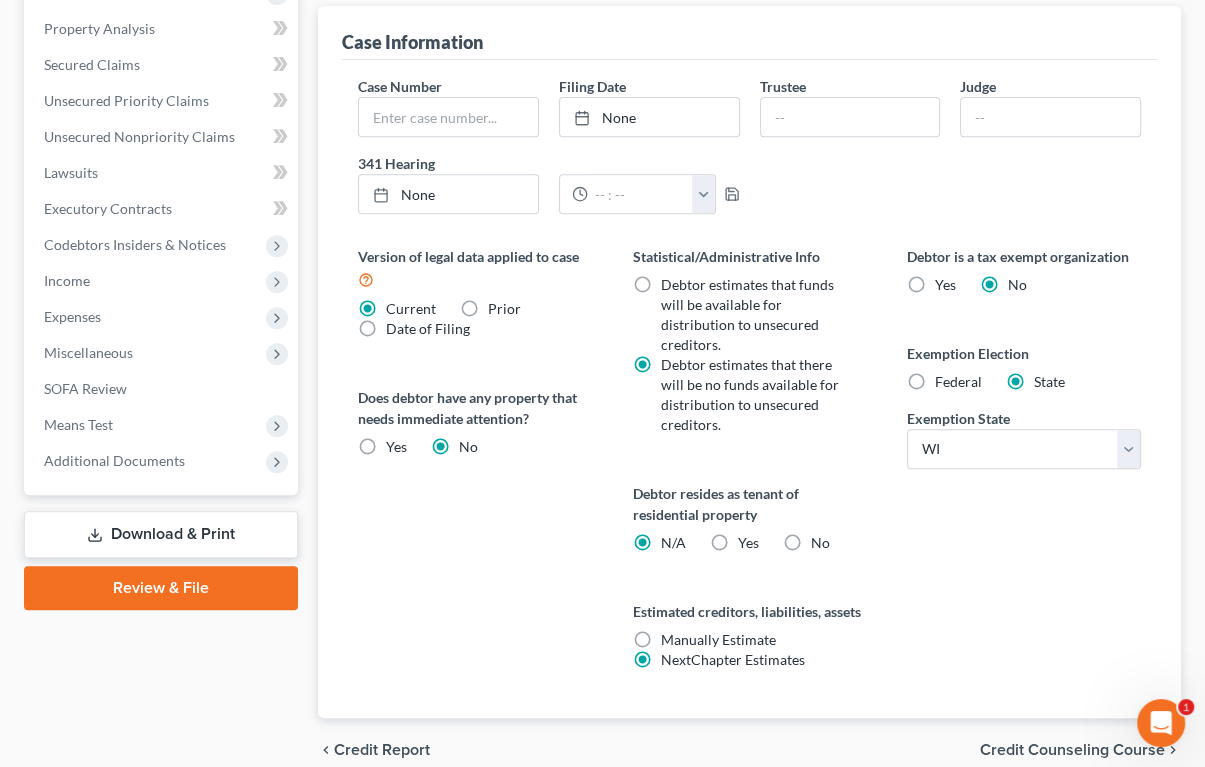click on "Yes Yes" at bounding box center [396, 447] 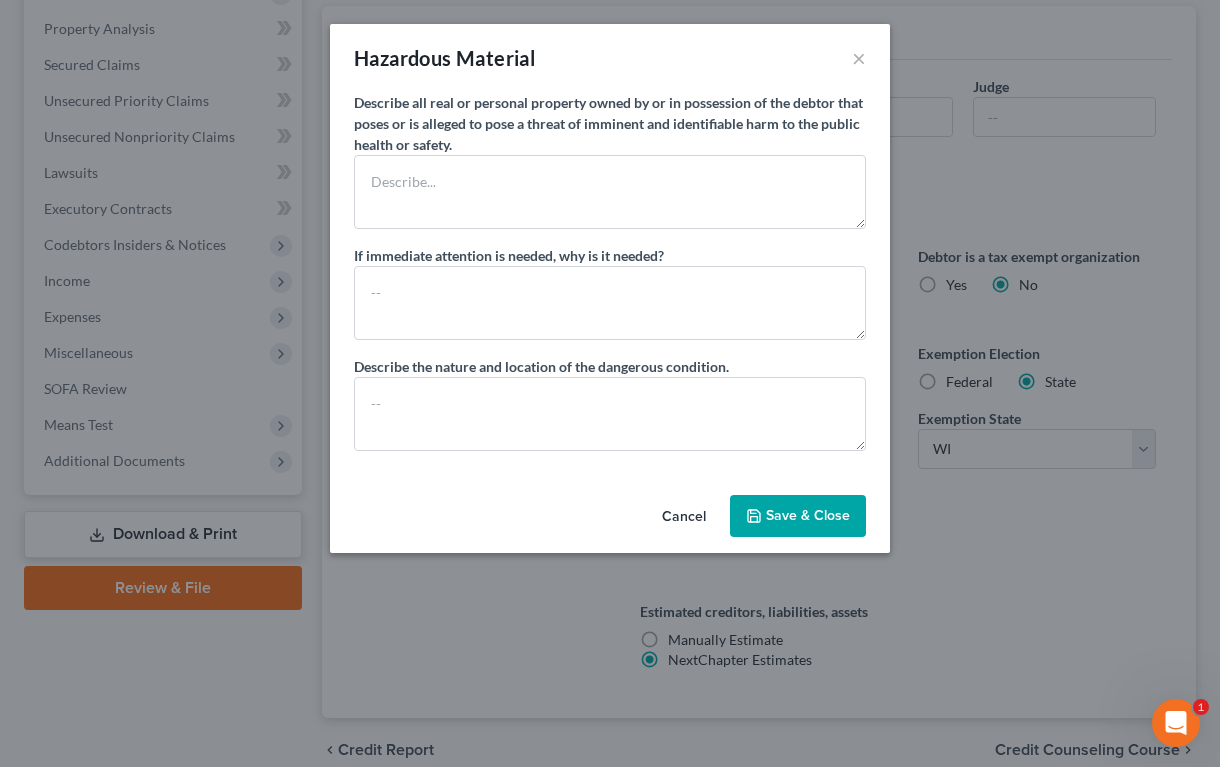 click on "Cancel" at bounding box center [684, 517] 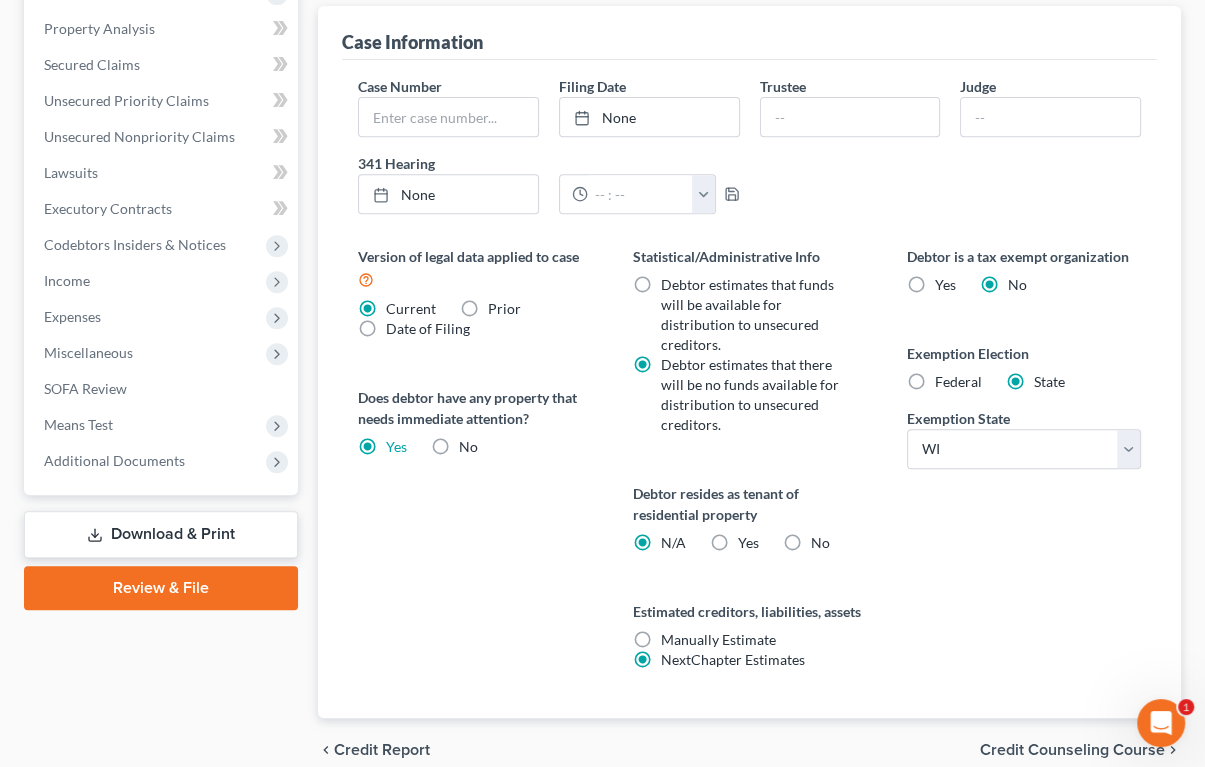 click on "No" at bounding box center (468, 447) 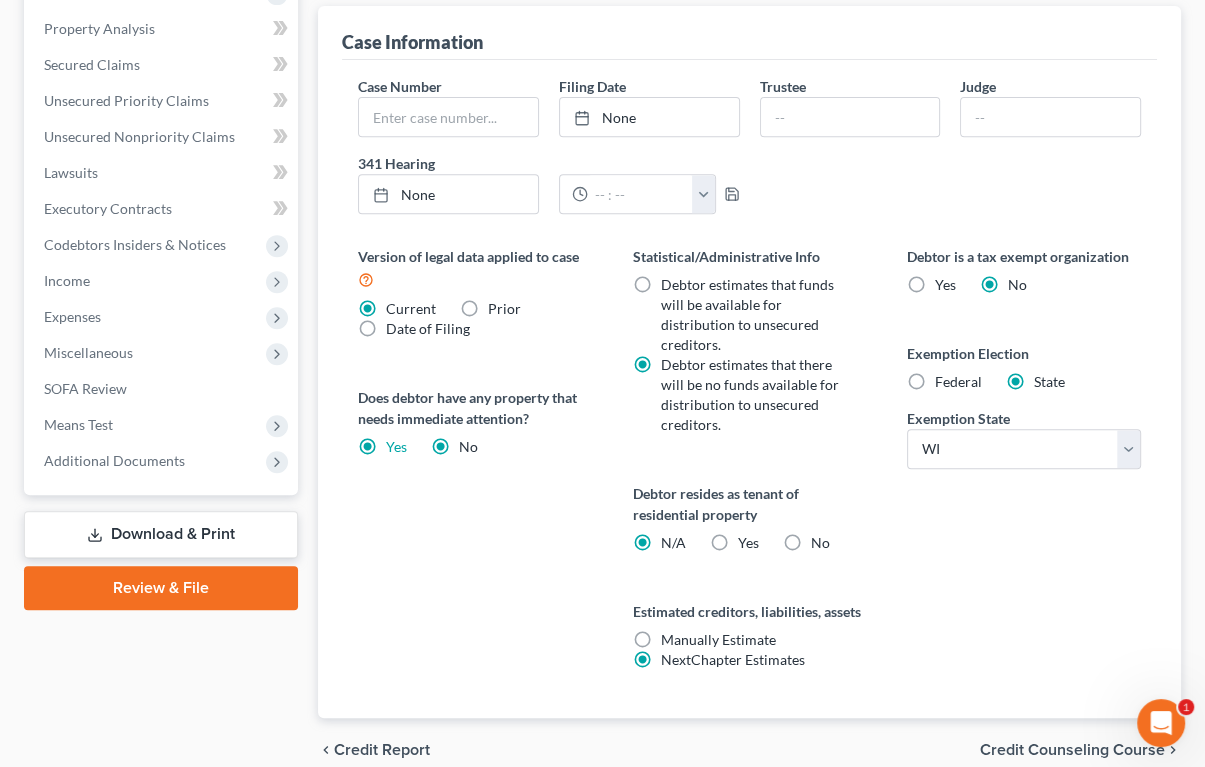 radio on "false" 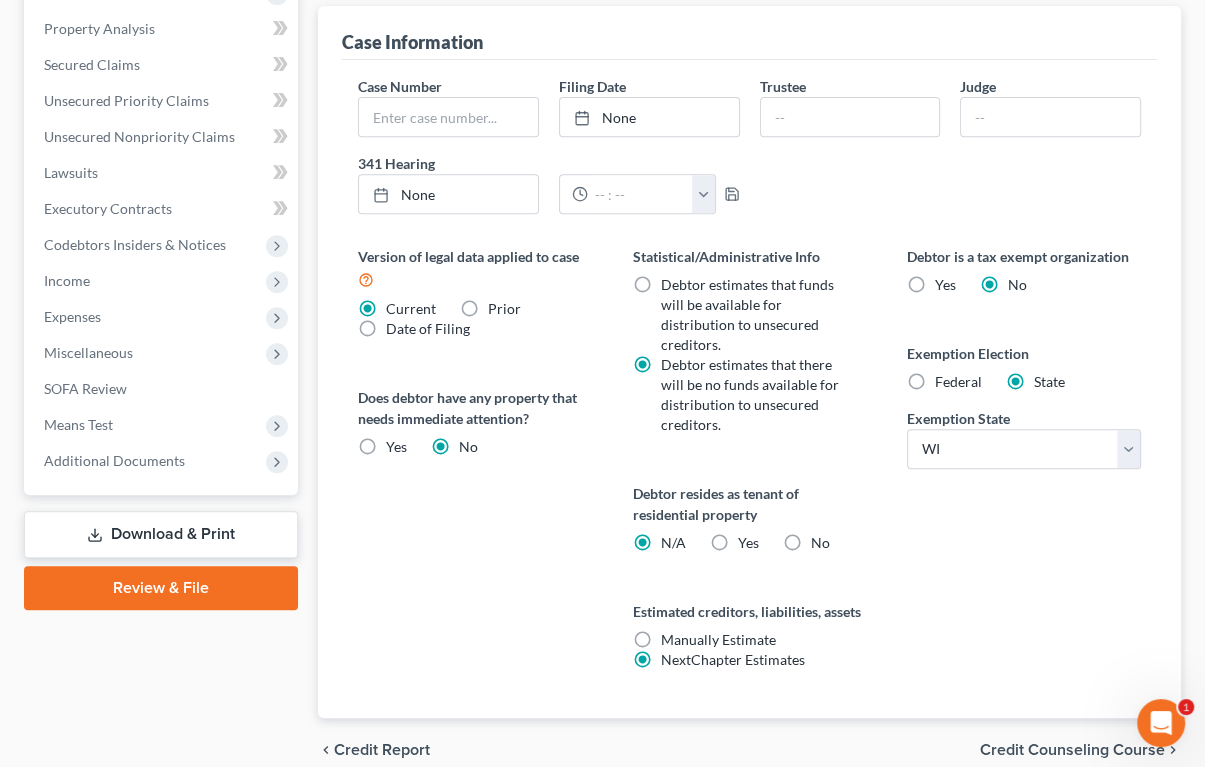 click on "Yes Yes" at bounding box center (747, 543) 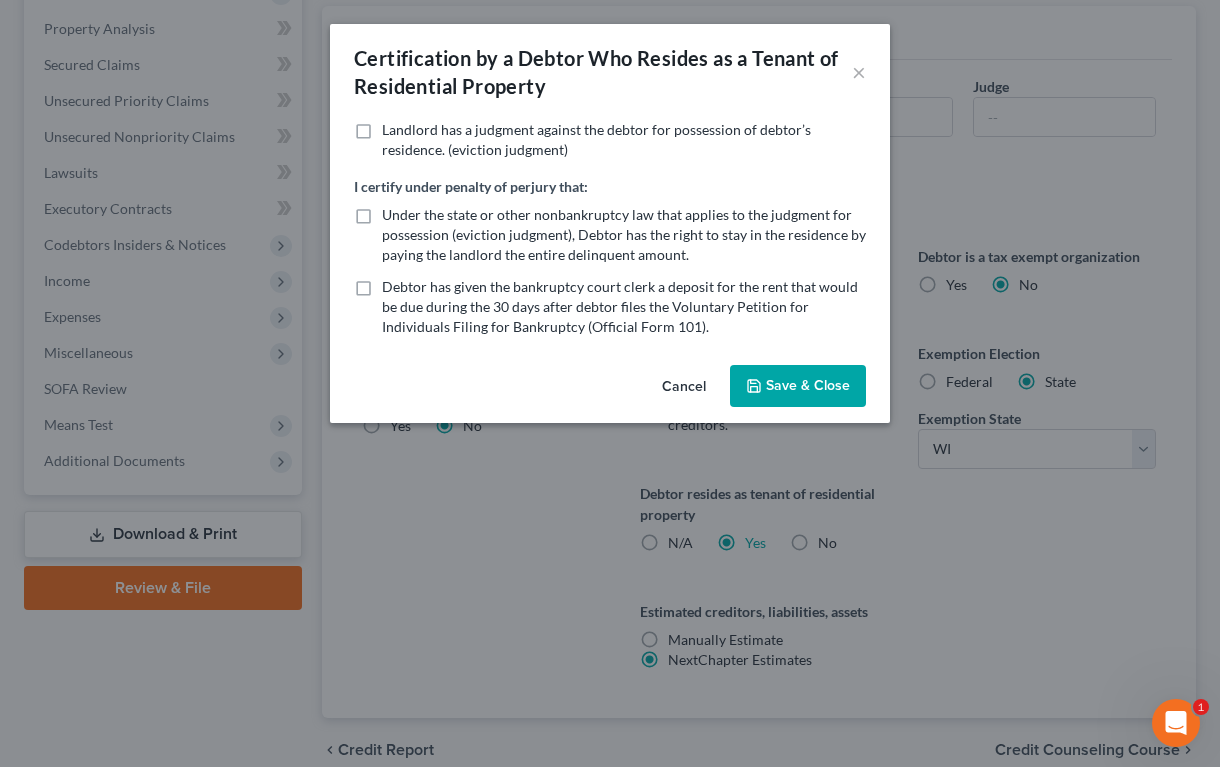 click on "Cancel" at bounding box center [684, 387] 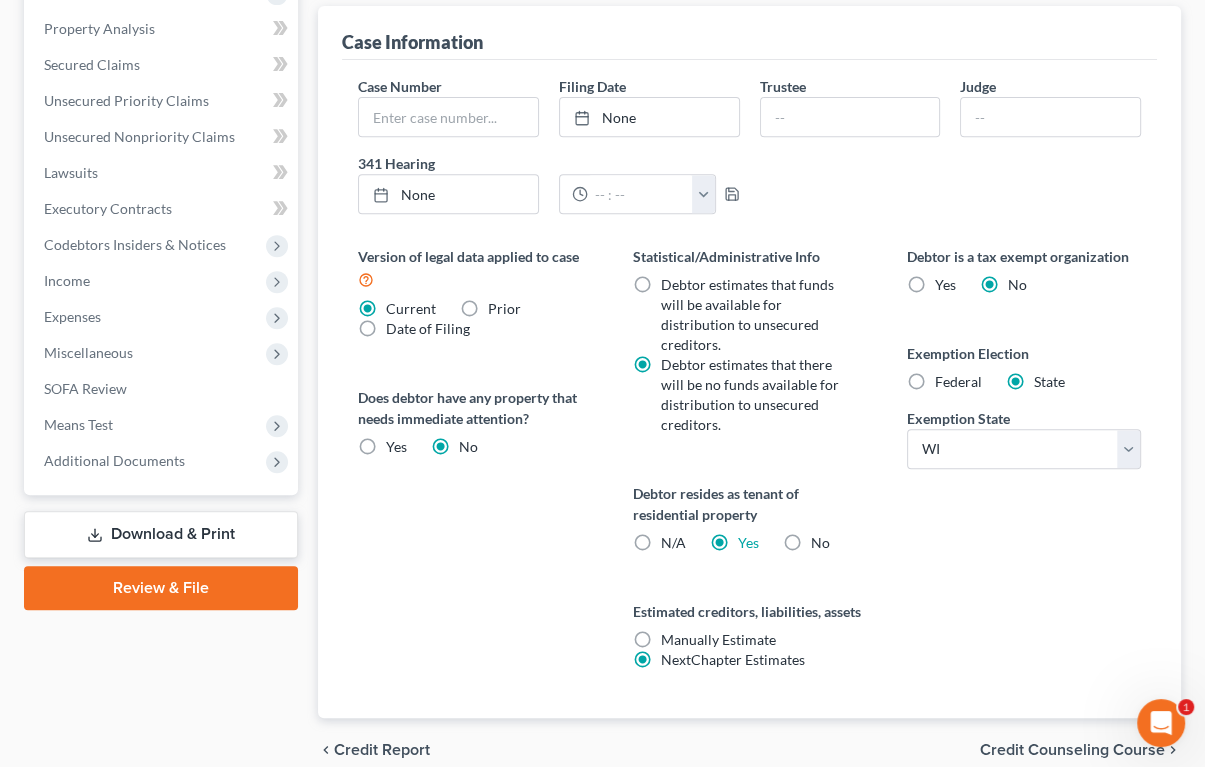 click on "N/A" at bounding box center (672, 543) 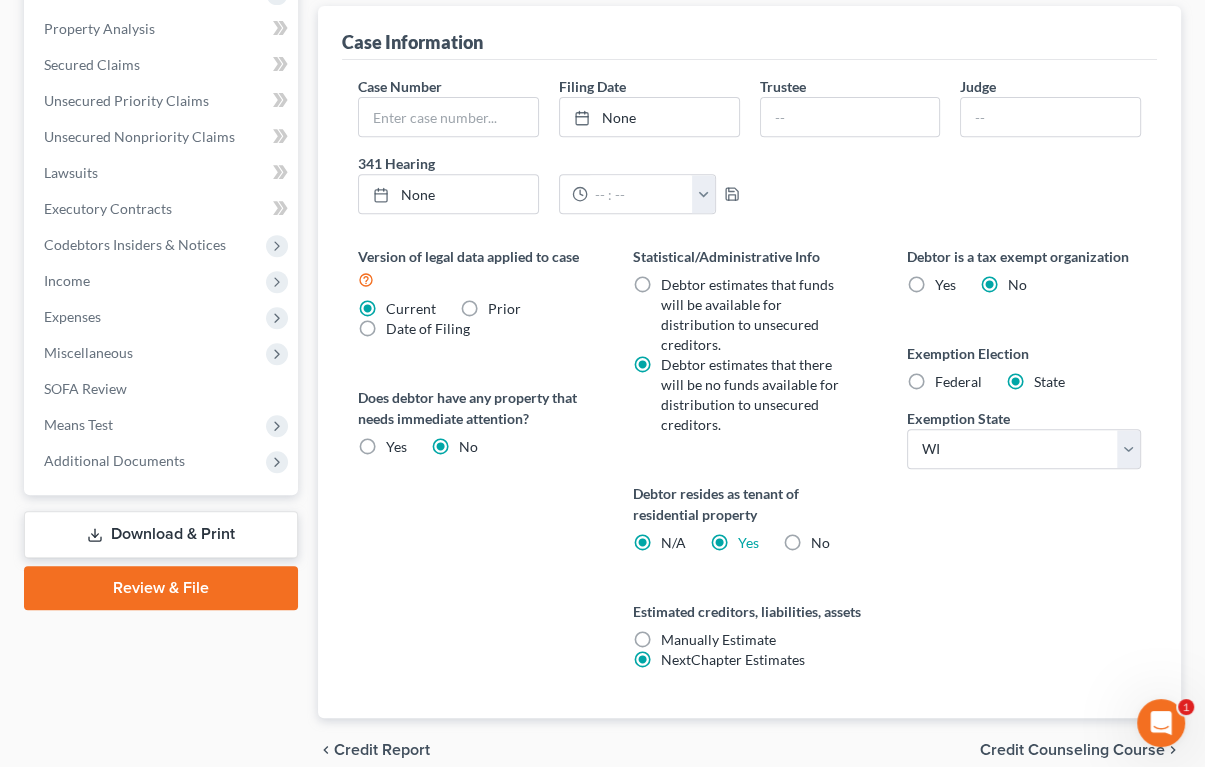 radio on "false" 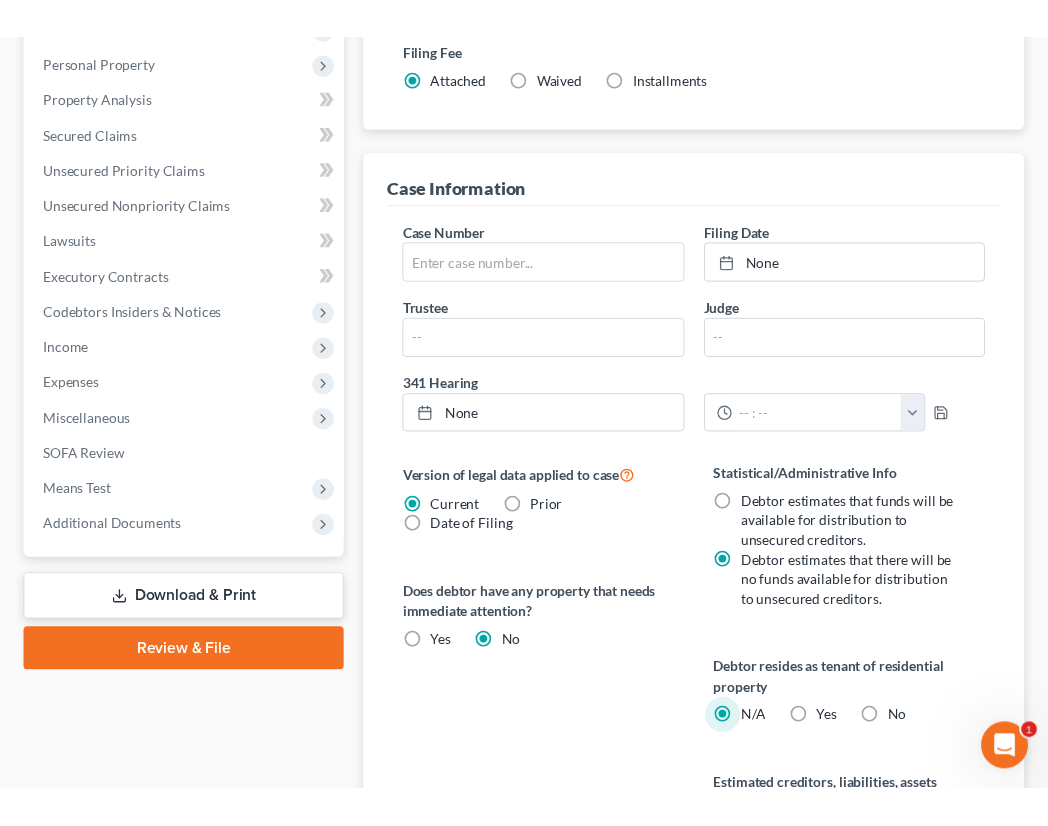 scroll, scrollTop: 664, scrollLeft: 0, axis: vertical 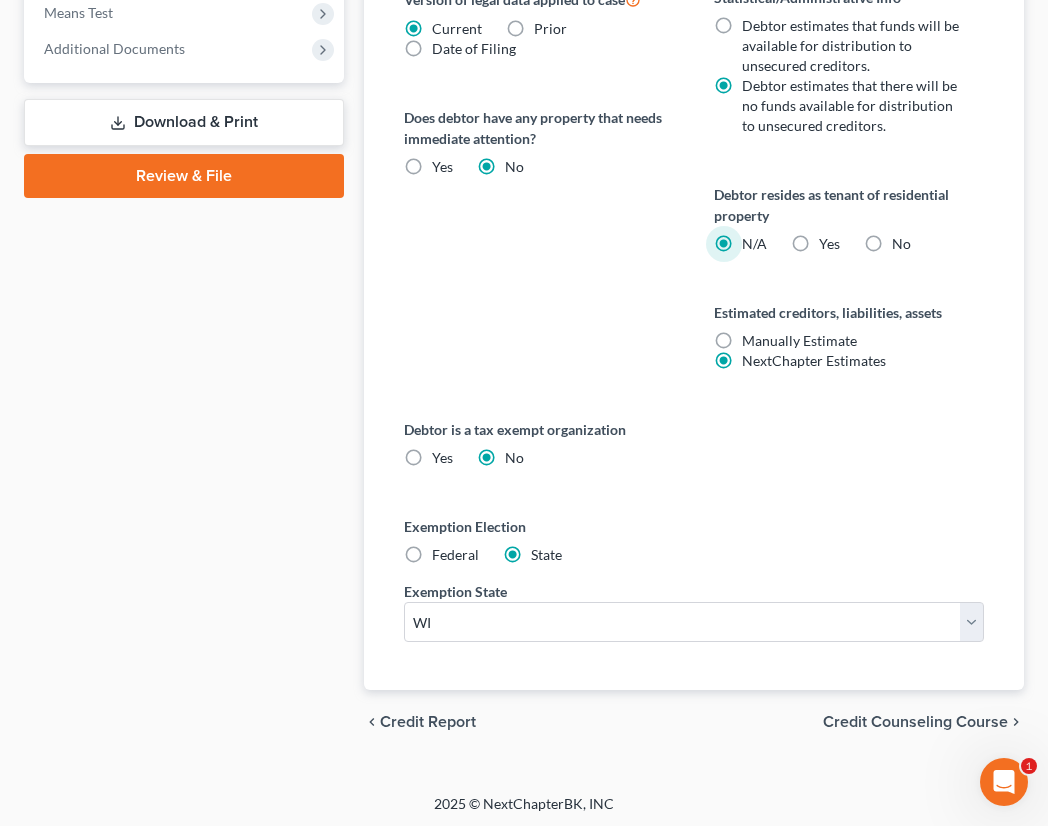 click on "Credit Counseling Course" at bounding box center (915, 722) 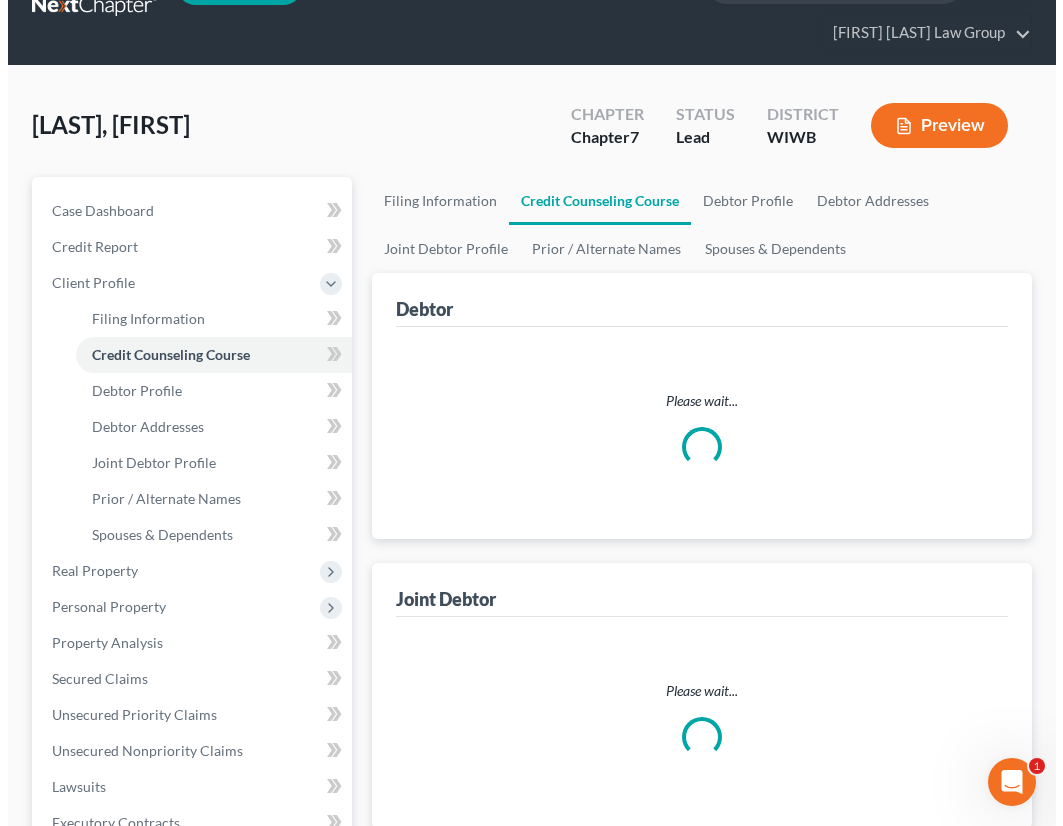 scroll, scrollTop: 0, scrollLeft: 0, axis: both 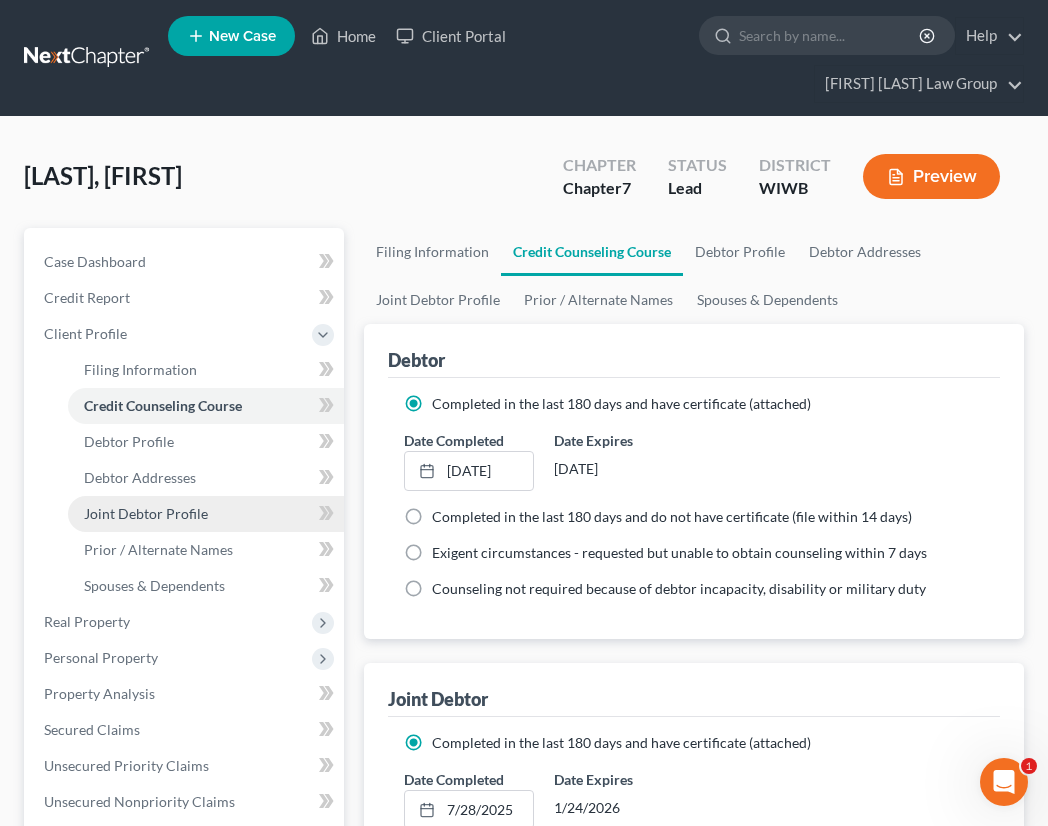 click on "Joint Debtor Profile" at bounding box center [146, 513] 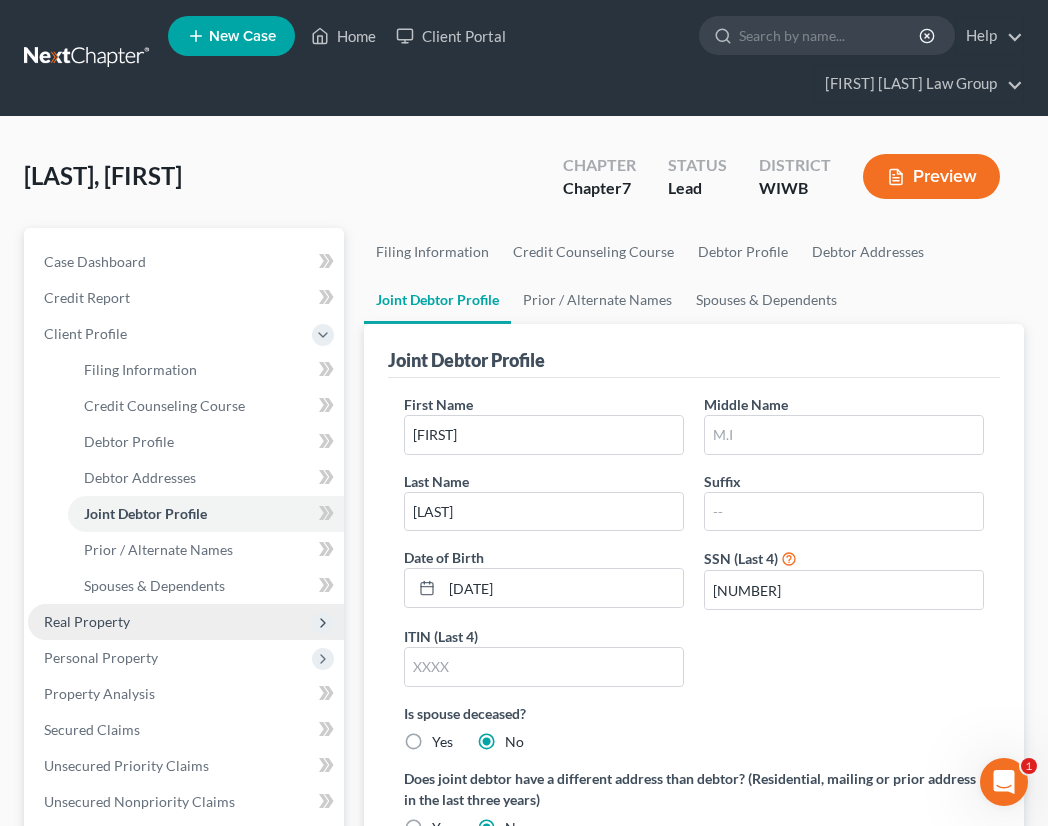 click on "Real Property" at bounding box center (87, 621) 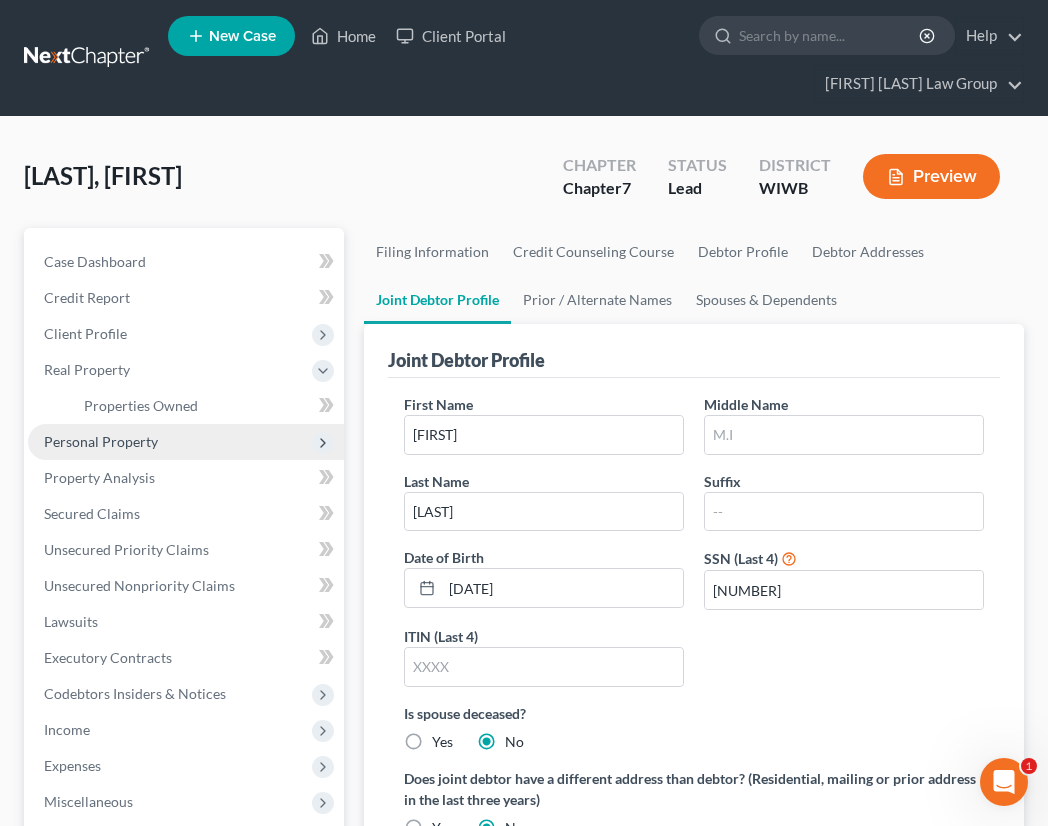 click on "Personal Property" at bounding box center (101, 441) 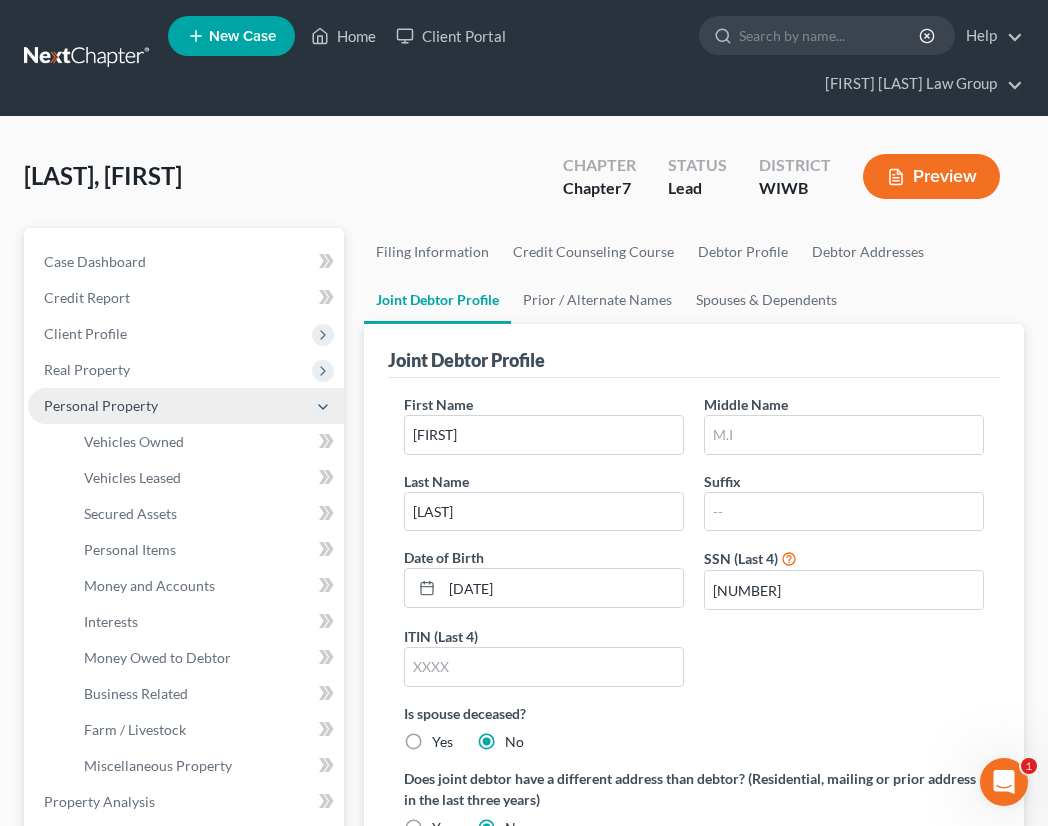 click on "Personal Property" at bounding box center (101, 405) 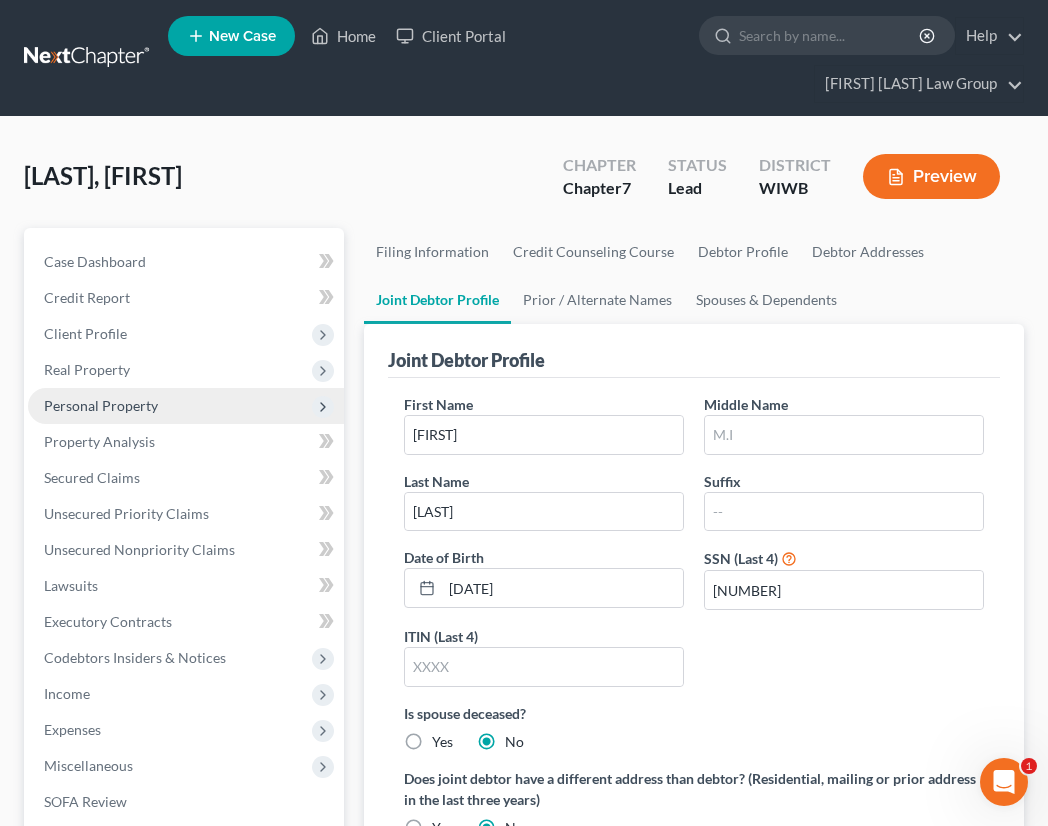 click on "Personal Property" at bounding box center (186, 406) 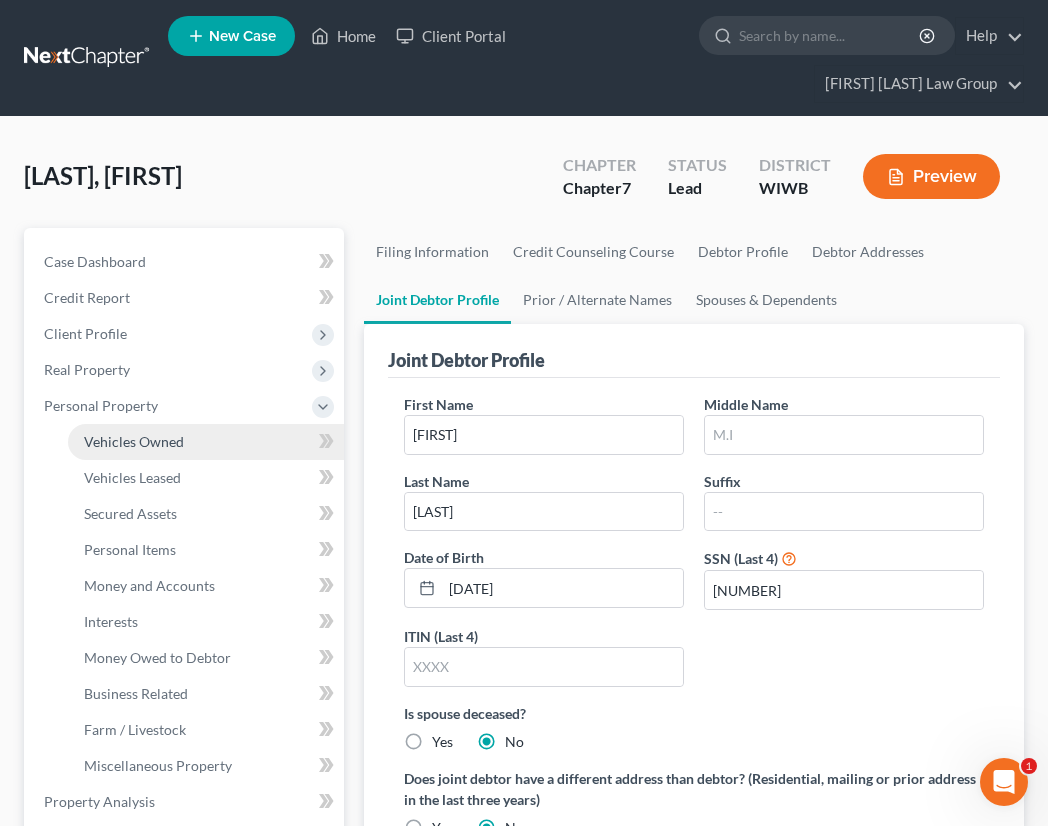 click on "Vehicles Owned" at bounding box center (134, 441) 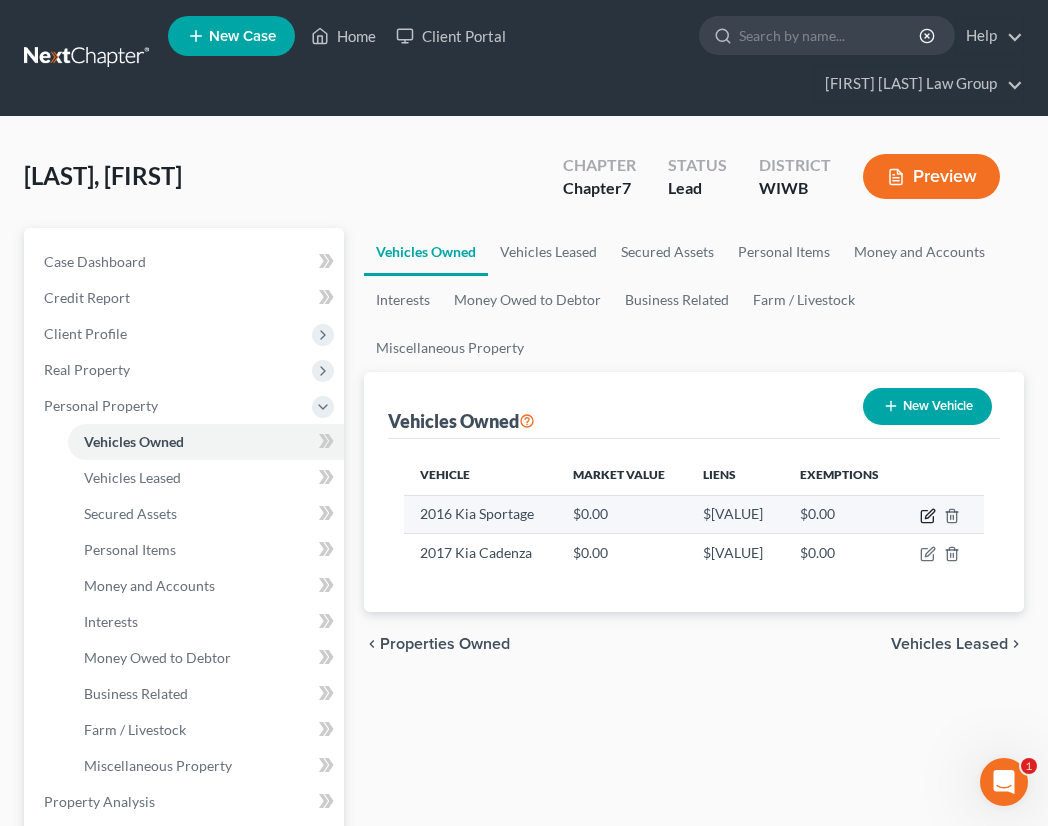 click 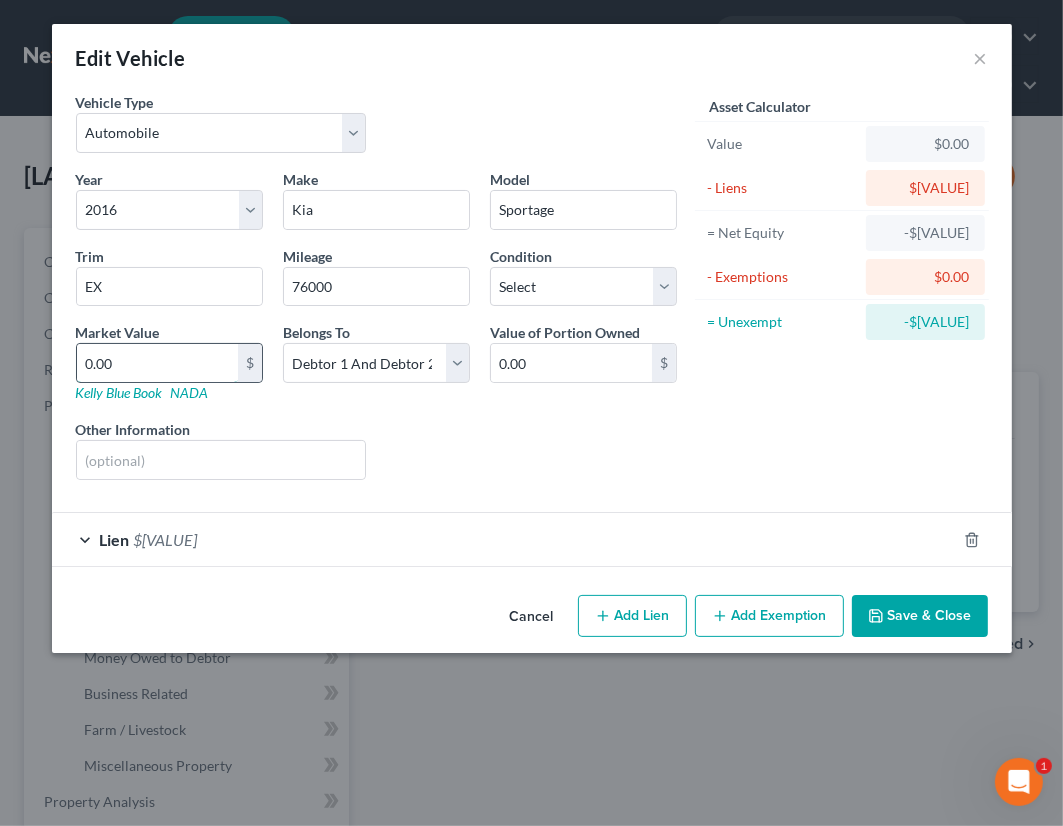 click on "0.00" at bounding box center (157, 363) 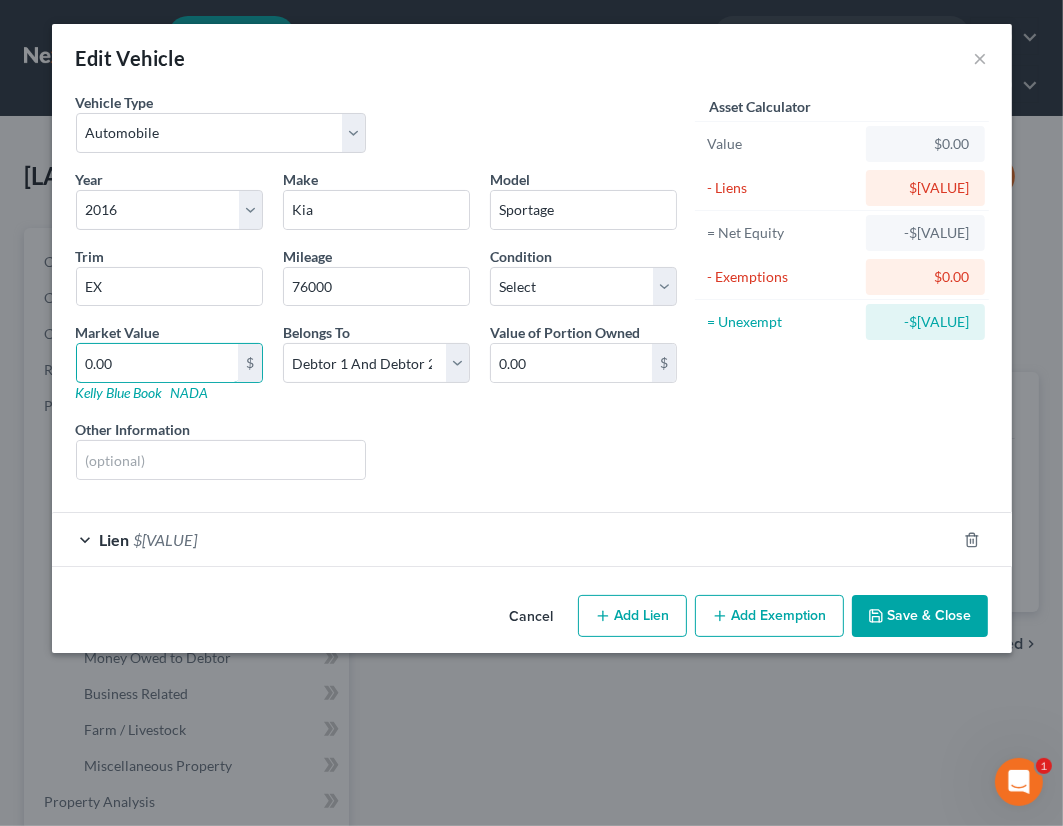 type 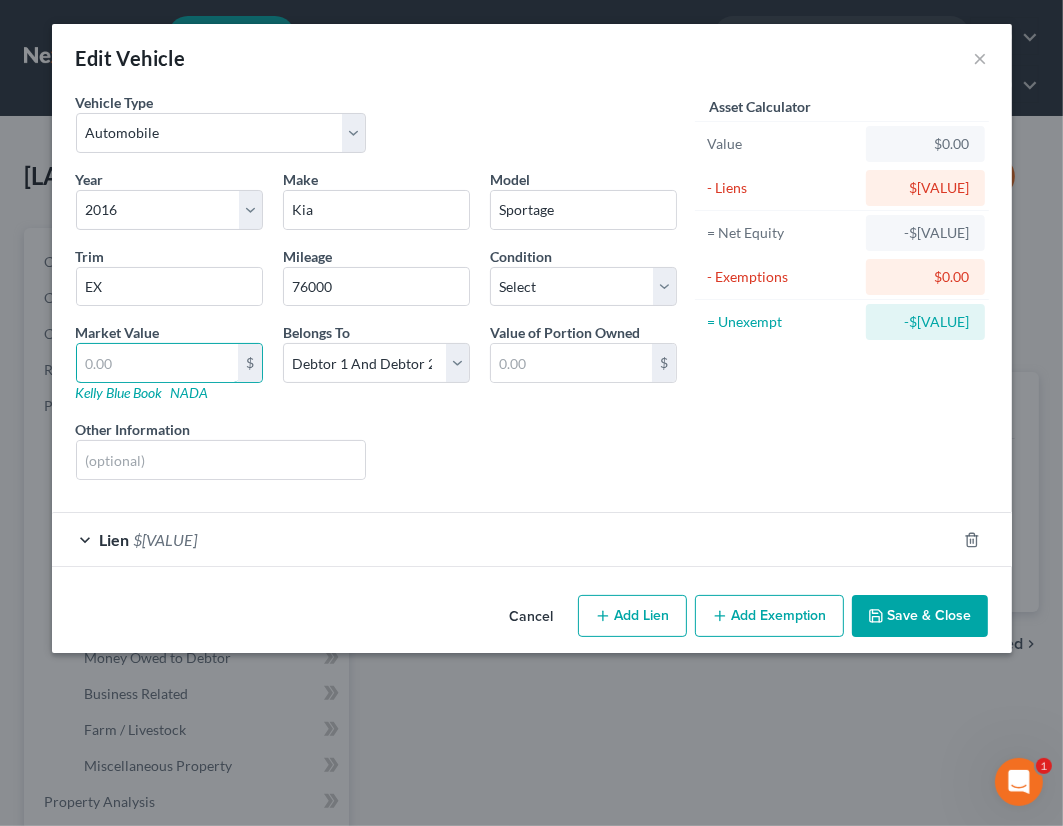 type on "8" 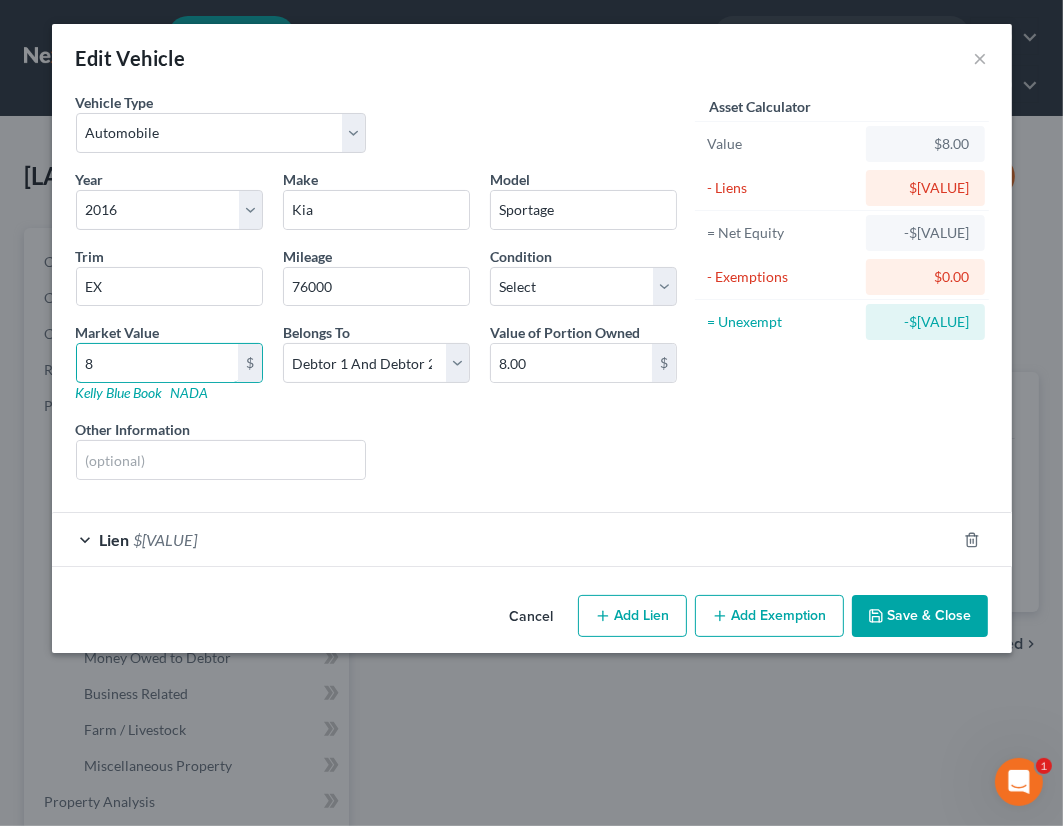 type on "87" 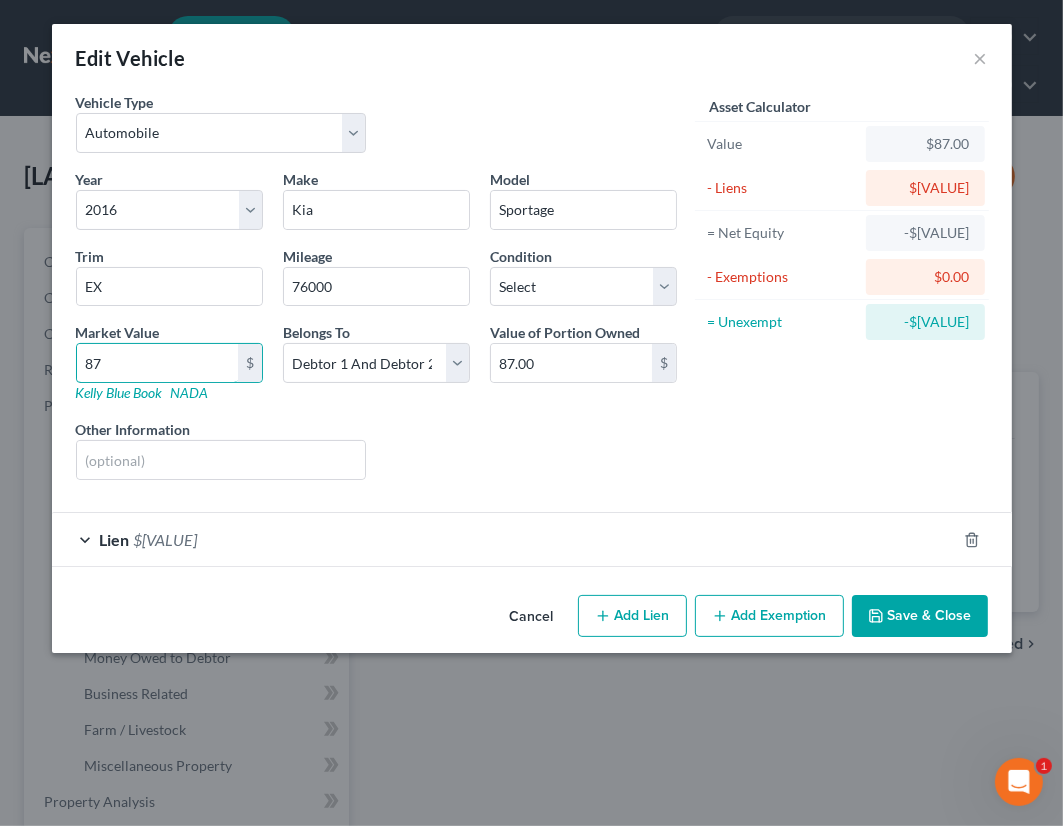 type on "873" 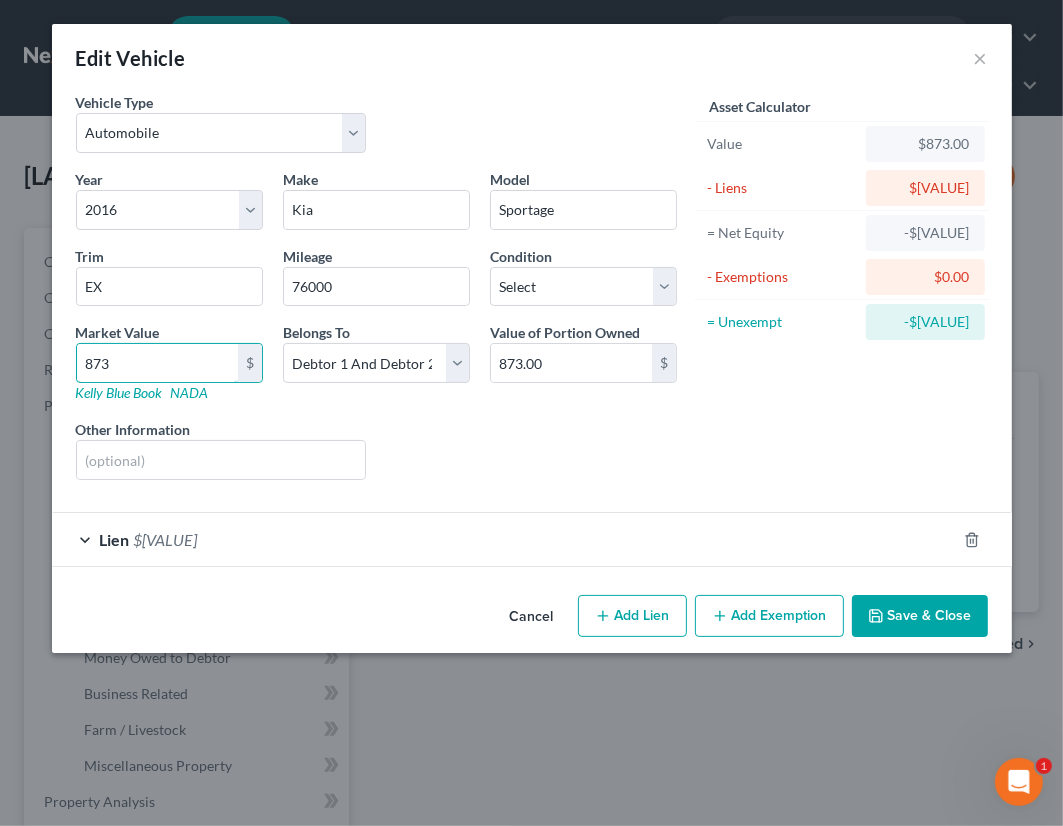 type on "8737" 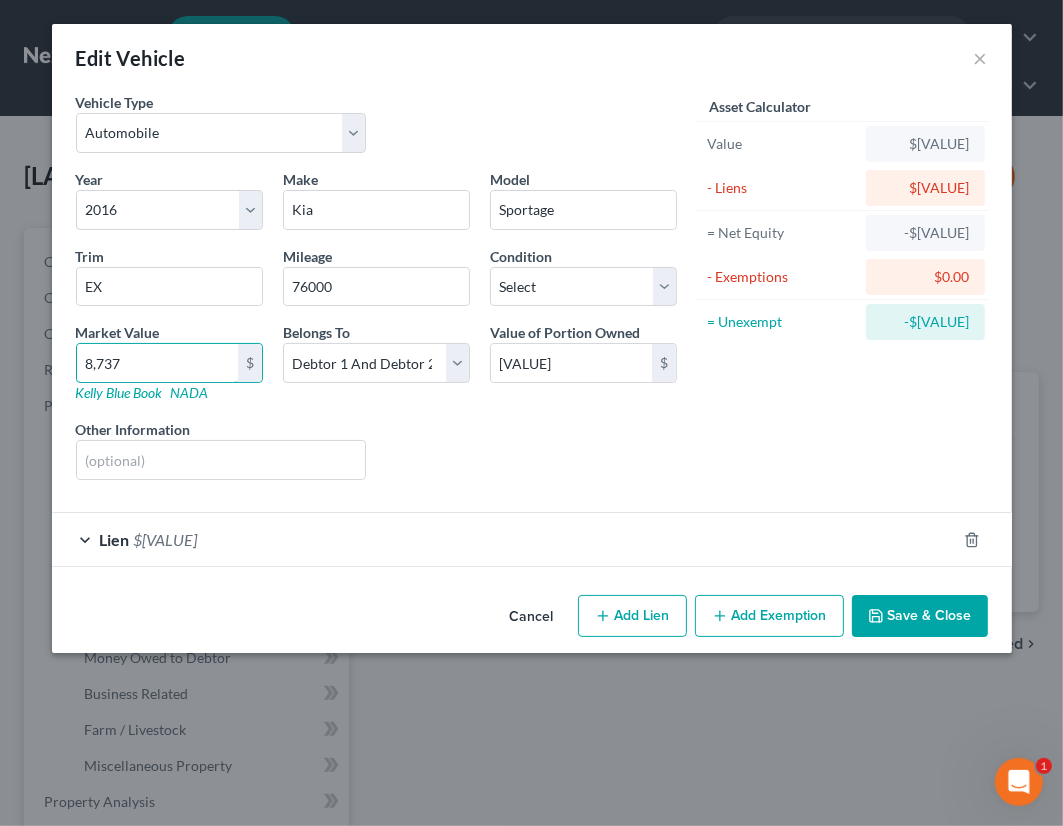type on "8,737" 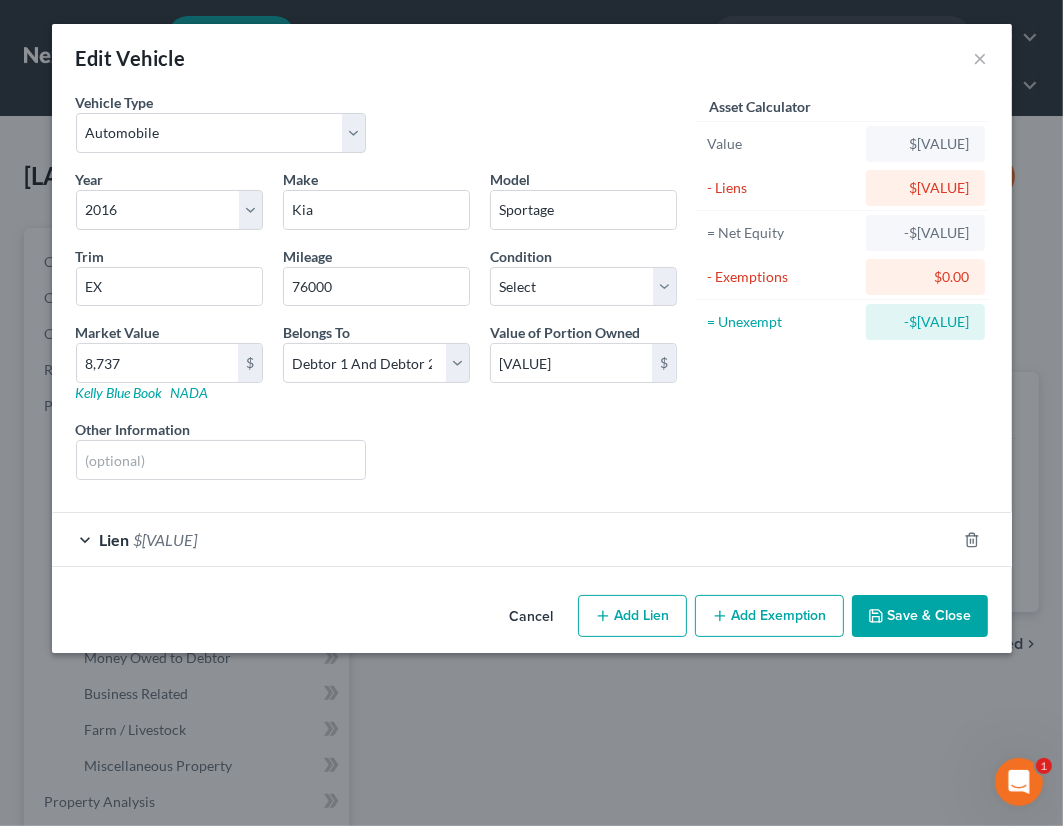 click on "Cancel Add Lien Add Lease Add Exemption Save & Close" at bounding box center [532, 620] 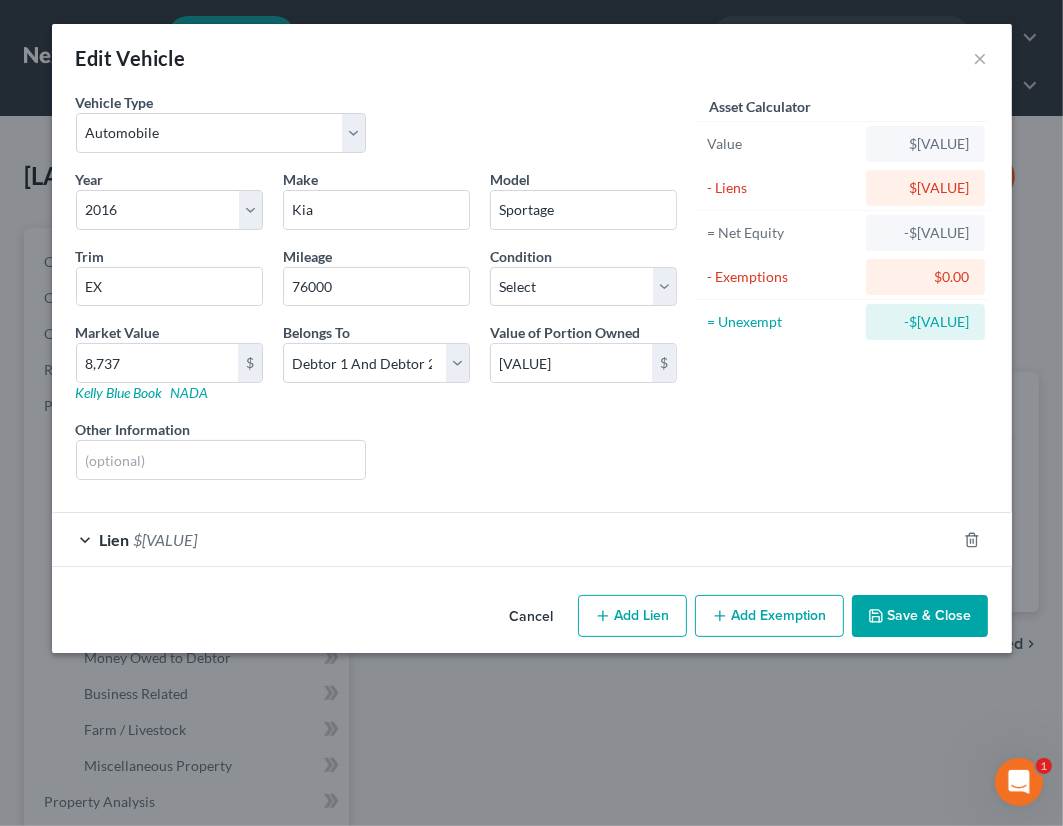 click on "Add Lien" at bounding box center [632, 616] 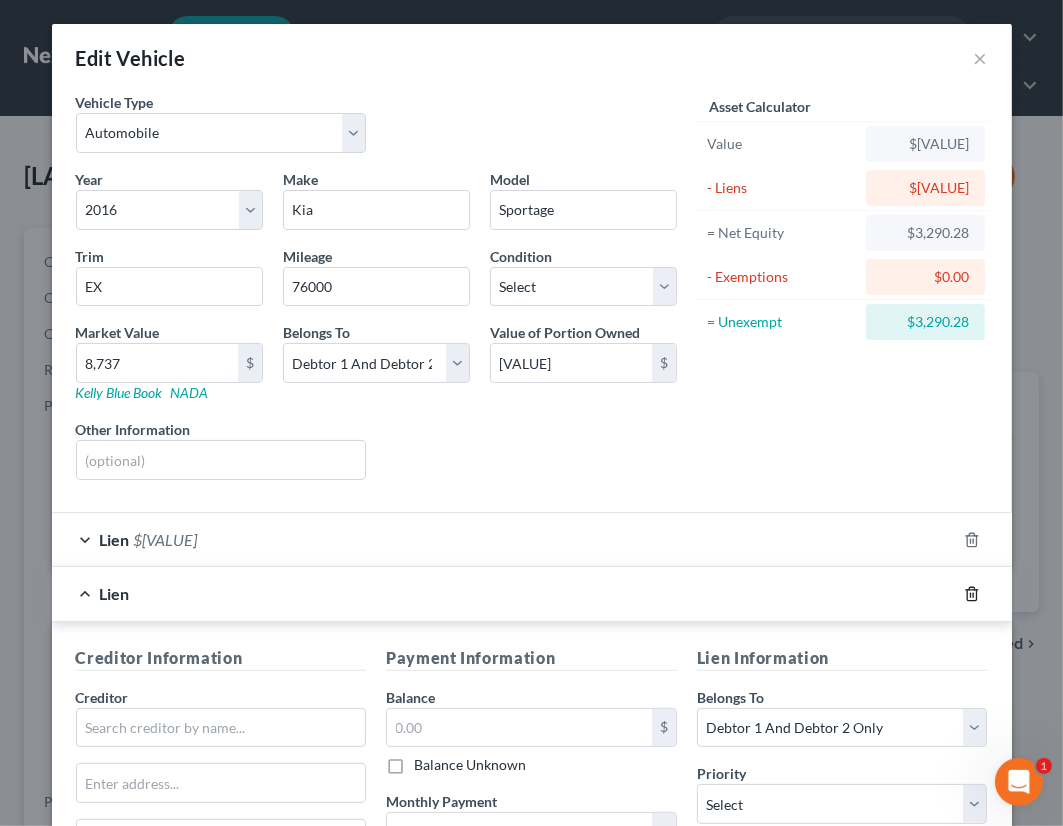 click 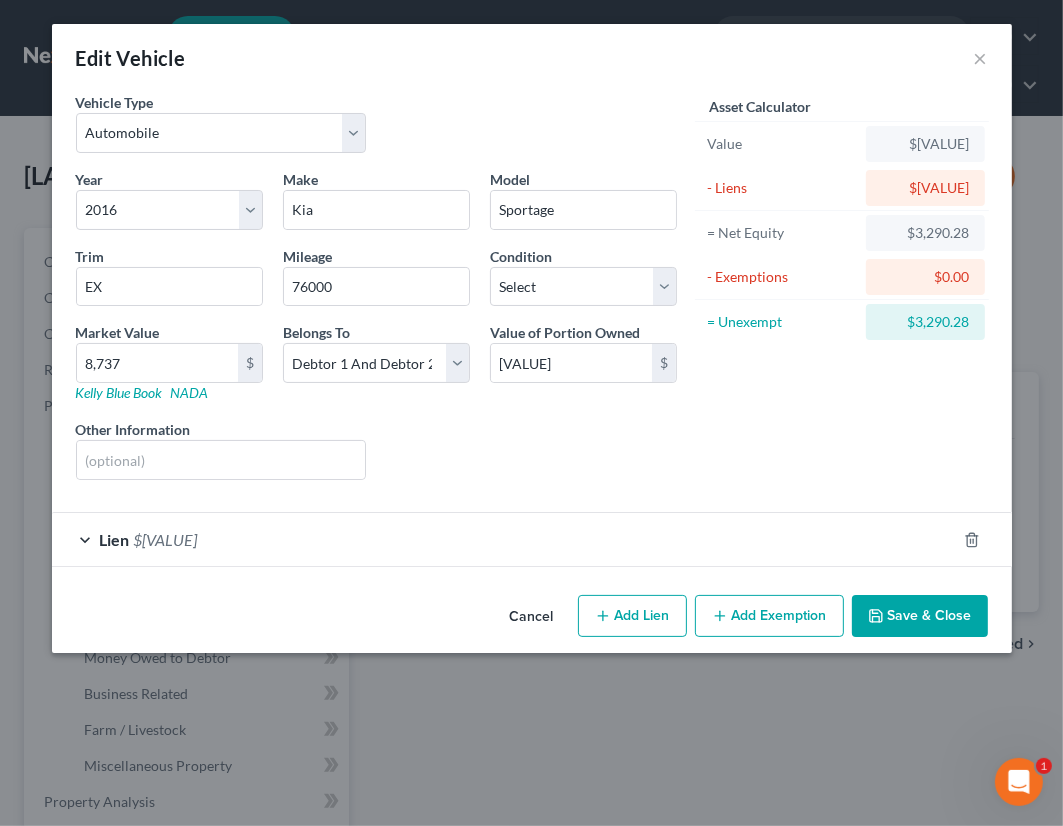 click on "Lien $5,446.72" at bounding box center [504, 539] 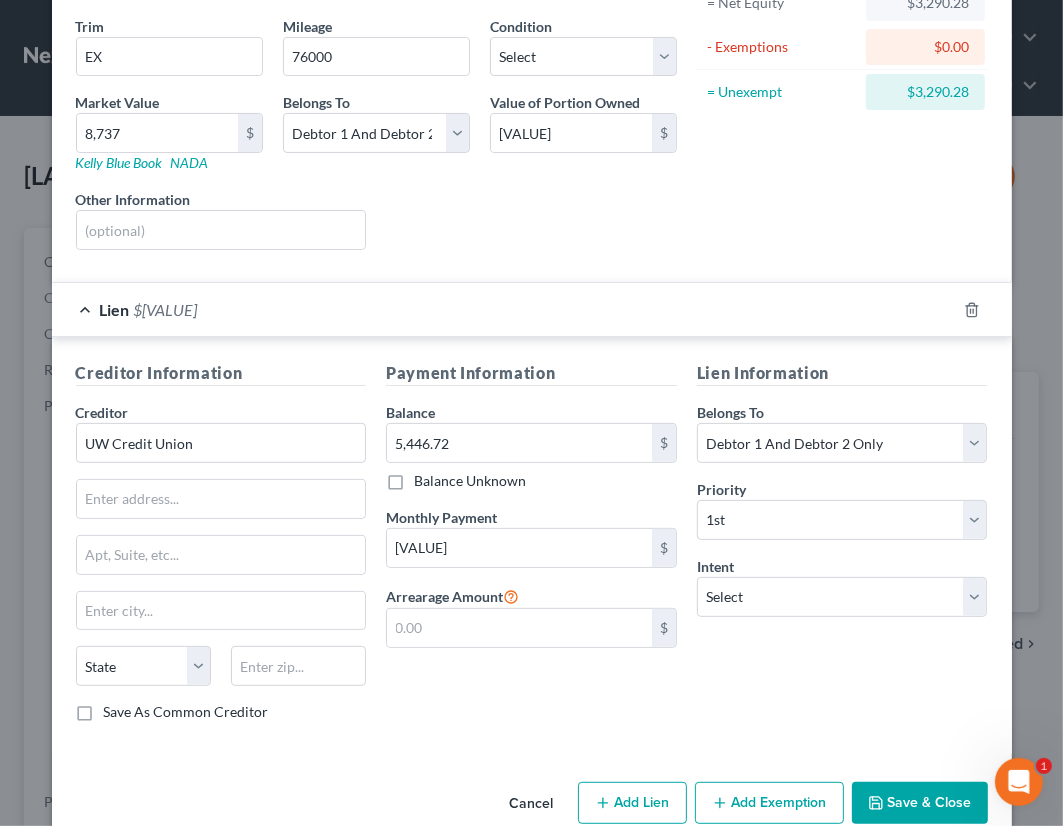 scroll, scrollTop: 218, scrollLeft: 0, axis: vertical 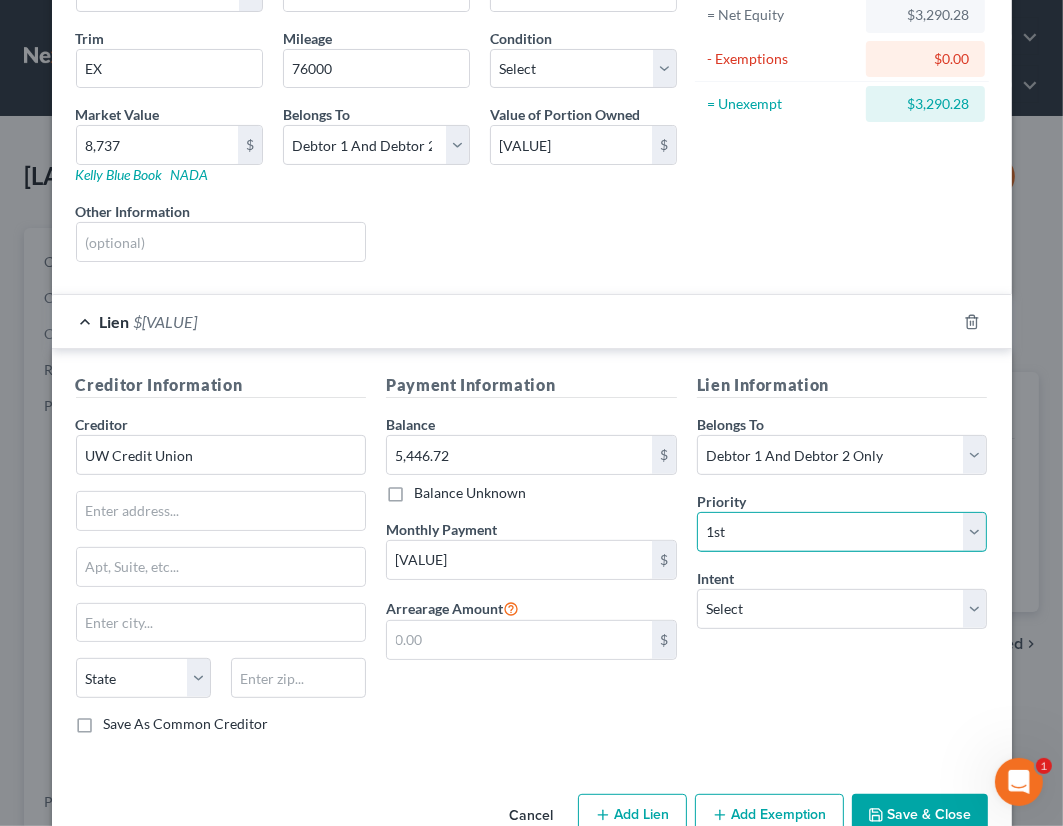 click on "Select 1st 2nd 3rd 4th 5th 6th 7th 8th 9th 10th 11th 12th 13th 14th 15th 16th 17th 18th 19th 20th 21th 22th 23th 24th 25th 26th 27th 28th 29th 30th" at bounding box center (842, 532) 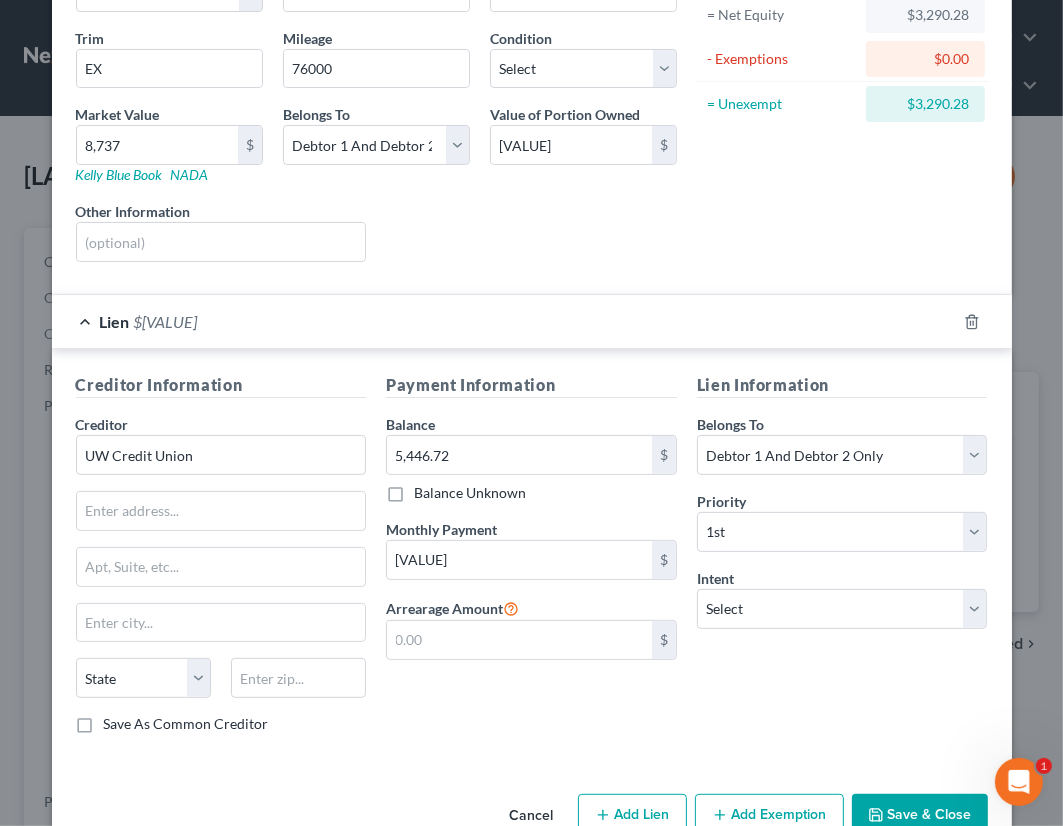 click on "Creditor Information Creditor *    UW Credit Union                      State AL AK AR AZ CA CO CT DE DC FL GA GU HI ID IL IN IA KS KY LA ME MD MA MI MN MS MO MT NC ND NE NV NH NJ NM NY OH OK OR PA PR RI SC SD TN TX UT VI VA VT WA WV WI WY Save As Common Creditor Payment Information Balance
5,446.72 $
Balance Unknown
Balance Undetermined
5,446.72 $
Balance Unknown
Monthly Payment 437.94 $ Arrearage Amount  $ Lien Information
Belongs To
*
Select Debtor 1 Only Debtor 2 Only Debtor 1 And Debtor 2 Only At Least One Of The Debtors And Another Community Property
Priority
*
Select 1st 2nd 3rd 4th 5th 6th 7th 8th 9th 10th 11th 12th 13th 14th 15th 16th 17th 18th 19th 20th 21th 22th 23th 24th 25th 26th 27th 28th 29th 30th
Intent
Select Surrender Redeem Reaffirm Avoid Other" at bounding box center (532, 557) 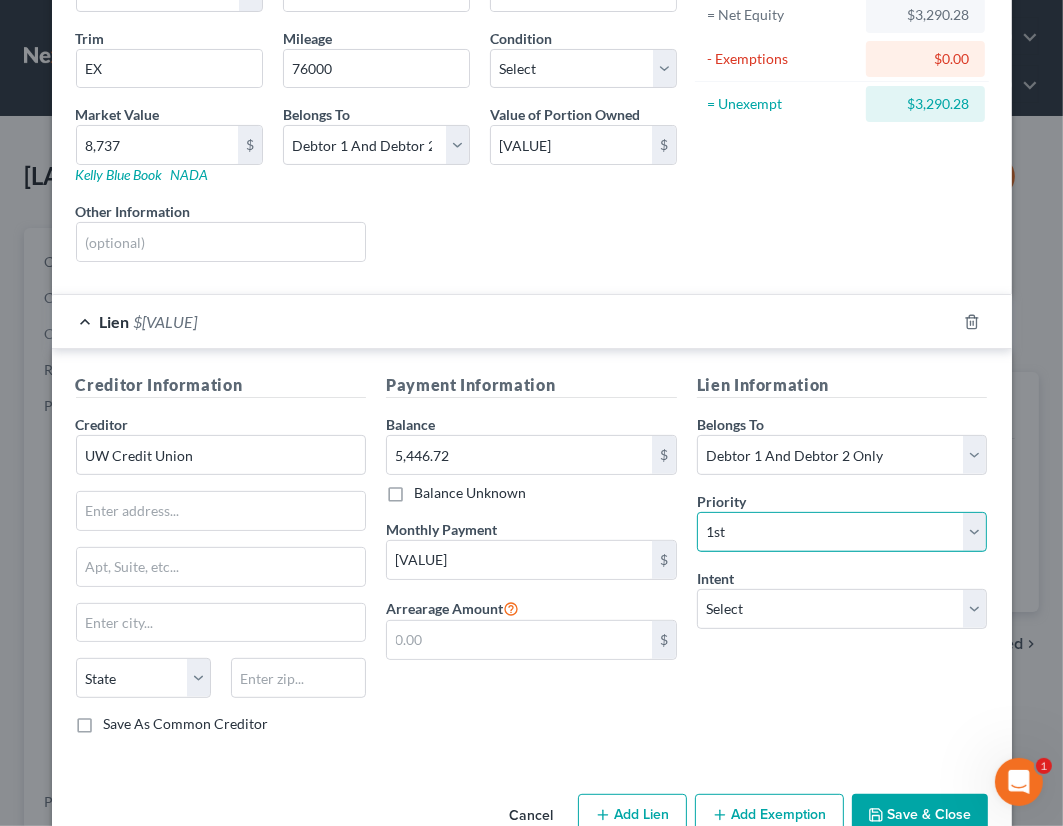click on "Select 1st 2nd 3rd 4th 5th 6th 7th 8th 9th 10th 11th 12th 13th 14th 15th 16th 17th 18th 19th 20th 21th 22th 23th 24th 25th 26th 27th 28th 29th 30th" at bounding box center [842, 532] 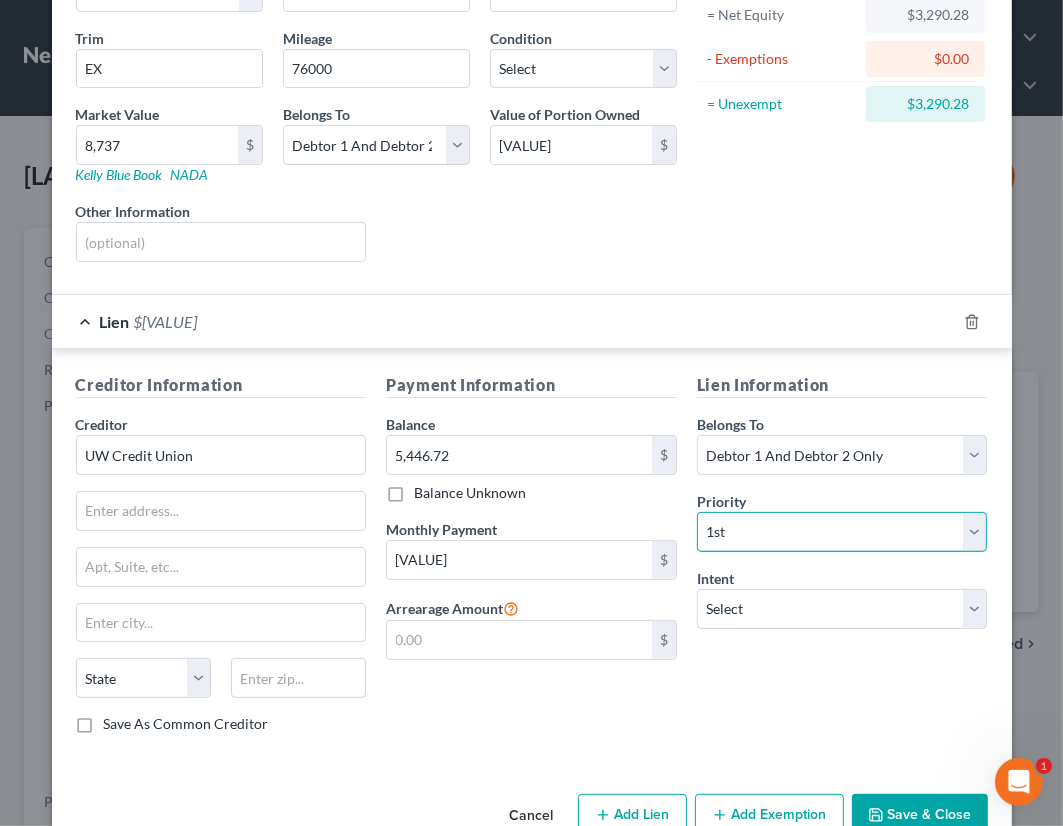 select 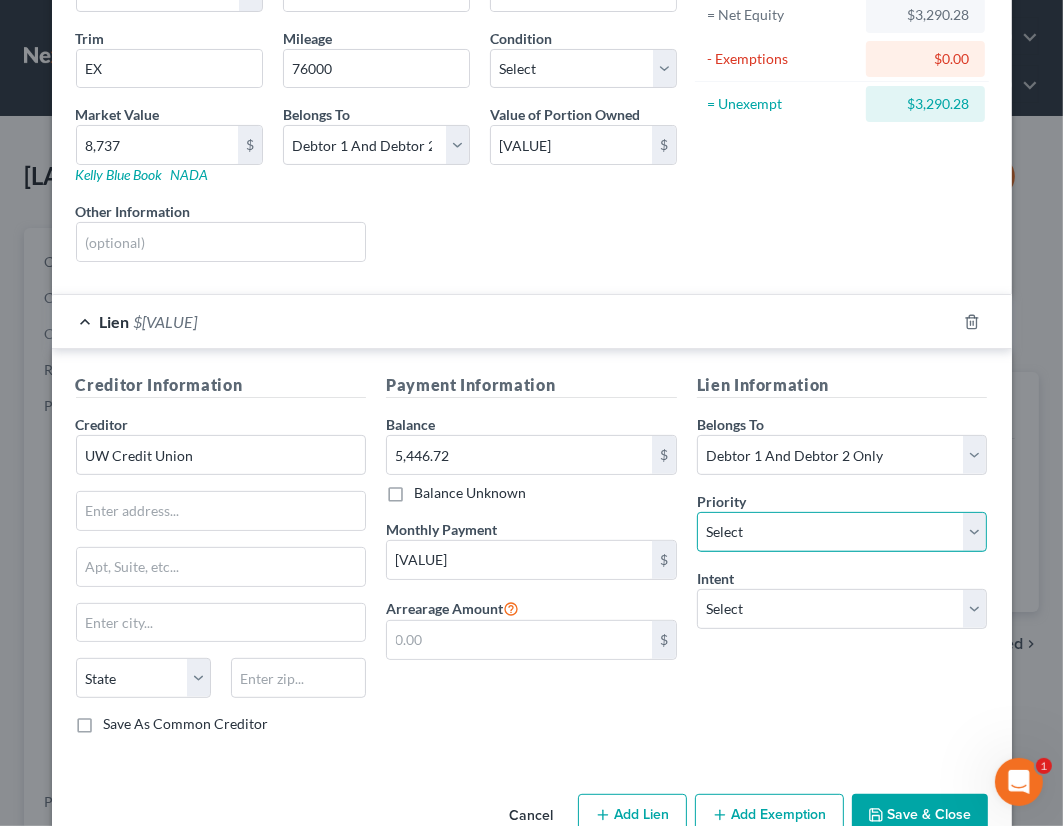 click on "Select 1st 2nd 3rd 4th 5th 6th 7th 8th 9th 10th 11th 12th 13th 14th 15th 16th 17th 18th 19th 20th 21th 22th 23th 24th 25th 26th 27th 28th 29th 30th" at bounding box center (842, 532) 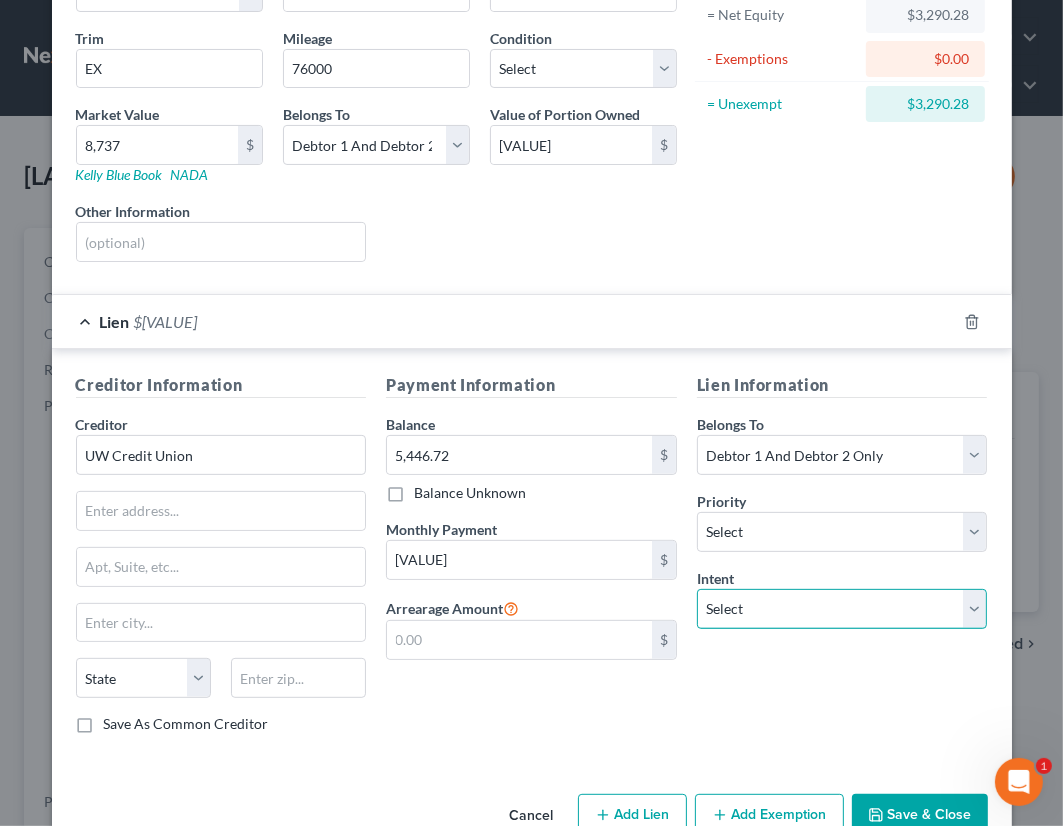 click on "Select Surrender Redeem Reaffirm Avoid Other" at bounding box center [842, 609] 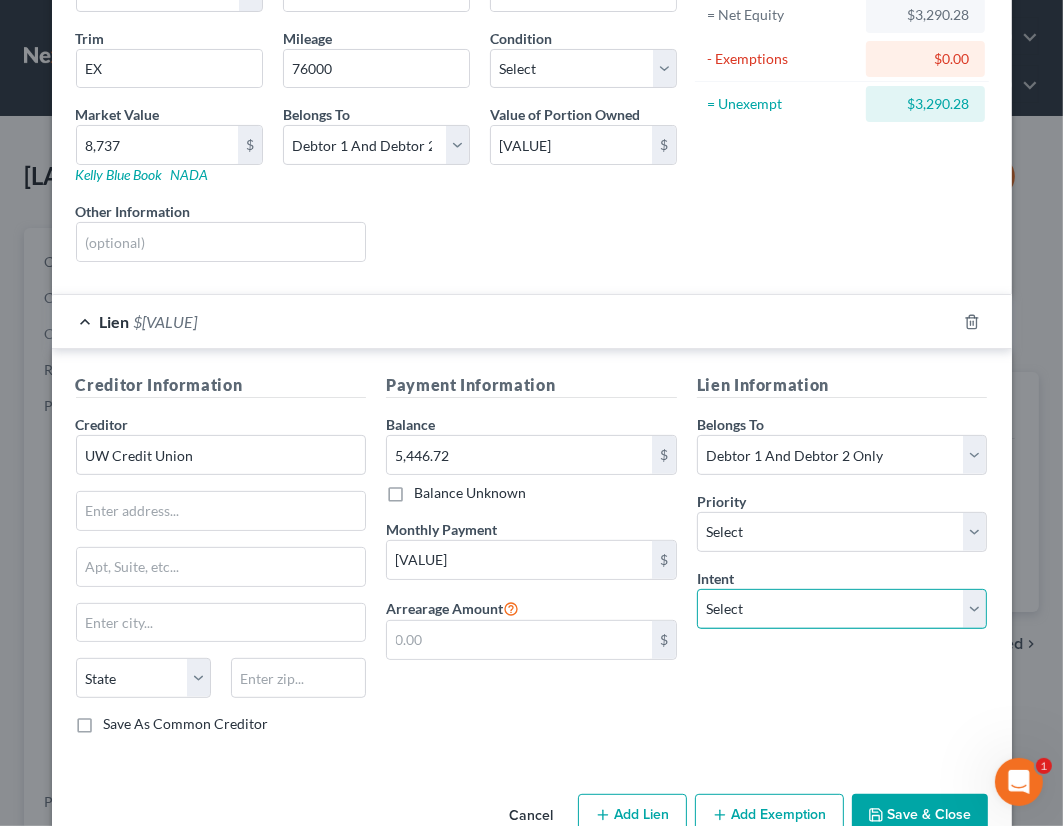 select on "4" 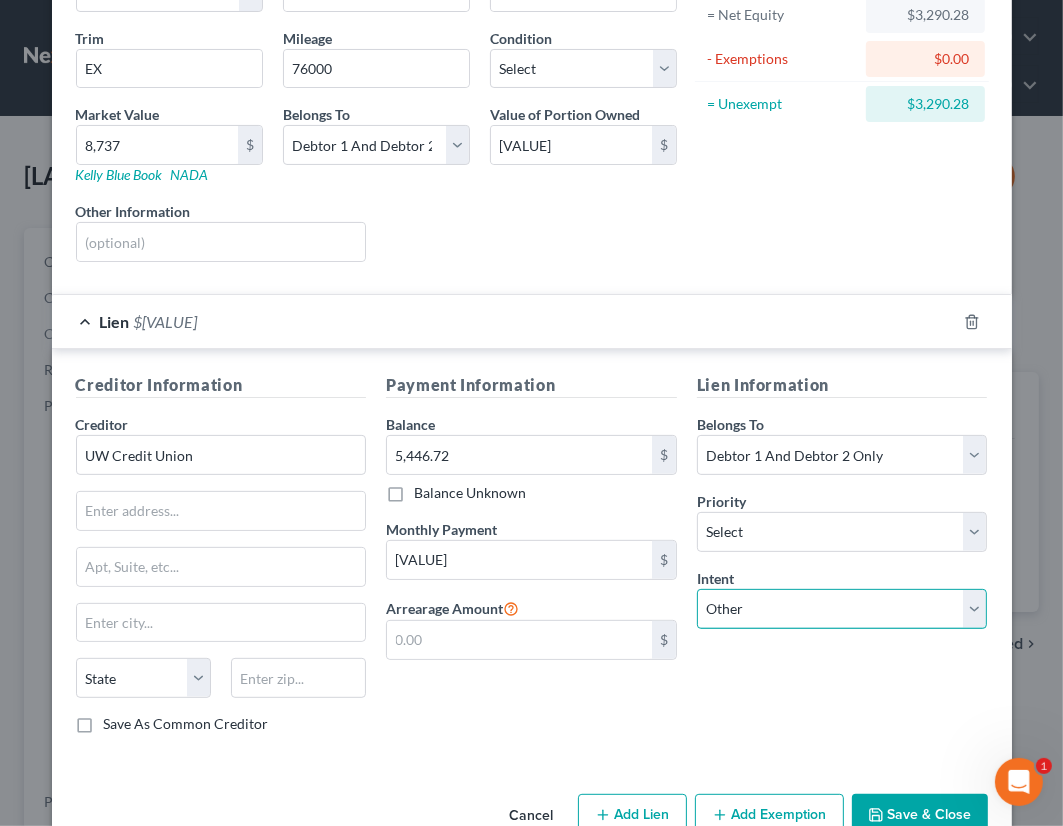 click on "Select Surrender Redeem Reaffirm Avoid Other" at bounding box center [842, 609] 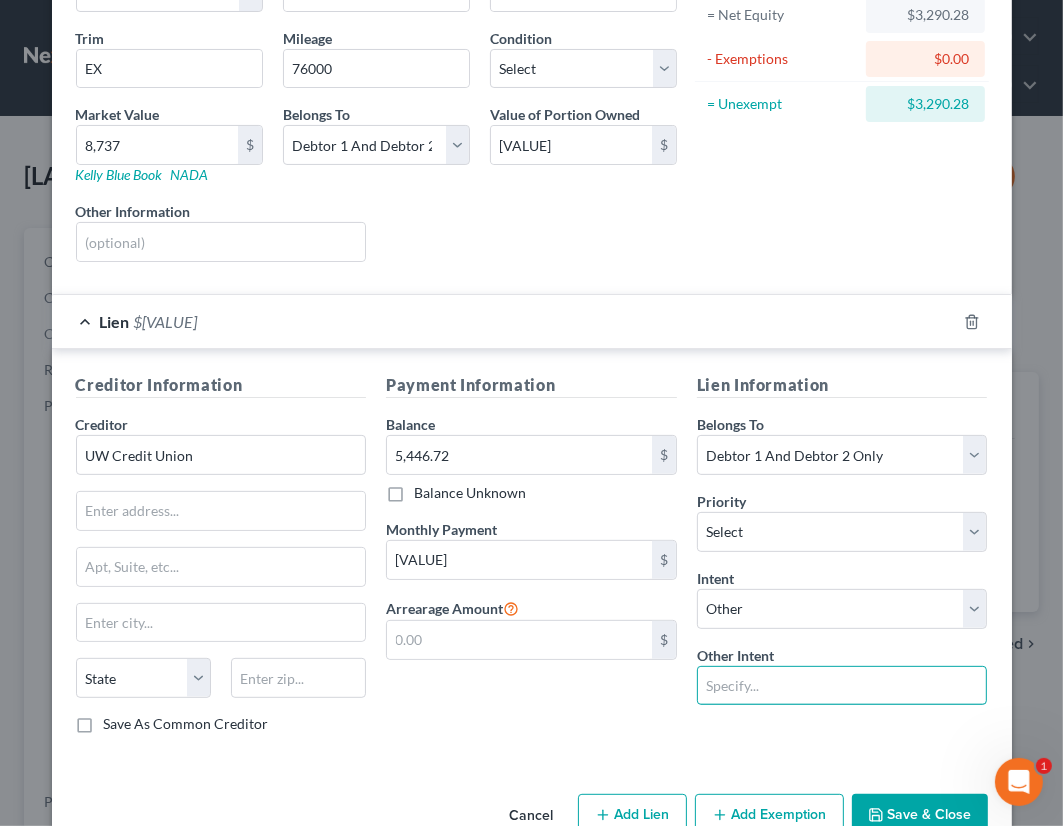 click at bounding box center [842, 686] 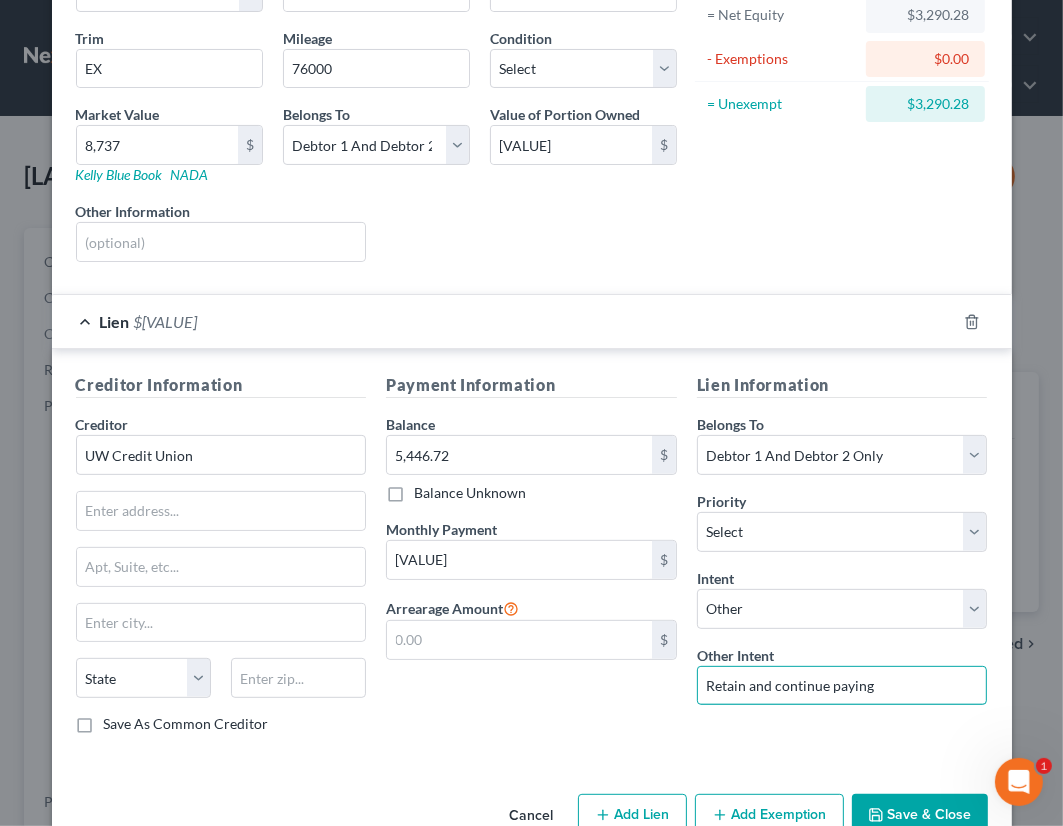 click on "Retain and continue paying" at bounding box center [842, 686] 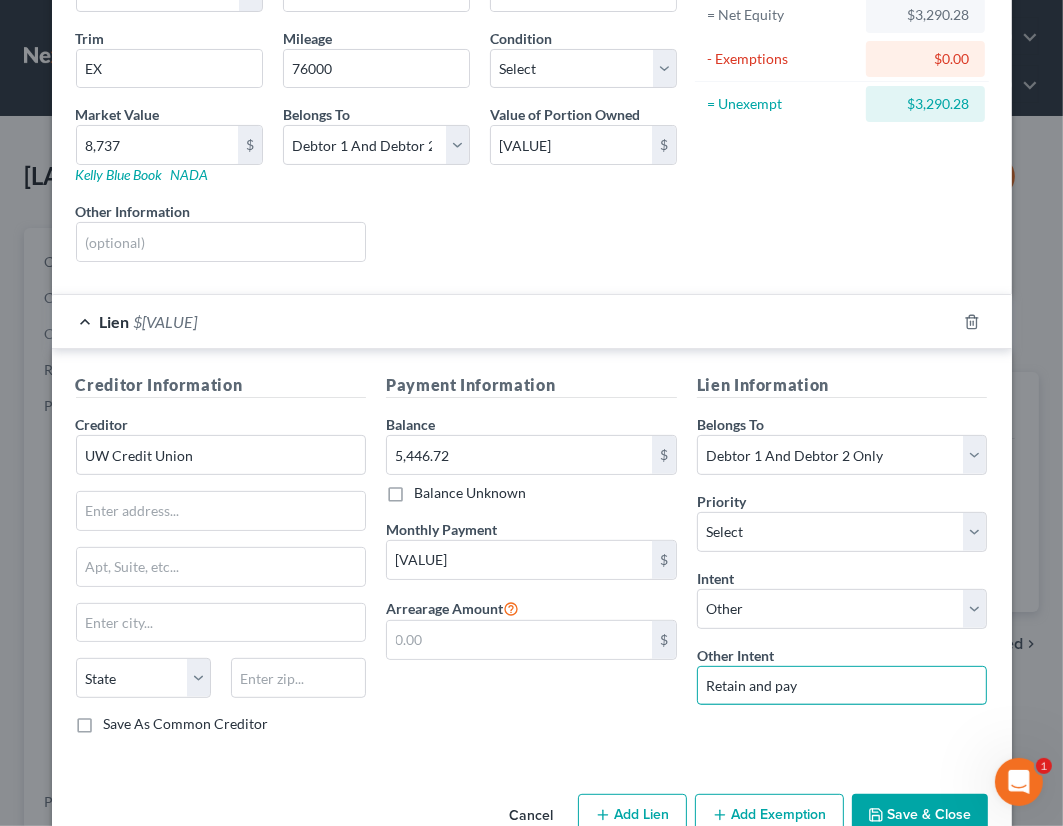 type on "Retain and pay" 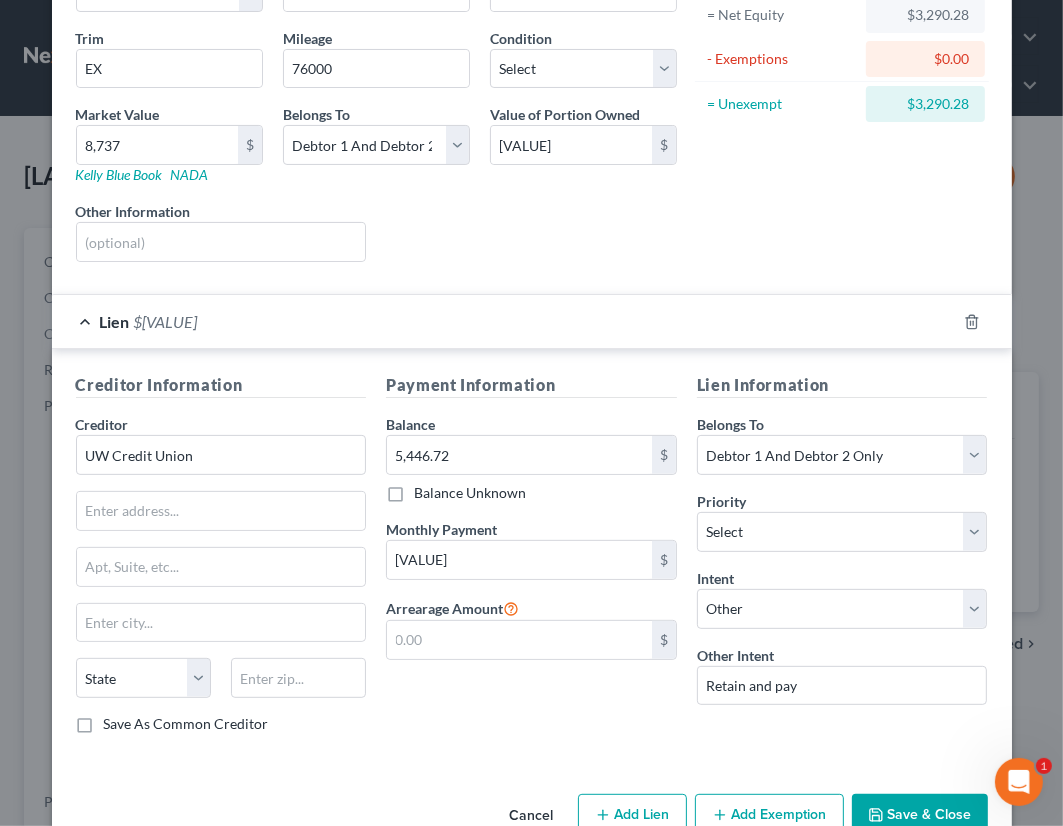 click on "Payment Information Balance
5,446.72 $
Balance Unknown
Balance Undetermined
5,446.72 $
Balance Unknown
Monthly Payment 437.94 $ Arrearage Amount  $" at bounding box center (531, 561) 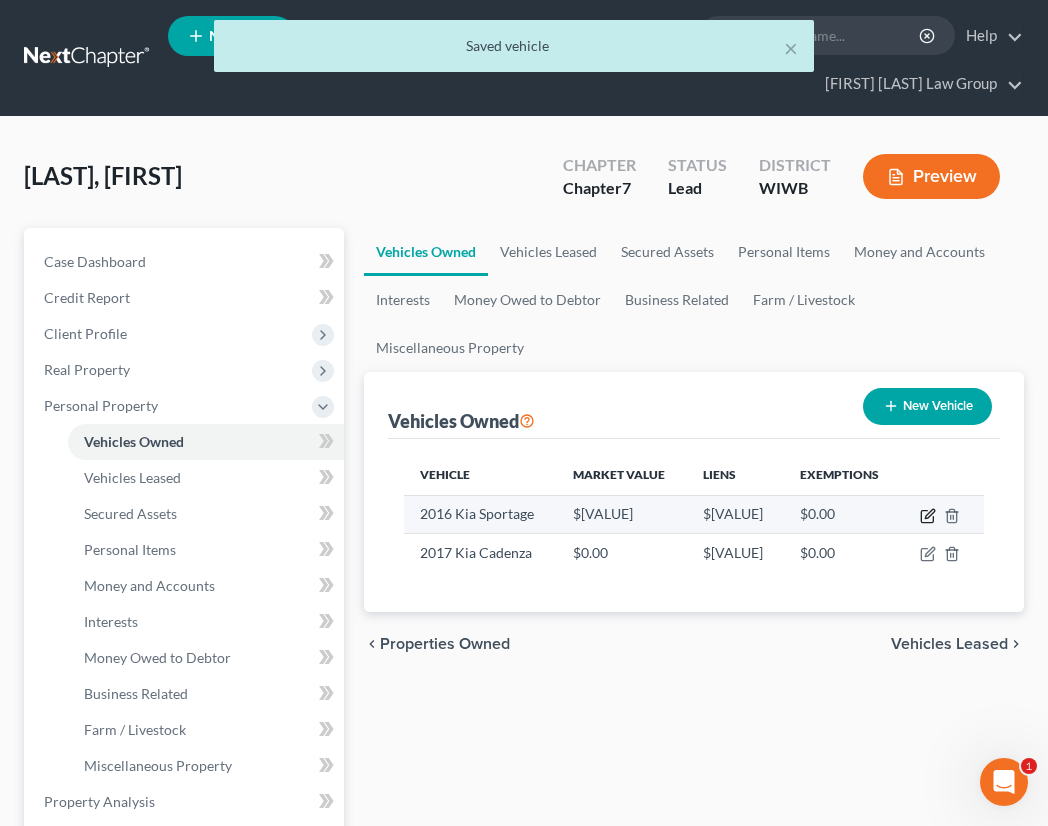 click 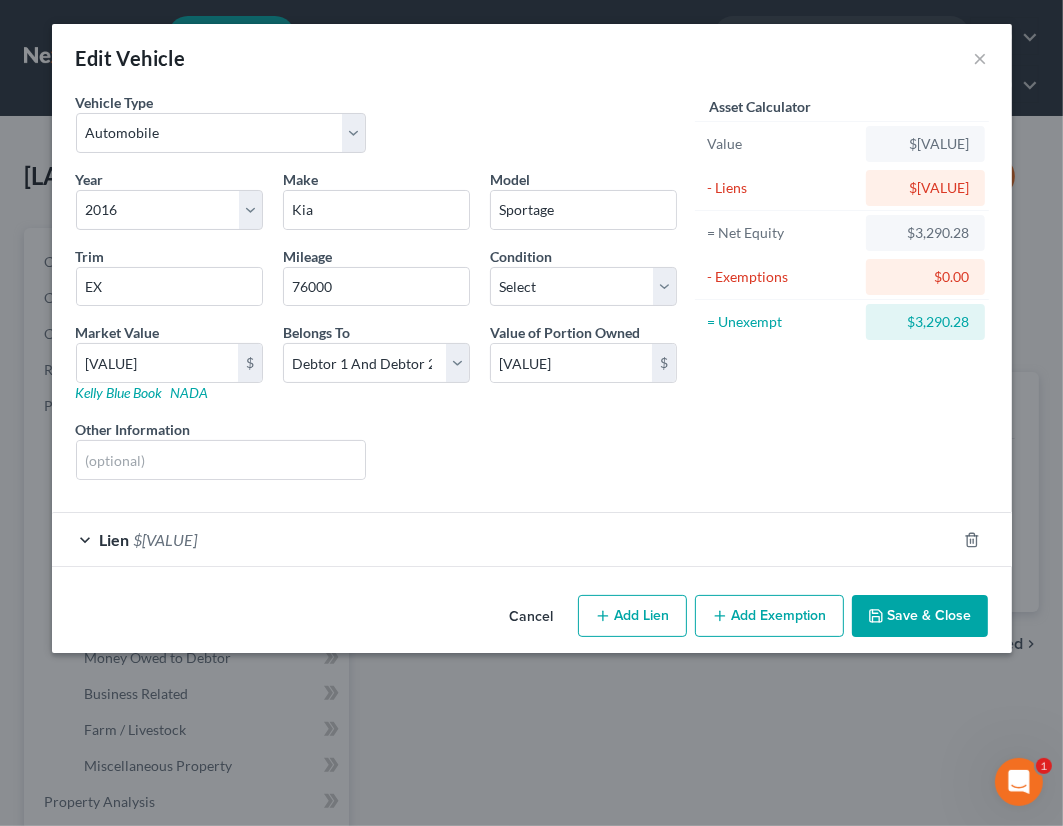 click on "Add Exemption" at bounding box center (769, 616) 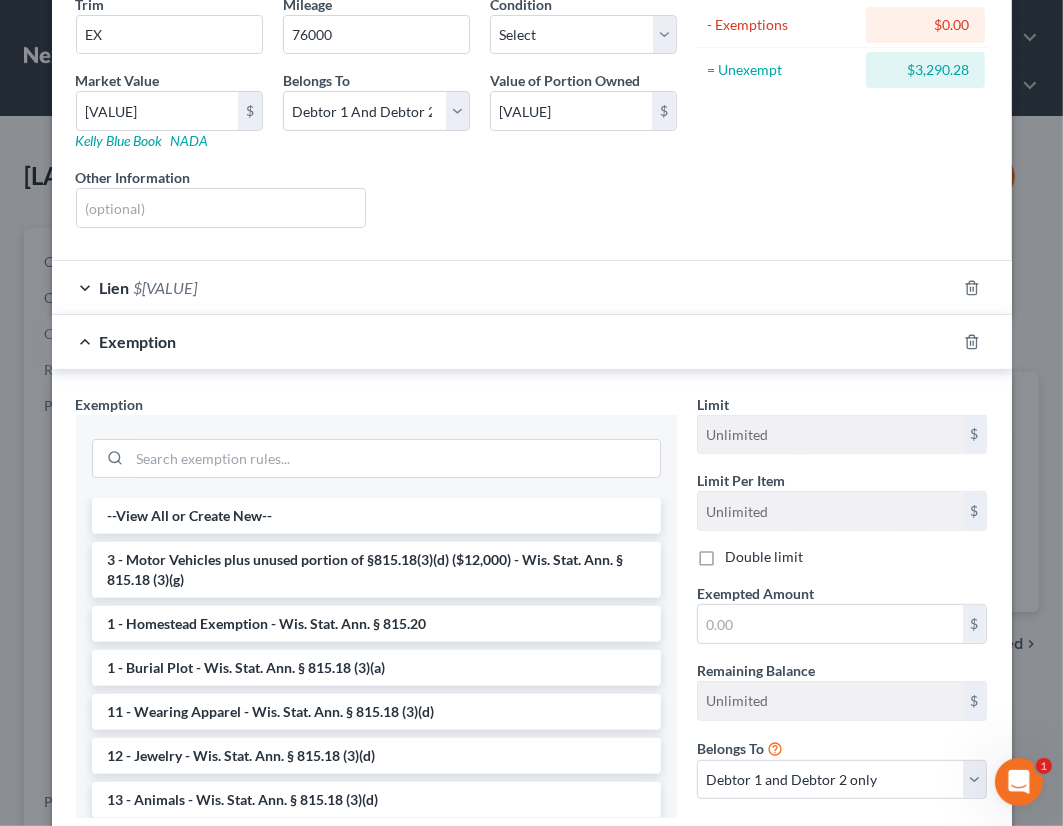 scroll, scrollTop: 268, scrollLeft: 0, axis: vertical 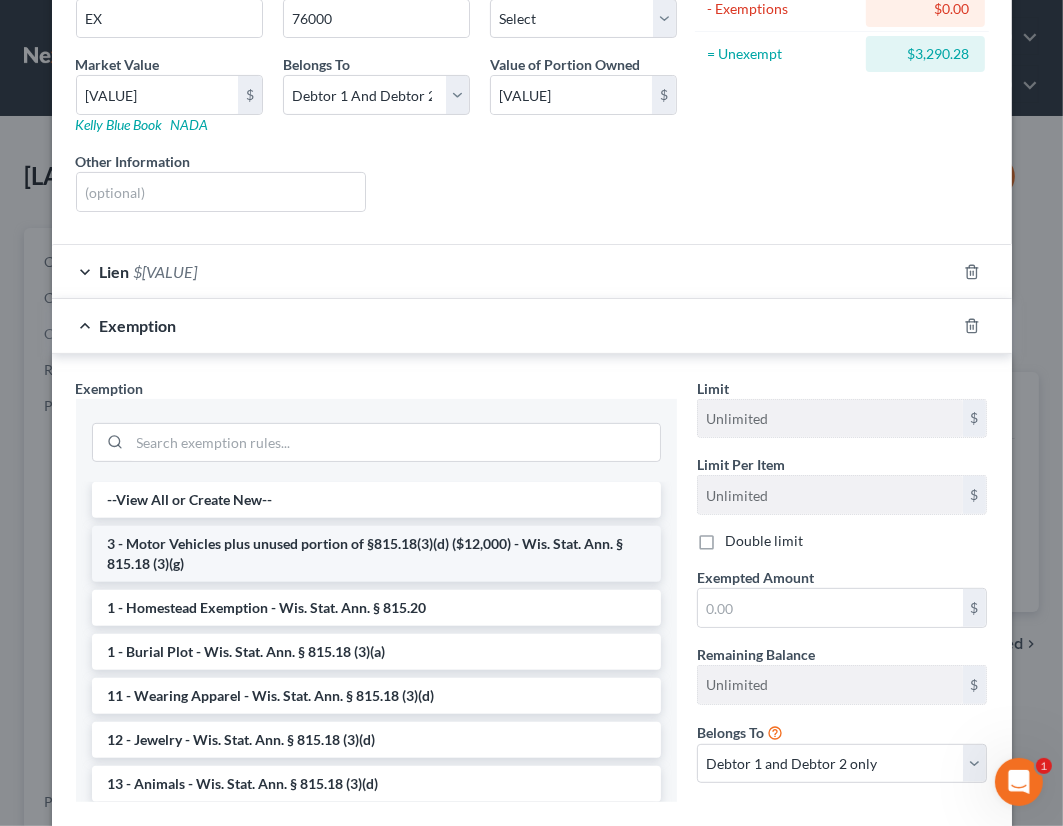 click on "3 - Motor Vehicles plus unused portion of §815.18(3)(d) ($12,000) - Wis. Stat. Ann. § 815.18 (3)(g)" at bounding box center (376, 554) 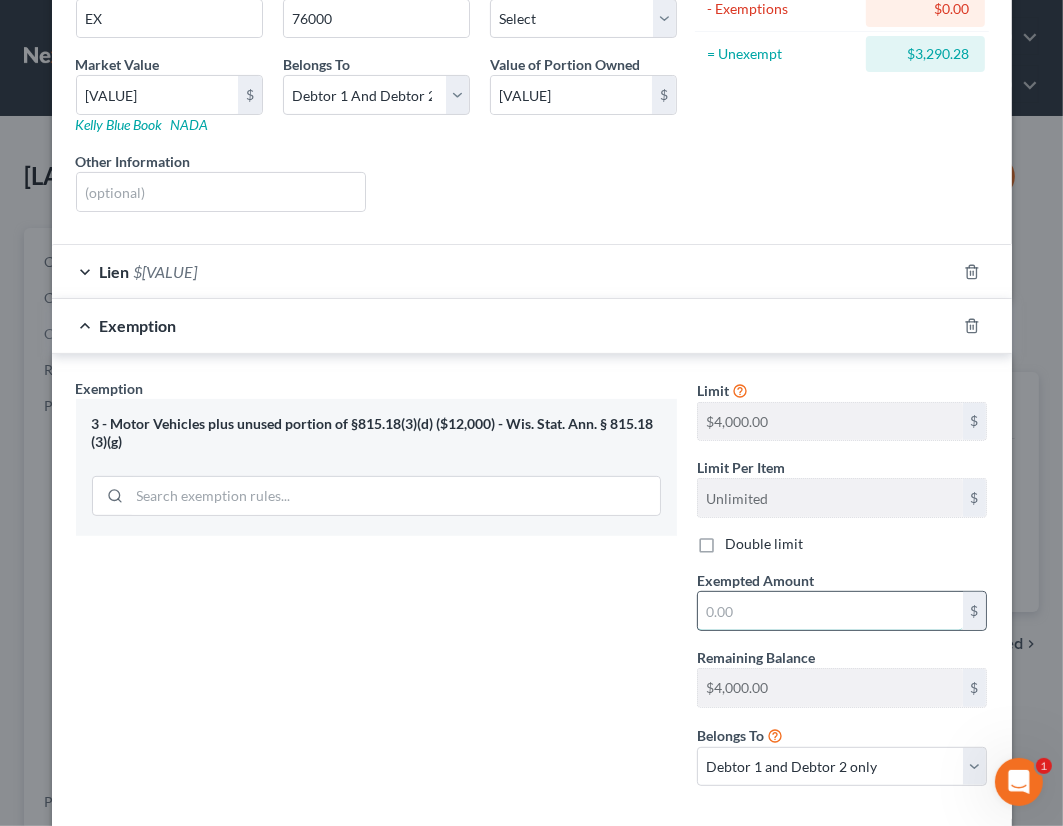 click at bounding box center (830, 611) 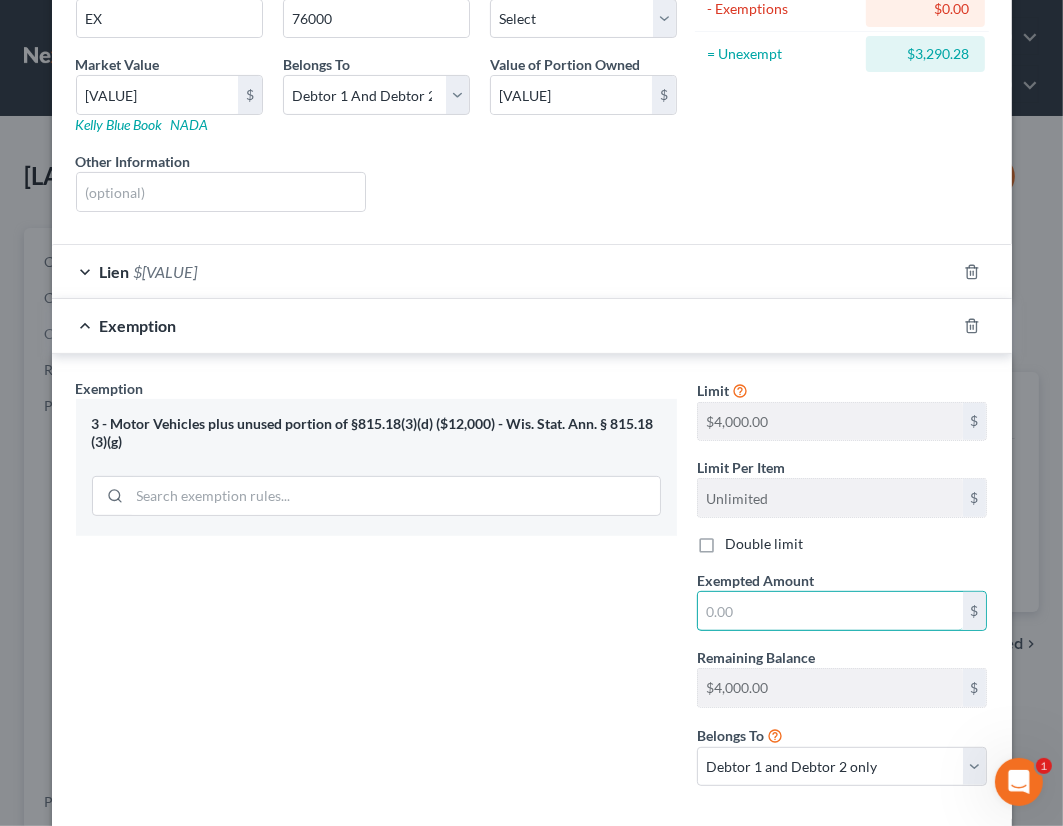 type on "4,000" 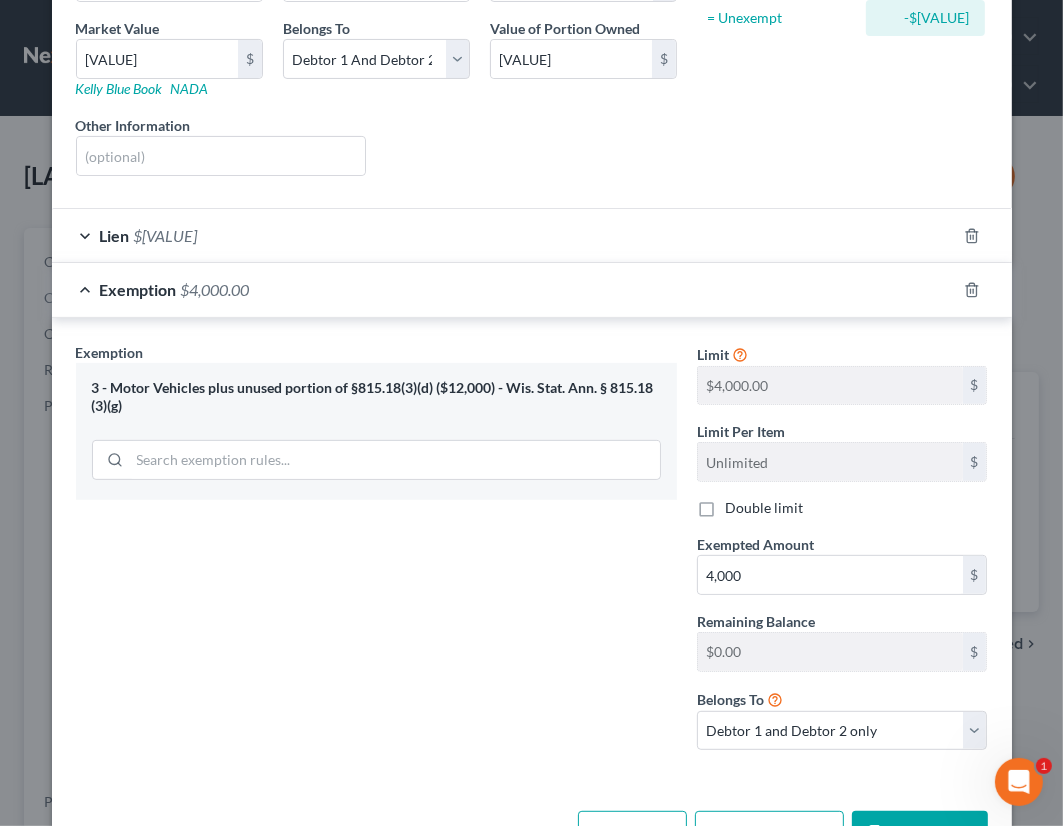 scroll, scrollTop: 304, scrollLeft: 0, axis: vertical 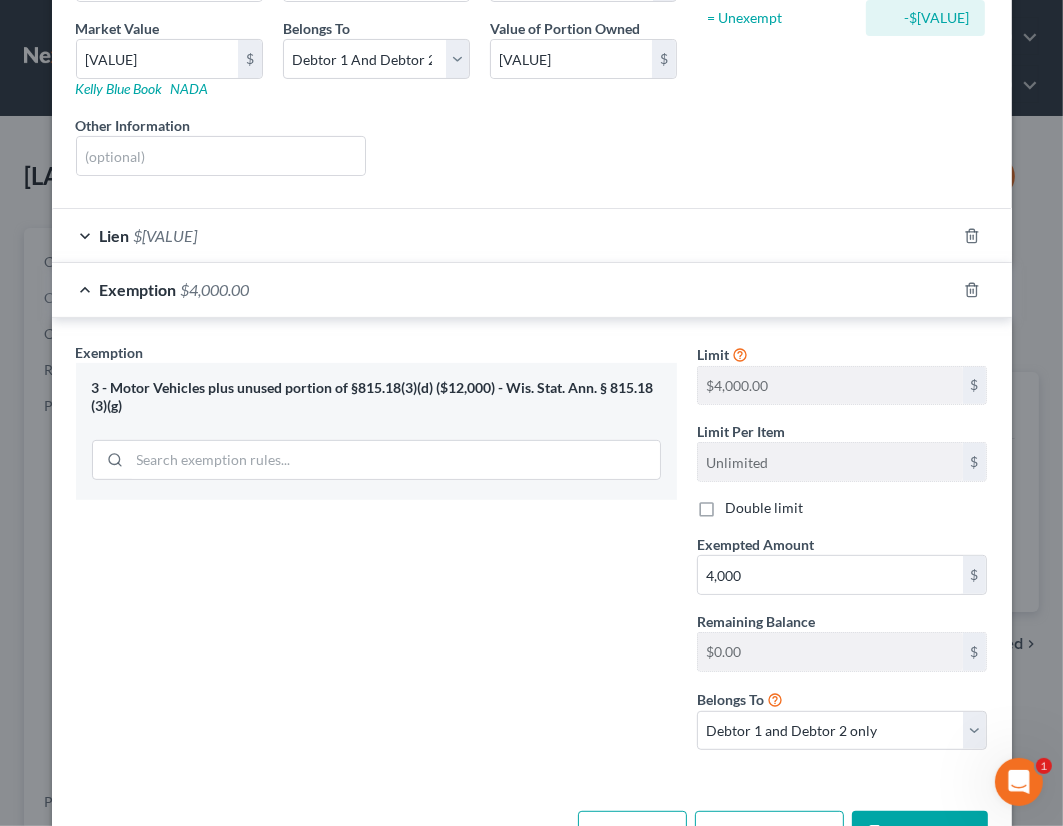 click on "Double limit" at bounding box center [764, 508] 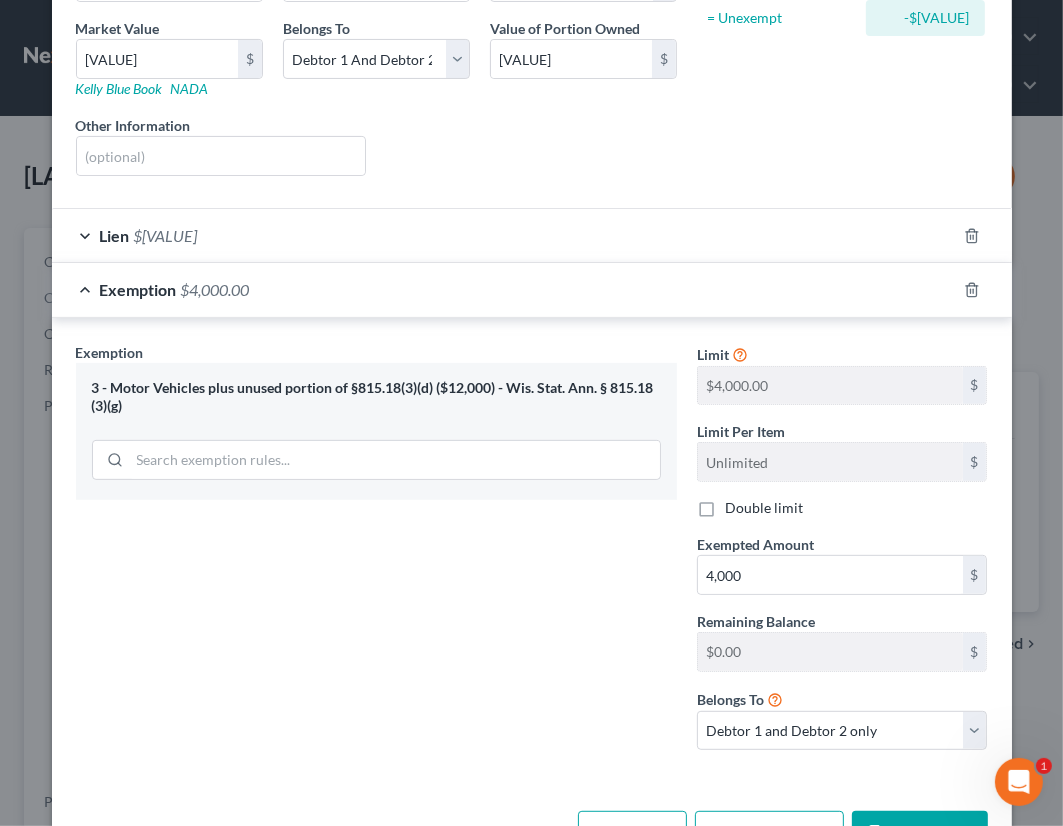 click on "Double limit" at bounding box center (739, 504) 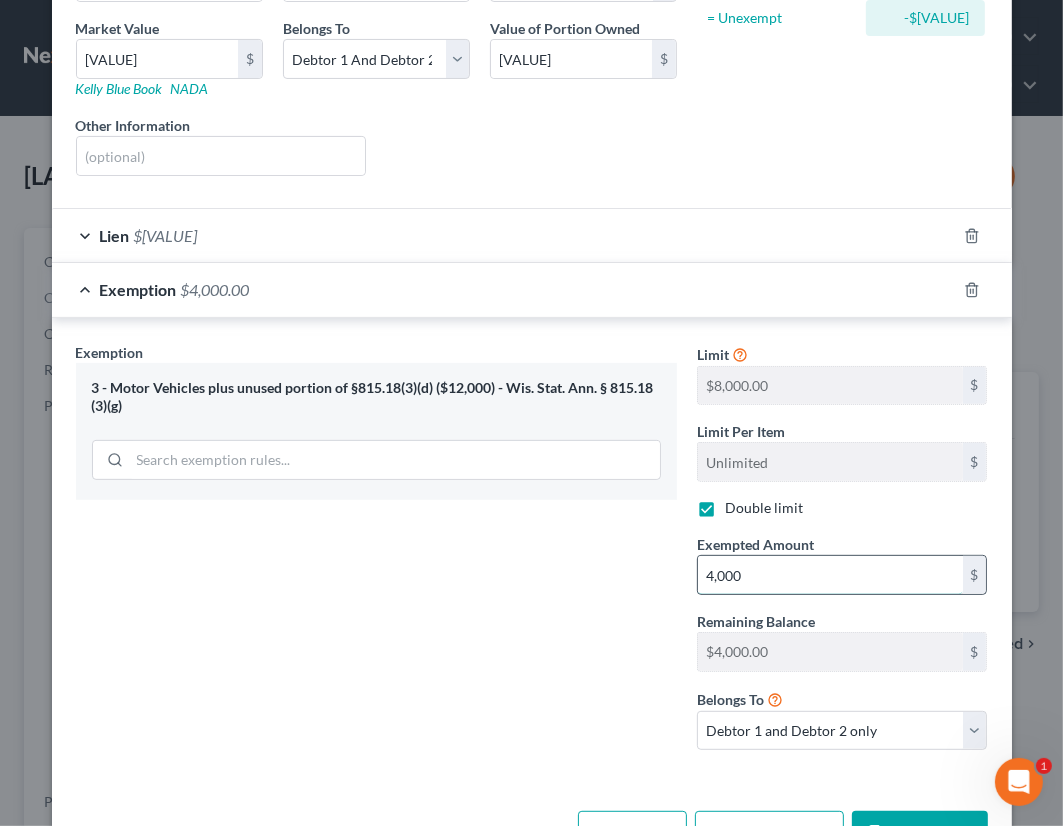 click on "4,000" at bounding box center [830, 575] 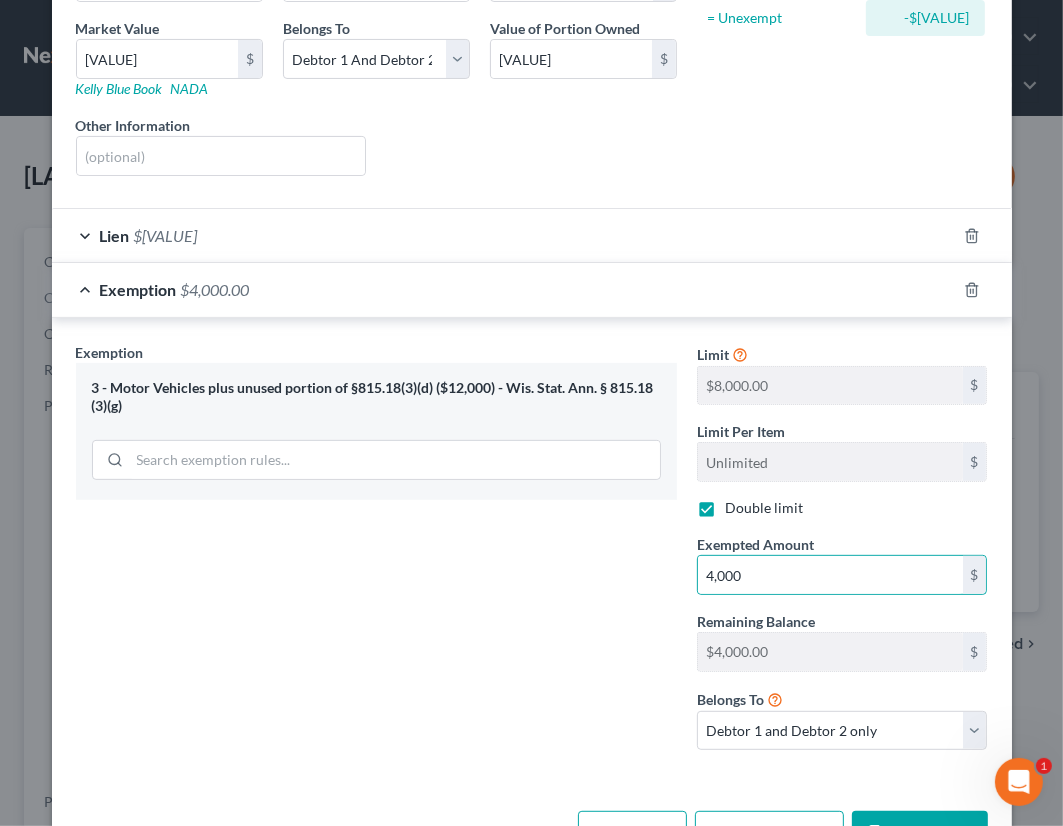 click on "Double limit" at bounding box center [764, 508] 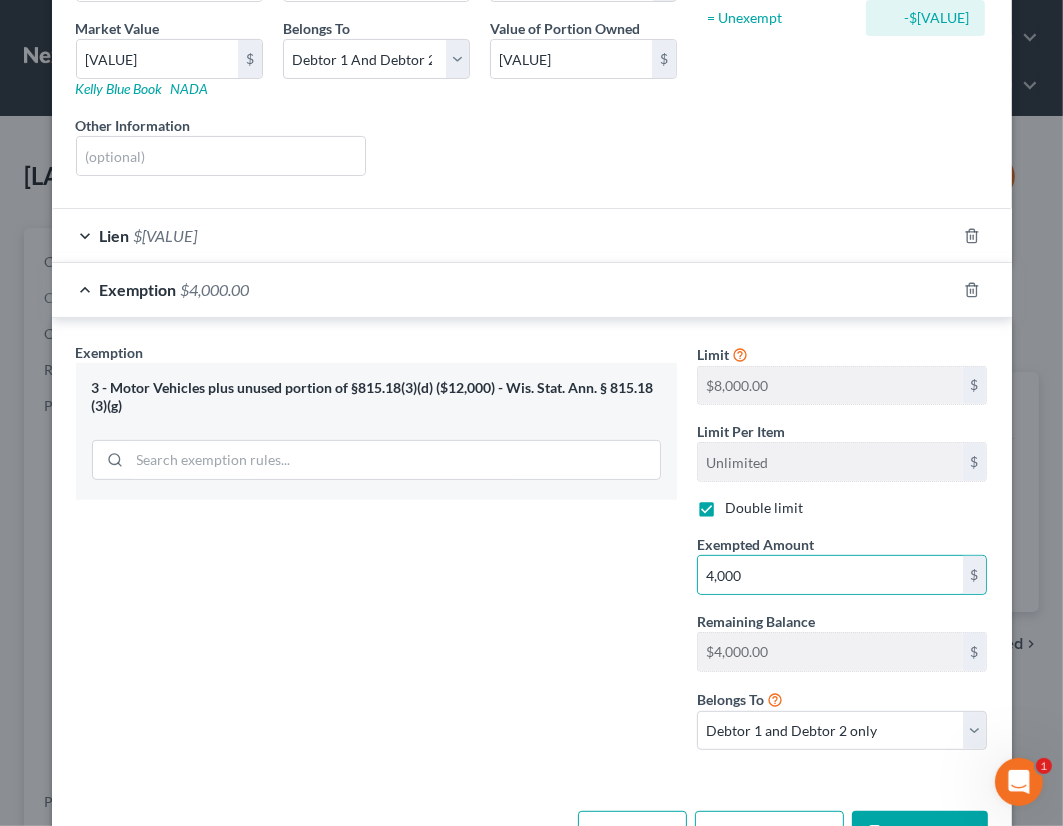 click on "Double limit" at bounding box center (739, 504) 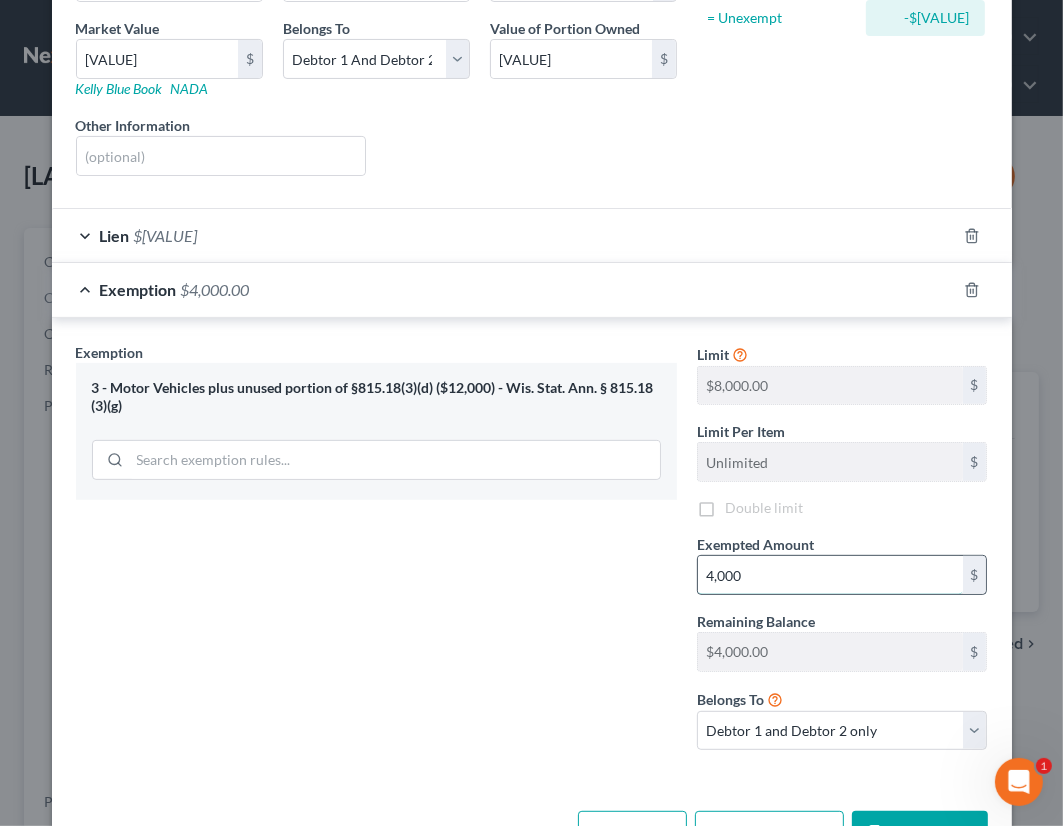 click on "4,000" at bounding box center (830, 575) 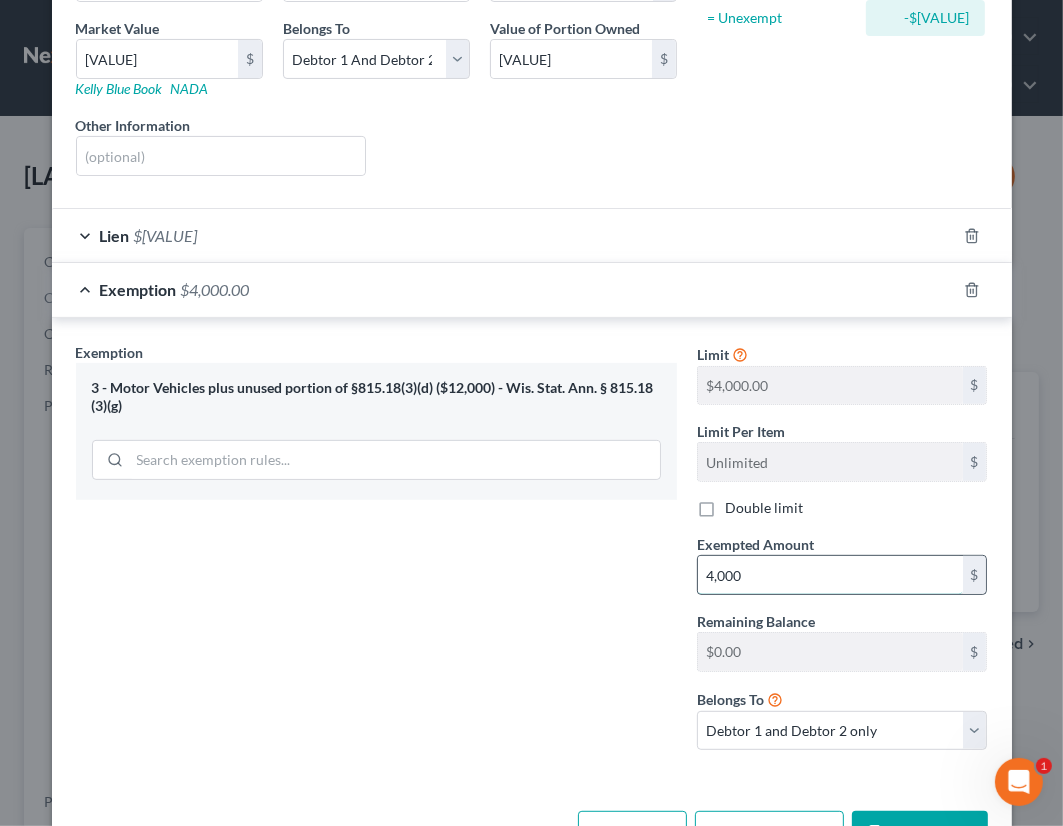 click on "4,000" at bounding box center (830, 575) 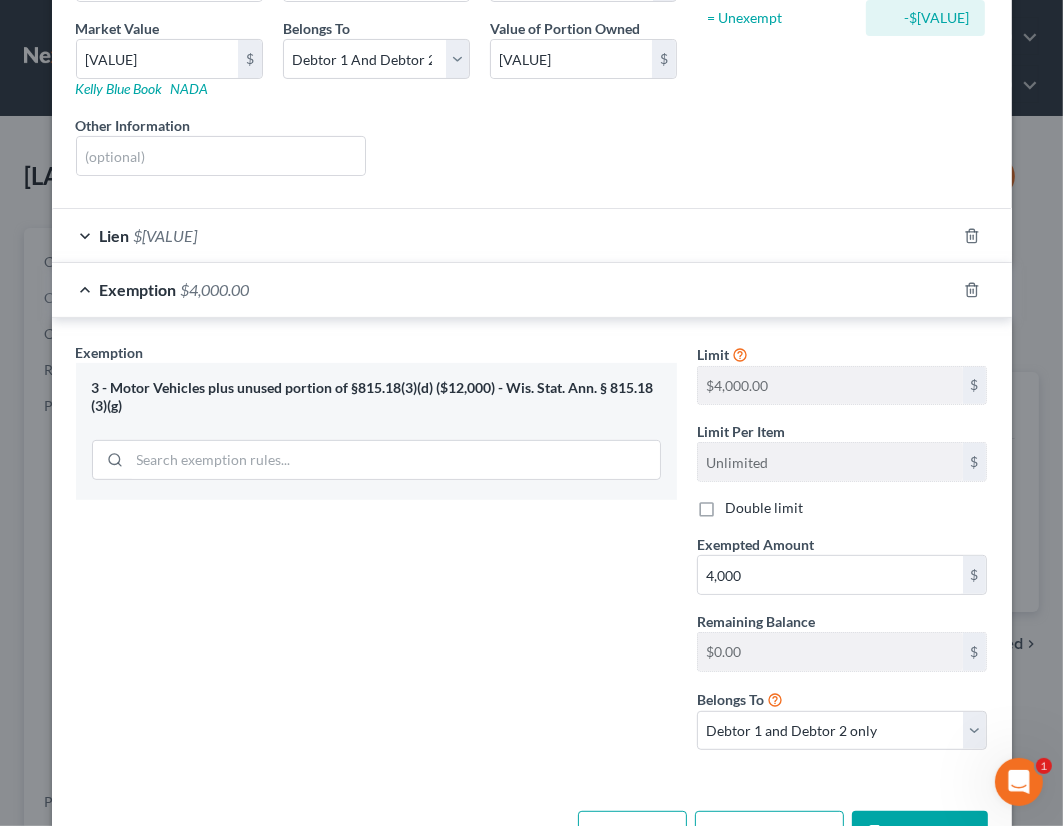 drag, startPoint x: 1047, startPoint y: 679, endPoint x: 1046, endPoint y: 704, distance: 25.019993 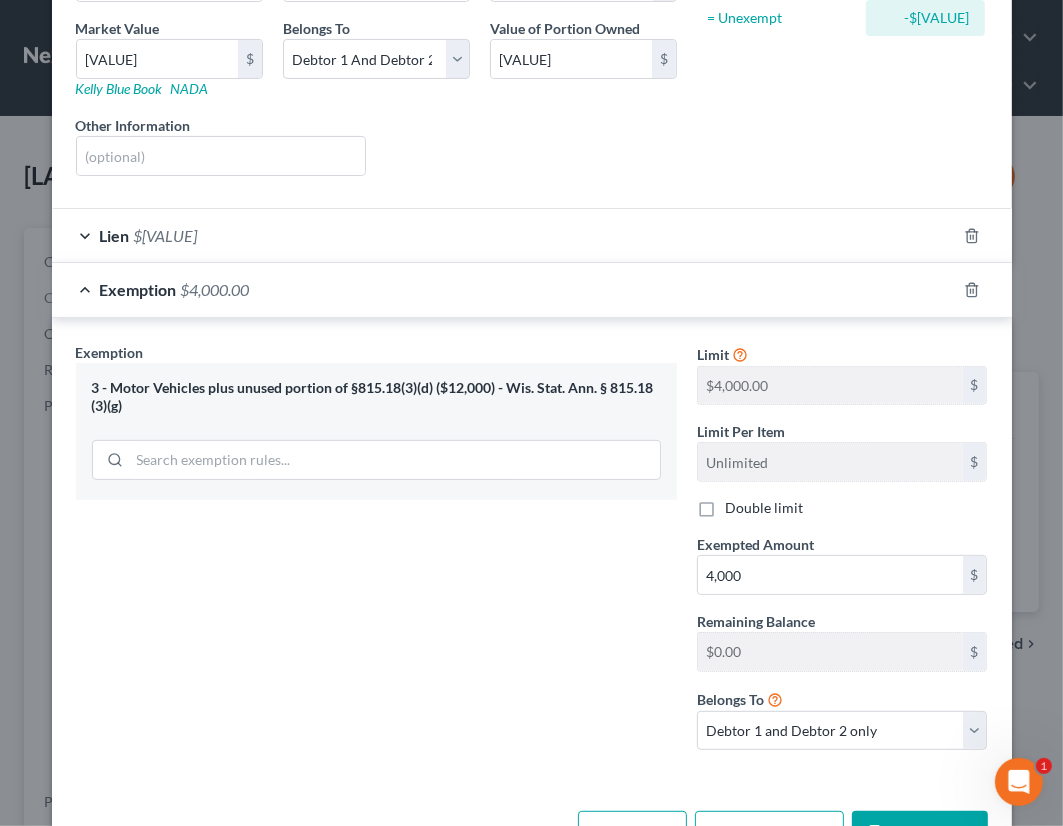click on "Edit Vehicle × Vehicle Type Select Automobile Truck Trailer Watercraft Aircraft Motor Home Atv Other Vehicle Year Select 2026 2025 2024 2023 2022 2021 2020 2019 2018 2017 2016 2015 2014 2013 2012 2011 2010 2009 2008 2007 2006 2005 2004 2003 2002 2001 2000 1999 1998 1997 1996 1995 1994 1993 1992 1991 1990 1989 1988 1987 1986 1985 1984 1983 1982 1981 1980 1979 1978 1977 1976 1975 1974 1973 1972 1971 1970 1969 1968 1967 1966 1965 1964 1963 1962 1961 1960 1959 1958 1957 1956 1955 1954 1953 1952 1951 1950 1949 1948 1947 1946 1945 1944 1943 1942 1941 1940 1939 1938 1937 1936 1935 1934 1933 1932 1931 1930 1929 1928 1927 1926 1925 1924 1923 1922 1921 1920 1919 1918 1917 1916 1915 1914 1913 1912 1911 1910 1909 1908 1907 1906 1905 1904 1903 1902 1901
Make
*
Kia Model Sportage Trim EX Mileage [NUMBER] Condition Select Excellent Very Good Good Fair Poor Market Value $[AMOUNT] Kelly Blue Book NADA
Belongs To
*
Select Debtor 1 Only Debtor 2 Only Debtor 1 And Debtor 2 Only Community Property" at bounding box center [531, 413] 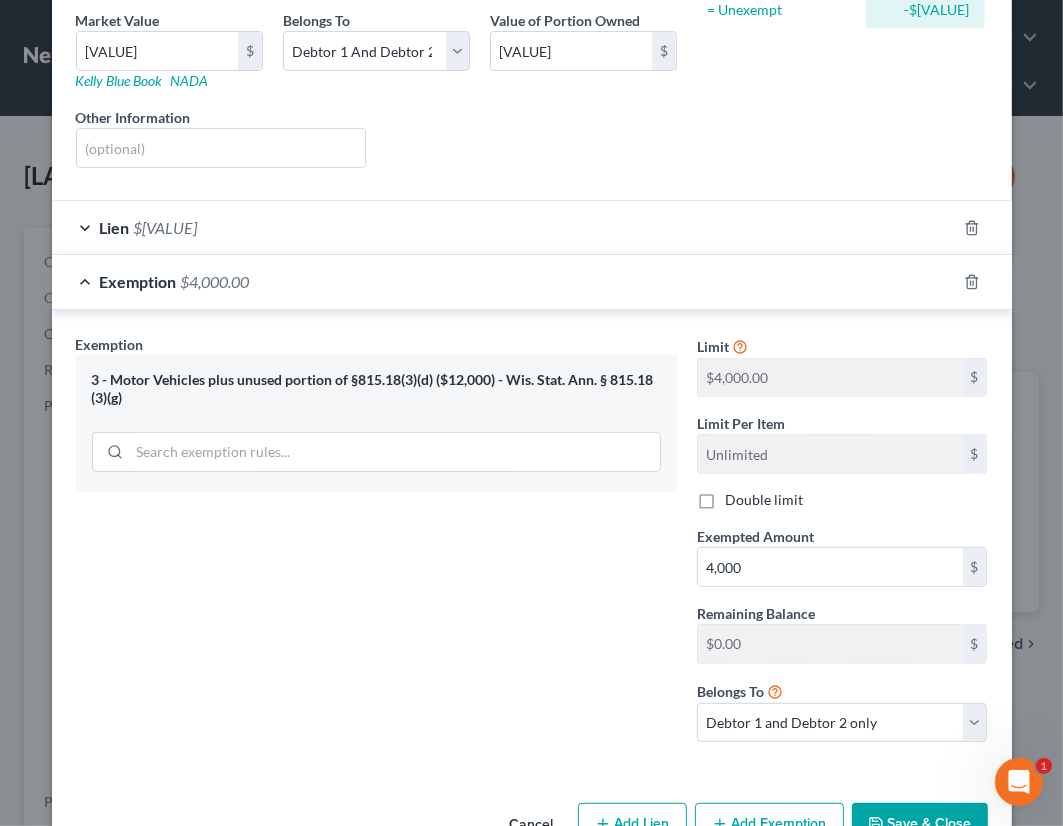 scroll, scrollTop: 317, scrollLeft: 0, axis: vertical 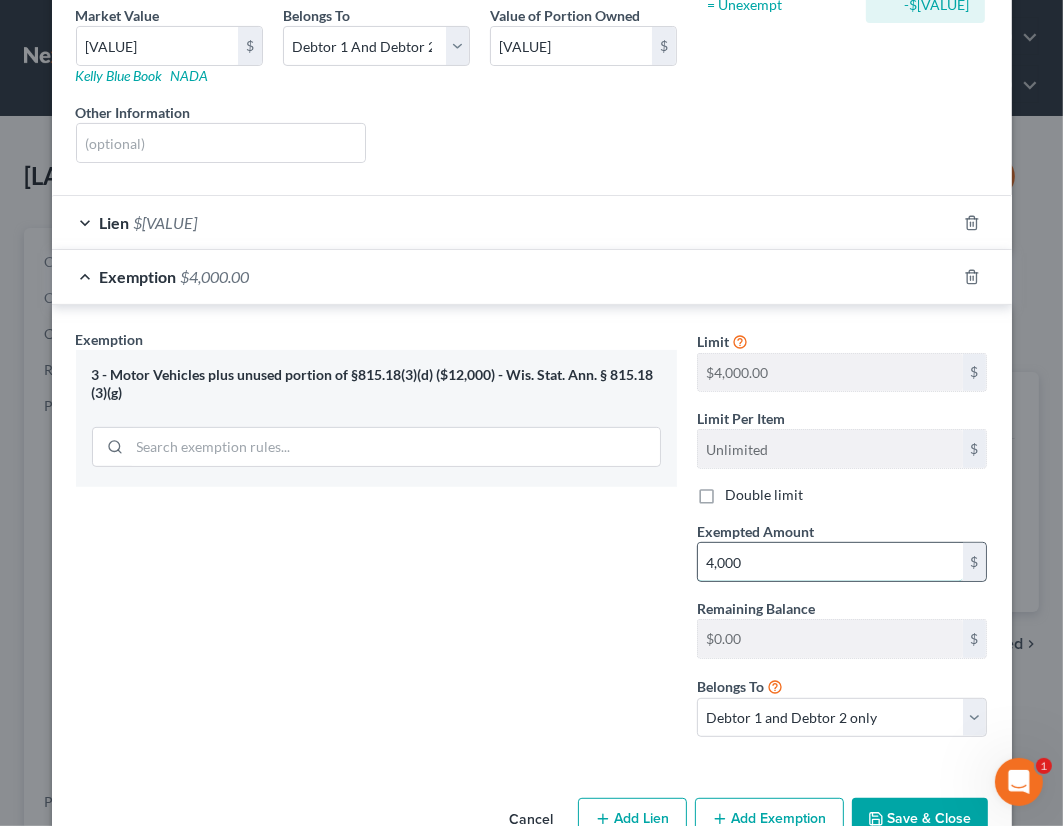 drag, startPoint x: 746, startPoint y: 558, endPoint x: 737, endPoint y: 552, distance: 10.816654 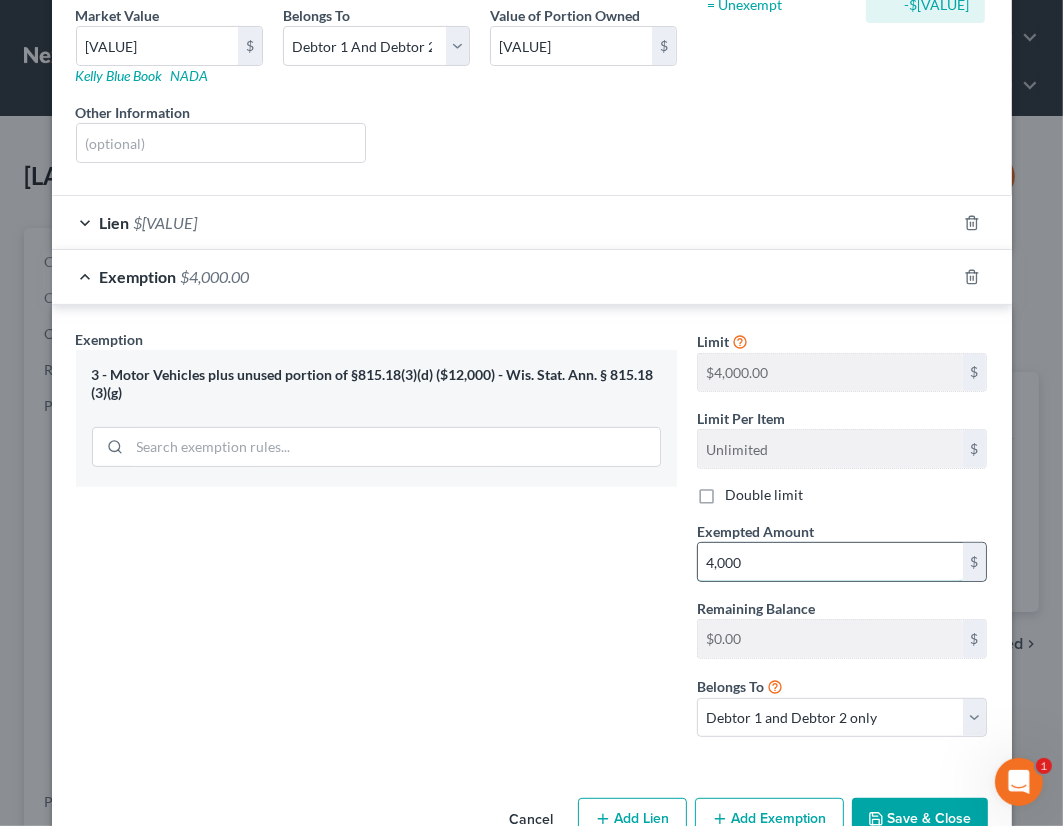 click on "4,000" at bounding box center (830, 562) 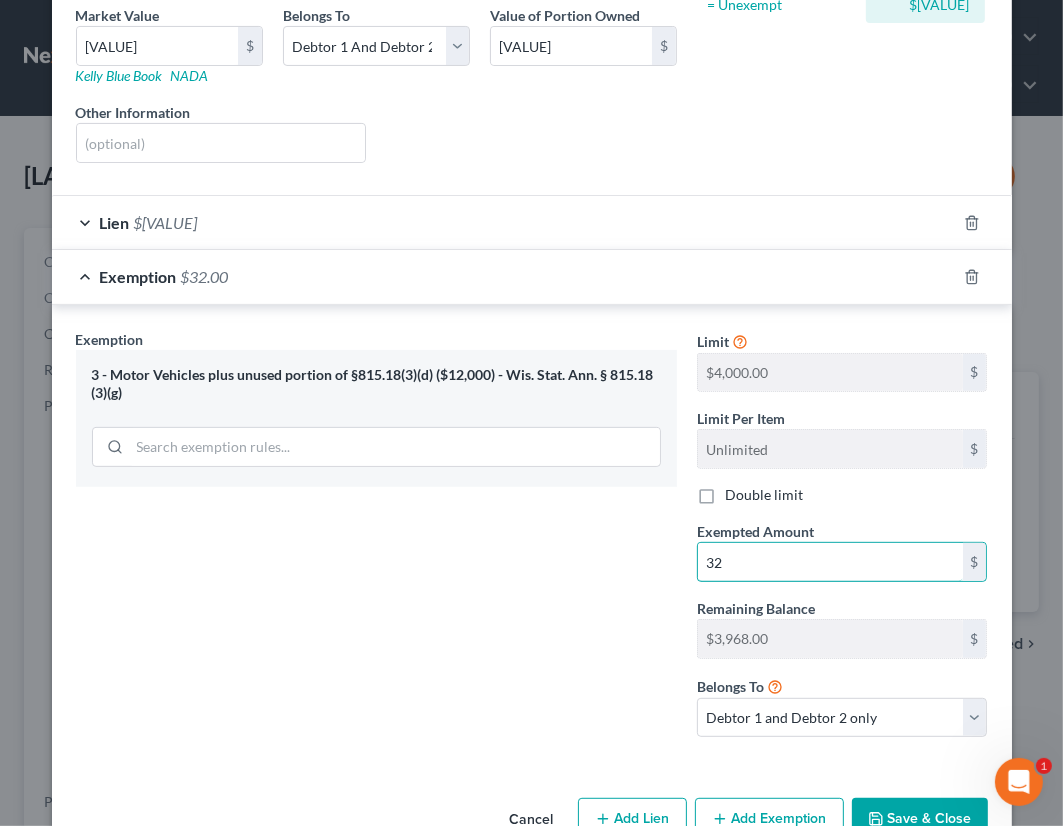 type on "32" 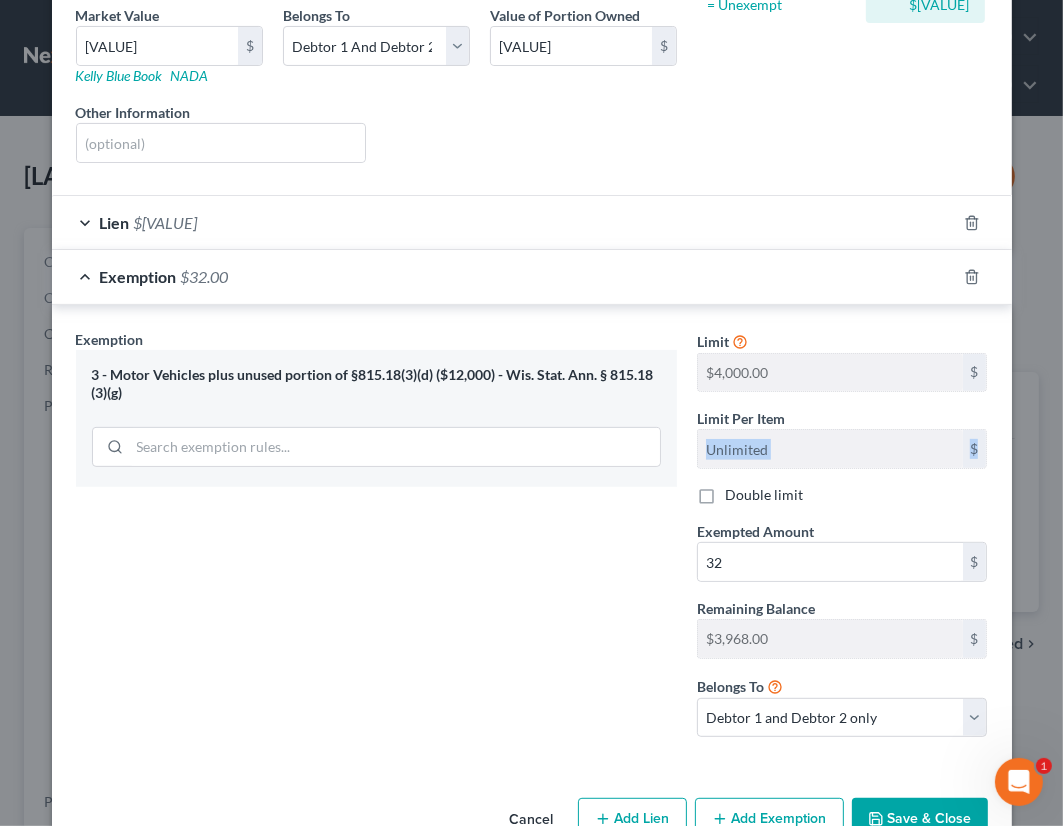 drag, startPoint x: 1046, startPoint y: 459, endPoint x: 1051, endPoint y: 409, distance: 50.24938 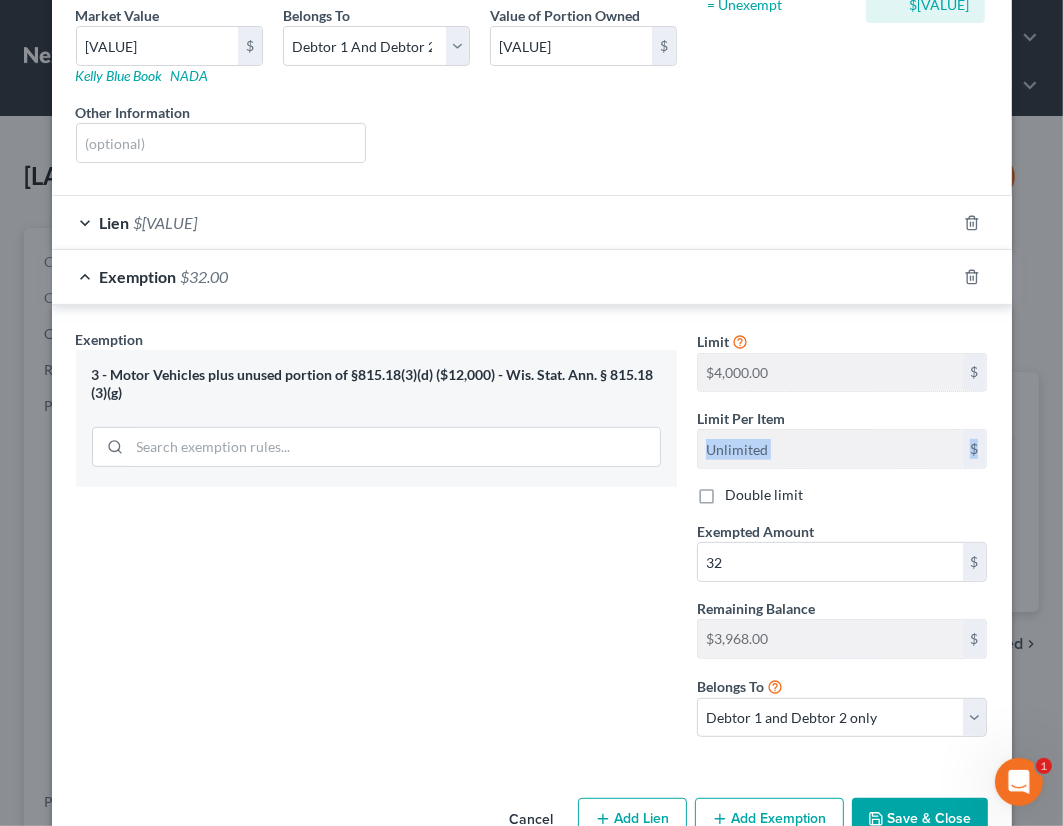 click on "Edit Vehicle × Vehicle Type Select Automobile Truck Trailer Watercraft Aircraft Motor Home Atv Other Vehicle Year Select 2026 2025 2024 2023 2022 2021 2020 2019 2018 2017 2016 2015 2014 2013 2012 2011 2010 2009 2008 2007 2006 2005 2004 2003 2002 2001 2000 1999 1998 1997 1996 1995 1994 1993 1992 1991 1990 1989 1988 1987 1986 1985 1984 1983 1982 1981 1980 1979 1978 1977 1976 1975 1974 1973 1972 1971 1970 1969 1968 1967 1966 1965 1964 1963 1962 1961 1960 1959 1958 1957 1956 1955 1954 1953 1952 1951 1950 1949 1948 1947 1946 1945 1944 1943 1942 1941 1940 1939 1938 1937 1936 1935 1934 1933 1932 1931 1930 1929 1928 1927 1926 1925 1924 1923 1922 1921 1920 1919 1918 1917 1916 1915 1914 1913 1912 1911 1910 1909 1908 1907 1906 1905 1904 1903 1902 1901
Make
*
Kia Model Sportage Trim EX Mileage [NUMBER] Condition Select Excellent Very Good Good Fair Poor Market Value $[AMOUNT] Kelly Blue Book NADA
Belongs To
*
Select Debtor 1 Only Debtor 2 Only Debtor 1 And Debtor 2 Only Community Property" at bounding box center [531, 413] 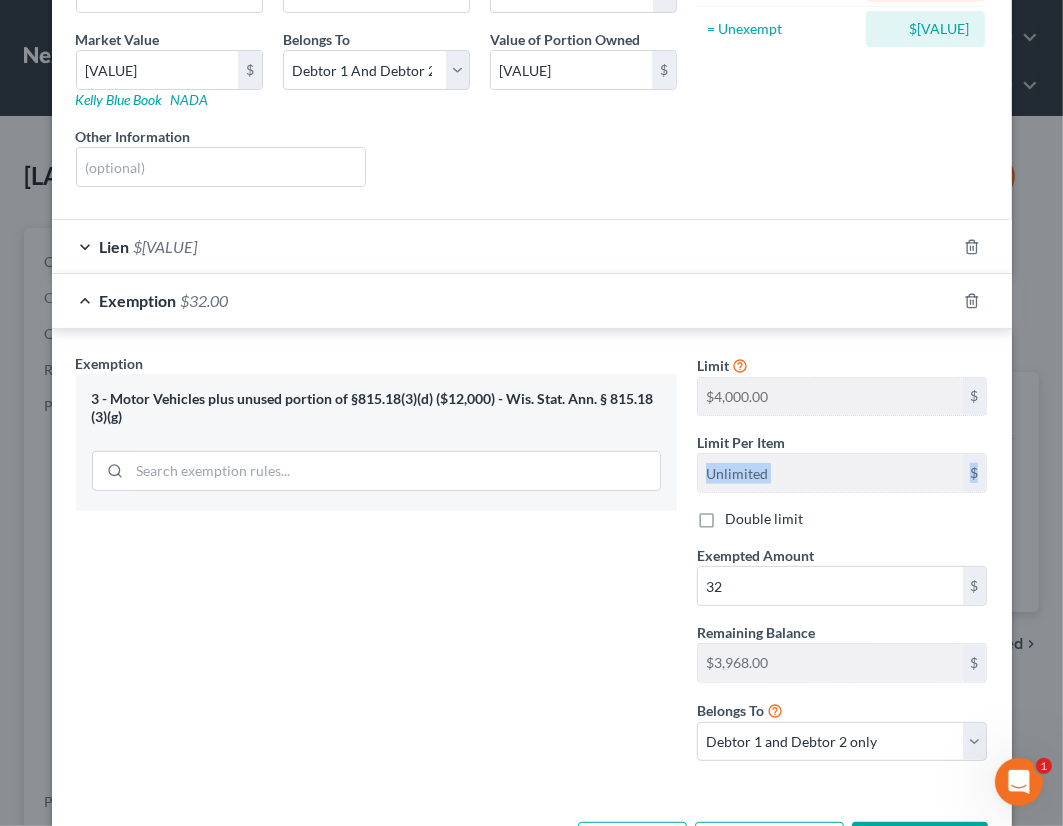 scroll, scrollTop: 368, scrollLeft: 0, axis: vertical 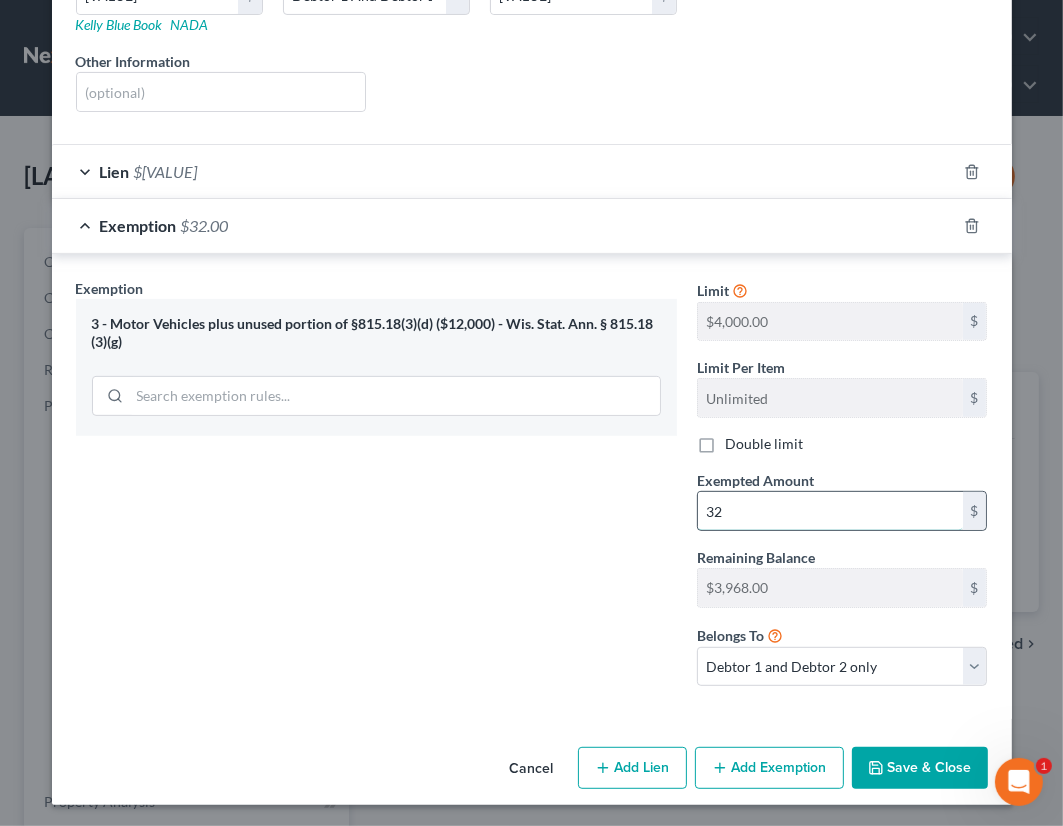 click on "32" at bounding box center (830, 511) 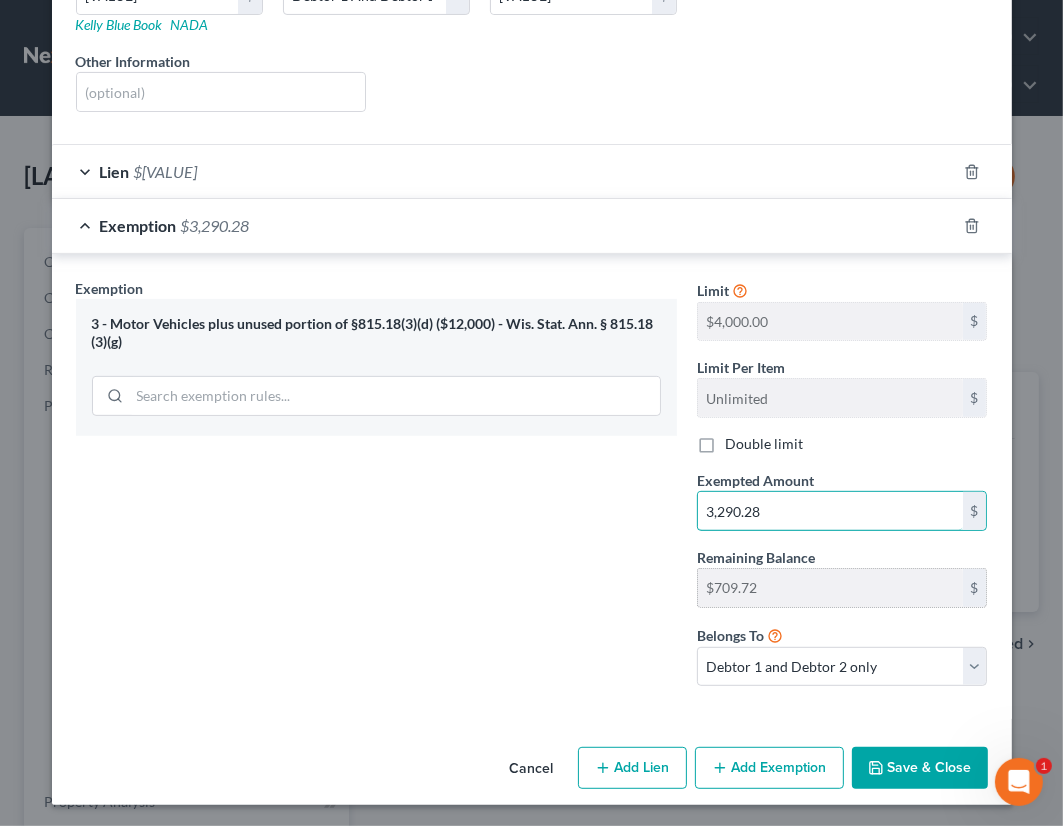 type on "3,290.28" 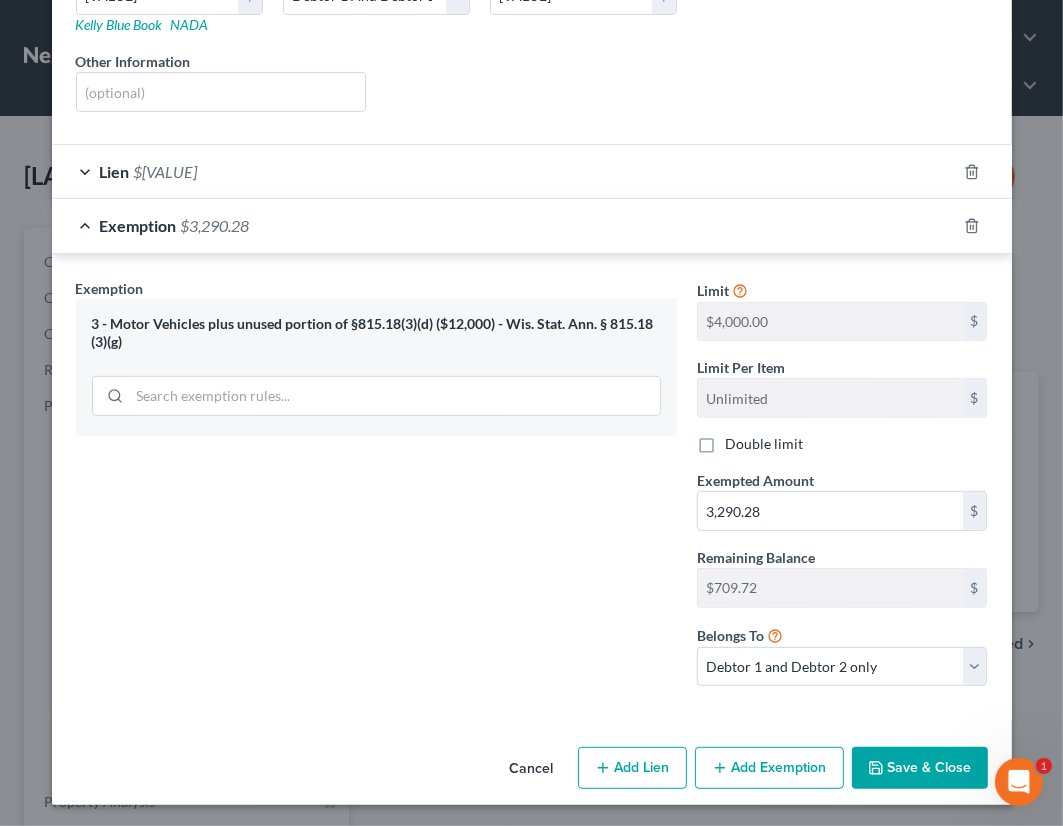 click on "Belongs To
*
Debtor 1 only Debtor 2 only Debtor 1 and Debtor 2 only" at bounding box center (842, 655) 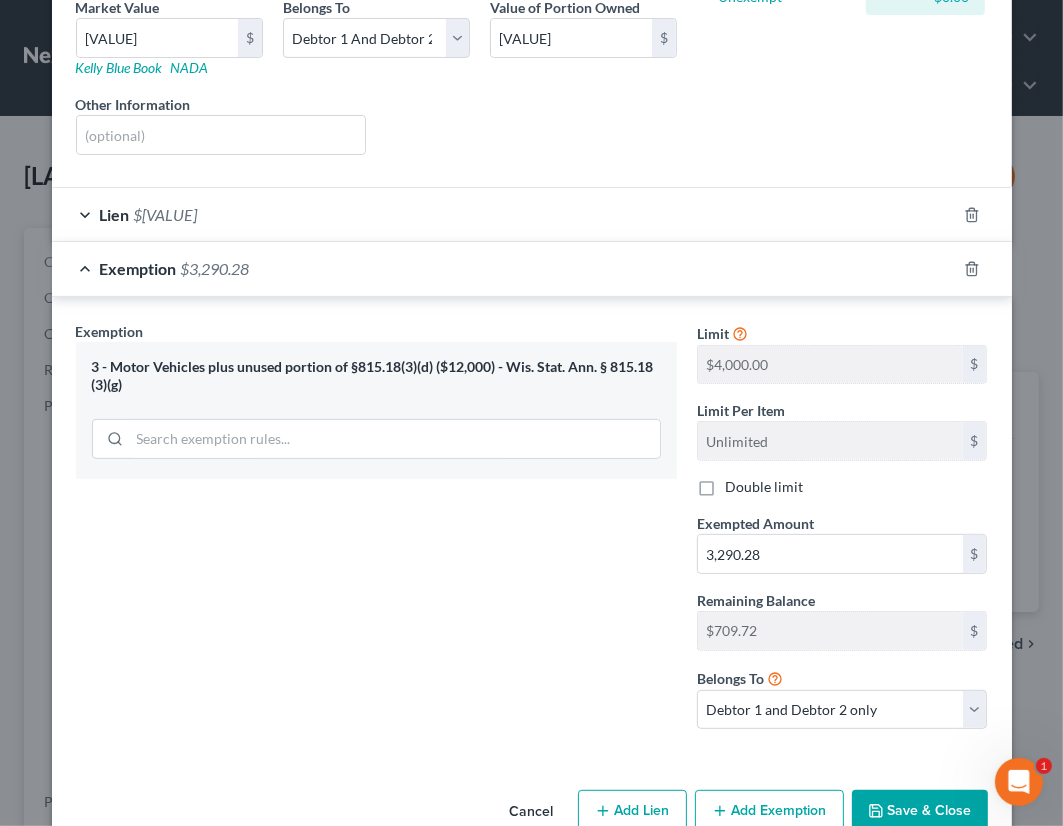 scroll, scrollTop: 368, scrollLeft: 0, axis: vertical 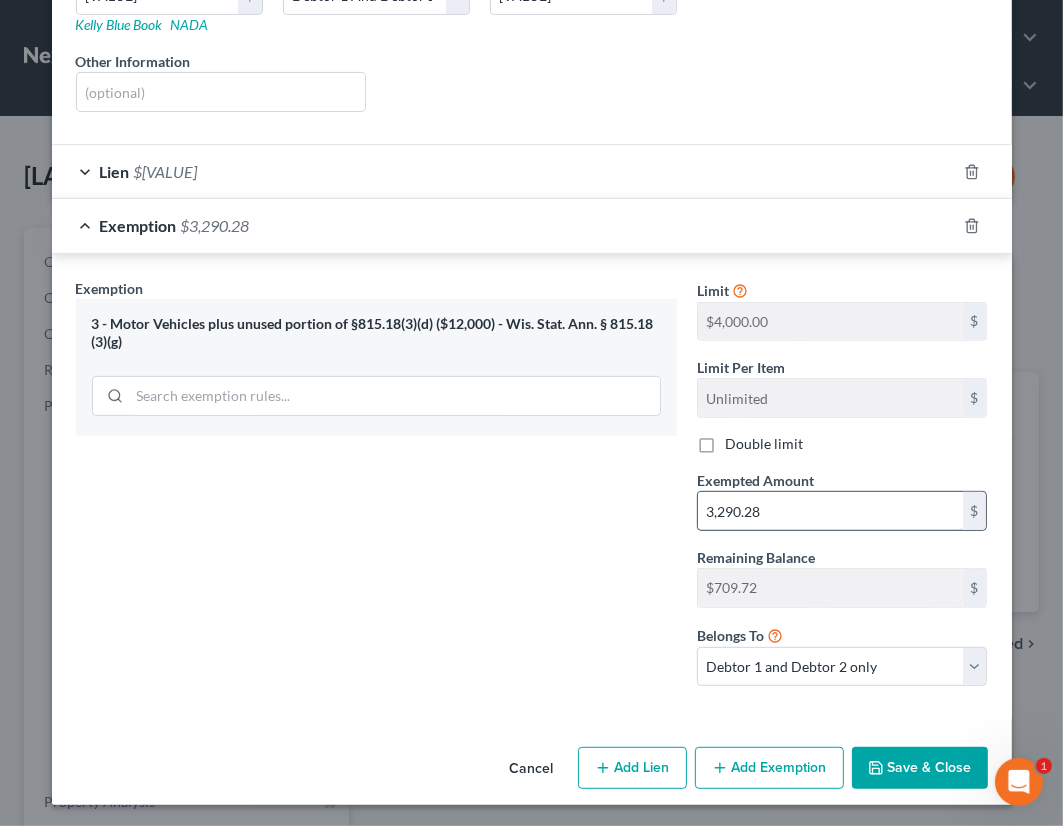 click on "3,290.28" at bounding box center [830, 511] 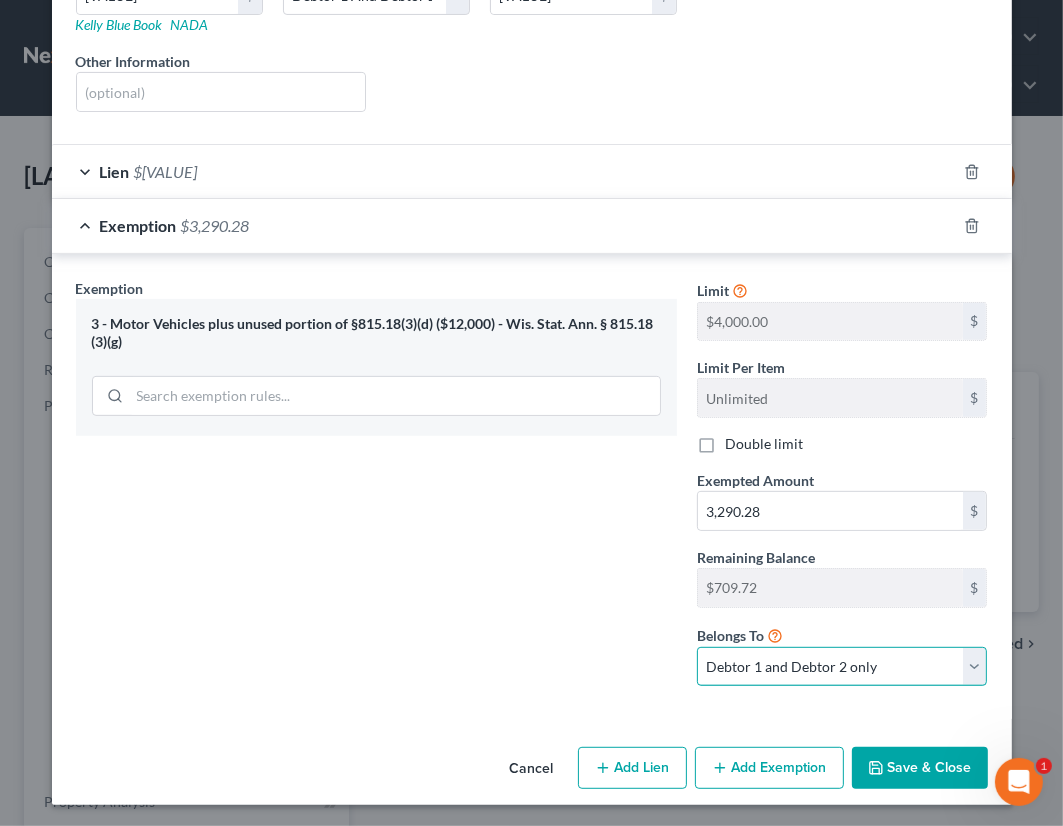 click on "Debtor 1 only Debtor 2 only Debtor 1 and Debtor 2 only" at bounding box center (842, 667) 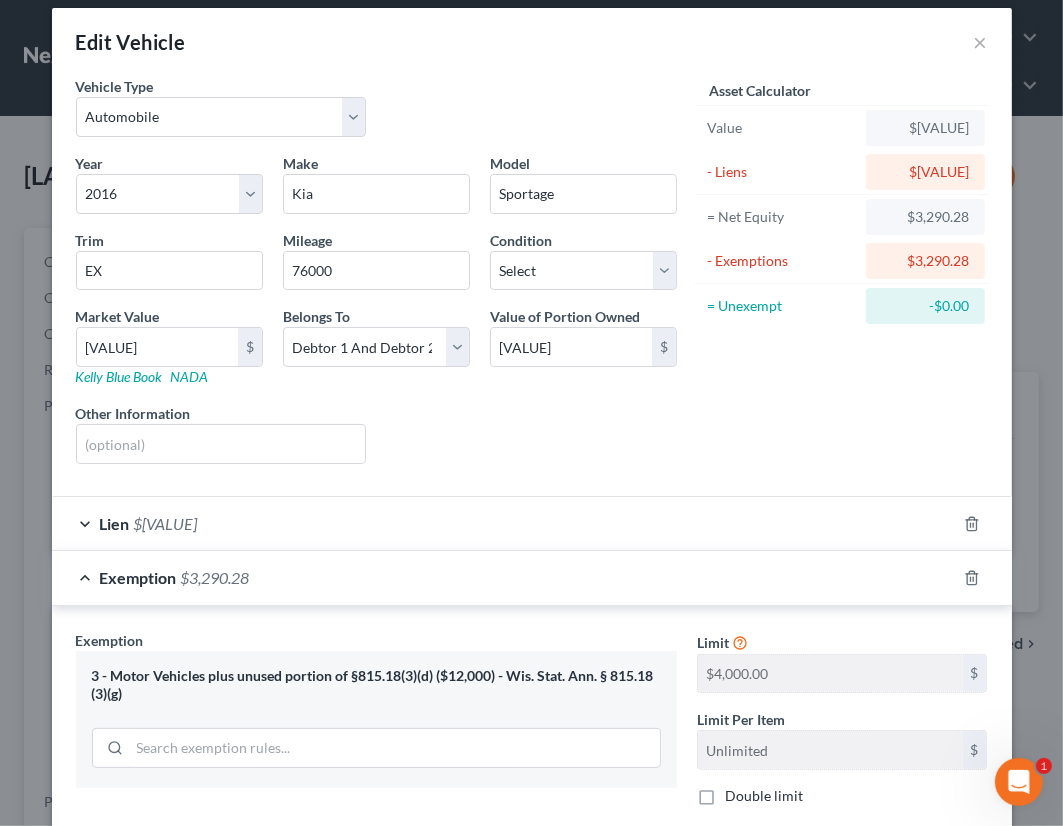 scroll, scrollTop: 0, scrollLeft: 0, axis: both 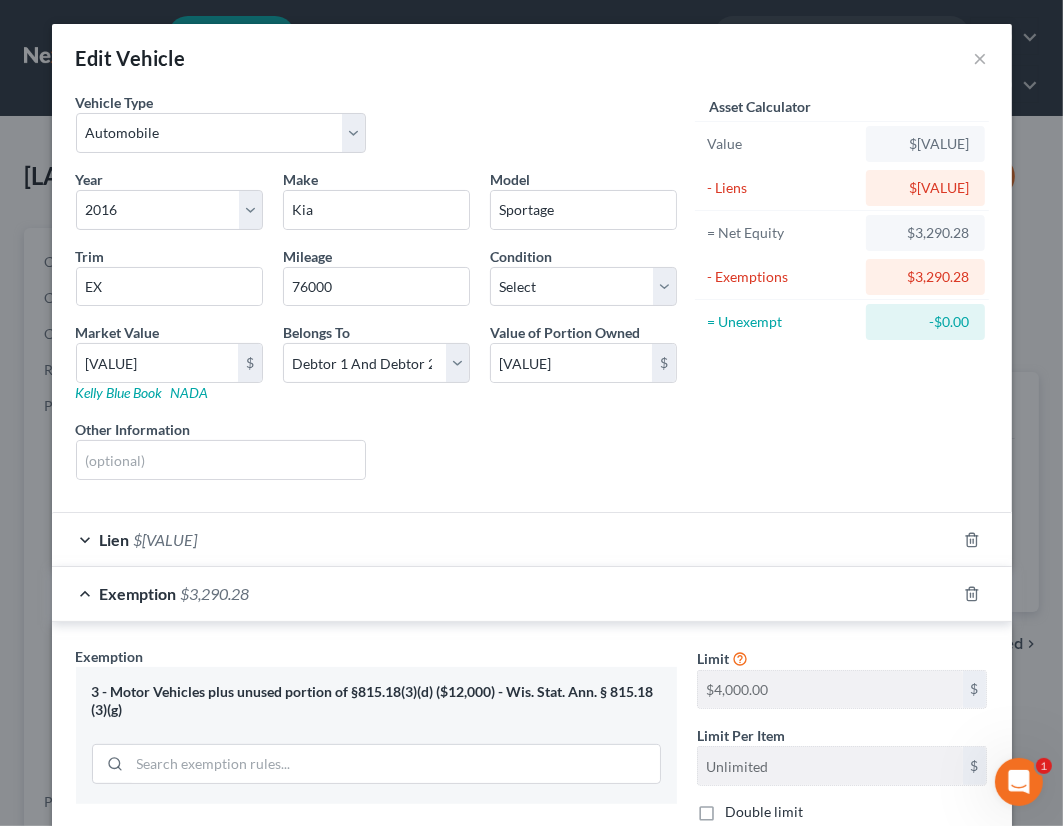 click on "Asset Calculator Value $8,737.00 - Liens $5,446.72 = Net Equity $3,290.28 - Exemptions $3,290.28 = Unexempt -$0.00" at bounding box center [842, 294] 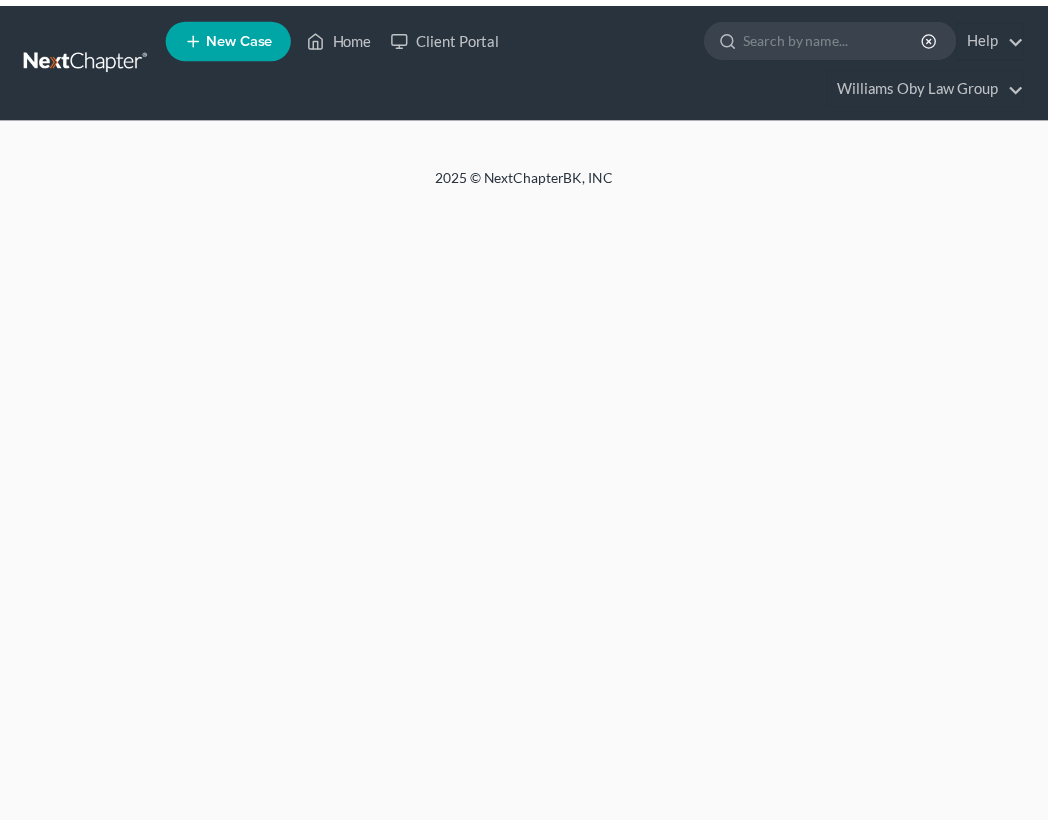 scroll, scrollTop: 0, scrollLeft: 0, axis: both 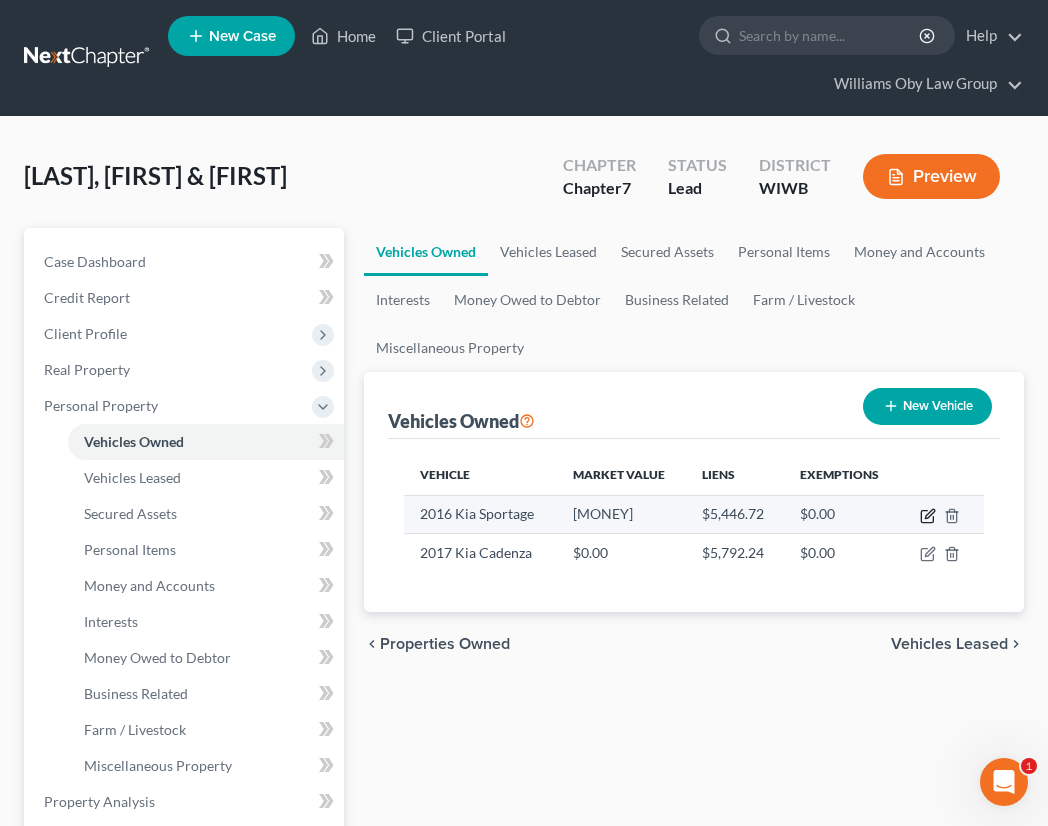 click 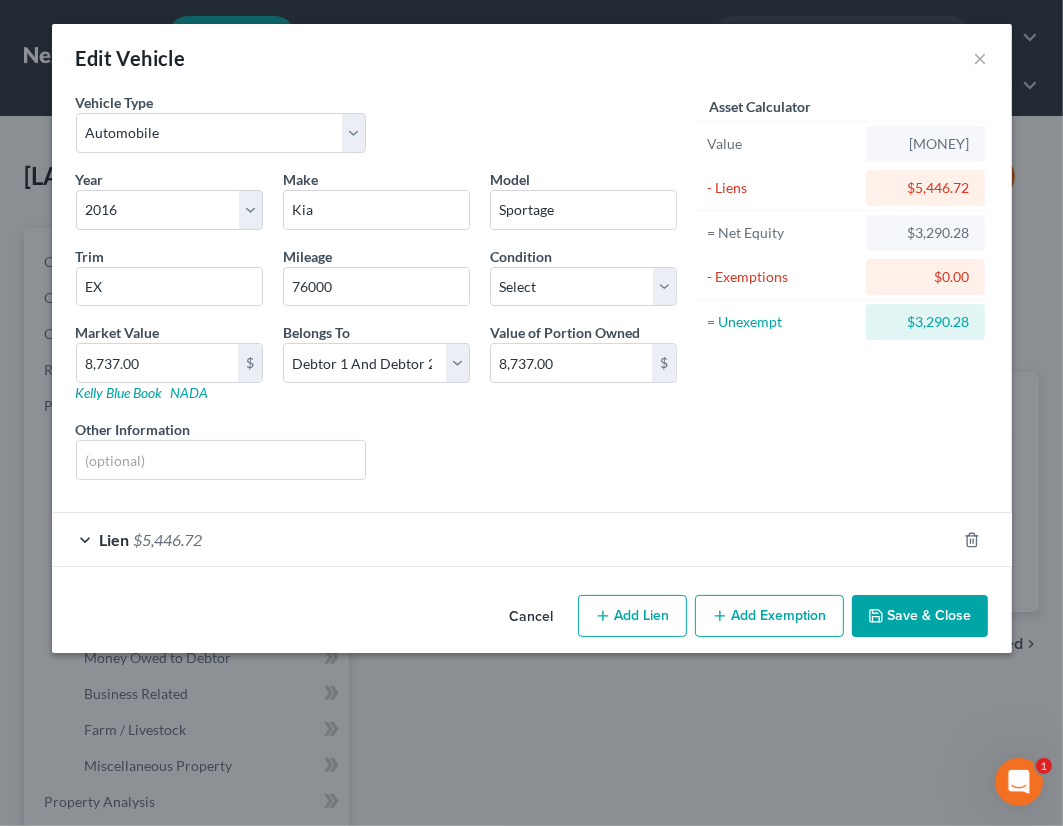 click on "Add Exemption" at bounding box center [769, 616] 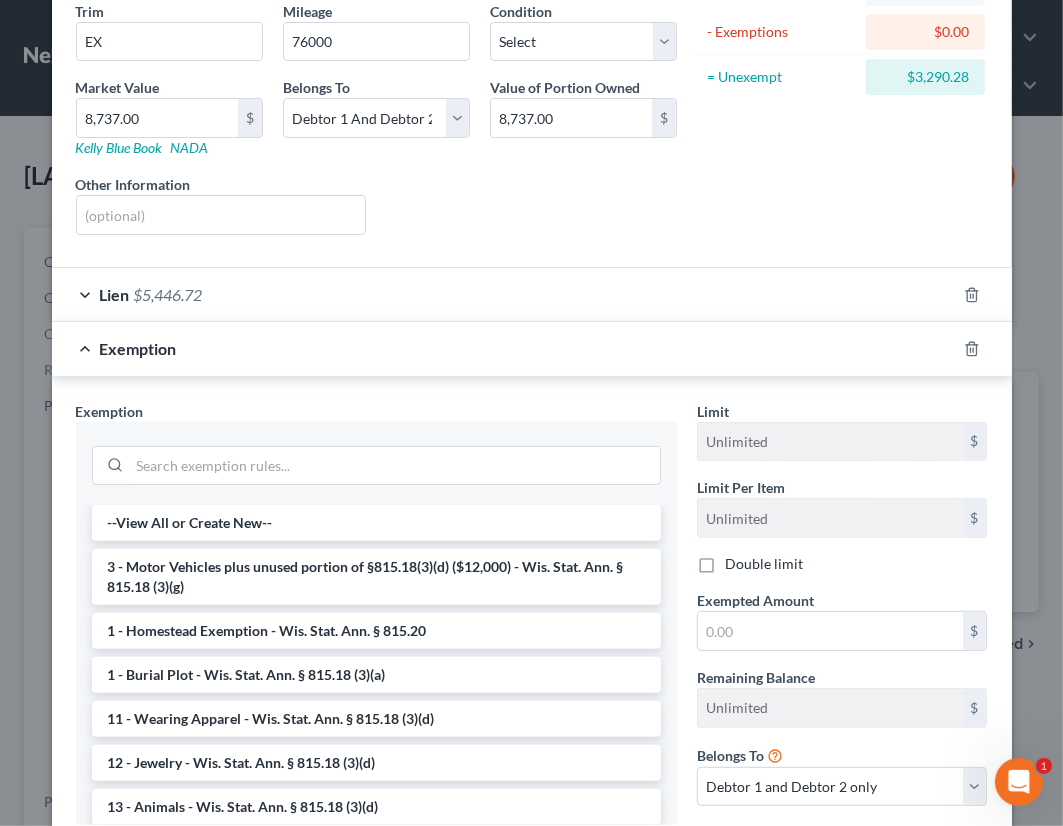 scroll, scrollTop: 250, scrollLeft: 0, axis: vertical 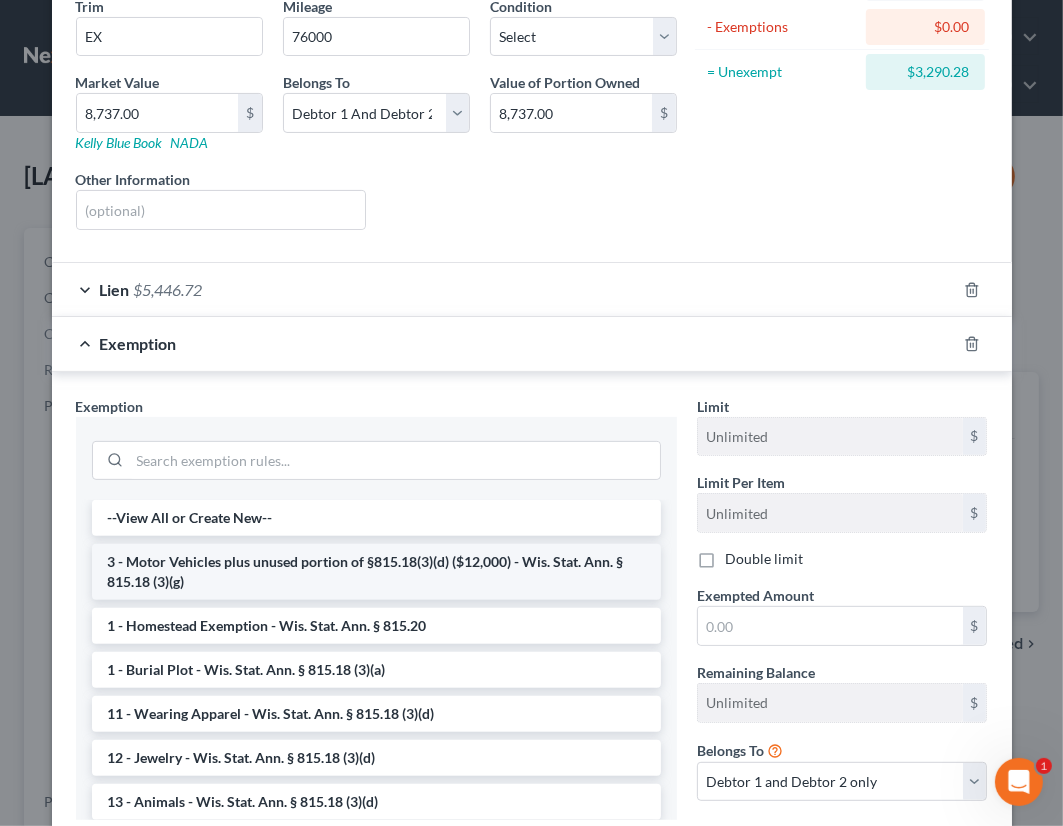 click on "3 - Motor Vehicles plus unused portion of §815.18(3)(d) ($12,000) - Wis. Stat. Ann. § 815.18 (3)(g)" at bounding box center (376, 572) 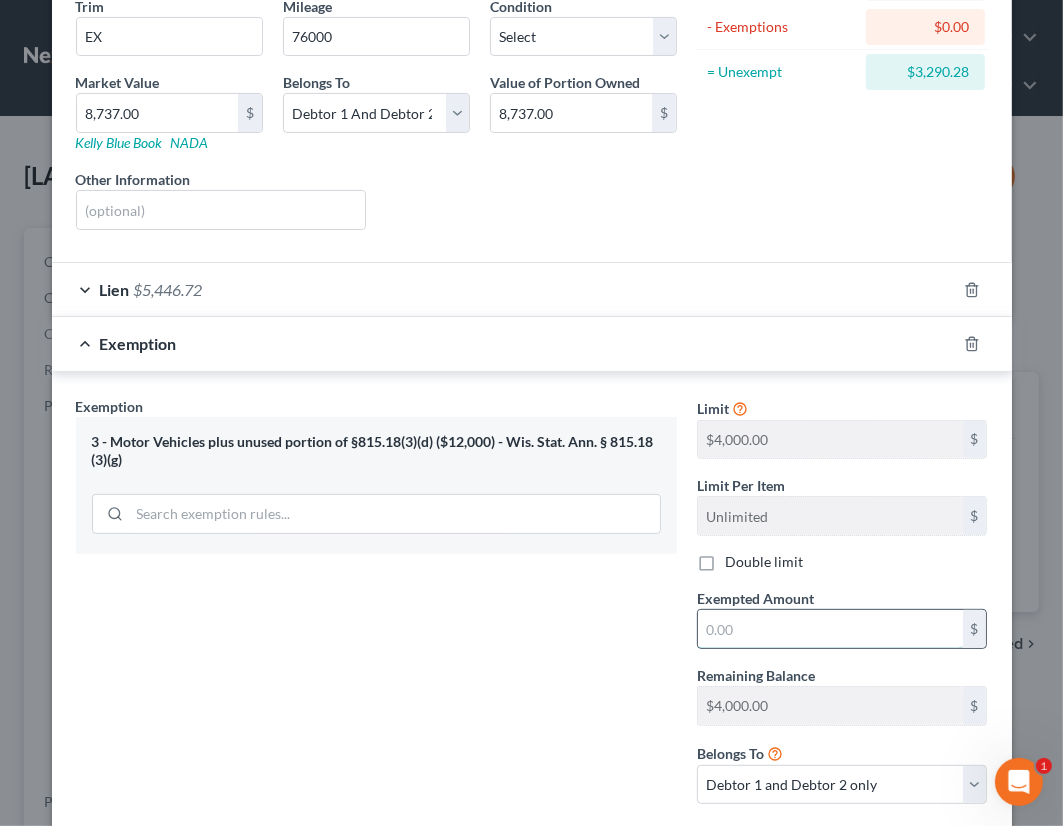 click at bounding box center [830, 629] 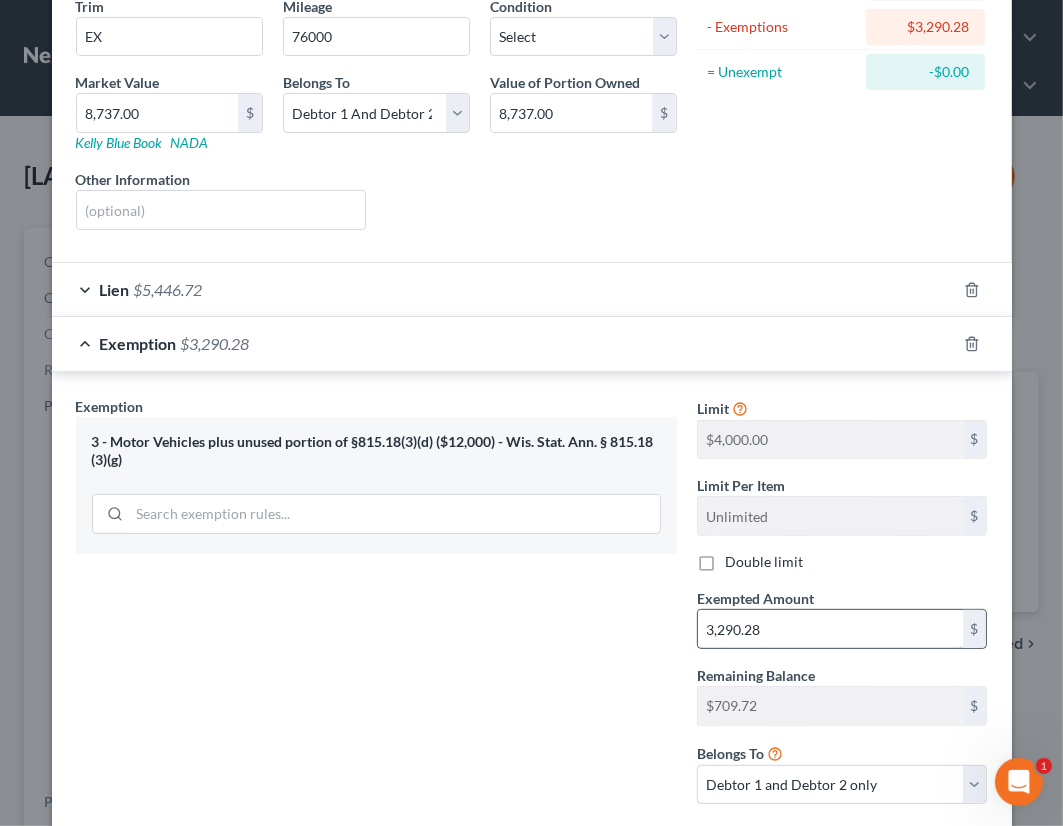type on "3,290.28" 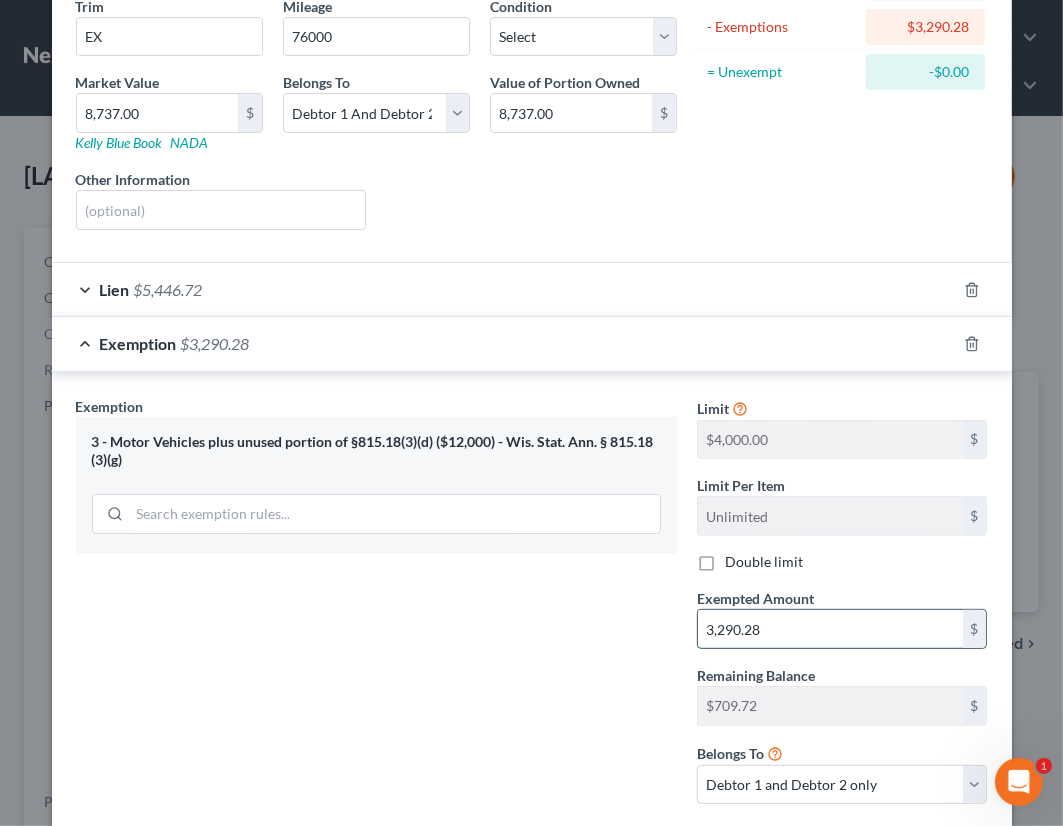 click on "3,290.28" at bounding box center [830, 629] 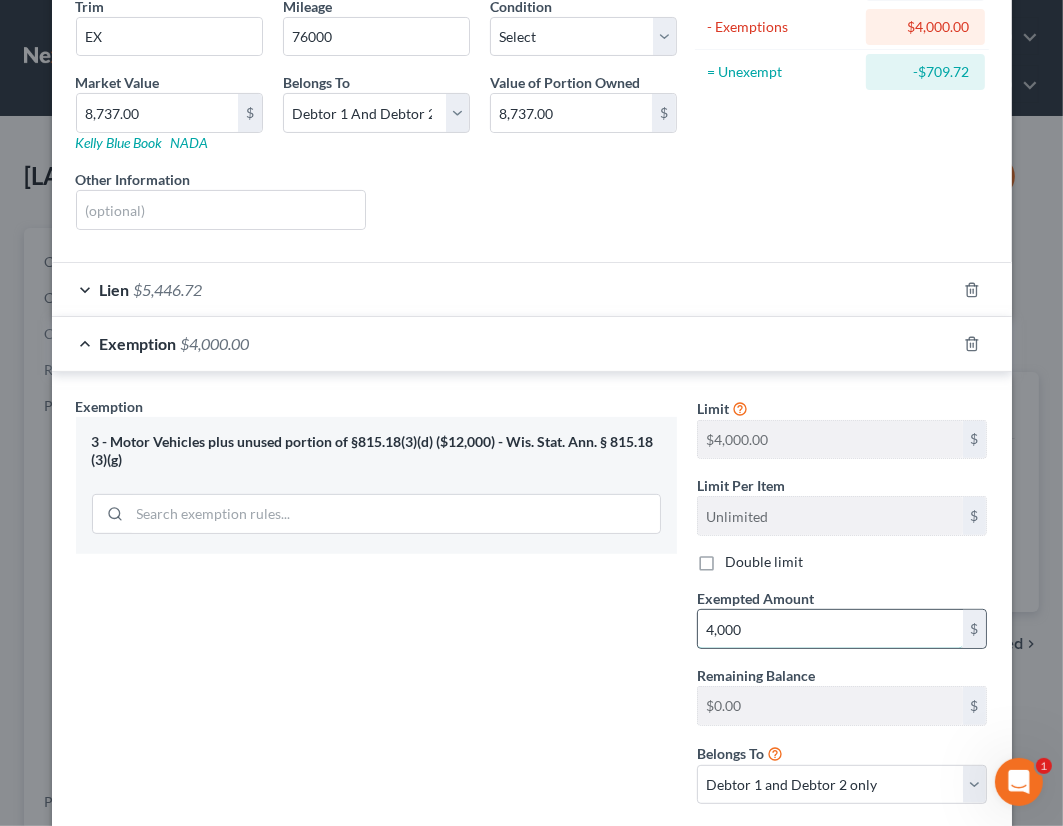 type on "4,000" 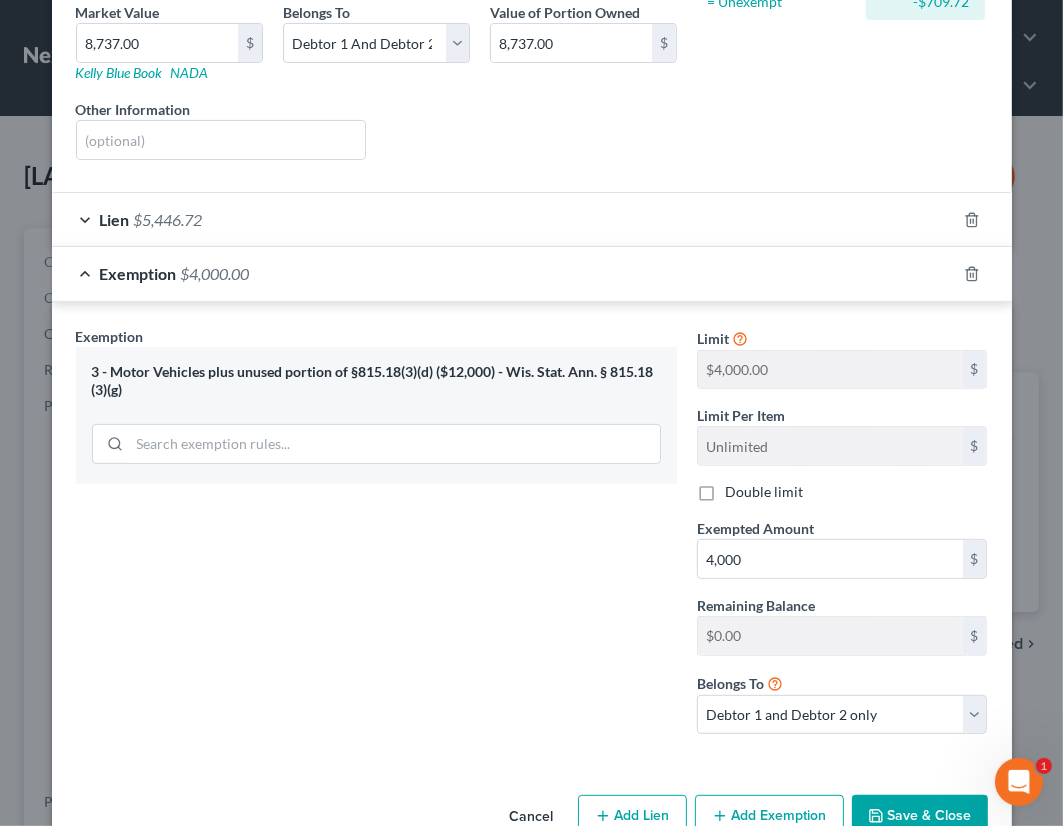 scroll, scrollTop: 368, scrollLeft: 0, axis: vertical 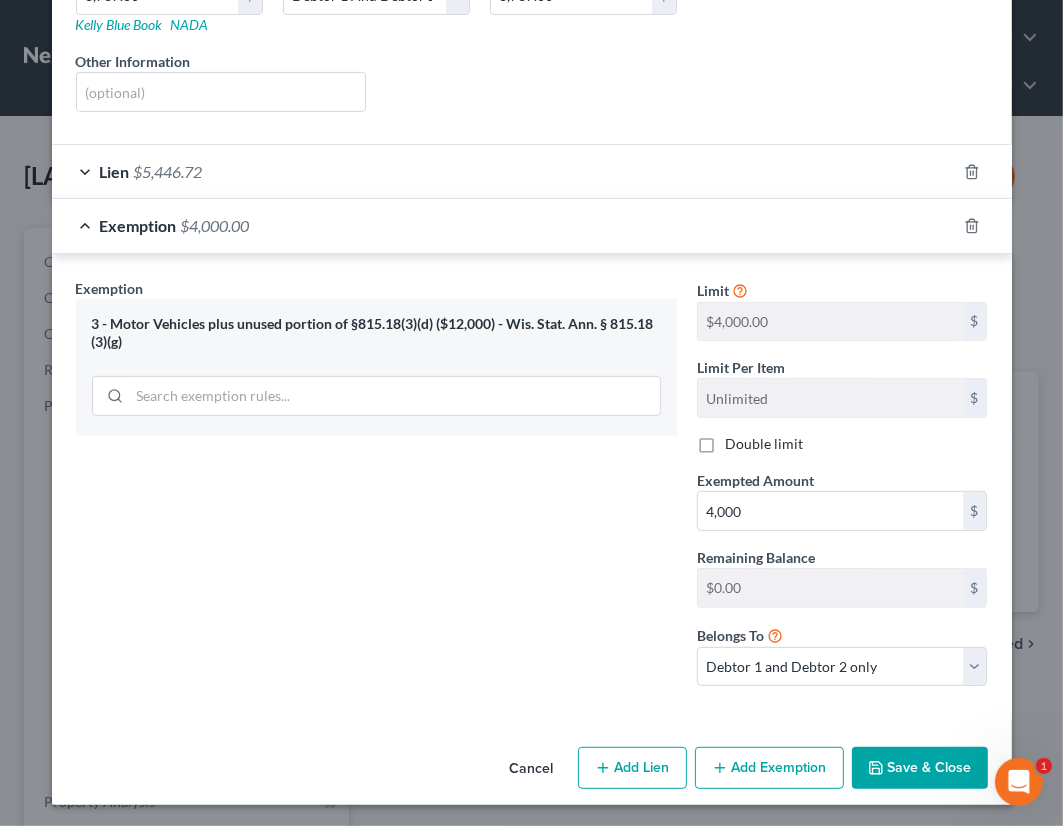 click on "Save & Close" at bounding box center (920, 768) 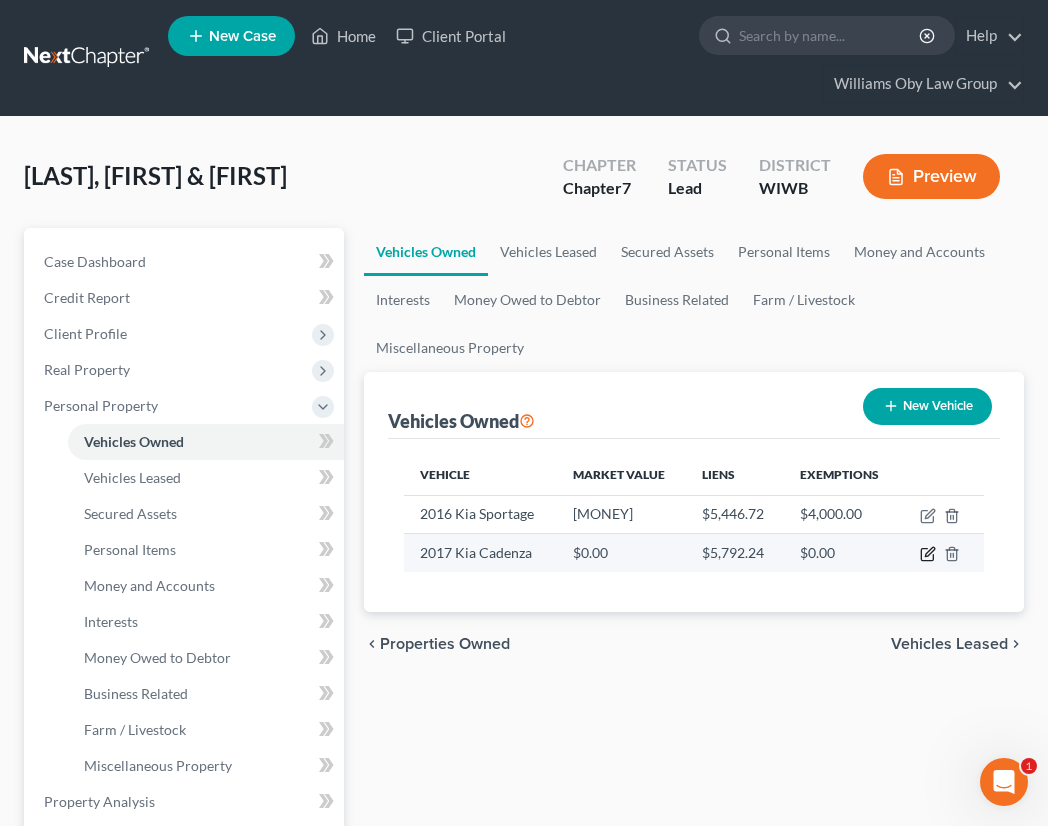click 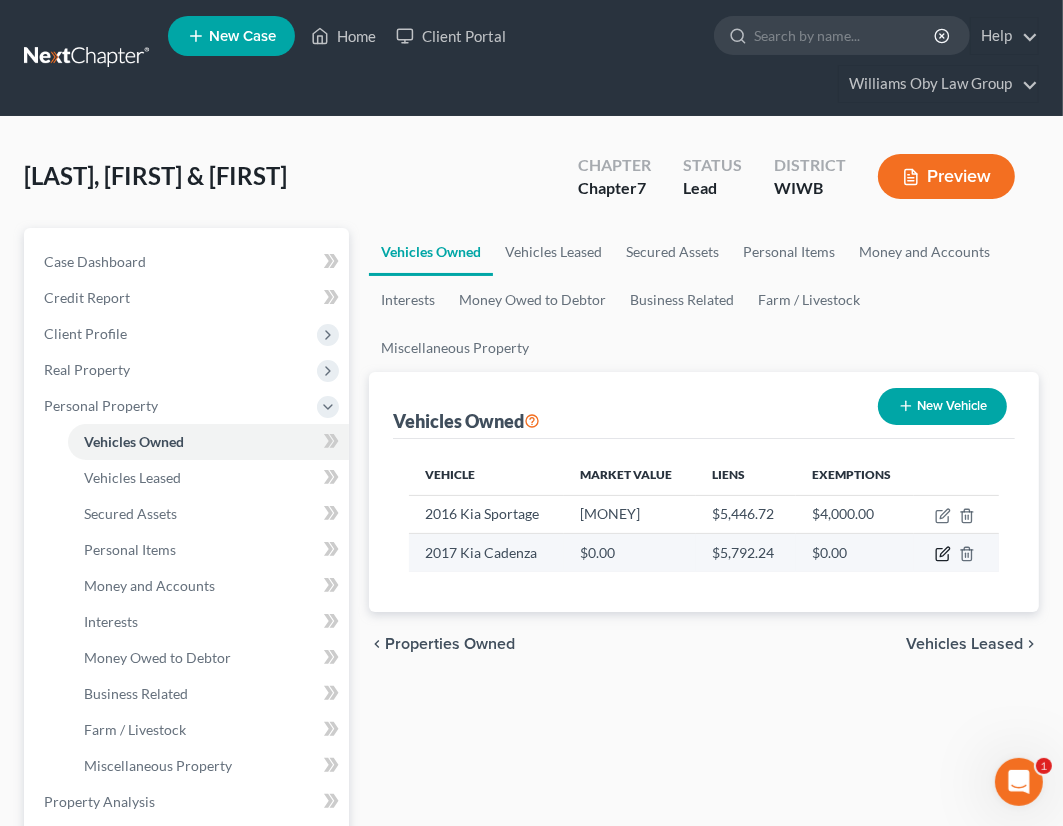 select on "0" 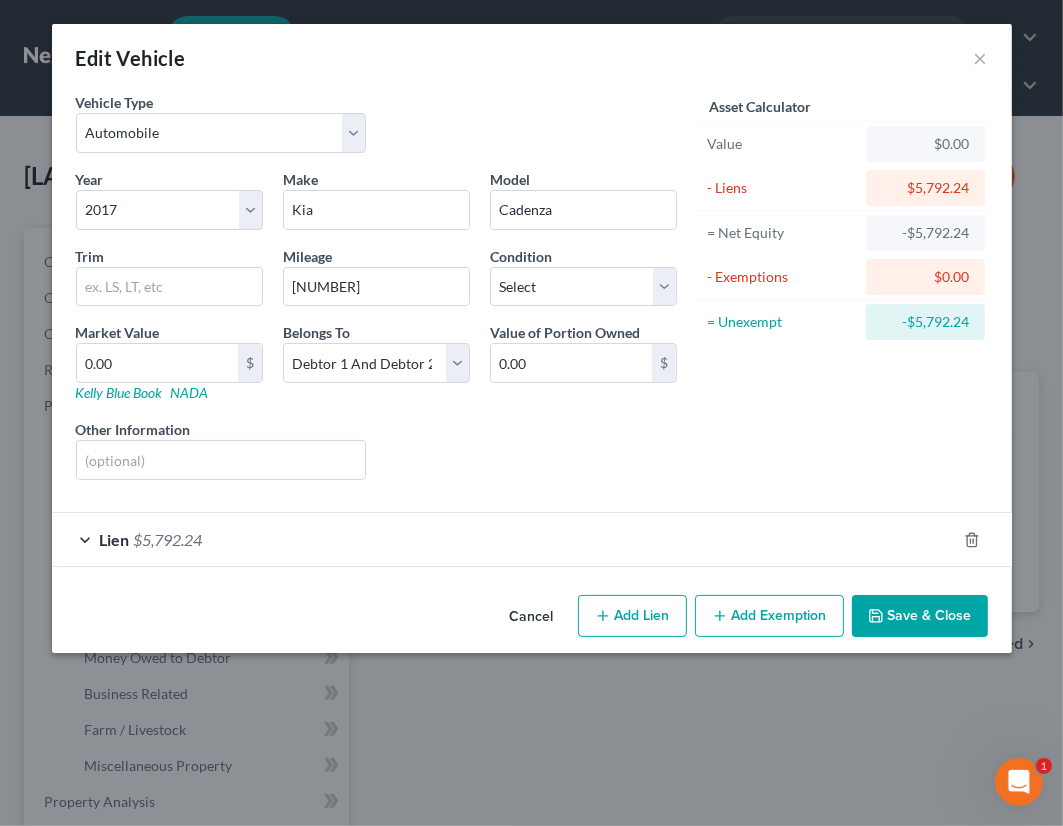 click on "Lien $5,792.24" at bounding box center [504, 539] 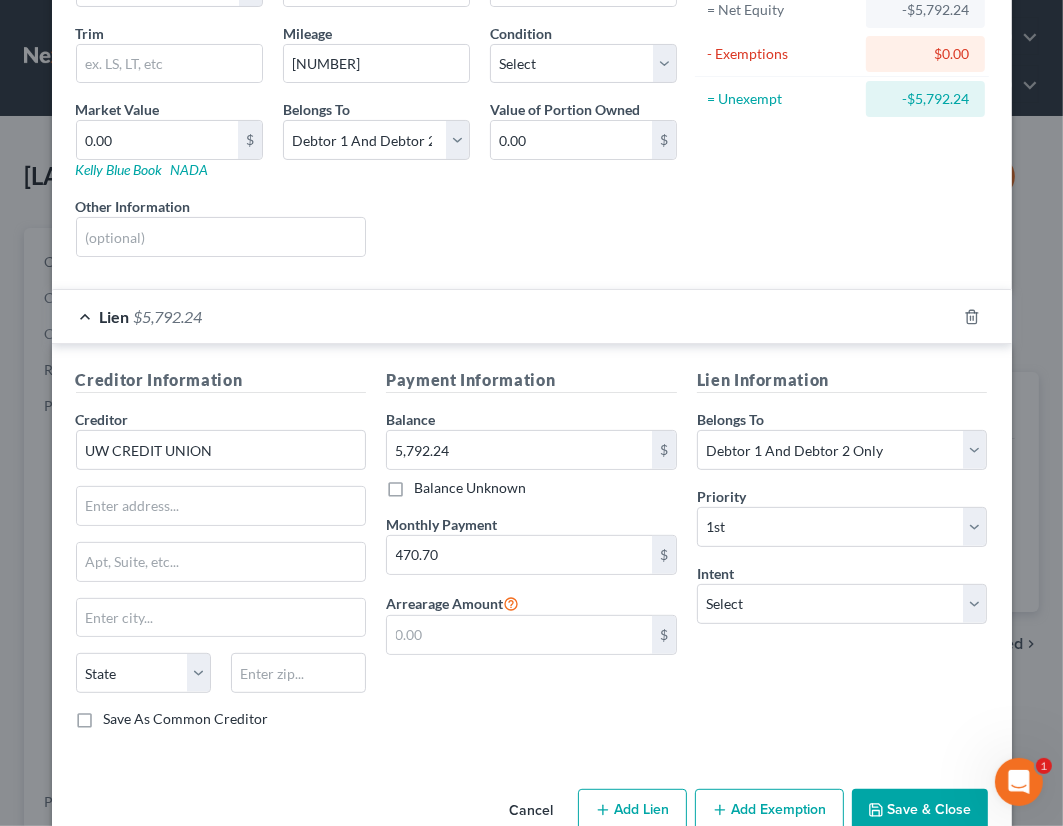 scroll, scrollTop: 241, scrollLeft: 0, axis: vertical 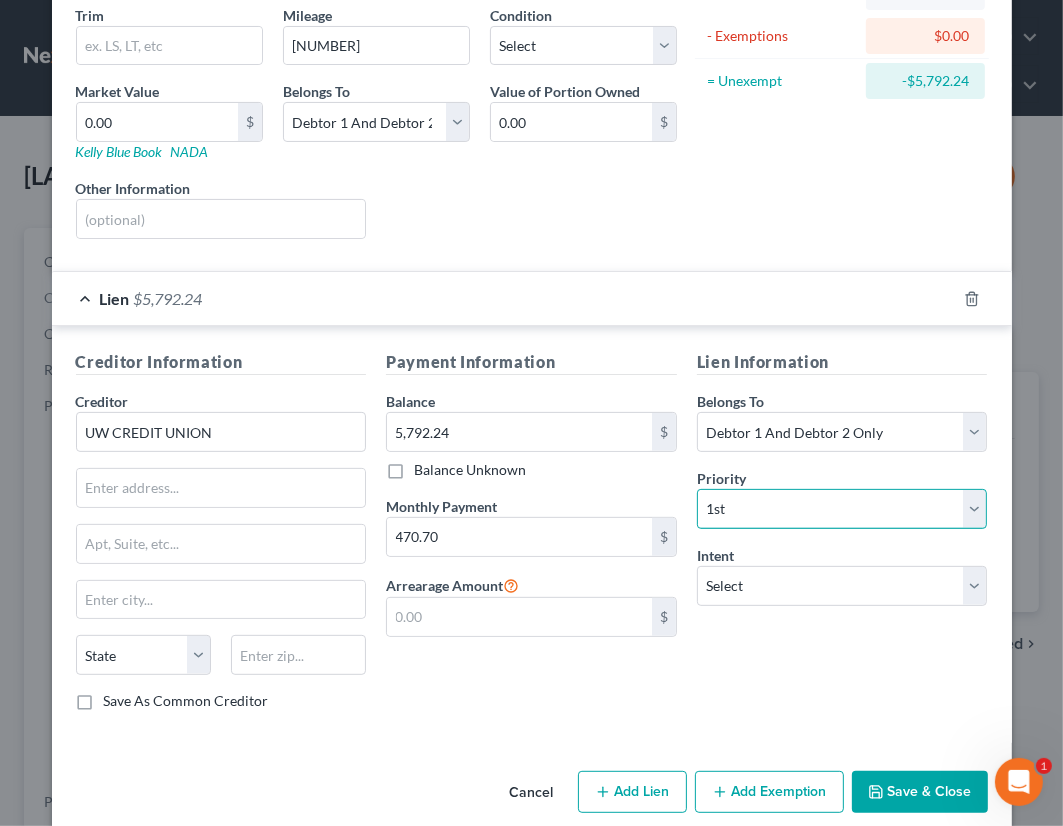 click on "Select 1st 2nd 3rd 4th 5th 6th 7th 8th 9th 10th 11th 12th 13th 14th 15th 16th 17th 18th 19th 20th 21th 22th 23th 24th 25th 26th 27th 28th 29th 30th" at bounding box center [842, 509] 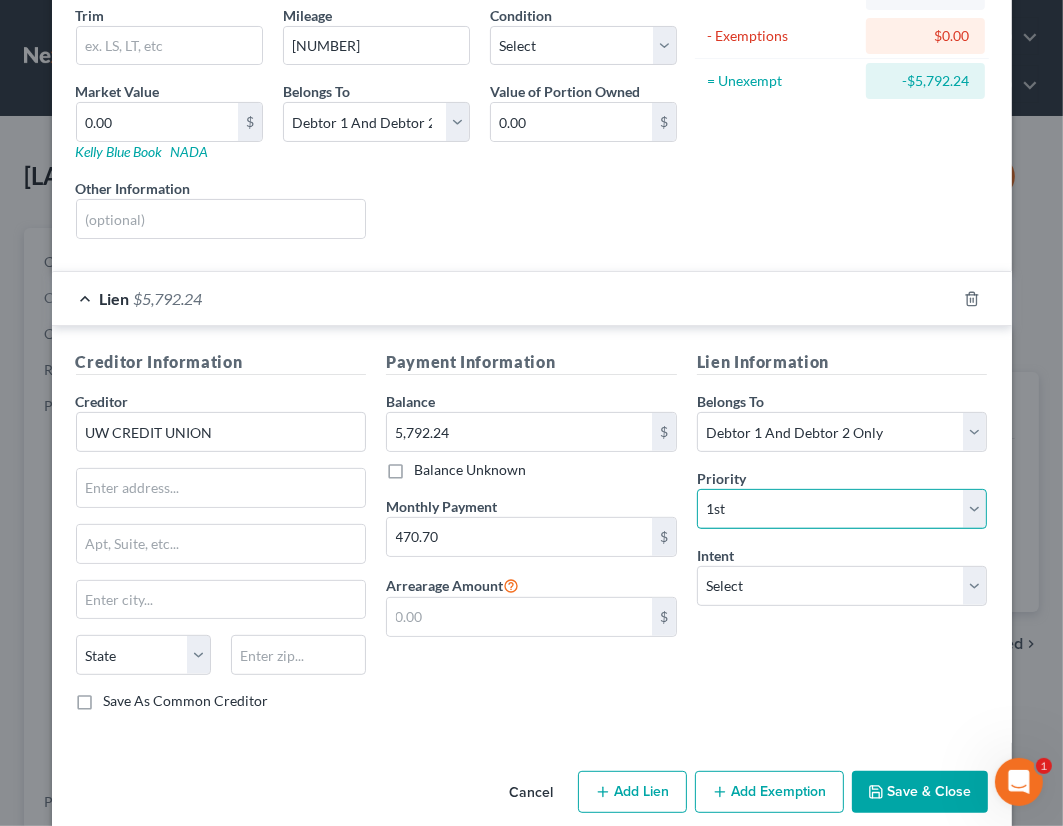 select 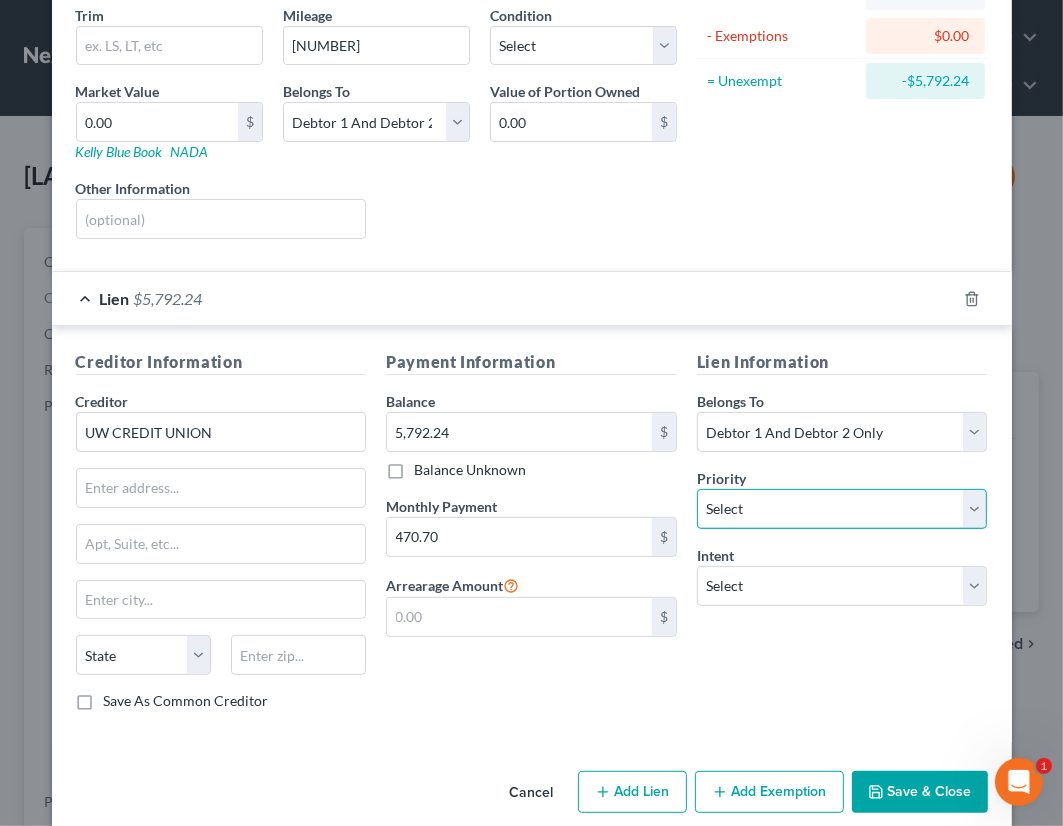 click on "Select 1st 2nd 3rd 4th 5th 6th 7th 8th 9th 10th 11th 12th 13th 14th 15th 16th 17th 18th 19th 20th 21th 22th 23th 24th 25th 26th 27th 28th 29th 30th" at bounding box center (842, 509) 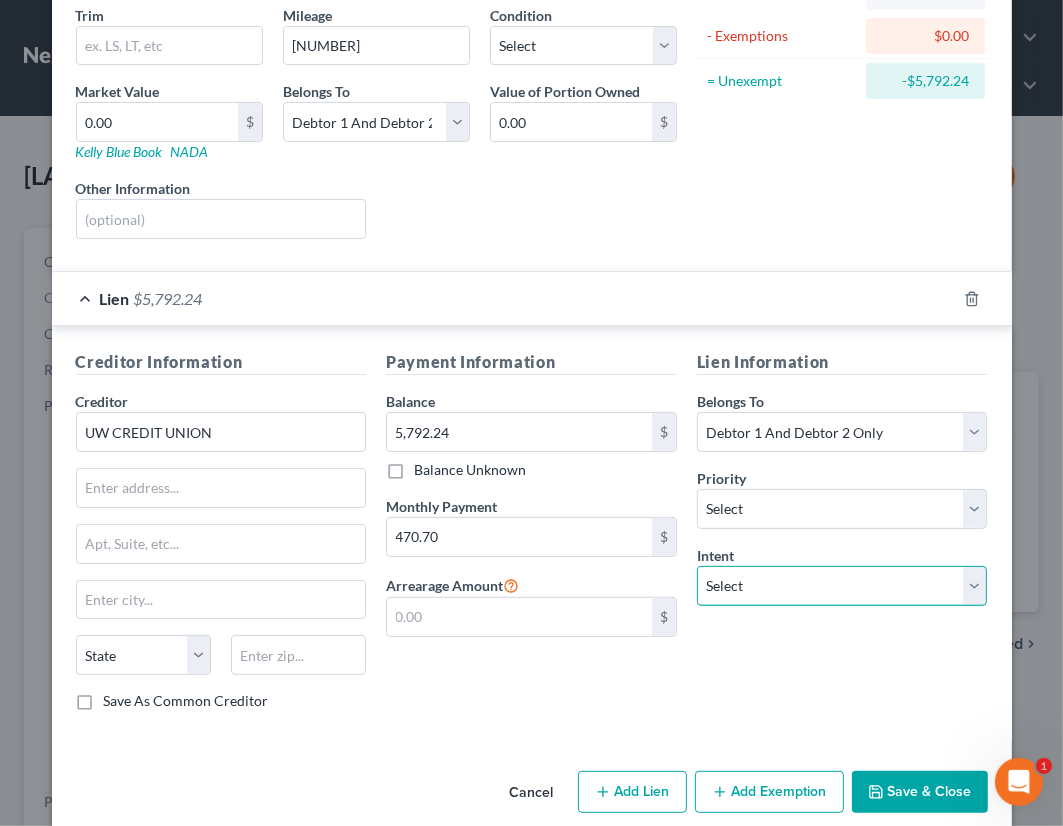 click on "Select Surrender Redeem Reaffirm Avoid Other" at bounding box center (842, 586) 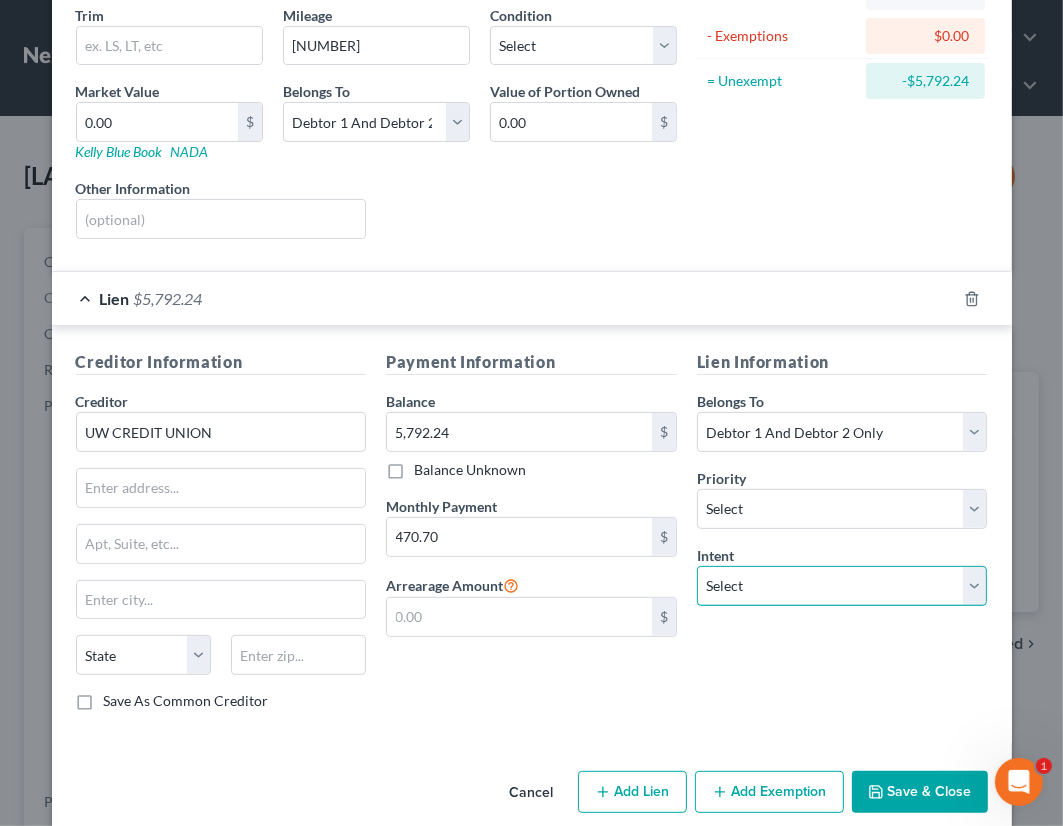 select on "4" 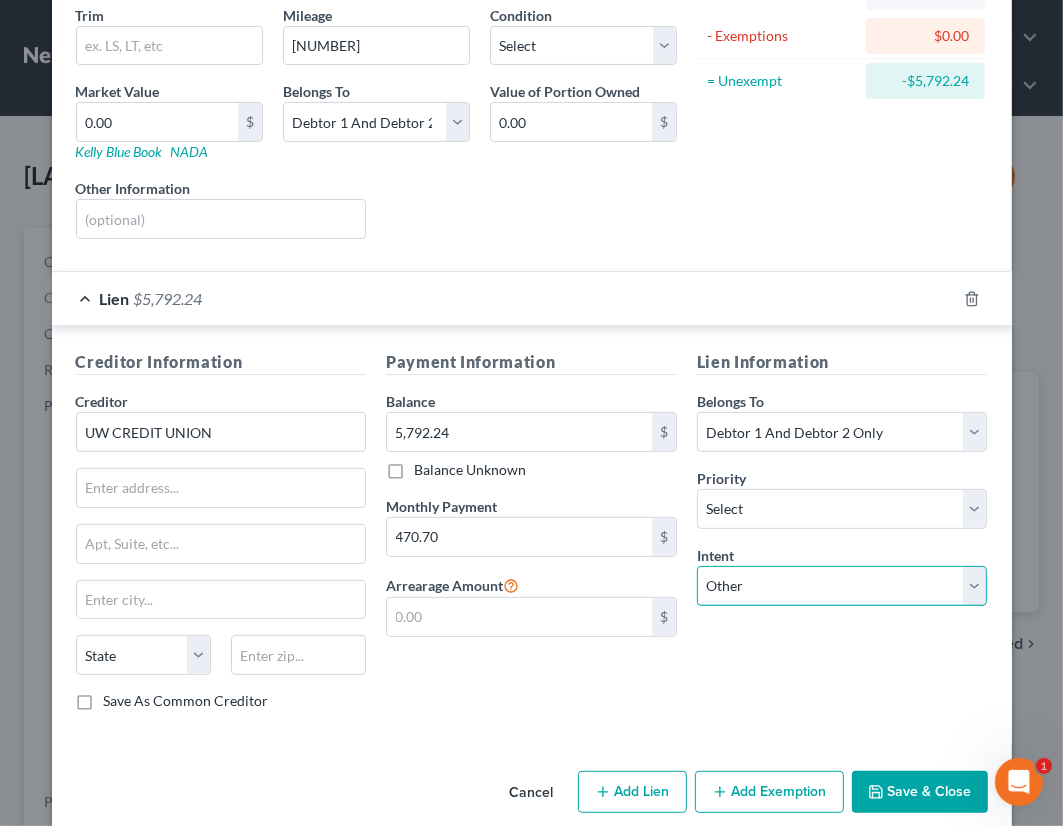 click on "Select Surrender Redeem Reaffirm Avoid Other" at bounding box center [842, 586] 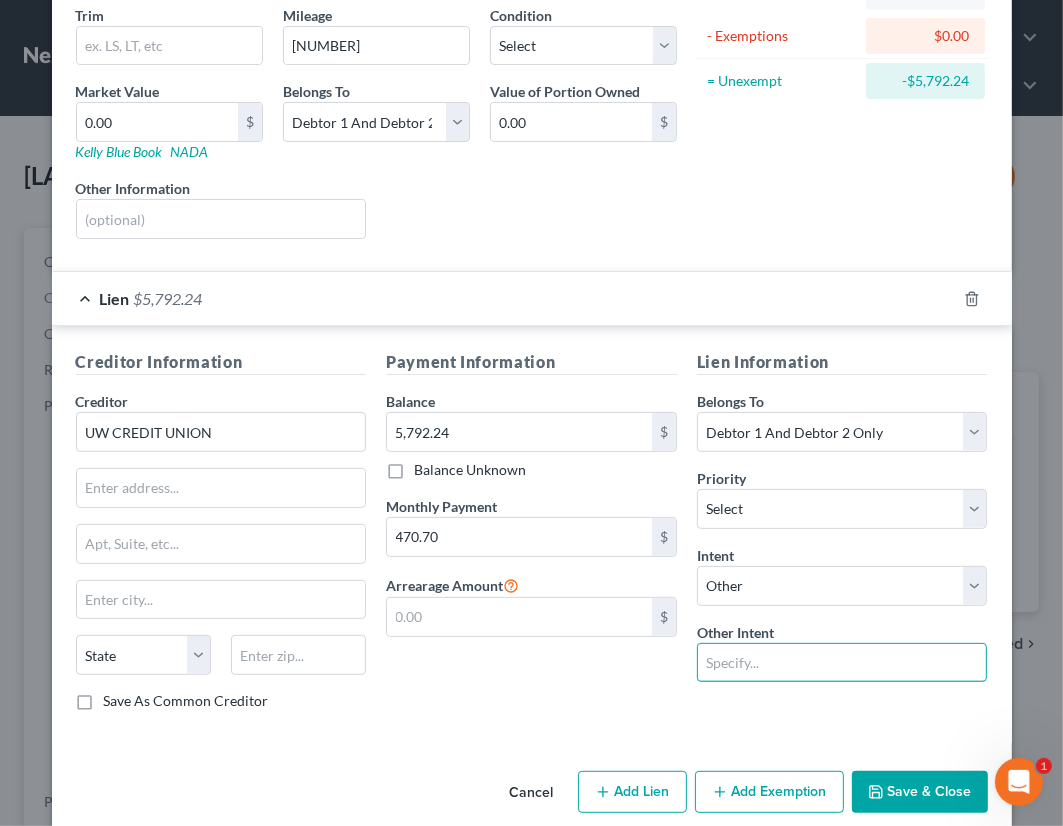 click at bounding box center [842, 663] 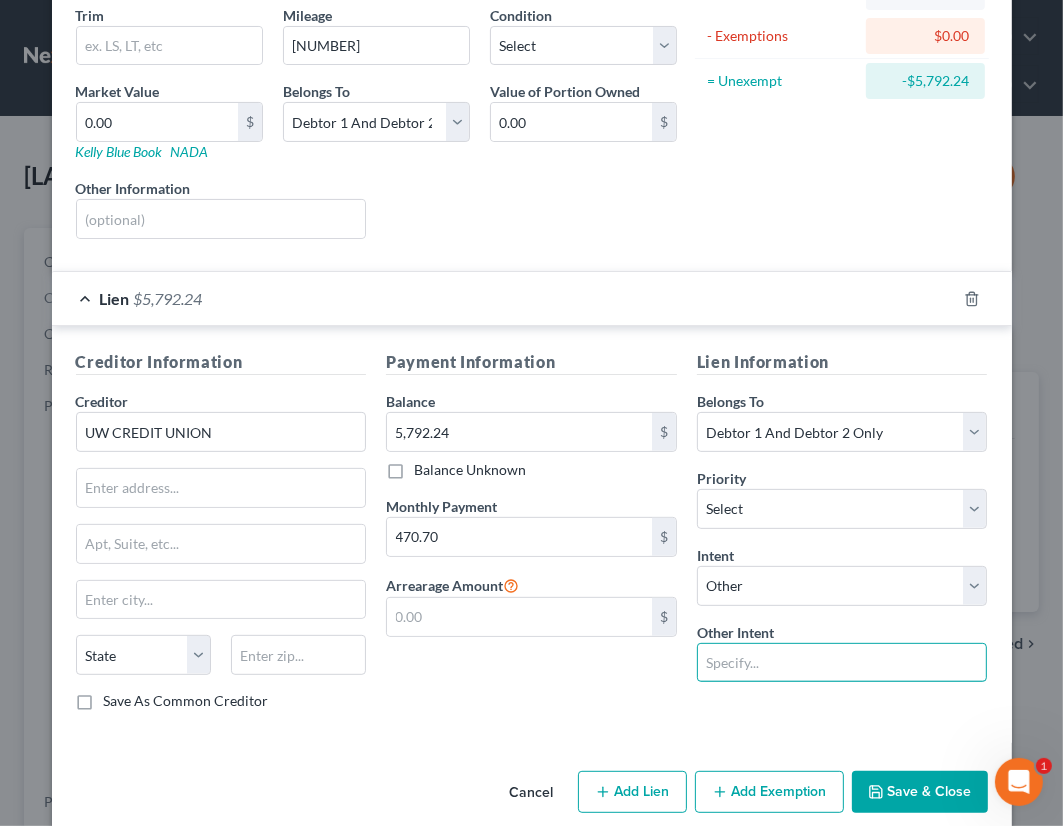 type on "Retain and Pay" 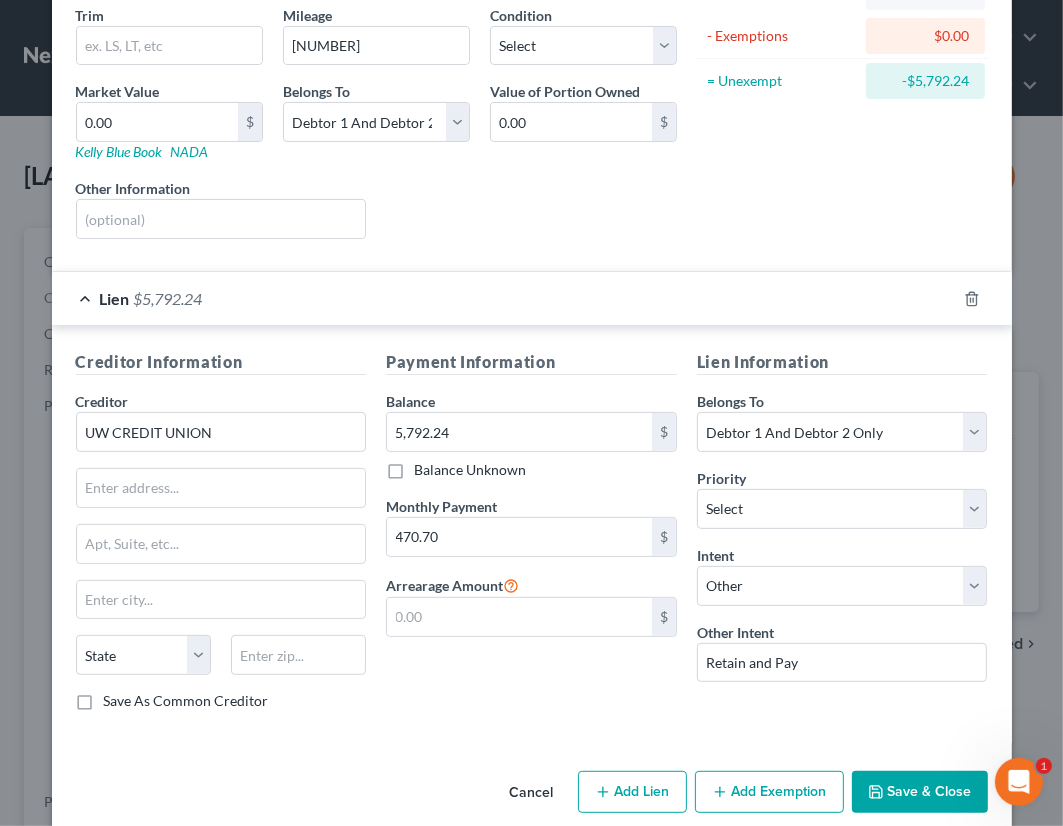 click on "Save & Close" at bounding box center (920, 792) 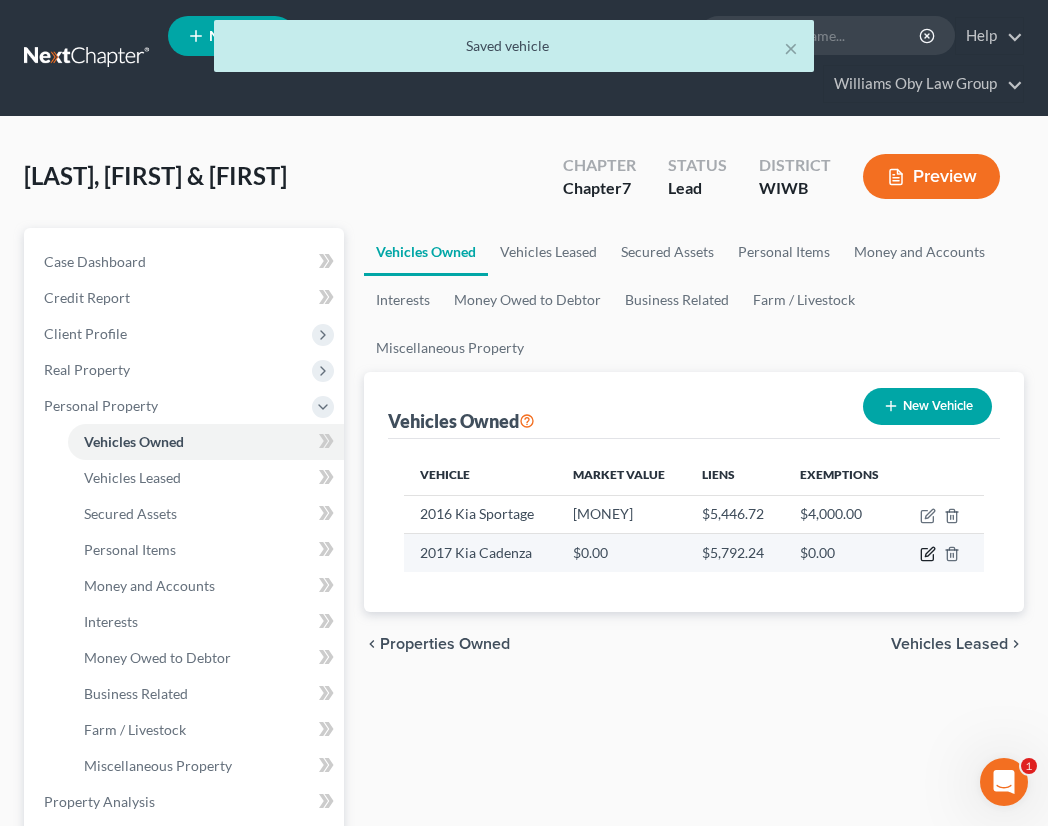 click 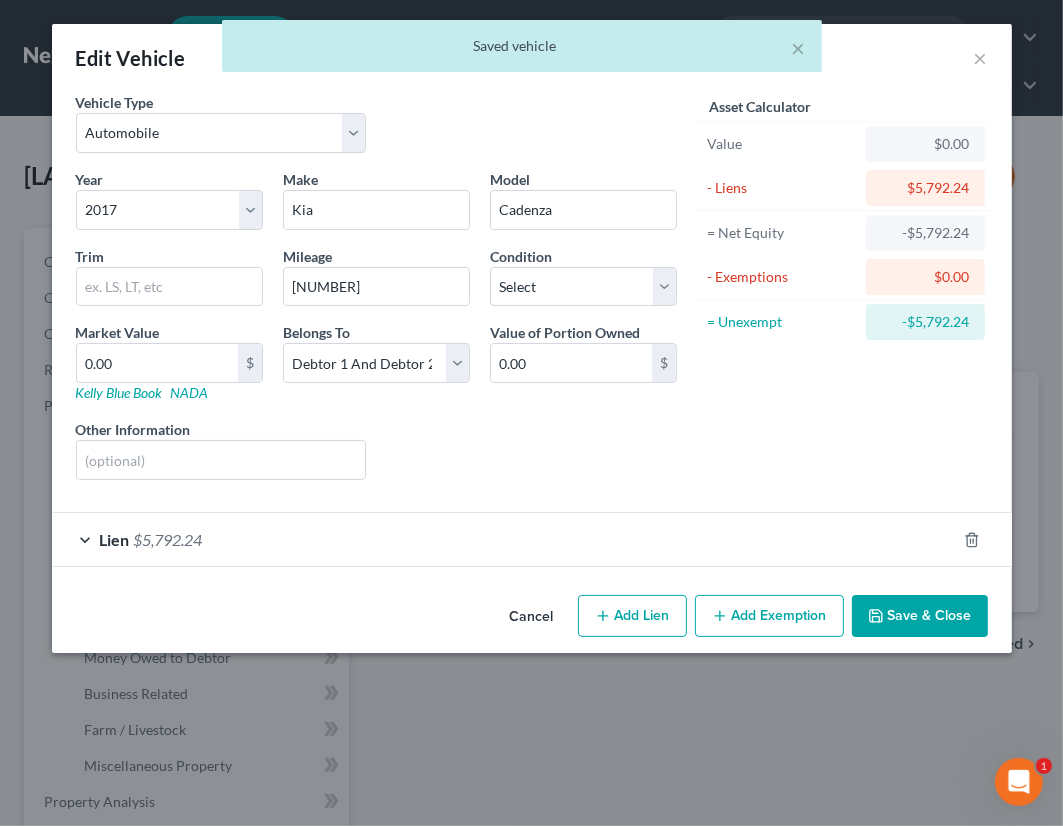 click on "Add Exemption" at bounding box center (769, 616) 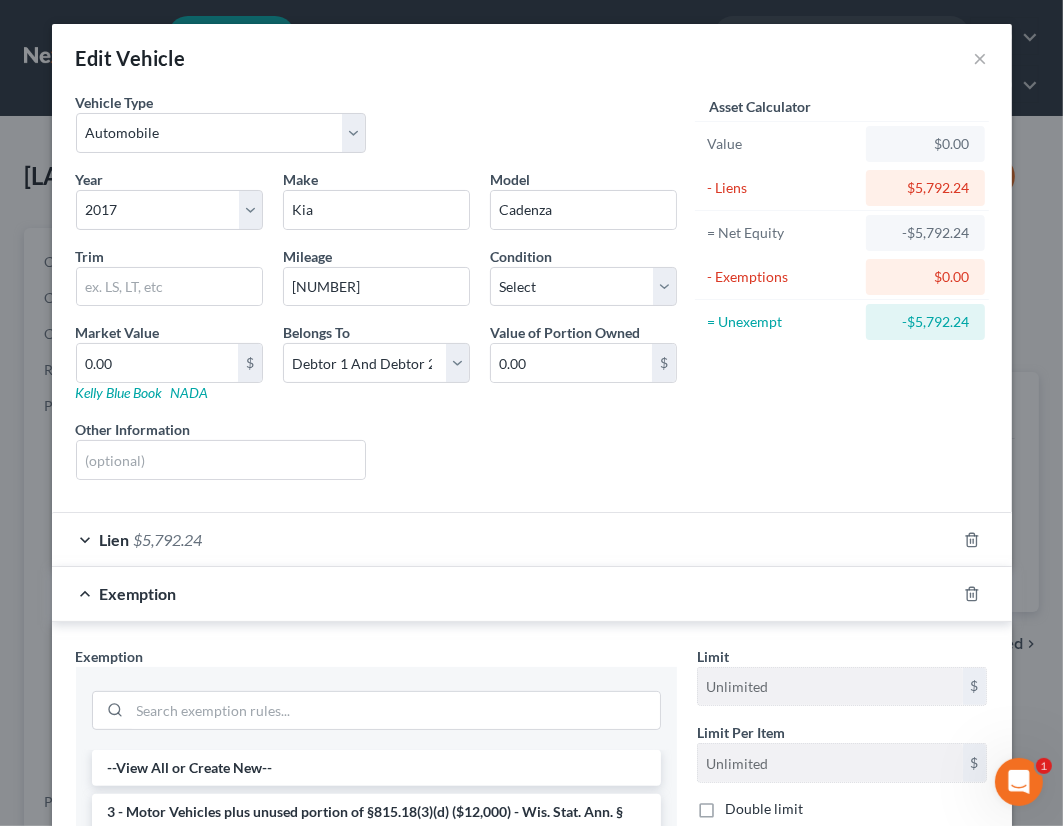 click on "3 - Motor Vehicles plus unused portion of §815.18(3)(d) ($12,000) - Wis. Stat. Ann. § 815.18 (3)(g)" at bounding box center [376, 822] 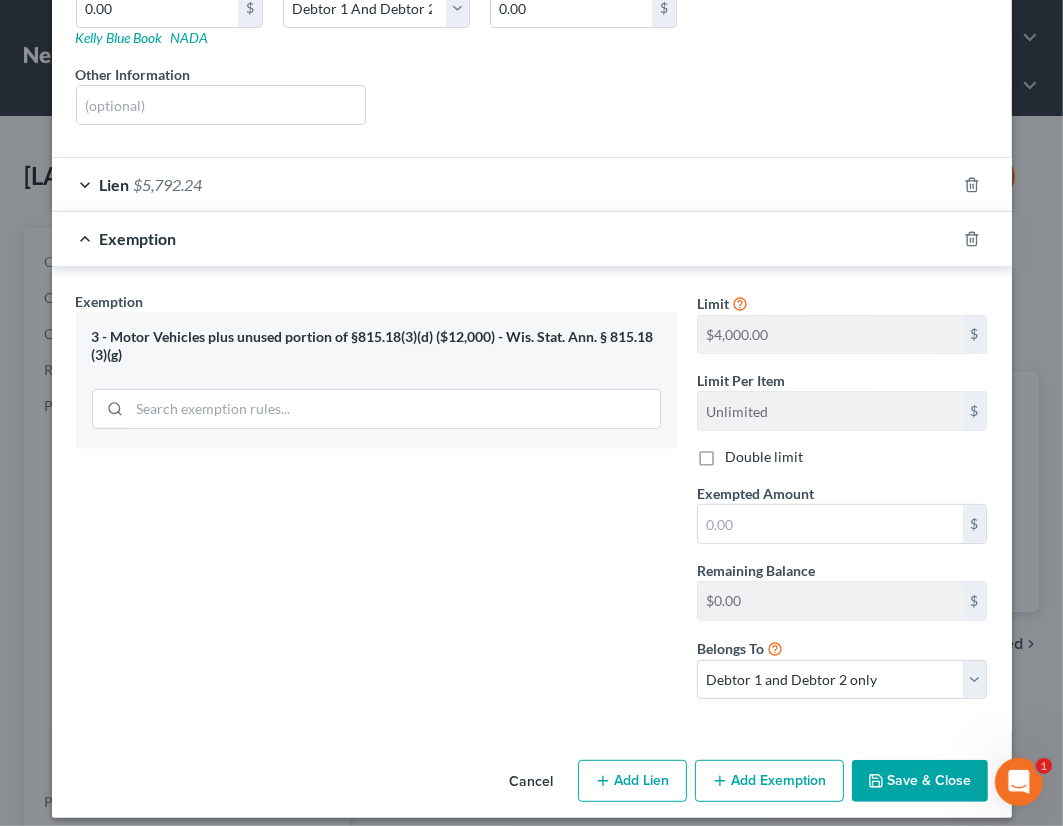 scroll, scrollTop: 360, scrollLeft: 0, axis: vertical 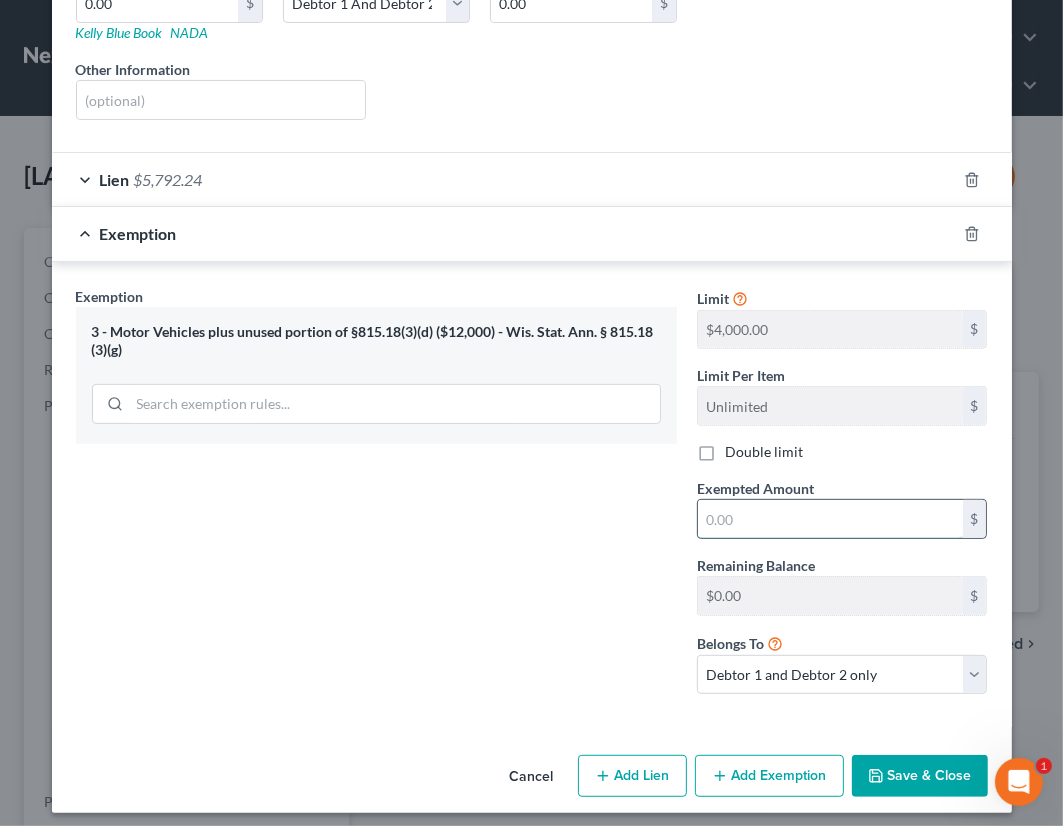 click at bounding box center [830, 519] 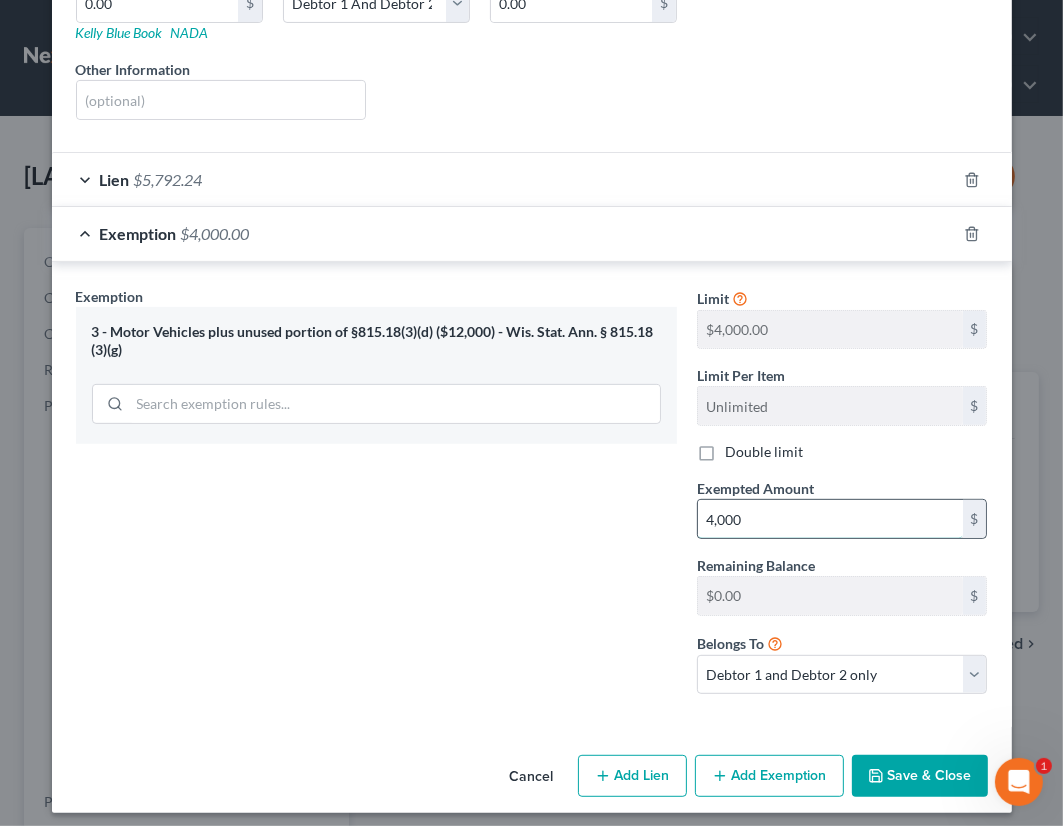 type on "4,000" 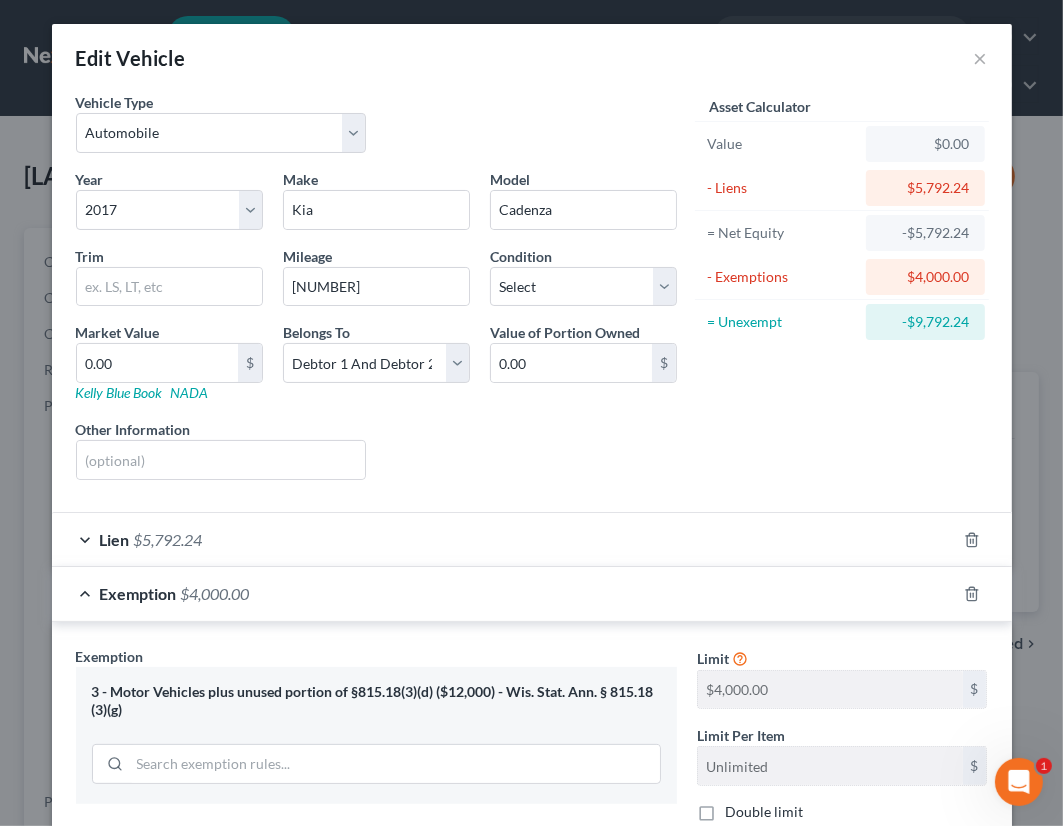 scroll, scrollTop: 0, scrollLeft: 0, axis: both 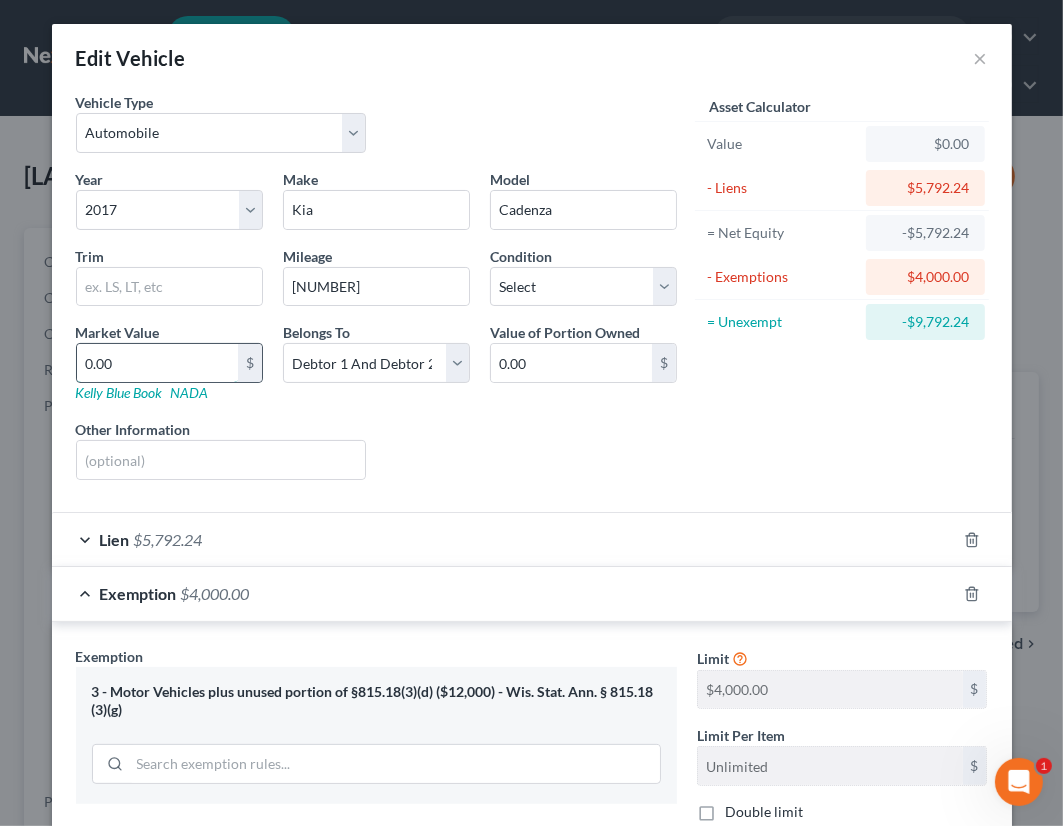 click on "0.00" at bounding box center (157, 363) 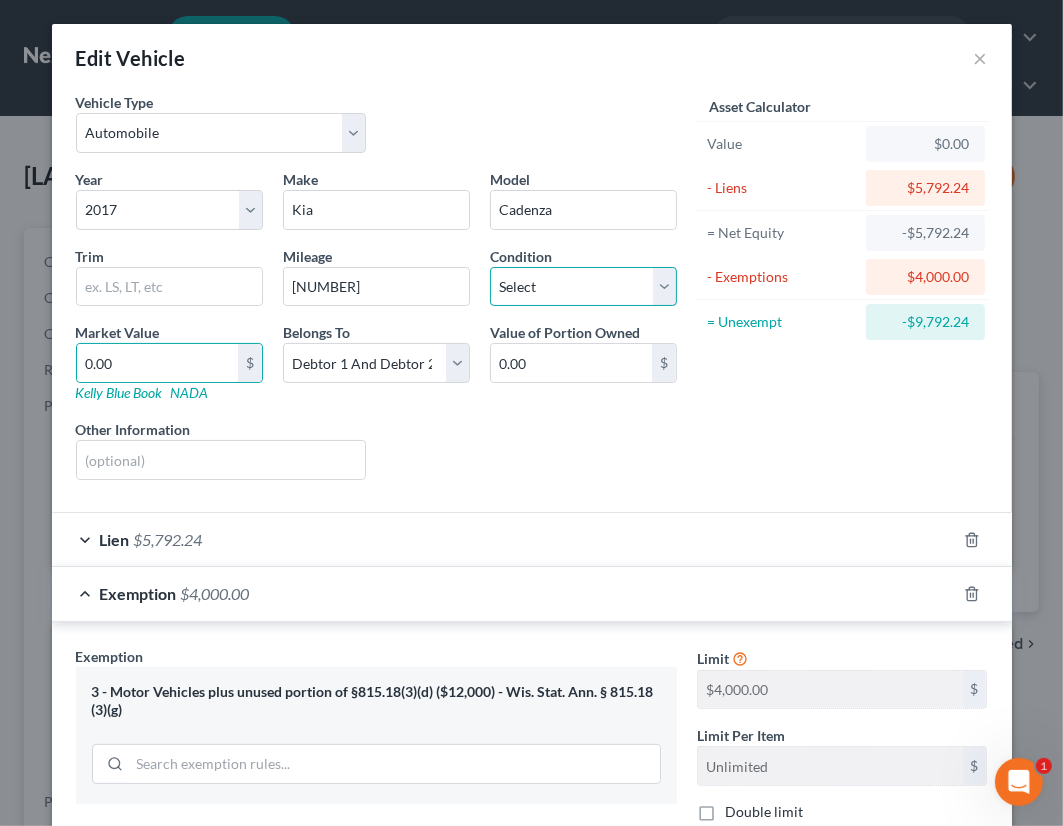 click on "Select Excellent Very Good Good Fair Poor" at bounding box center (583, 287) 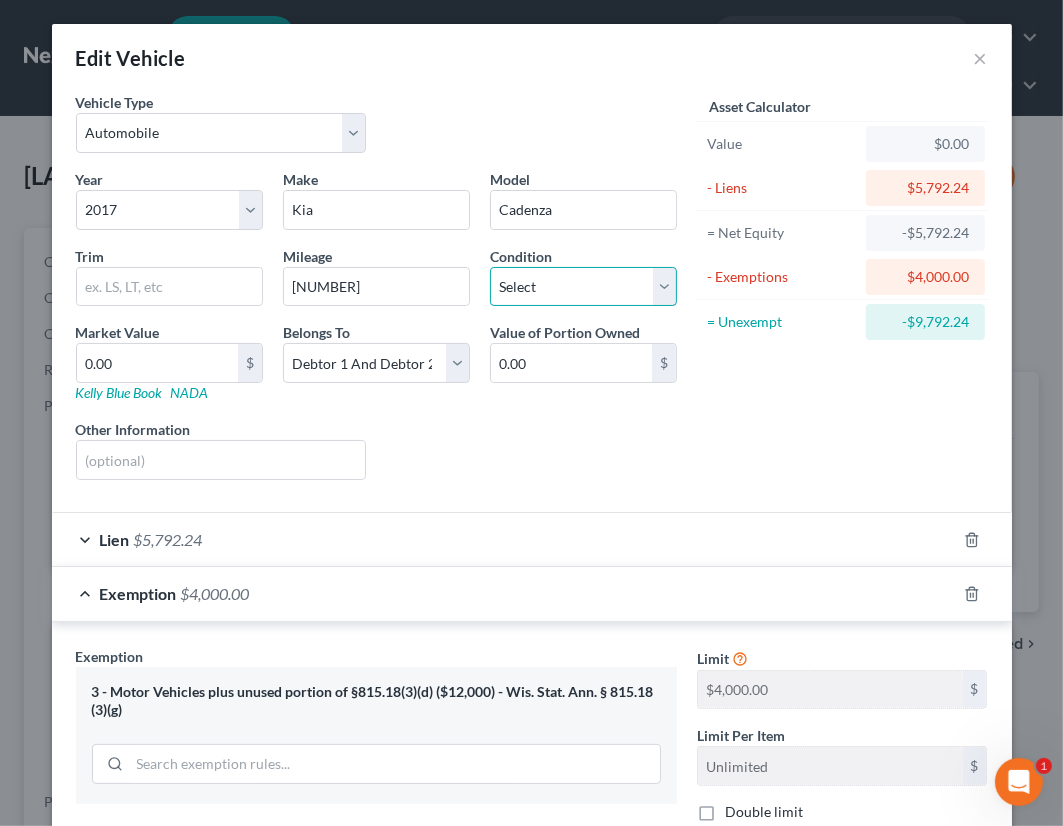 select on "2" 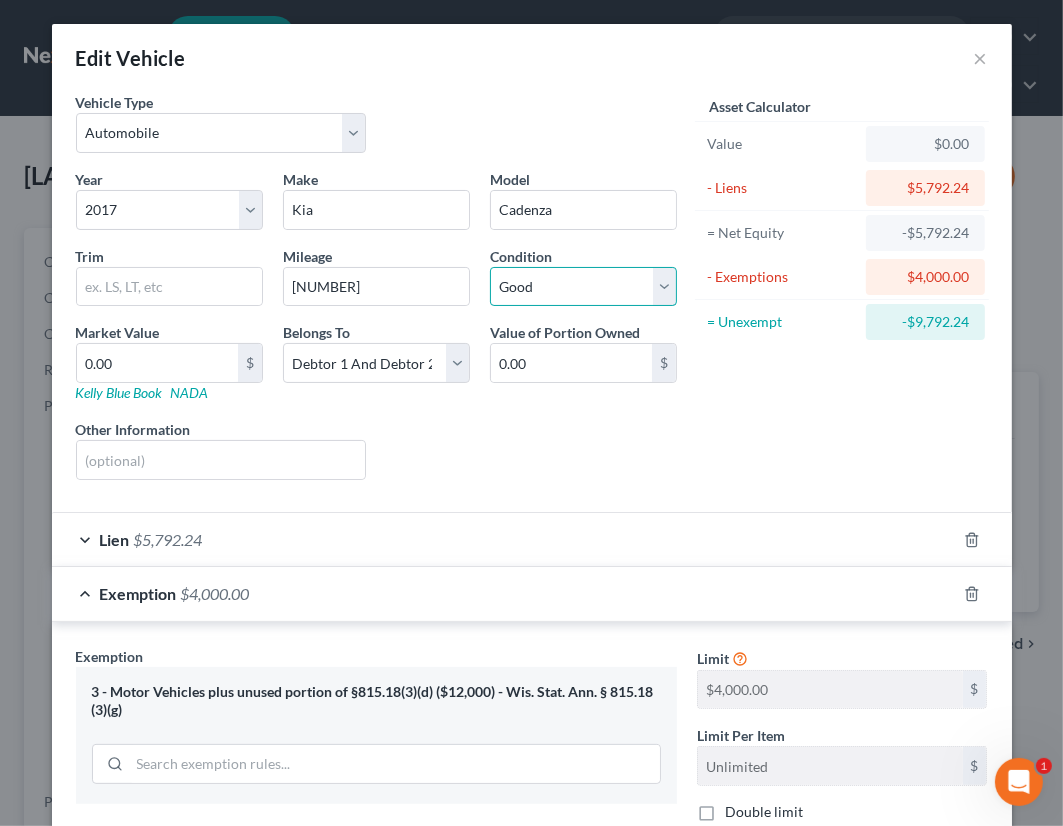 click on "Select Excellent Very Good Good Fair Poor" at bounding box center [583, 287] 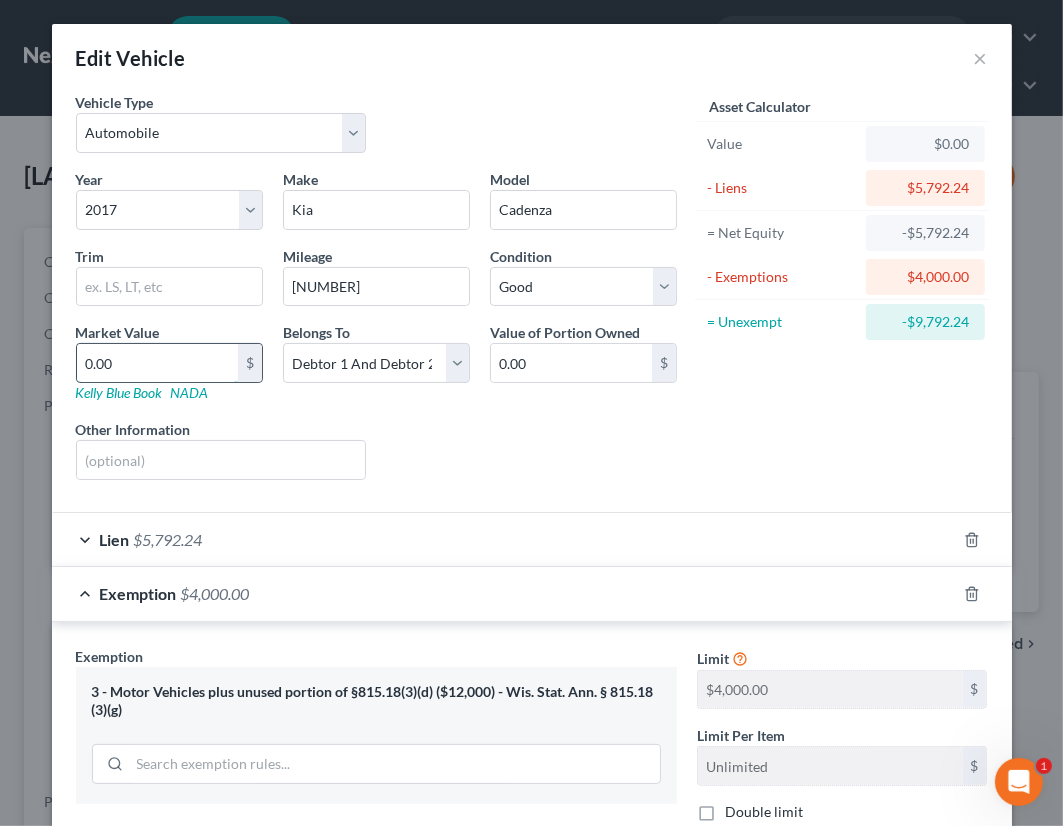 click on "0.00" at bounding box center [157, 363] 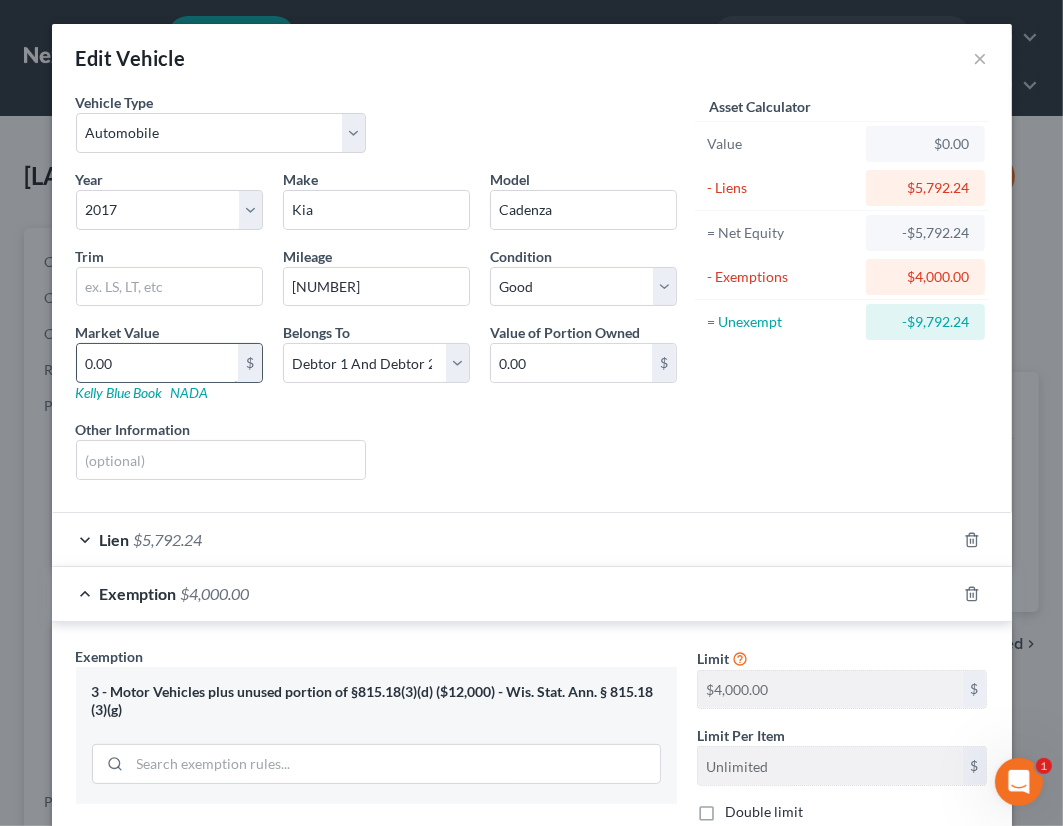 click on "0.00" at bounding box center (157, 363) 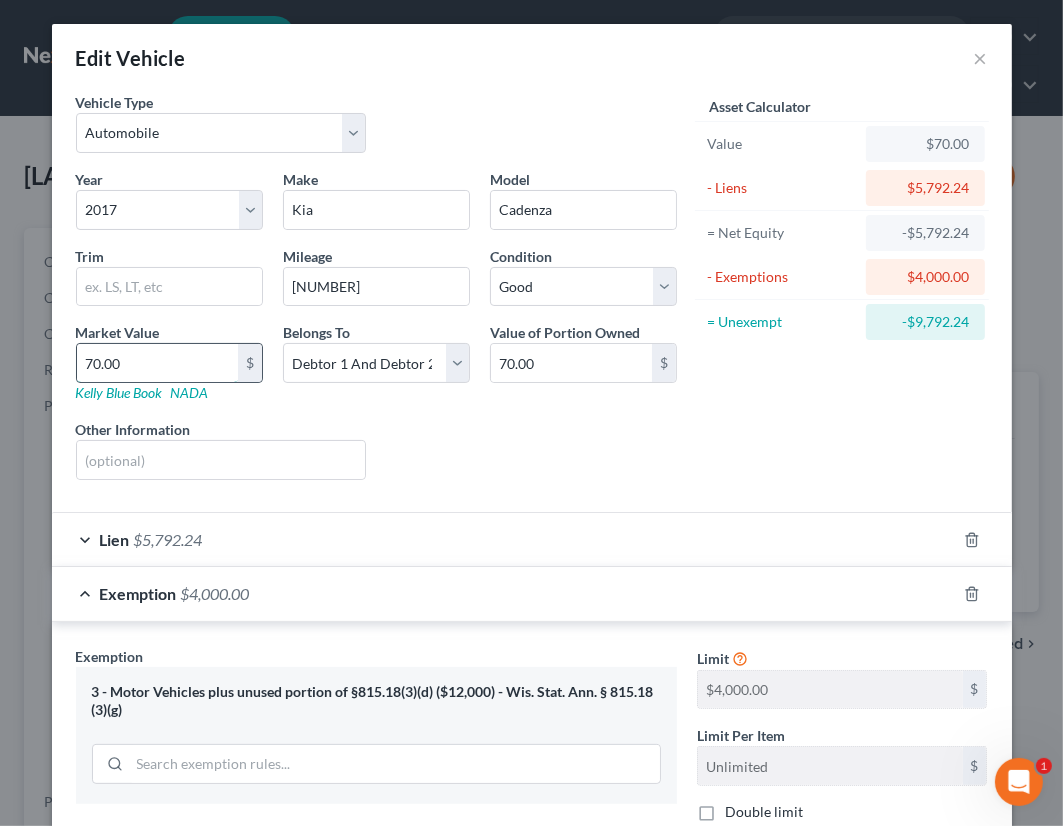 type on "790.00" 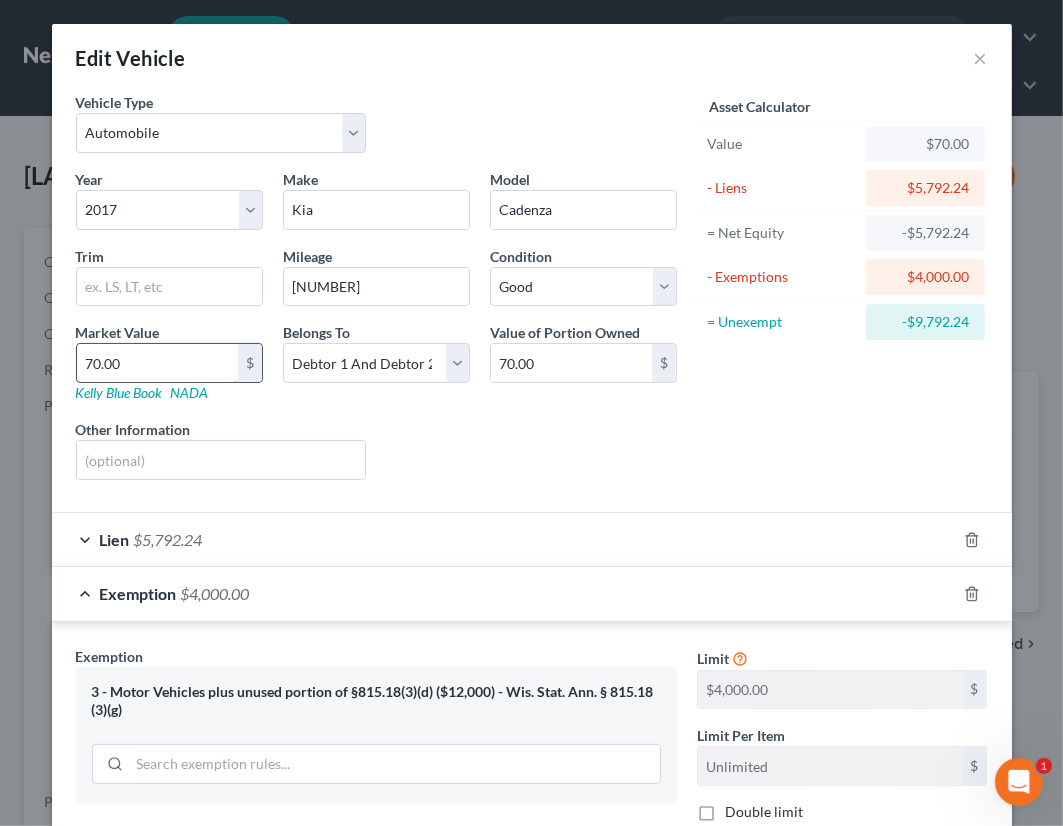 type on "790.00" 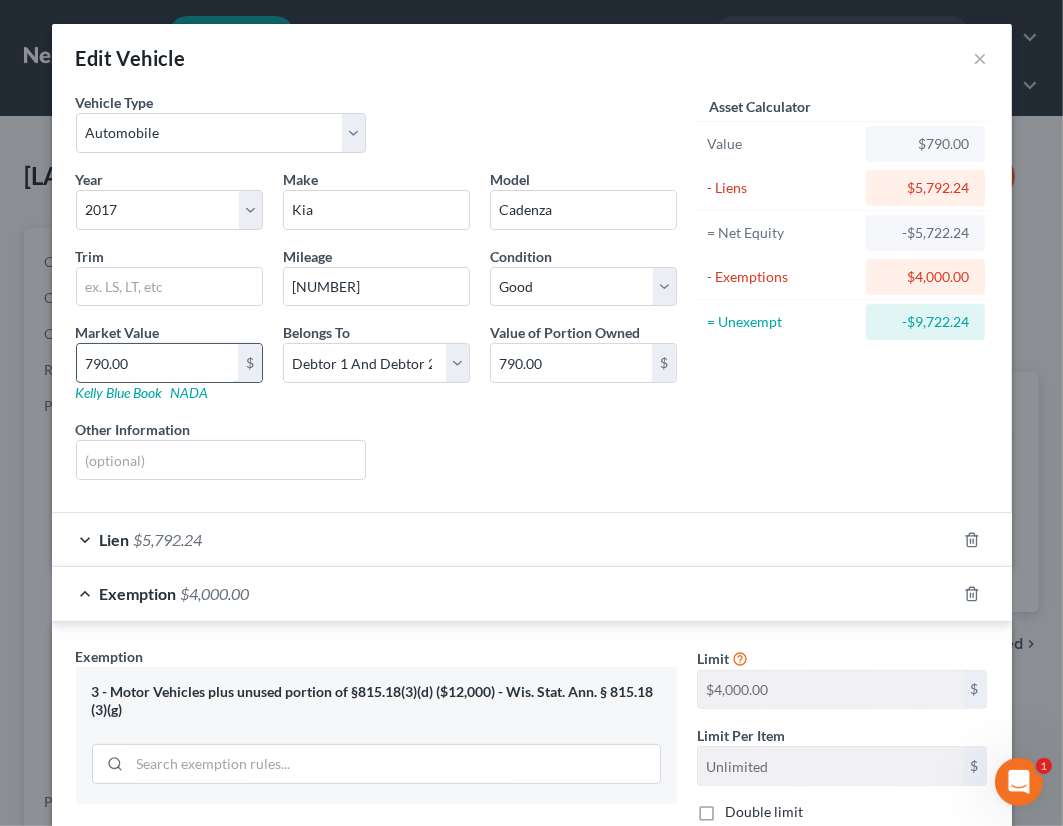 type on "7920.00" 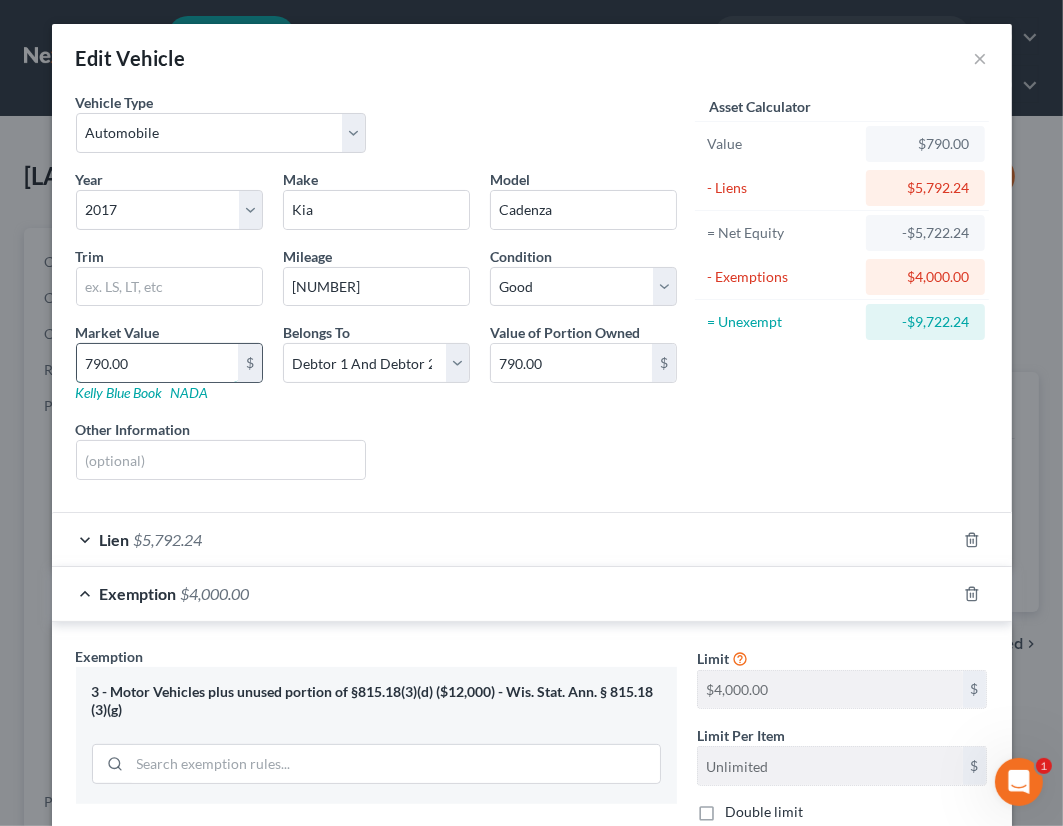 type on "7,920.00" 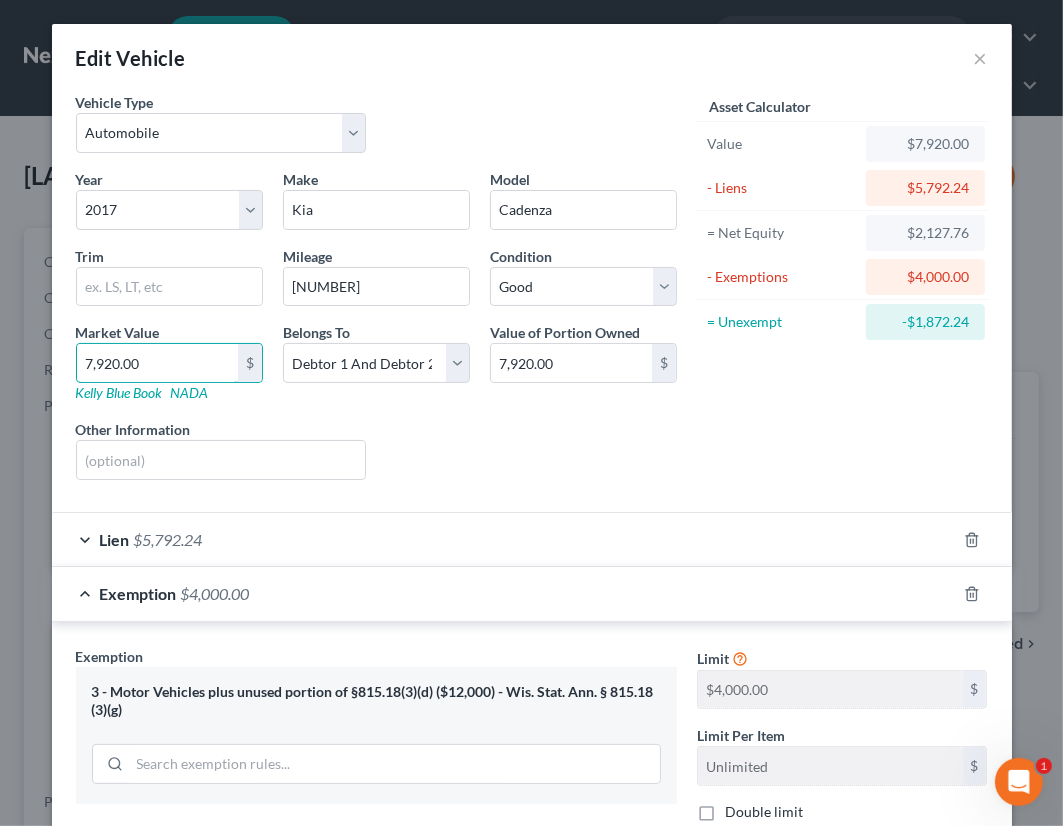 type on "7,920.00" 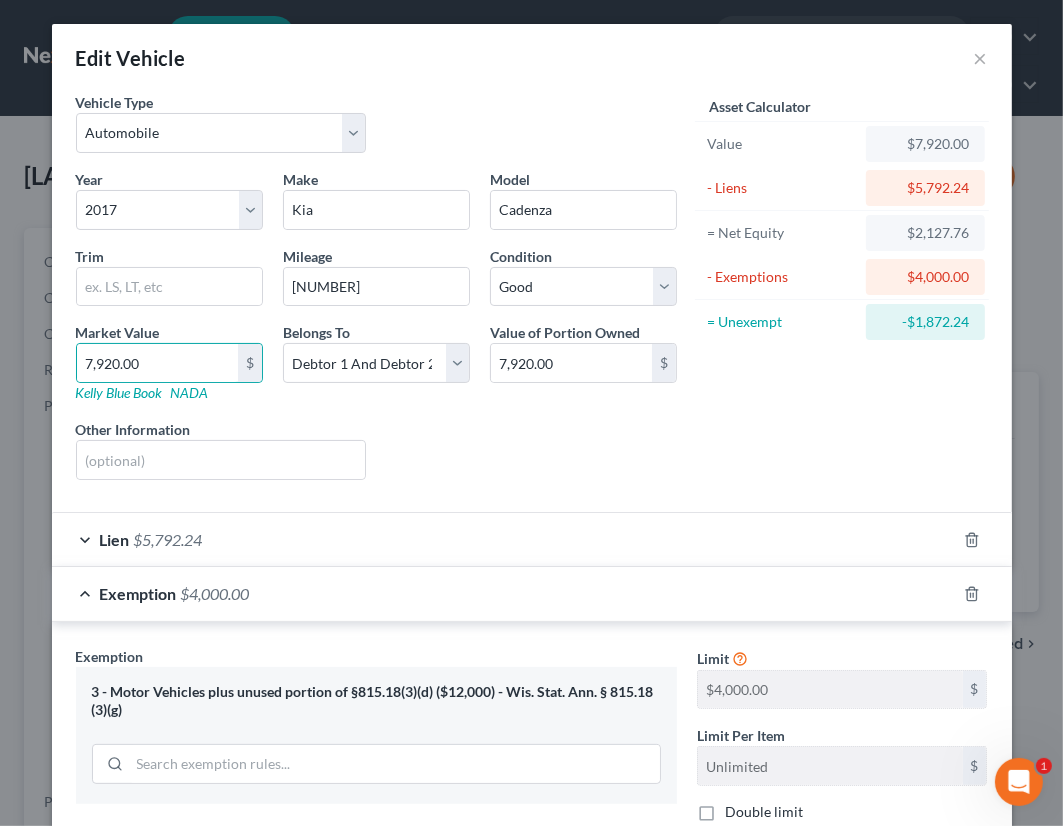click on "Other Information" at bounding box center (221, 449) 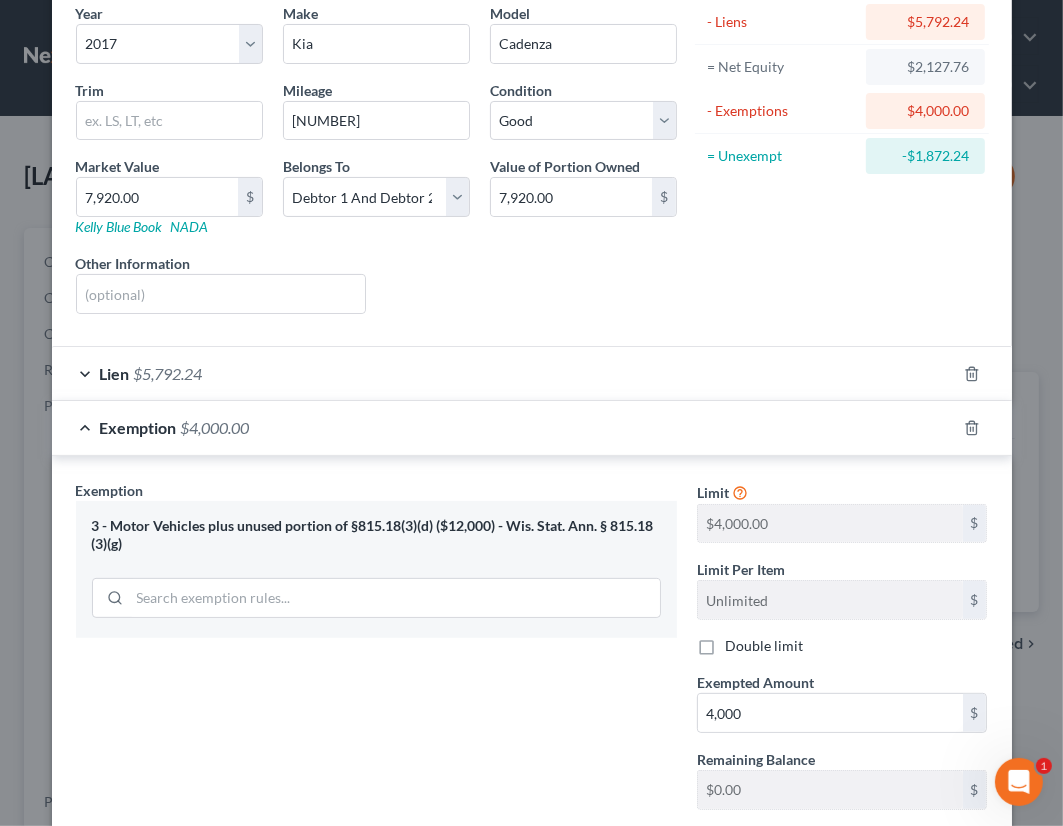 scroll, scrollTop: 168, scrollLeft: 0, axis: vertical 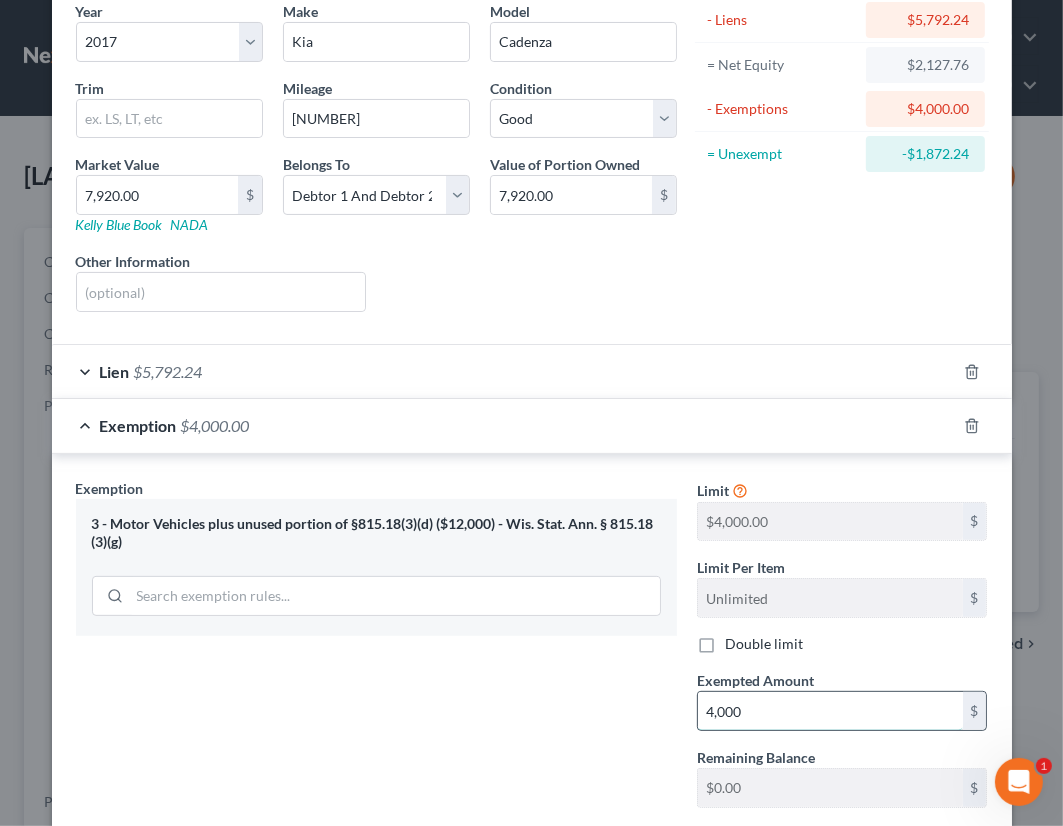 click on "4,000" at bounding box center (830, 711) 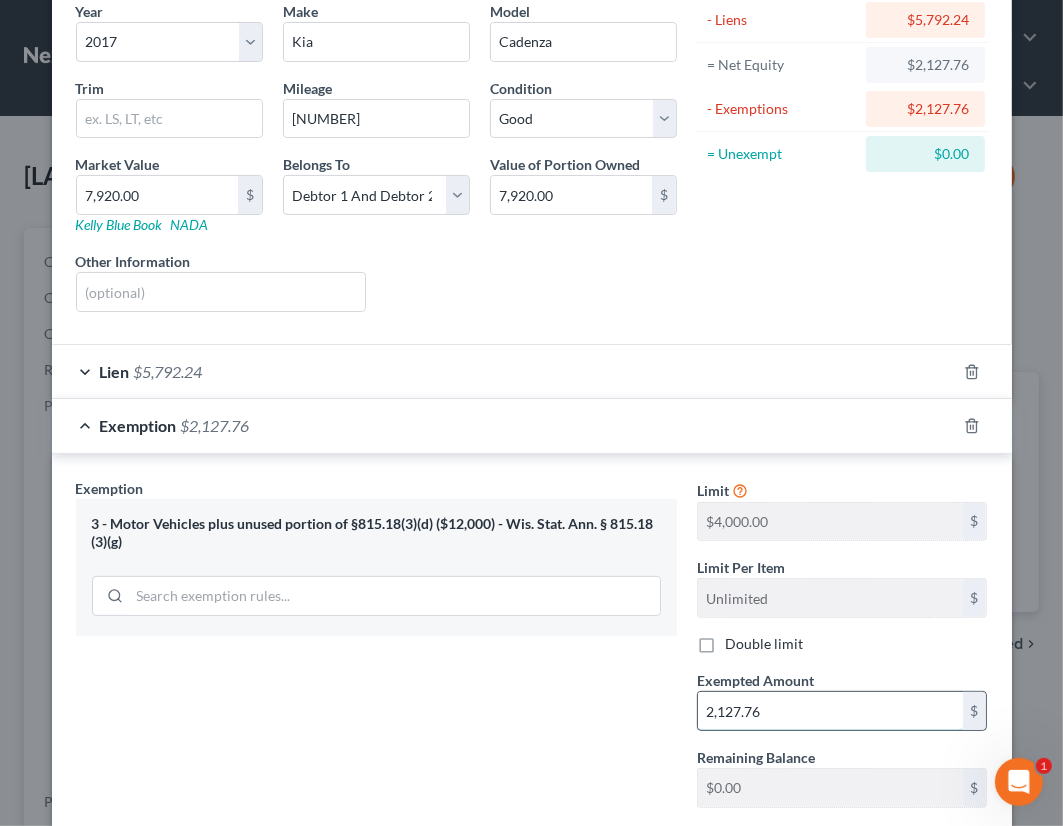 type on "2,127.76" 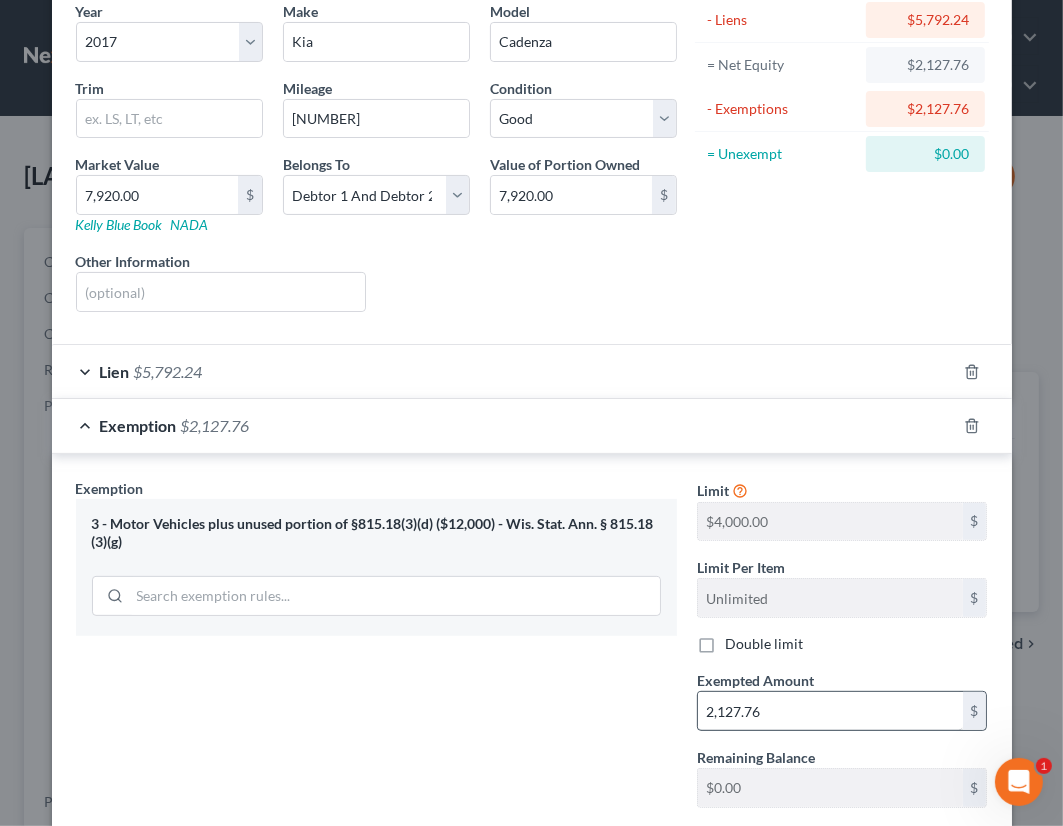 scroll, scrollTop: 183, scrollLeft: 0, axis: vertical 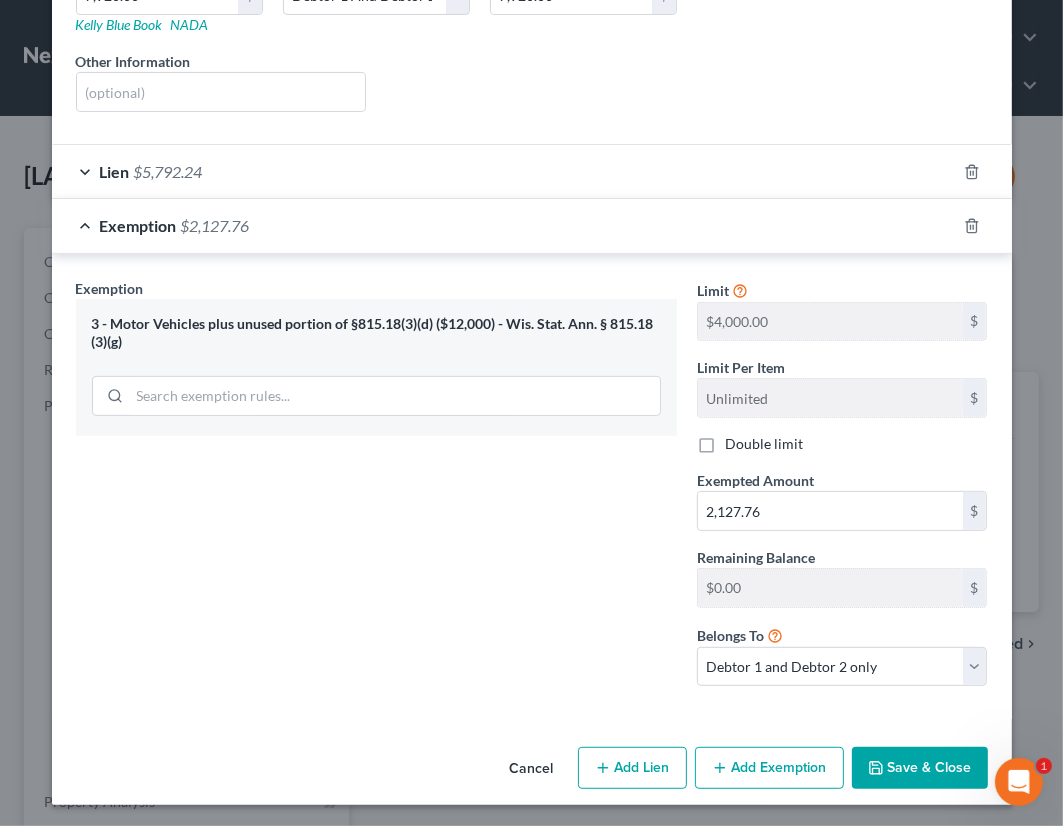 click on "Save & Close" at bounding box center (920, 768) 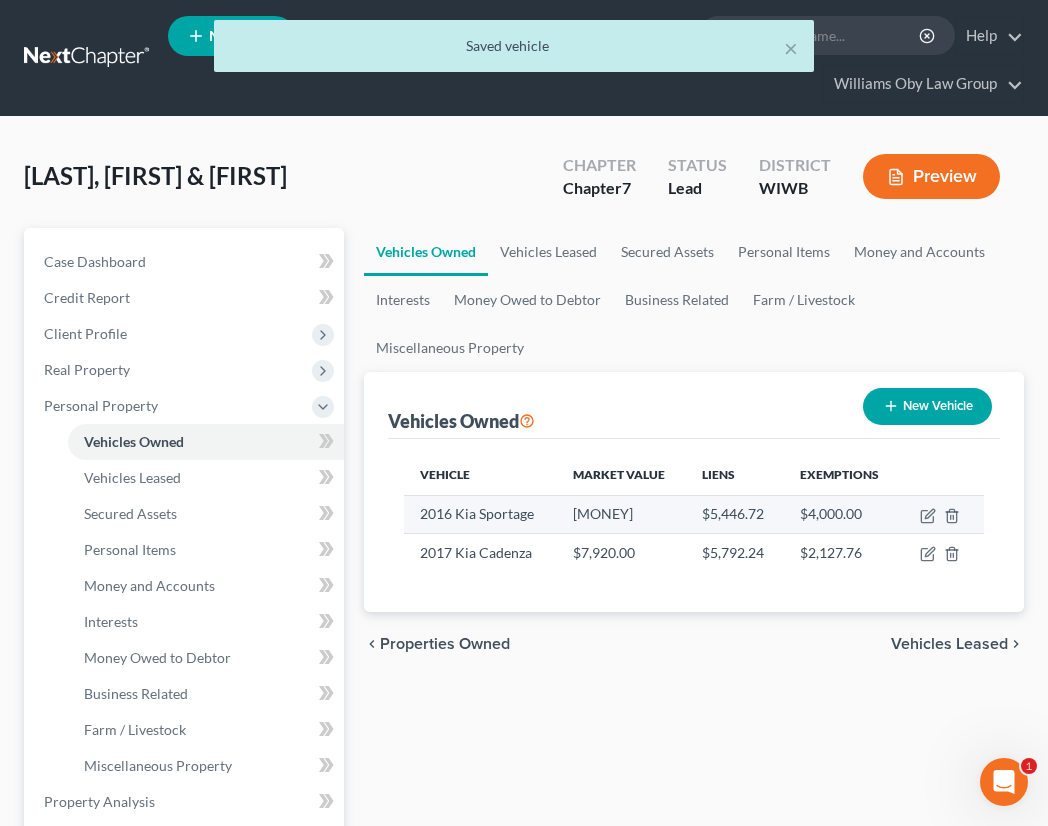 click on "$4,000.00" at bounding box center (842, 514) 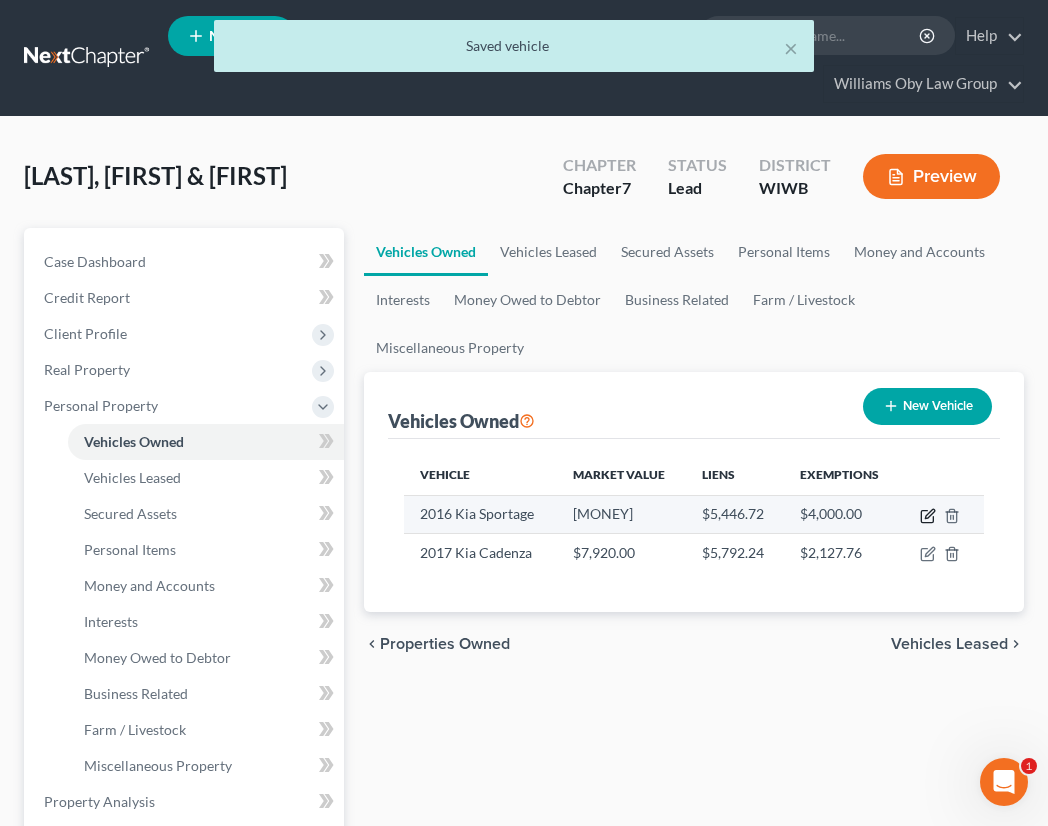 click 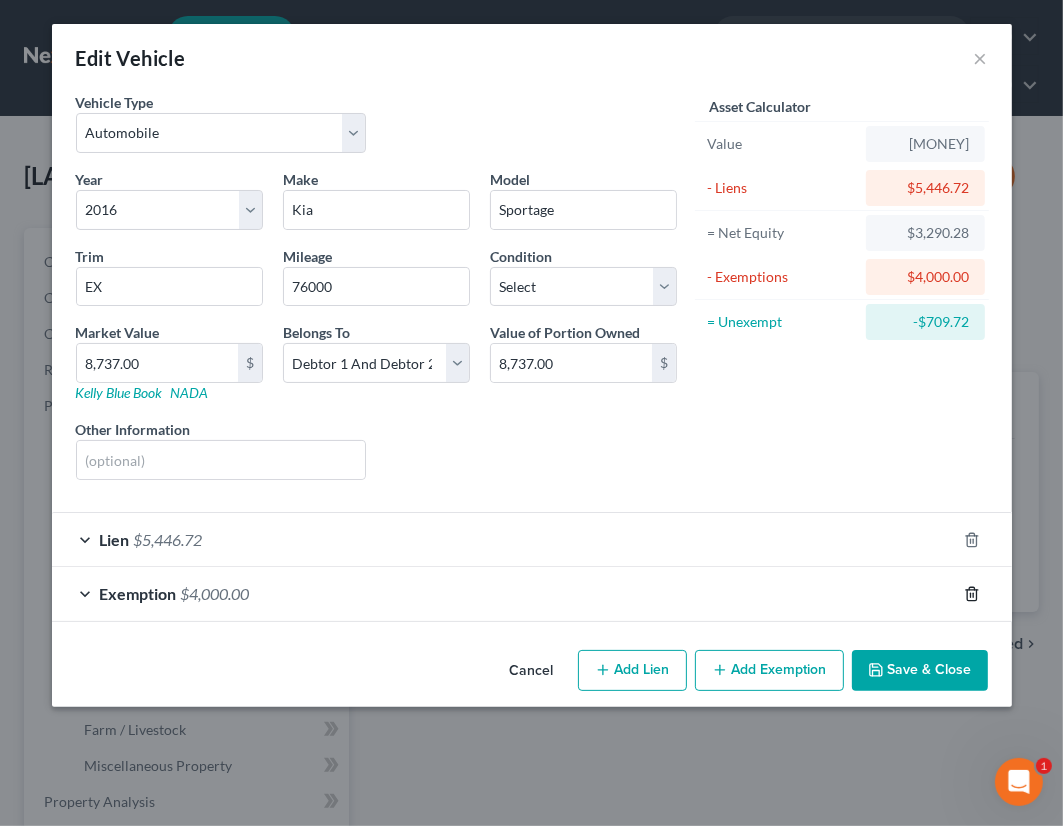 click 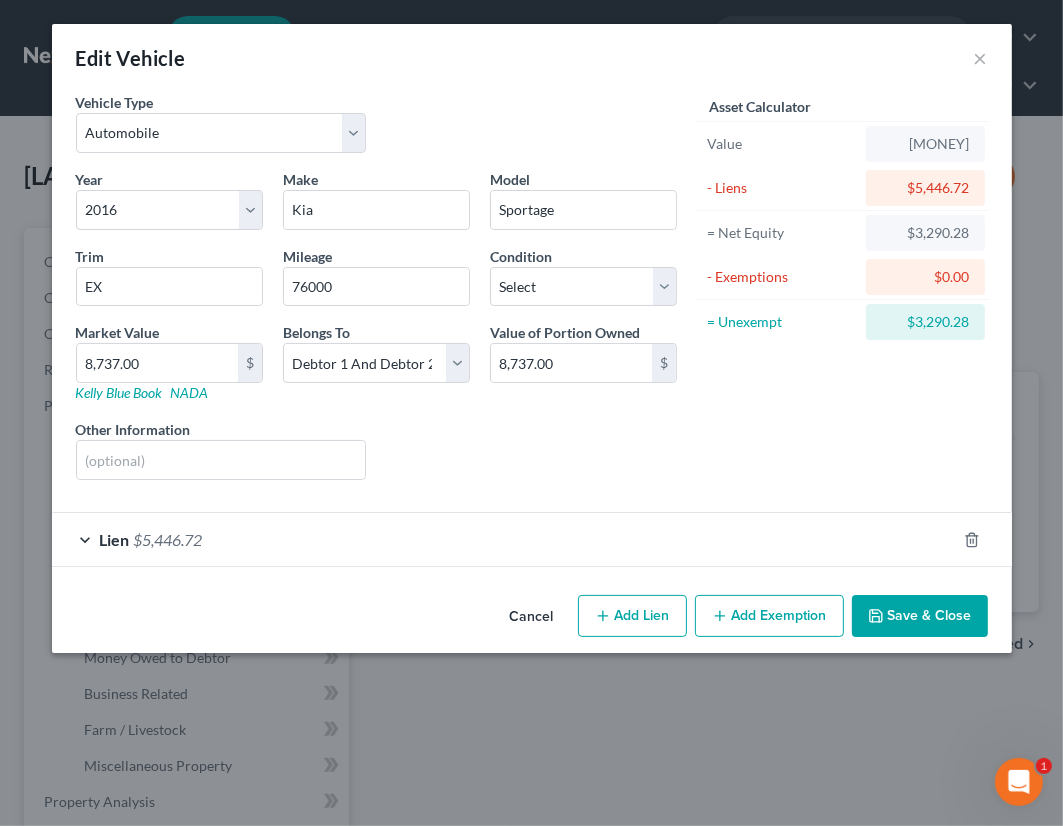 click on "Add Exemption" at bounding box center [769, 616] 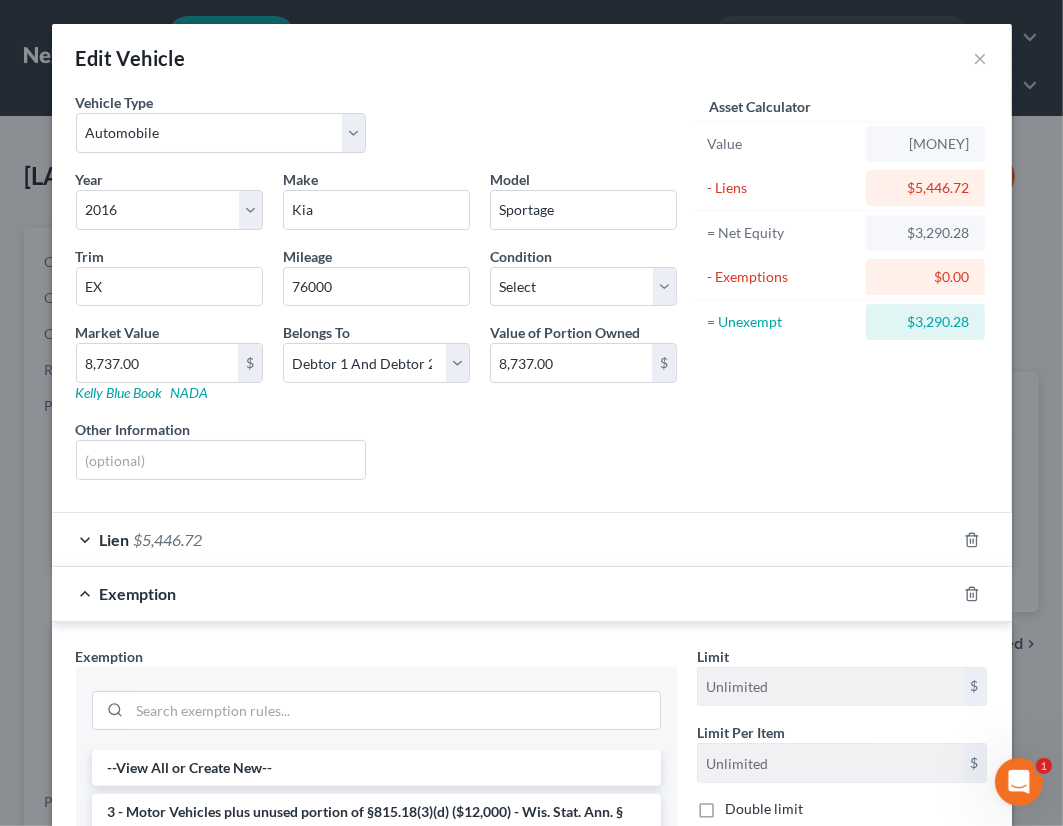 drag, startPoint x: 392, startPoint y: 810, endPoint x: 408, endPoint y: 797, distance: 20.615528 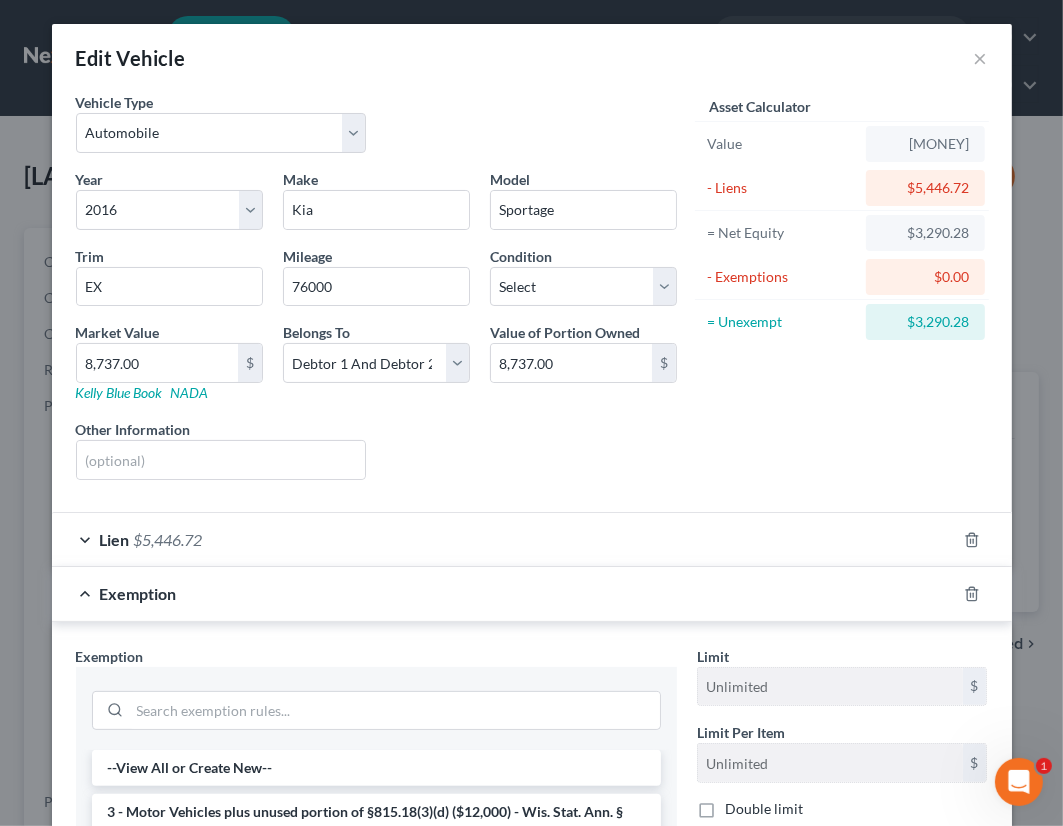 click on "3 - Motor Vehicles plus unused portion of §815.18(3)(d) ($12,000) - Wis. Stat. Ann. § 815.18 (3)(g)" at bounding box center [376, 822] 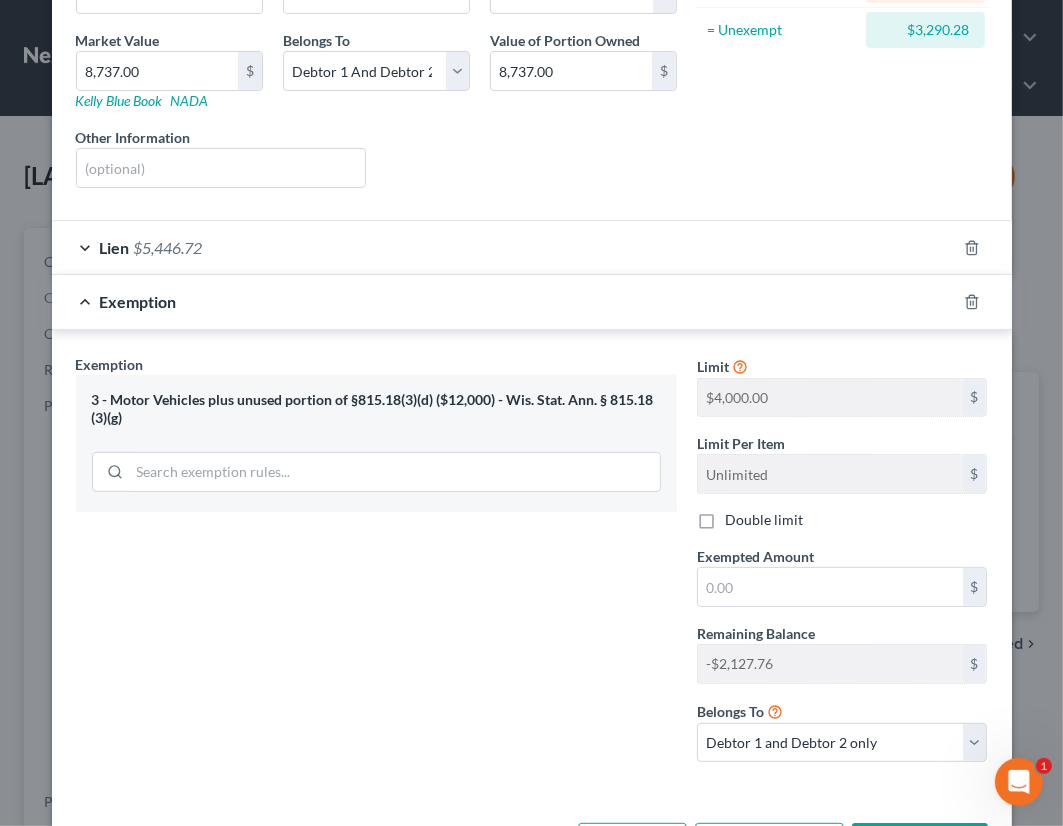 scroll, scrollTop: 316, scrollLeft: 0, axis: vertical 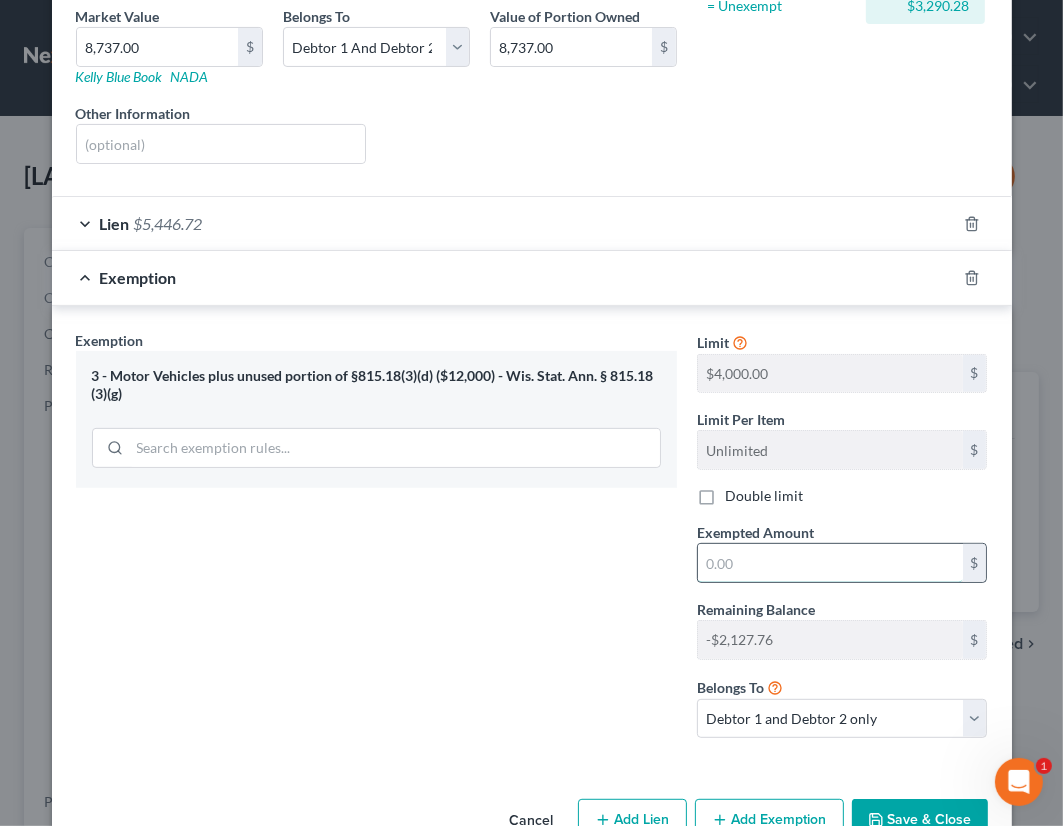 click at bounding box center [830, 563] 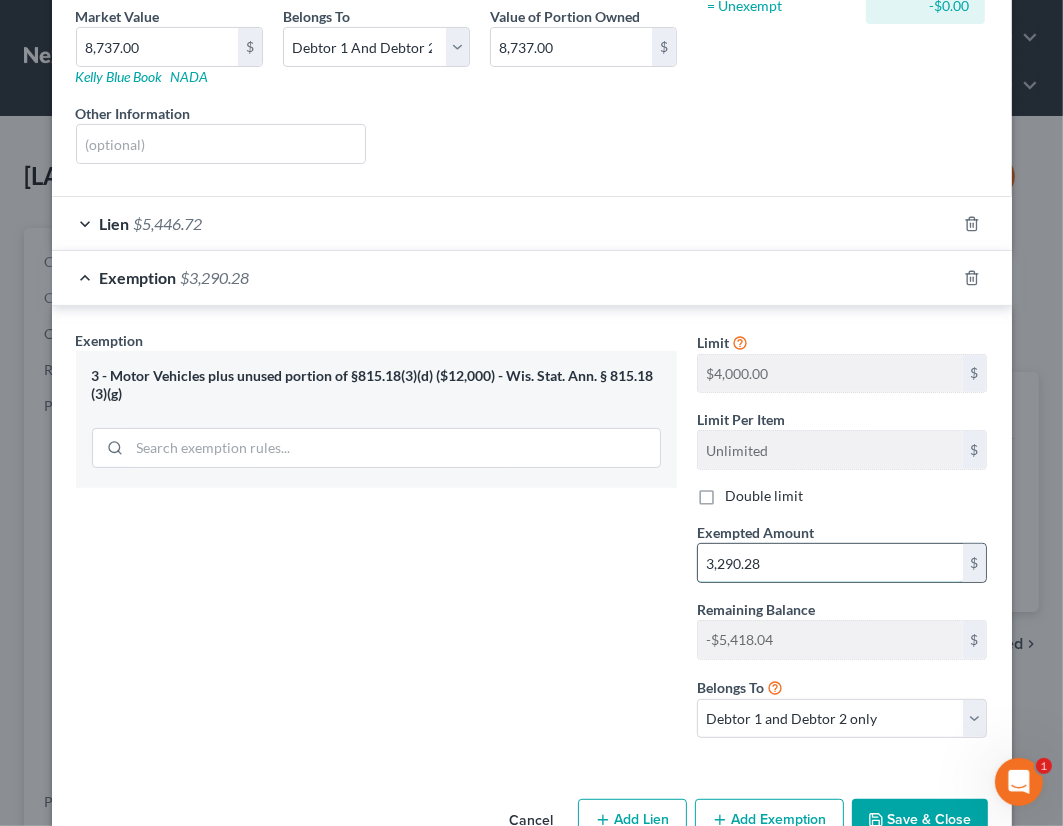 type on "3,290.28" 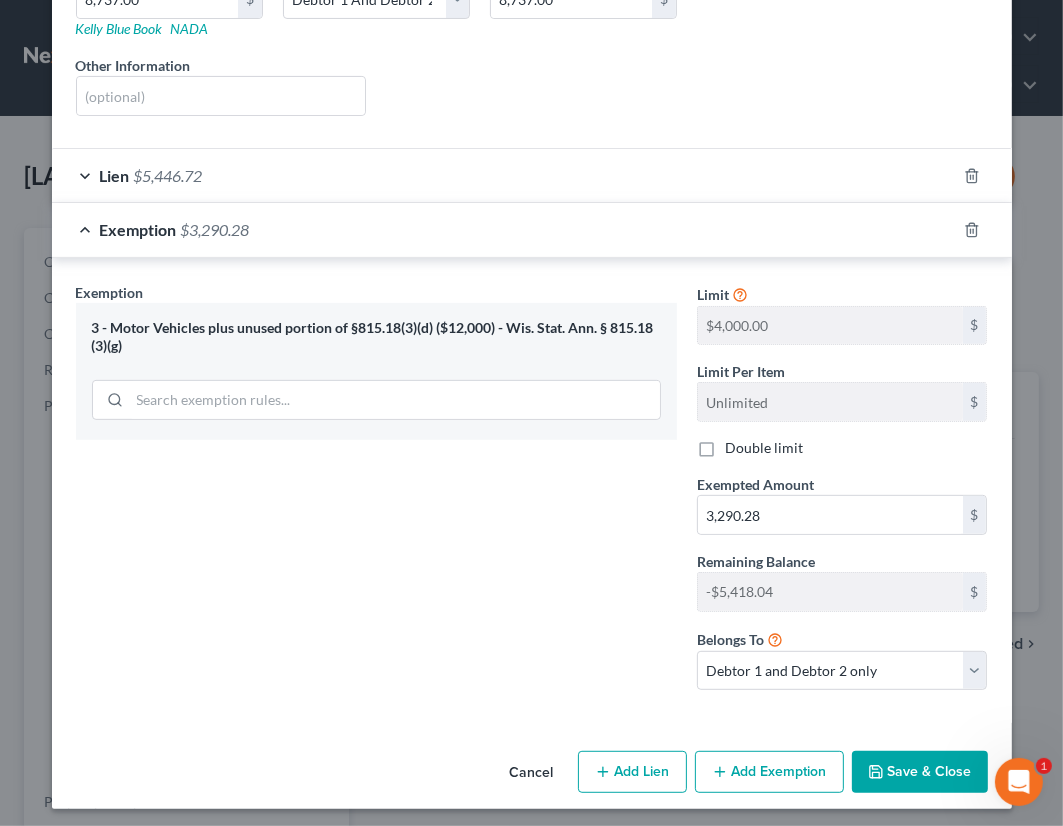 scroll, scrollTop: 368, scrollLeft: 0, axis: vertical 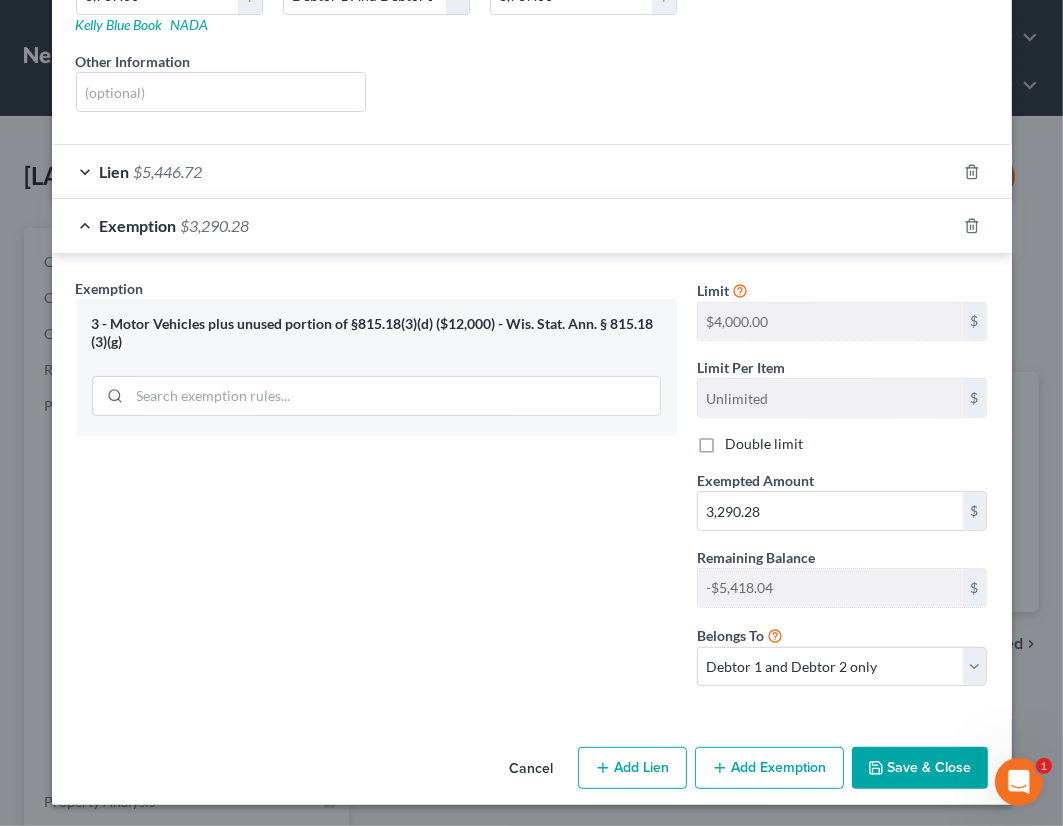 click on "Save & Close" at bounding box center (920, 768) 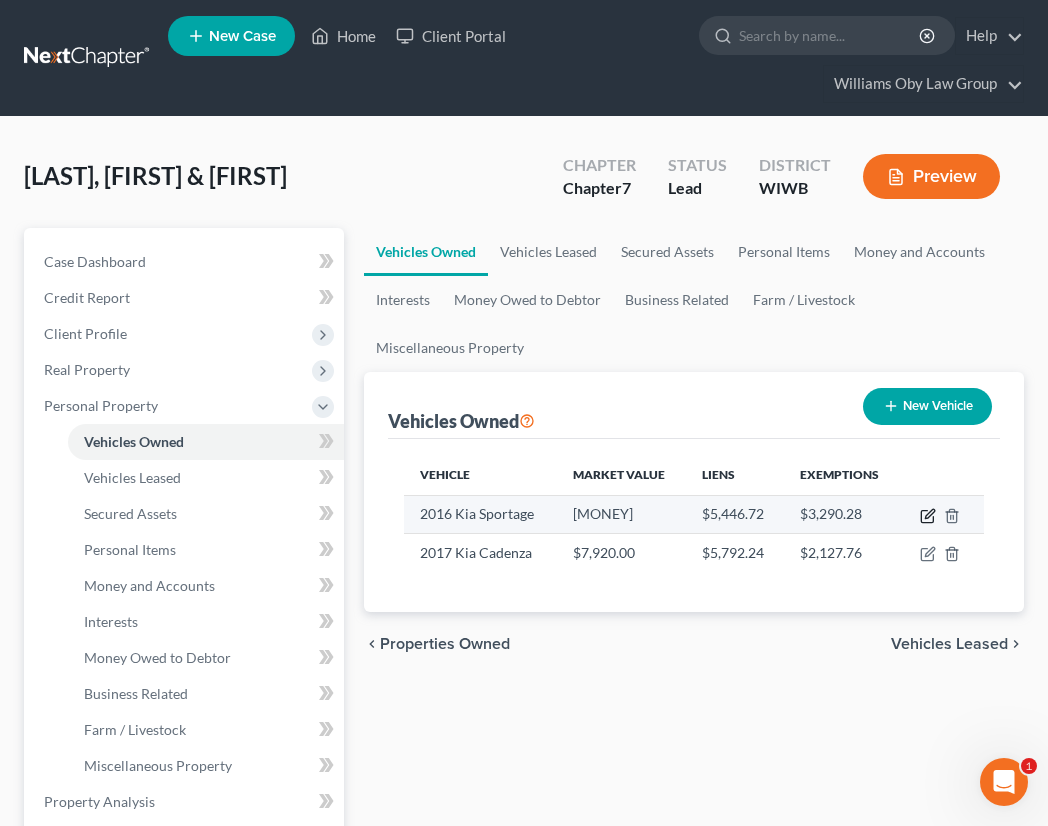 click 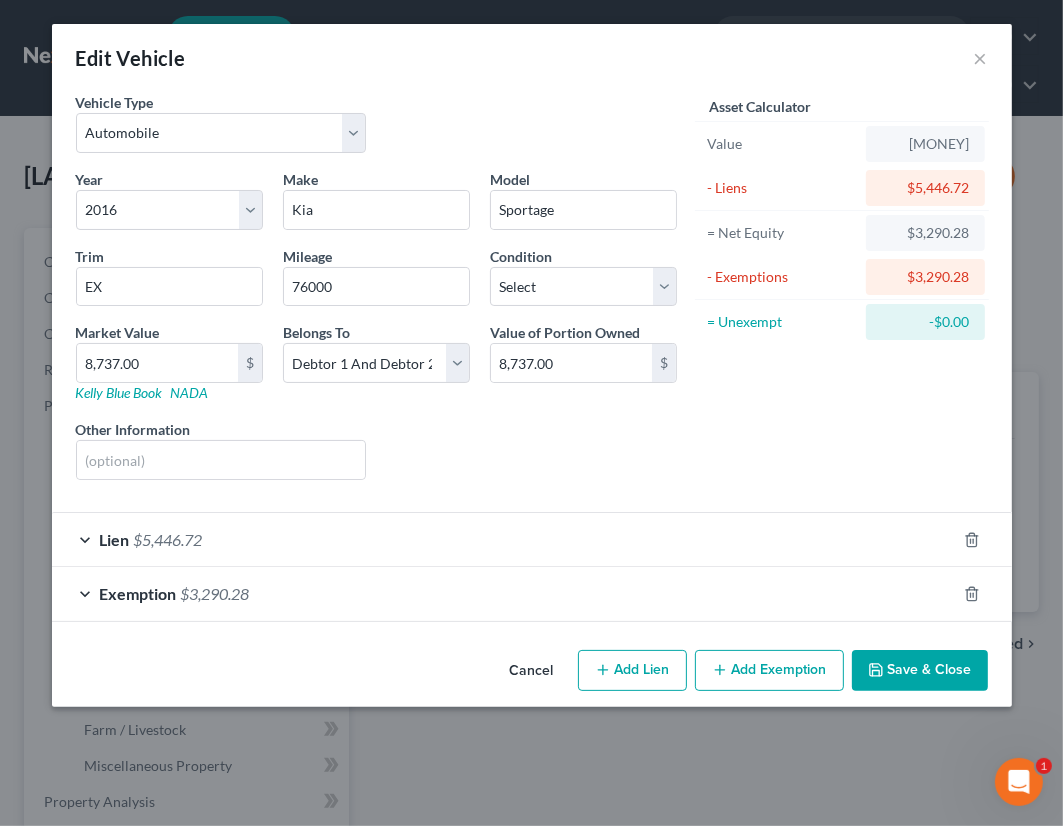 click on "Save & Close" at bounding box center (920, 671) 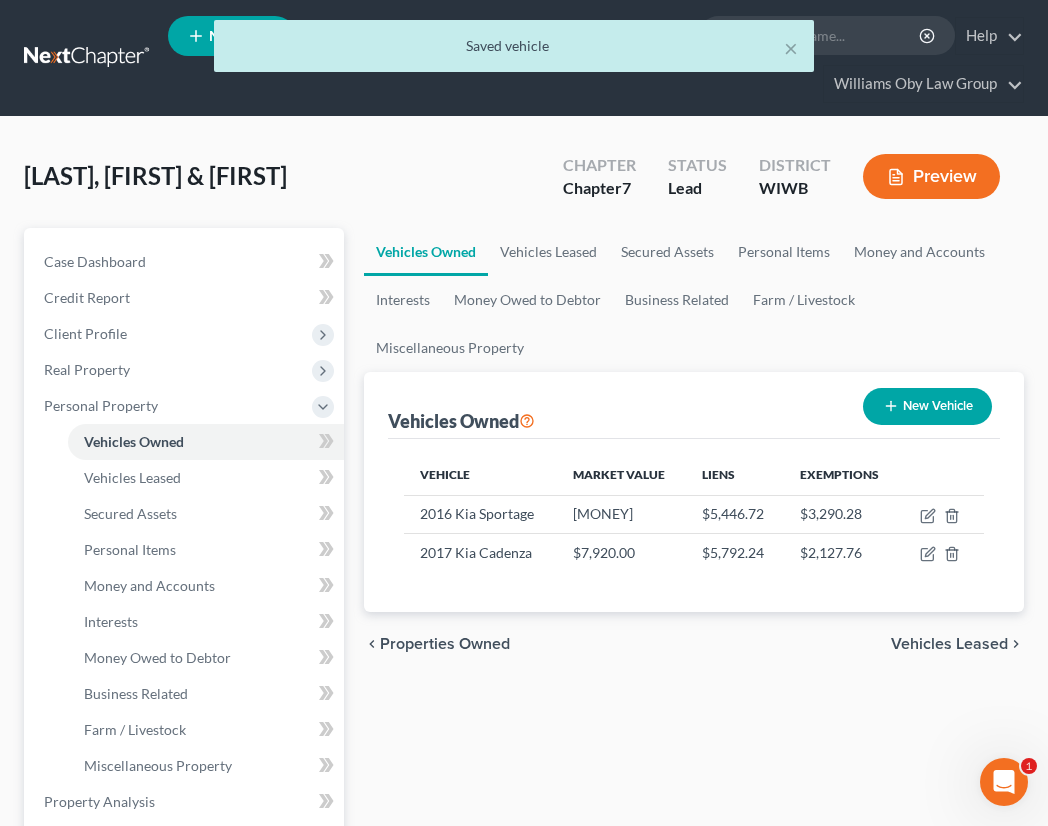 click on "Vehicles Leased" at bounding box center [949, 644] 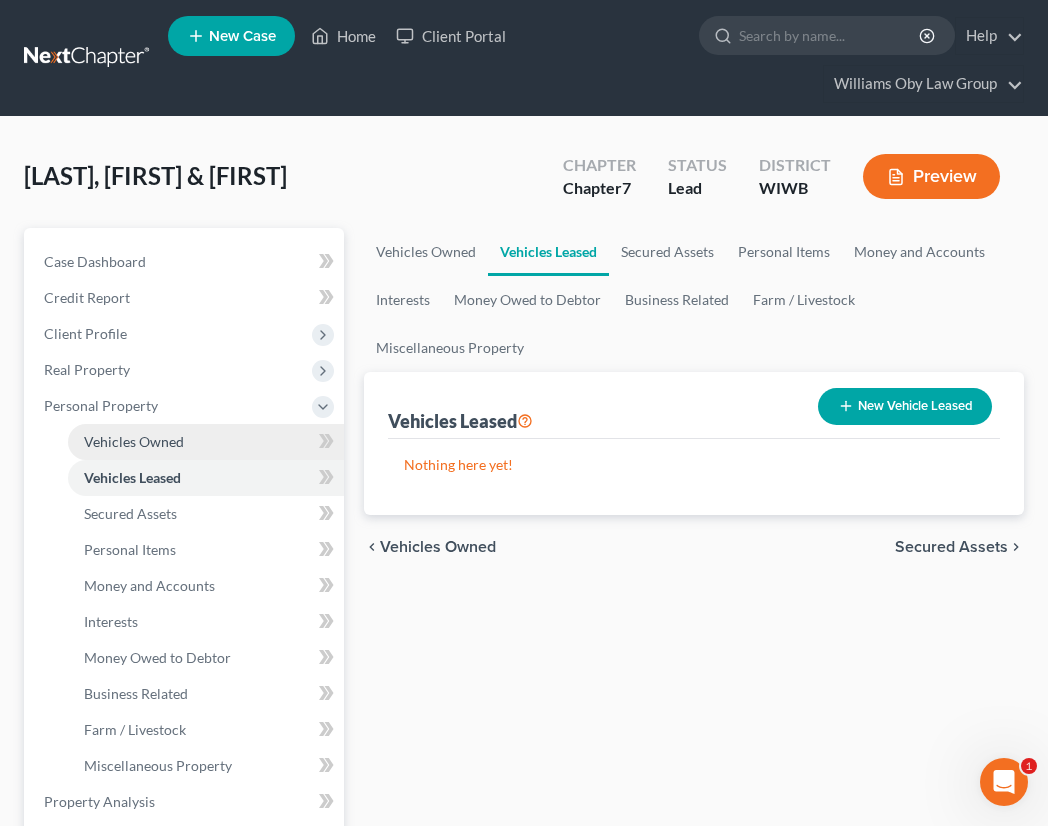 click on "Vehicles Owned" at bounding box center [134, 441] 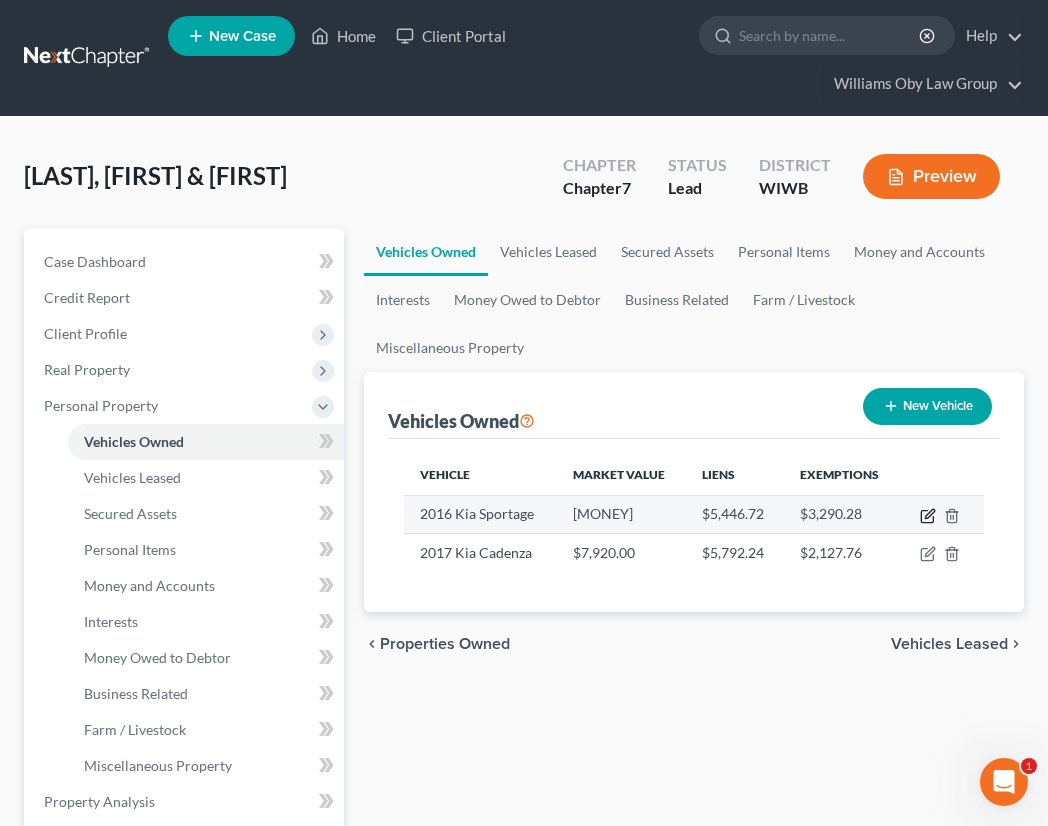 click 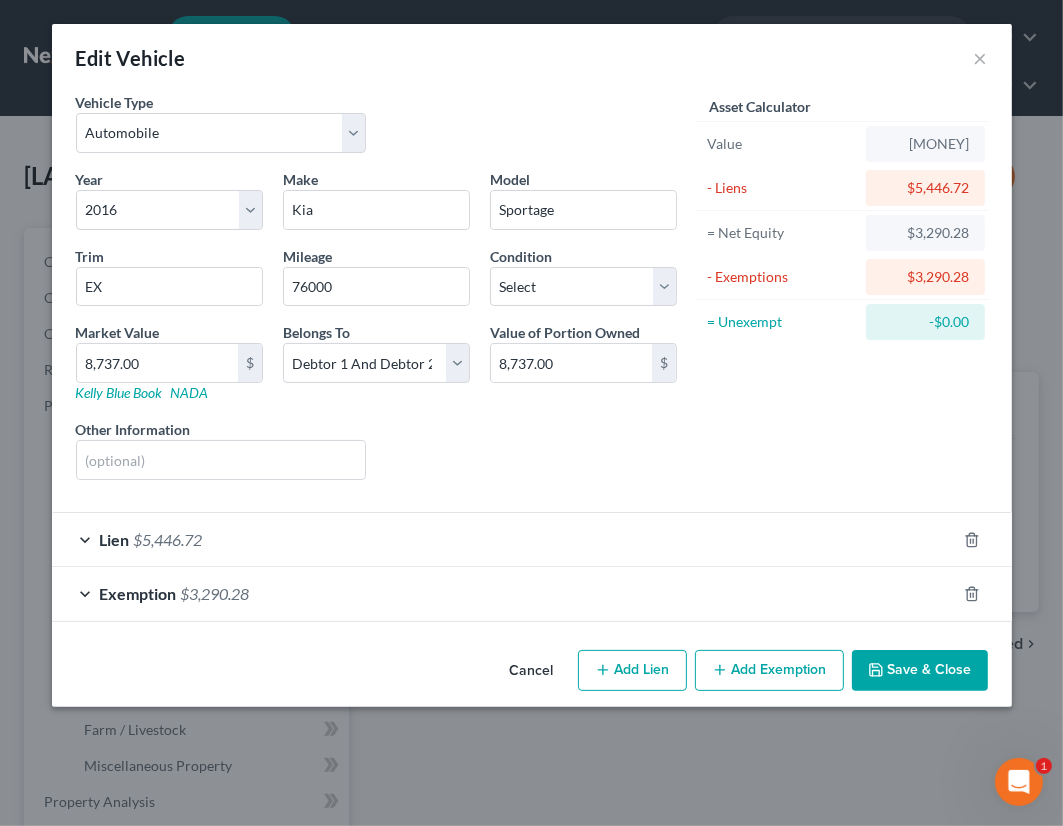 click on "Lien $5,446.72" at bounding box center (504, 539) 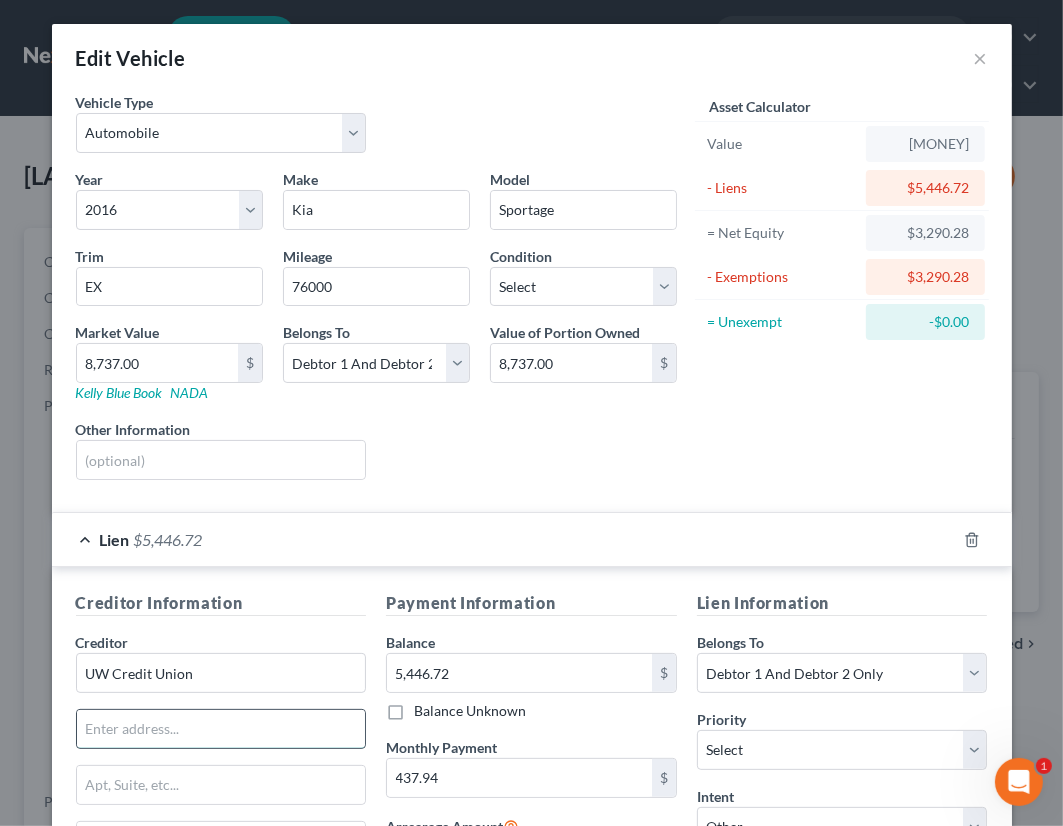 click at bounding box center (221, 729) 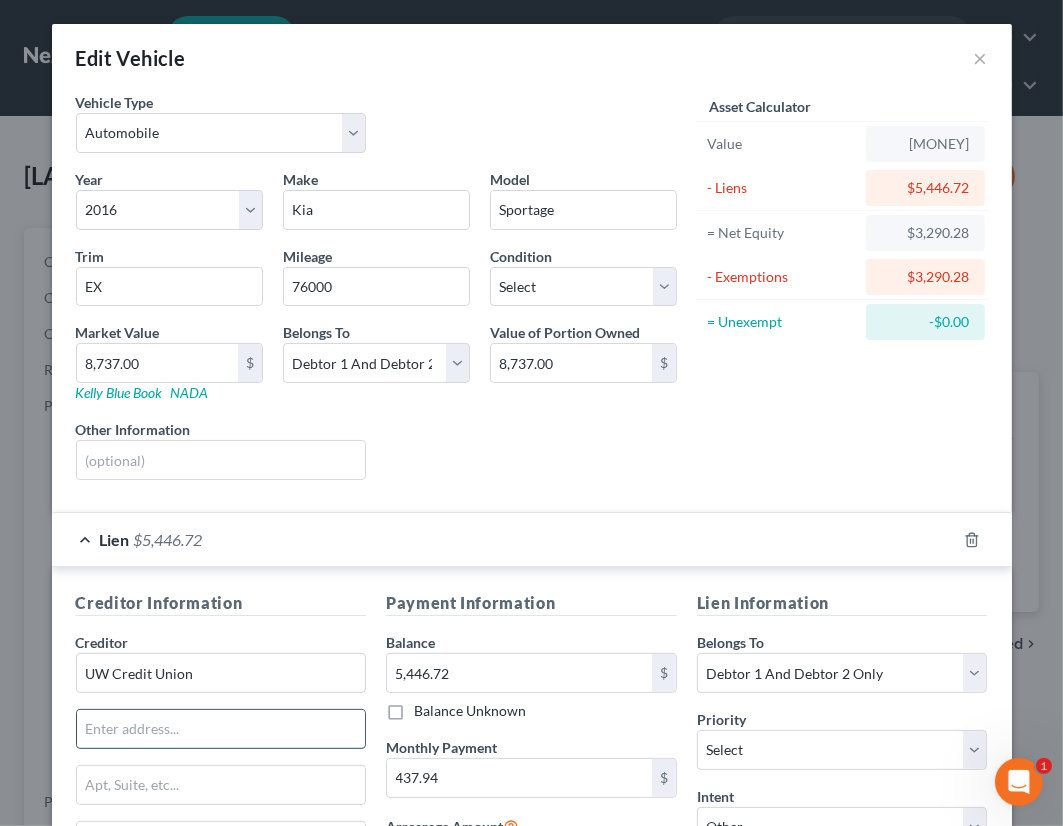 paste on "UW Credit Union PO Box [NUMBER] [CITY], [STATE] [ZIP]" 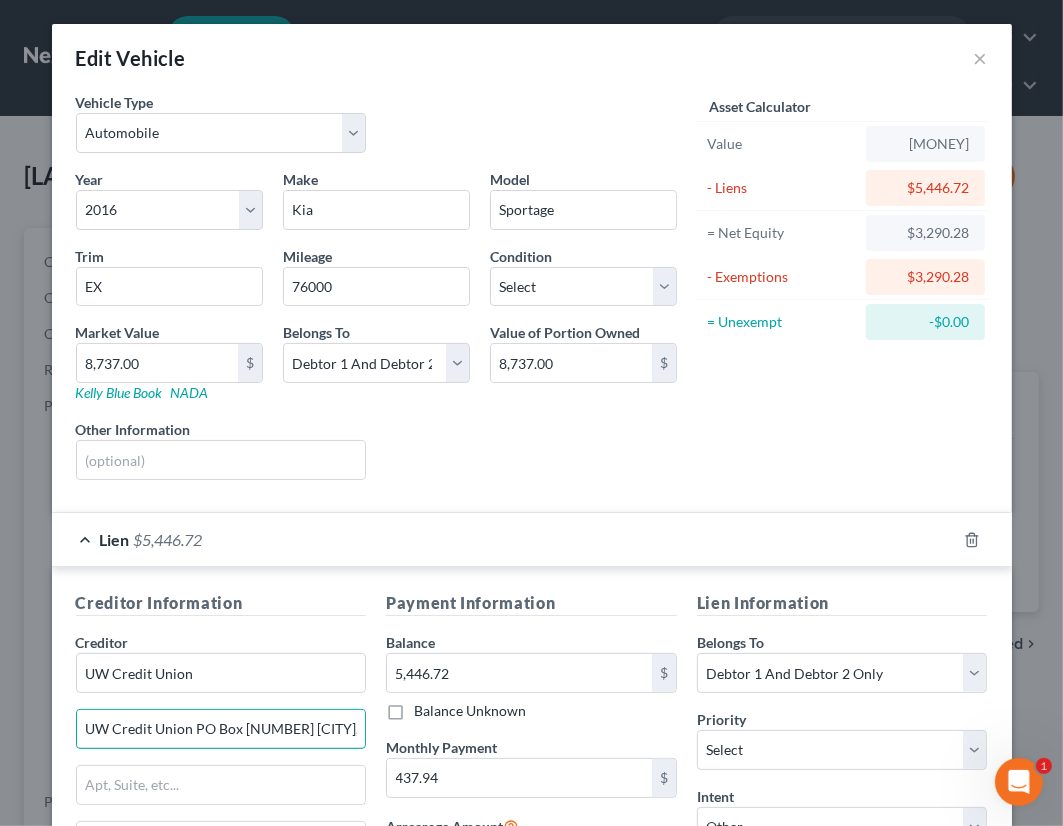 scroll, scrollTop: 0, scrollLeft: 88, axis: horizontal 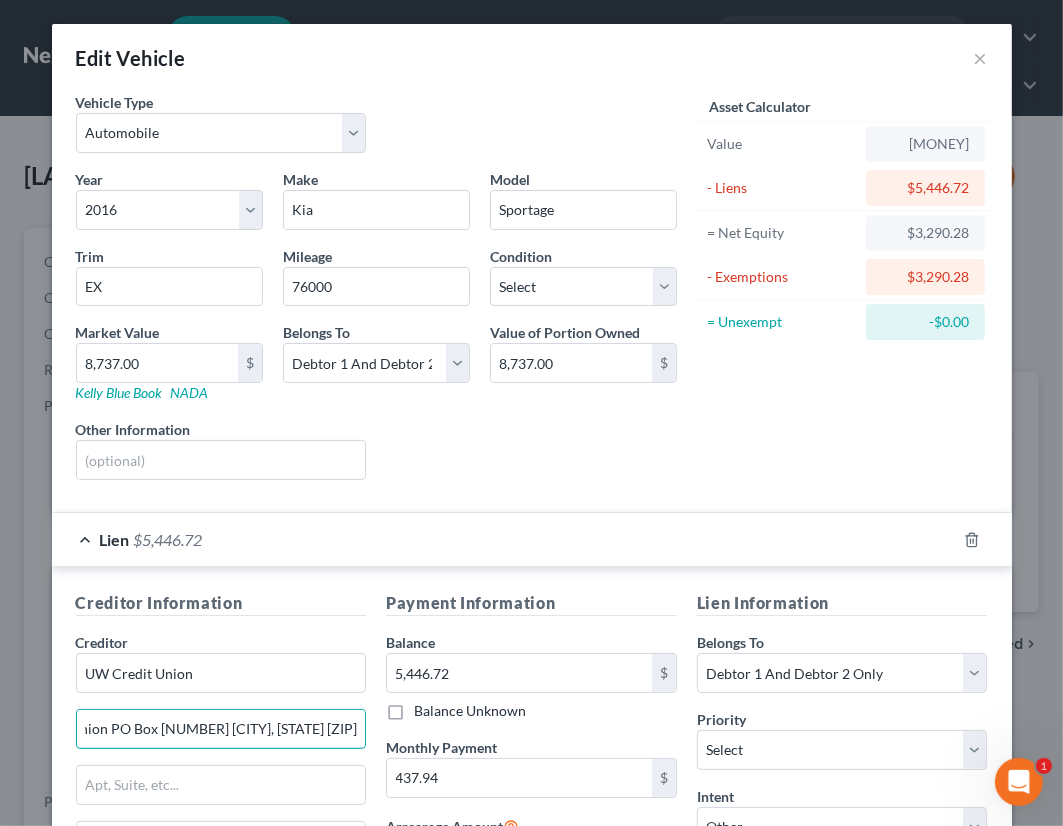 drag, startPoint x: 190, startPoint y: 722, endPoint x: 364, endPoint y: 714, distance: 174.1838 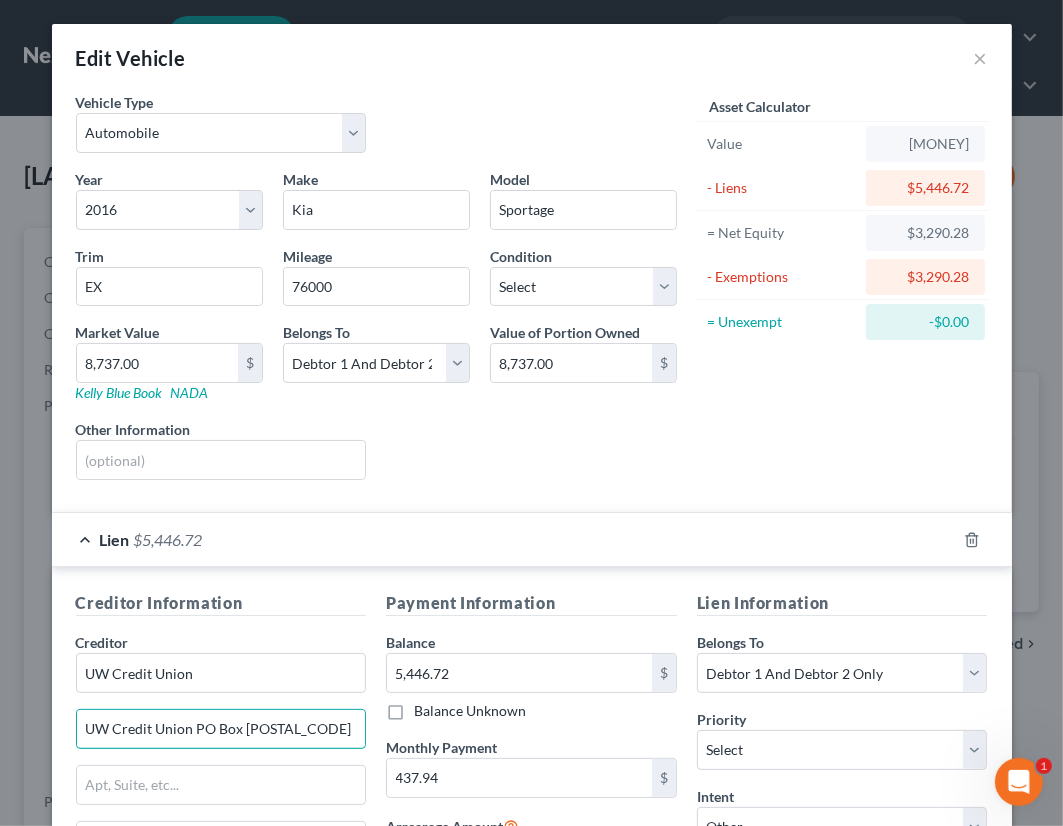 scroll, scrollTop: 0, scrollLeft: 0, axis: both 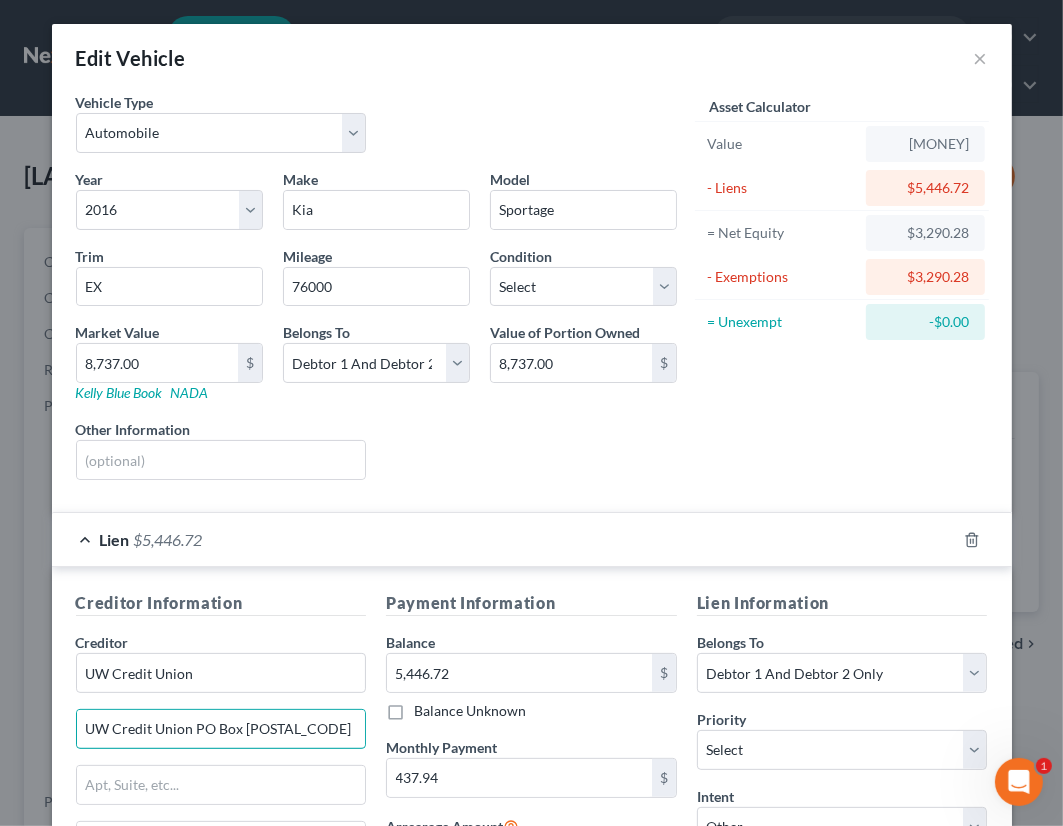 type on "UW Credit Union PO Box [POSTAL_CODE]" 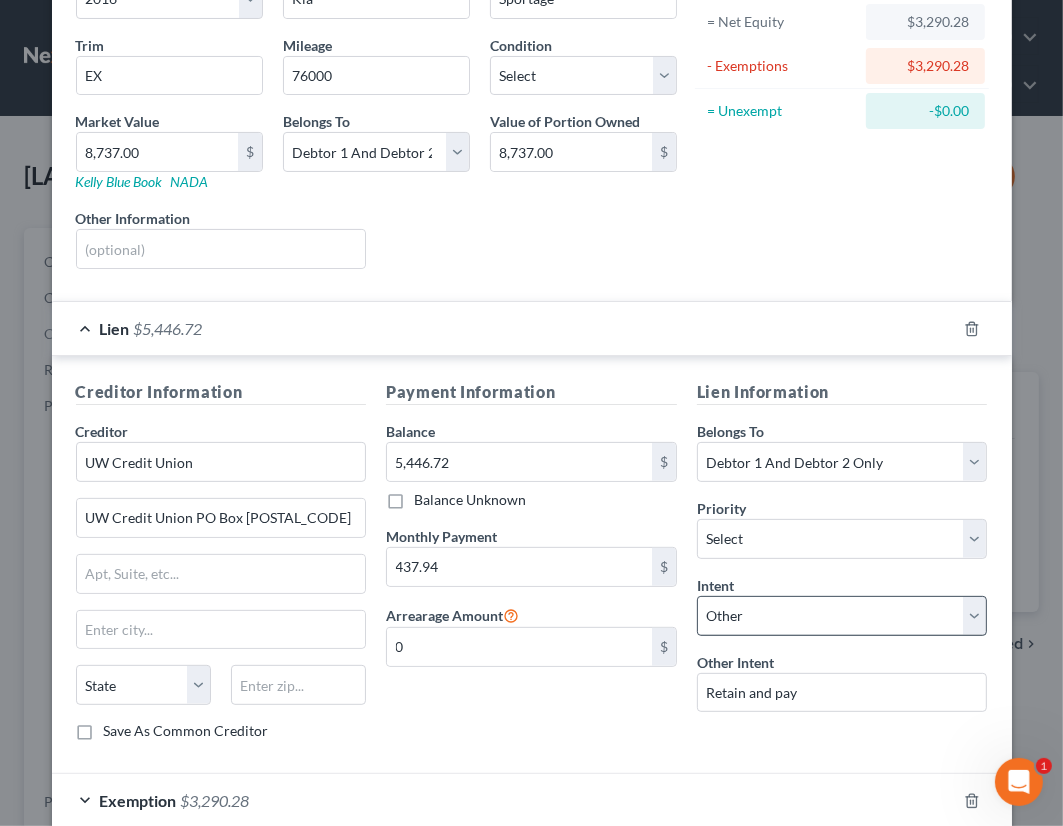 scroll, scrollTop: 212, scrollLeft: 0, axis: vertical 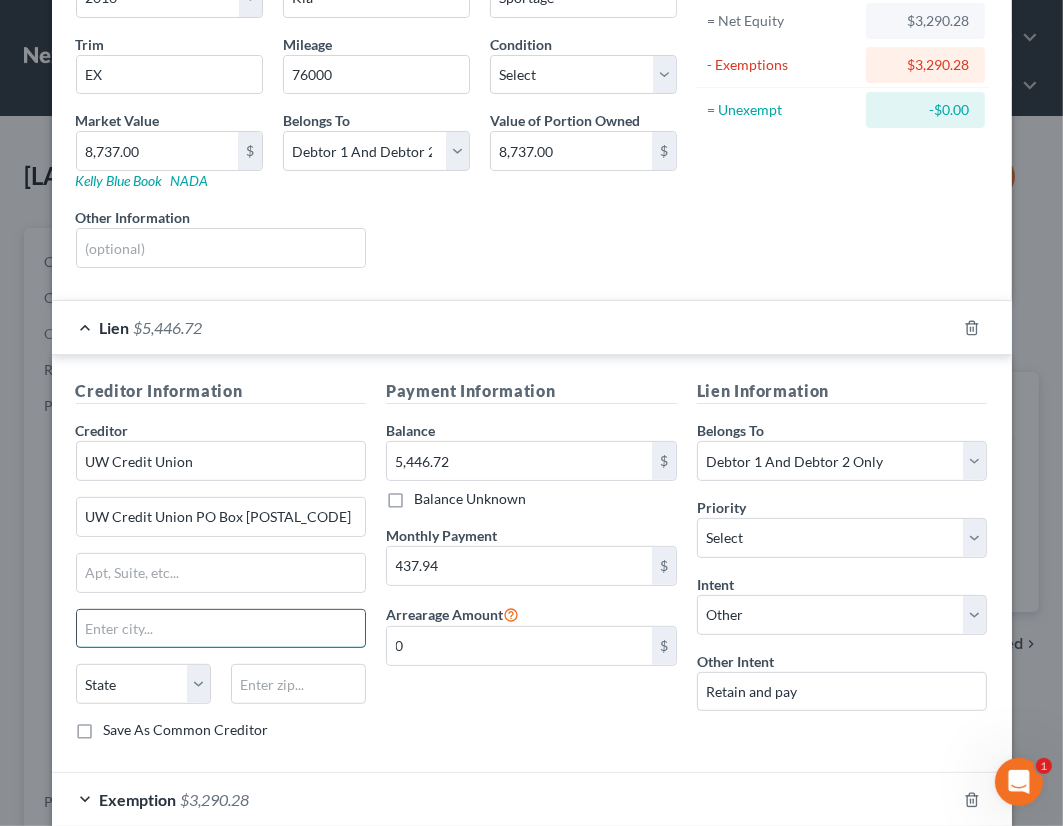click at bounding box center (221, 629) 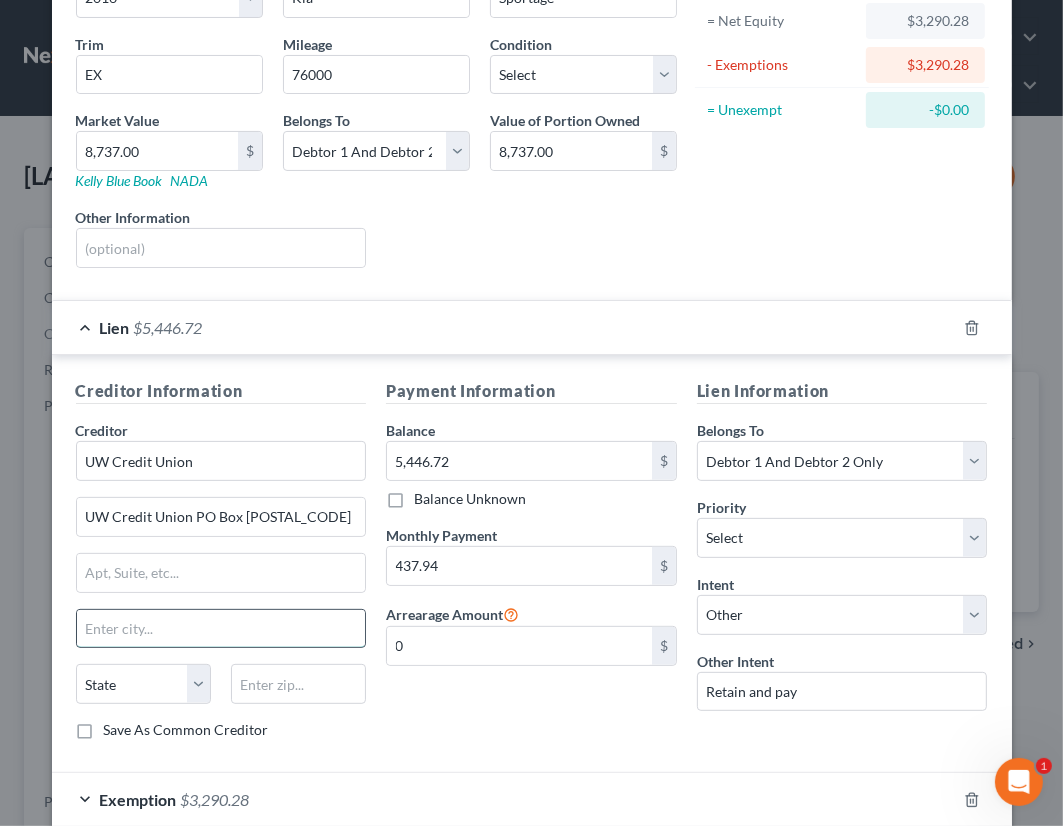 paste on "[CITY], [STATE] [ZIP]" 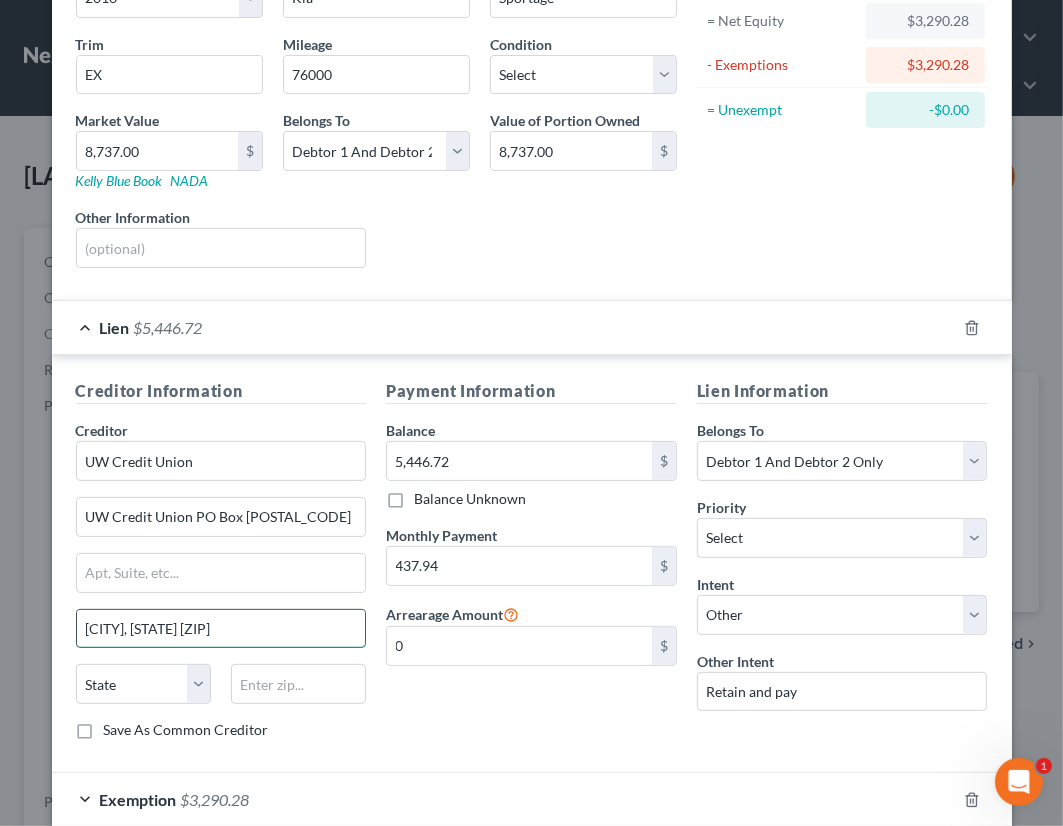 click on "[CITY], [STATE] [ZIP]" at bounding box center (221, 629) 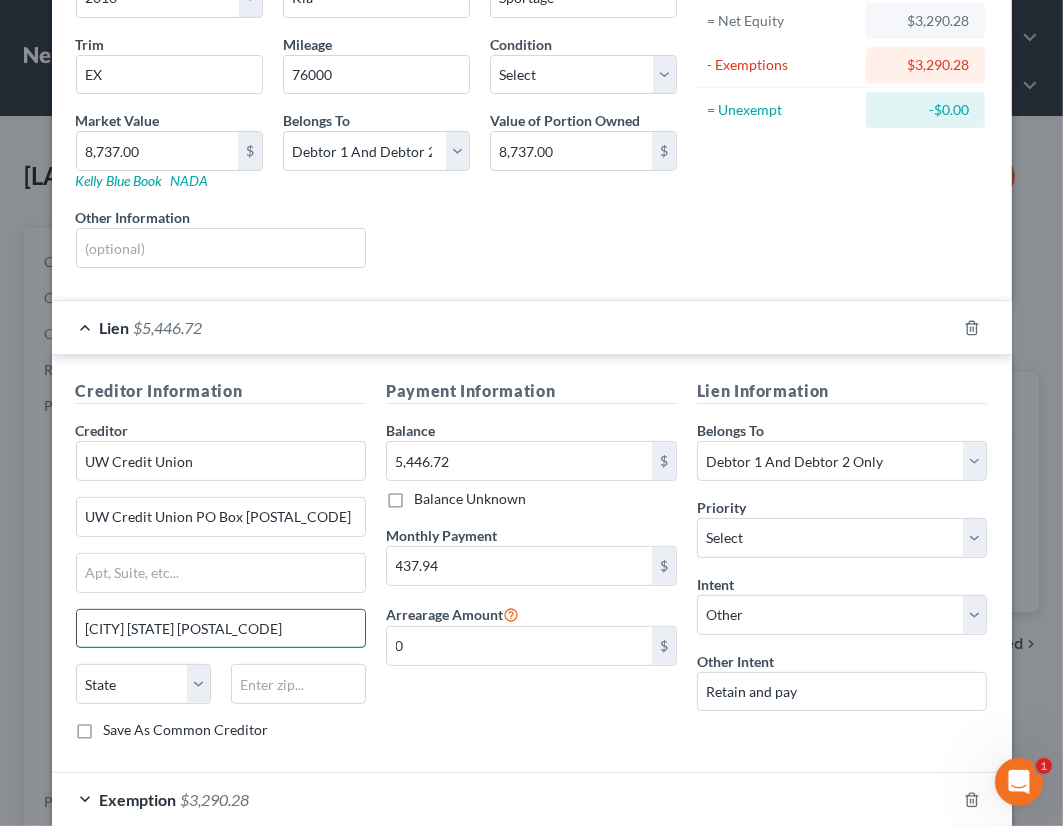 drag, startPoint x: 135, startPoint y: 625, endPoint x: 154, endPoint y: 626, distance: 19.026299 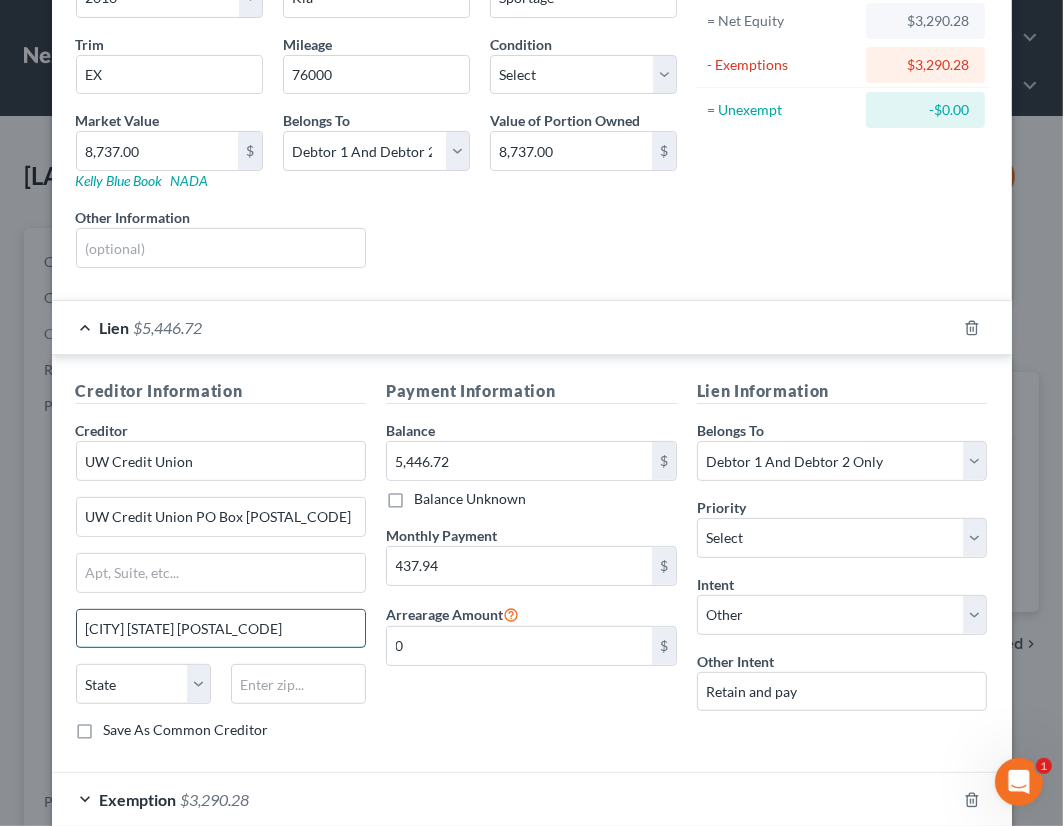 click on "[CITY] [STATE] [POSTAL_CODE]" at bounding box center [221, 629] 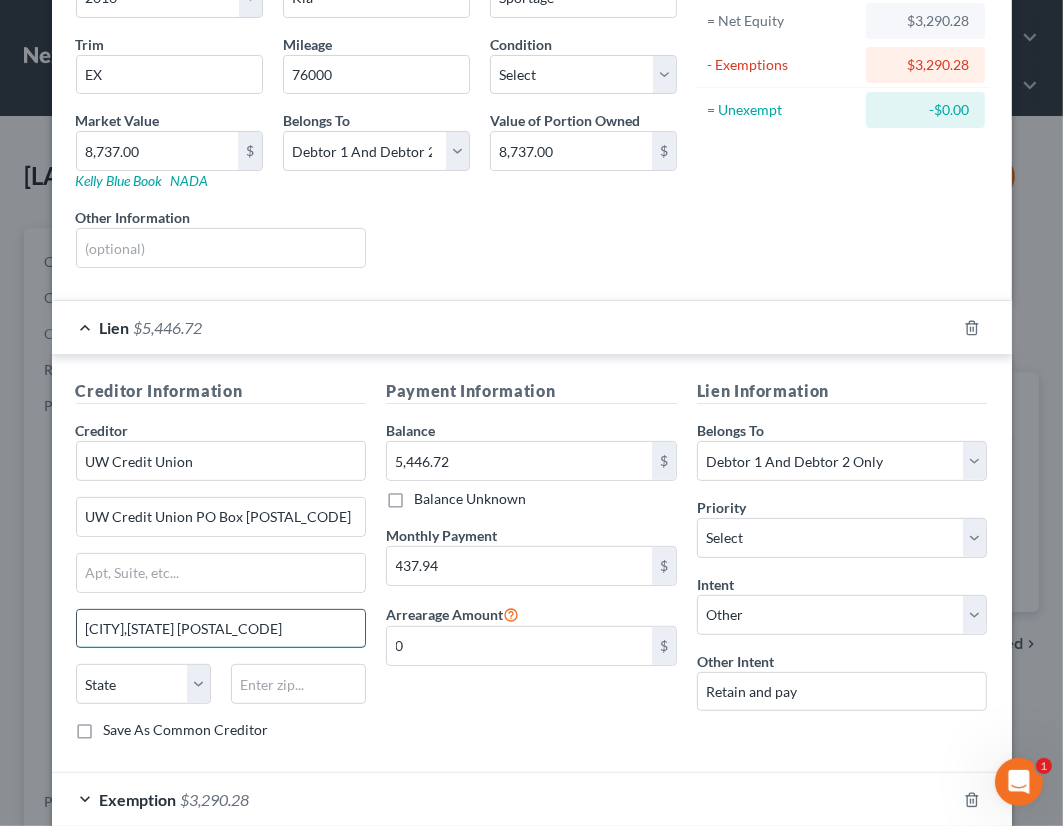 drag, startPoint x: 132, startPoint y: 622, endPoint x: 224, endPoint y: 615, distance: 92.26592 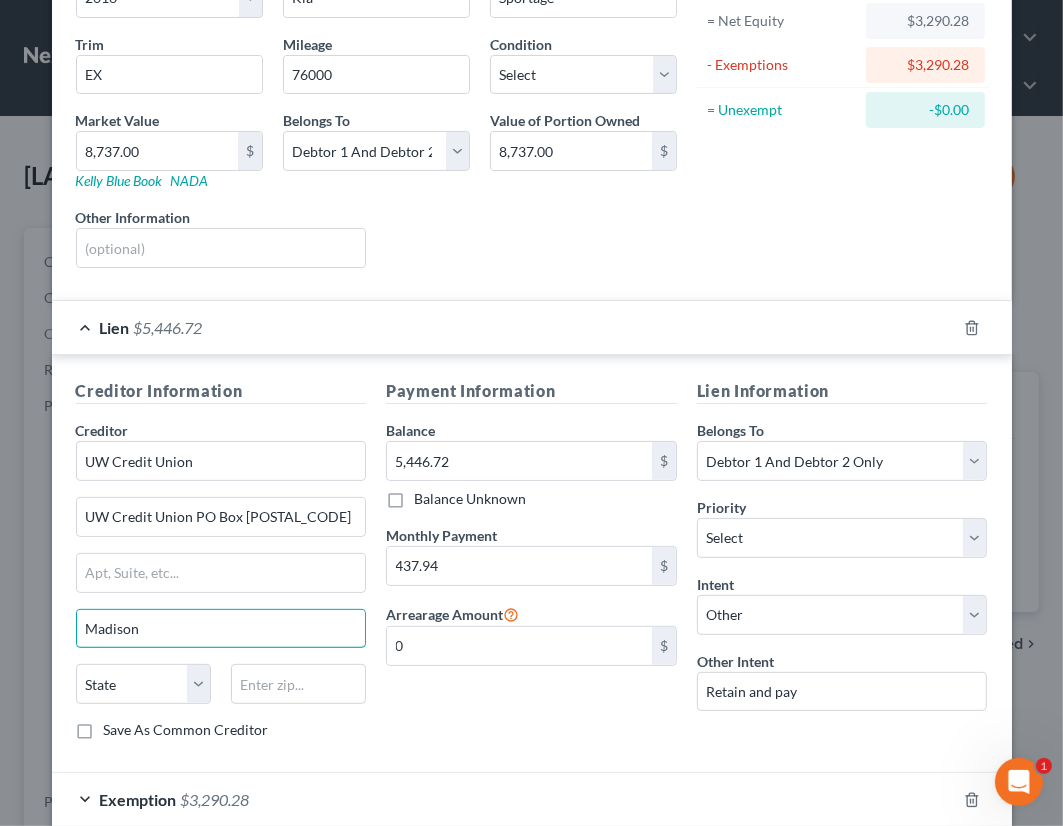 type on "Madison" 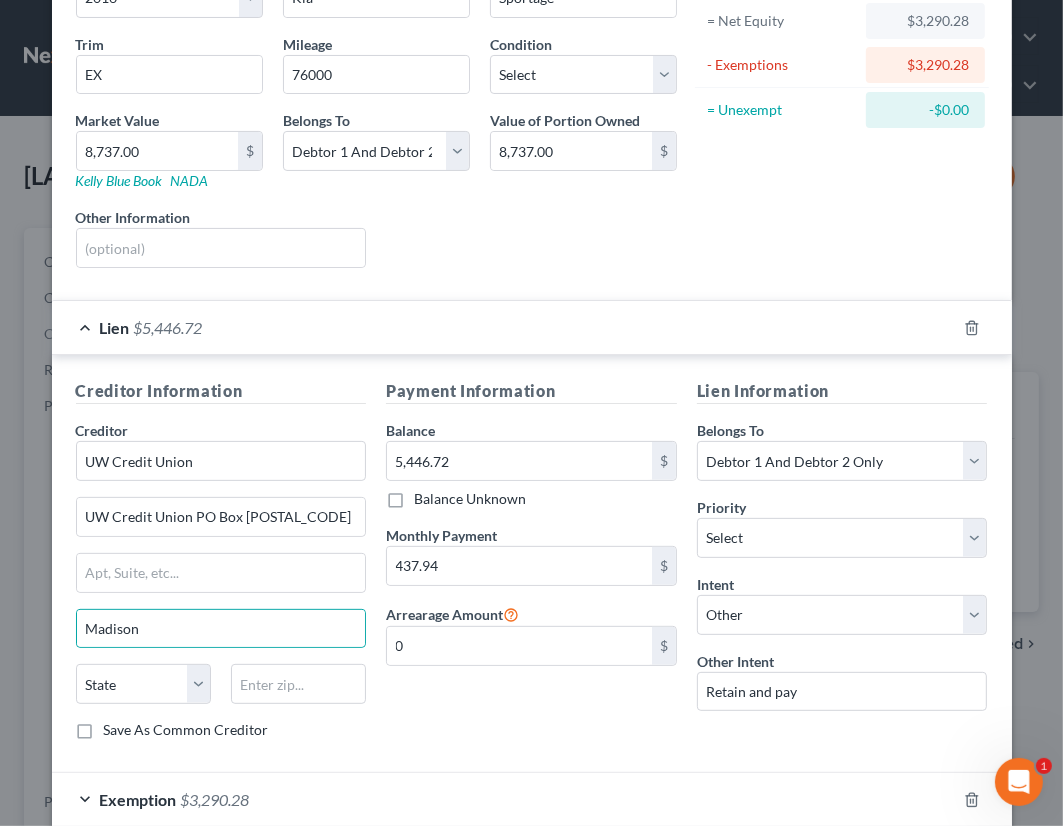 click on "Payment Information Balance
5,446.72 $ Value Unknown Balance Undetermined 5,446.72 $ Value Unknown Monthly Payment 437.94 $ Arrearage Amount 0 $" at bounding box center [531, 567] 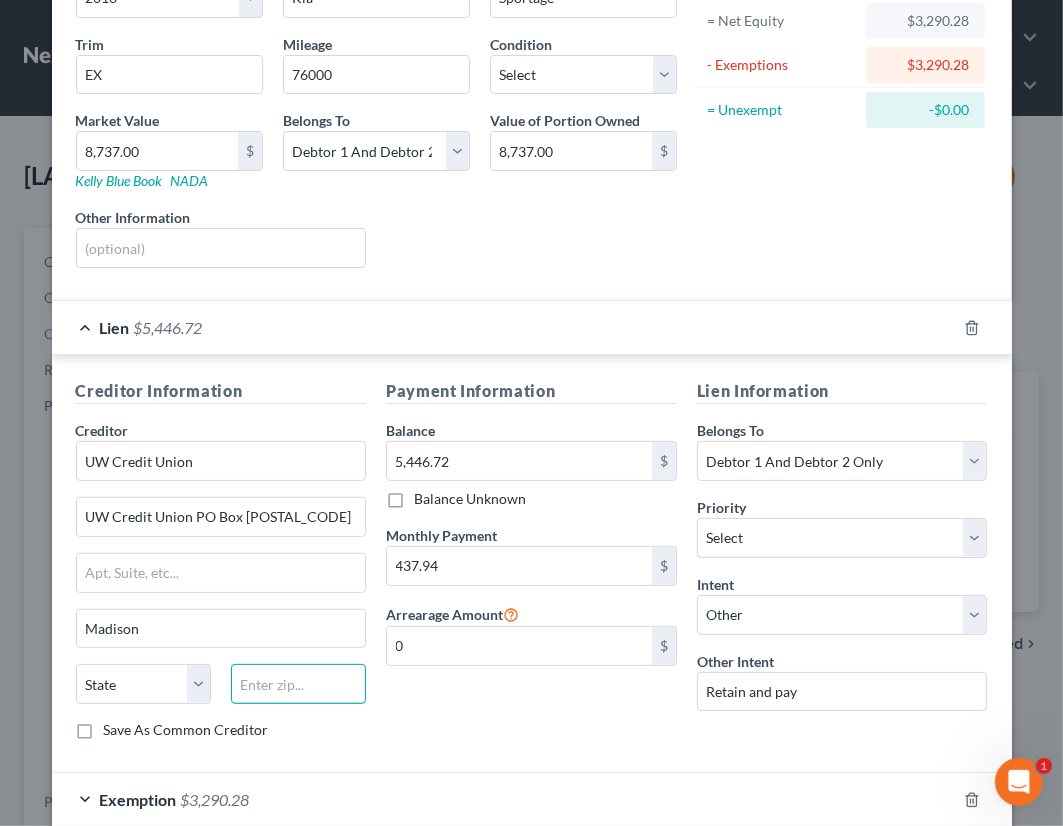 click at bounding box center [298, 684] 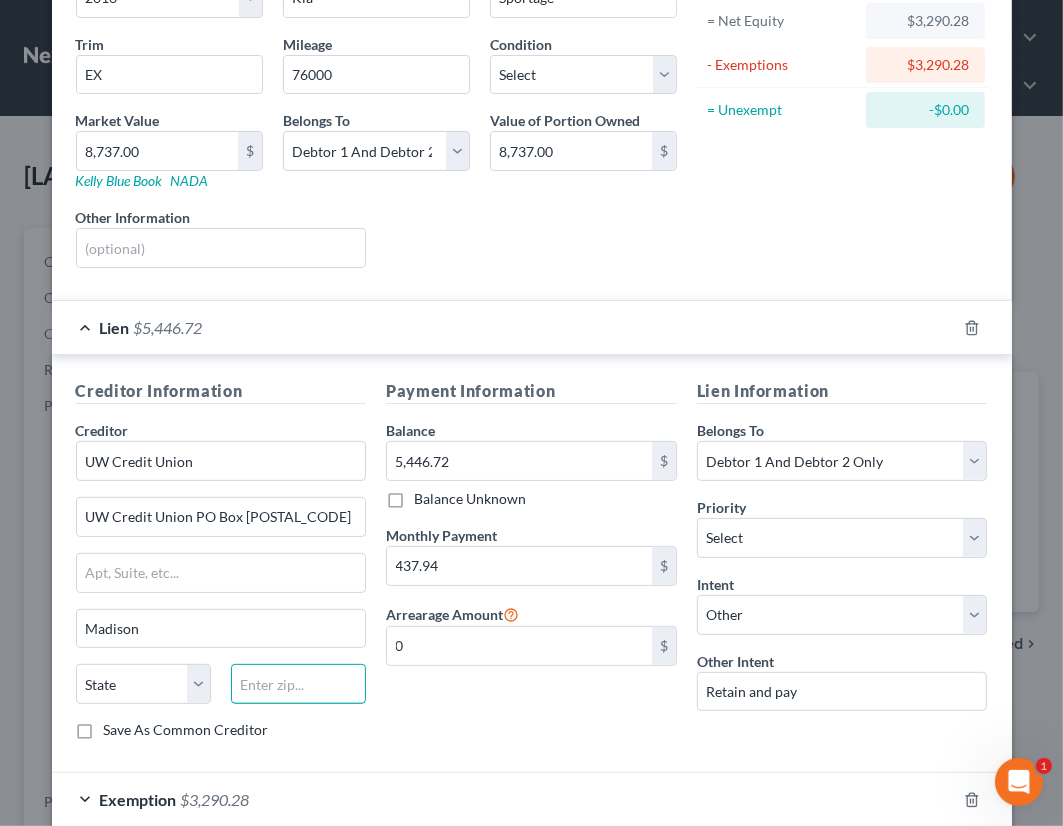 paste on "[POSTAL_CODE]-4963" 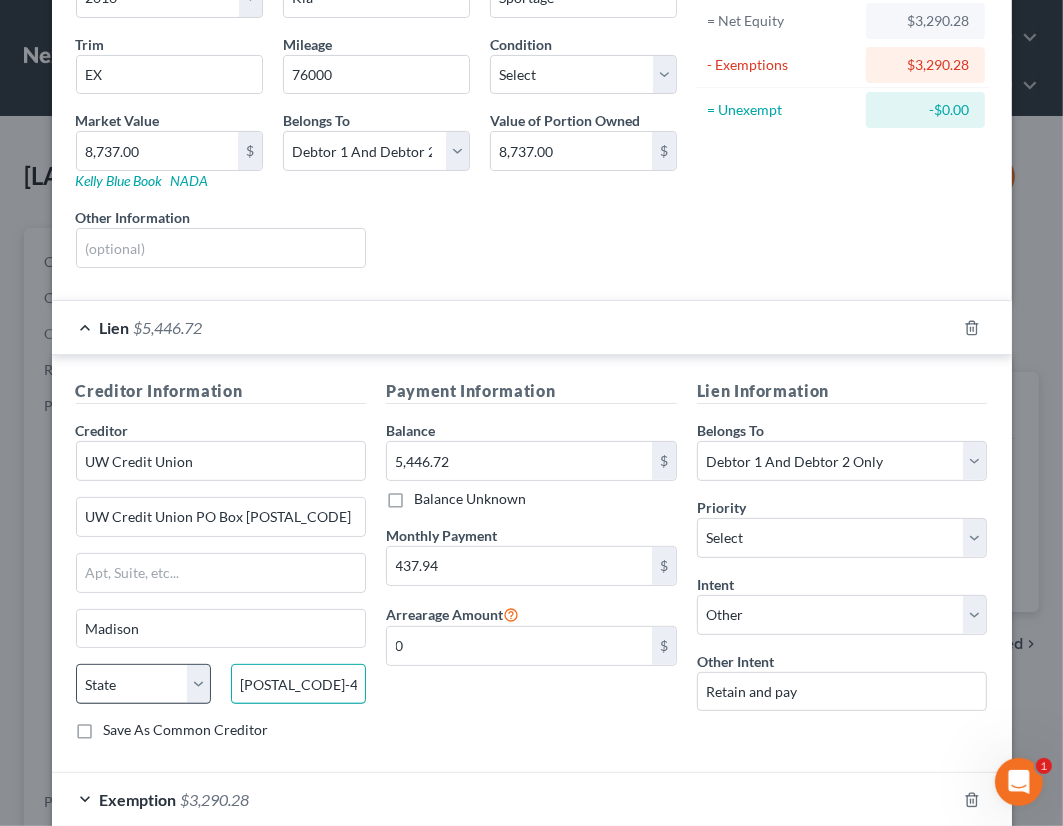 type on "[POSTAL_CODE]-4963" 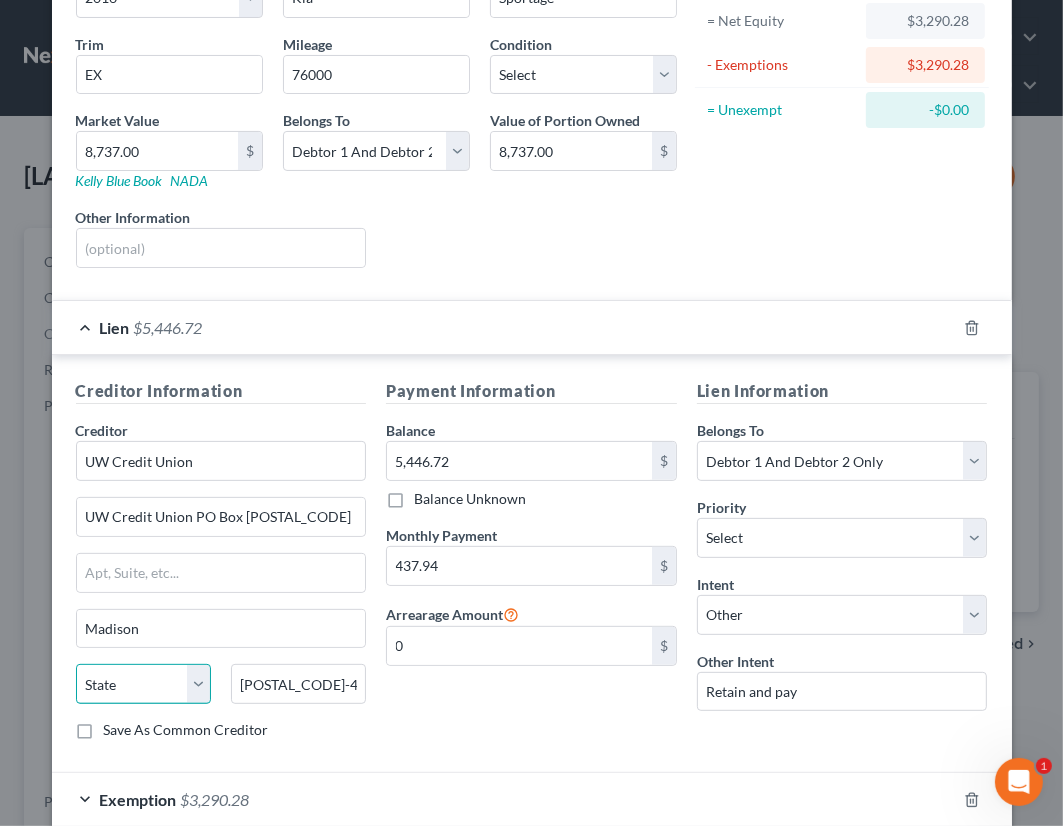 click on "State AL AK AR AZ CA CO CT DE DC FL GA GU HI ID IL IN IA KS KY LA ME MD MA MI MN MS MO MT NC ND NE NV NH NJ NM NY OH OK OR PA PR RI SC SD TN TX UT VI VA VT WA WV WI WY" at bounding box center (143, 684) 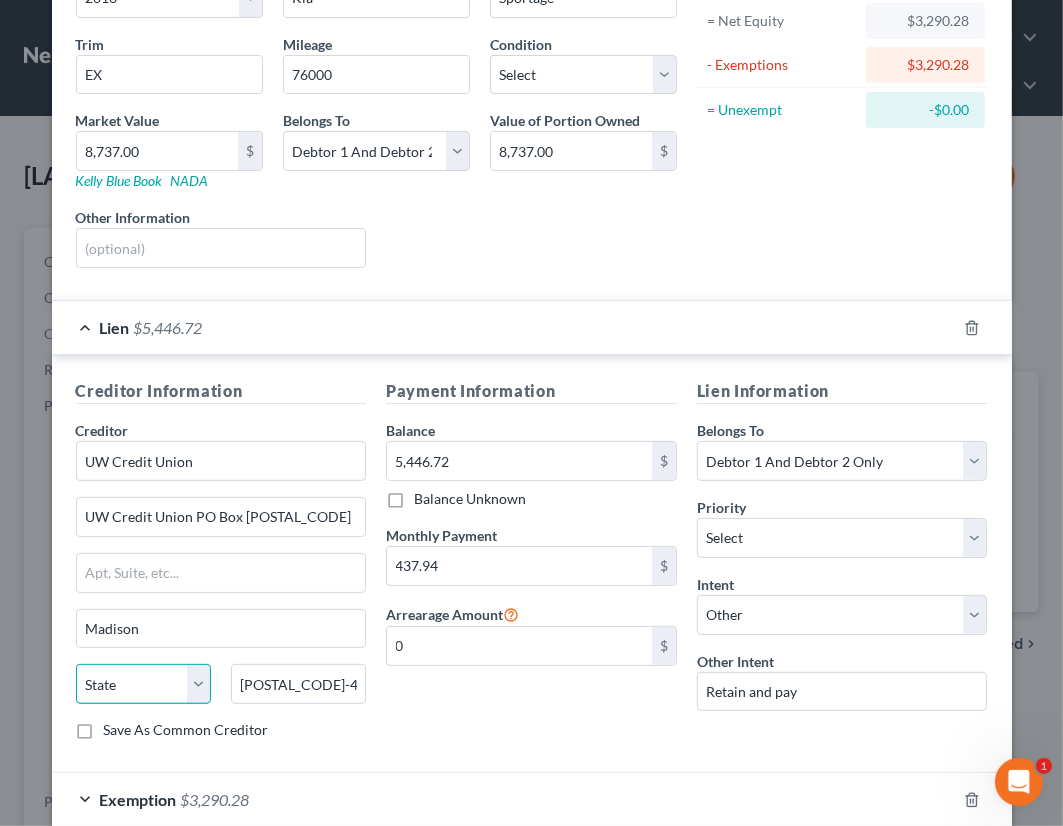 select on "52" 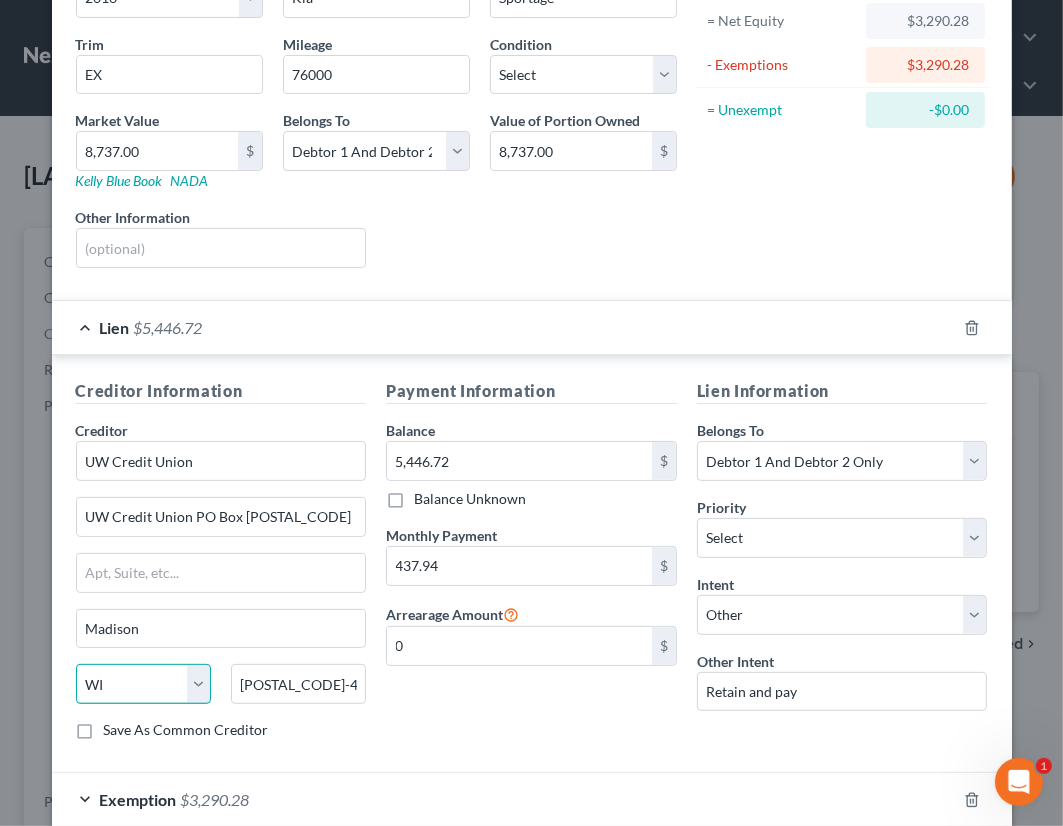 click on "State AL AK AR AZ CA CO CT DE DC FL GA GU HI ID IL IN IA KS KY LA ME MD MA MI MN MS MO MT NC ND NE NV NH NJ NM NY OH OK OR PA PR RI SC SD TN TX UT VI VA VT WA WV WI WY" at bounding box center [143, 684] 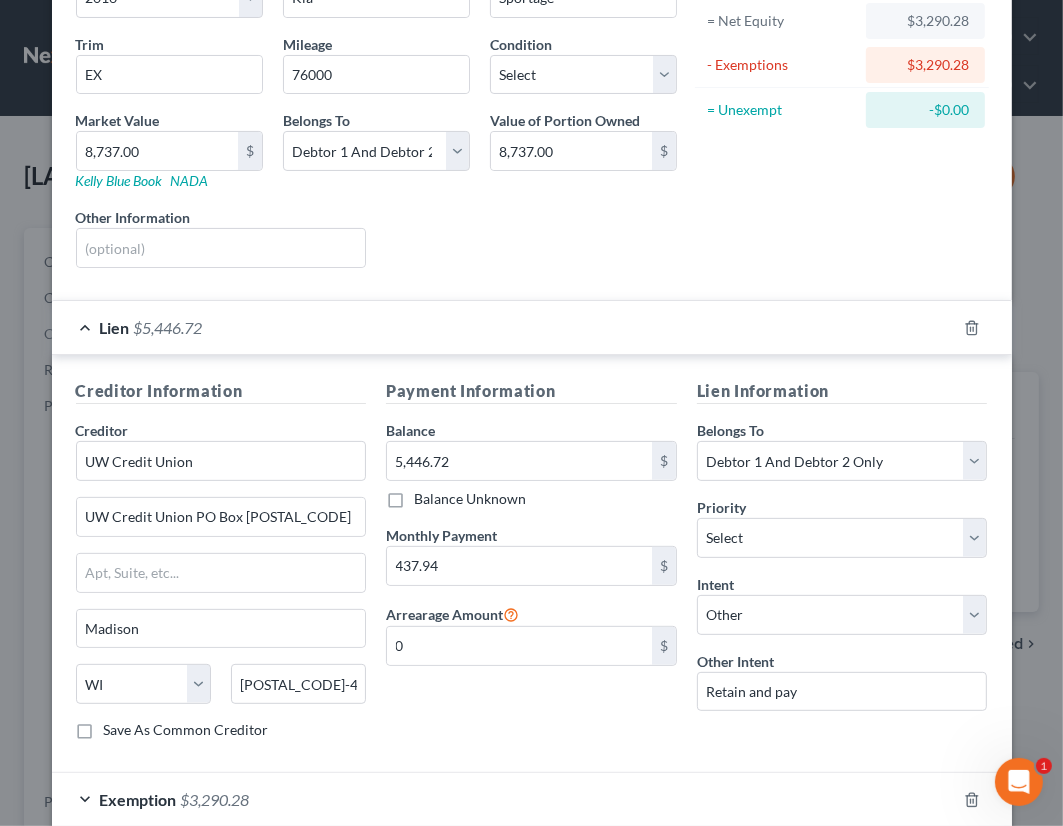 click on "Save As Common Creditor" at bounding box center (186, 730) 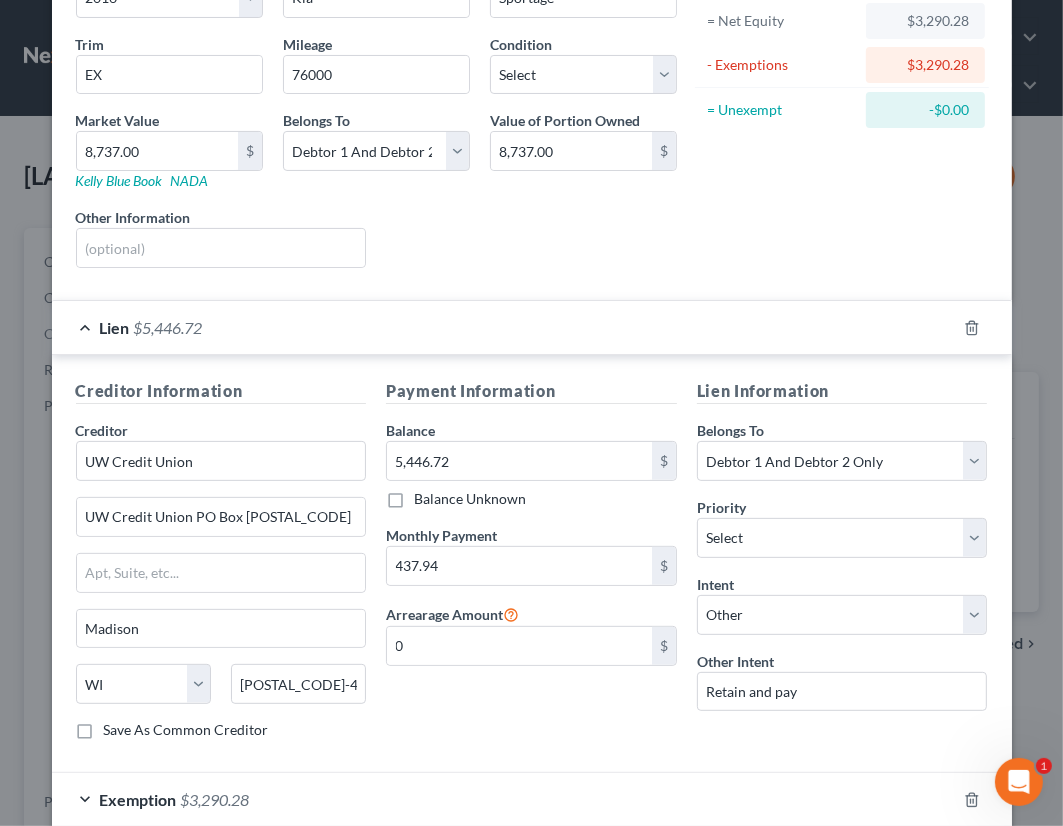 click on "Save As Common Creditor" at bounding box center (118, 726) 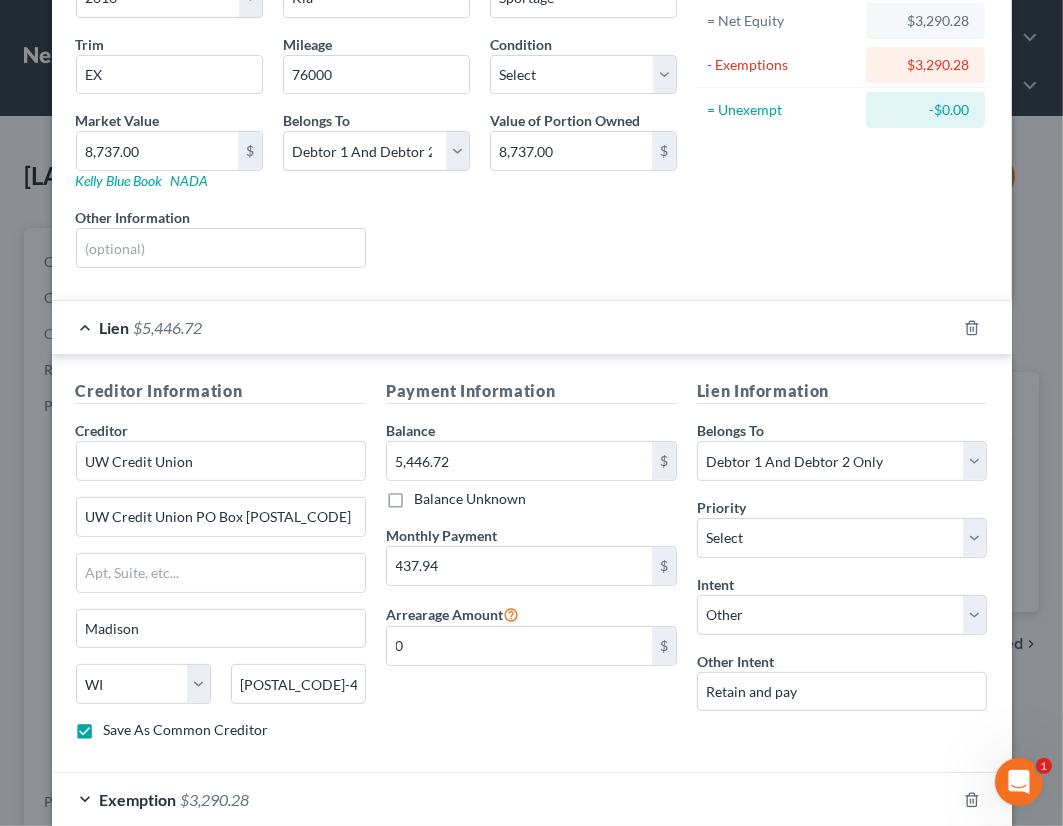 scroll, scrollTop: 318, scrollLeft: 0, axis: vertical 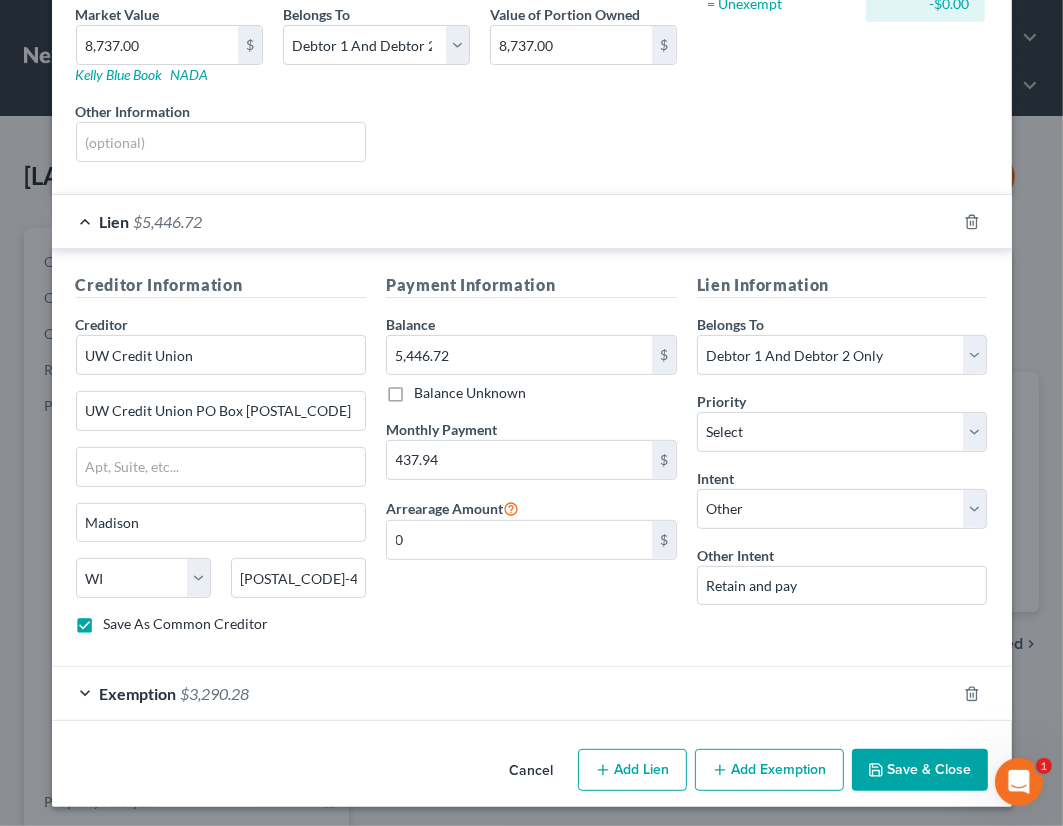click on "Save & Close" at bounding box center (920, 770) 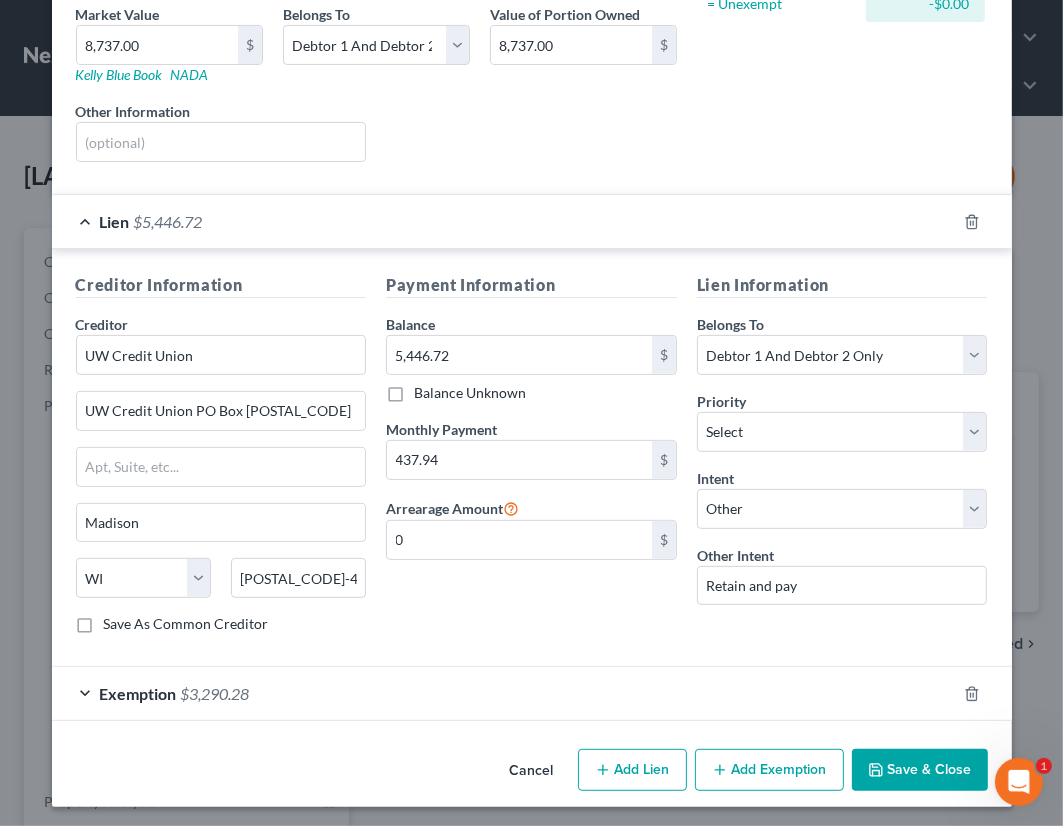 checkbox on "false" 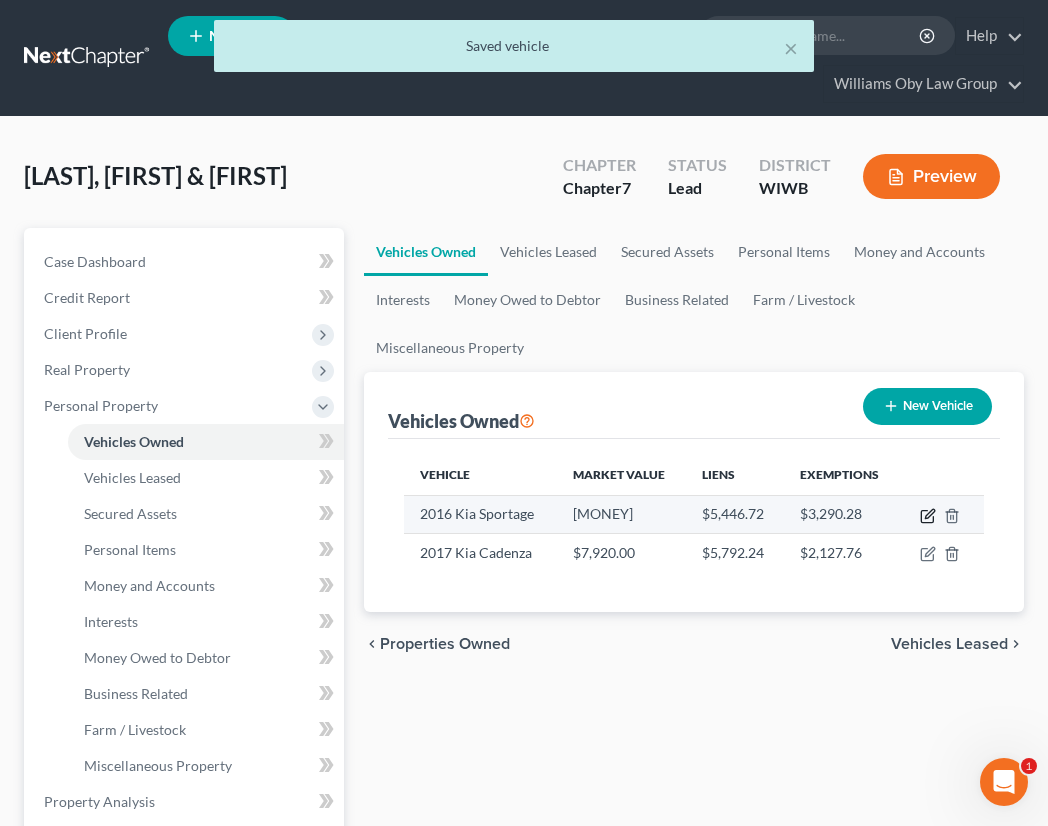 click 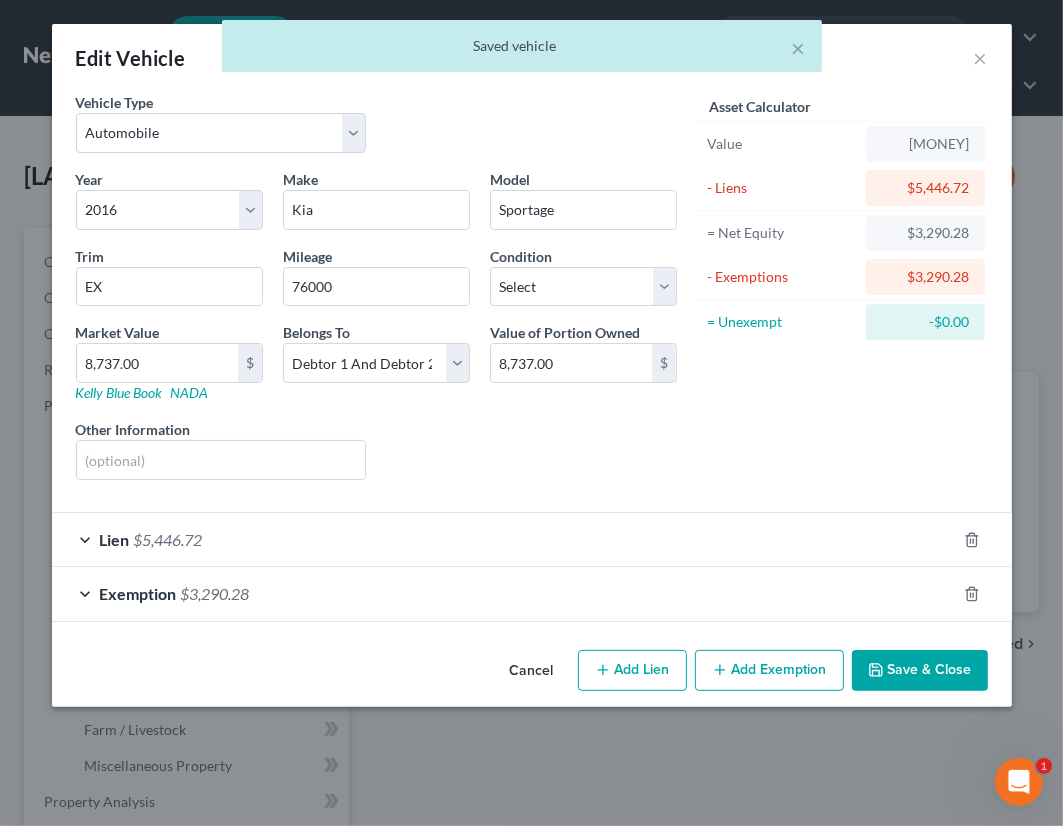 click on "Lien $5,446.72" at bounding box center [504, 539] 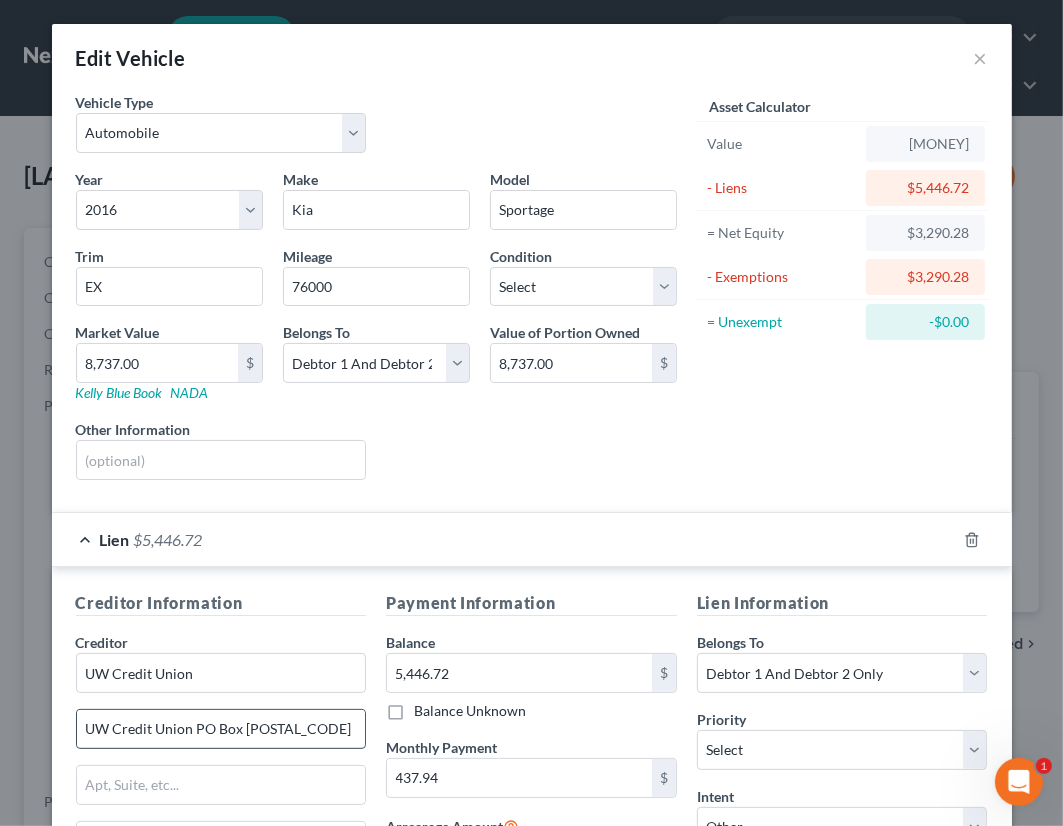 click on "UW Credit Union PO Box [POSTAL_CODE]" at bounding box center [221, 729] 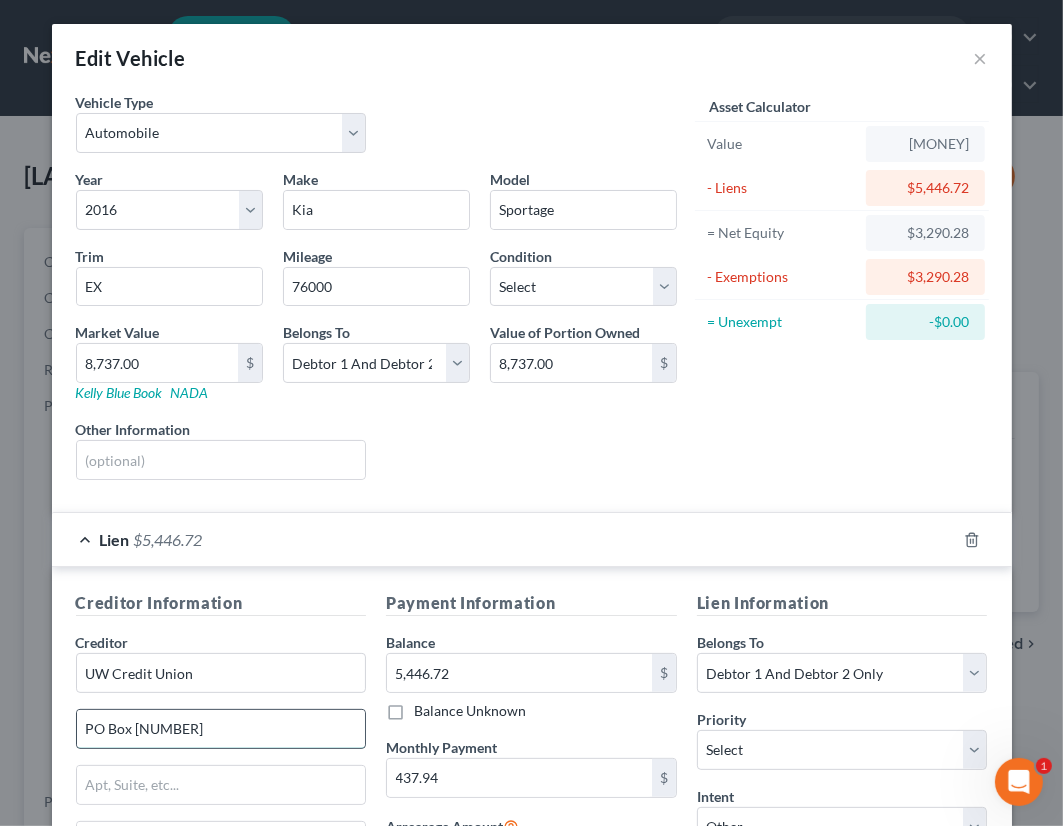 click on "PO Box [NUMBER]" at bounding box center (221, 729) 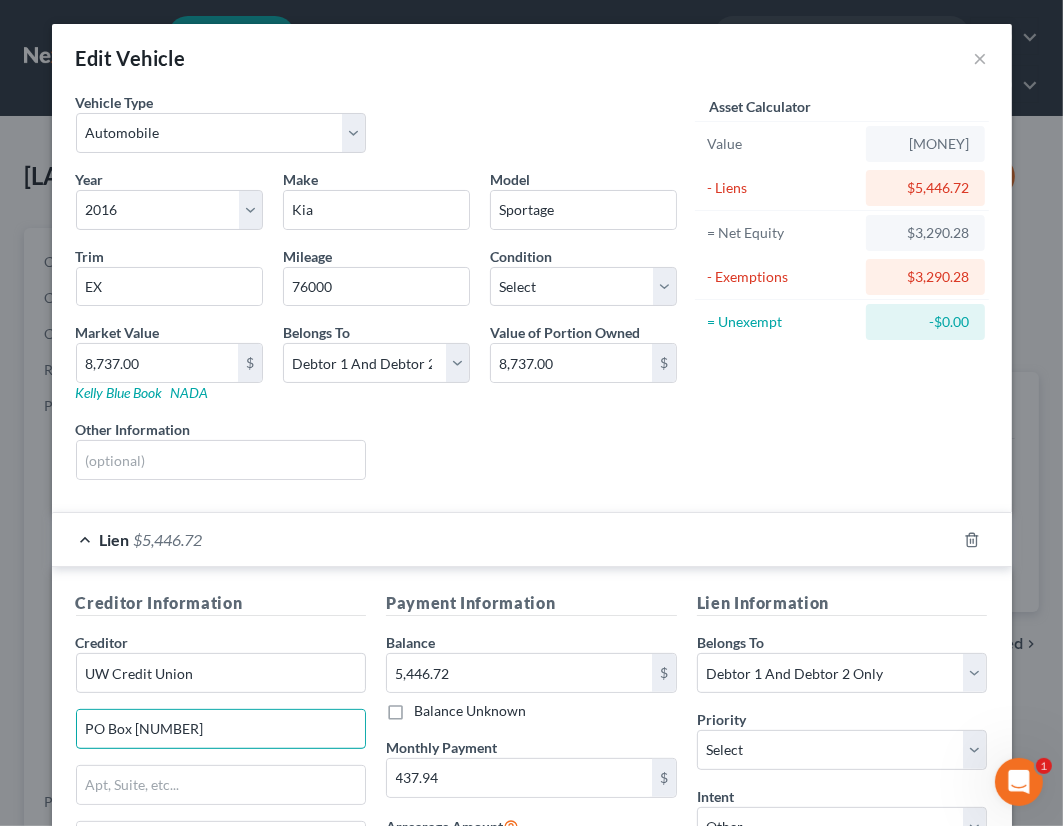 type on "PO Box [NUMBER]" 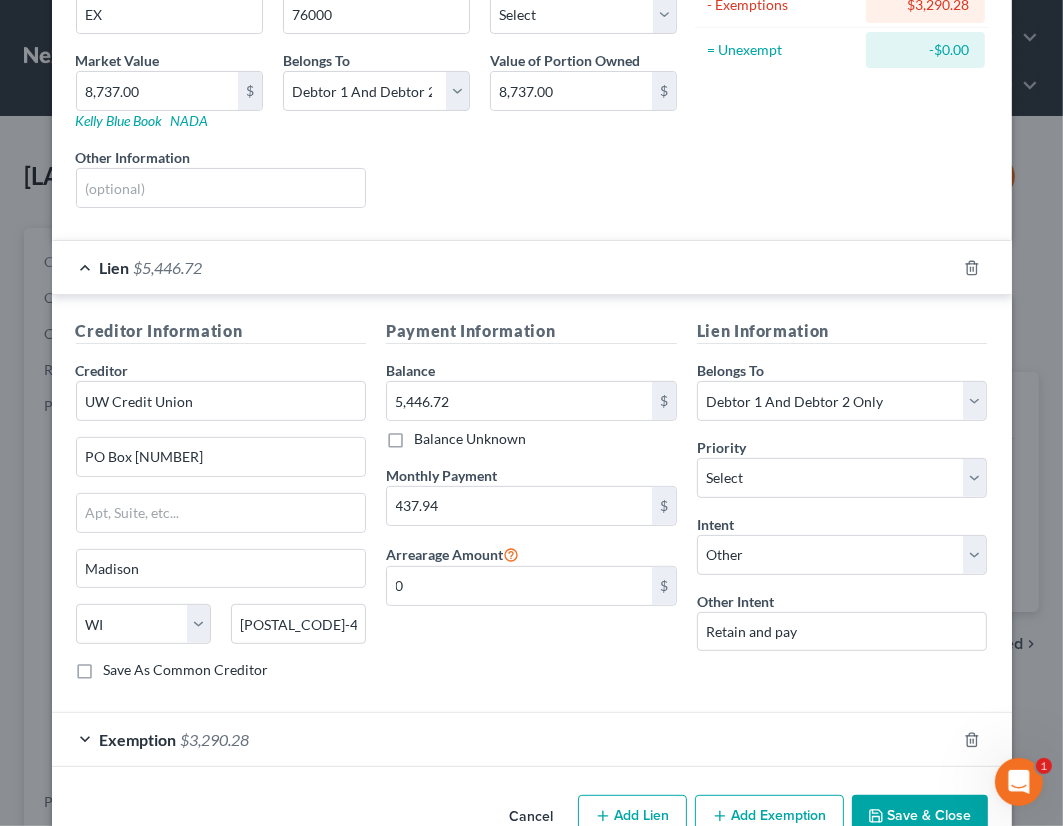 scroll, scrollTop: 318, scrollLeft: 0, axis: vertical 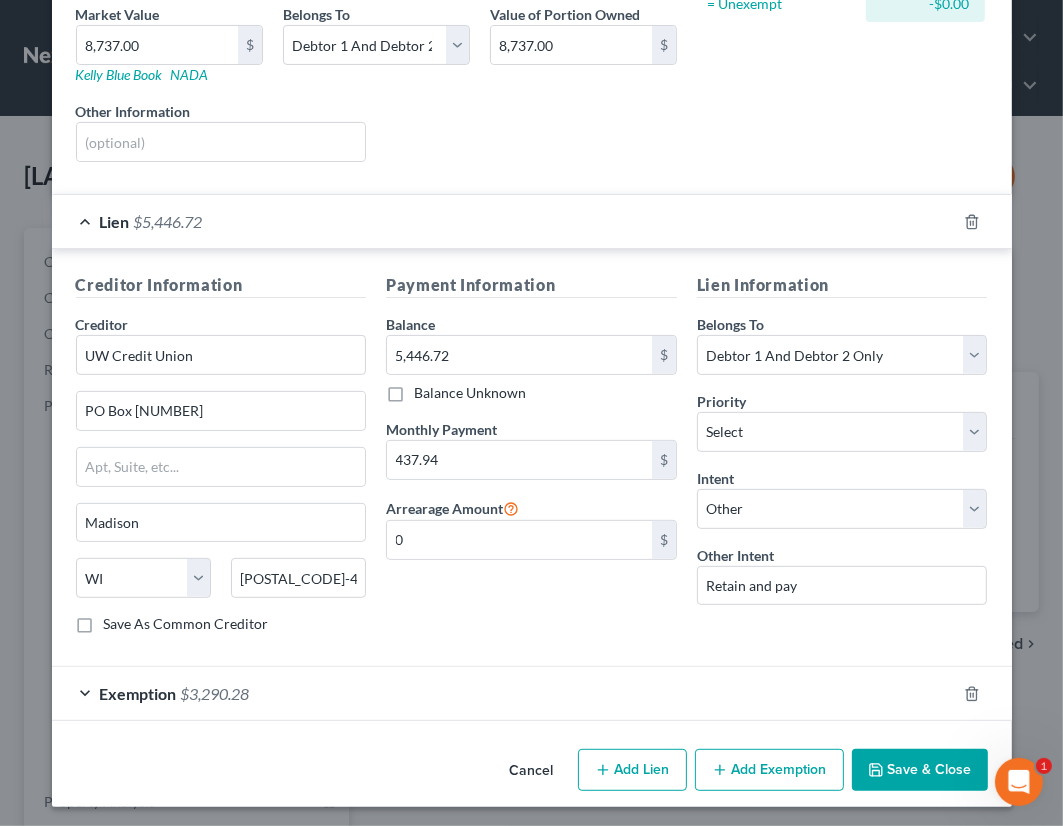 click on "Save As Common Creditor" at bounding box center (186, 624) 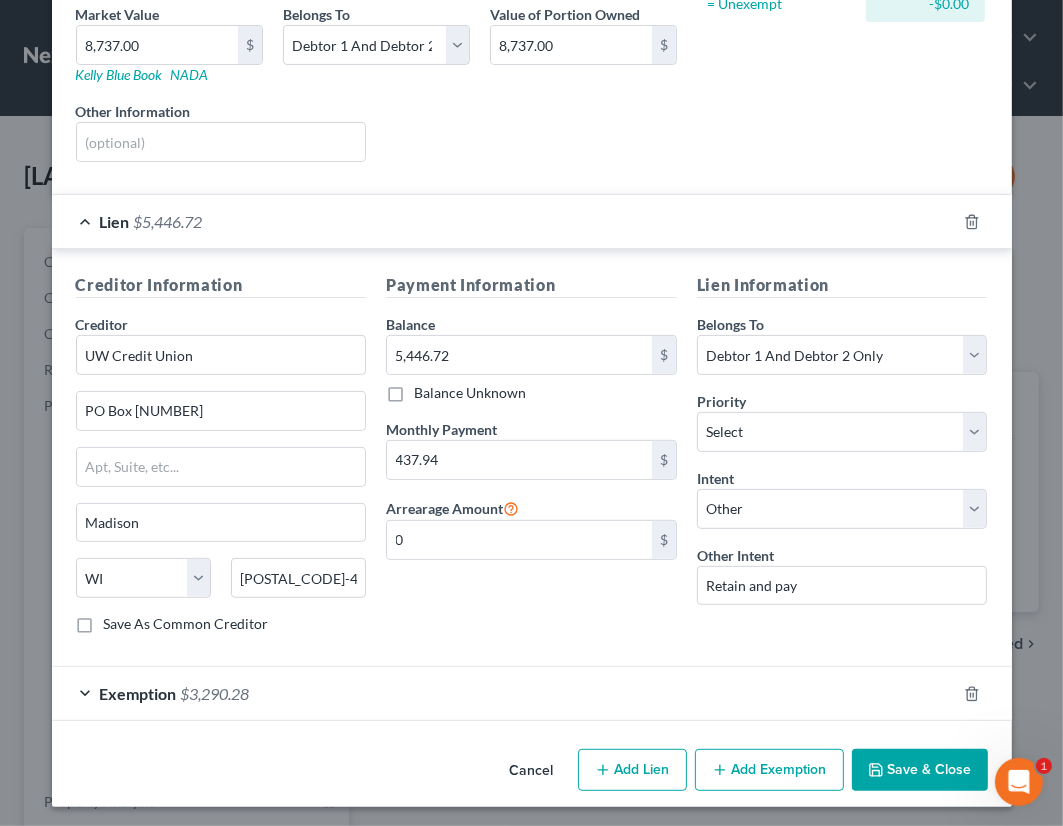 click on "Save As Common Creditor" at bounding box center [118, 620] 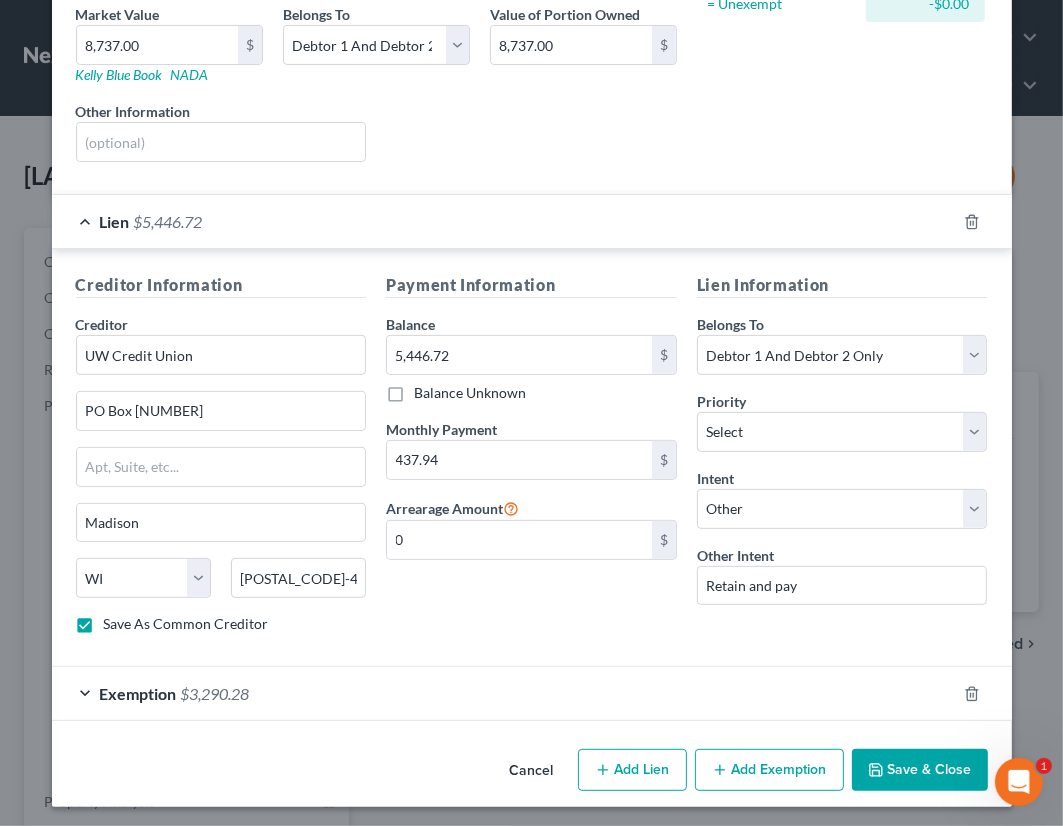 click on "Save & Close" at bounding box center [920, 770] 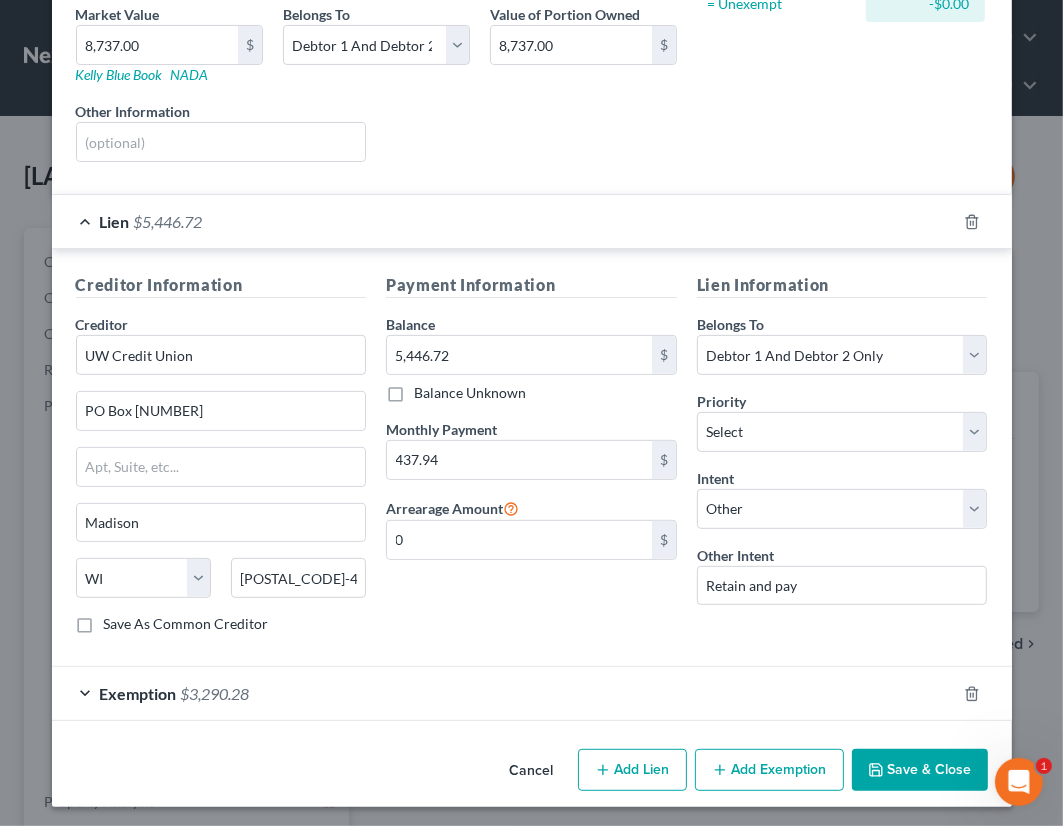 checkbox on "false" 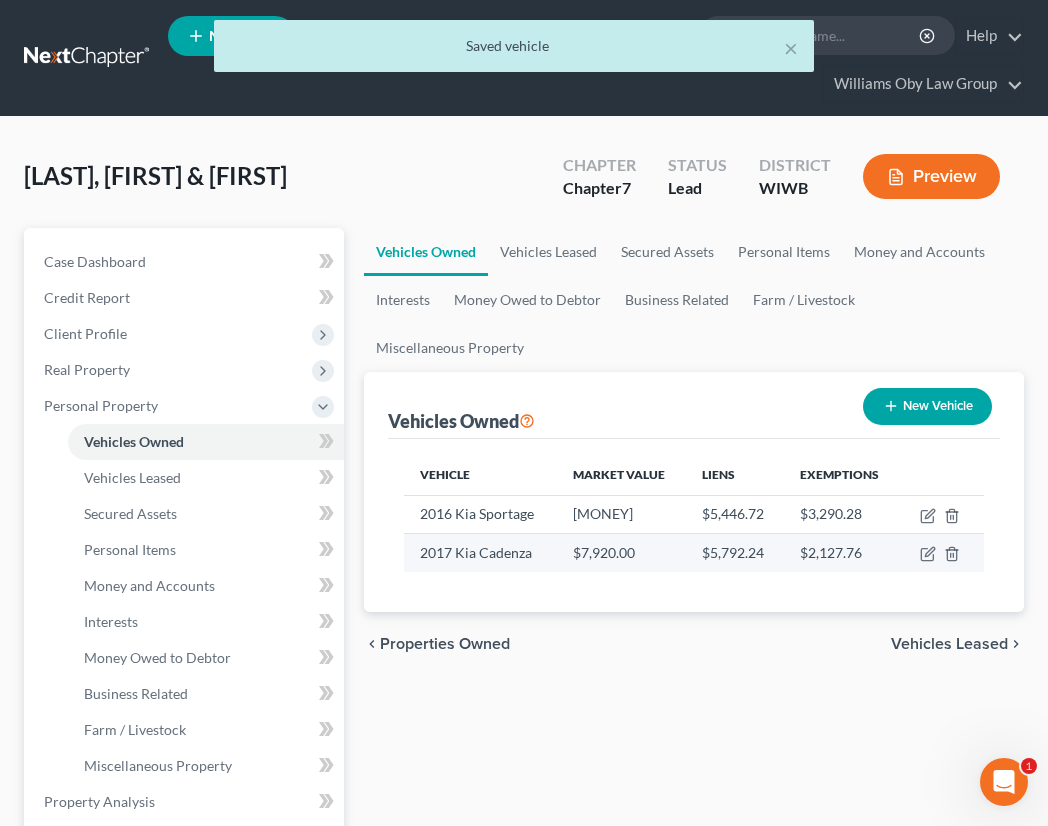 click at bounding box center (942, 553) 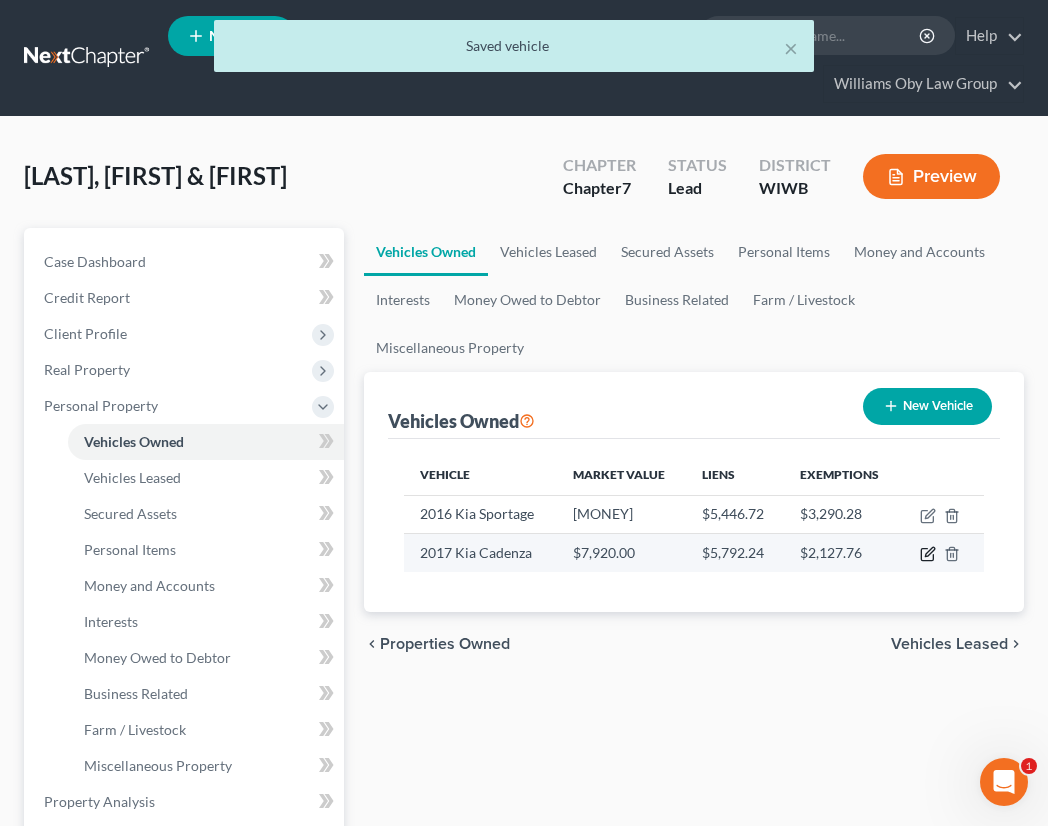 click 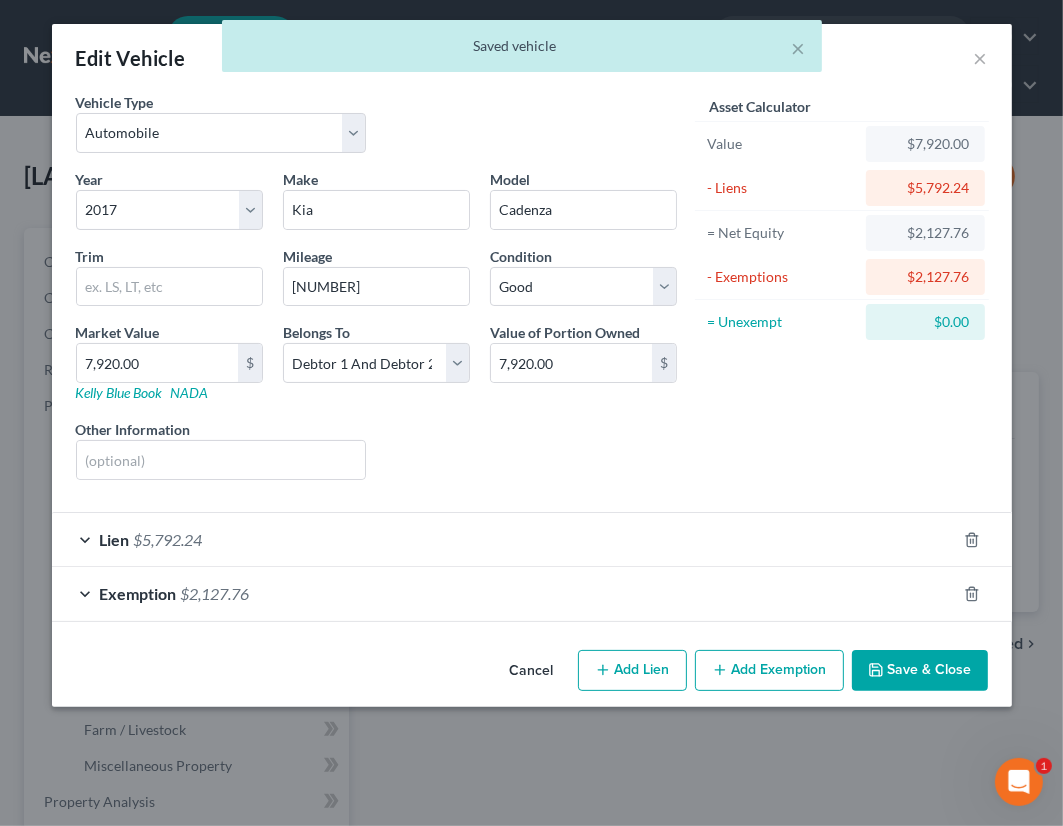 click on "Lien $5,792.24" at bounding box center [504, 539] 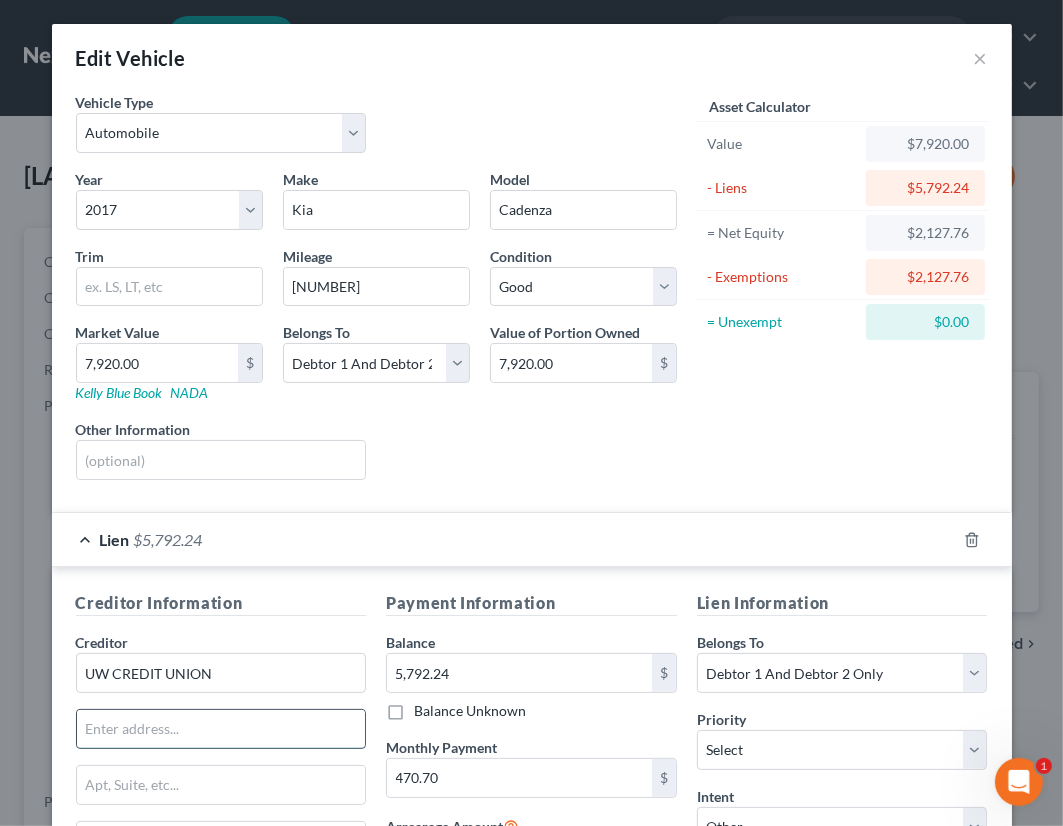 click at bounding box center [221, 729] 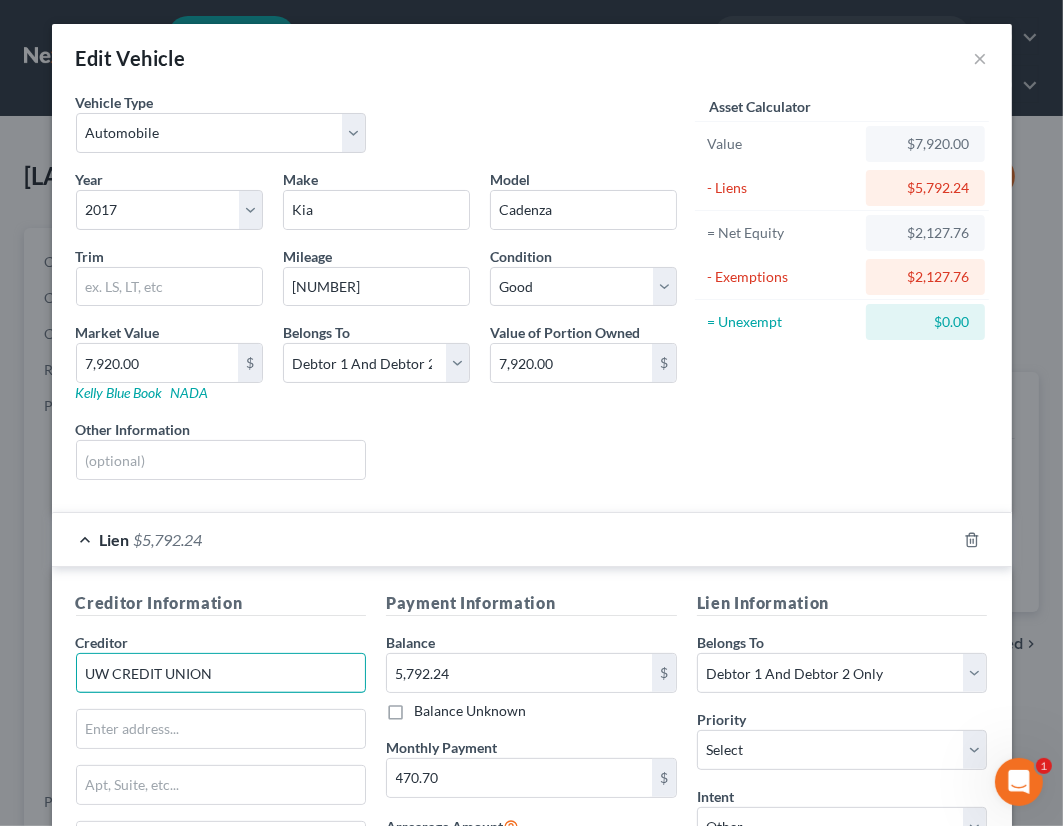 click on "UW CREDIT UNION" at bounding box center (221, 673) 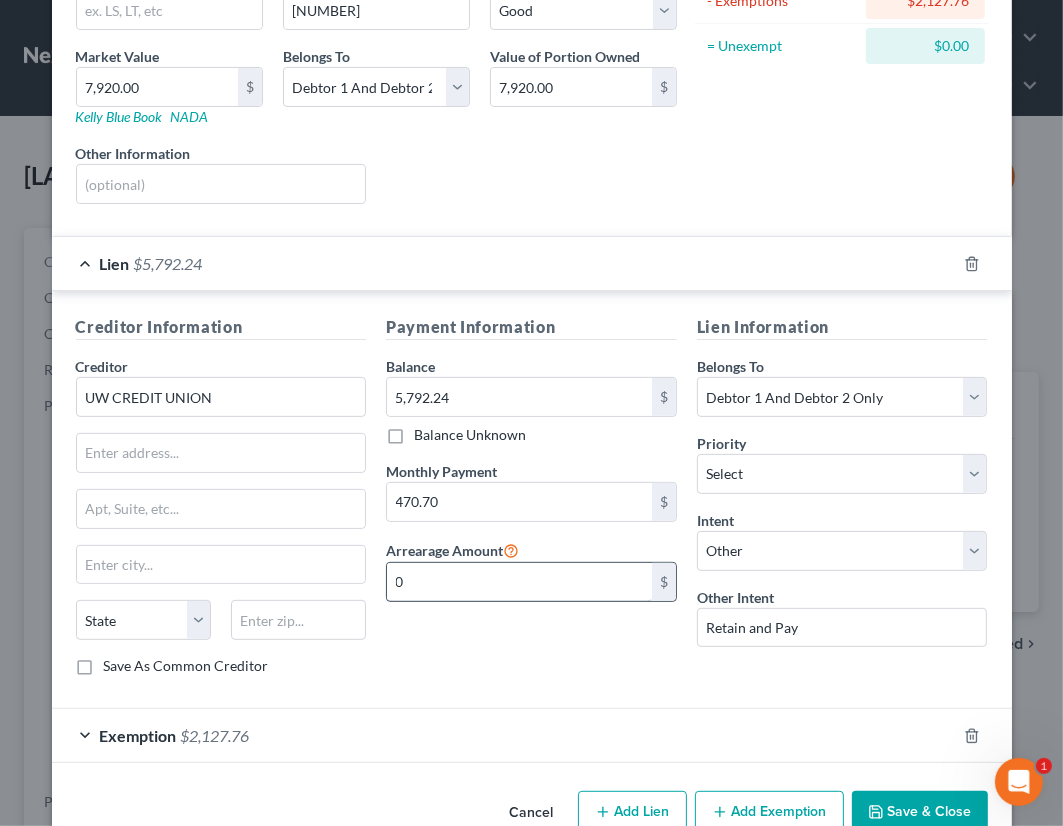 scroll, scrollTop: 277, scrollLeft: 0, axis: vertical 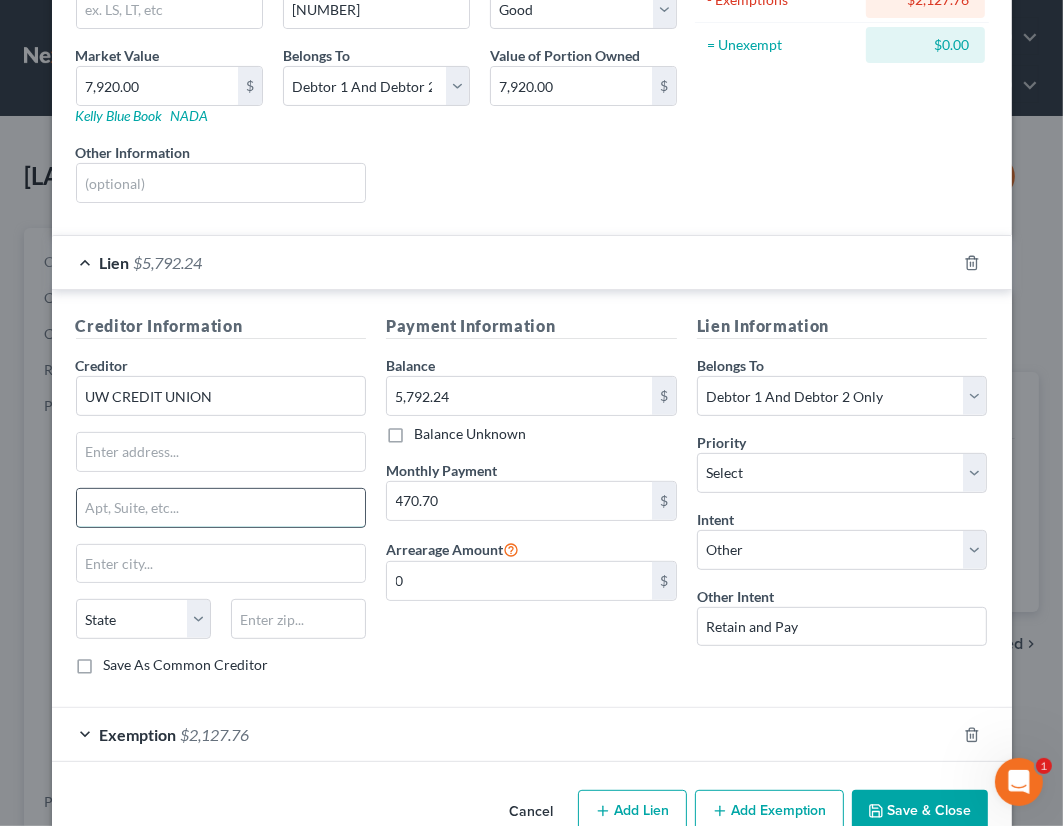 click at bounding box center (221, 508) 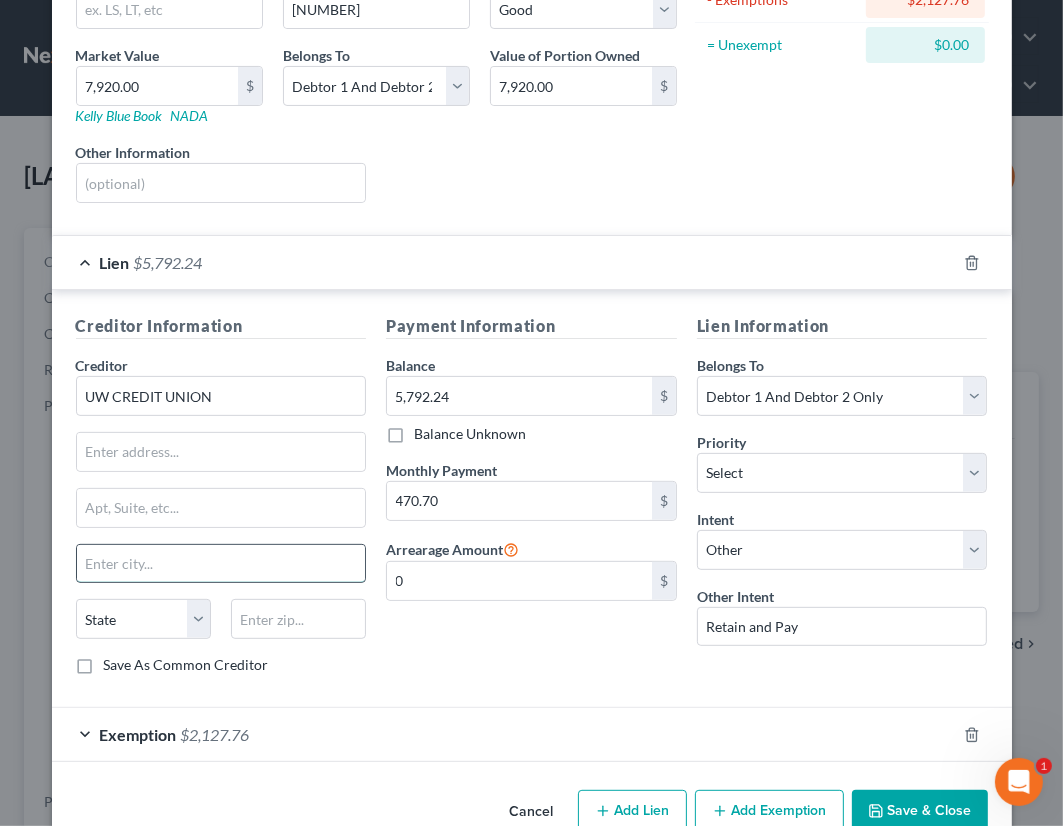 click at bounding box center (221, 564) 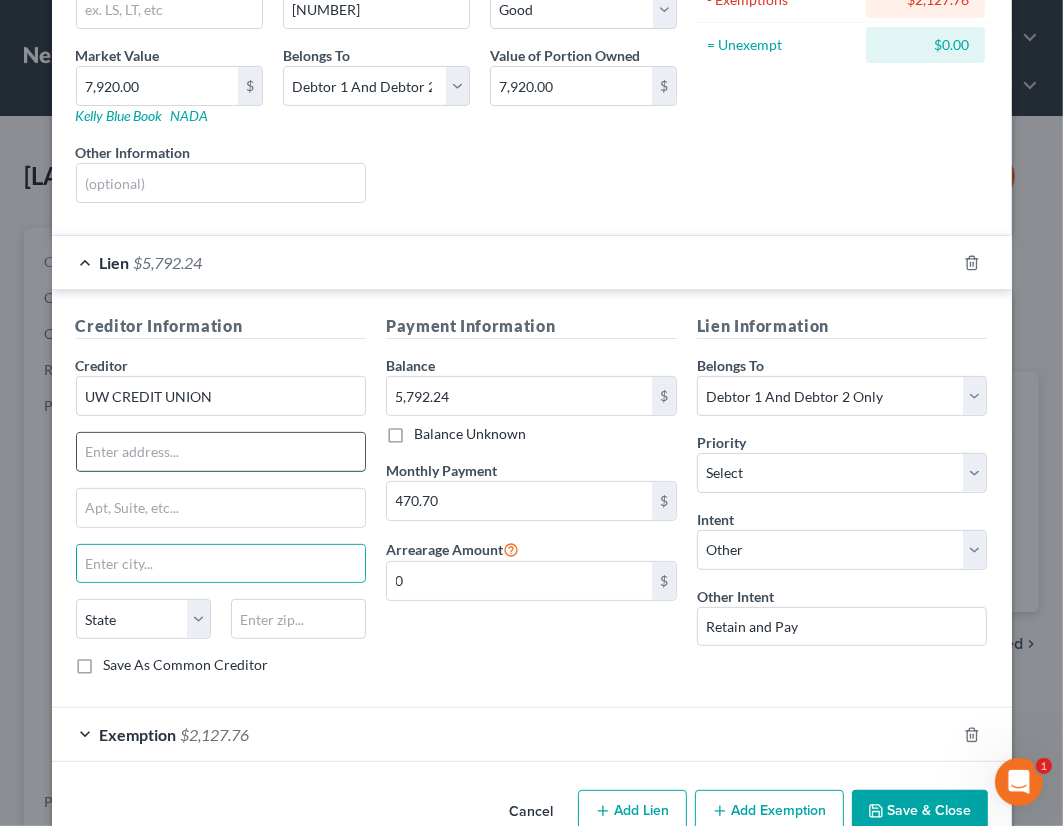 click at bounding box center [221, 452] 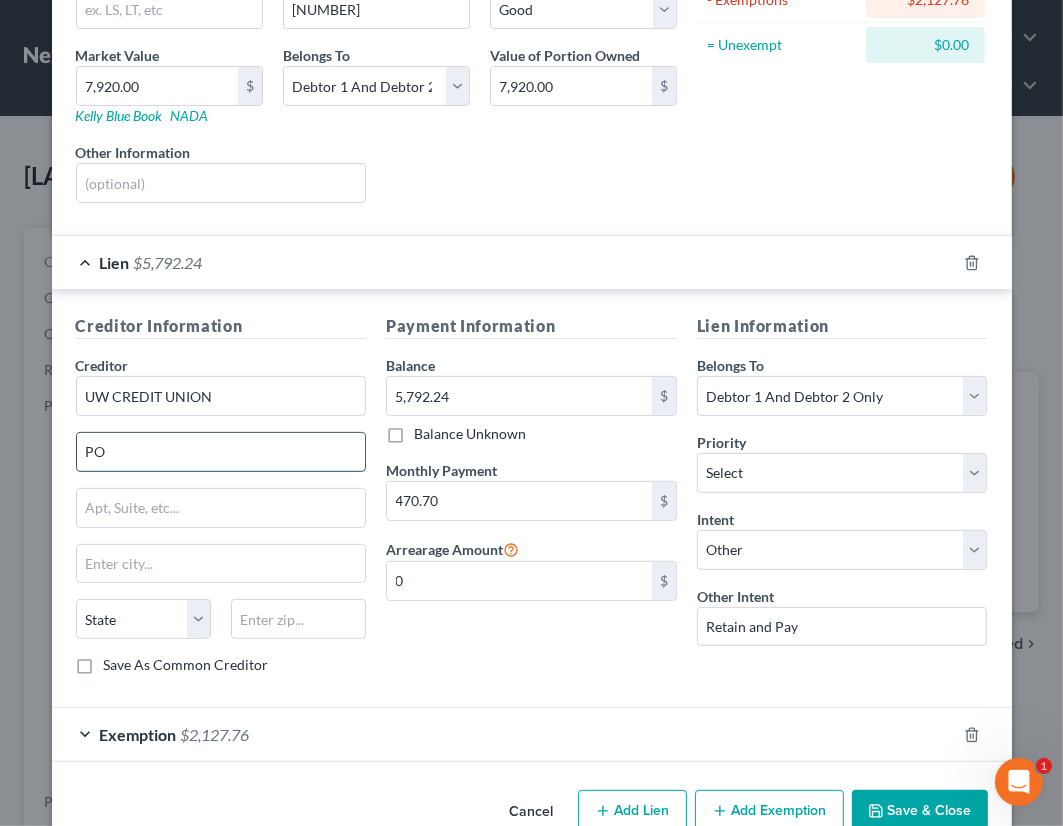 type on "P" 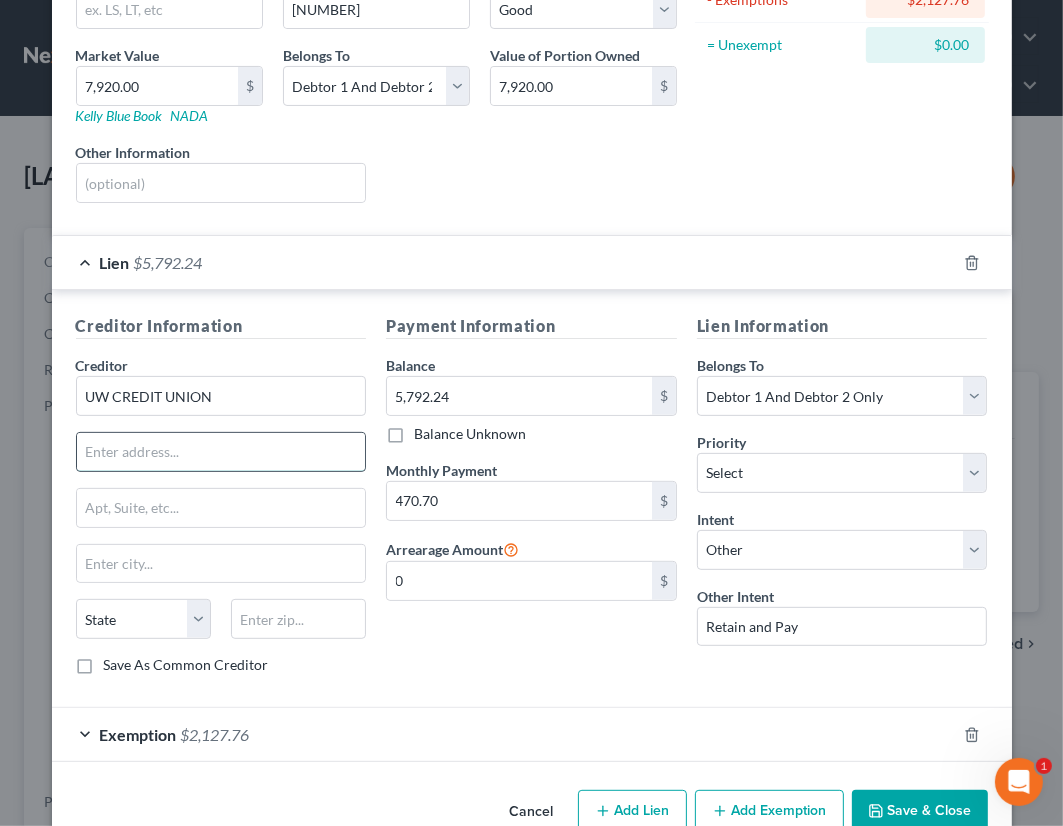 paste on "[POSTAL_CODE]-4963" 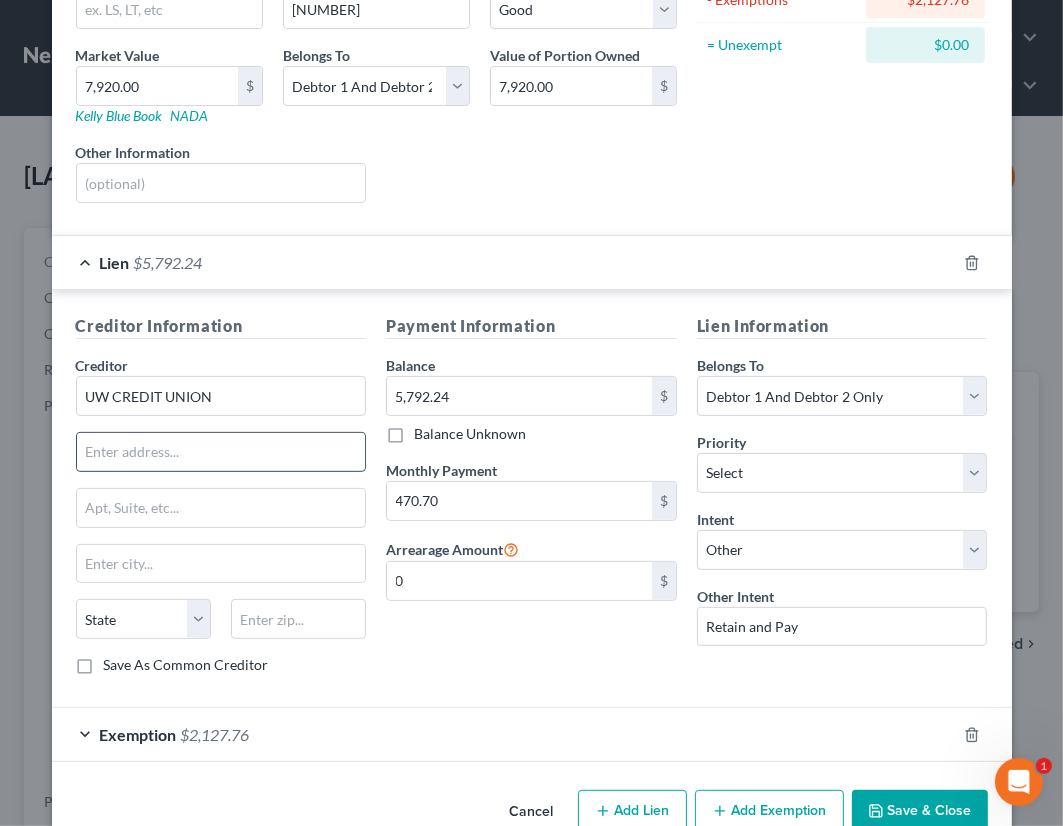 type on "[POSTAL_CODE]-4963" 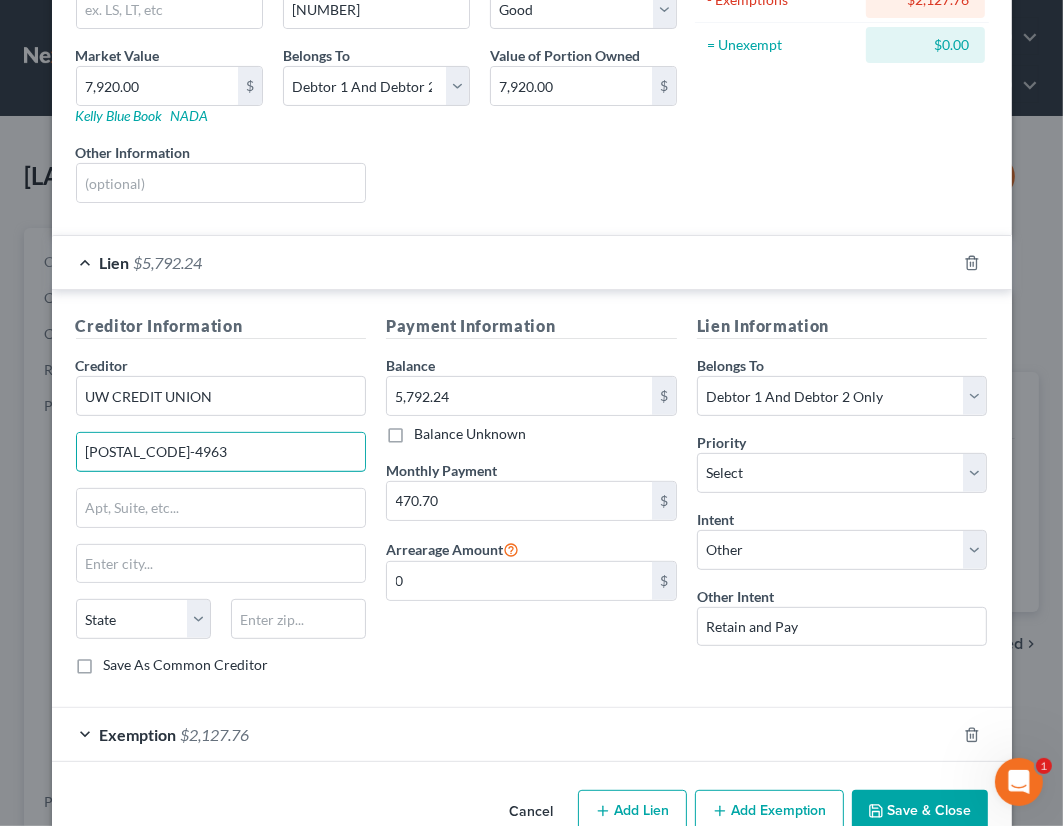 drag, startPoint x: 165, startPoint y: 443, endPoint x: 57, endPoint y: 444, distance: 108.00463 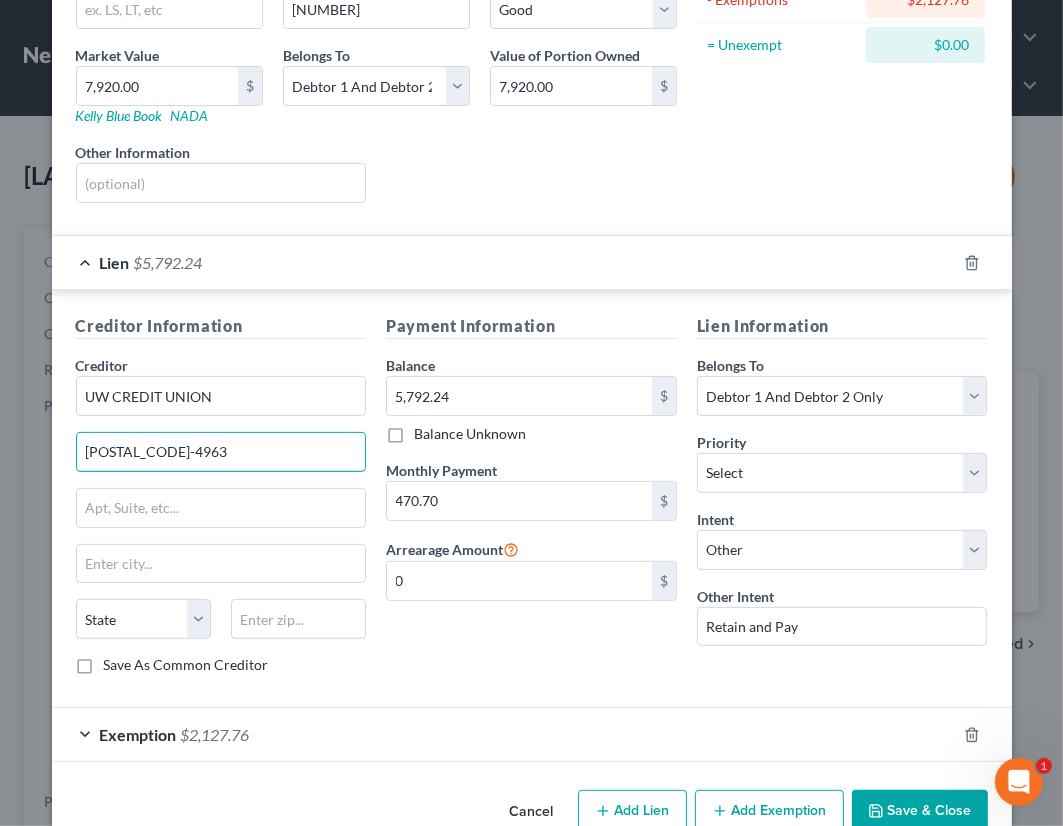 click on "Creditor * UW CREDIT UNION [ZIP] State AL AK AR AZ CA CO CT DE FL GA GU HI ID IL IN IA KS KY LA ME MD MA MI MN MS MO MT NC ND NE NV NH NJ NM NY OH OK OR PA PR RI SC SD TN TX UT VI VA VT WA WV WI WY Save As Common Creditor" at bounding box center (221, 502) 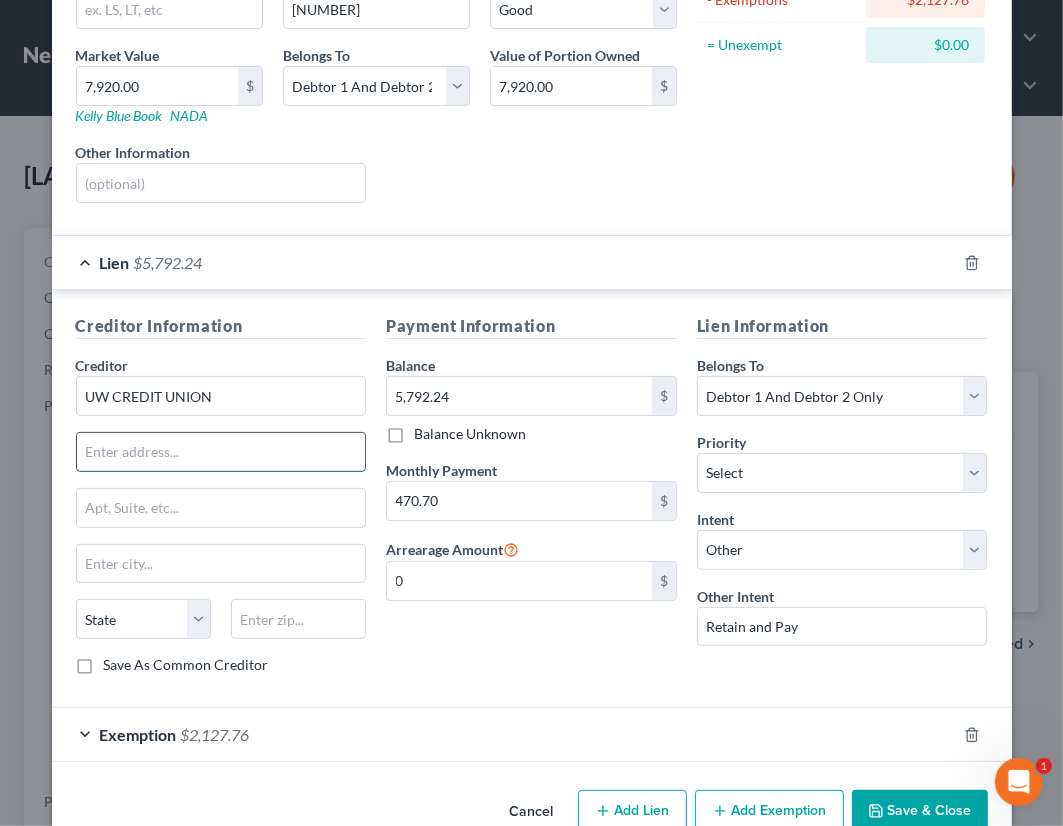 click at bounding box center [221, 452] 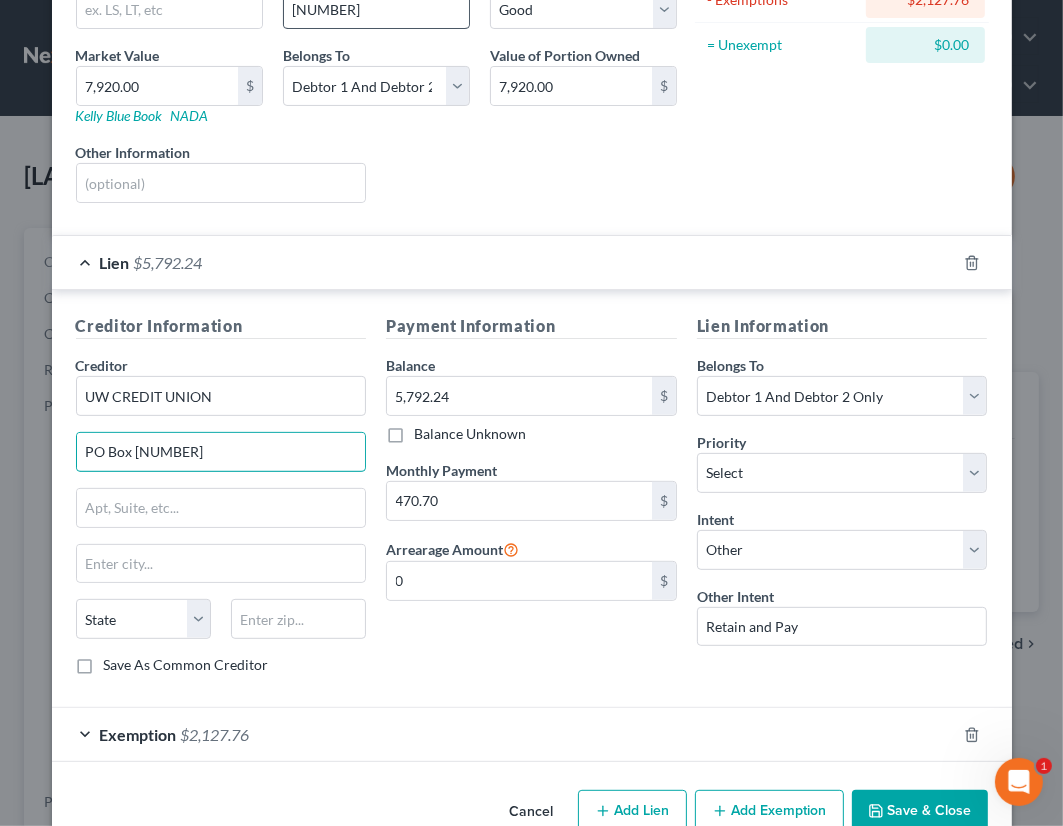 type on "PO Box [NUMBER]" 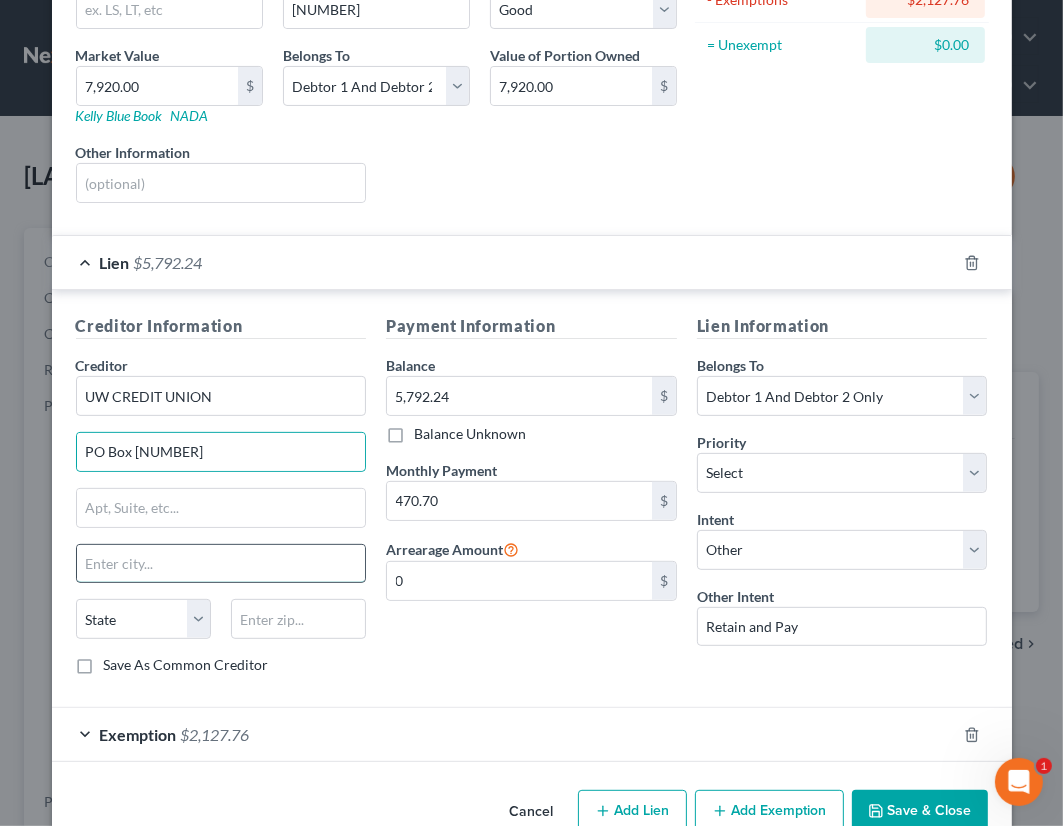 click at bounding box center (221, 564) 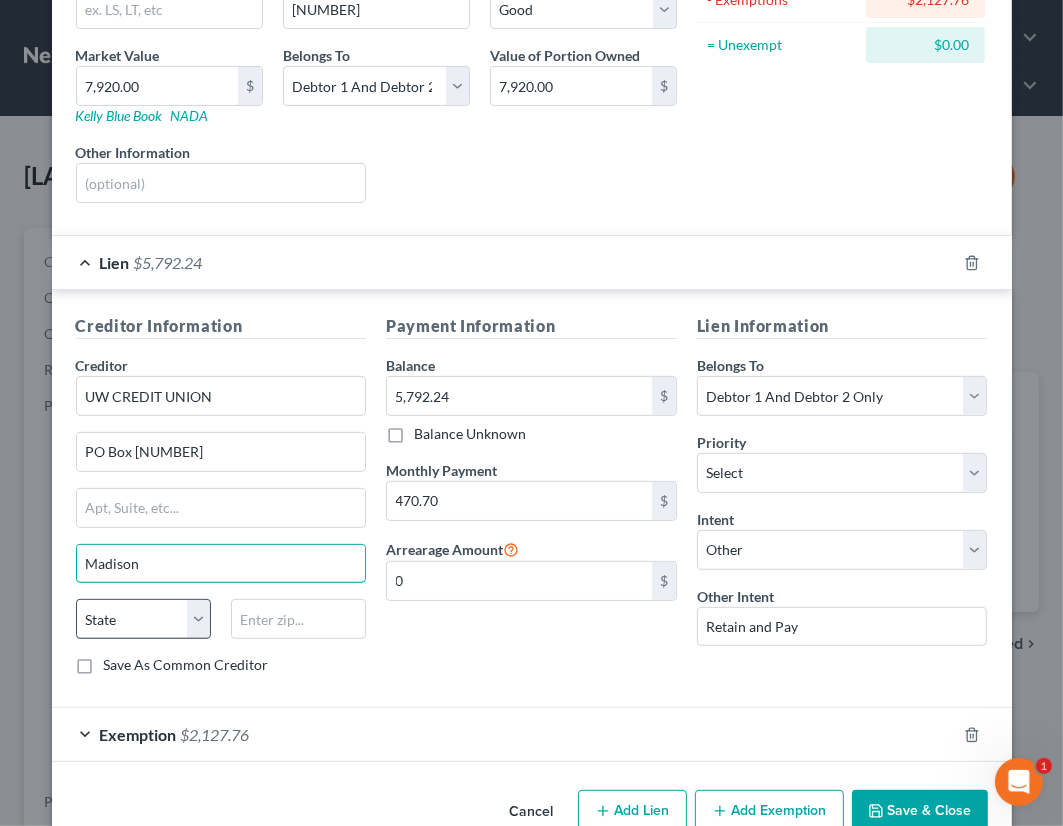 type on "Madison" 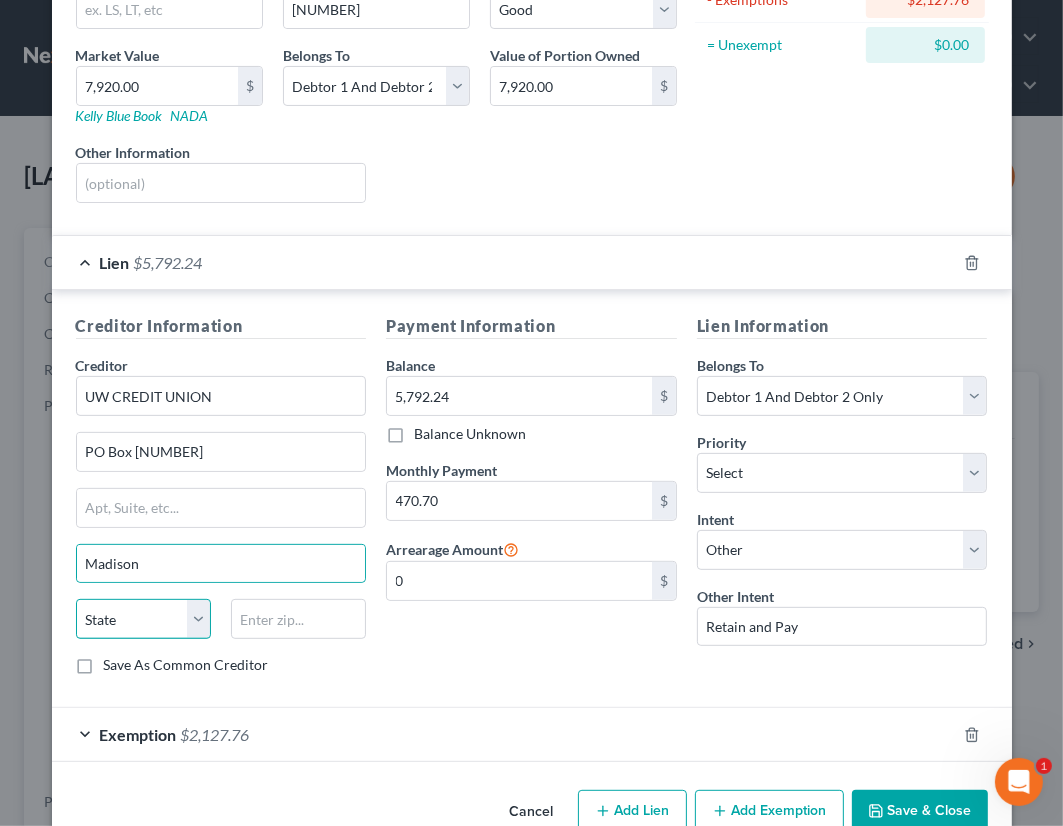 click on "State AL AK AR AZ CA CO CT DE DC FL GA GU HI ID IL IN IA KS KY LA ME MD MA MI MN MS MO MT NC ND NE NV NH NJ NM NY OH OK OR PA PR RI SC SD TN TX UT VI VA VT WA WV WI WY" at bounding box center [143, 619] 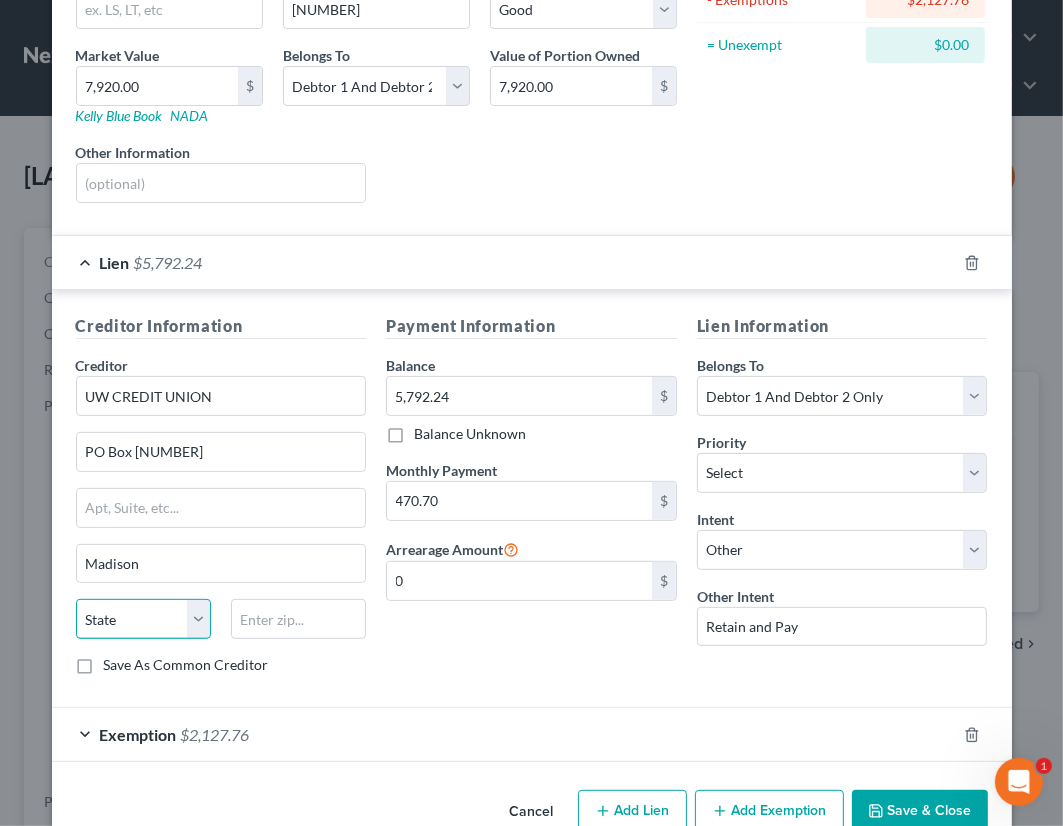 select on "53" 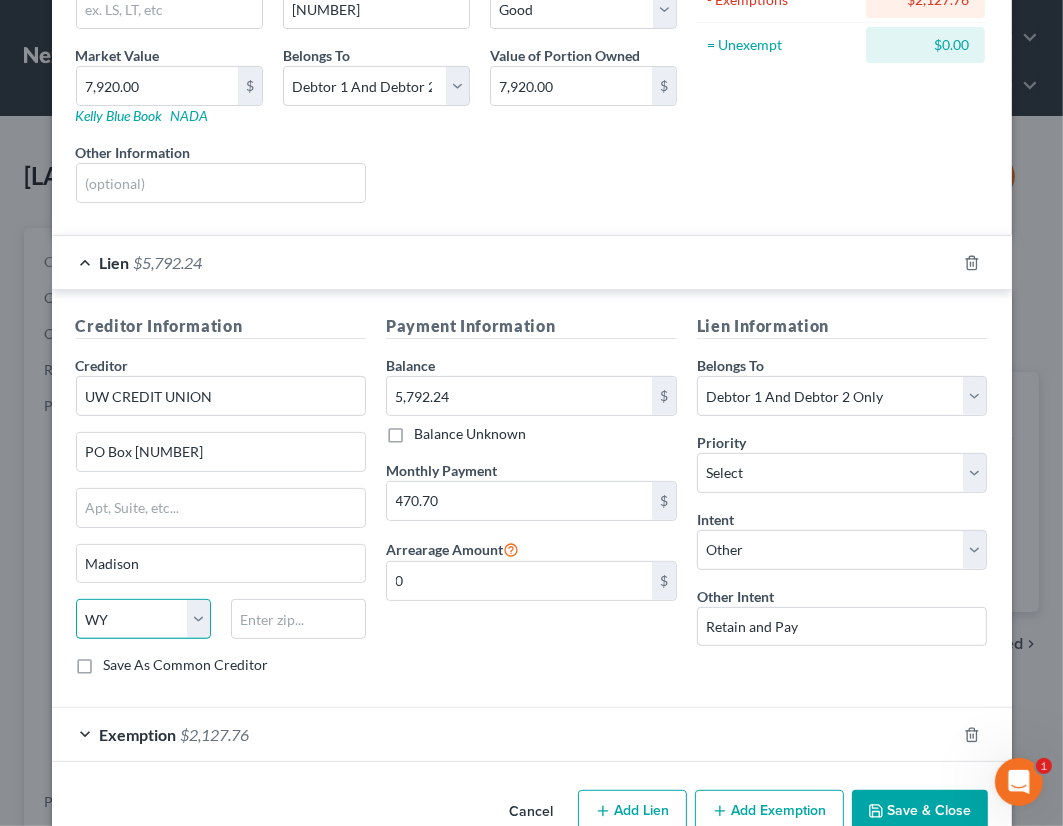 click on "State AL AK AR AZ CA CO CT DE DC FL GA GU HI ID IL IN IA KS KY LA ME MD MA MI MN MS MO MT NC ND NE NV NH NJ NM NY OH OK OR PA PR RI SC SD TN TX UT VI VA VT WA WV WI WY" at bounding box center (143, 619) 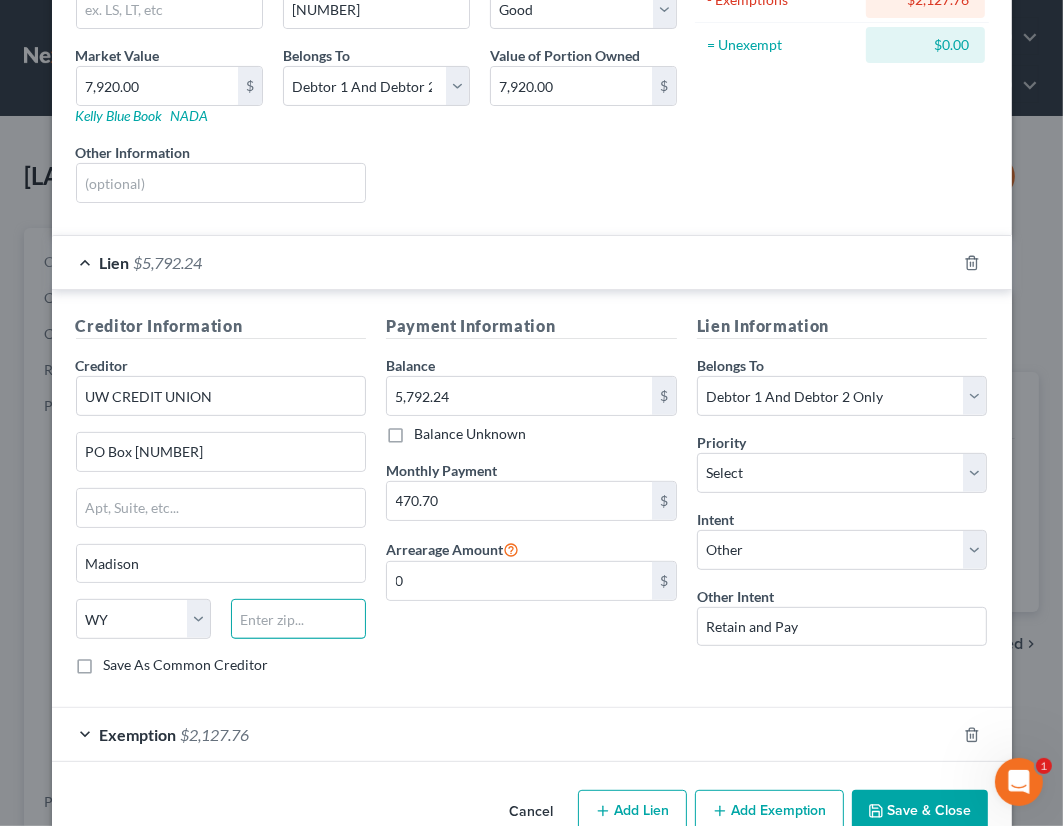 click at bounding box center (298, 619) 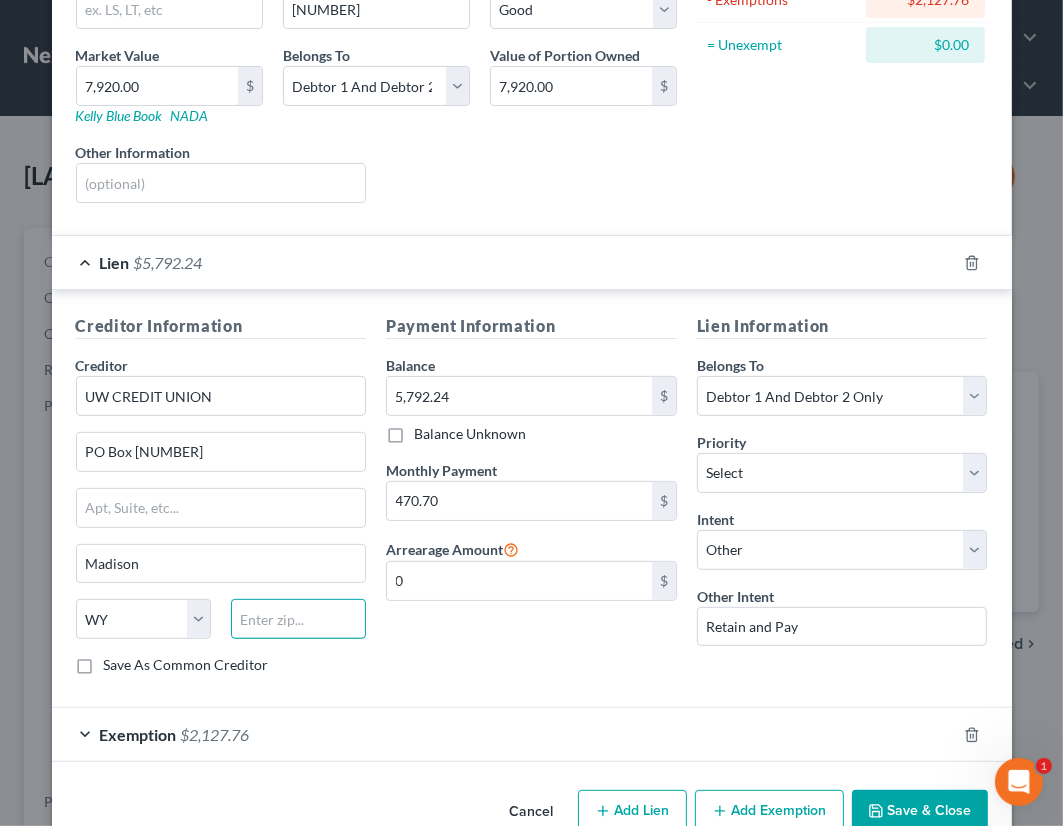 paste on "[POSTAL_CODE]-4963" 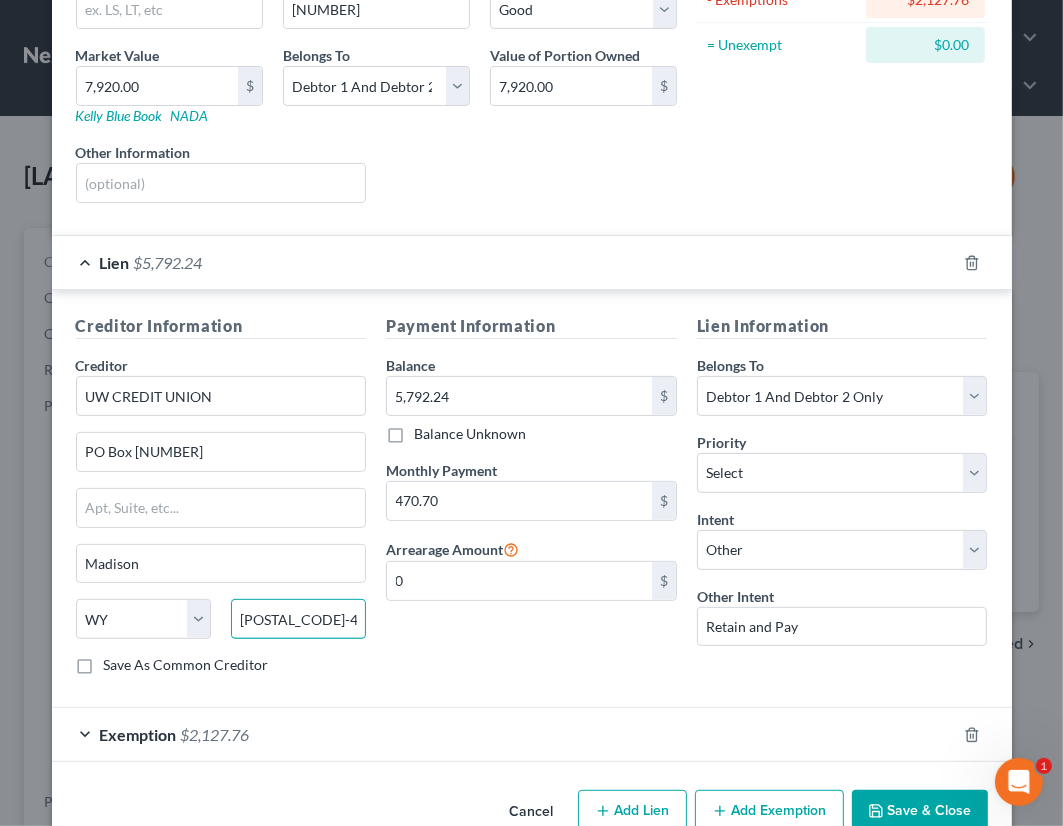 type on "[POSTAL_CODE]-4963" 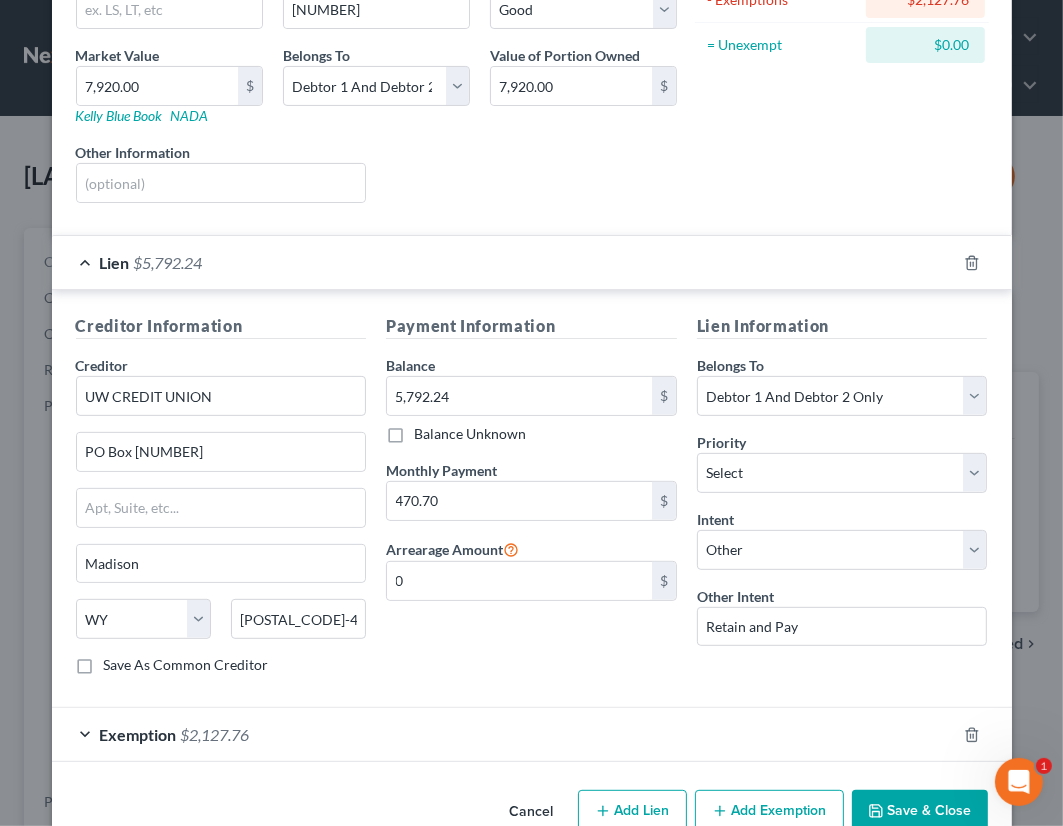 click on "Save As Common Creditor" at bounding box center [186, 665] 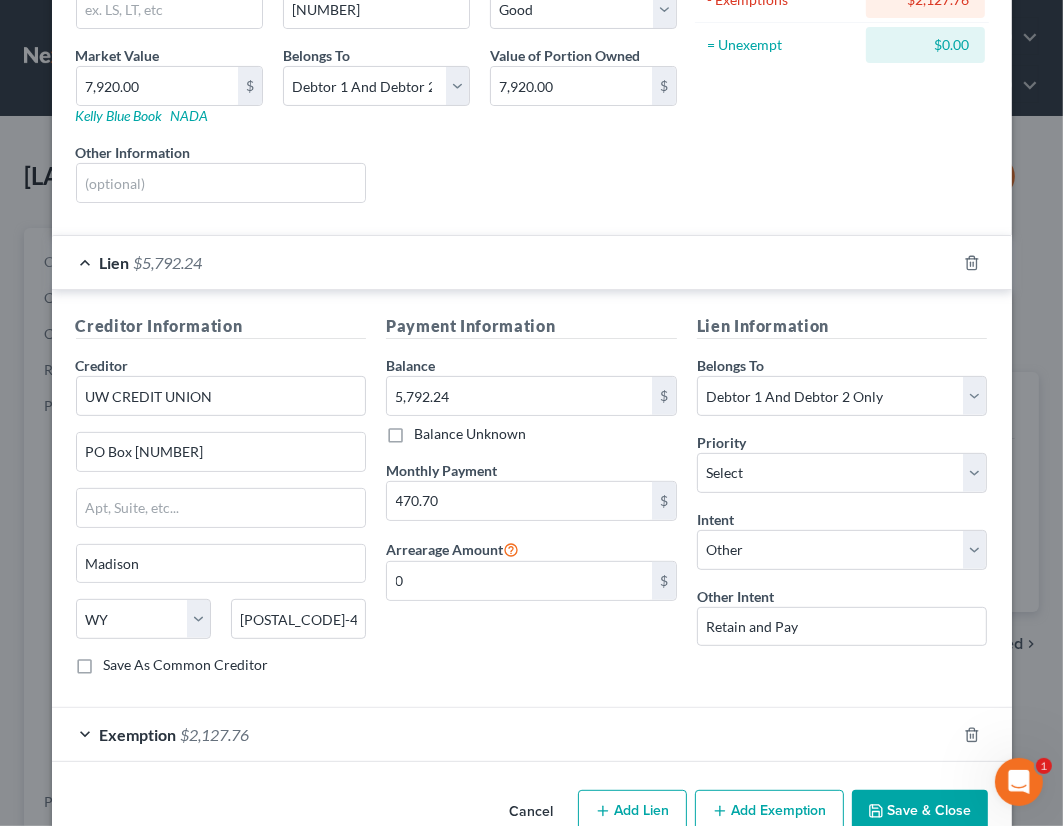 click on "Save As Common Creditor" at bounding box center [118, 661] 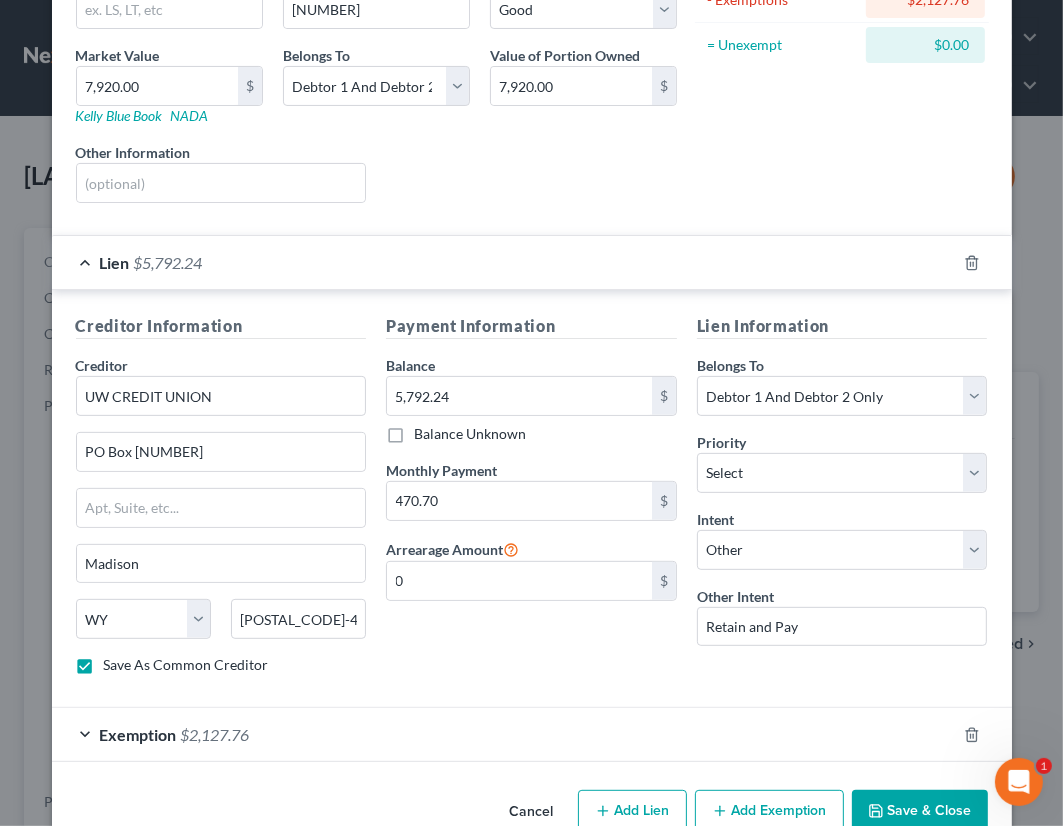 click on "Save & Close" at bounding box center [920, 811] 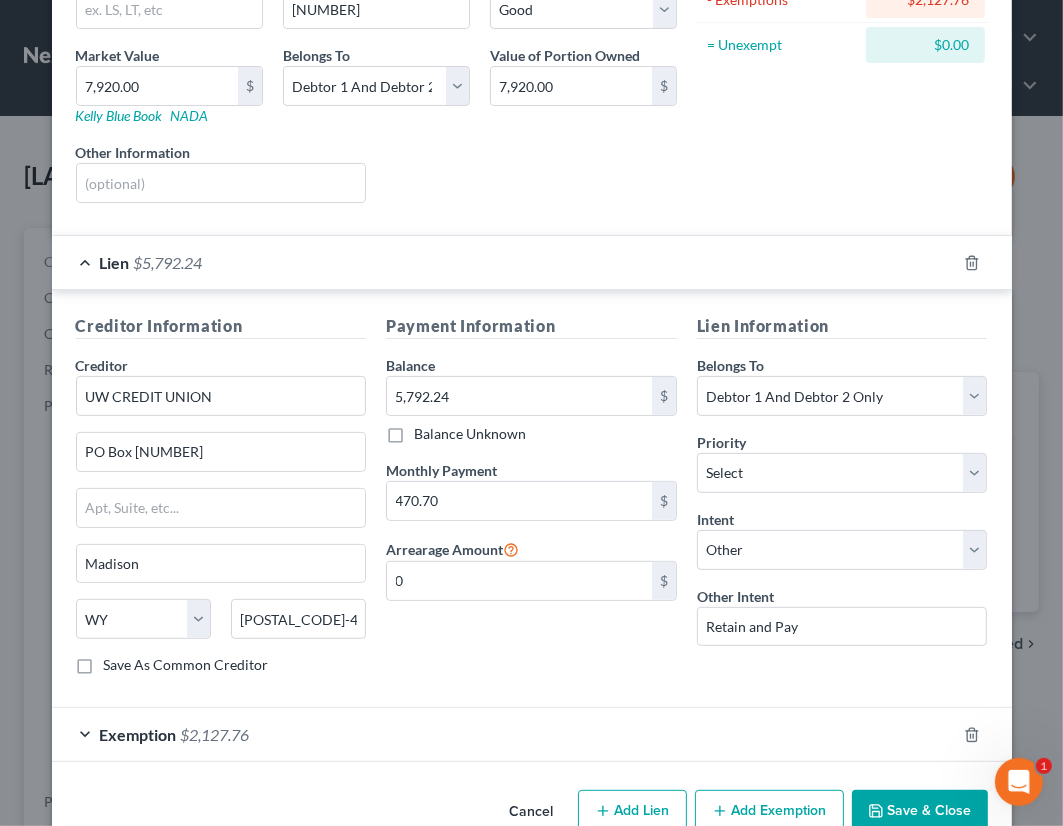 checkbox on "false" 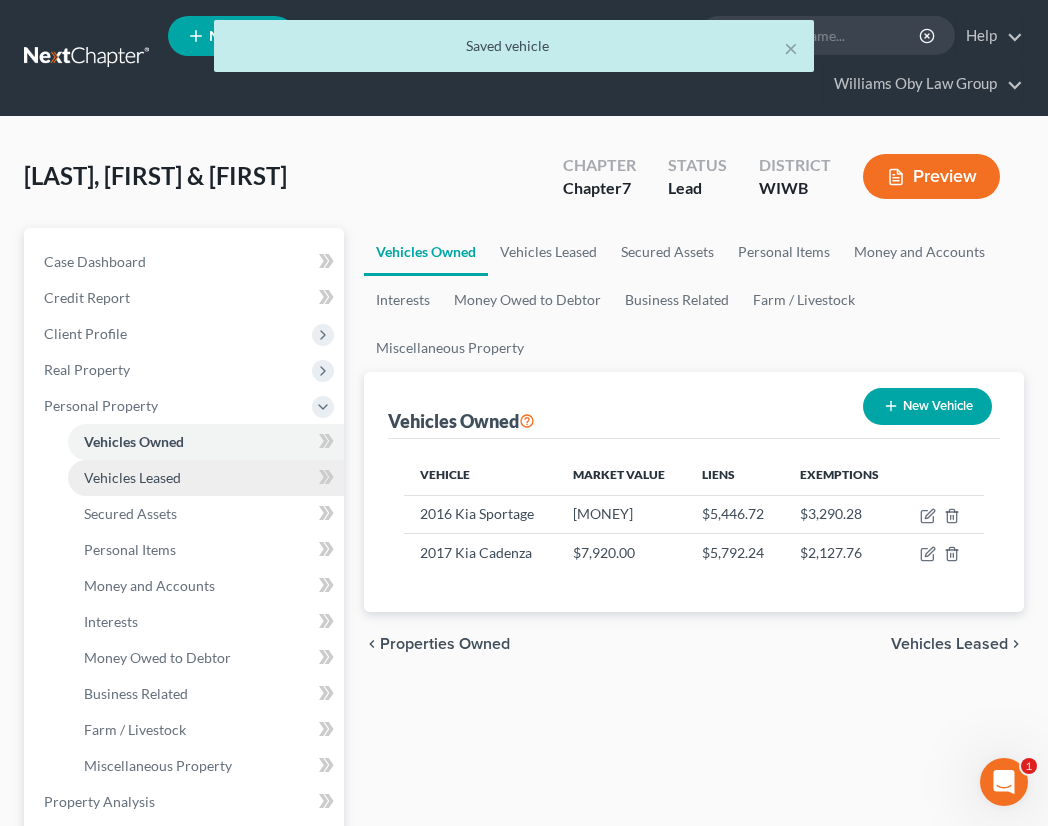 click on "Vehicles Leased" at bounding box center [132, 477] 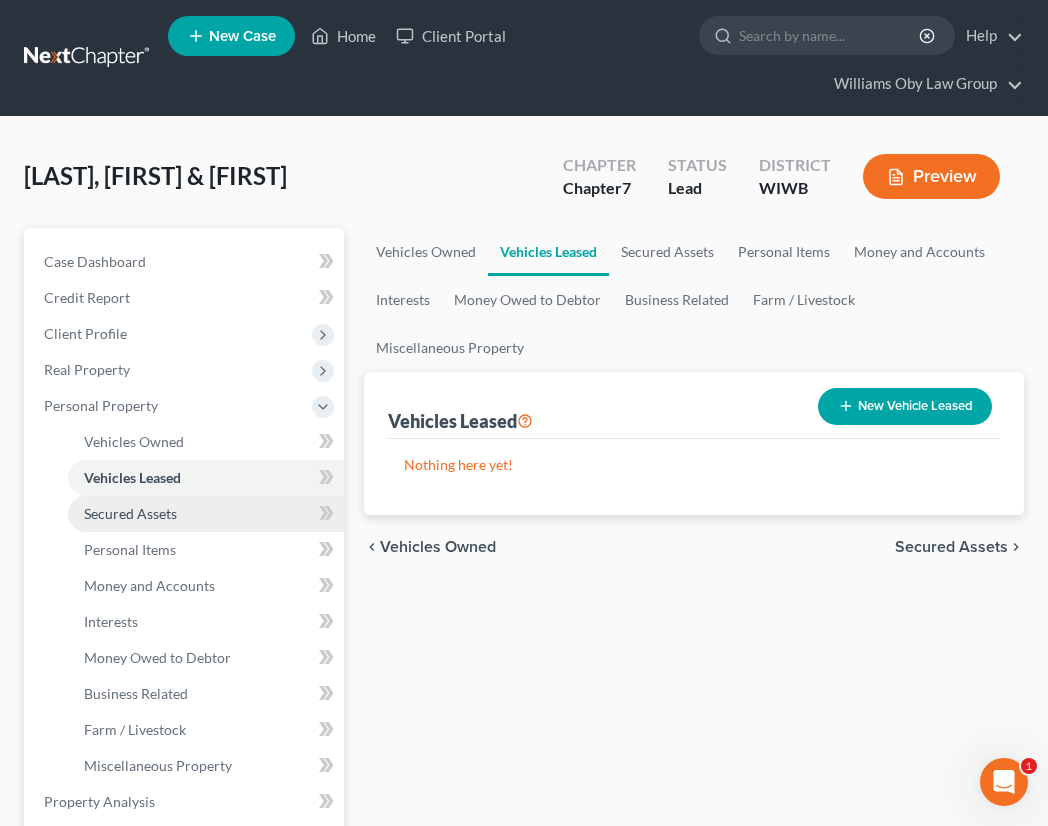 click on "Secured Assets" at bounding box center [130, 513] 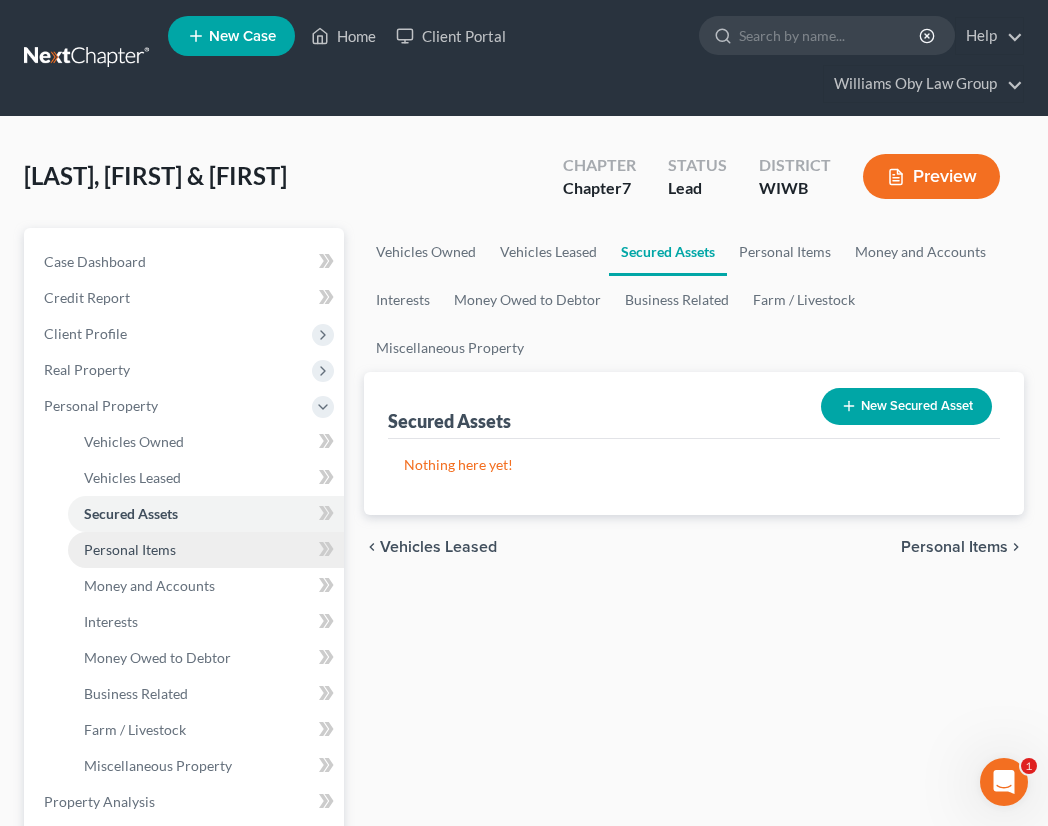 click on "Personal Items" at bounding box center (130, 549) 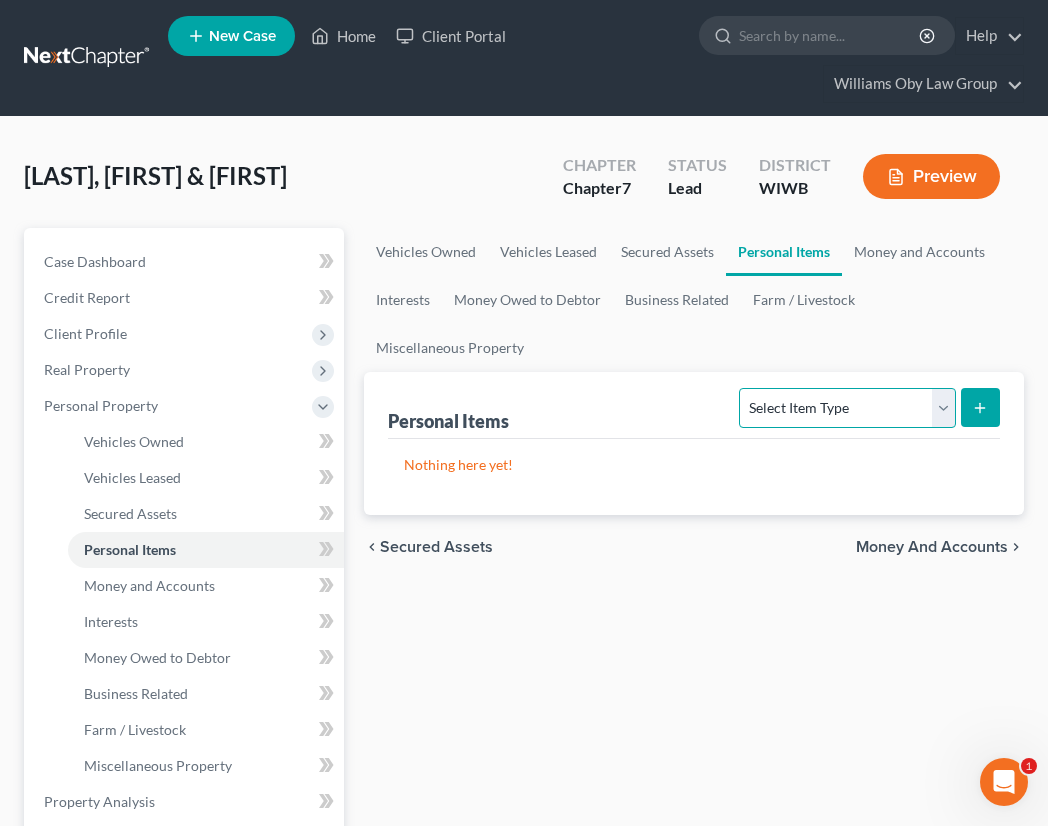 click on "Select Item Type Clothing Collectibles Of Value Electronics Firearms Household Goods Jewelry Other Pet(s) Sports & Hobby Equipment" at bounding box center [847, 408] 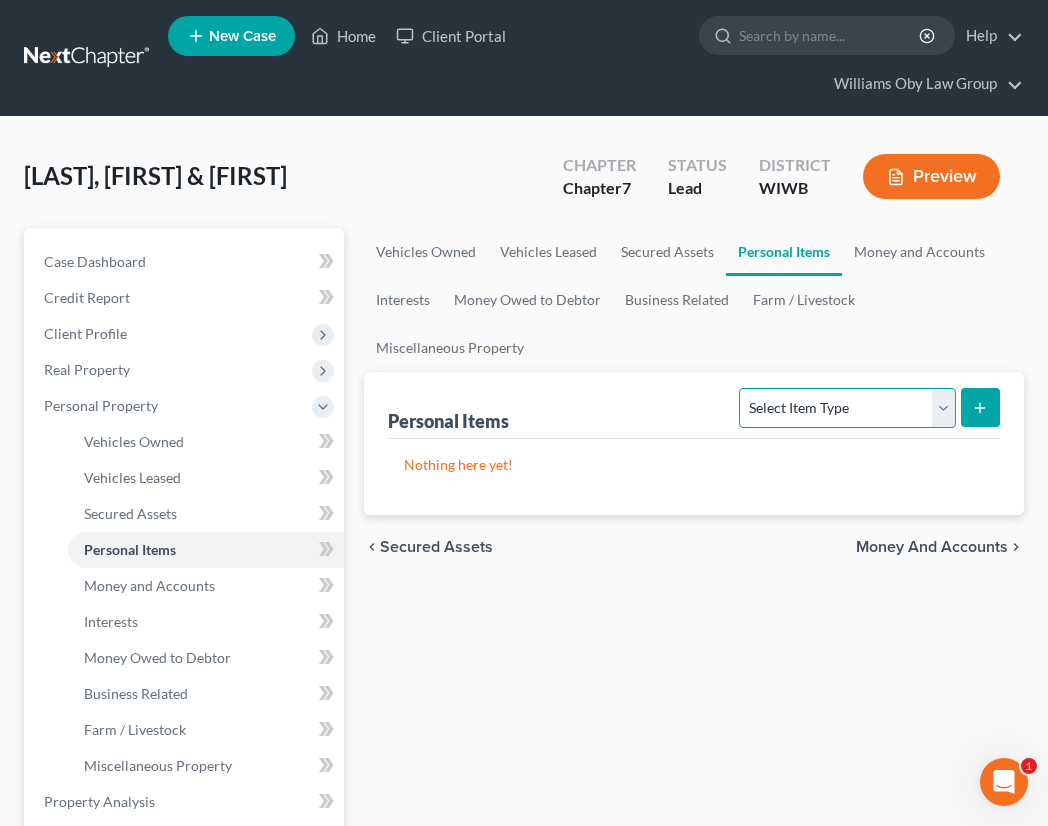 select on "clothing" 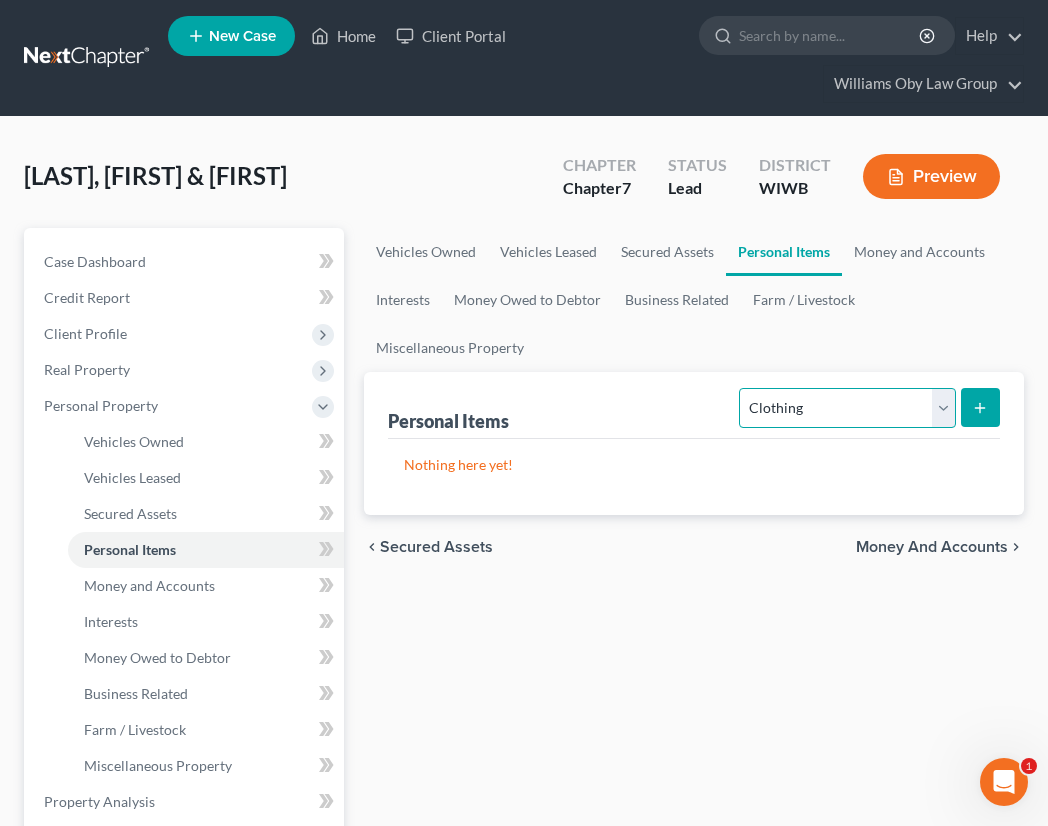 click on "Select Item Type Clothing Collectibles Of Value Electronics Firearms Household Goods Jewelry Other Pet(s) Sports & Hobby Equipment" at bounding box center (847, 408) 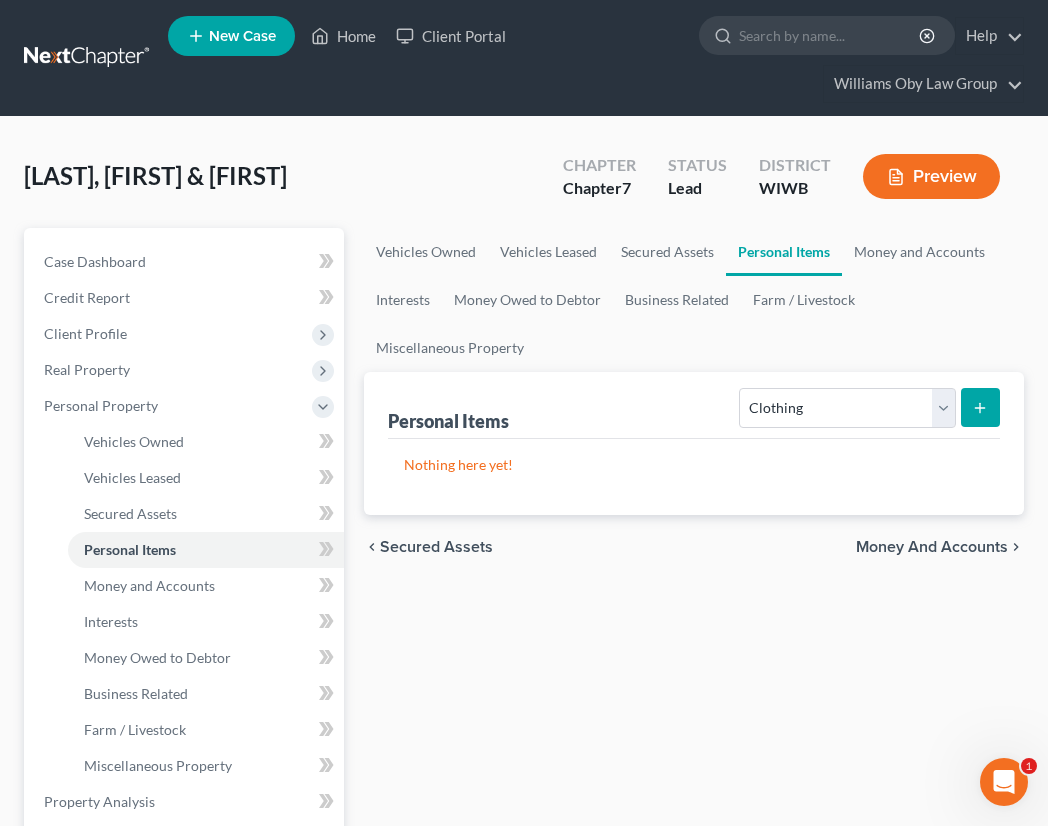 click 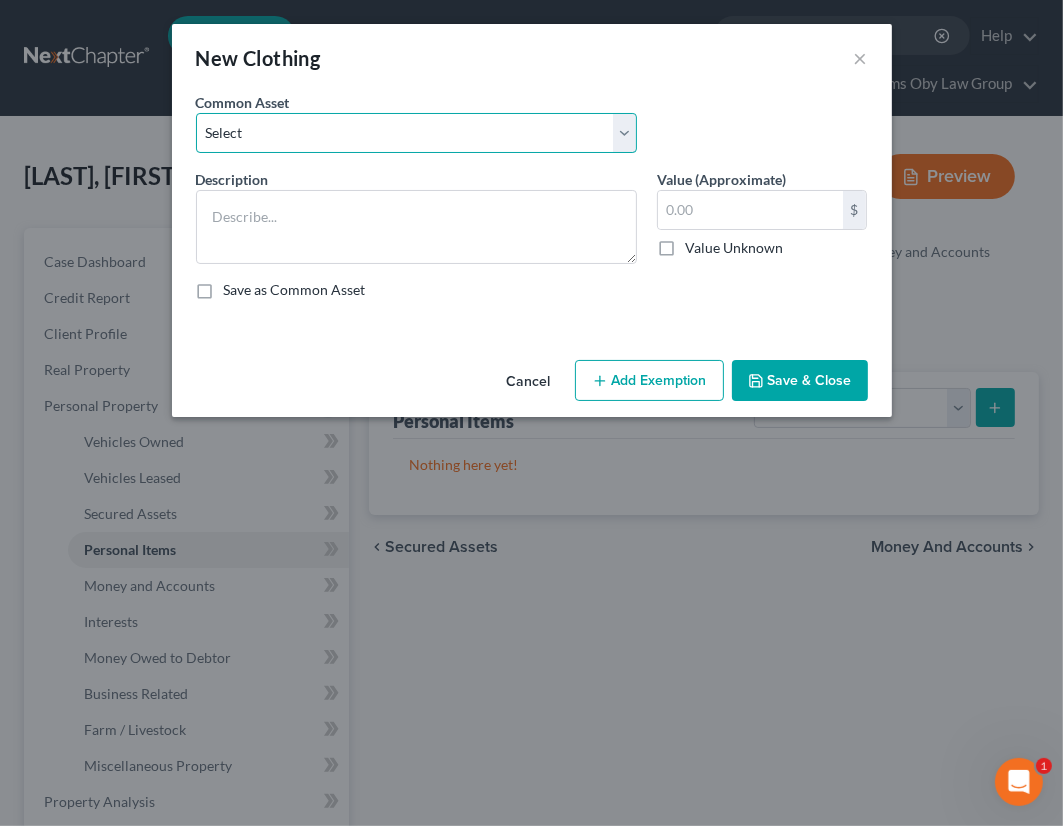 click on "Select Everyday & professional wearing apparel" at bounding box center [416, 133] 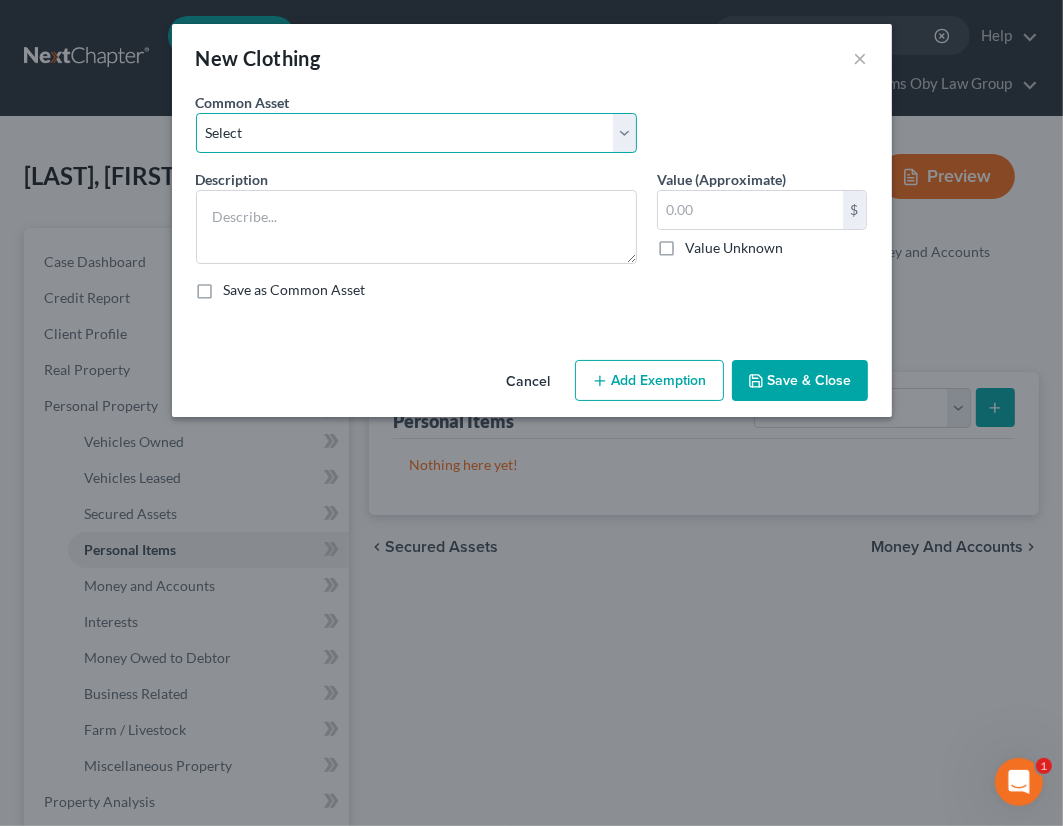 select on "0" 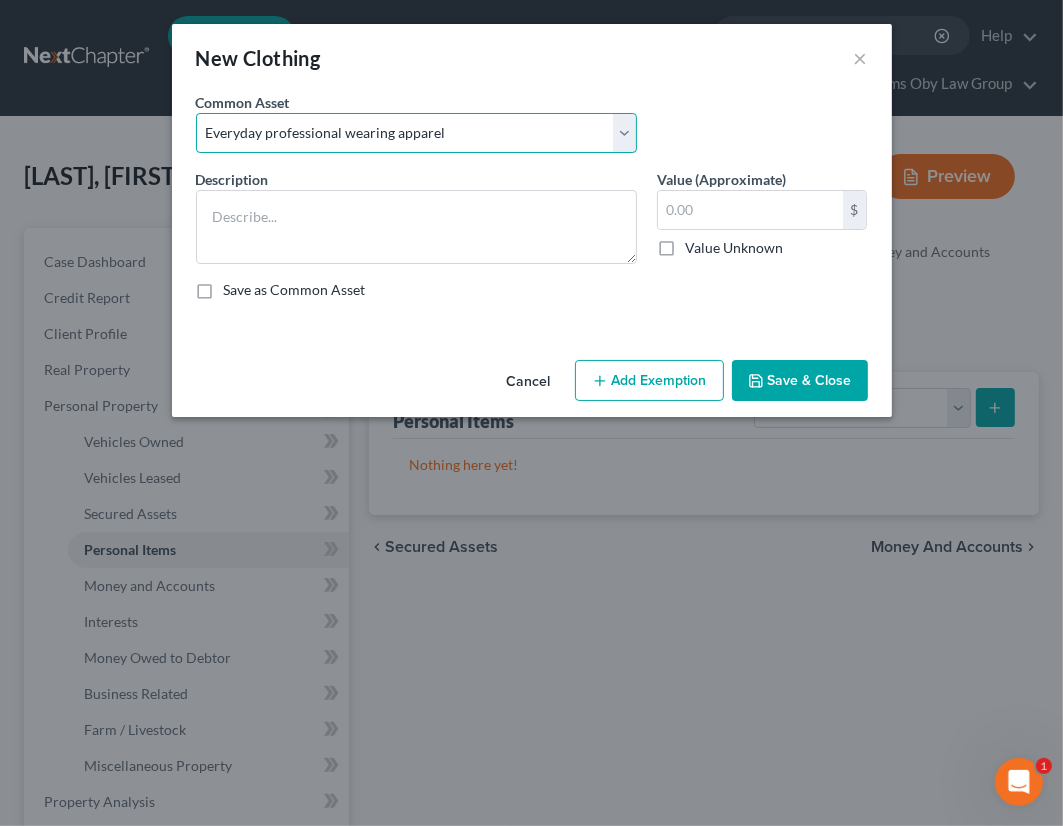 click on "Select Everyday & professional wearing apparel" at bounding box center (416, 133) 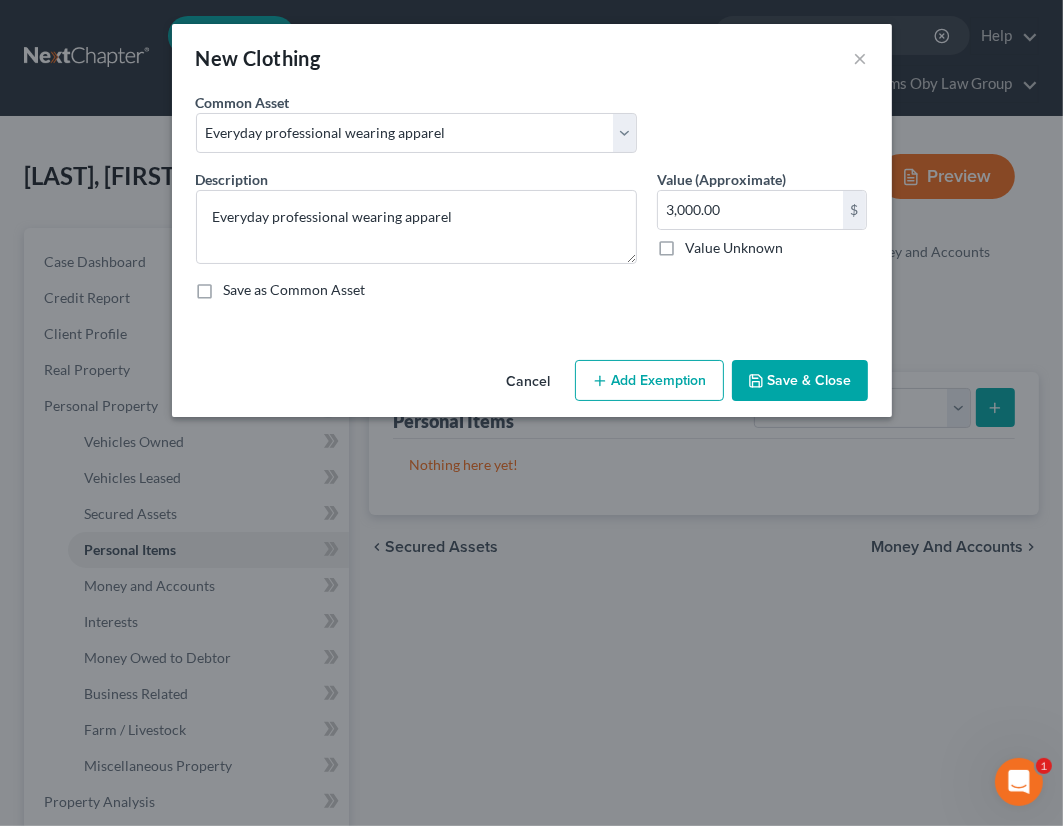 click on "Add Exemption" at bounding box center (649, 381) 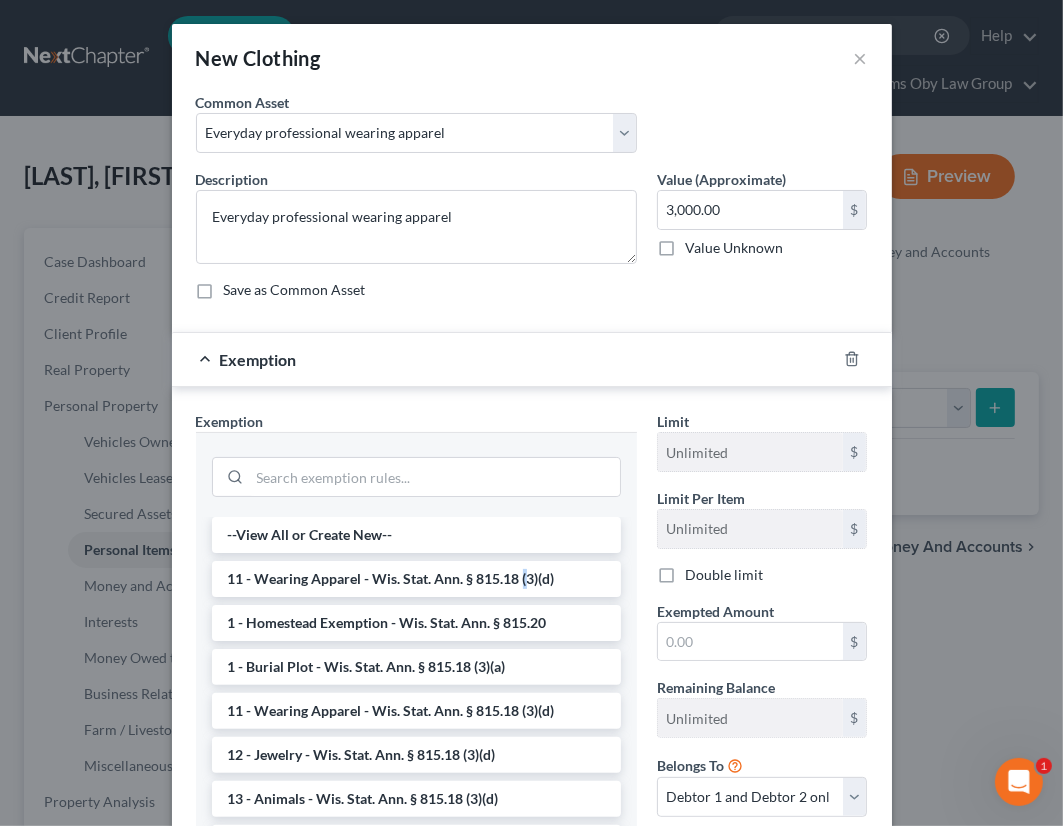 click on "11 - Wearing Apparel - Wis. Stat. Ann. § 815.18 (3)(d)" at bounding box center (416, 579) 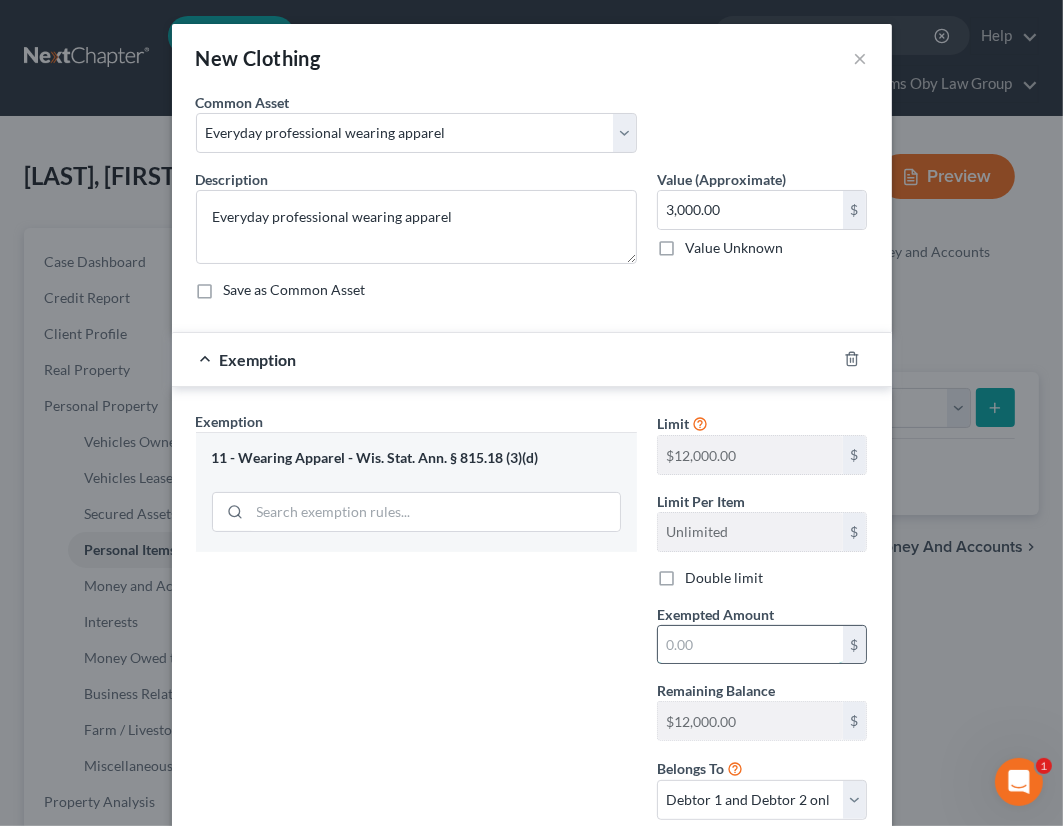 click at bounding box center [750, 645] 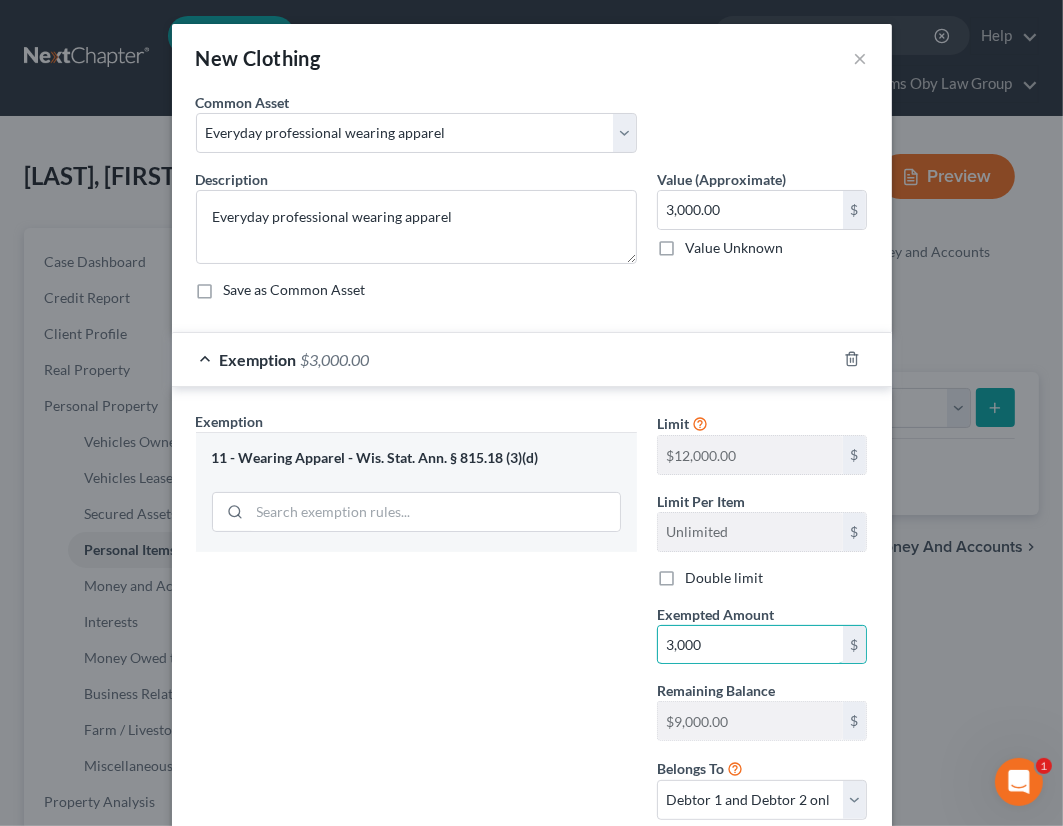 type on "3,000" 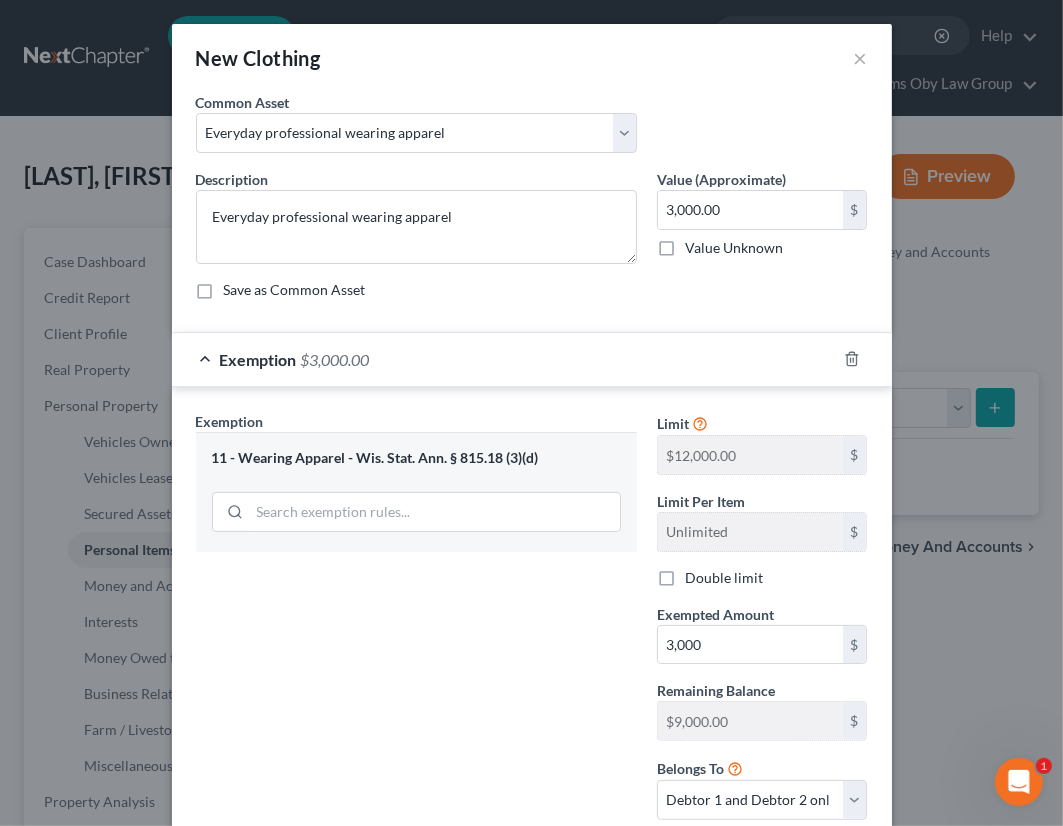 scroll, scrollTop: 134, scrollLeft: 0, axis: vertical 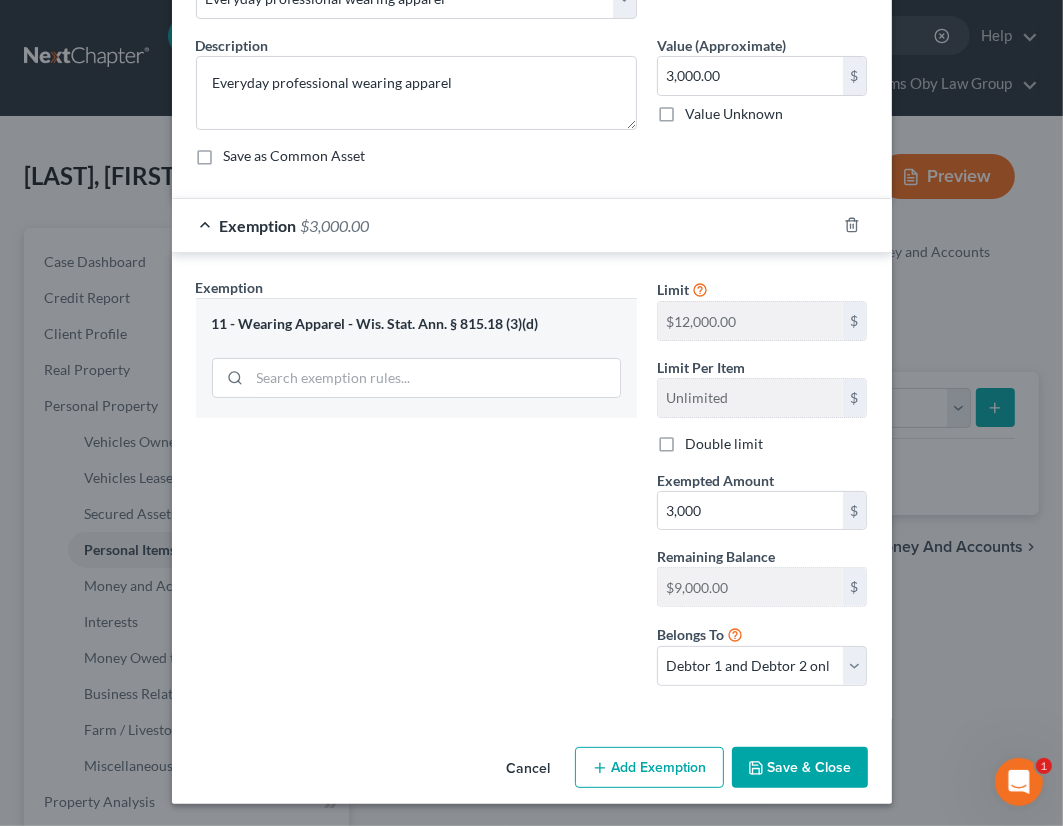 click on "Save & Close" at bounding box center (800, 768) 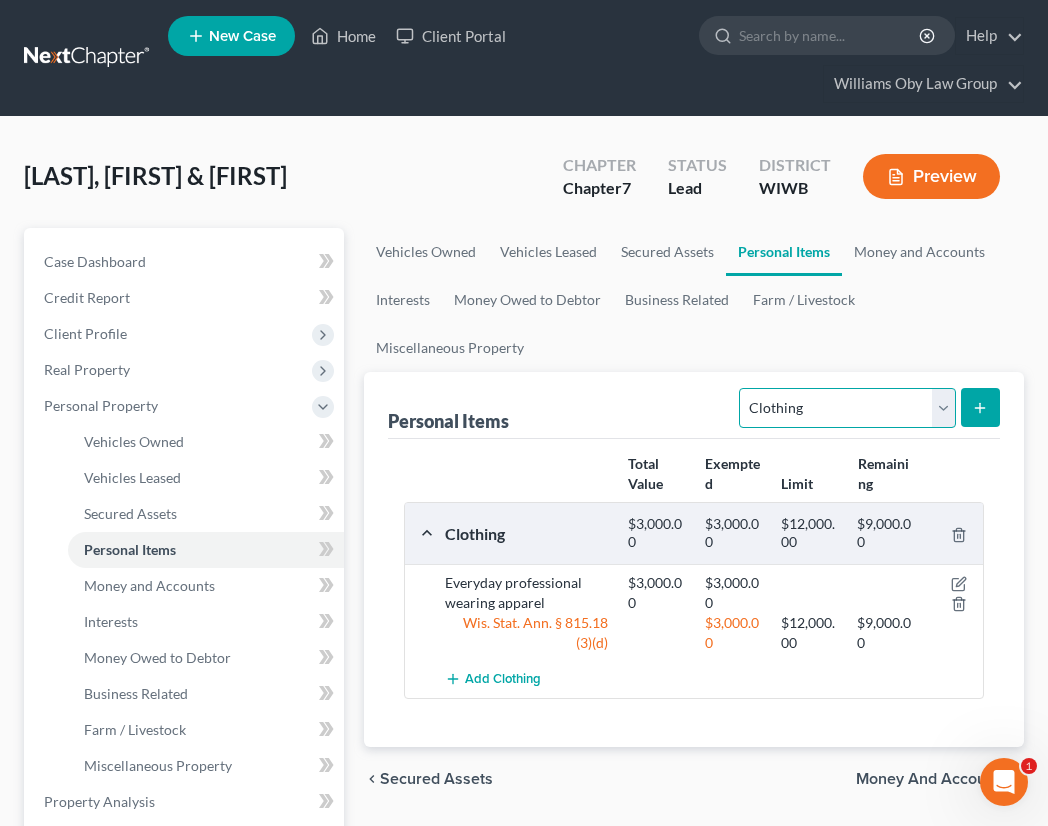 click on "Select Item Type Clothing Collectibles Of Value Electronics Firearms Household Goods Jewelry Other Pet(s) Sports & Hobby Equipment" at bounding box center [847, 408] 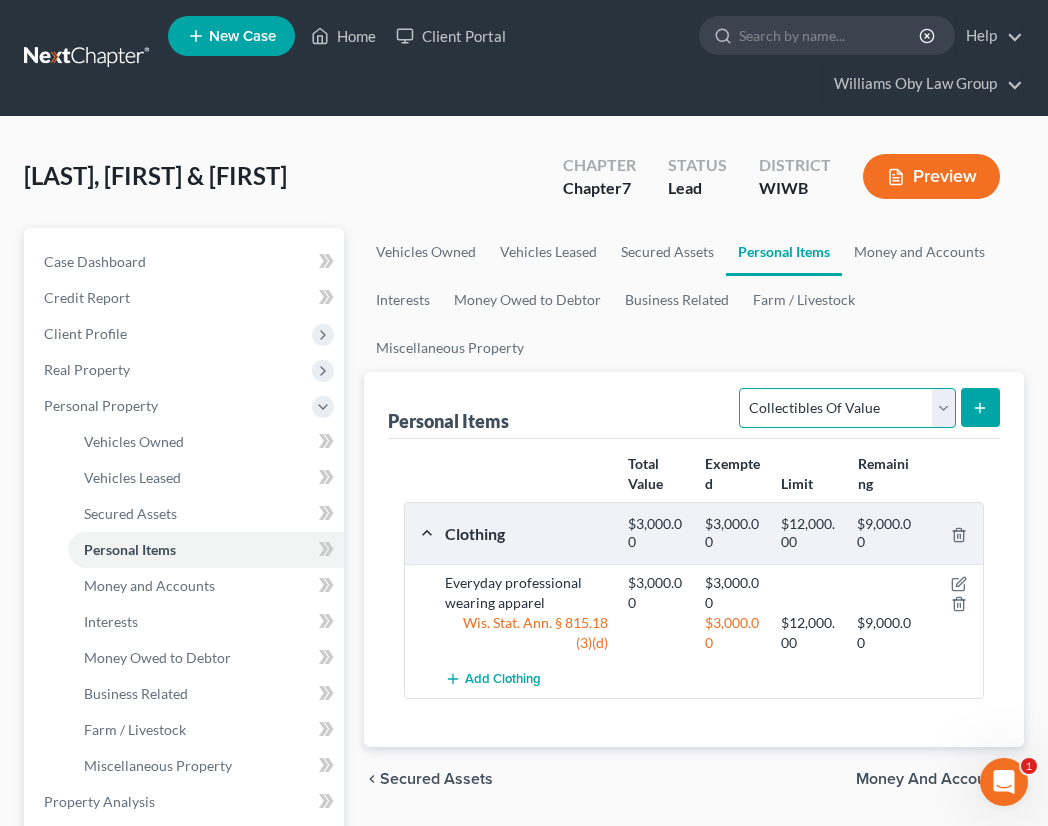 click on "Select Item Type Clothing Collectibles Of Value Electronics Firearms Household Goods Jewelry Other Pet(s) Sports & Hobby Equipment" at bounding box center (847, 408) 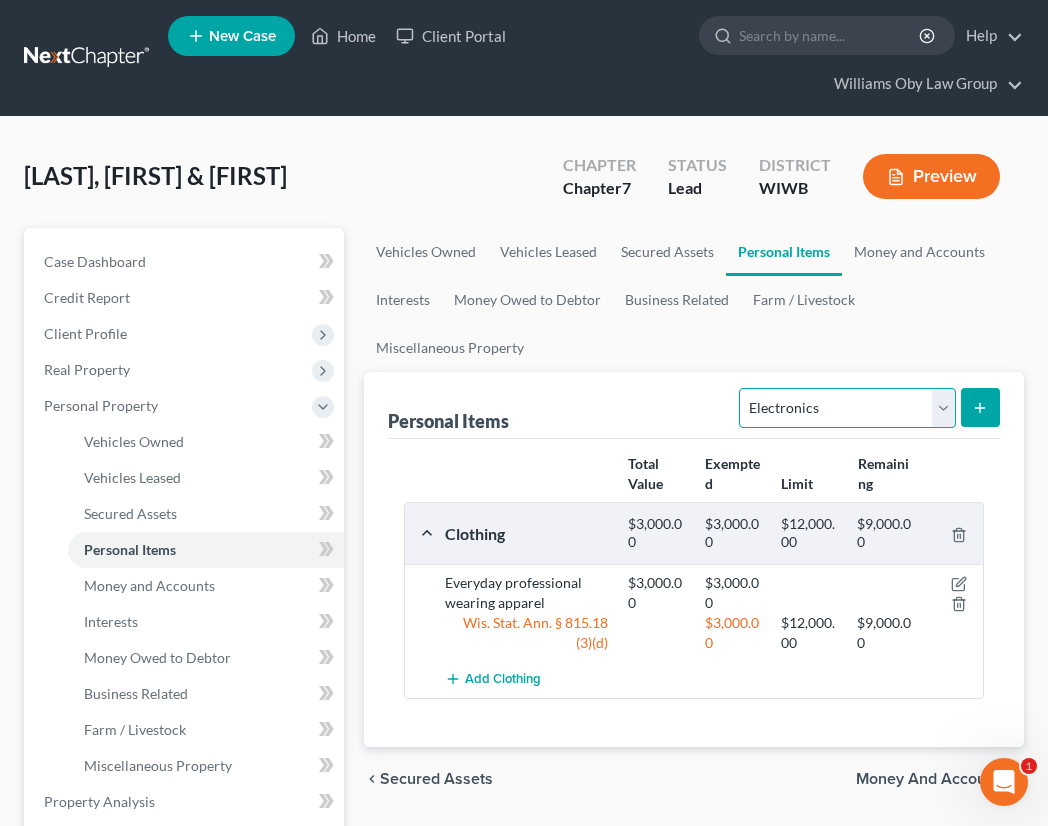 click on "Select Item Type Clothing Collectibles Of Value Electronics Firearms Household Goods Jewelry Other Pet(s) Sports & Hobby Equipment" at bounding box center [847, 408] 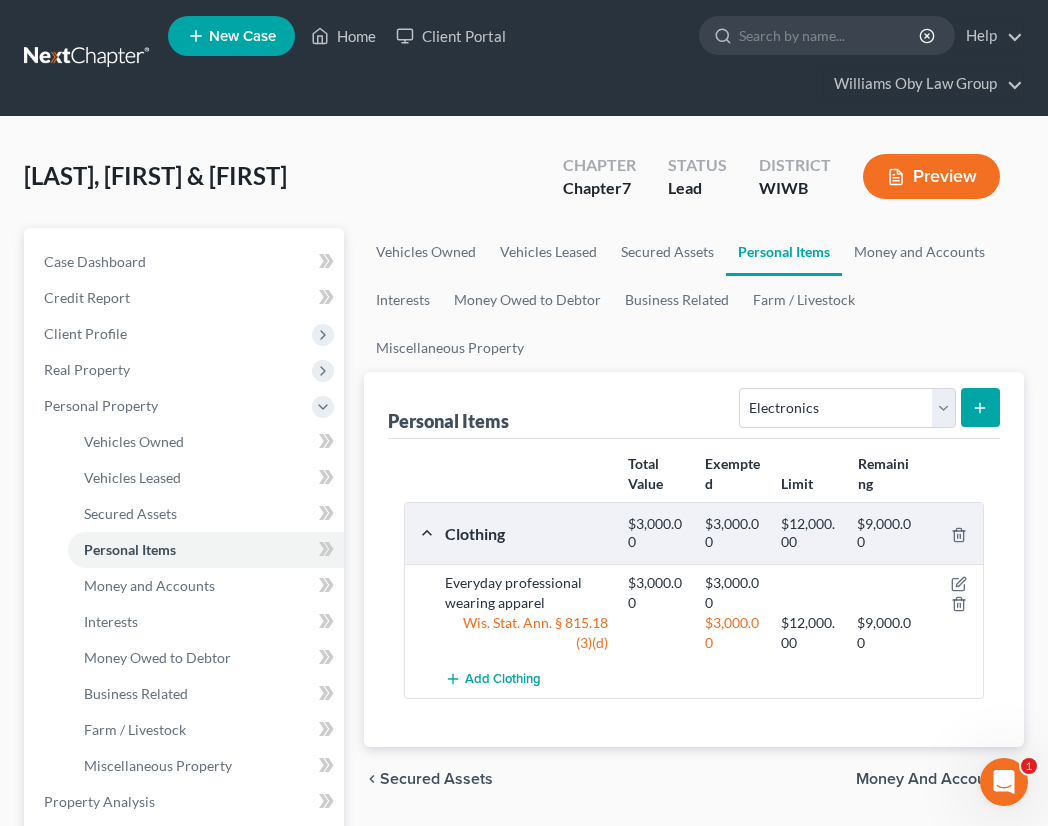 click 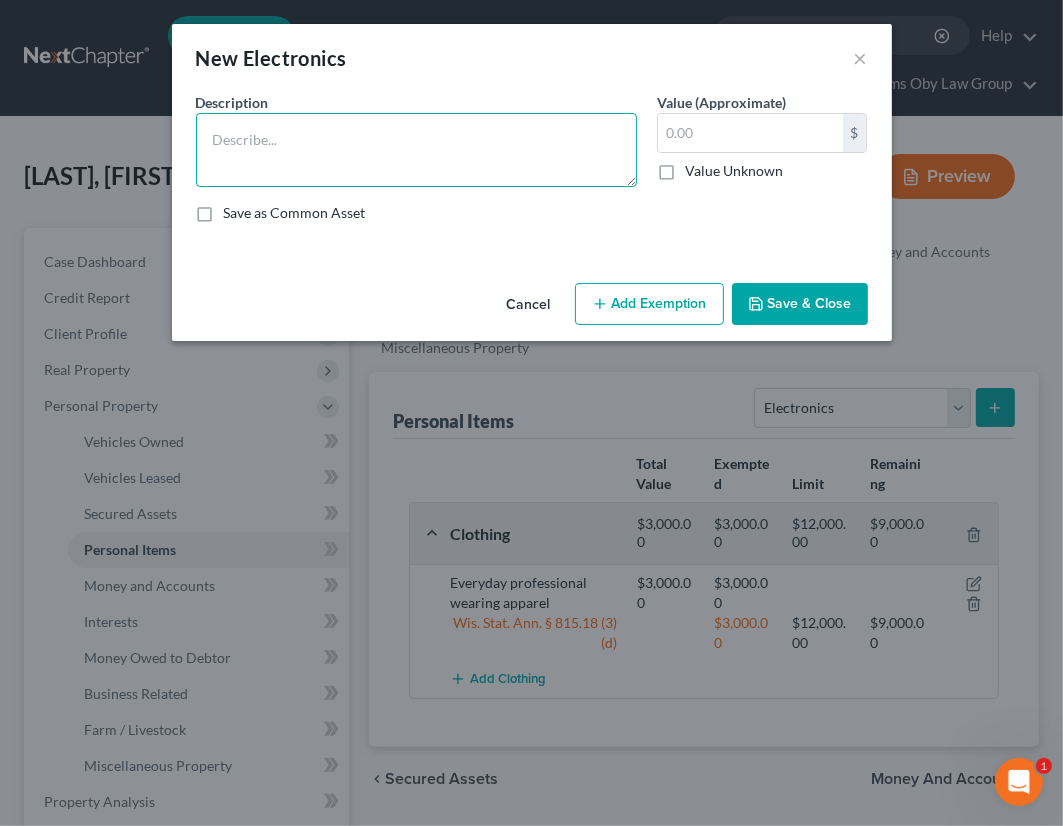 click at bounding box center (416, 150) 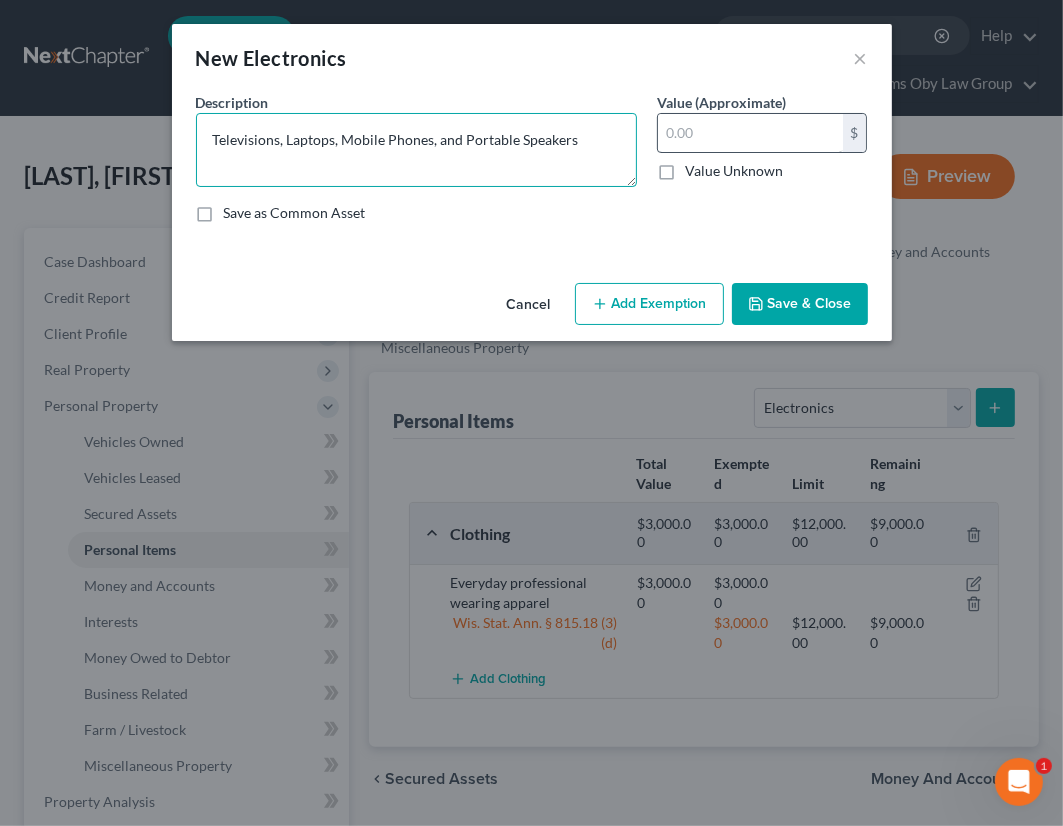 type on "Televisions, Laptops, Mobile Phones, and Portable Speakers" 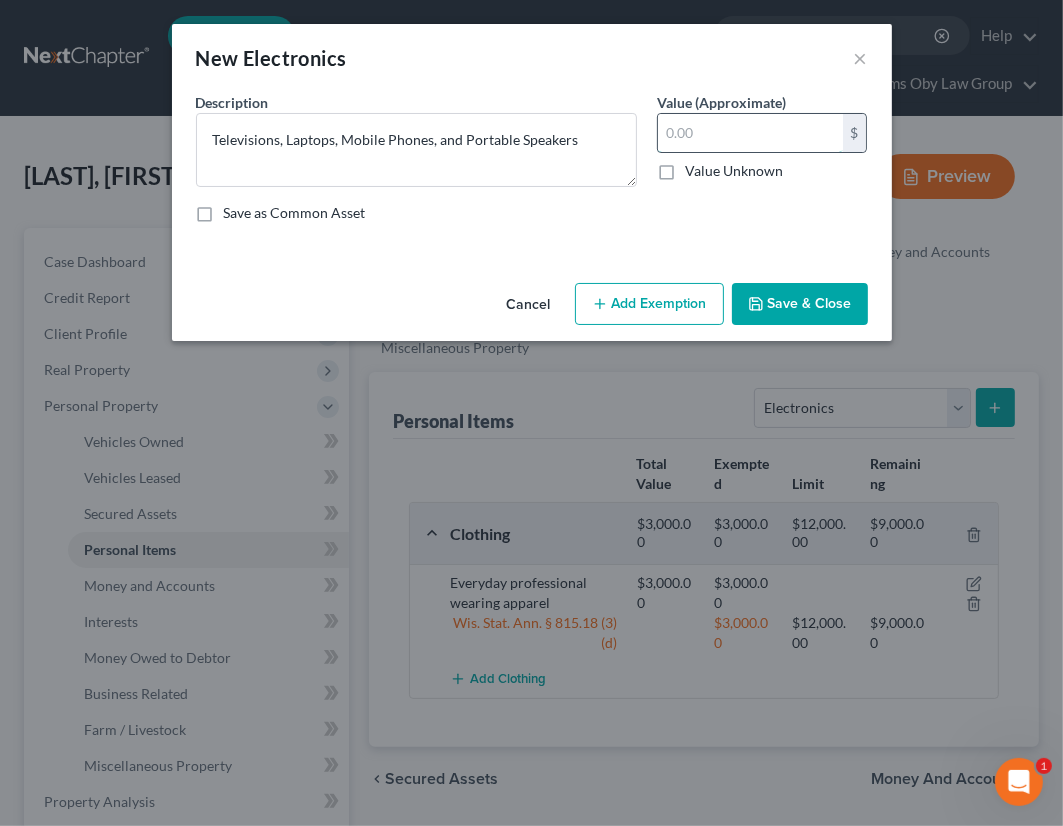 drag, startPoint x: 811, startPoint y: 121, endPoint x: 810, endPoint y: 131, distance: 10.049875 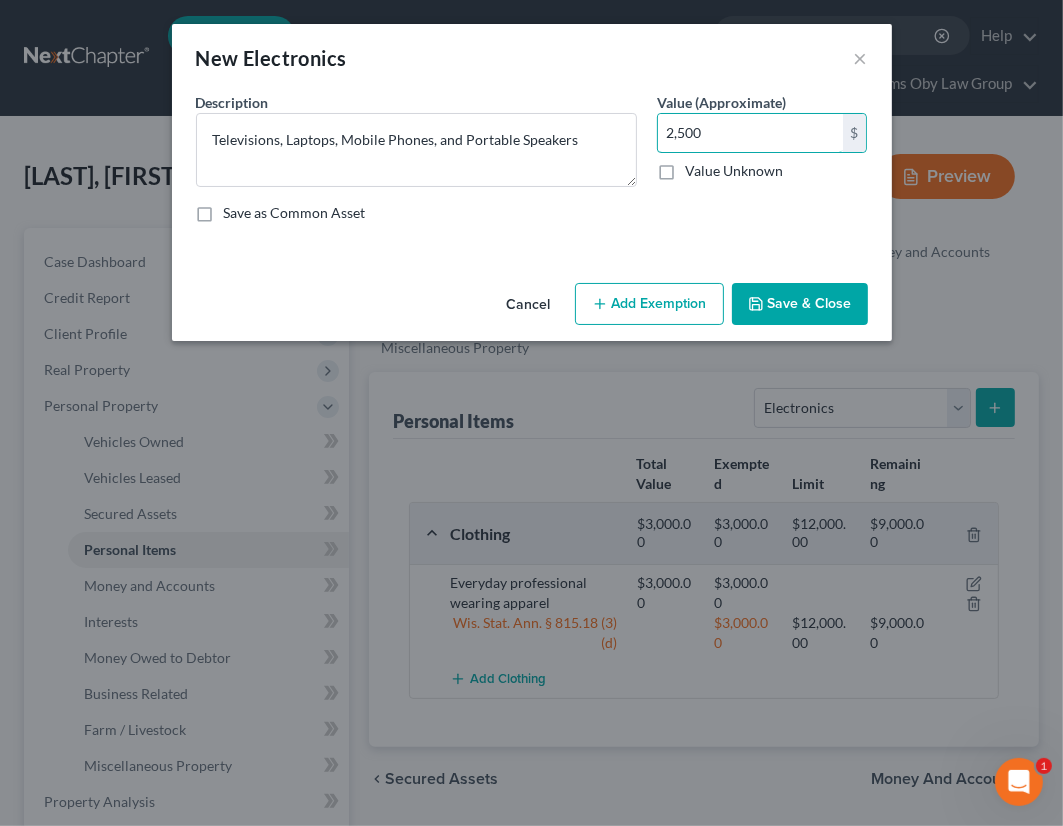 type on "2,500" 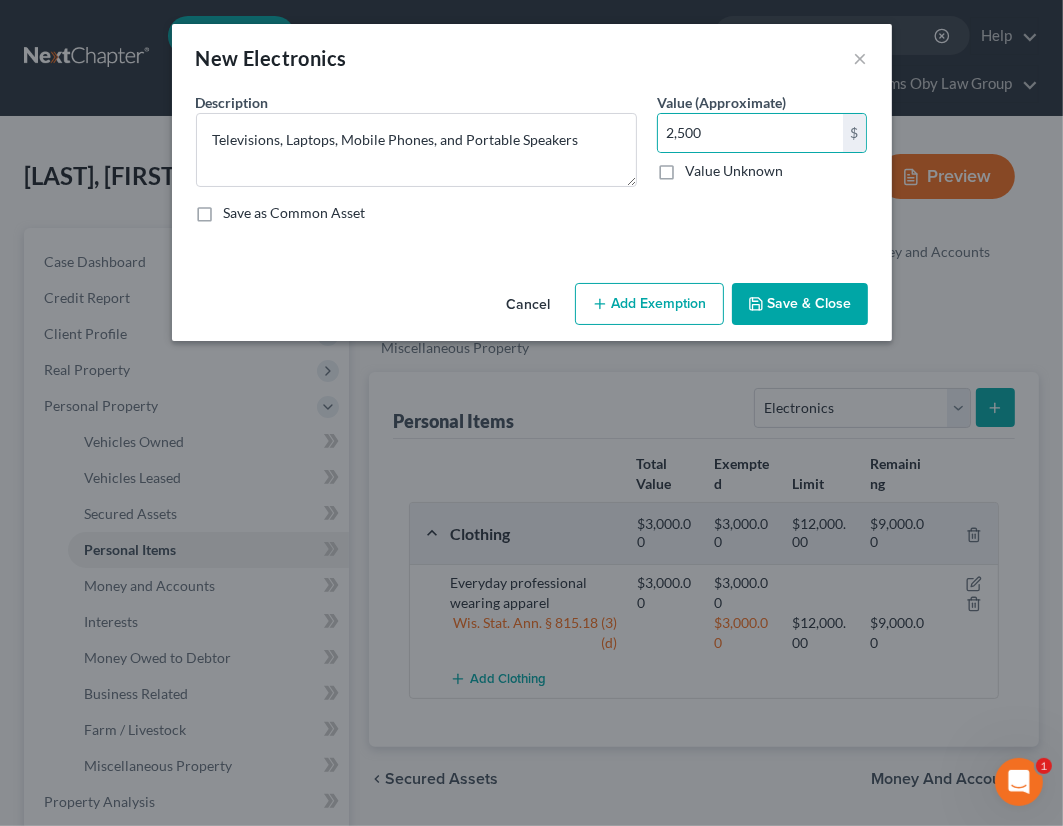 click on "Add Exemption" at bounding box center (649, 304) 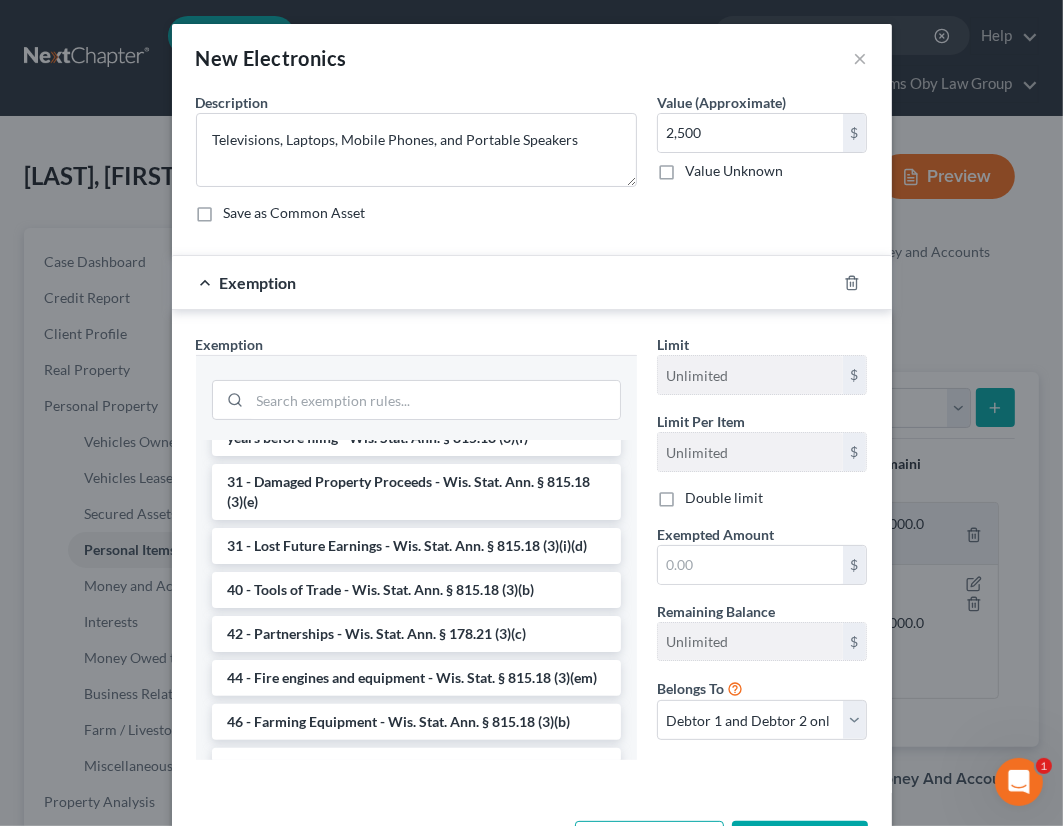 scroll, scrollTop: 2014, scrollLeft: 0, axis: vertical 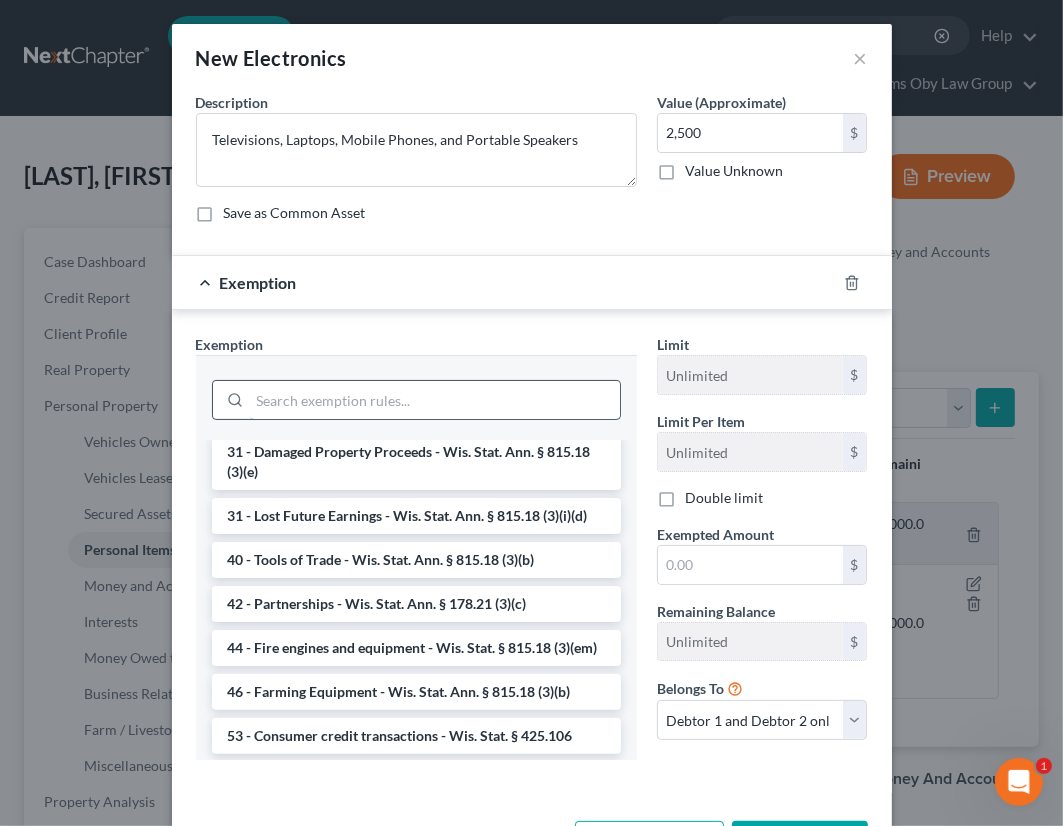 click at bounding box center (435, 400) 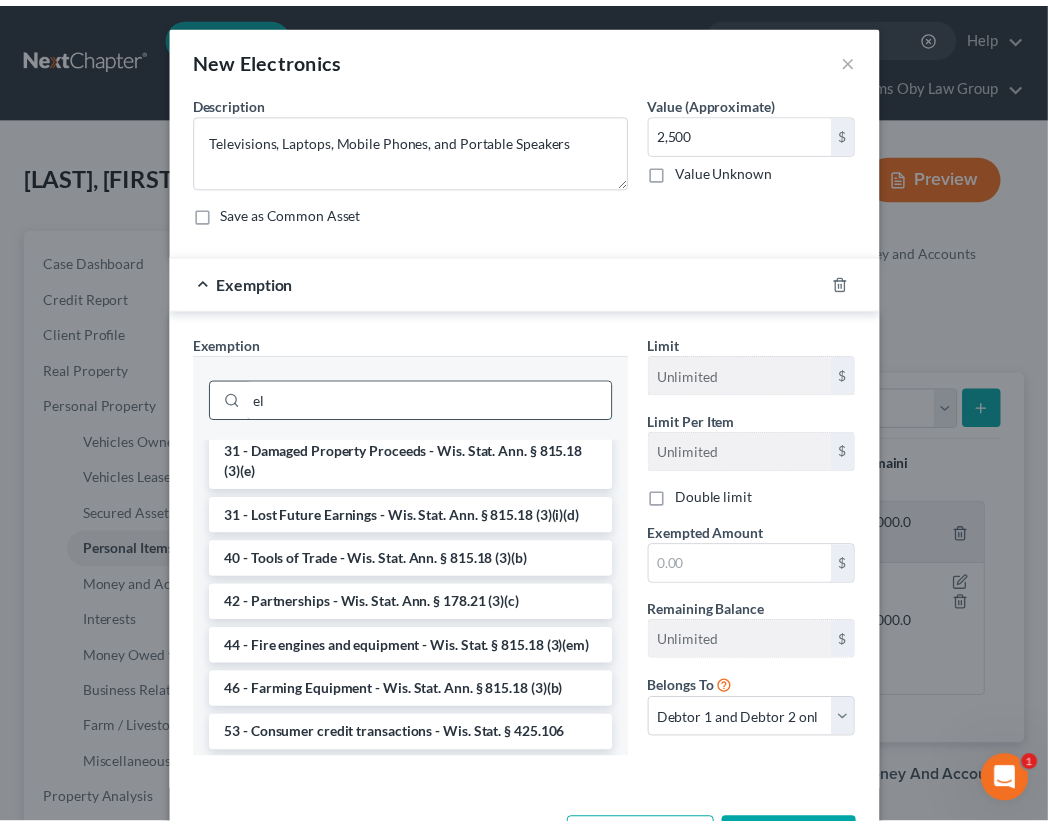 scroll, scrollTop: 0, scrollLeft: 0, axis: both 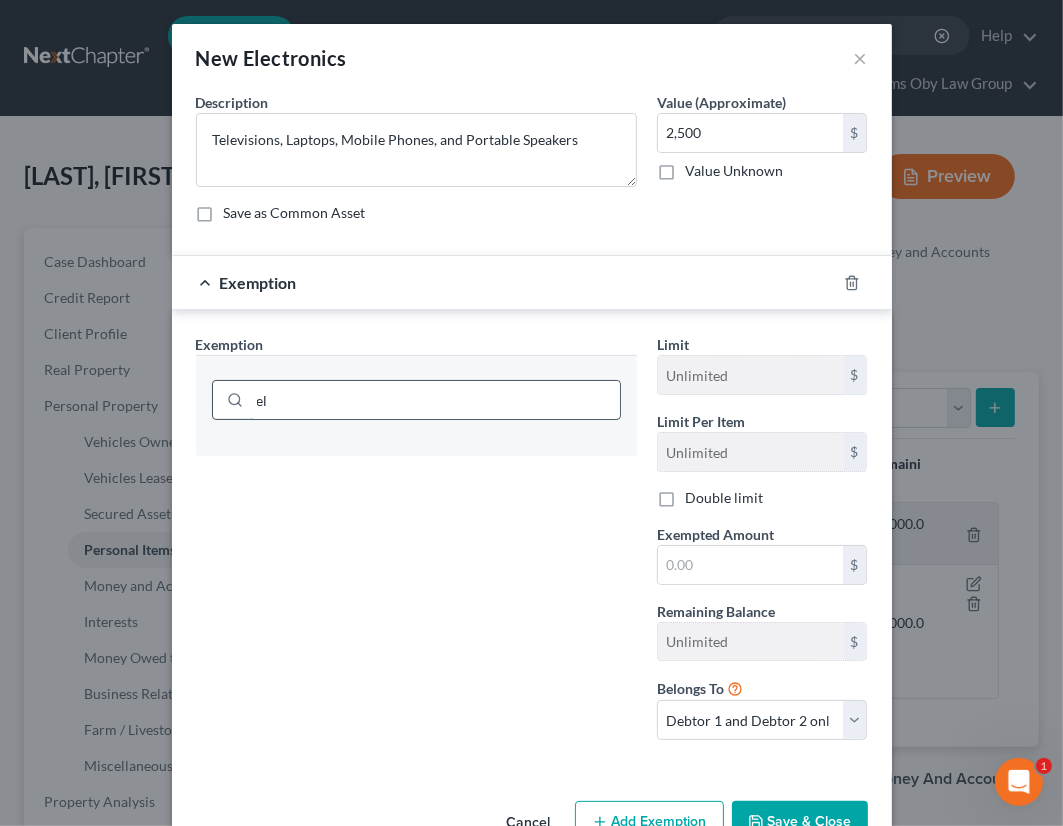 type on "e" 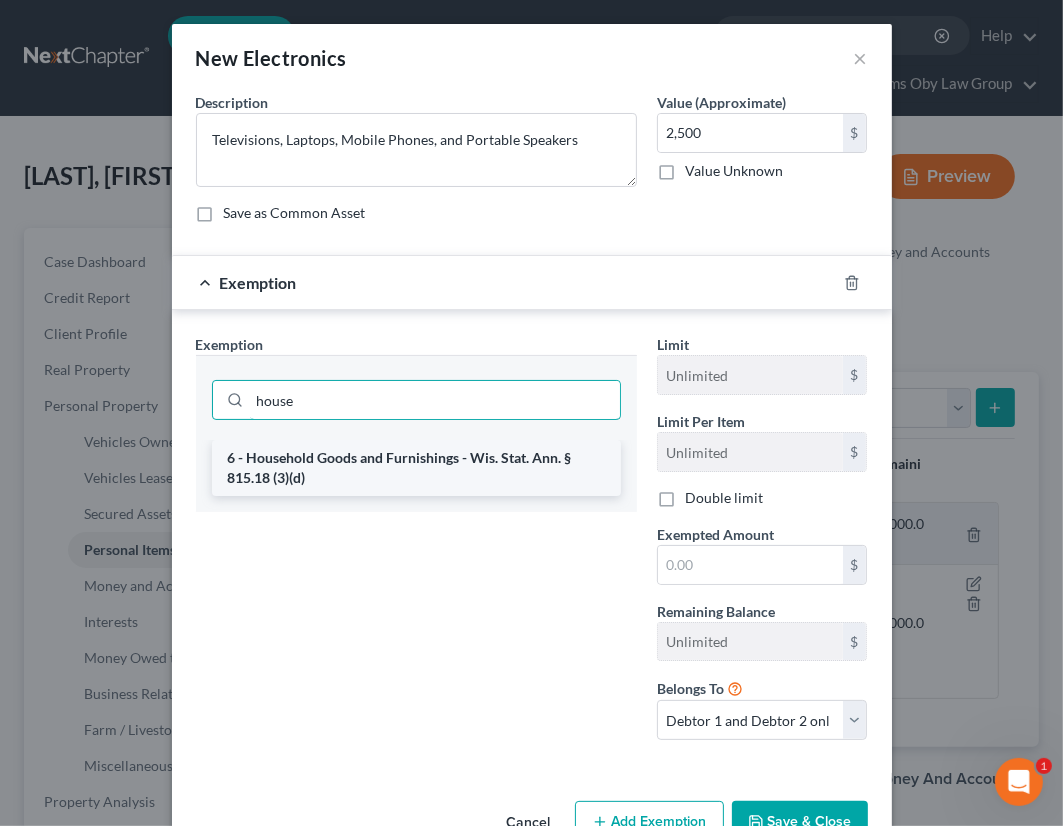 type on "house" 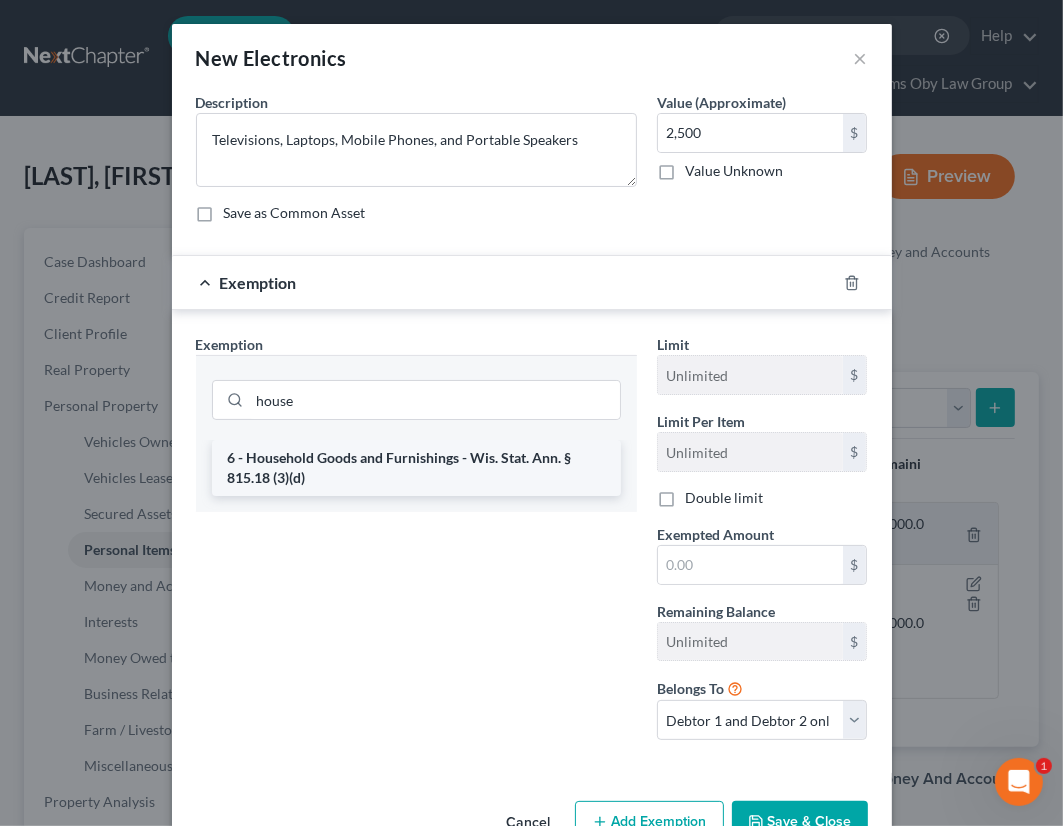 click on "6 - Household Goods and Furnishings - Wis. Stat. Ann. § 815.18 (3)(d)" at bounding box center [416, 468] 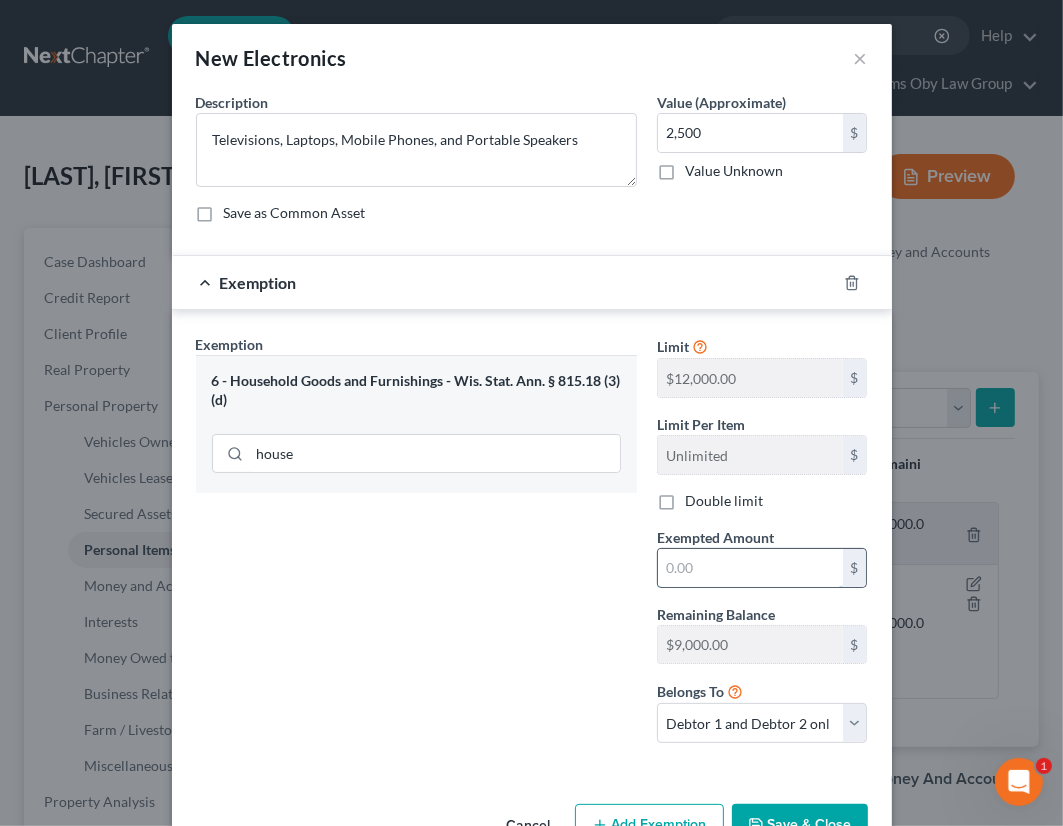 click at bounding box center [750, 568] 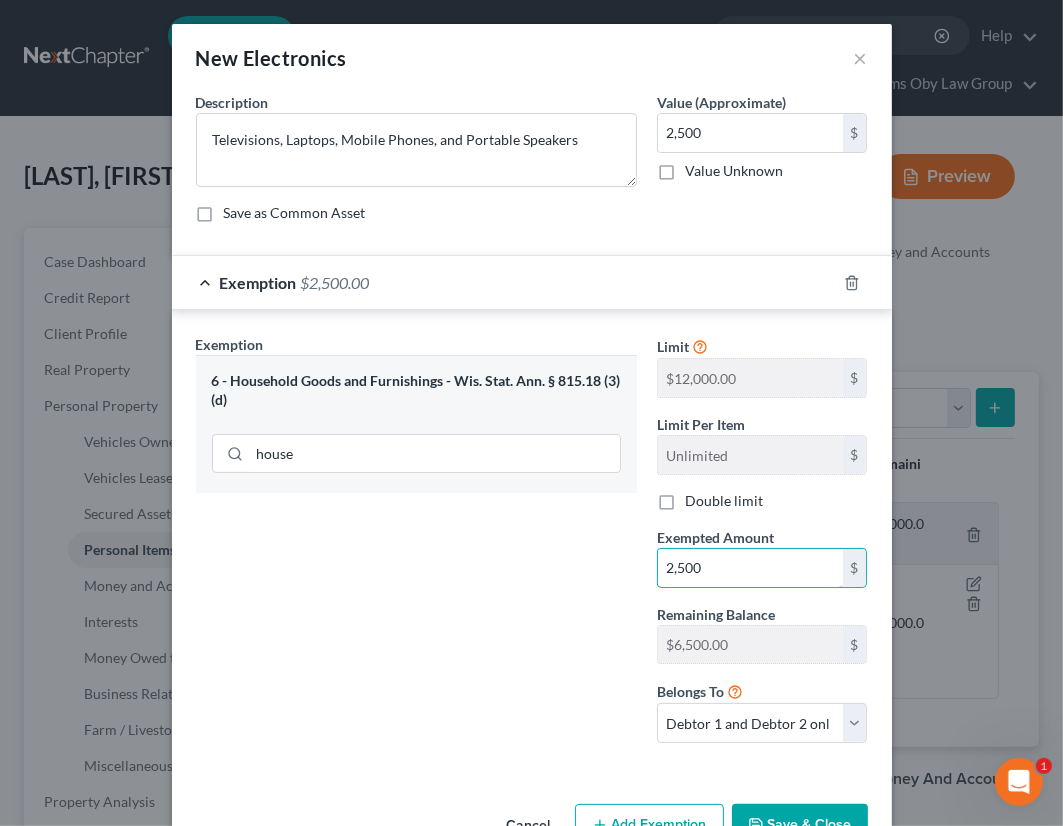 type on "2,500" 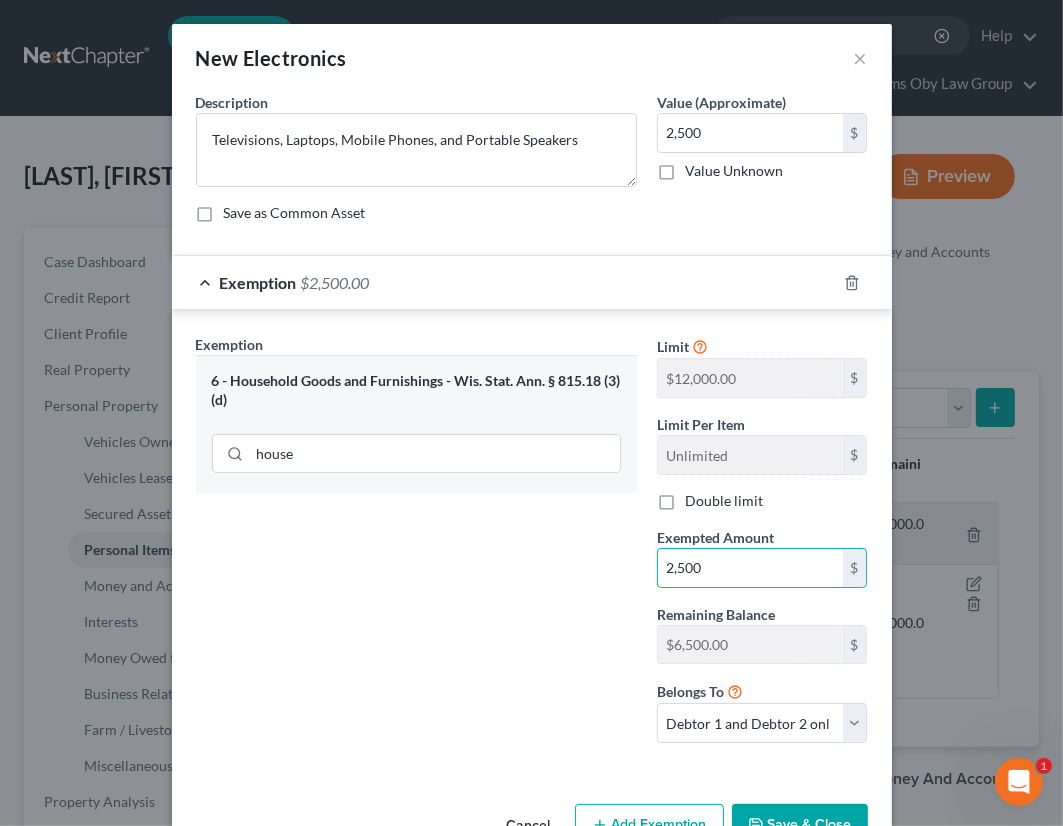 click on "Save & Close" at bounding box center (800, 825) 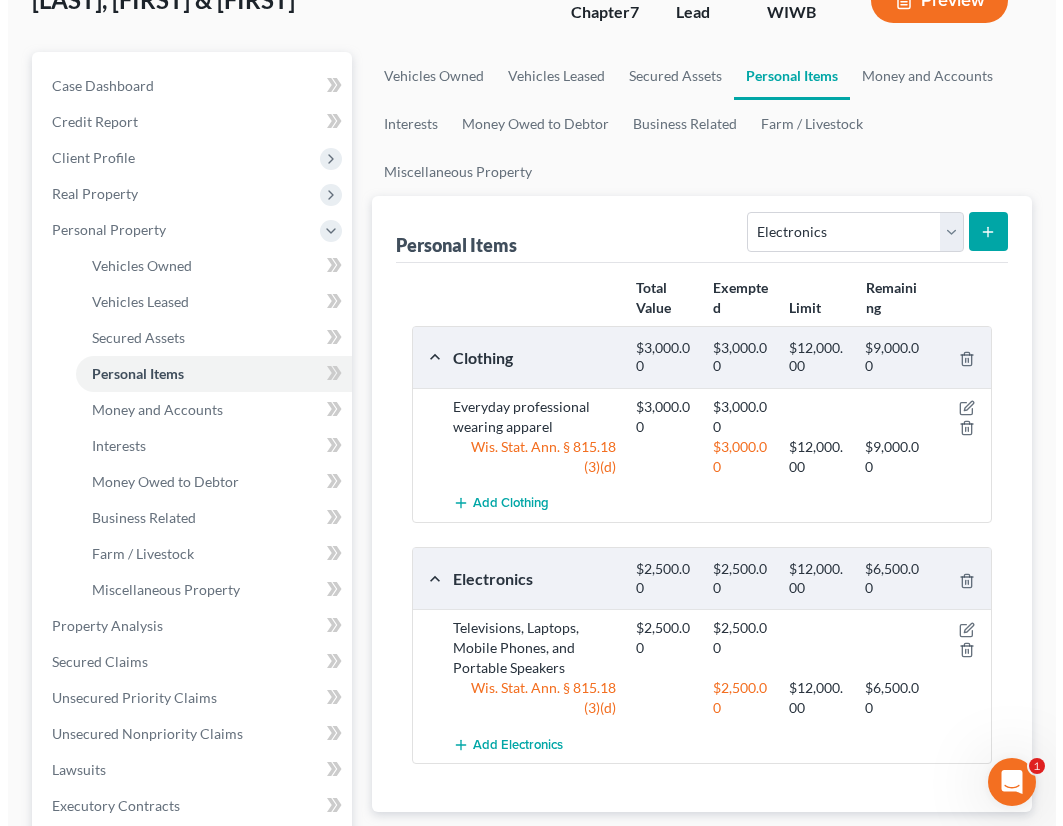 scroll, scrollTop: 171, scrollLeft: 0, axis: vertical 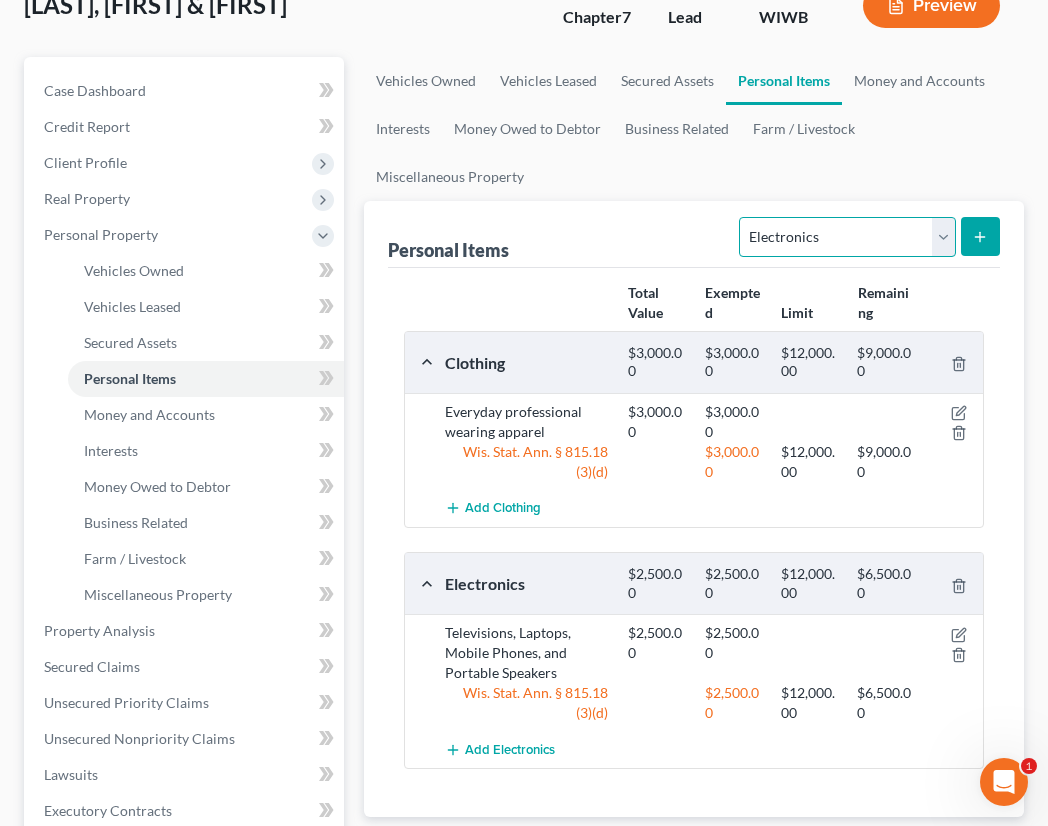 click on "Select Item Type Clothing Collectibles Of Value Electronics Firearms Household Goods Jewelry Other Pet(s) Sports & Hobby Equipment" at bounding box center [847, 237] 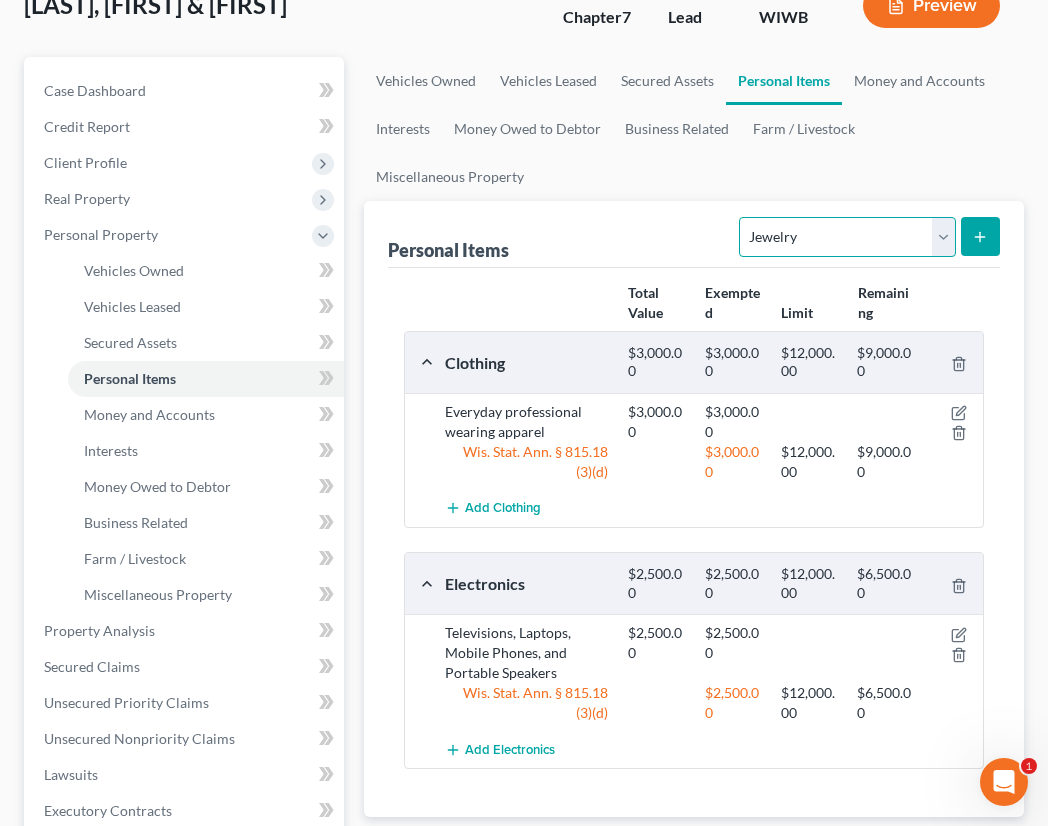 click on "Select Item Type Clothing Collectibles Of Value Electronics Firearms Household Goods Jewelry Other Pet(s) Sports & Hobby Equipment" at bounding box center [847, 237] 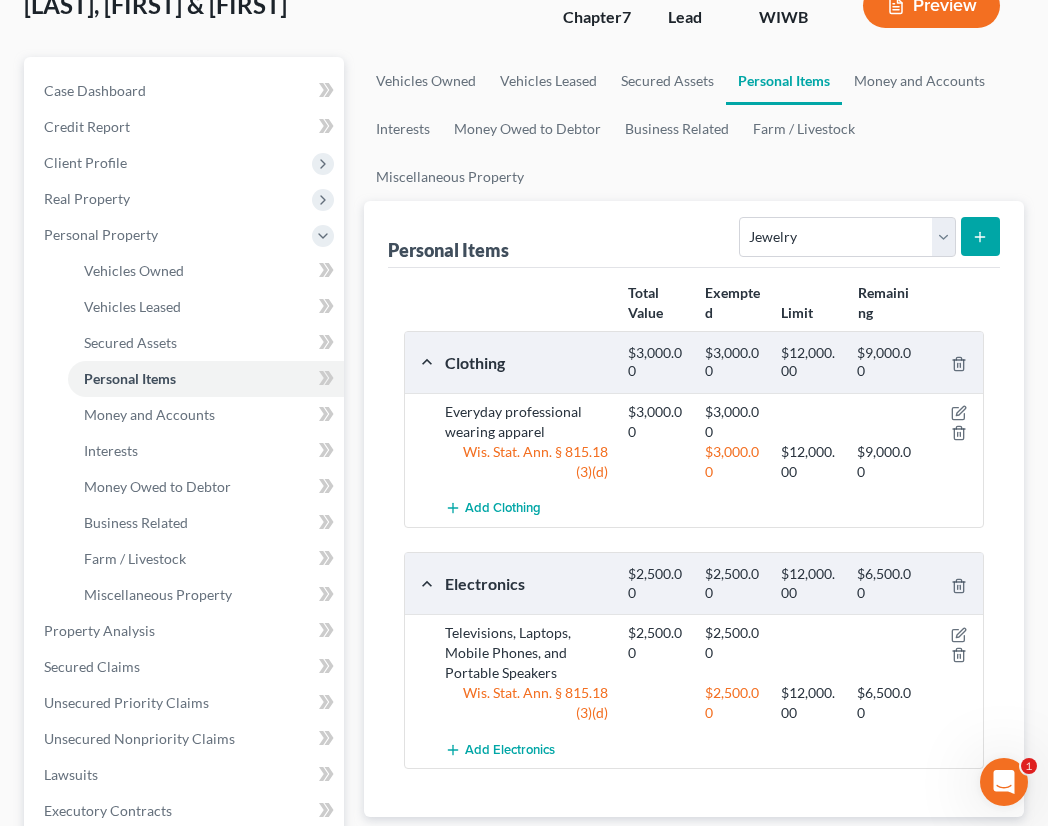 click 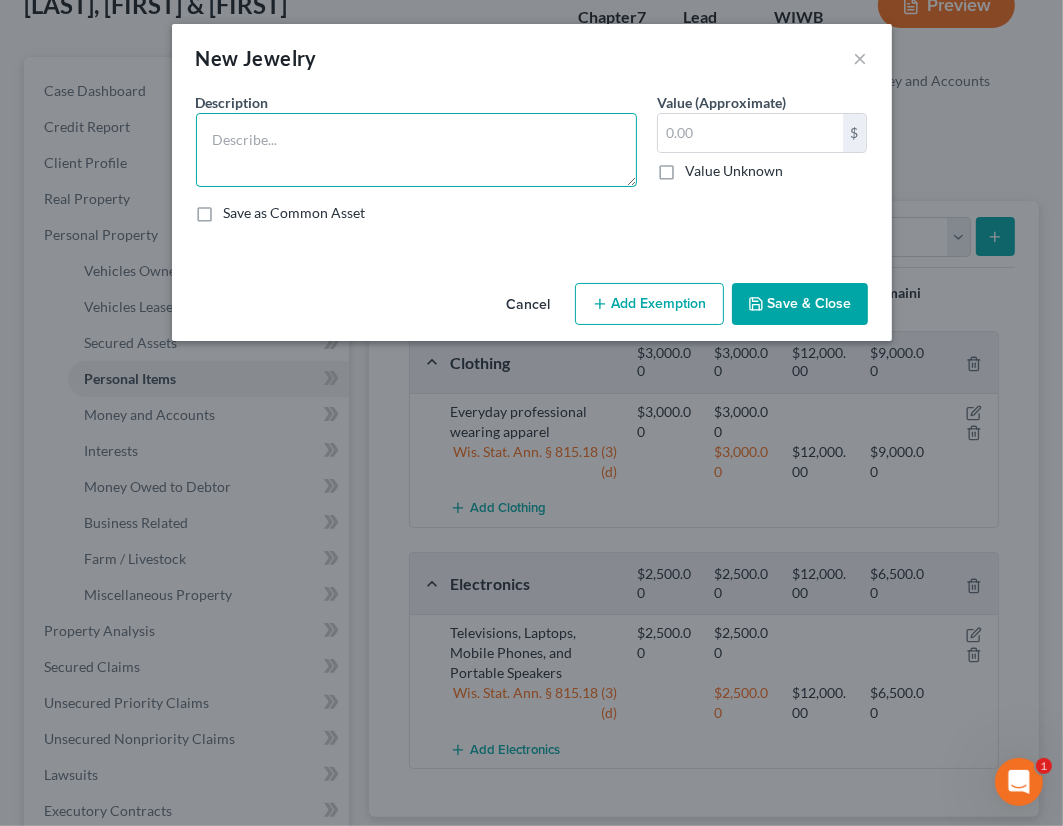 click at bounding box center (416, 150) 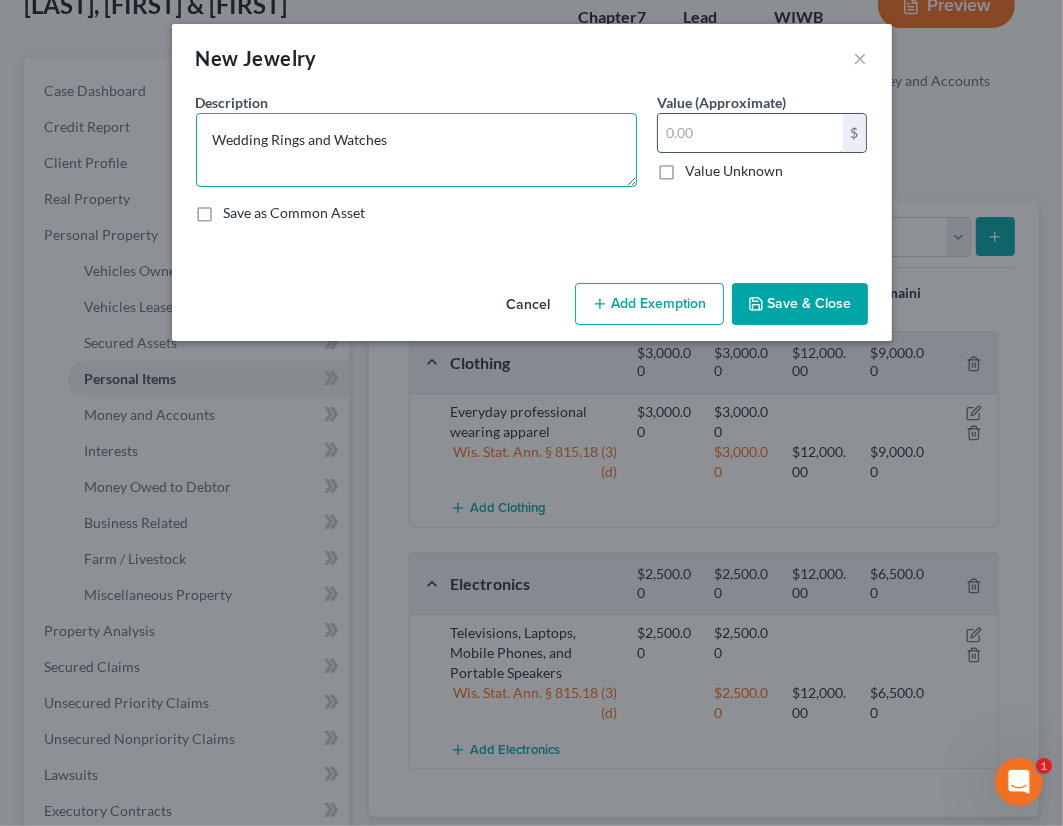 type on "Wedding Rings and Watches" 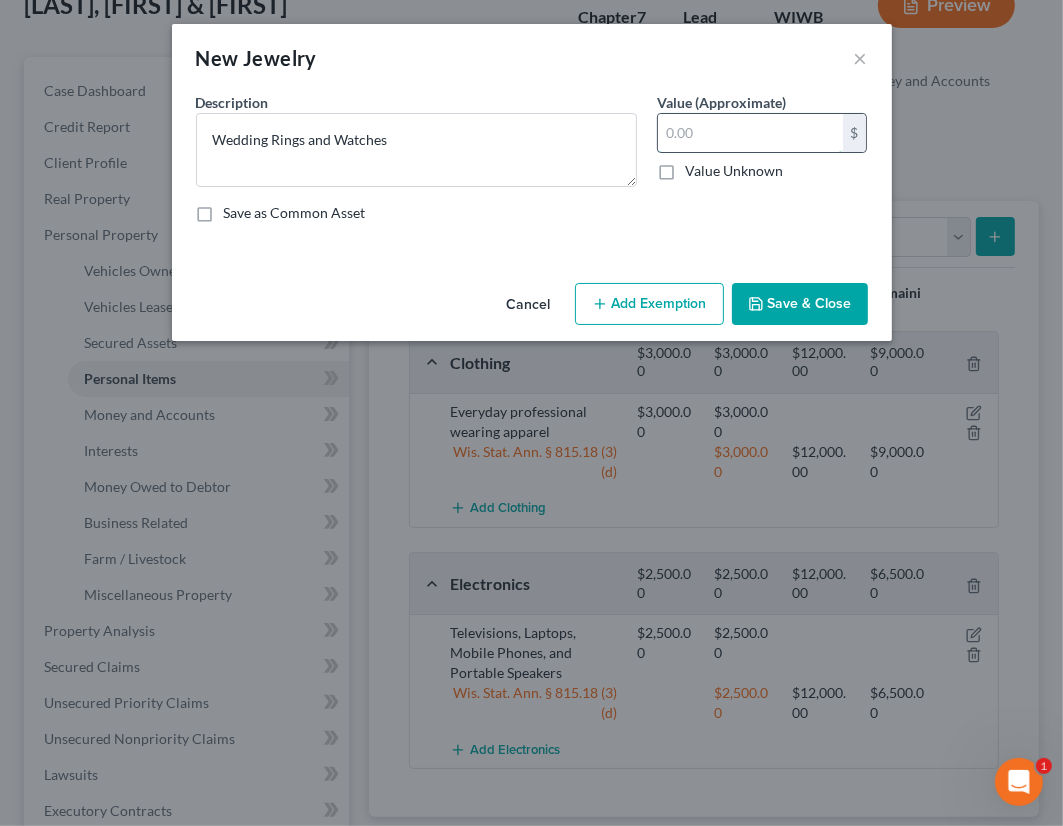 click at bounding box center (750, 133) 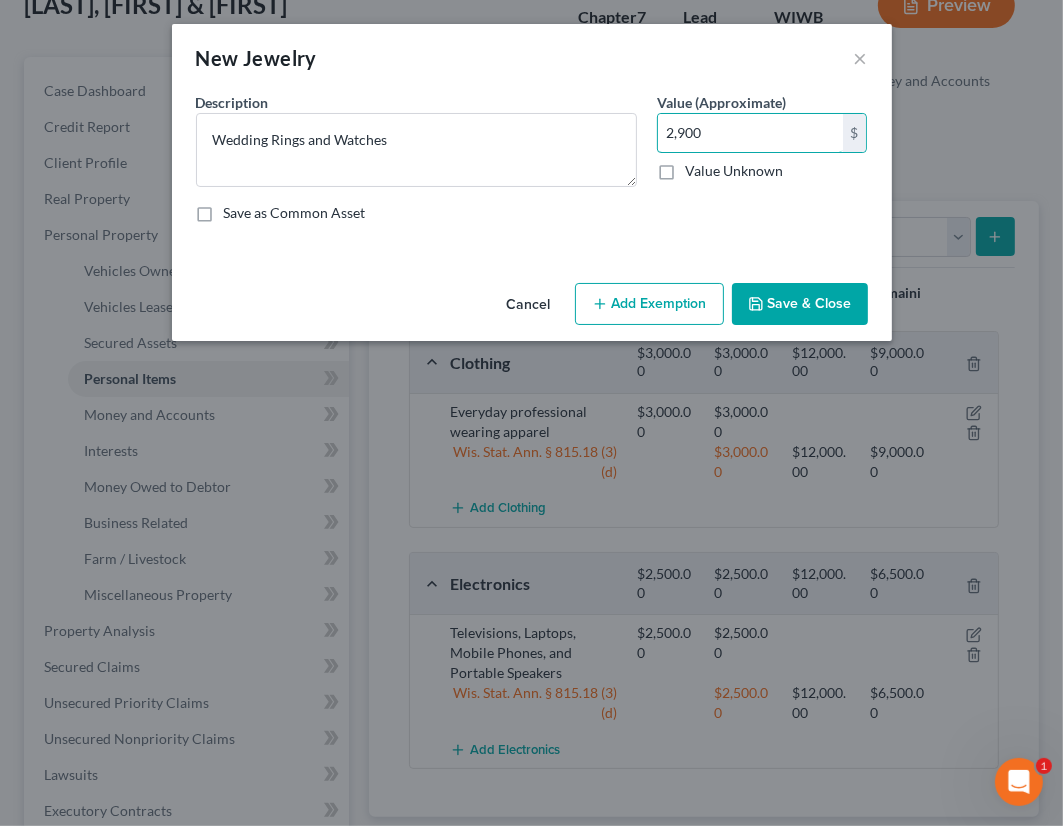 type on "2,900" 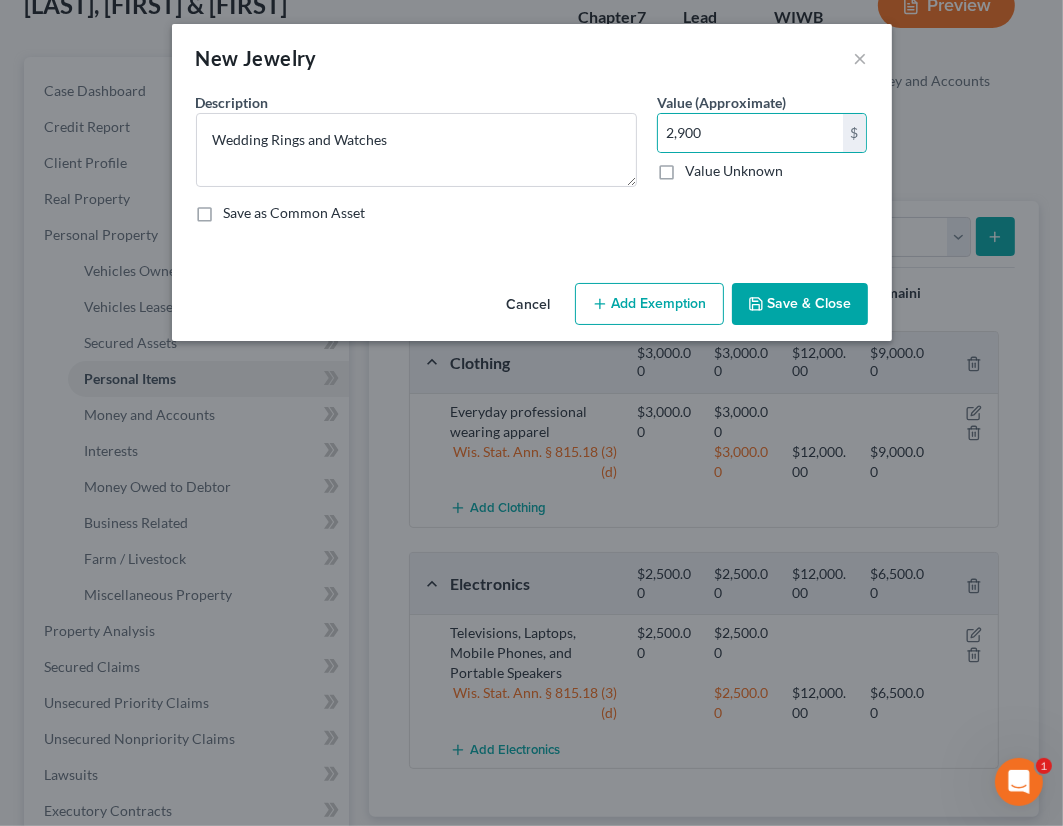 click on "Add Exemption" at bounding box center (649, 304) 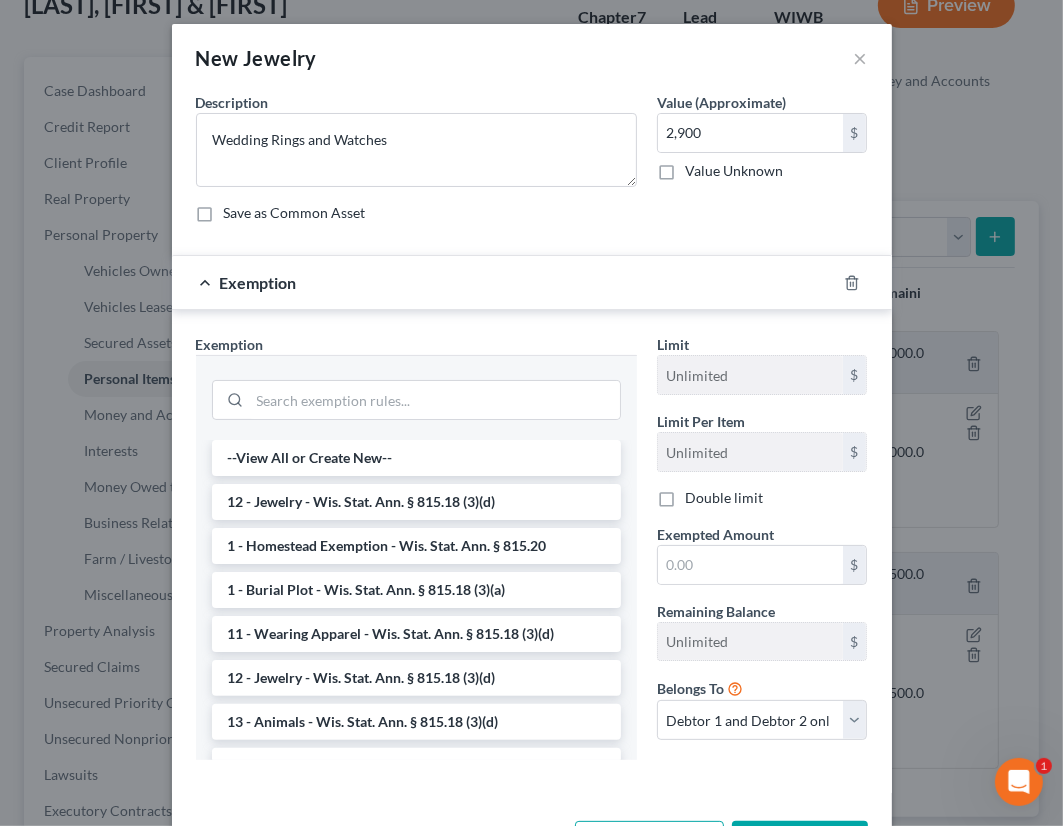 click on "12 - Jewelry - Wis. Stat. Ann. § 815.18 (3)(d)" at bounding box center (416, 502) 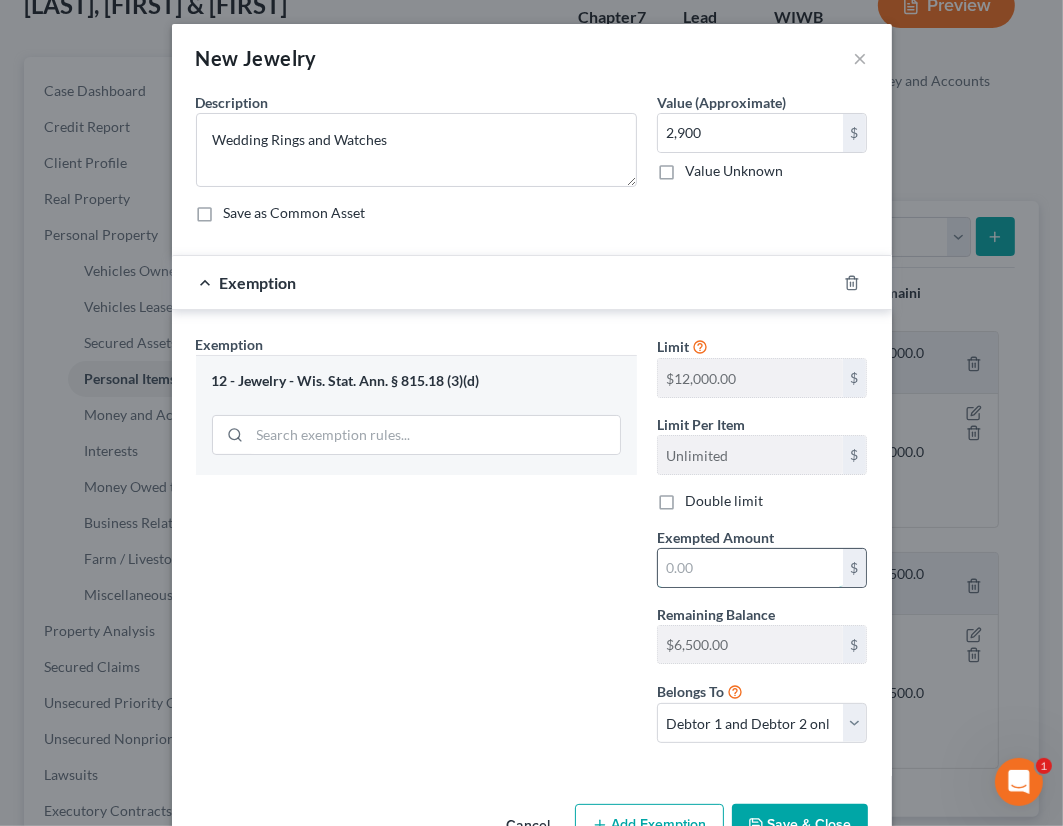 click at bounding box center (750, 568) 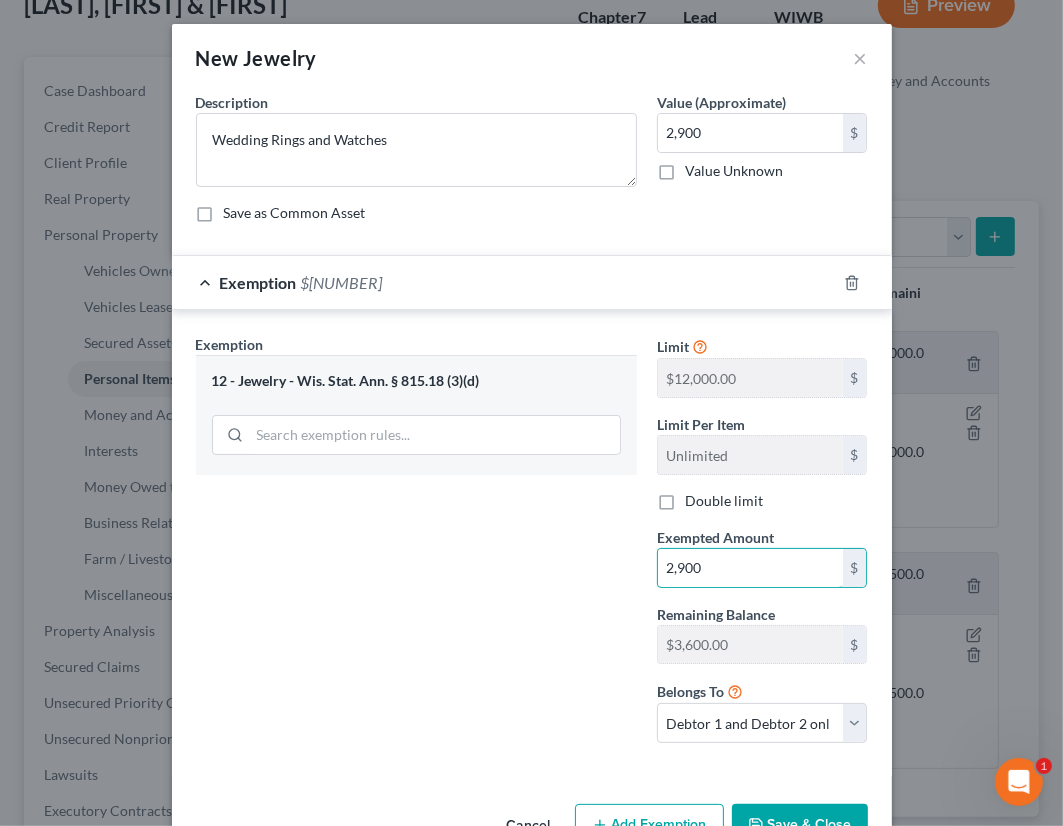 type on "2,900" 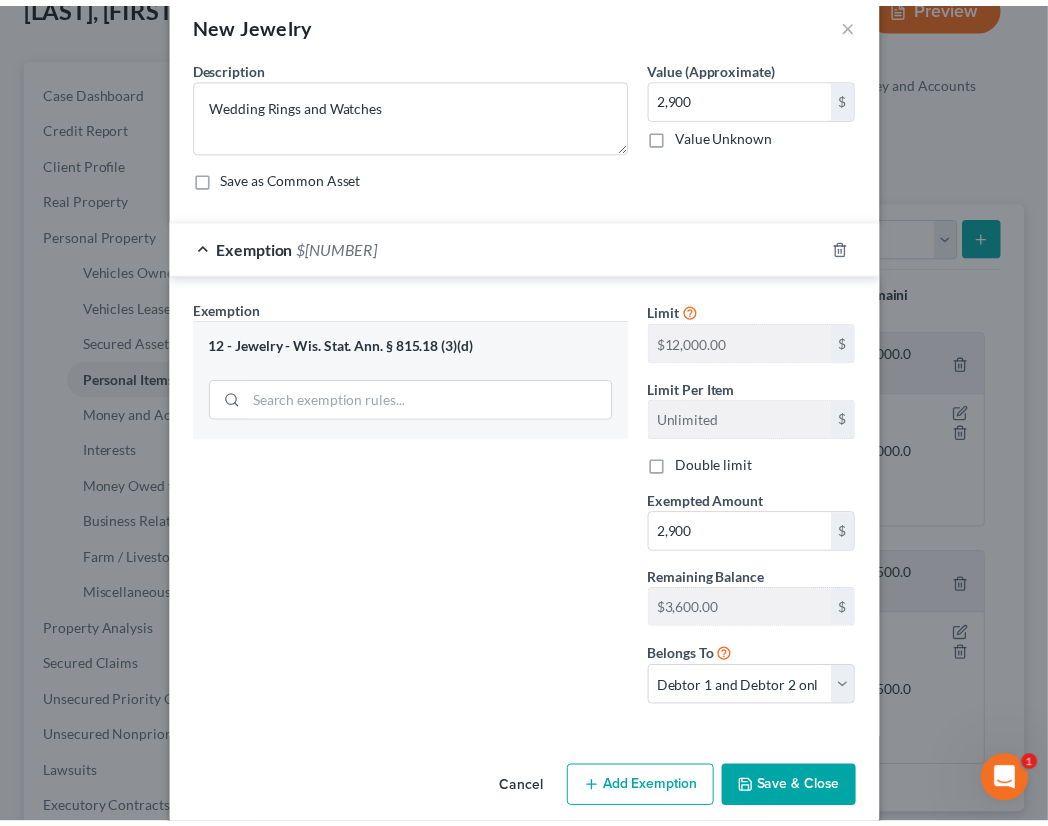 scroll, scrollTop: 58, scrollLeft: 0, axis: vertical 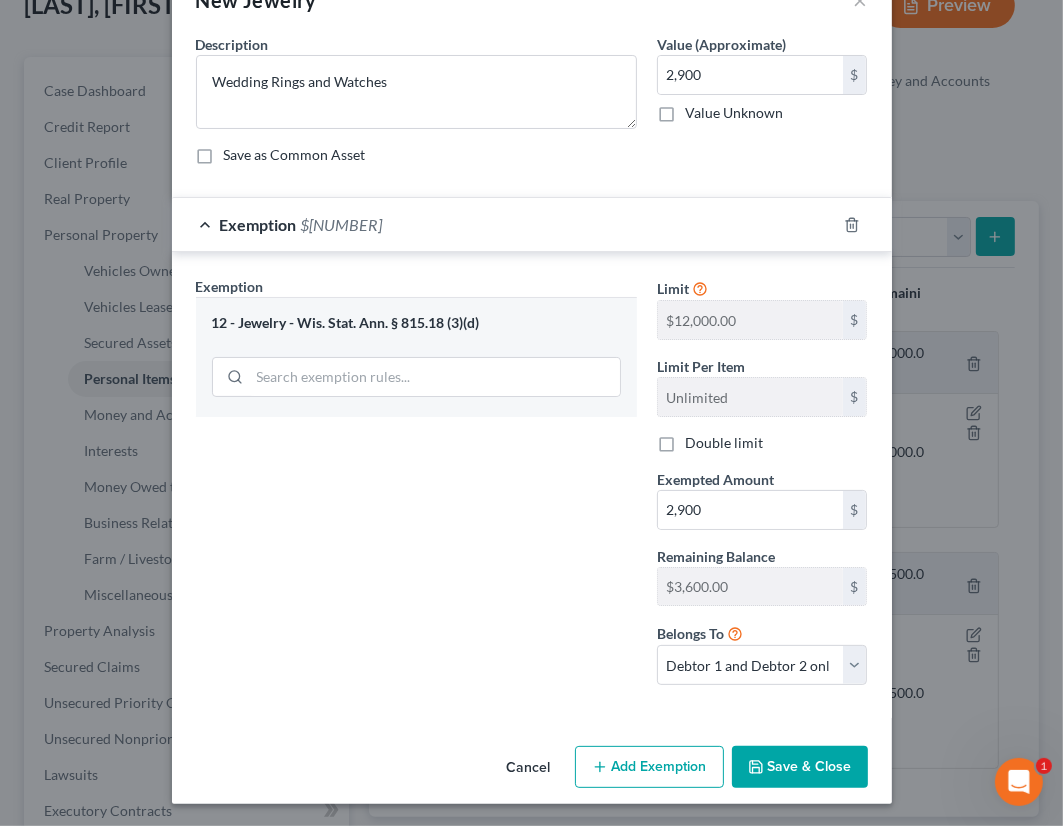 click on "Save & Close" at bounding box center [800, 767] 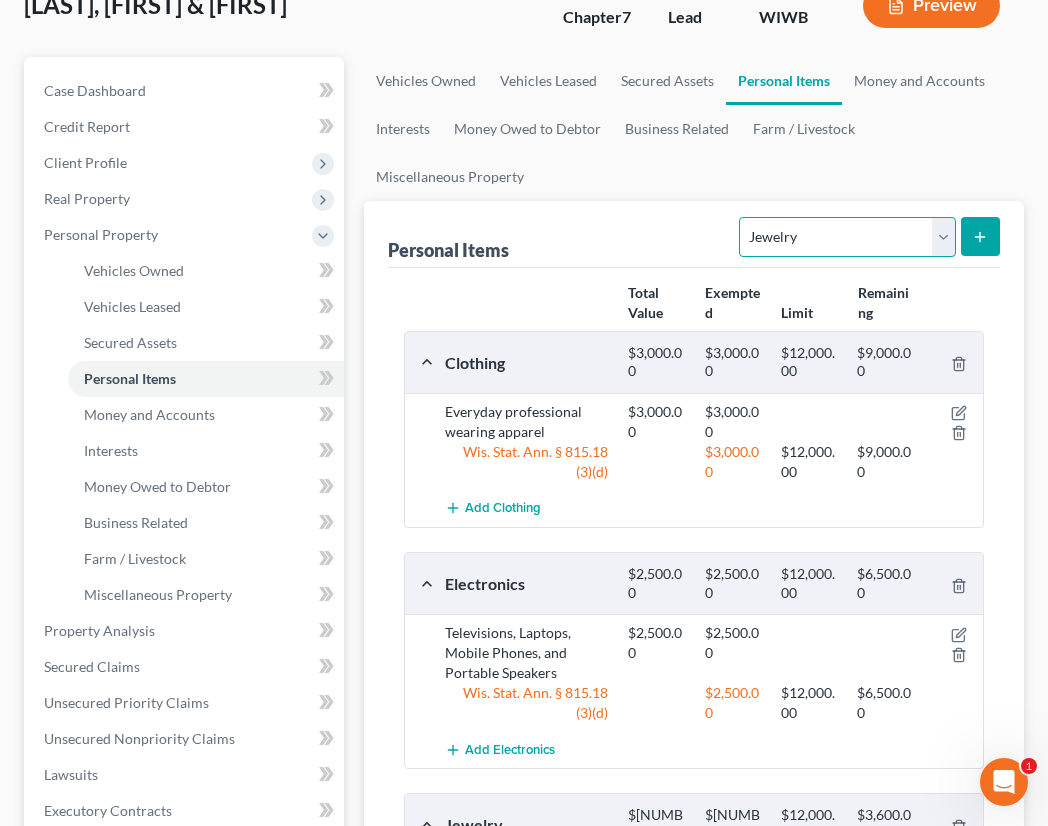 click on "Select Item Type Clothing Collectibles Of Value Electronics Firearms Household Goods Jewelry Other Pet(s) Sports & Hobby Equipment" at bounding box center [847, 237] 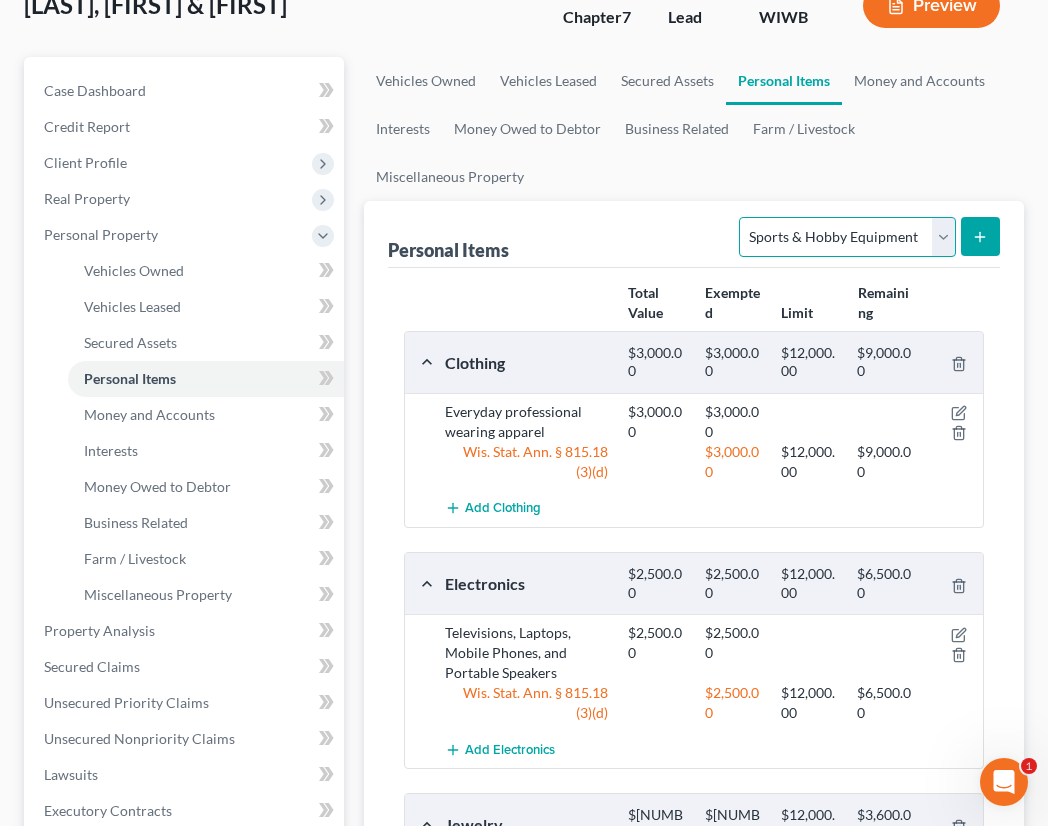 click on "Select Item Type Clothing Collectibles Of Value Electronics Firearms Household Goods Jewelry Other Pet(s) Sports & Hobby Equipment" at bounding box center [847, 237] 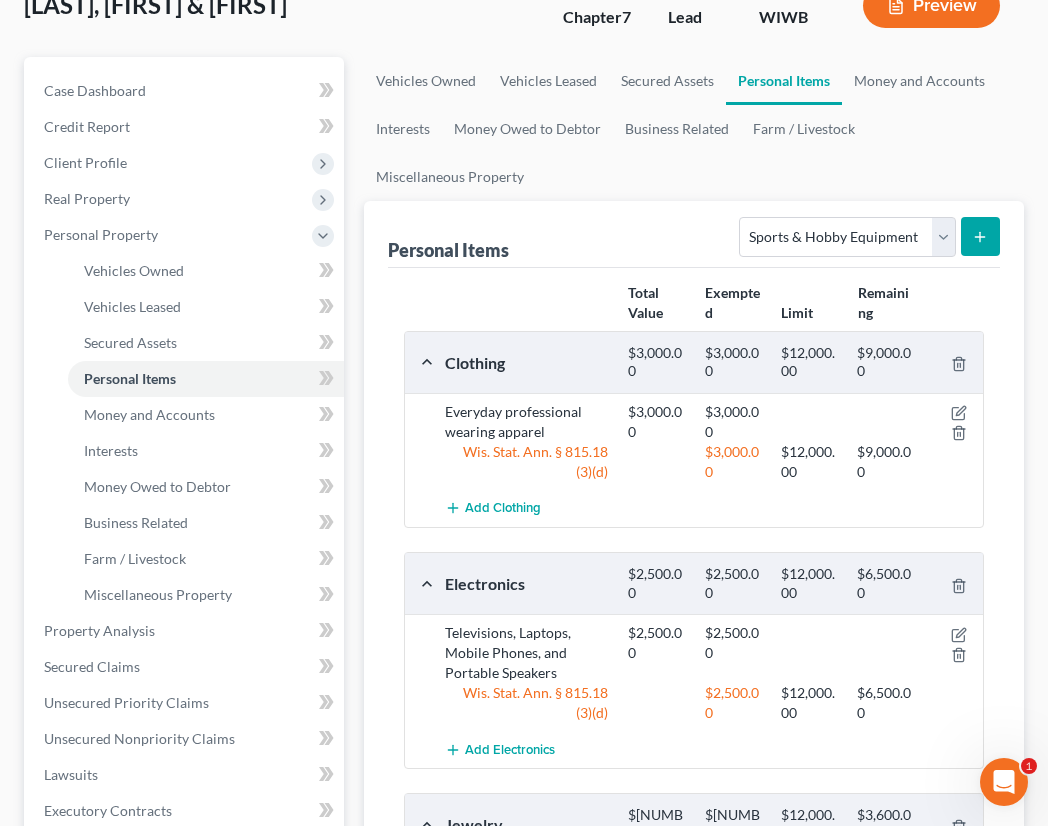 click 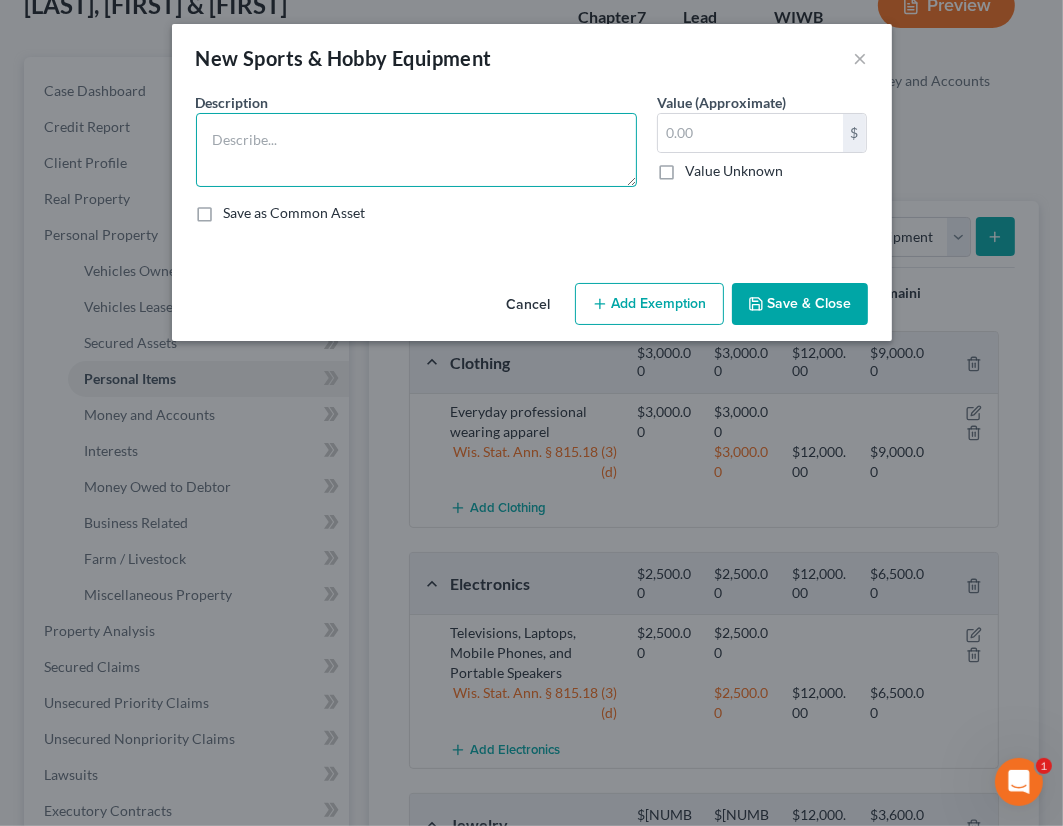 click at bounding box center (416, 150) 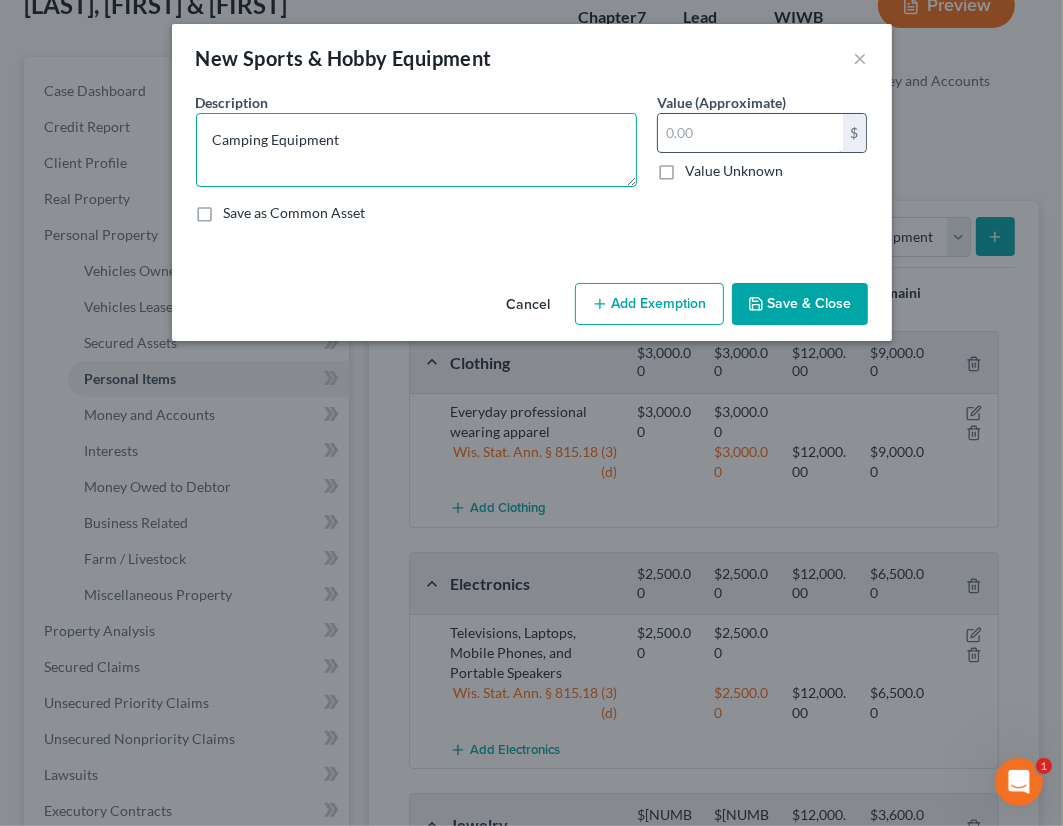 type on "Camping Equipment" 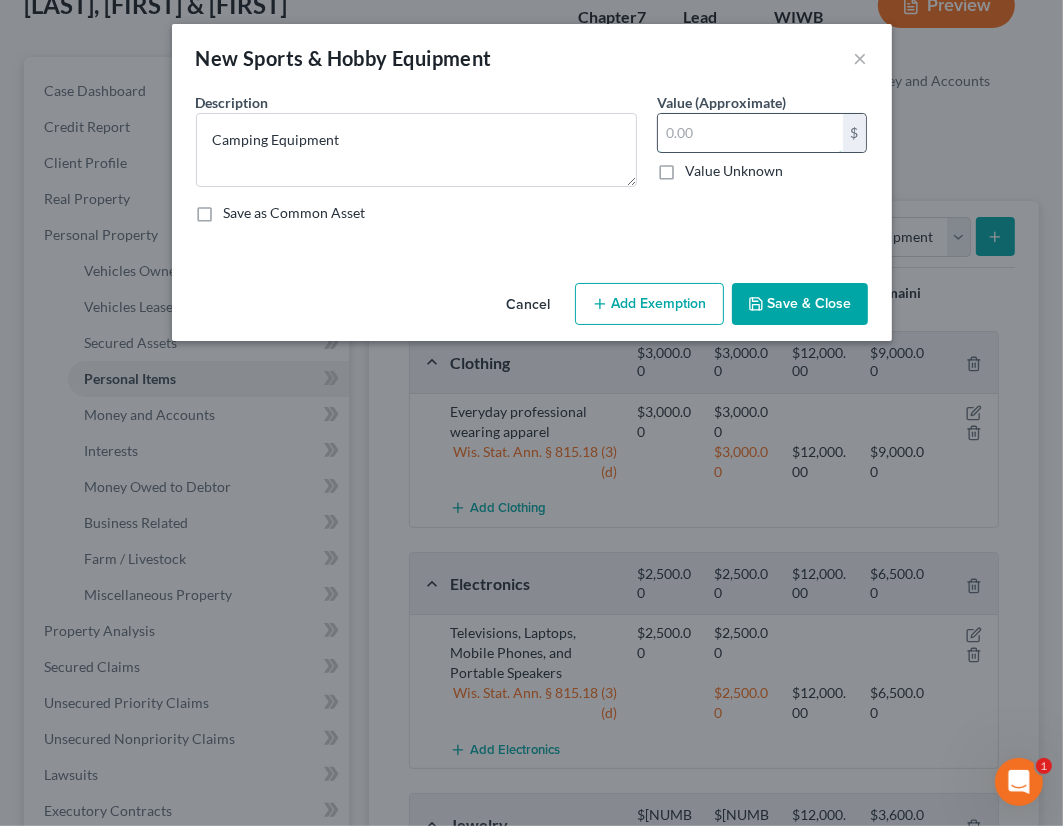 click at bounding box center (750, 133) 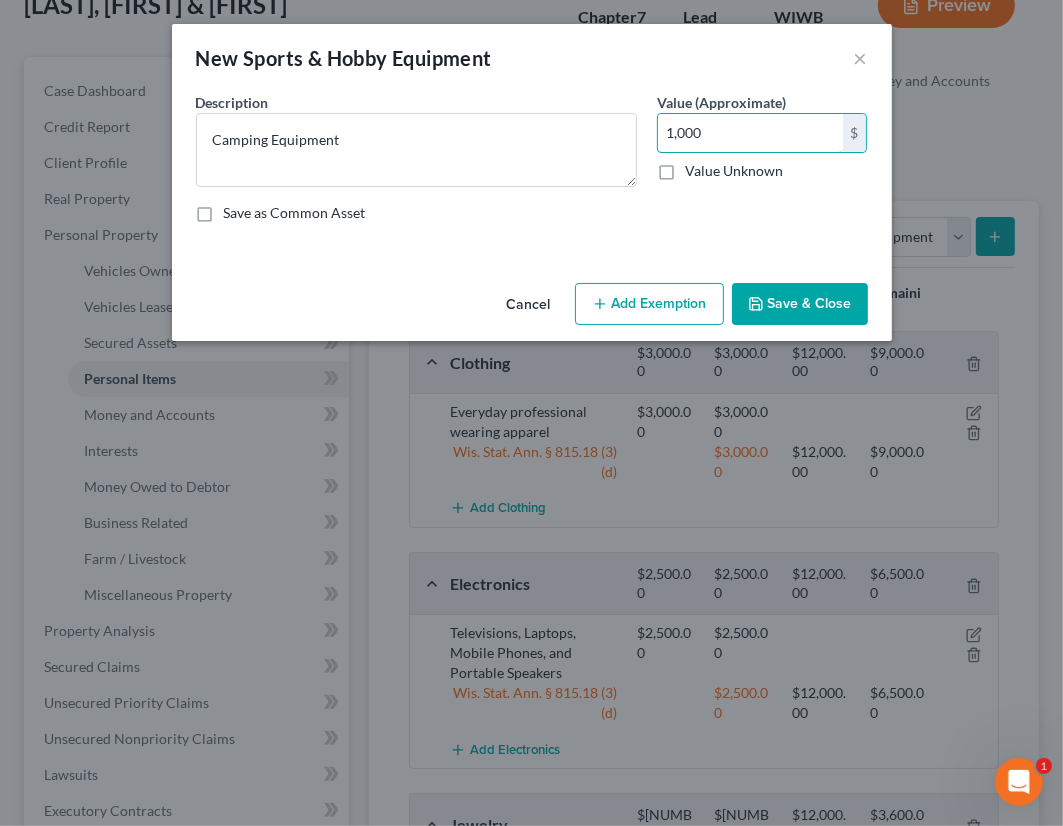 type on "1,000" 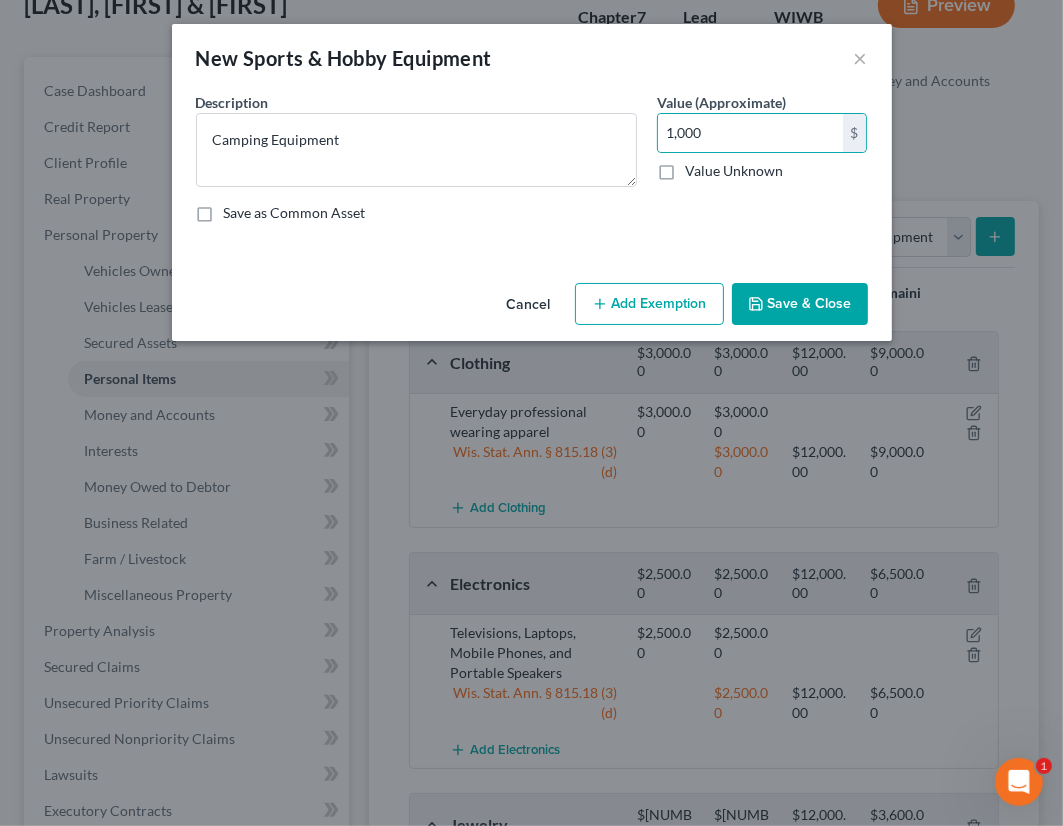 click on "Save & Close" at bounding box center [800, 304] 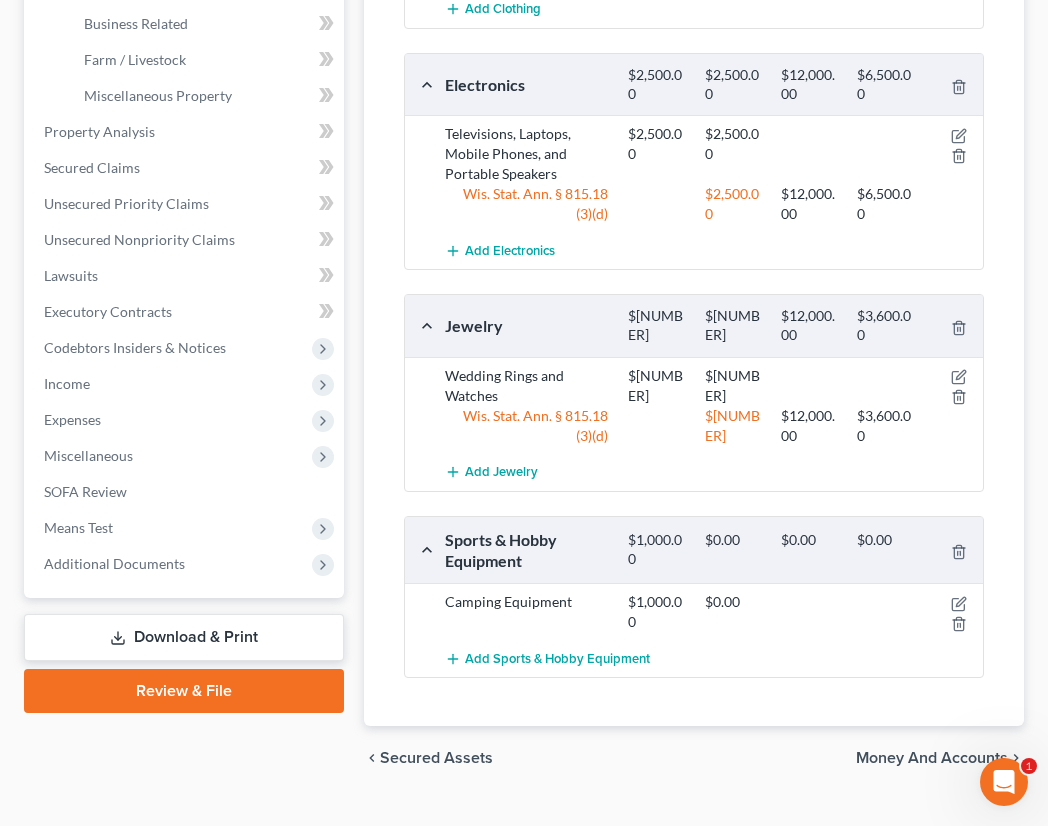 scroll, scrollTop: 667, scrollLeft: 0, axis: vertical 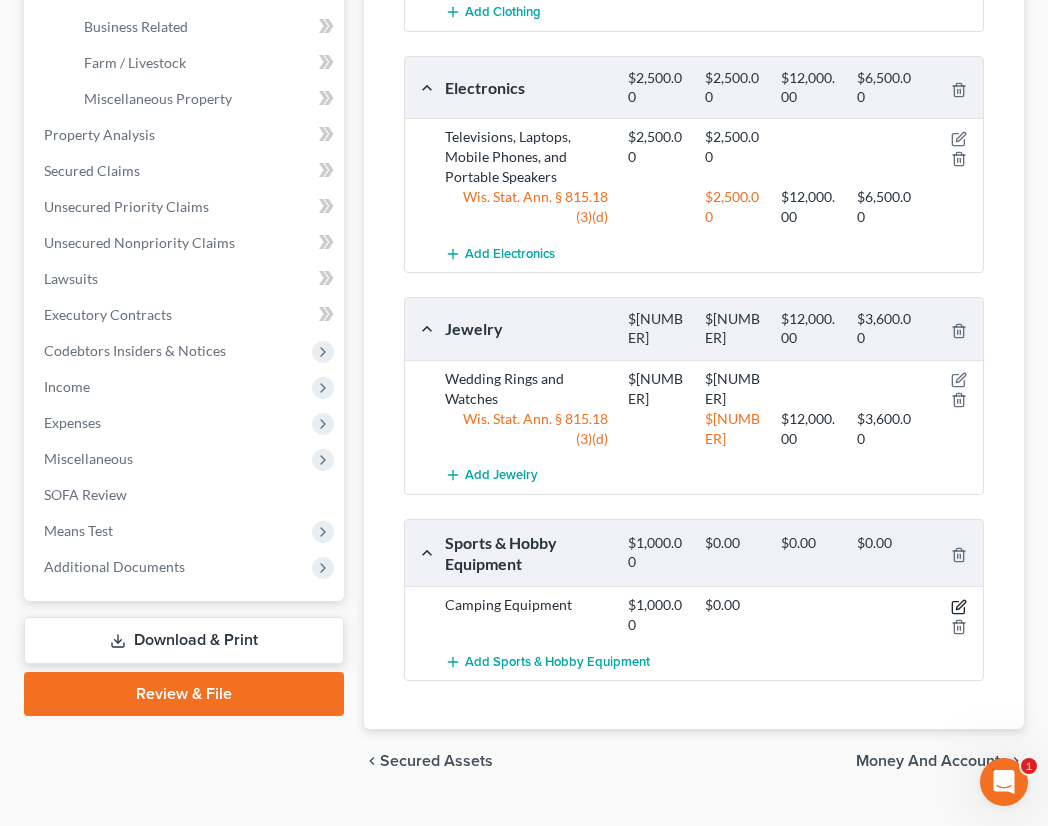 click 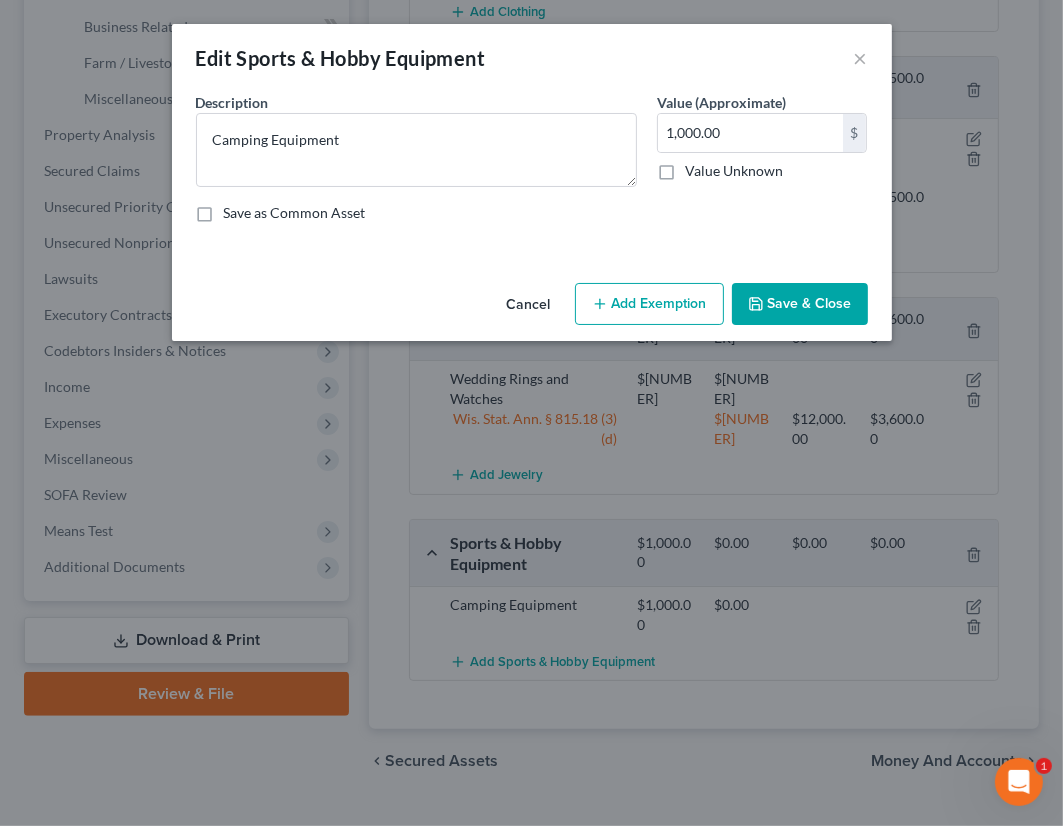 click on "Add Exemption" at bounding box center [649, 304] 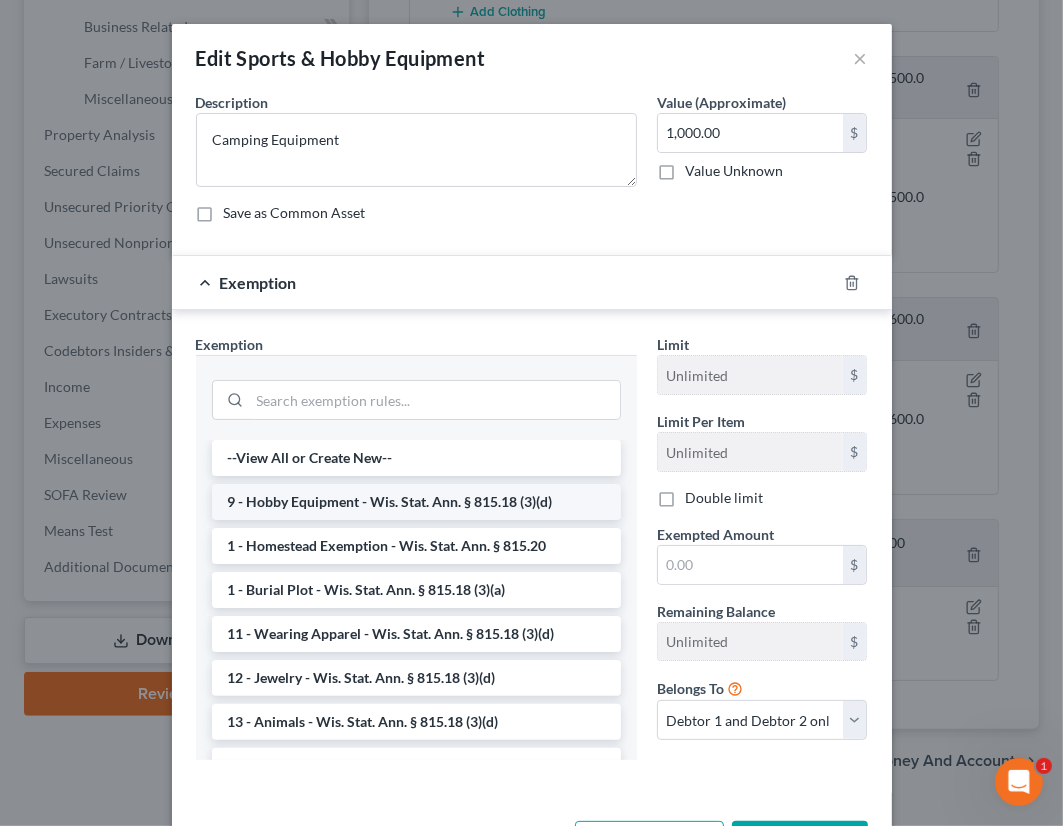 click on "9 - Hobby Equipment - Wis. Stat. Ann. § 815.18 (3)(d)" at bounding box center (416, 502) 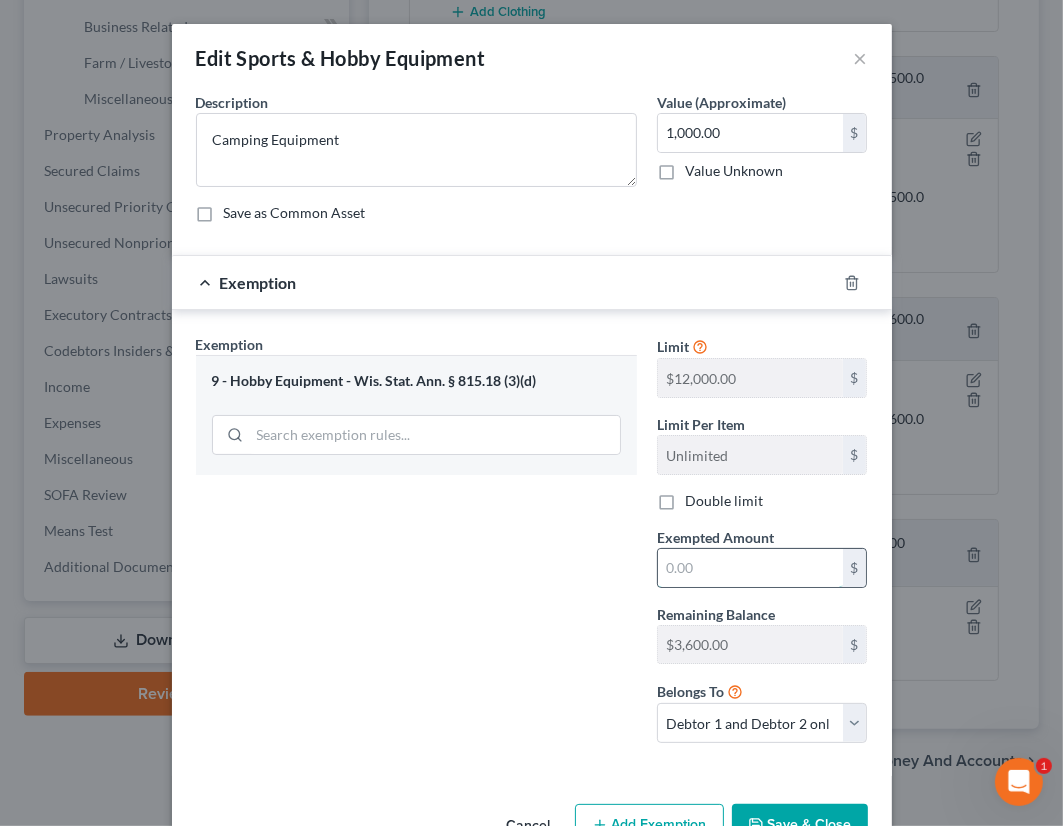 click at bounding box center (750, 568) 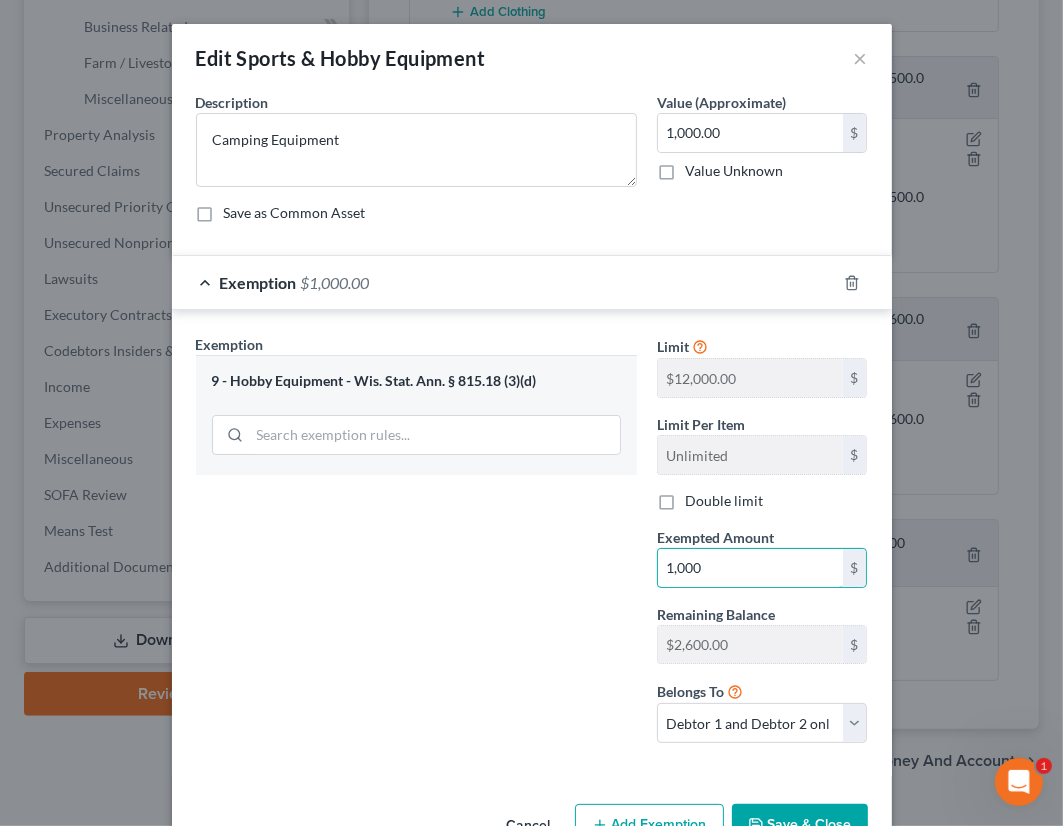 type on "1,000" 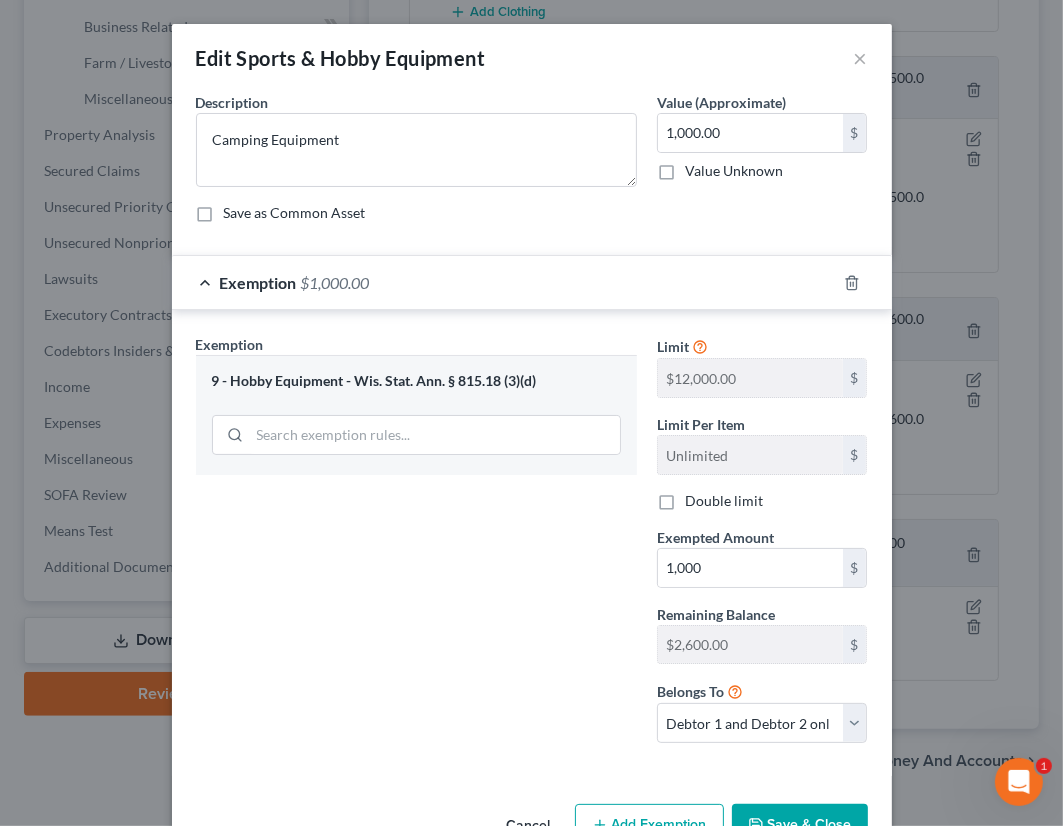 click on "Save & Close" at bounding box center [800, 825] 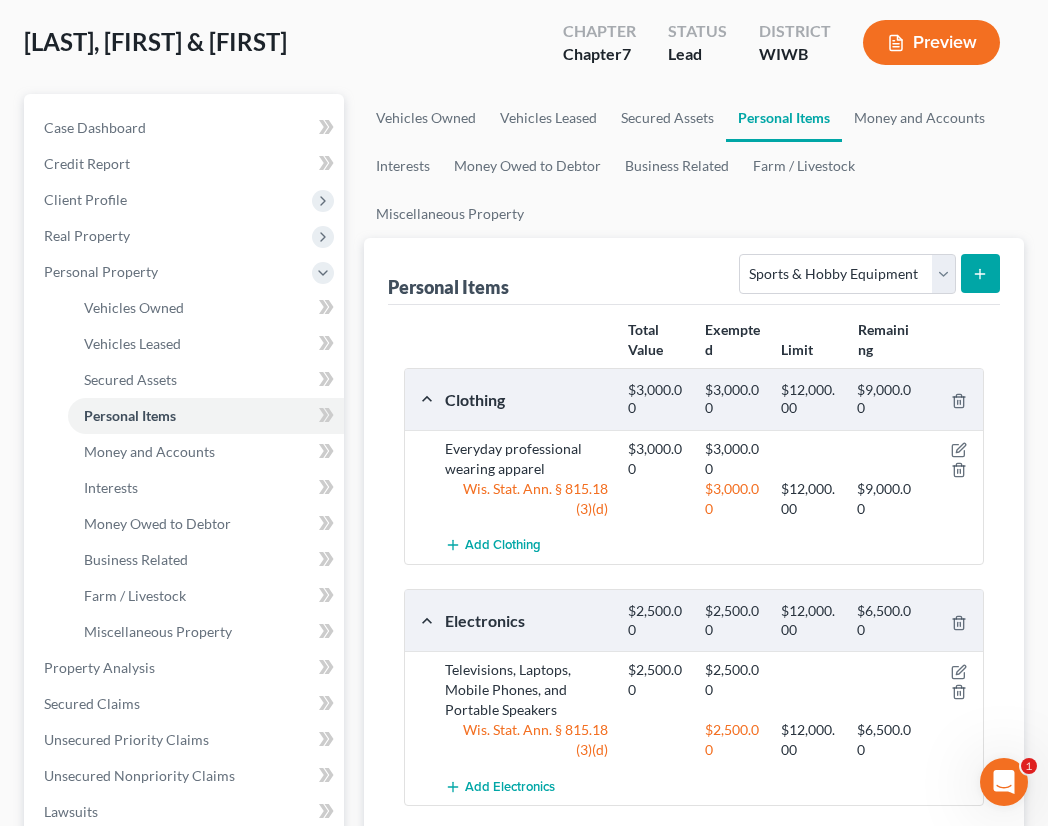 scroll, scrollTop: 140, scrollLeft: 0, axis: vertical 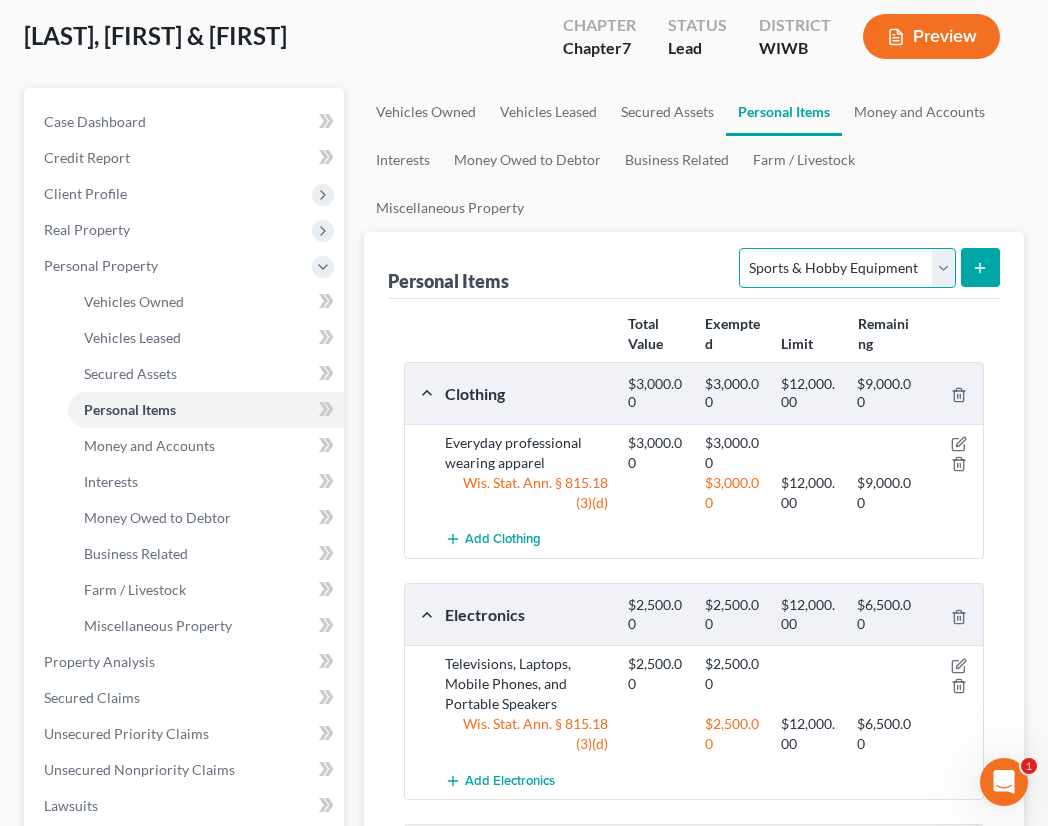click on "Select Item Type Clothing Collectibles Of Value Electronics Firearms Household Goods Jewelry Other Pet(s) Sports & Hobby Equipment" at bounding box center (847, 268) 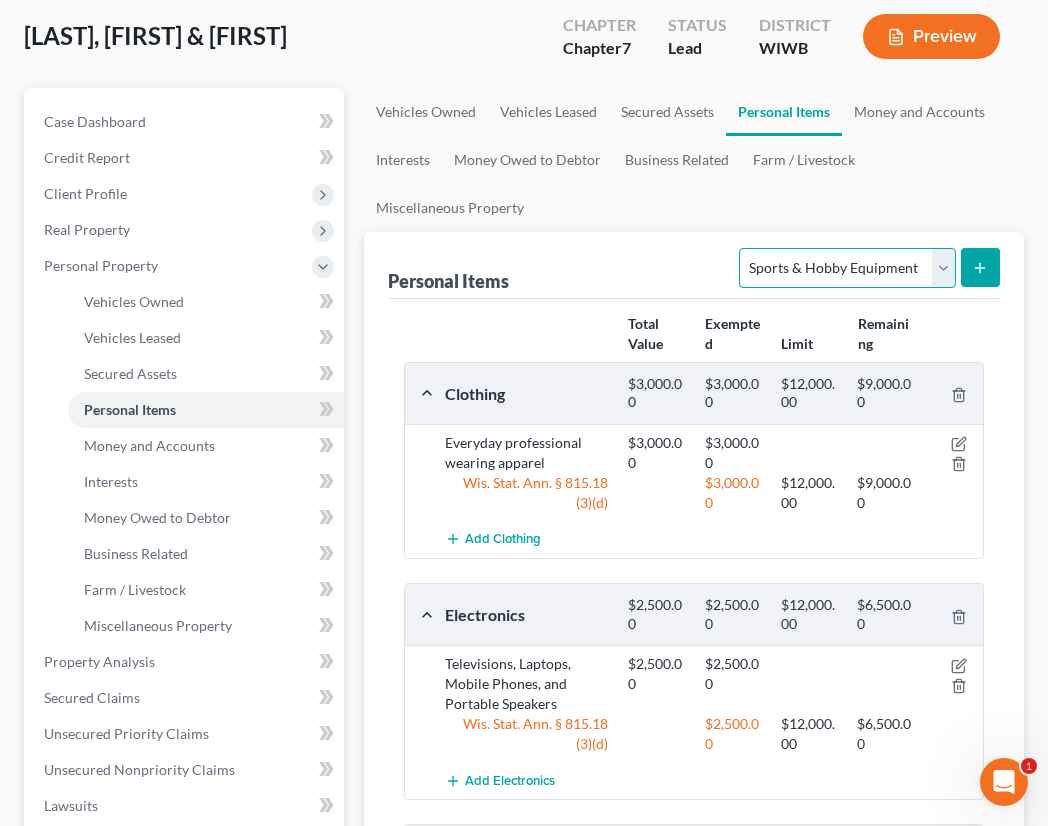 select on "household_goods" 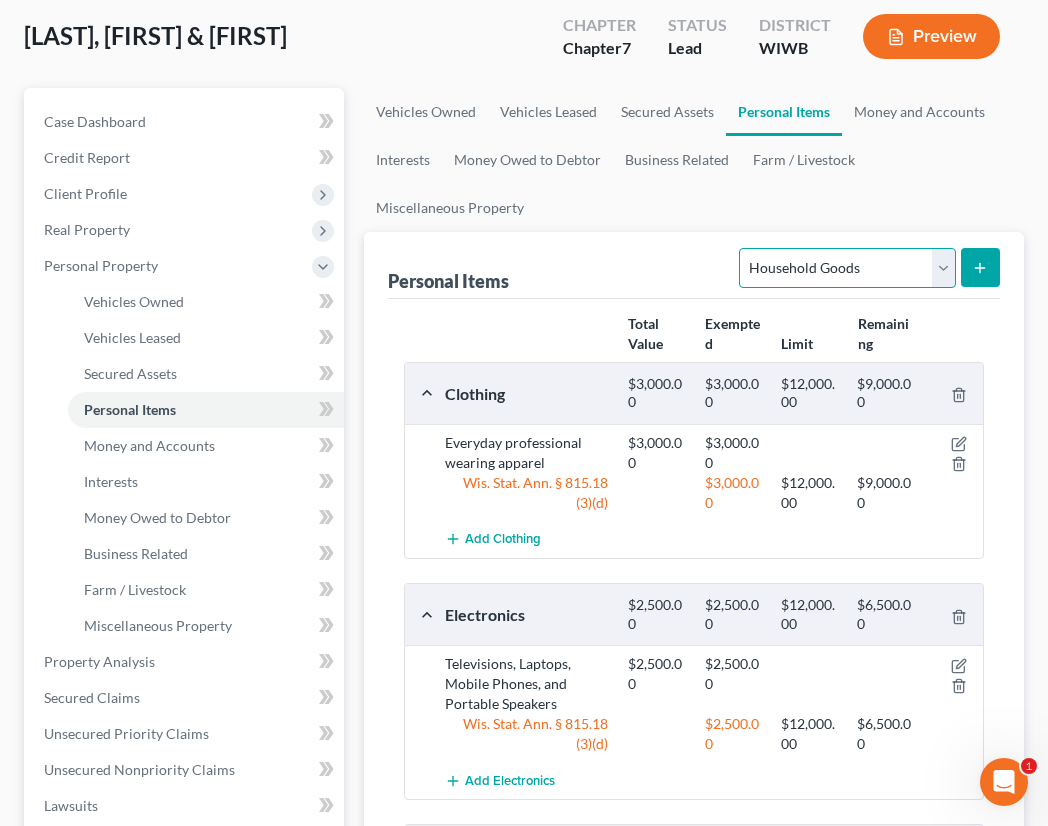 click on "Select Item Type Clothing Collectibles Of Value Electronics Firearms Household Goods Jewelry Other Pet(s) Sports & Hobby Equipment" at bounding box center [847, 268] 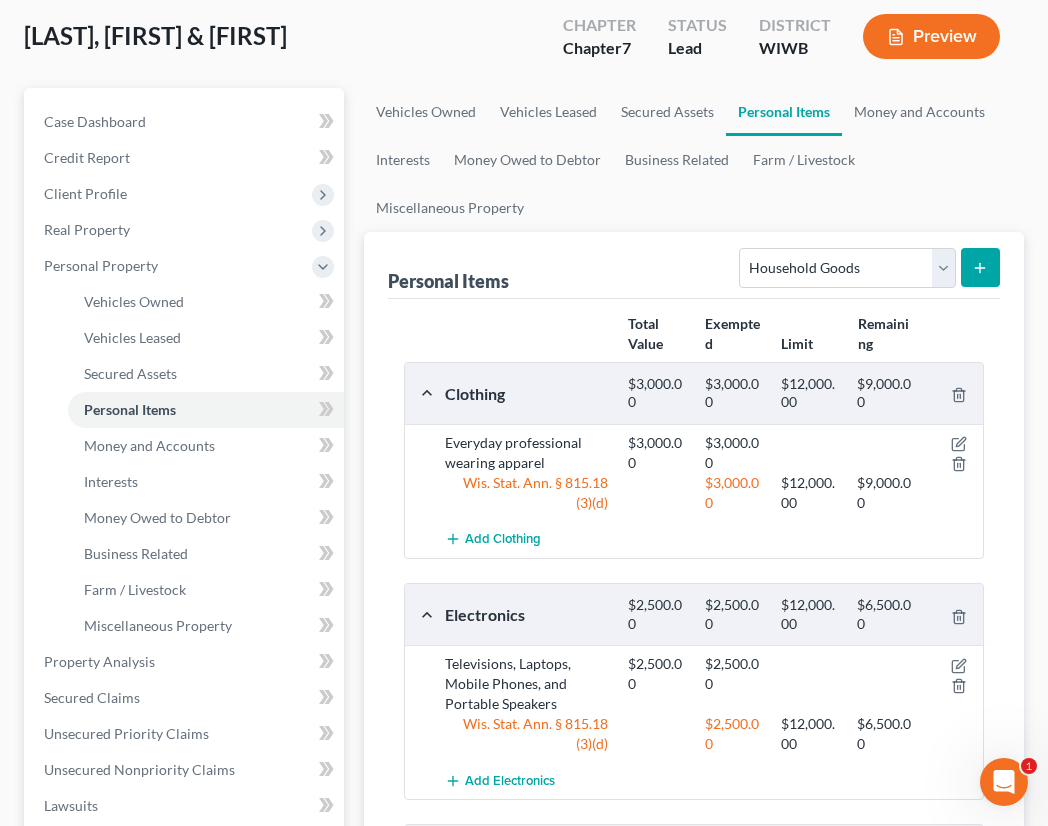 click 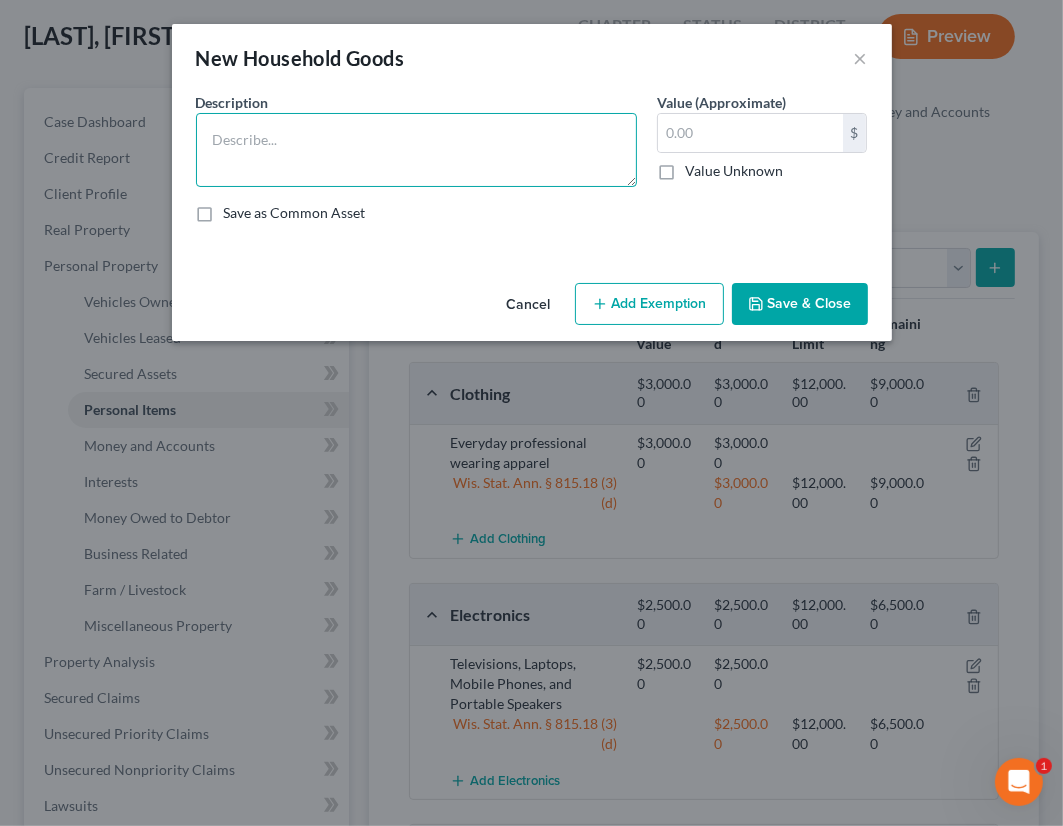 click at bounding box center (416, 150) 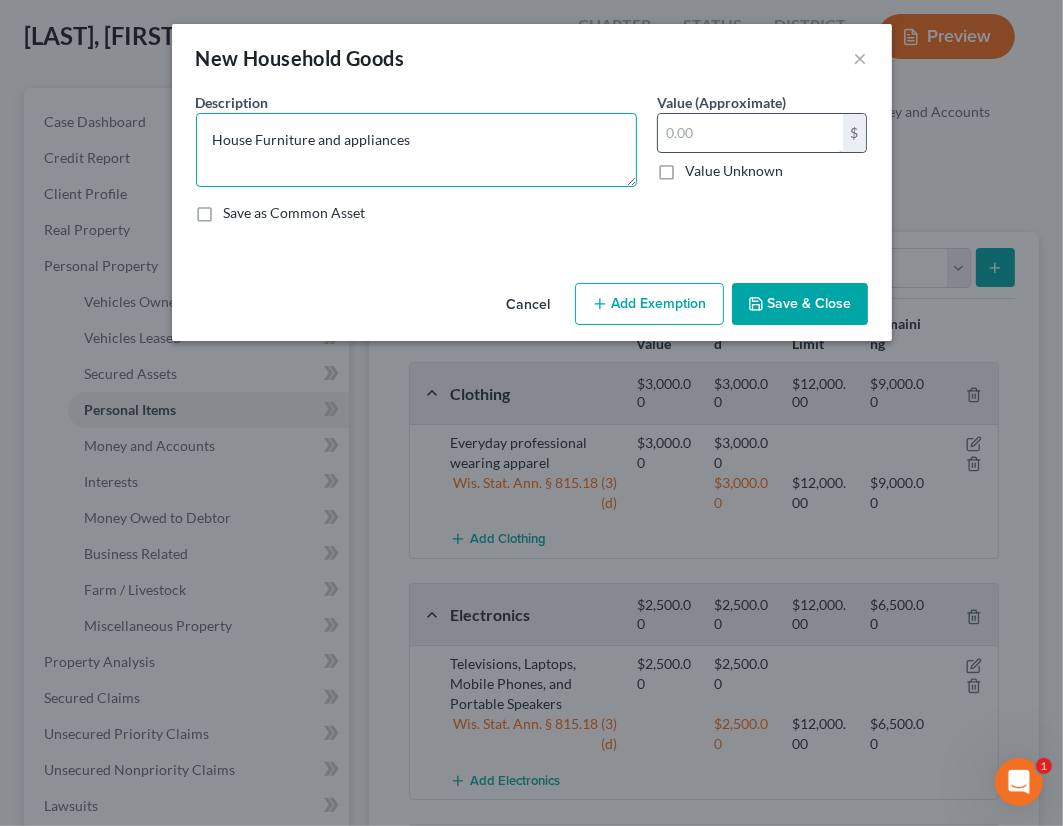 type on "House Furniture and appliances" 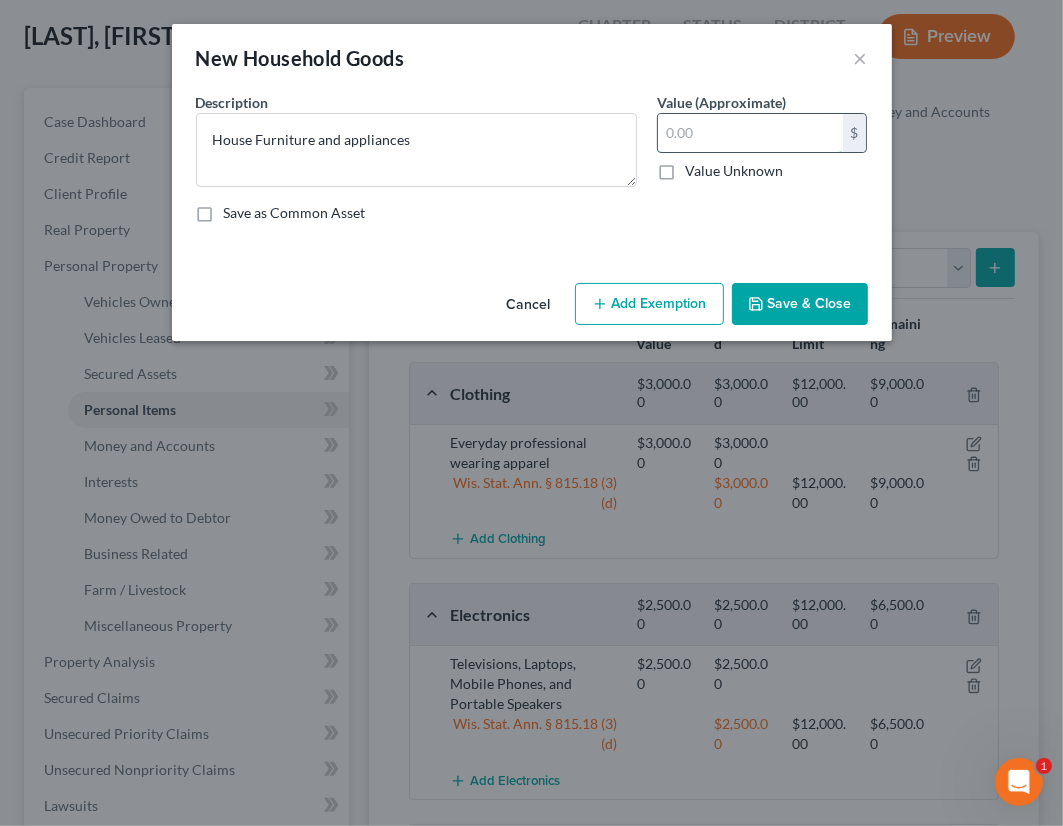 click at bounding box center [750, 133] 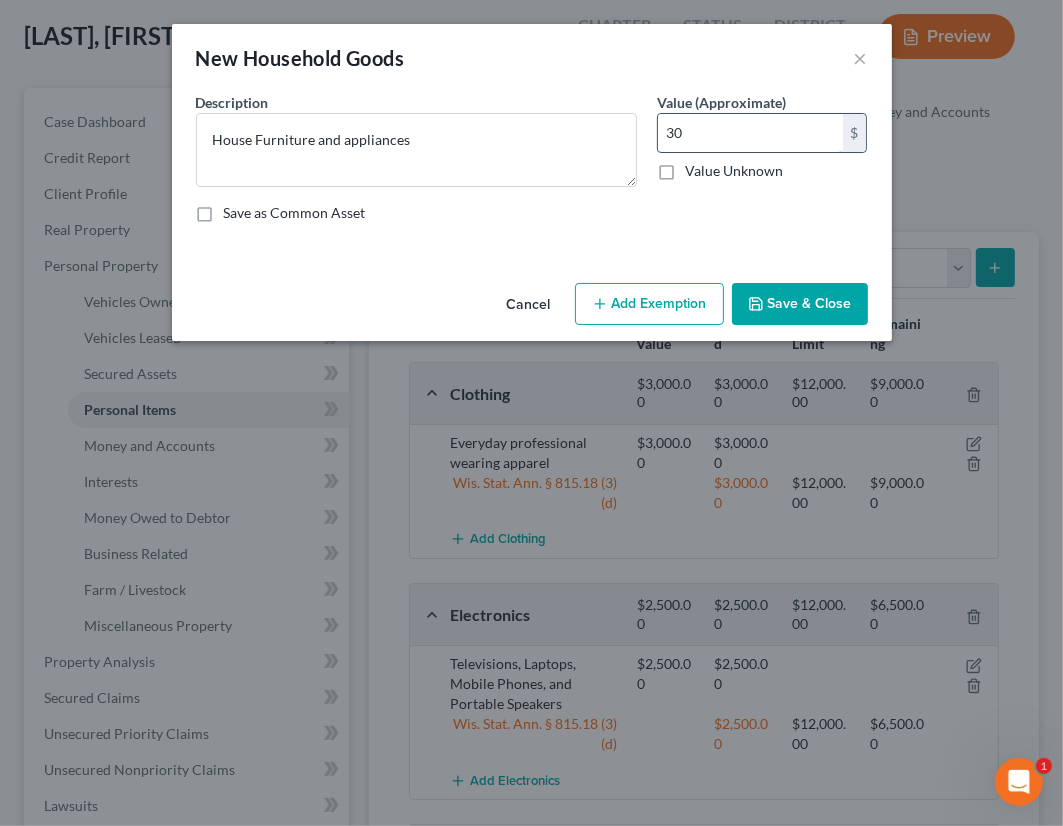 type on "3" 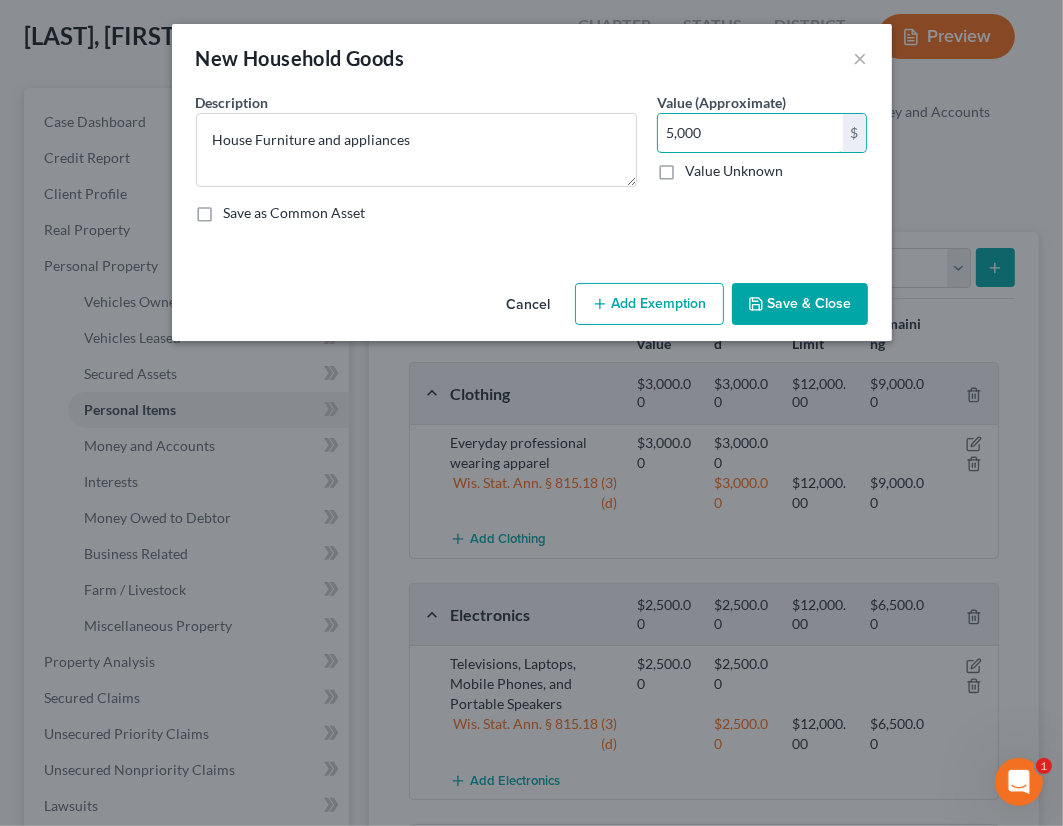 type on "5,000" 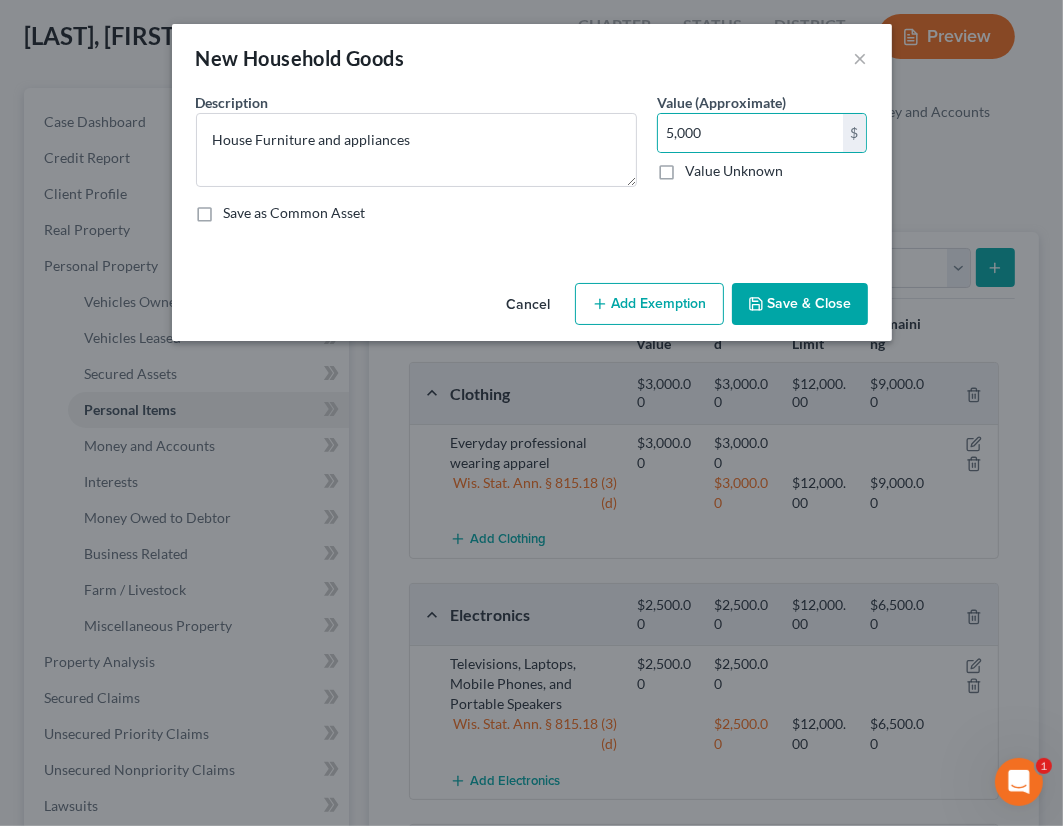 click on "Save & Close" at bounding box center (800, 304) 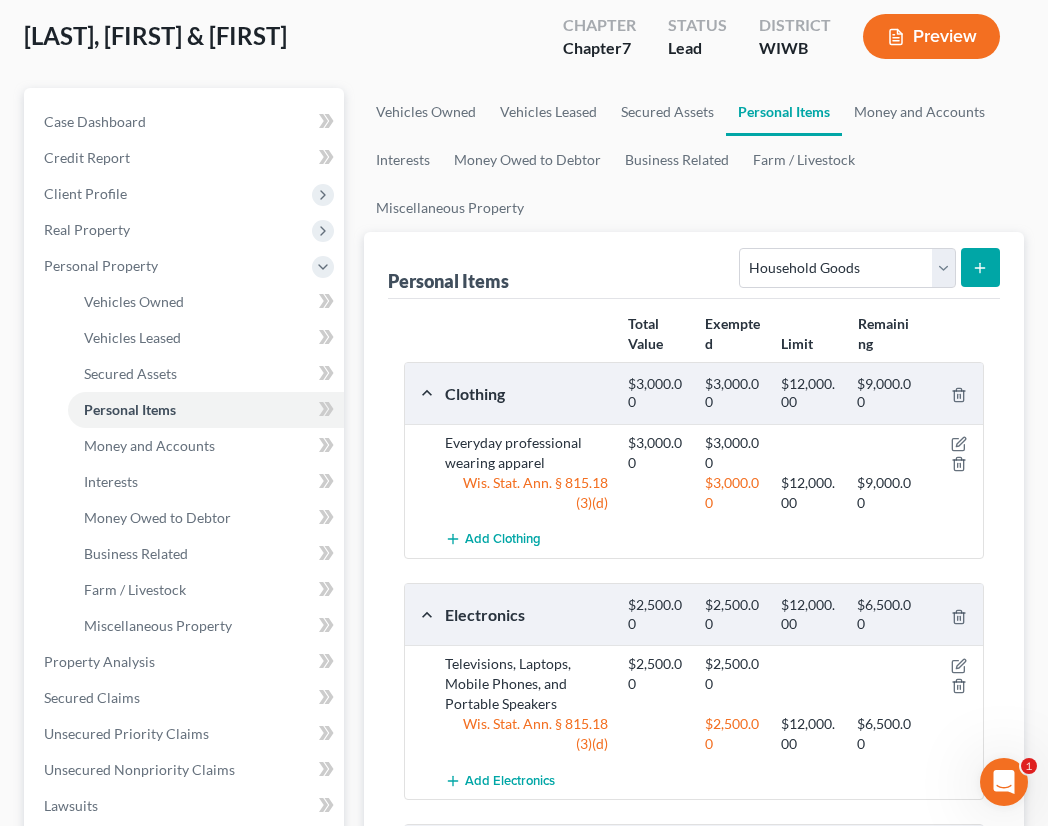 scroll, scrollTop: 927, scrollLeft: 0, axis: vertical 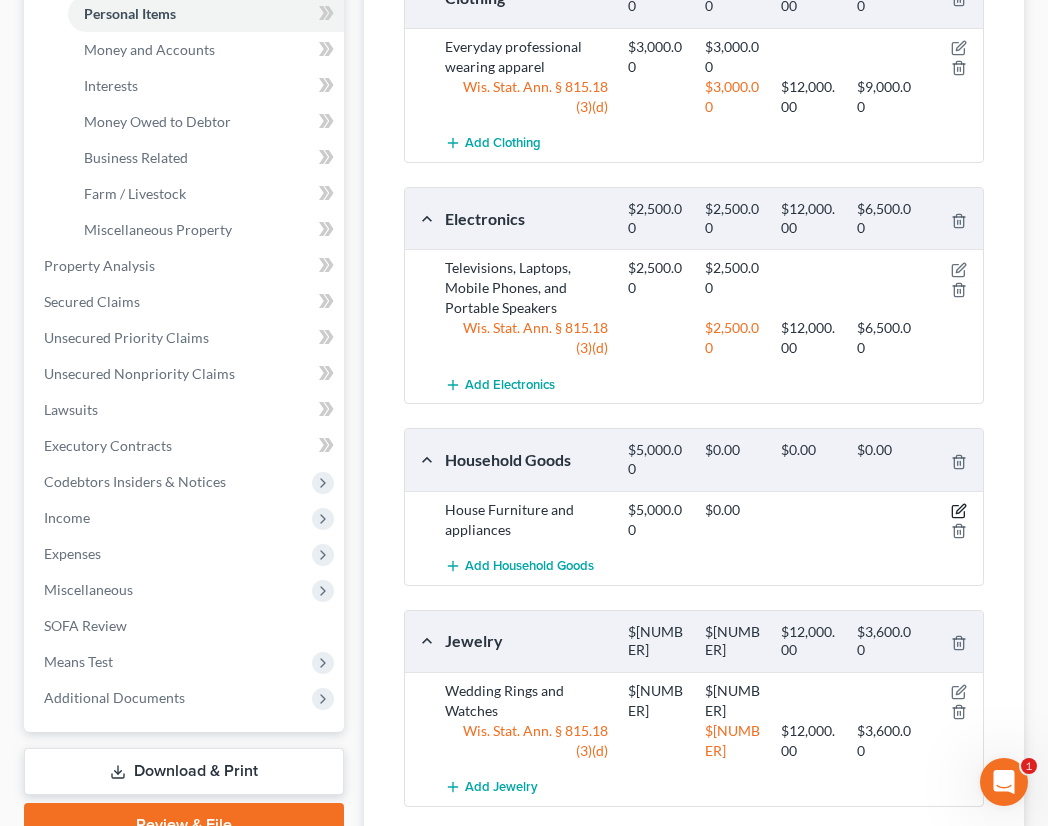 click 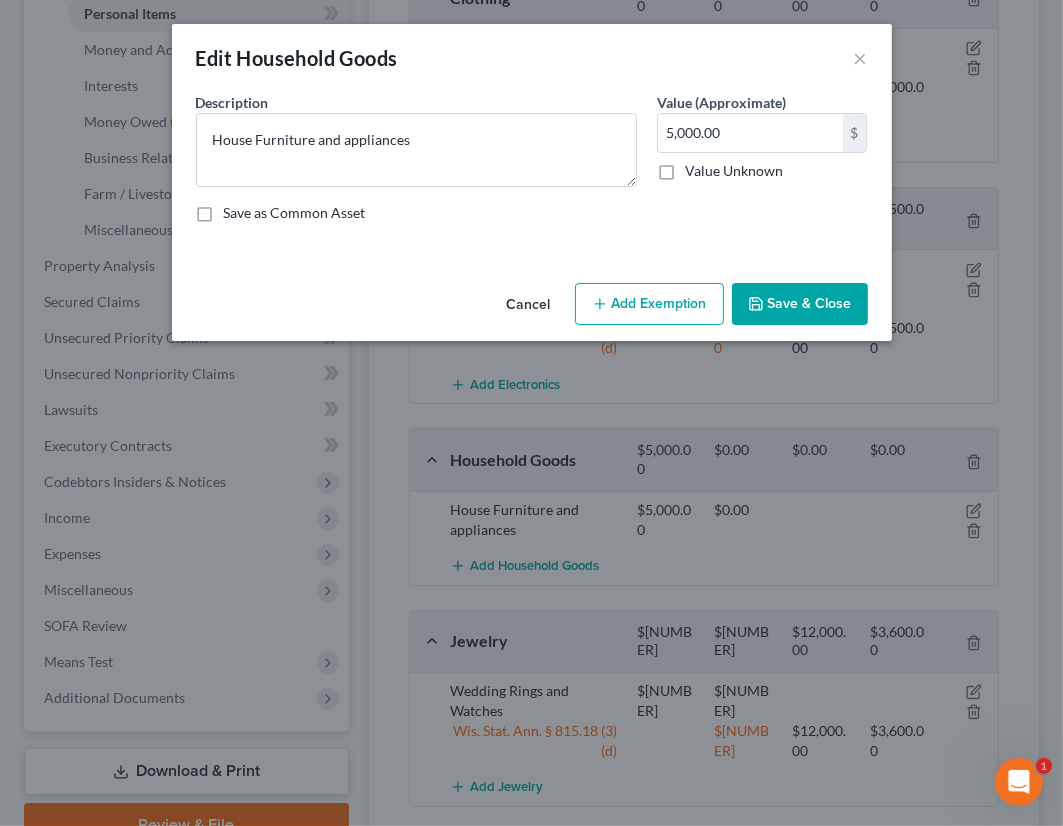 click on "Add Exemption" at bounding box center (649, 304) 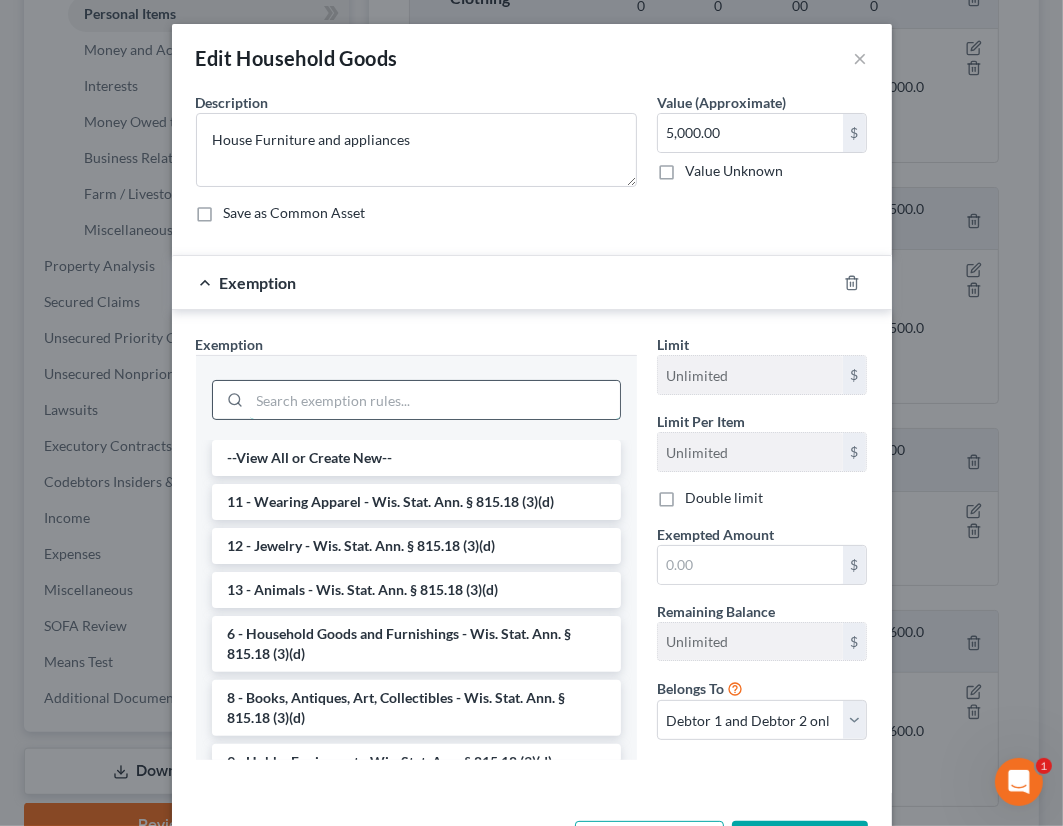 click at bounding box center [435, 400] 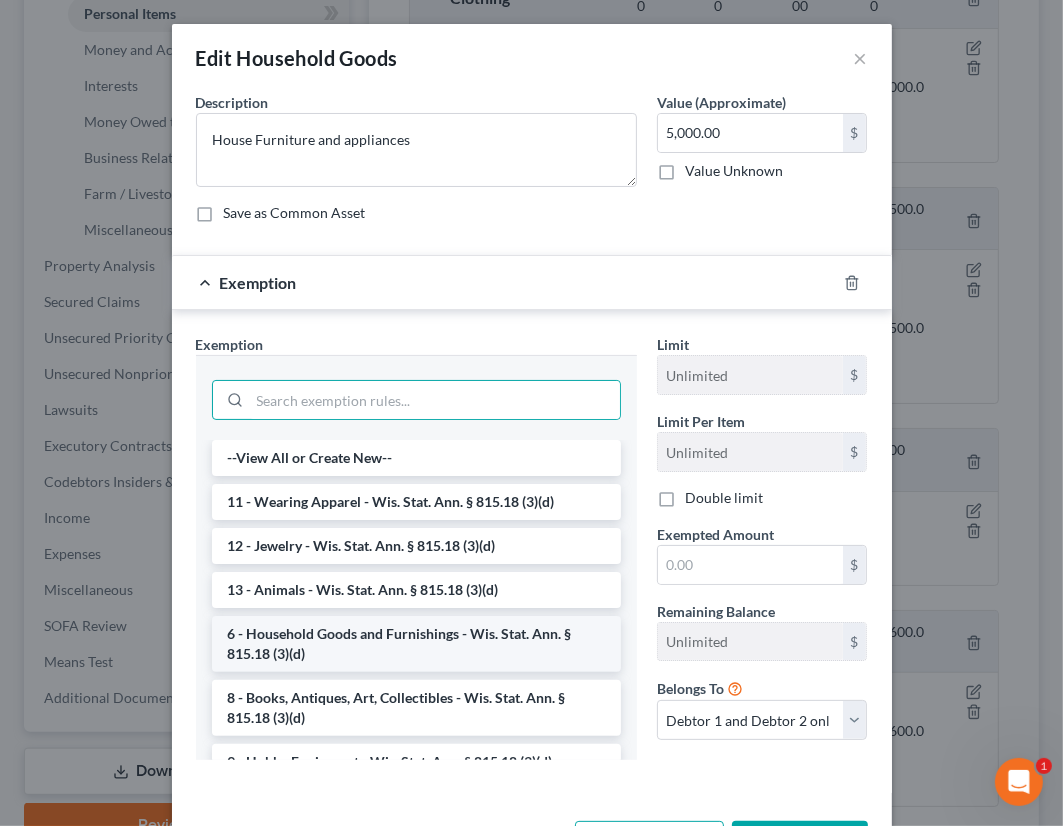 click on "6 - Household Goods and Furnishings - Wis. Stat. Ann. § 815.18 (3)(d)" at bounding box center (416, 644) 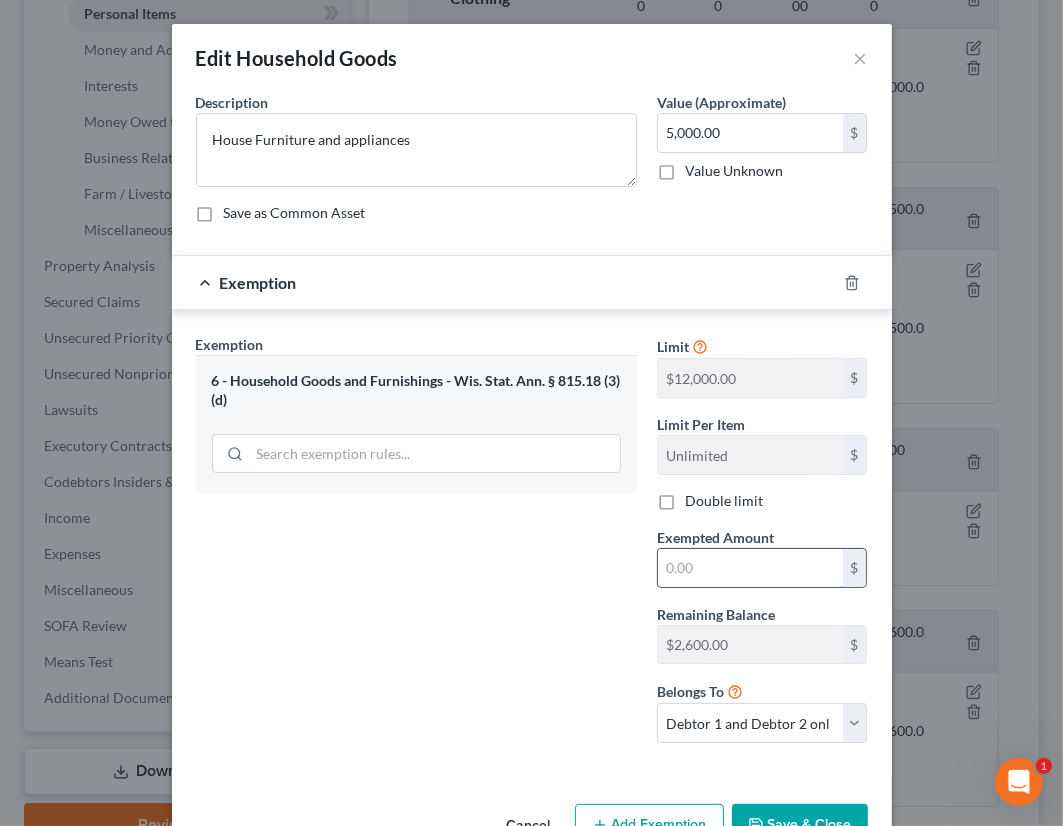 click at bounding box center (750, 568) 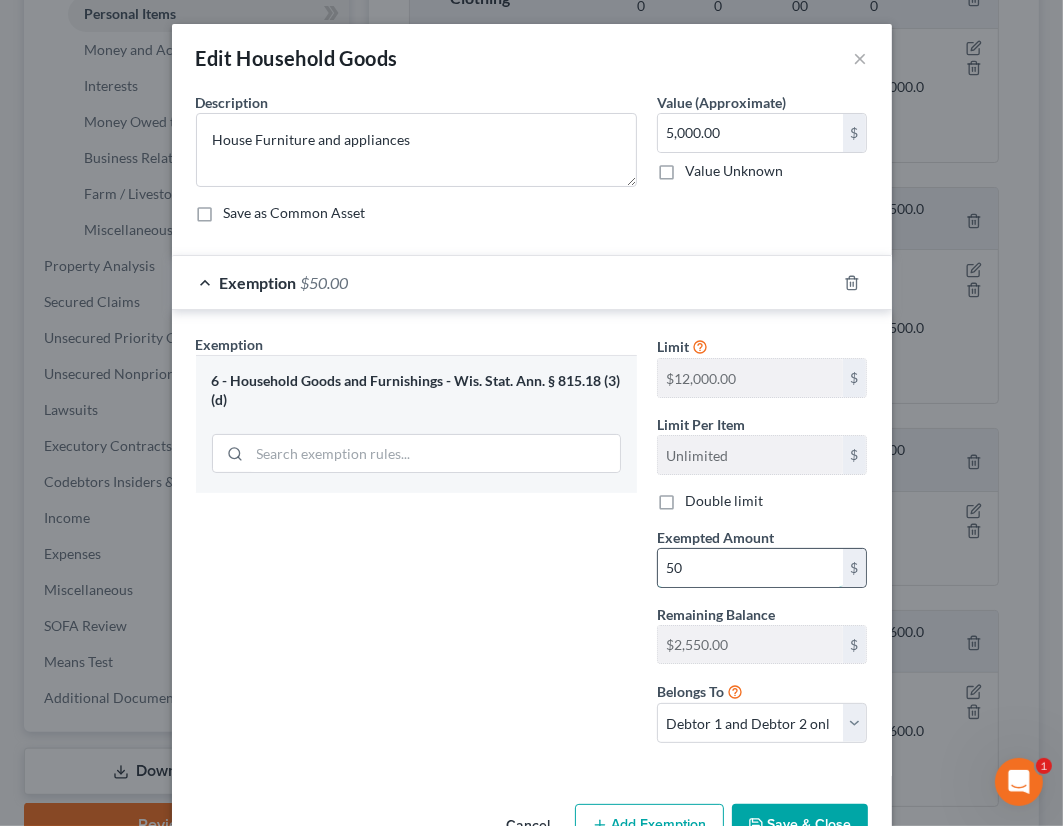 type on "5" 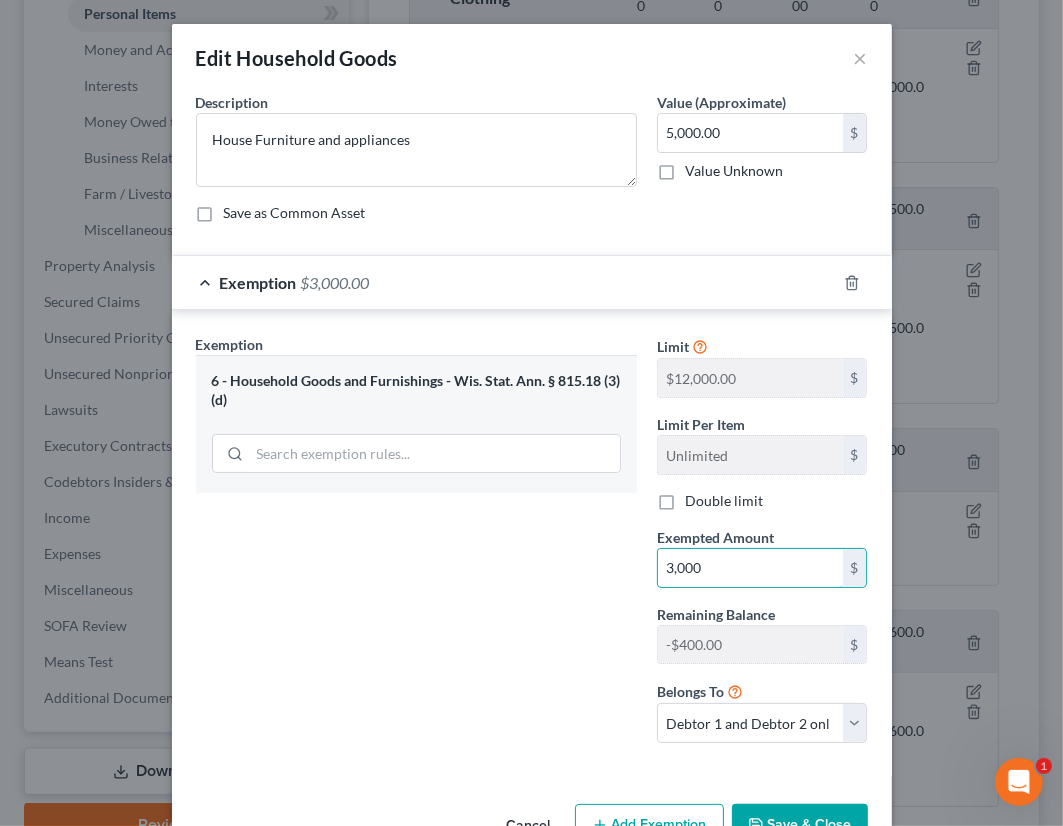 type on "3,000" 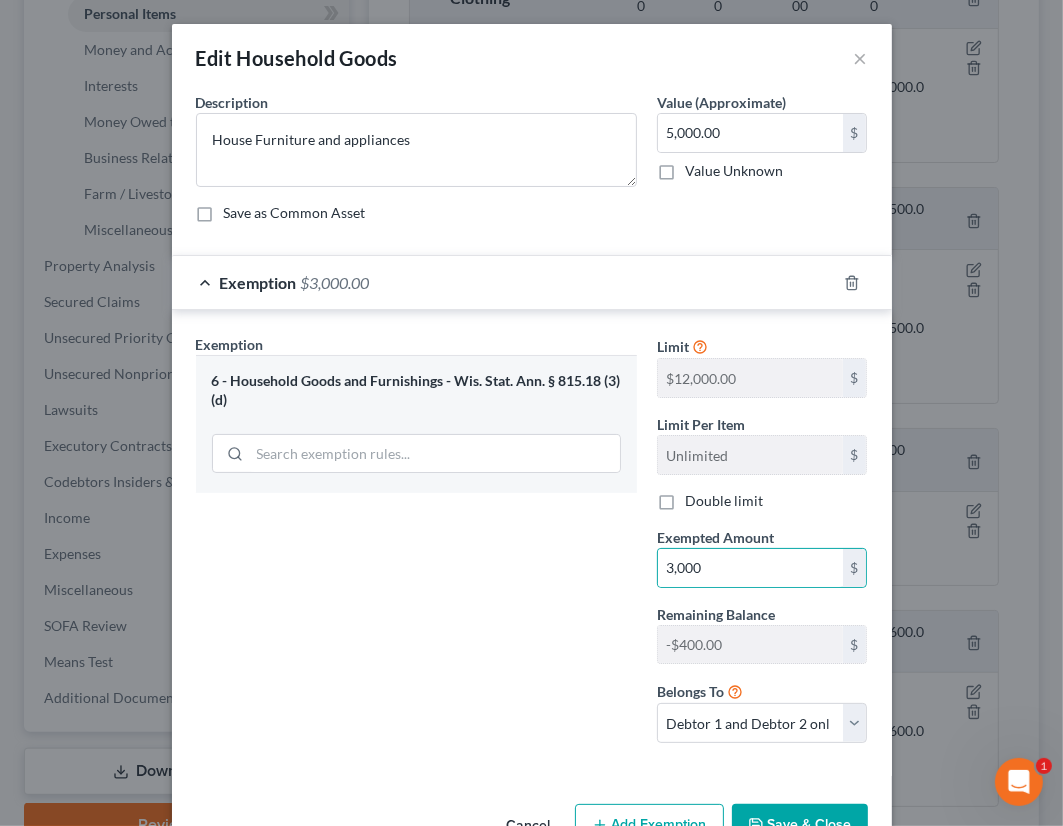 click on "Save & Close" at bounding box center [800, 825] 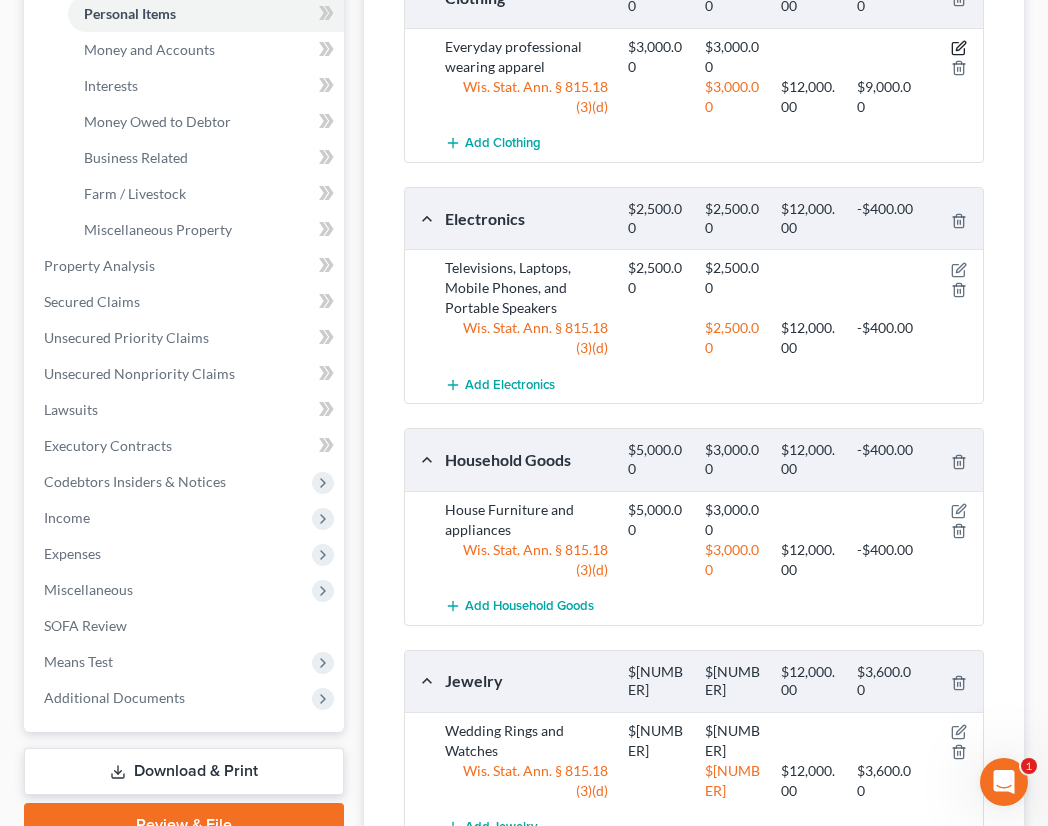 click 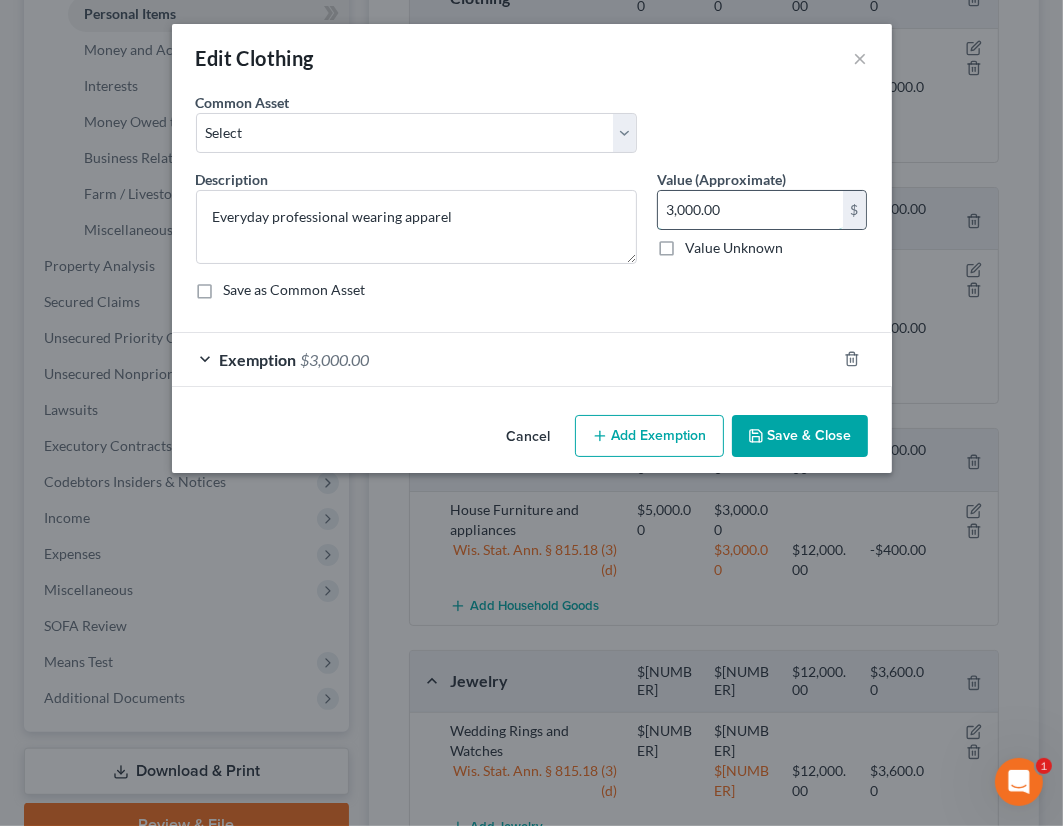 click on "3,000.00" at bounding box center [750, 210] 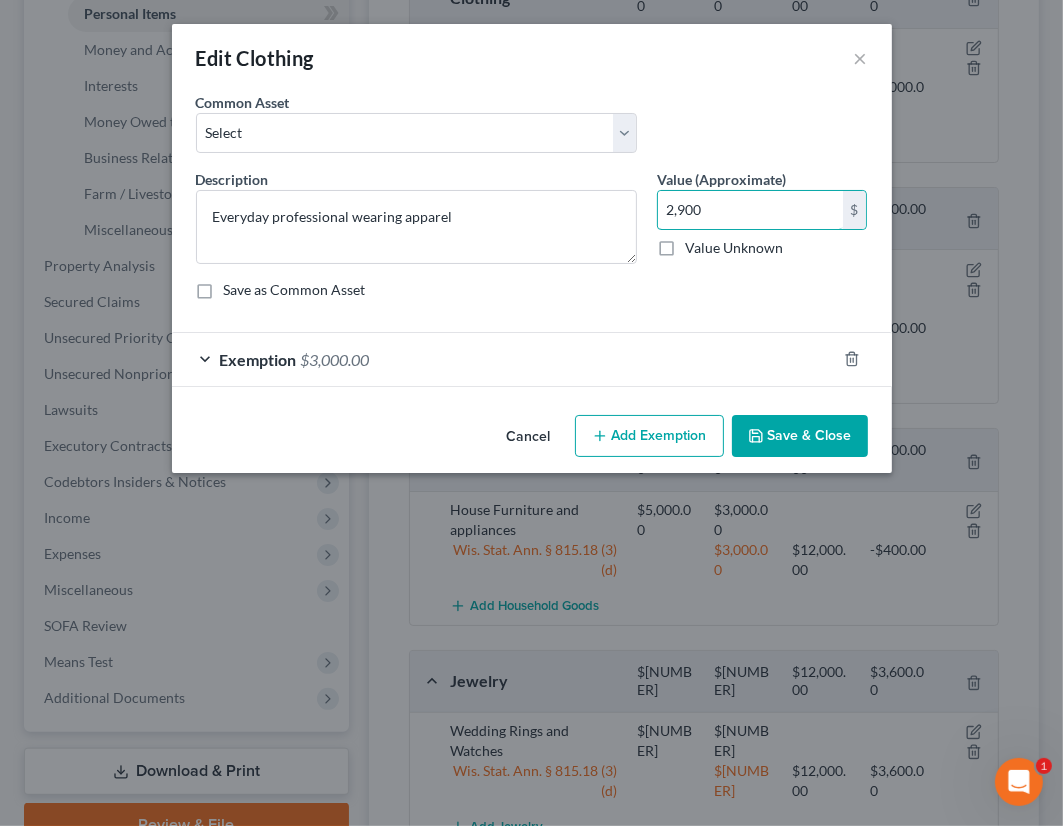 type on "2,900" 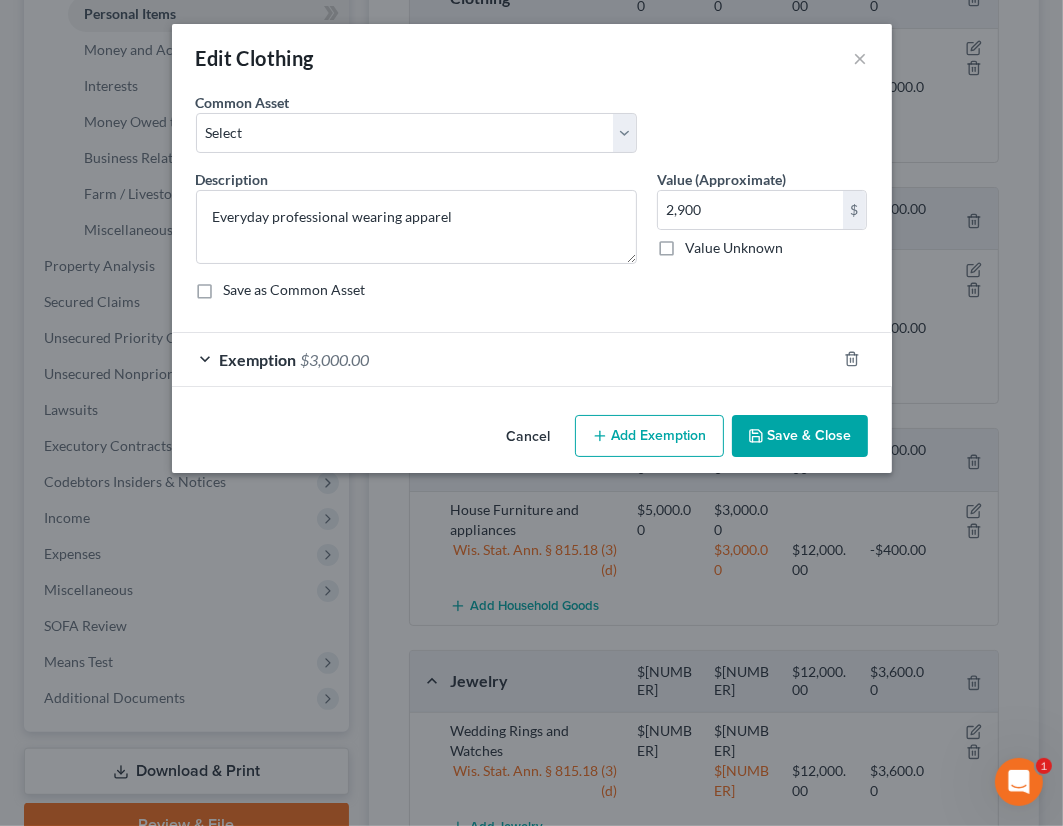 click on "Exemption $3,000.00" at bounding box center (504, 359) 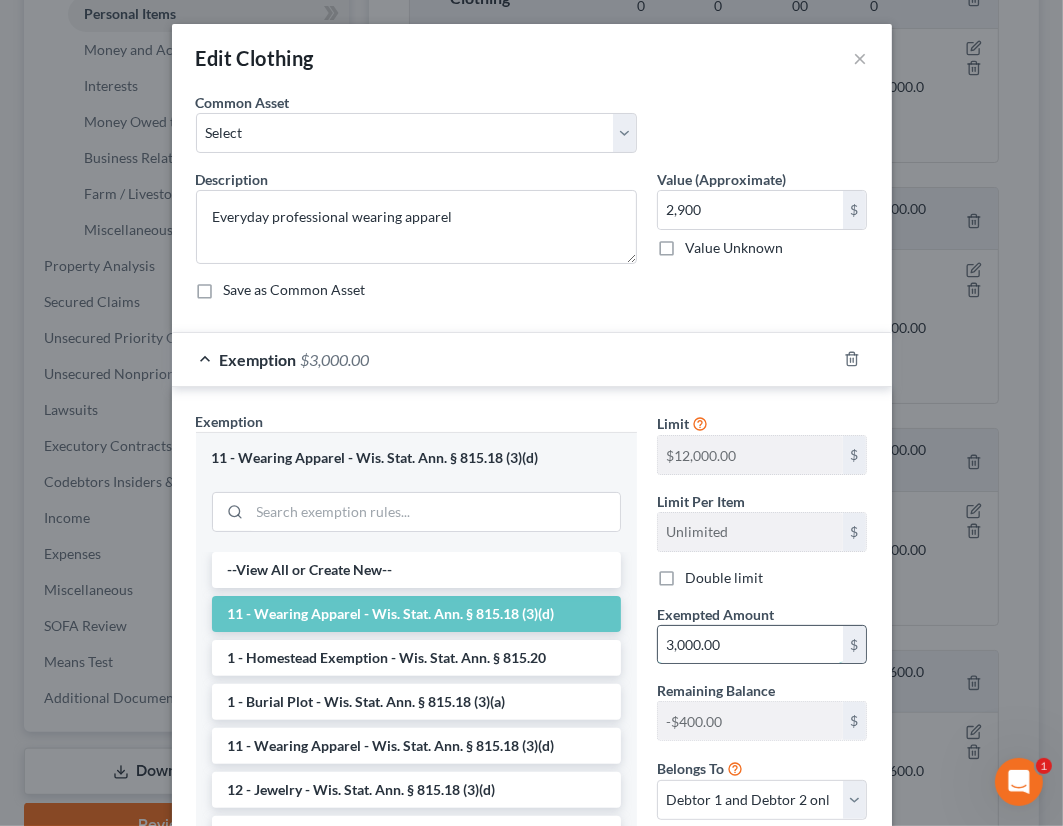 drag, startPoint x: 738, startPoint y: 640, endPoint x: 738, endPoint y: 625, distance: 15 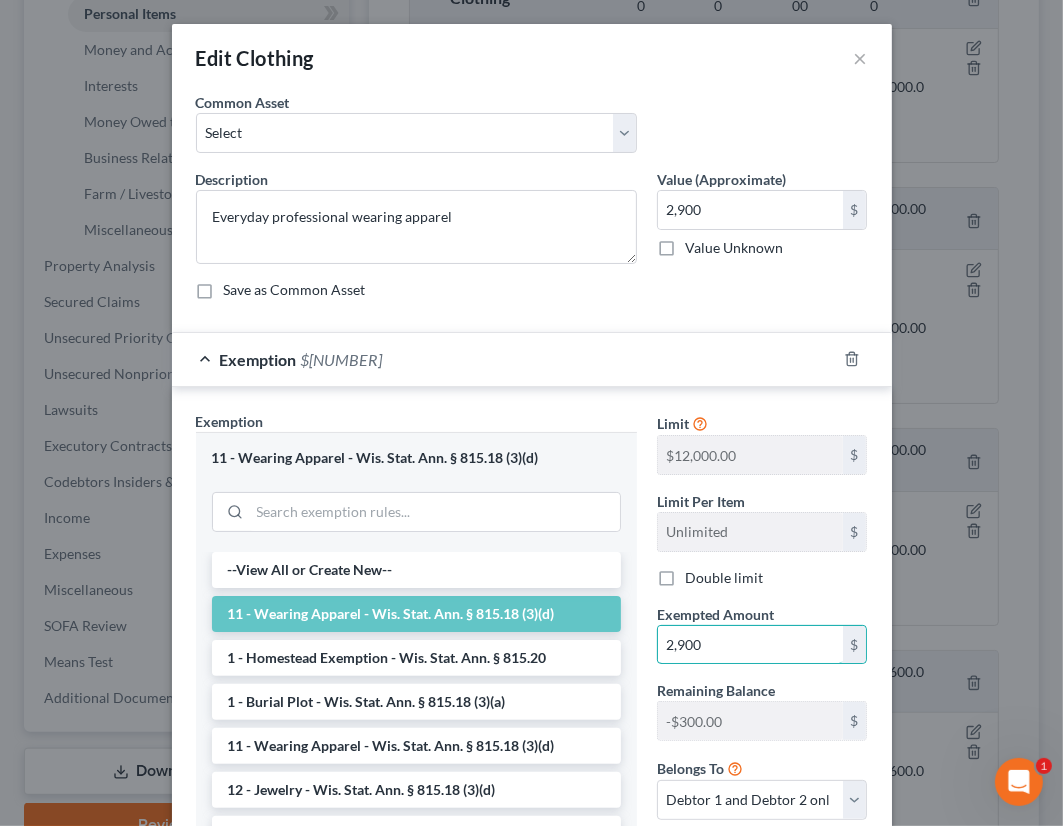 type on "2,900" 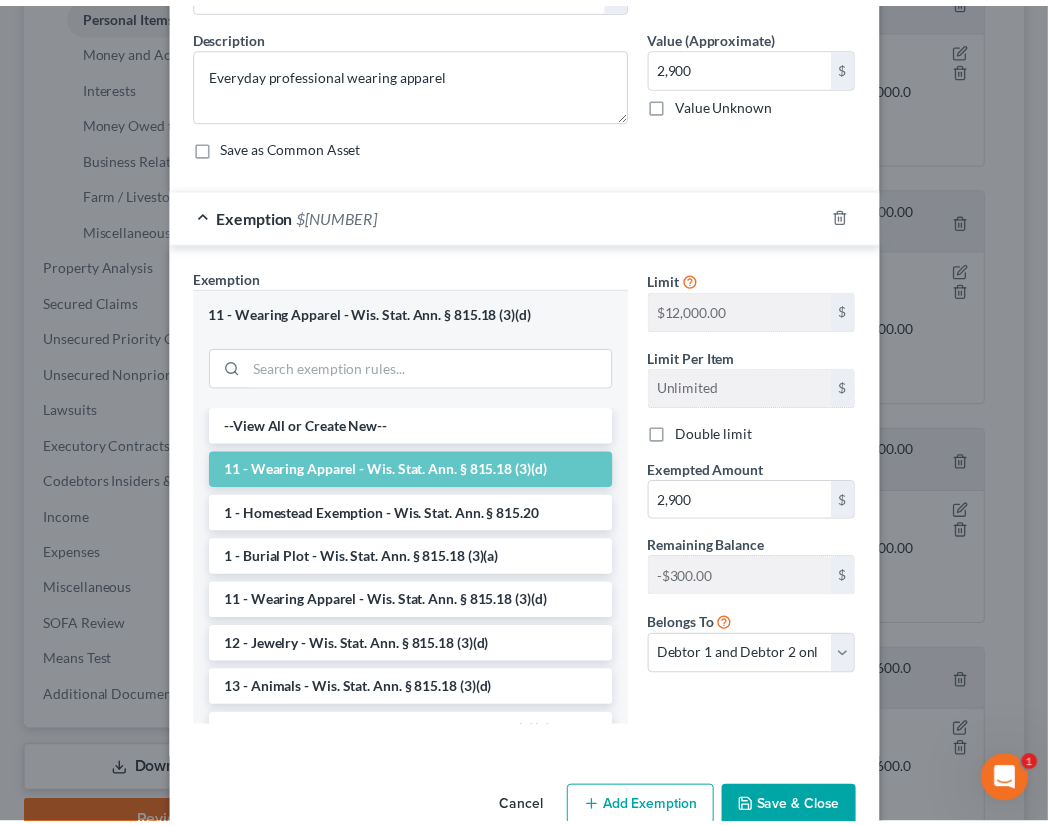 scroll, scrollTop: 186, scrollLeft: 0, axis: vertical 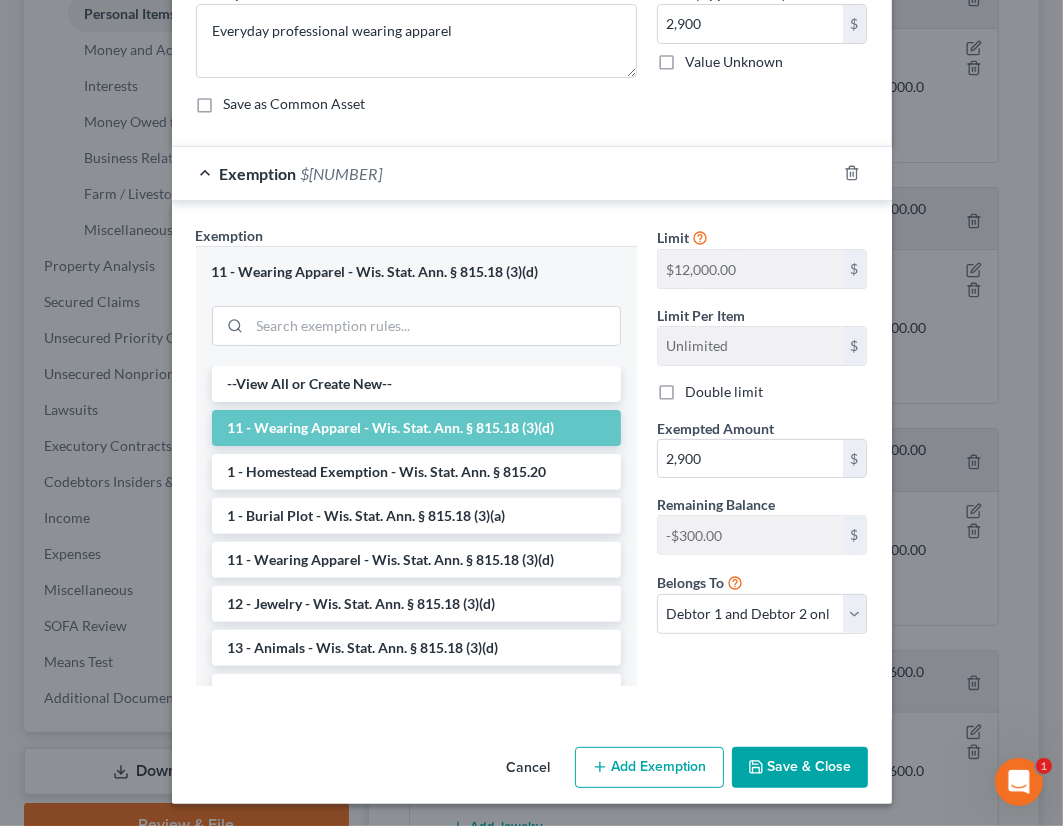 click on "Save & Close" at bounding box center [800, 768] 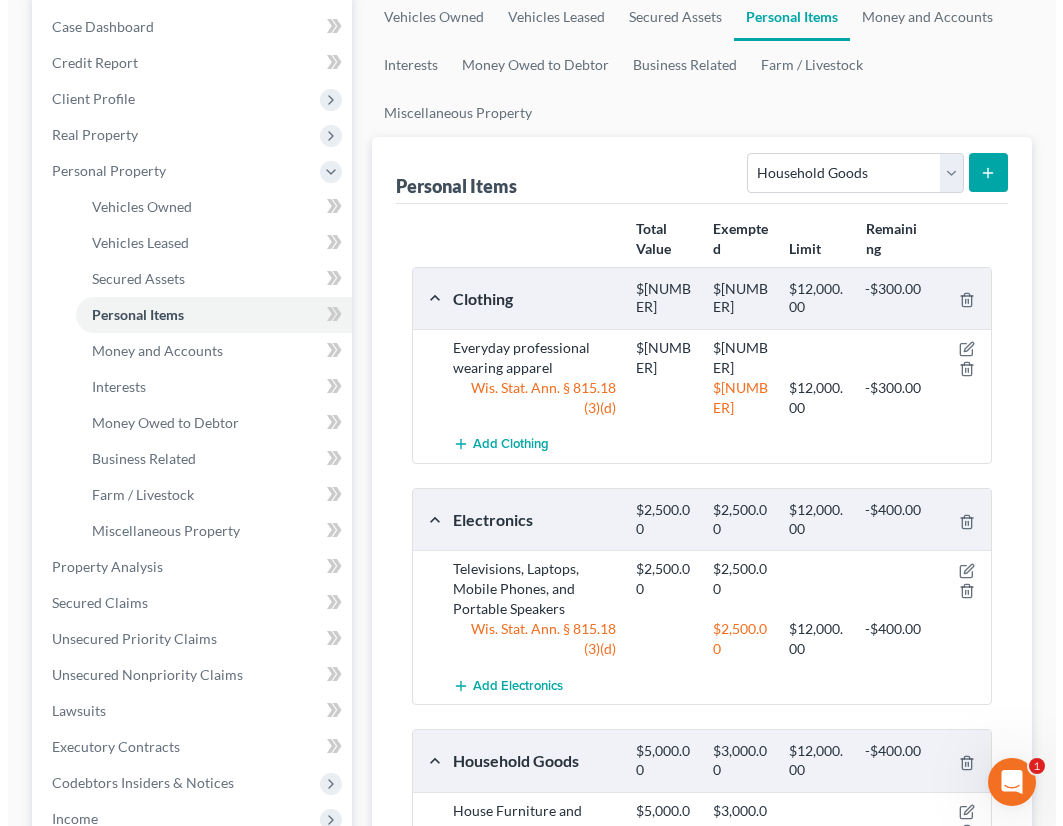 scroll, scrollTop: 226, scrollLeft: 0, axis: vertical 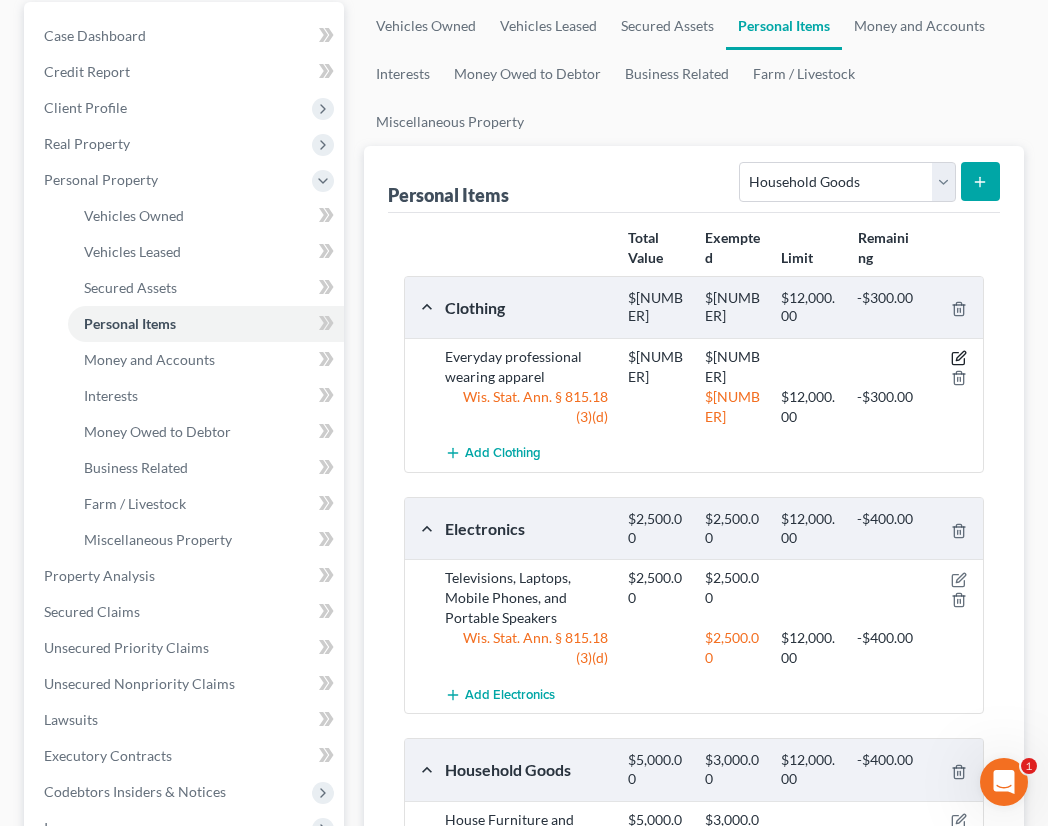 click 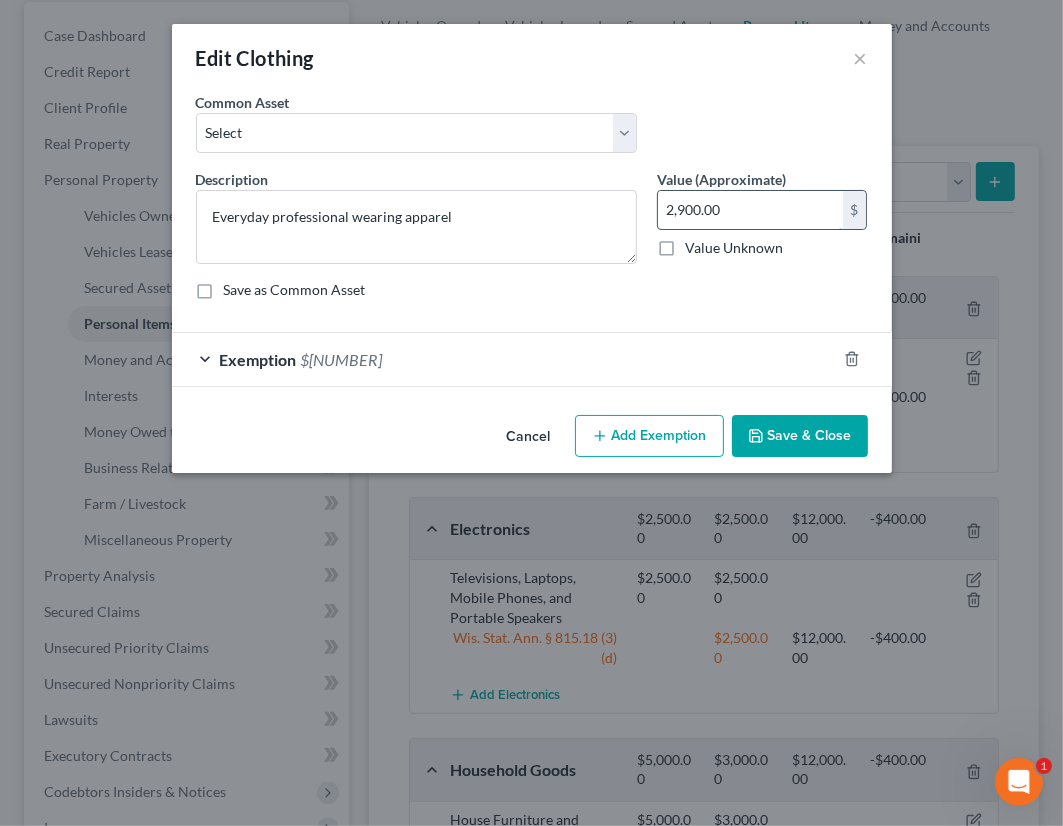 click on "2,900.00" at bounding box center (750, 210) 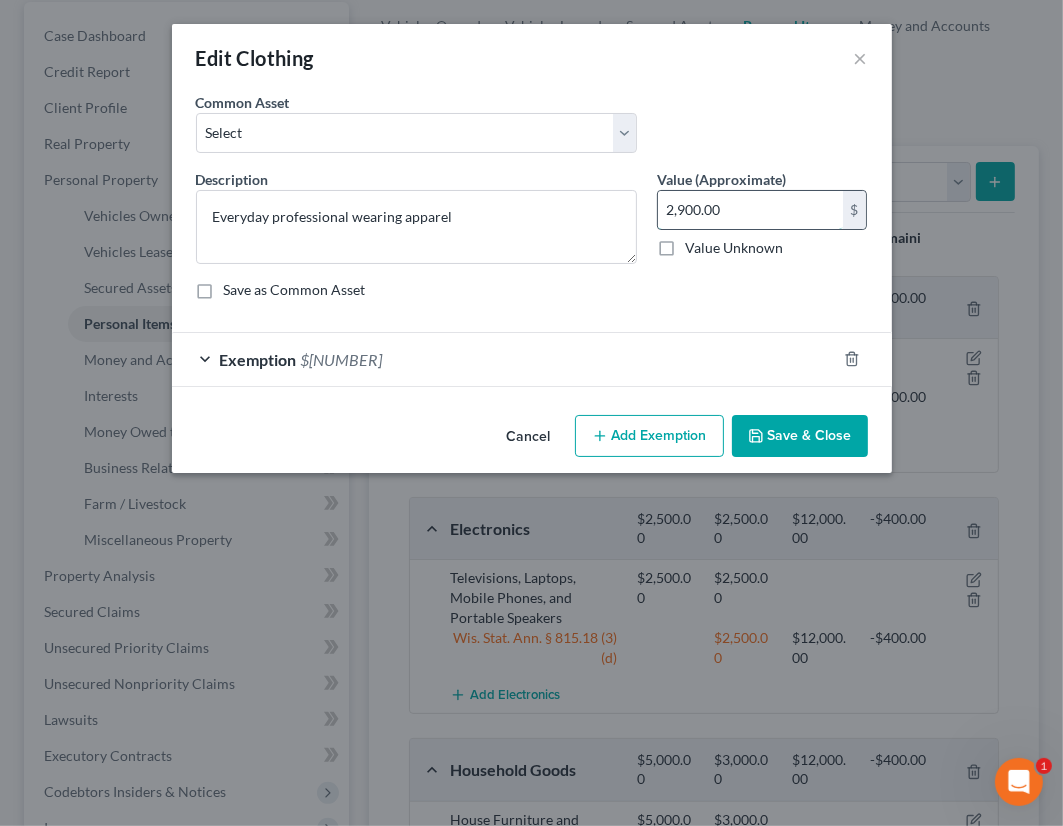 click on "2,900.00" at bounding box center [750, 210] 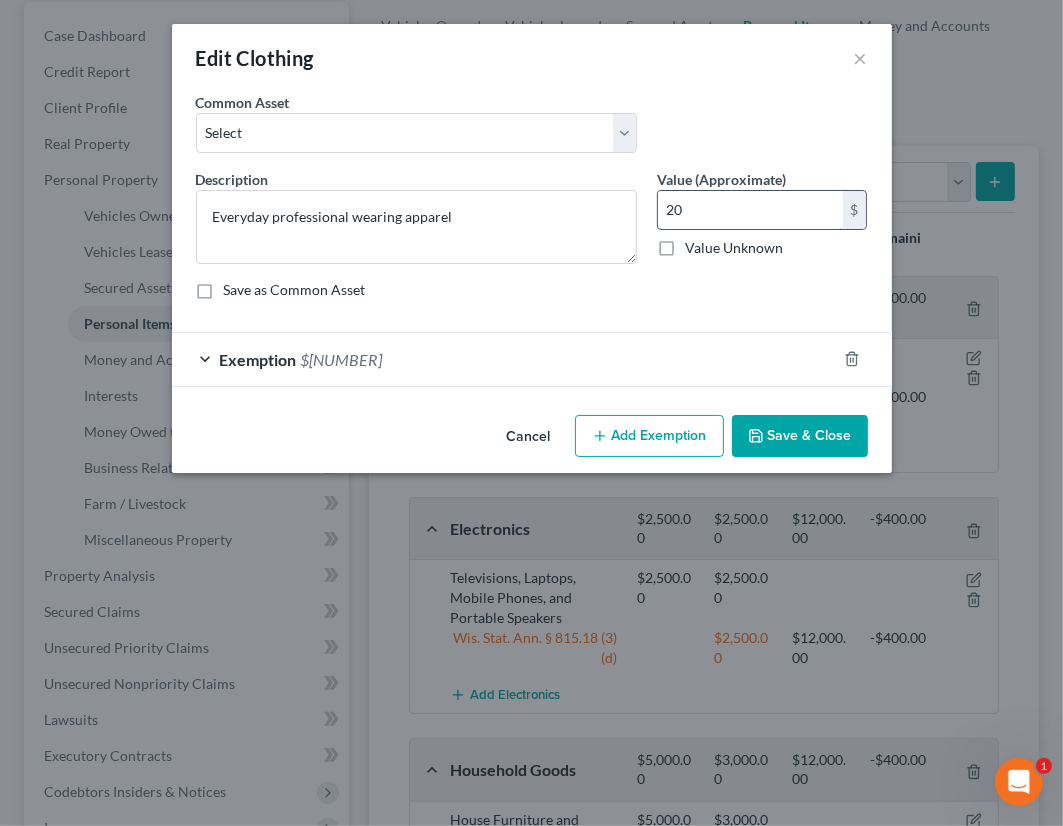 type on "2" 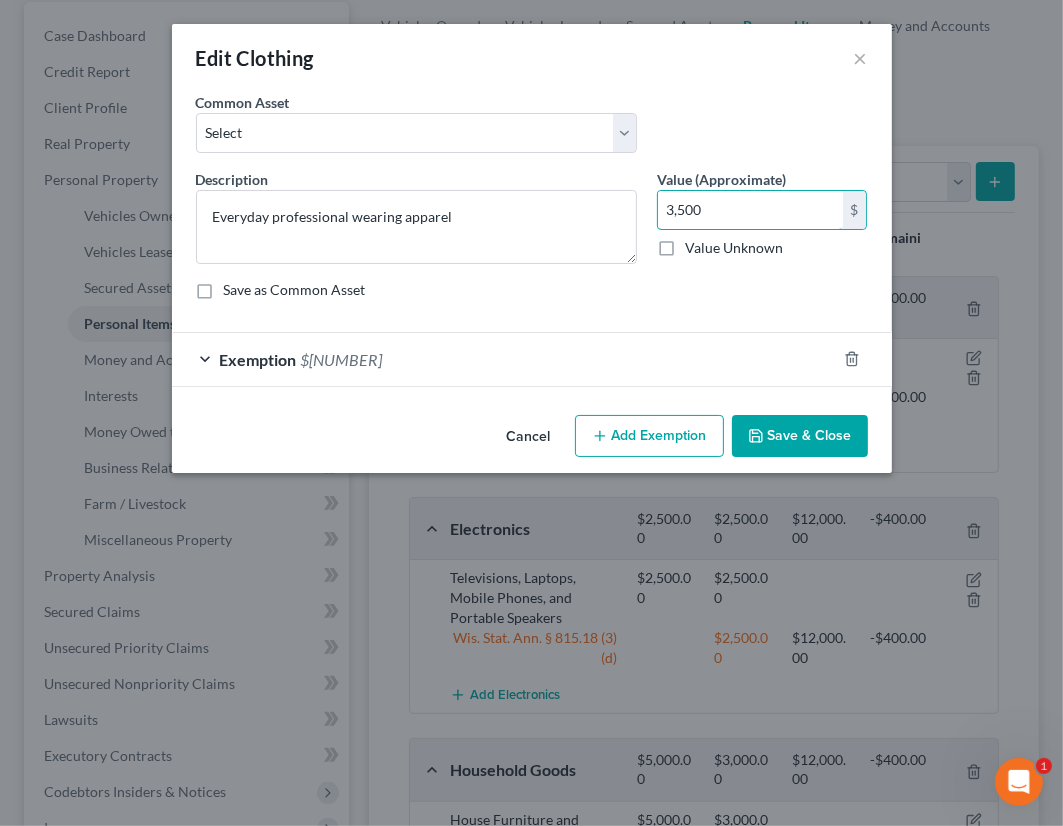 type on "3,500" 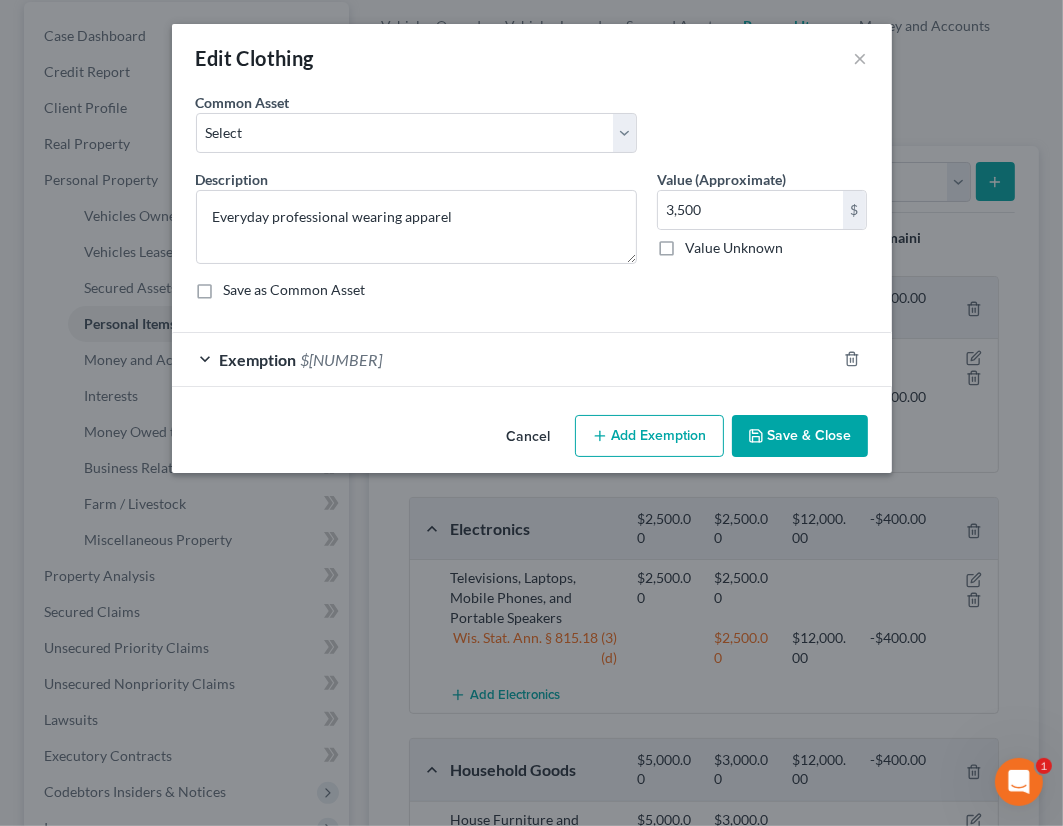 click on "Exemption $2,900.00" at bounding box center [504, 359] 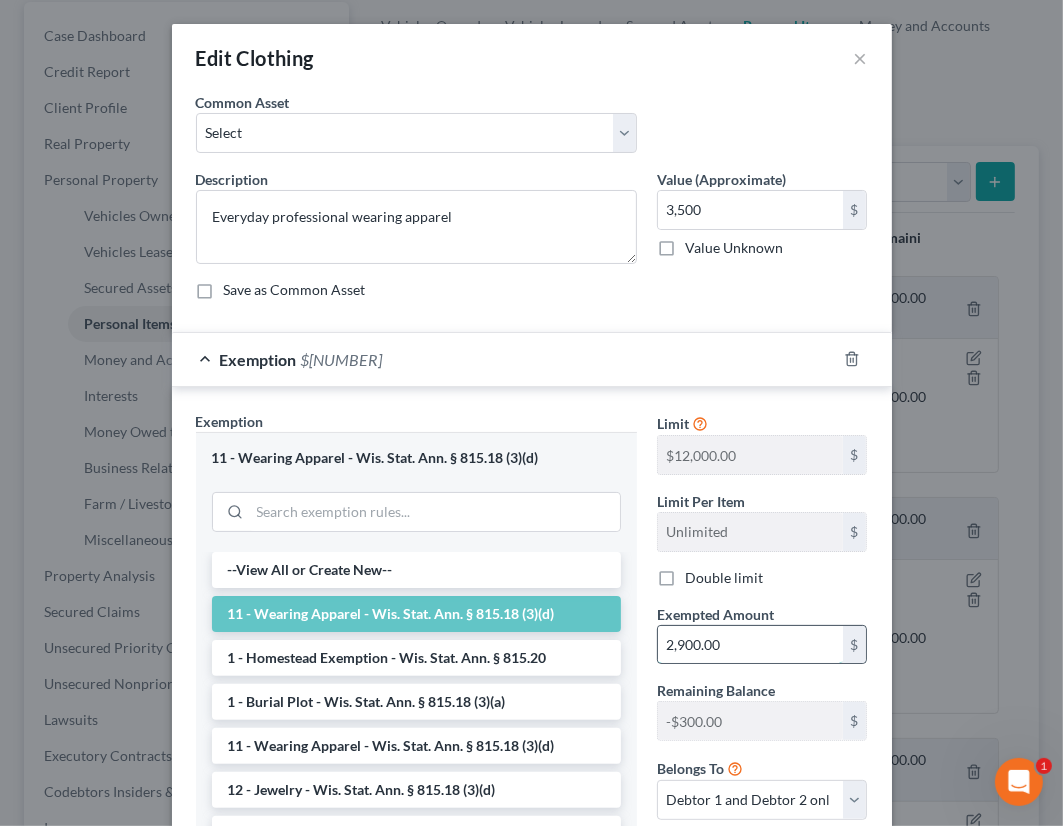 click on "2,900.00" at bounding box center (750, 645) 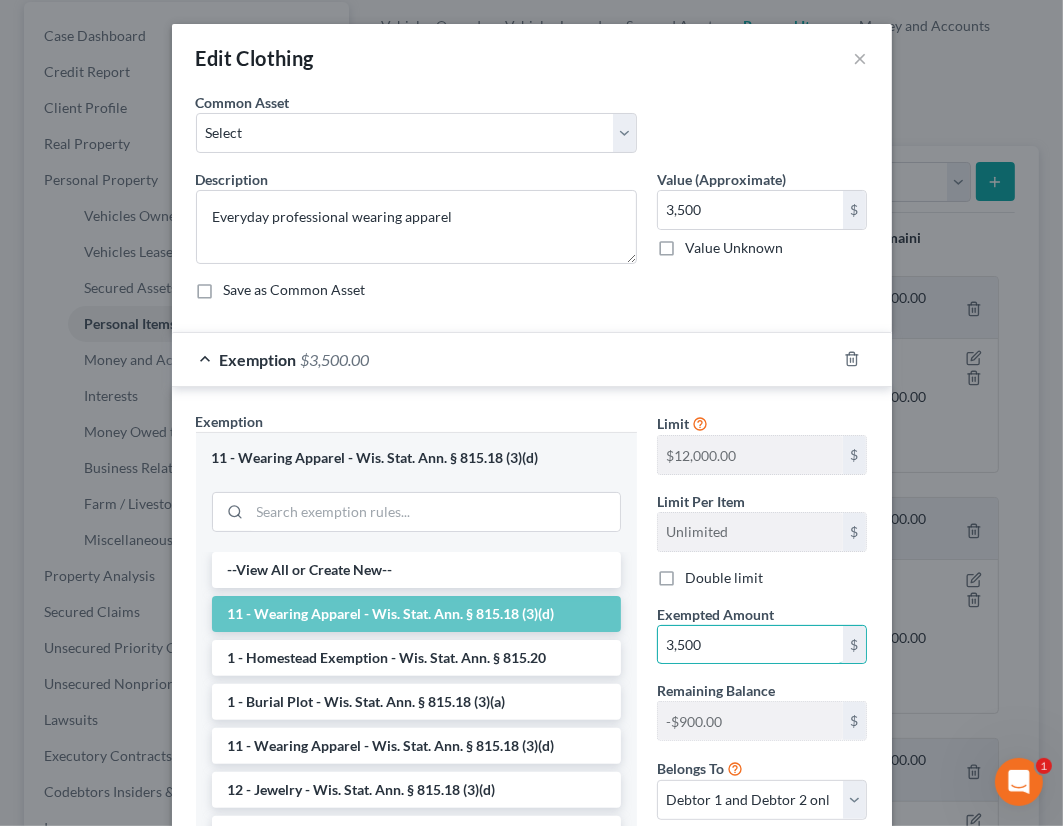 type on "3,500" 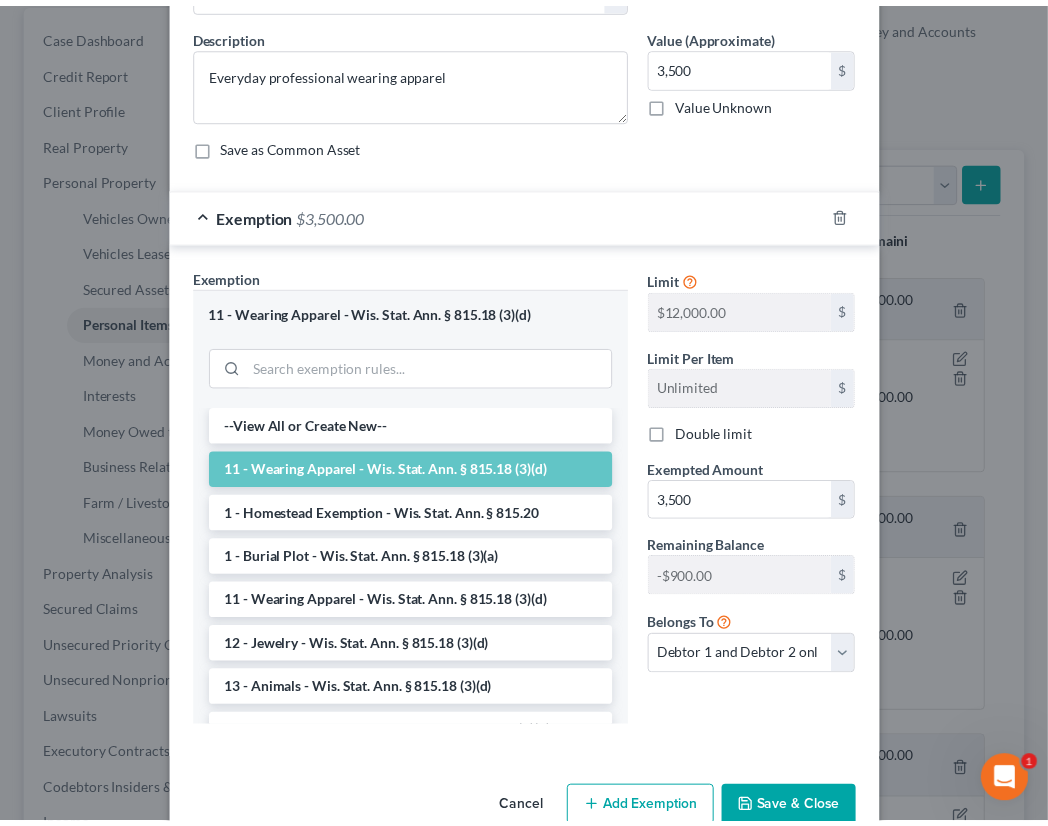 scroll, scrollTop: 186, scrollLeft: 0, axis: vertical 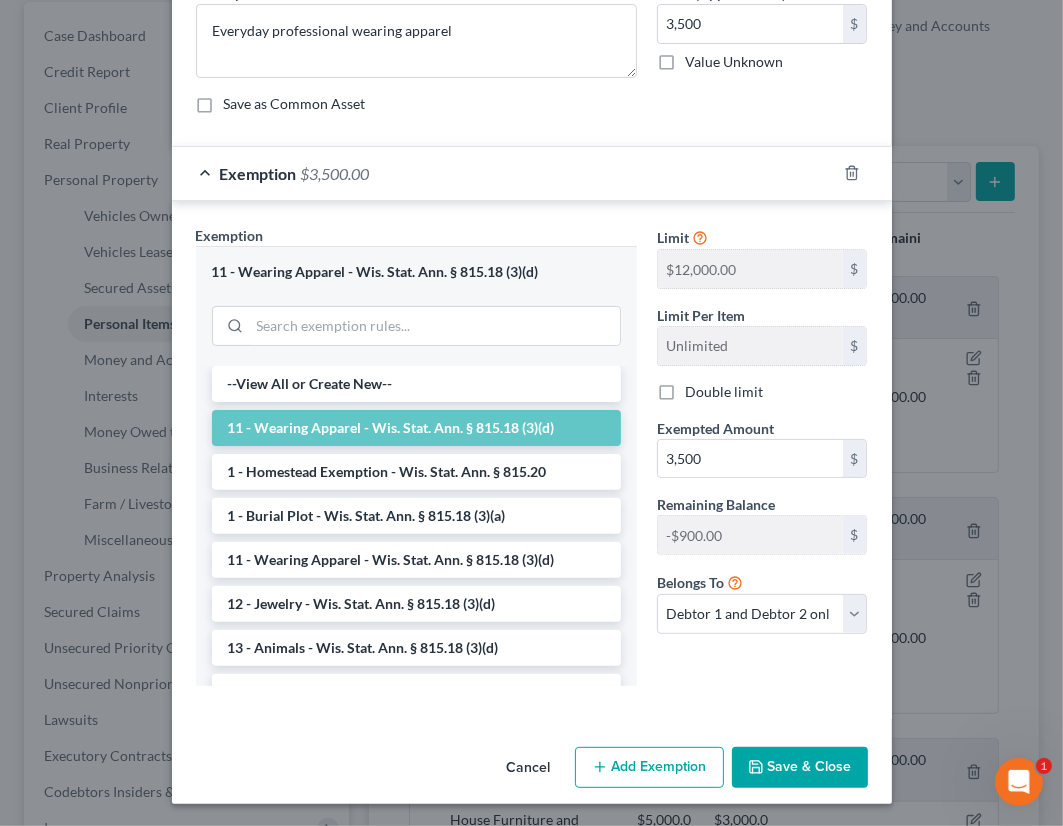 click on "Double limit" at bounding box center [724, 392] 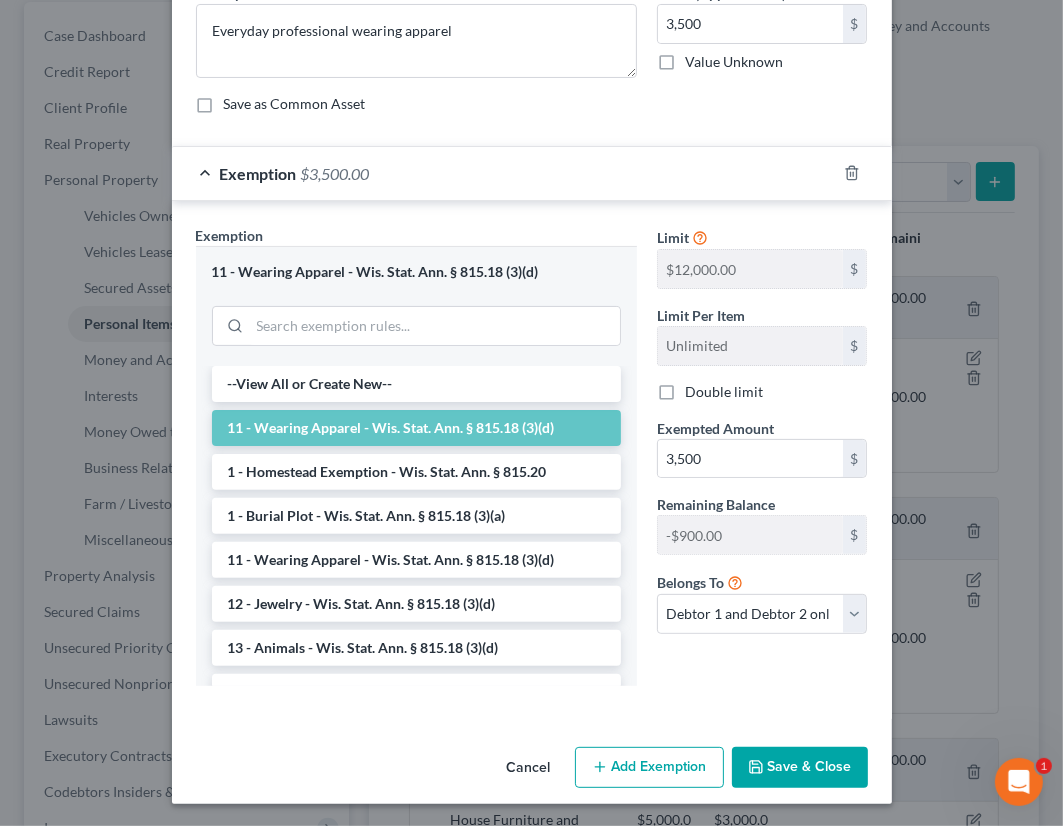 click on "Double limit" at bounding box center [699, 388] 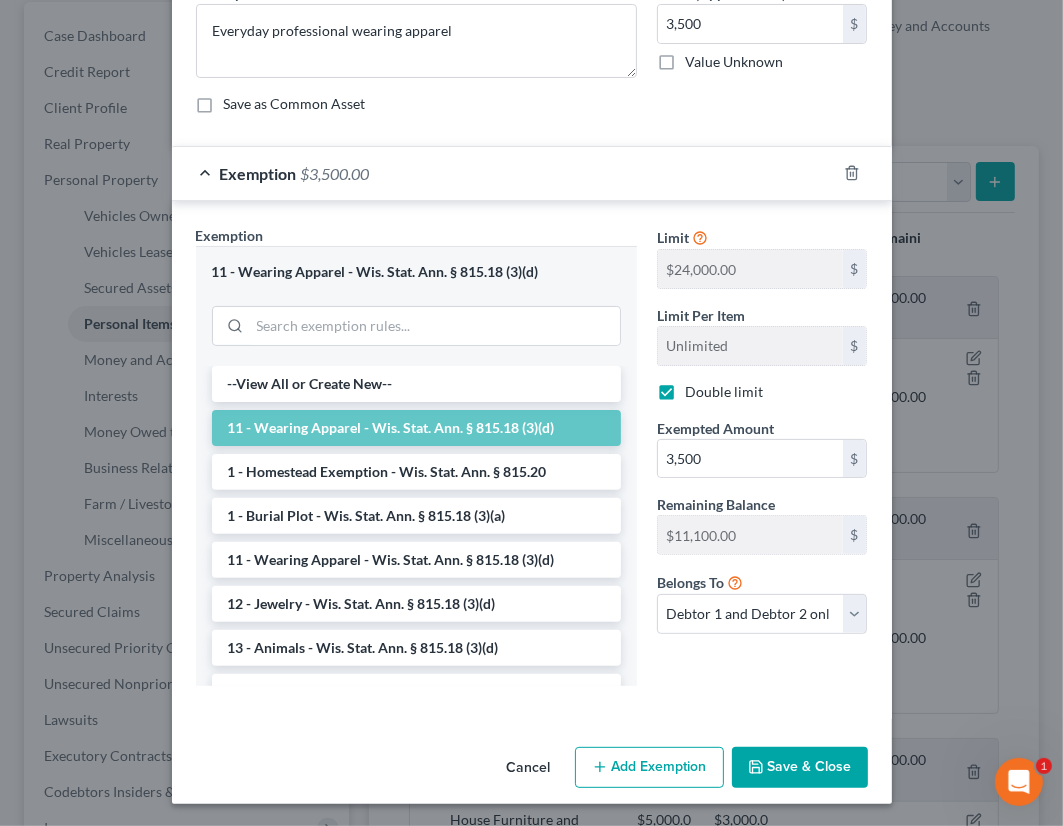 click on "Double limit" at bounding box center [724, 392] 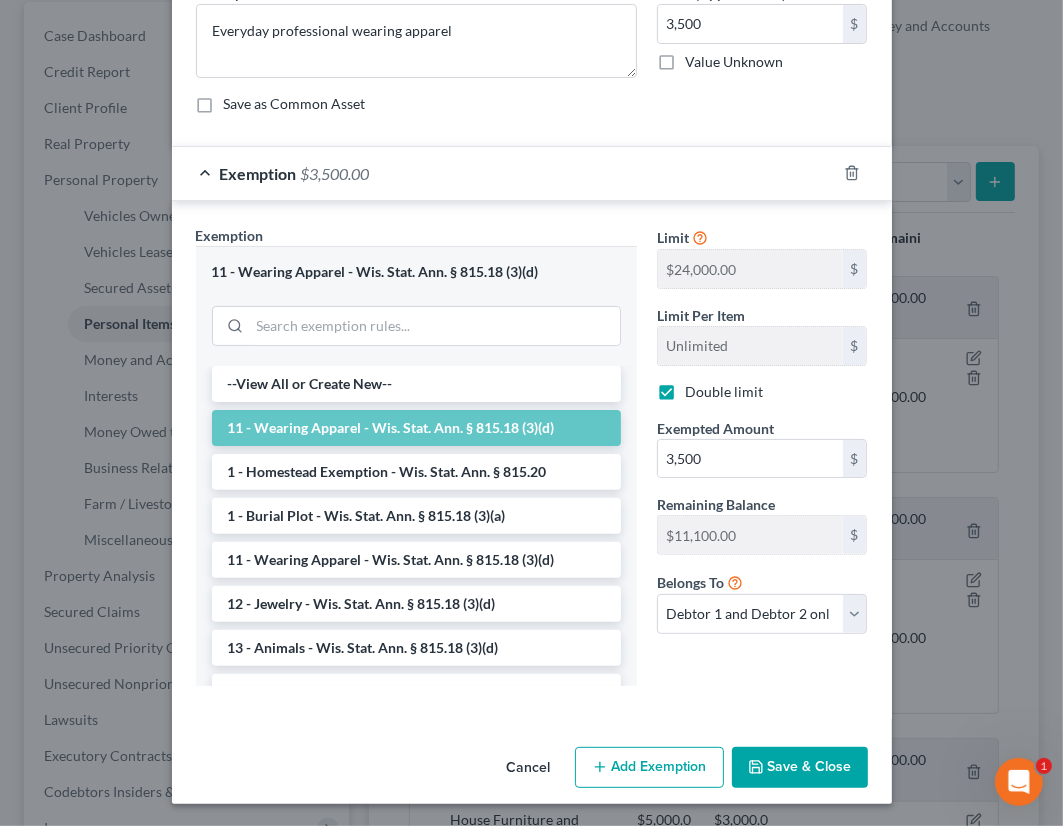 click on "Double limit" at bounding box center [699, 388] 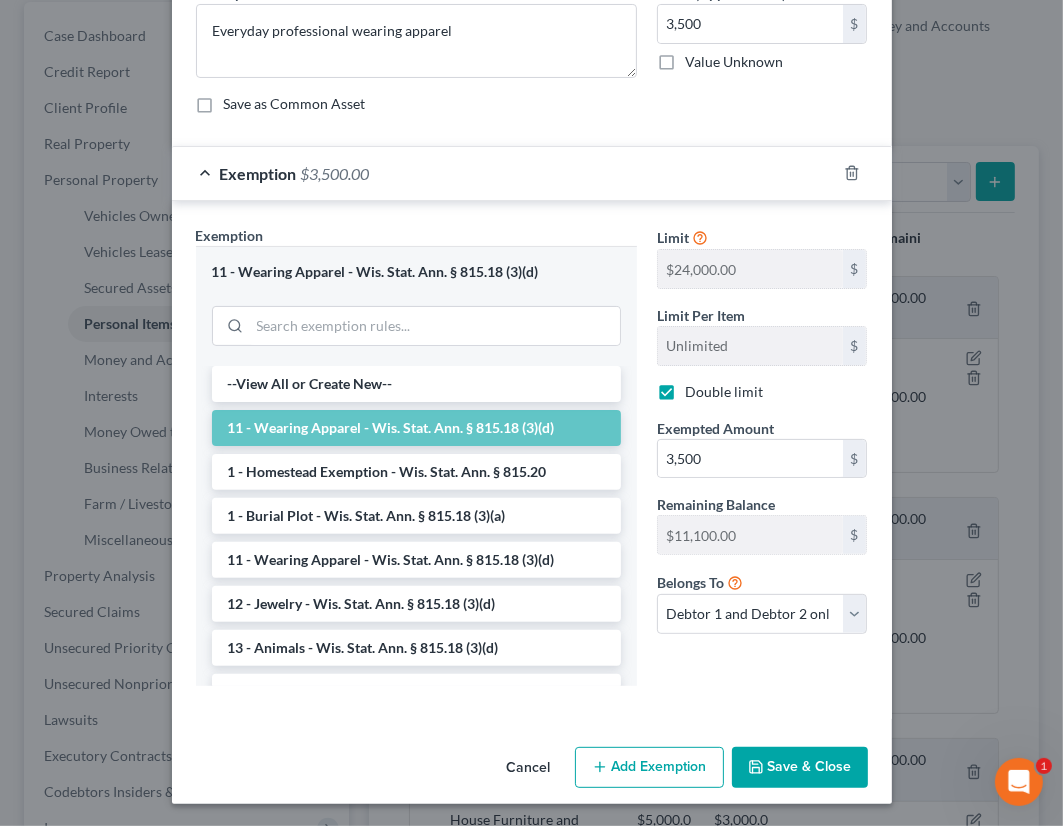 checkbox on "false" 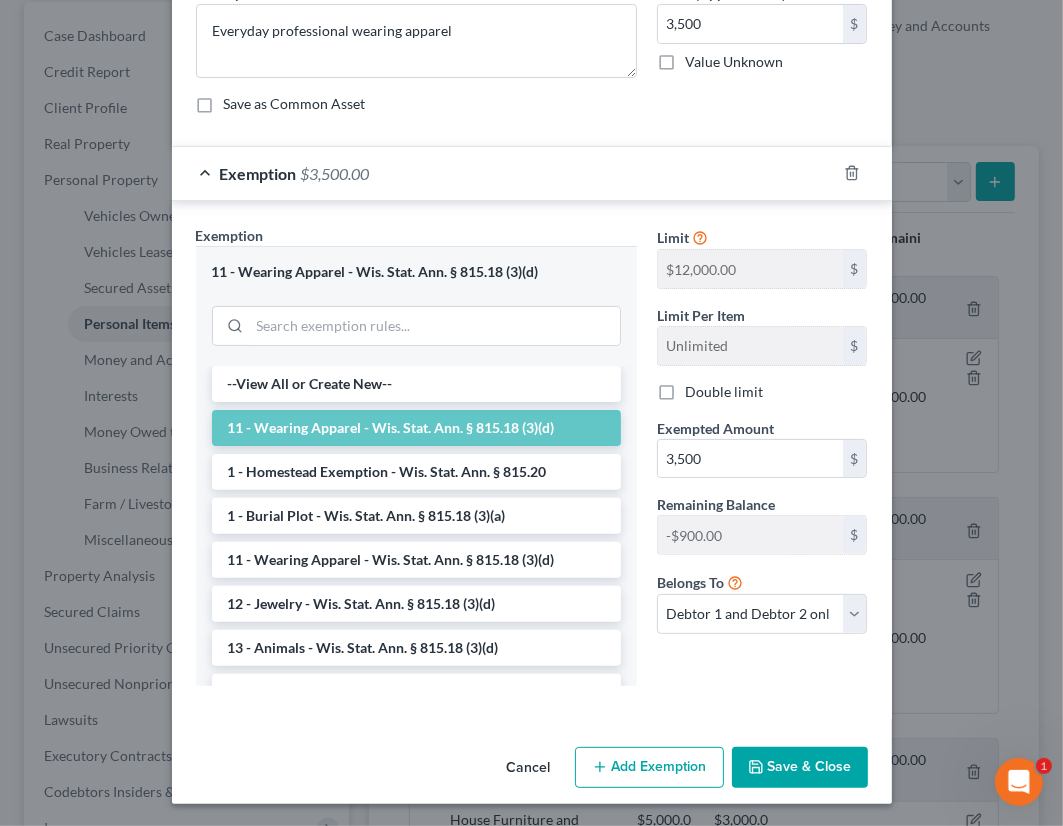 click on "Save & Close" at bounding box center [800, 768] 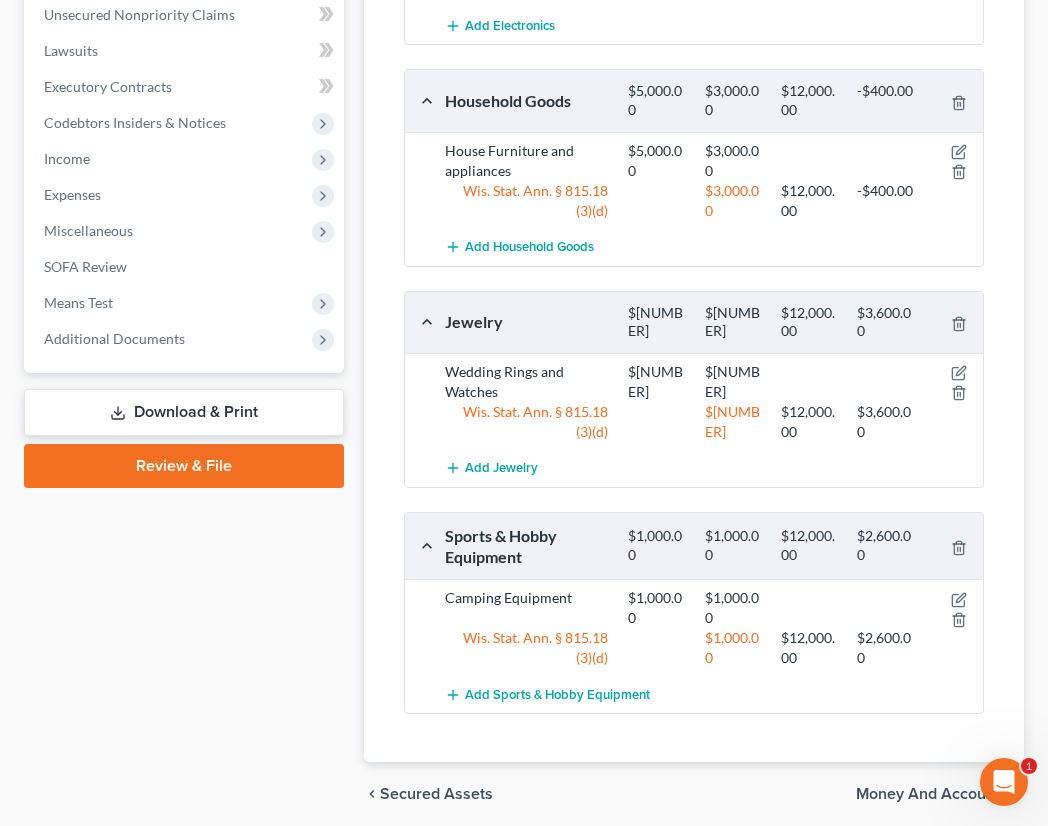scroll, scrollTop: 891, scrollLeft: 0, axis: vertical 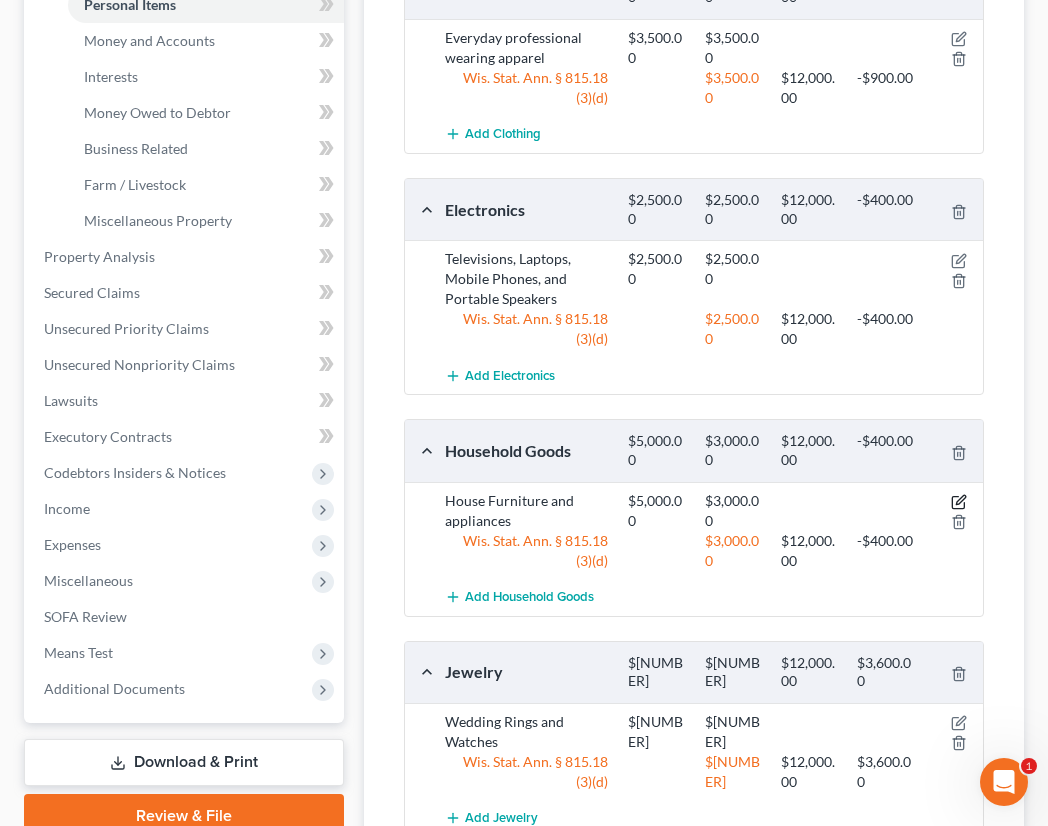 click 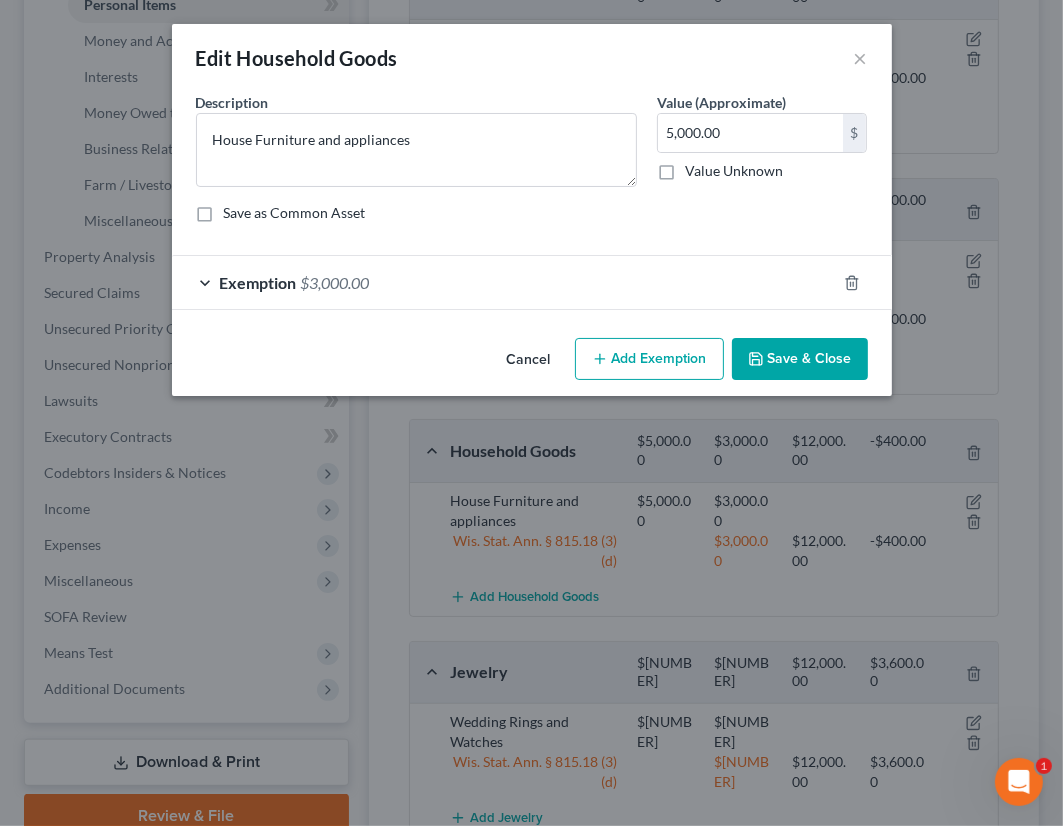 click on "Exemption $3,000.00" at bounding box center (504, 282) 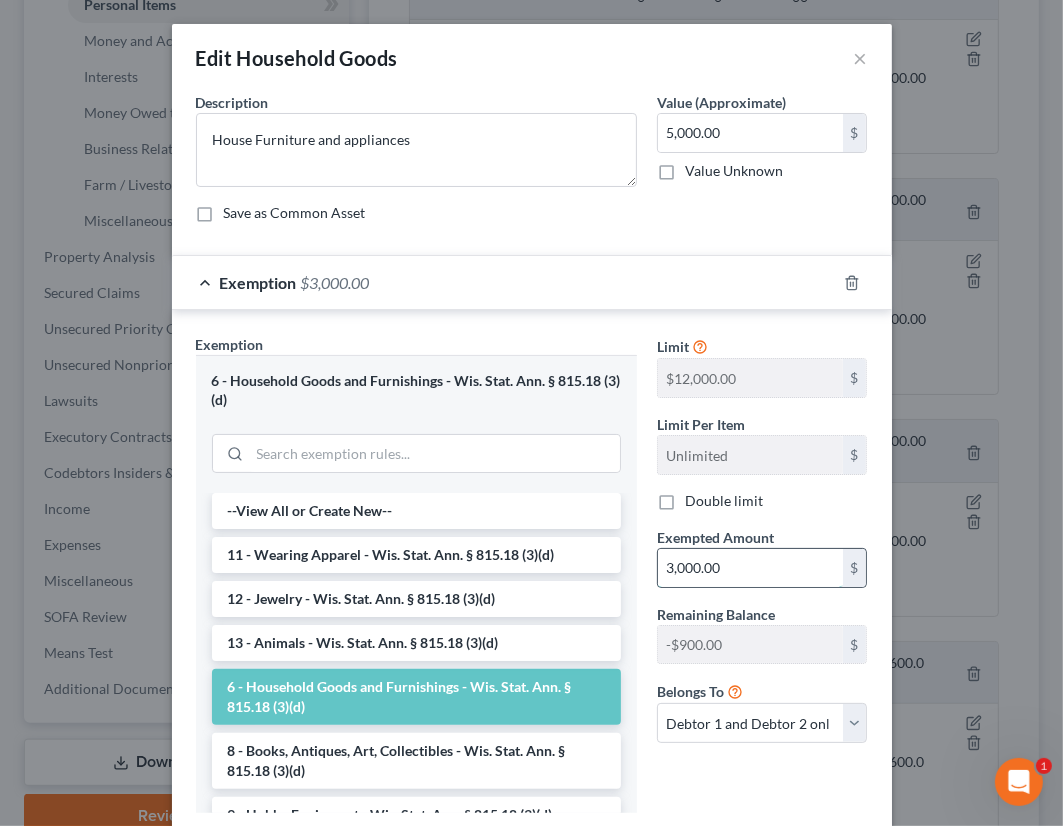 click on "3,000.00" at bounding box center (750, 568) 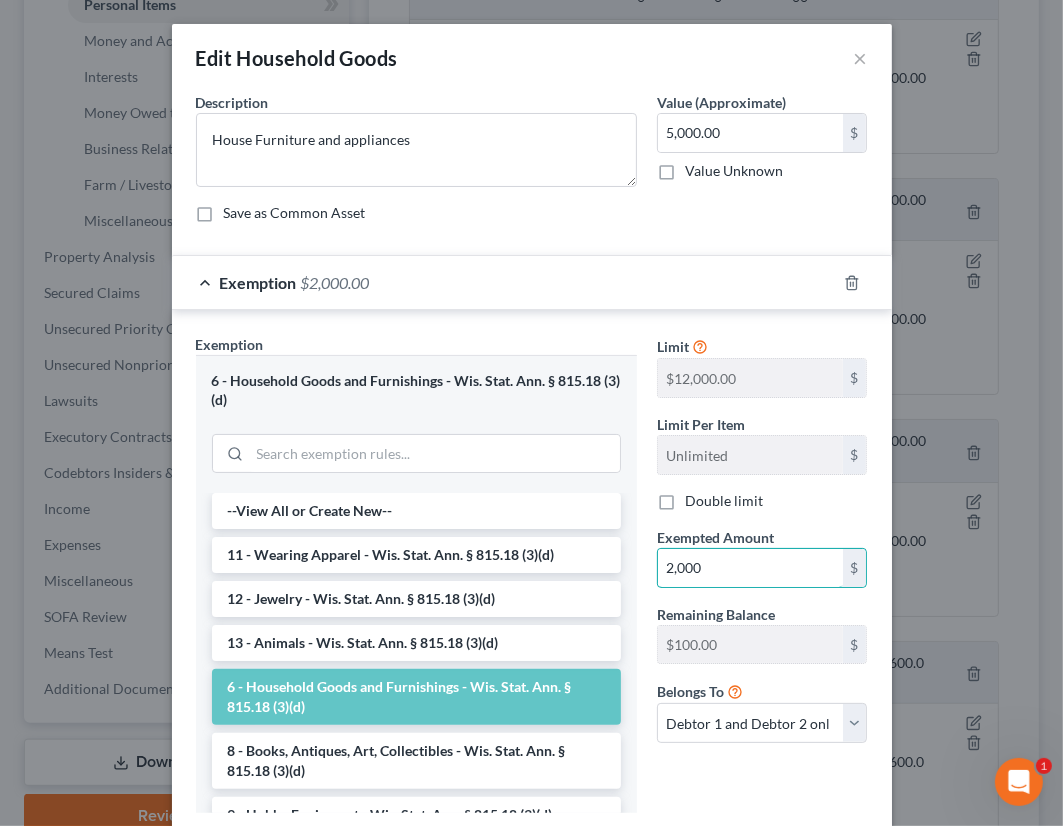 type on "2,000" 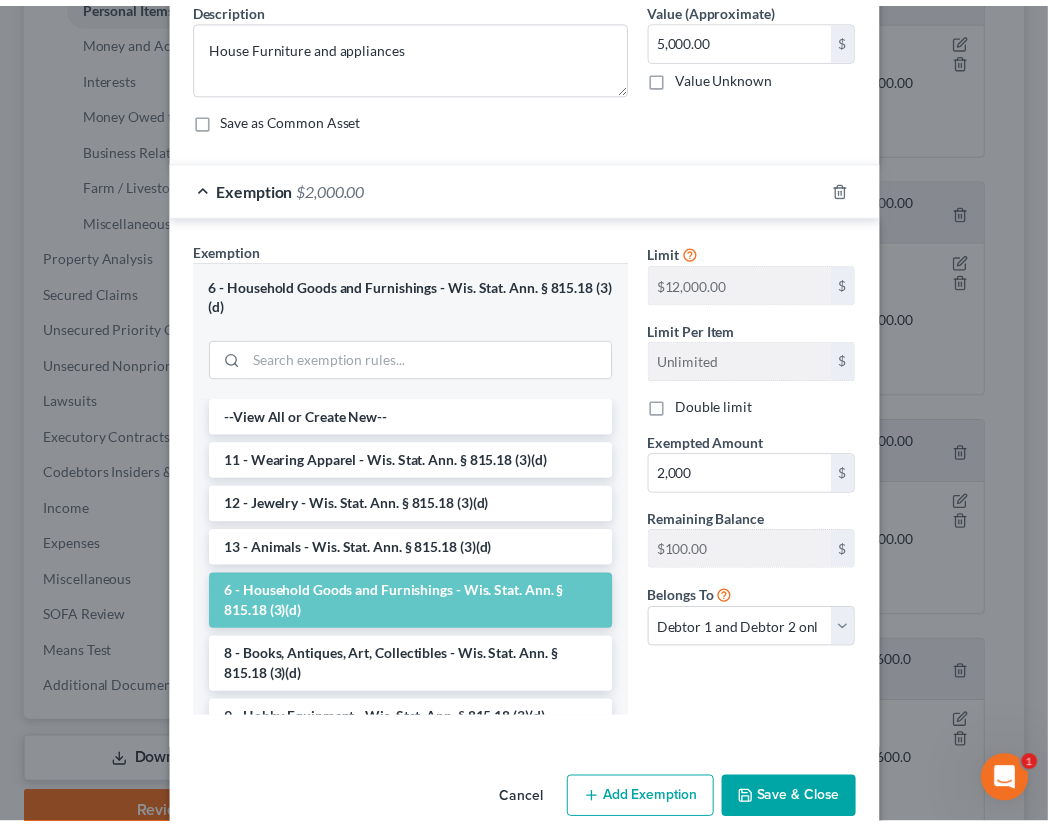 scroll, scrollTop: 128, scrollLeft: 0, axis: vertical 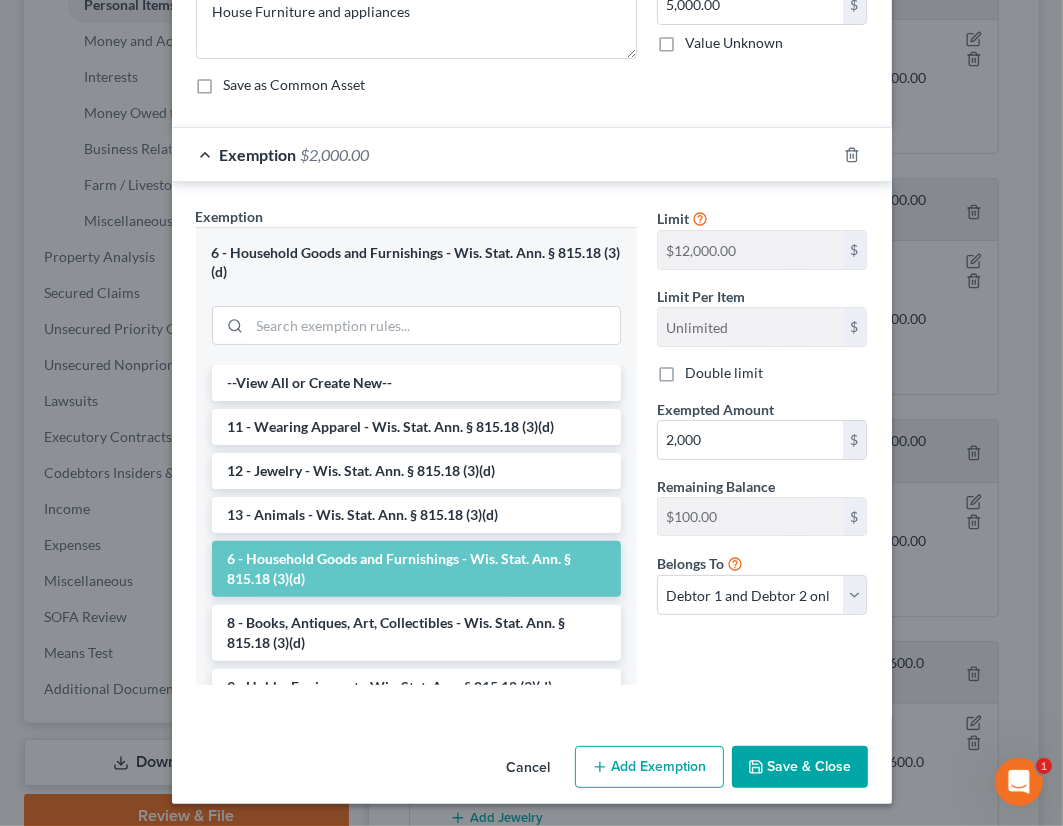 click on "Save & Close" at bounding box center [800, 767] 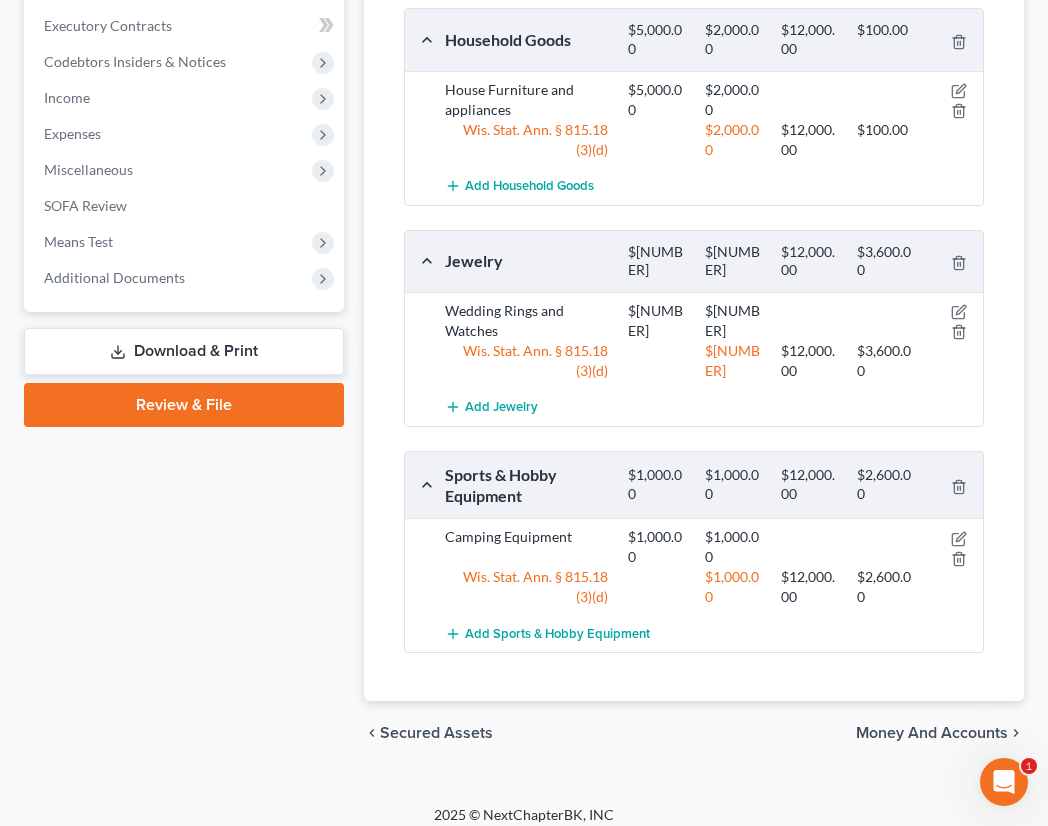 scroll, scrollTop: 967, scrollLeft: 0, axis: vertical 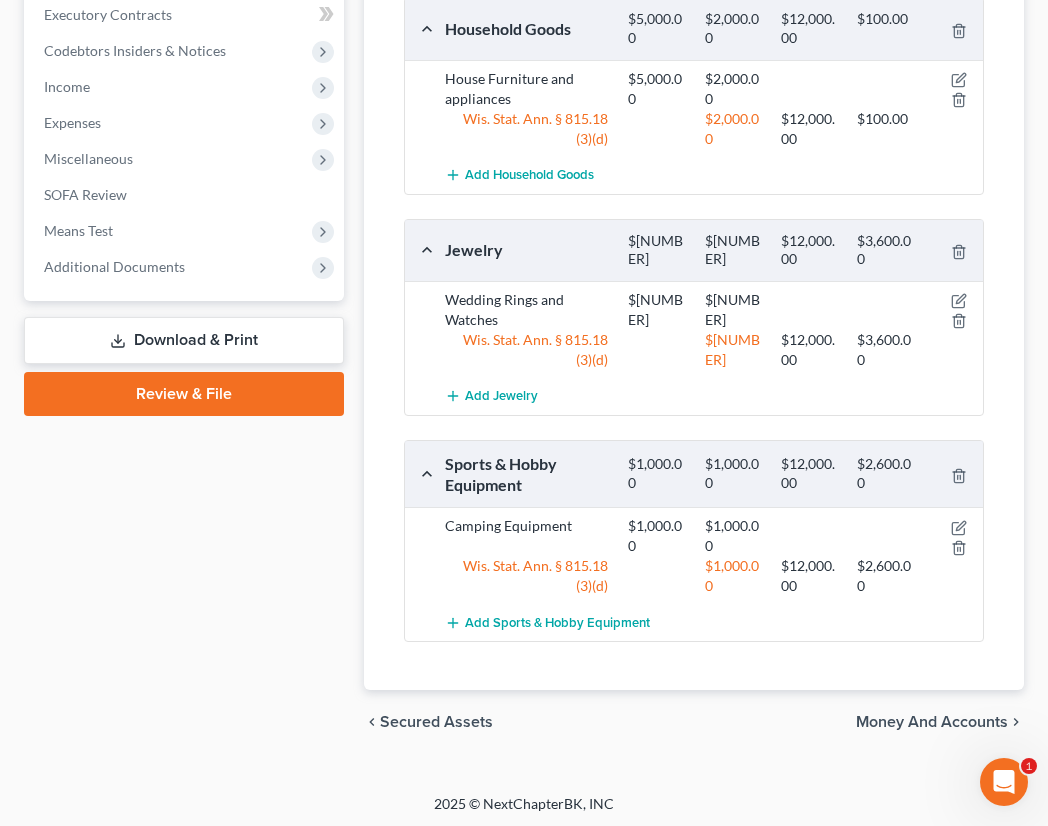click on "Money and Accounts" at bounding box center (932, 722) 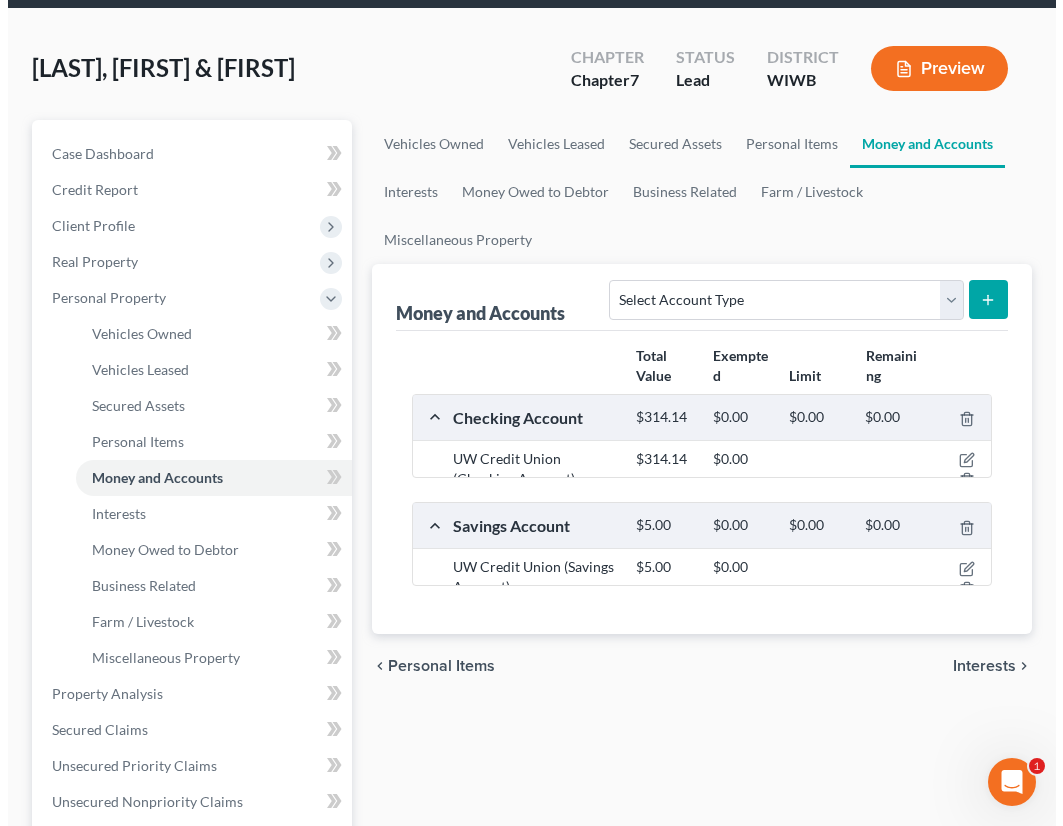 scroll, scrollTop: 0, scrollLeft: 0, axis: both 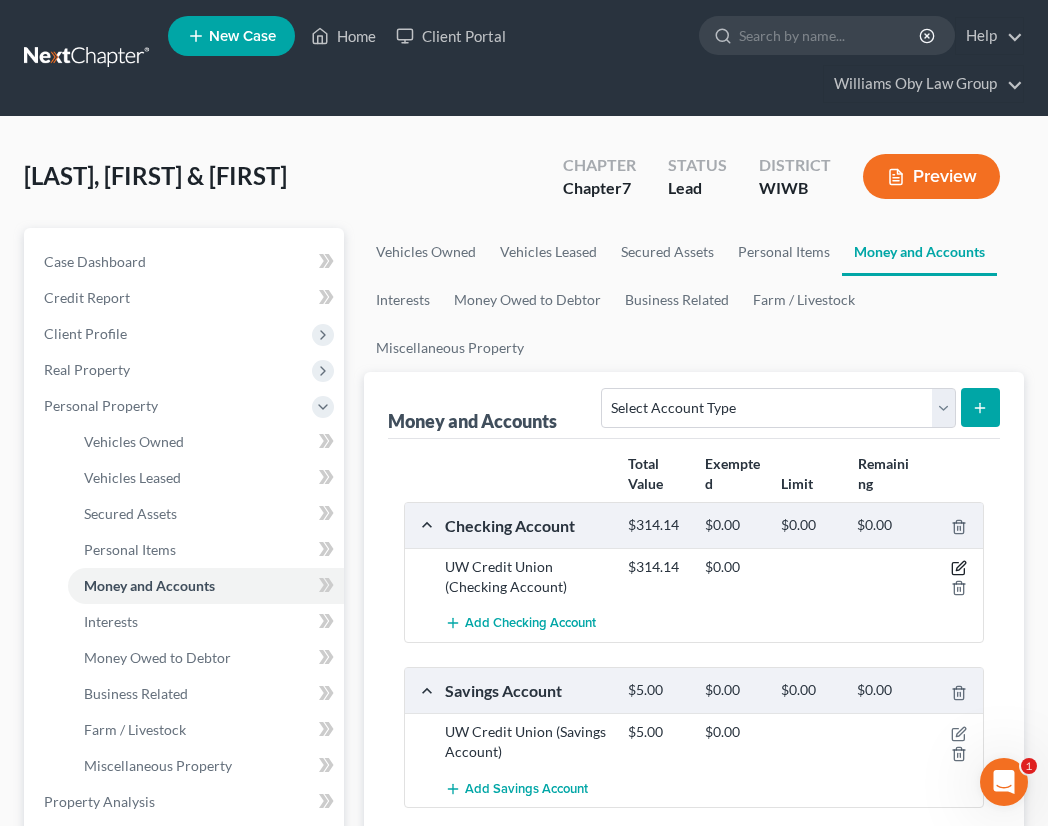 click 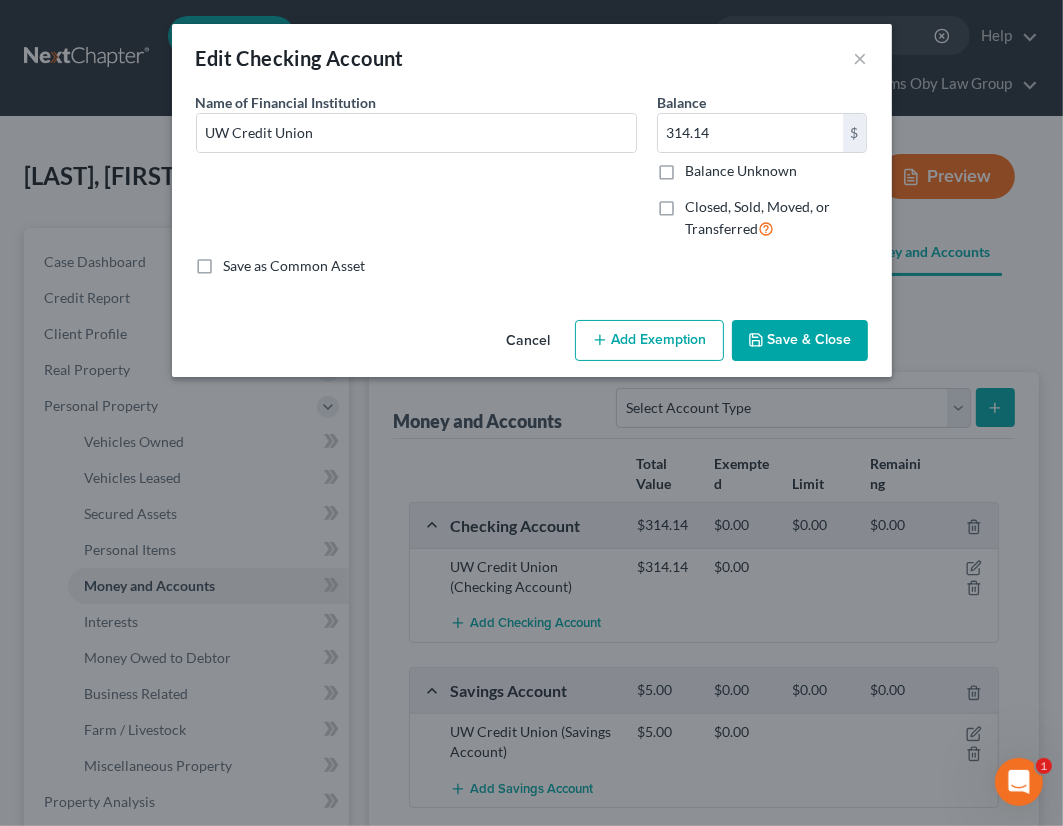 click on "Add Exemption" at bounding box center [649, 341] 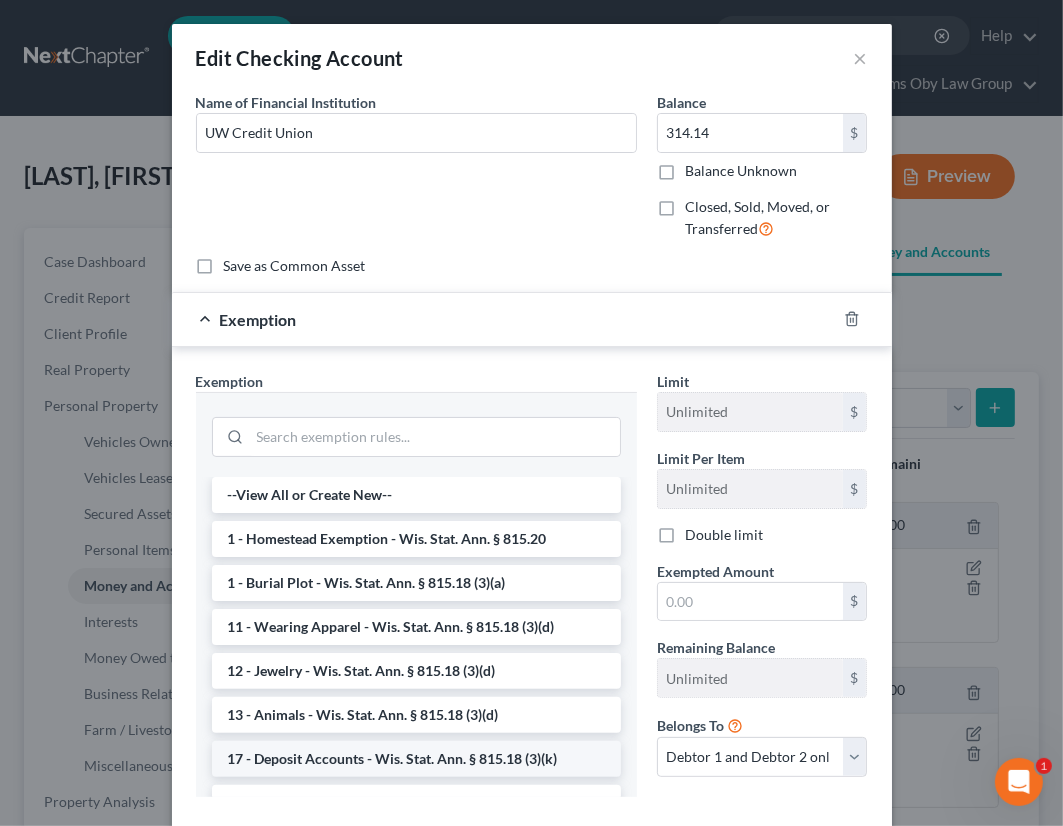 click on "17 - Deposit Accounts - Wis. Stat. Ann. § 815.18 (3)(k)" at bounding box center (416, 759) 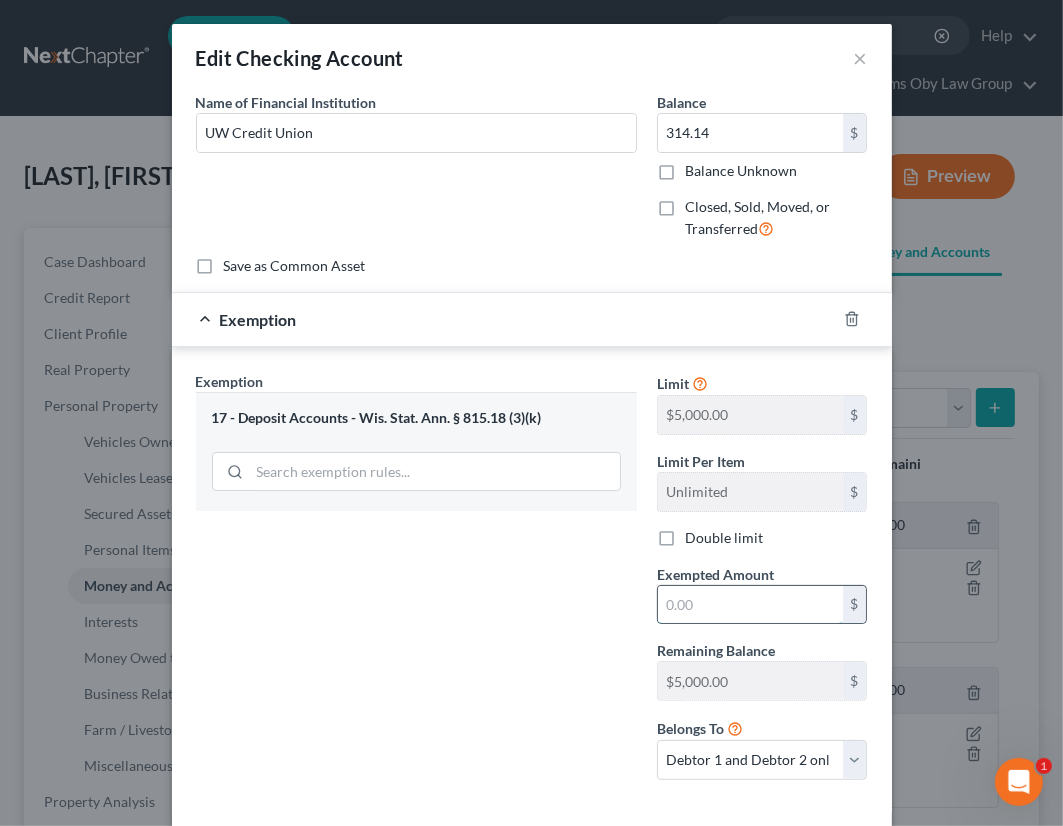 click at bounding box center (750, 605) 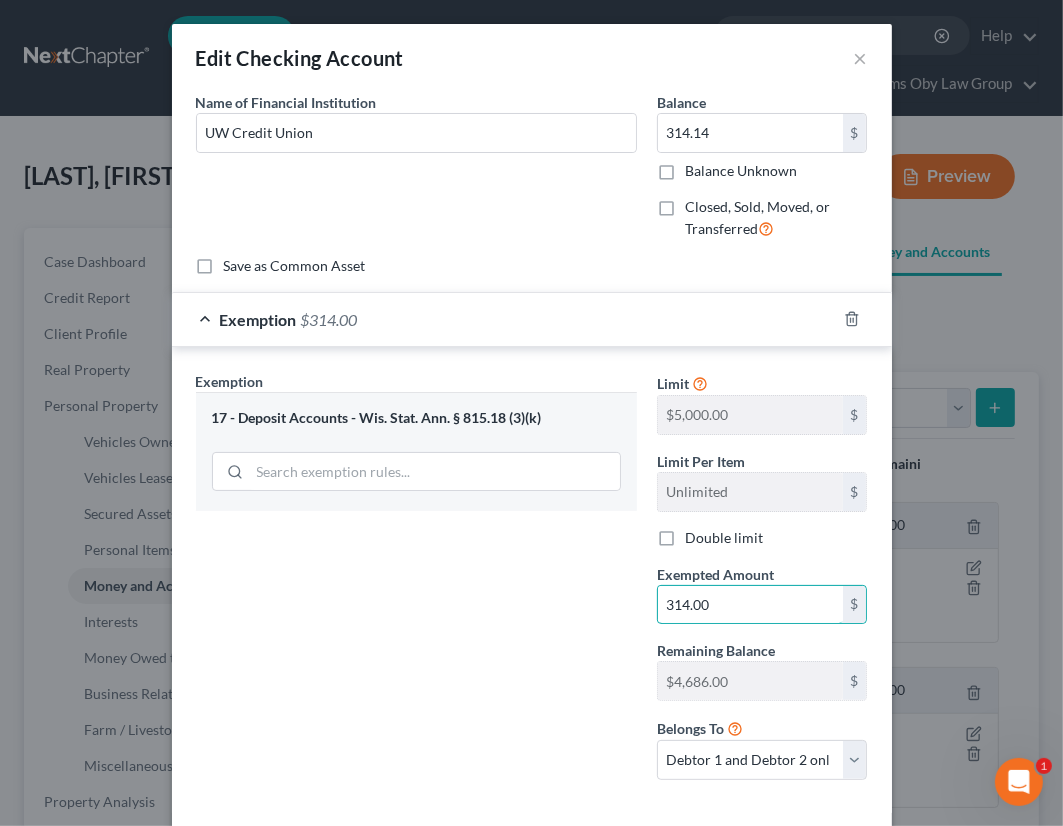 type on "314.00" 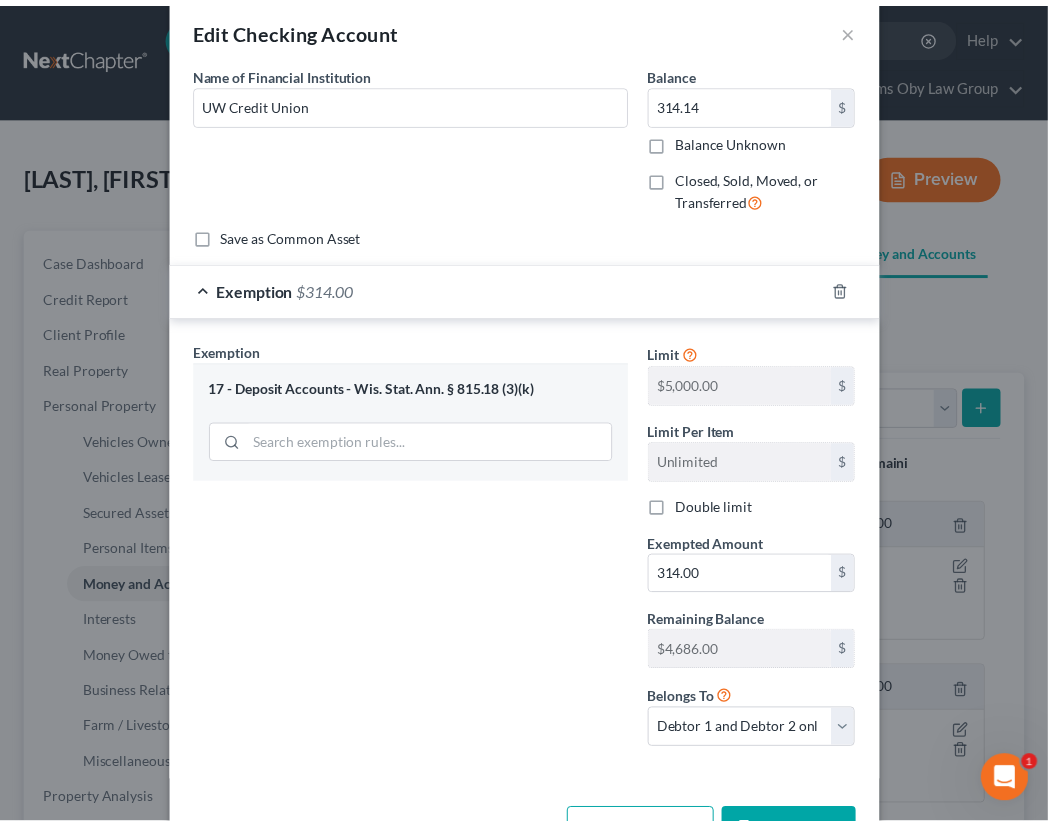 scroll, scrollTop: 94, scrollLeft: 0, axis: vertical 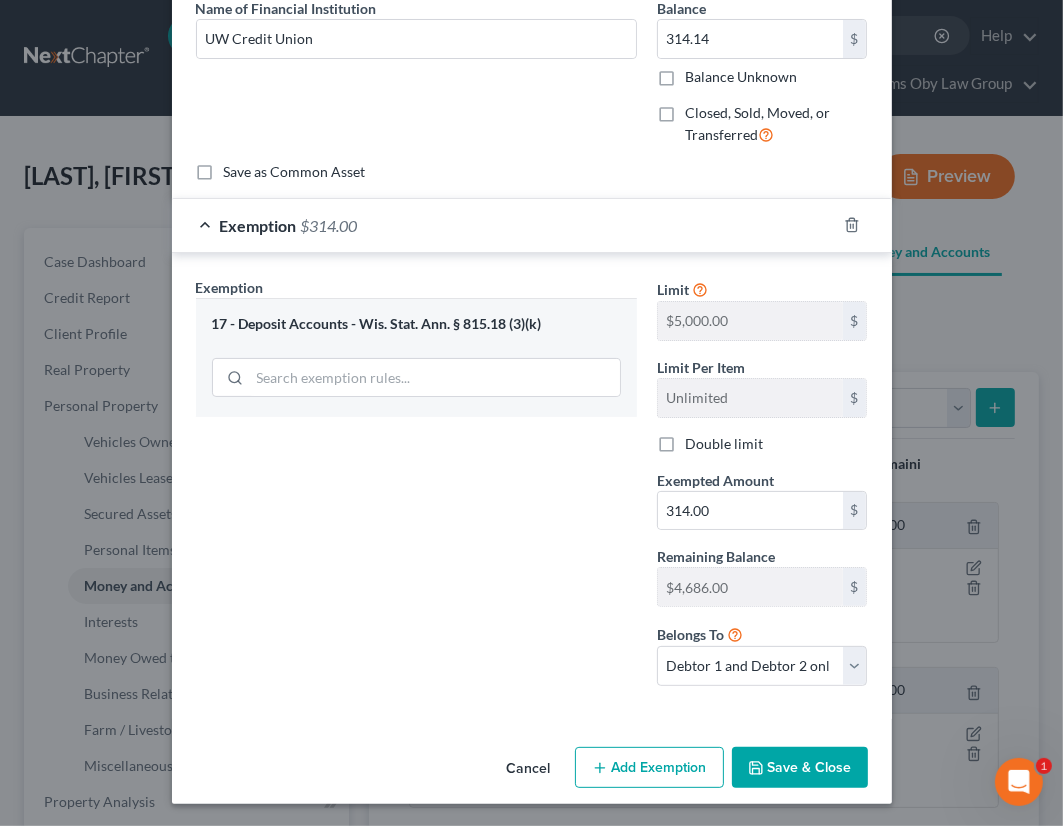 click on "Save & Close" at bounding box center [800, 768] 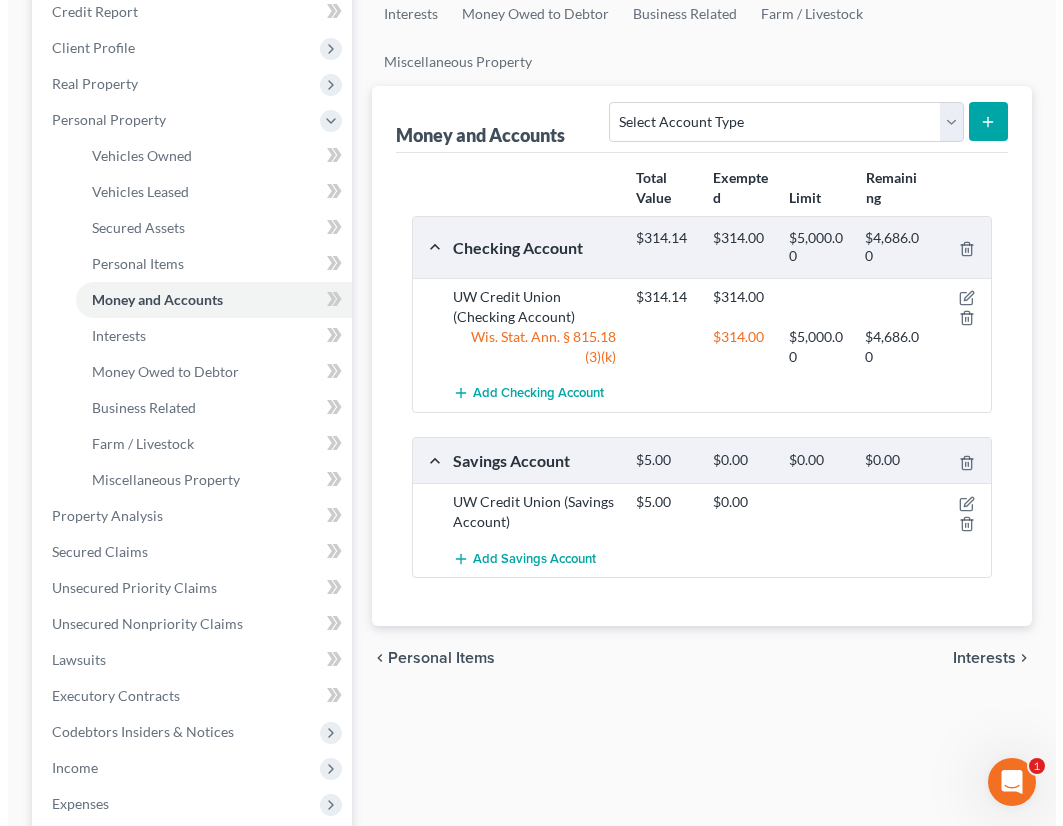 scroll, scrollTop: 328, scrollLeft: 0, axis: vertical 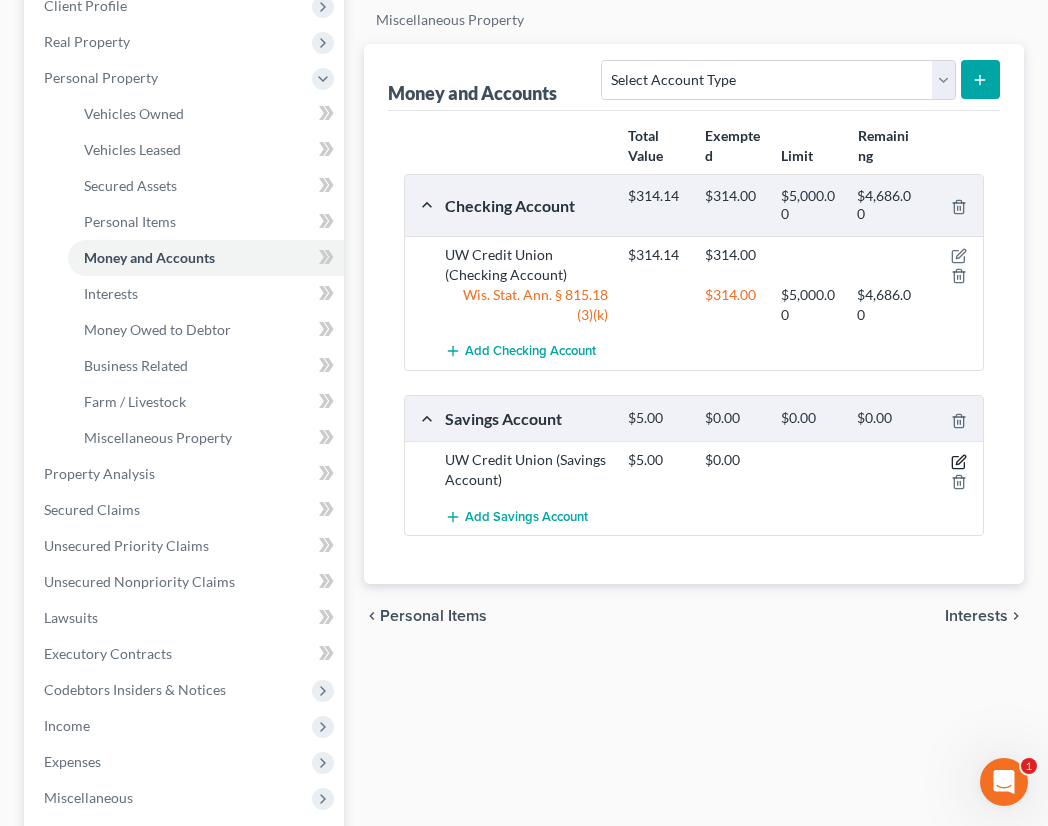 click 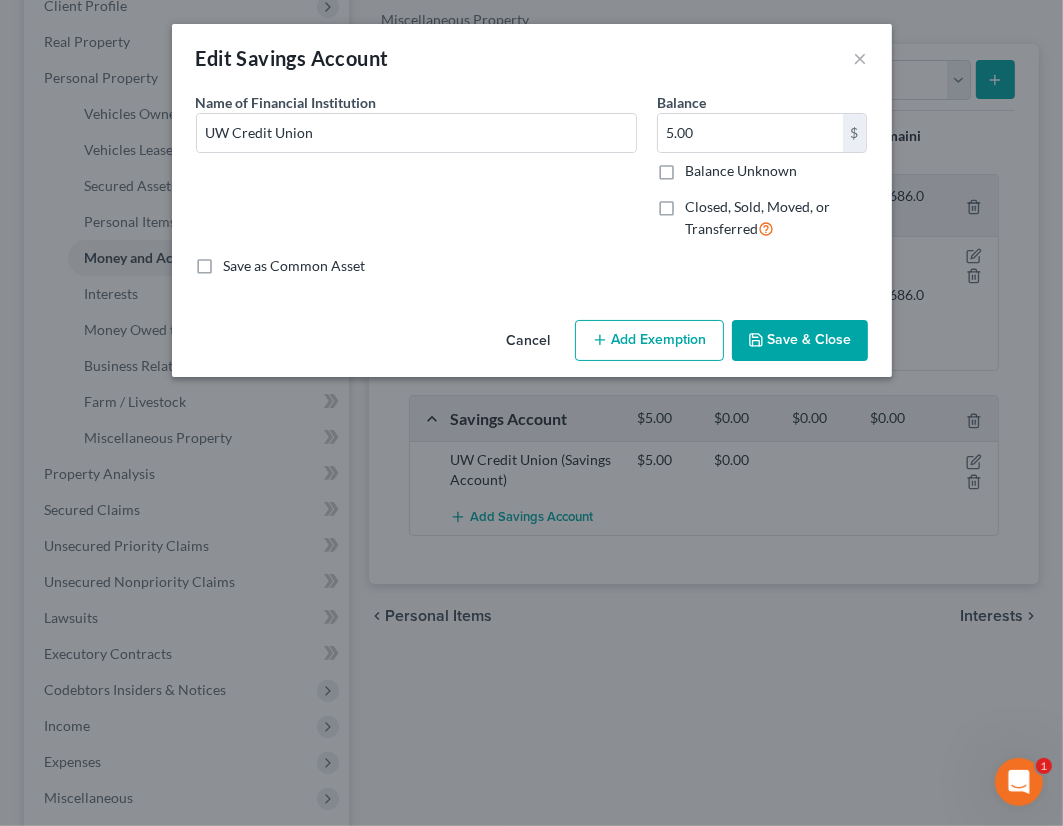 click on "Add Exemption" at bounding box center (649, 341) 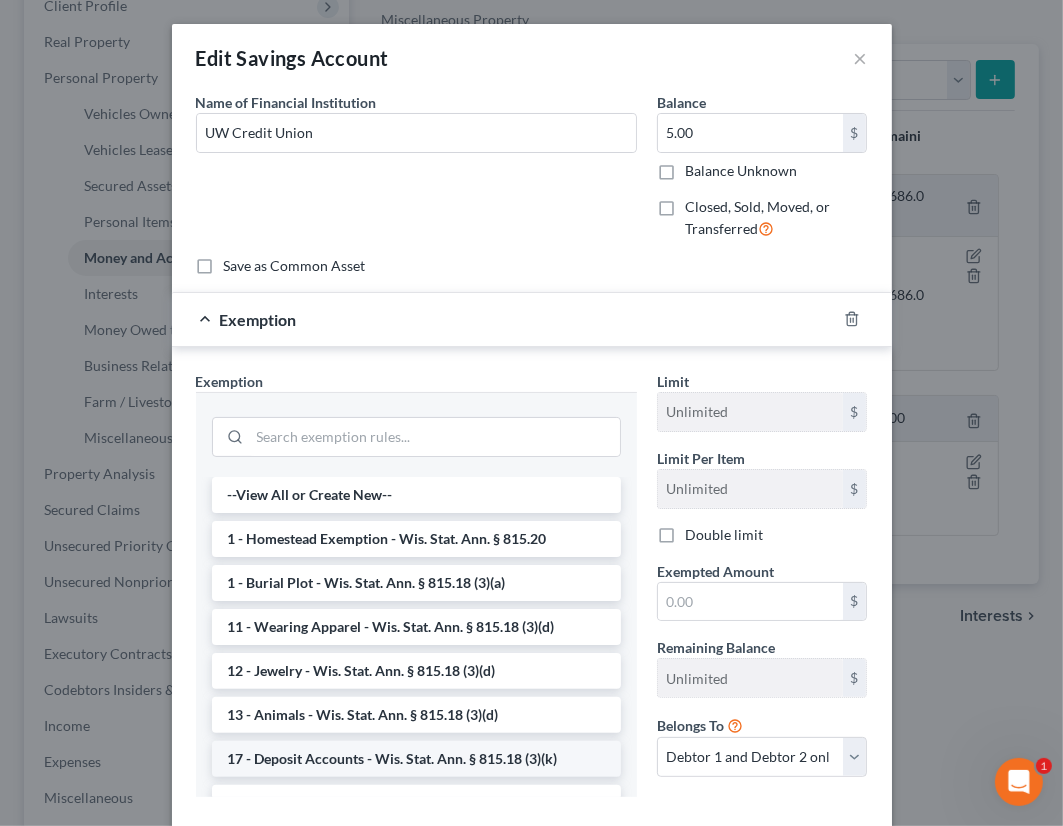 click on "17 - Deposit Accounts - Wis. Stat. Ann. § 815.18 (3)(k)" at bounding box center [416, 759] 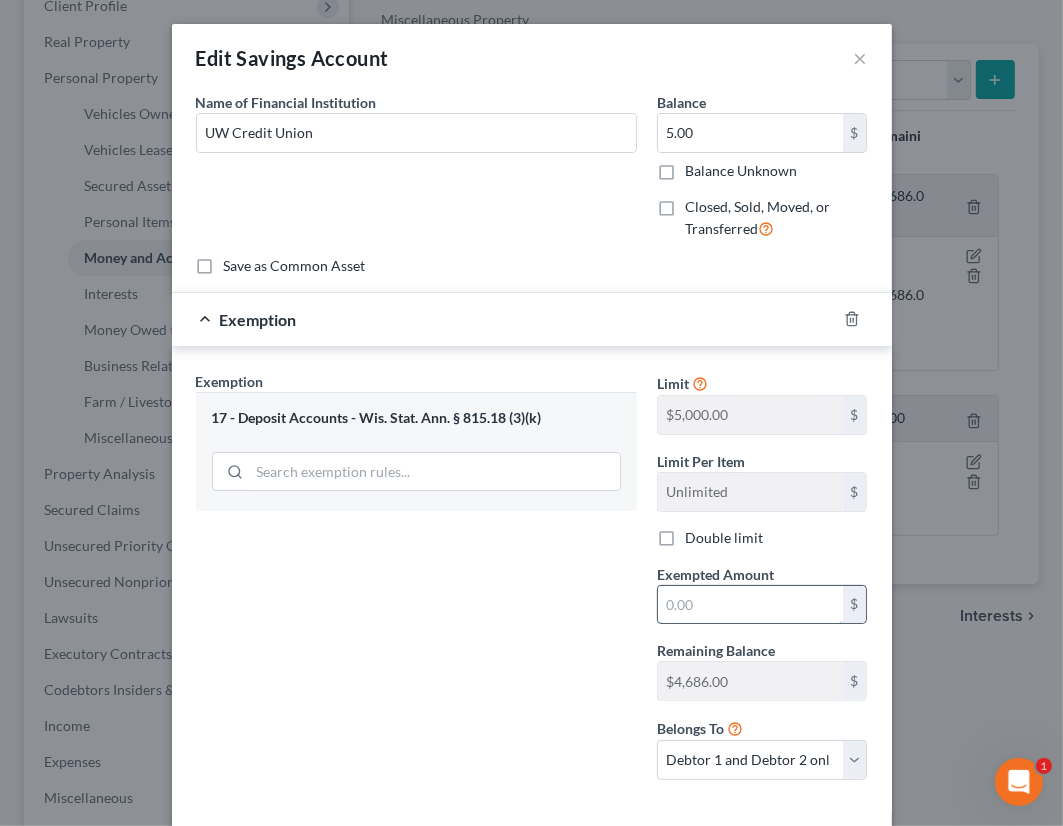 click at bounding box center [750, 605] 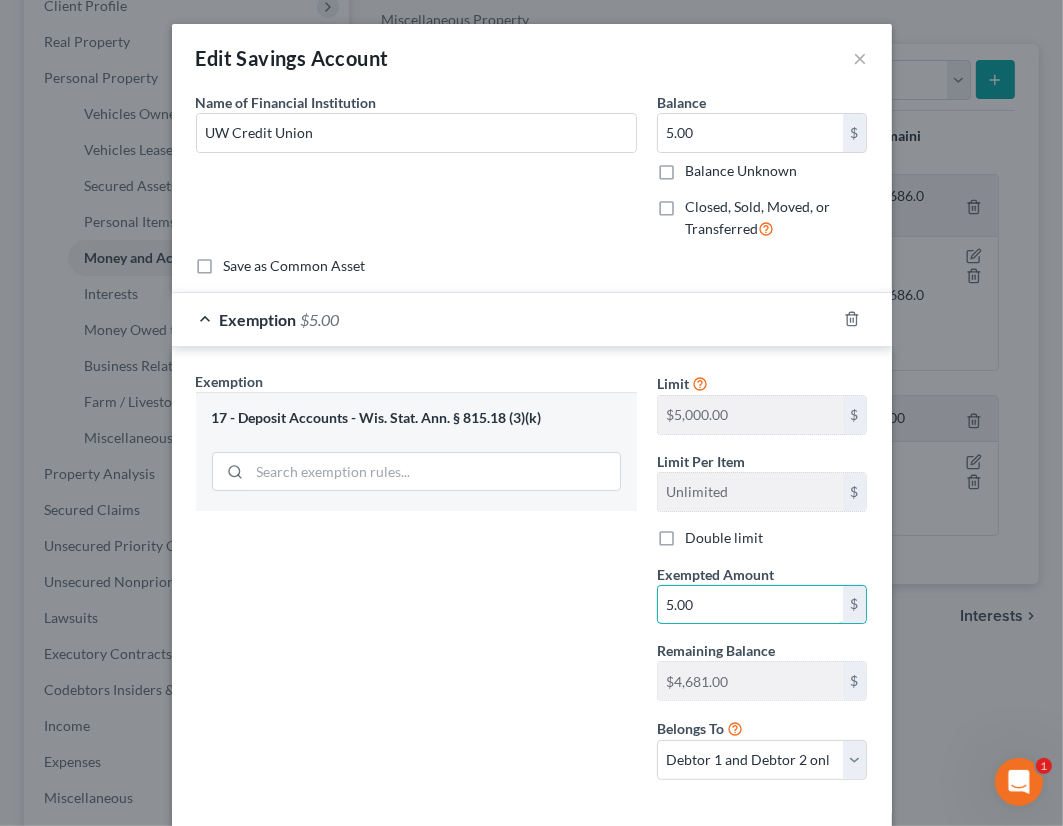 type on "5.00" 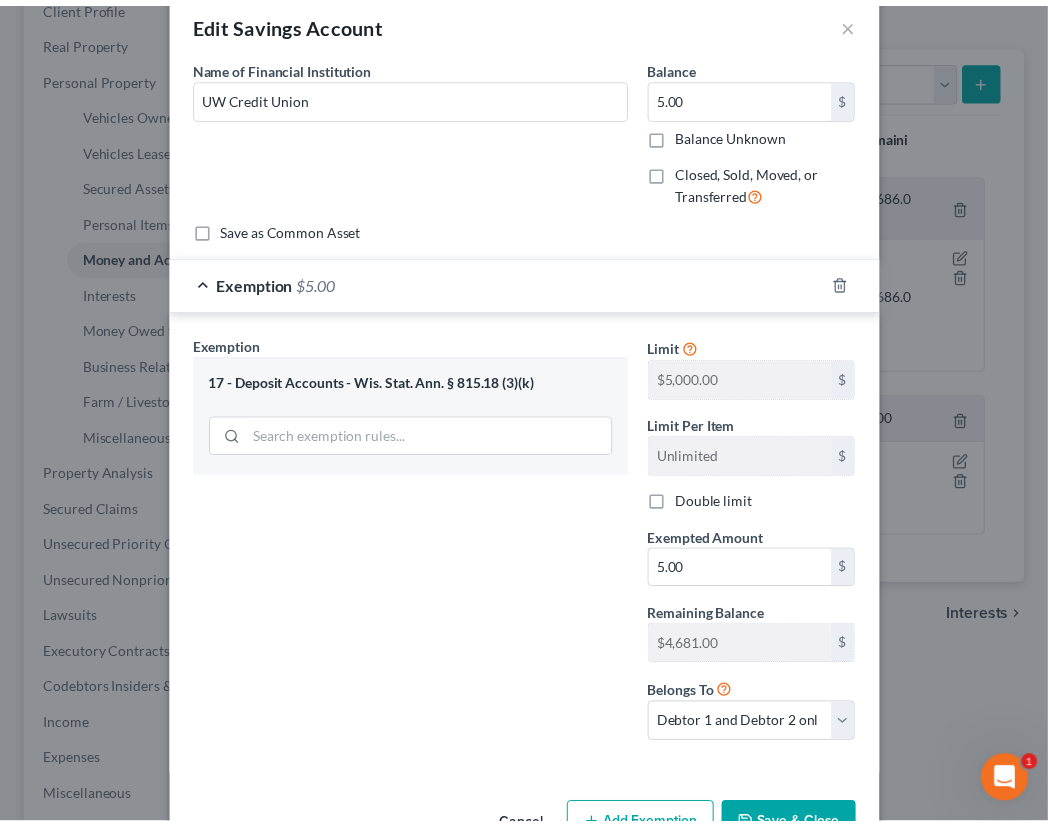 scroll, scrollTop: 94, scrollLeft: 0, axis: vertical 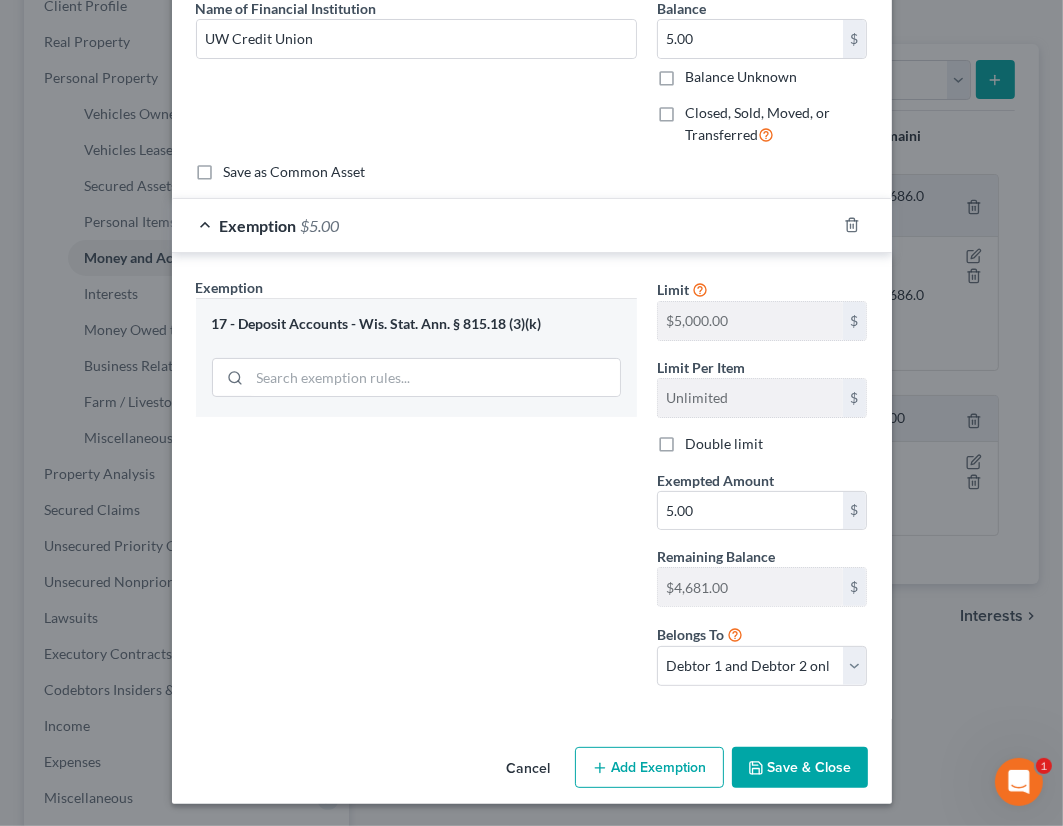 click on "Save & Close" at bounding box center (800, 768) 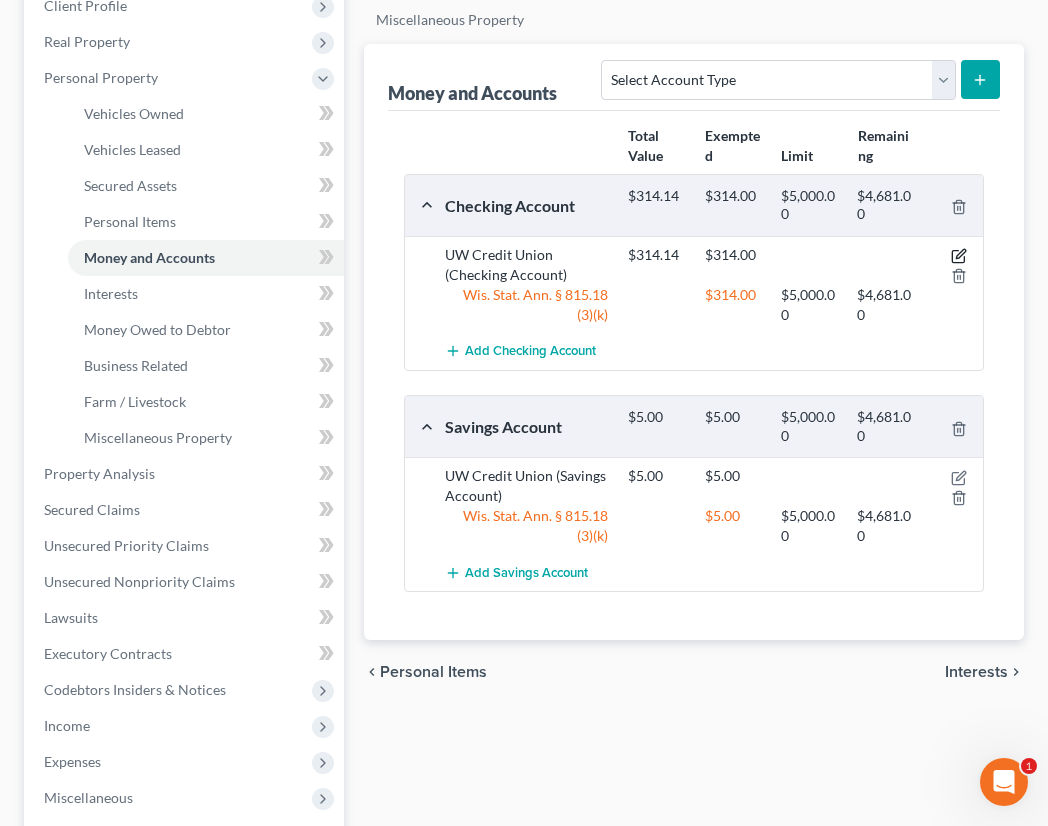 click 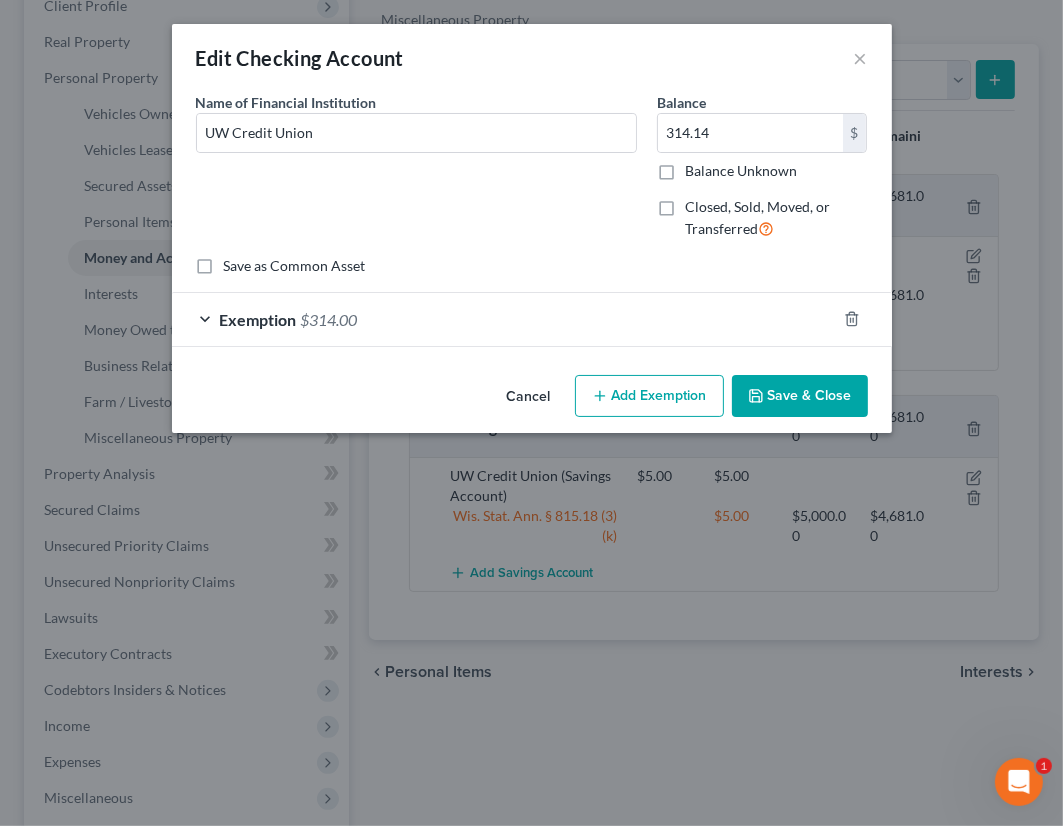 click on "Save & Close" at bounding box center (800, 396) 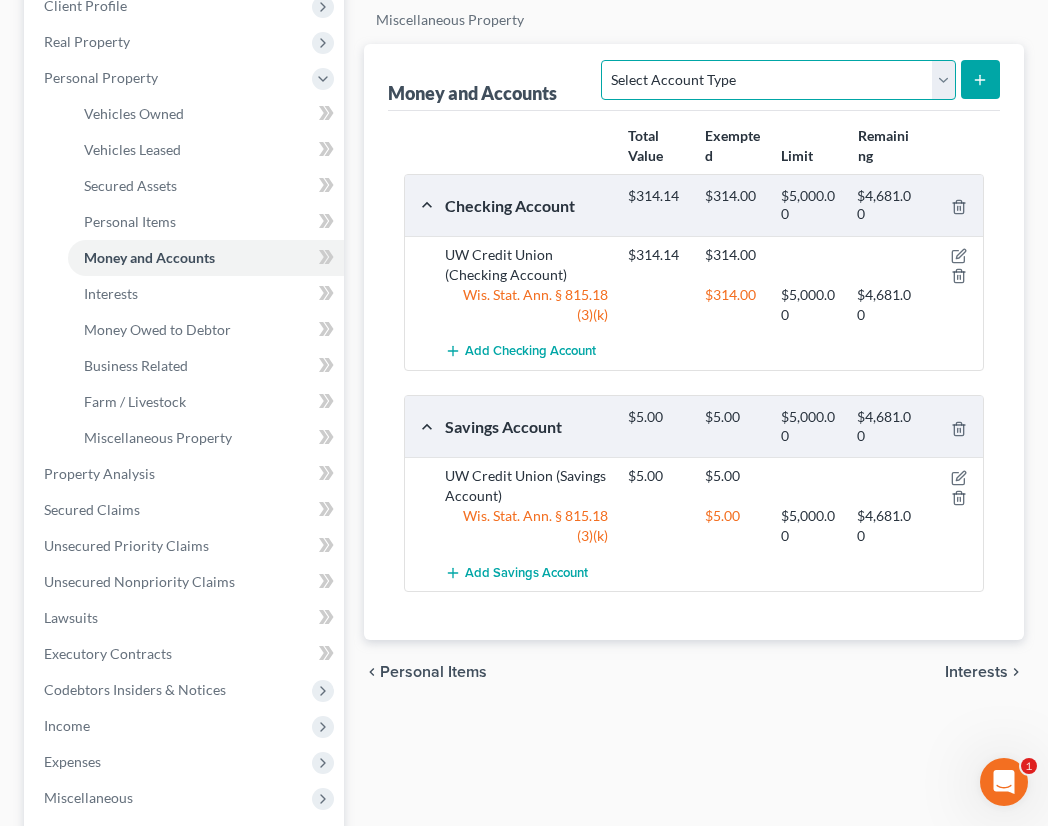 click on "Select Account Type Brokerage Cash on Hand Certificates of Deposit Checking Account Money Market Other (Credit Union, Health Savings Account, etc) Safe Deposit Box Savings Account Security Deposits or Prepayments" at bounding box center [778, 80] 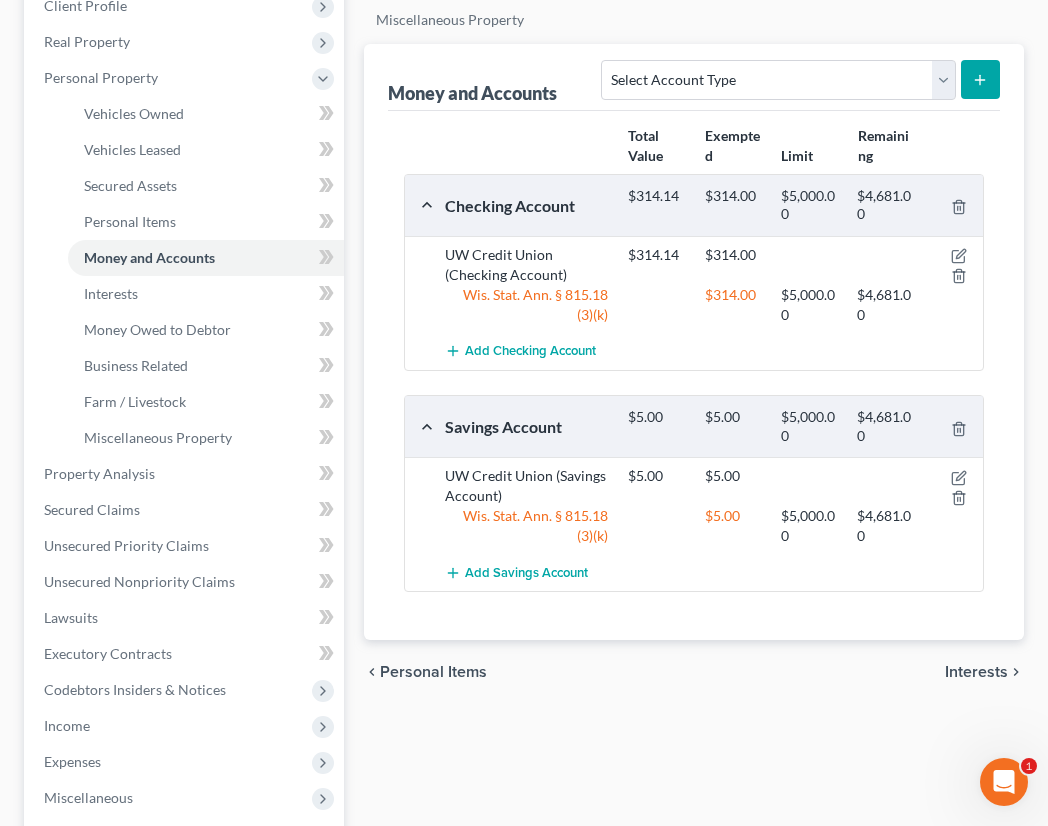 click on "Total Value Exempted Limit Remaining
Checking Account [MONEY] [MONEY] [MONEY] [MONEY]
[NAME] (Checking Account) [MONEY] [MONEY] Wis. Stat. Ann. § 815.18 (3)(k) [MONEY] [MONEY] [MONEY] Add Checking Account
Savings Account [MONEY] [MONEY] [MONEY] [MONEY]
[NAME] (Savings Account) [MONEY] [MONEY] Wis. Stat. Ann. § 815.18 (3)(k) [MONEY] [MONEY] [MONEY] Add Savings Account" at bounding box center [694, 376] 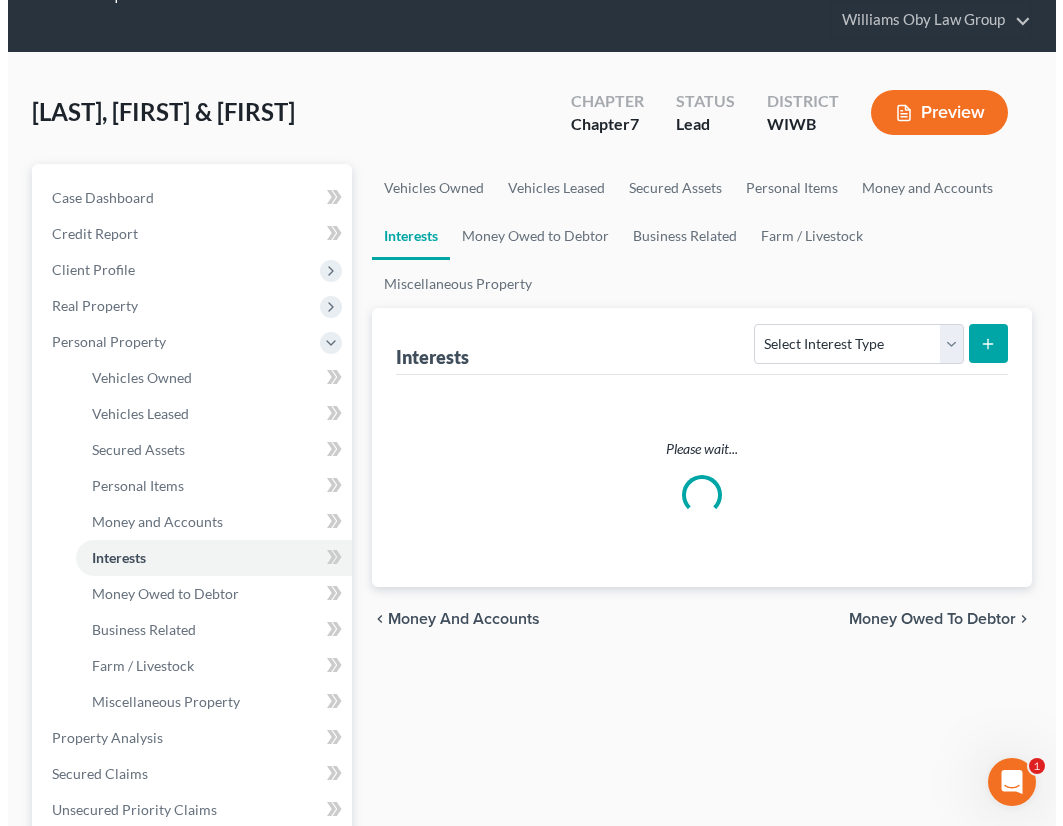 scroll, scrollTop: 0, scrollLeft: 0, axis: both 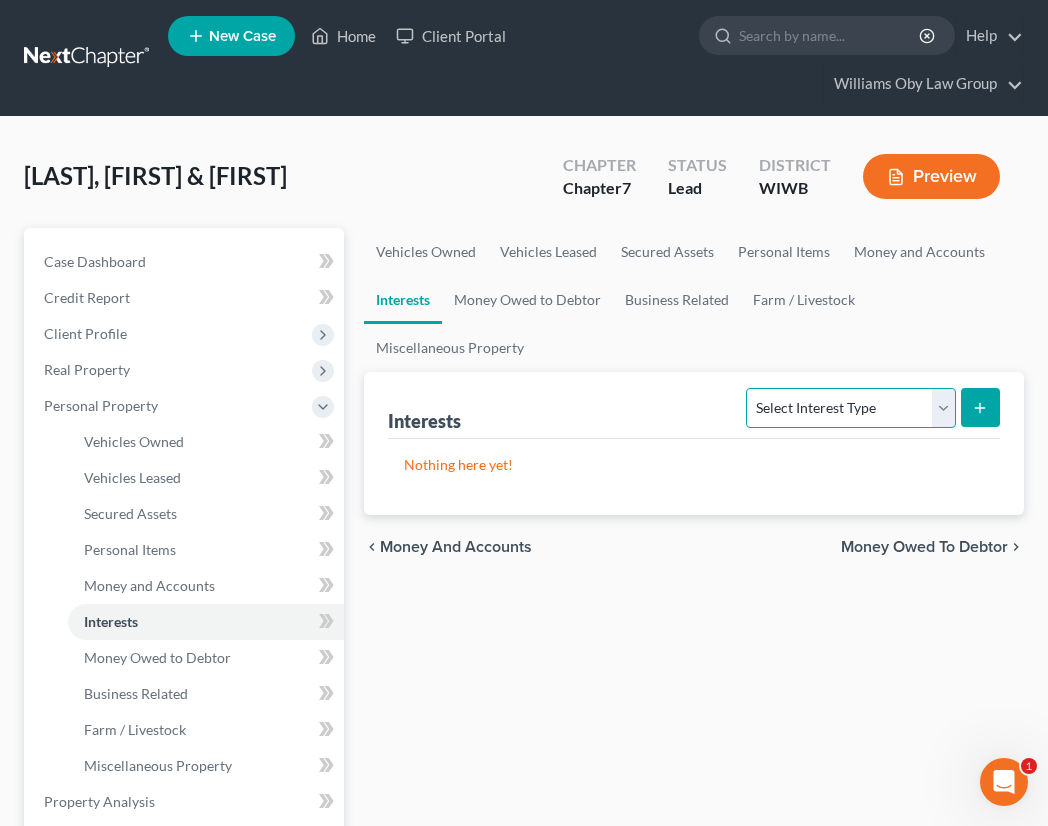 click on "Select Interest Type 401K Annuity Bond Education IRA Government Bond Government Pension Plan Incorporated Business IRA Joint Venture (Active) Joint Venture (Inactive) Keogh Mutual Fund Other Retirement Plan Partnership (Active) Partnership (Inactive) Pension Plan Stock Term Life Insurance Unincorporated Business Whole Life Insurance" at bounding box center (850, 408) 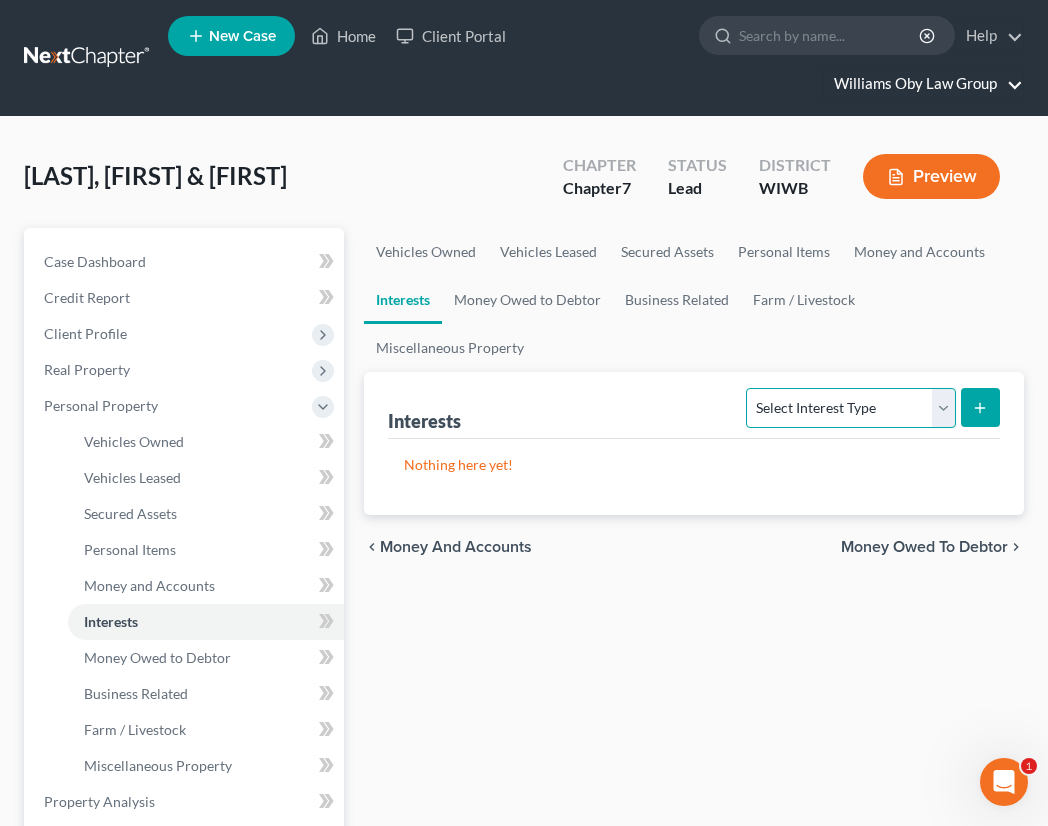 select on "401k" 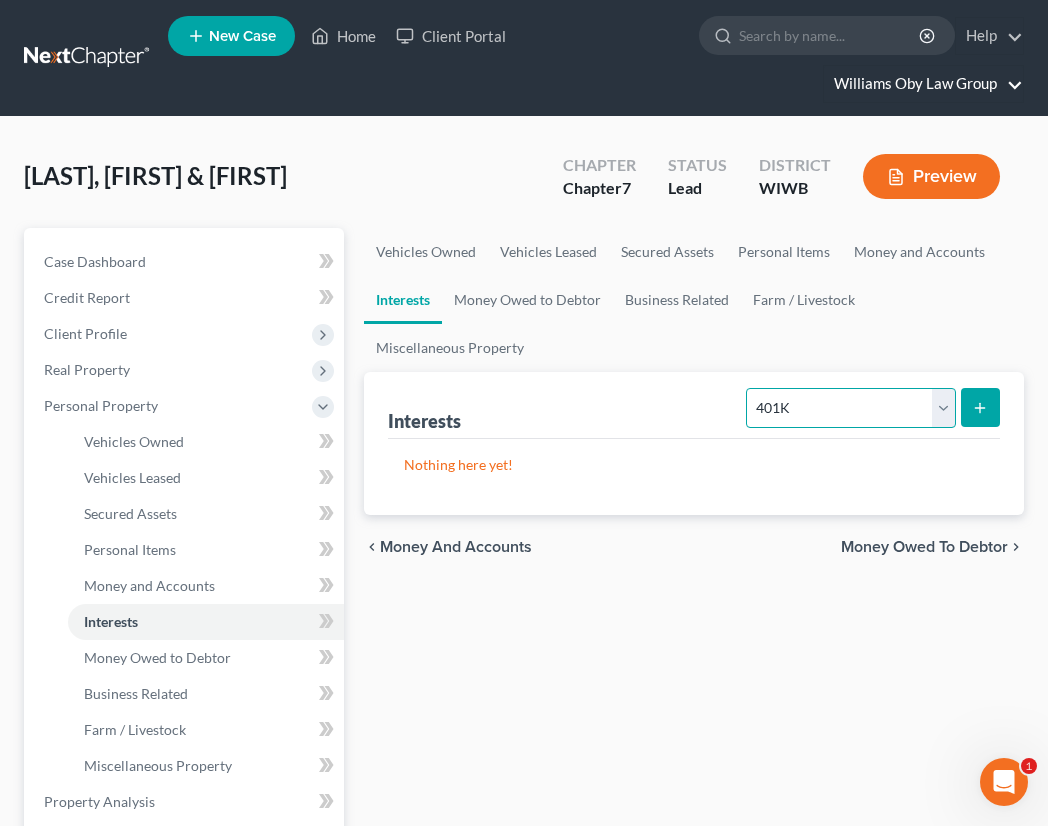 click on "Select Interest Type 401K Annuity Bond Education IRA Government Bond Government Pension Plan Incorporated Business IRA Joint Venture (Active) Joint Venture (Inactive) Keogh Mutual Fund Other Retirement Plan Partnership (Active) Partnership (Inactive) Pension Plan Stock Term Life Insurance Unincorporated Business Whole Life Insurance" at bounding box center (850, 408) 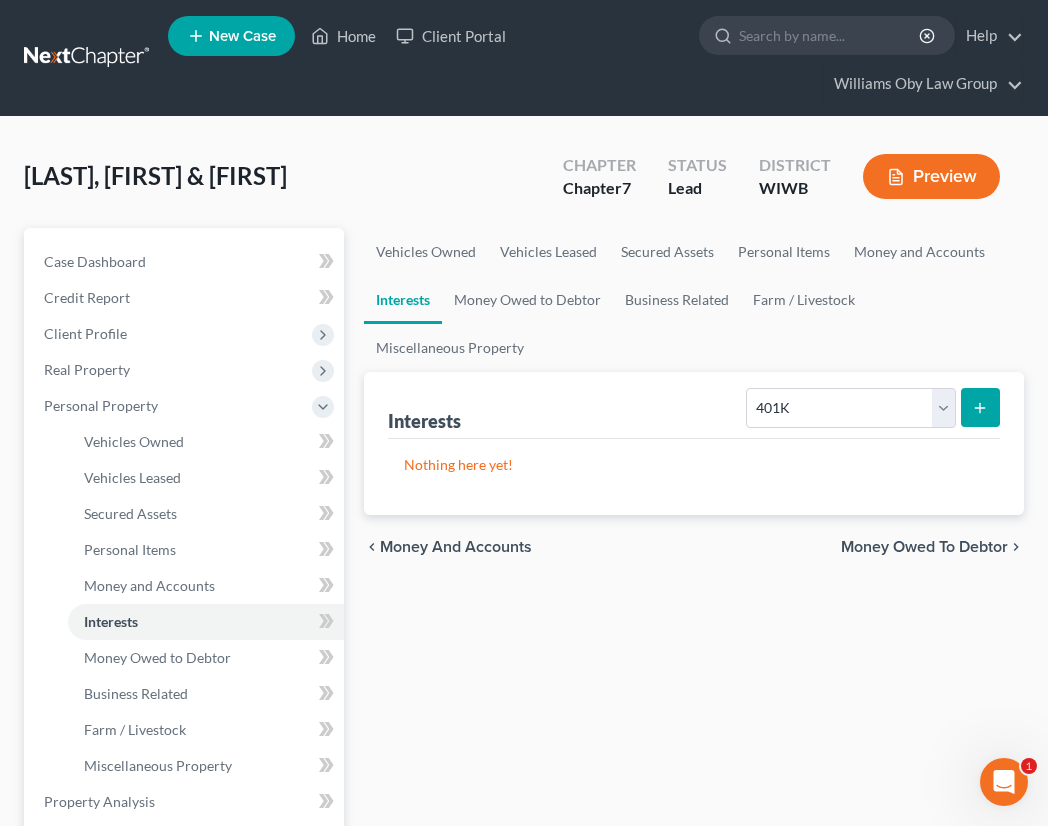 click 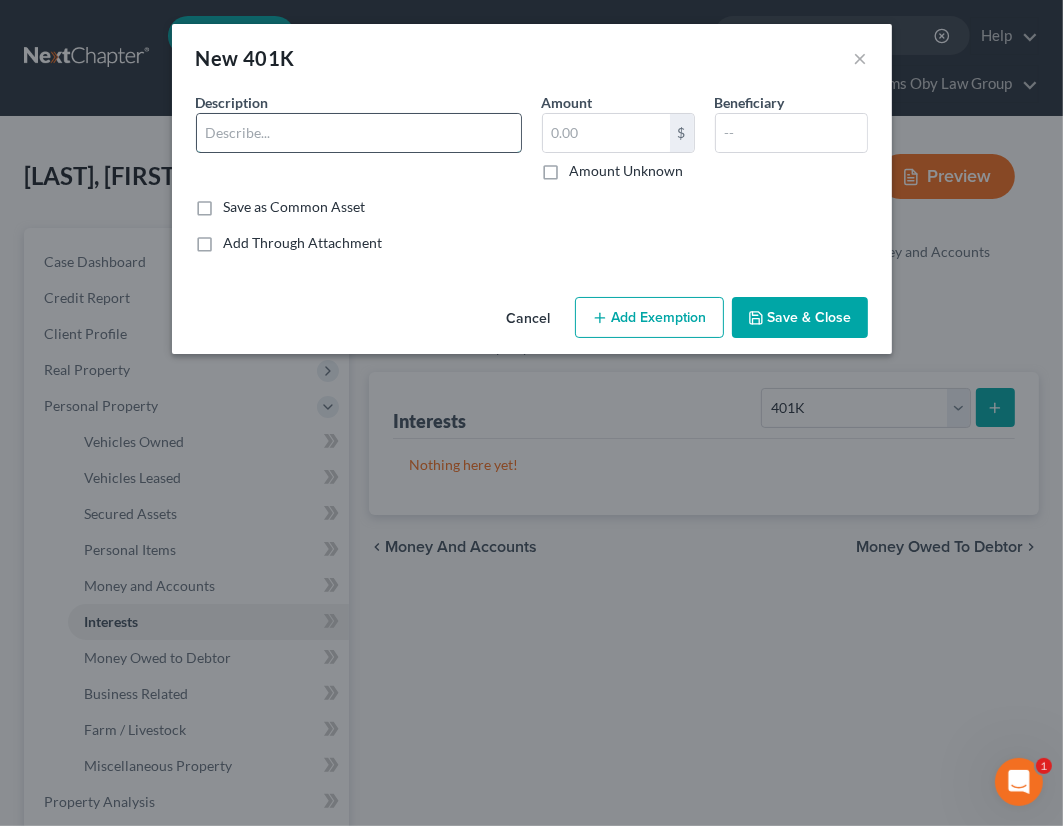 click at bounding box center (359, 133) 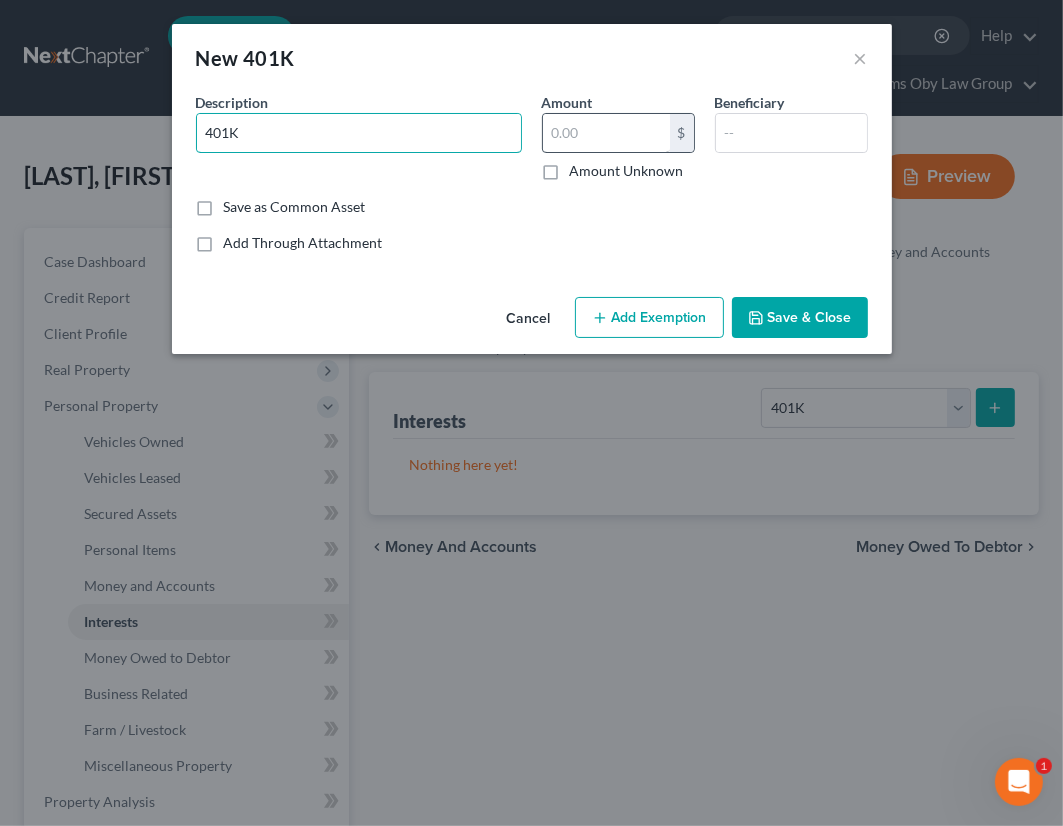 type on "401K" 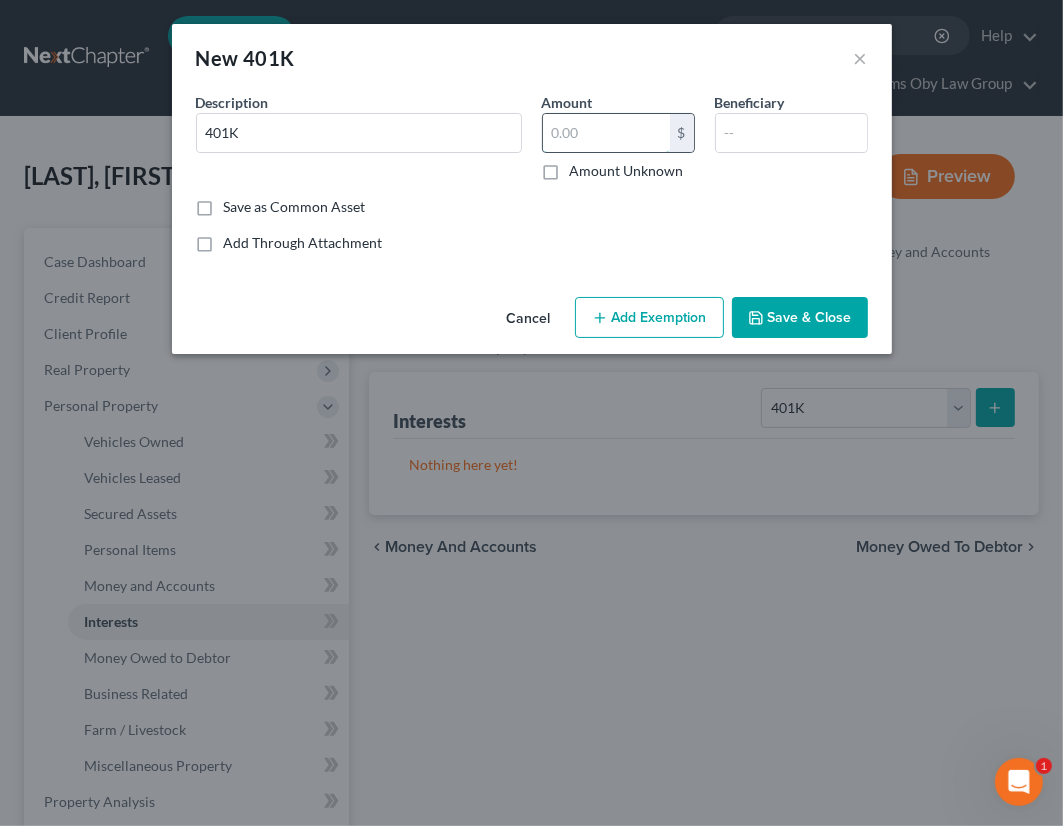 click at bounding box center [606, 133] 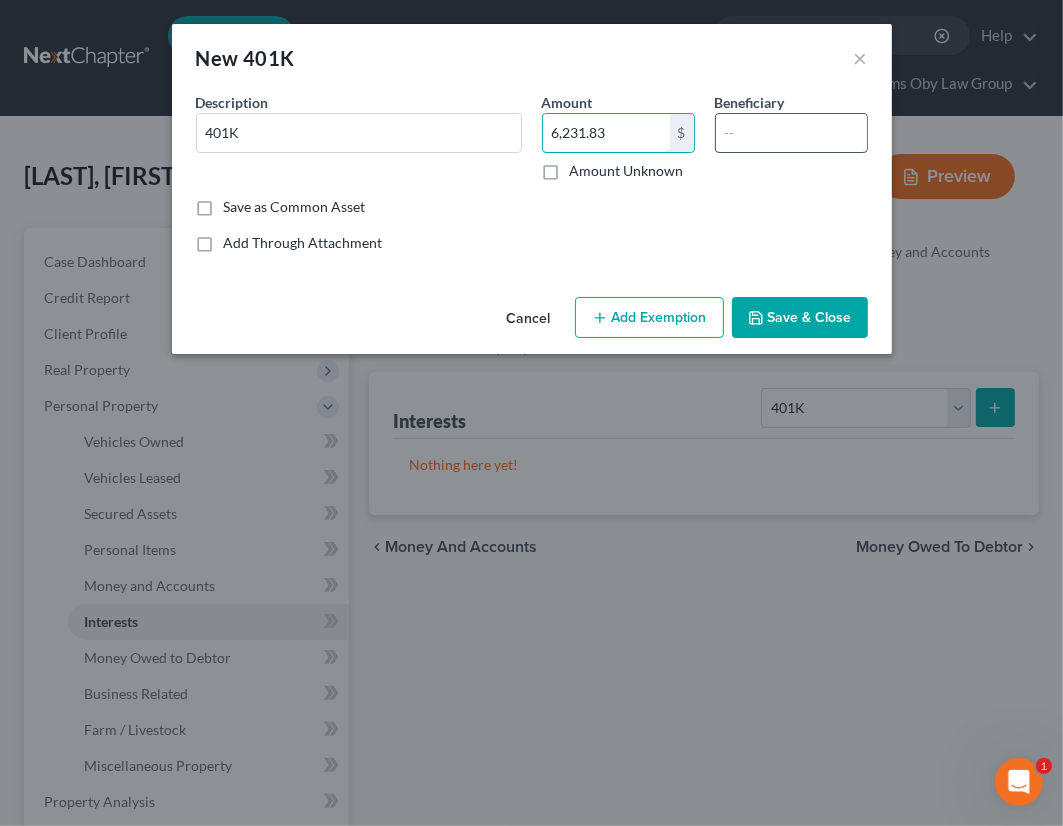 type on "6,231.83" 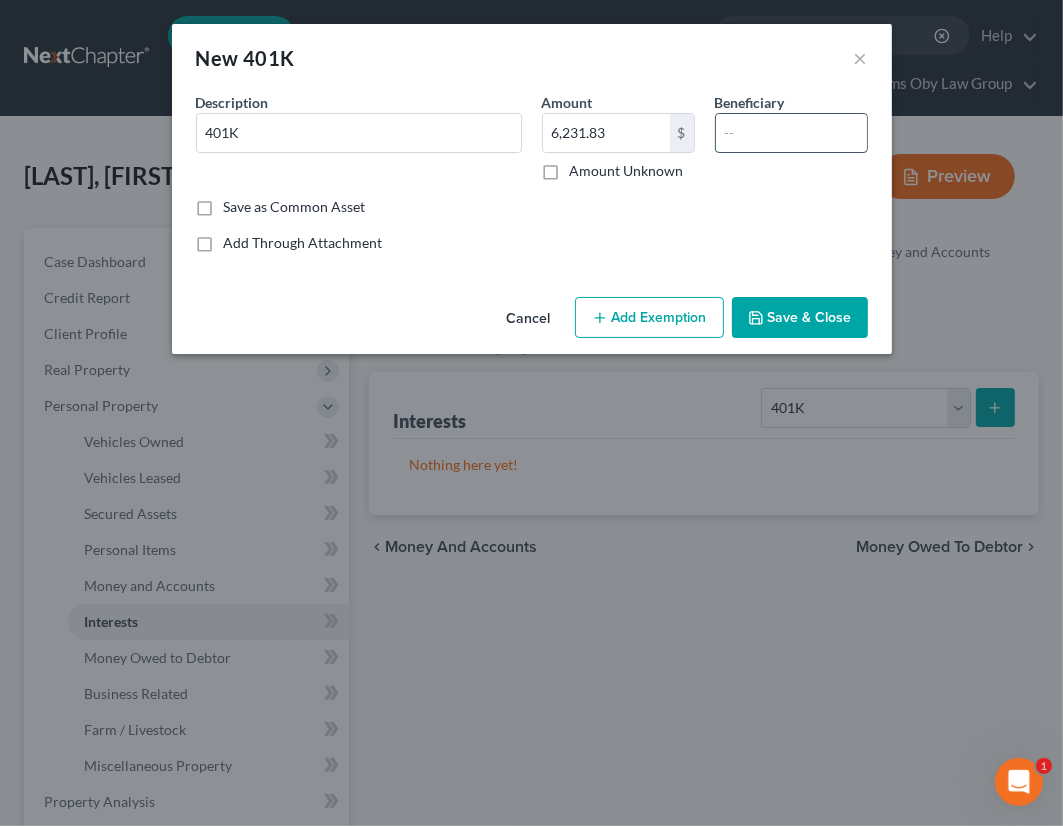 click at bounding box center [791, 133] 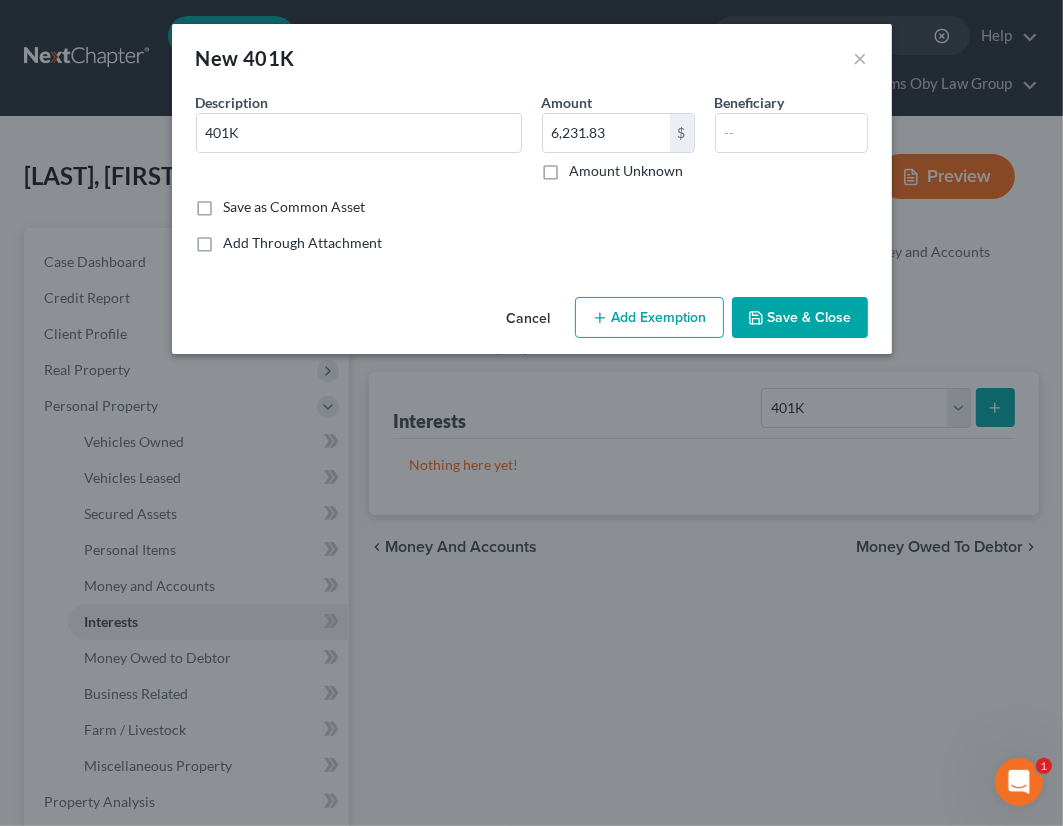 click on "Save as Common Asset" at bounding box center (295, 207) 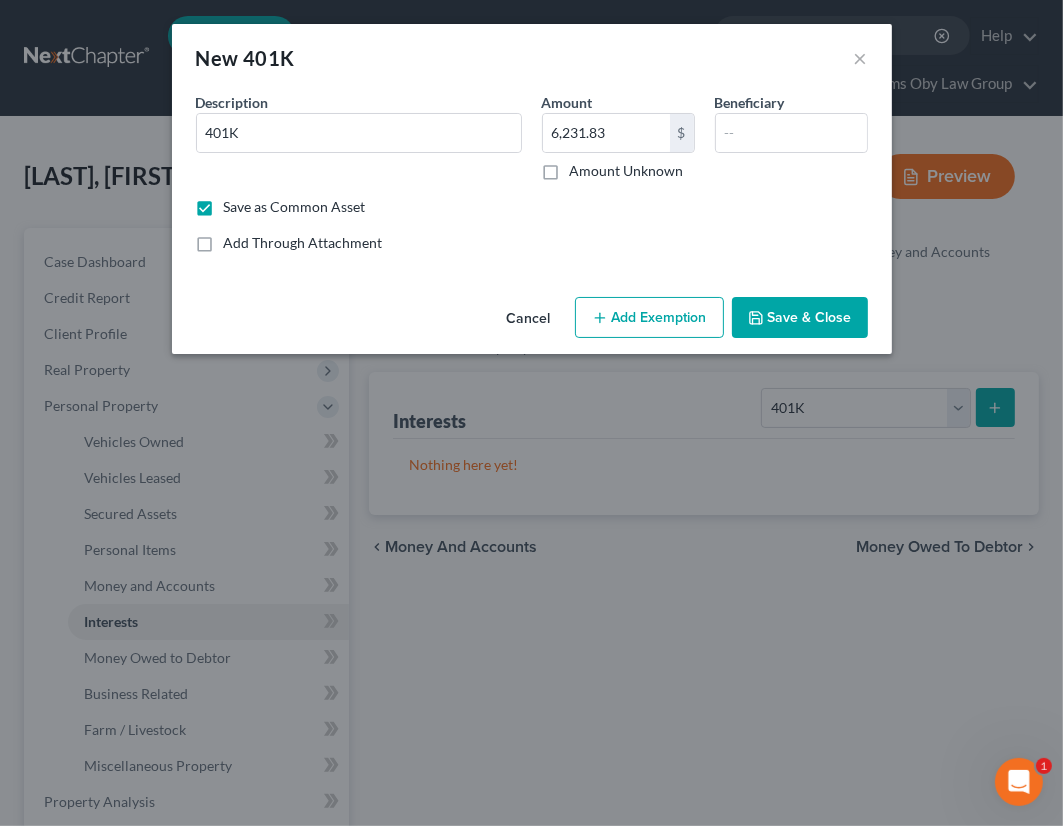 click 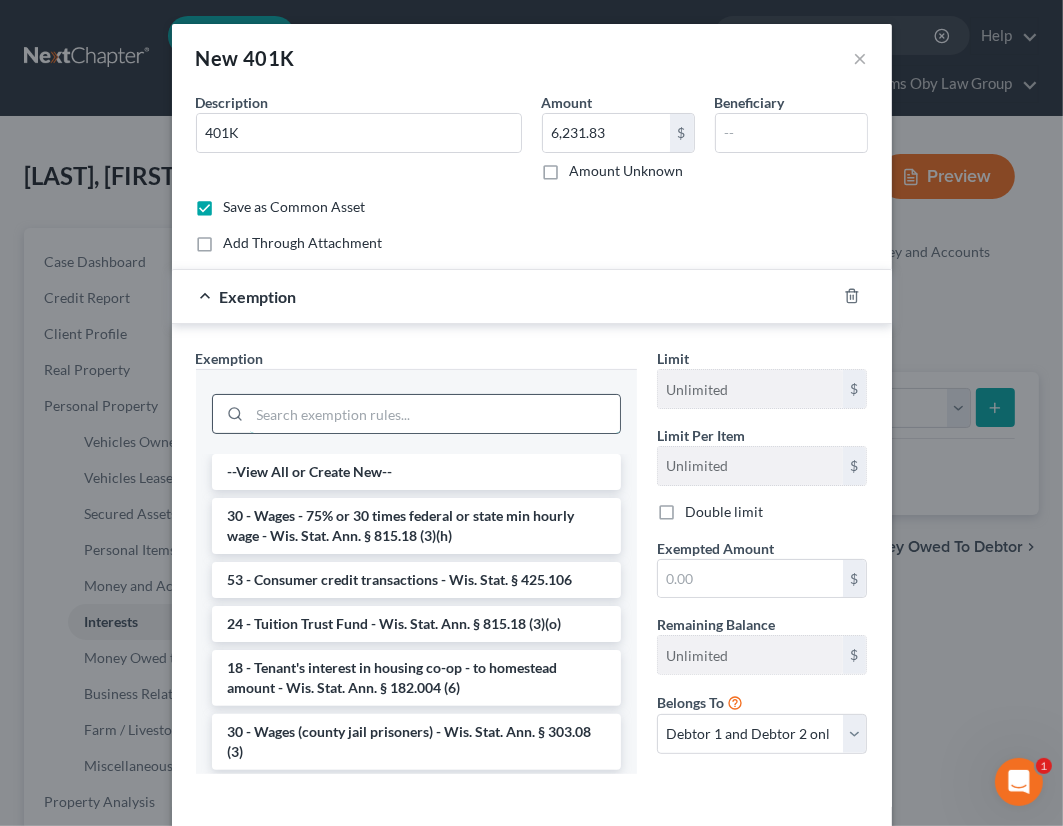 click at bounding box center [435, 414] 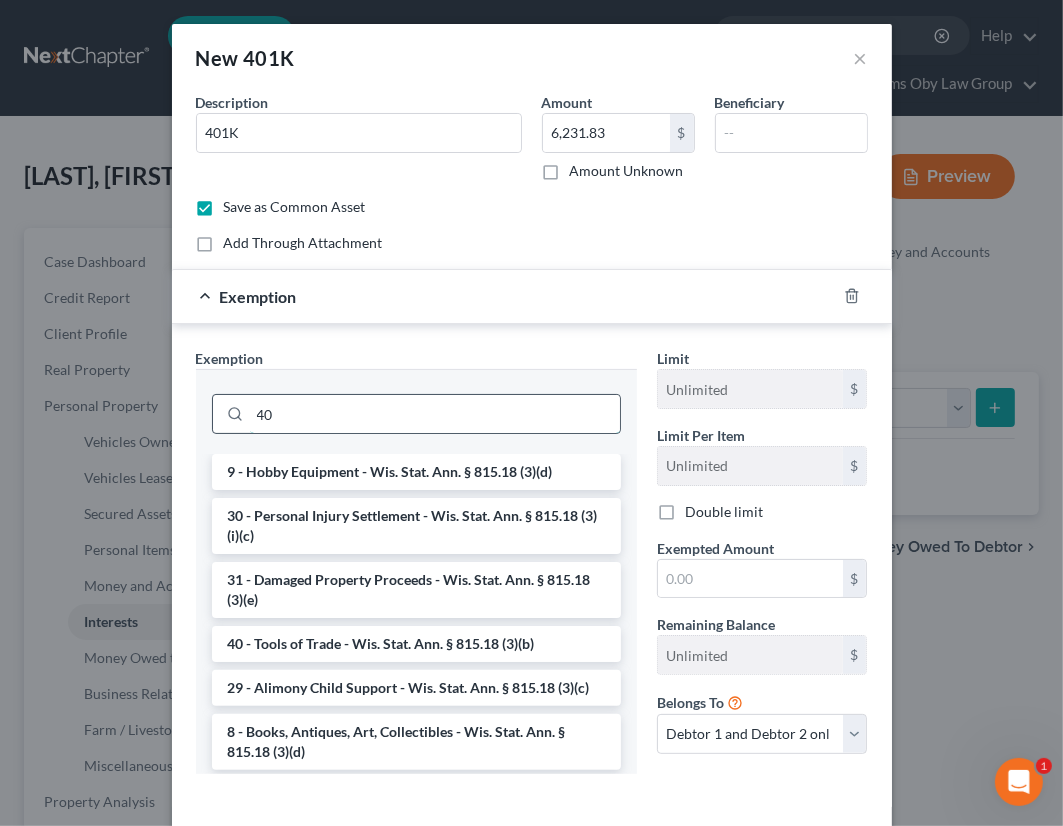 type on "4" 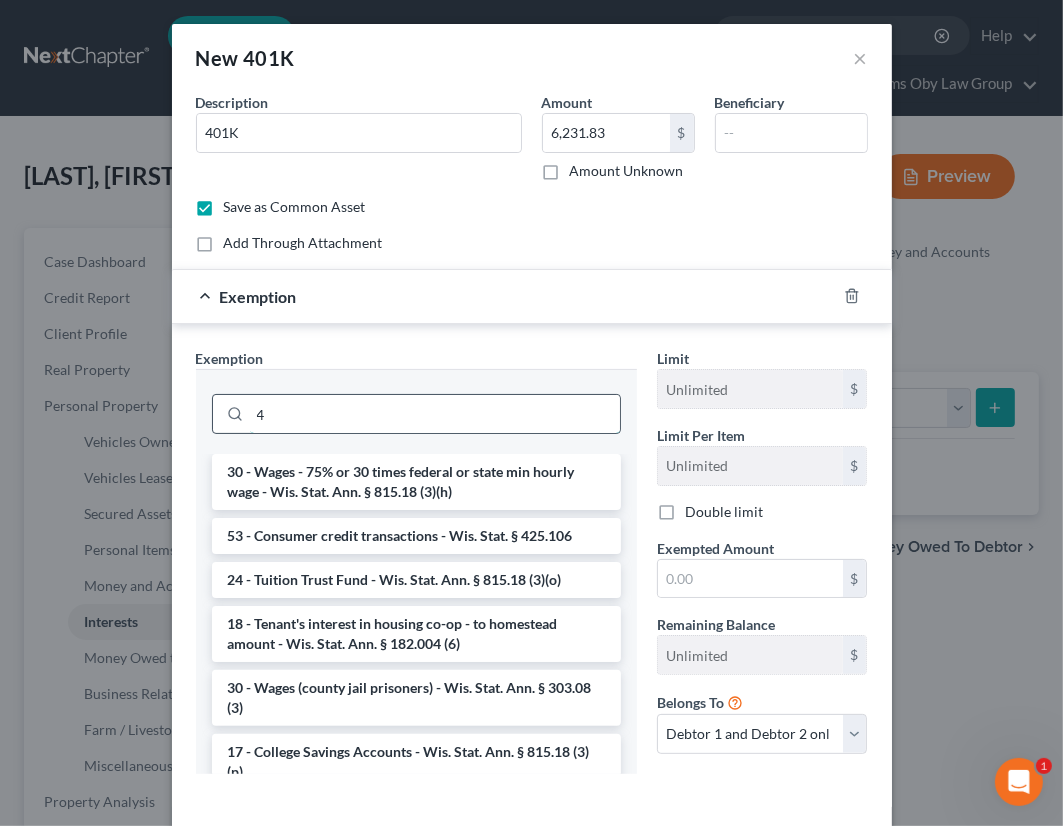 type 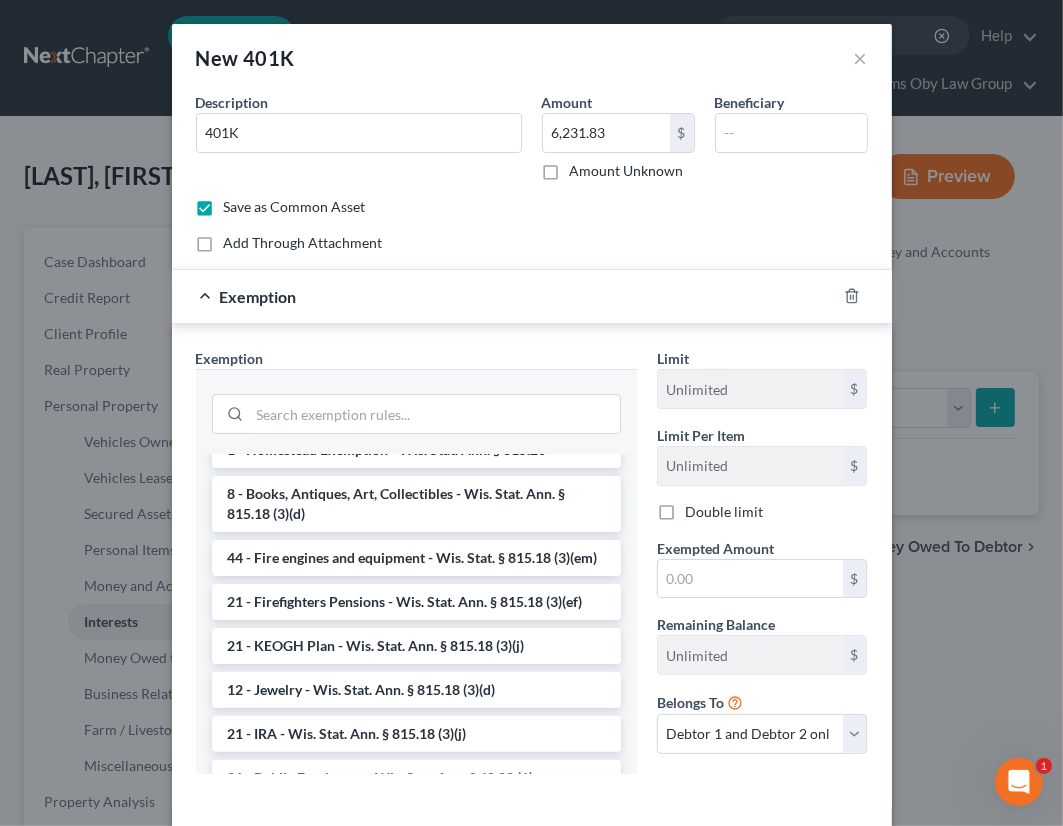 scroll, scrollTop: 1672, scrollLeft: 0, axis: vertical 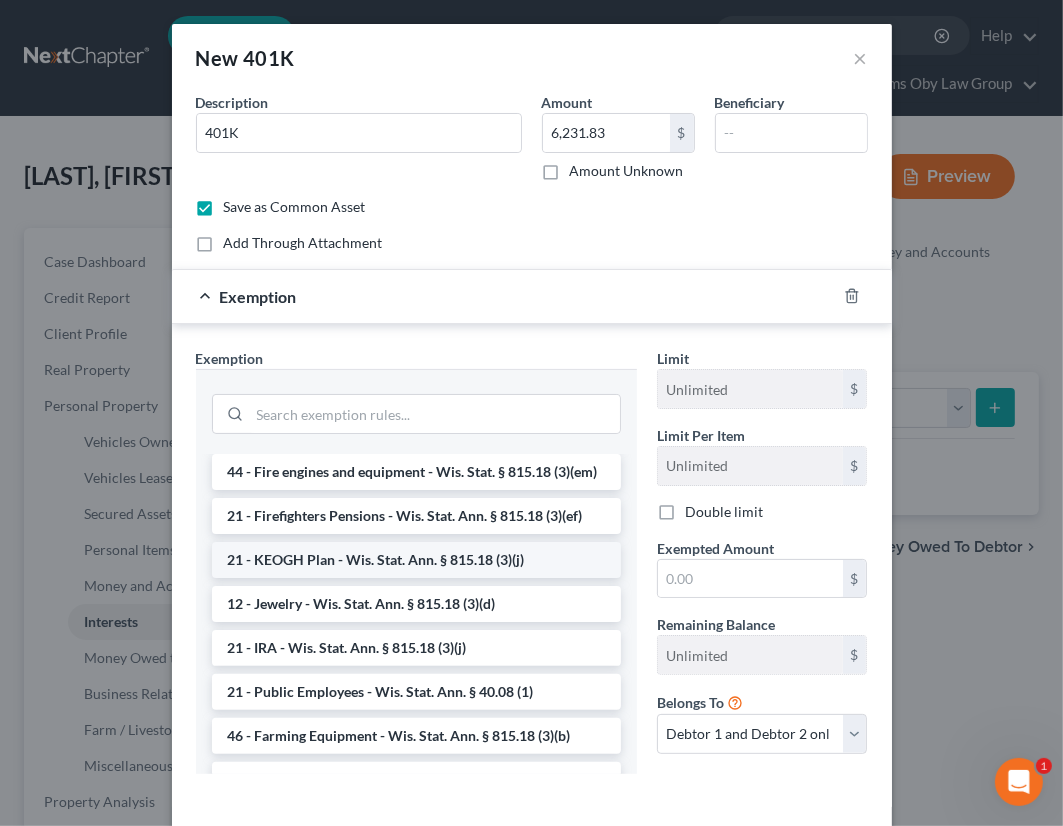 click on "21 - KEOGH Plan - Wis. Stat. Ann. § 815.18 (3)(j)" at bounding box center (416, 560) 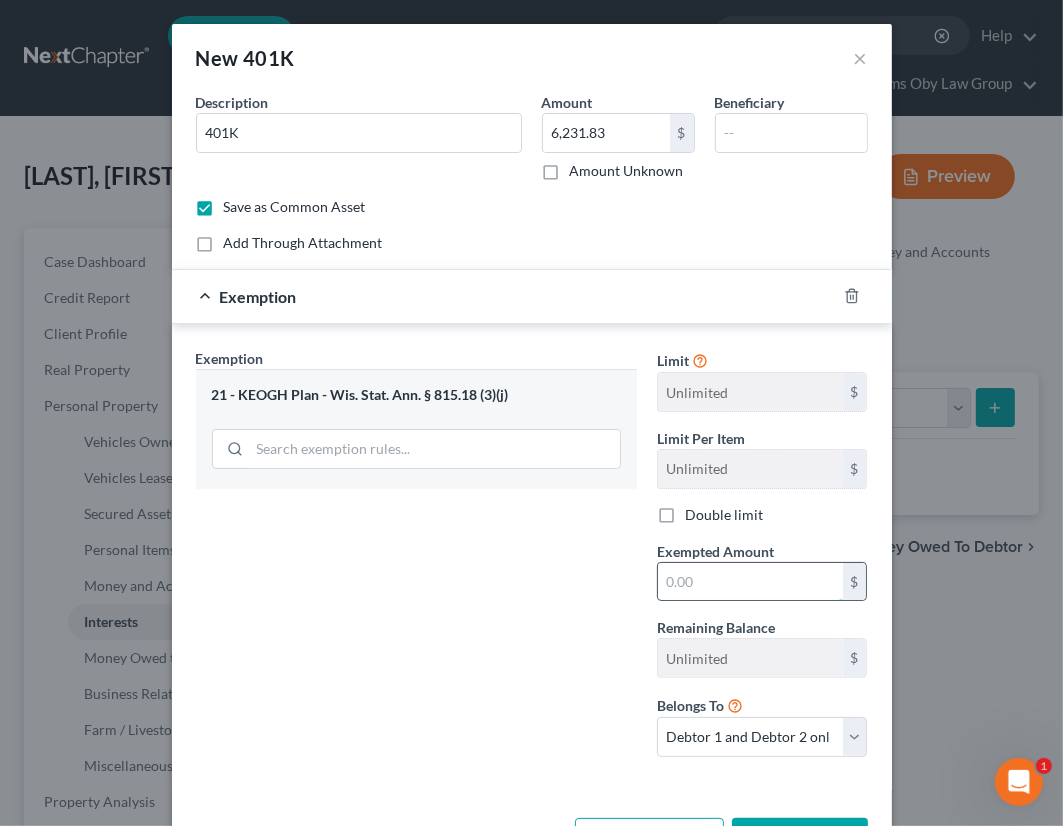 click at bounding box center [750, 582] 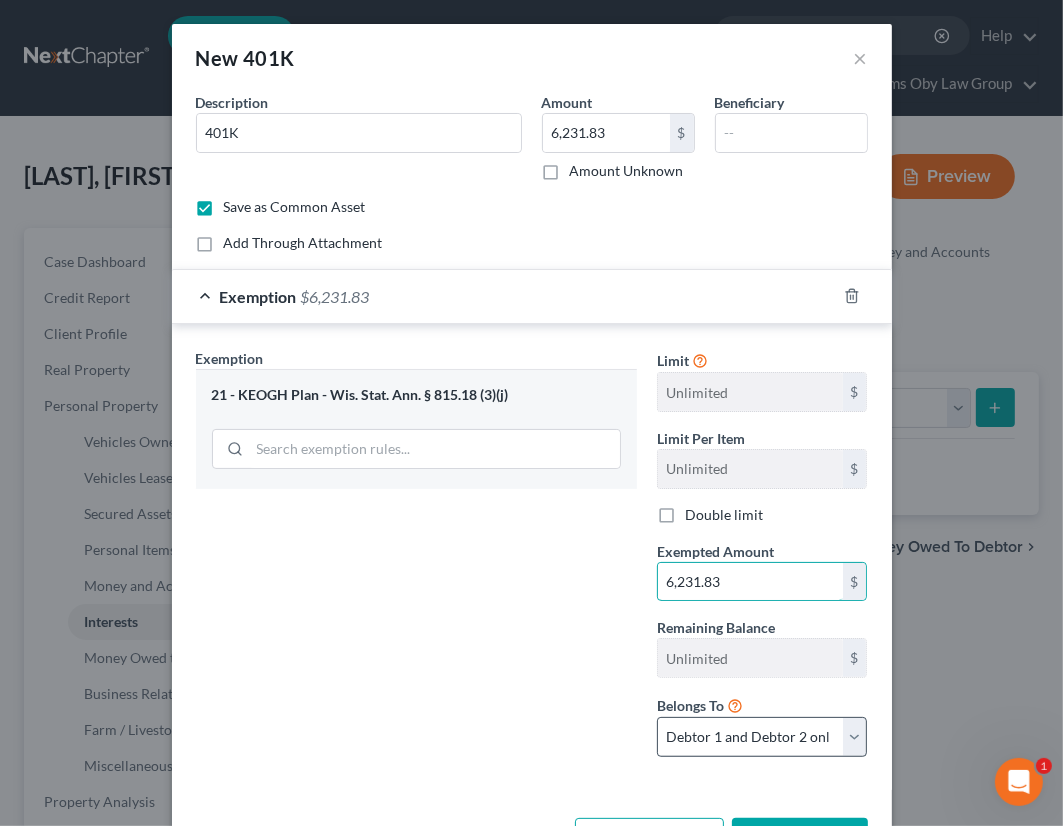 type on "6,231.83" 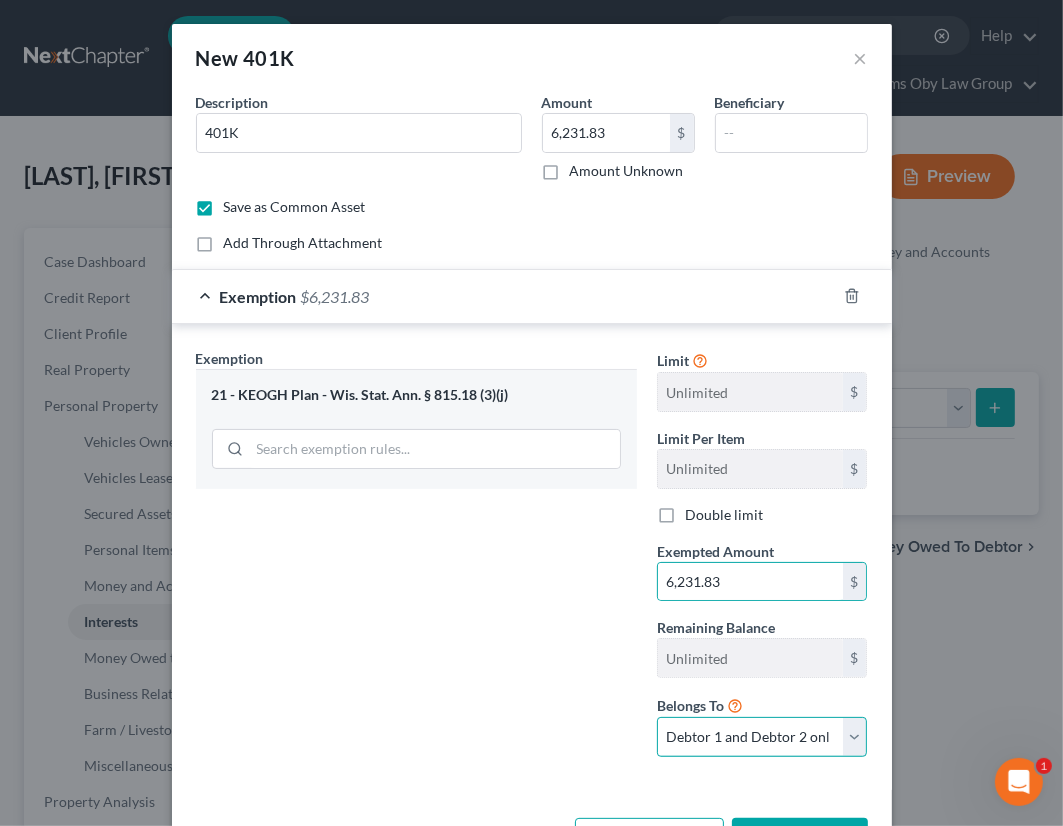 click on "Debtor 1 only Debtor 2 only Debtor 1 and Debtor 2 only" at bounding box center (762, 737) 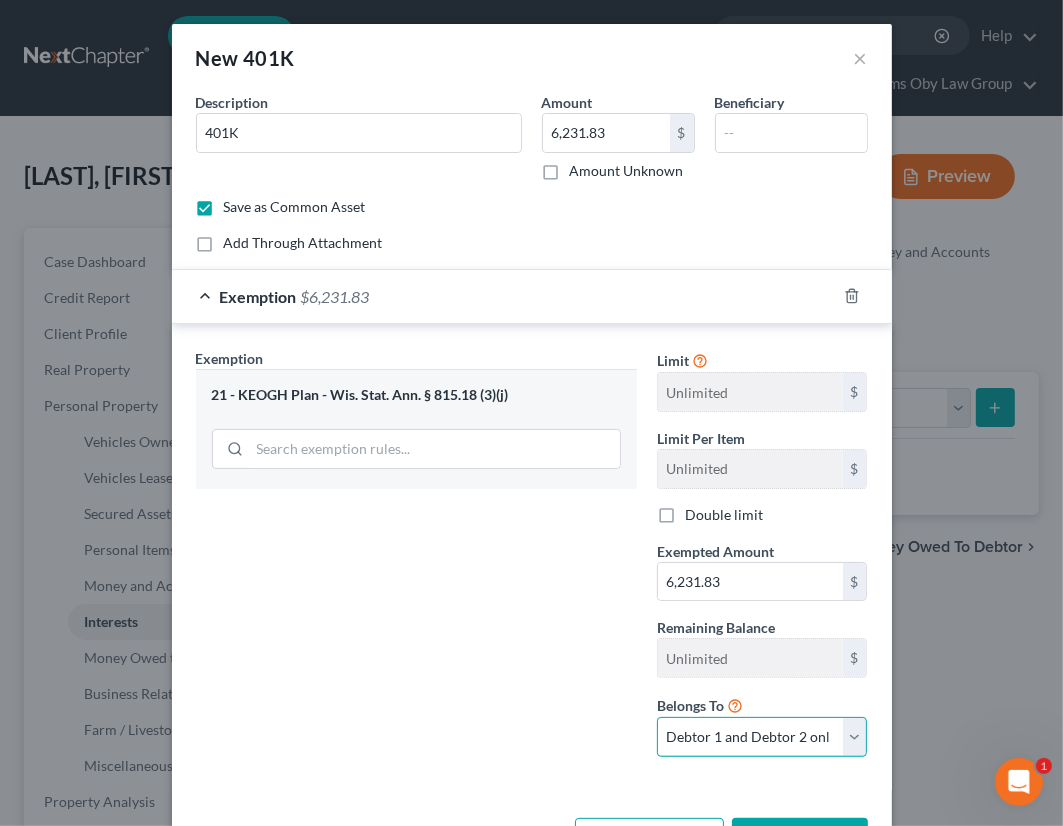 select on "0" 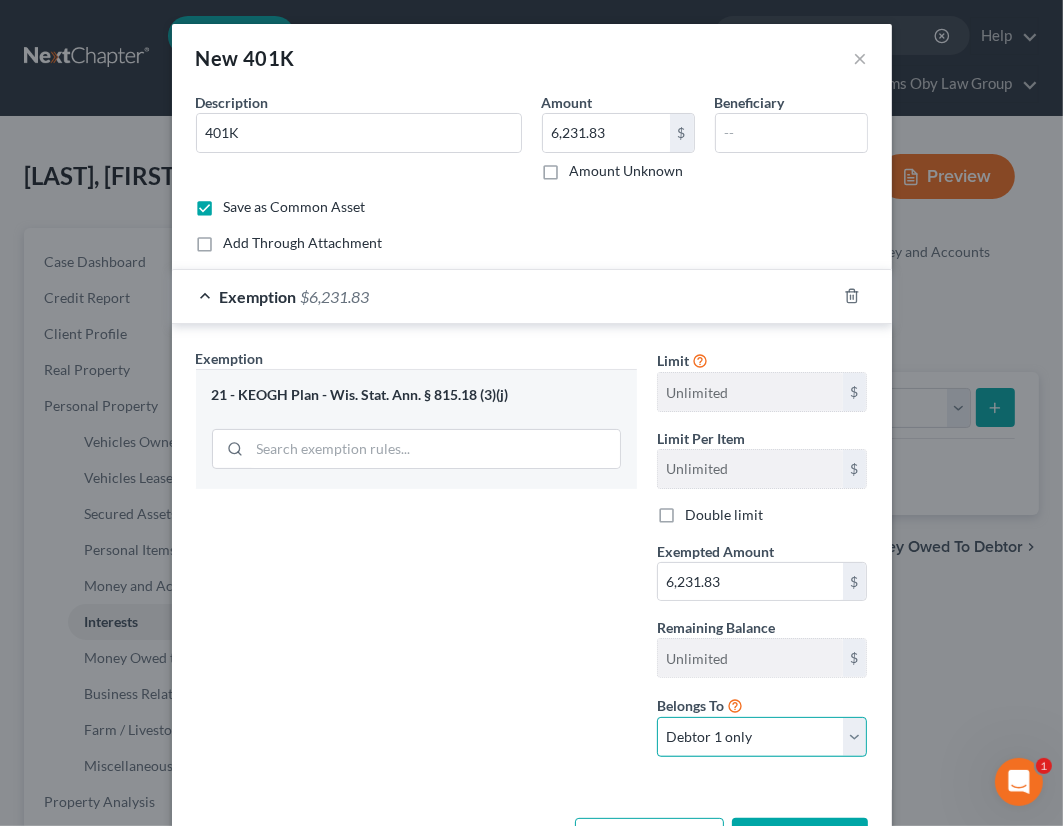 click on "Debtor 1 only Debtor 2 only Debtor 1 and Debtor 2 only" at bounding box center (762, 737) 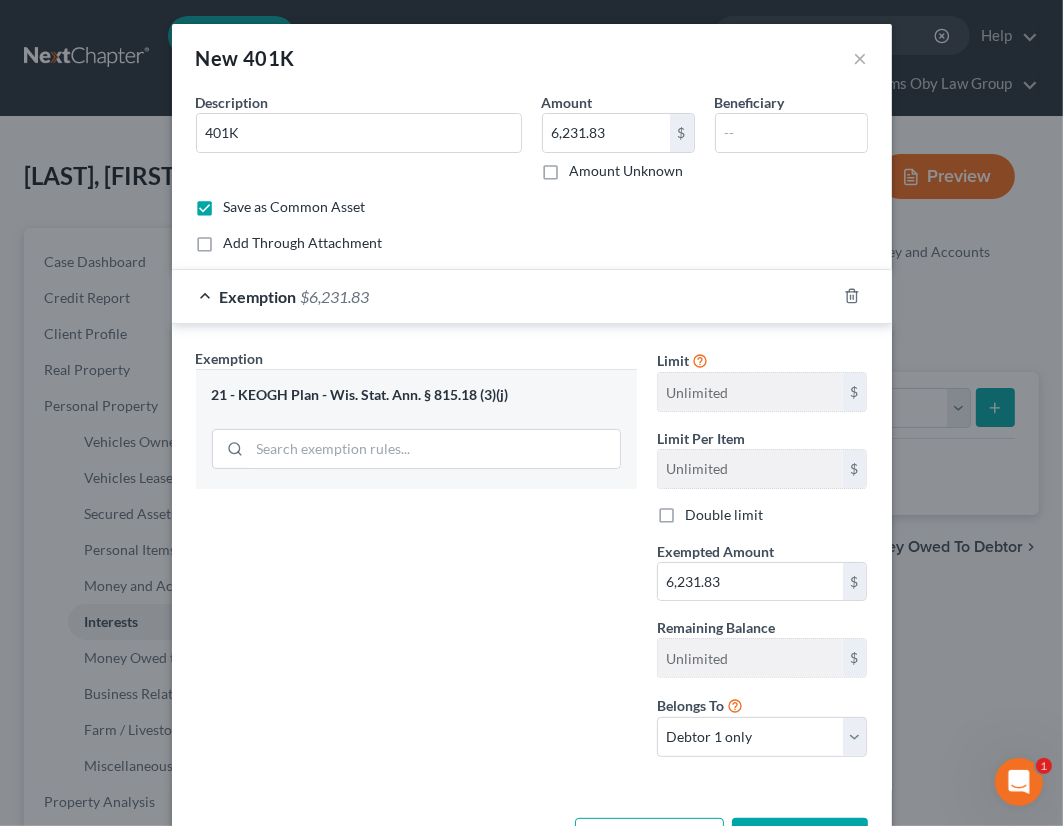 click on "Save & Close" at bounding box center (800, 839) 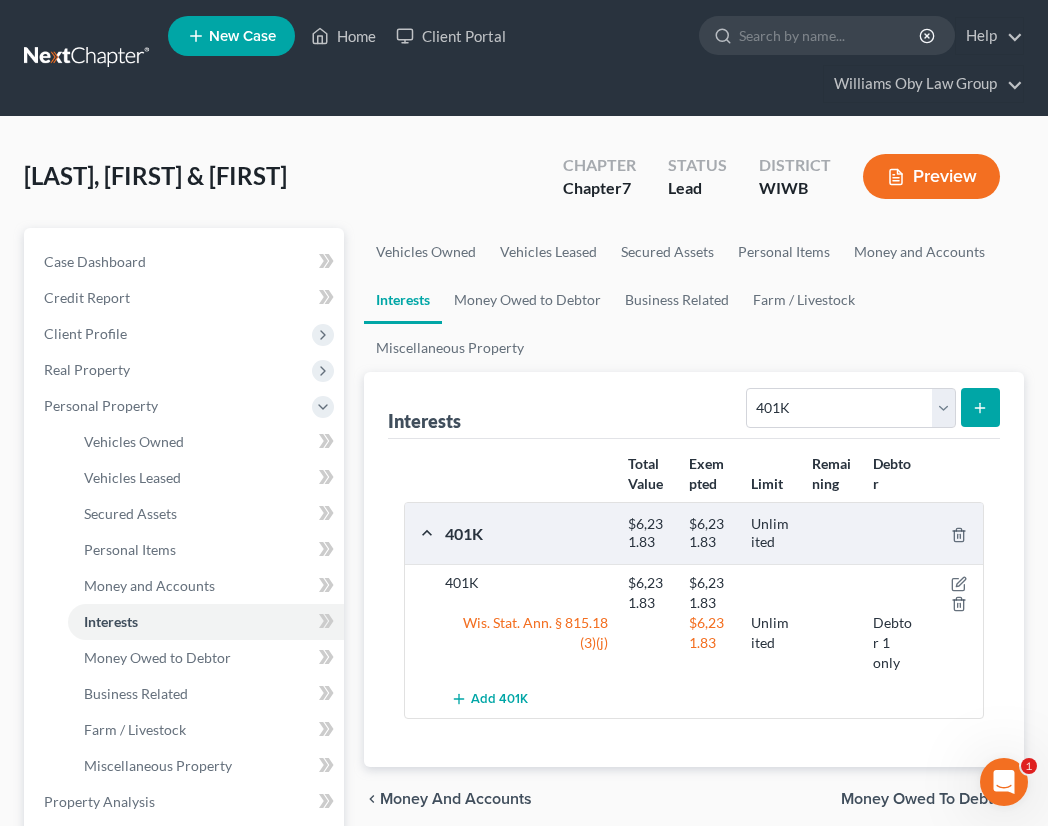 click 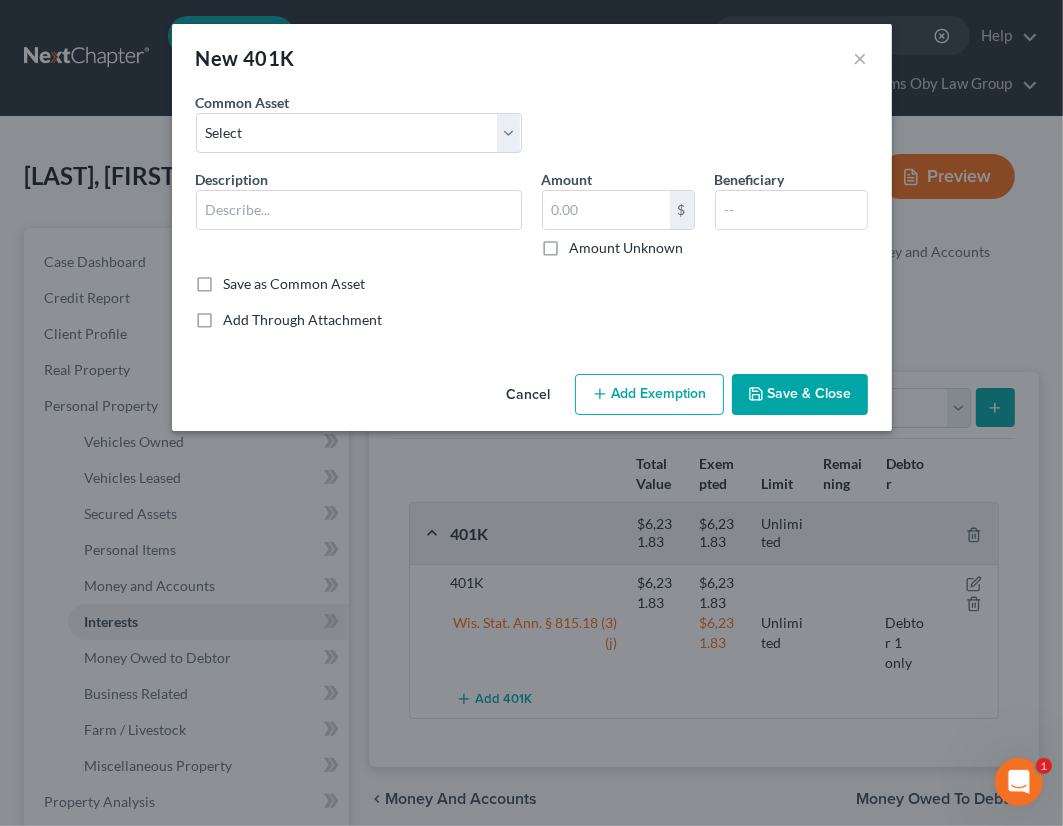 click on "Cancel" at bounding box center (529, 396) 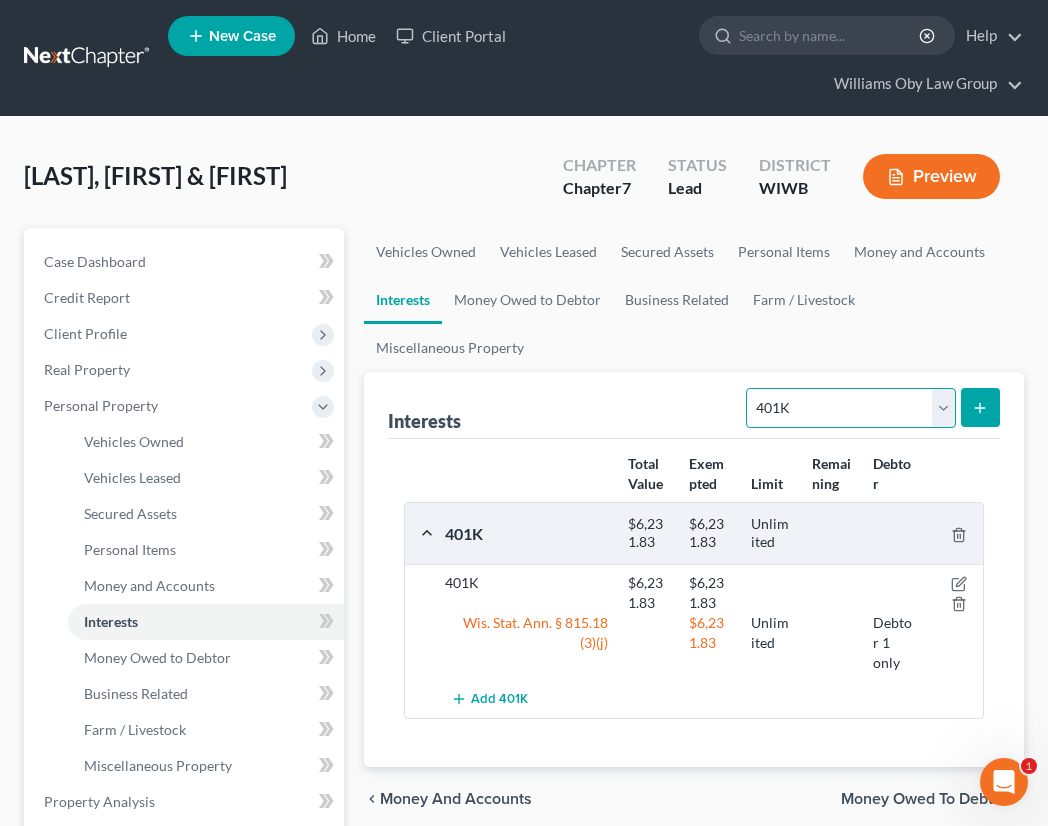 click on "Select Interest Type 401K Annuity Bond Education IRA Government Bond Government Pension Plan Incorporated Business IRA Joint Venture (Active) Joint Venture (Inactive) Keogh Mutual Fund Other Retirement Plan Partnership (Active) Partnership (Inactive) Pension Plan Stock Term Life Insurance Unincorporated Business Whole Life Insurance" at bounding box center [850, 408] 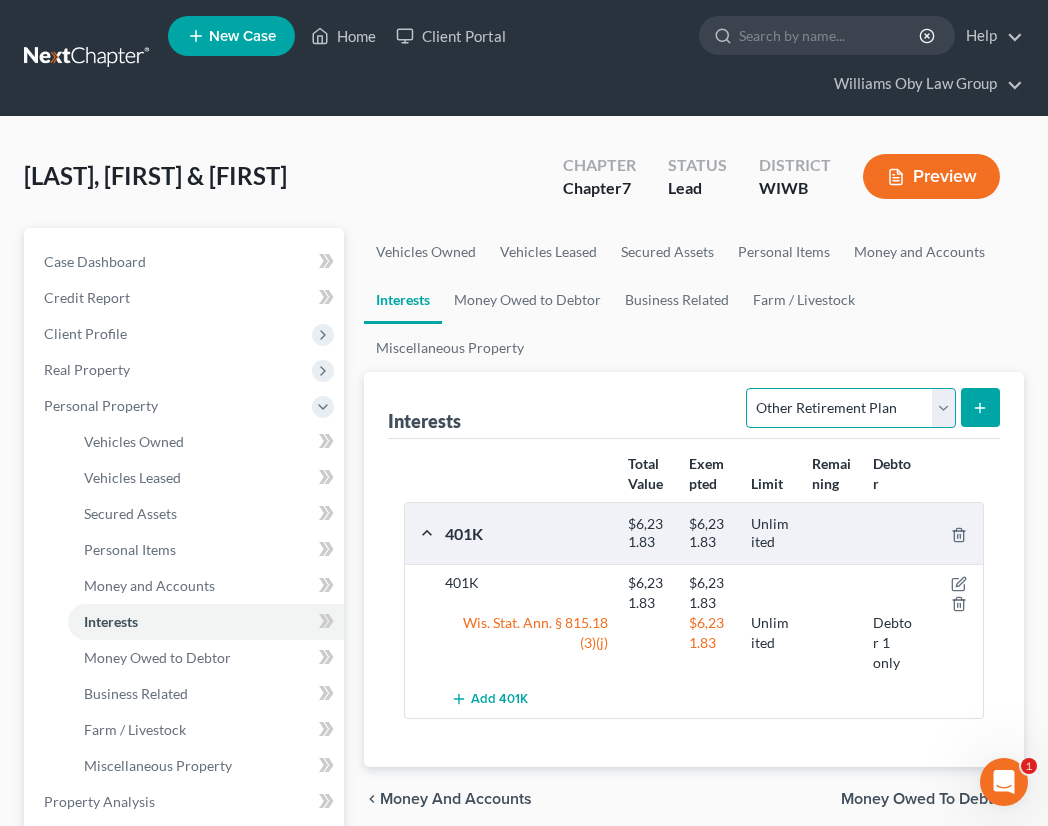 click on "Select Interest Type 401K Annuity Bond Education IRA Government Bond Government Pension Plan Incorporated Business IRA Joint Venture (Active) Joint Venture (Inactive) Keogh Mutual Fund Other Retirement Plan Partnership (Active) Partnership (Inactive) Pension Plan Stock Term Life Insurance Unincorporated Business Whole Life Insurance" at bounding box center (850, 408) 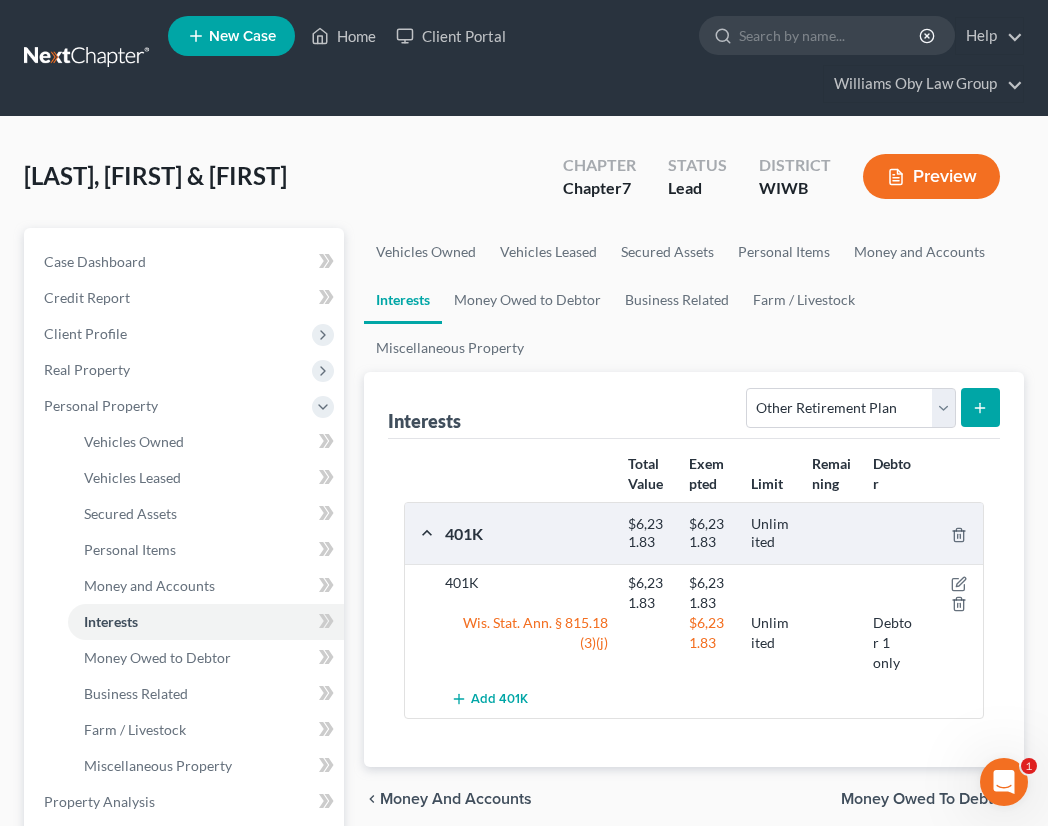 click at bounding box center [980, 407] 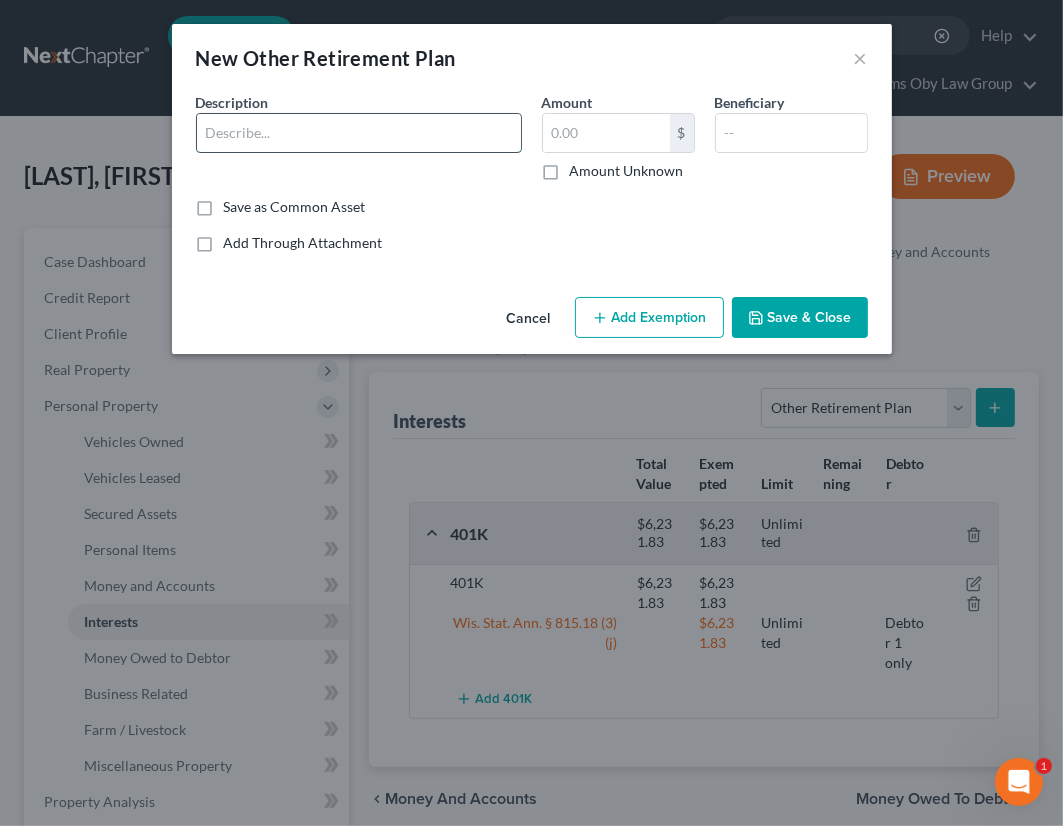 click at bounding box center [359, 133] 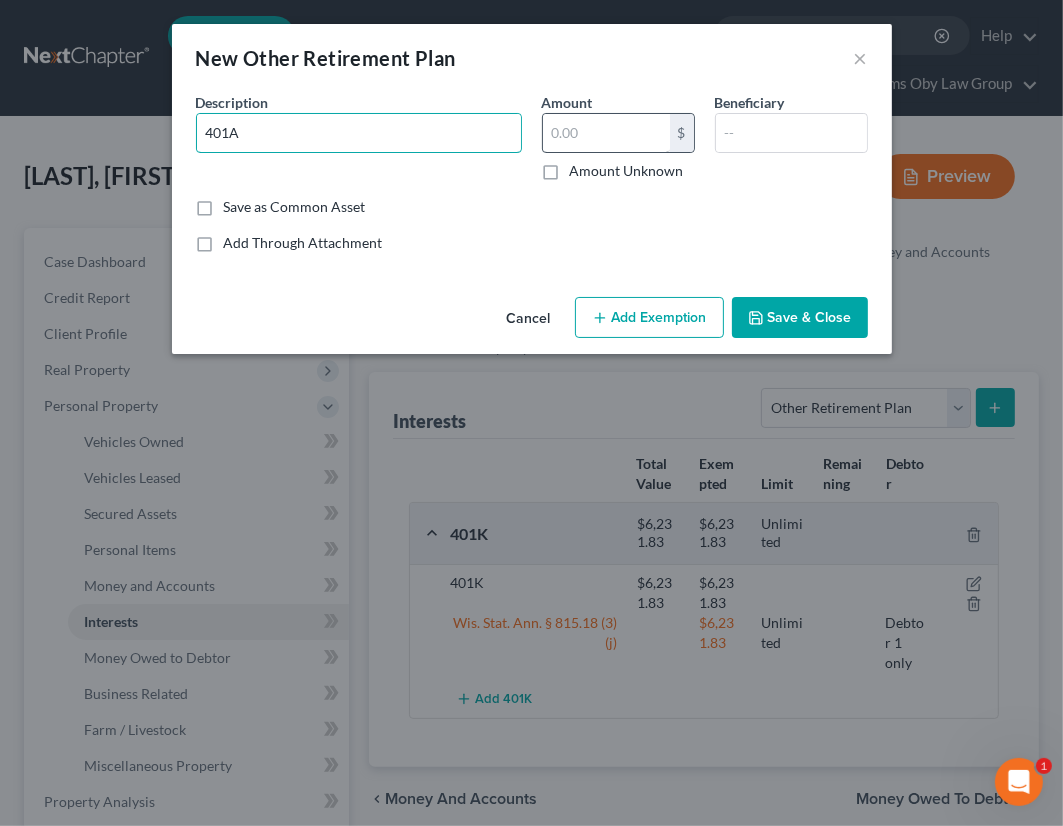 type on "401A" 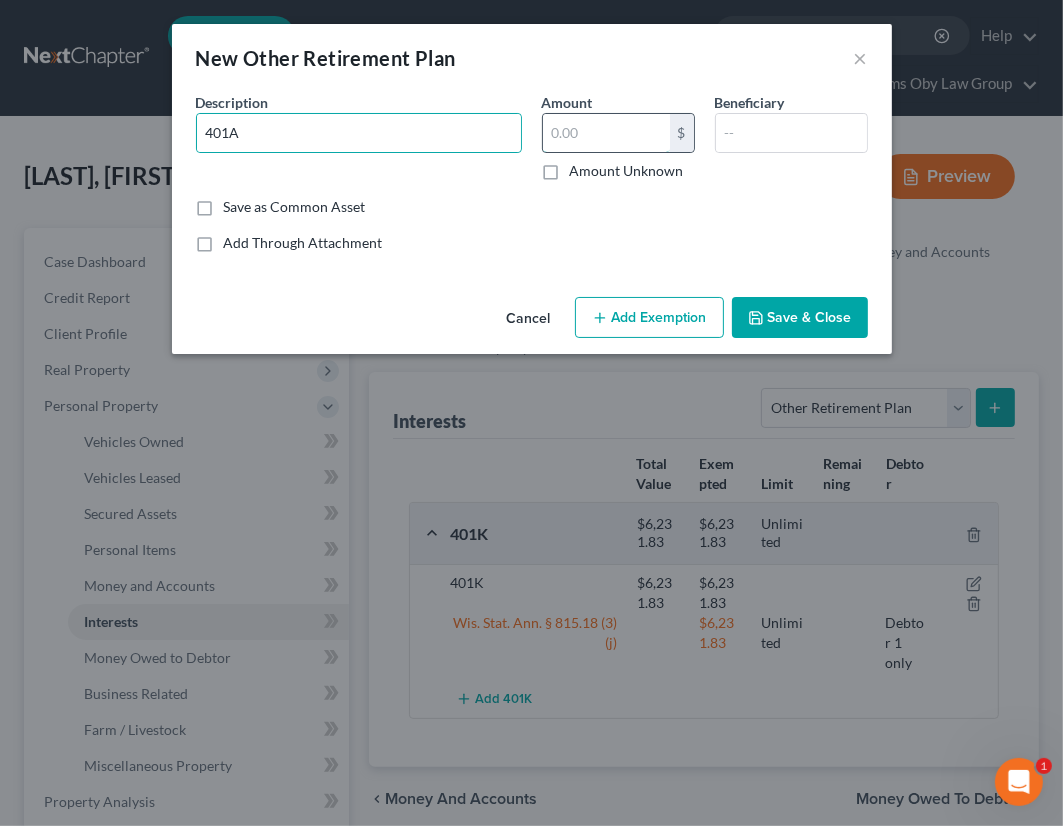 click at bounding box center [606, 133] 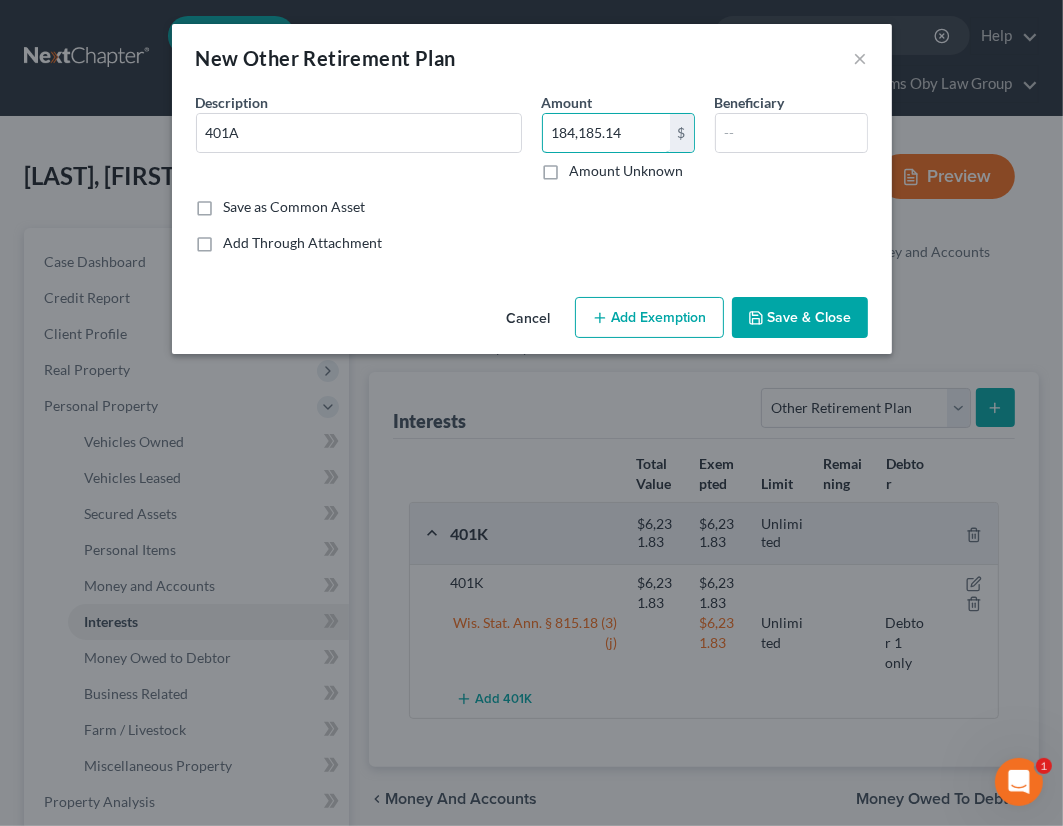 type on "184,185.14" 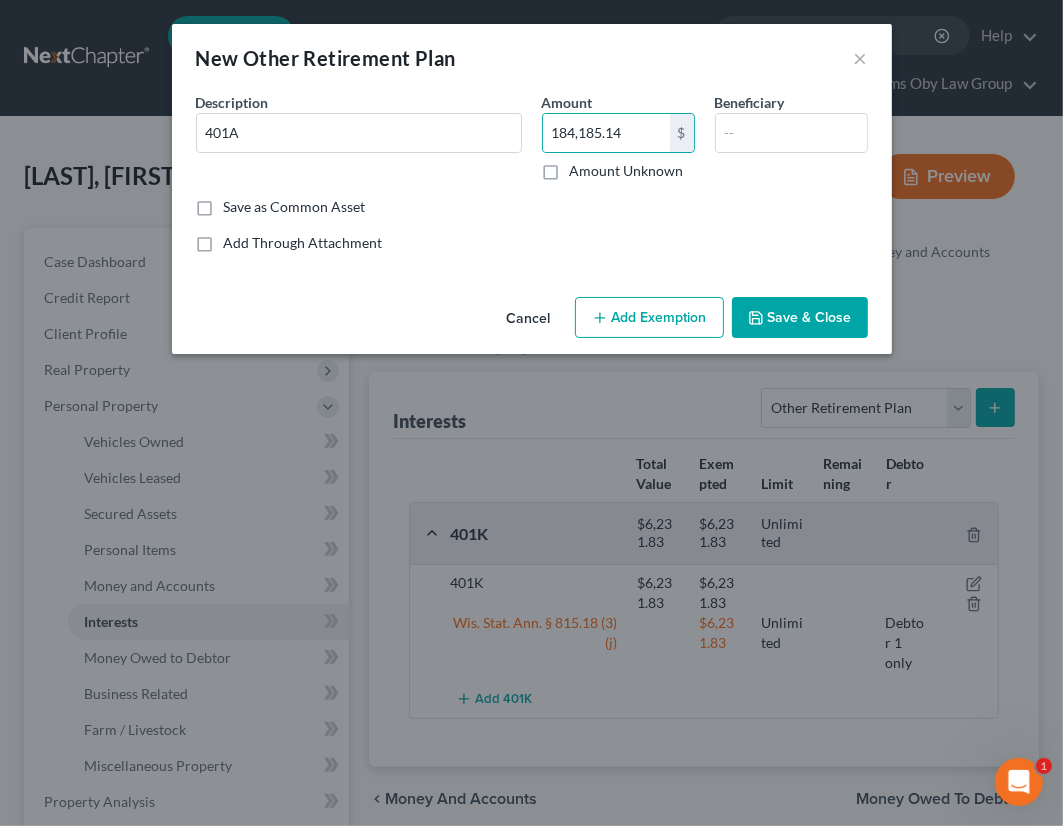 click on "Add Exemption" at bounding box center [649, 318] 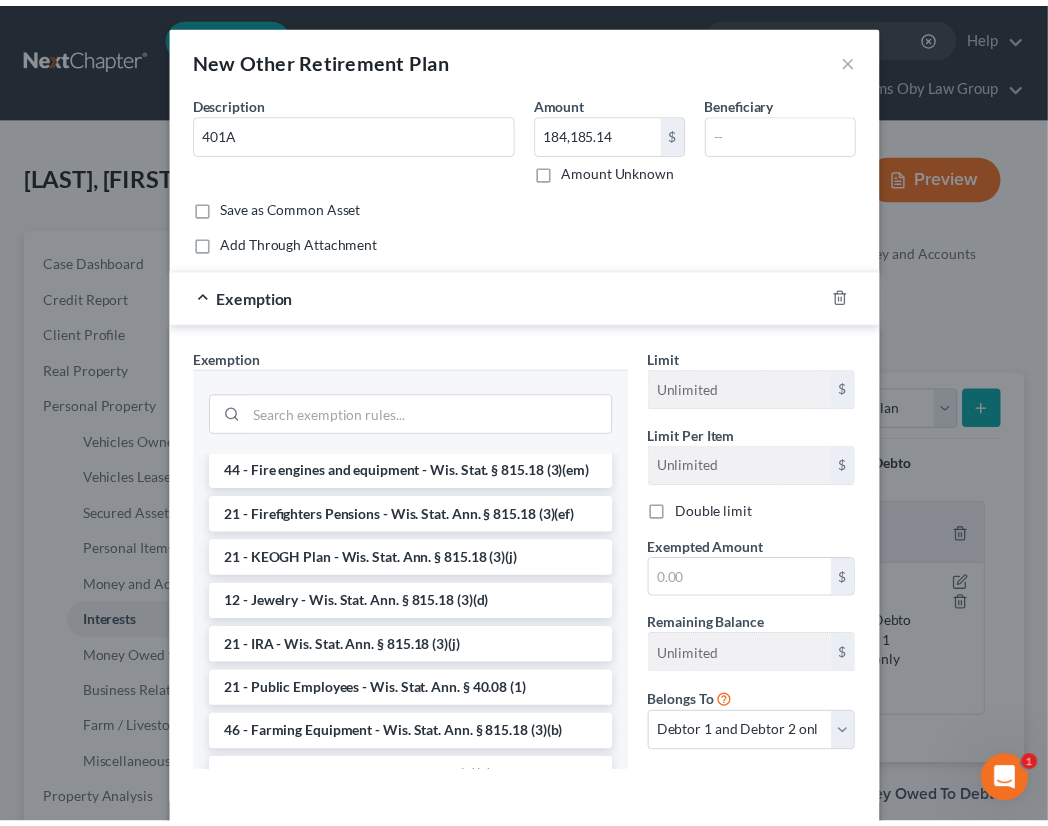 scroll, scrollTop: 1796, scrollLeft: 0, axis: vertical 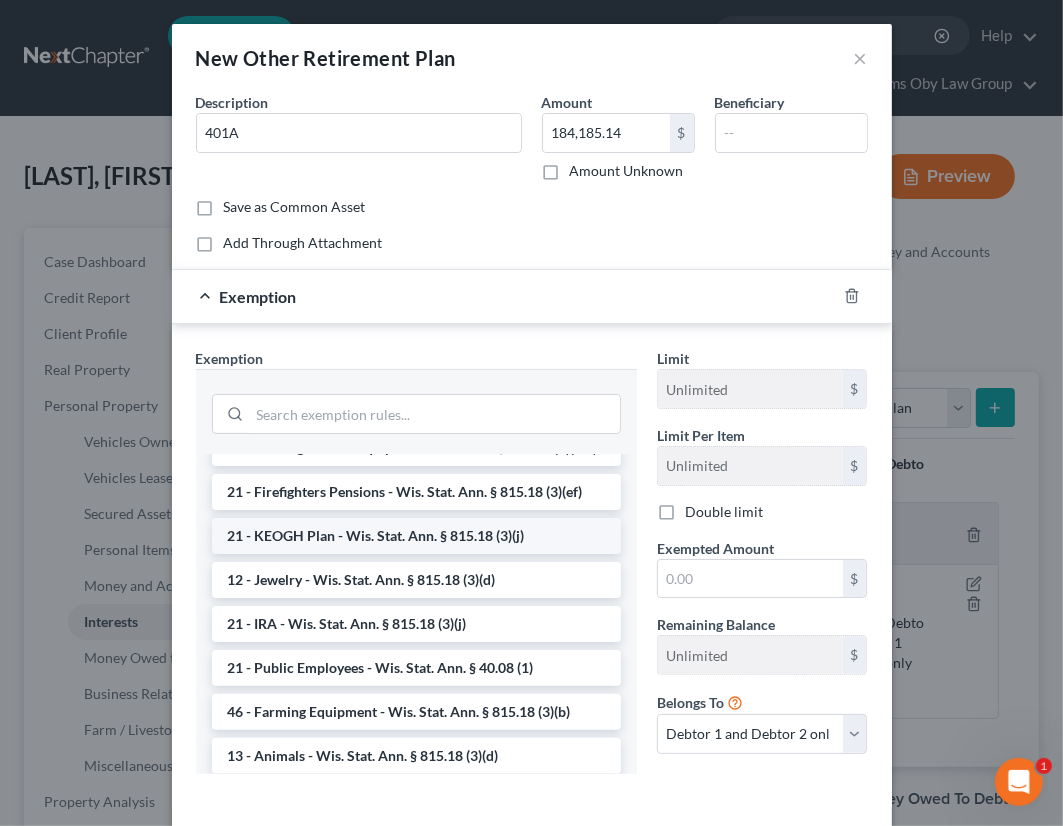 click on "21 - KEOGH Plan - Wis. Stat. Ann. § 815.18 (3)(j)" at bounding box center (416, 536) 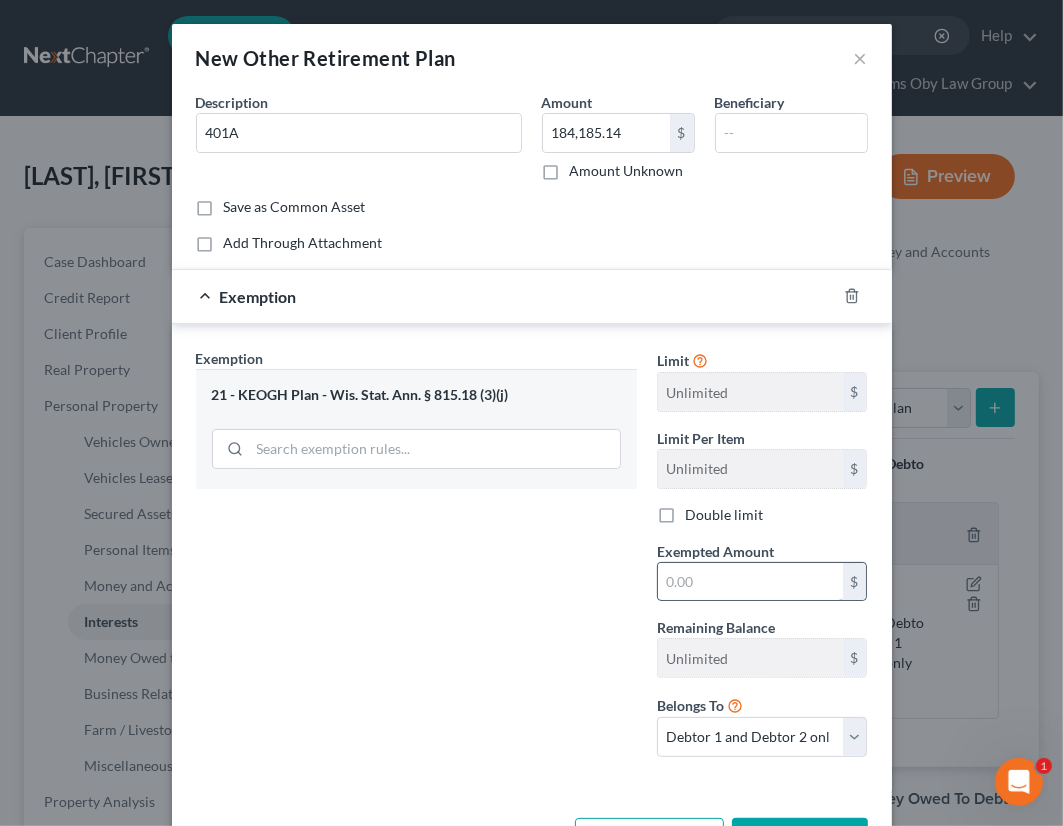 click at bounding box center (750, 582) 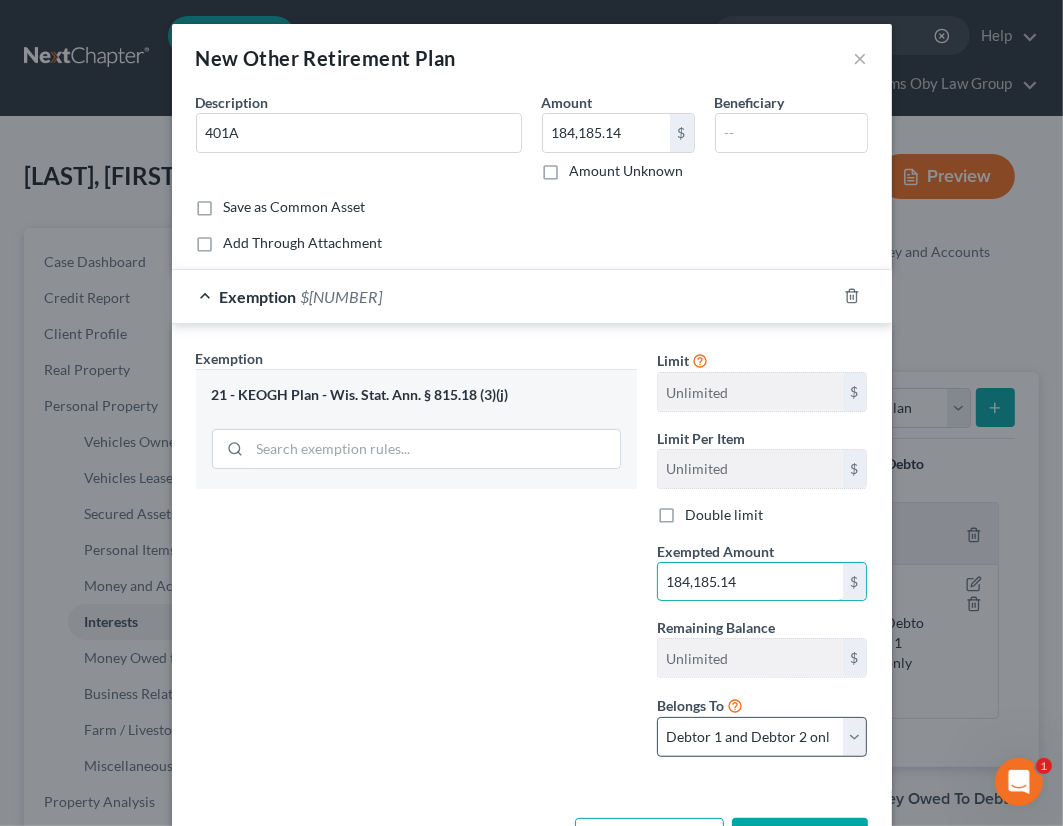 type on "184,185.14" 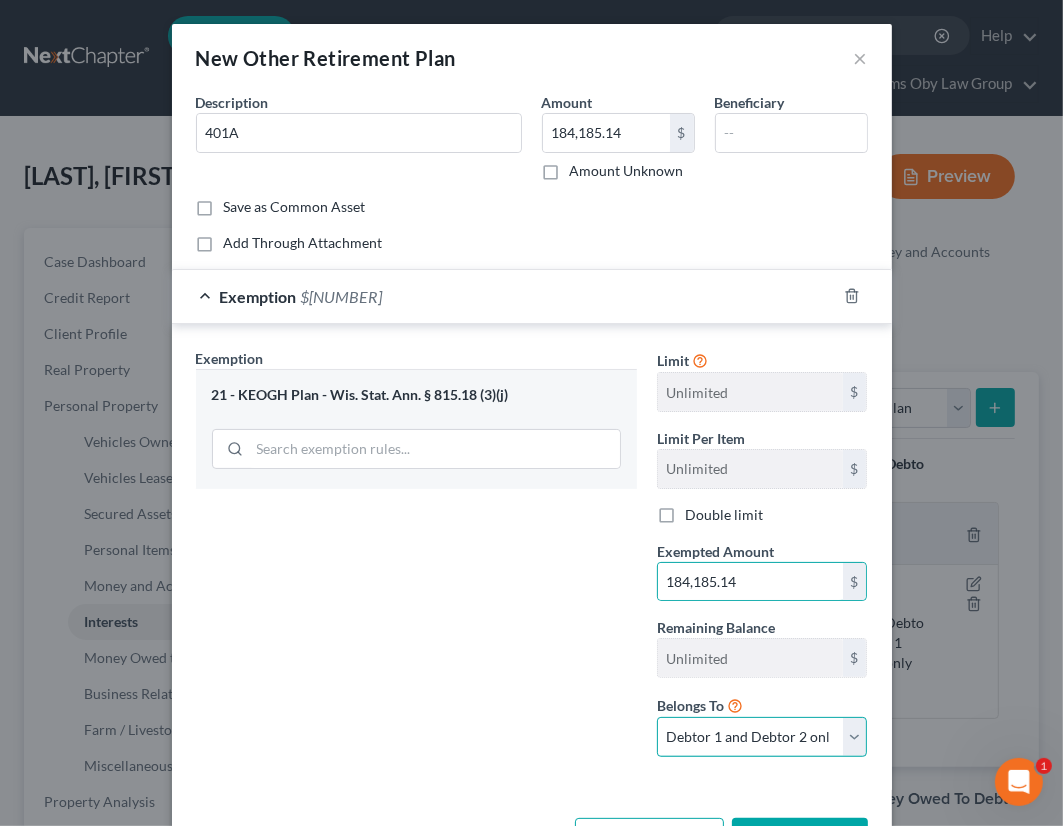 click on "Debtor 1 only Debtor 2 only Debtor 1 and Debtor 2 only" at bounding box center (762, 737) 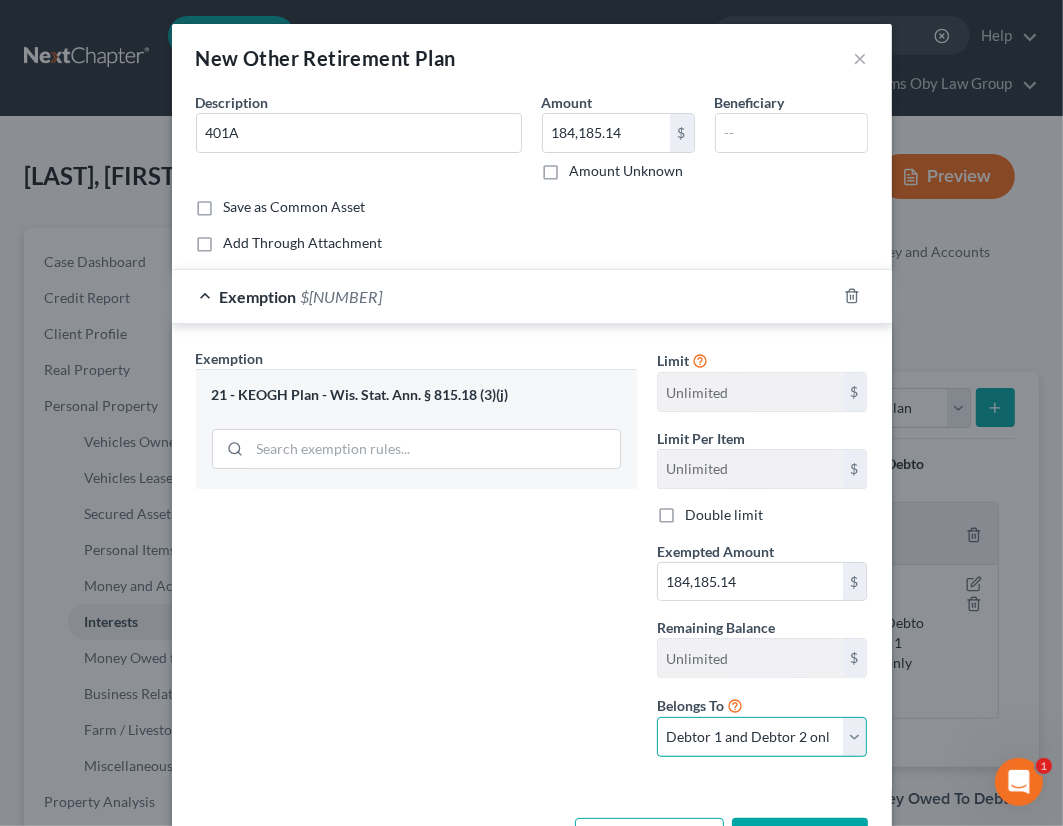 select on "0" 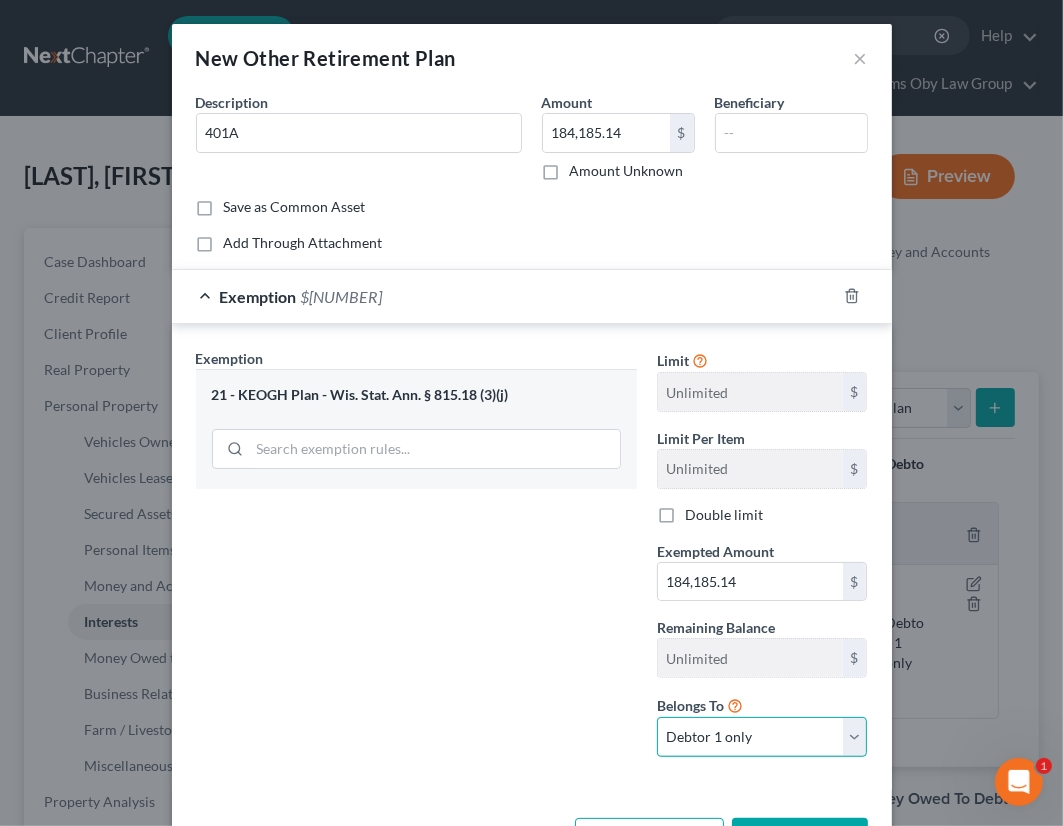 click on "Debtor 1 only Debtor 2 only Debtor 1 and Debtor 2 only" at bounding box center (762, 737) 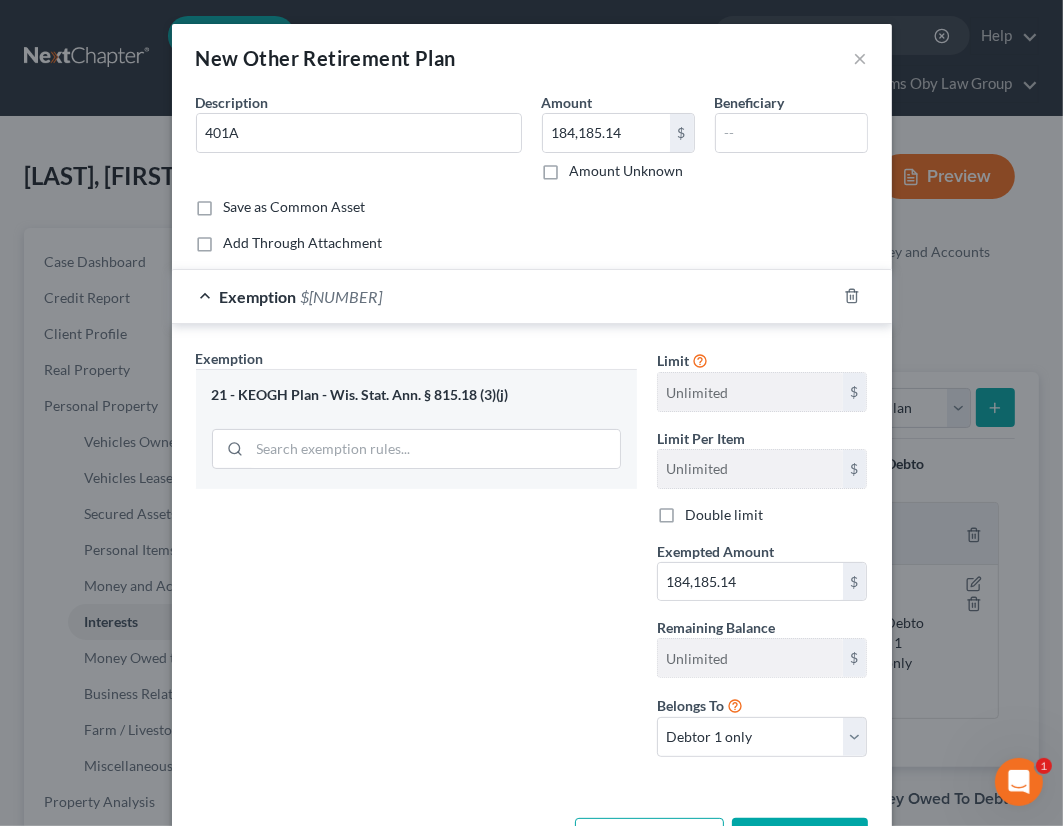 click on "Save & Close" at bounding box center (800, 839) 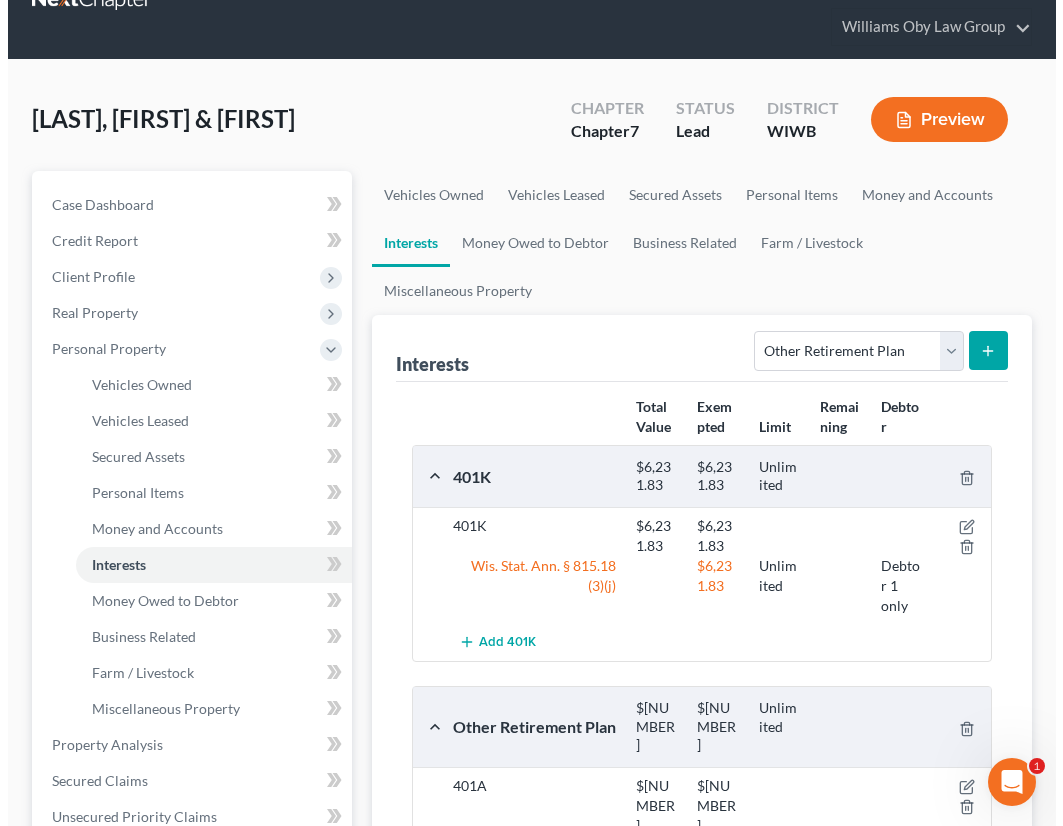 scroll, scrollTop: 60, scrollLeft: 0, axis: vertical 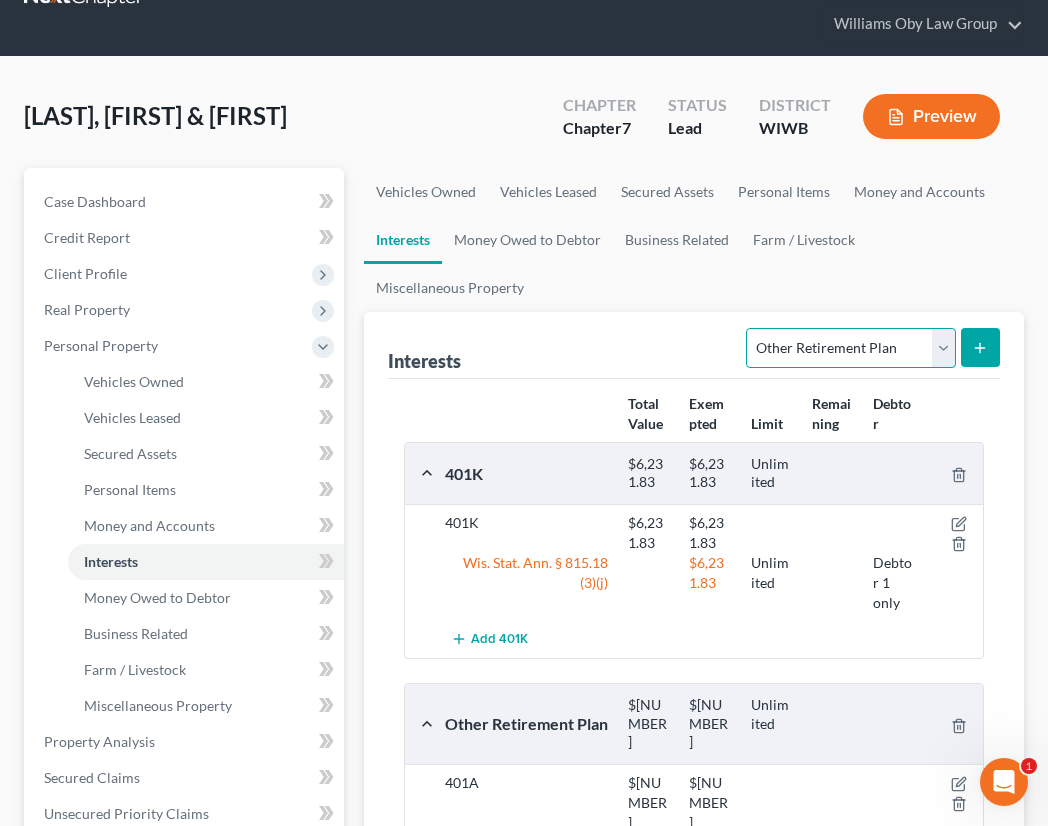 click on "Select Interest Type 401K Annuity Bond Education IRA Government Bond Government Pension Plan Incorporated Business IRA Joint Venture (Active) Joint Venture (Inactive) Keogh Mutual Fund Other Retirement Plan Partnership (Active) Partnership (Inactive) Pension Plan Stock Term Life Insurance Unincorporated Business Whole Life Insurance" at bounding box center (850, 348) 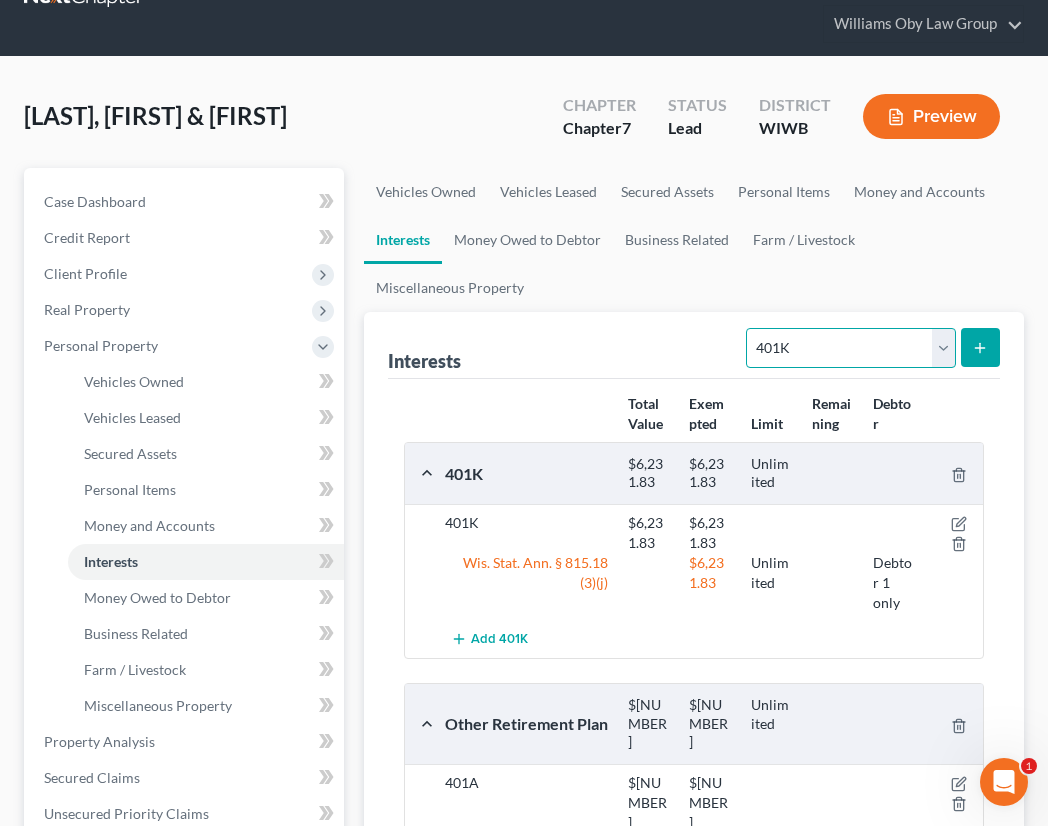 click on "Select Interest Type 401K Annuity Bond Education IRA Government Bond Government Pension Plan Incorporated Business IRA Joint Venture (Active) Joint Venture (Inactive) Keogh Mutual Fund Other Retirement Plan Partnership (Active) Partnership (Inactive) Pension Plan Stock Term Life Insurance Unincorporated Business Whole Life Insurance" at bounding box center (850, 348) 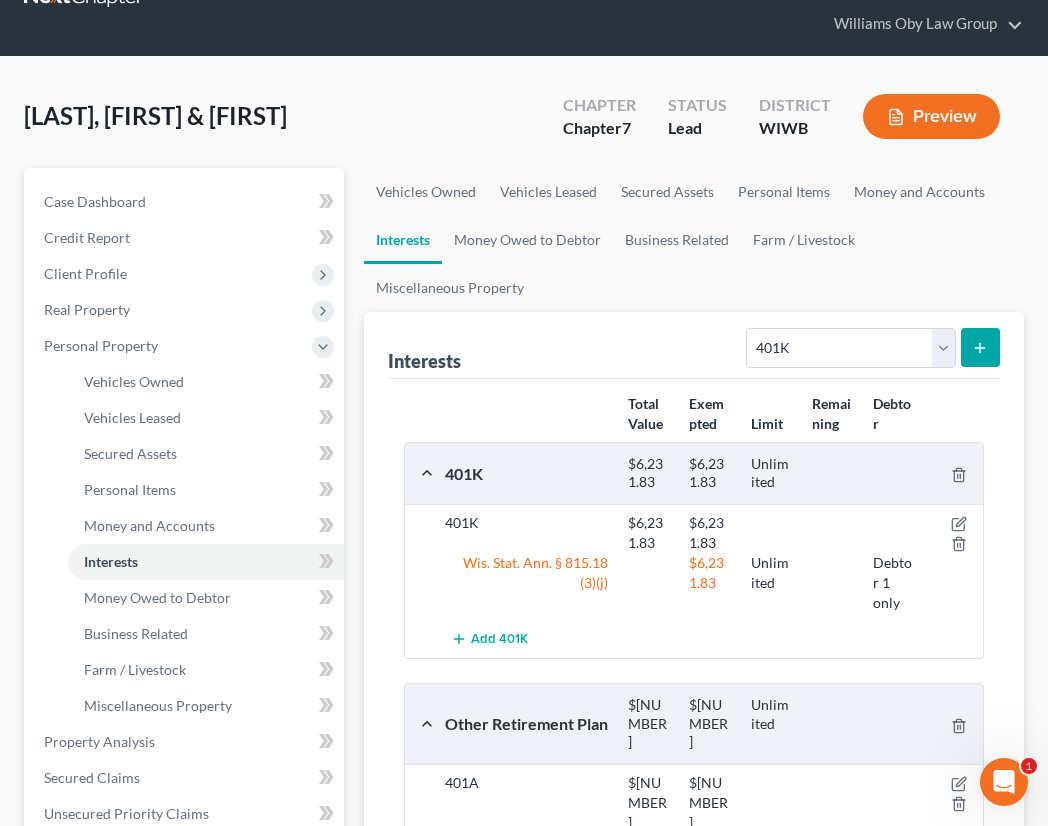 click 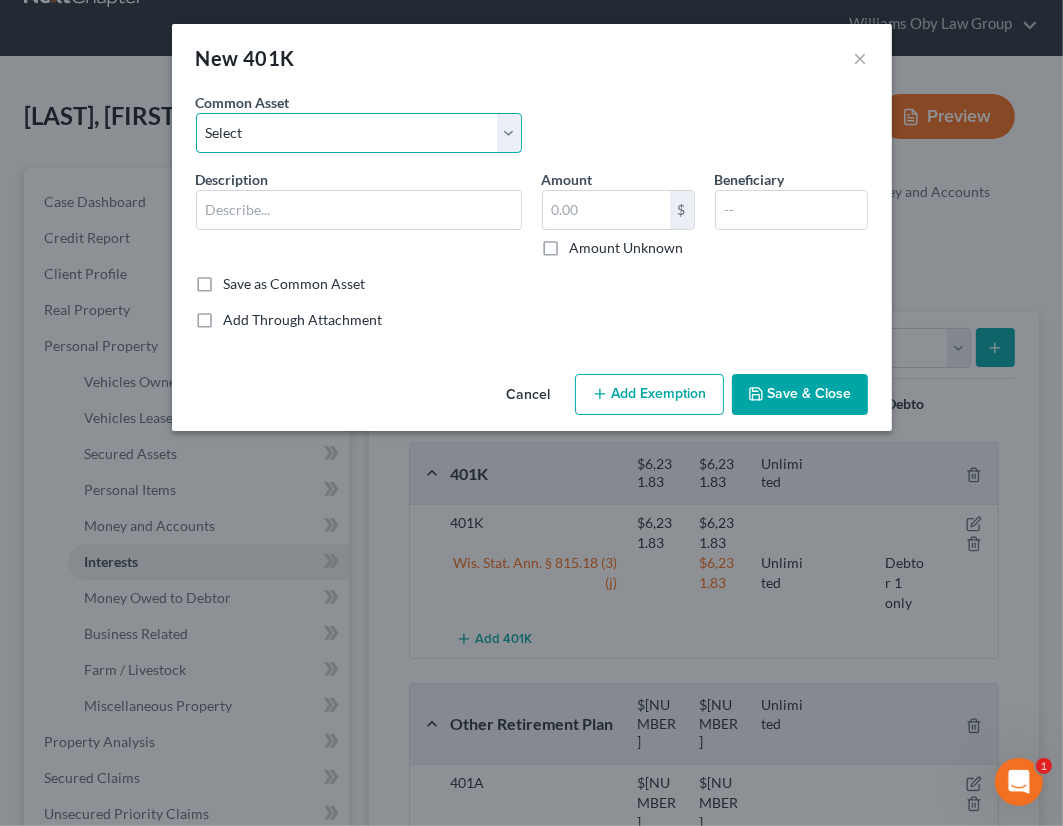 click on "Select 401K" at bounding box center [359, 133] 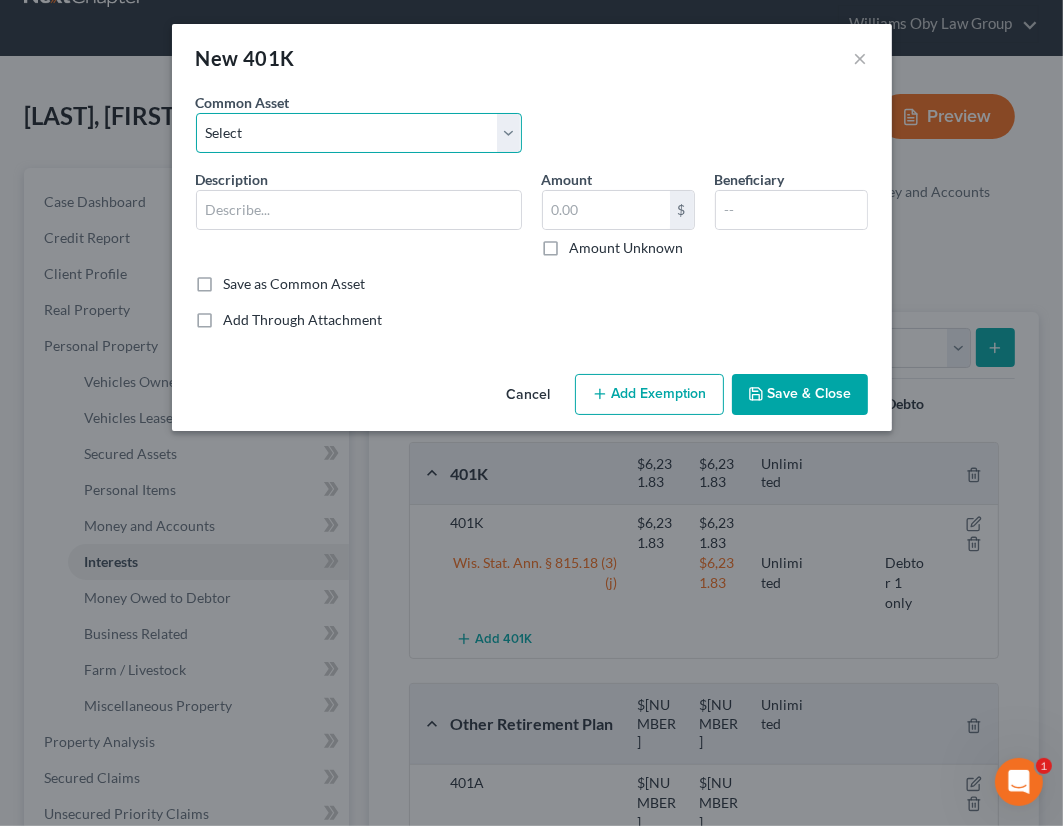 select on "0" 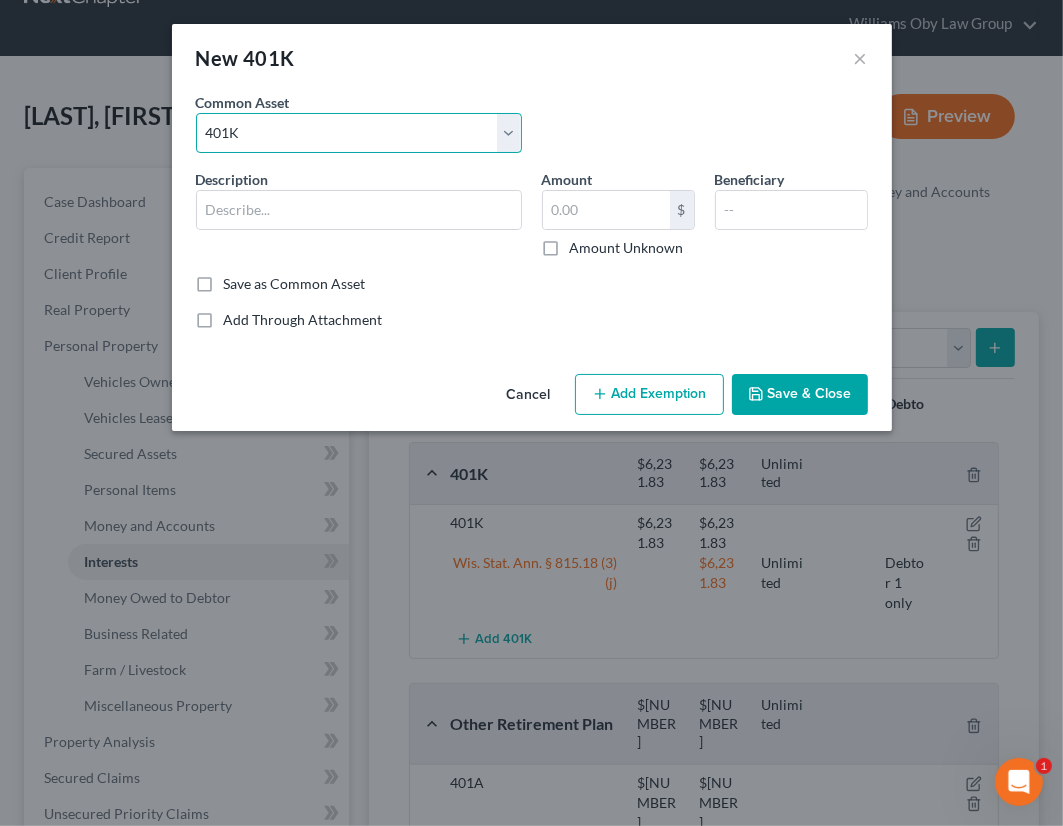 click on "Select 401K" at bounding box center (359, 133) 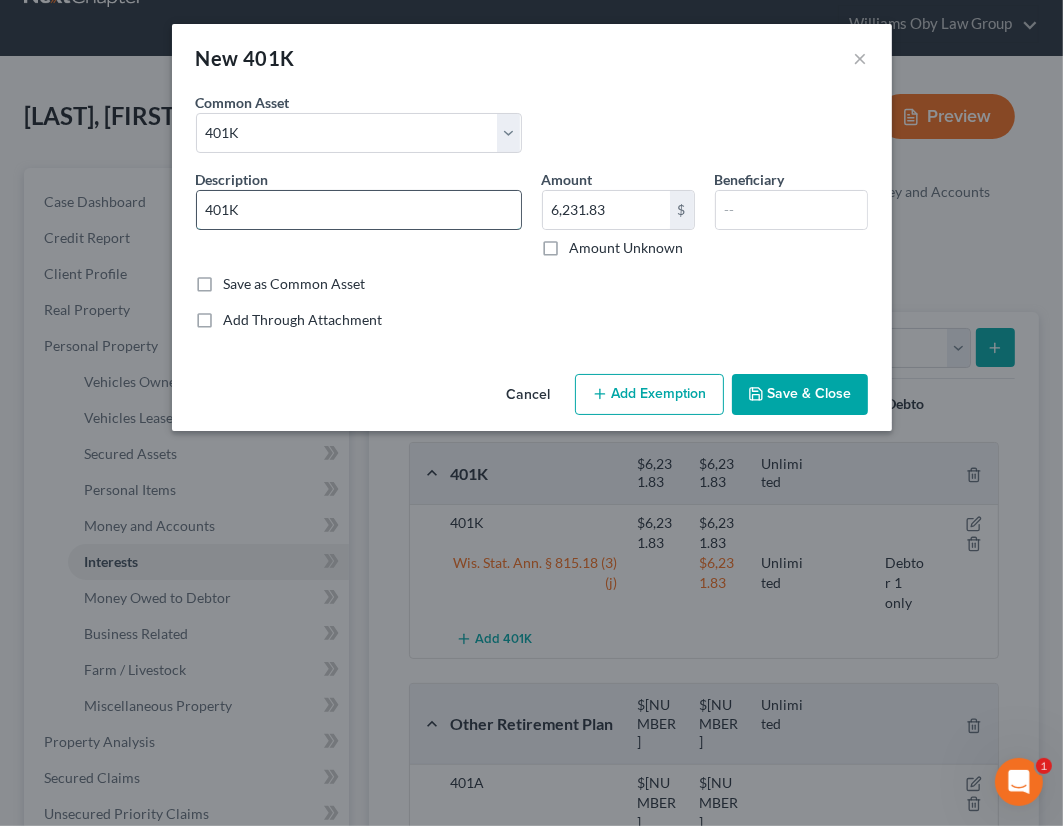 click on "401K" at bounding box center (359, 210) 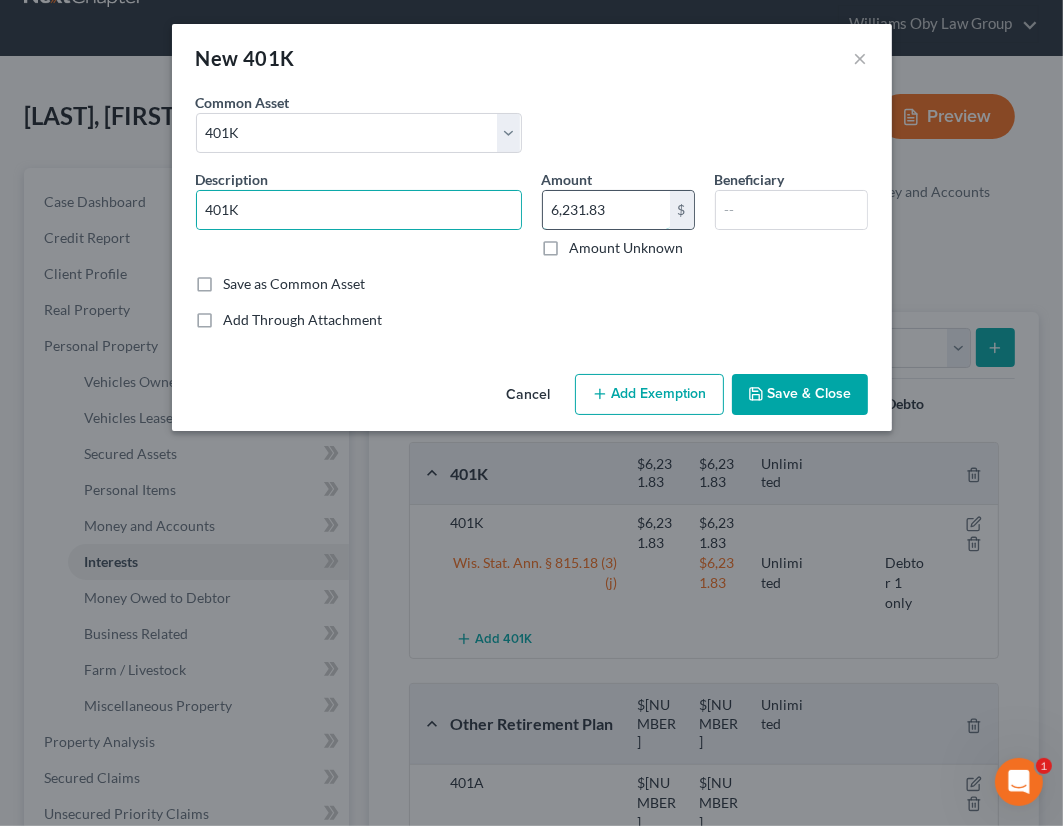 click on "6,231.83" at bounding box center (606, 210) 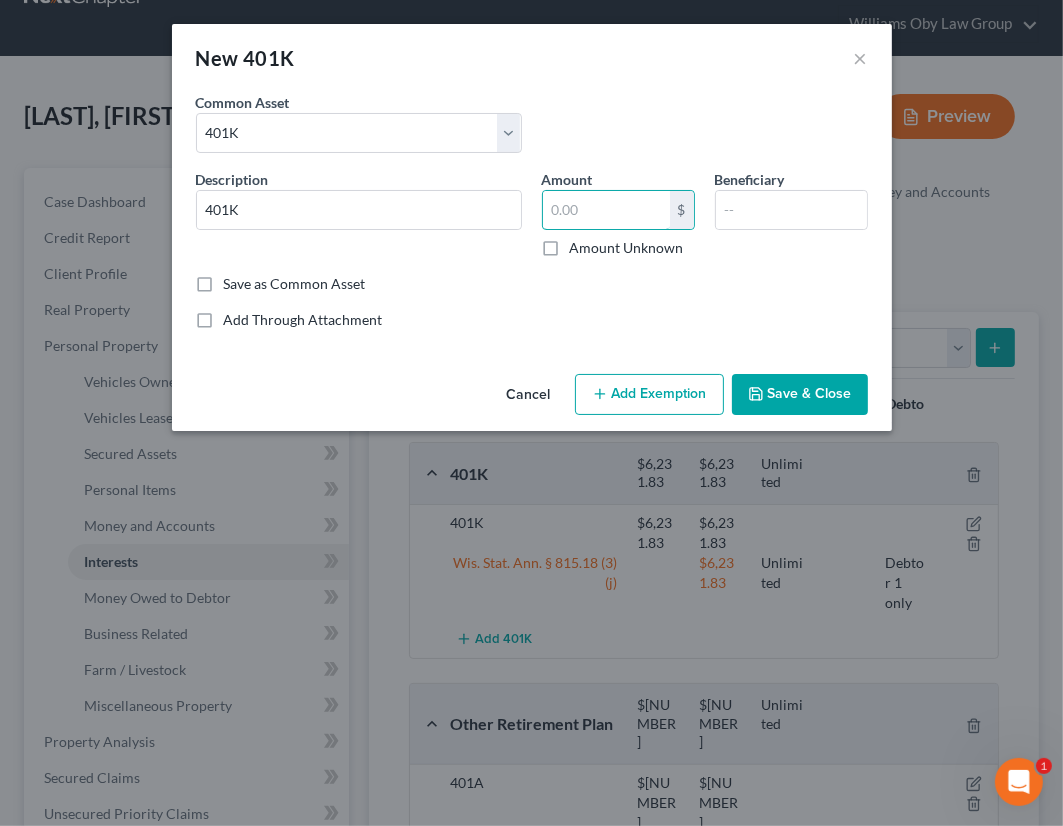 type 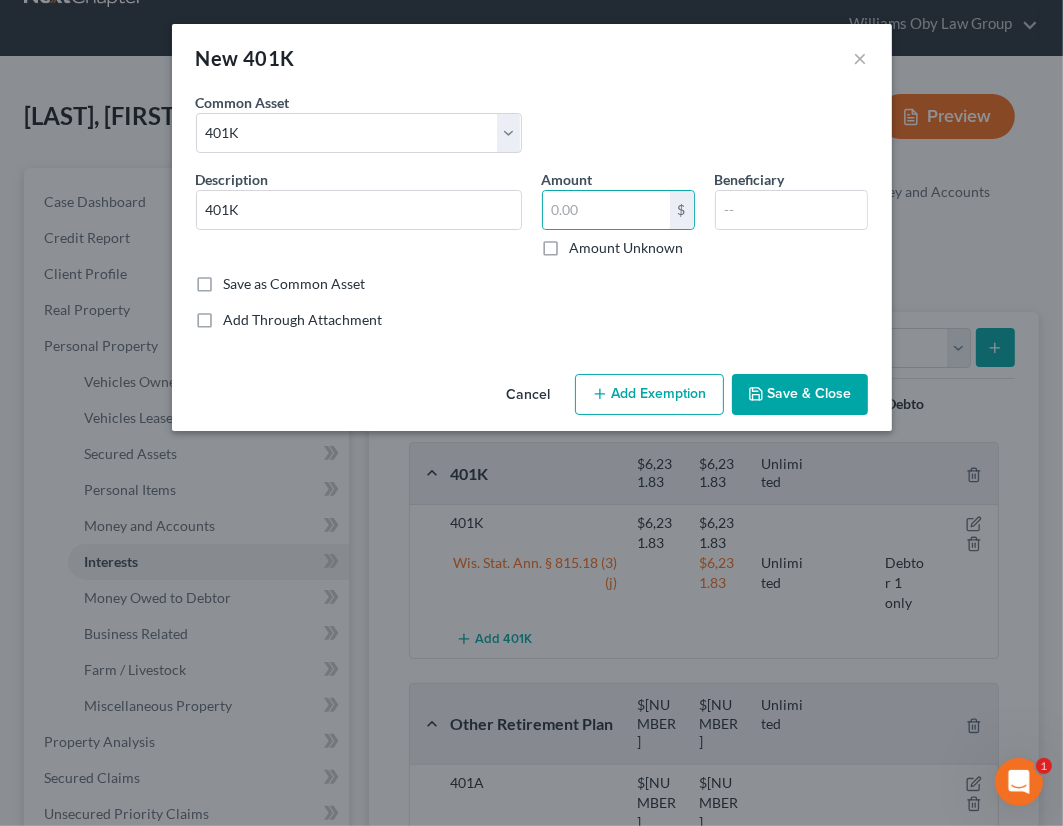 click on "Cancel" at bounding box center (529, 396) 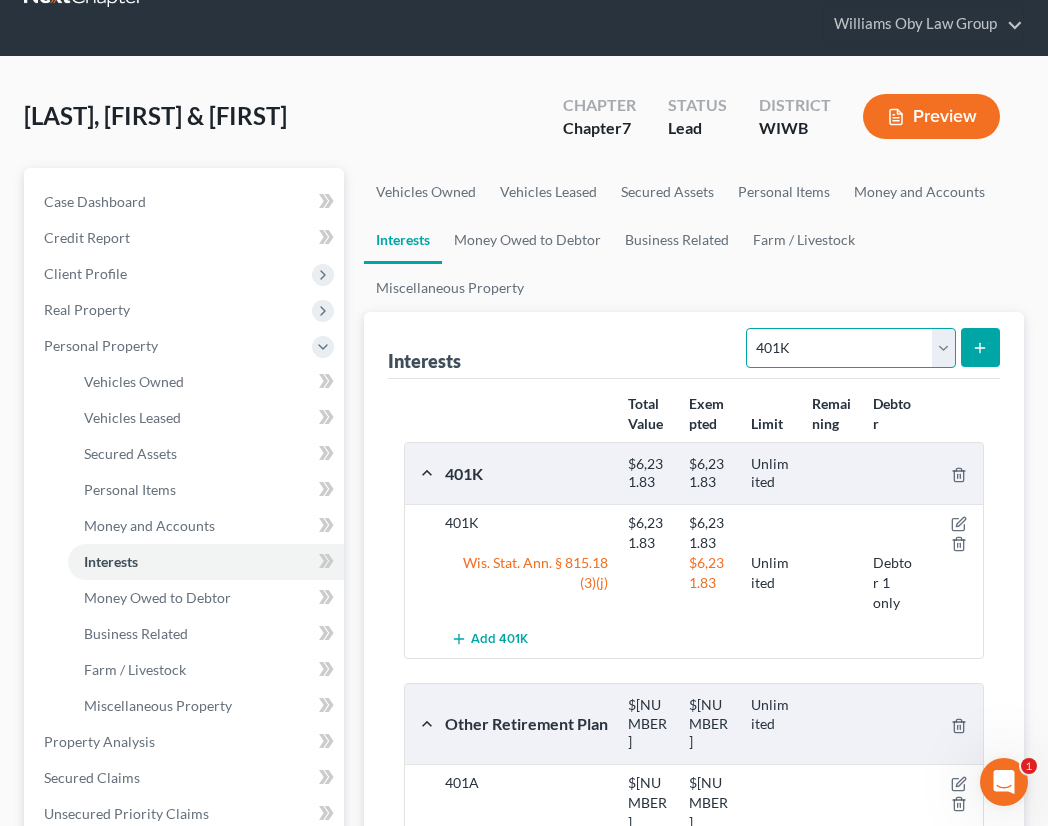 click on "Select Interest Type 401K Annuity Bond Education IRA Government Bond Government Pension Plan Incorporated Business IRA Joint Venture (Active) Joint Venture (Inactive) Keogh Mutual Fund Other Retirement Plan Partnership (Active) Partnership (Inactive) Pension Plan Stock Term Life Insurance Unincorporated Business Whole Life Insurance" at bounding box center [850, 348] 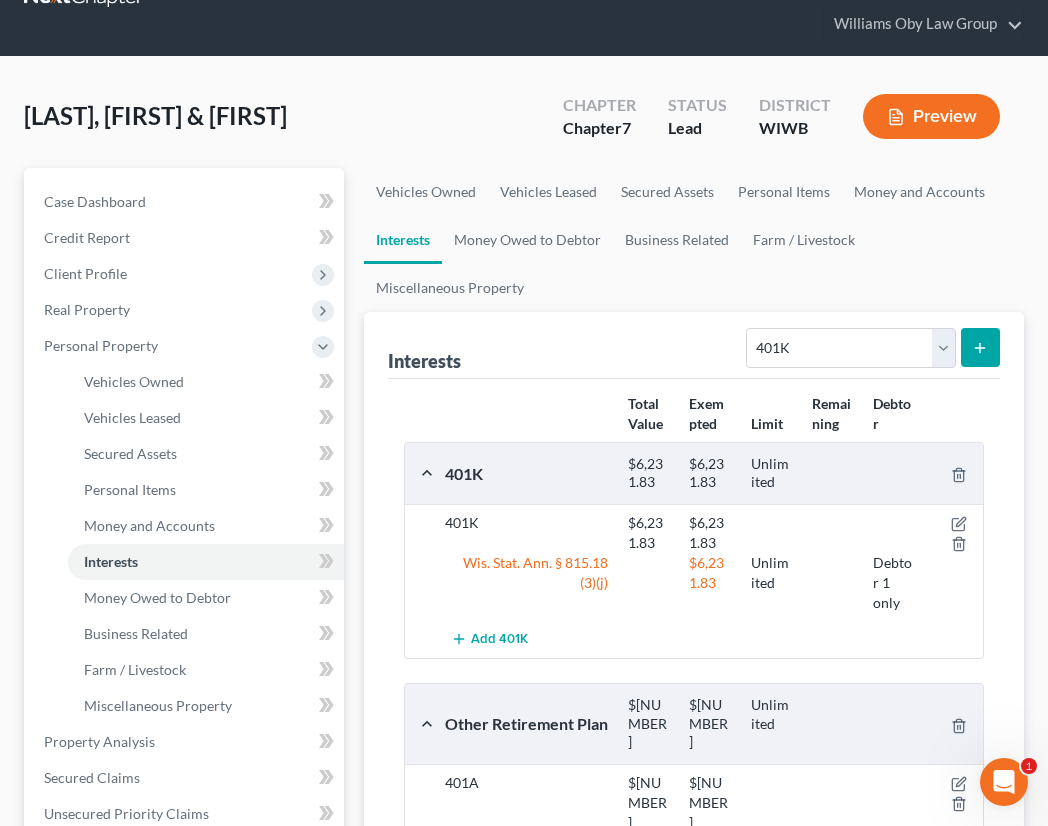 click 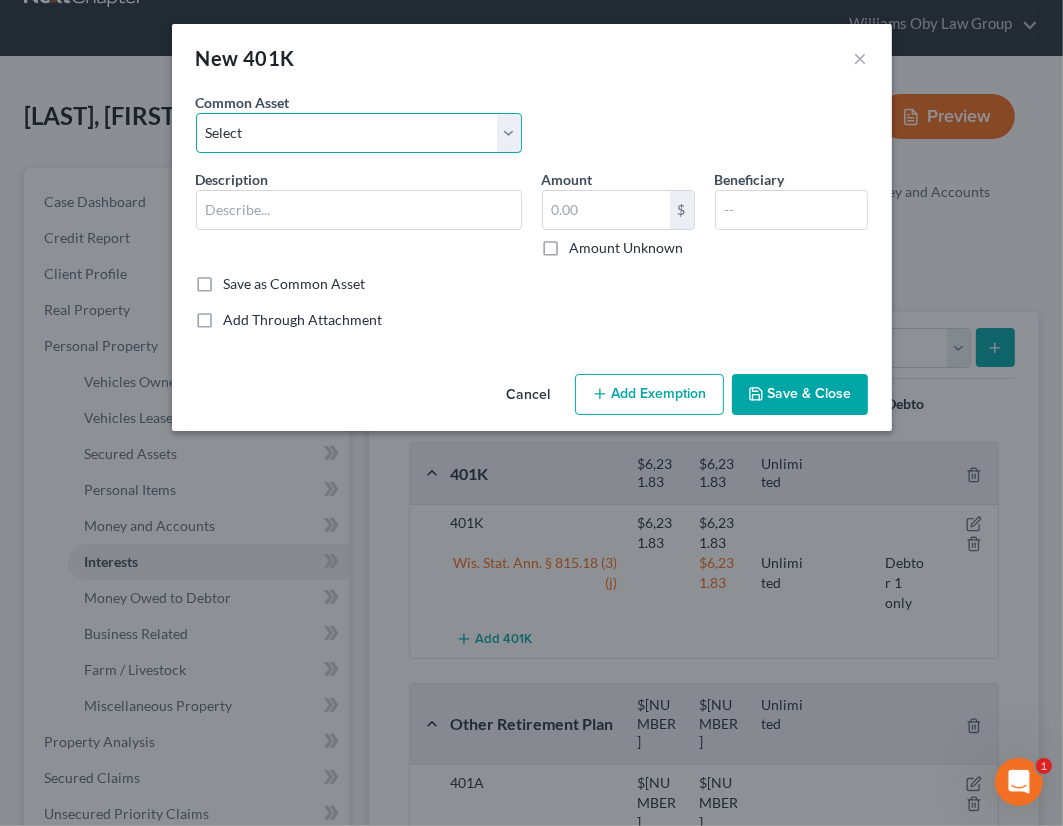 click on "Select 401K" at bounding box center (359, 133) 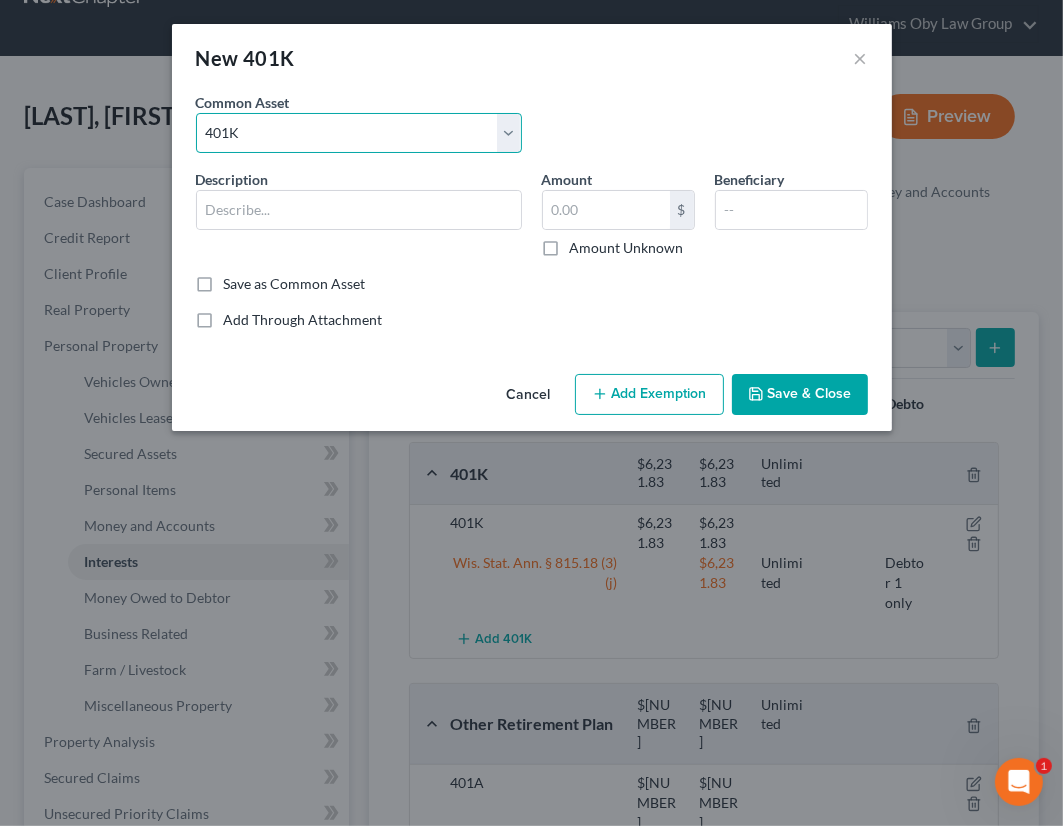 click on "Select 401K" at bounding box center (359, 133) 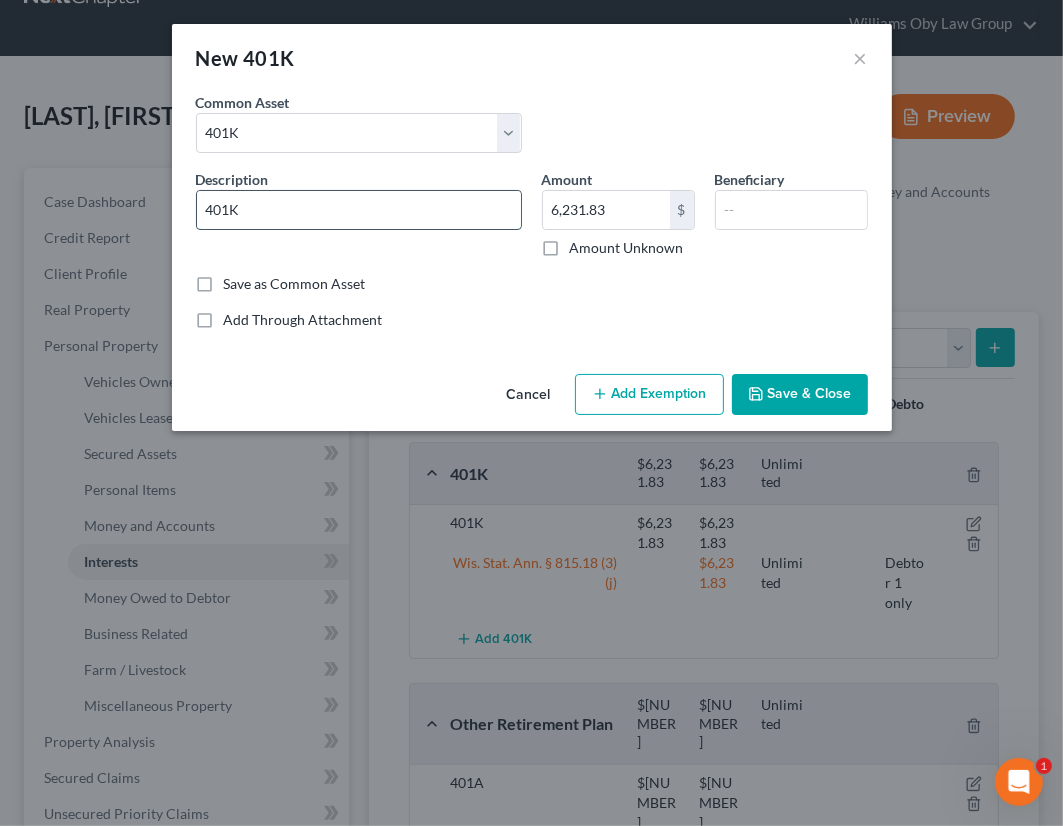 click on "401K" at bounding box center (359, 210) 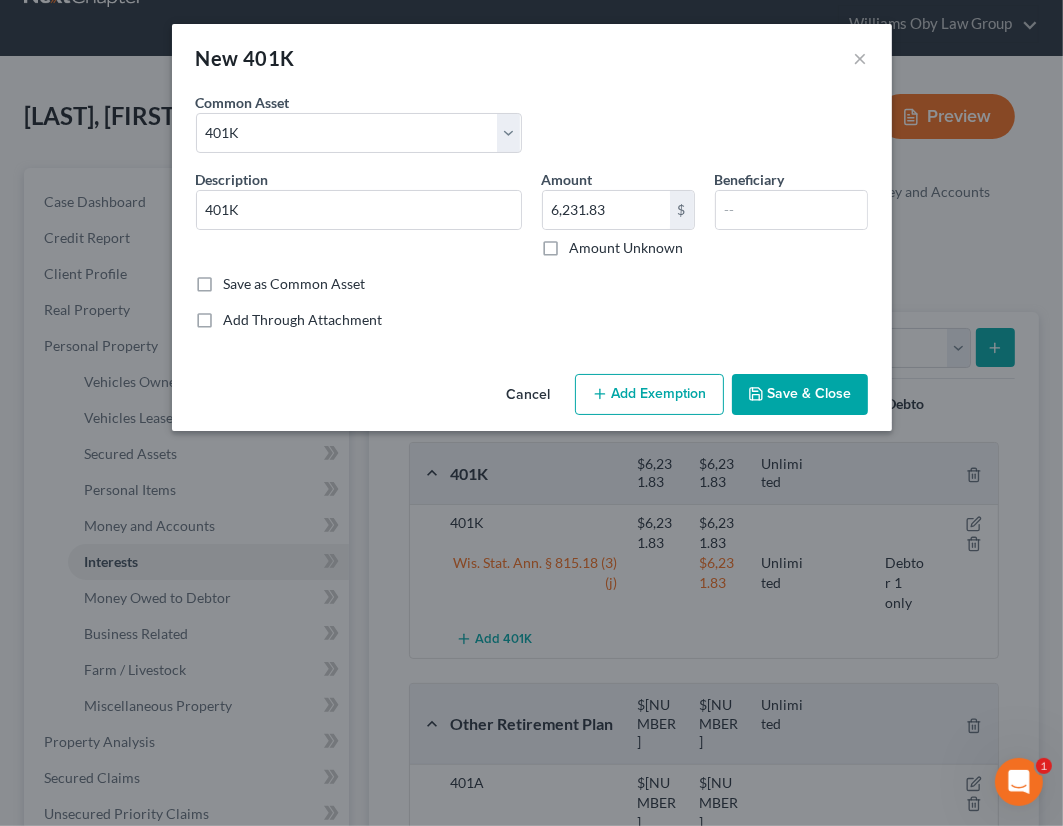 click on "Add Exemption" at bounding box center (649, 395) 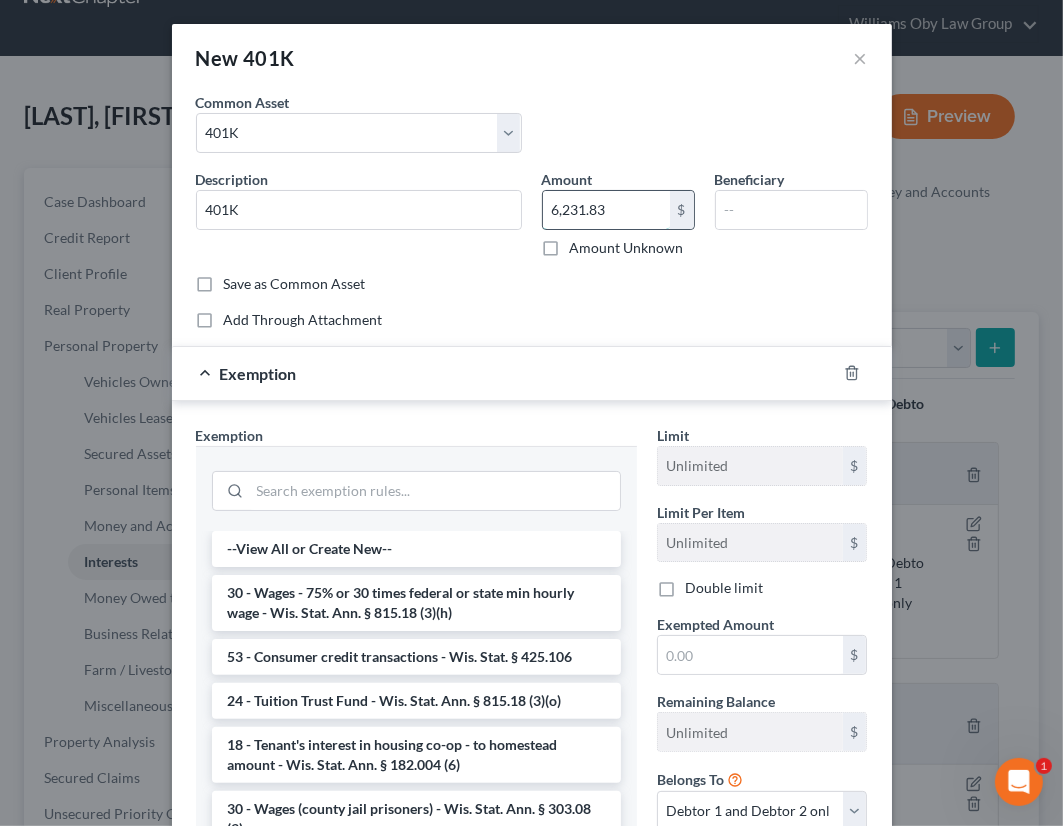 click on "6,231.83" at bounding box center [606, 210] 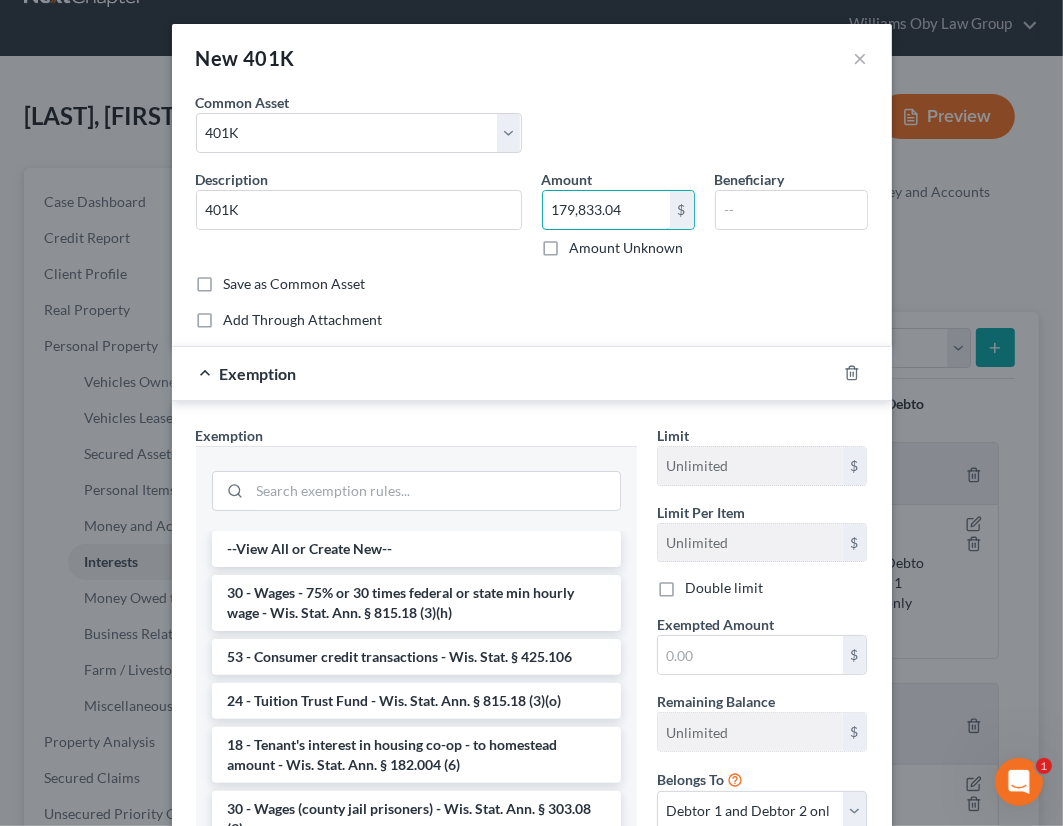 type on "179,833.04" 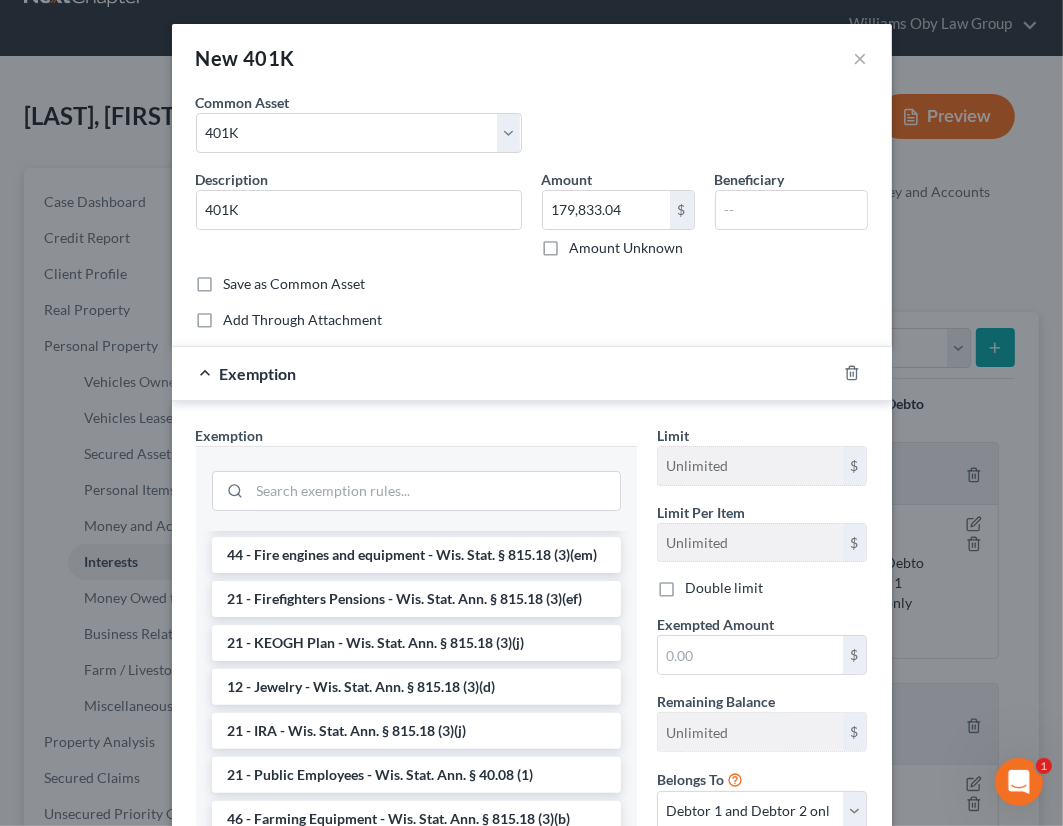 scroll, scrollTop: 1817, scrollLeft: 0, axis: vertical 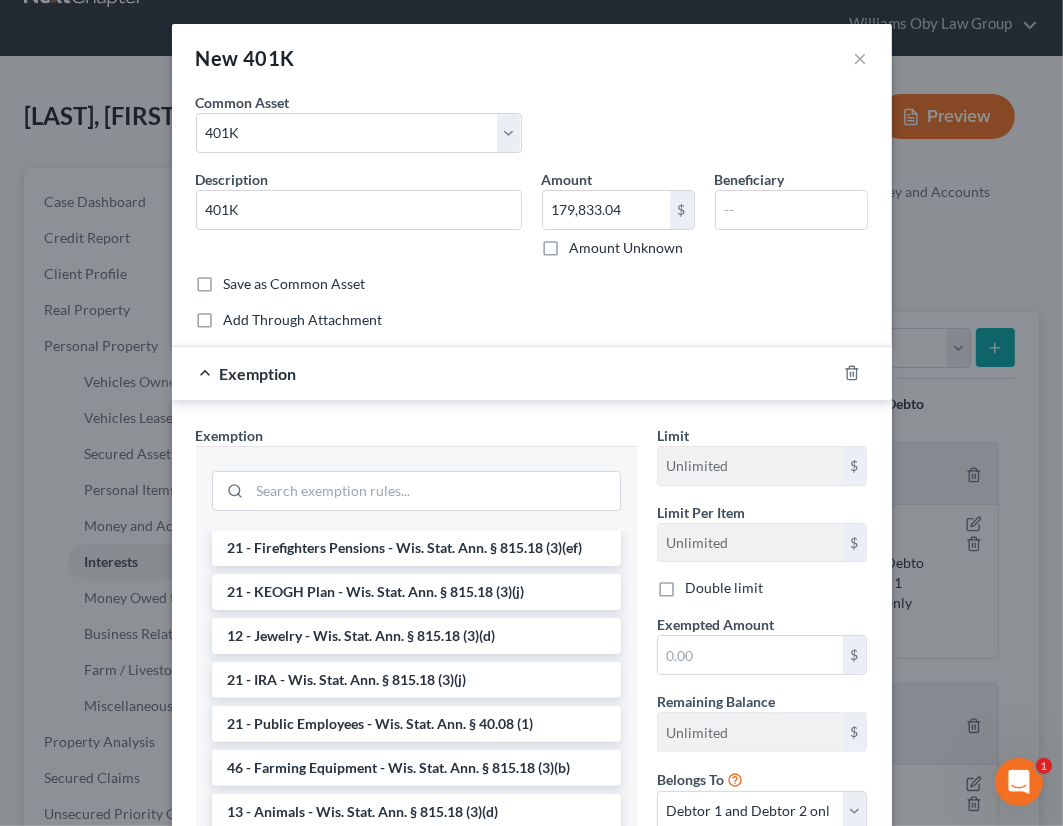 click on "21 - KEOGH Plan - Wis. Stat. Ann. § 815.18 (3)(j)" at bounding box center (416, 592) 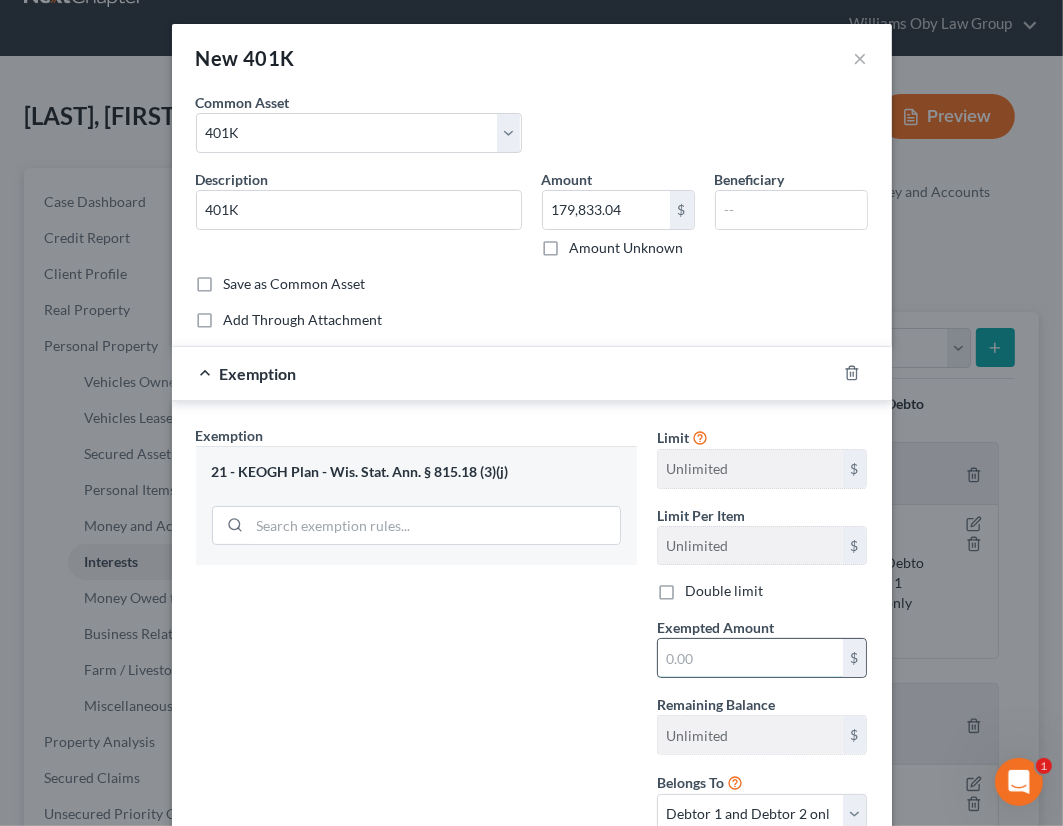 click at bounding box center [750, 658] 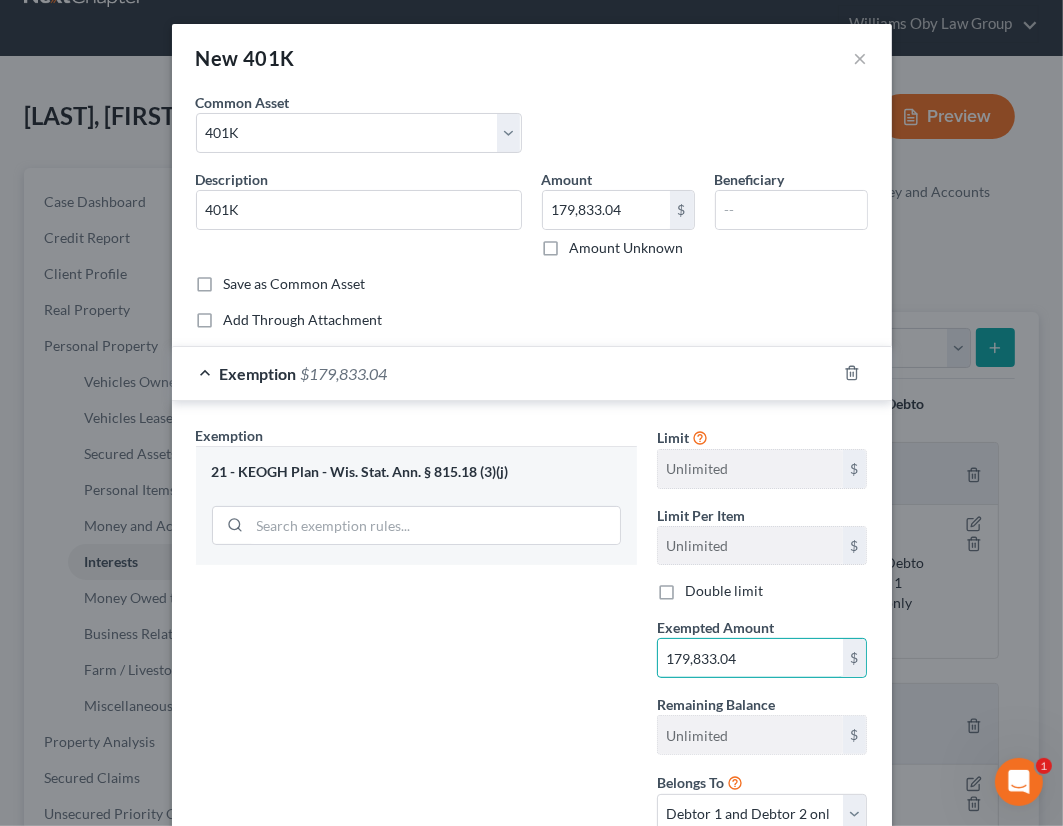 type on "179,833.04" 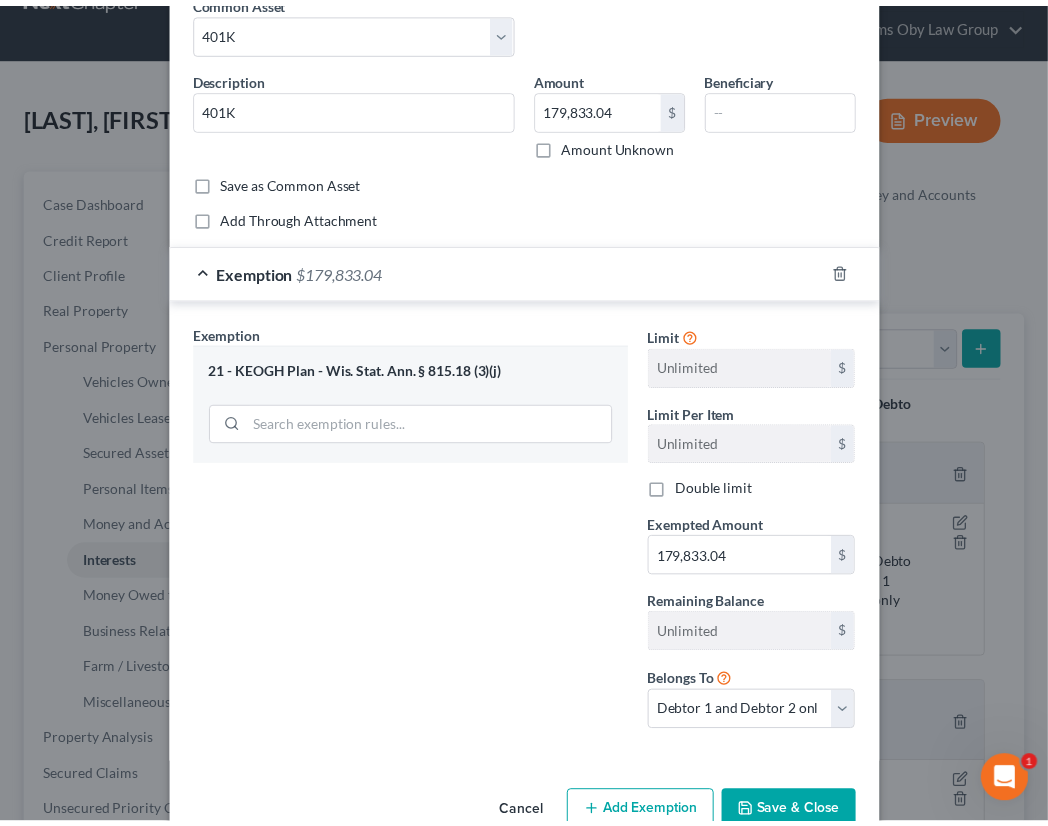 scroll, scrollTop: 148, scrollLeft: 0, axis: vertical 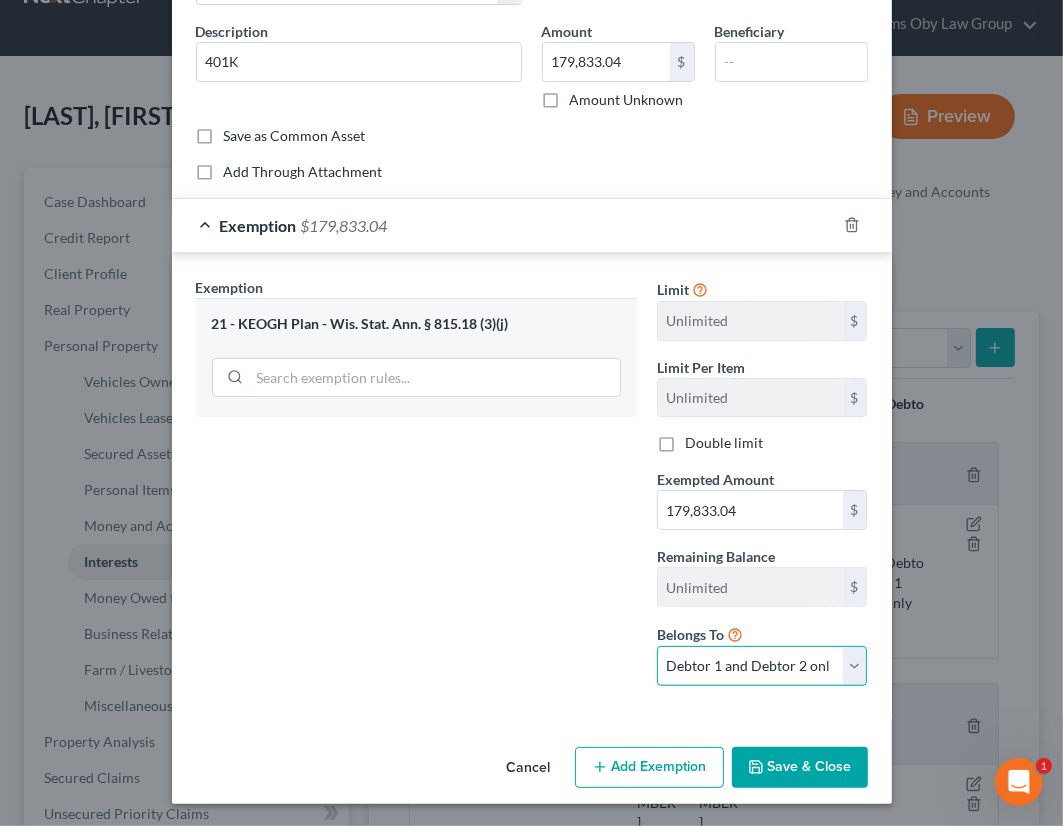 click on "Debtor 1 only Debtor 2 only Debtor 1 and Debtor 2 only" at bounding box center [762, 666] 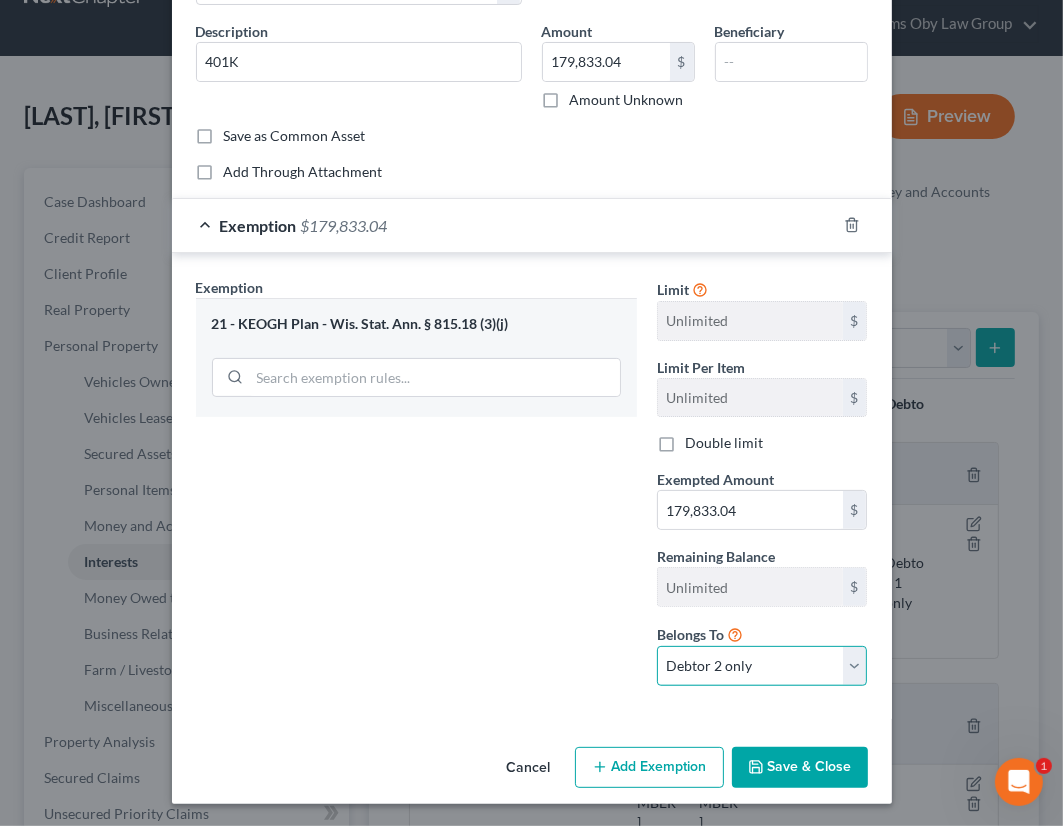 click on "Debtor 1 only Debtor 2 only Debtor 1 and Debtor 2 only" at bounding box center [762, 666] 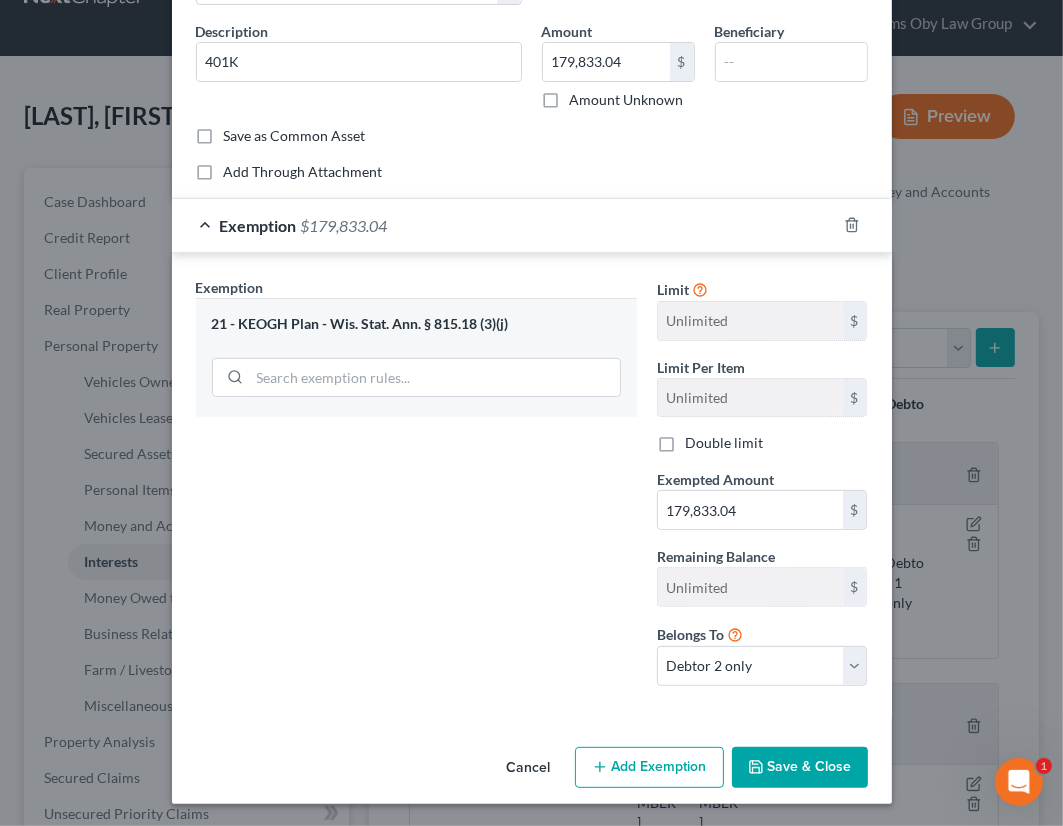 click on "Save & Close" at bounding box center (800, 768) 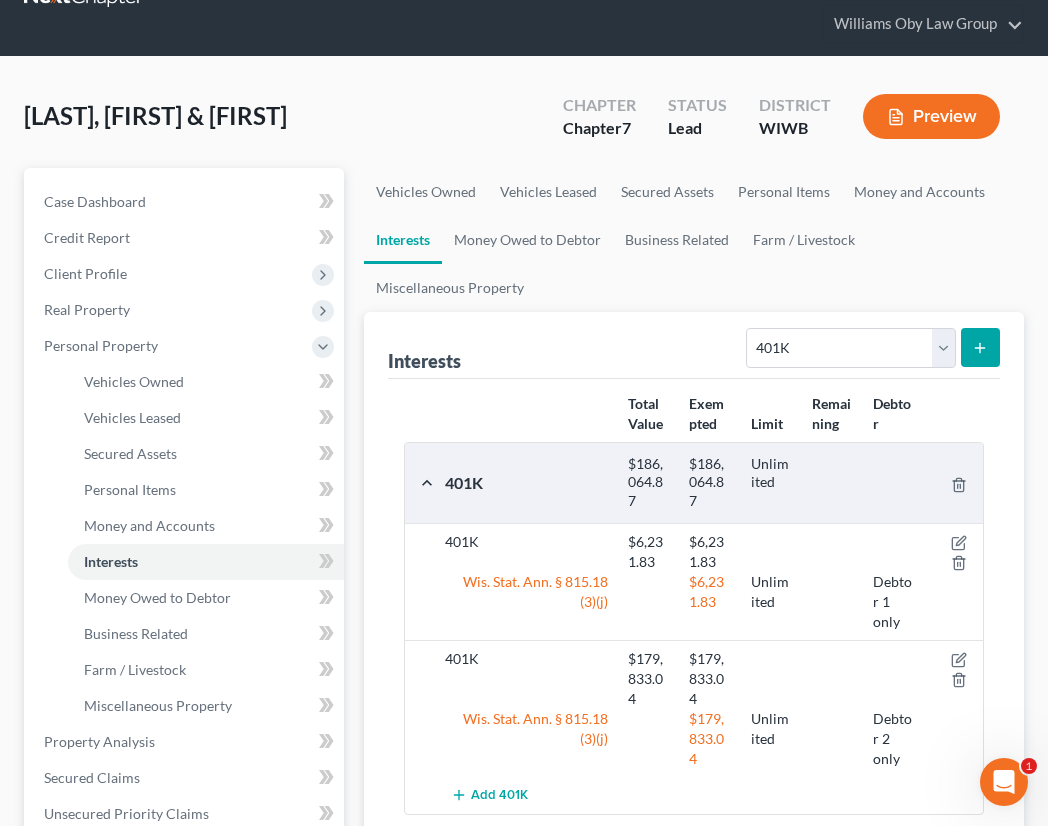 scroll, scrollTop: 112, scrollLeft: 0, axis: vertical 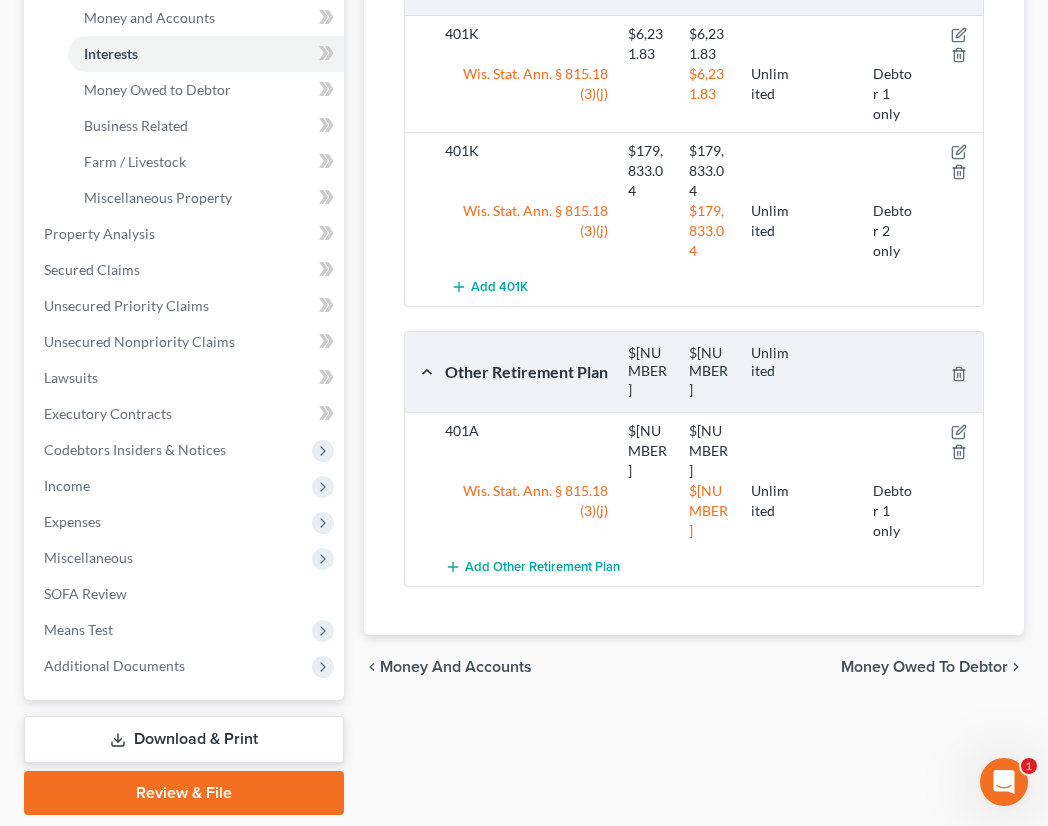 click on "Money Owed to Debtor" at bounding box center (924, 667) 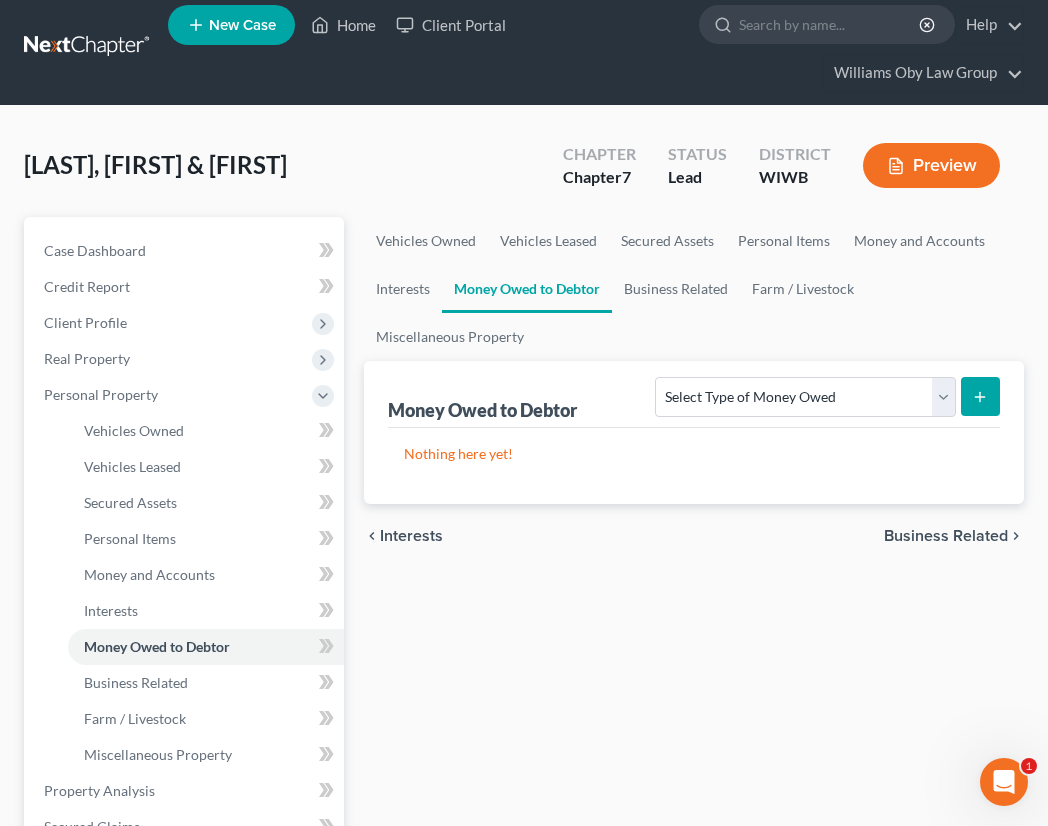 scroll, scrollTop: 0, scrollLeft: 0, axis: both 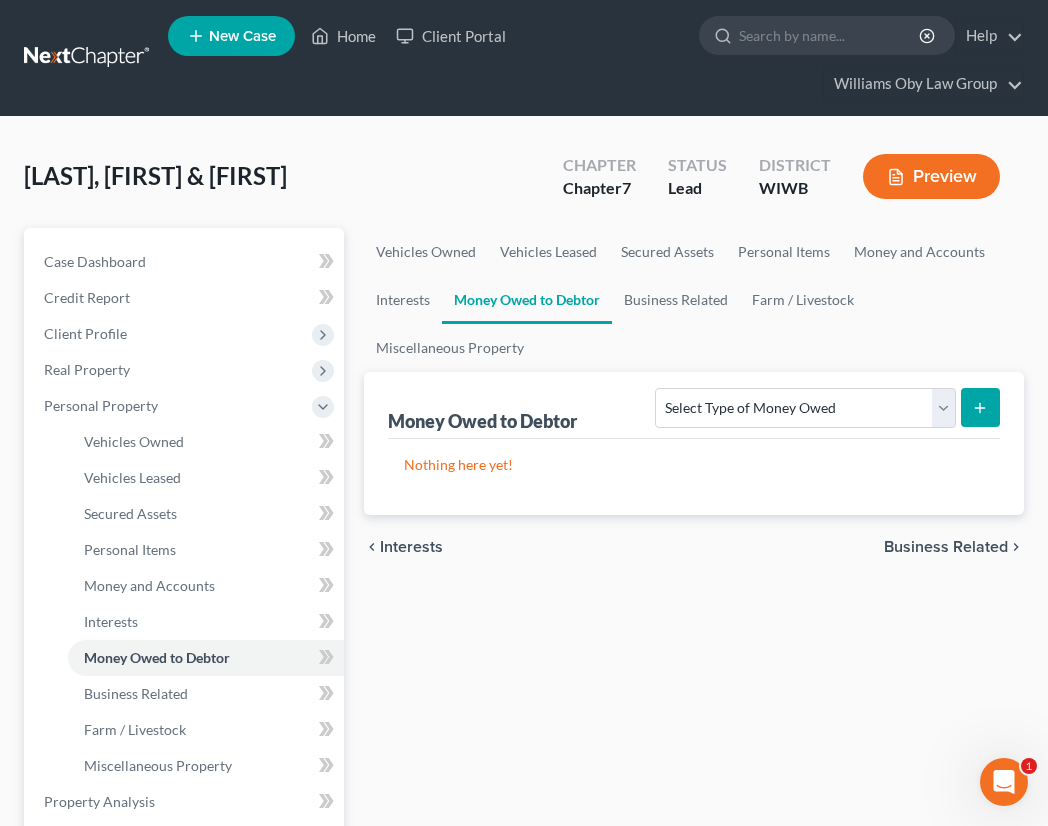 click on "Business Related" at bounding box center (946, 547) 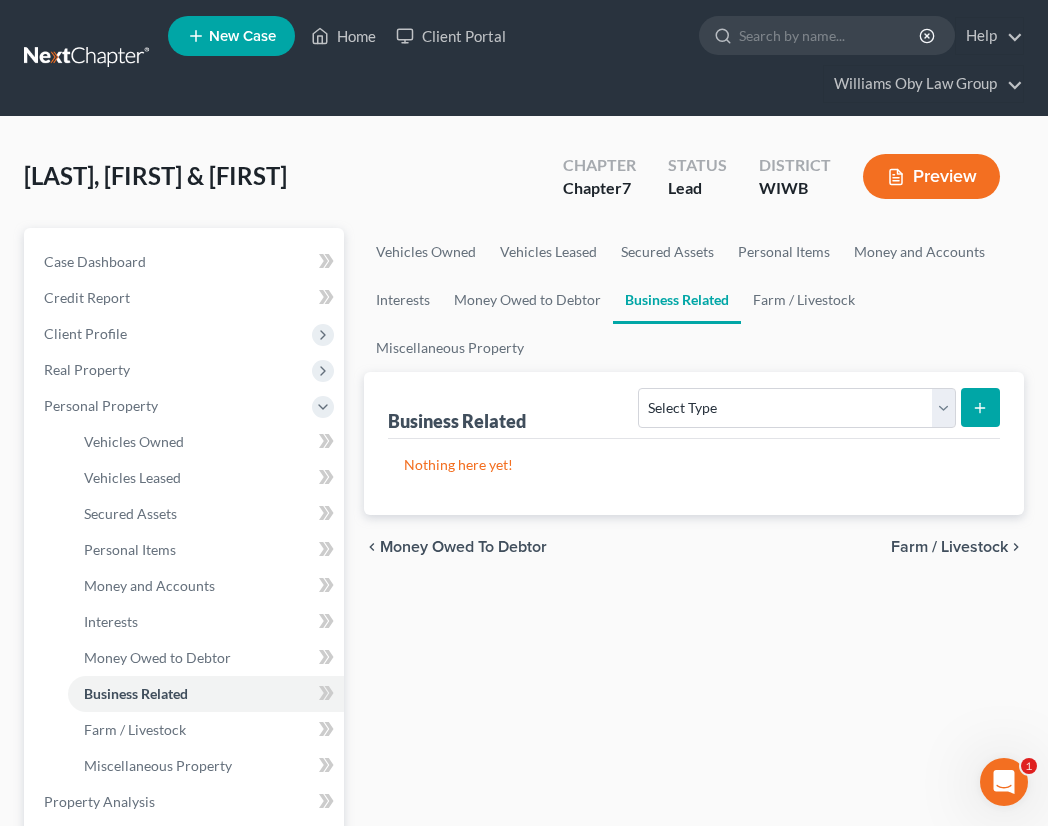 click on "Farm / Livestock" at bounding box center [949, 547] 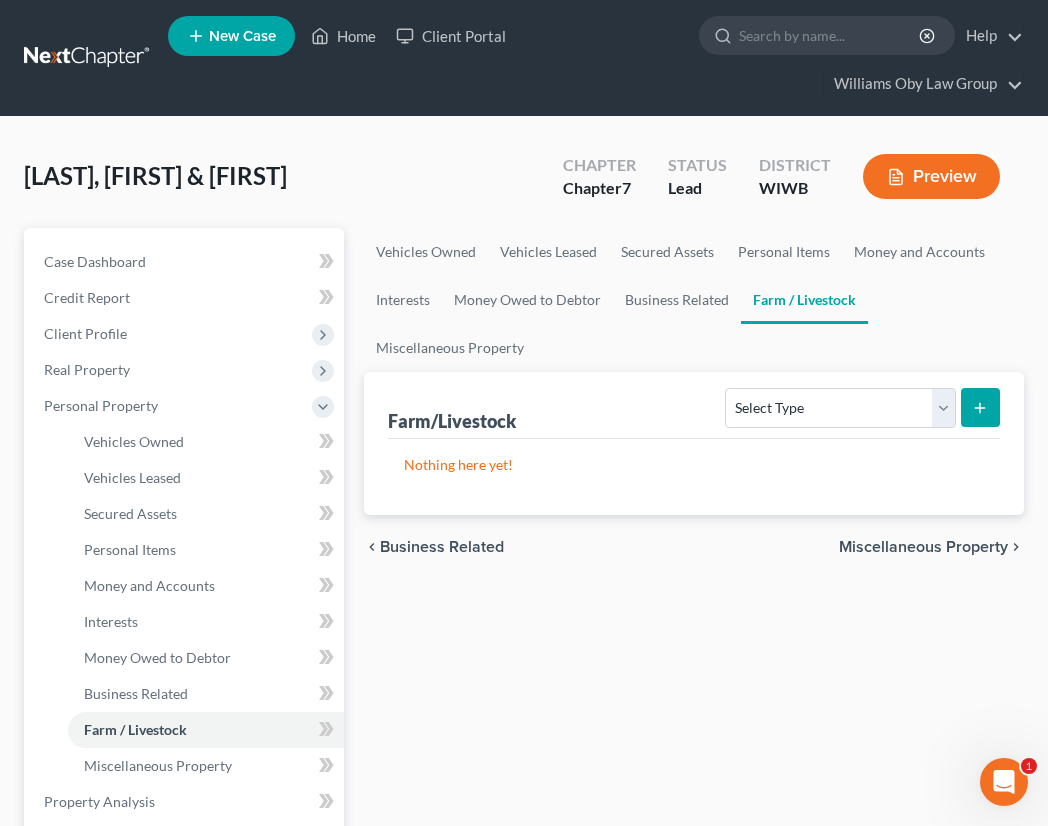 click on "Miscellaneous Property" at bounding box center (923, 547) 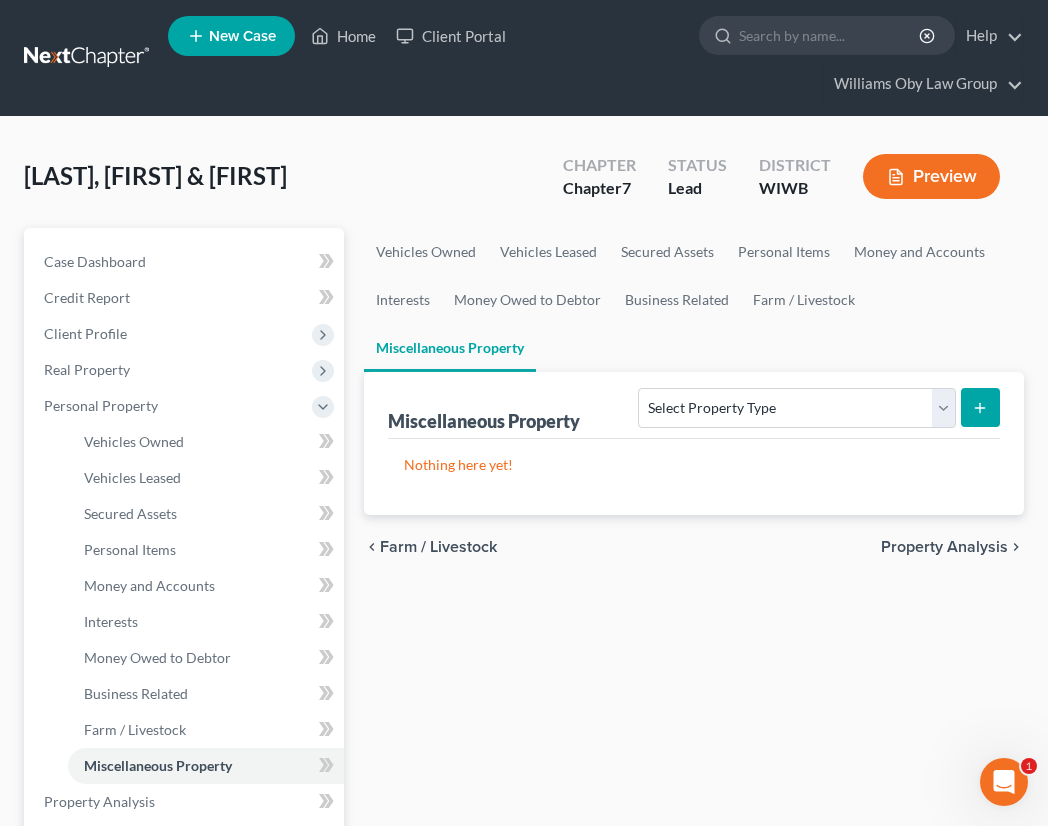 click on "Property Analysis" at bounding box center (944, 547) 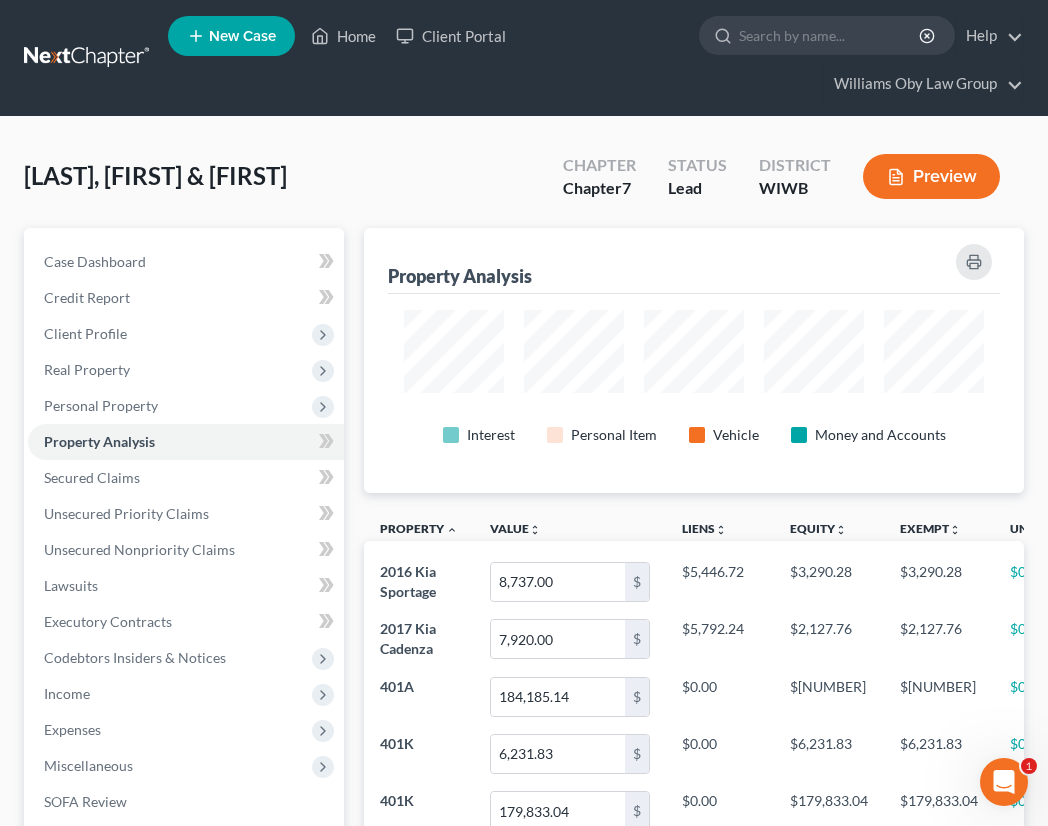 scroll, scrollTop: 999735, scrollLeft: 999340, axis: both 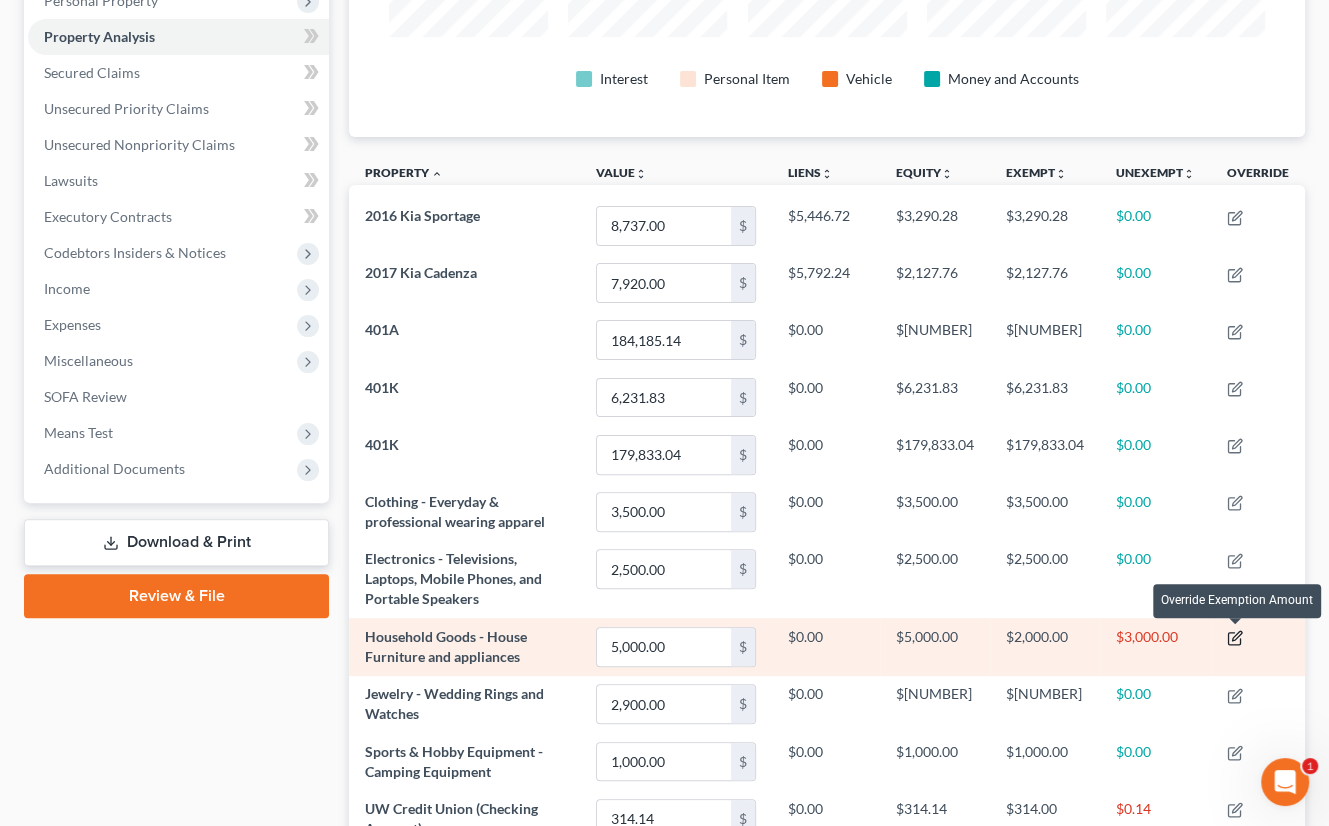 click 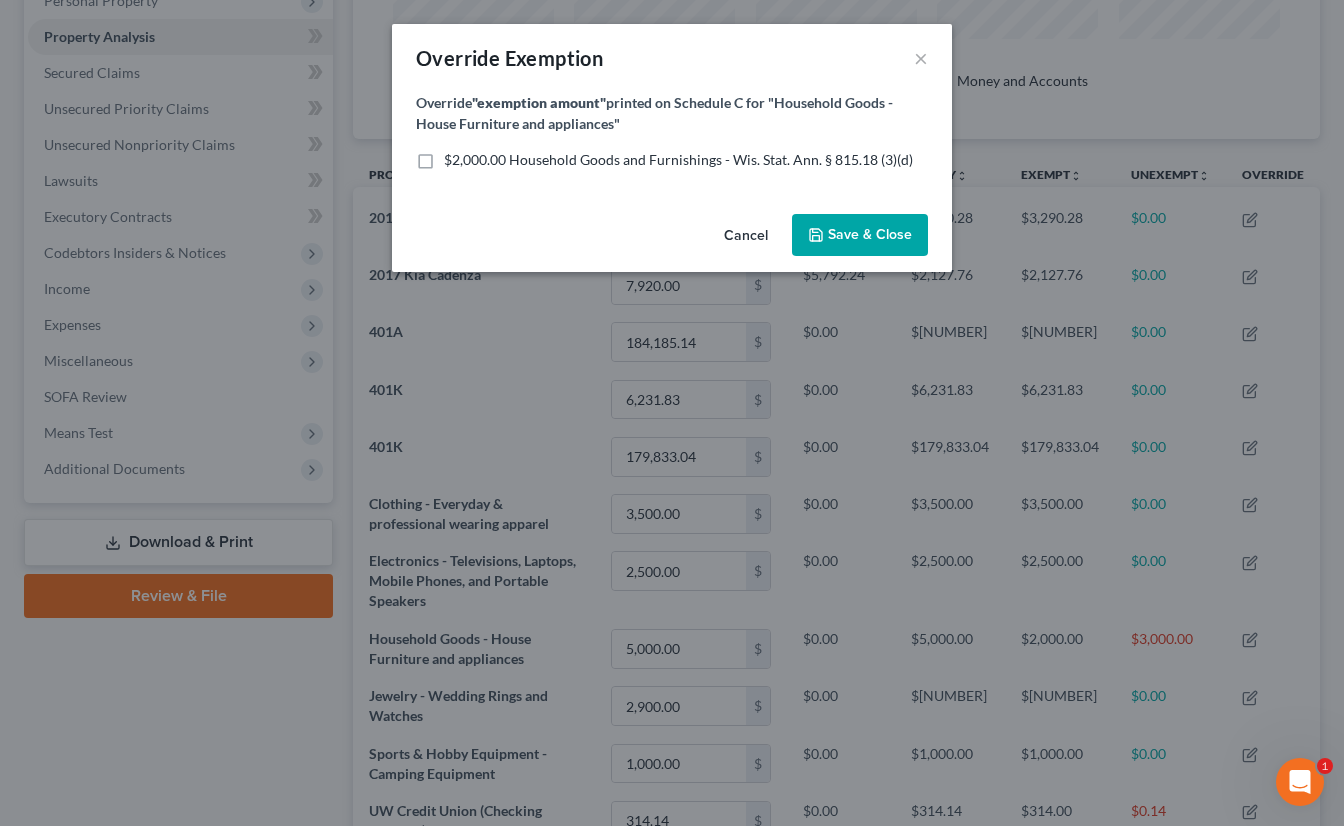 click on "Cancel" at bounding box center (746, 236) 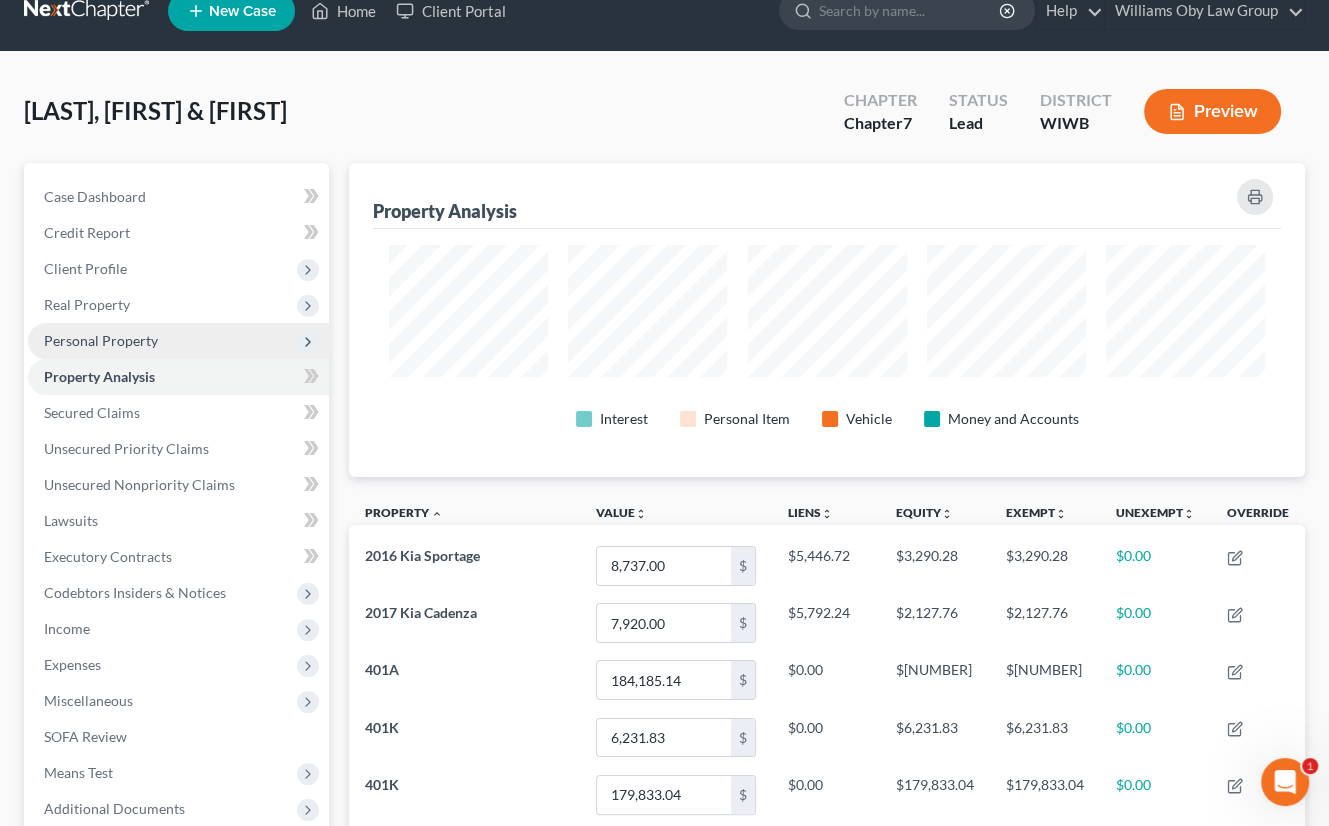 click on "Personal Property" at bounding box center [178, 341] 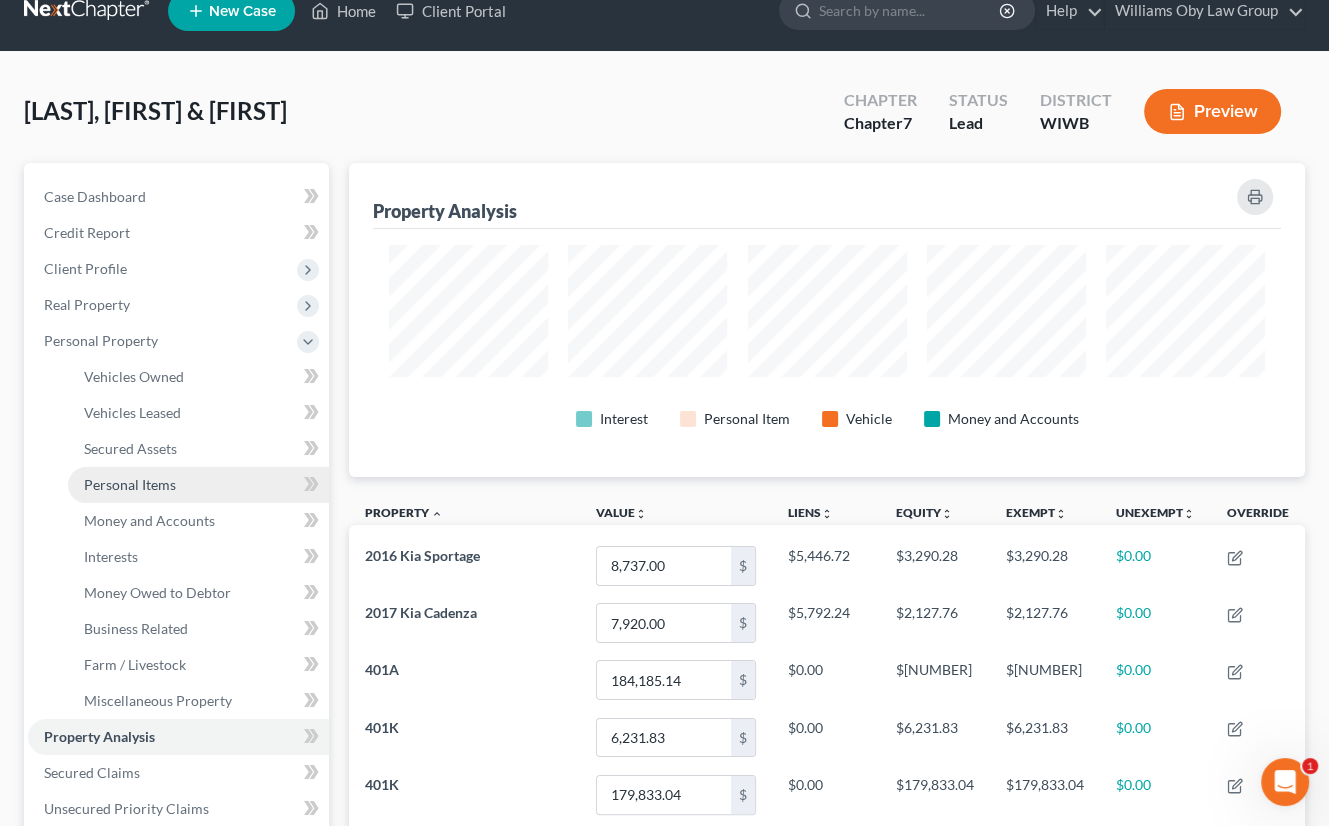 click on "Personal Items" at bounding box center (130, 484) 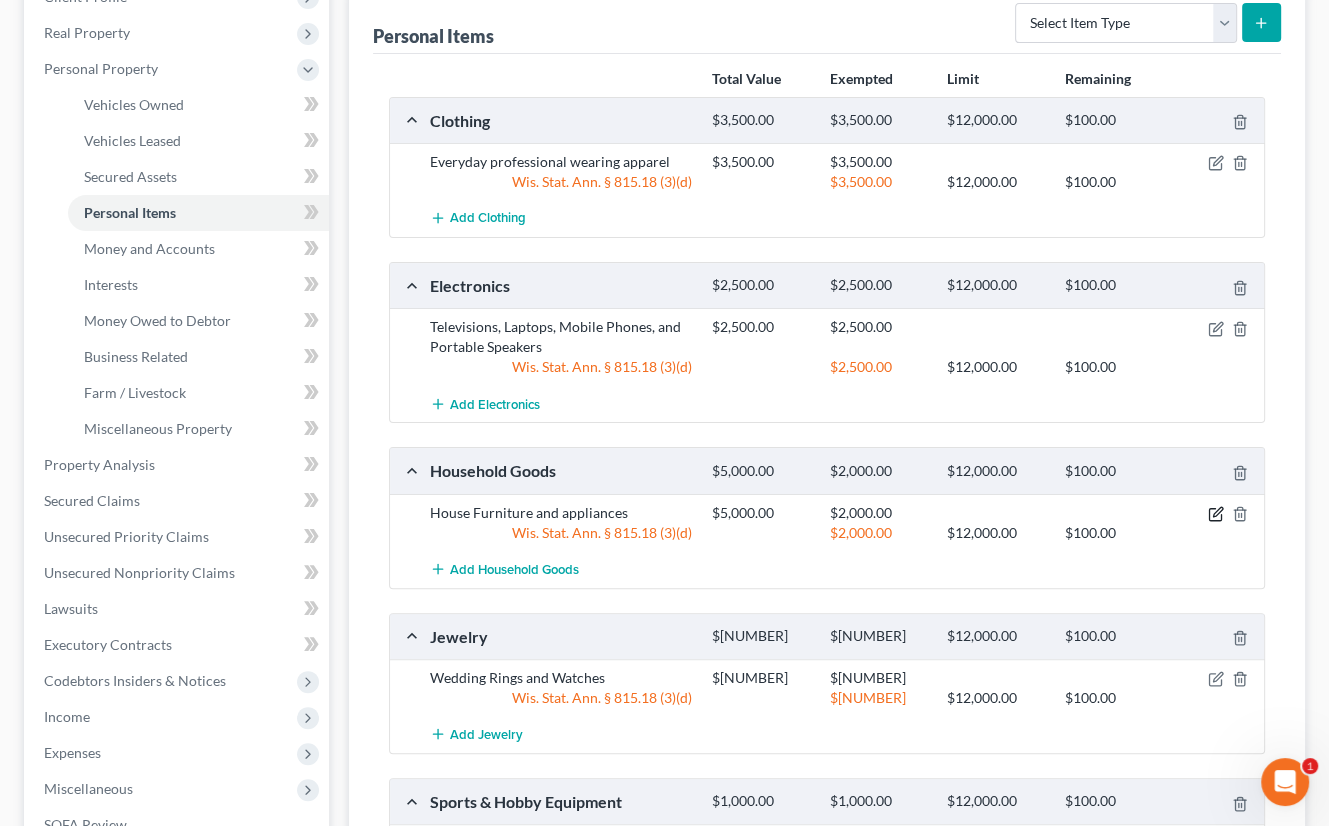 click 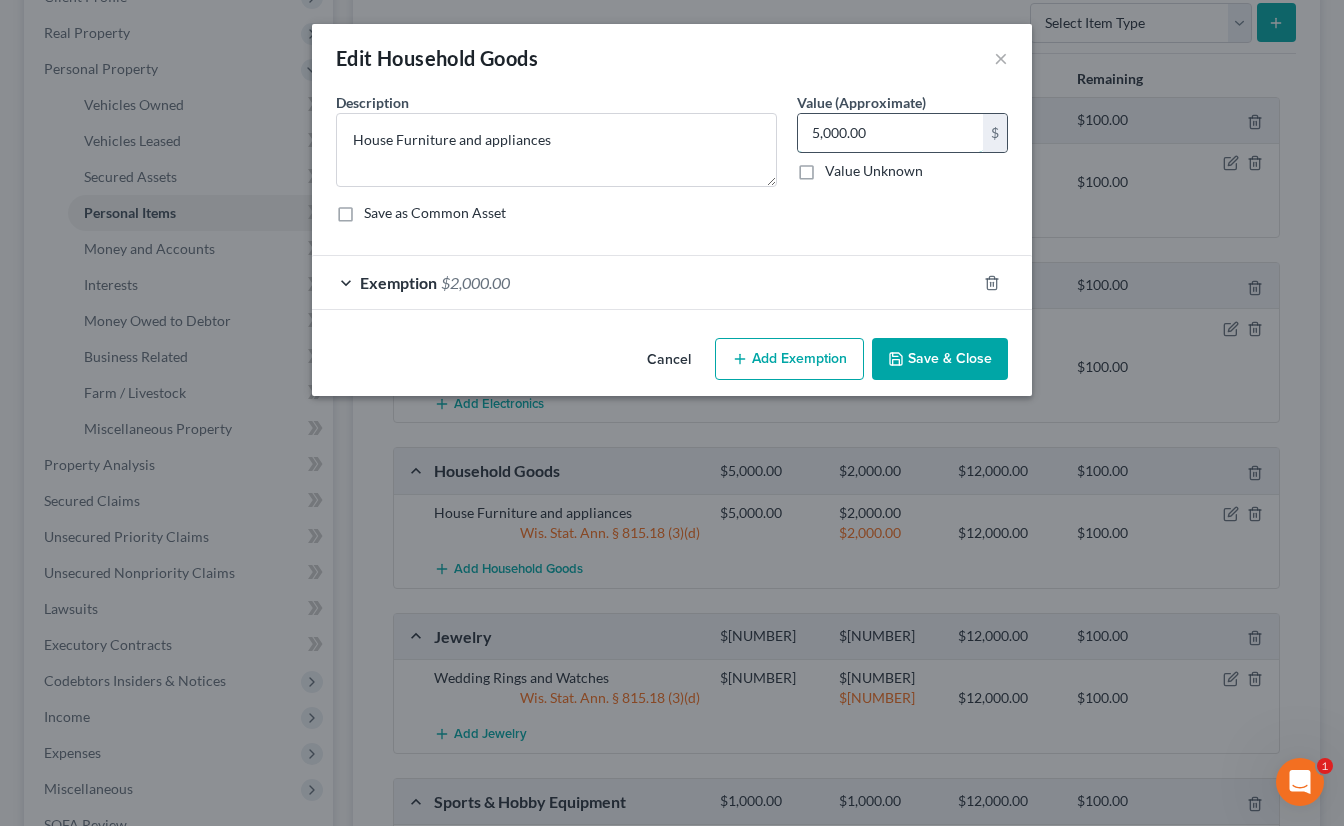 click on "5,000.00" at bounding box center (890, 133) 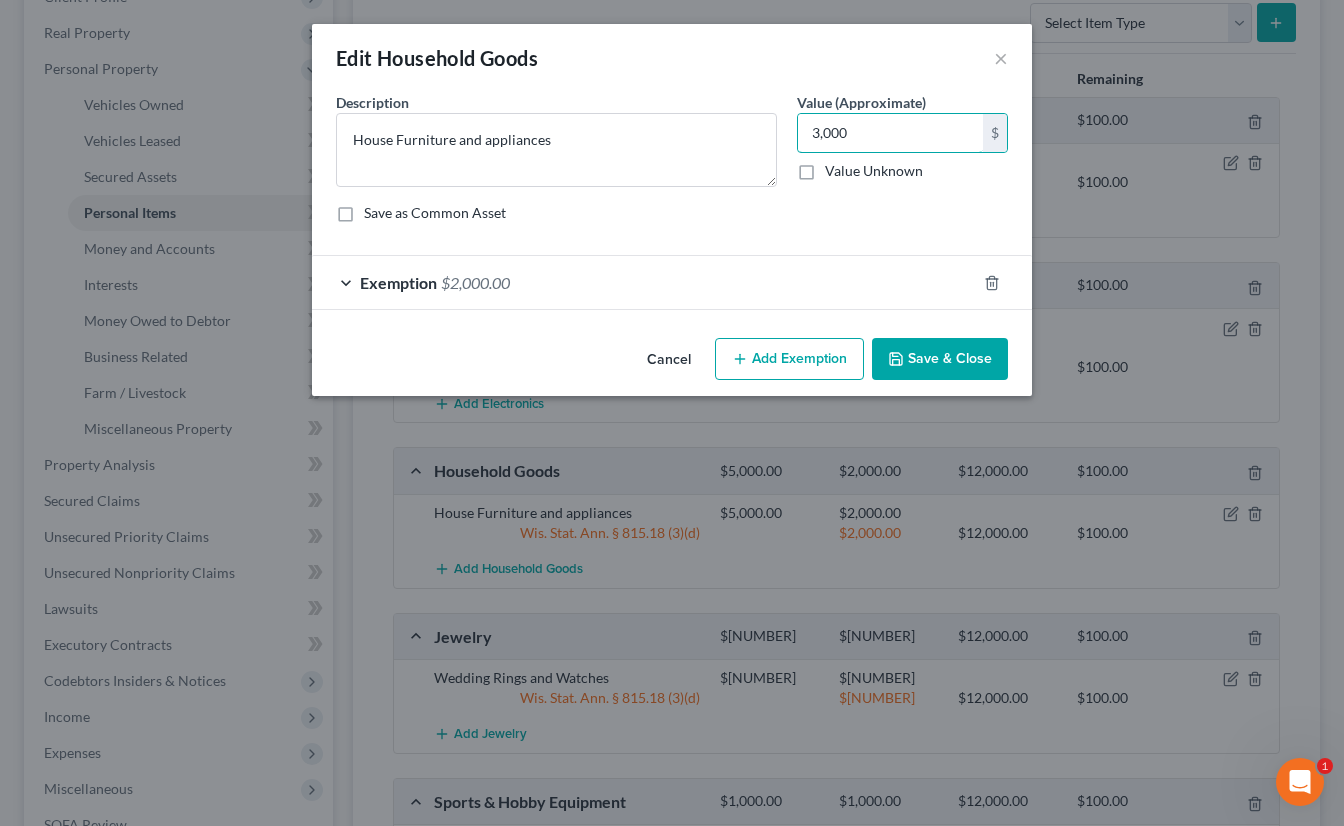 type on "3,000" 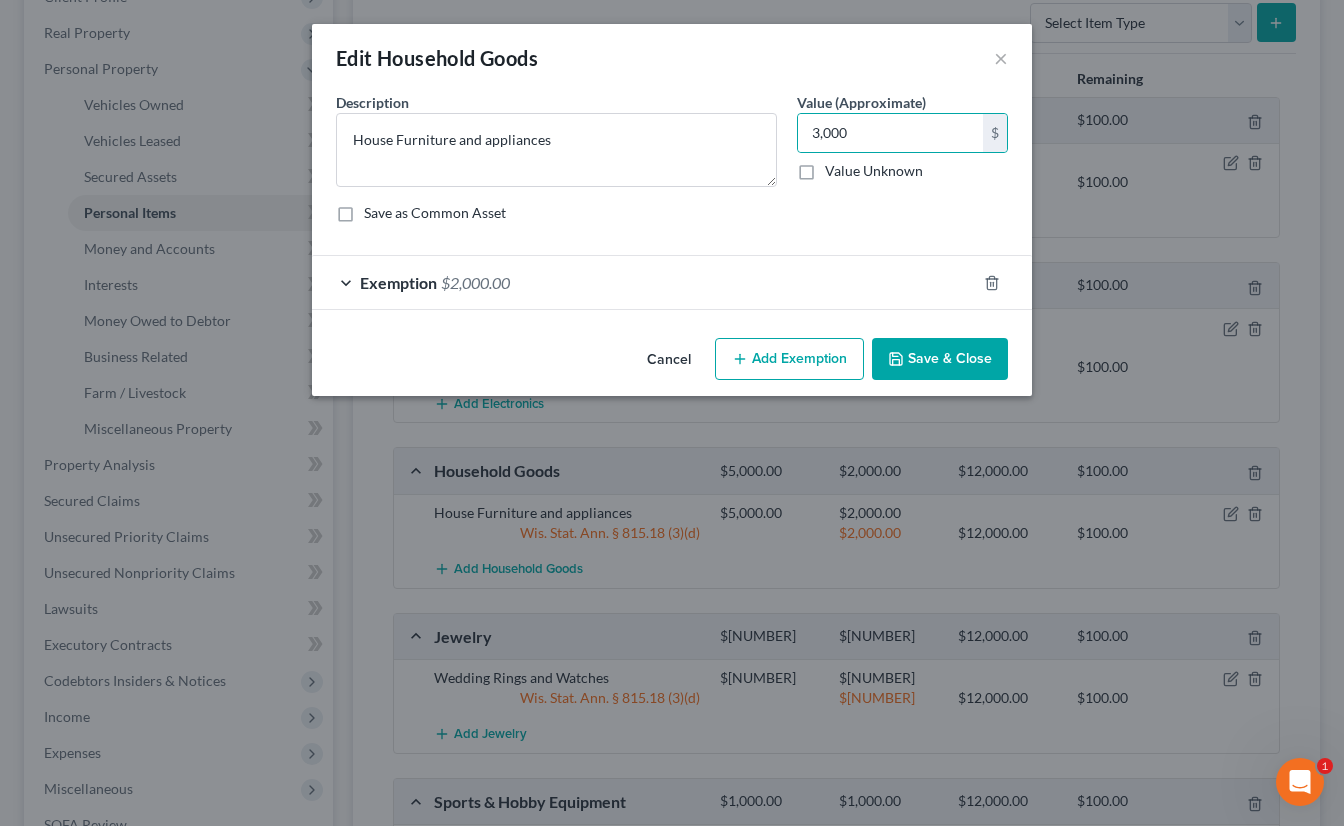 click on "Exemption $2,000.00" at bounding box center (644, 282) 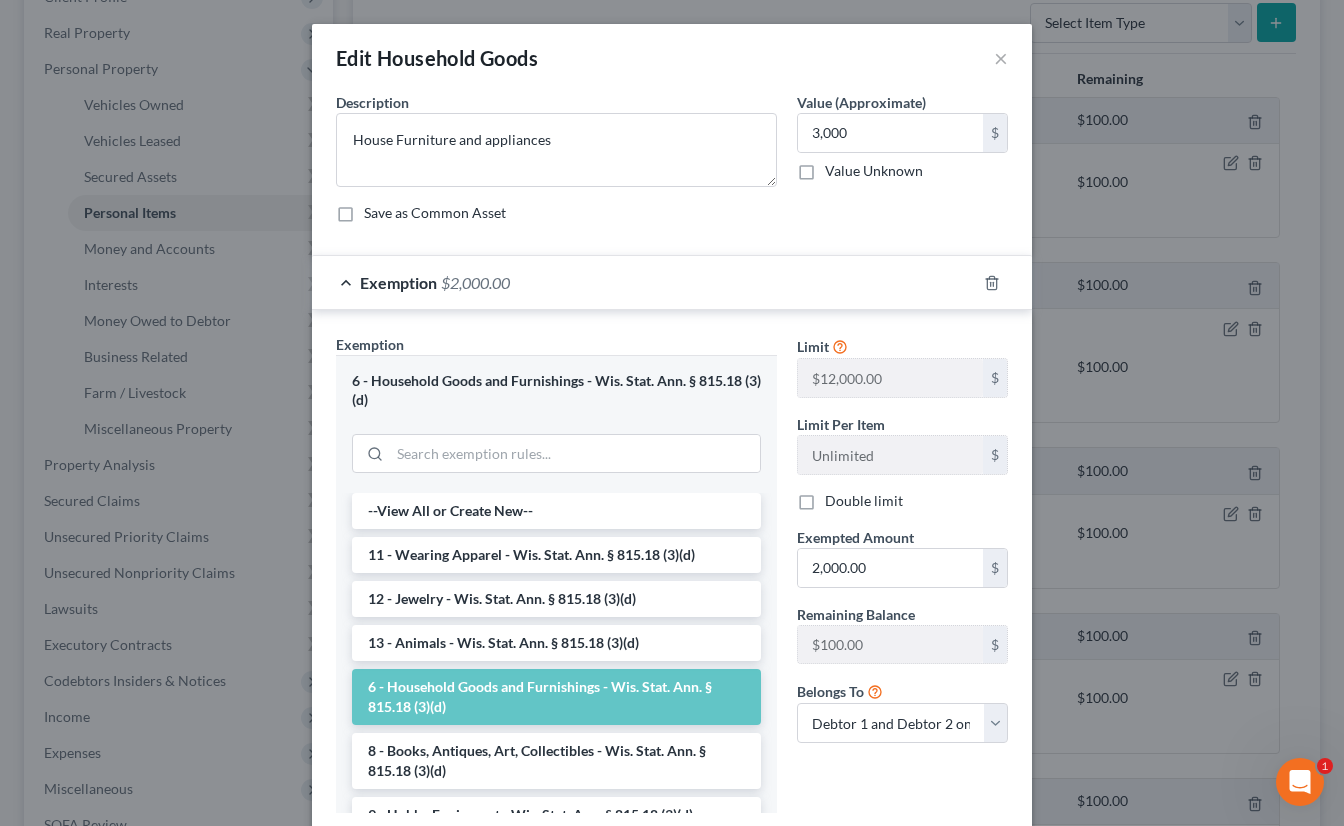click on "Exemption $2,000.00" at bounding box center [644, 282] 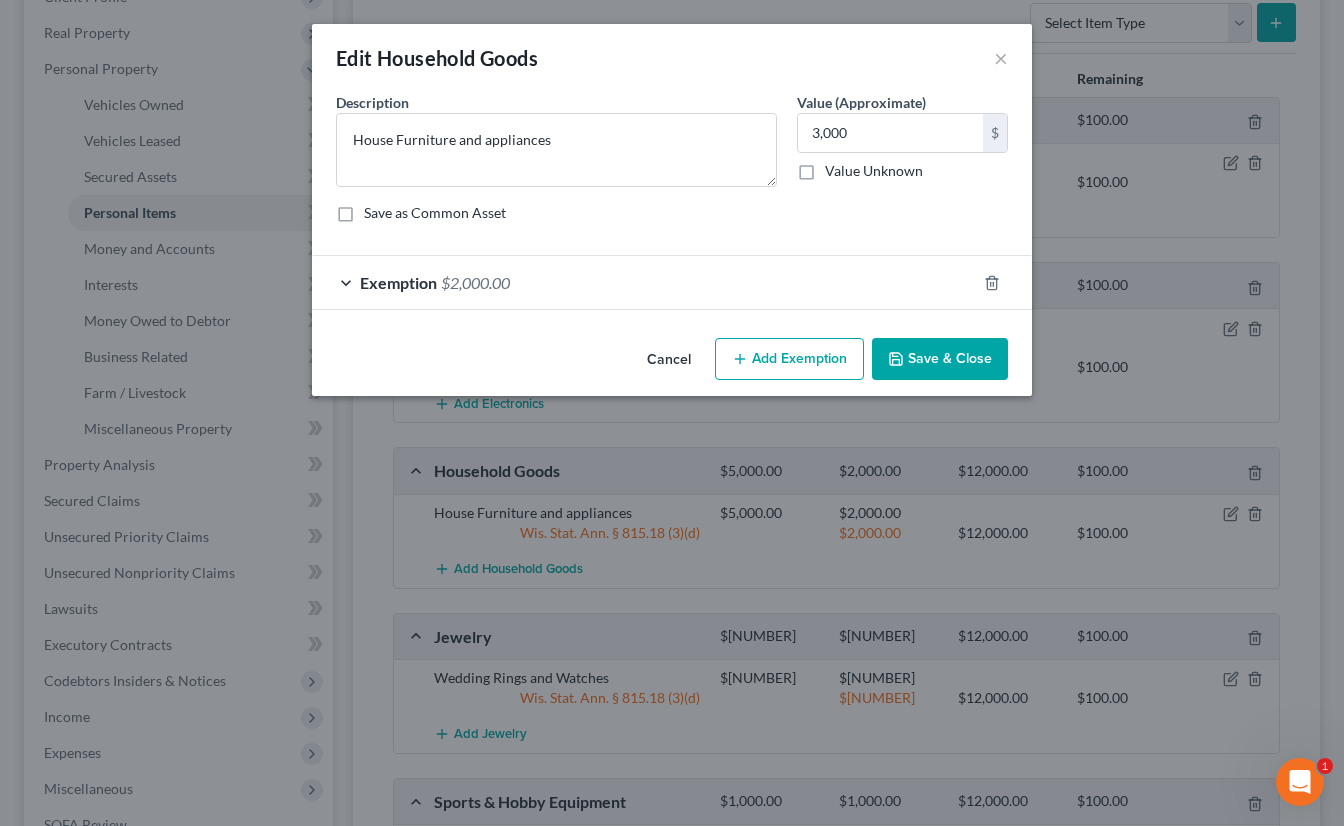 click on "$2,000.00" at bounding box center (475, 282) 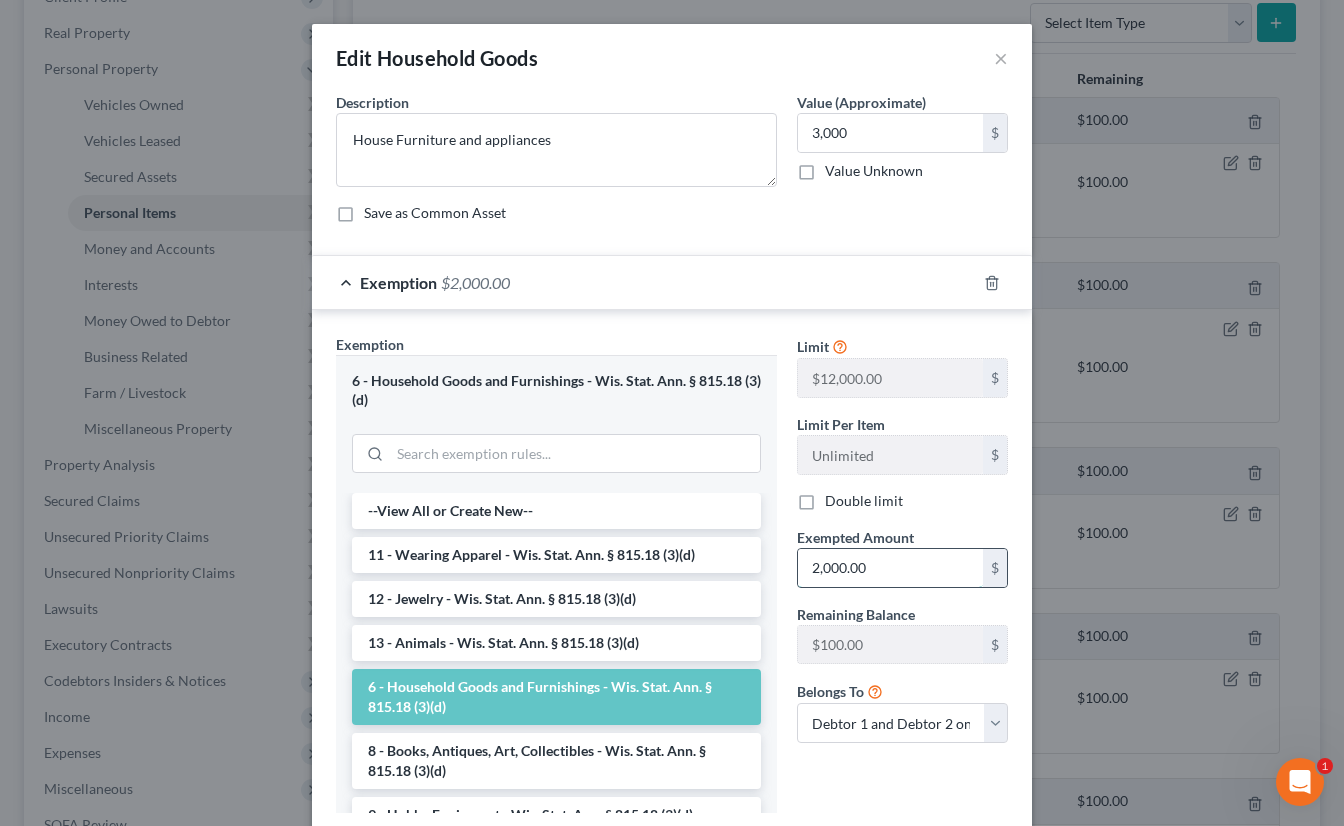 click on "2,000.00" at bounding box center (890, 568) 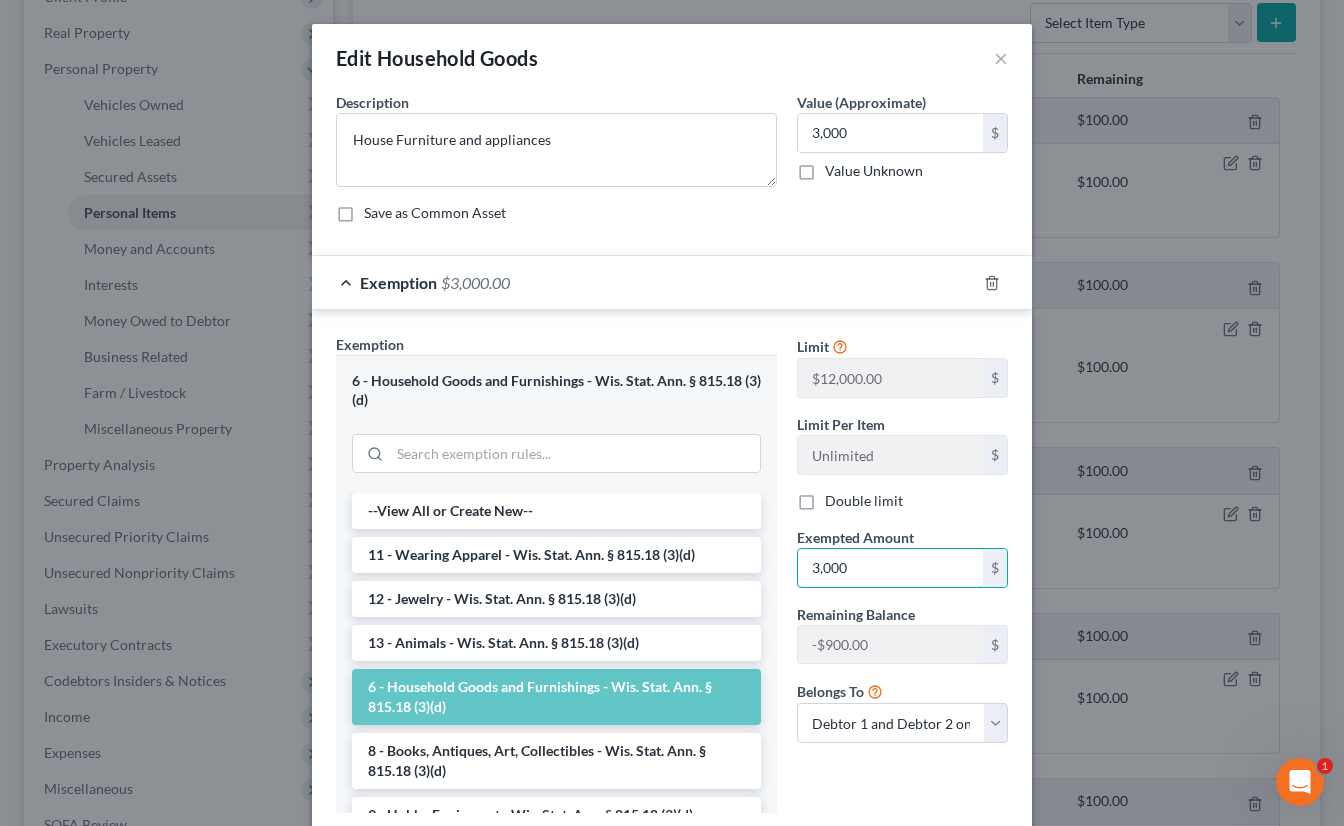 type on "3,000" 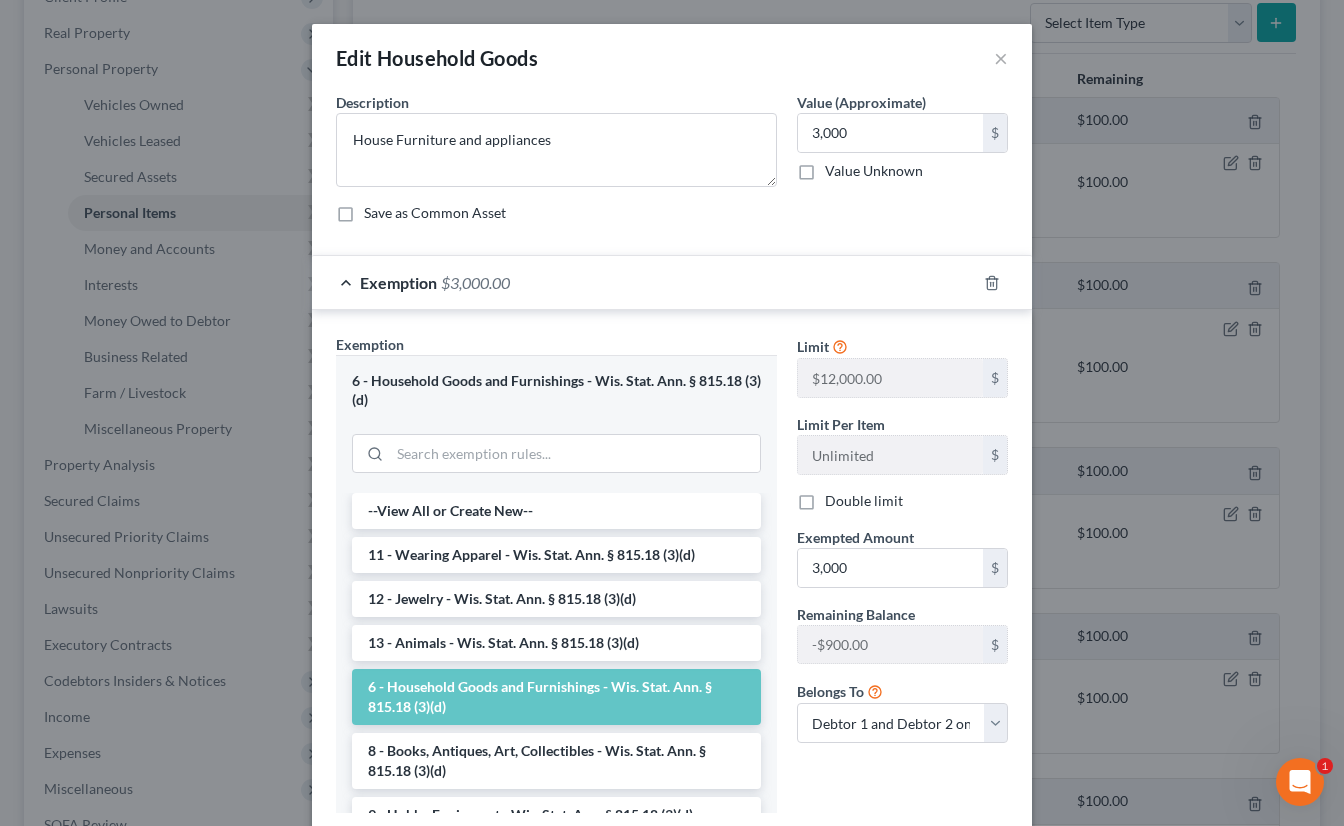 click on "Double limit" at bounding box center (864, 501) 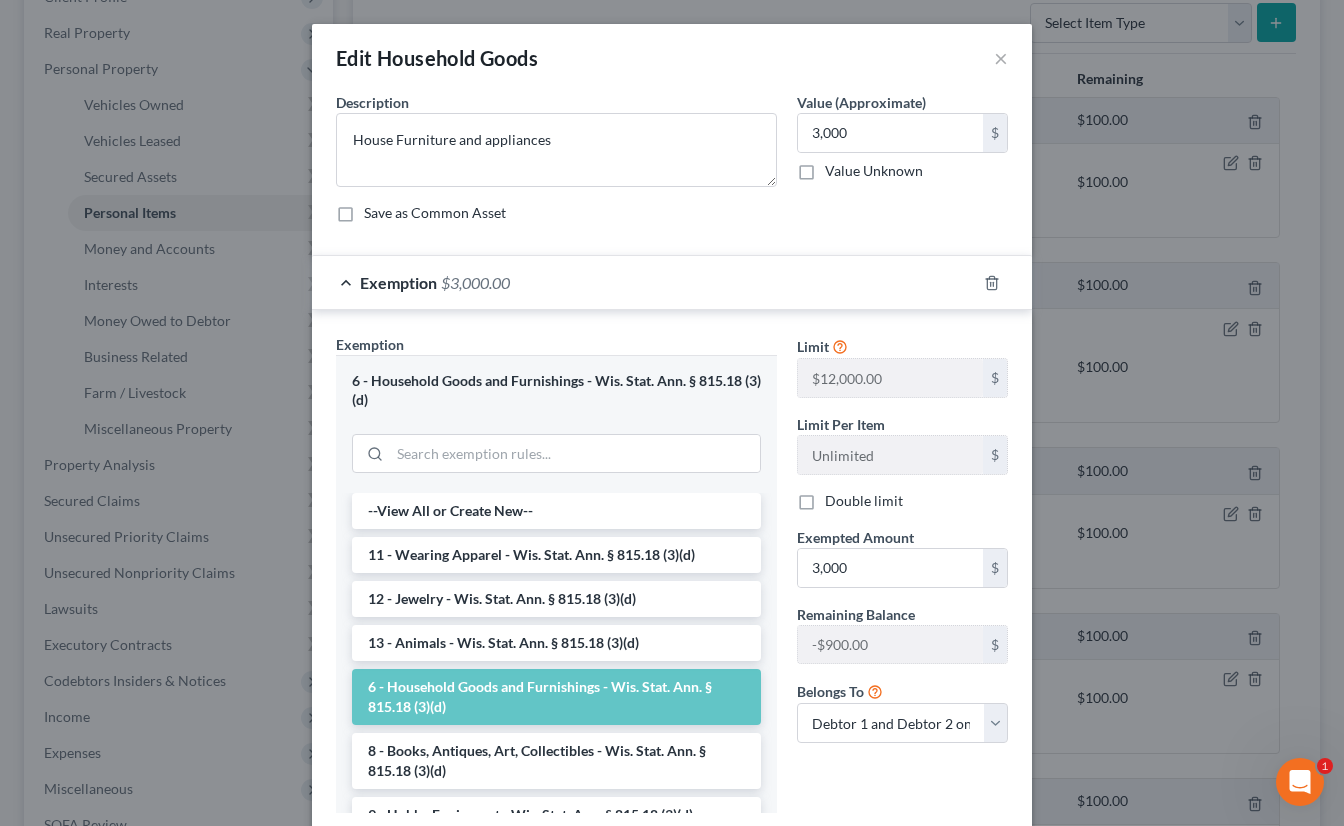 click on "Double limit" at bounding box center (839, 497) 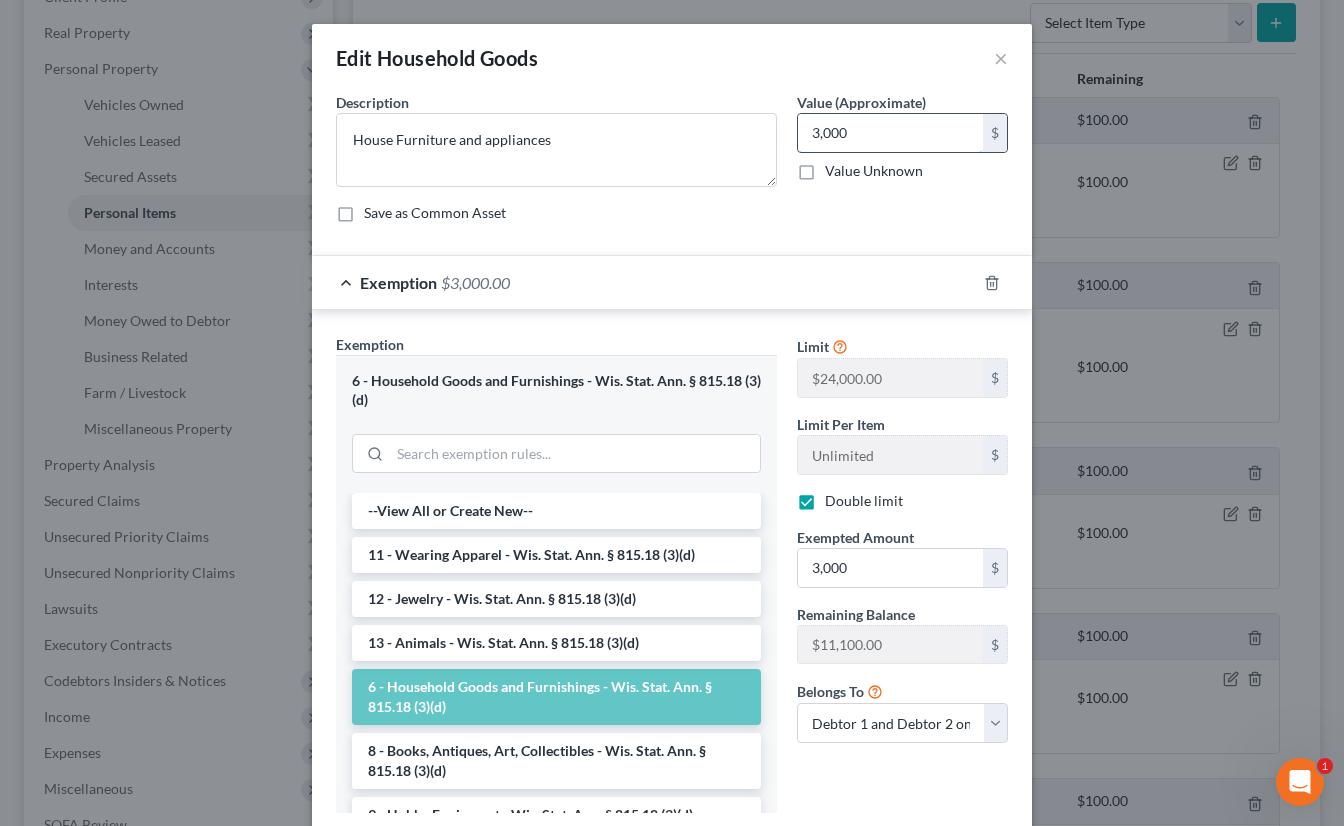 click on "3,000" at bounding box center [890, 133] 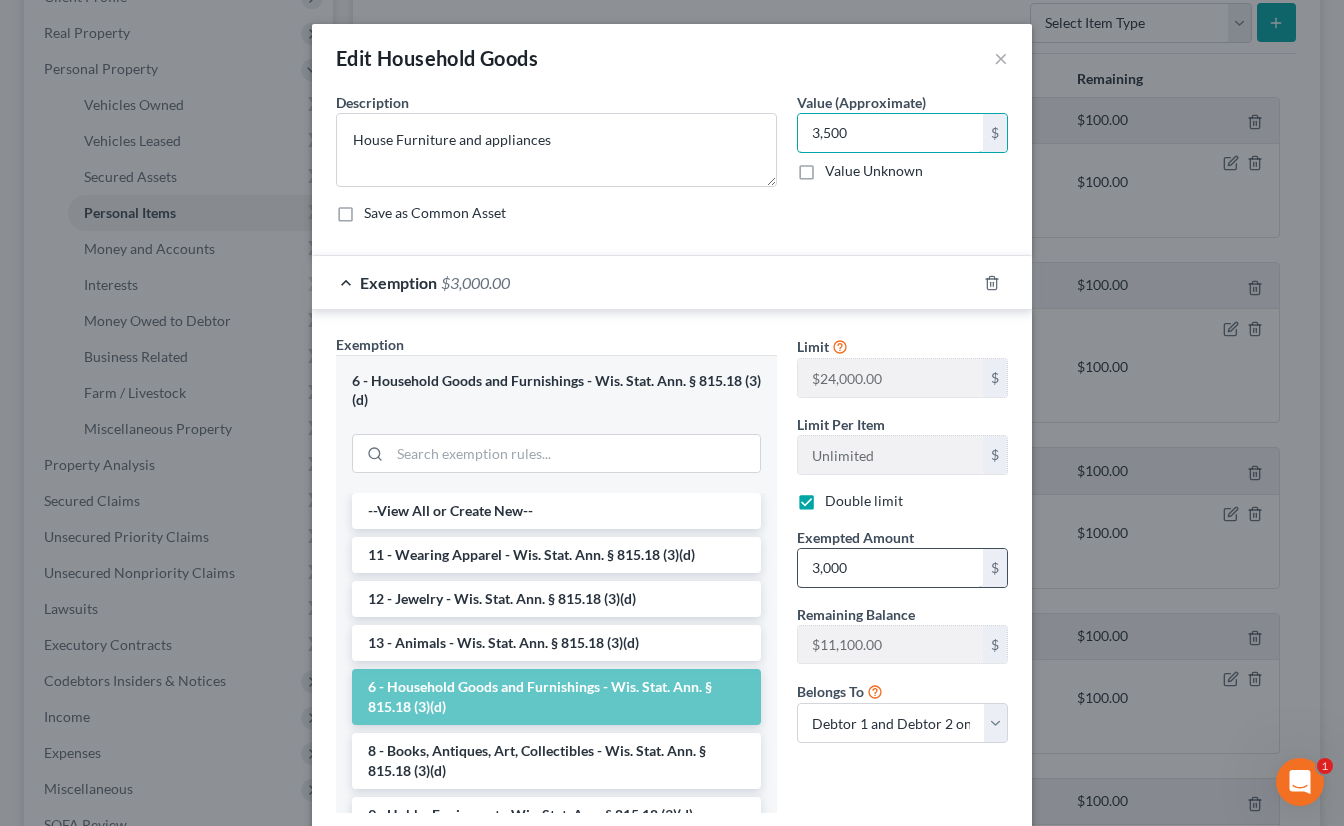 type on "3,500" 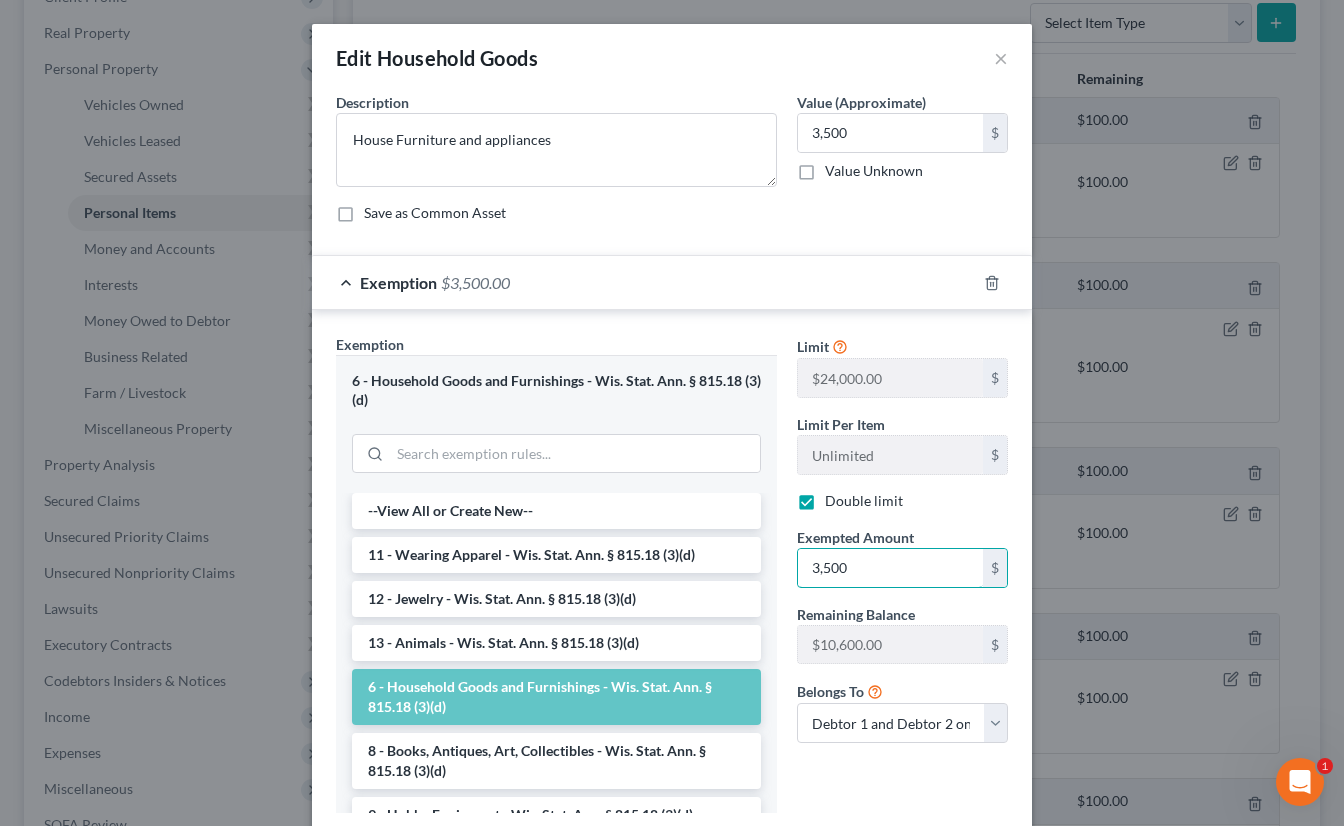 type on "3,500" 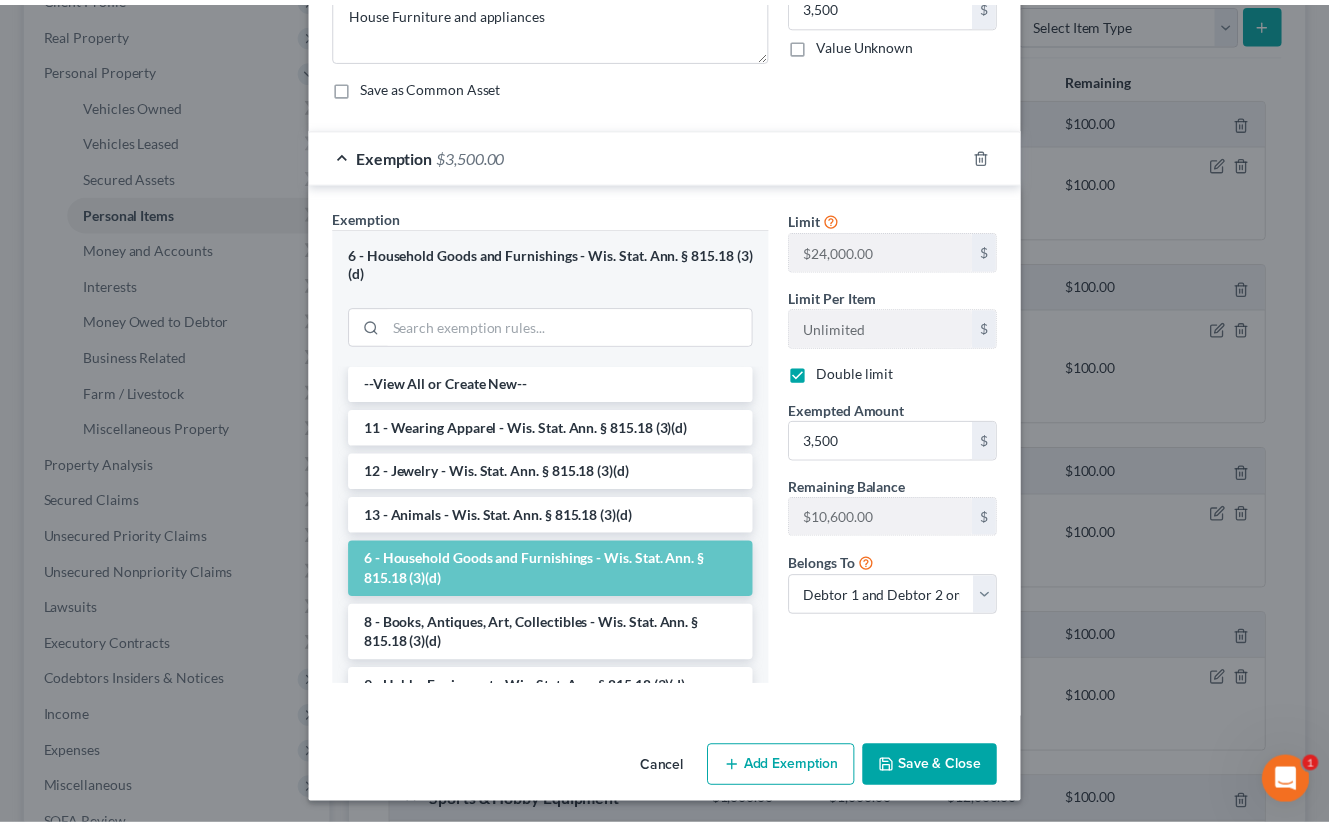 scroll, scrollTop: 128, scrollLeft: 0, axis: vertical 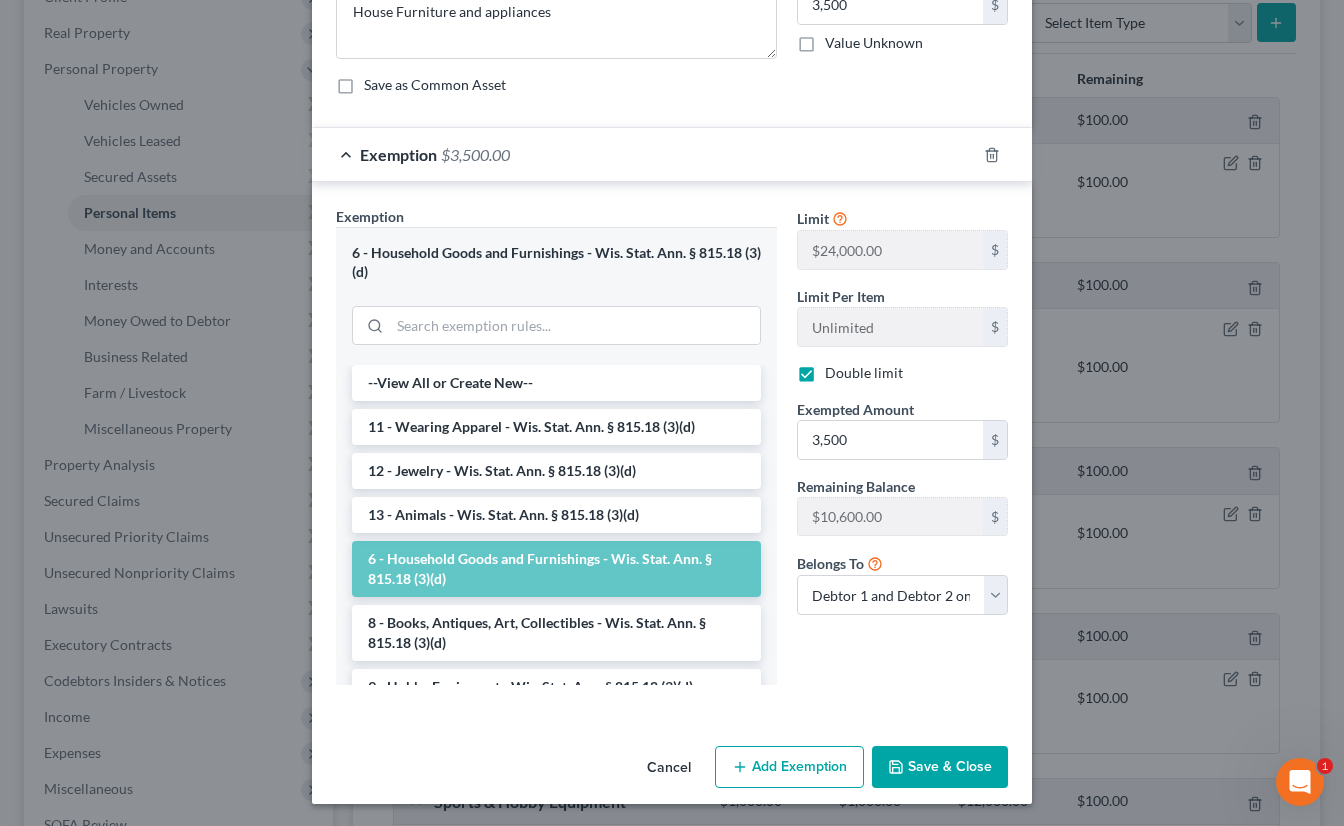 click on "Save & Close" at bounding box center [940, 767] 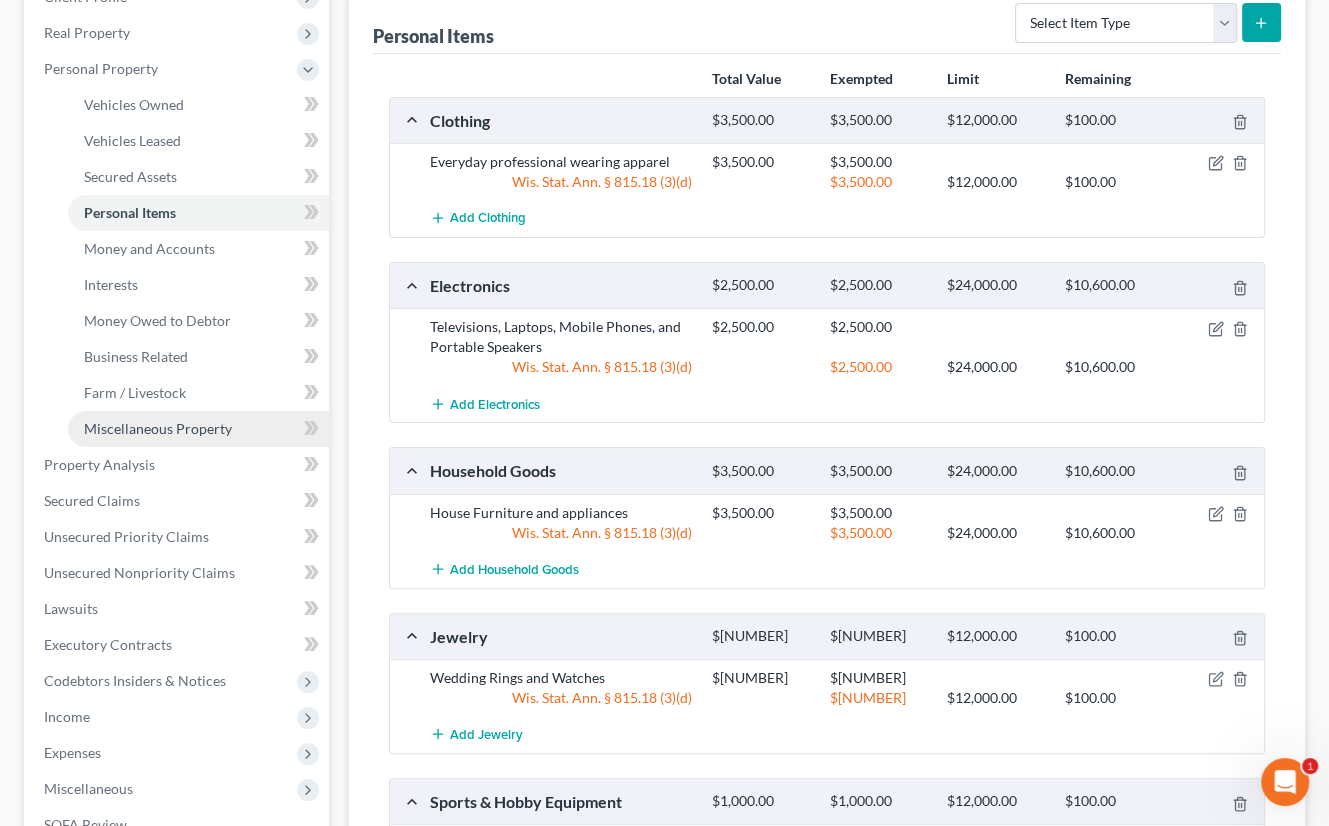click on "Miscellaneous Property" at bounding box center [158, 428] 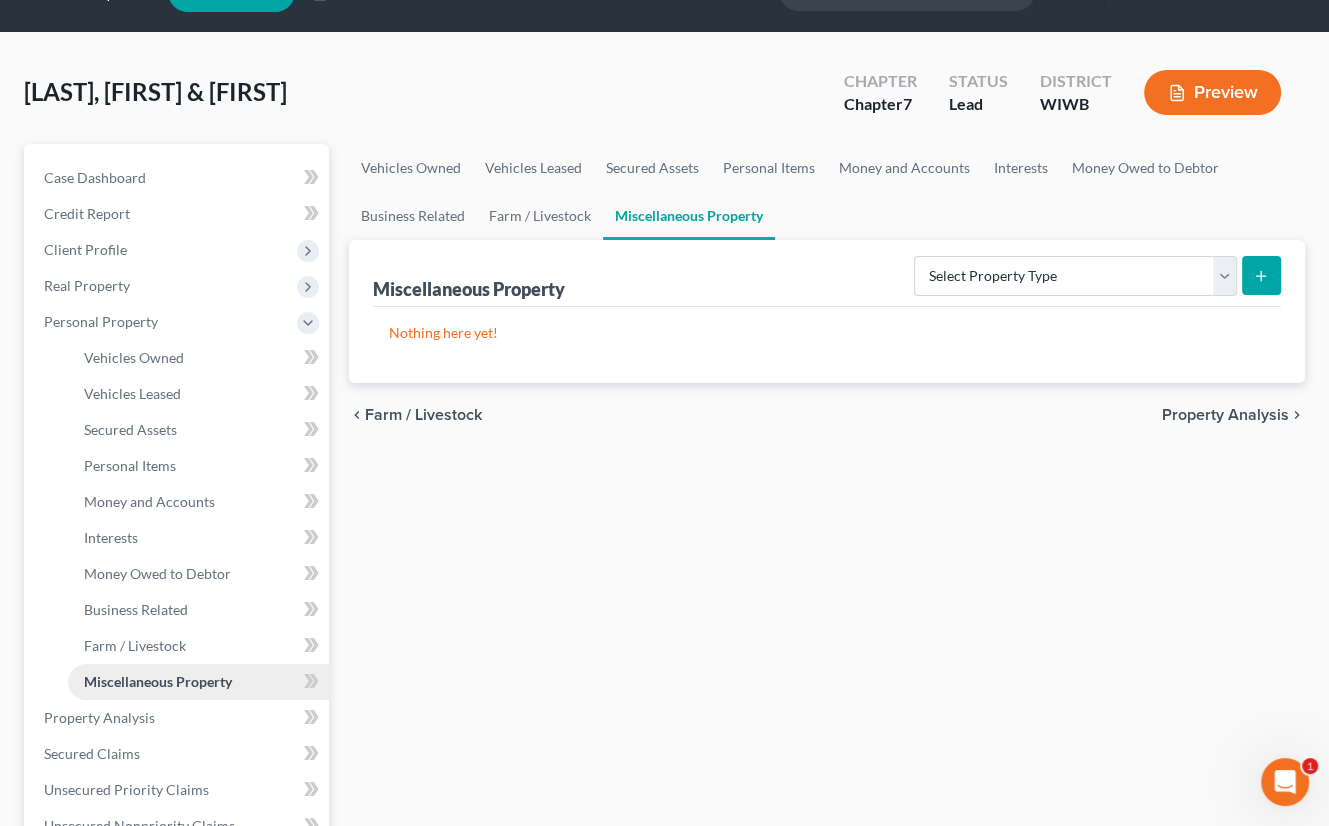 scroll, scrollTop: 0, scrollLeft: 0, axis: both 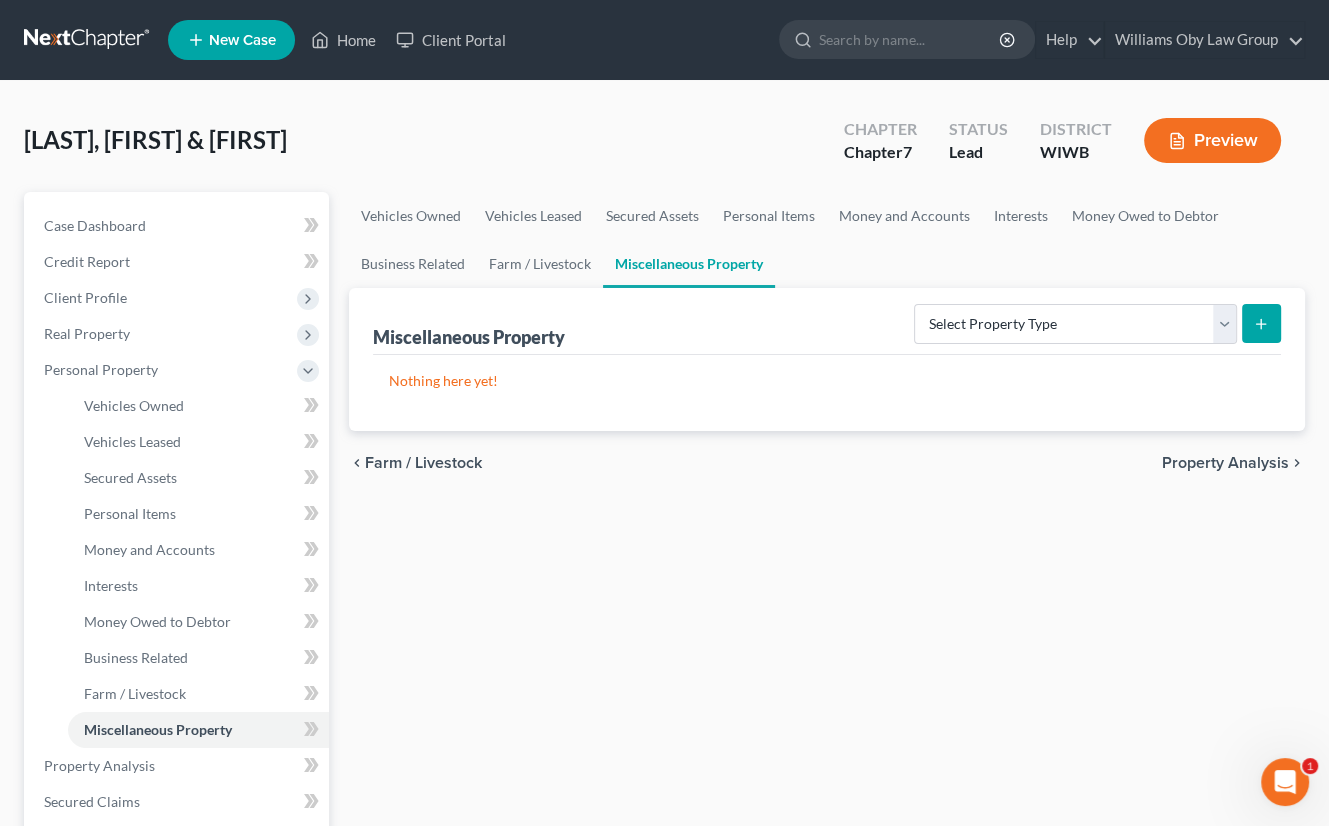 click on "Property Analysis" at bounding box center (1225, 463) 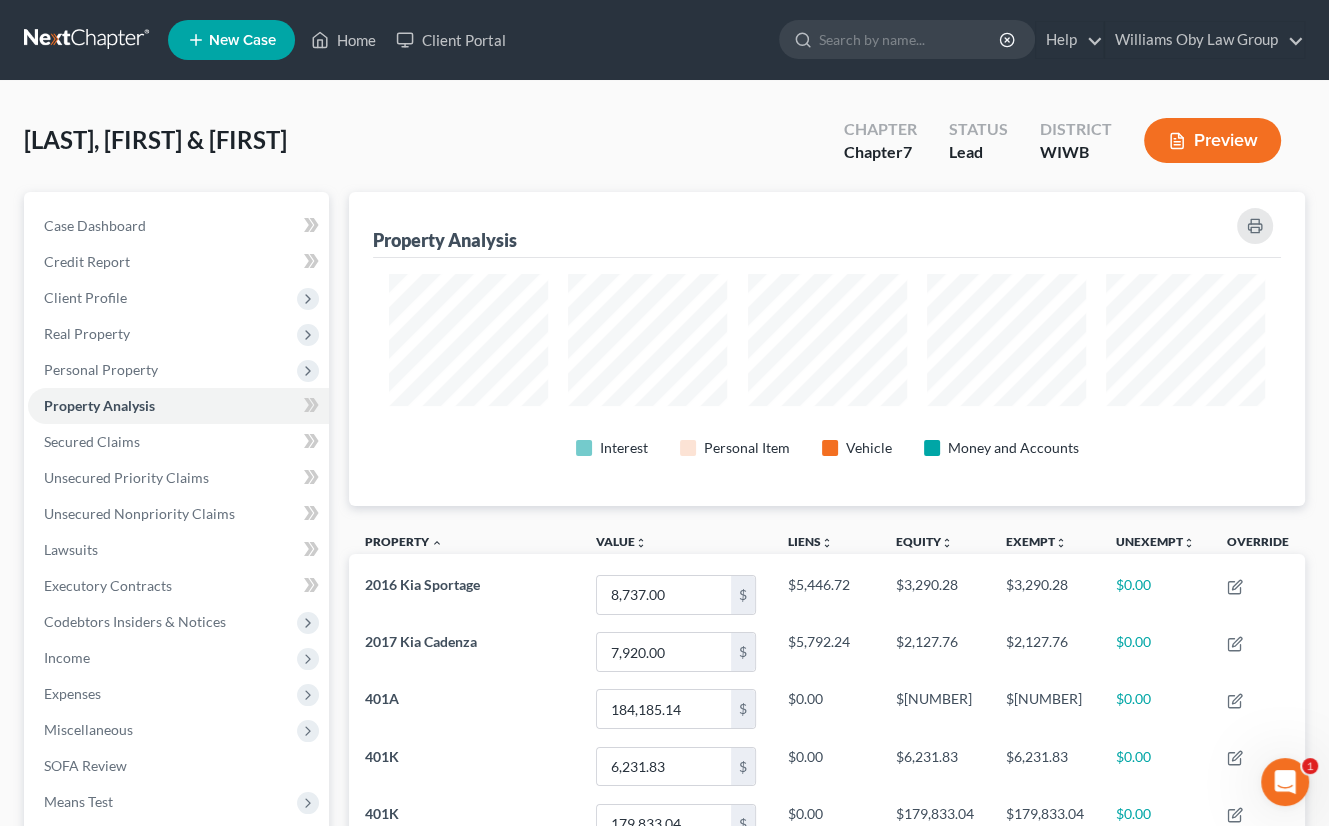 scroll, scrollTop: 999686, scrollLeft: 999044, axis: both 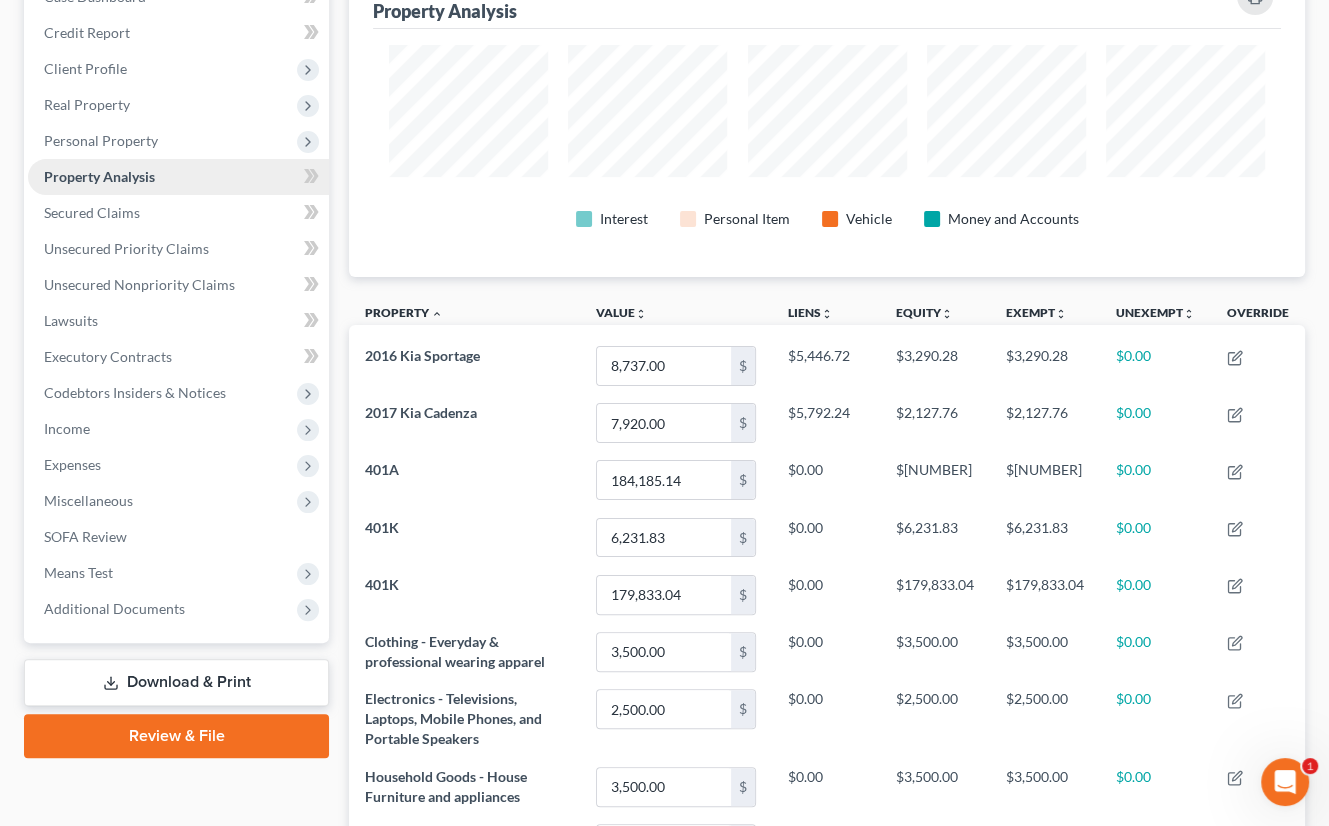 click on "Property Analysis" at bounding box center [99, 176] 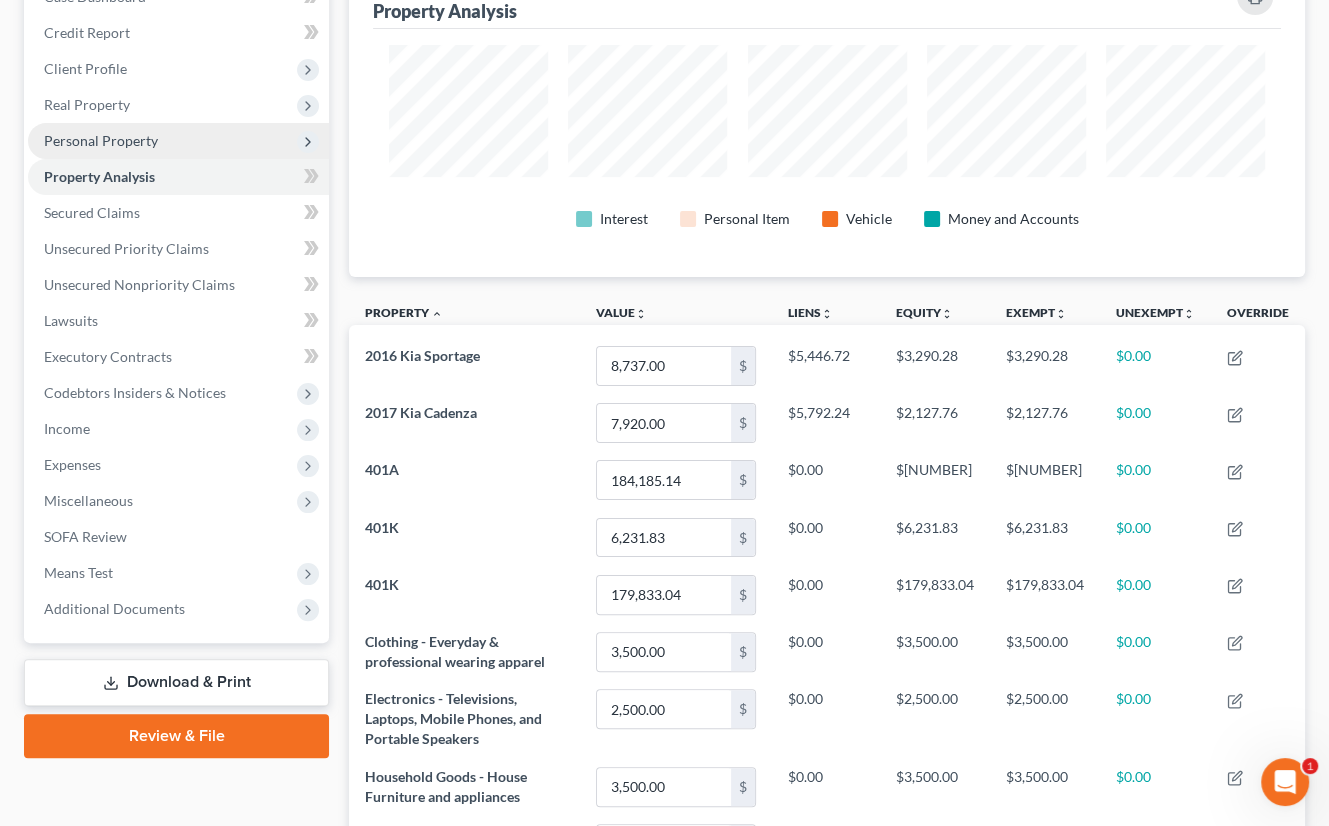 click on "Personal Property" at bounding box center [178, 141] 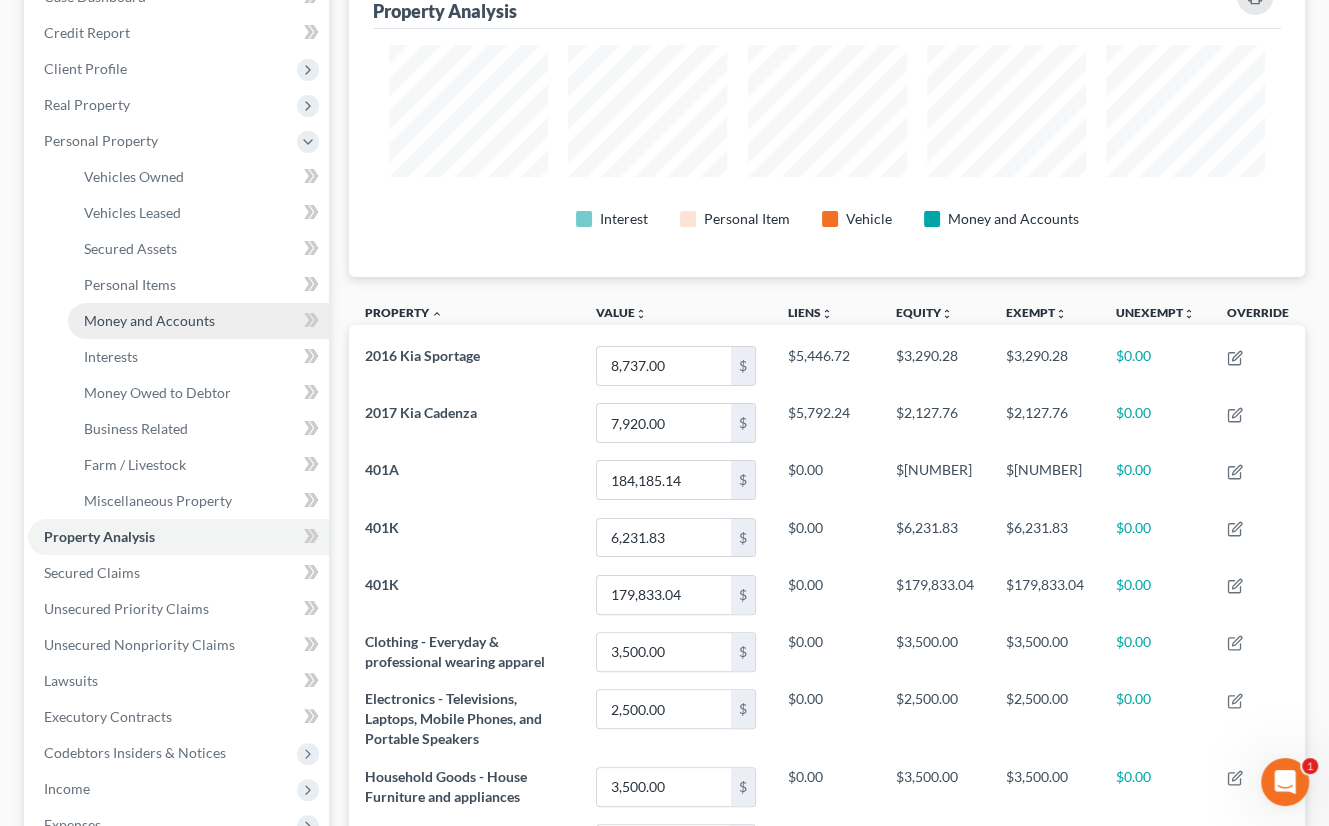 click on "Money and Accounts" at bounding box center (149, 320) 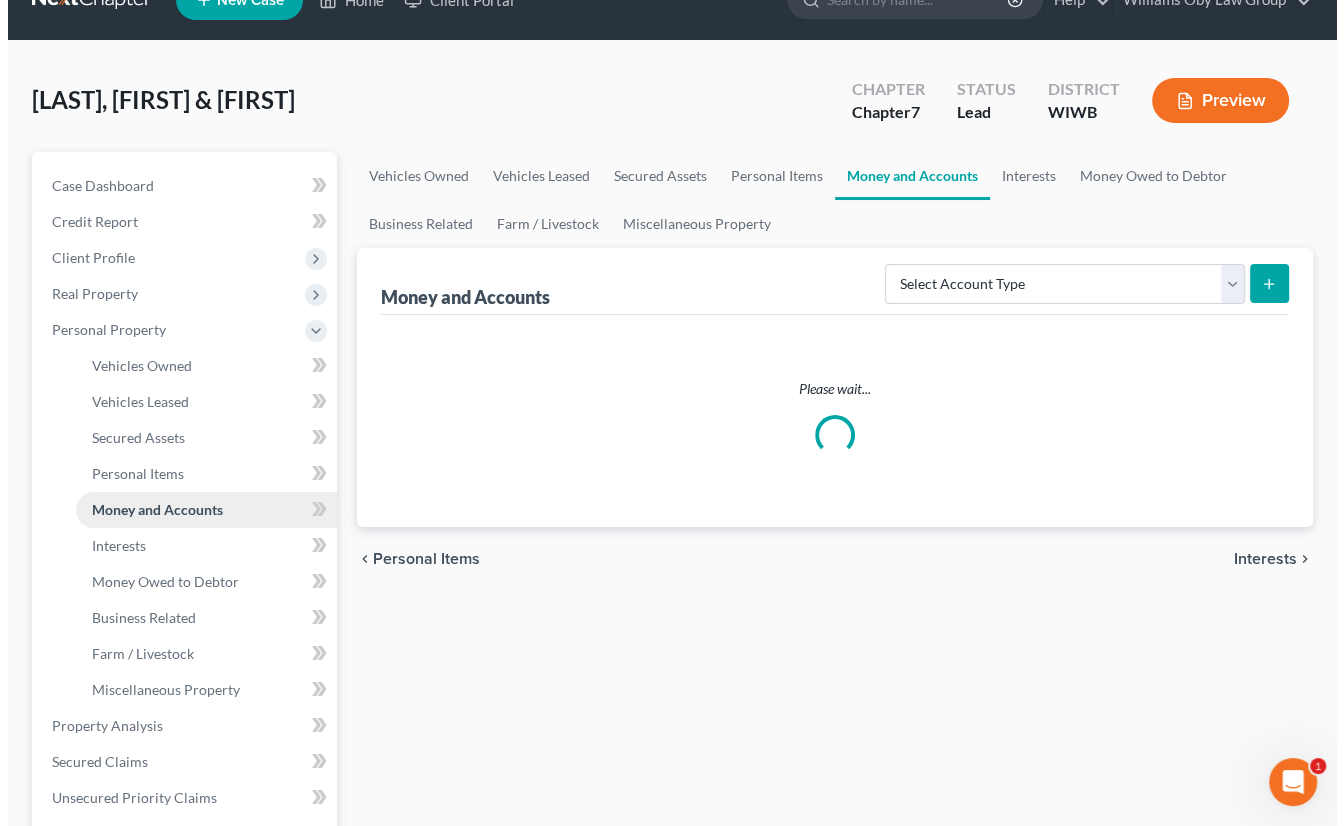 scroll, scrollTop: 0, scrollLeft: 0, axis: both 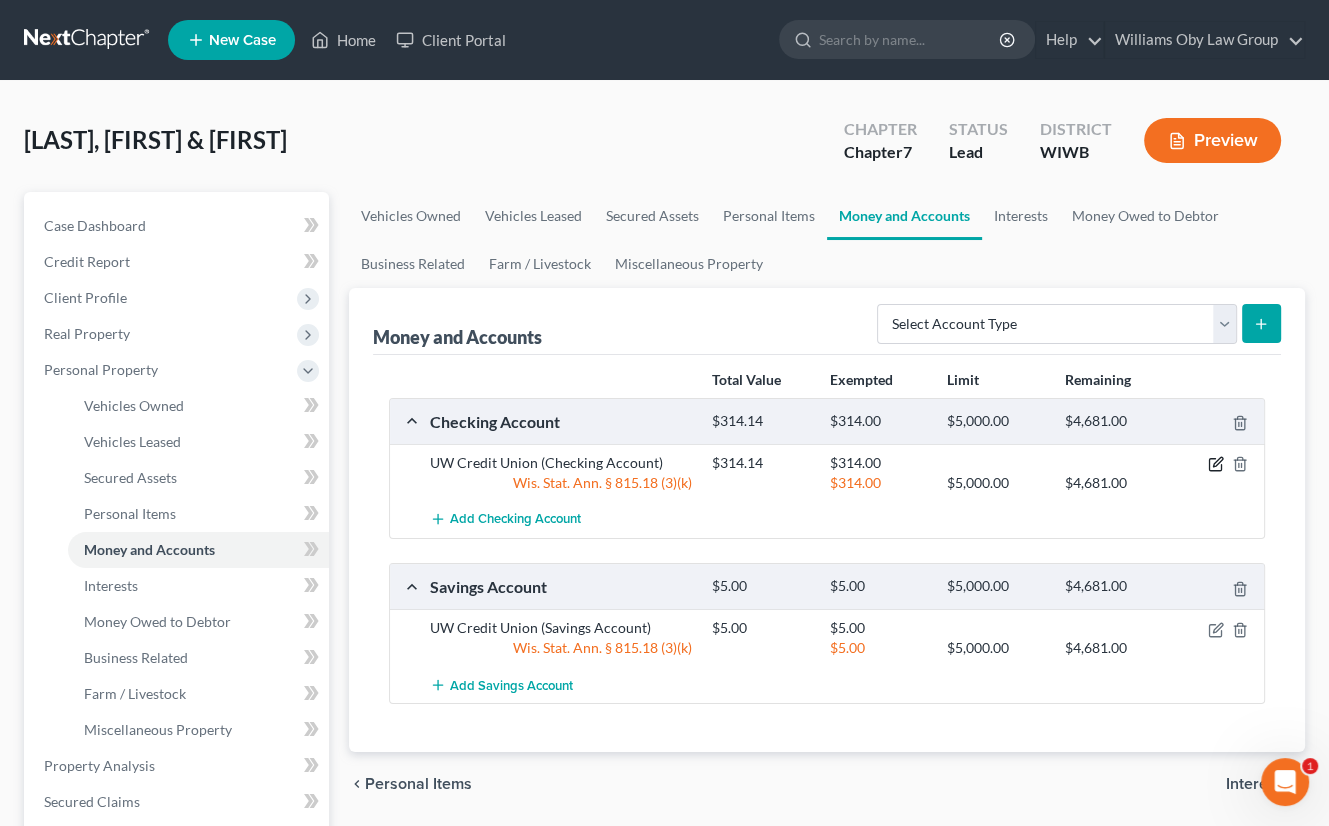 click 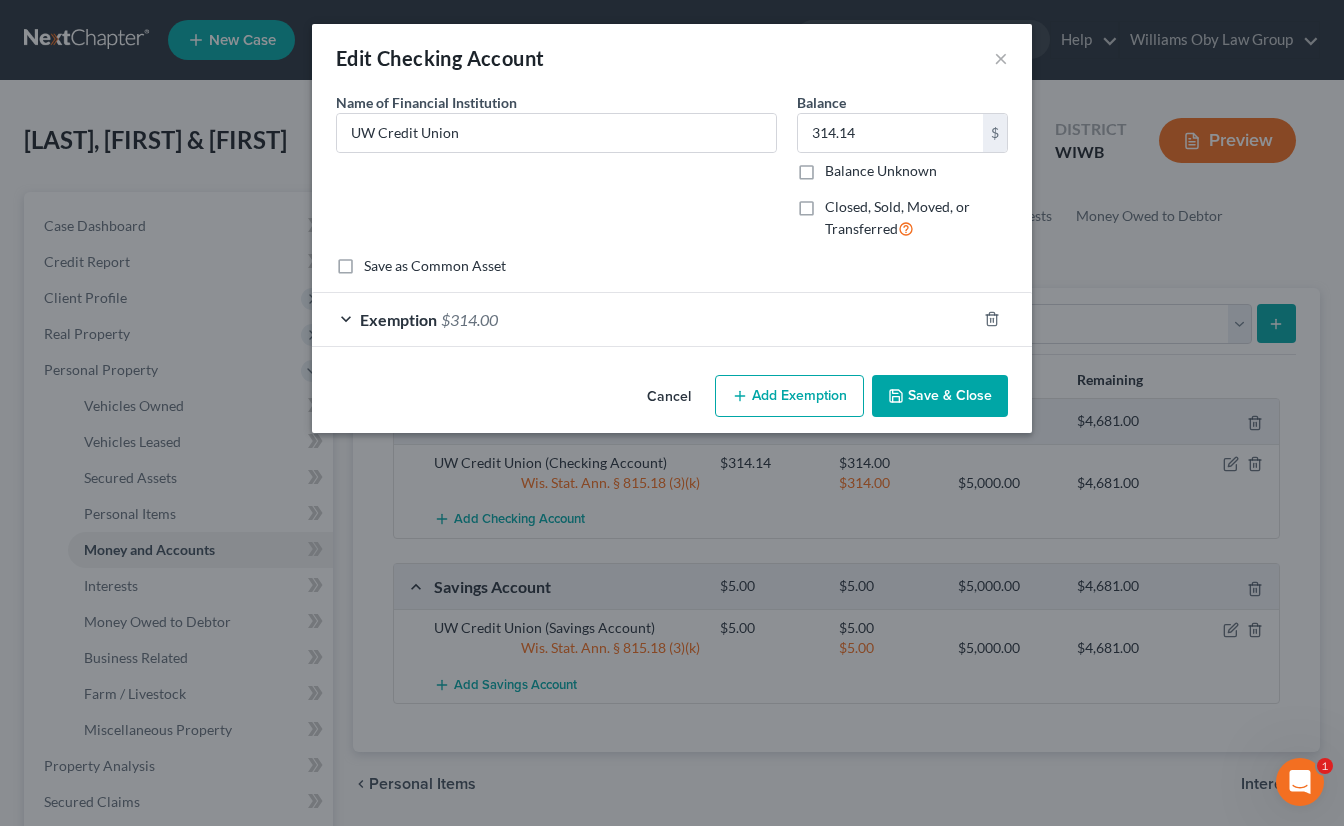 click on "Exemption $314.00" at bounding box center [644, 319] 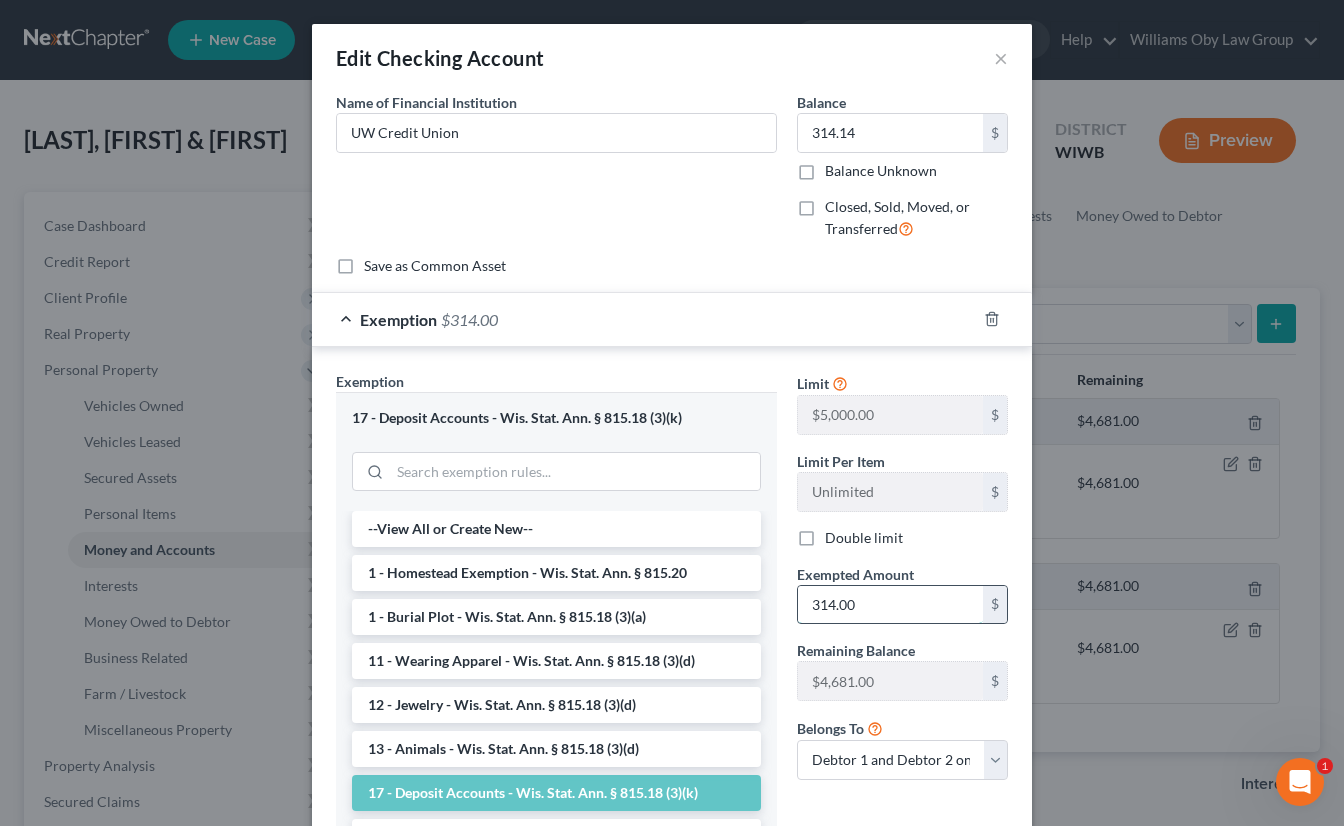 click on "314.00" at bounding box center (890, 605) 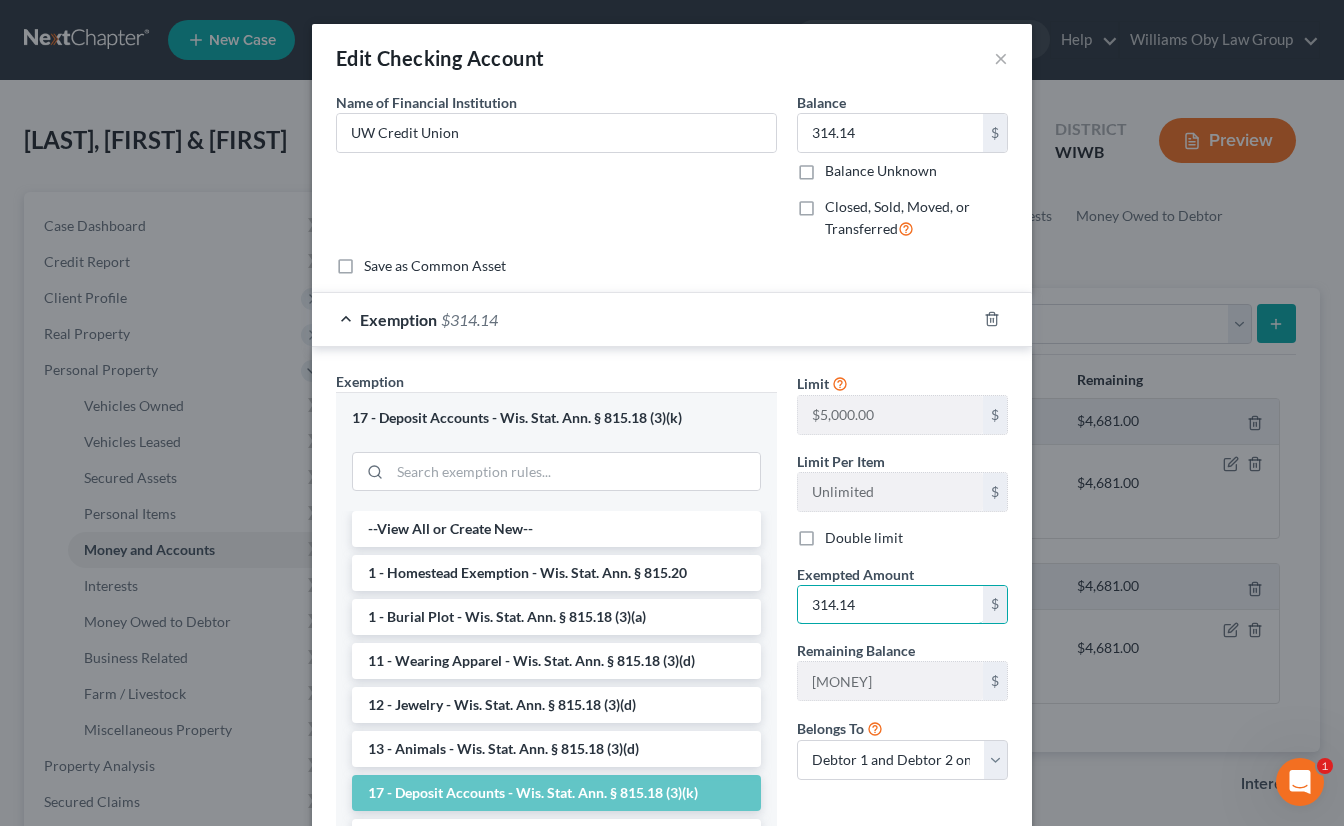 type on "314.14" 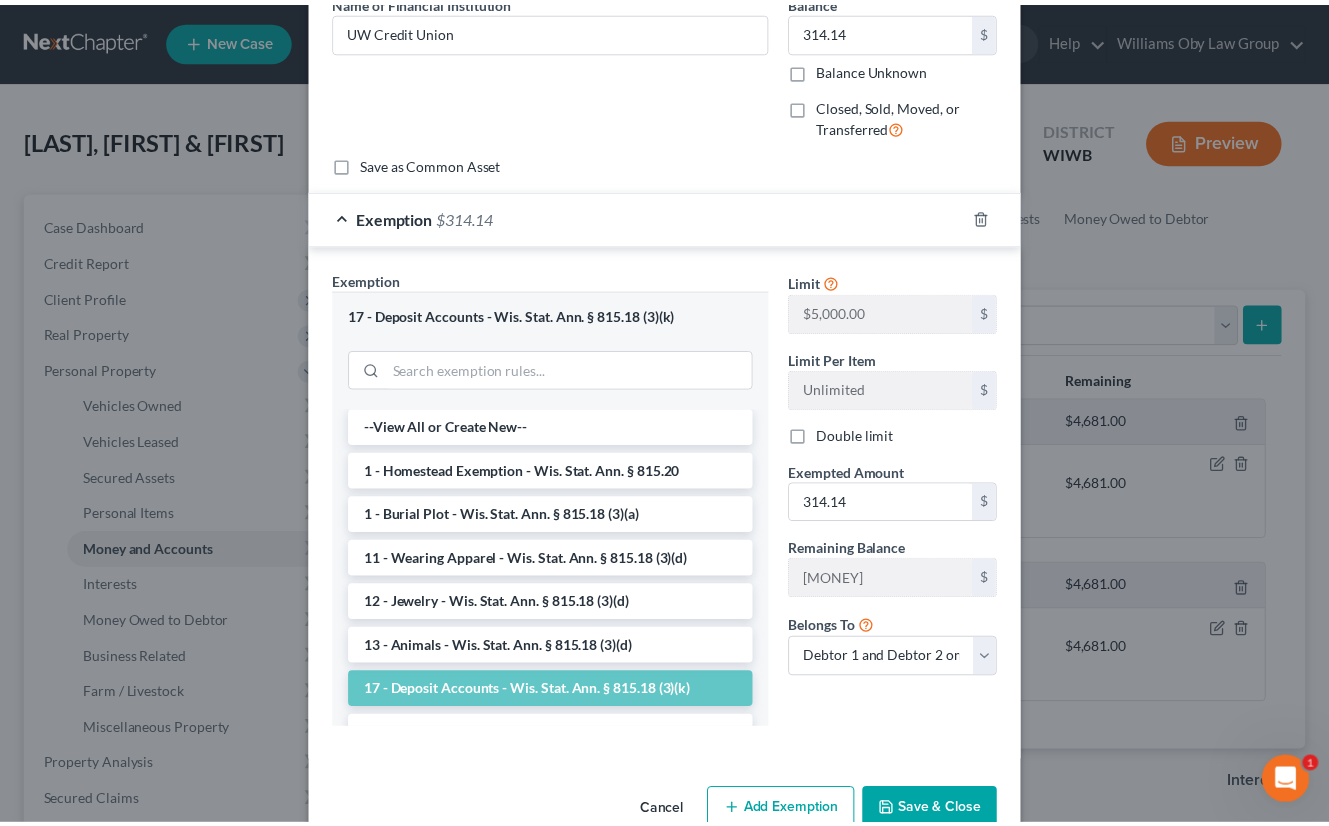 scroll, scrollTop: 147, scrollLeft: 0, axis: vertical 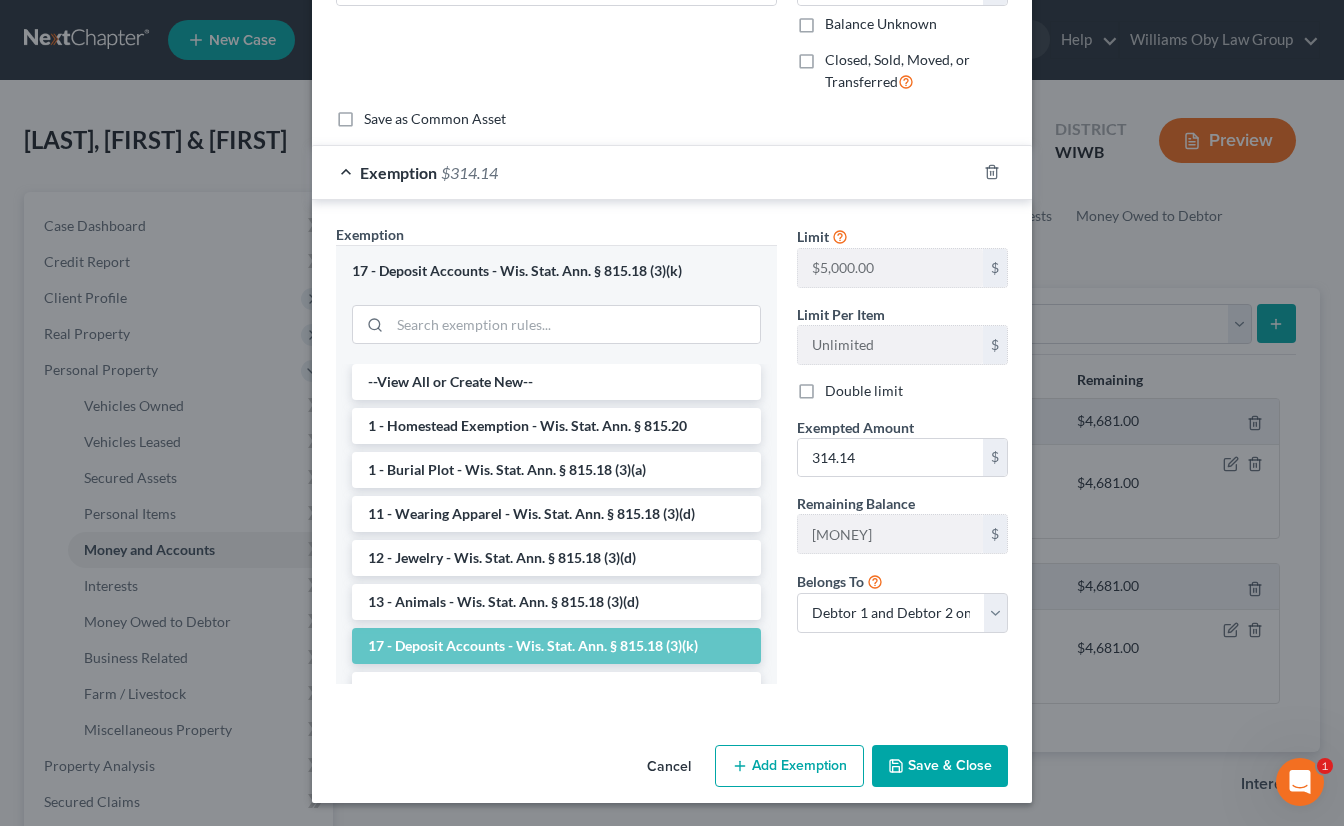 click on "Save & Close" at bounding box center [940, 766] 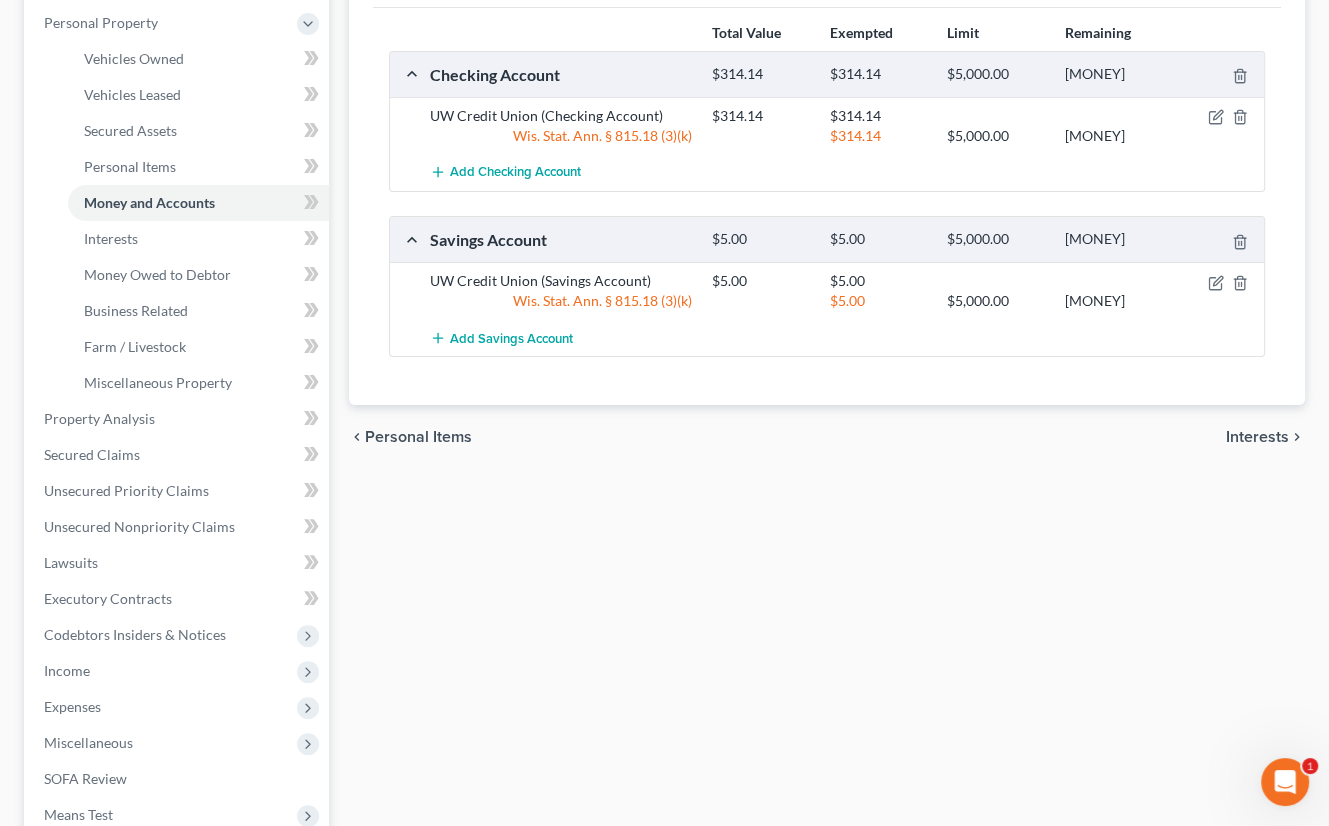 scroll, scrollTop: 396, scrollLeft: 0, axis: vertical 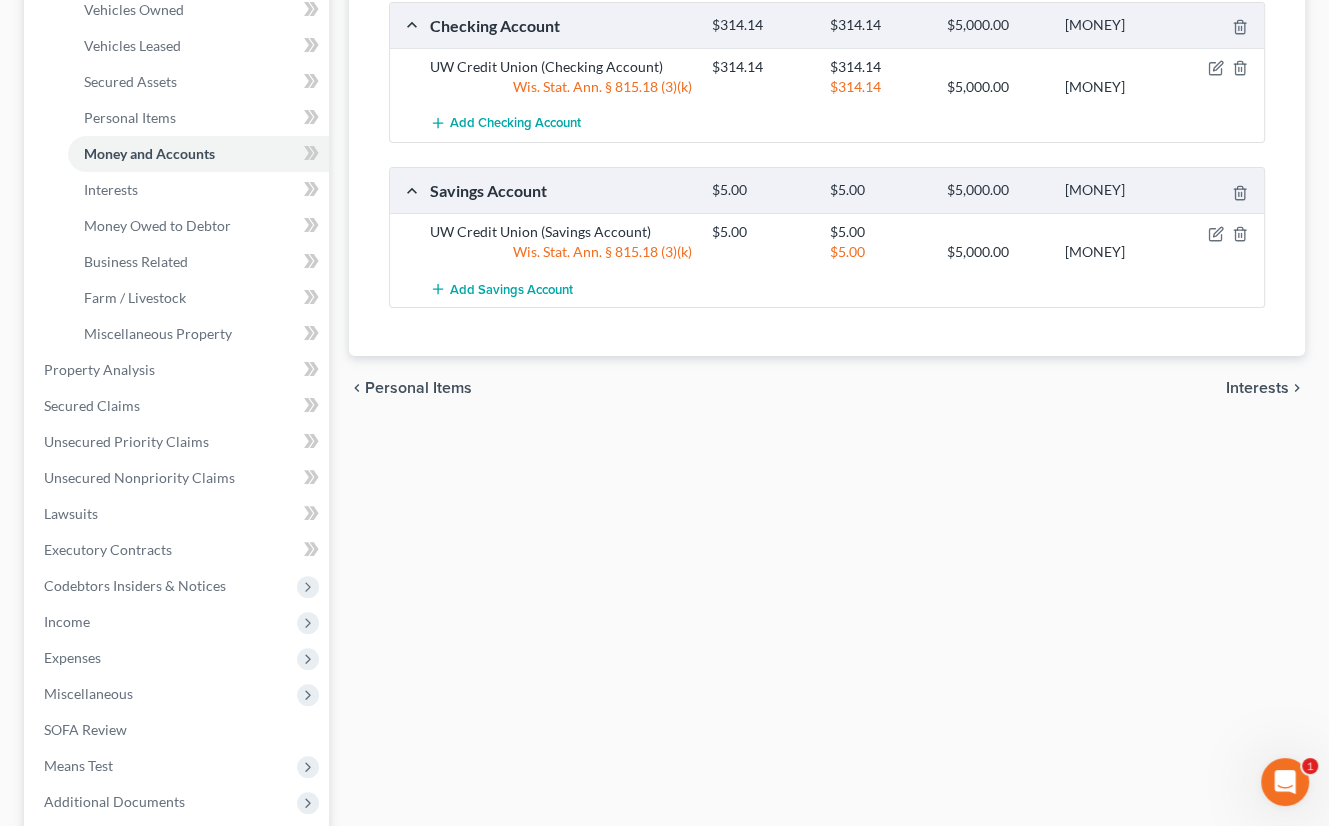click on "Interests" at bounding box center [1257, 388] 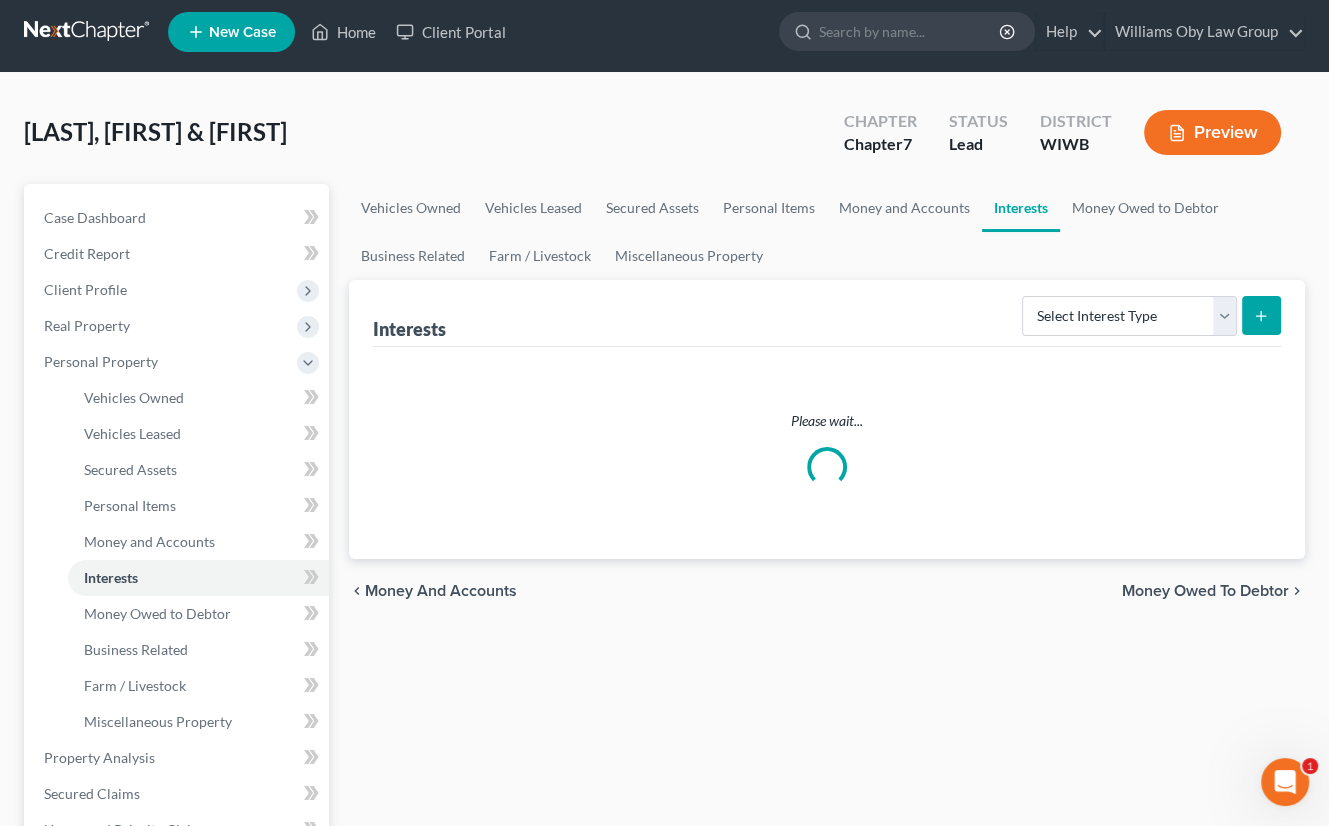 scroll, scrollTop: 0, scrollLeft: 0, axis: both 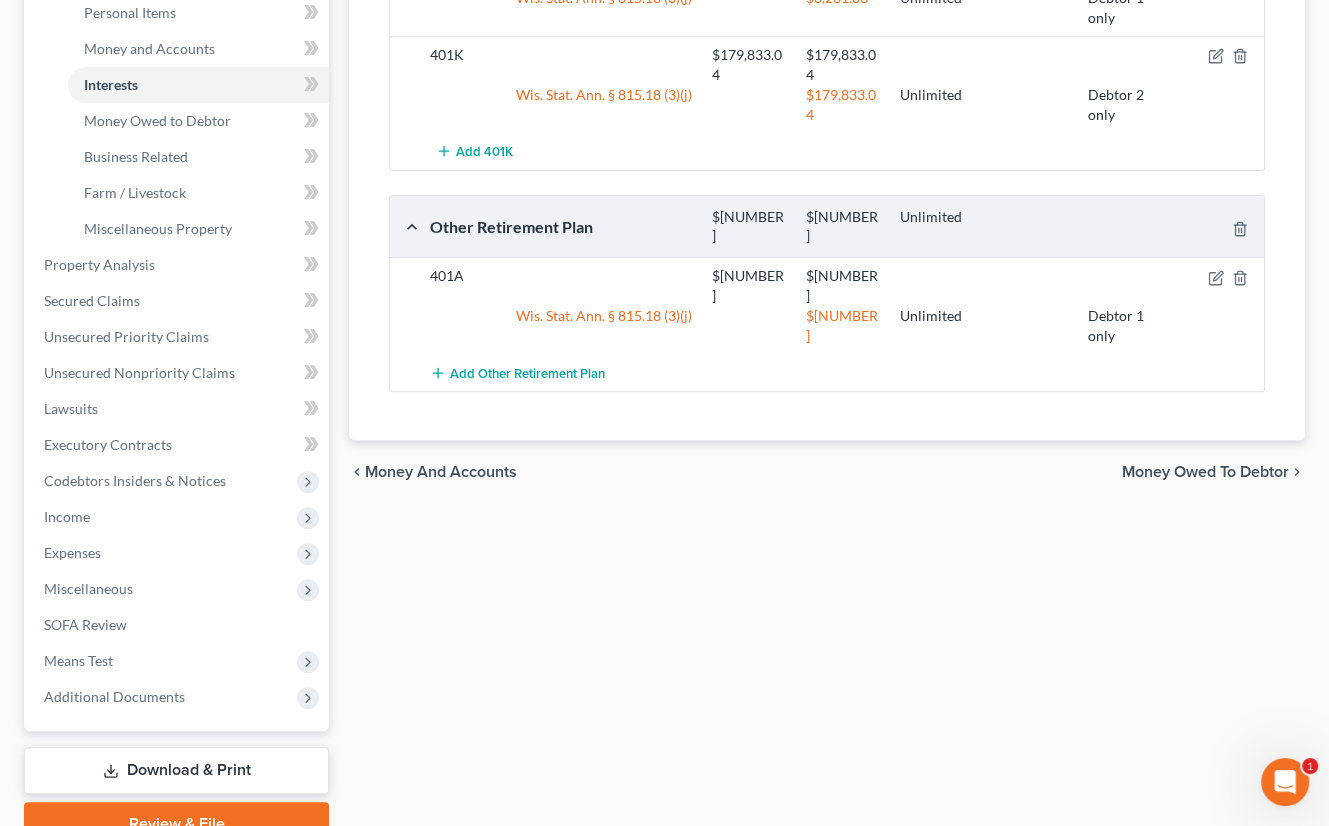 click on "Money Owed to Debtor" at bounding box center (1205, 472) 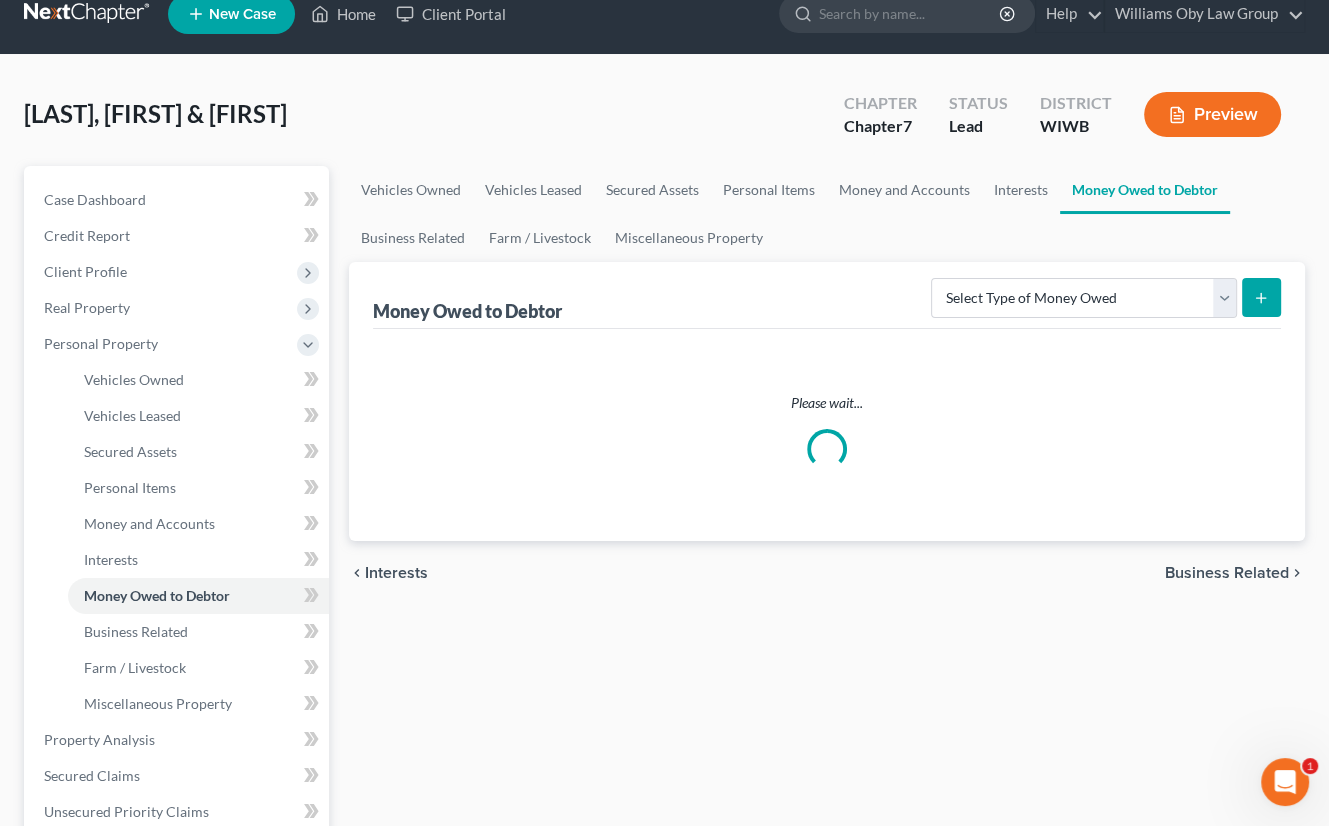 scroll, scrollTop: 0, scrollLeft: 0, axis: both 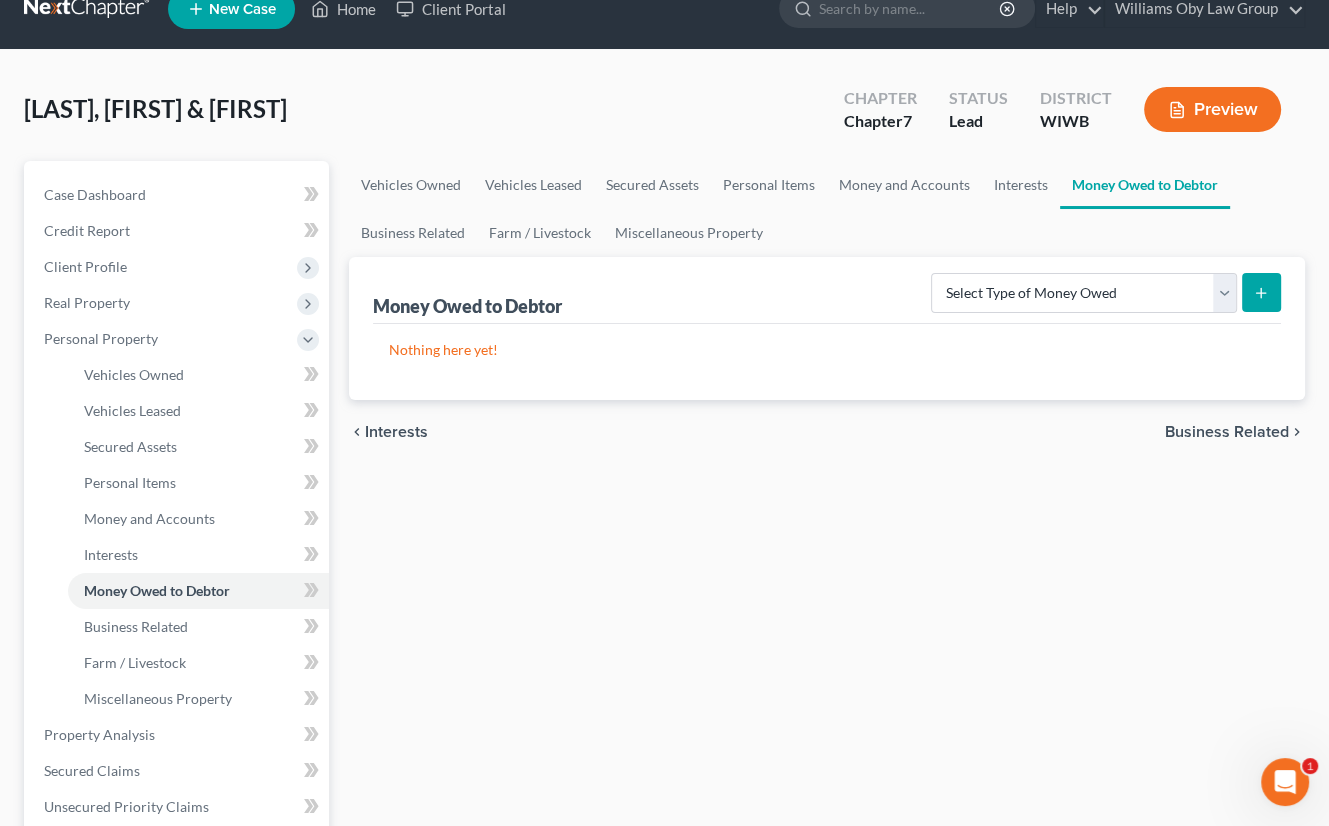 click on "Business Related" at bounding box center (1227, 432) 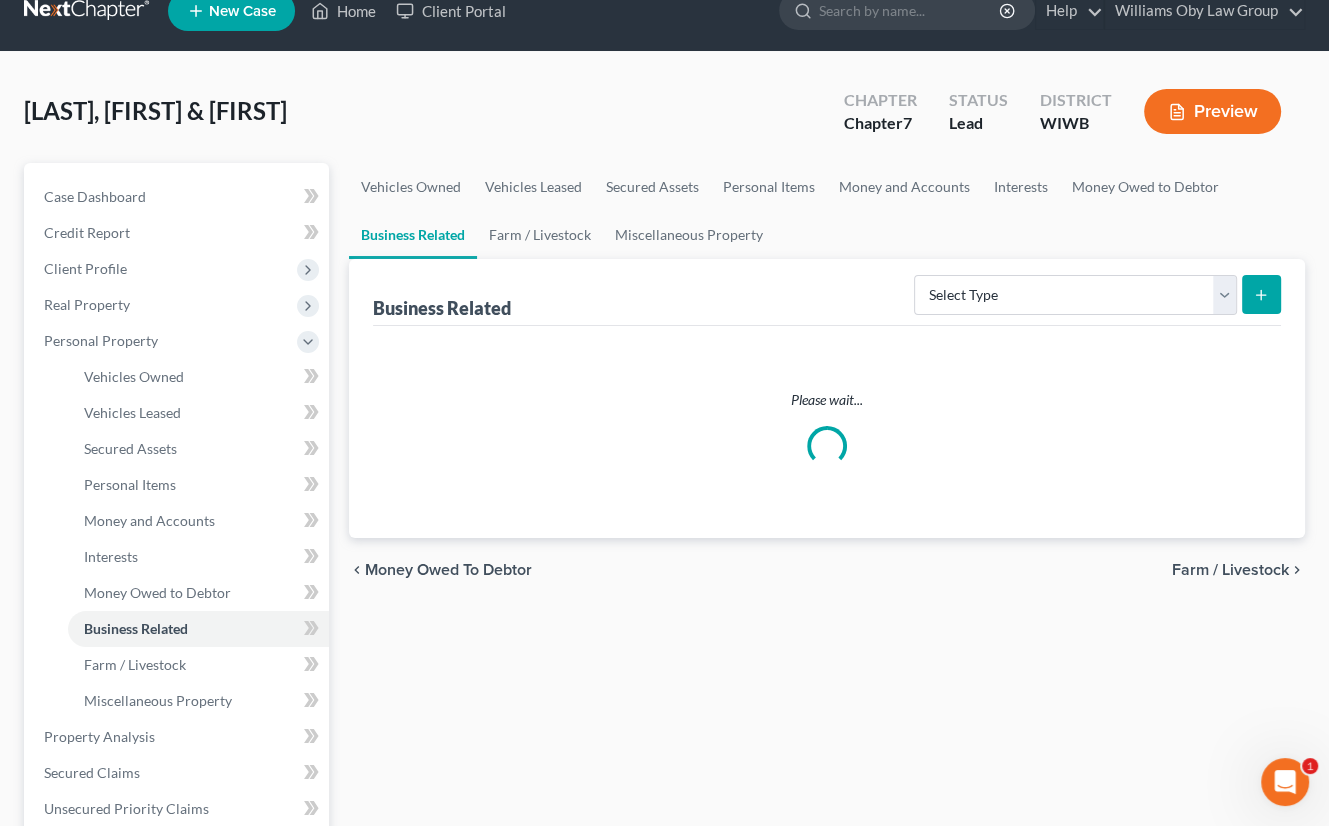 scroll, scrollTop: 0, scrollLeft: 0, axis: both 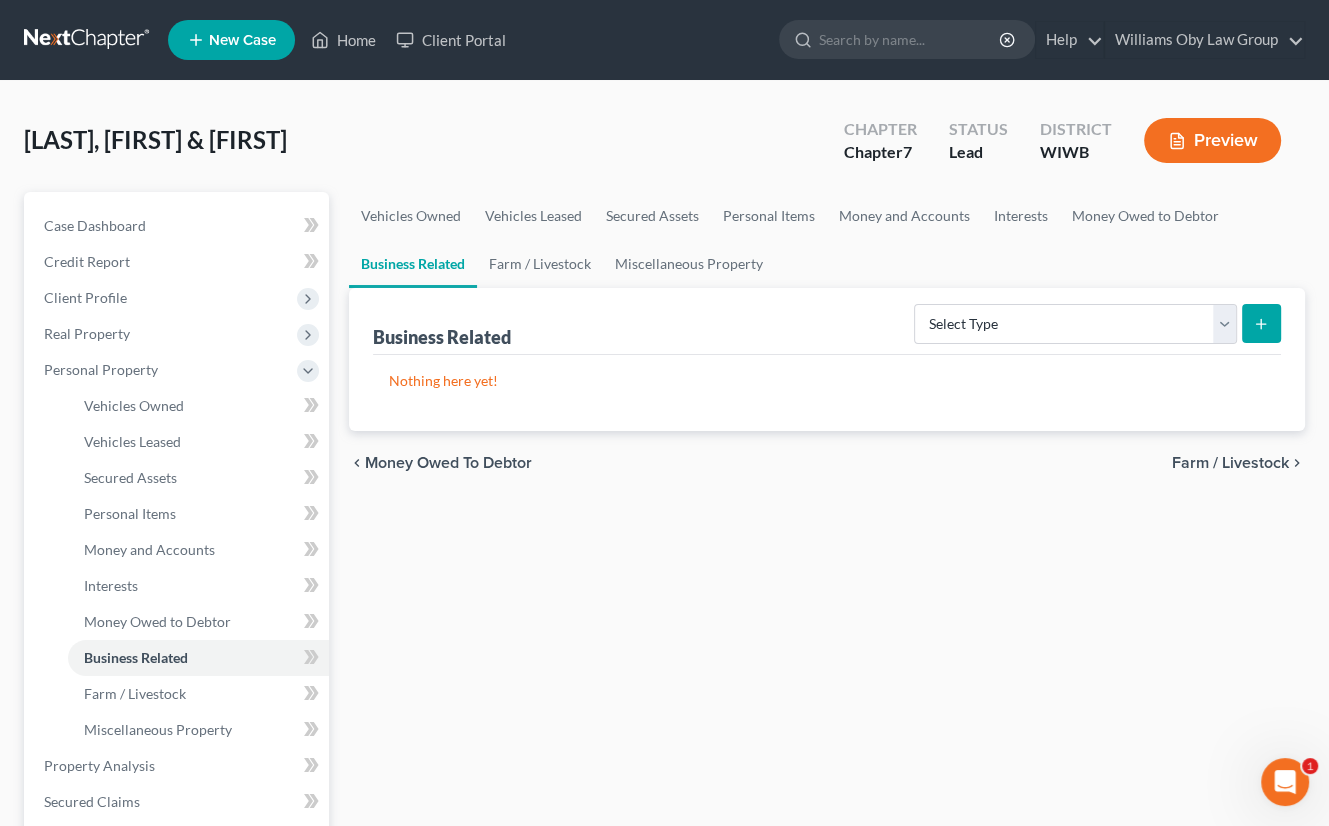 click on "Farm / Livestock" at bounding box center (1230, 463) 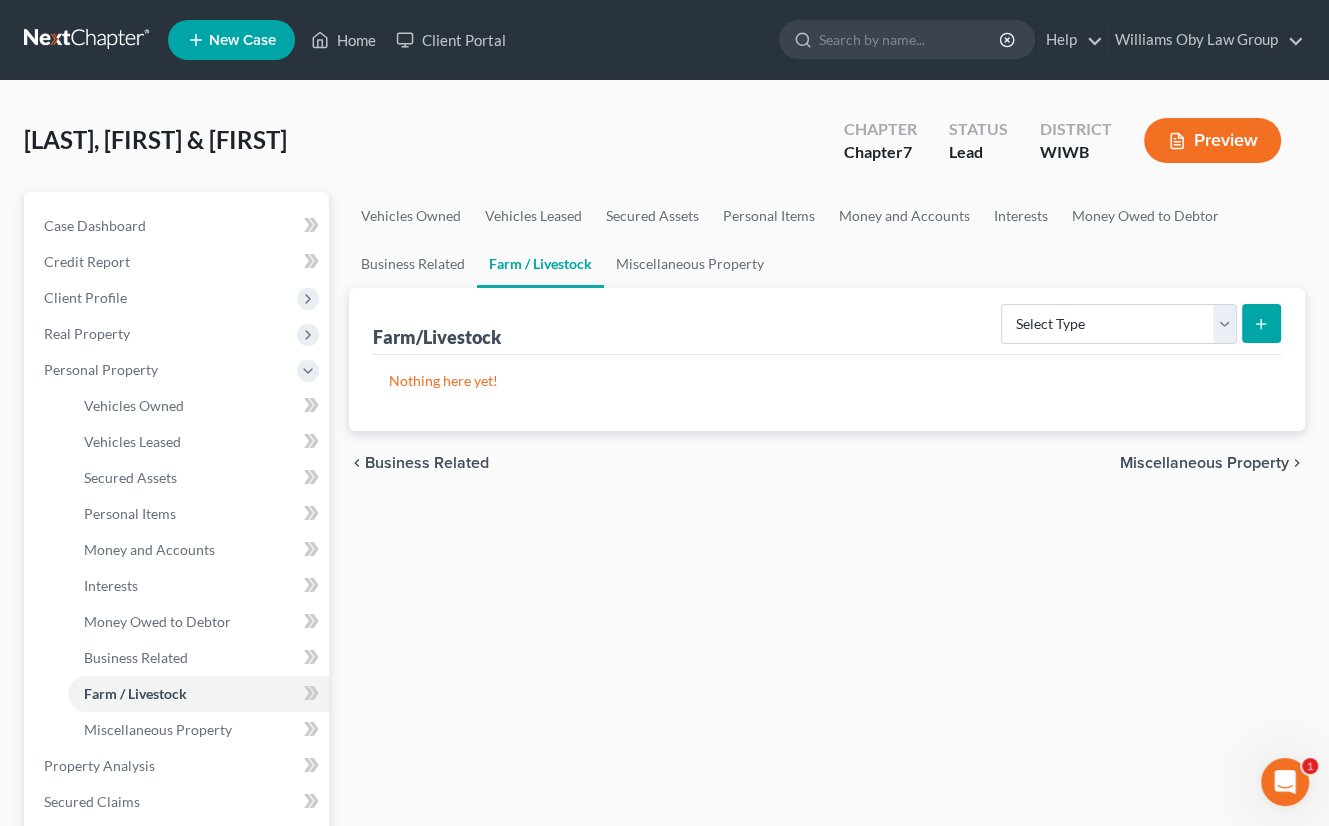 click on "Miscellaneous Property" at bounding box center [1204, 463] 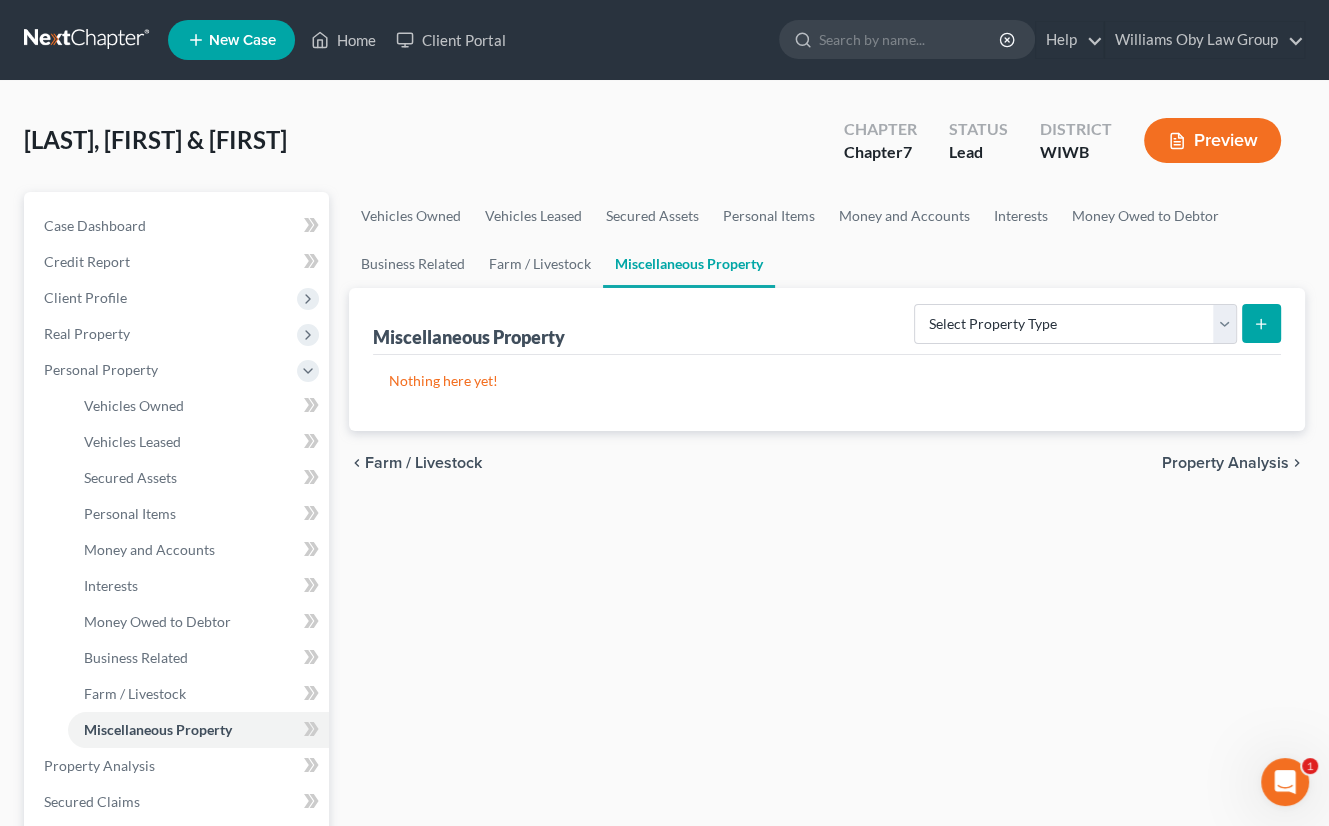 click on "Property Analysis" at bounding box center (1225, 463) 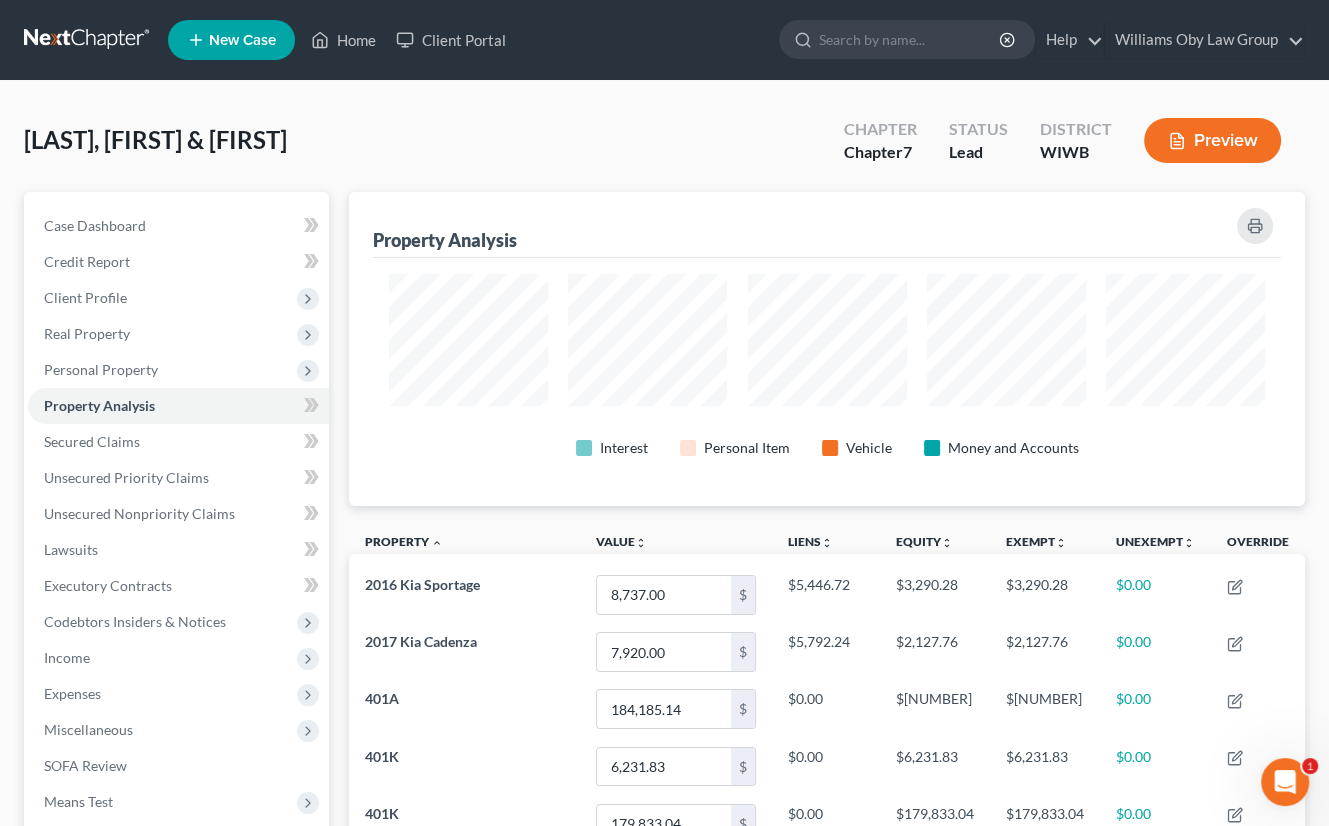 scroll, scrollTop: 999686, scrollLeft: 999044, axis: both 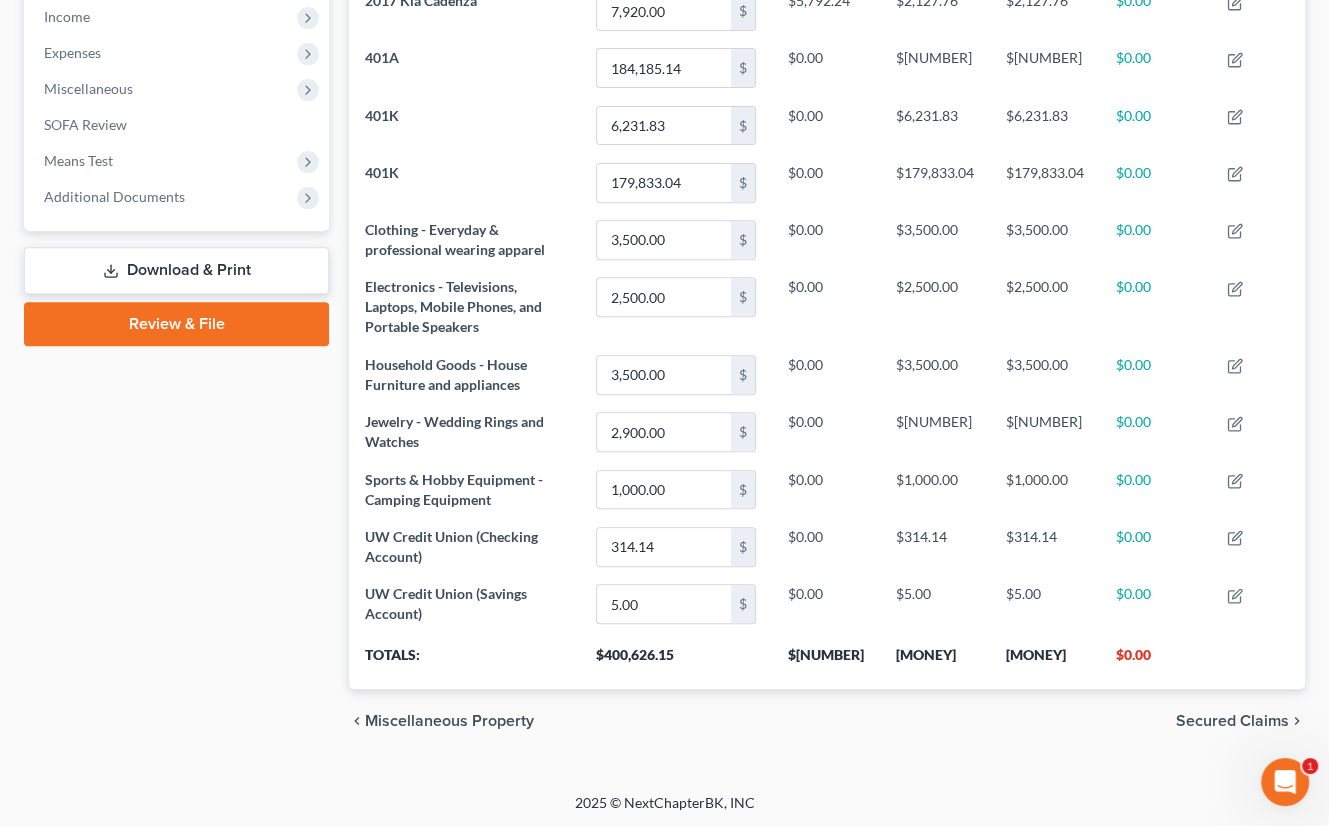 click on "Secured Claims" at bounding box center [1232, 721] 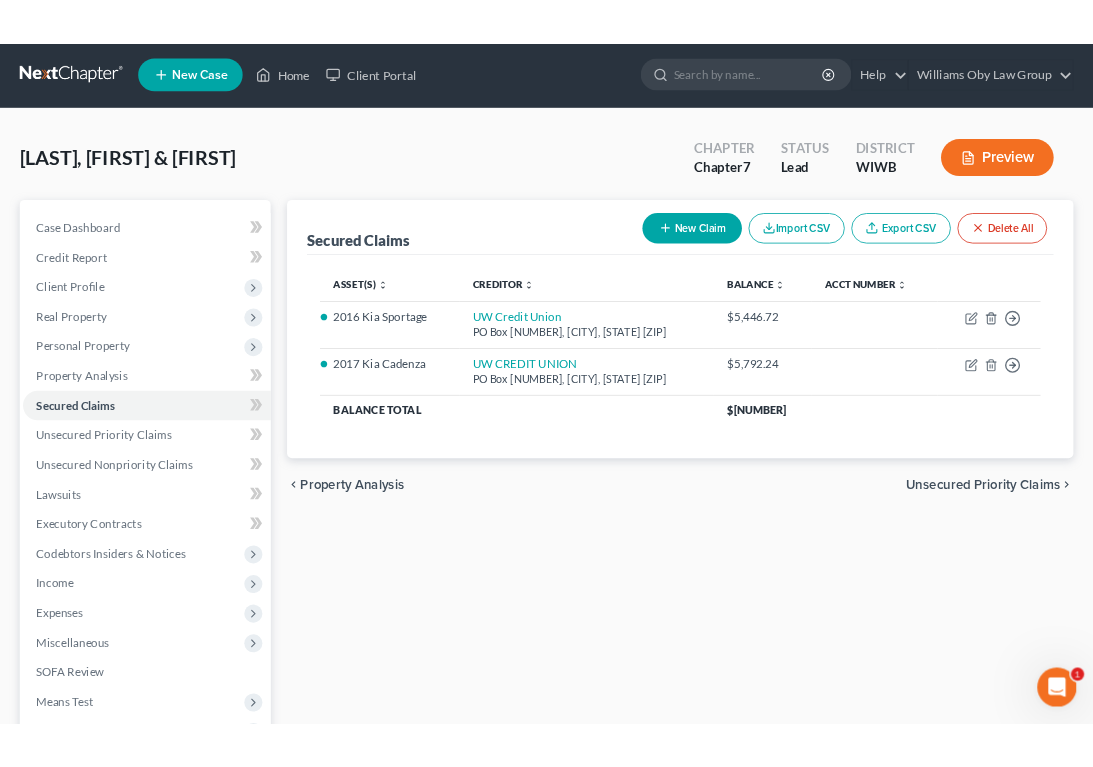 scroll, scrollTop: 0, scrollLeft: 0, axis: both 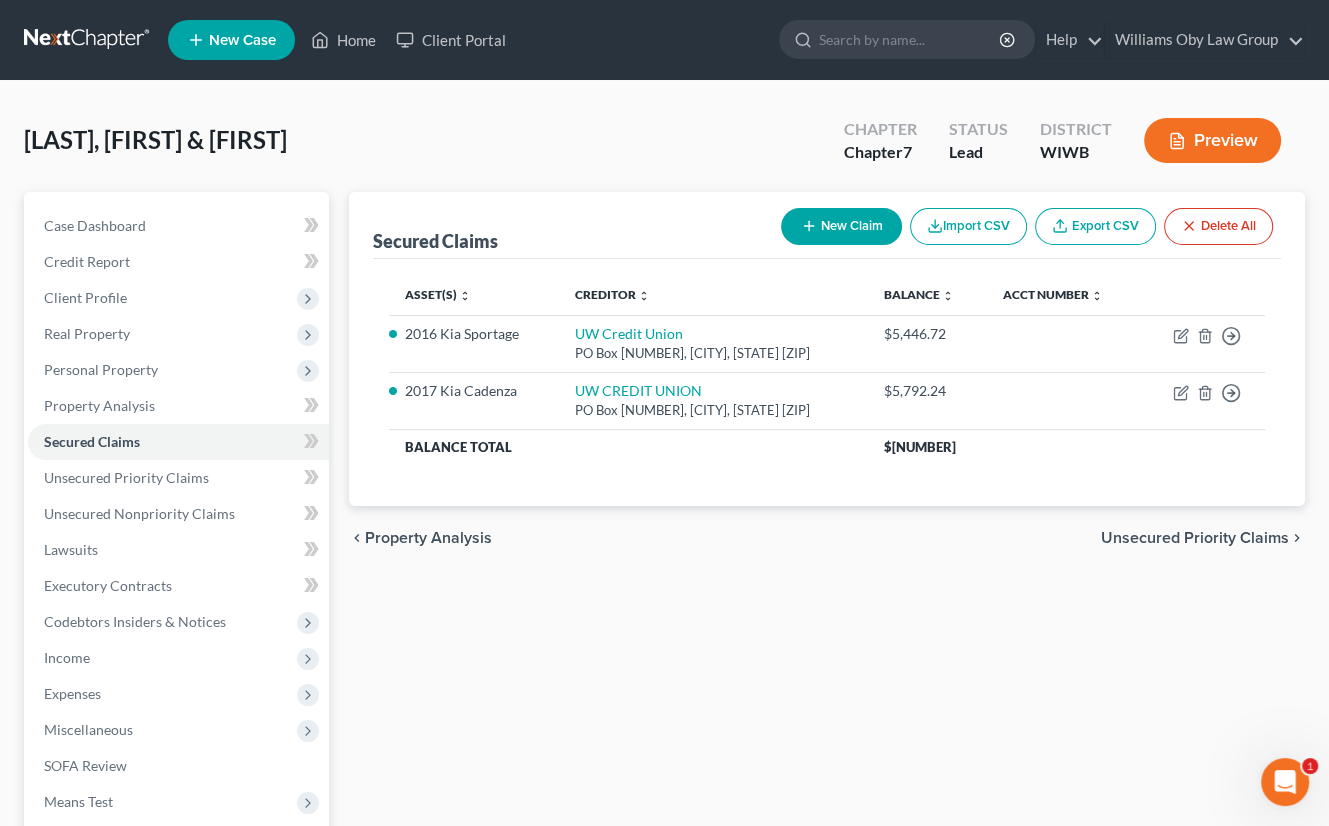 click on "Unsecured Priority Claims" at bounding box center [1195, 538] 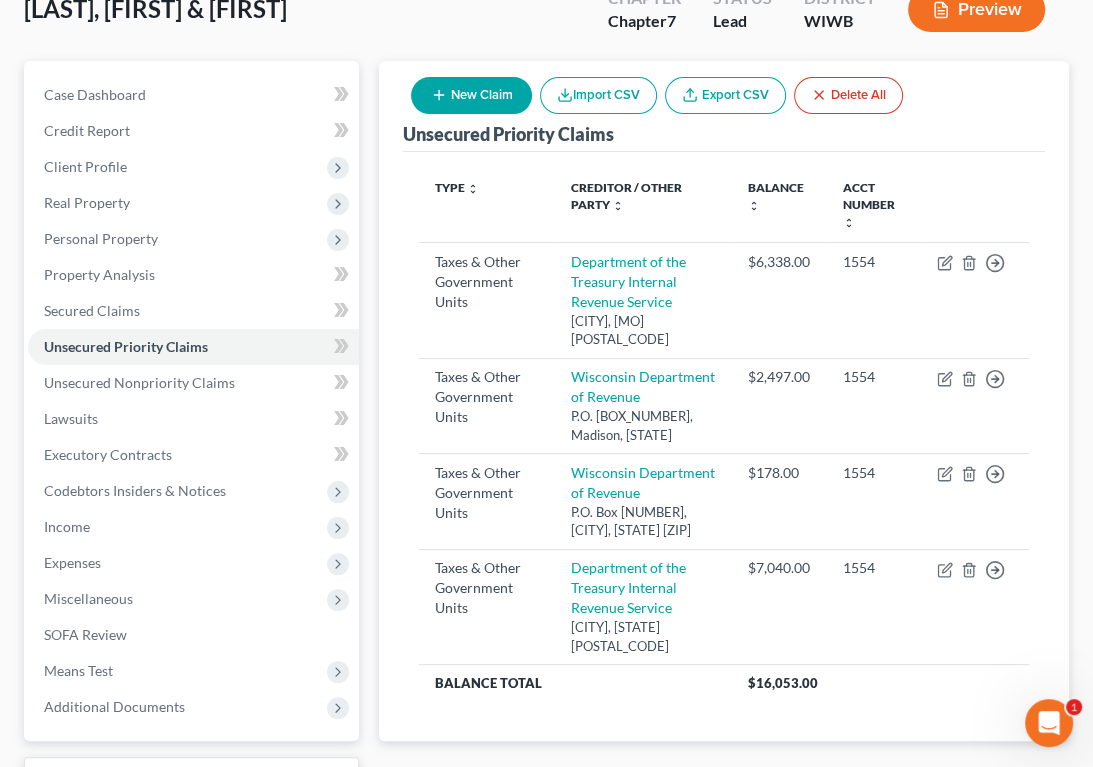 scroll, scrollTop: 138, scrollLeft: 0, axis: vertical 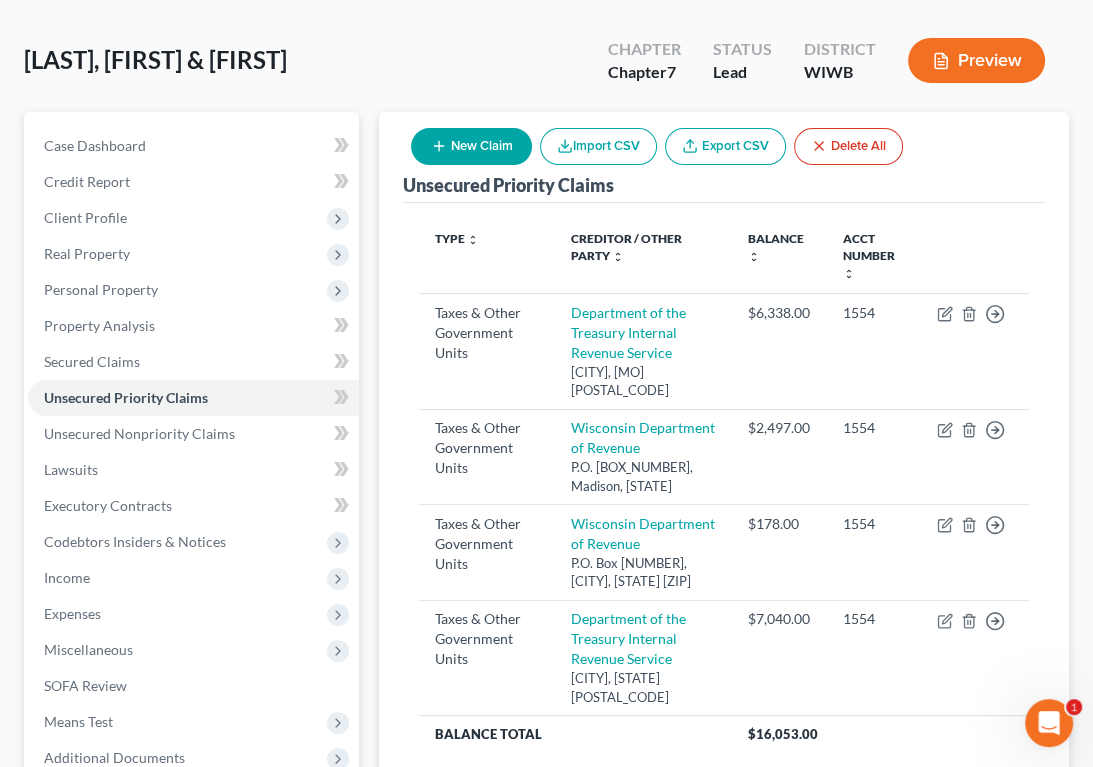 click on "New Claim" at bounding box center [471, 146] 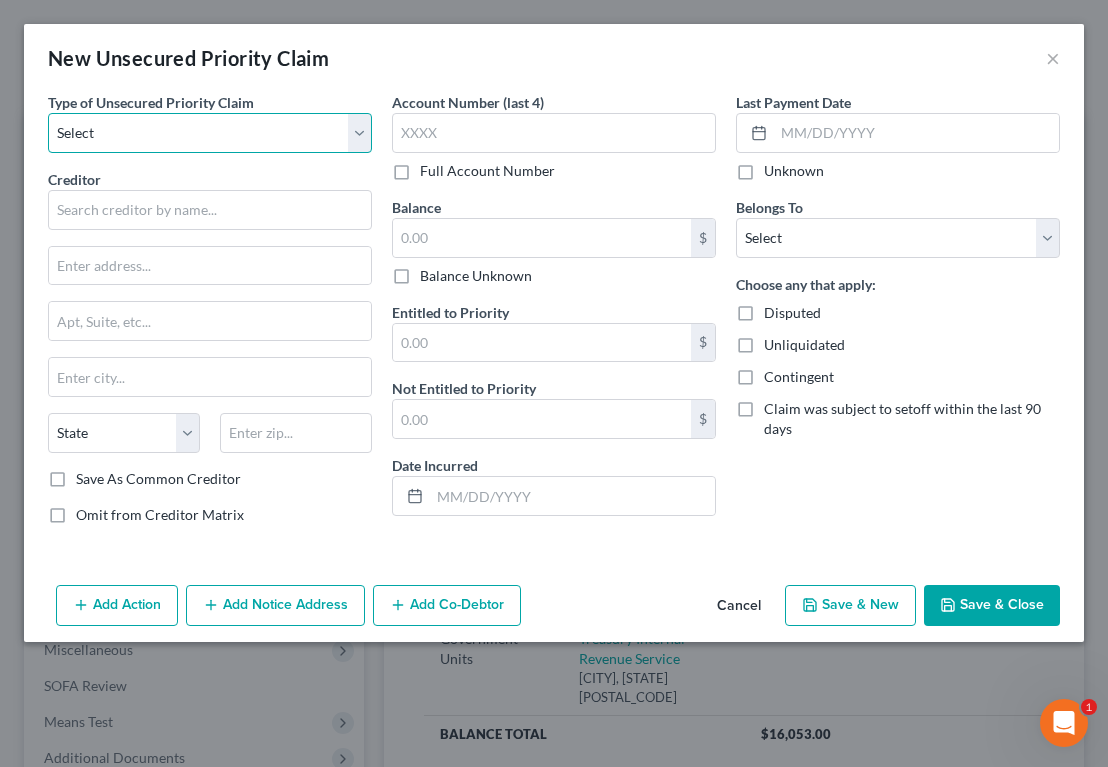 click on "Select Taxes & Other Government Units Domestic Support Obligations Extensions of credit in an involuntary case Wages, Salaries, Commissions Contributions to employee benefits Certain farmers and fisherman Deposits by individuals Commitments to maintain capitals Claims for death or injury while intoxicated Other" at bounding box center (210, 133) 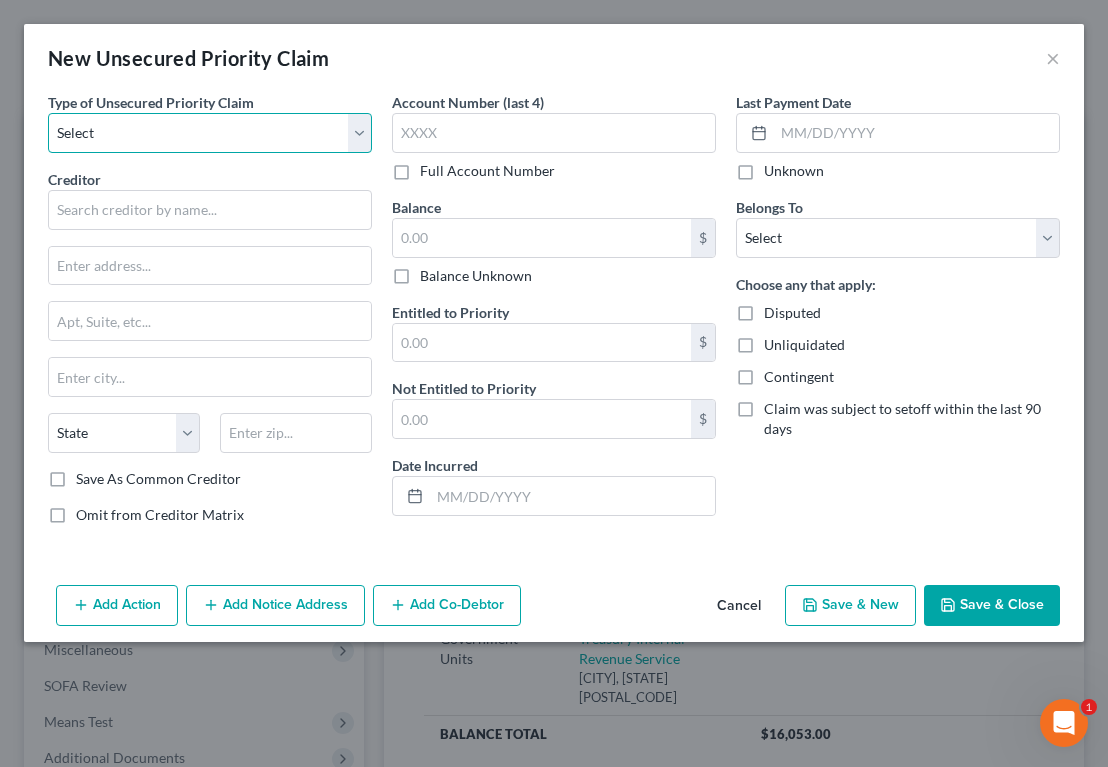select on "0" 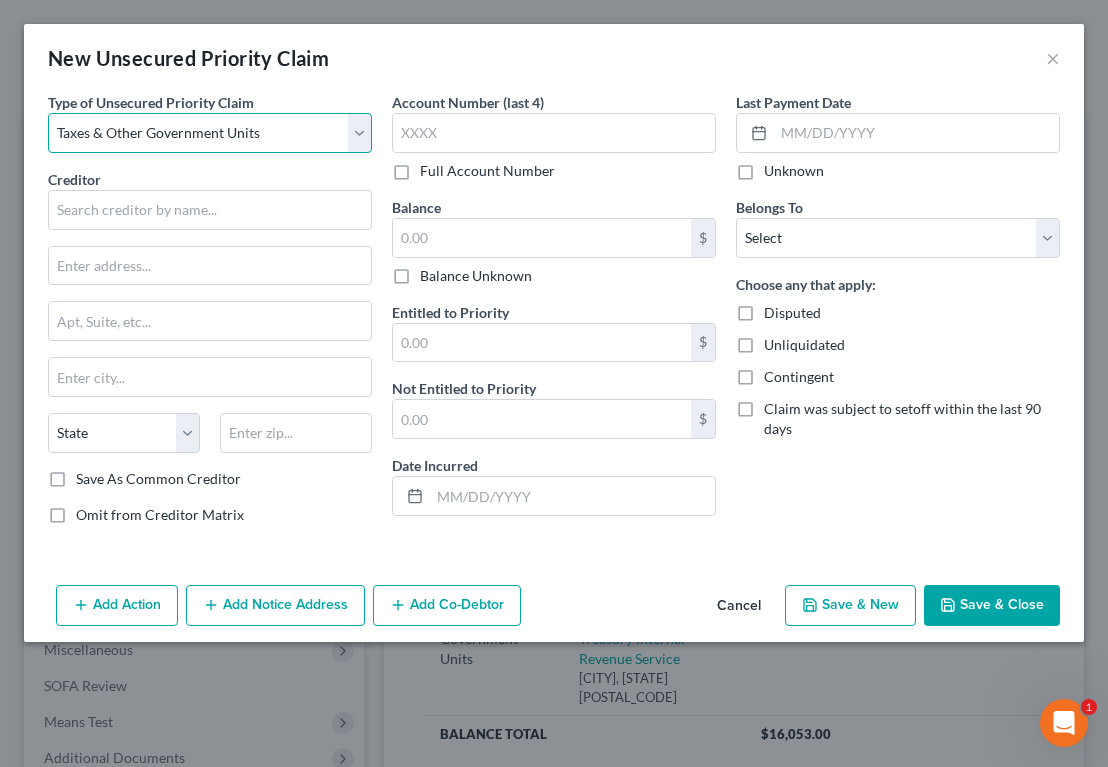 click on "Select Taxes & Other Government Units Domestic Support Obligations Extensions of credit in an involuntary case Wages, Salaries, Commissions Contributions to employee benefits Certain farmers and fisherman Deposits by individuals Commitments to maintain capitals Claims for death or injury while intoxicated Other" at bounding box center [210, 133] 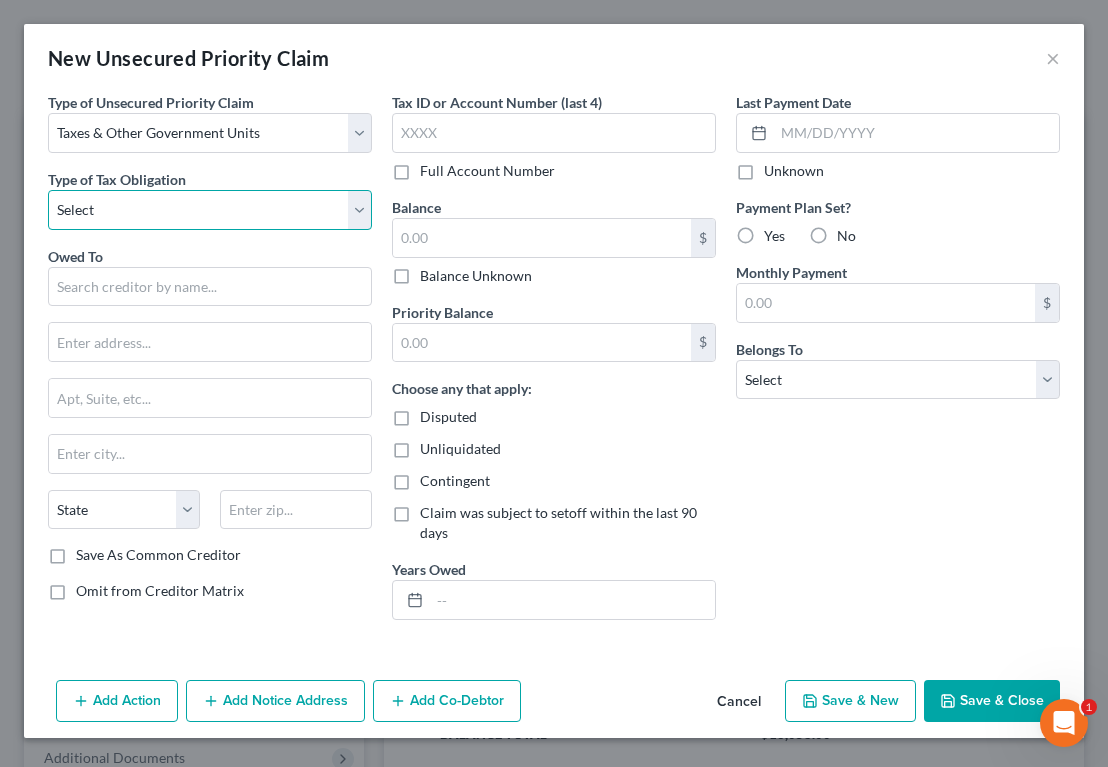click on "Select Federal City State Franchise Tax Board Other" at bounding box center [210, 210] 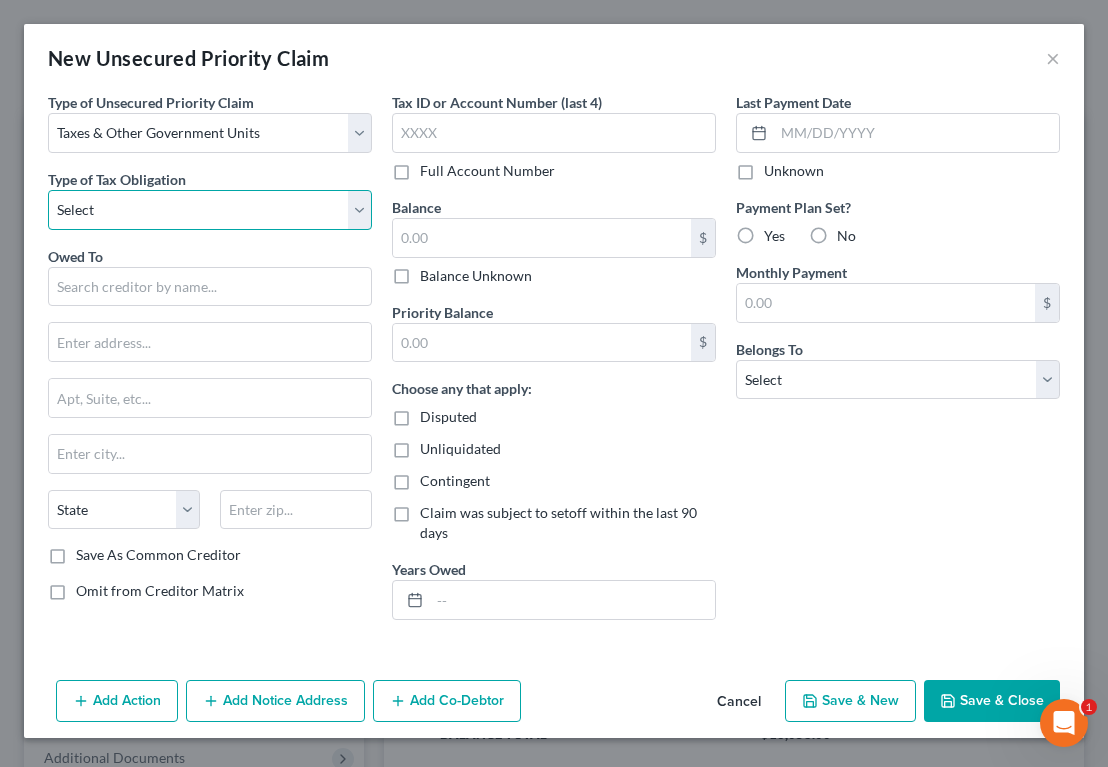 click on "Select Federal City State Franchise Tax Board Other" at bounding box center (210, 210) 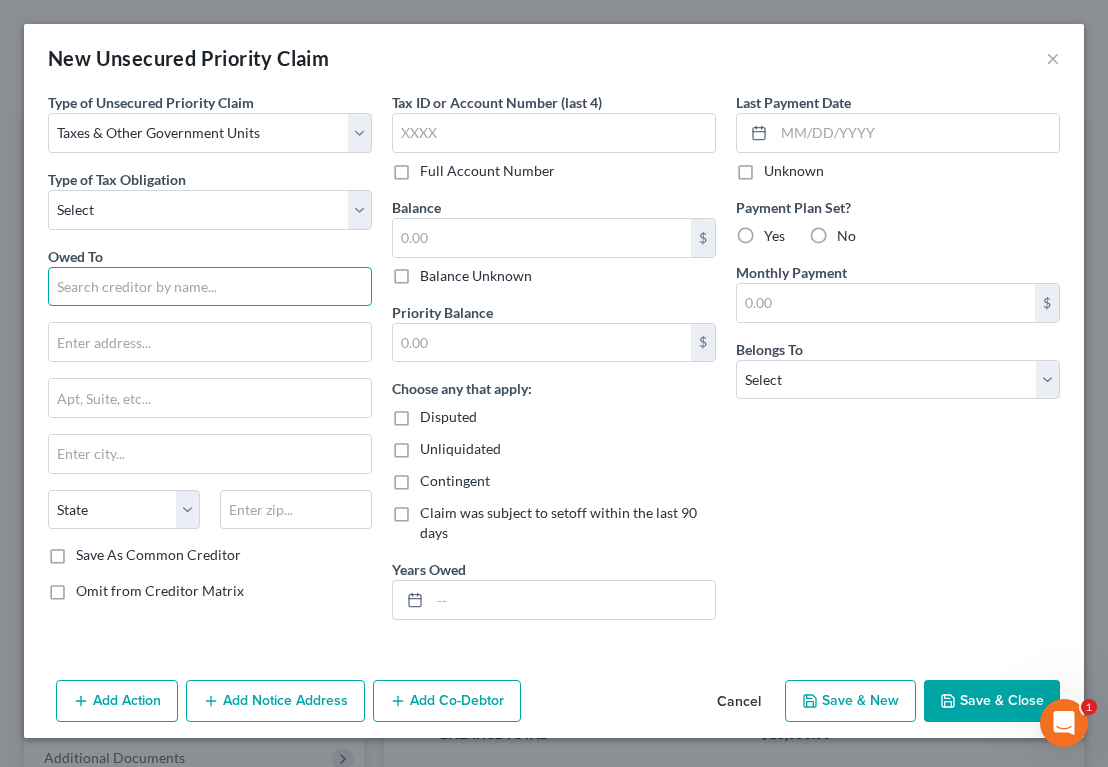 click at bounding box center (210, 287) 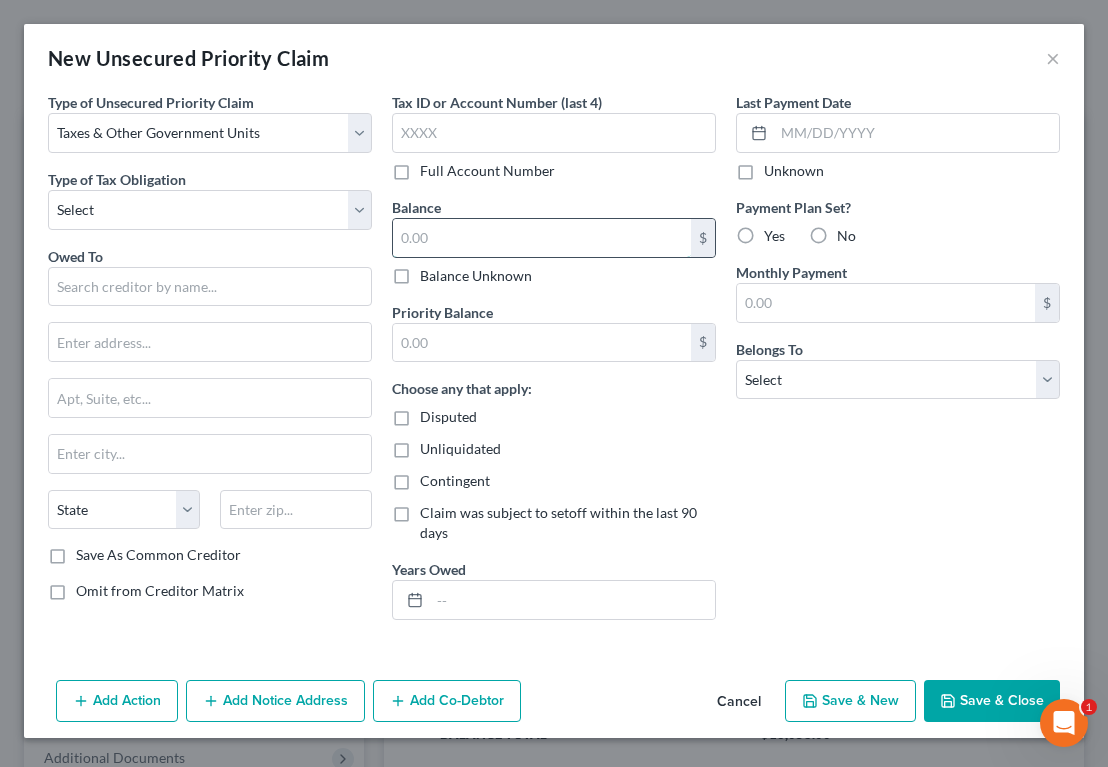 click at bounding box center [542, 238] 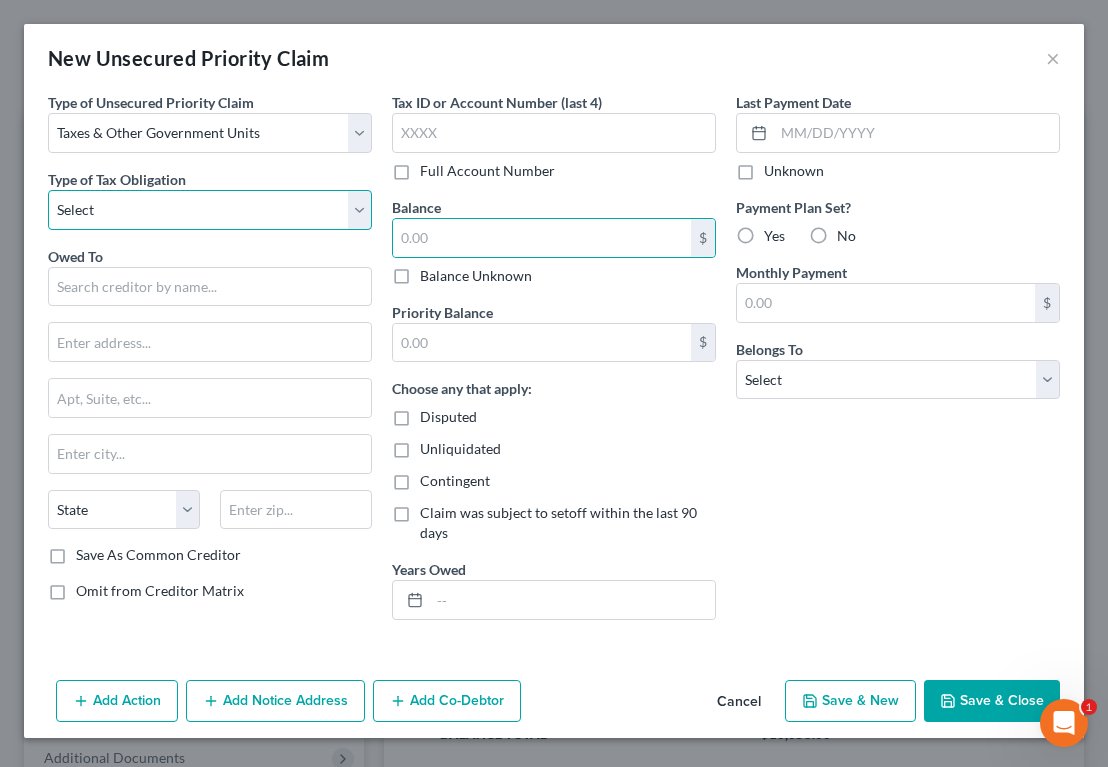 click on "Select Federal City State Franchise Tax Board Other" at bounding box center (210, 210) 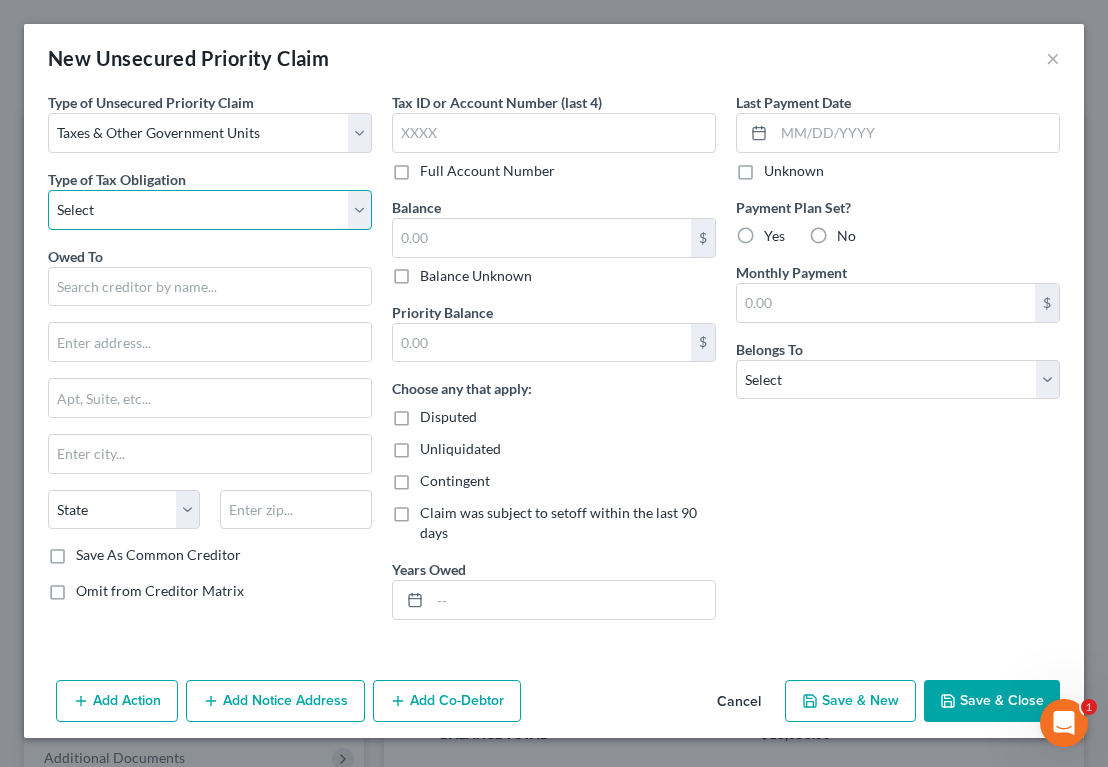 select on "0" 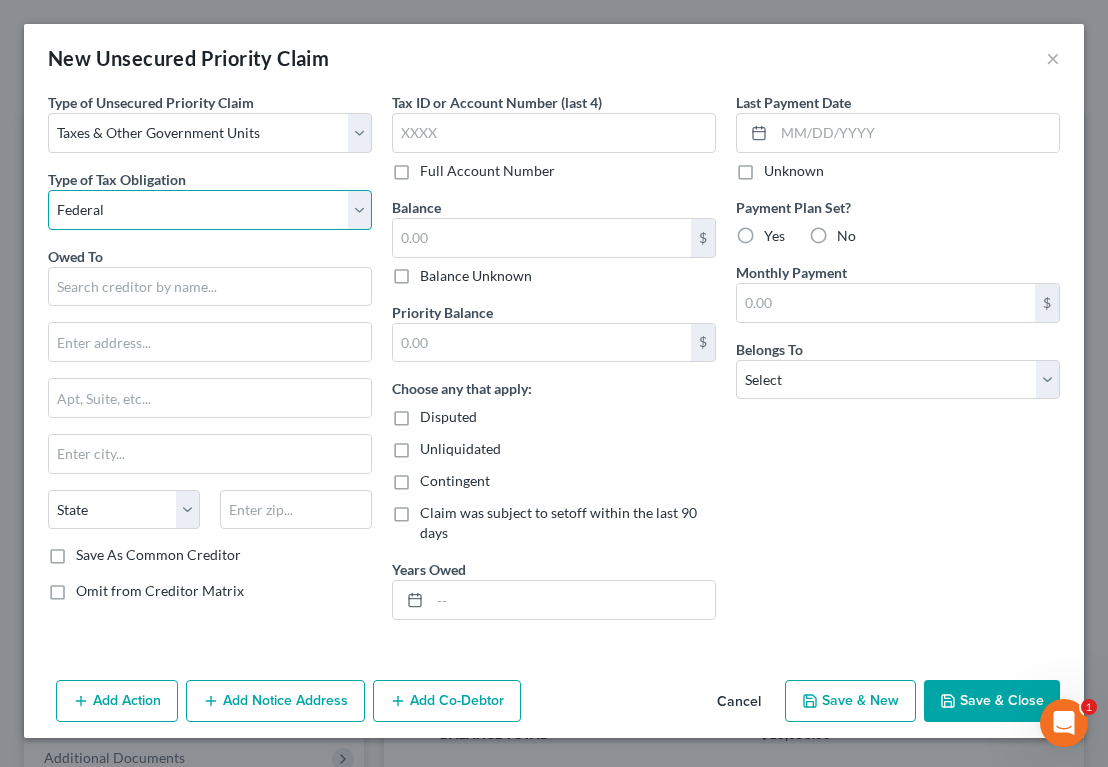 click on "Select Federal City State Franchise Tax Board Other" at bounding box center (210, 210) 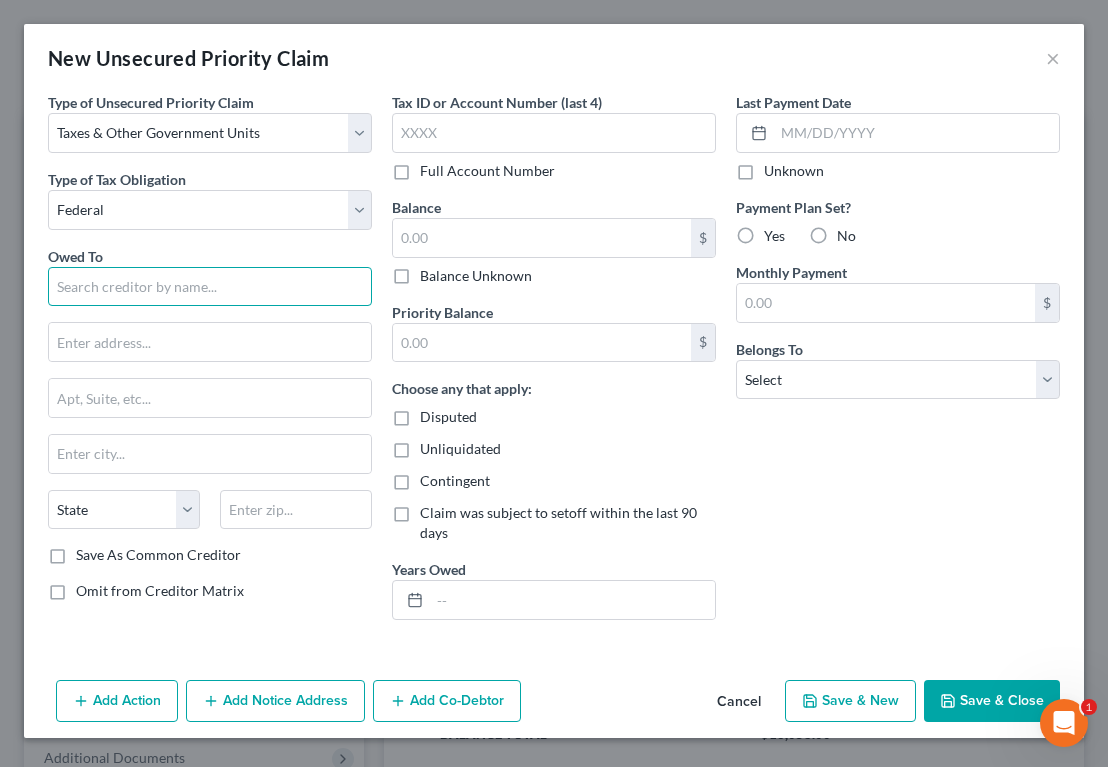 click at bounding box center (210, 287) 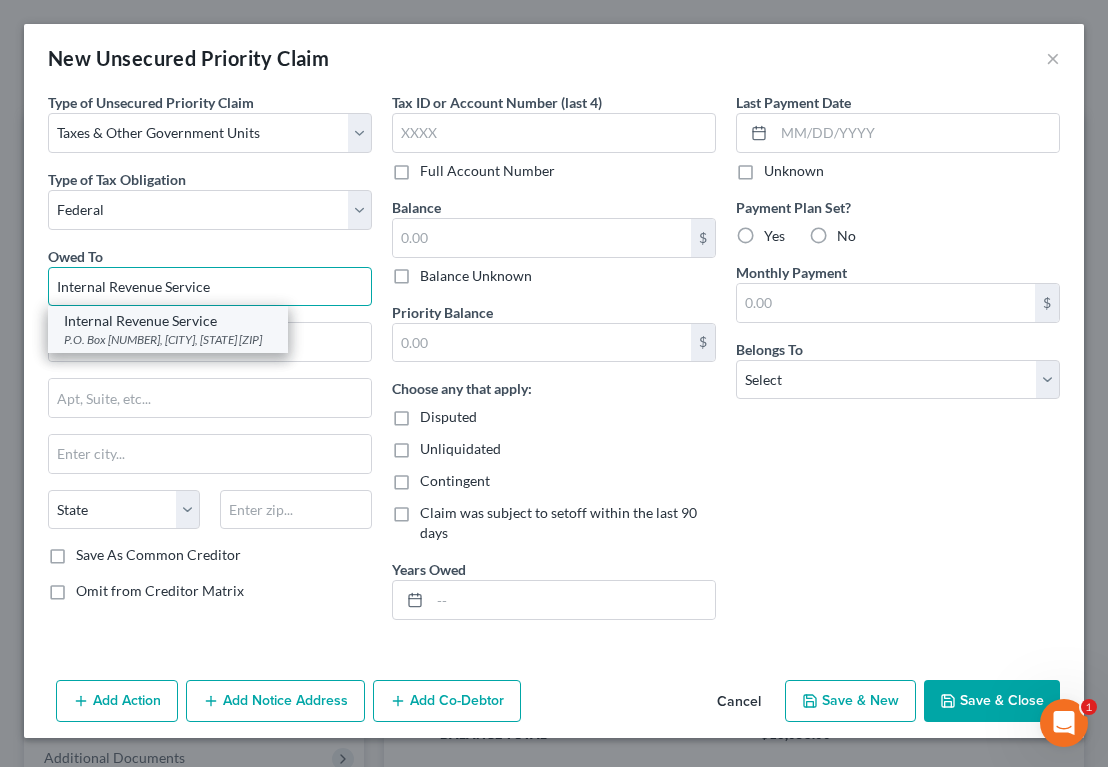 type on "Internal Revenue Service" 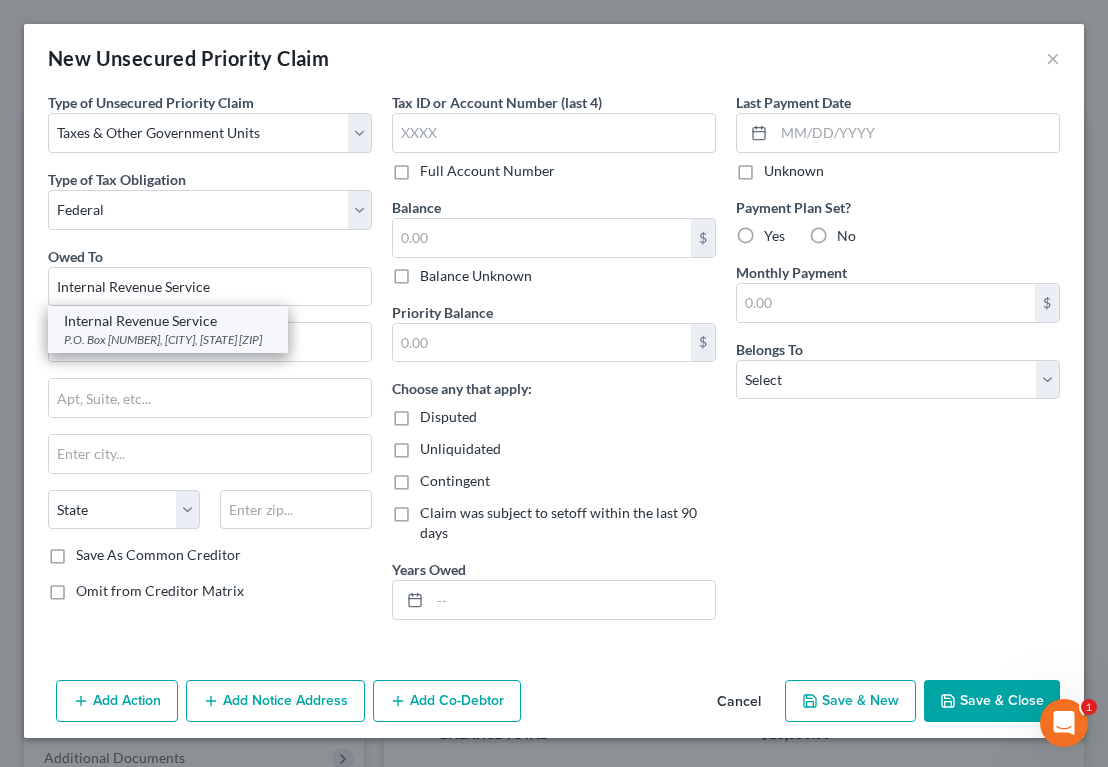 click on "P.O. Box [NUMBER], [CITY], [STATE] [ZIP]" at bounding box center [168, 339] 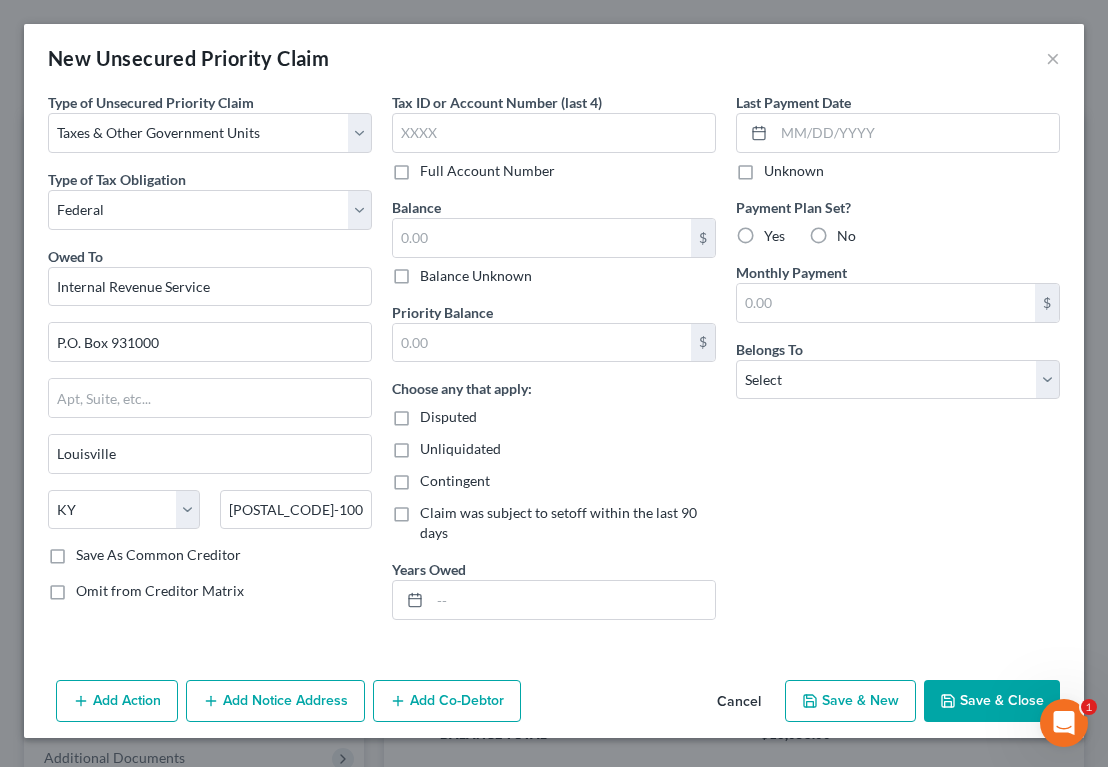 click on "Save As Common Creditor" at bounding box center (158, 555) 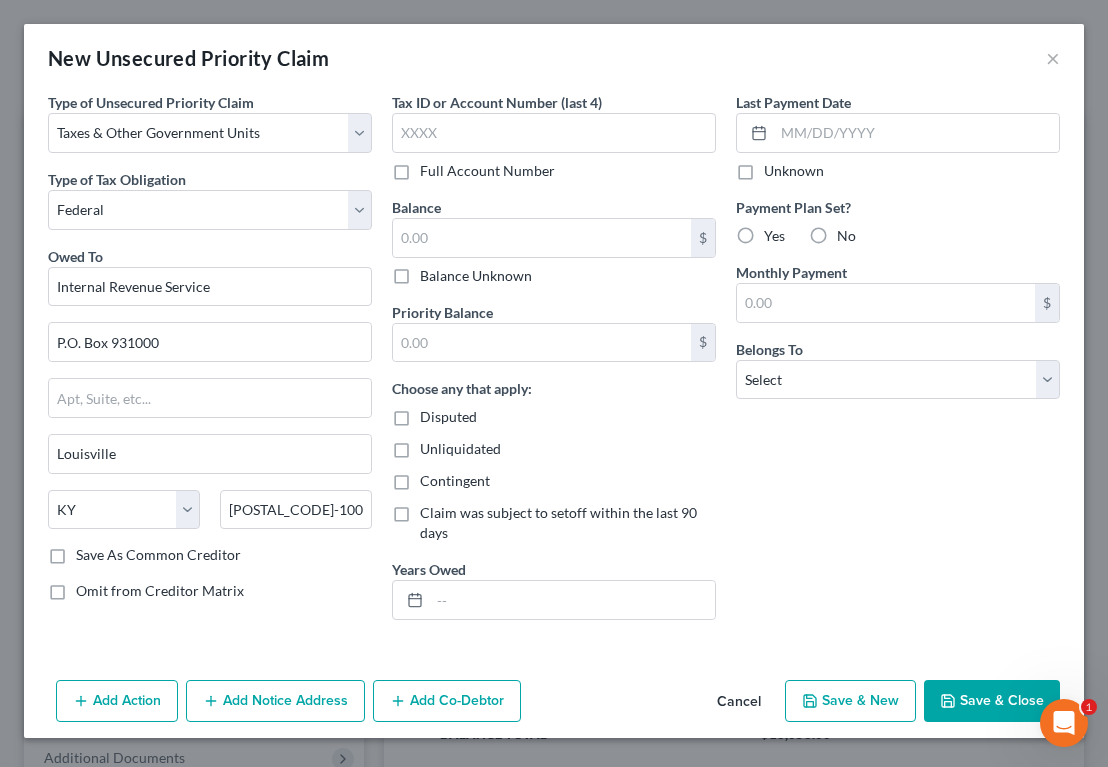 click on "Save As Common Creditor" at bounding box center [90, 551] 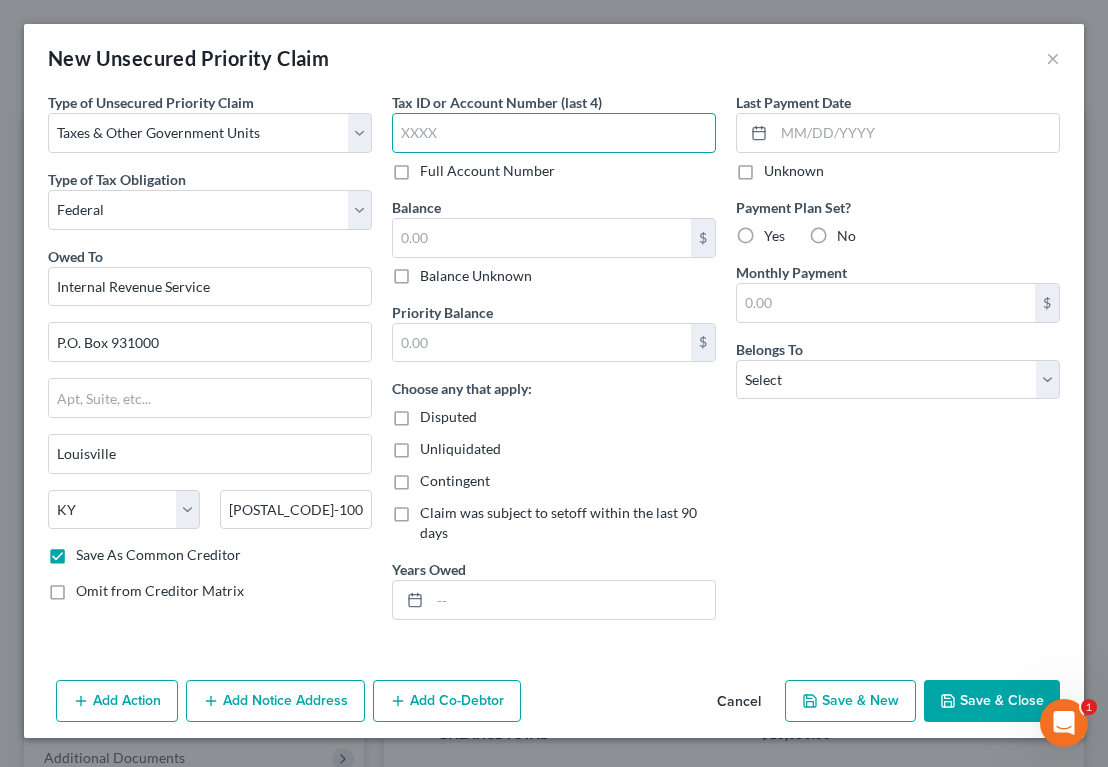 click at bounding box center (554, 133) 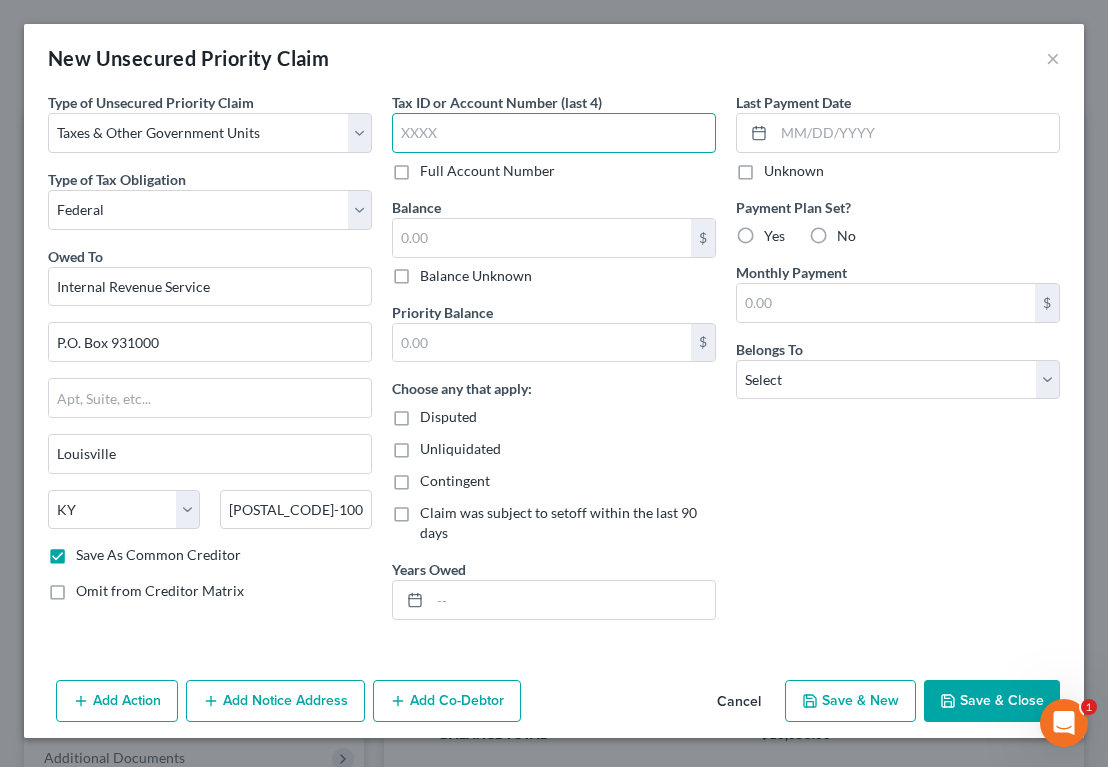 click at bounding box center [554, 133] 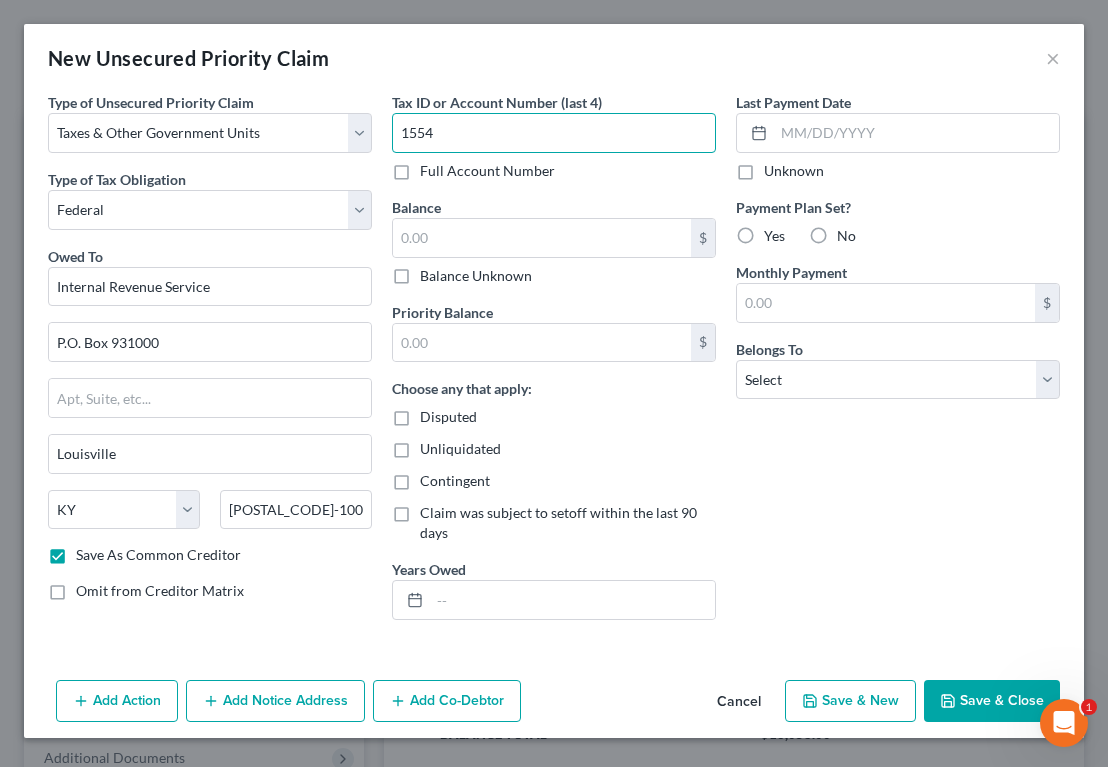type on "1554" 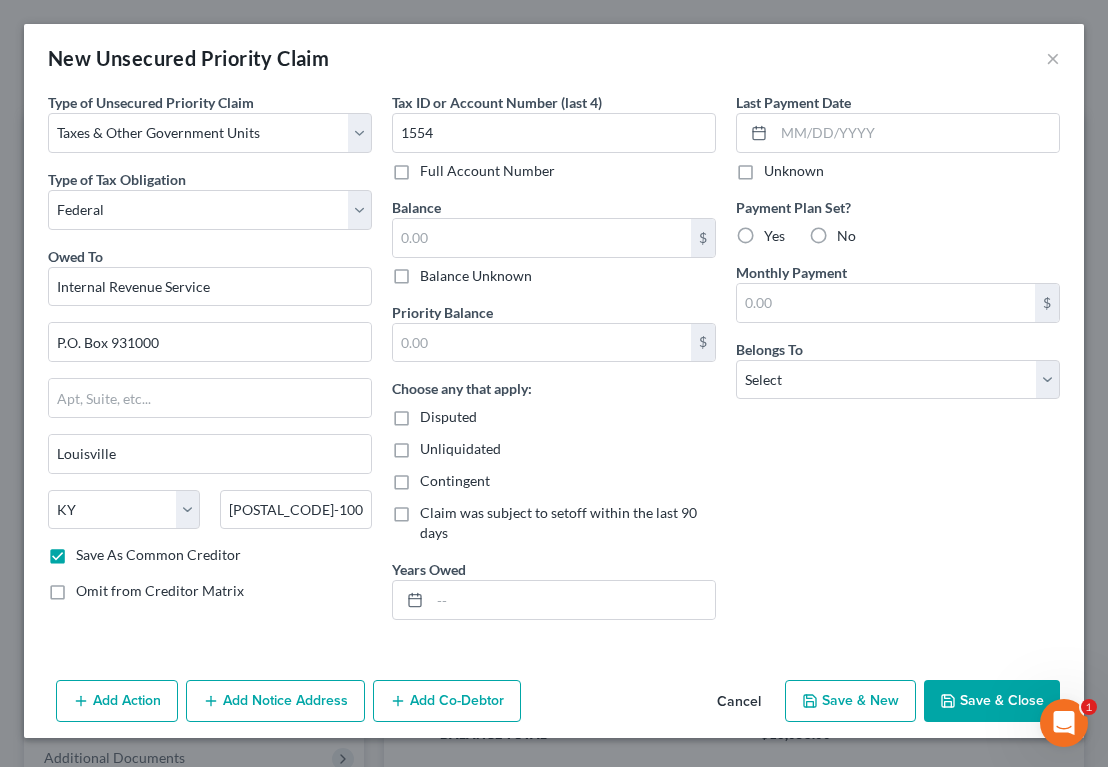 click on "Tax ID or Account Number (last 4)
1554
Full Account Number
Balance
$
Balance Unknown
Balance Undetermined
$
Balance Unknown
Priority Balance $ Choose any that apply: Disputed Unliquidated Contingent Claim was subject to setoff within the last 90 days Years Owed" at bounding box center [554, 364] 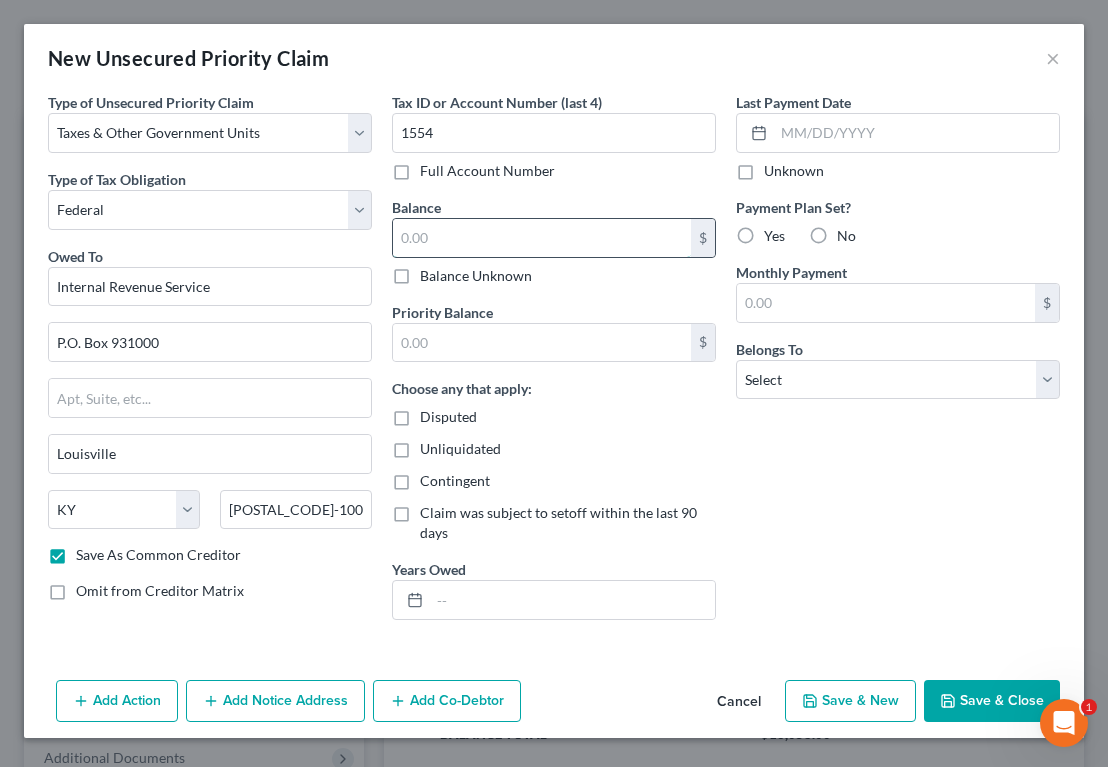 click at bounding box center (542, 238) 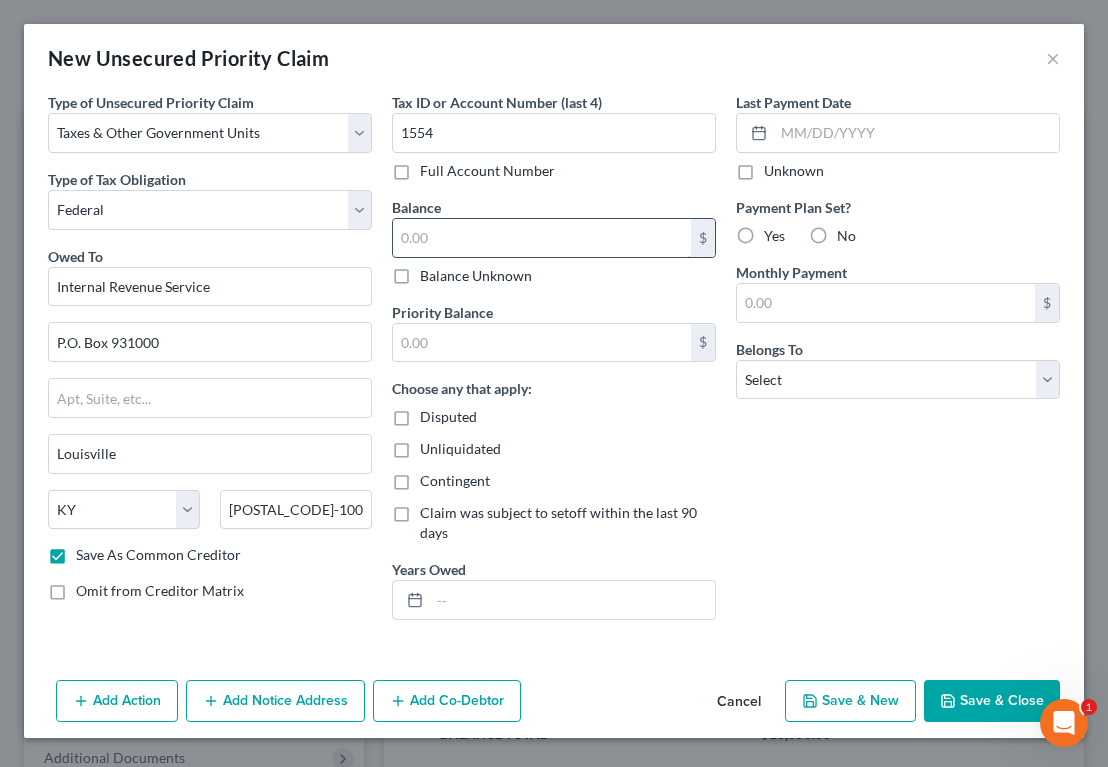 click at bounding box center [542, 238] 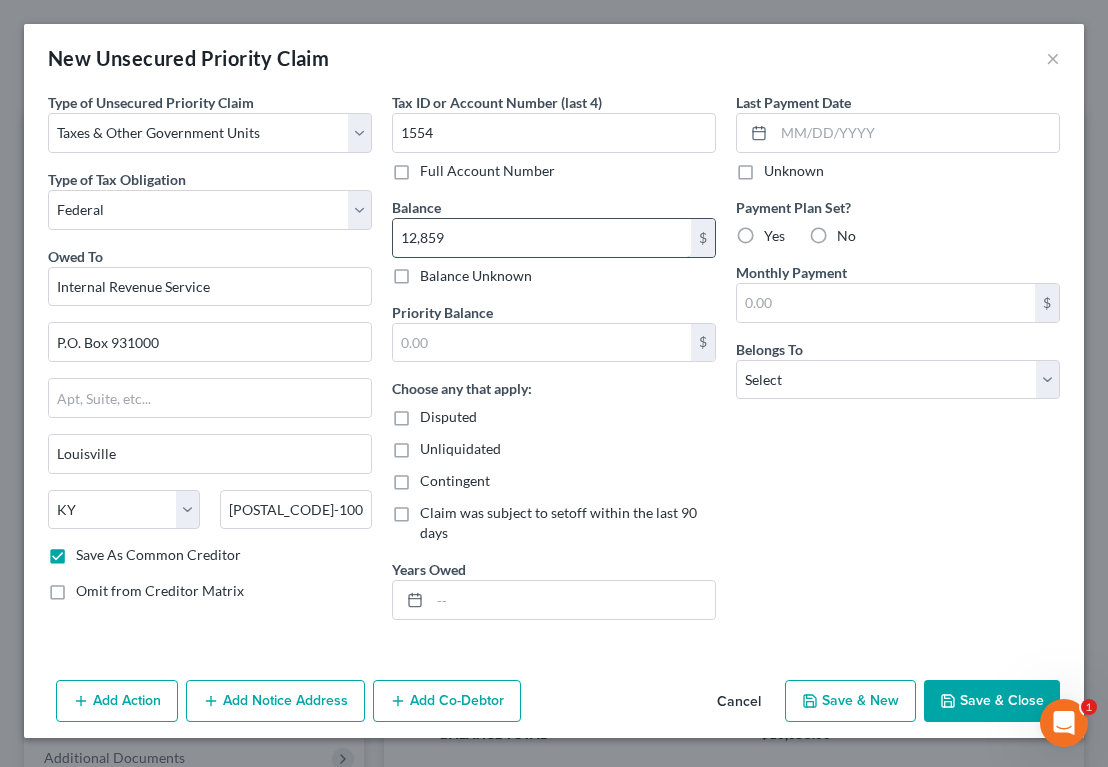 click on "12,859" at bounding box center [542, 238] 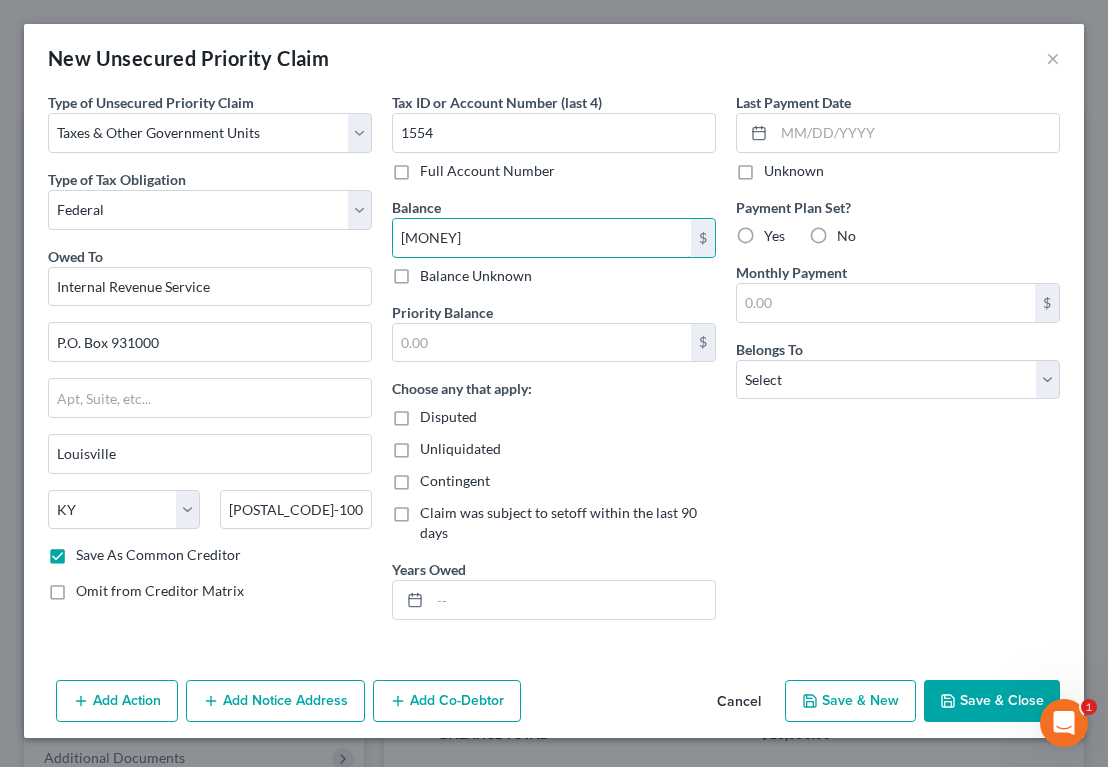 type on "[MONEY]" 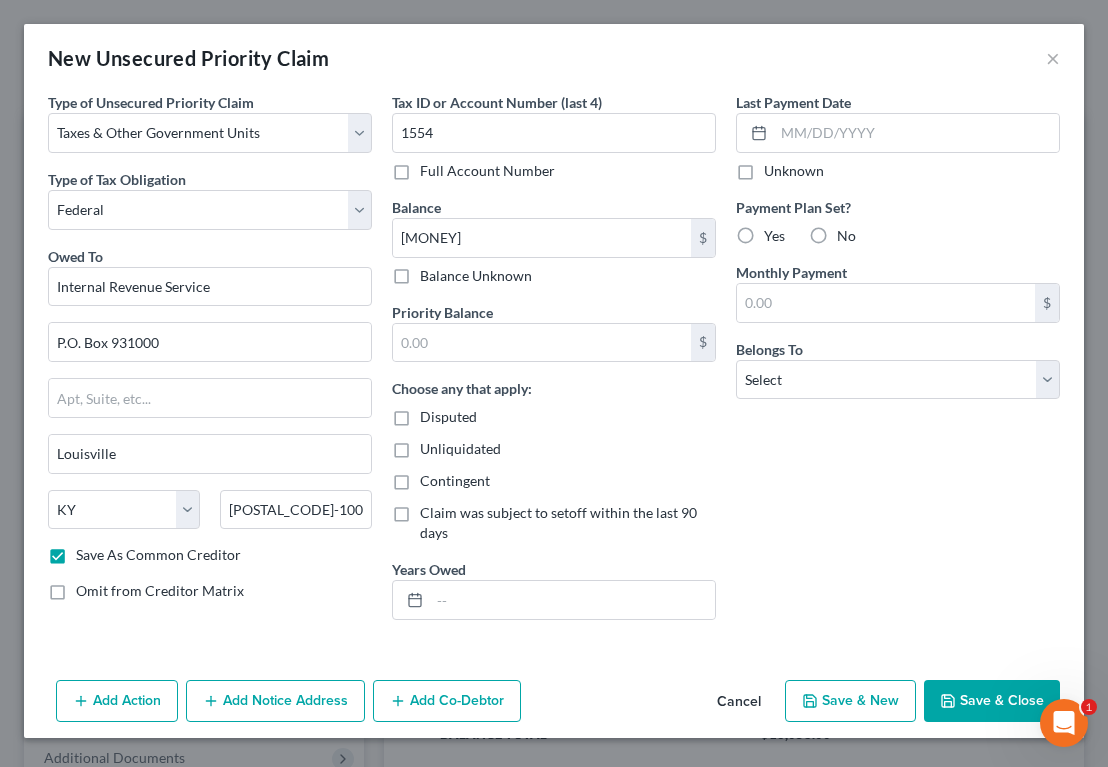click on "No" at bounding box center (846, 236) 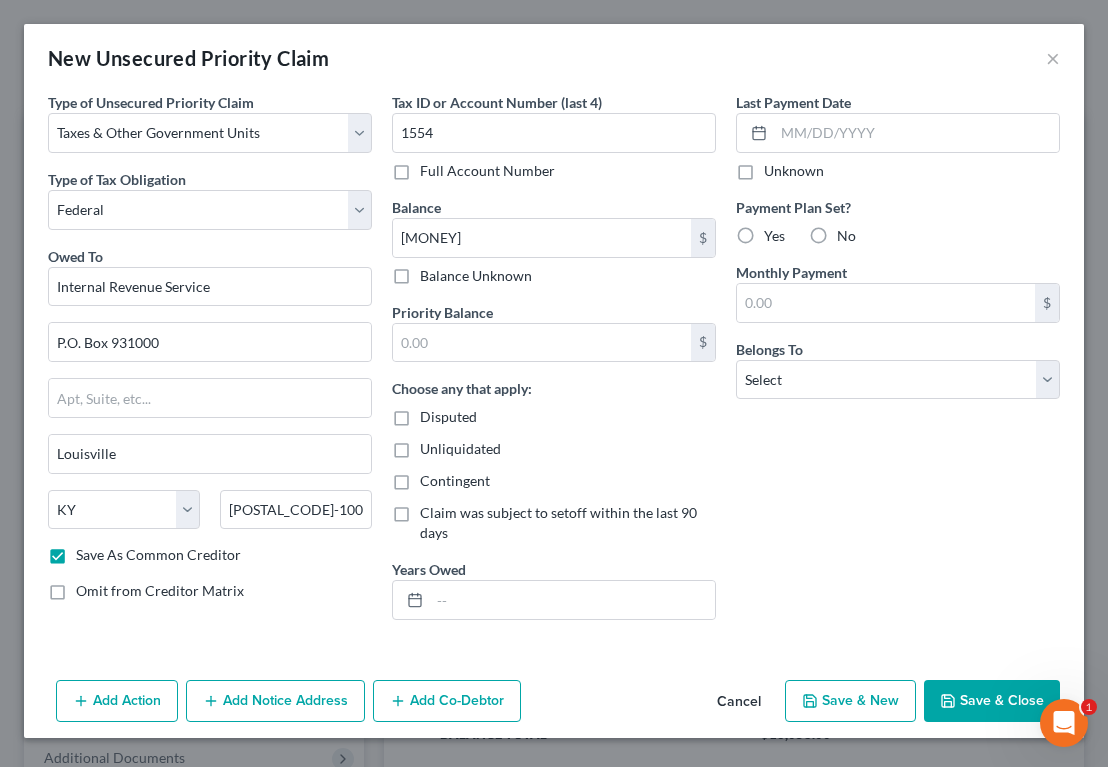 click on "No" at bounding box center [851, 232] 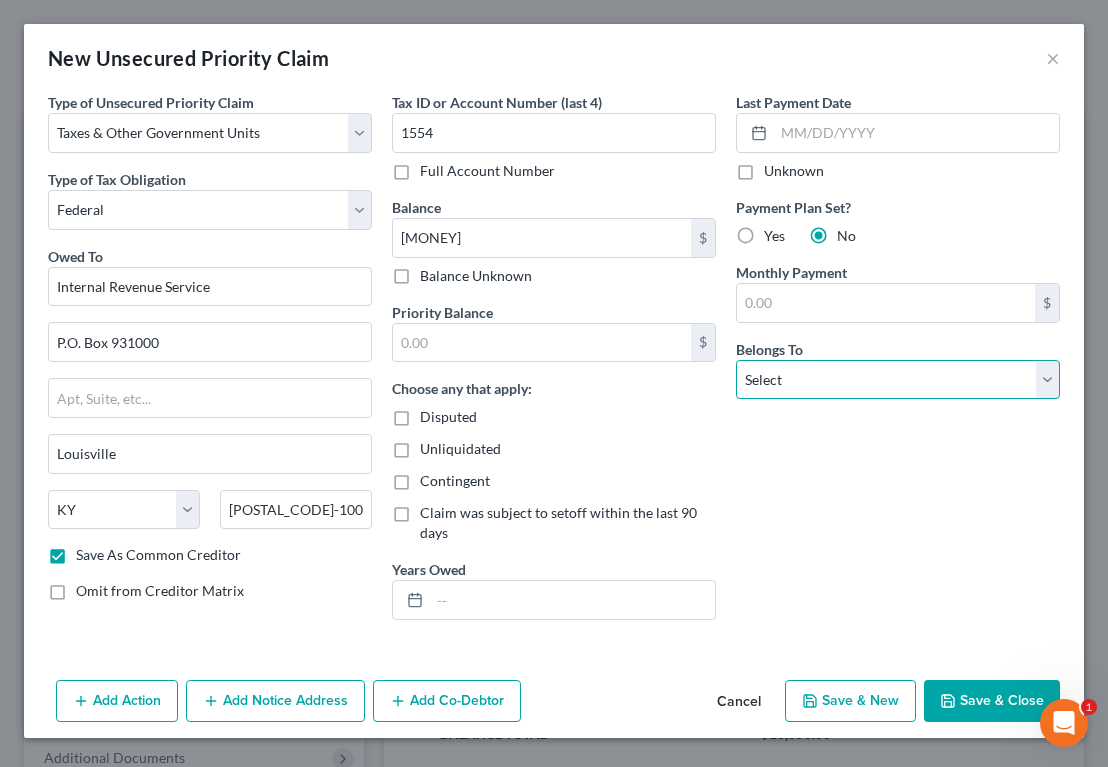 click on "Select Debtor 1 Only Debtor 2 Only Debtor 1 And Debtor 2 Only At Least One Of The Debtors And Another Community Property" at bounding box center (898, 380) 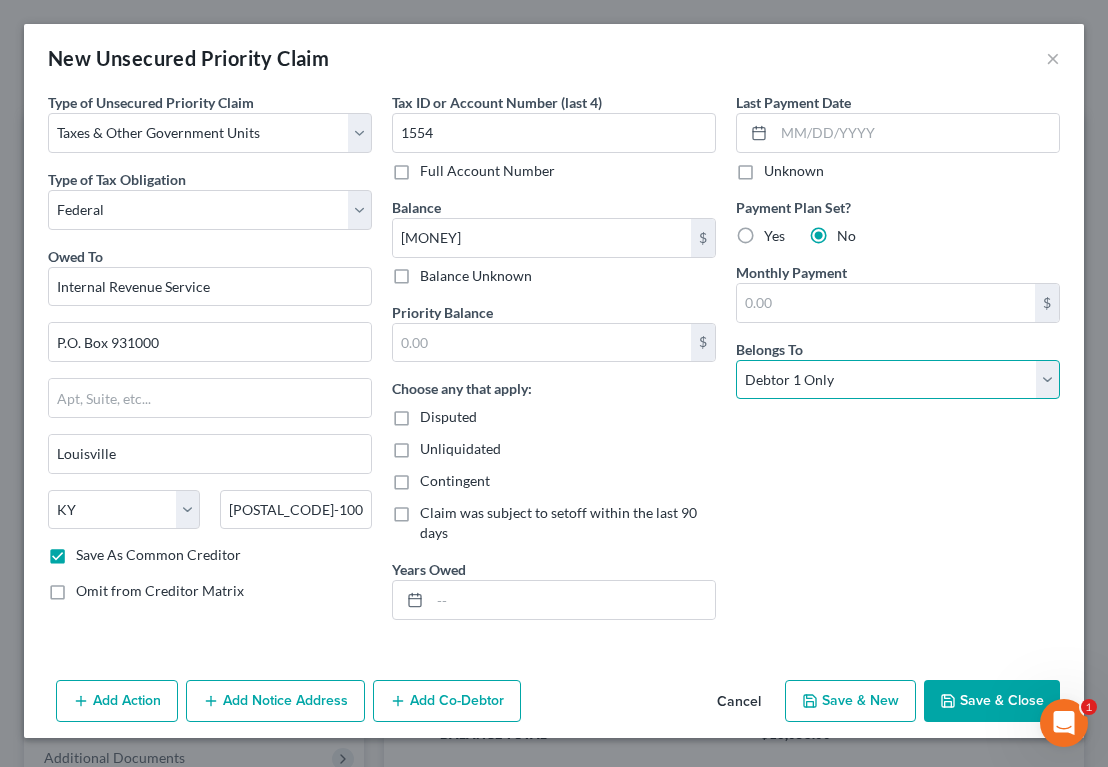 click on "Select Debtor 1 Only Debtor 2 Only Debtor 1 And Debtor 2 Only At Least One Of The Debtors And Another Community Property" at bounding box center (898, 380) 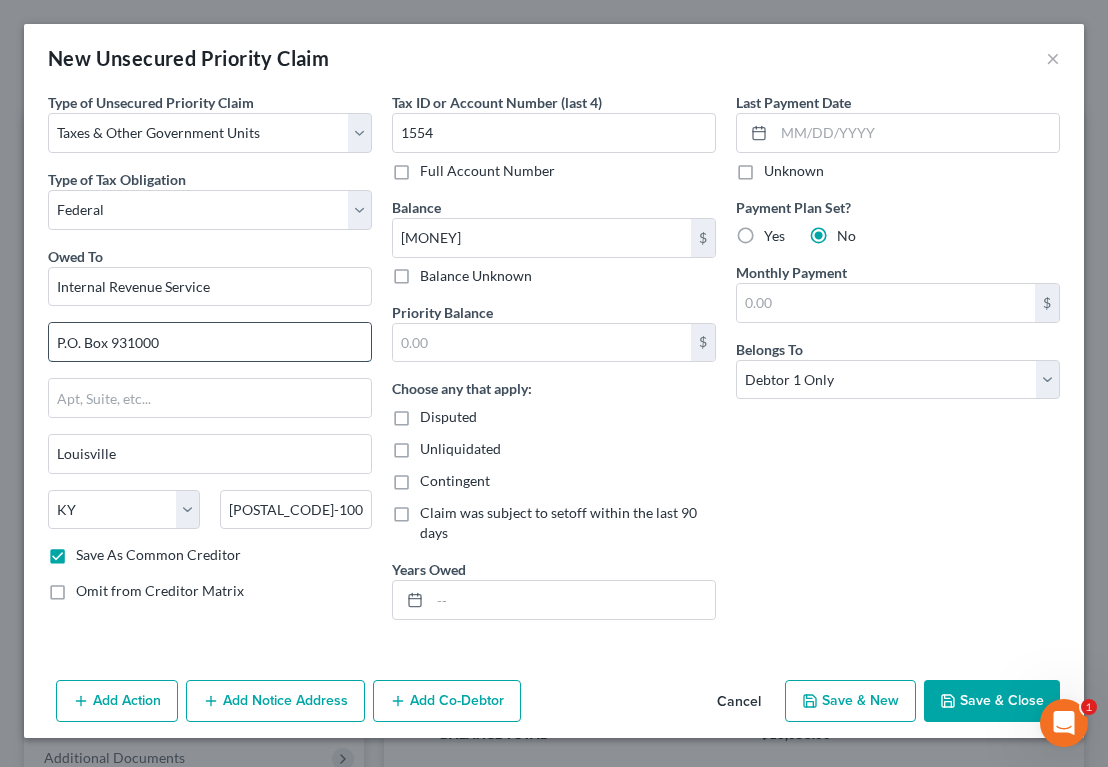 click on "P.O. Box 931000" at bounding box center (210, 342) 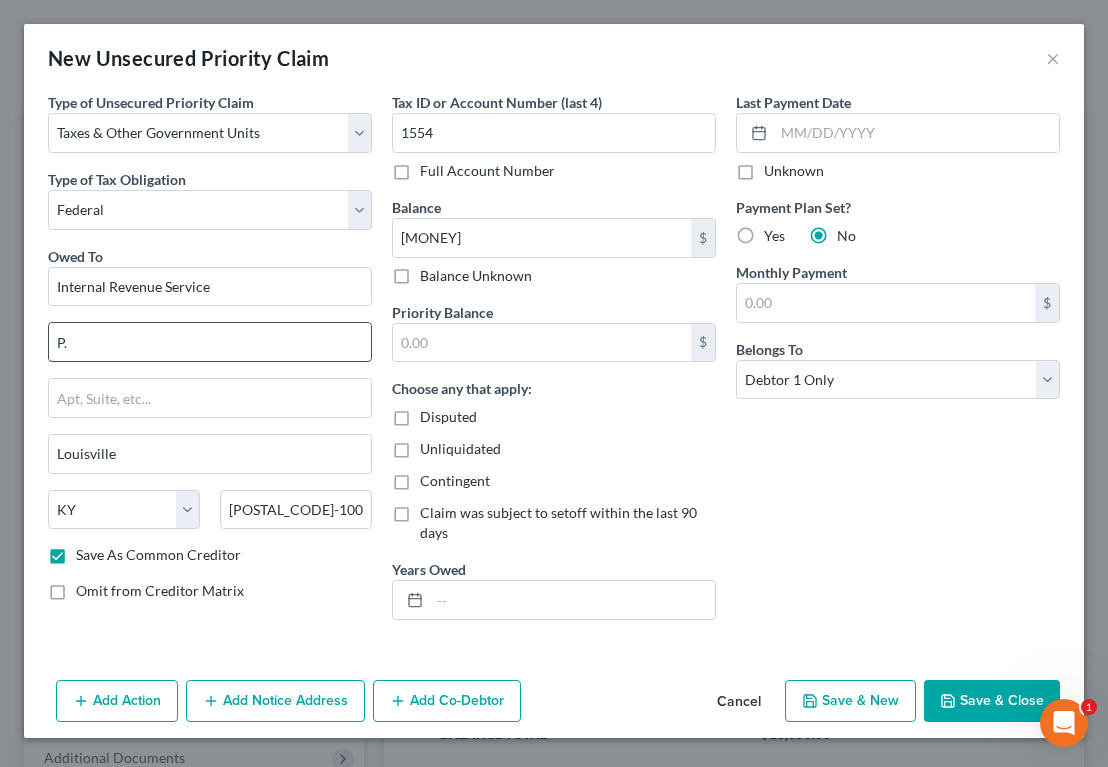 type on "P" 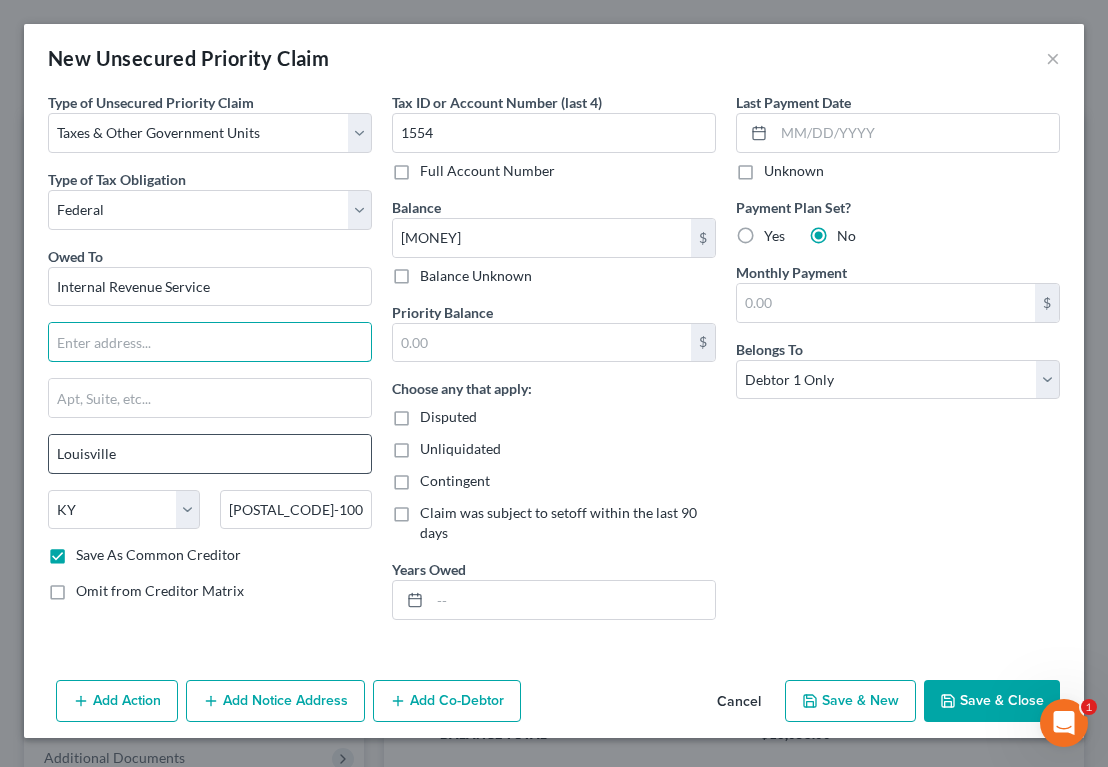 type 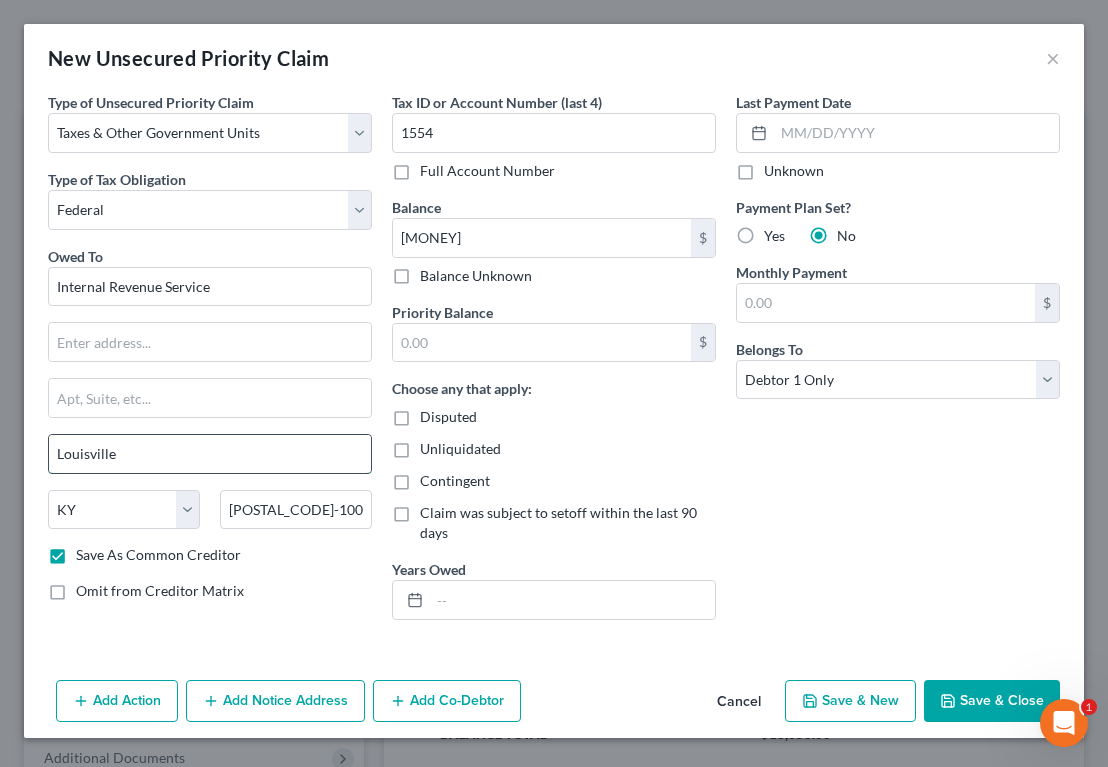 click on "Louisville" at bounding box center [210, 454] 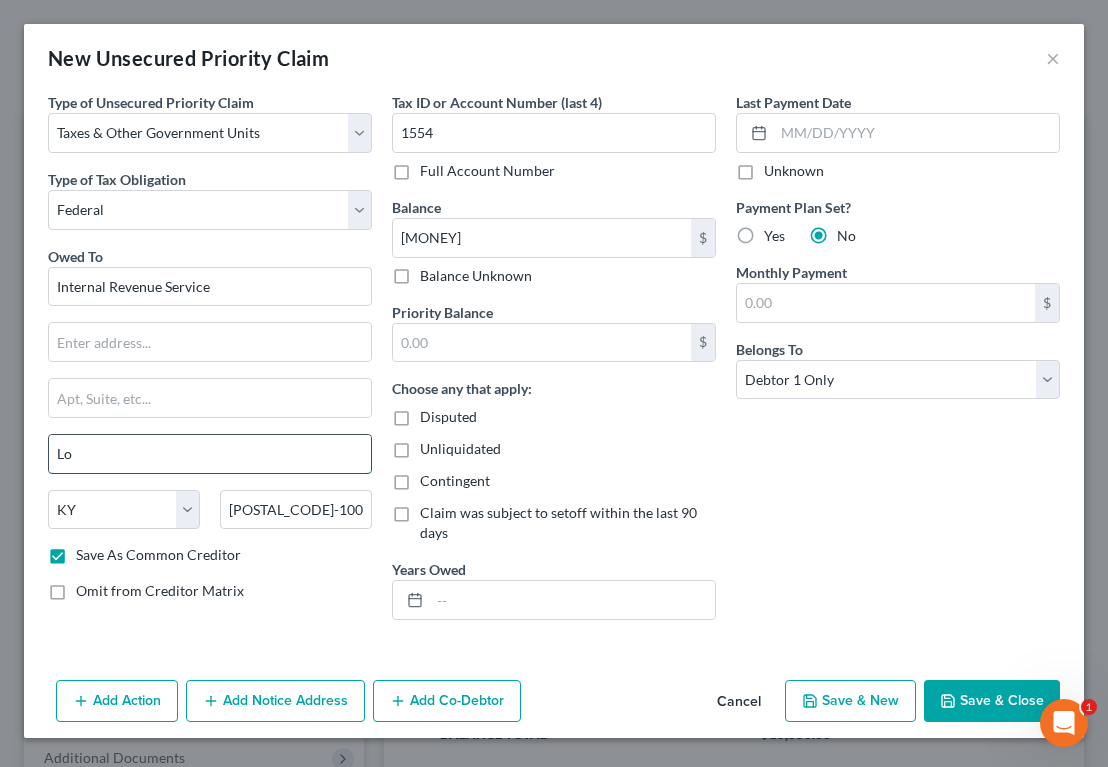 type on "L" 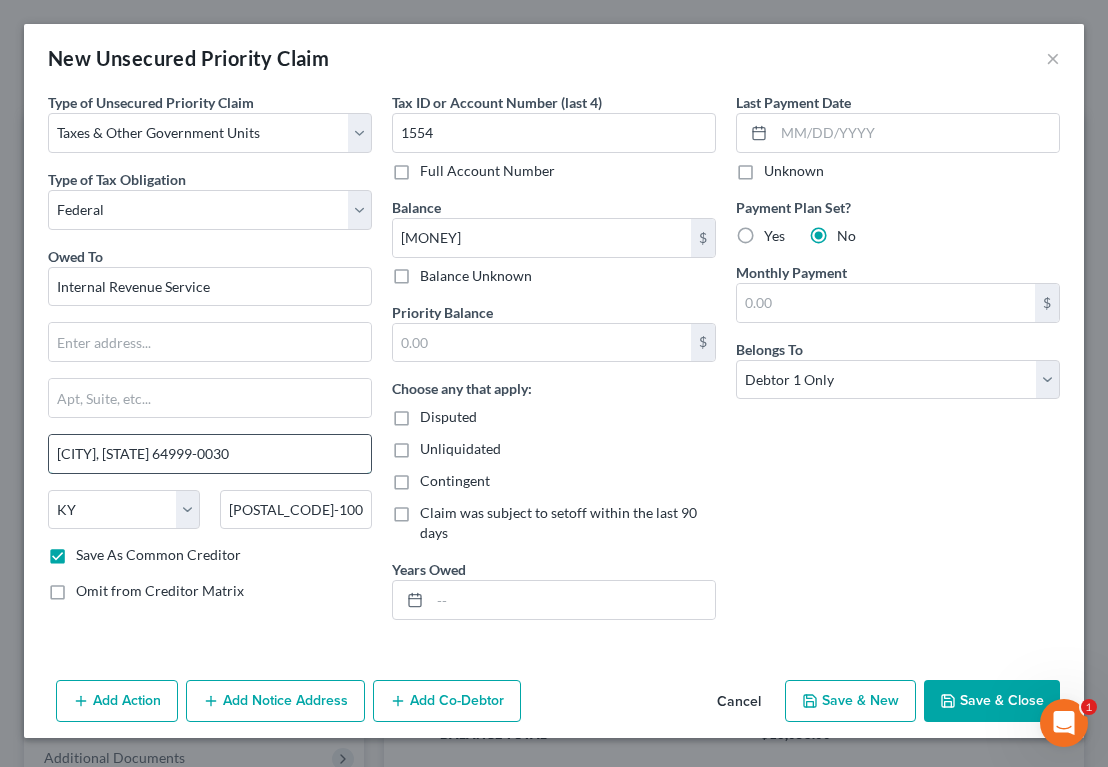 drag, startPoint x: 268, startPoint y: 460, endPoint x: 126, endPoint y: 449, distance: 142.42542 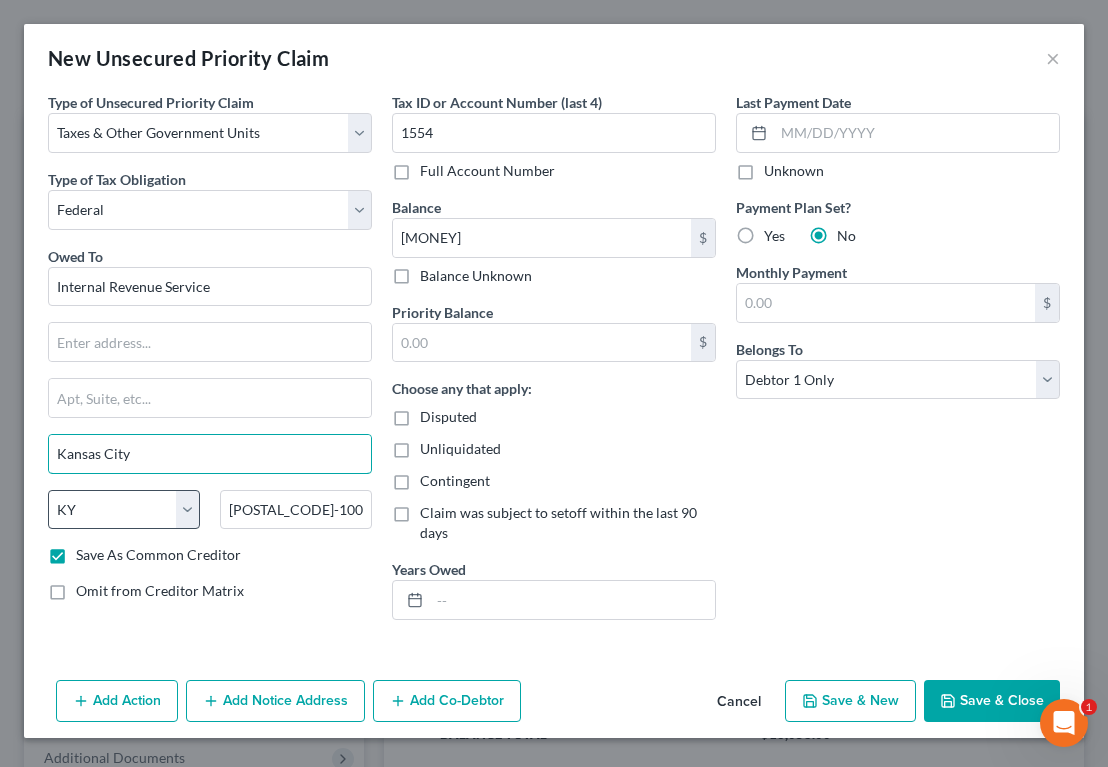type on "Kansas City" 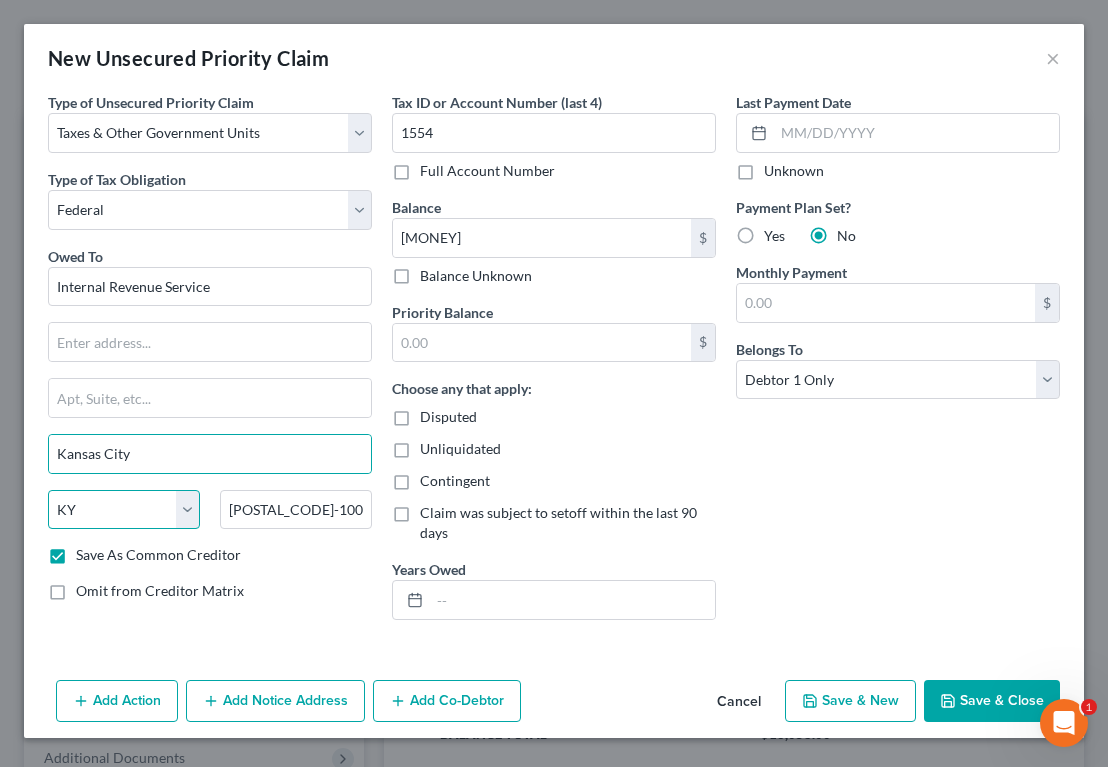 click on "State AL AK AR AZ CA CO CT DE DC FL GA GU HI ID IL IN IA KS KY LA ME MD MA MI MN MS MO MT NC ND NE NV NH NJ NM NY OH OK OR PA PR RI SC SD TN TX UT VI VA VT WA WV WI WY" at bounding box center (124, 510) 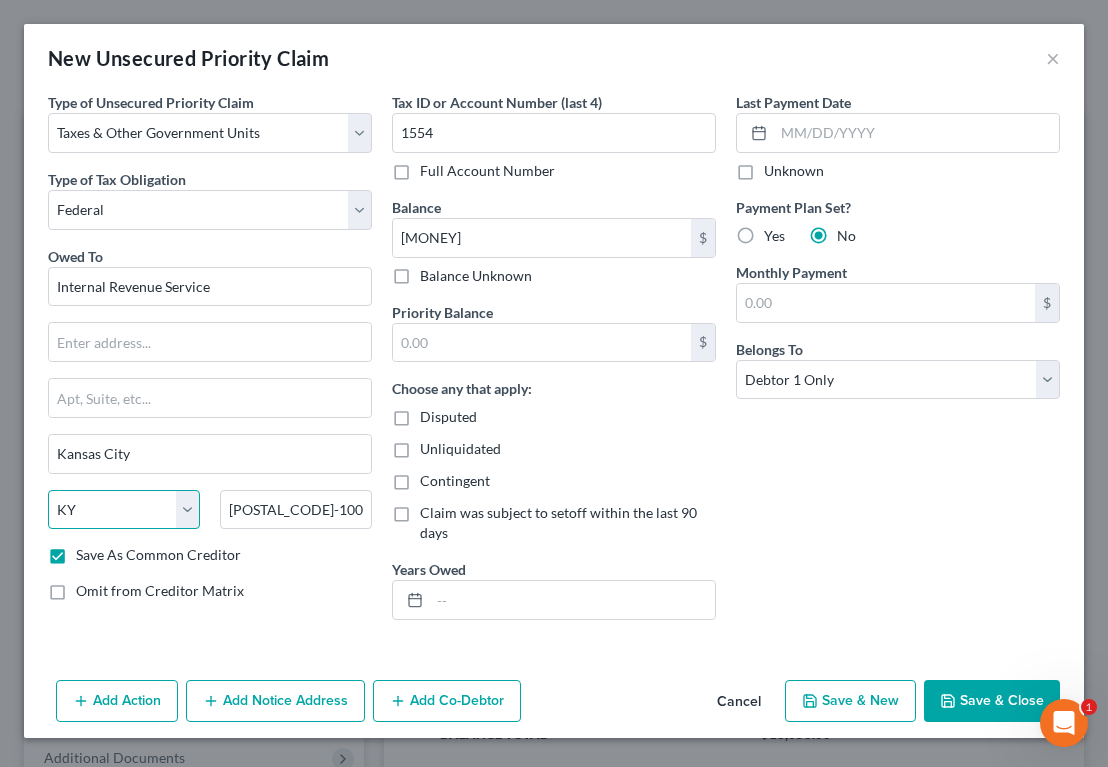 select on "26" 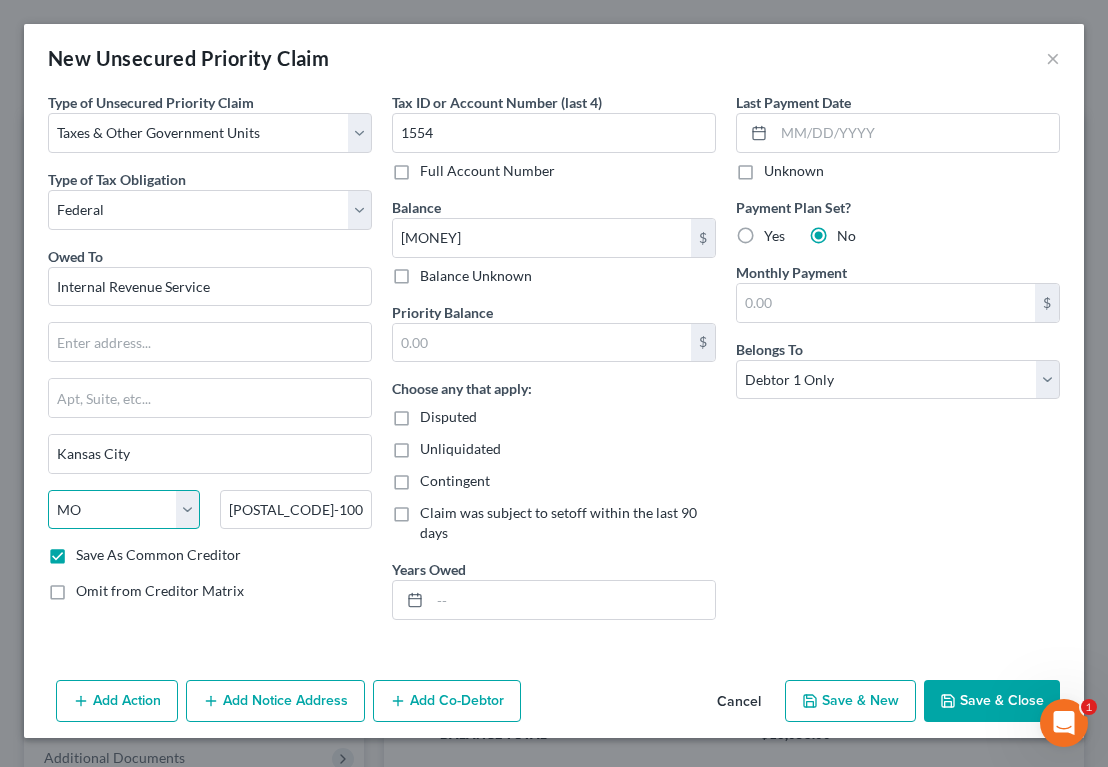 click on "State AL AK AR AZ CA CO CT DE DC FL GA GU HI ID IL IN IA KS KY LA ME MD MA MI MN MS MO MT NC ND NE NV NH NJ NM NY OH OK OR PA PR RI SC SD TN TX UT VI VA VT WA WV WI WY" at bounding box center (124, 510) 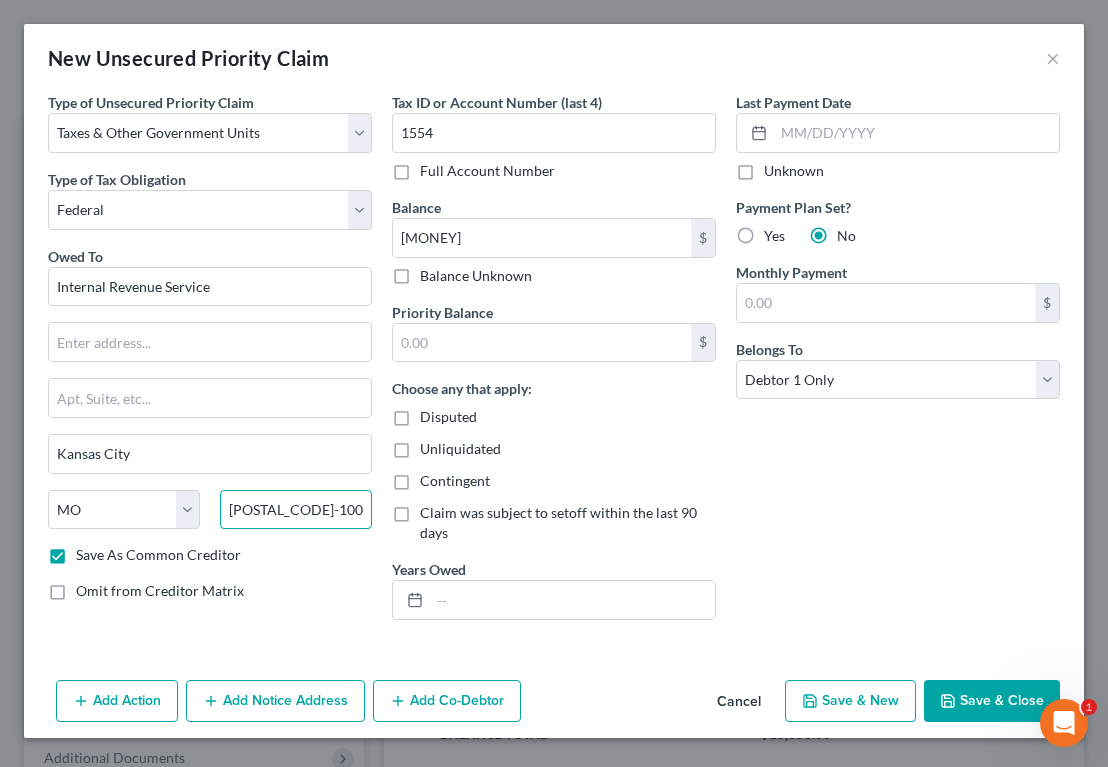 click on "[POSTAL_CODE]-1000" at bounding box center [296, 510] 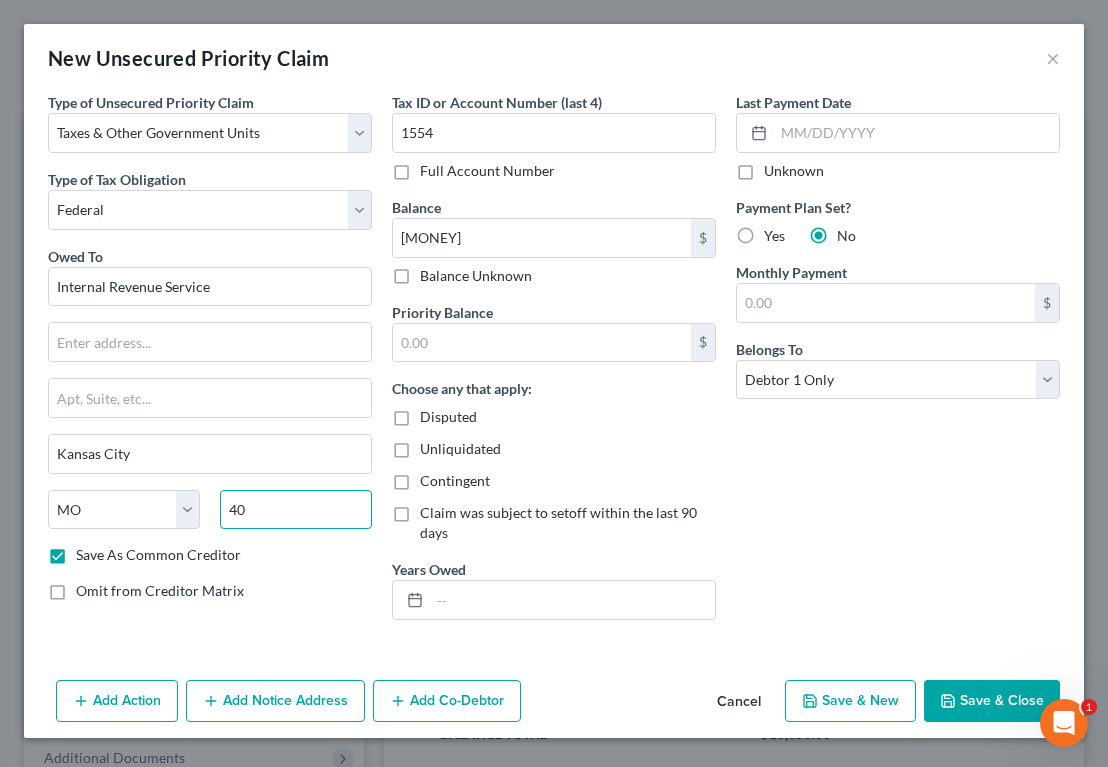 type on "4" 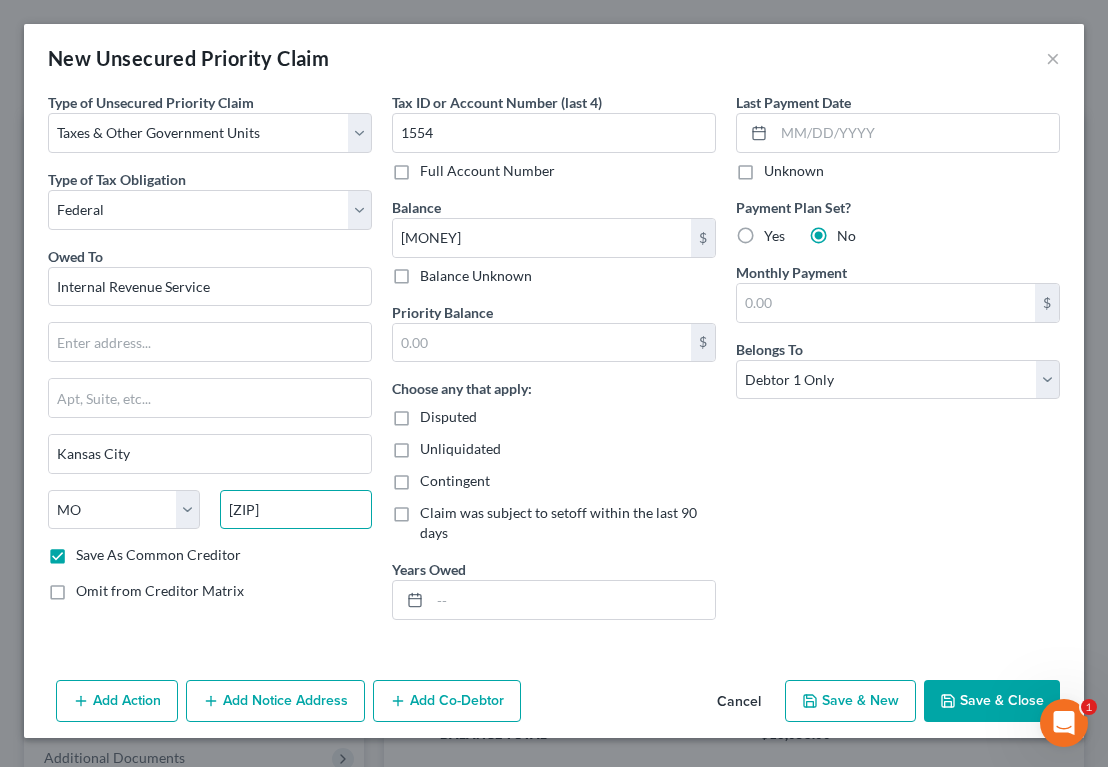 type on "[ZIP]" 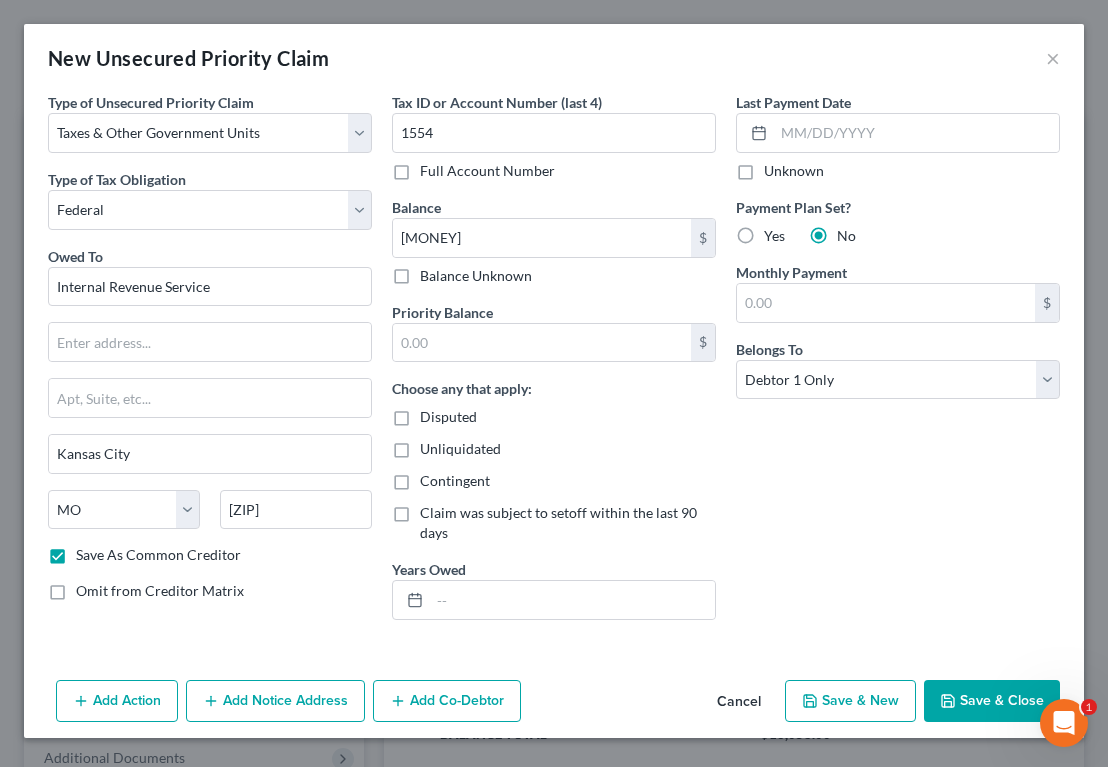 click on "Owed To *    Internal Revenue Service                      Kansas City State [STATE] [STATE] [STATE] [STATE] [STATE] [STATE] [STATE] [STATE] [STATE] [STATE] [STATE] [STATE] [STATE] [STATE] [STATE] [STATE] [STATE] [STATE] [STATE] [STATE] [STATE] [STATE] [STATE] [STATE] [STATE] [STATE] [STATE] [STATE] [STATE] [STATE] [STATE] [STATE] [STATE] [STATE] [STATE] [STATE] [STATE] [STATE] [STATE] [STATE] [STATE] [STATE] [STATE] 64999-0030 Save As Common Creditor Omit from Creditor Matrix" at bounding box center (210, 364) 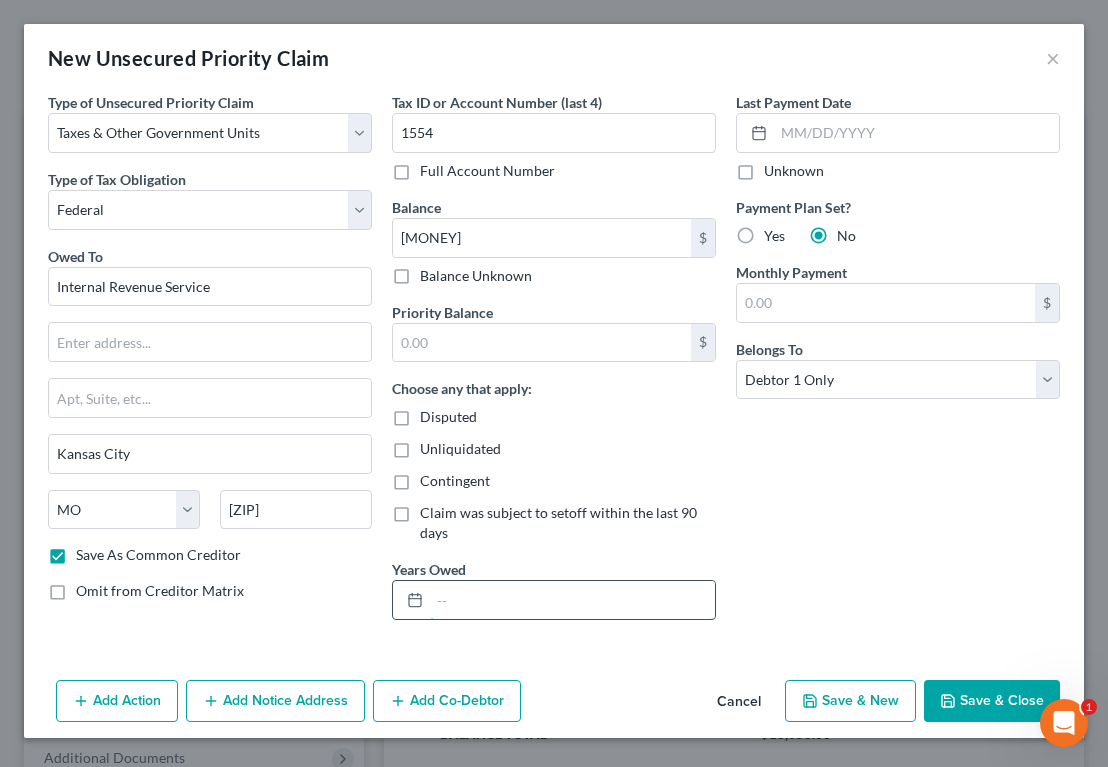click at bounding box center [572, 600] 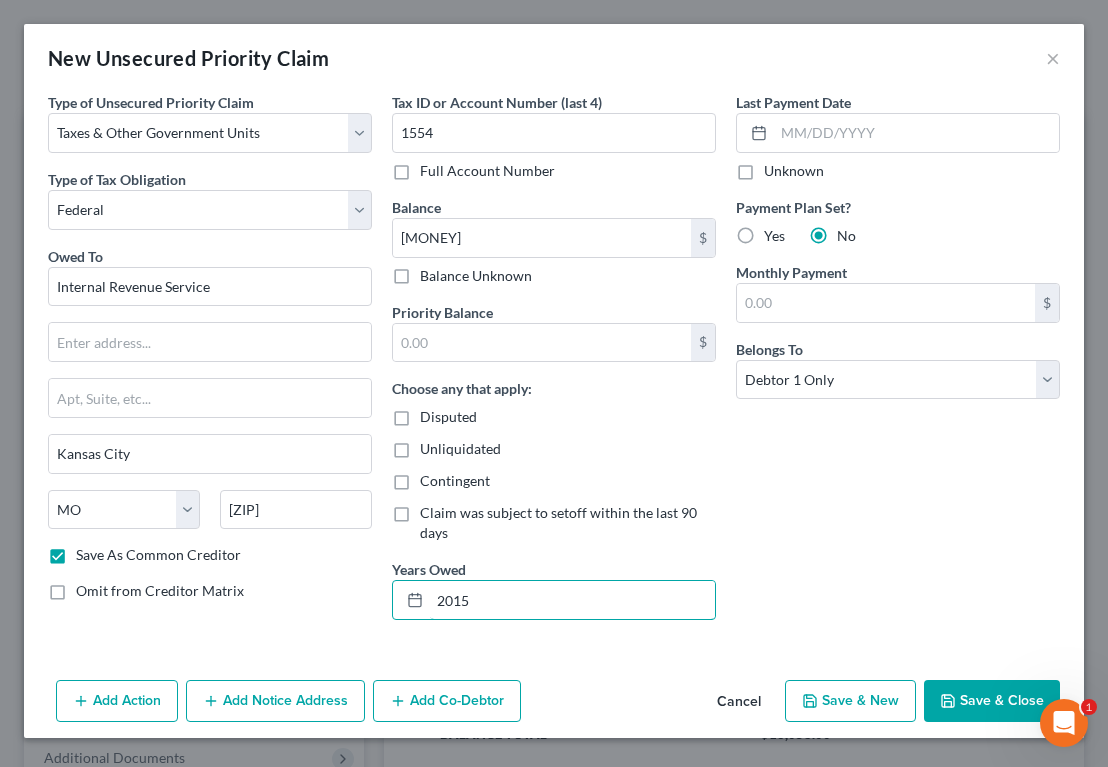 type on "2015" 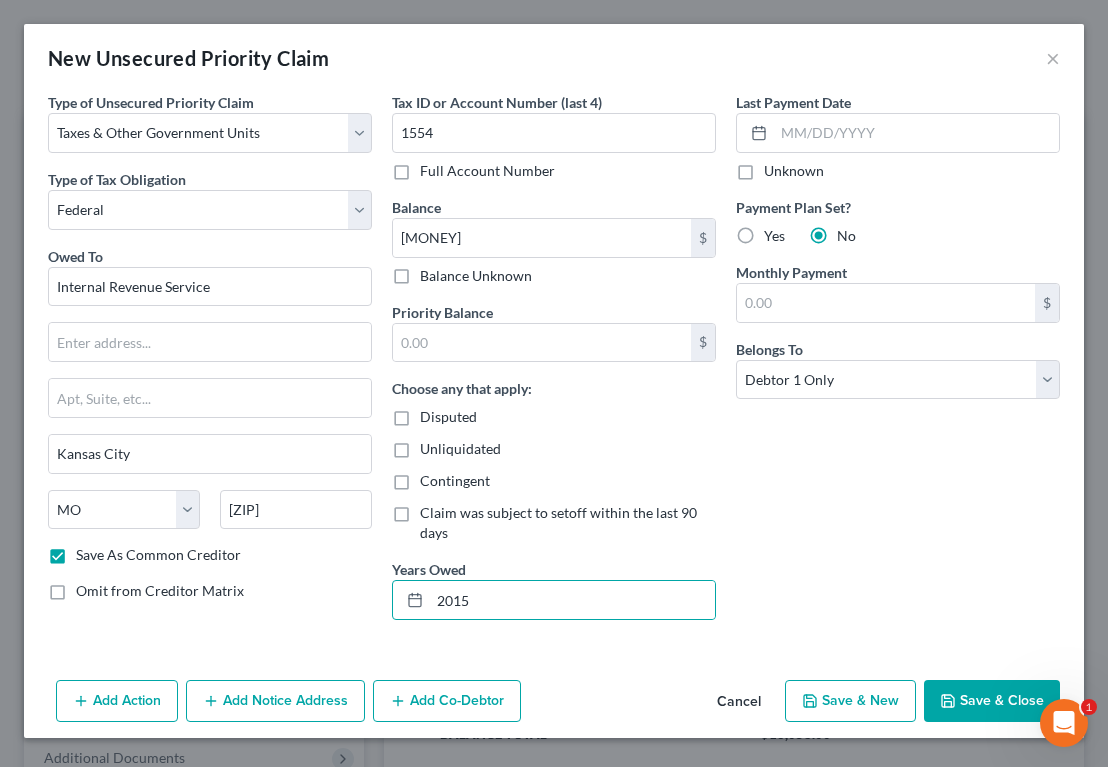 click on "Add Action" at bounding box center [117, 701] 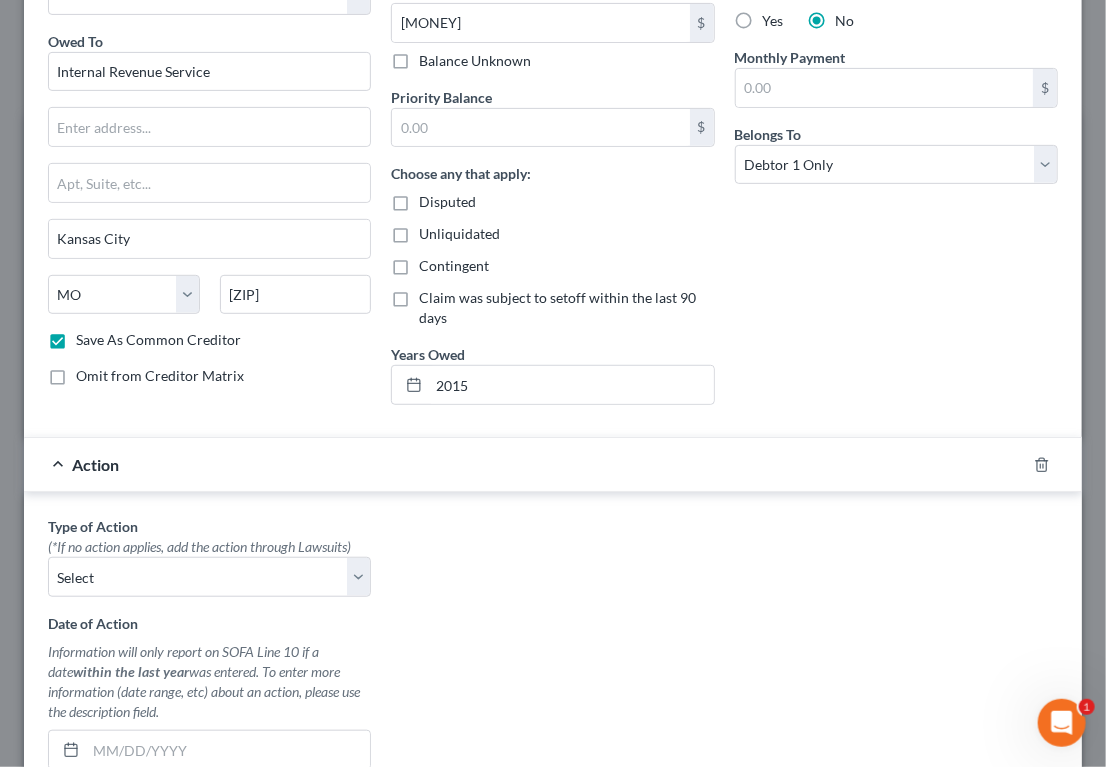 scroll, scrollTop: 345, scrollLeft: 0, axis: vertical 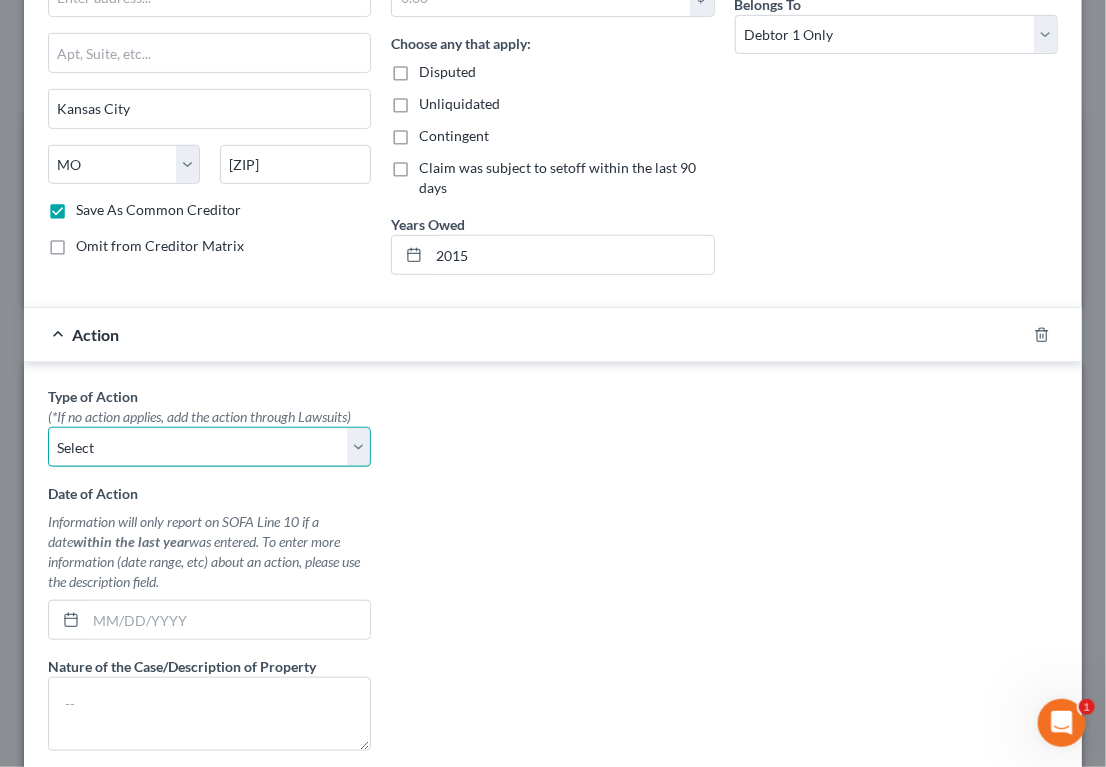 click on "Select Repossession Garnishment Foreclosure Personal Injury Attached, Seized, Or Levied" at bounding box center [209, 447] 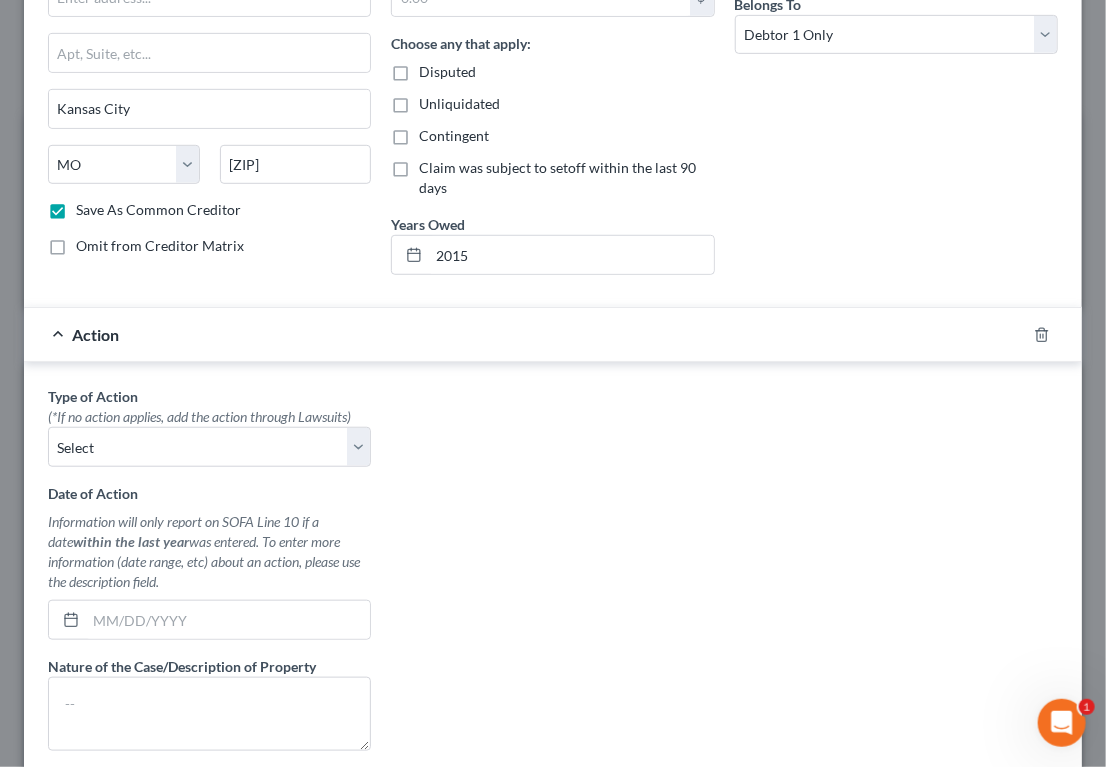 click on "Type of Action
*
(*If no action applies, add the action through Lawsuits) Select Repossession Garnishment Foreclosure Personal Injury Attached, Seized, Or Levied Date of Action Information will only report on SOFA Line 10 if a date  within the last year  was entered. To enter more information (date range, etc) about an action, please use the description field.         Nature of the Case/Description of Property Value of Property
$
Value Unknown
Balance Undetermined
$
Value Unknown
Add to SOFA #9 (Lawsuit)" at bounding box center [553, 646] 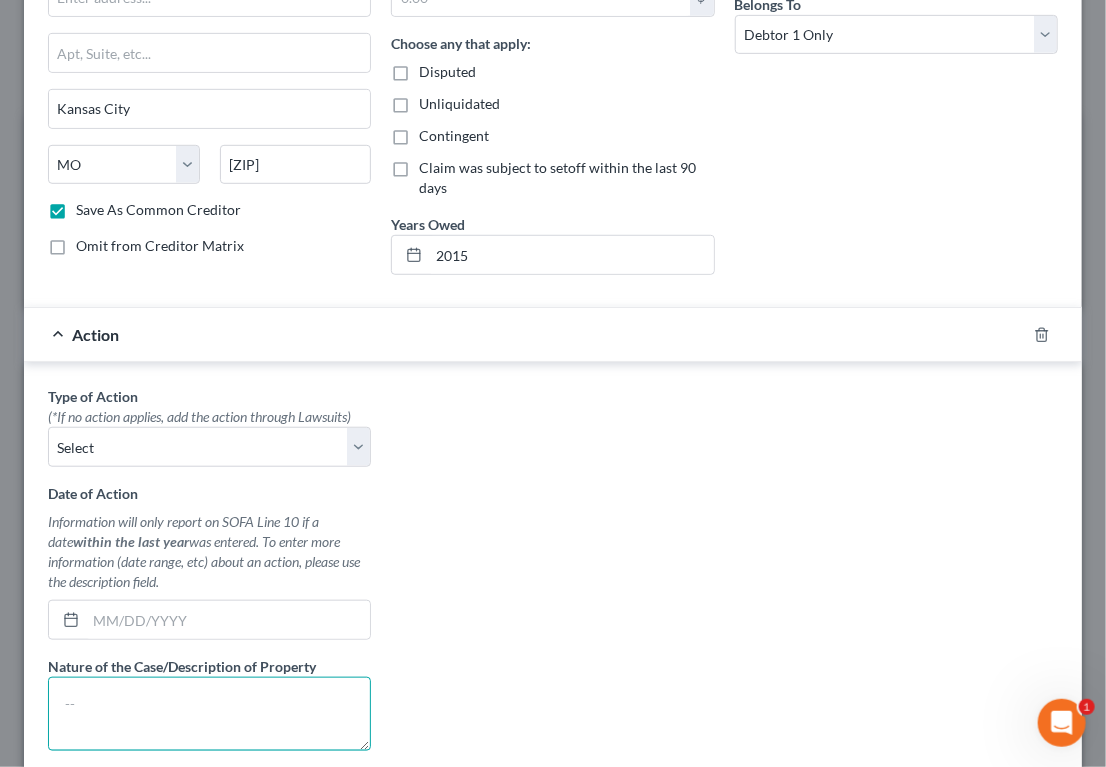 click at bounding box center (209, 714) 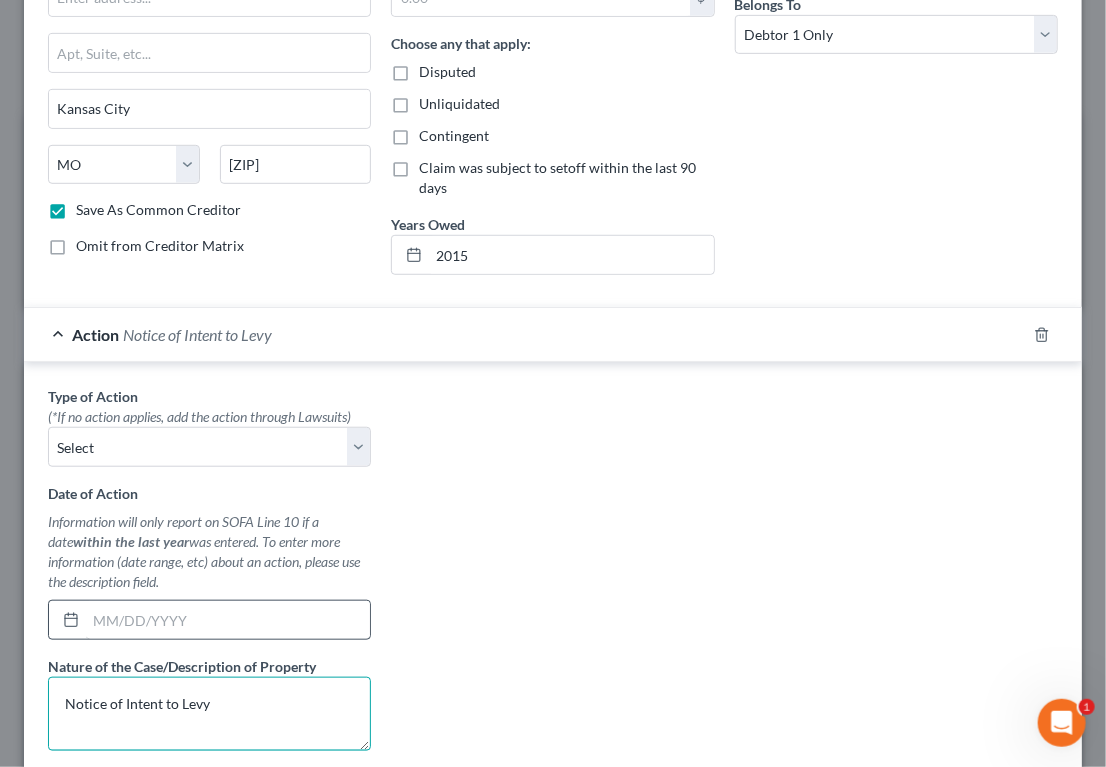 type on "Notice of Intent to Levy" 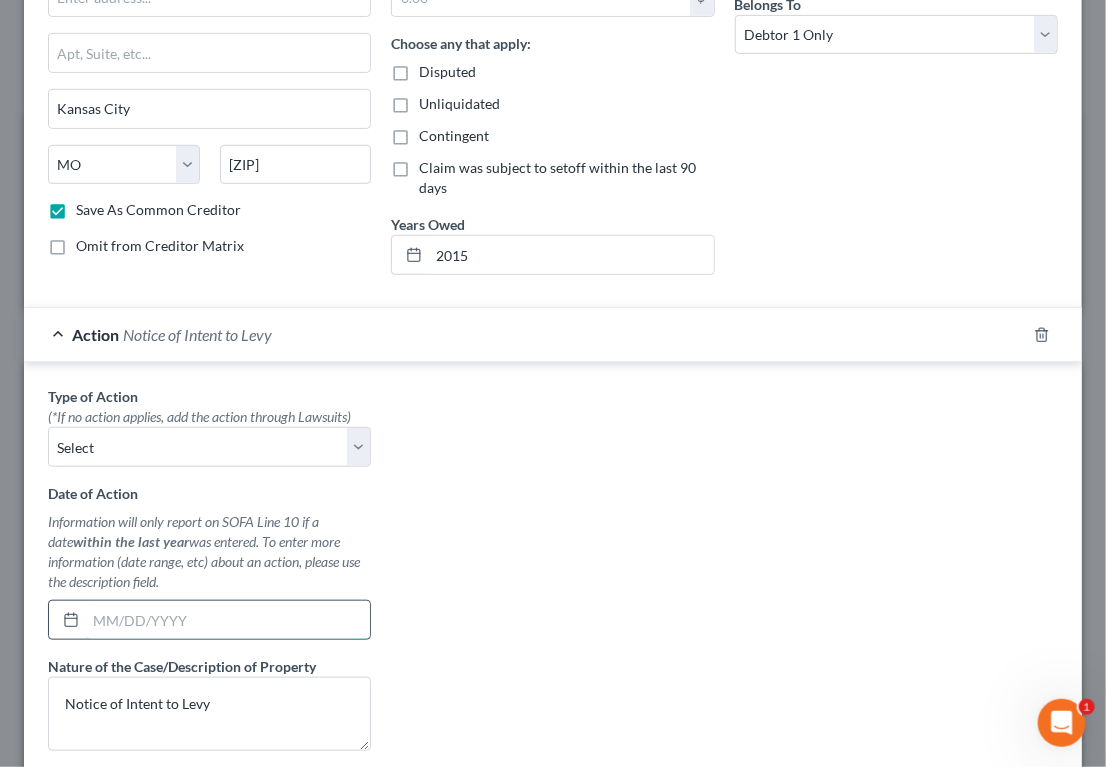 click at bounding box center [228, 620] 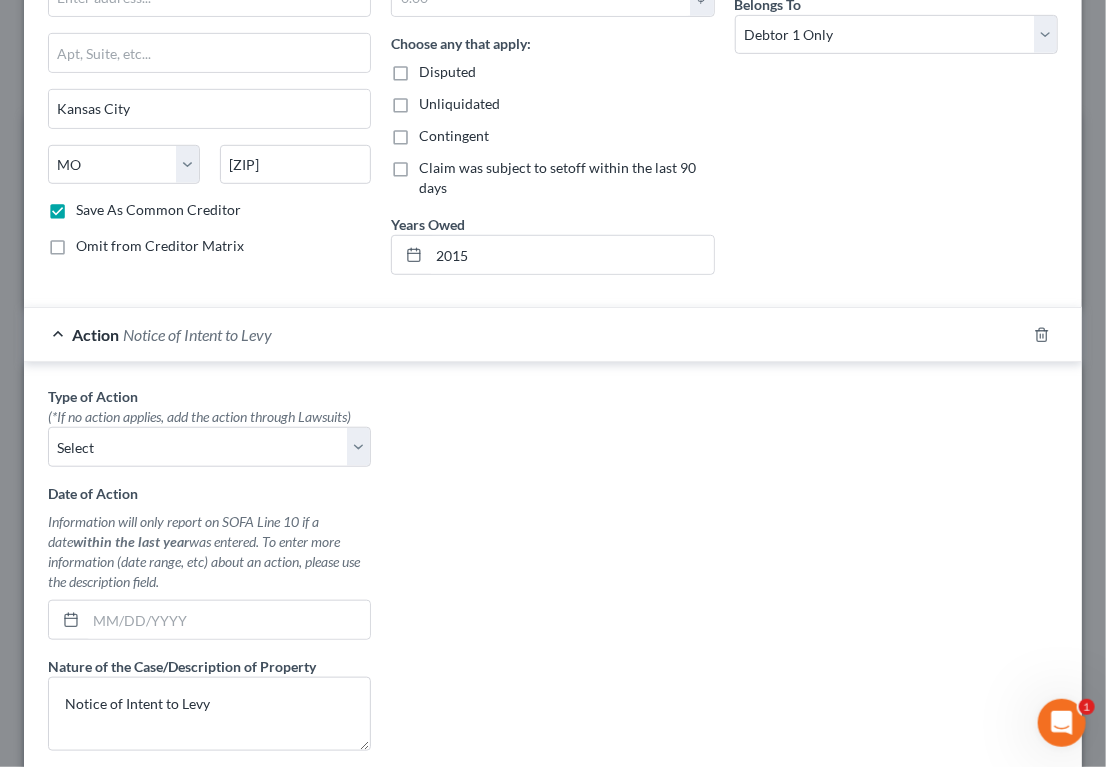 click on "Type of Action
*
(*If no action applies, add the action through Lawsuits) Select Repossession Garnishment Foreclosure Personal Injury Attached, Seized, Or Levied Date of Action Information will only report on SOFA Line 10 if a date  within the last year  was entered. To enter more information (date range, etc) about an action, please use the description field.         Nature of the Case/Description of Property Notice of Intent to Levy Value of Property
$
Value Unknown
Balance Undetermined
$
Value Unknown
Add to SOFA #9 (Lawsuit)" at bounding box center [553, 646] 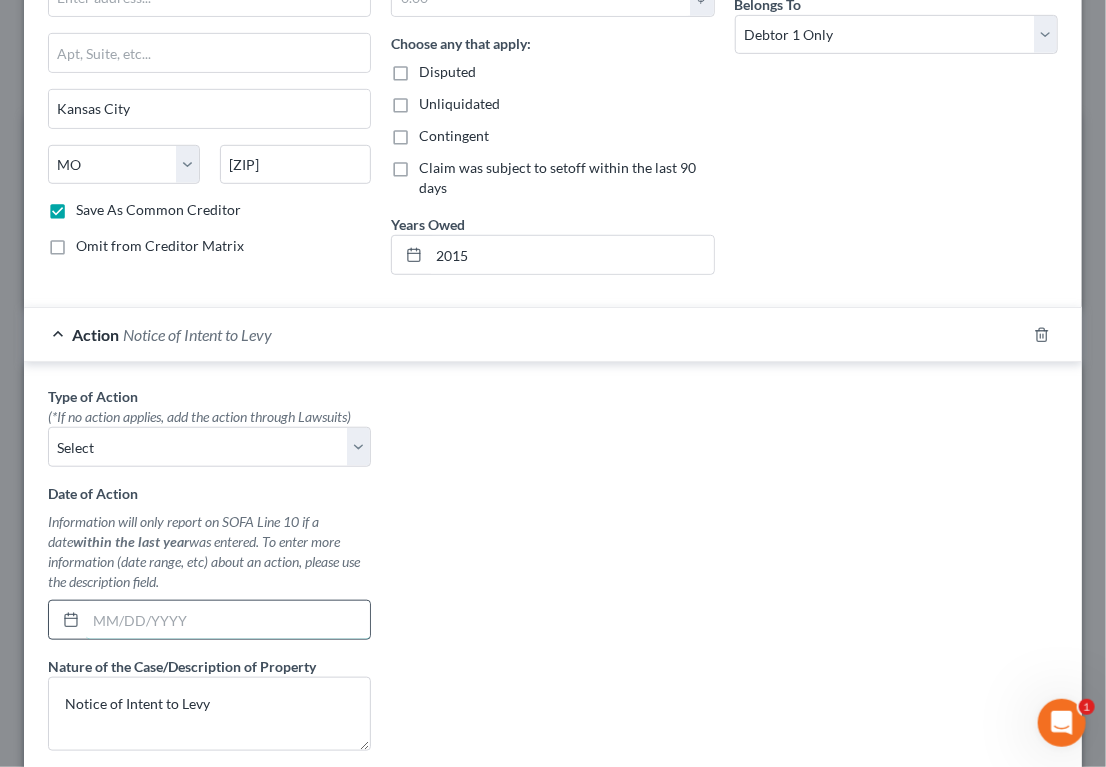 click at bounding box center (228, 620) 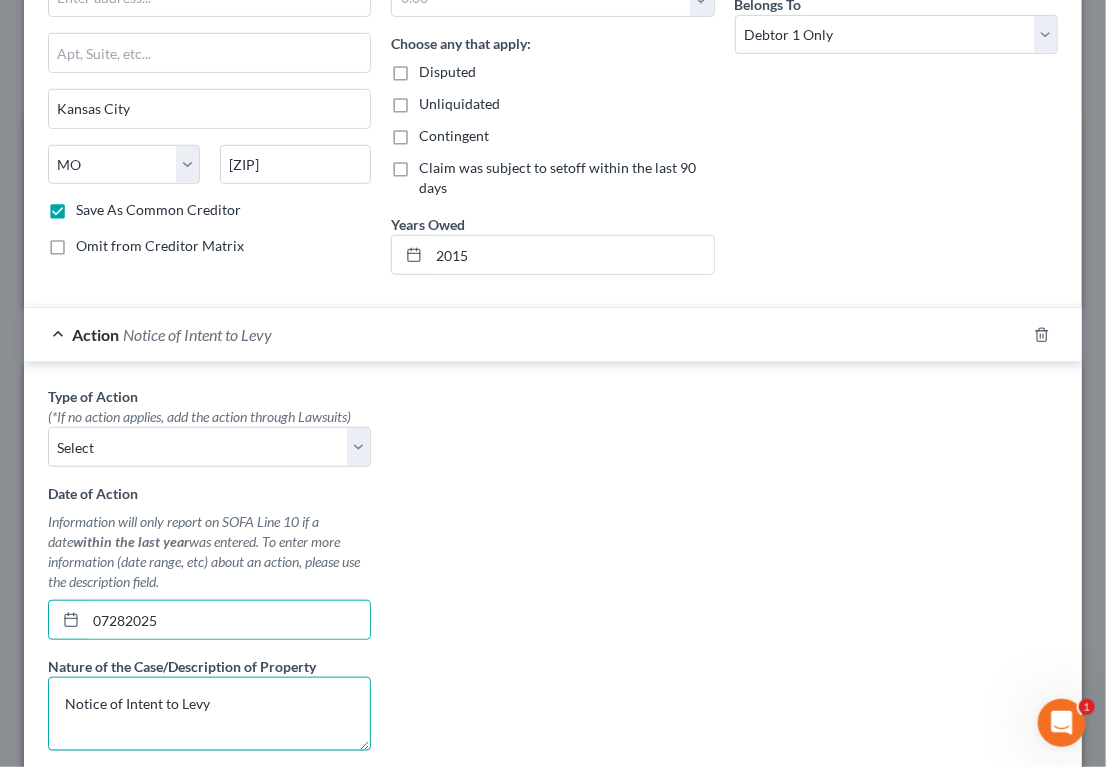 click on "Notice of Intent to Levy" at bounding box center [209, 714] 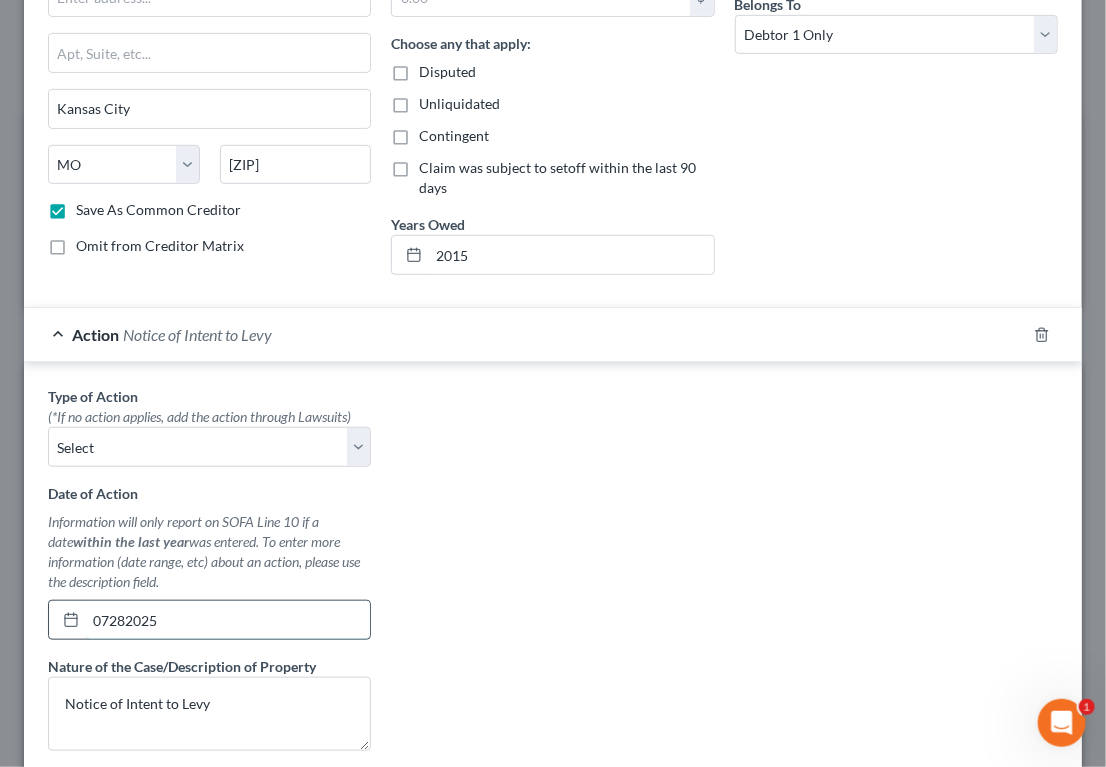 click on "07282025" at bounding box center [228, 620] 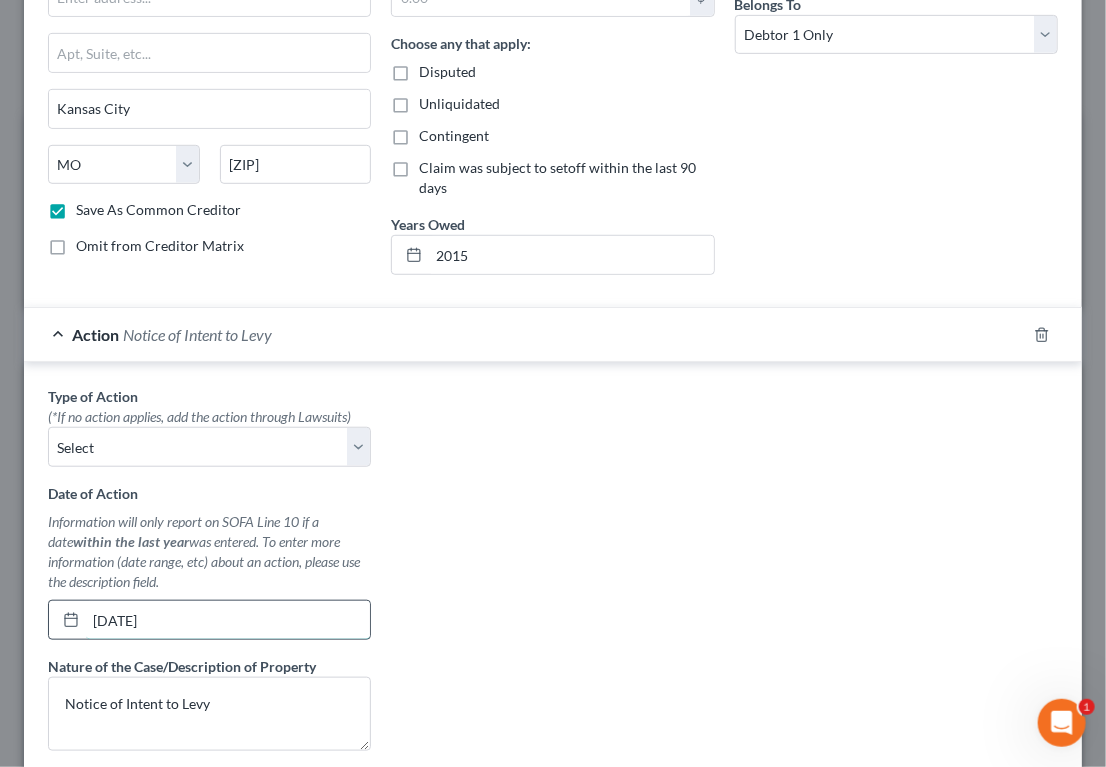 click on "[DATE]" at bounding box center [228, 620] 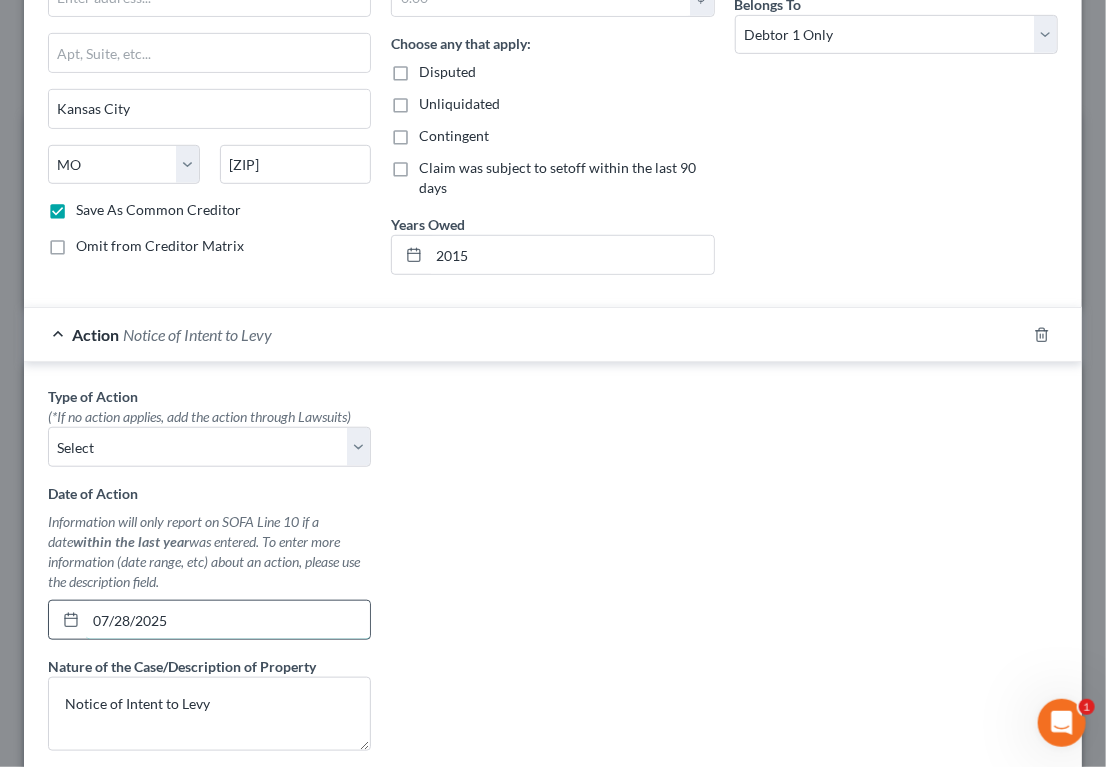 click on "07/28/2025" at bounding box center (228, 620) 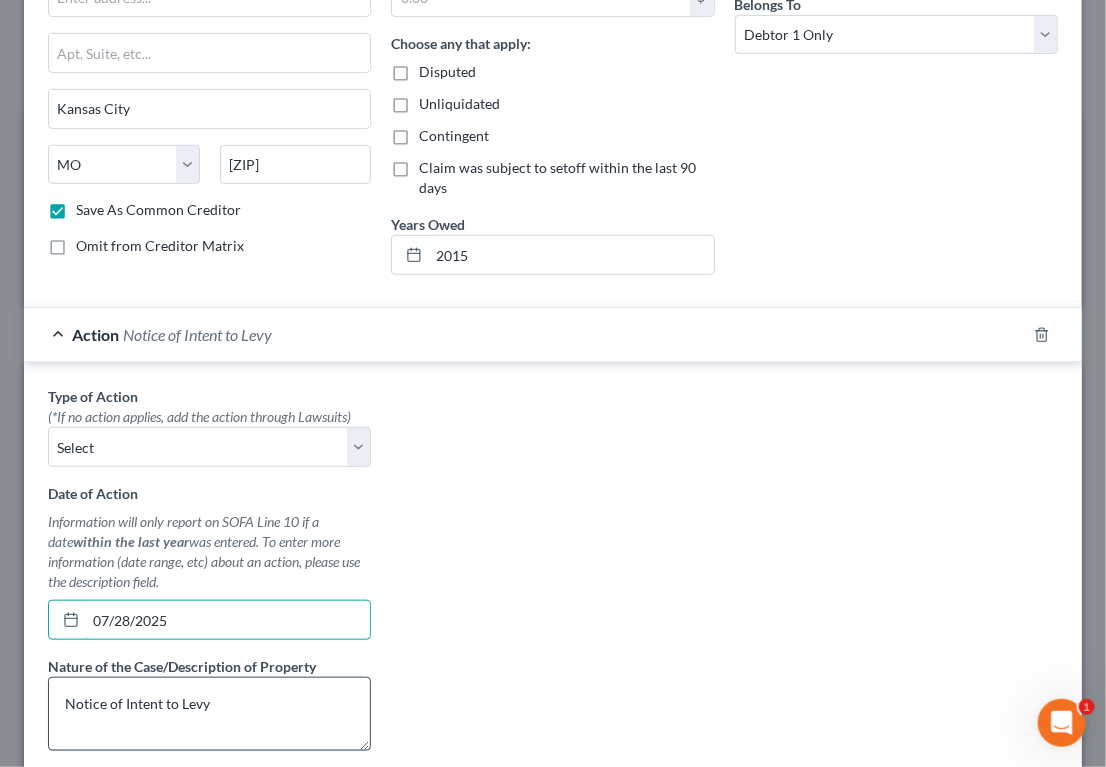 type on "07/28/2025" 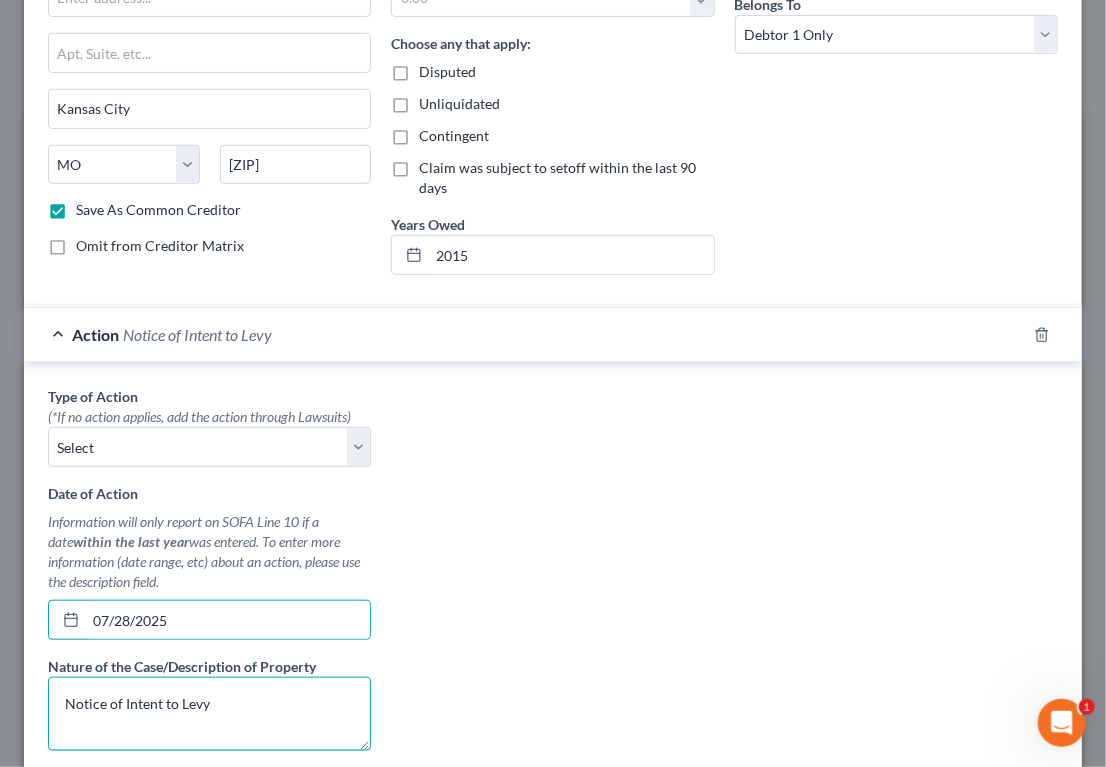 click on "Notice of Intent to Levy" at bounding box center (209, 714) 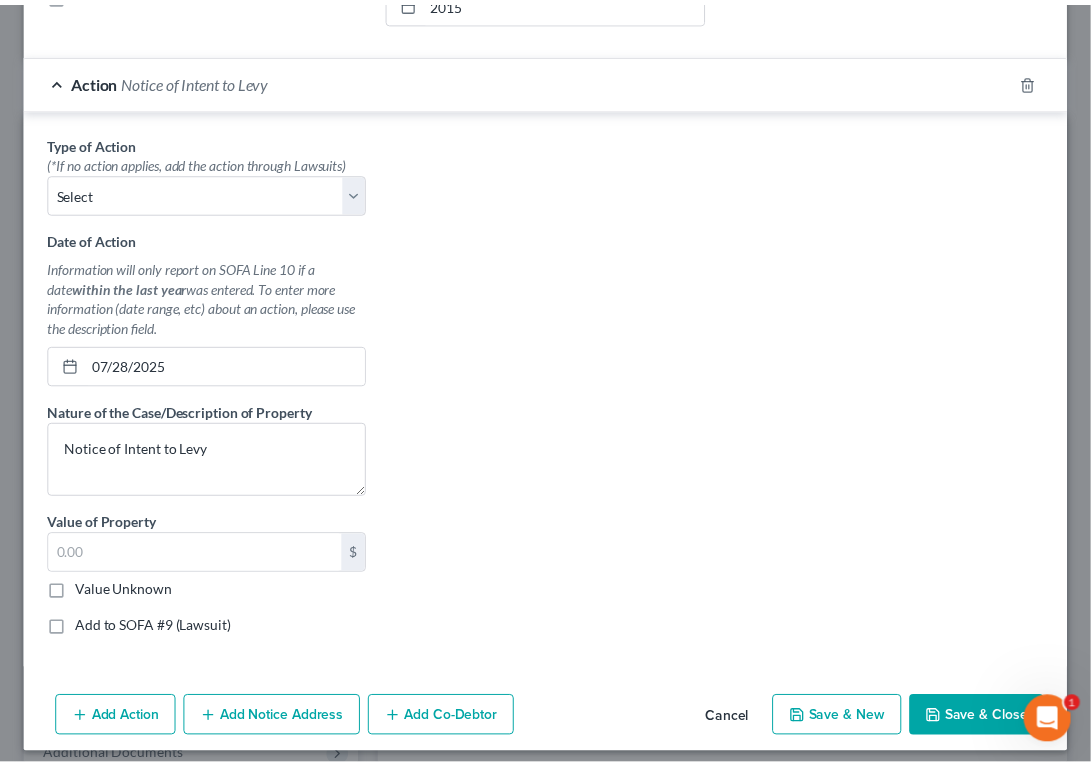 scroll, scrollTop: 608, scrollLeft: 0, axis: vertical 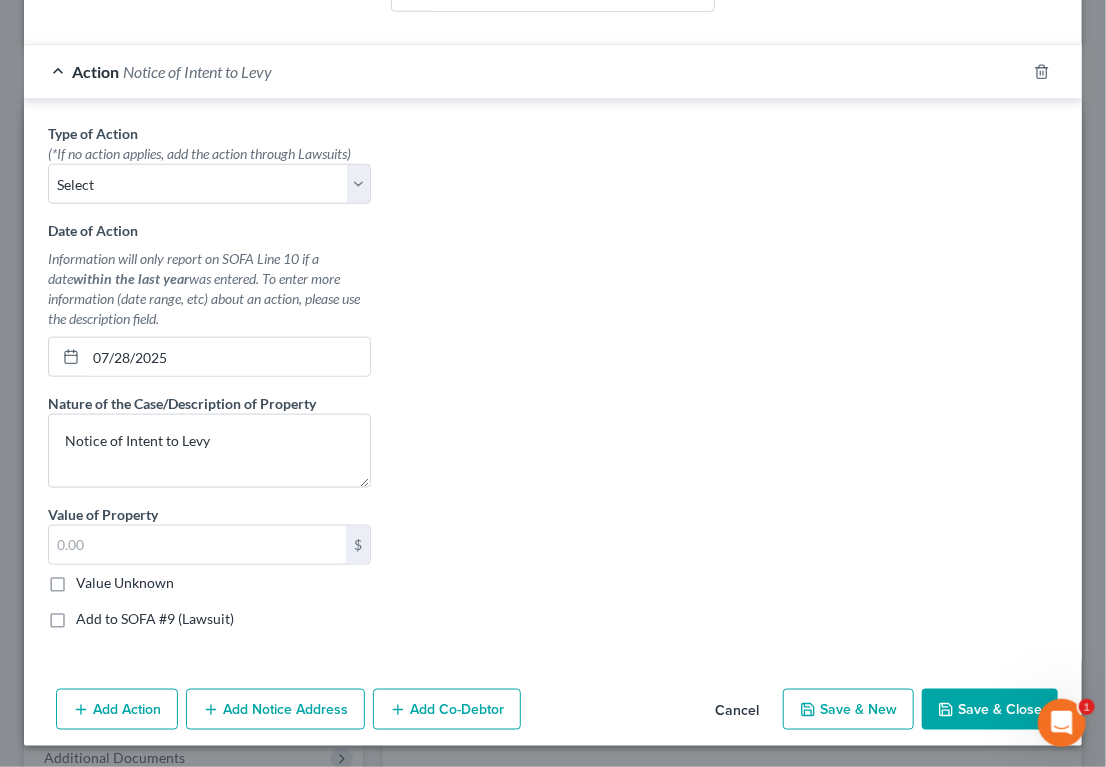 click on "Save & New" at bounding box center [848, 710] 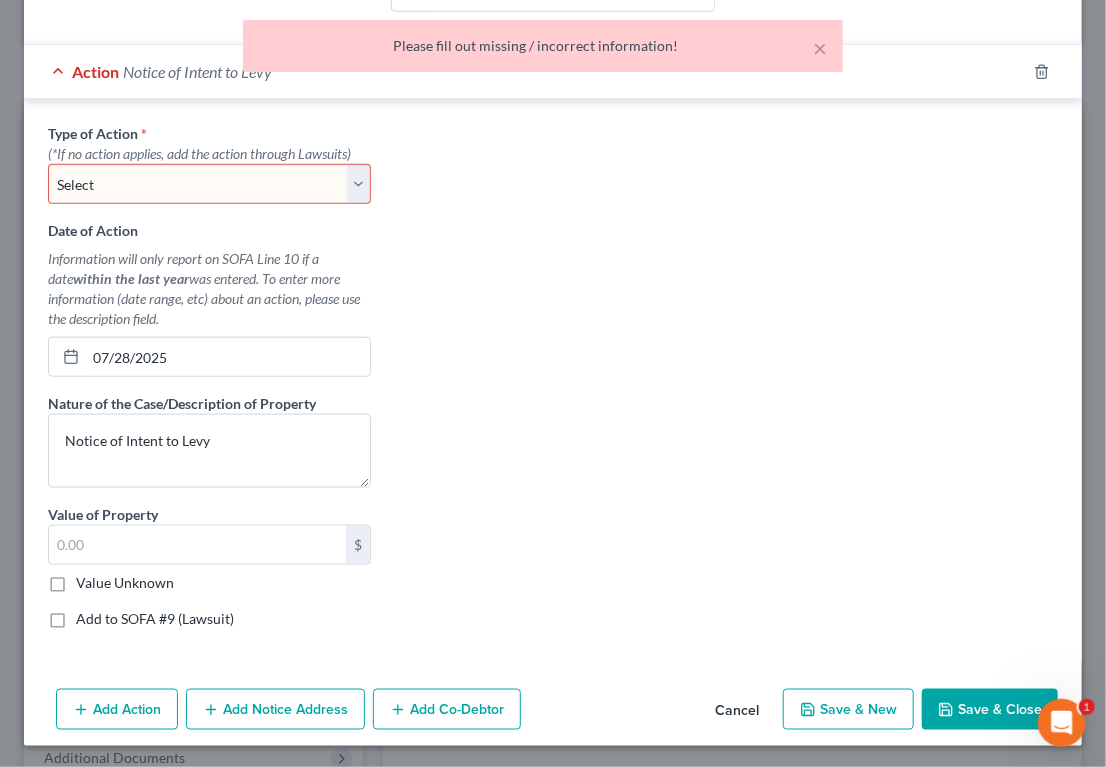 click on "Select Repossession Garnishment Foreclosure Personal Injury Attached, Seized, Or Levied" at bounding box center (209, 184) 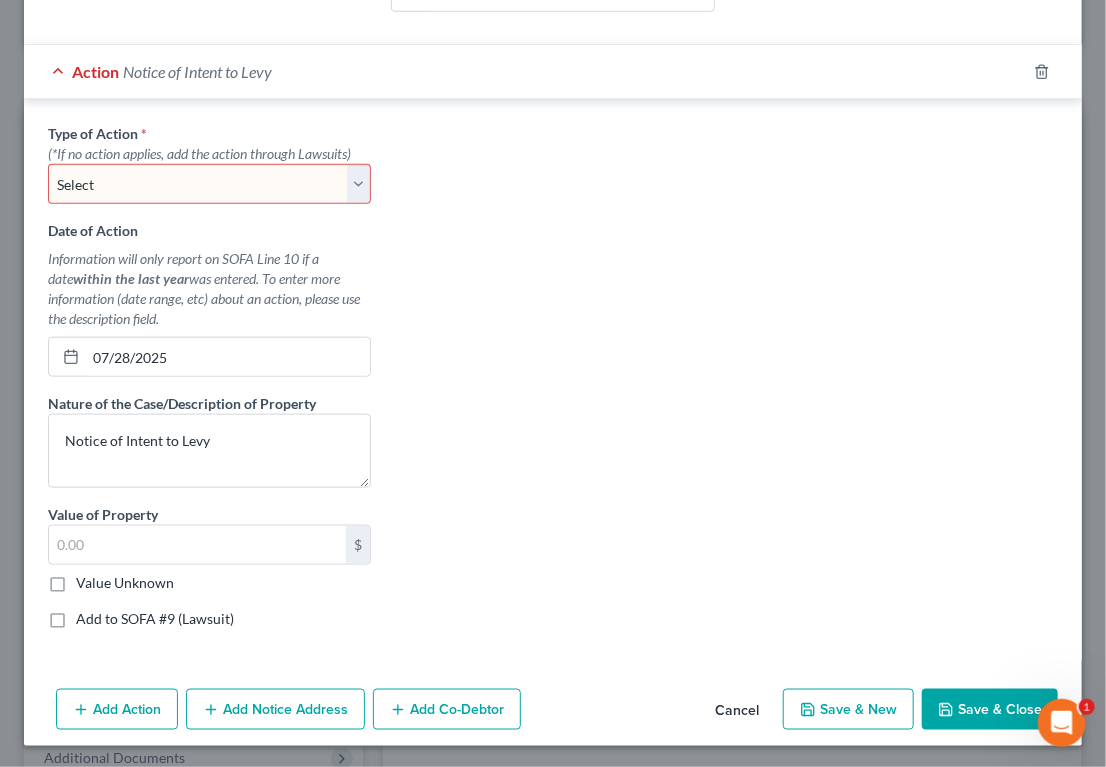 click on "[DATE]" at bounding box center [553, 383] 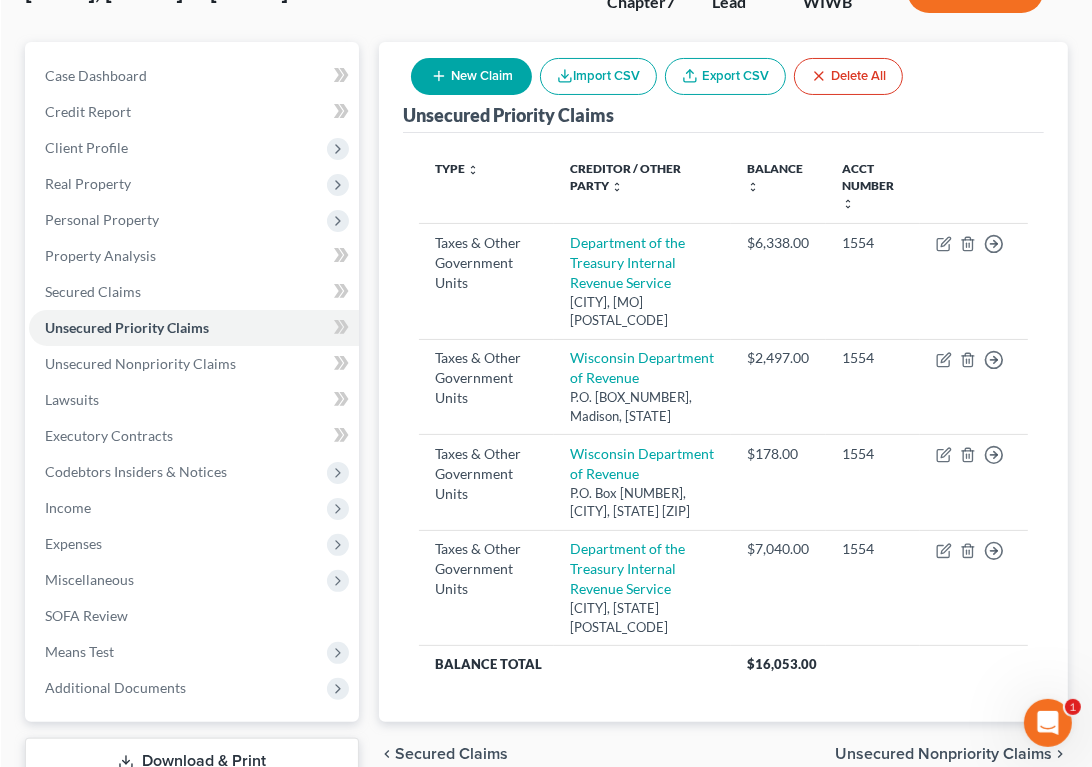 scroll, scrollTop: 122, scrollLeft: 0, axis: vertical 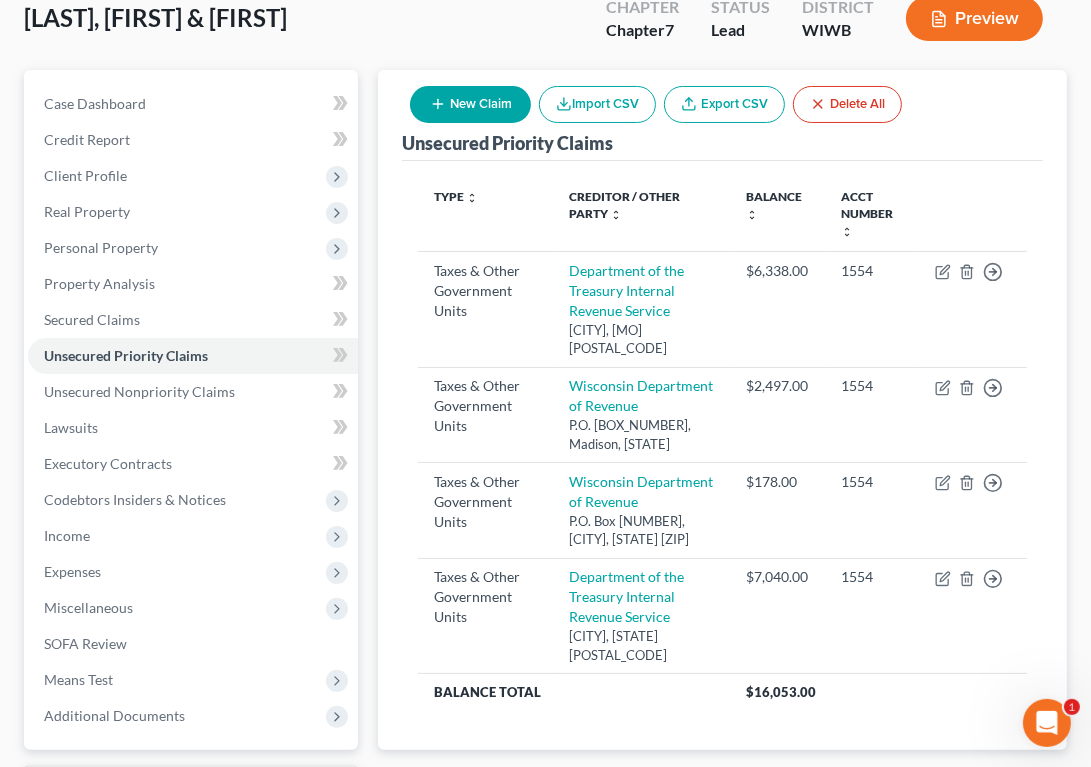 click on "New Claim" at bounding box center (470, 104) 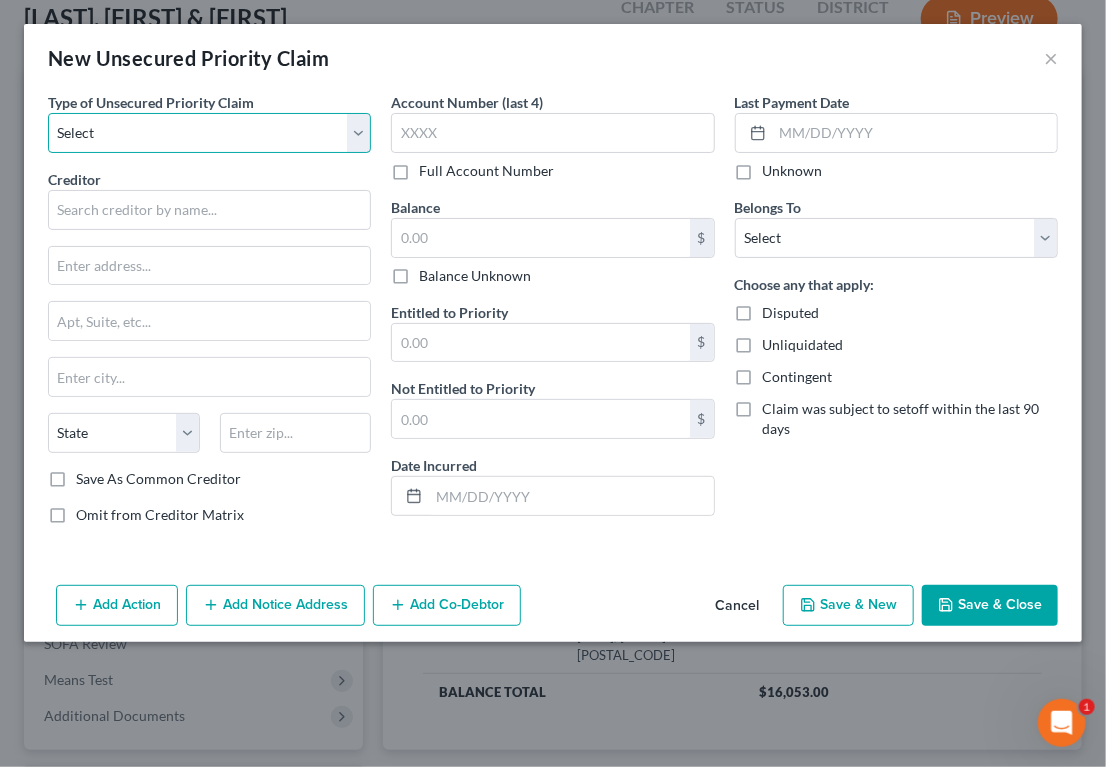 click on "Select Taxes & Other Government Units Domestic Support Obligations Extensions of credit in an involuntary case Wages, Salaries, Commissions Contributions to employee benefits Certain farmers and fisherman Deposits by individuals Commitments to maintain capitals Claims for death or injury while intoxicated Other" at bounding box center (209, 133) 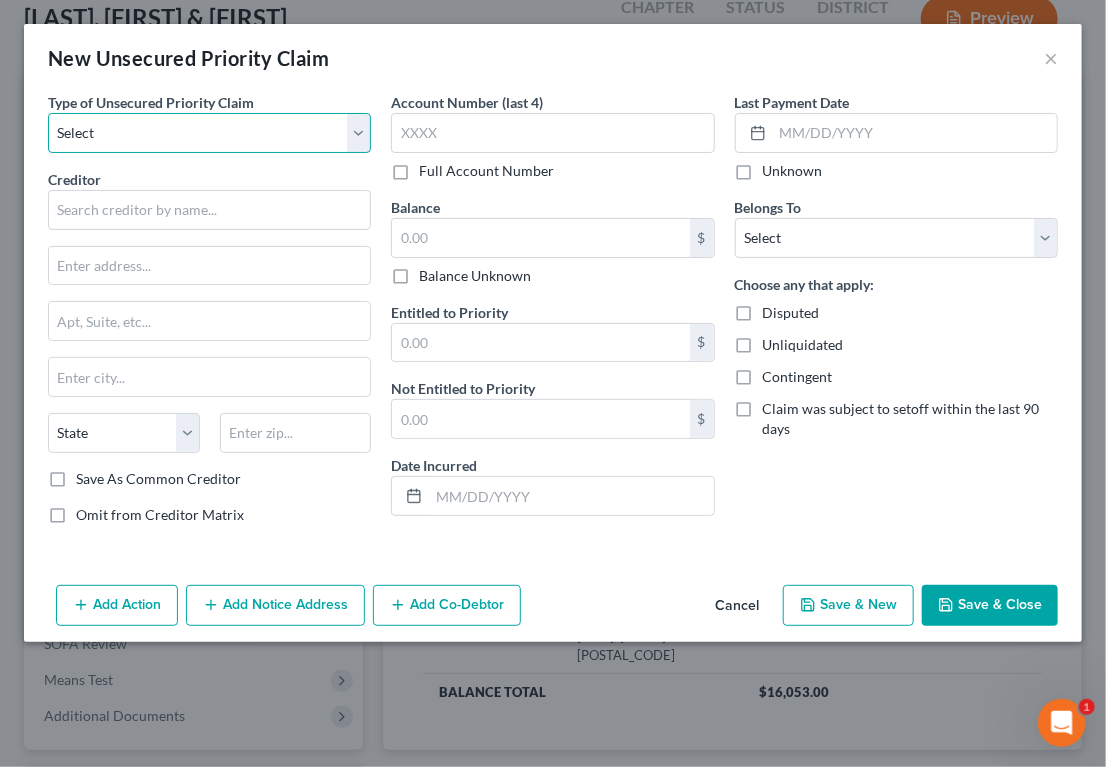 select on "0" 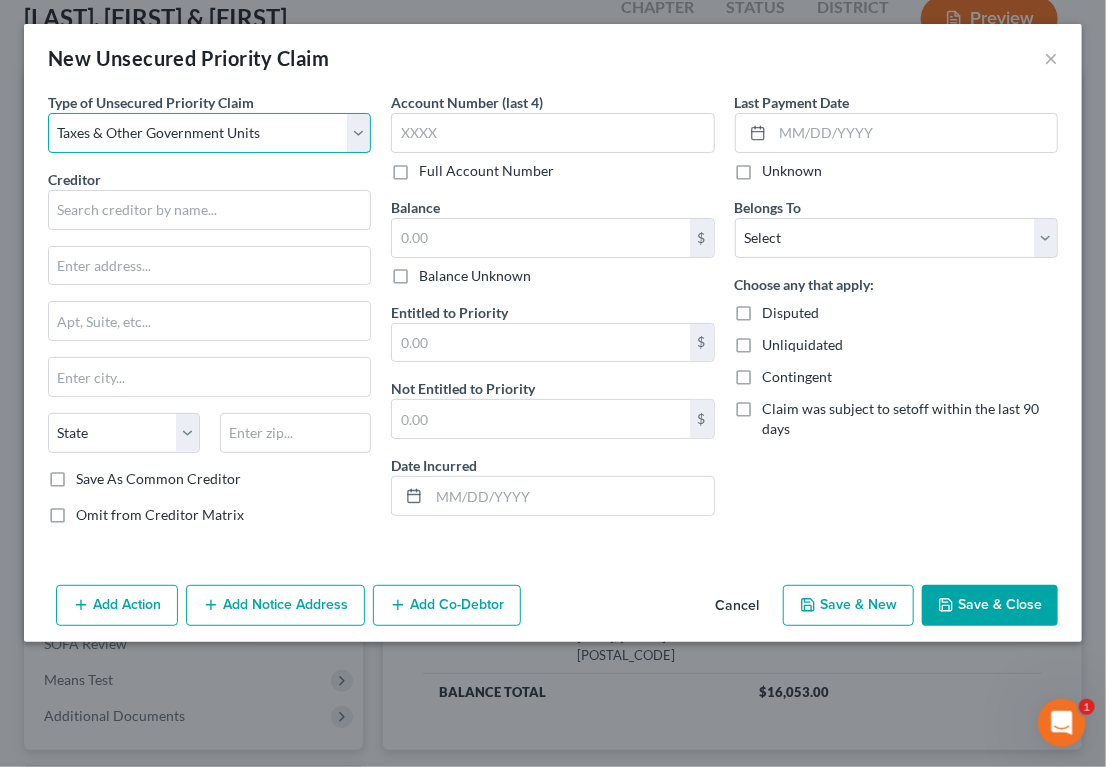 click on "Select Taxes & Other Government Units Domestic Support Obligations Extensions of credit in an involuntary case Wages, Salaries, Commissions Contributions to employee benefits Certain farmers and fisherman Deposits by individuals Commitments to maintain capitals Claims for death or injury while intoxicated Other" at bounding box center [209, 133] 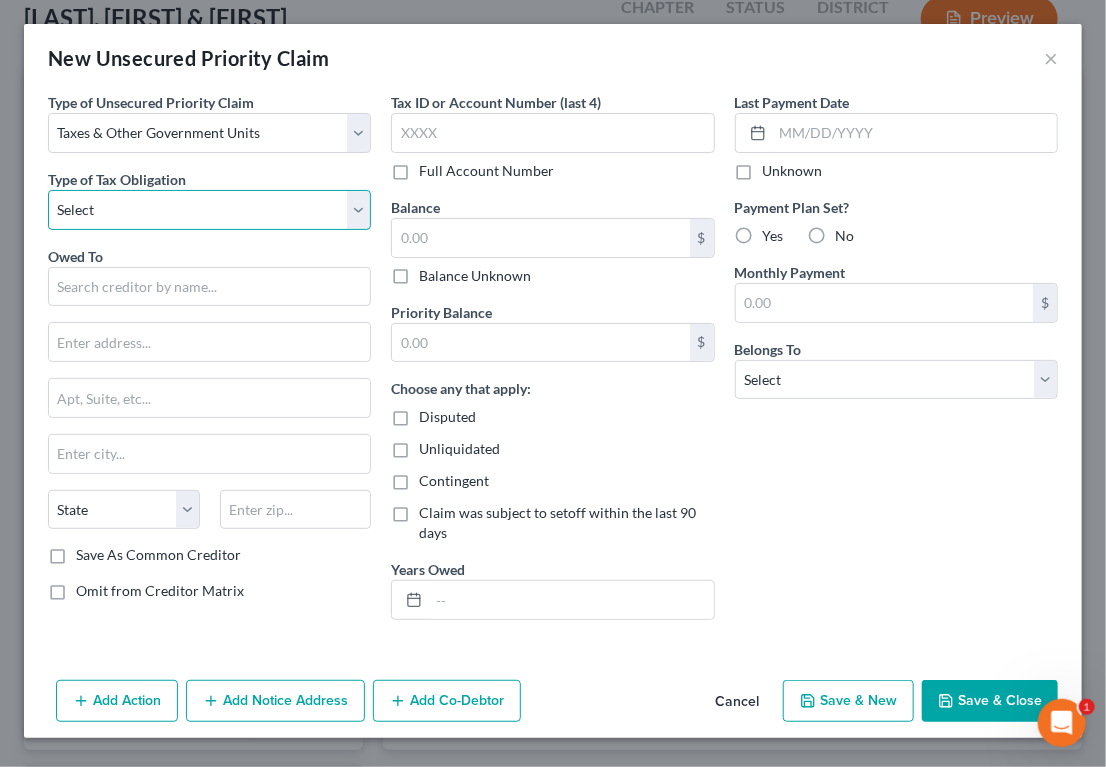 click on "Select Federal City State Franchise Tax Board Other" at bounding box center (209, 210) 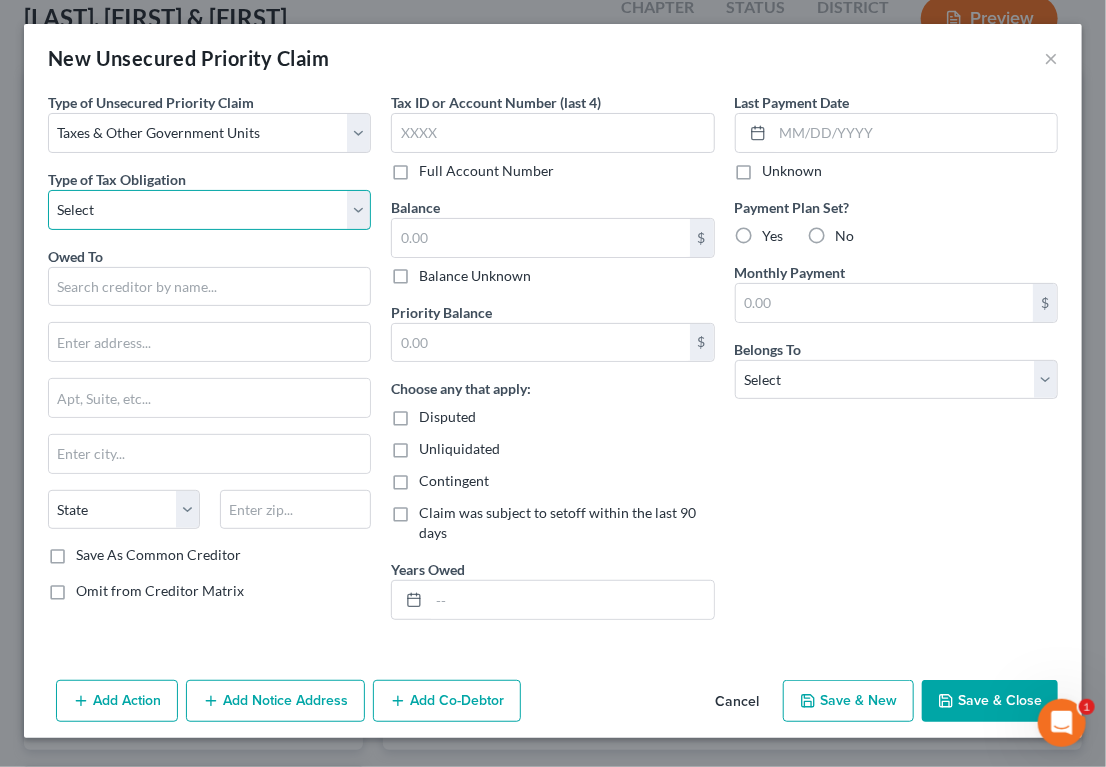 select on "0" 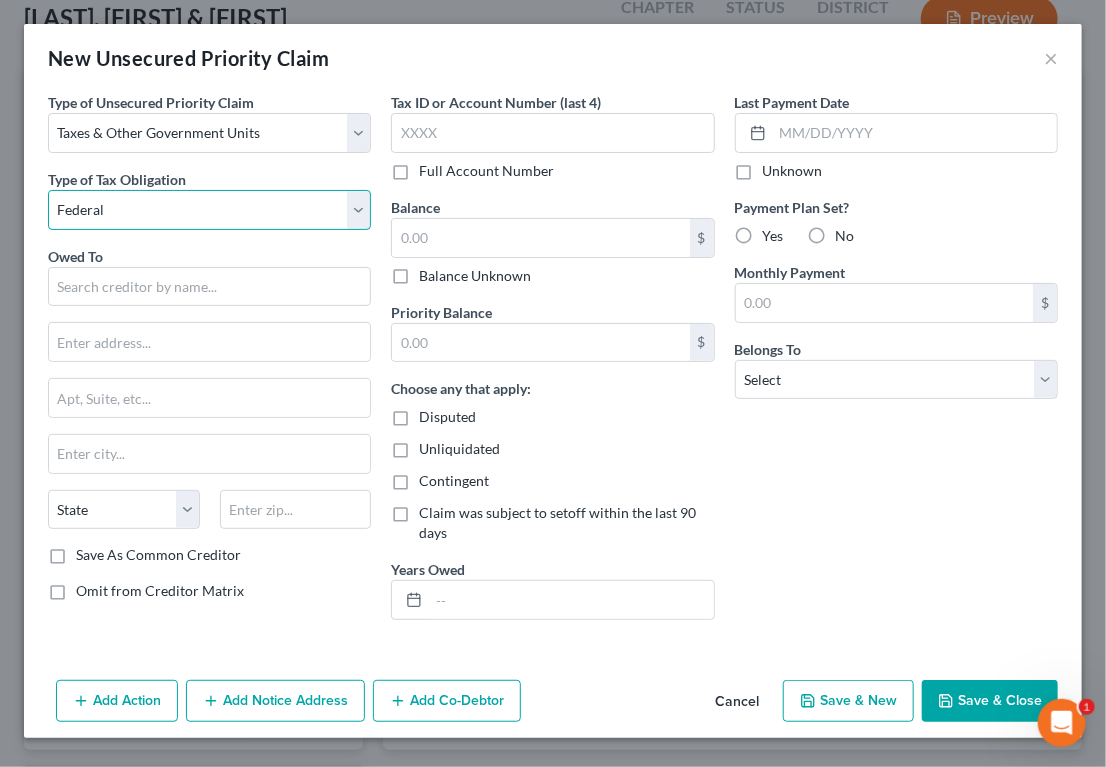 click on "Select Federal City State Franchise Tax Board Other" at bounding box center [209, 210] 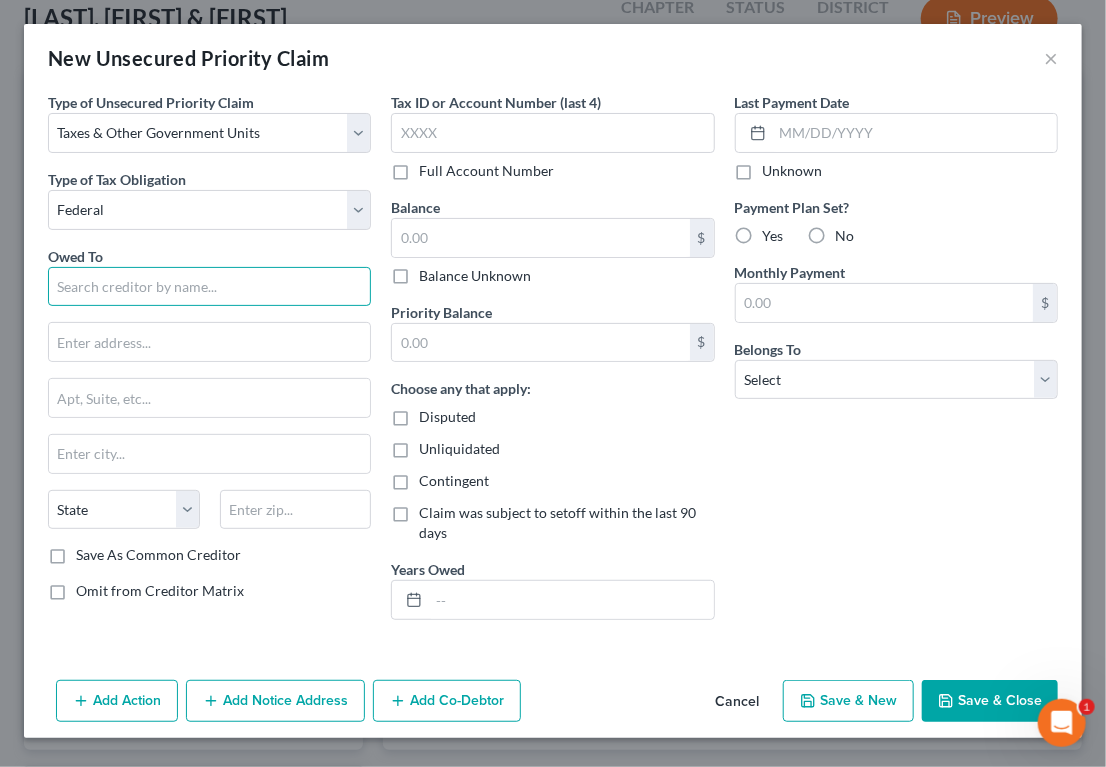 click at bounding box center (209, 287) 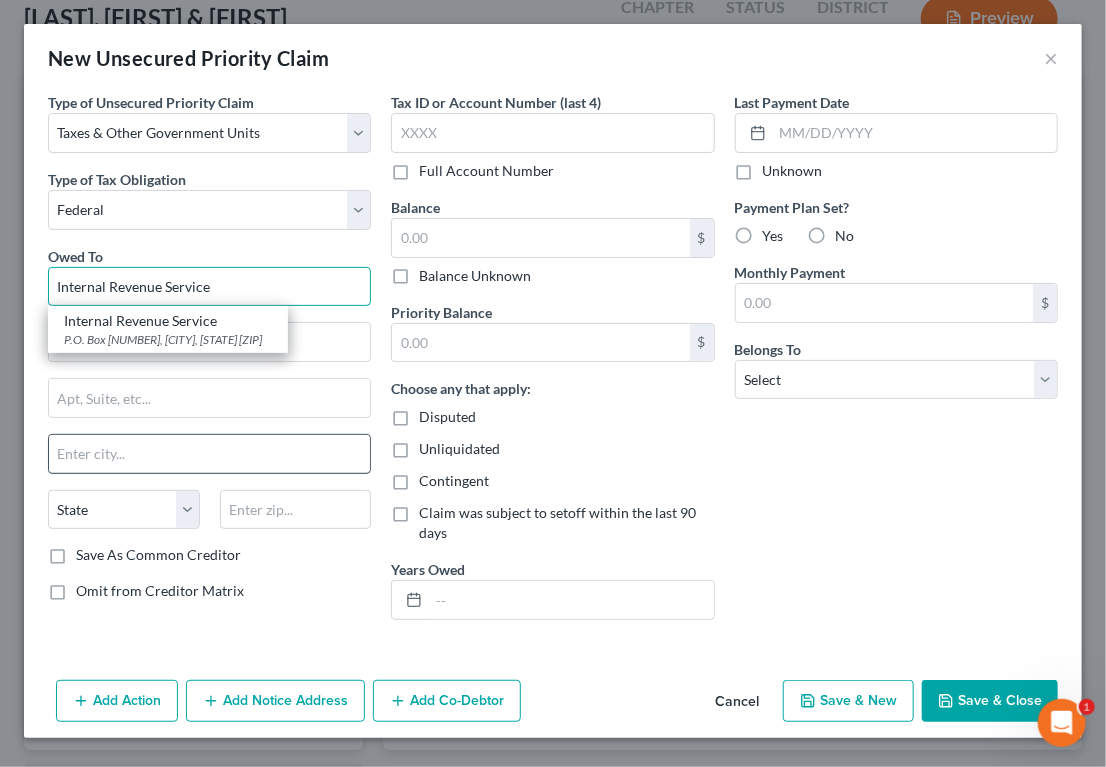 type on "Internal Revenue Service" 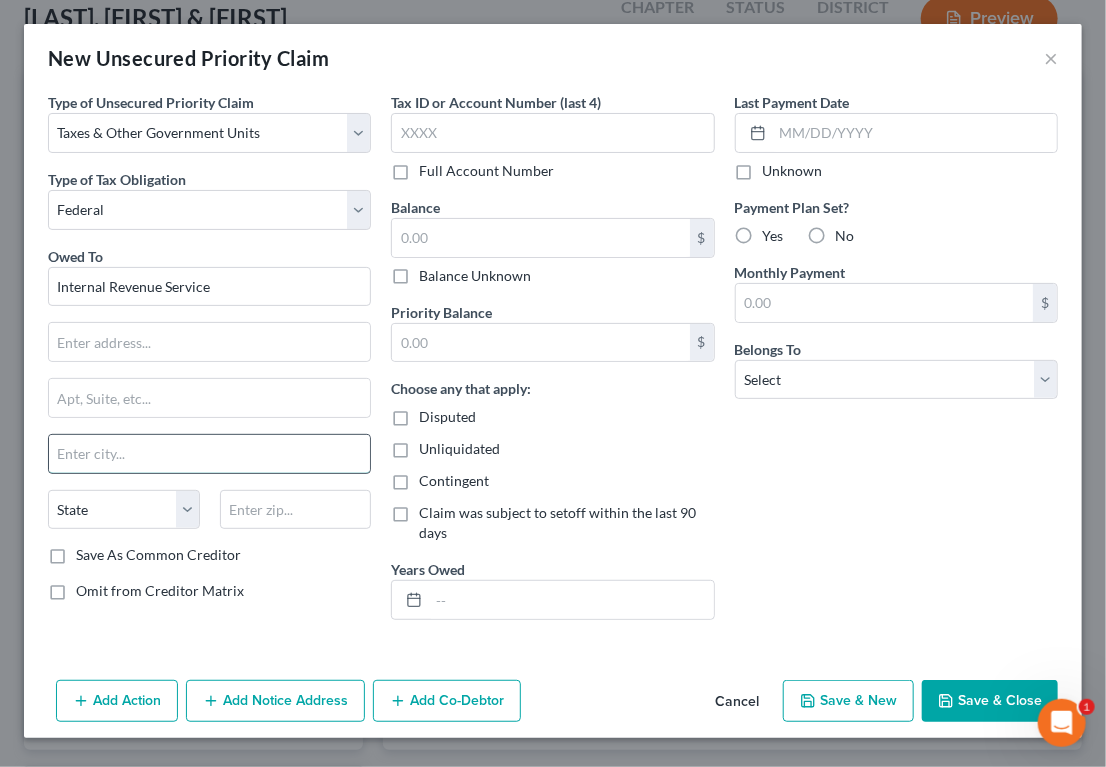 click at bounding box center [209, 454] 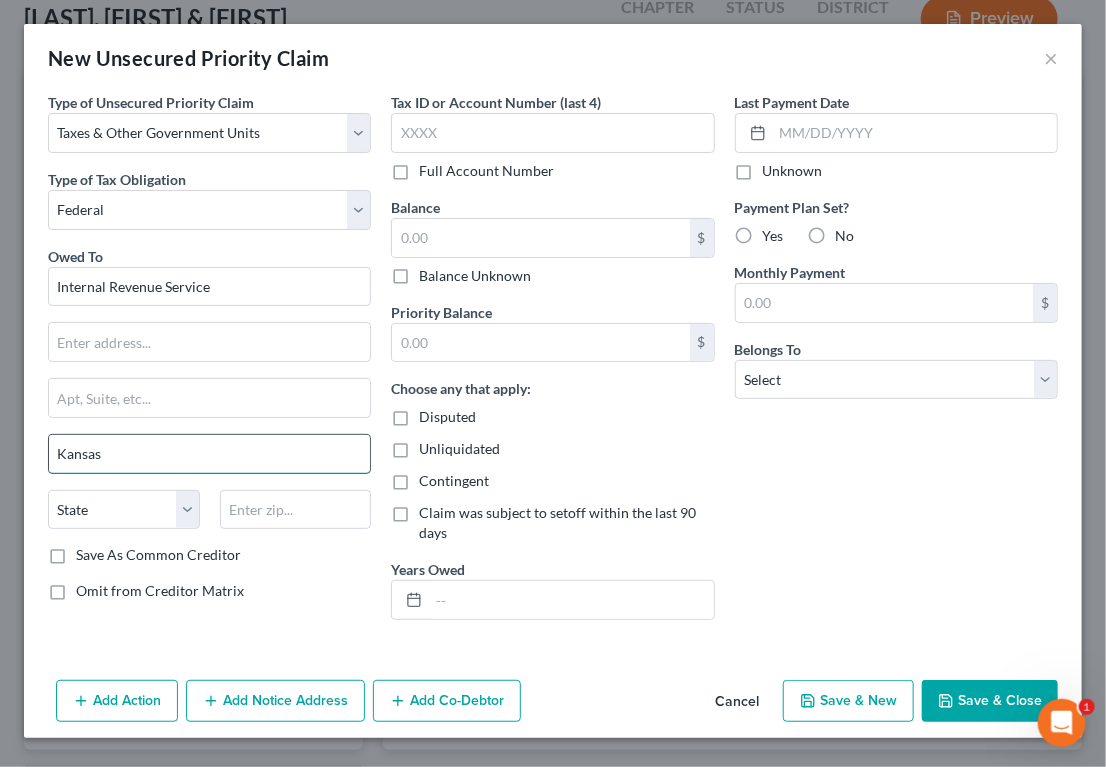 type on "Kansas City" 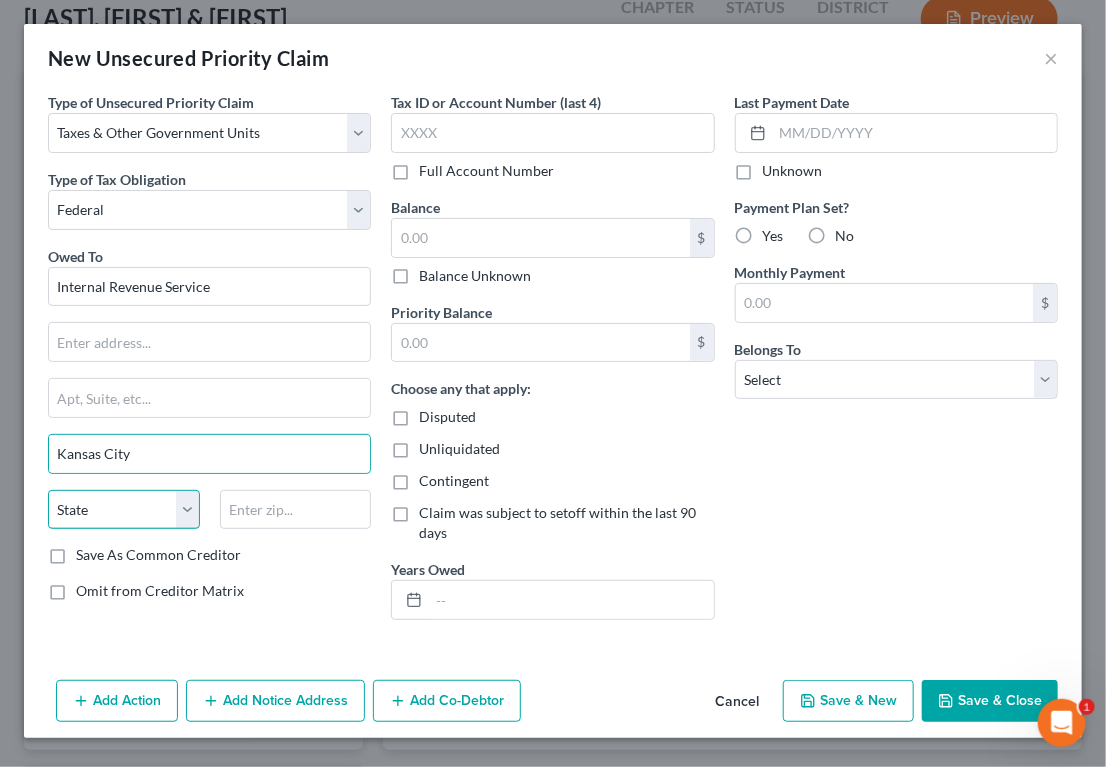 click on "State AL AK AR AZ CA CO CT DE DC FL GA GU HI ID IL IN IA KS KY LA ME MD MA MI MN MS MO MT NC ND NE NV NH NJ NM NY OH OK OR PA PR RI SC SD TN TX UT VI VA VT WA WV WI WY" at bounding box center [124, 510] 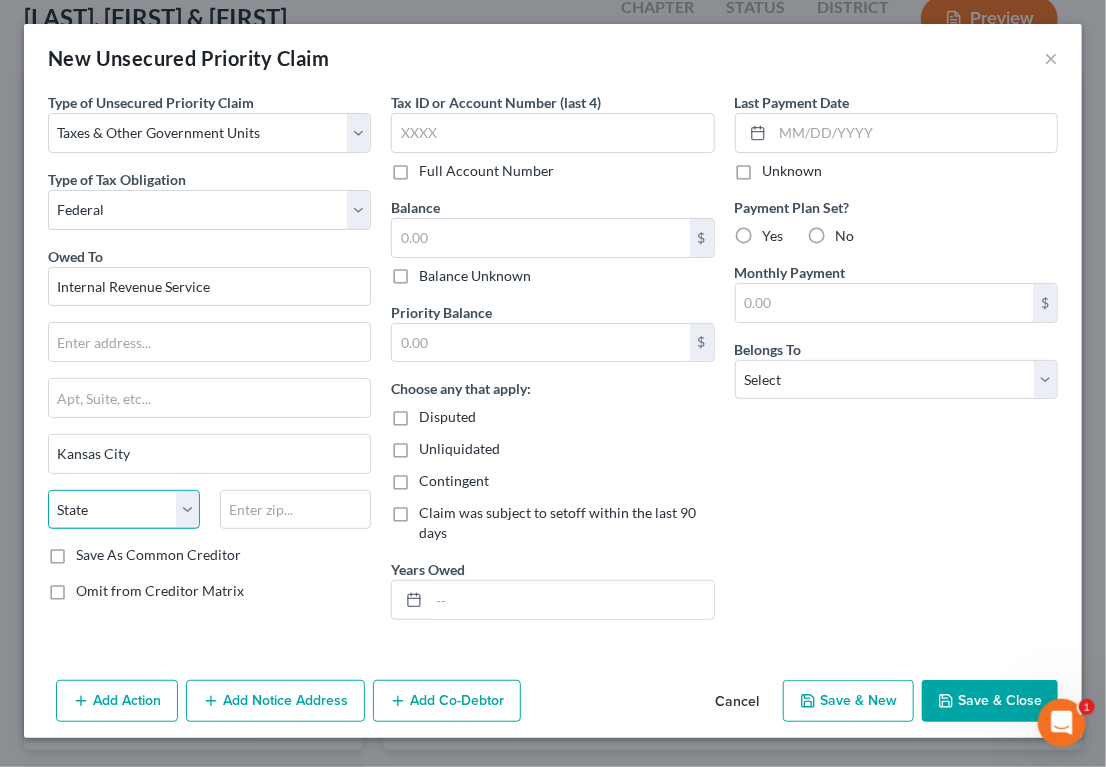 select on "26" 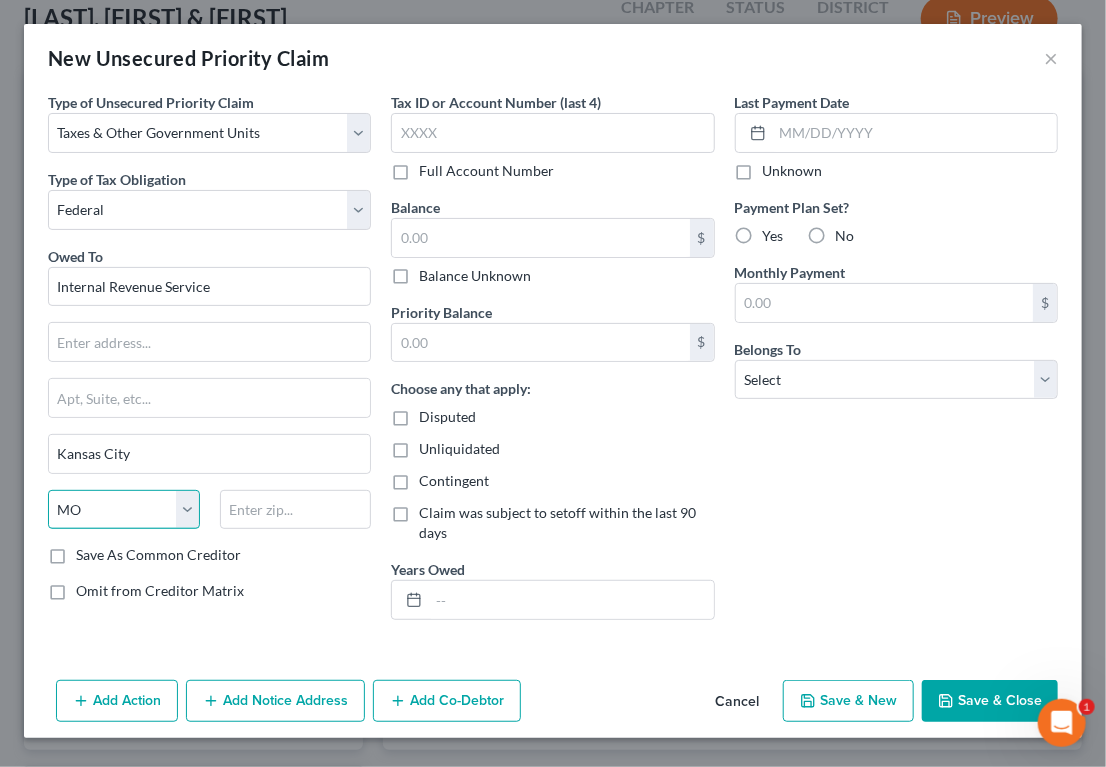click on "State AL AK AR AZ CA CO CT DE DC FL GA GU HI ID IL IN IA KS KY LA ME MD MA MI MN MS MO MT NC ND NE NV NH NJ NM NY OH OK OR PA PR RI SC SD TN TX UT VI VA VT WA WV WI WY" at bounding box center [124, 510] 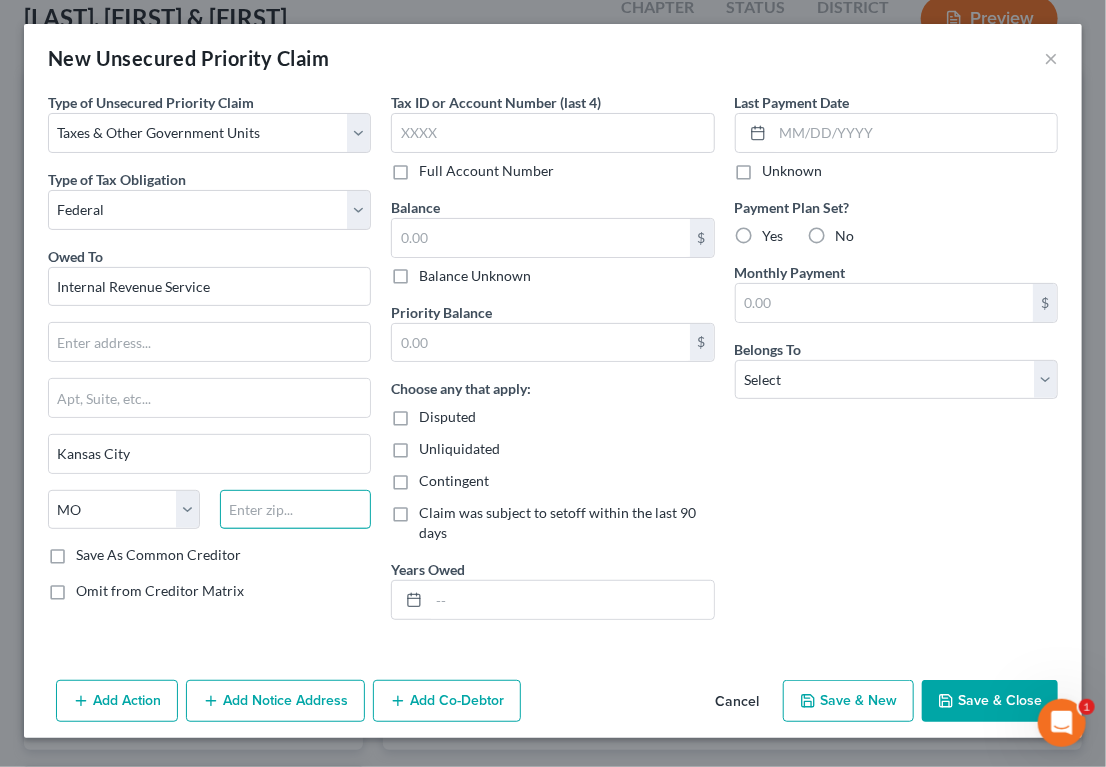 click at bounding box center (296, 510) 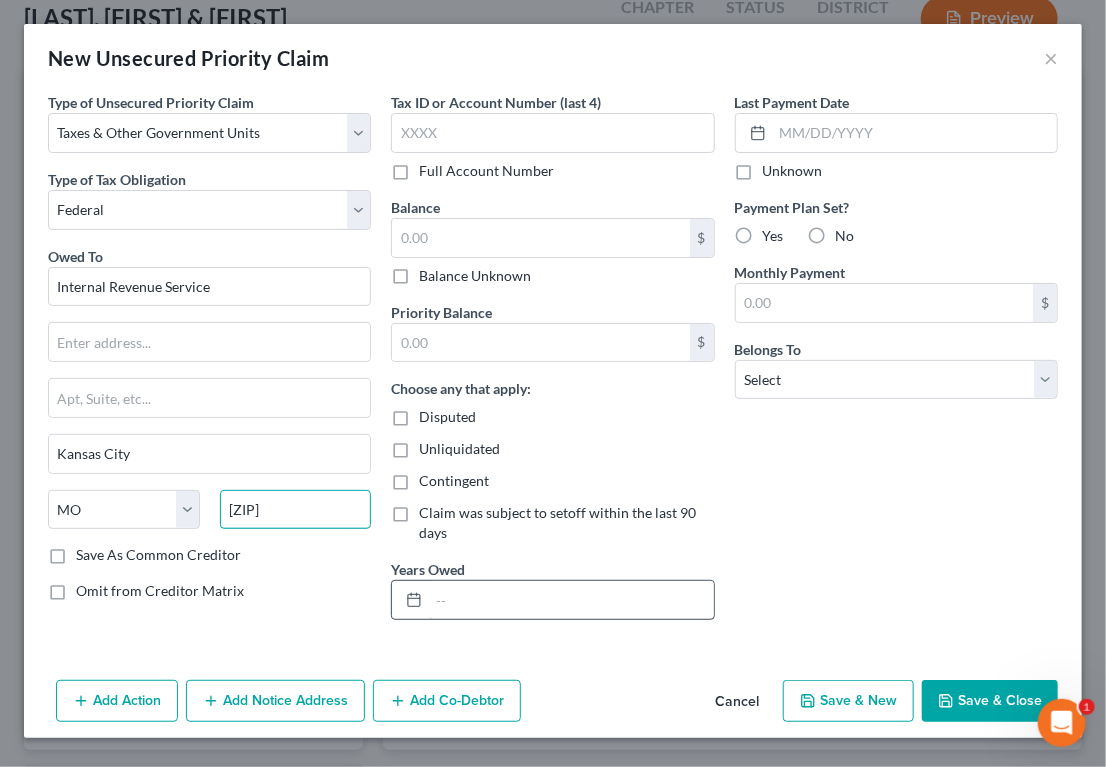 type on "[ZIP]" 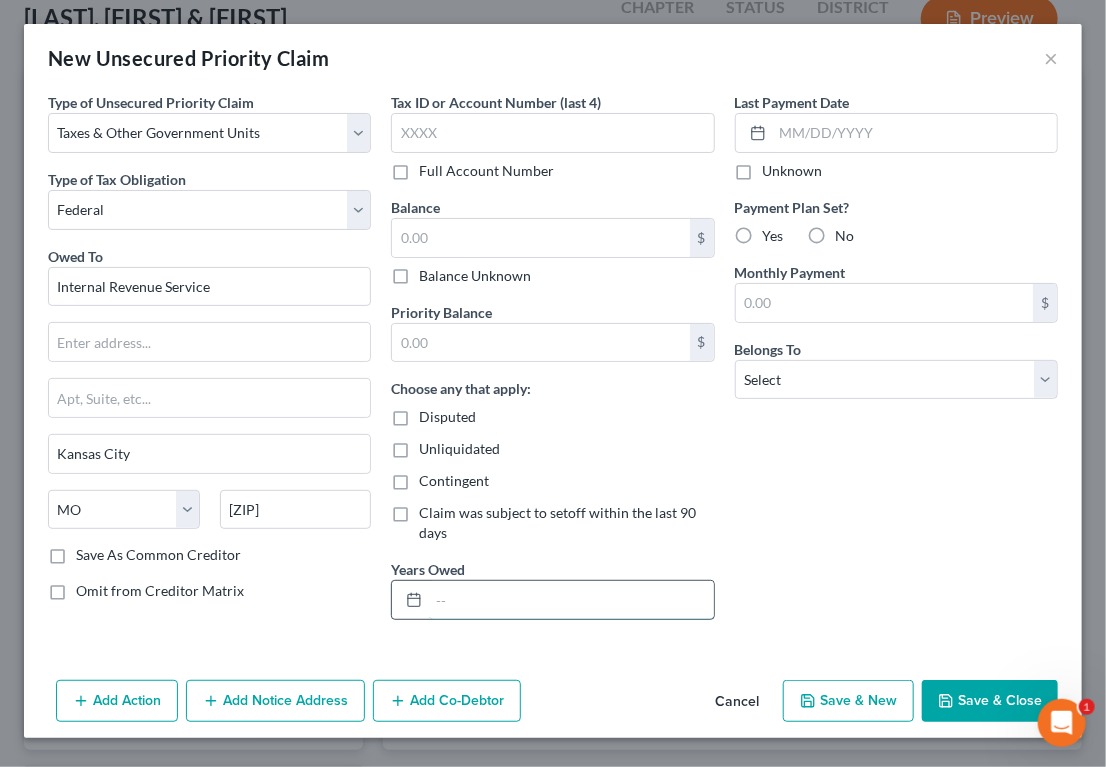 click at bounding box center (571, 600) 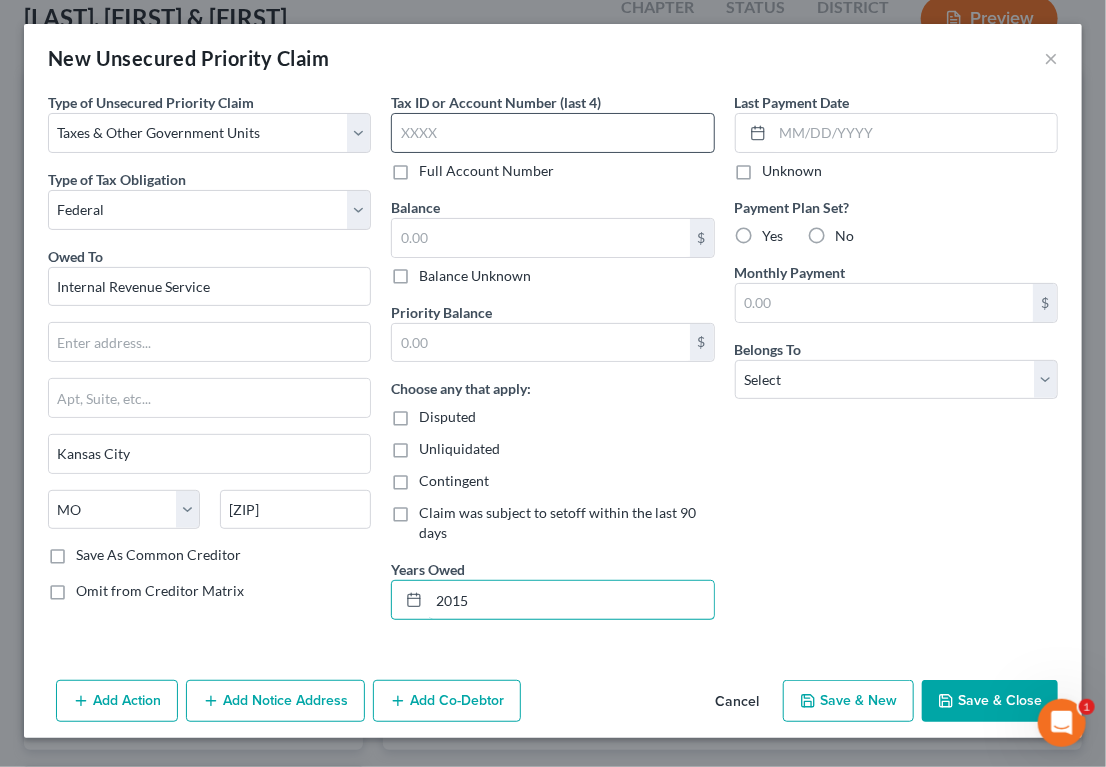 type on "2015" 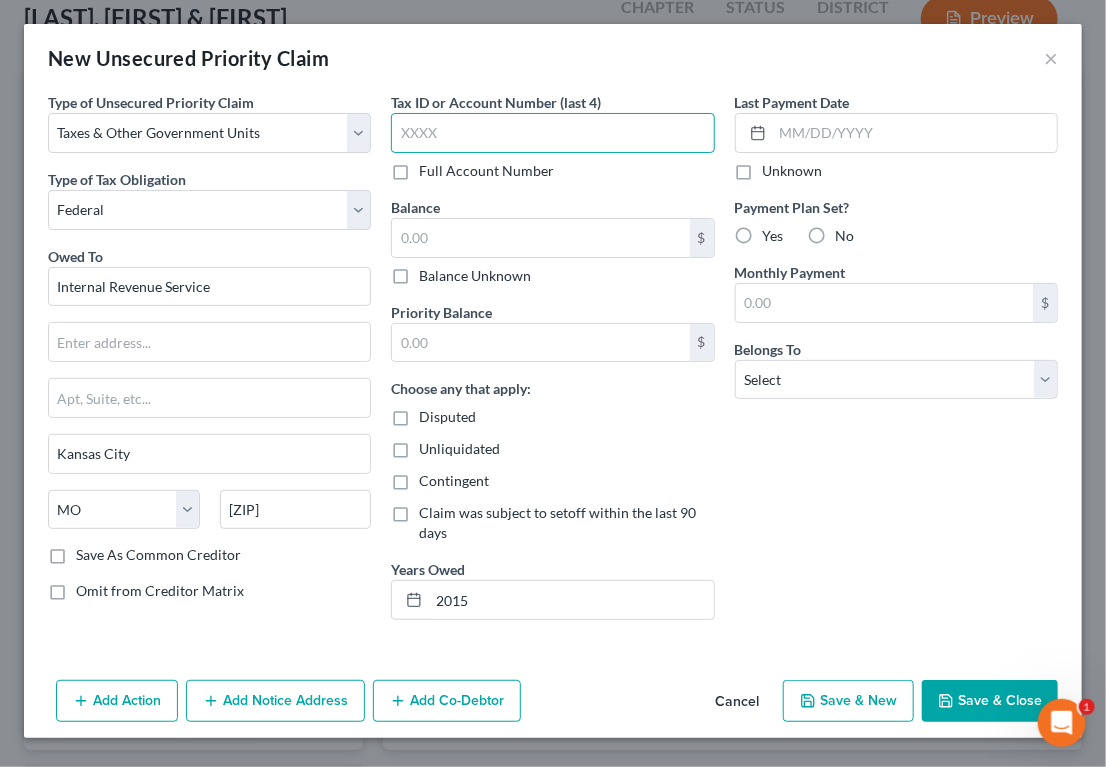 click at bounding box center (552, 133) 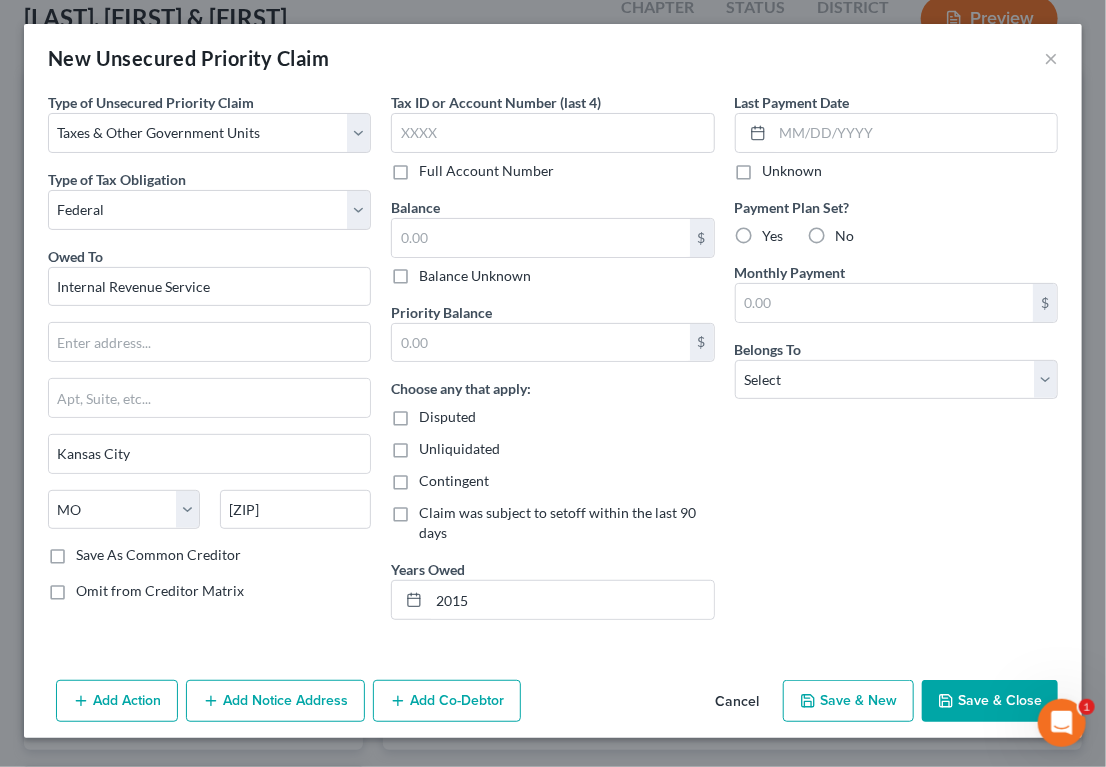 click on "Last Payment Date         Unknown Payment Plan Set? Yes No Monthly Payment $
Belongs To
*
Select Debtor 1 Only Debtor 2 Only Debtor 1 And Debtor 2 Only At Least One Of The Debtors And Another Community Property" at bounding box center [896, 364] 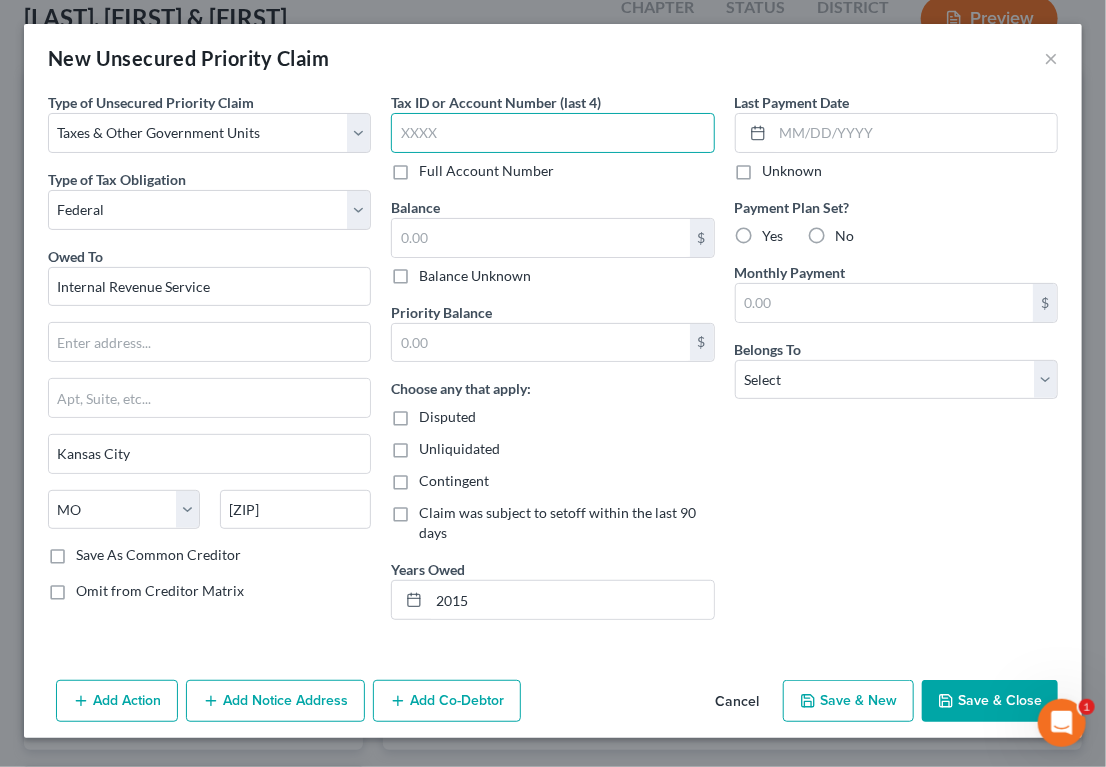 click at bounding box center (552, 133) 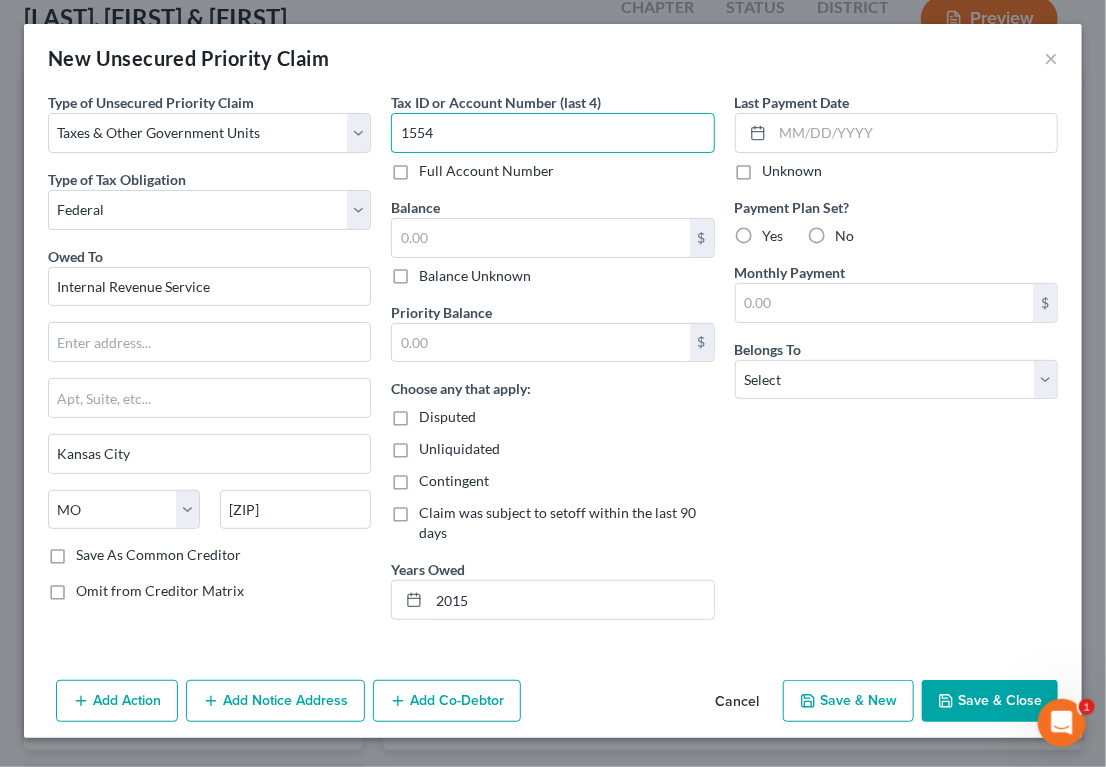 type on "1554" 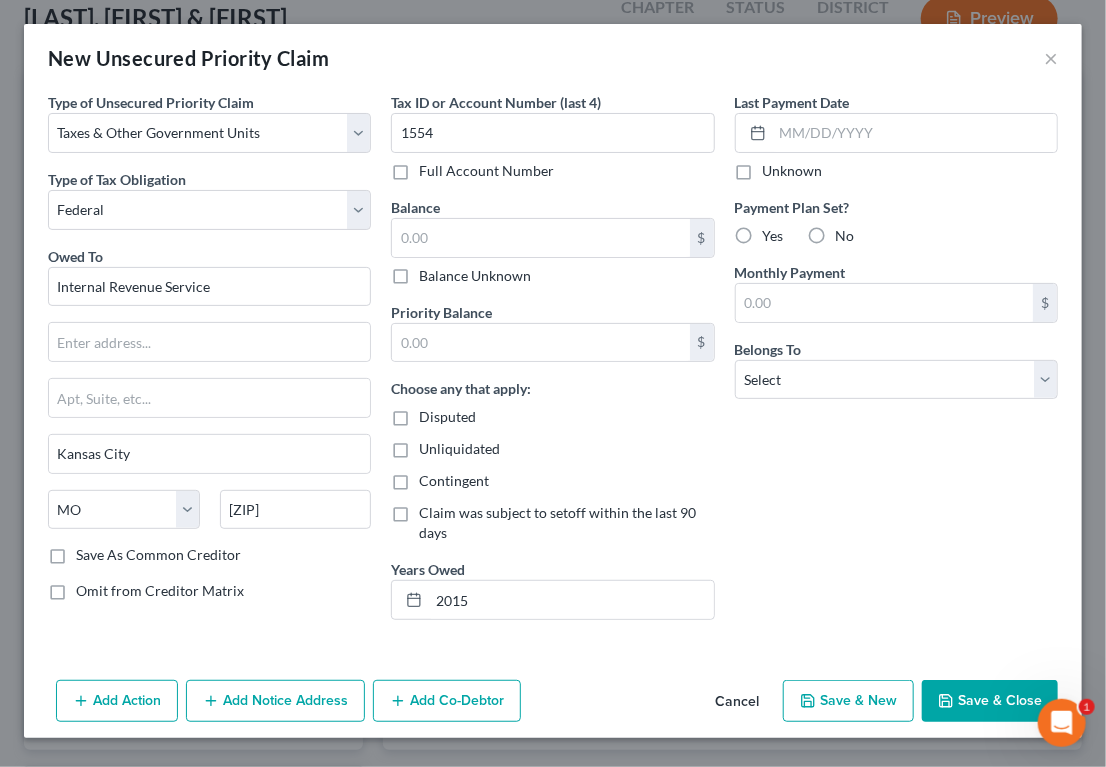 click on "Last Payment Date         Unknown Payment Plan Set? Yes No Monthly Payment $
Belongs To
*
Select Debtor 1 Only Debtor 2 Only Debtor 1 And Debtor 2 Only At Least One Of The Debtors And Another Community Property" at bounding box center (896, 364) 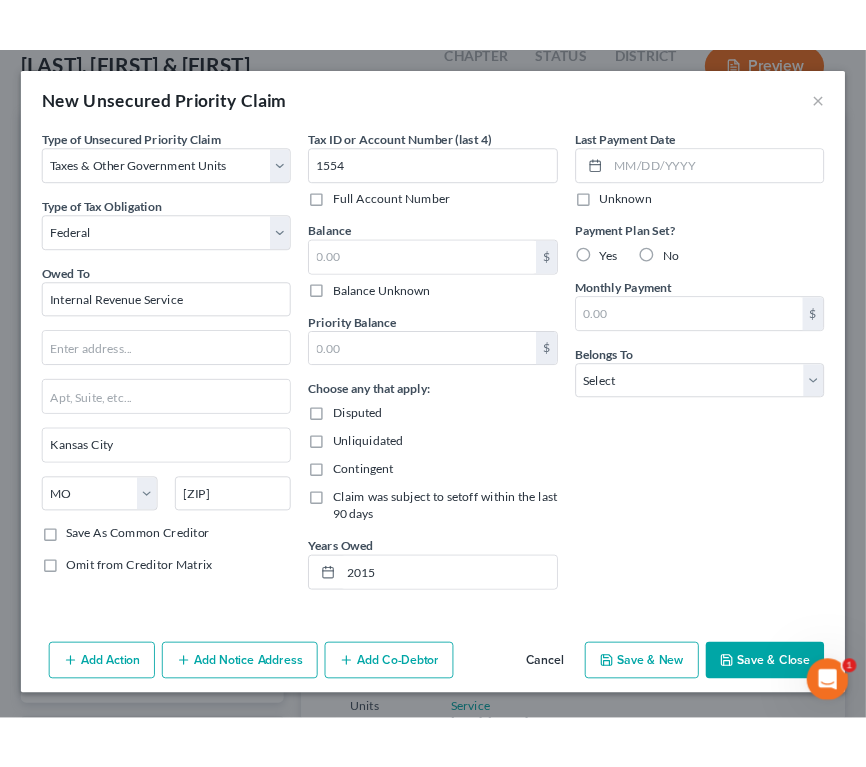 scroll, scrollTop: 112, scrollLeft: 0, axis: vertical 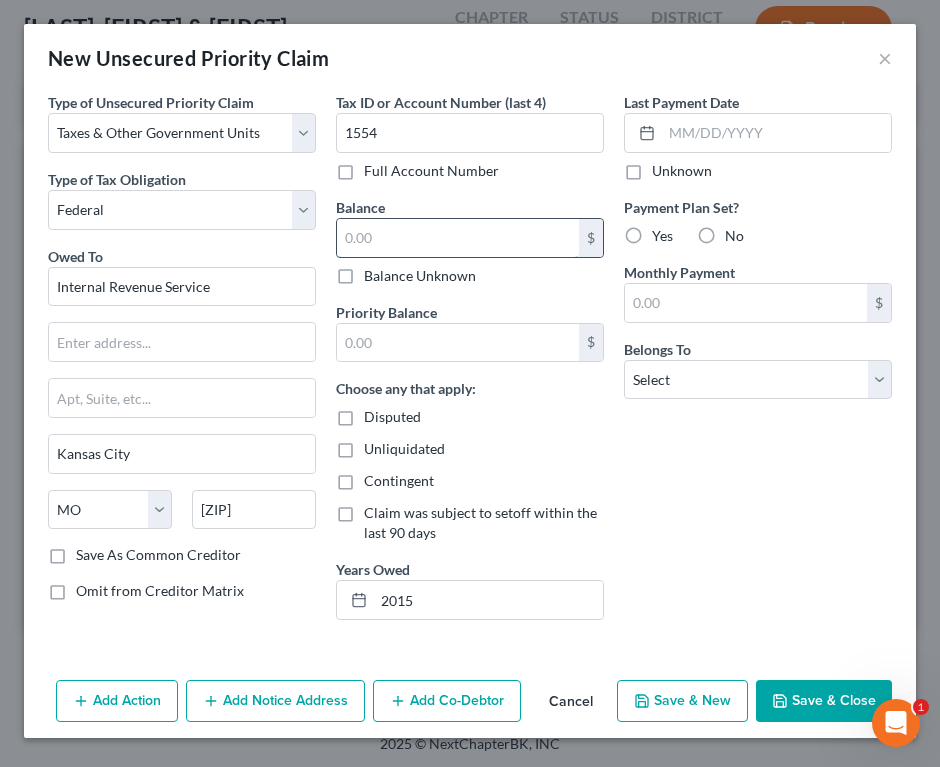click at bounding box center [458, 238] 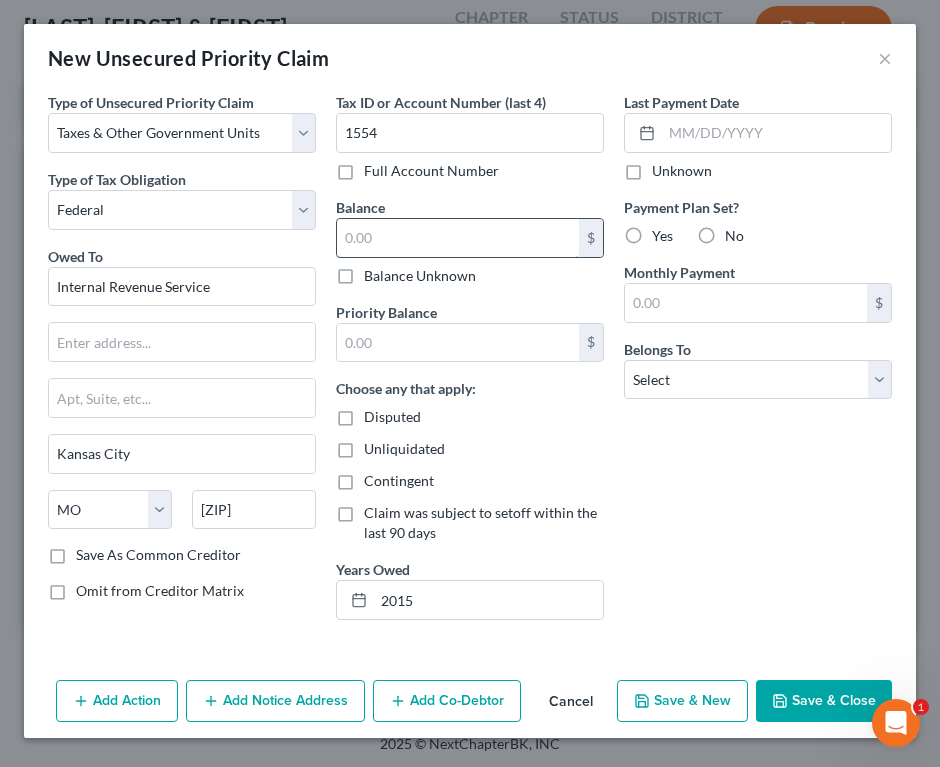 click at bounding box center (458, 238) 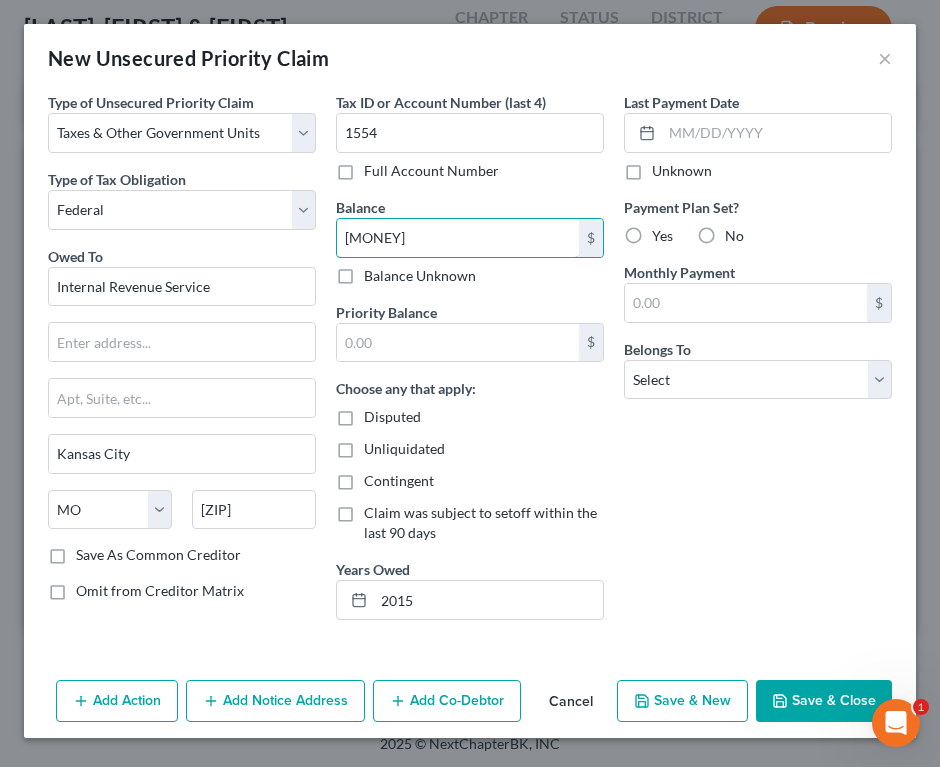 type on "[MONEY]" 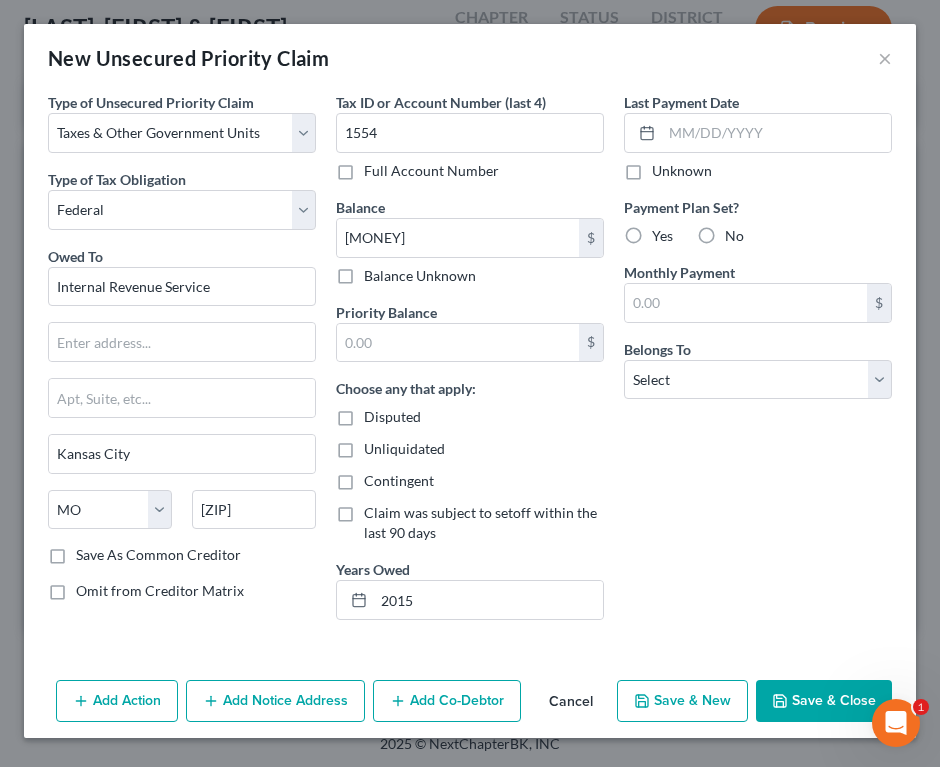 click on "No" at bounding box center (734, 236) 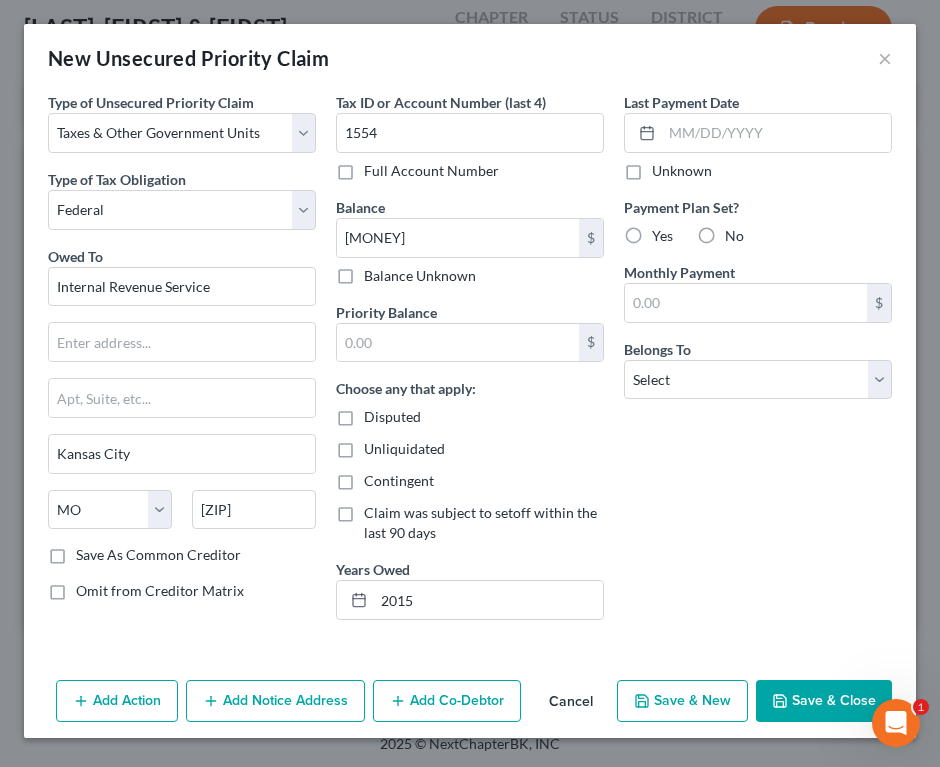 click on "No" at bounding box center [739, 232] 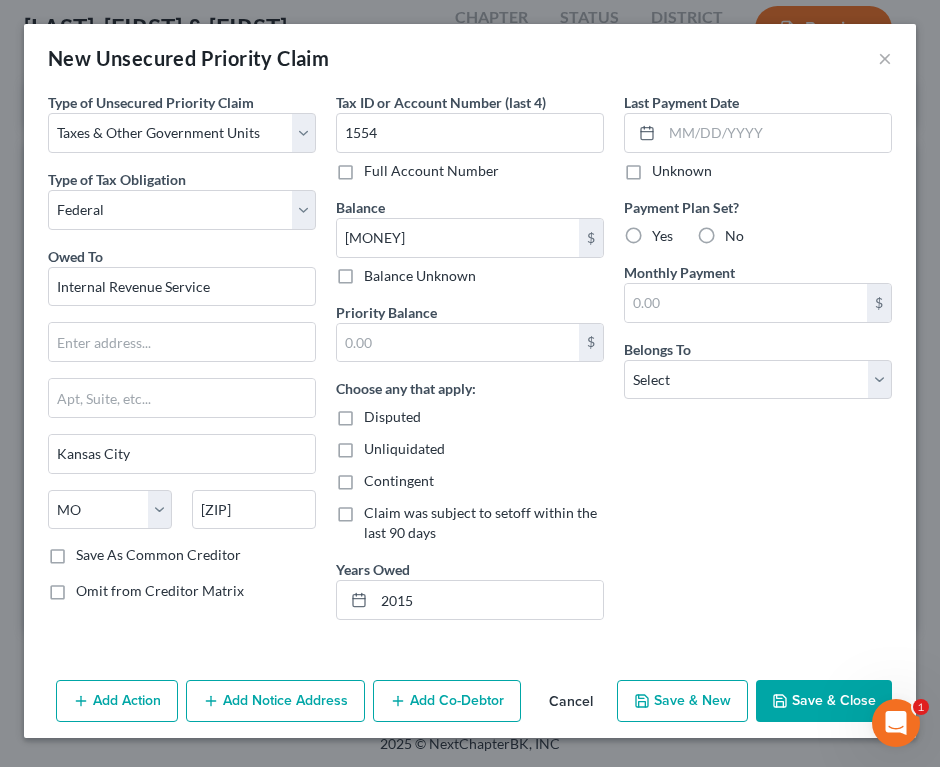 radio on "true" 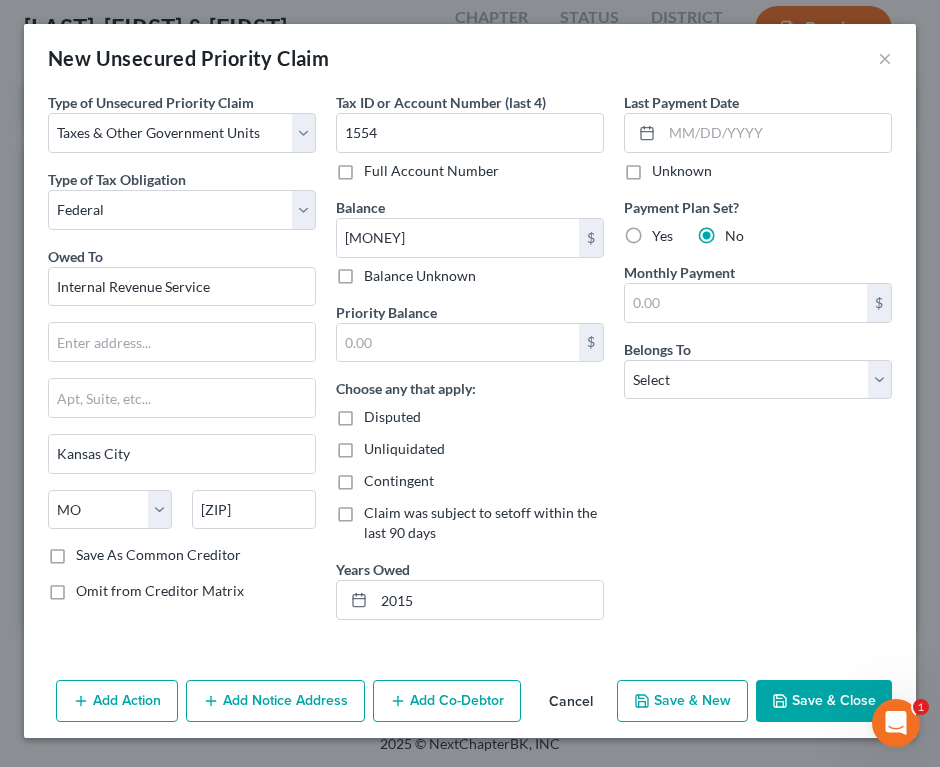 click on "Save & New" at bounding box center (682, 701) 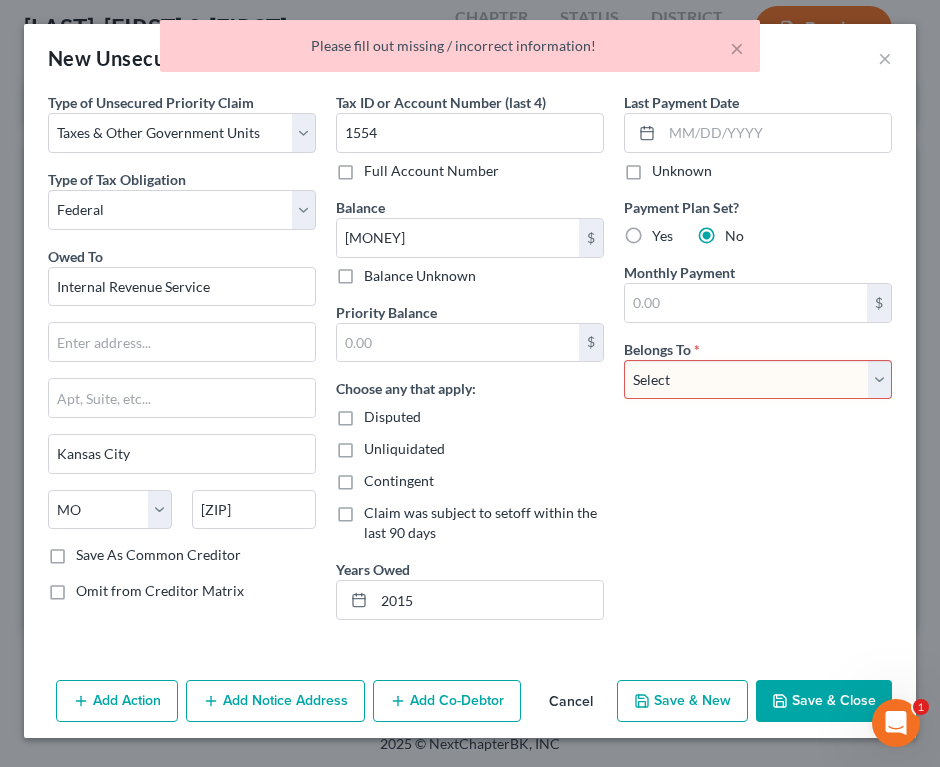 click on "Select Debtor 1 Only Debtor 2 Only Debtor 1 And Debtor 2 Only At Least One Of The Debtors And Another Community Property" at bounding box center (758, 380) 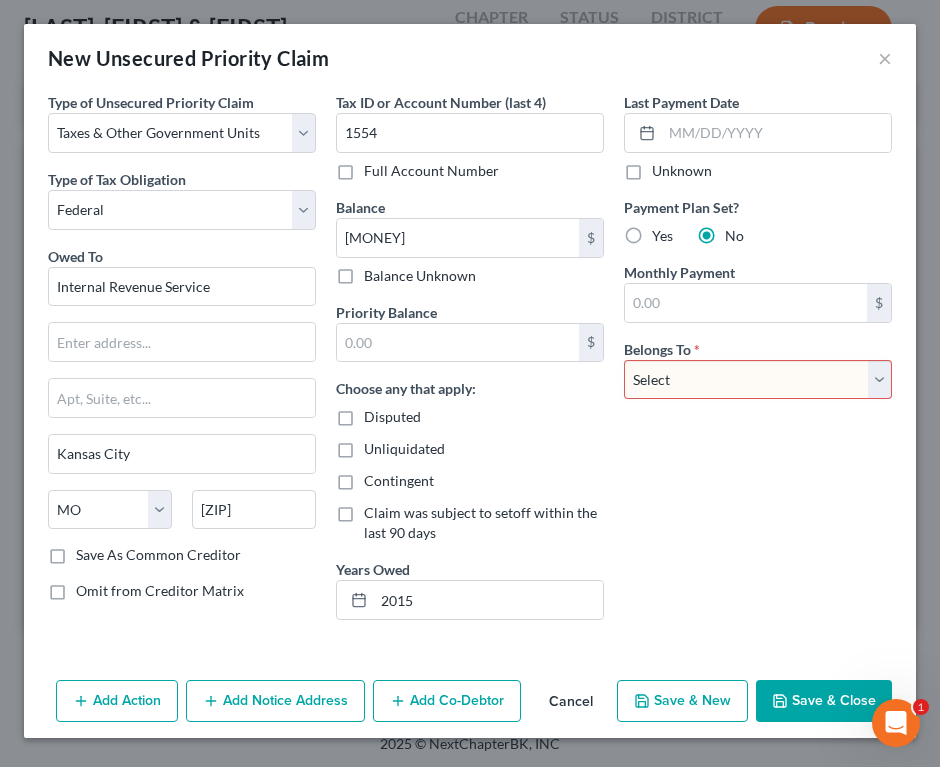 select on "0" 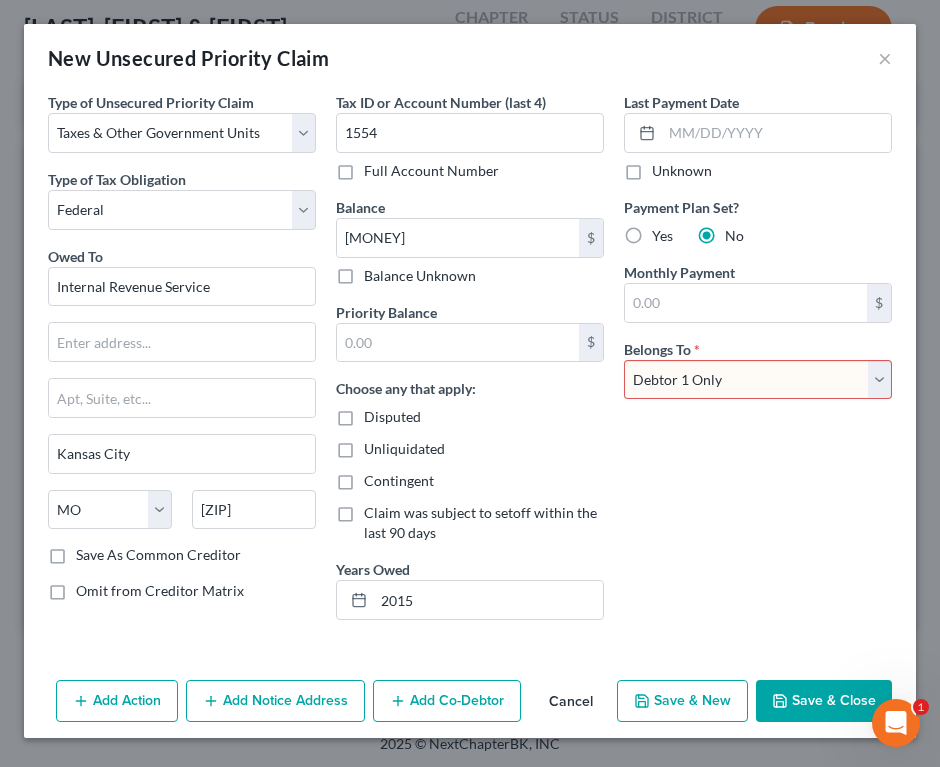 click on "Select Debtor 1 Only Debtor 2 Only Debtor 1 And Debtor 2 Only At Least One Of The Debtors And Another Community Property" at bounding box center (758, 380) 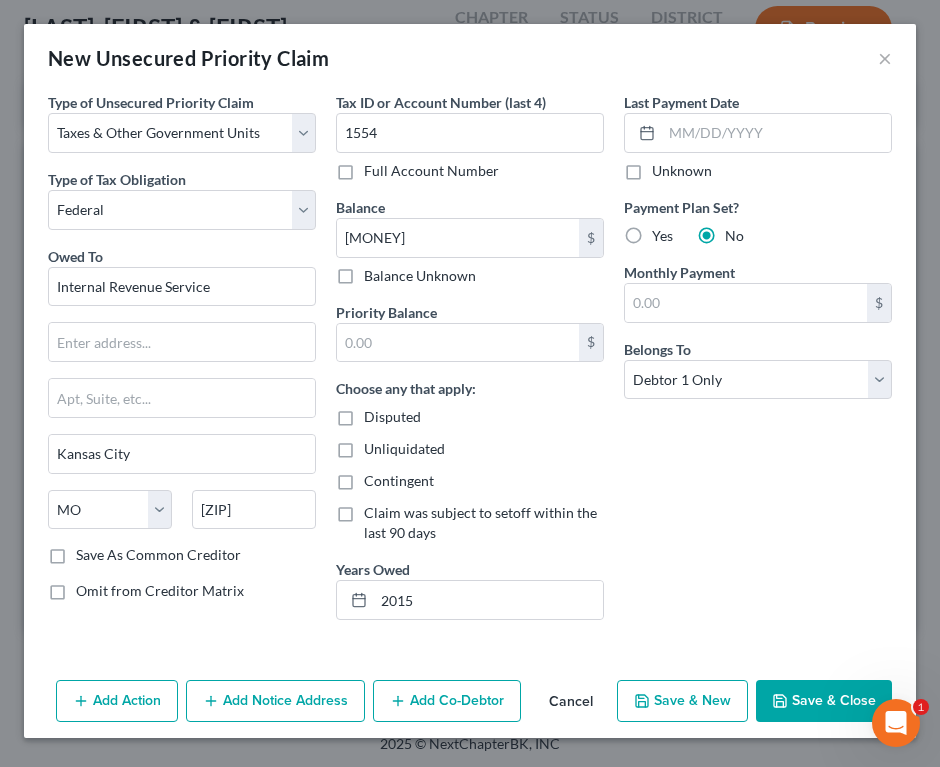 click on "Save & New" at bounding box center (682, 701) 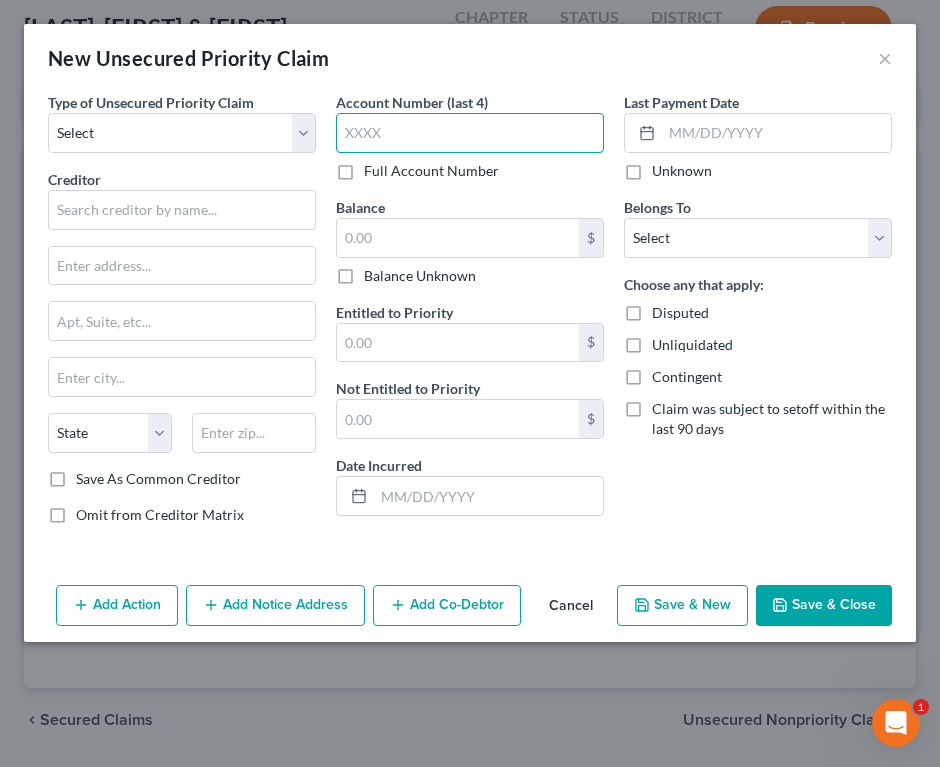 click at bounding box center (470, 133) 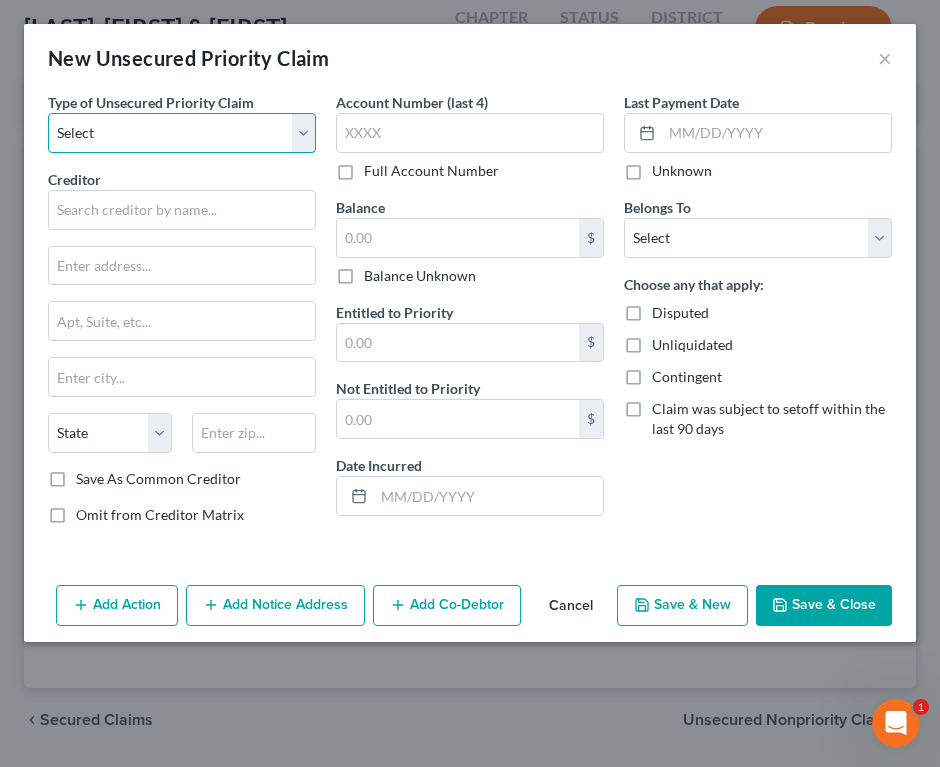 click on "Select Taxes & Other Government Units Domestic Support Obligations Extensions of credit in an involuntary case Wages, Salaries, Commissions Contributions to employee benefits Certain farmers and fisherman Deposits by individuals Commitments to maintain capitals Claims for death or injury while intoxicated Other" at bounding box center (182, 133) 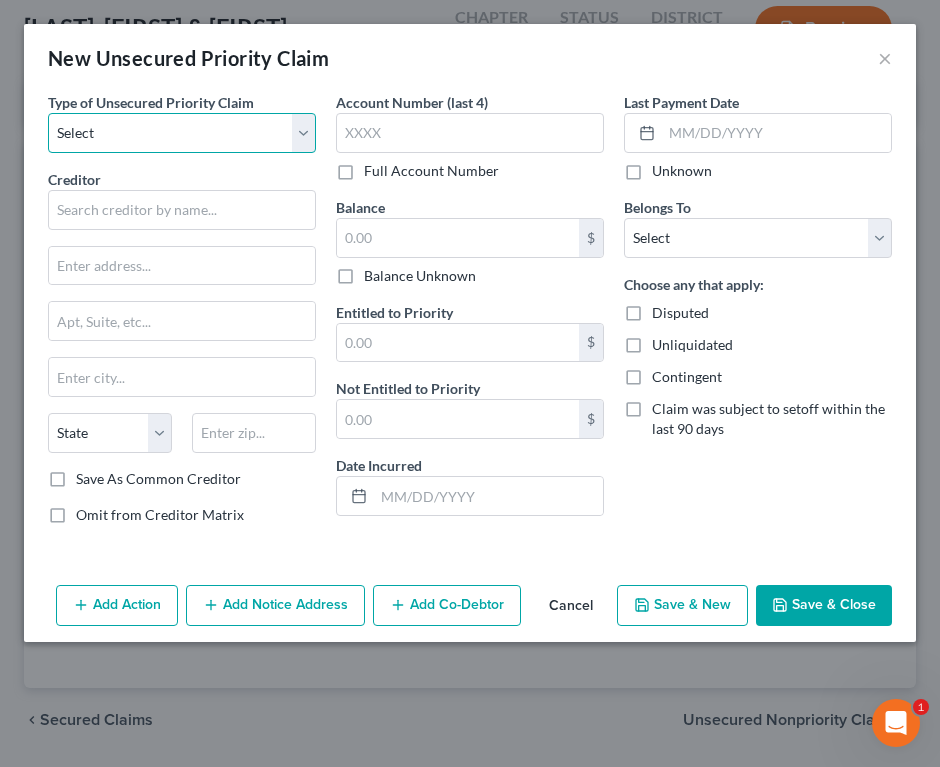 select on "0" 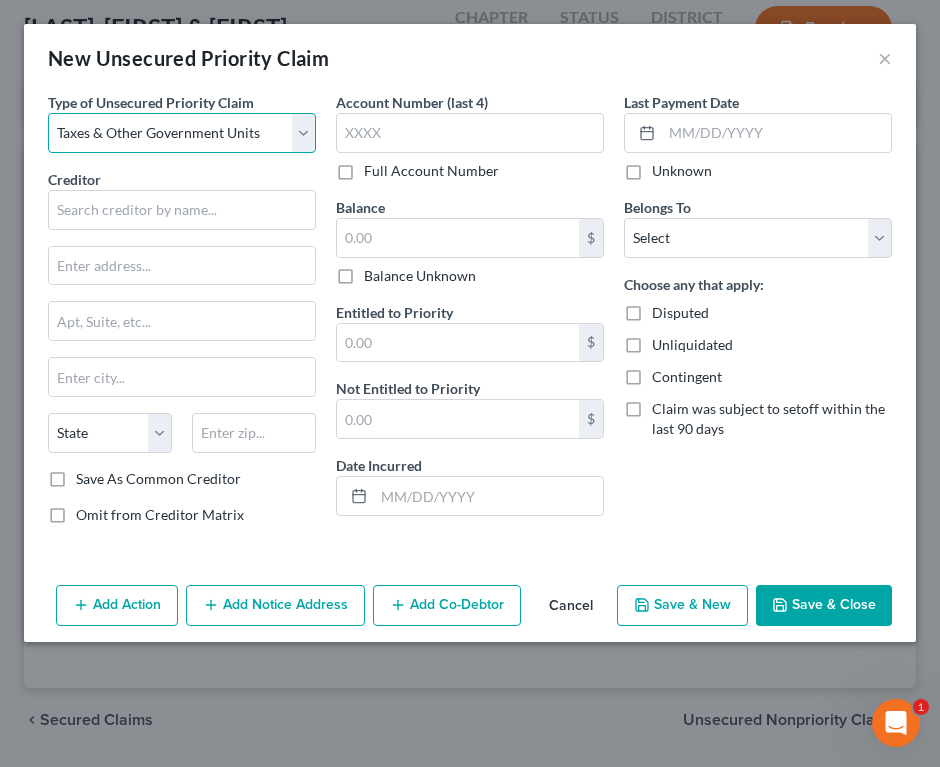 click on "Select Taxes & Other Government Units Domestic Support Obligations Extensions of credit in an involuntary case Wages, Salaries, Commissions Contributions to employee benefits Certain farmers and fisherman Deposits by individuals Commitments to maintain capitals Claims for death or injury while intoxicated Other" at bounding box center [182, 133] 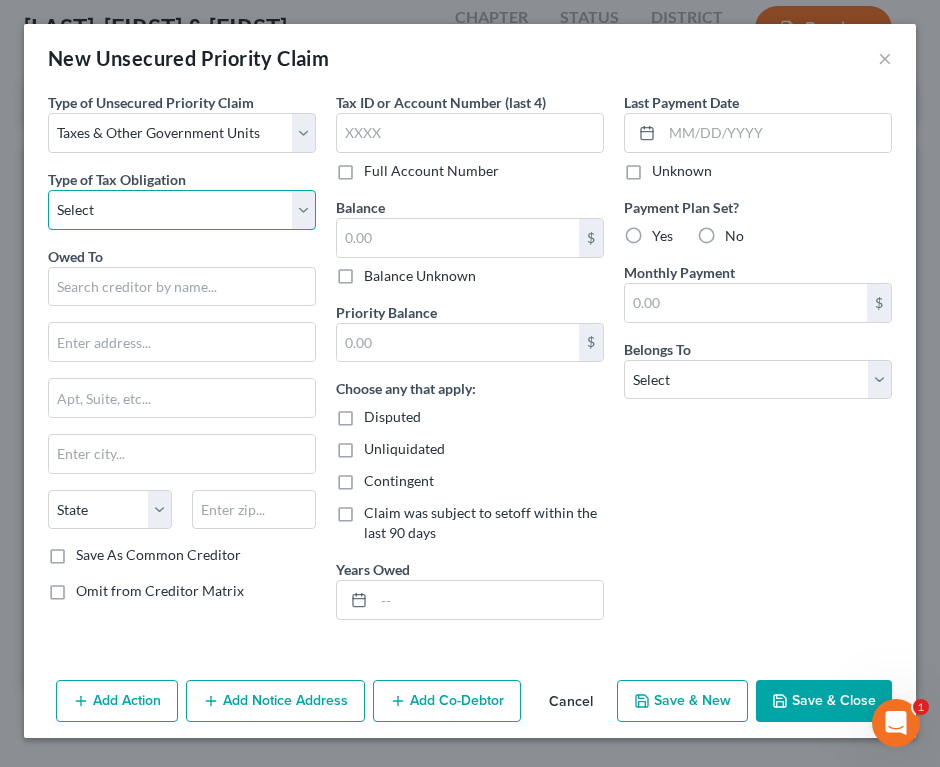 click on "Select Federal City State Franchise Tax Board Other" at bounding box center (182, 210) 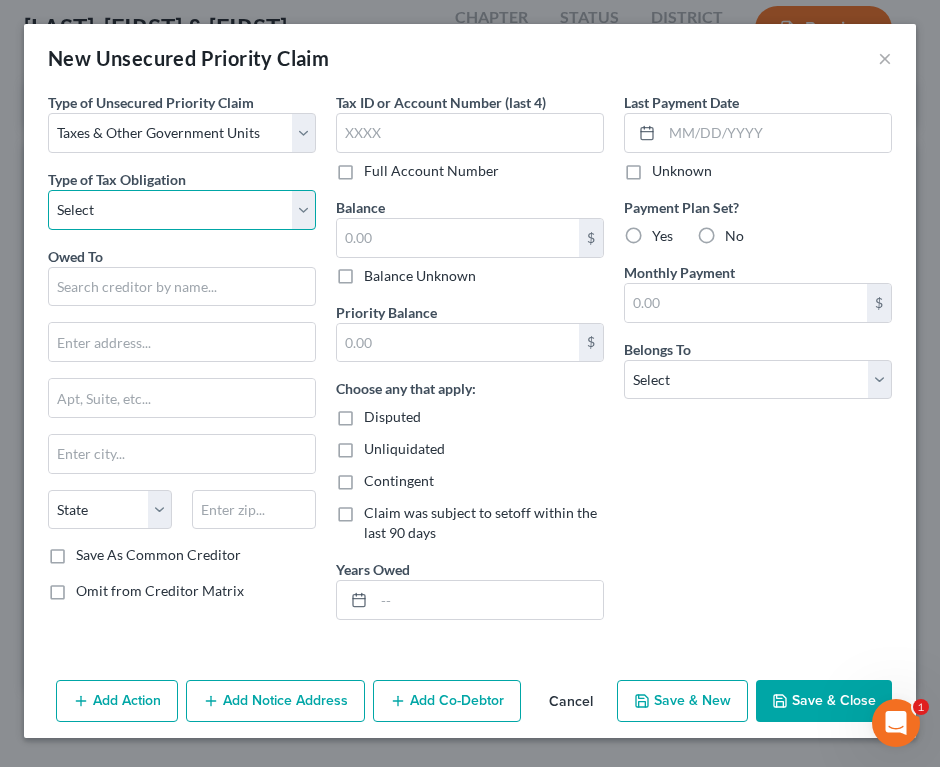 select on "0" 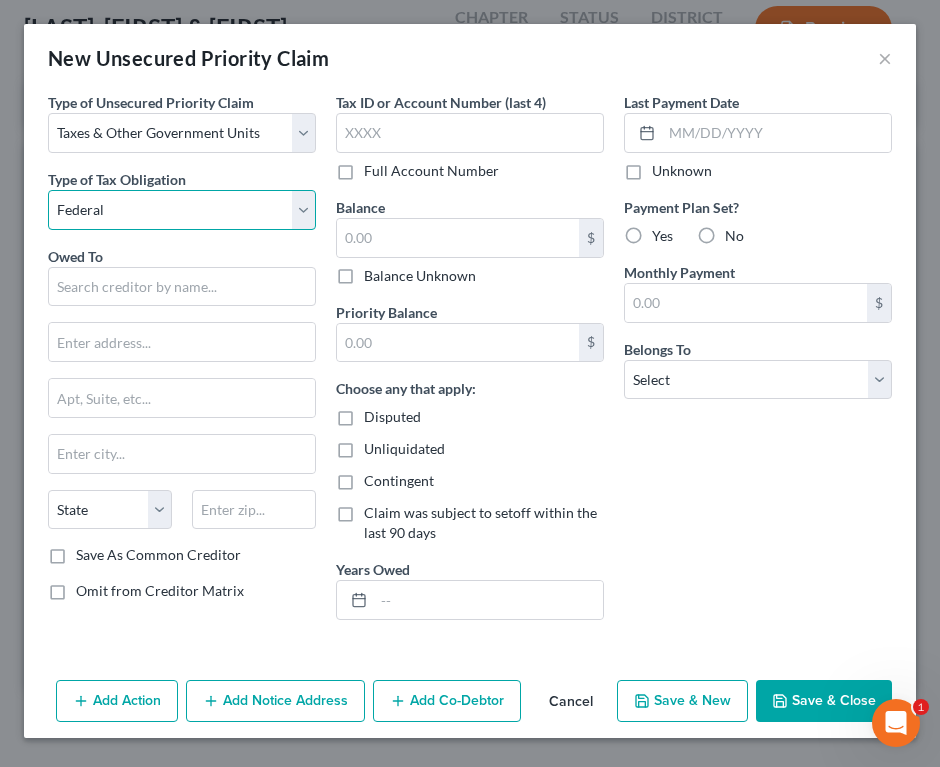 click on "Select Federal City State Franchise Tax Board Other" at bounding box center (182, 210) 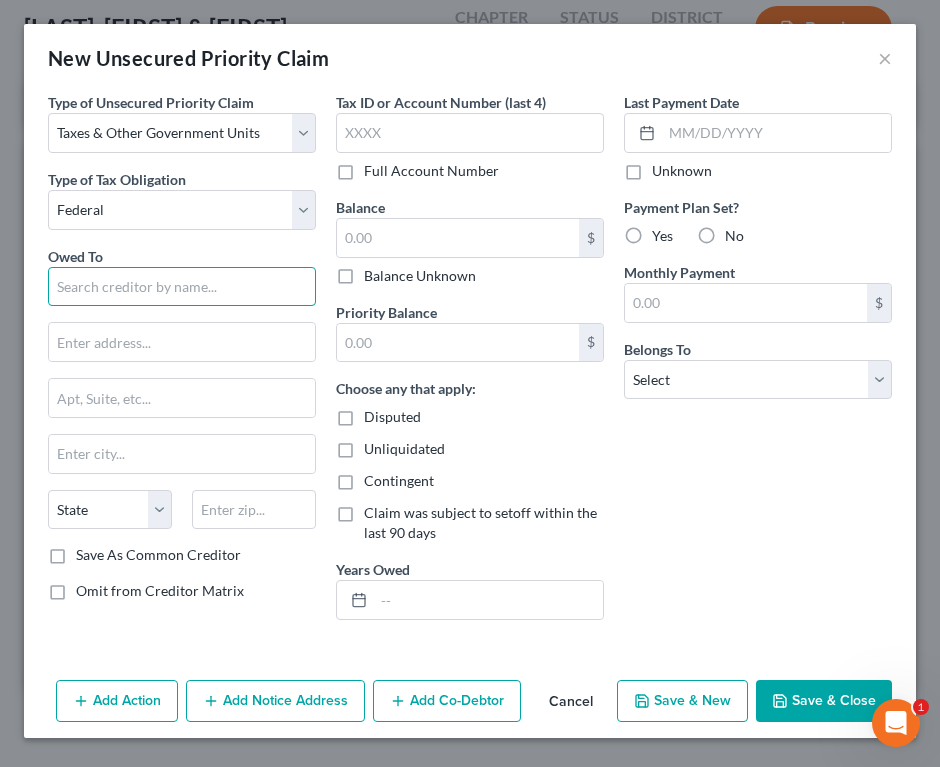 click at bounding box center [182, 287] 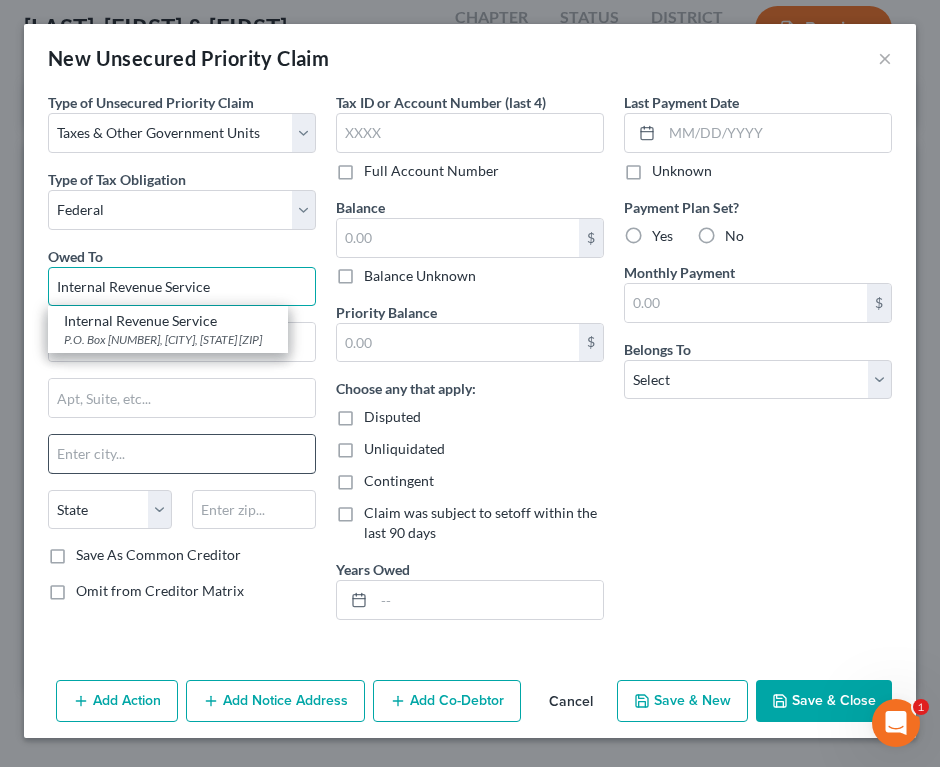type on "Internal Revenue Service" 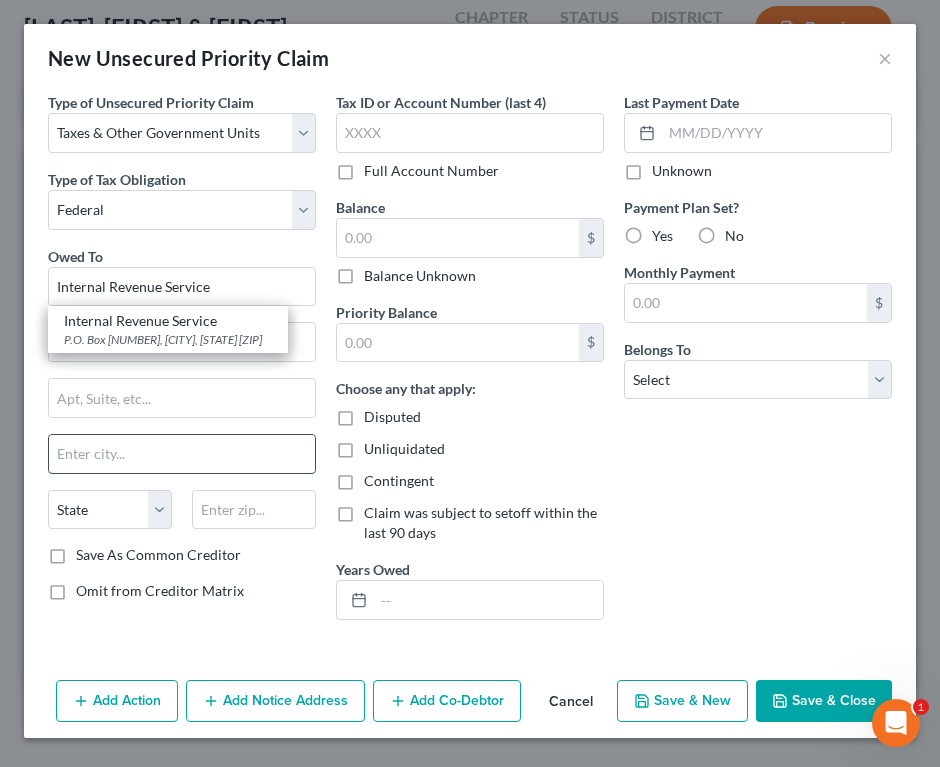 click at bounding box center (182, 454) 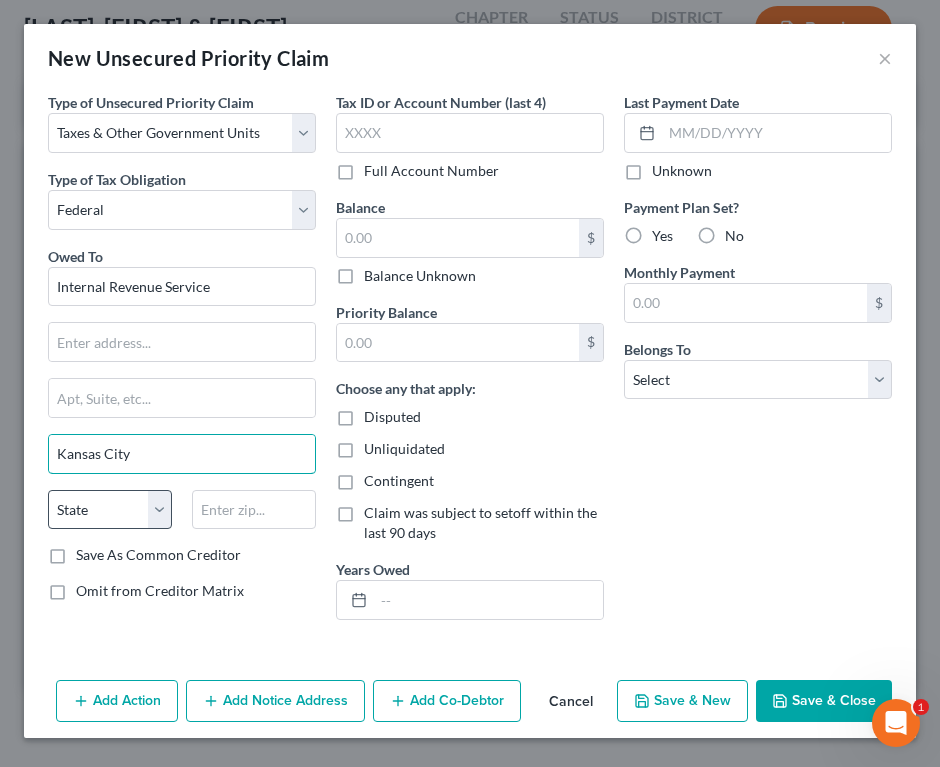 type on "Kansas City" 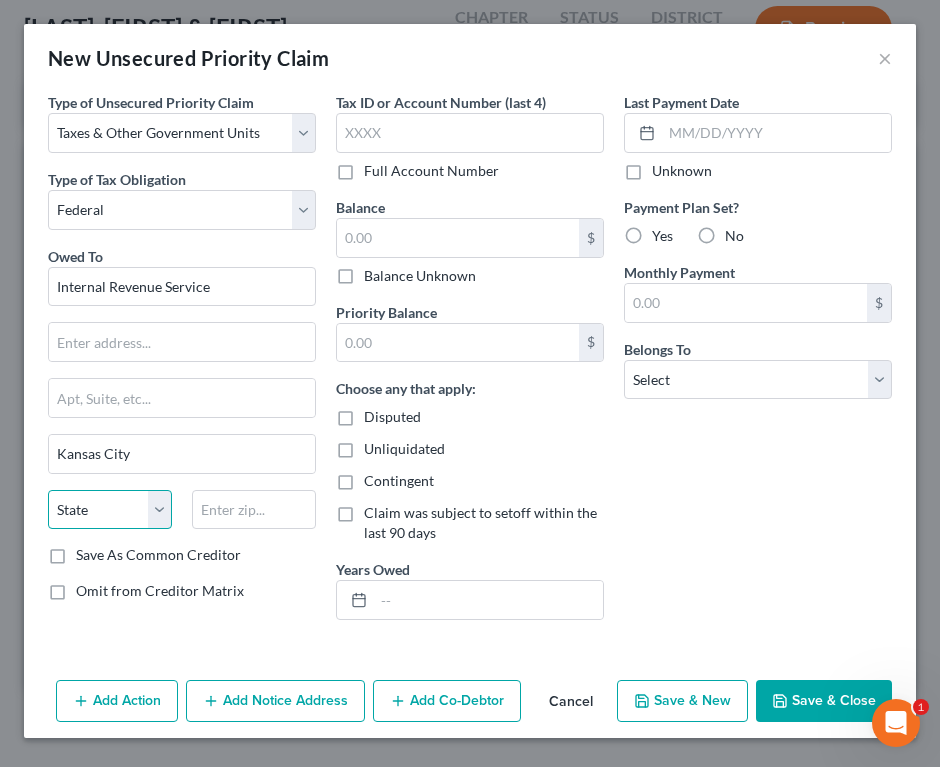 click on "State AL AK AR AZ CA CO CT DE DC FL GA GU HI ID IL IN IA KS KY LA ME MD MA MI MN MS MO MT NC ND NE NV NH NJ NM NY OH OK OR PA PR RI SC SD TN TX UT VI VA VT WA WV WI WY" at bounding box center [110, 510] 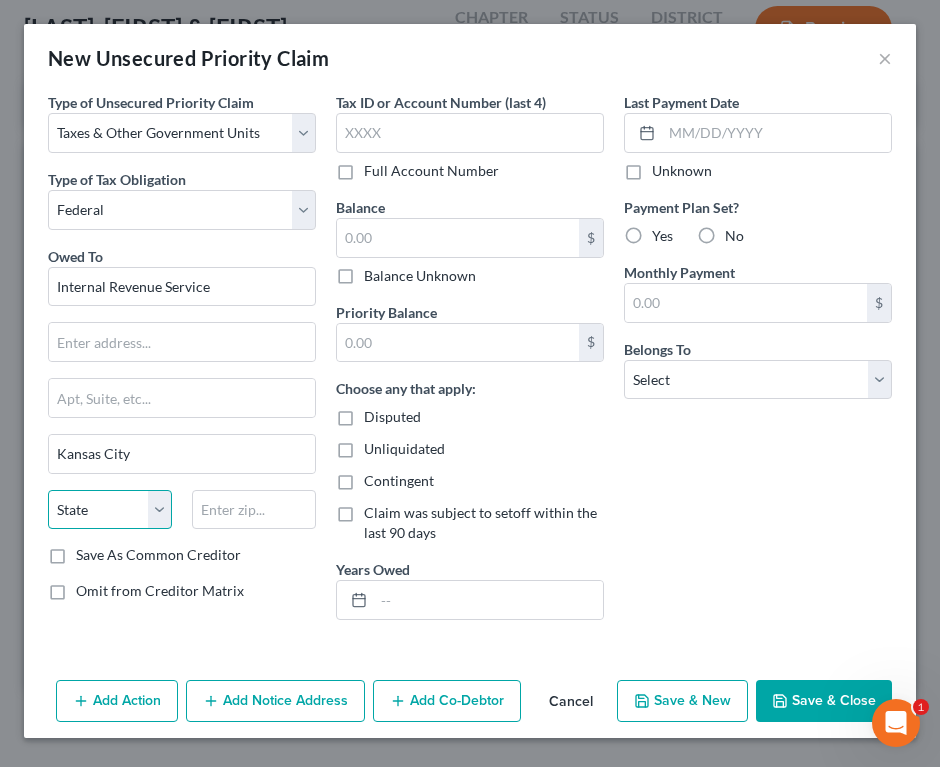 select on "26" 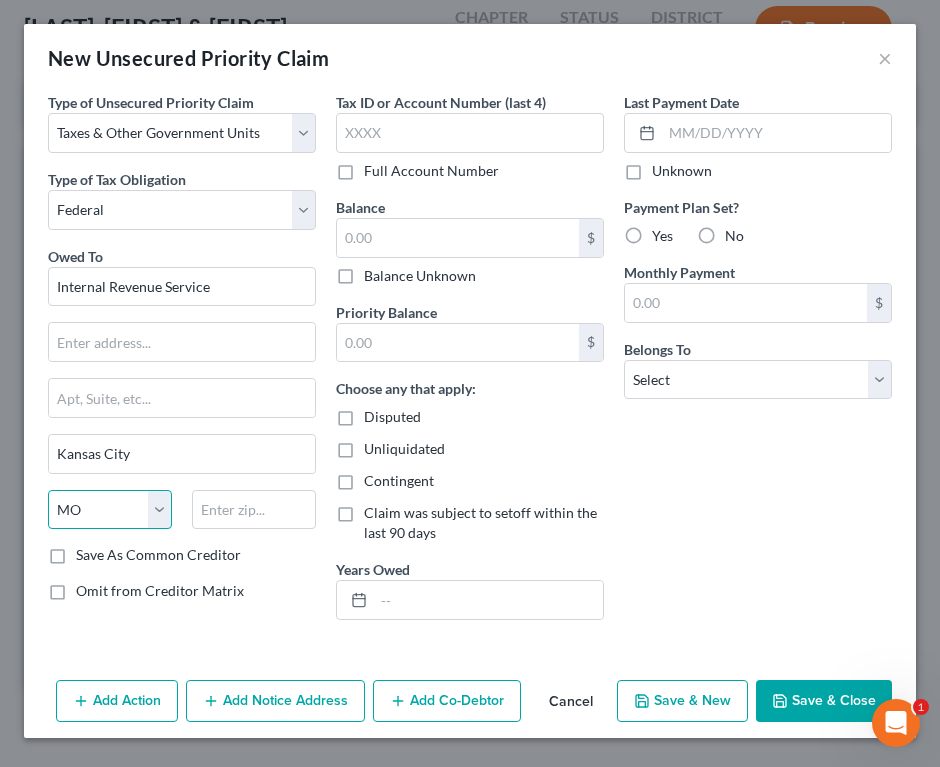 click on "State AL AK AR AZ CA CO CT DE DC FL GA GU HI ID IL IN IA KS KY LA ME MD MA MI MN MS MO MT NC ND NE NV NH NJ NM NY OH OK OR PA PR RI SC SD TN TX UT VI VA VT WA WV WI WY" at bounding box center (110, 510) 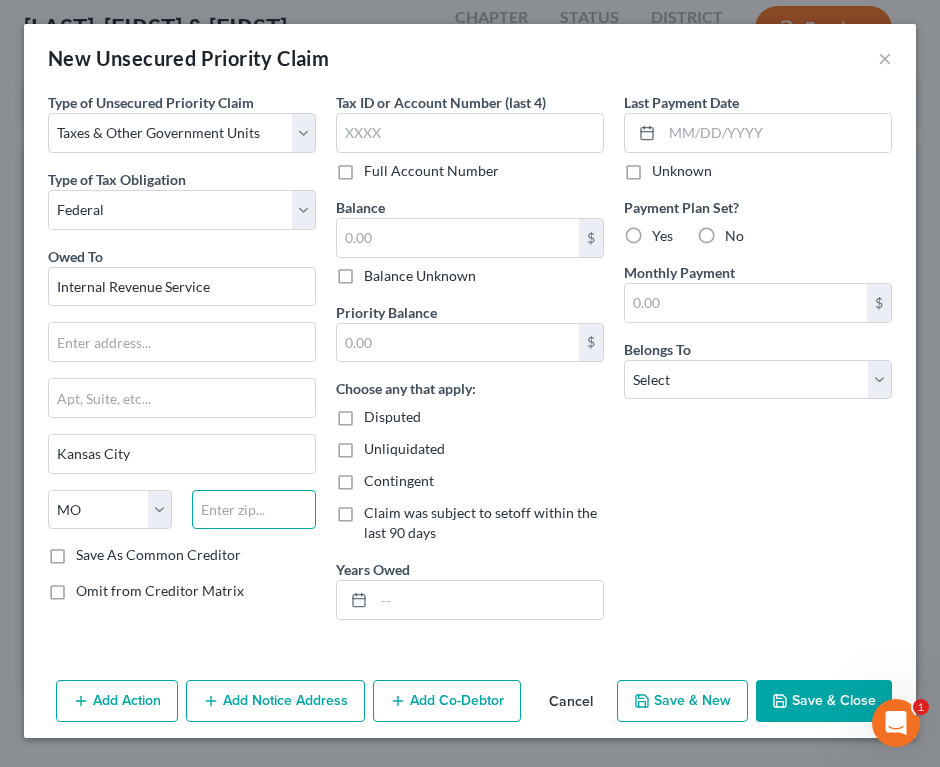 click at bounding box center [254, 510] 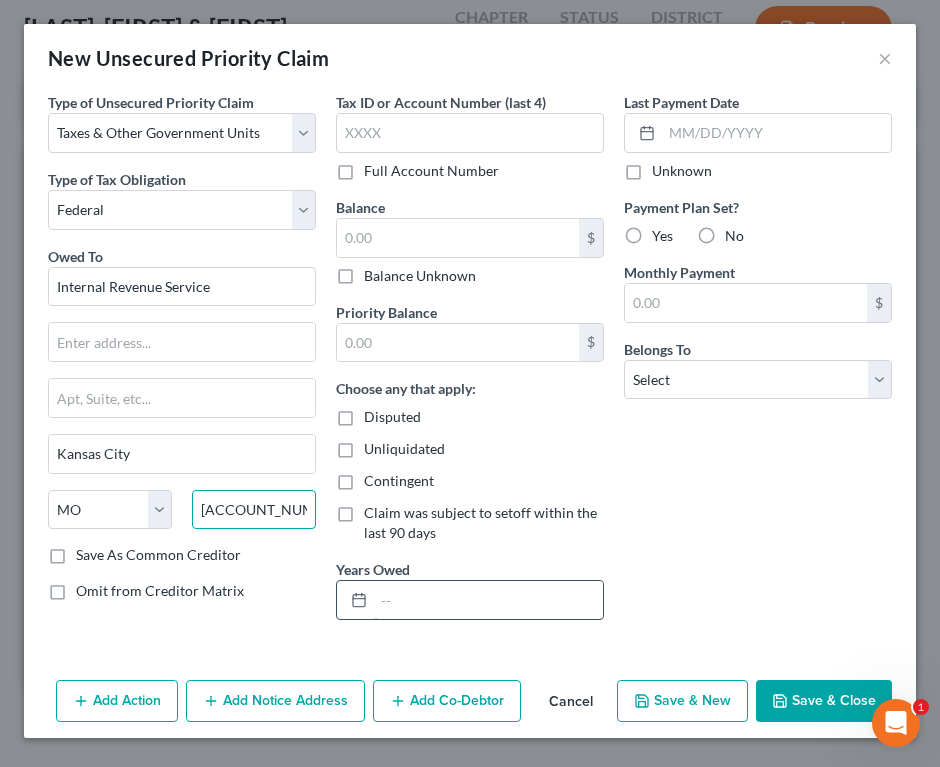 type on "[ACCOUNT_NUMBER]" 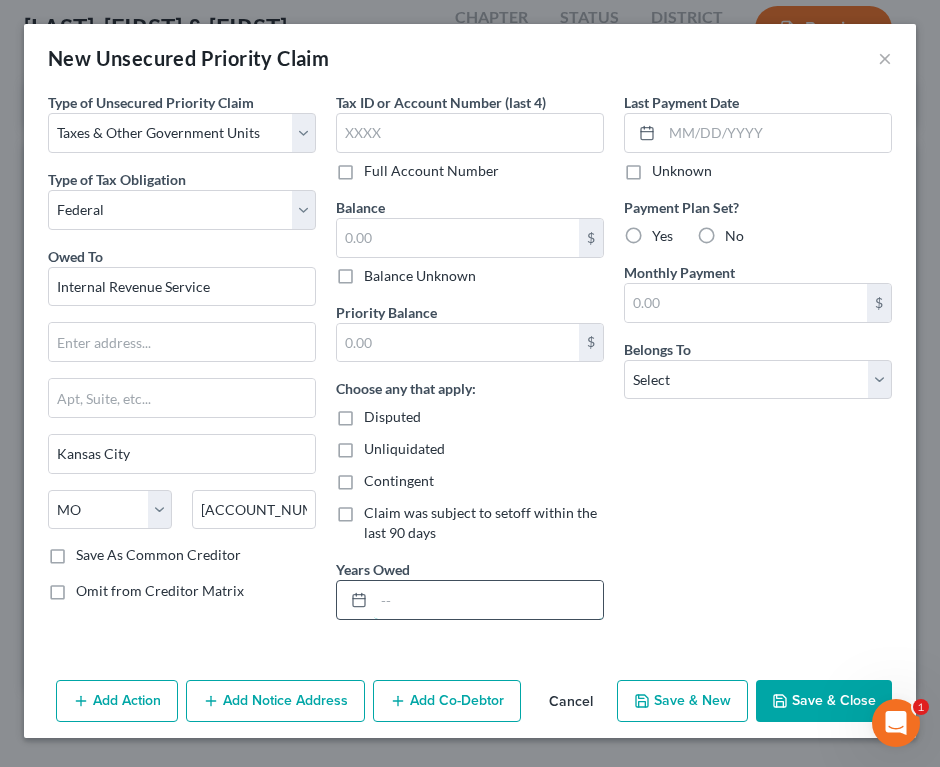 click at bounding box center (488, 600) 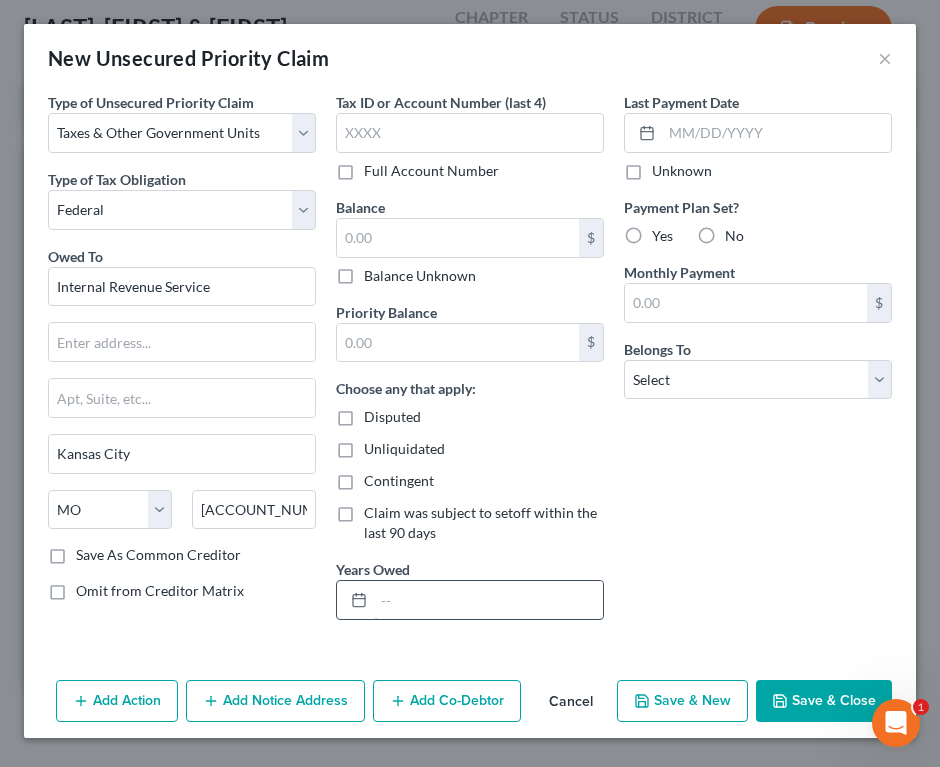 click at bounding box center (488, 600) 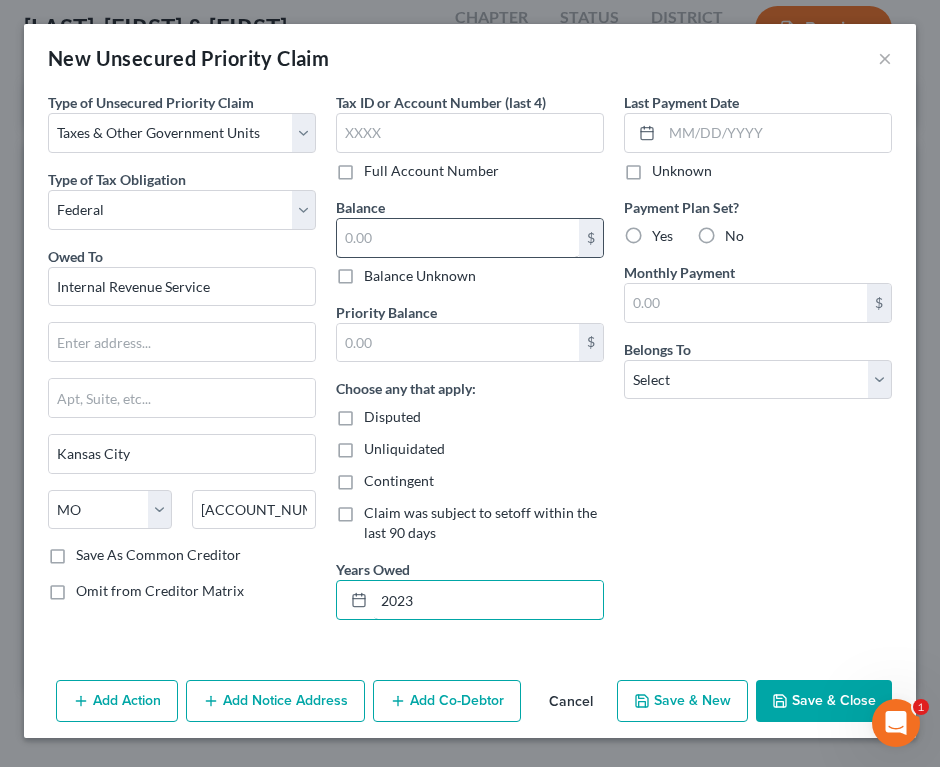 type on "2023" 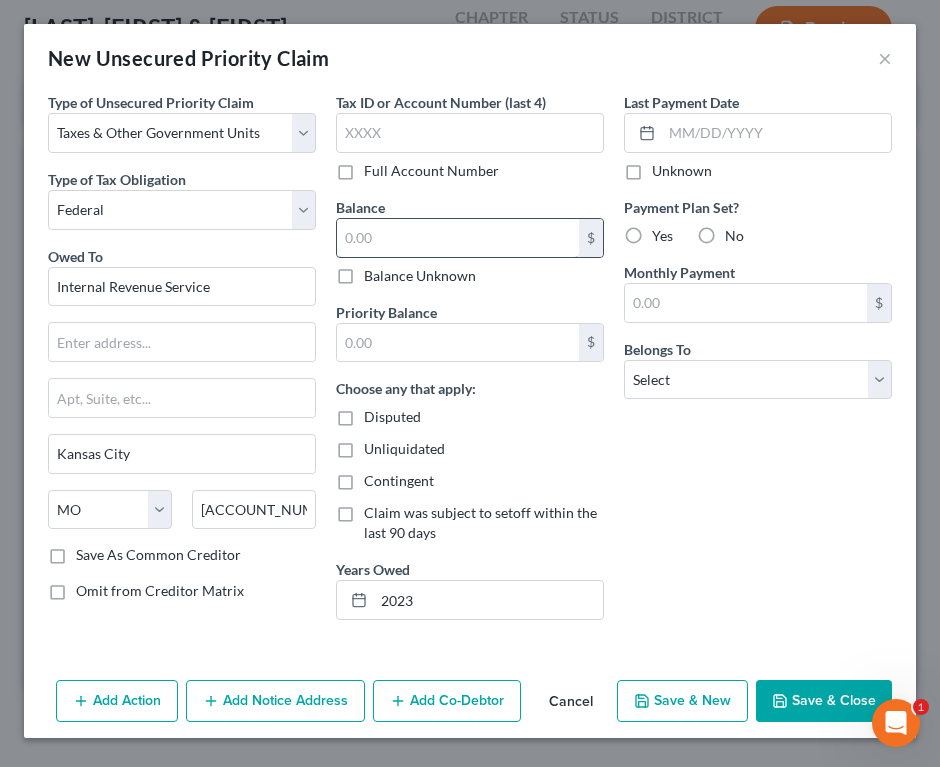 click at bounding box center [458, 238] 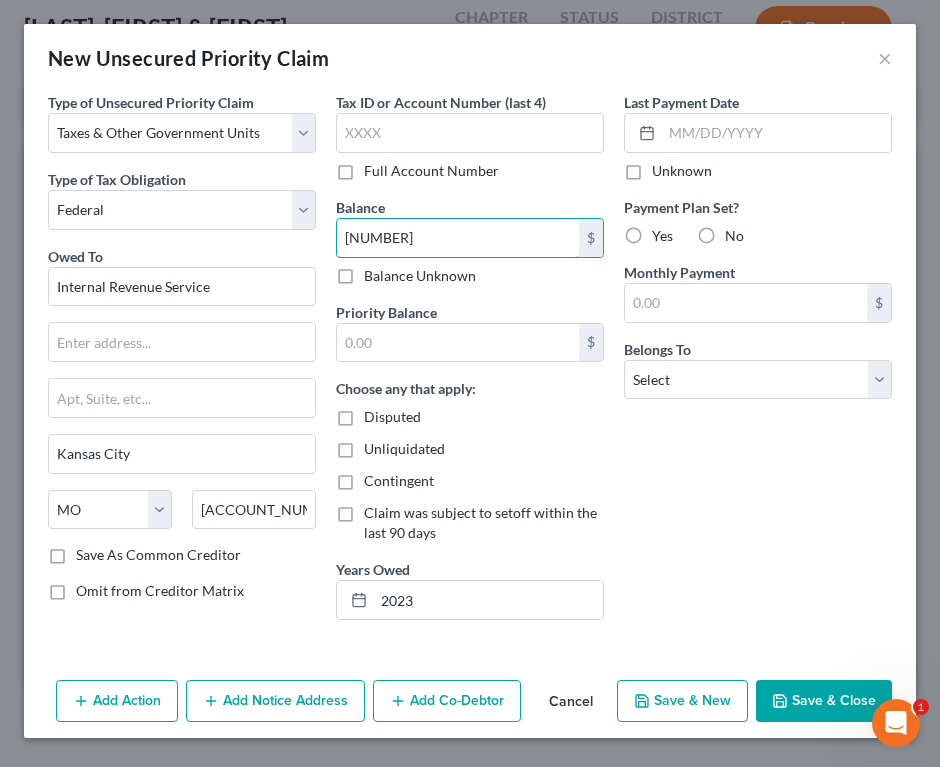 type on "[NUMBER]" 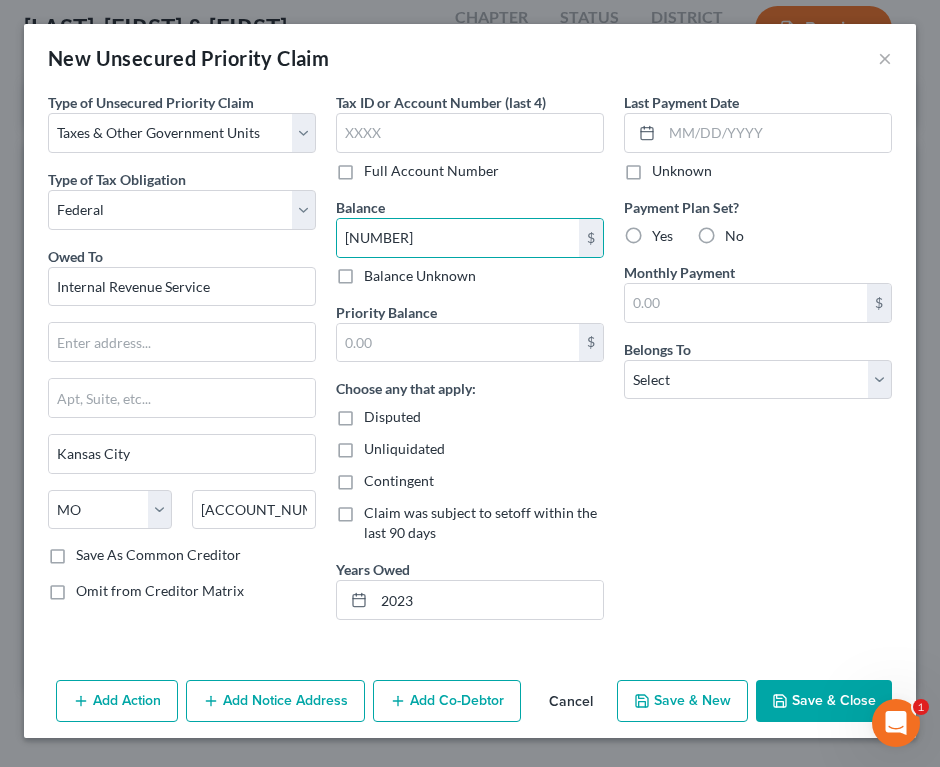 click on "No" at bounding box center [734, 236] 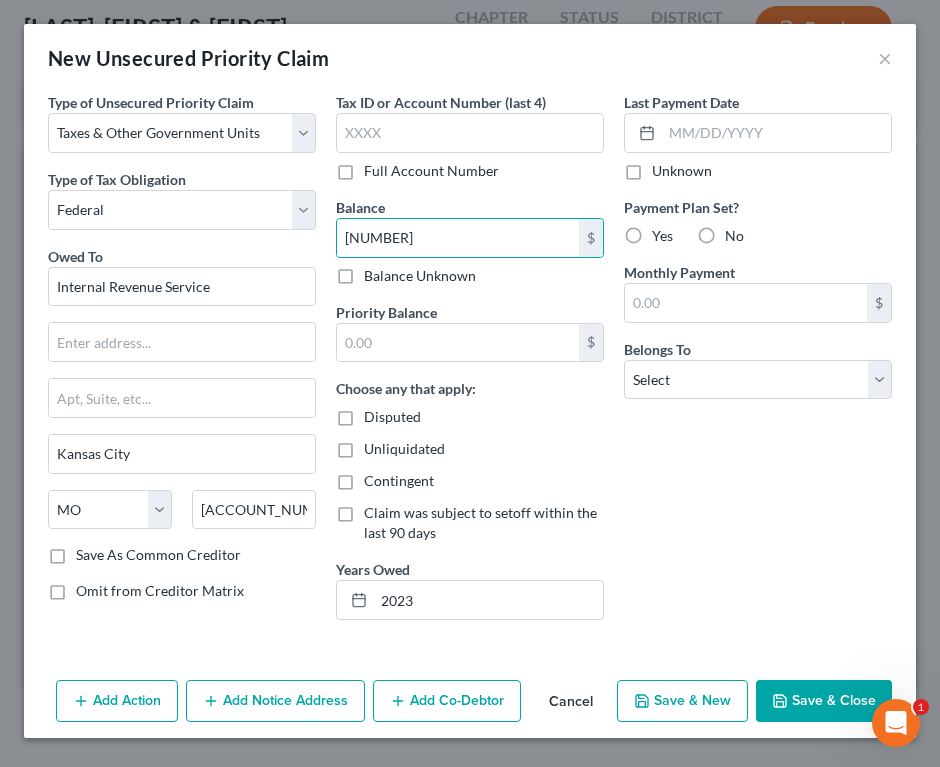 click on "No" at bounding box center [739, 232] 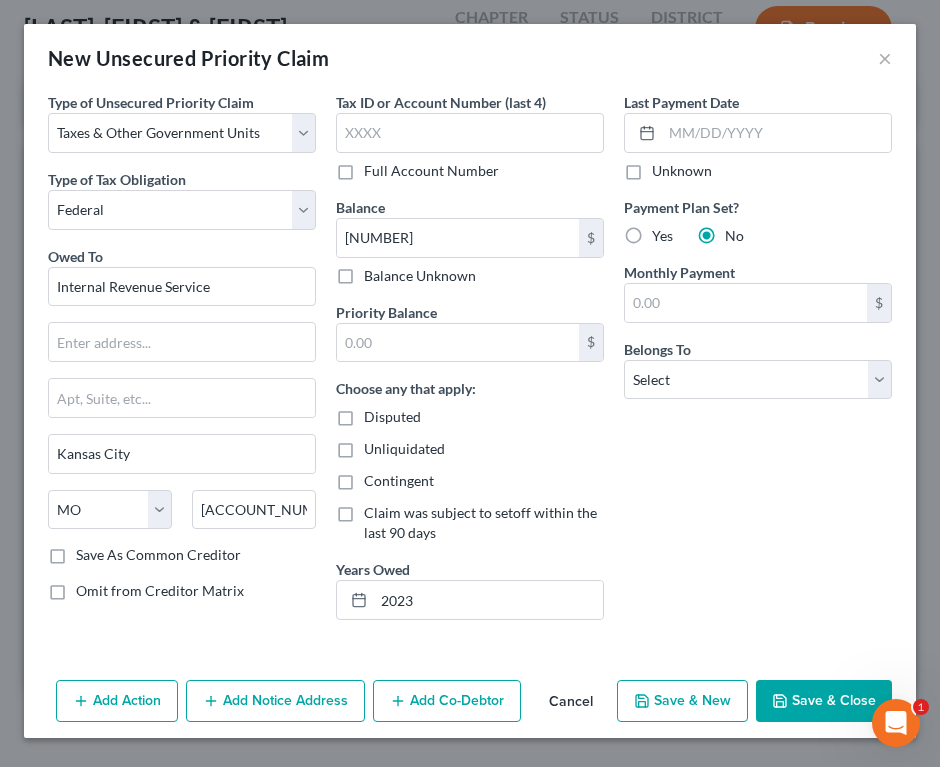 click on "Save & Close" at bounding box center (824, 701) 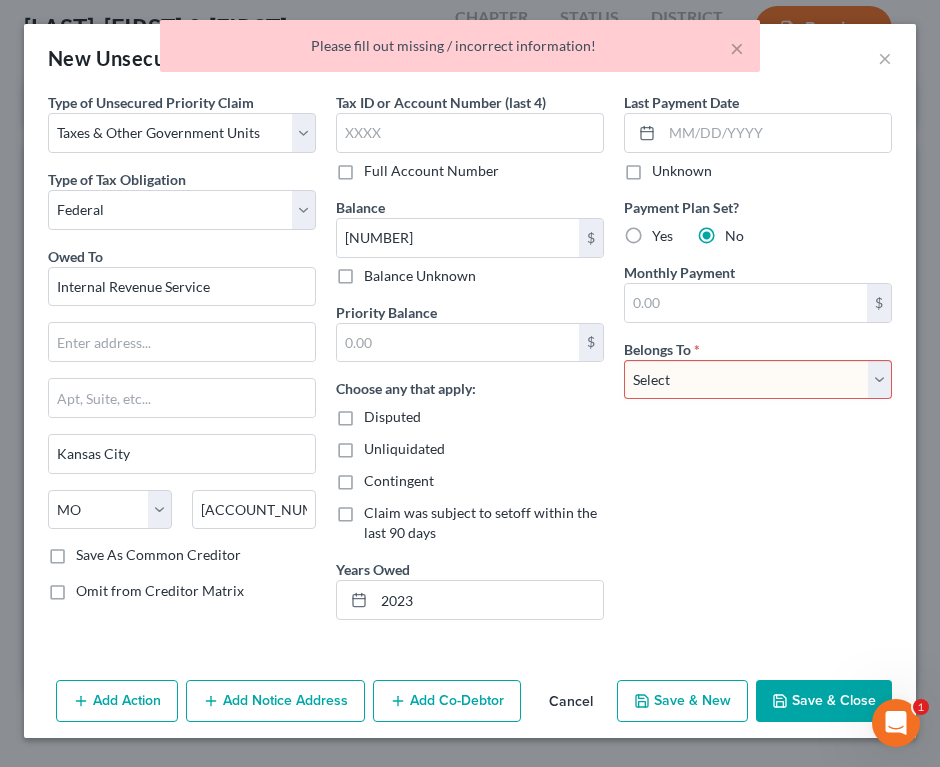 click on "Select Debtor 1 Only Debtor 2 Only Debtor 1 And Debtor 2 Only At Least One Of The Debtors And Another Community Property" at bounding box center [758, 380] 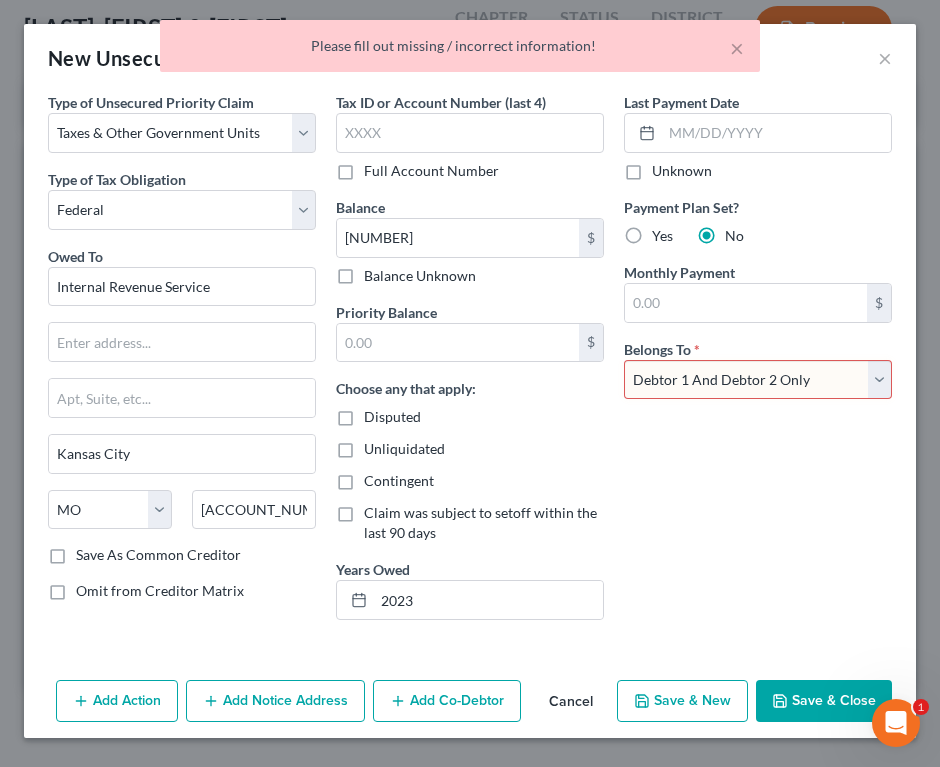 click on "Select Debtor 1 Only Debtor 2 Only Debtor 1 And Debtor 2 Only At Least One Of The Debtors And Another Community Property" at bounding box center (758, 380) 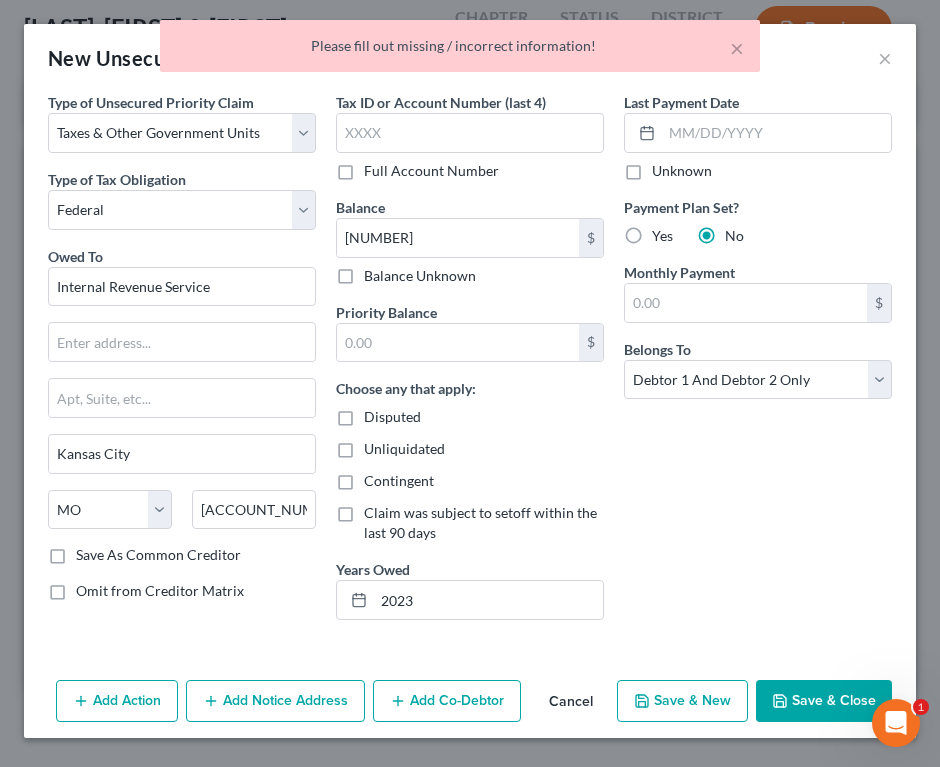 click on "Save & Close" at bounding box center (824, 701) 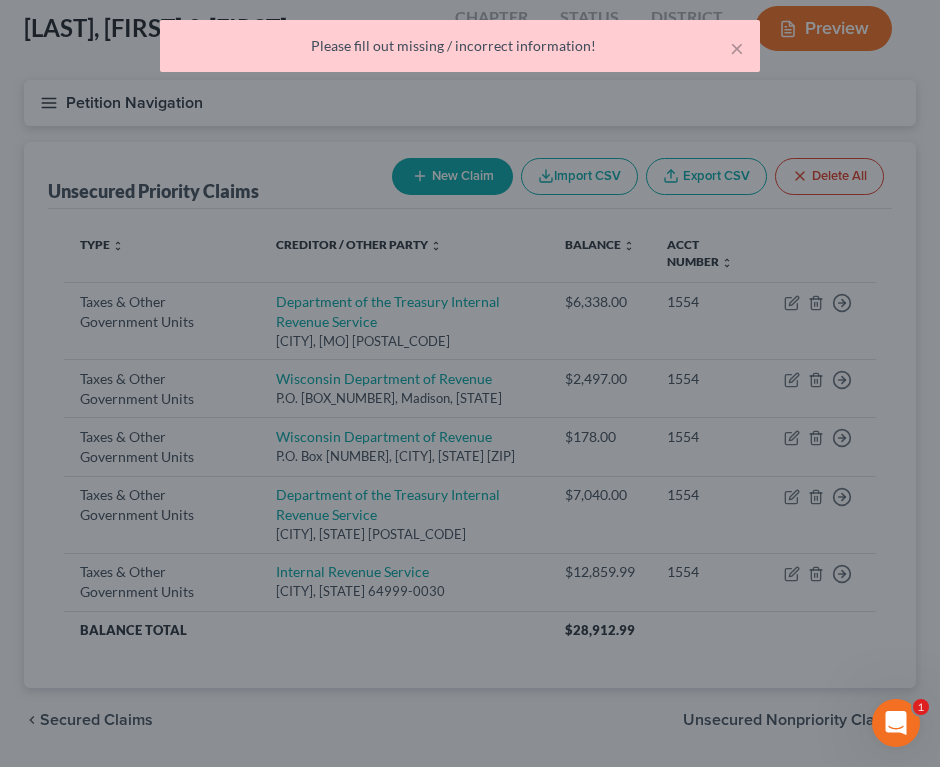 type on "0.00" 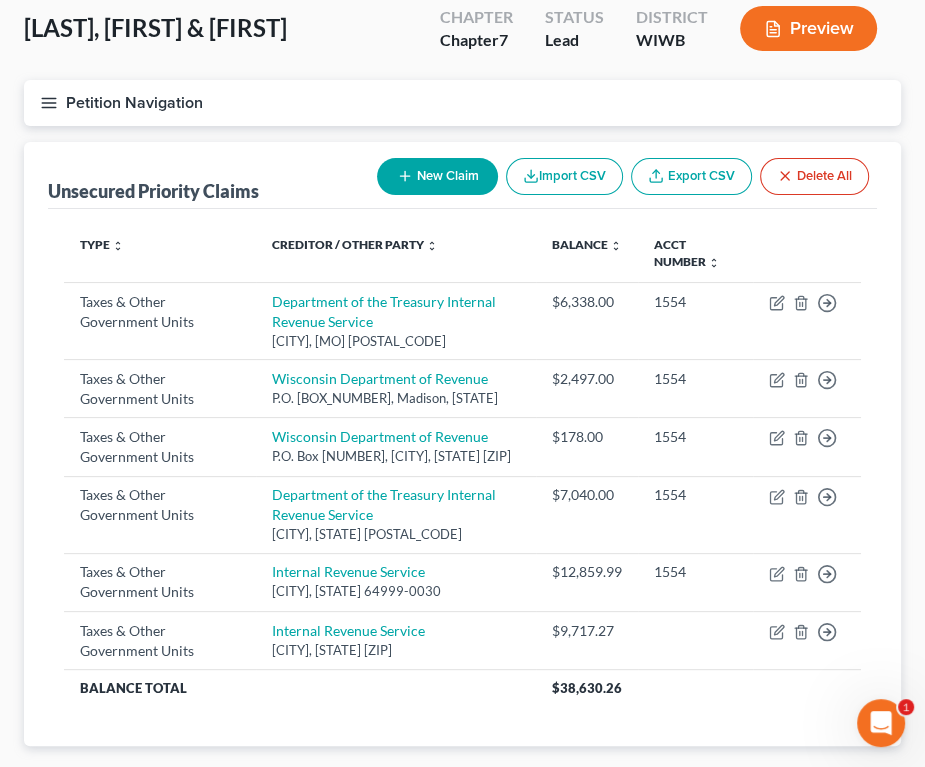 click on "Department of the Treasury Internal Revenue Service Kansas, [STATE] 64999-0002 $6,338.00 1554 Move to D Move to F Move to G Move to Notice Only Taxes & Other Government Units Wisconsin Department of Revenue P.O. Box 258, Madison, [STATE]  $2,497.00 1554 Move to D Move to F Move to G Move to Notice Only Taxes & Other Government Units Wisconsin Department of Revenue P.O. Box 258, Madison, [STATE] 53790-0001 $178.00 1554 Move to D Move to F Move to G Move to Notice Only Taxes & Other Government Units Department of the Treasury Internal Revenue Service Kansan, [STATE] 64999-0002 $7,040.00 1554 Move to D Move to F Move to G Move to Notice Only Taxes & Other Government Units Internal Revenue Service $12,859.99 1554" at bounding box center [462, 476] 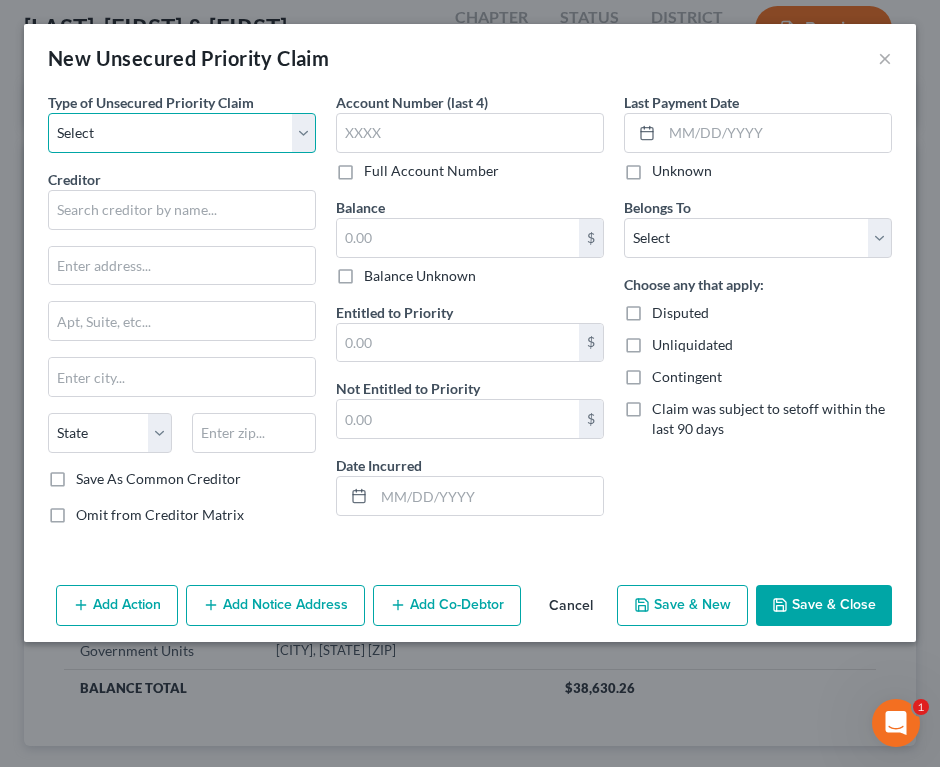 click on "Select Taxes & Other Government Units Domestic Support Obligations Extensions of credit in an involuntary case Wages, Salaries, Commissions Contributions to employee benefits Certain farmers and fisherman Deposits by individuals Commitments to maintain capitals Claims for death or injury while intoxicated Other" at bounding box center (182, 133) 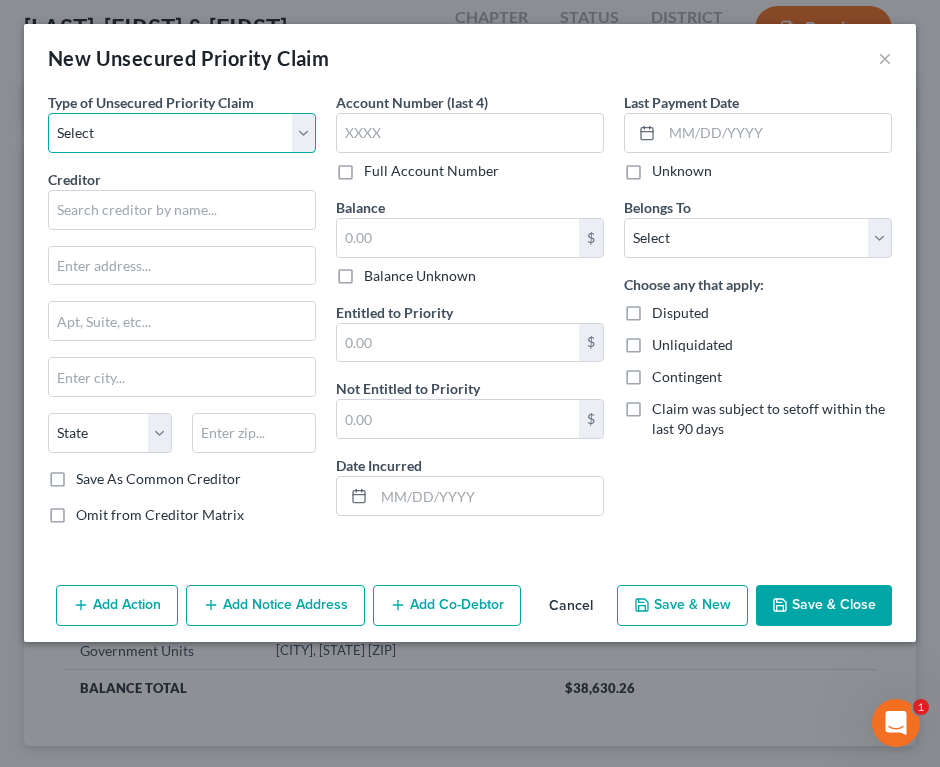 select on "0" 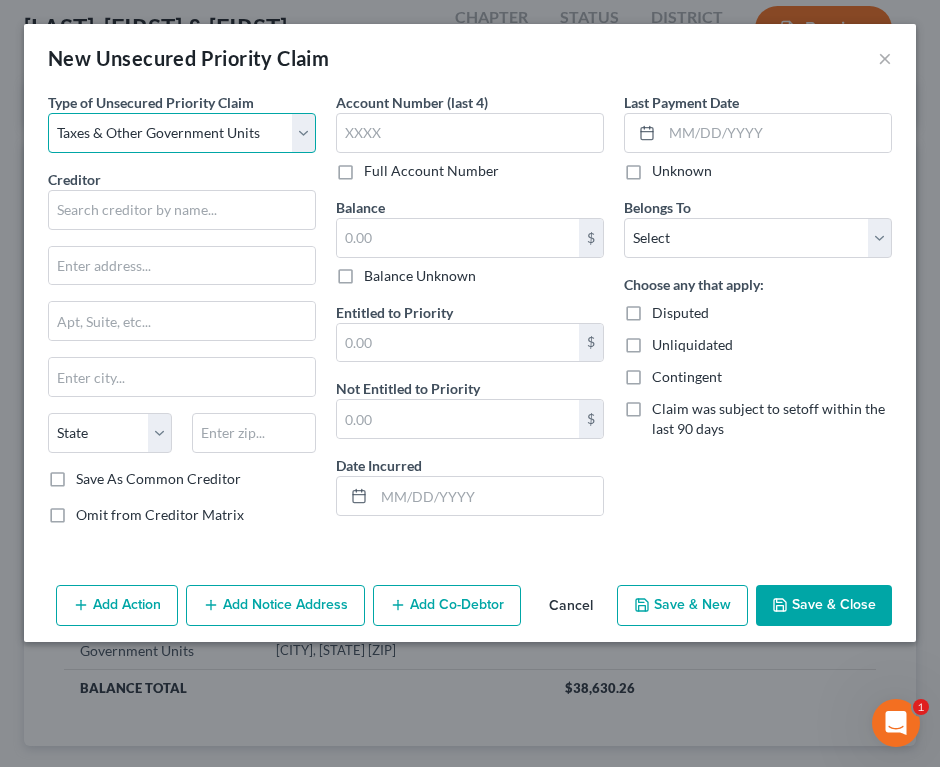 click on "Select Taxes & Other Government Units Domestic Support Obligations Extensions of credit in an involuntary case Wages, Salaries, Commissions Contributions to employee benefits Certain farmers and fisherman Deposits by individuals Commitments to maintain capitals Claims for death or injury while intoxicated Other" at bounding box center (182, 133) 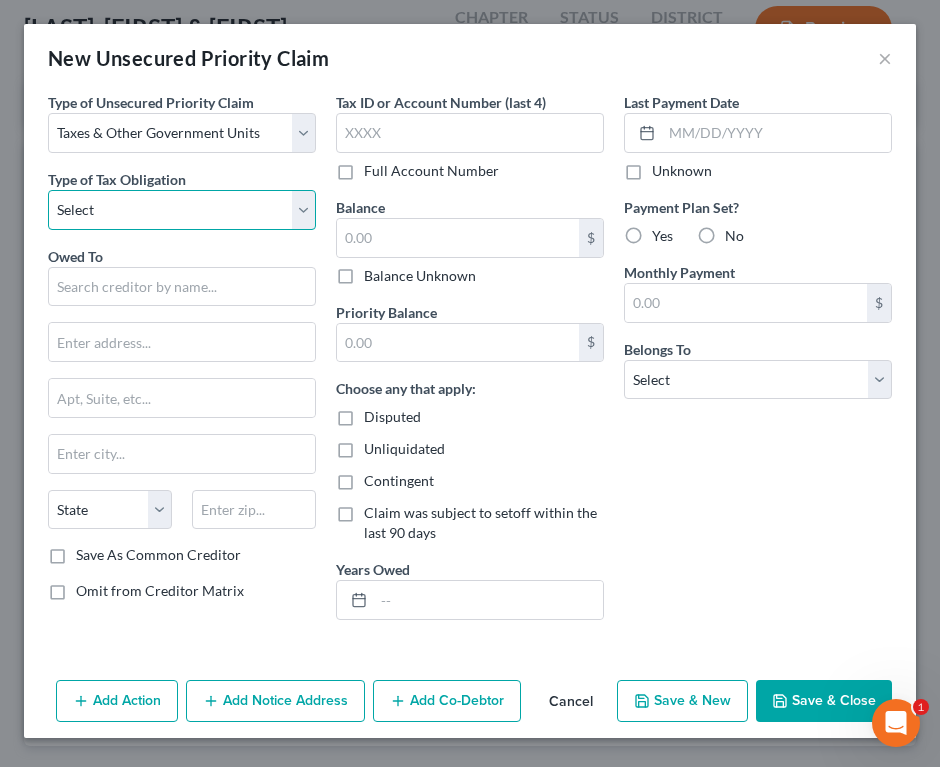 click on "Select Federal City State Franchise Tax Board Other" at bounding box center [182, 210] 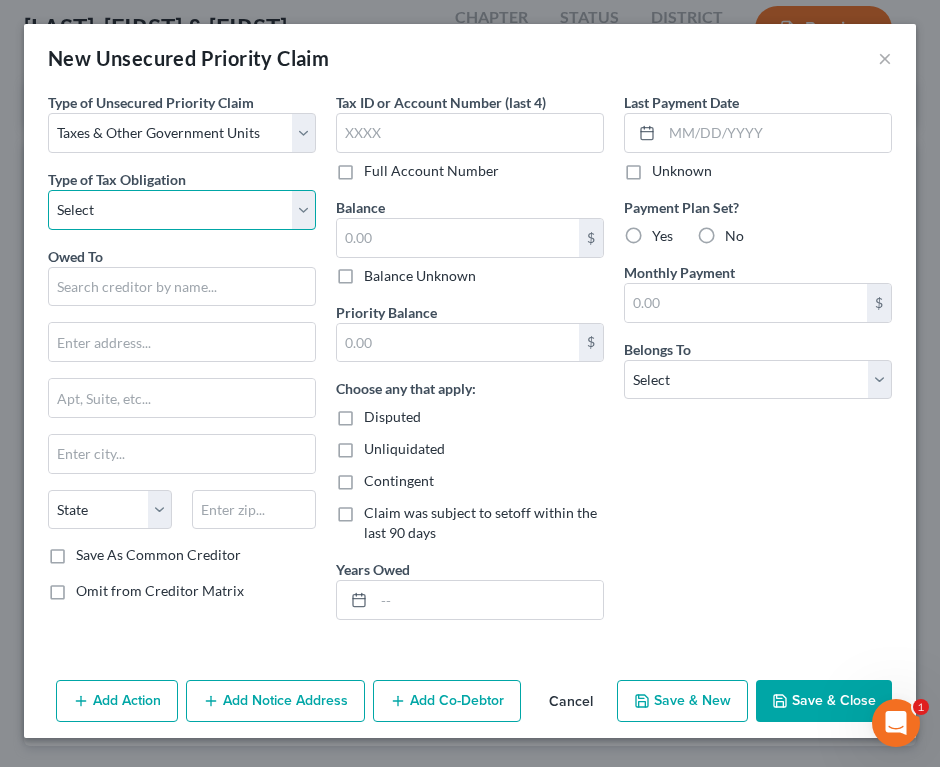 select on "2" 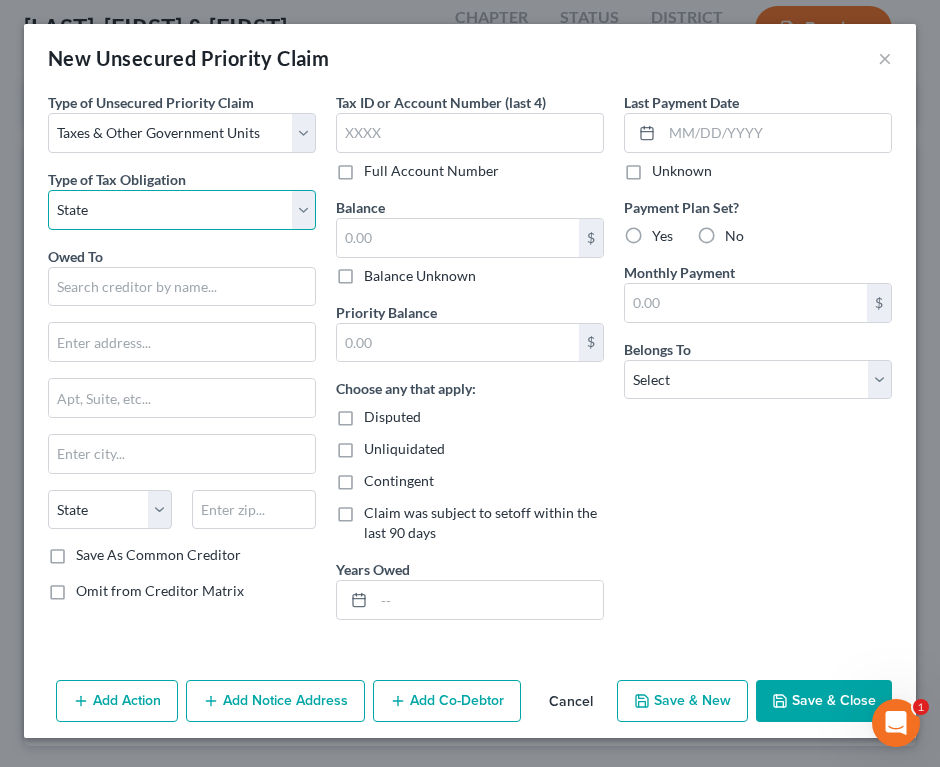 click on "Select Federal City State Franchise Tax Board Other" at bounding box center [182, 210] 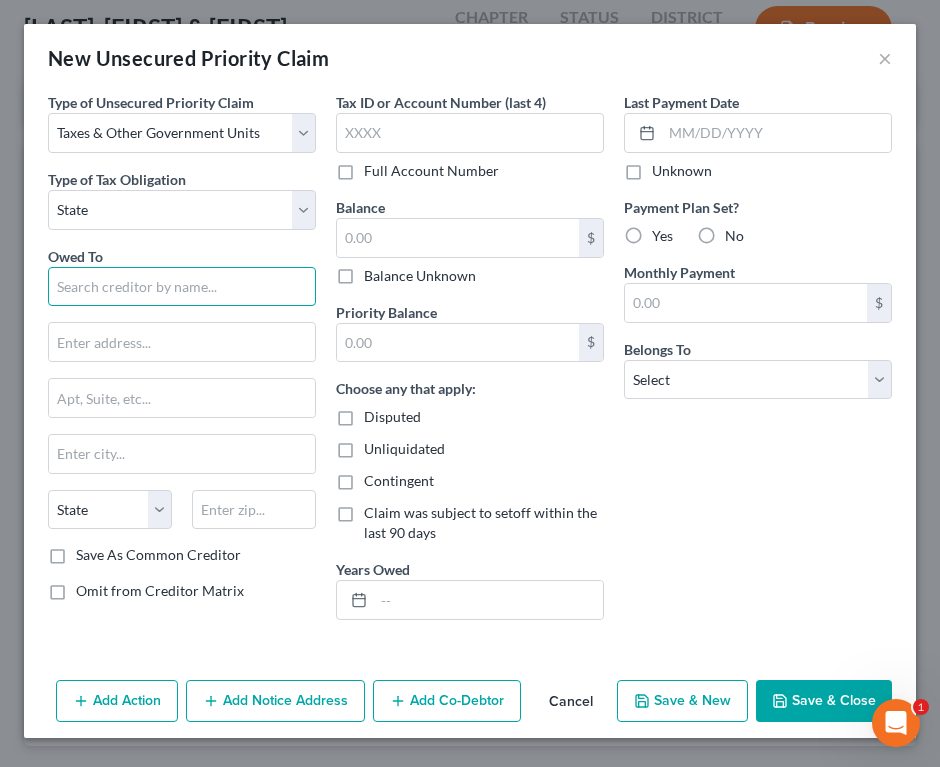 click at bounding box center [182, 287] 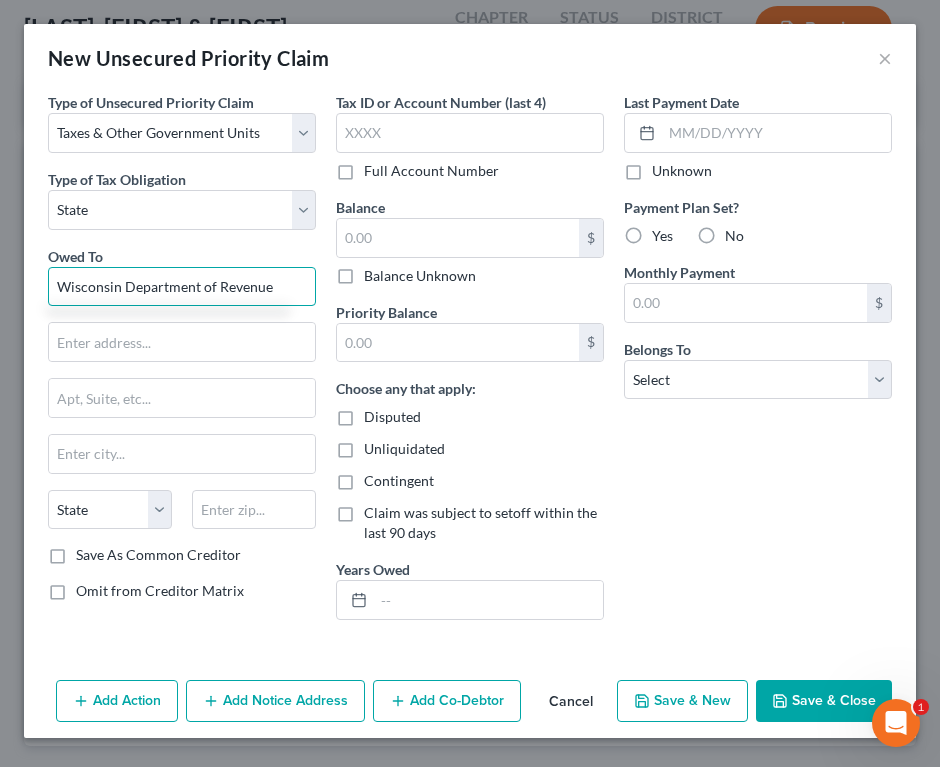 type on "Wisconsin Department of Revenue" 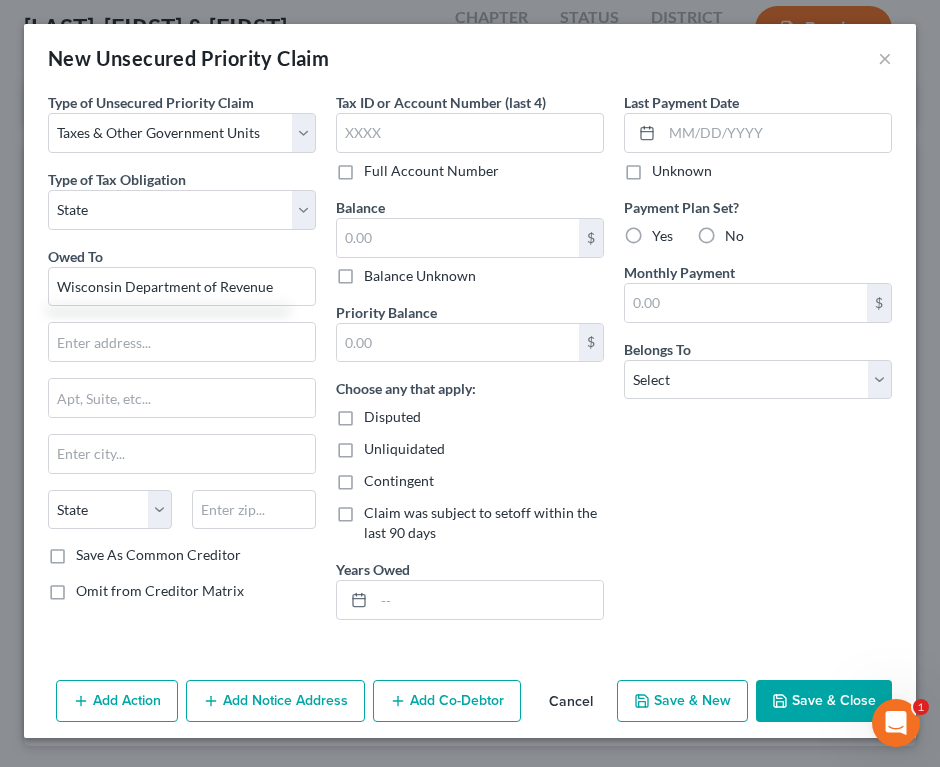 click on "Save As Common Creditor" at bounding box center [158, 555] 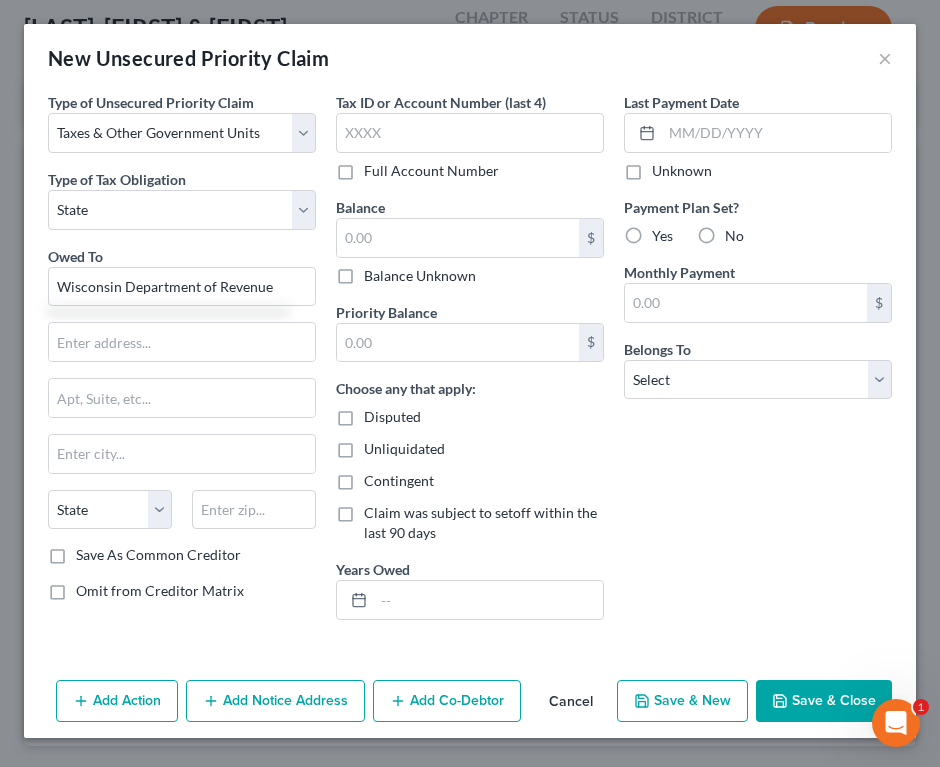 click on "Save As Common Creditor" at bounding box center (90, 551) 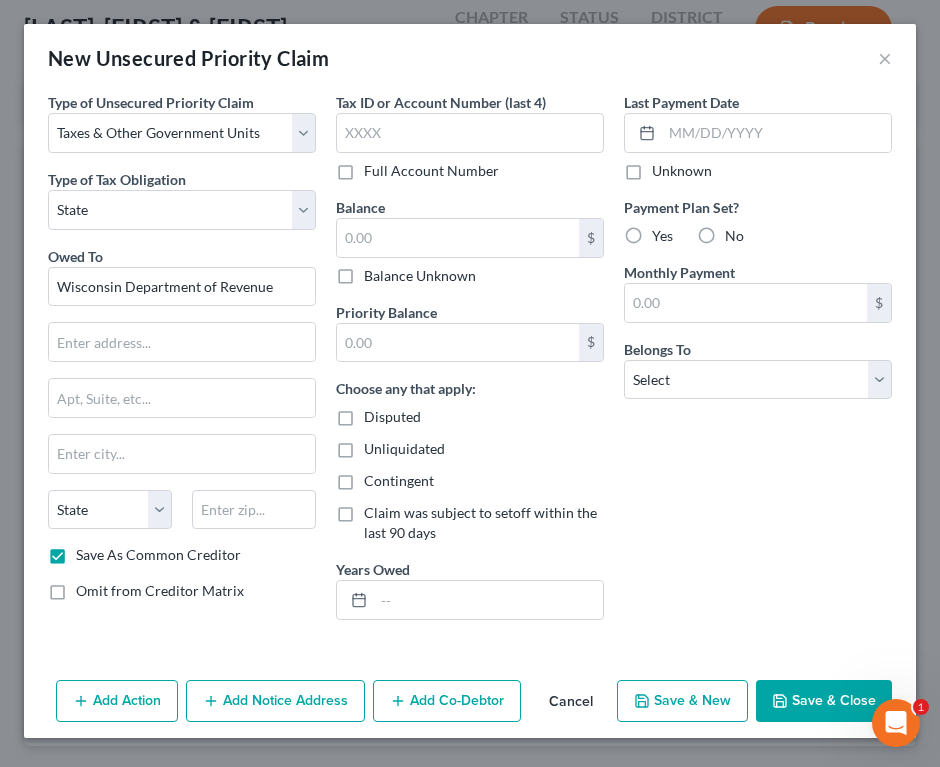 drag, startPoint x: 600, startPoint y: 479, endPoint x: 588, endPoint y: 472, distance: 13.892444 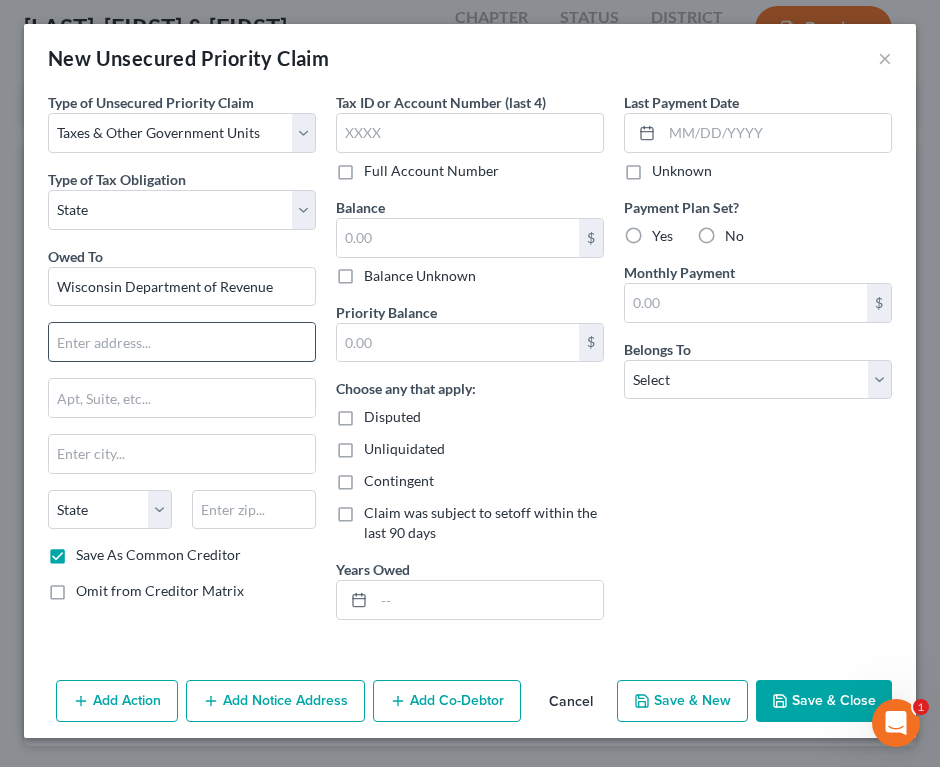 click at bounding box center [182, 342] 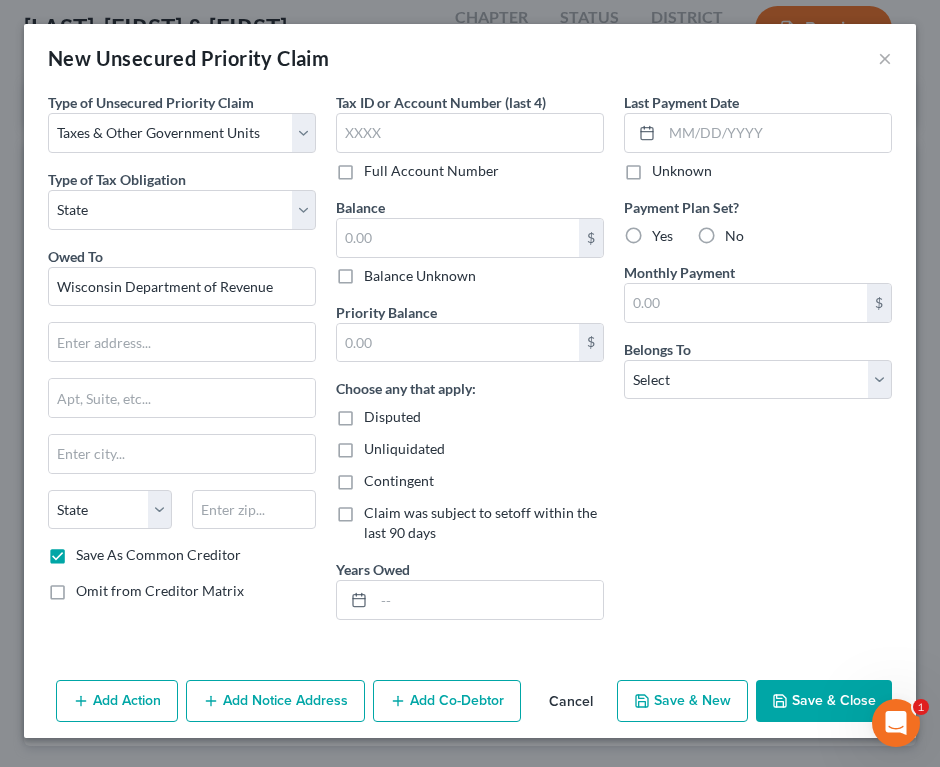 drag, startPoint x: 665, startPoint y: 461, endPoint x: 552, endPoint y: 443, distance: 114.424644 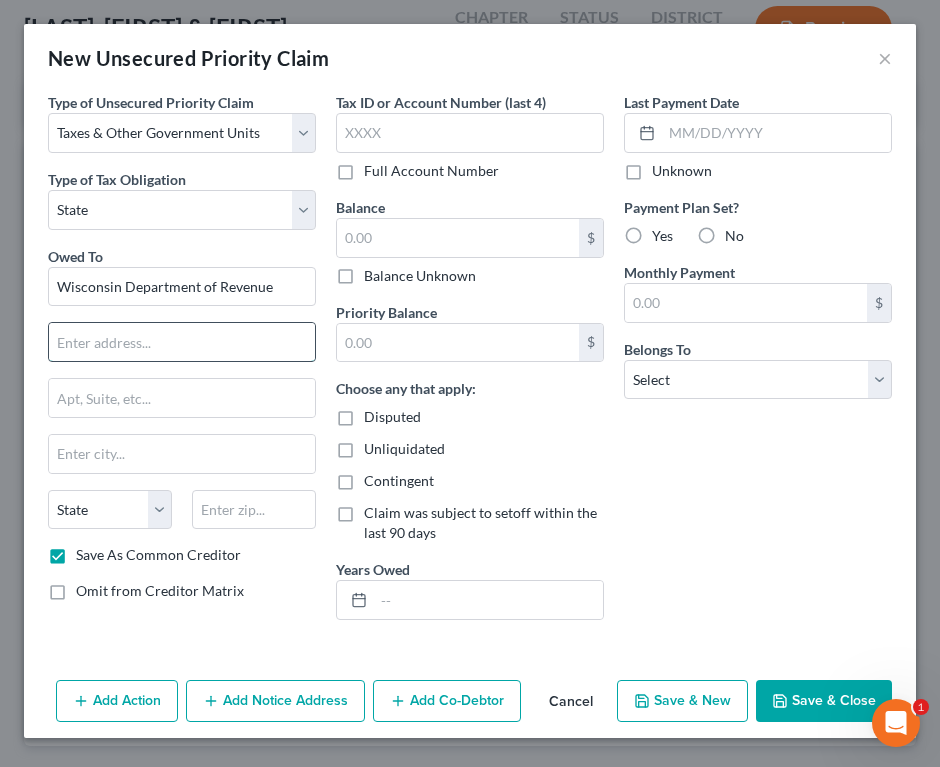 click at bounding box center [182, 342] 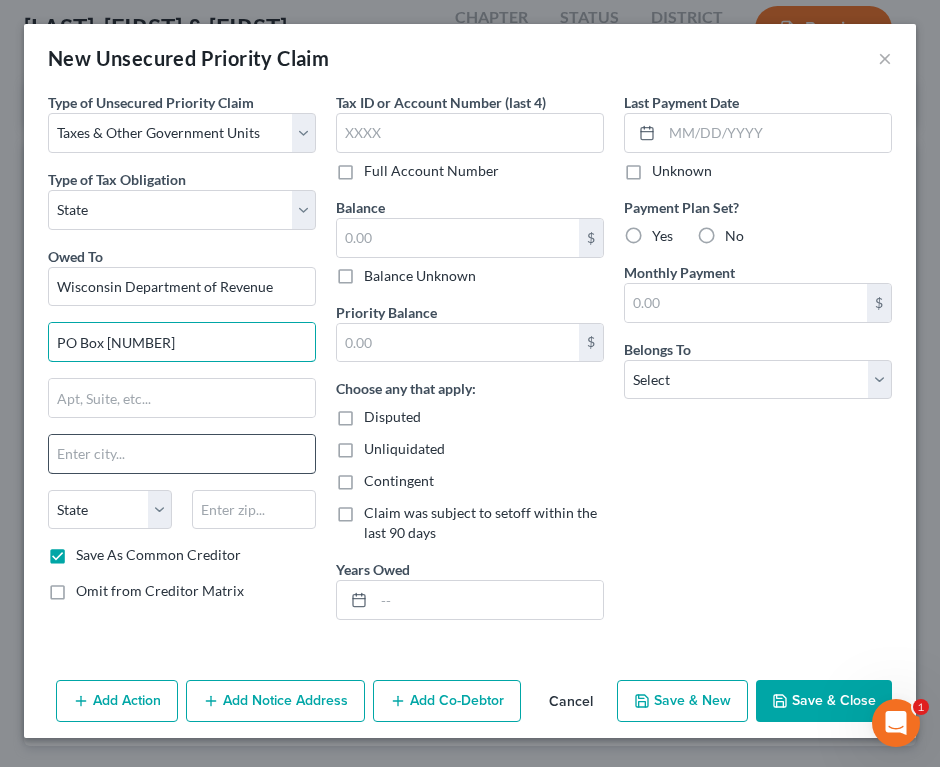 type on "PO Box [NUMBER]" 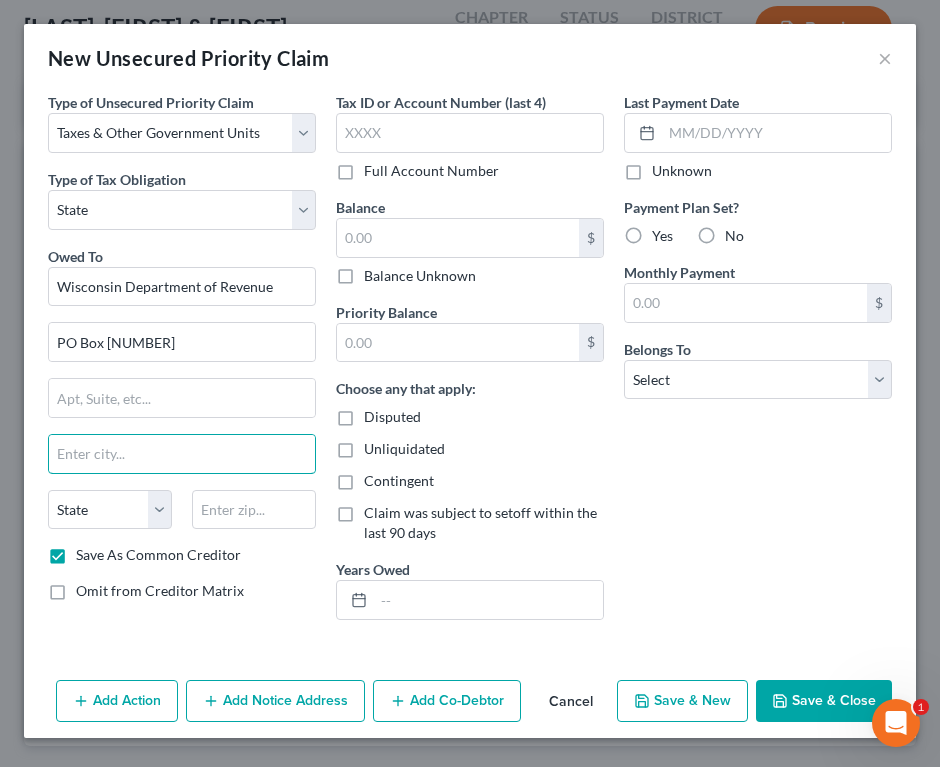 drag, startPoint x: 141, startPoint y: 450, endPoint x: 183, endPoint y: 367, distance: 93.0215 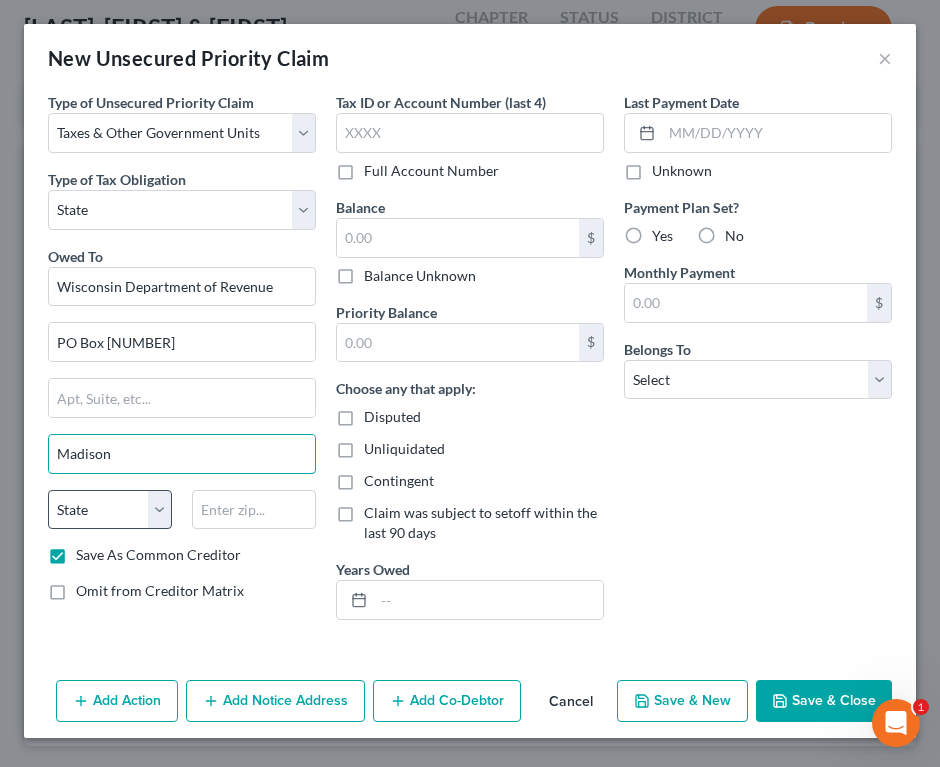type on "Madison" 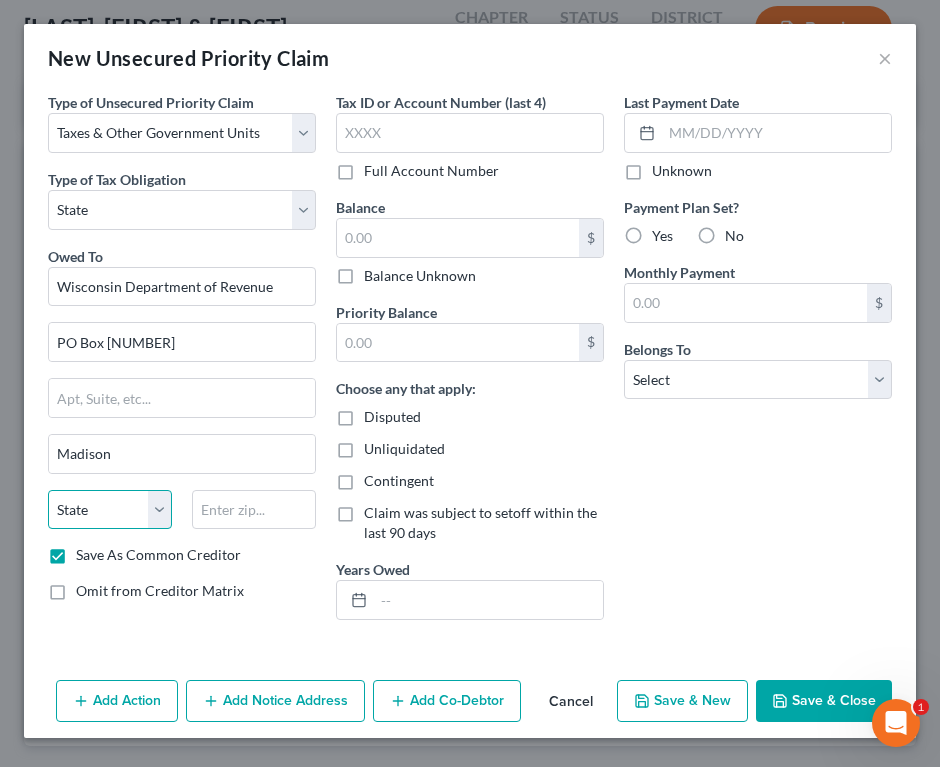 click on "State AL AK AR AZ CA CO CT DE DC FL GA GU HI ID IL IN IA KS KY LA ME MD MA MI MN MS MO MT NC ND NE NV NH NJ NM NY OH OK OR PA PR RI SC SD TN TX UT VI VA VT WA WV WI WY" at bounding box center [110, 510] 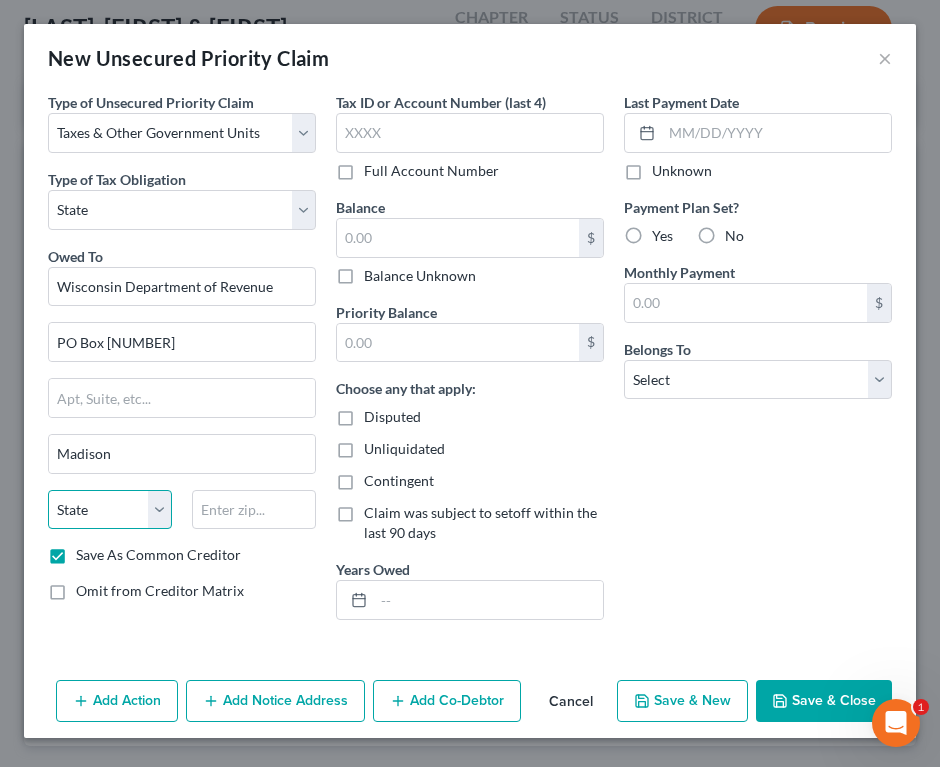 select on "52" 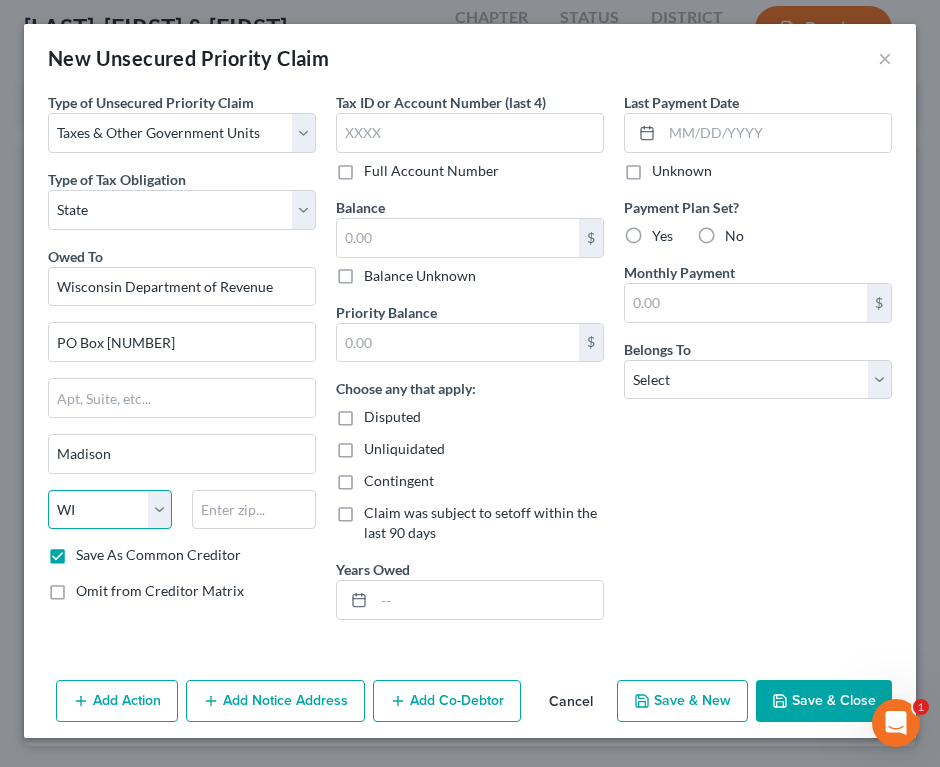 click on "State AL AK AR AZ CA CO CT DE DC FL GA GU HI ID IL IN IA KS KY LA ME MD MA MI MN MS MO MT NC ND NE NV NH NJ NM NY OH OK OR PA PR RI SC SD TN TX UT VI VA VT WA WV WI WY" at bounding box center [110, 510] 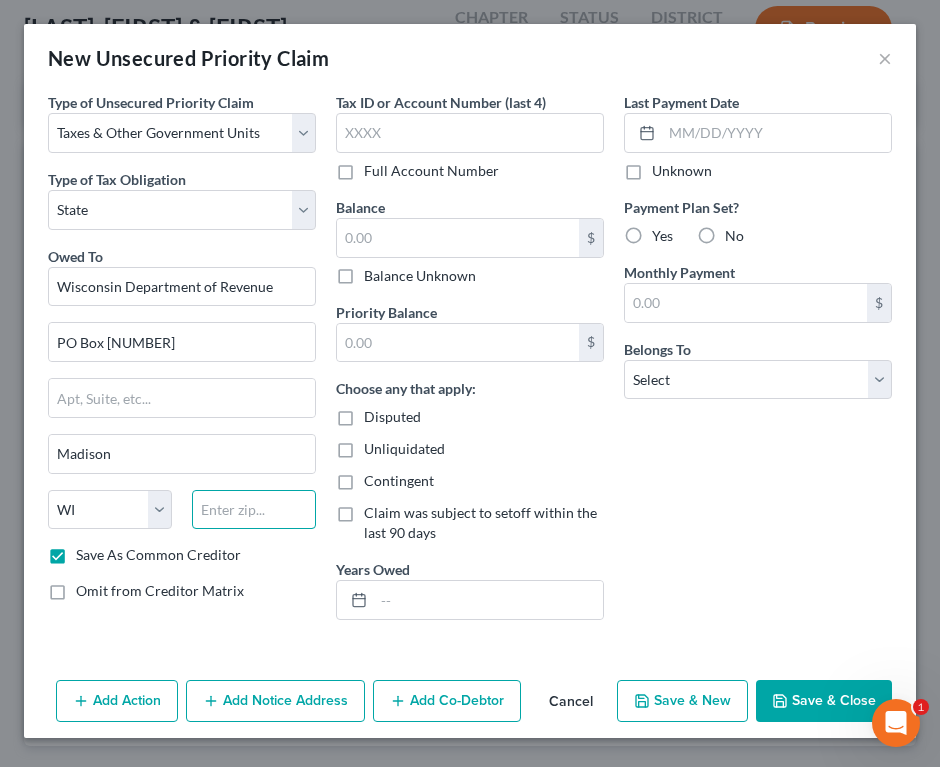 click at bounding box center (254, 510) 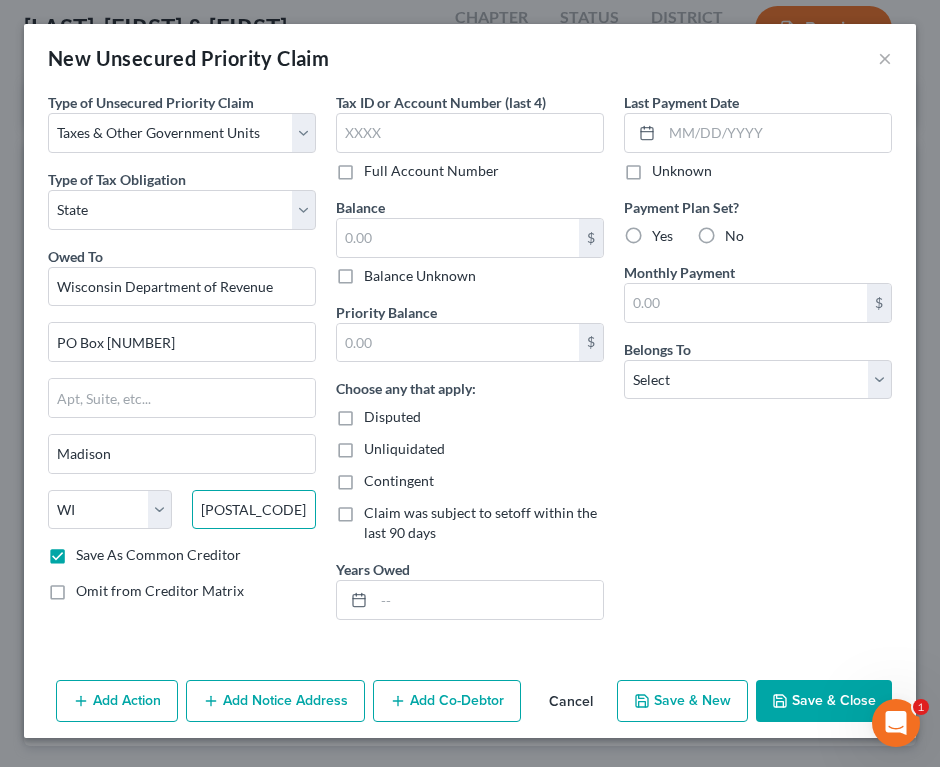 type on "[POSTAL_CODE]" 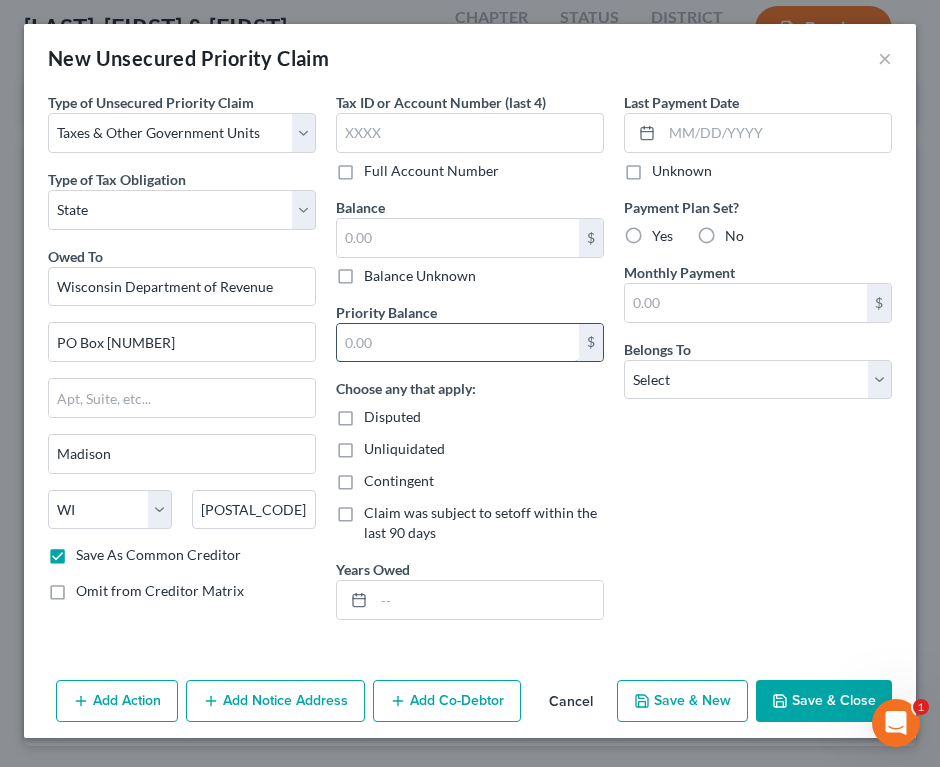 click at bounding box center [458, 343] 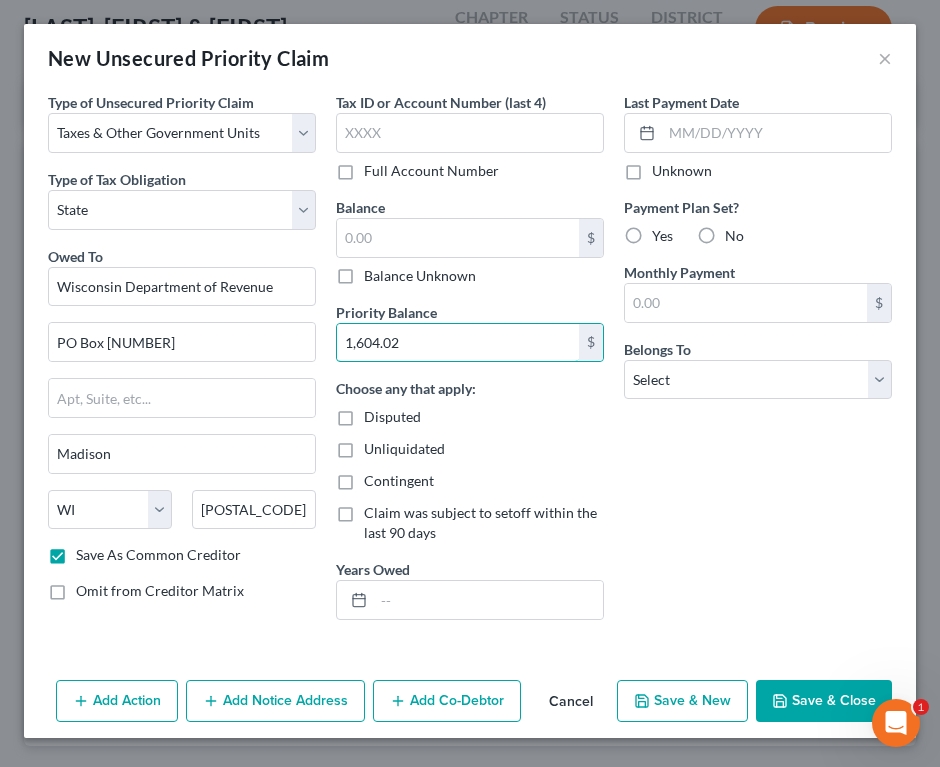 type on "1,604.02" 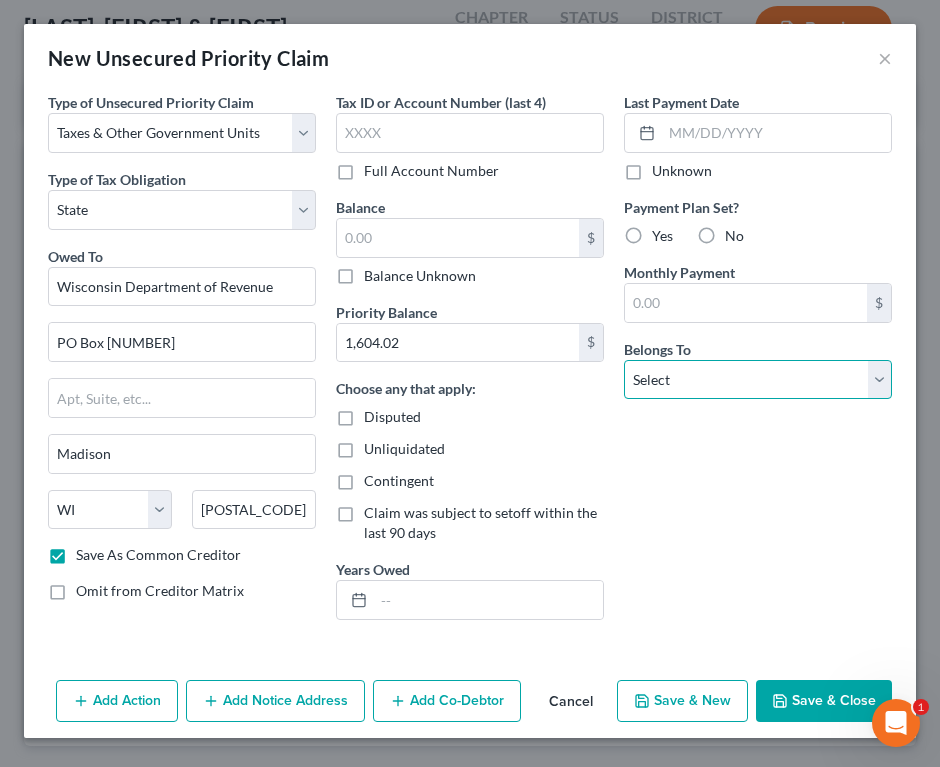 click on "Select Debtor 1 Only Debtor 2 Only Debtor 1 And Debtor 2 Only At Least One Of The Debtors And Another Community Property" at bounding box center [758, 380] 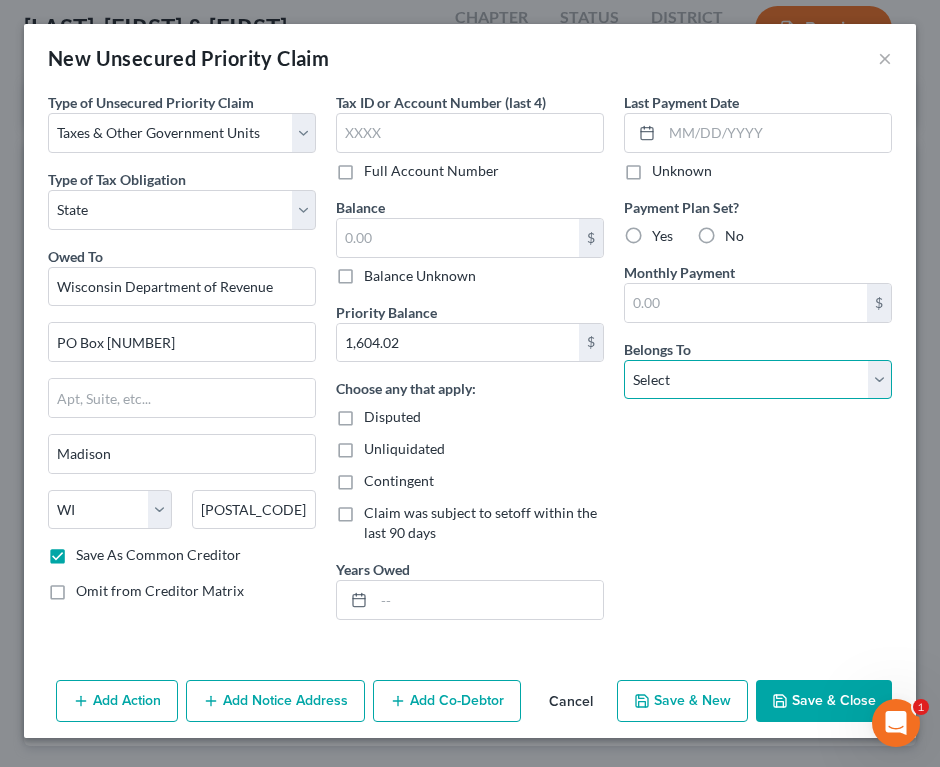 select on "1" 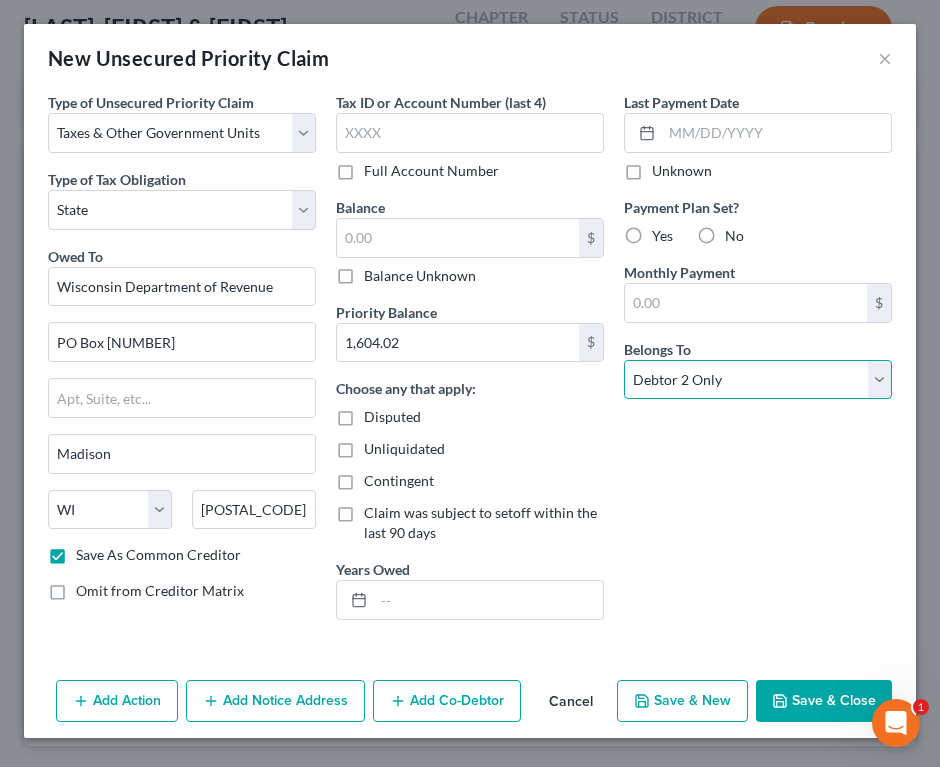 click on "Select Debtor 1 Only Debtor 2 Only Debtor 1 And Debtor 2 Only At Least One Of The Debtors And Another Community Property" at bounding box center (758, 380) 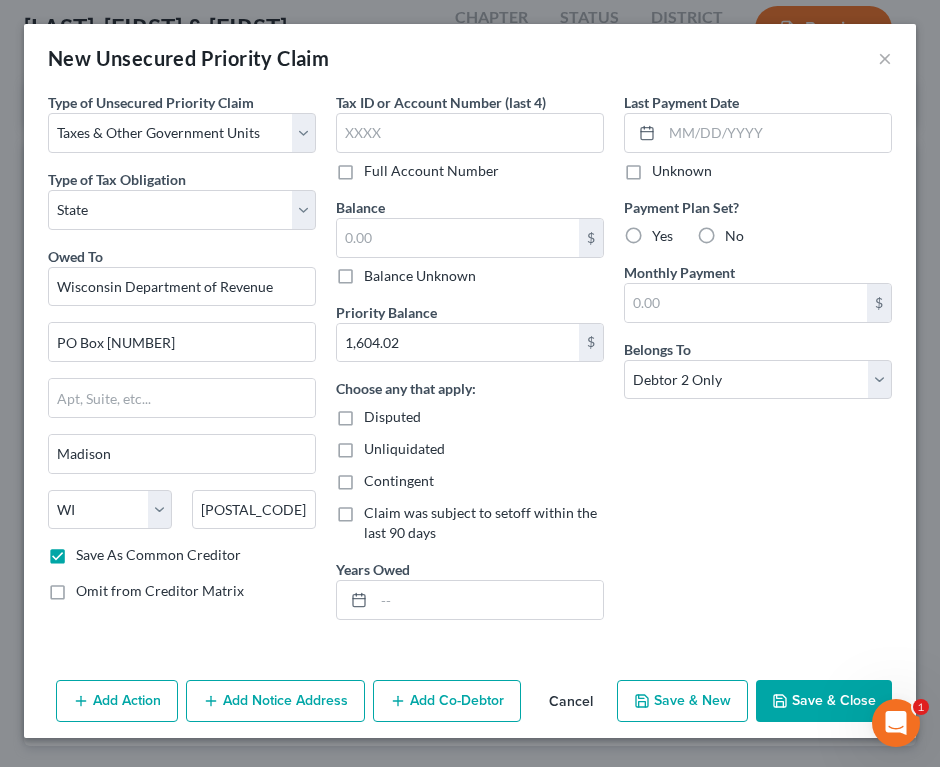 click on "No" at bounding box center (734, 236) 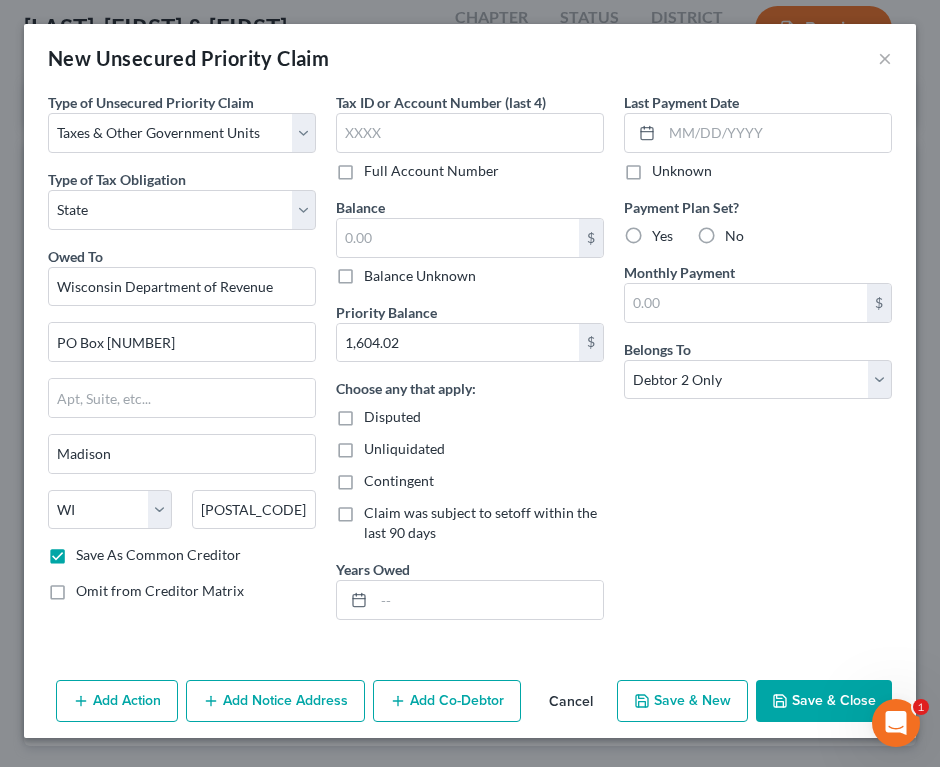 click on "No" at bounding box center (739, 232) 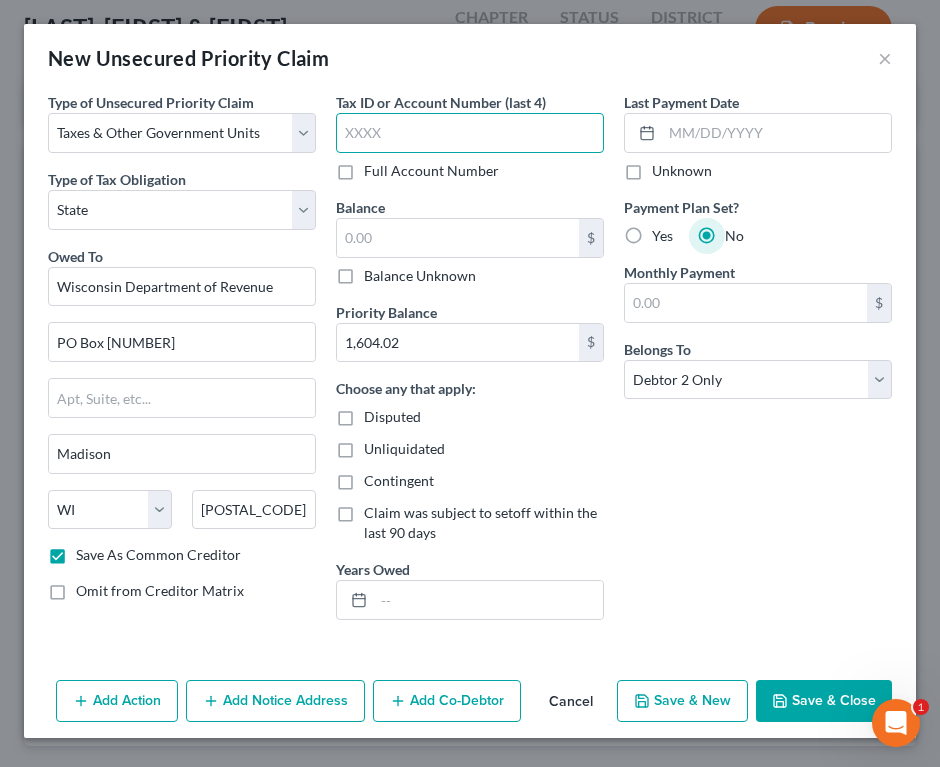 click at bounding box center [470, 133] 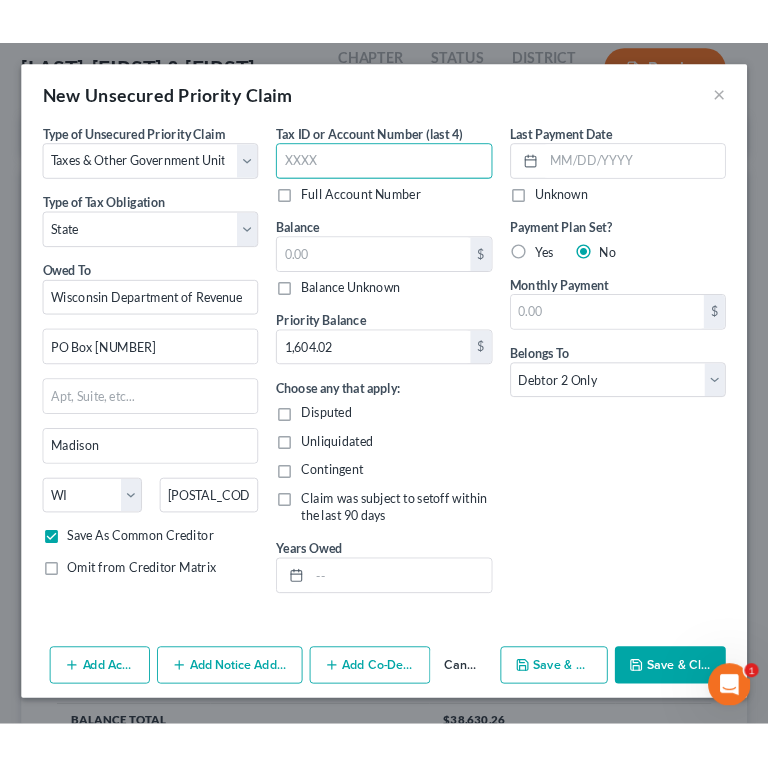 scroll, scrollTop: 93, scrollLeft: 0, axis: vertical 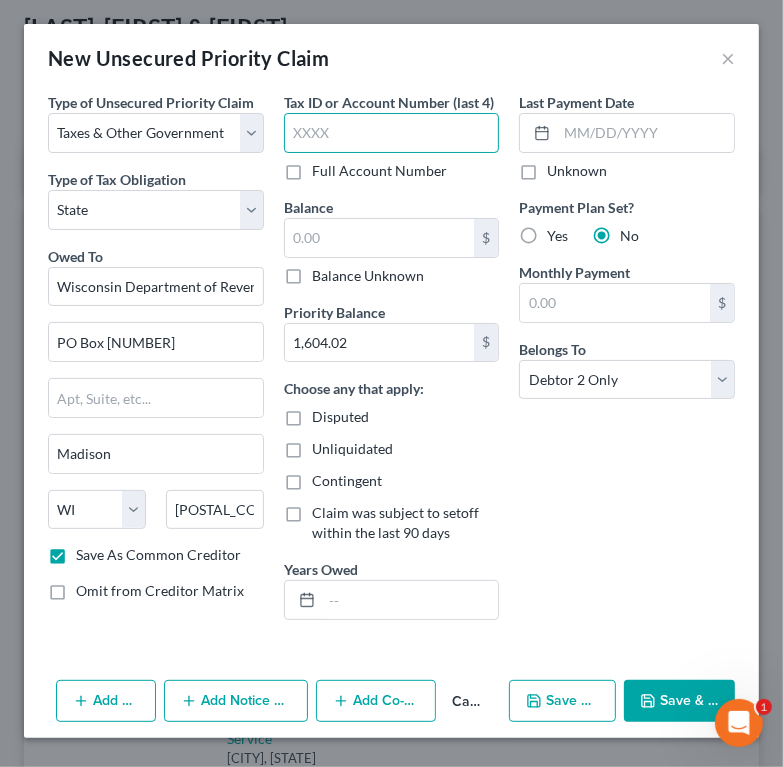 click at bounding box center [392, 133] 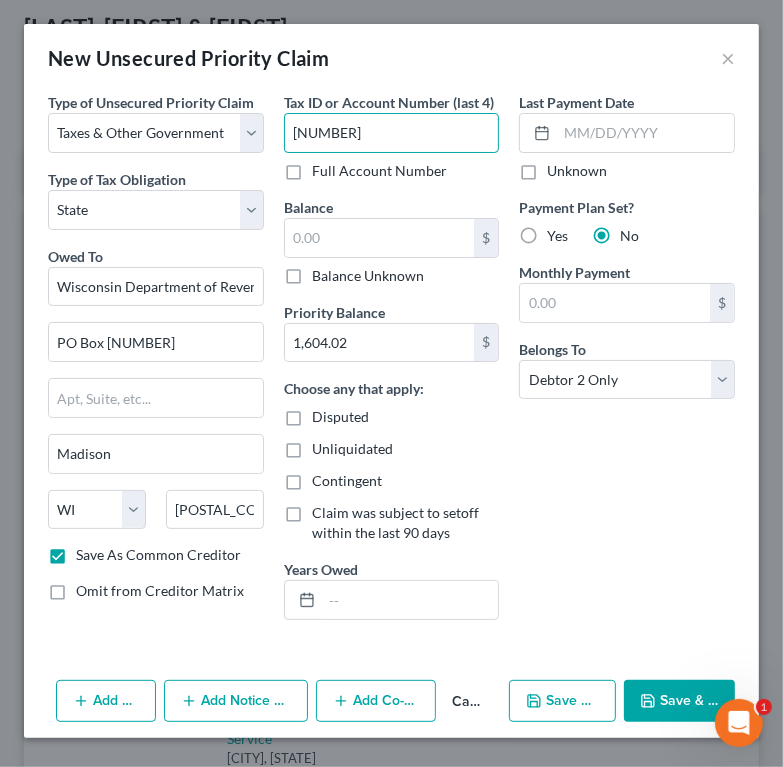 type on "[NUMBER]" 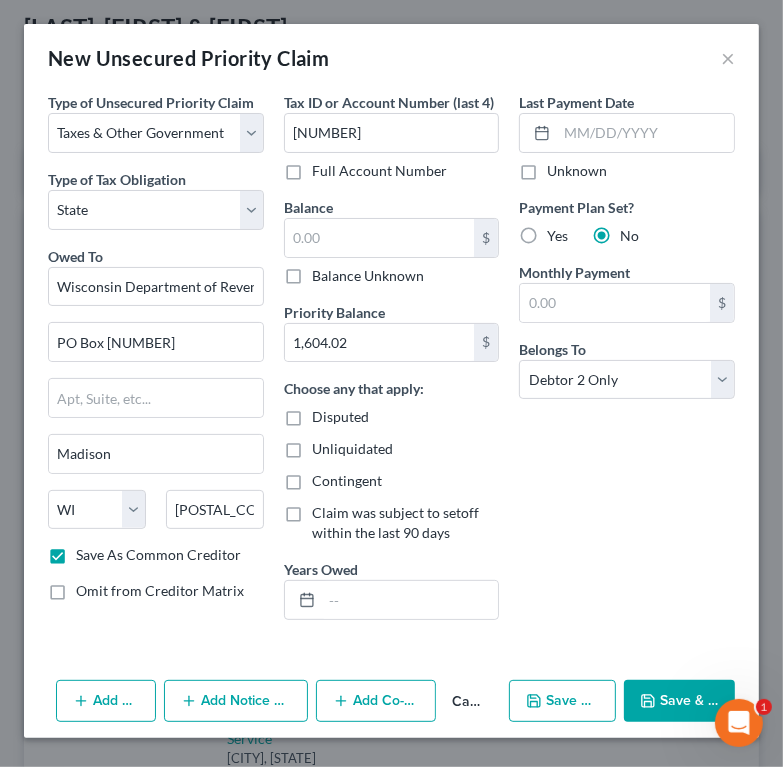 click on "Save & Close" at bounding box center (679, 701) 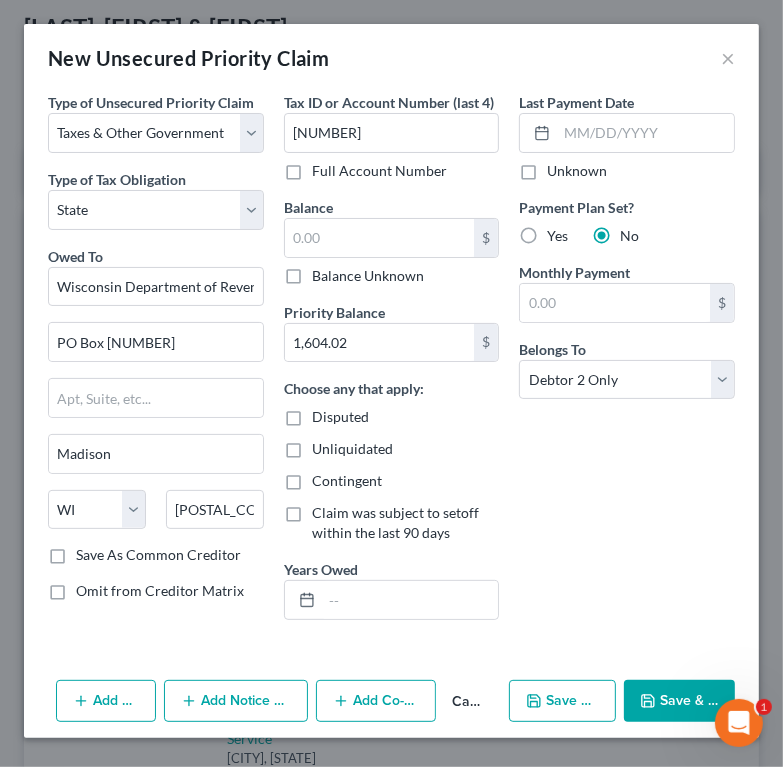 checkbox on "false" 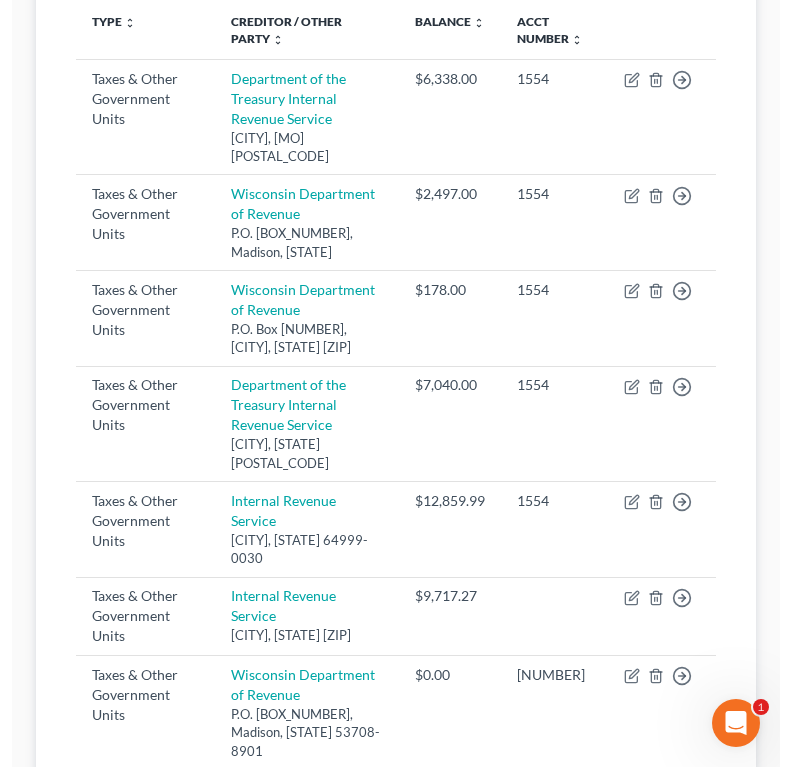 scroll, scrollTop: 417, scrollLeft: 0, axis: vertical 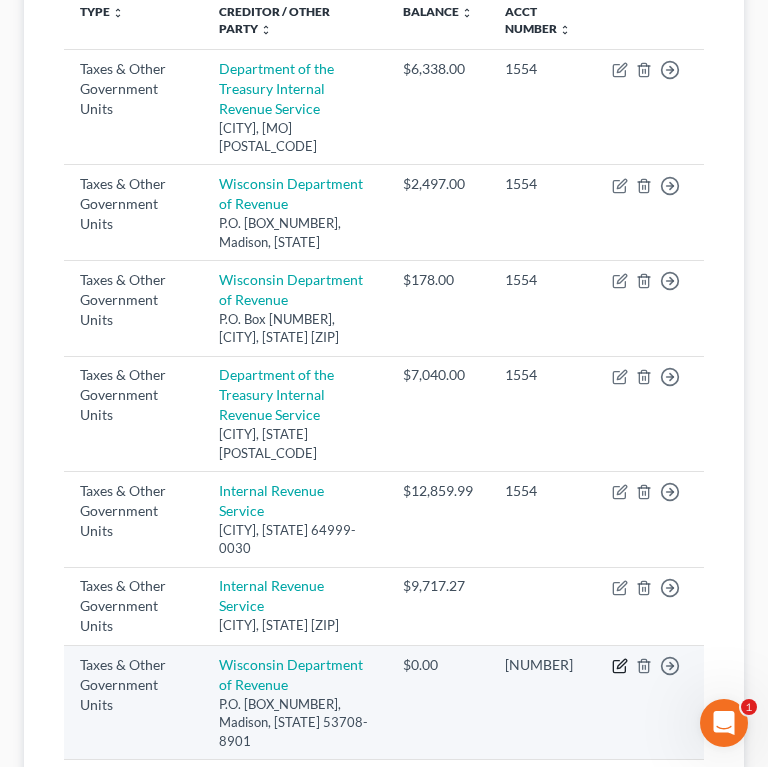 click 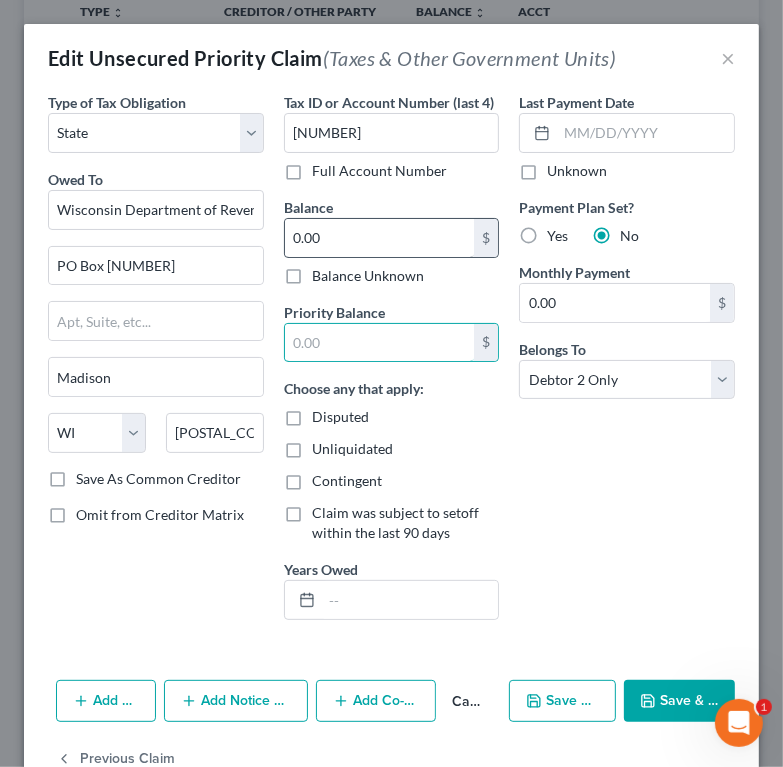 type 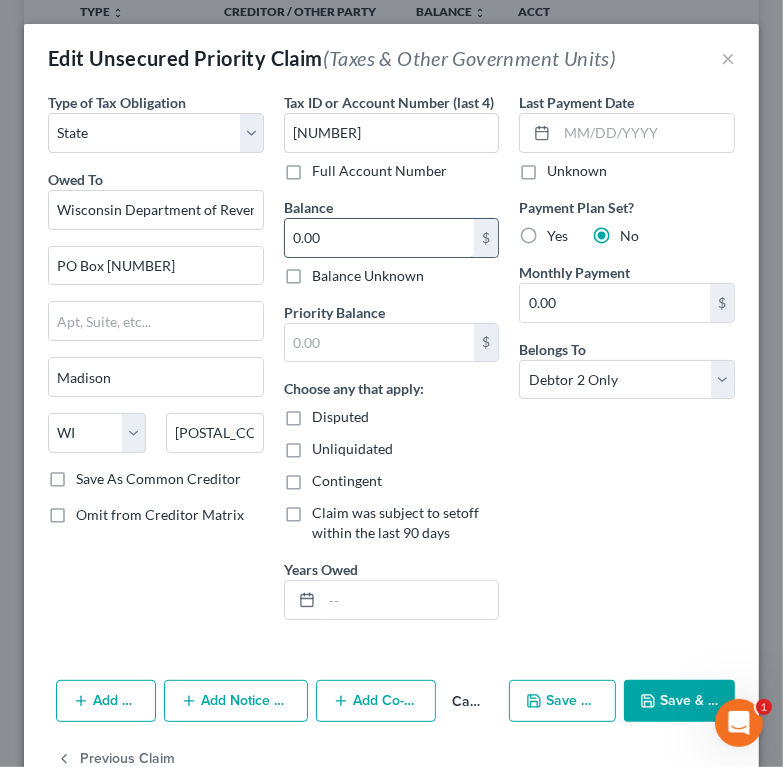 click on "0.00" at bounding box center [380, 238] 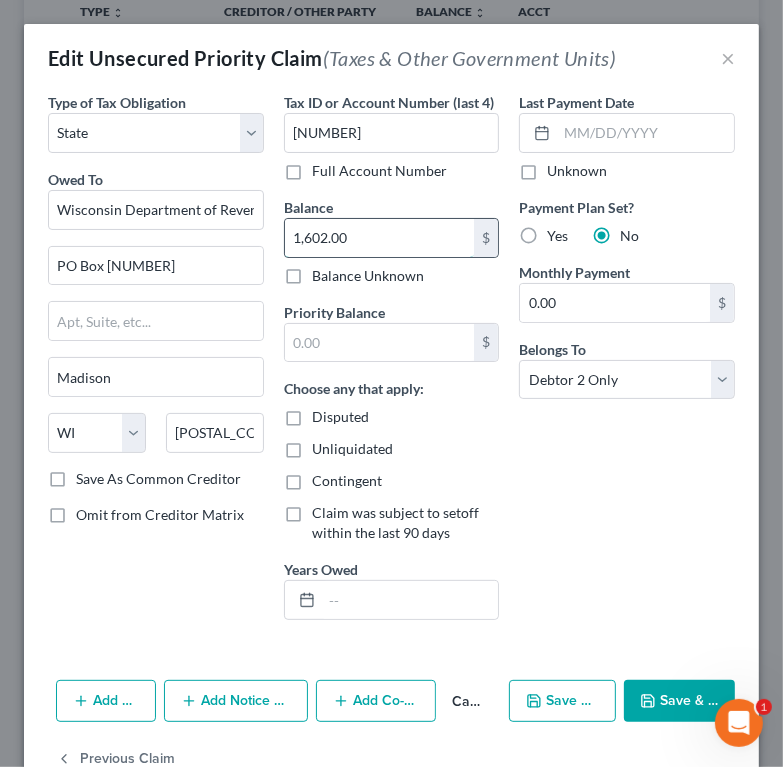 click on "1,602.00" at bounding box center (380, 238) 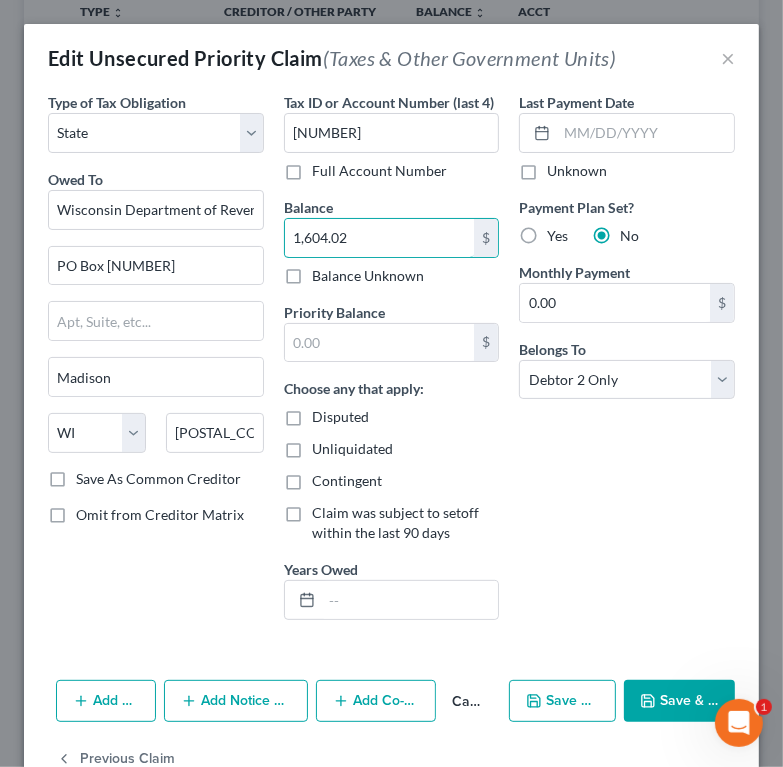 type on "1,604.02" 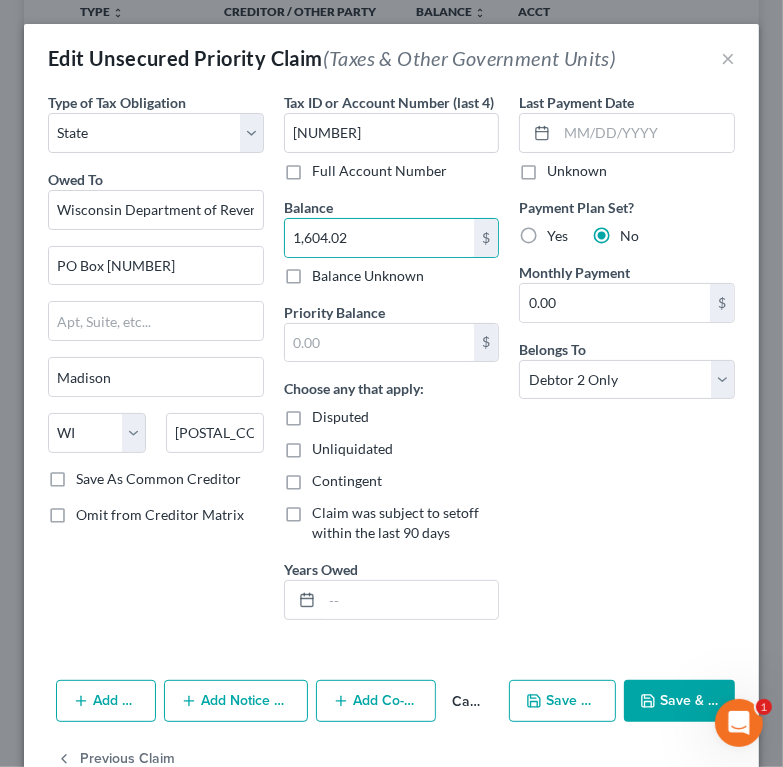 click on "Tax ID or Account Number (last 4) [NUMBER] Full Account Number Balance 1,604.02 $ Value Unknown Balance Undetermined 1,604.02 $ Value Unknown Priority Balance $ Choose any that apply: Disputed Unliquidated Contingent Claim was subject to setoff within the last 90 days Years Owed" at bounding box center [392, 364] 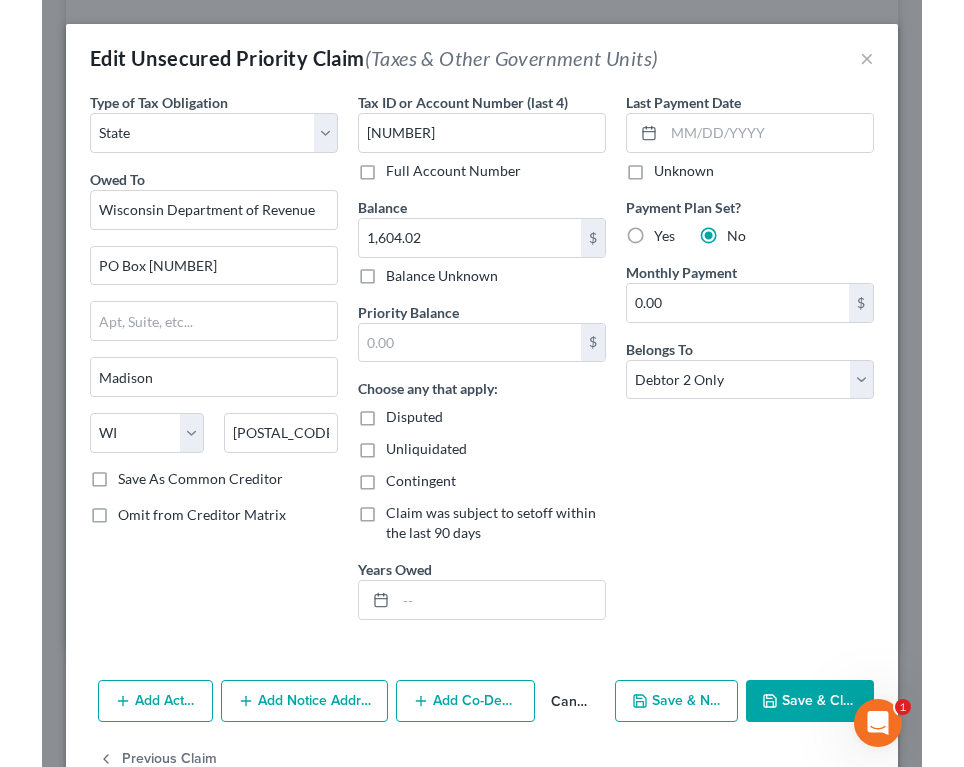scroll, scrollTop: 287, scrollLeft: 0, axis: vertical 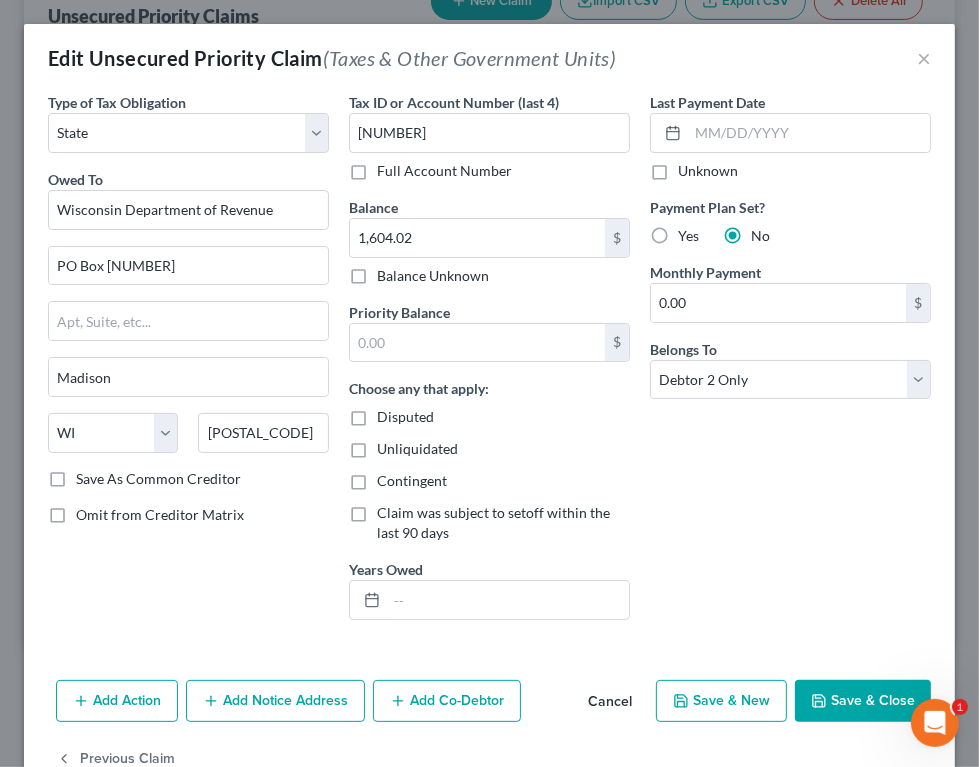 click on "Save & New" at bounding box center (721, 701) 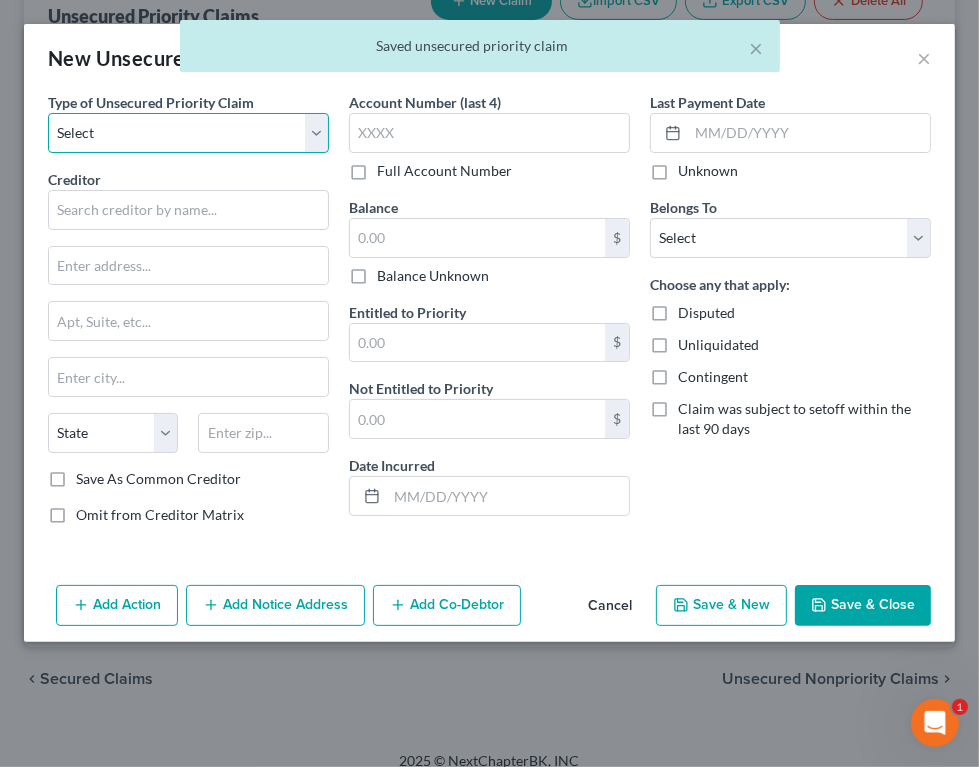 click on "Select Taxes & Other Government Units Domestic Support Obligations Extensions of credit in an involuntary case Wages, Salaries, Commissions Contributions to employee benefits Certain farmers and fisherman Deposits by individuals Commitments to maintain capitals Claims for death or injury while intoxicated Other" at bounding box center [188, 133] 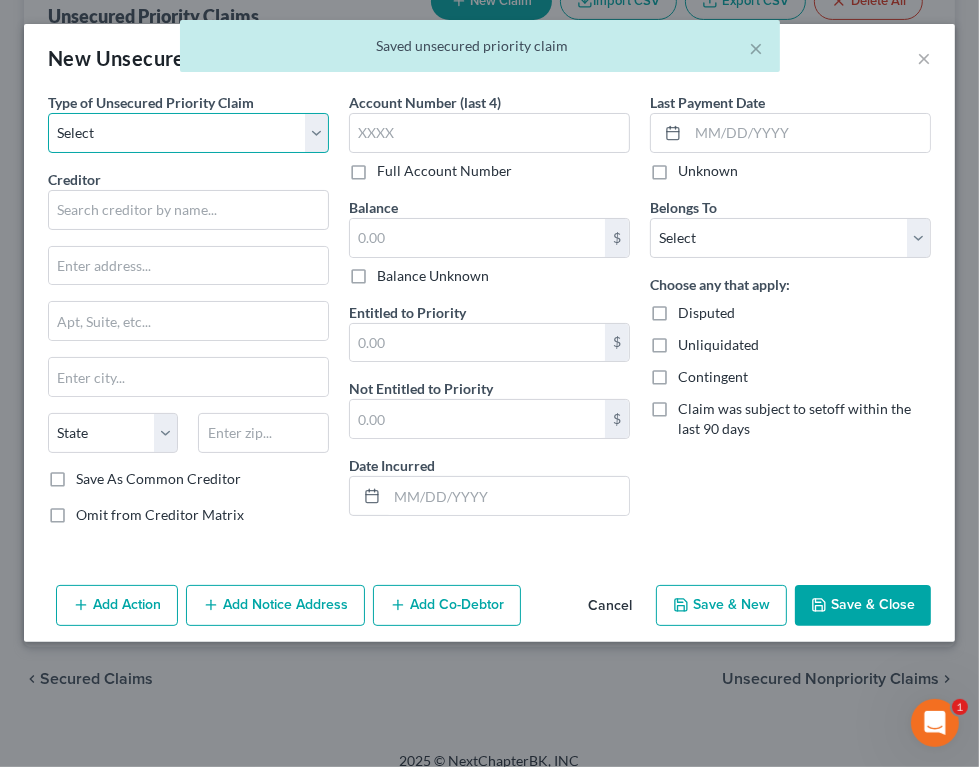 type 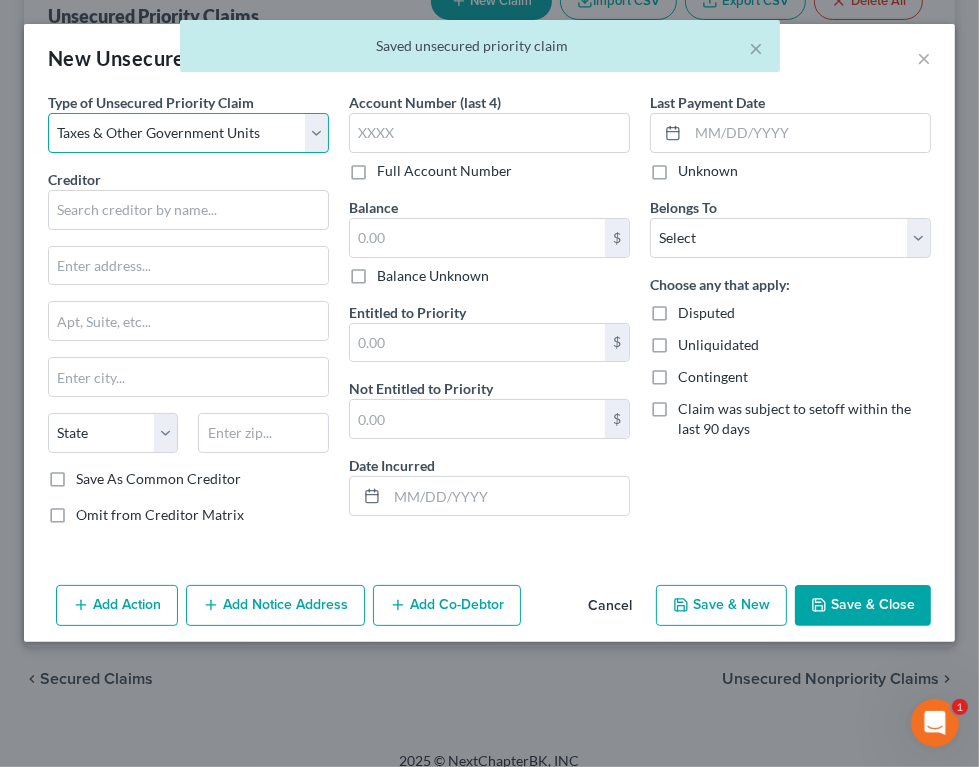 click on "Select Taxes & Other Government Units Domestic Support Obligations Extensions of credit in an involuntary case Wages, Salaries, Commissions Contributions to employee benefits Certain farmers and fisherman Deposits by individuals Commitments to maintain capitals Claims for death or injury while intoxicated Other" at bounding box center (188, 133) 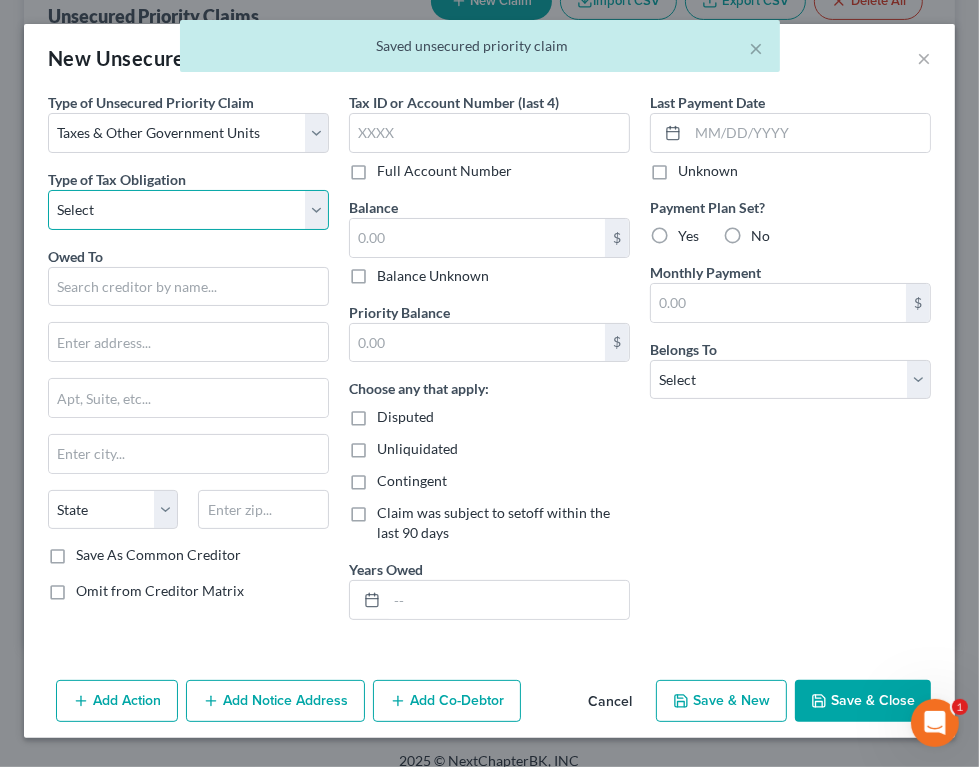 click on "Select Federal City State Franchise Tax Board Other" at bounding box center (188, 210) 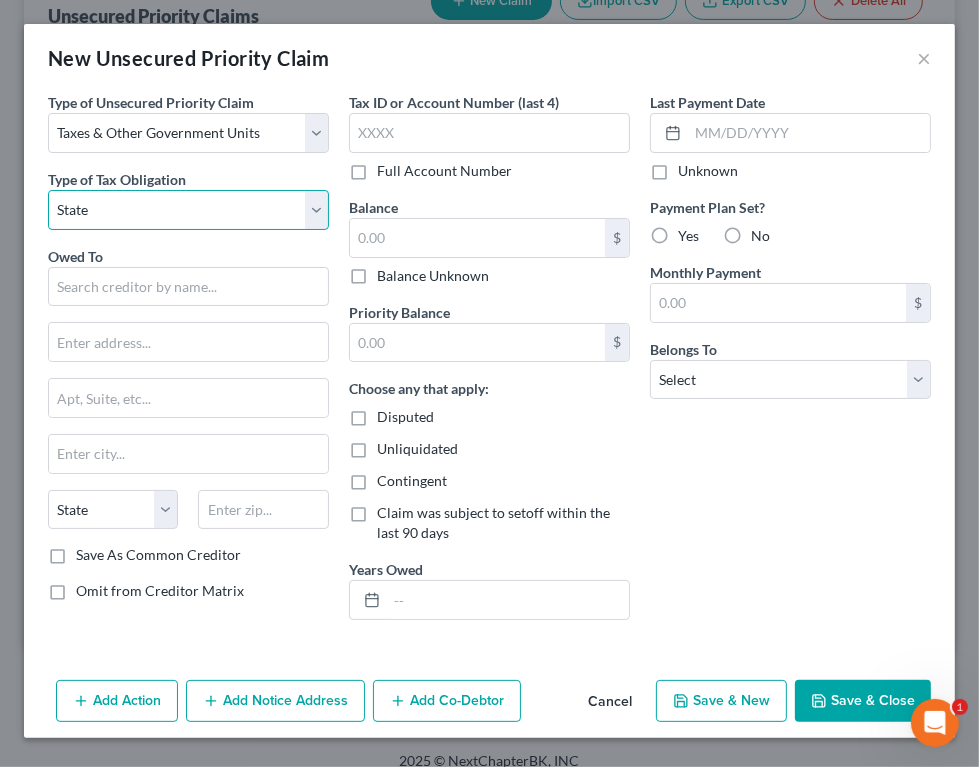 click on "Select Federal City State Franchise Tax Board Other" at bounding box center [188, 210] 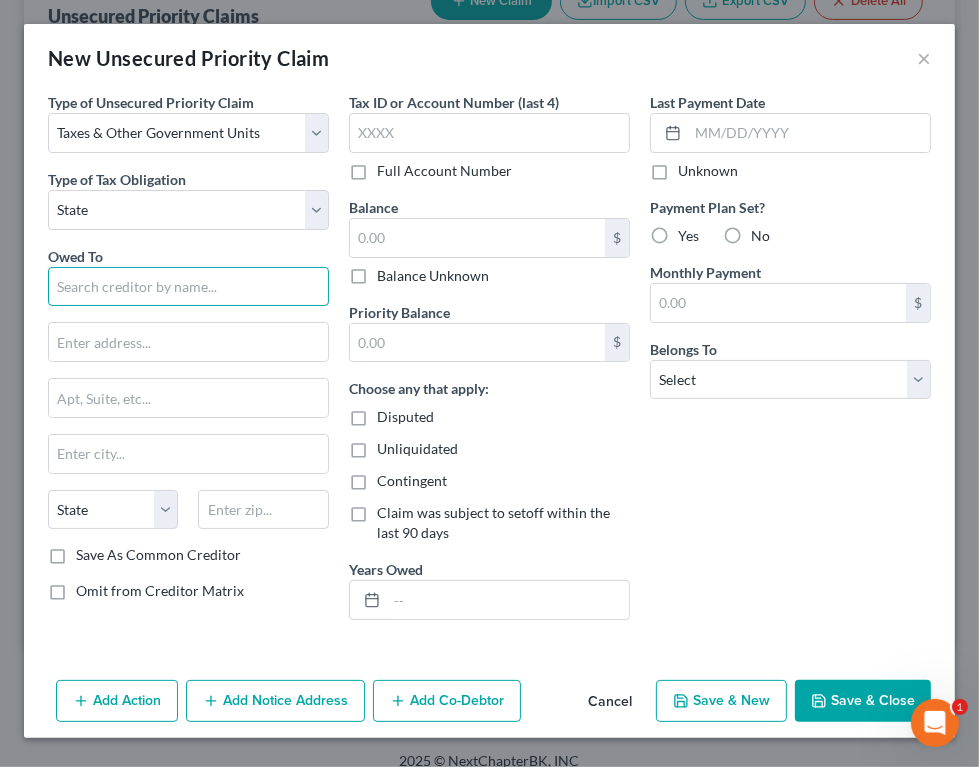 click at bounding box center [188, 287] 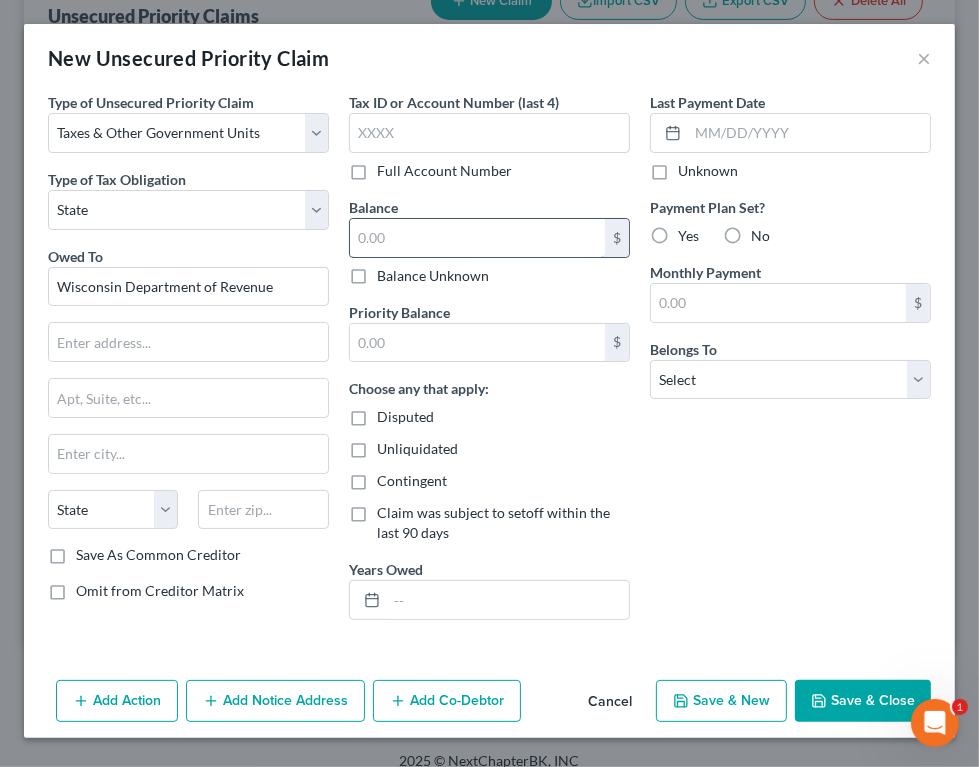 click at bounding box center (477, 238) 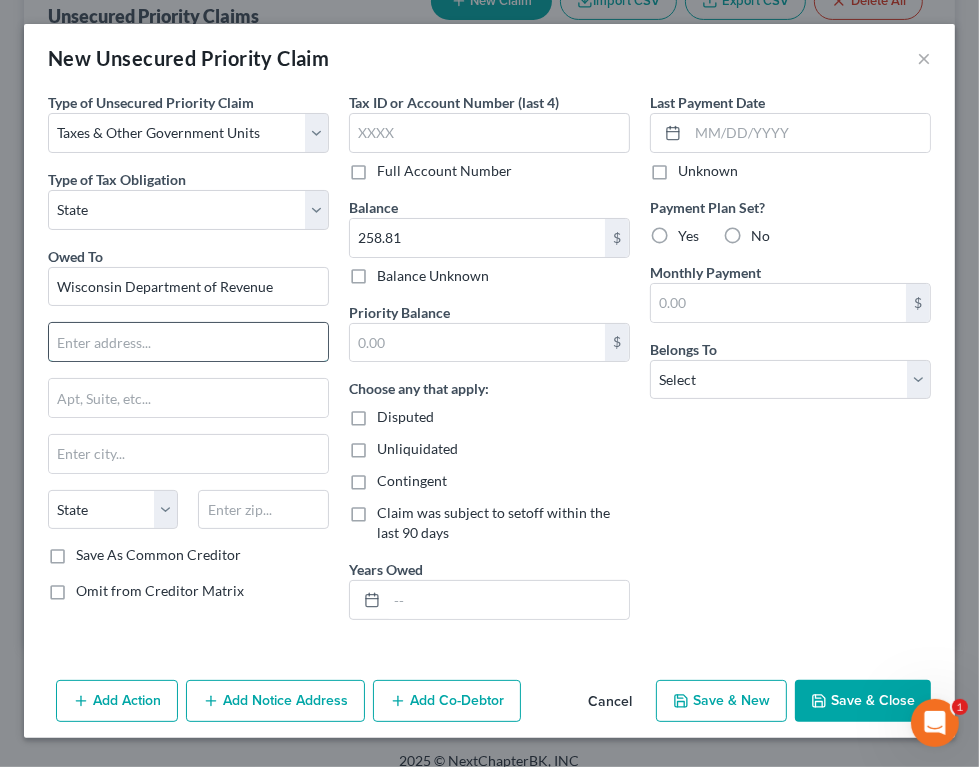 click at bounding box center (188, 342) 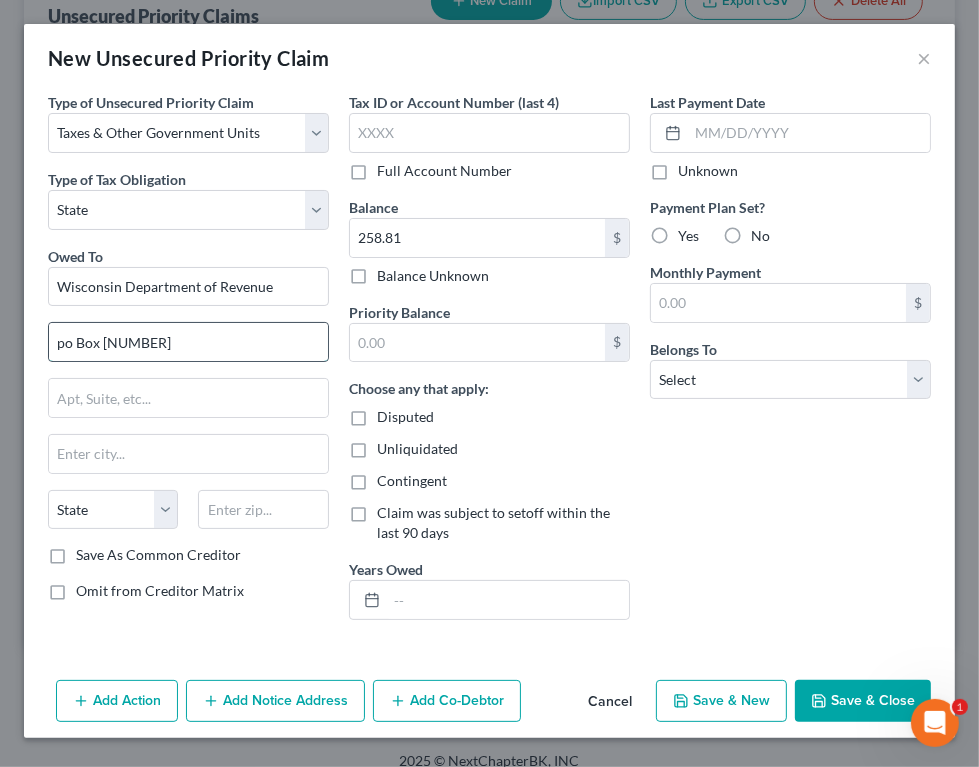 click on "po Box [NUMBER]" at bounding box center [188, 342] 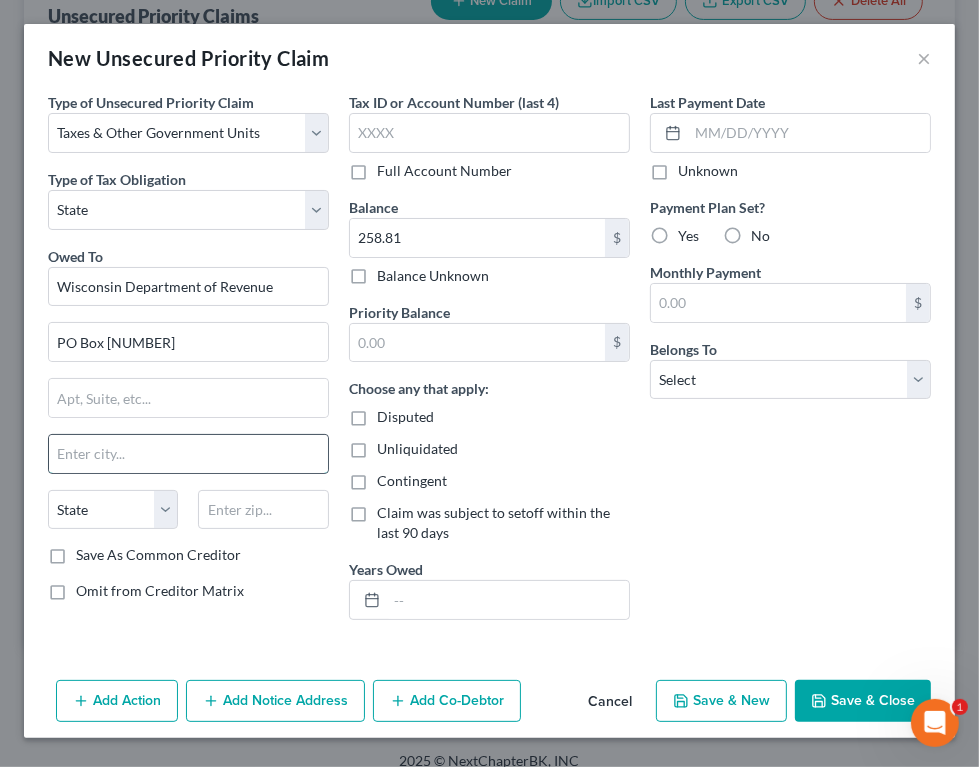 click at bounding box center (188, 454) 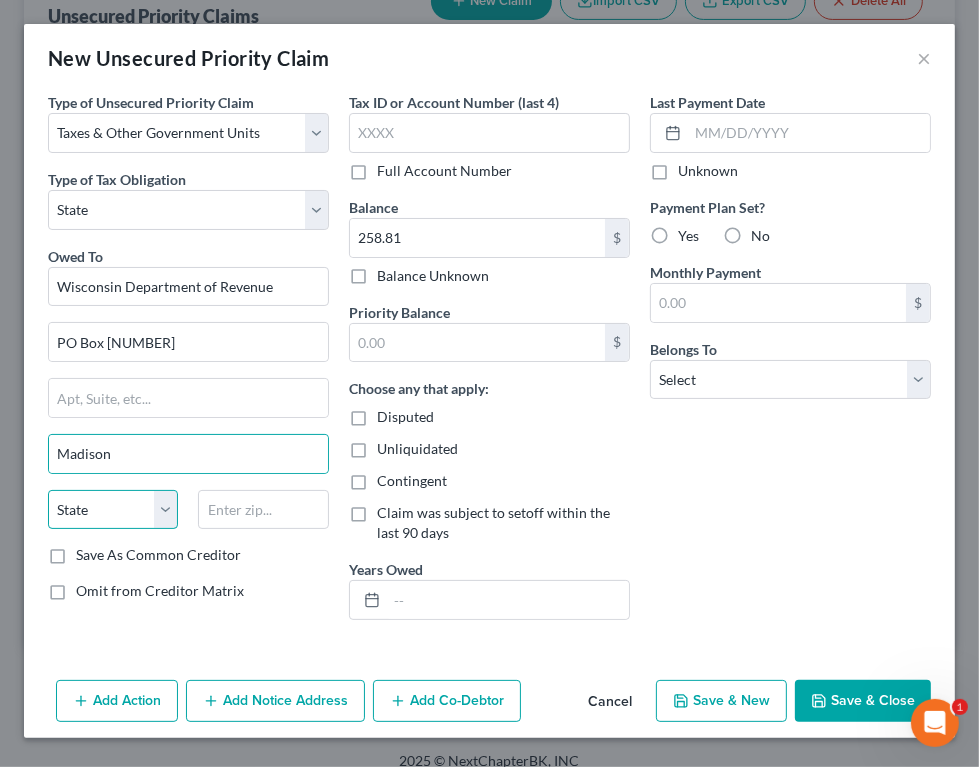 click on "State AL AK AR AZ CA CO CT DE DC FL GA GU HI ID IL IN IA KS KY LA ME MD MA MI MN MS MO MT NC ND NE NV NH NJ NM NY OH OK OR PA PR RI SC SD TN TX UT VI VA VT WA WV WI WY" at bounding box center (113, 510) 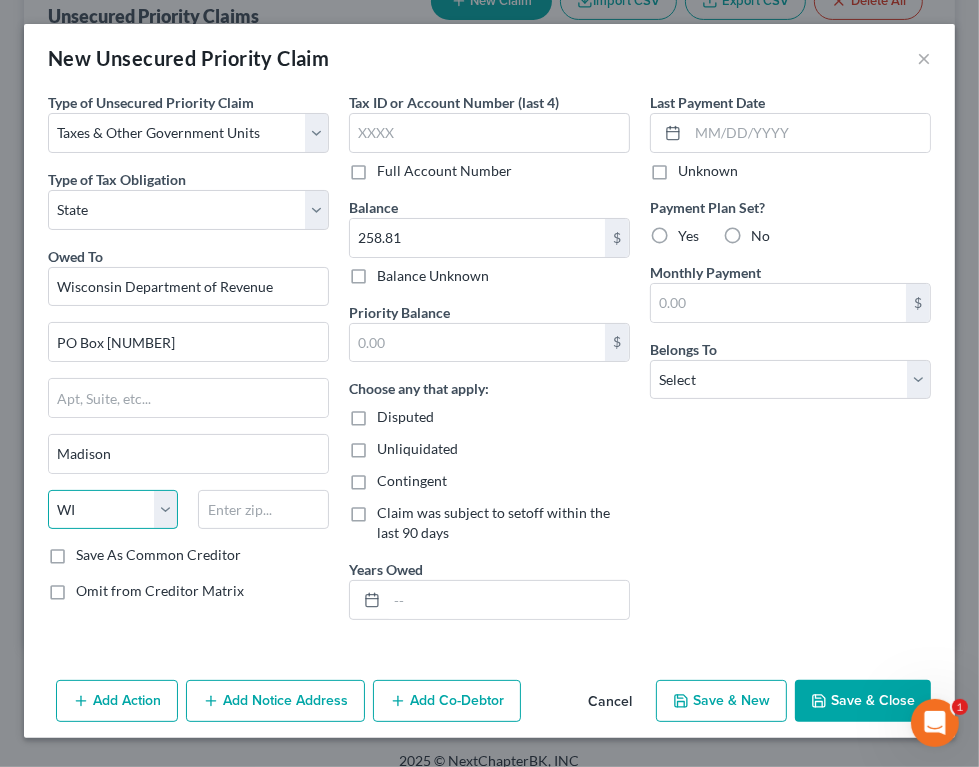 click on "State AL AK AR AZ CA CO CT DE DC FL GA GU HI ID IL IN IA KS KY LA ME MD MA MI MN MS MO MT NC ND NE NV NH NJ NM NY OH OK OR PA PR RI SC SD TN TX UT VI VA VT WA WV WI WY" at bounding box center [113, 510] 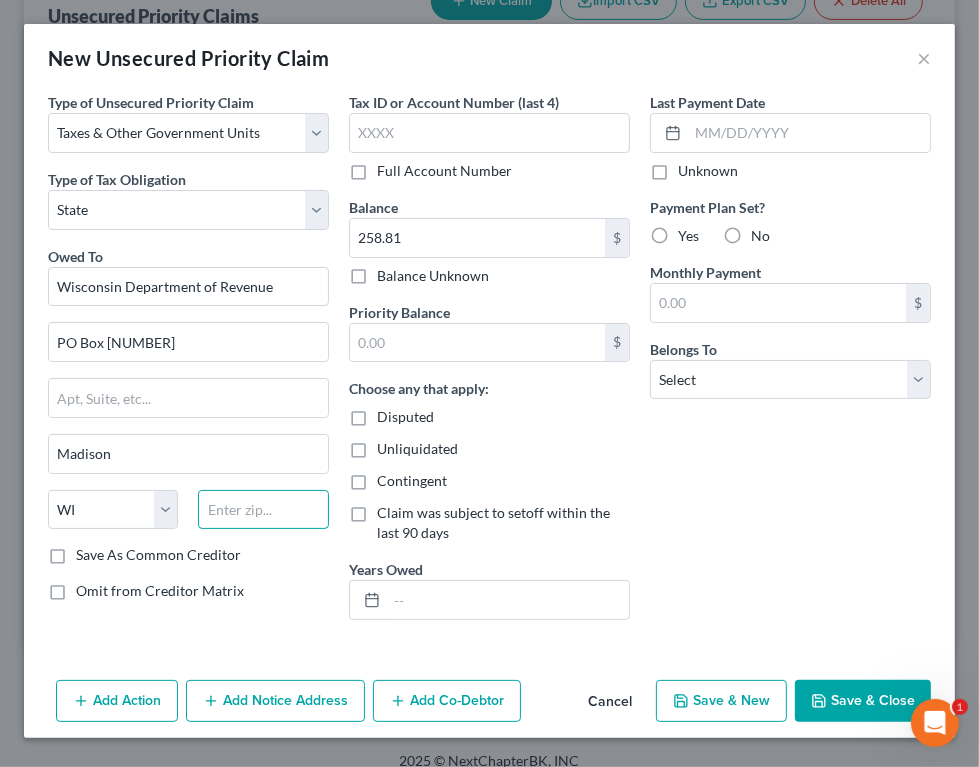 click at bounding box center (263, 510) 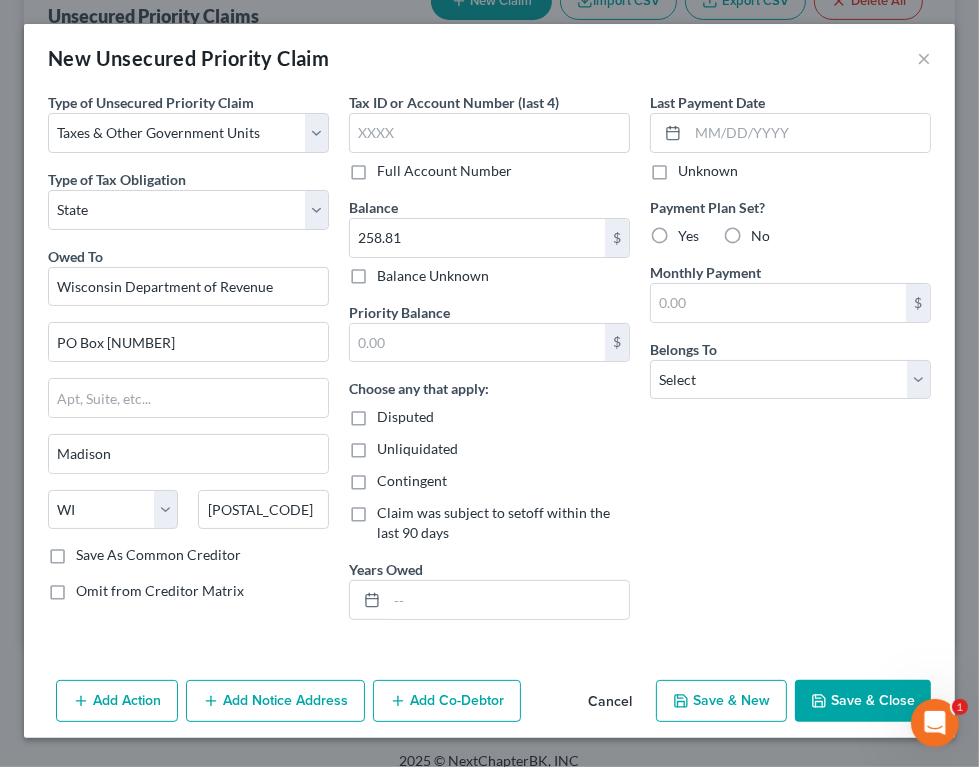 click on "No" at bounding box center [760, 236] 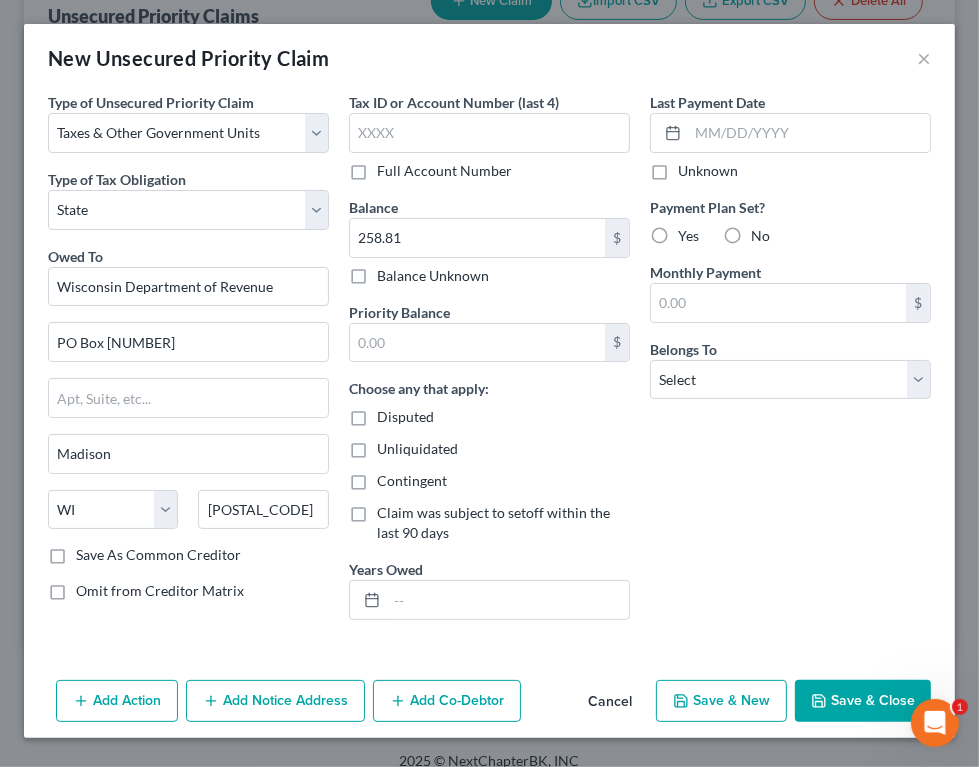 click on "No" at bounding box center [765, 232] 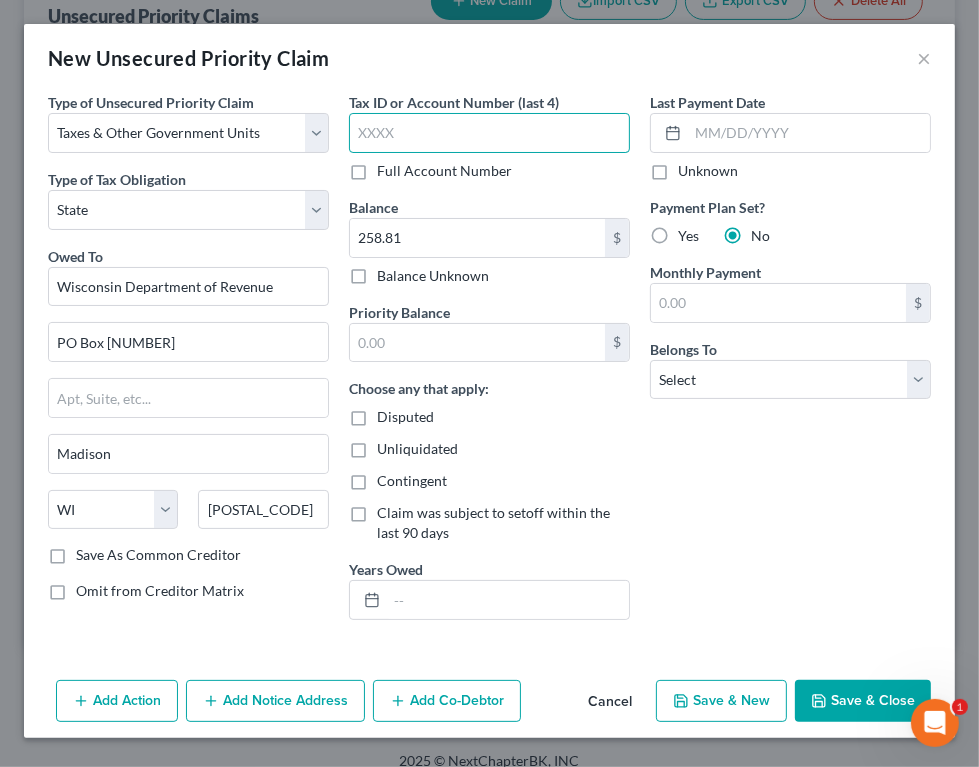 click at bounding box center (489, 133) 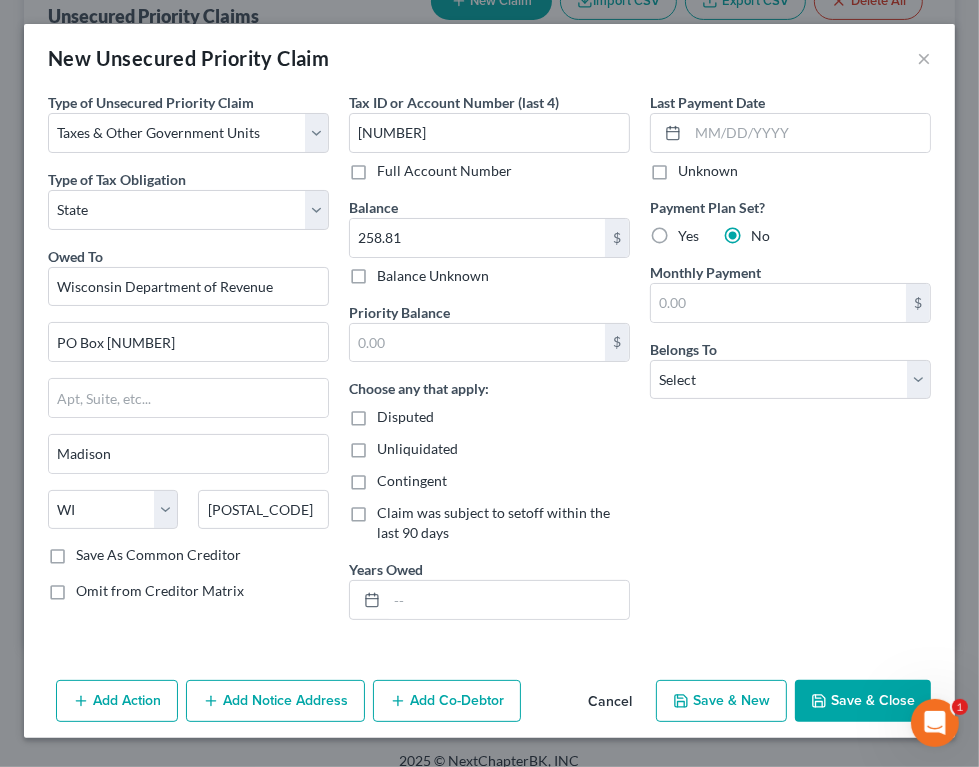click on "Last Payment Date         Unknown Payment Plan Set? Yes No Monthly Payment $
Belongs To
*
Select Debtor 1 Only Debtor 2 Only Debtor 1 And Debtor 2 Only At Least One Of The Debtors And Another Community Property" at bounding box center (790, 364) 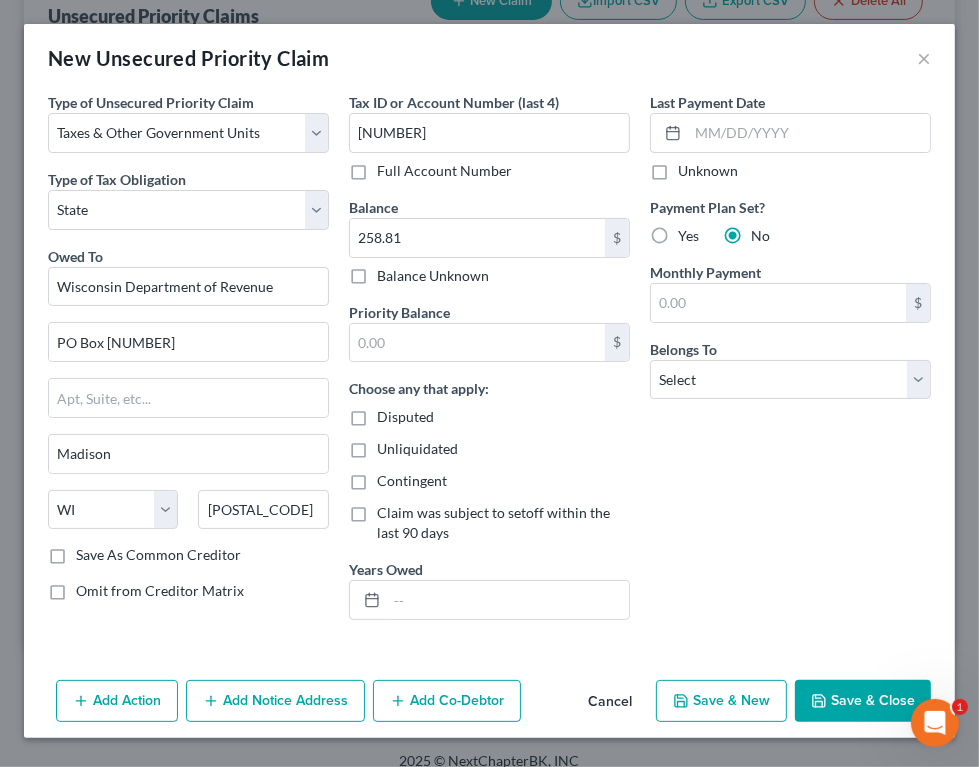 click on "Last Payment Date         Unknown Payment Plan Set? Yes No Monthly Payment $
Belongs To
*
Select Debtor 1 Only Debtor 2 Only Debtor 1 And Debtor 2 Only At Least One Of The Debtors And Another Community Property" at bounding box center (790, 364) 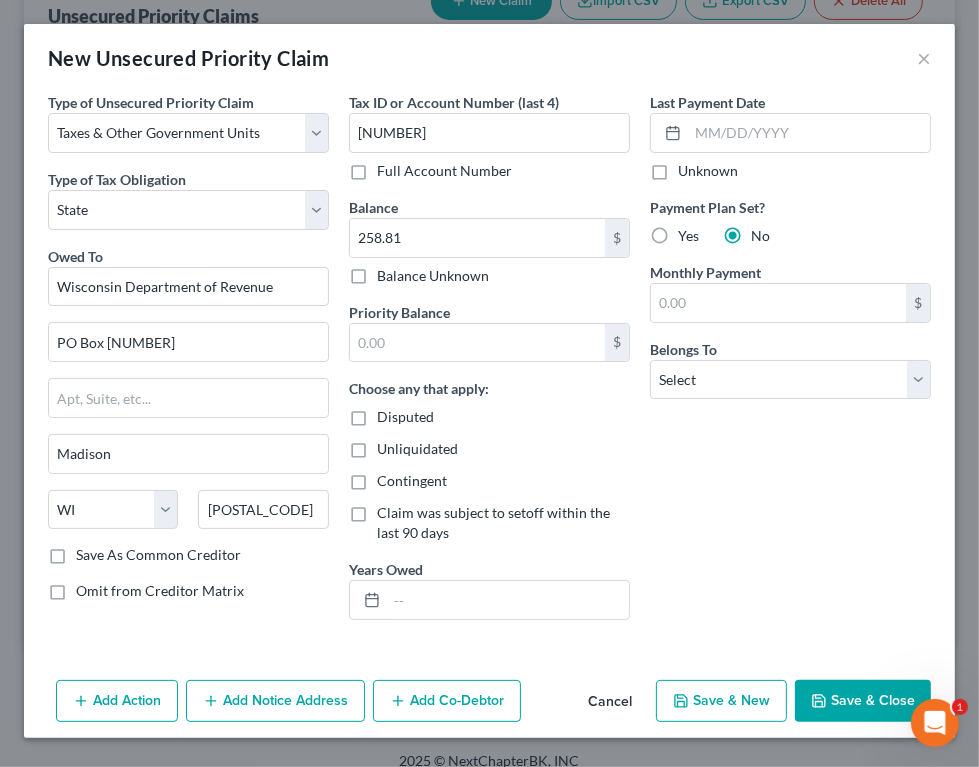 click on "Save & Close" at bounding box center [863, 701] 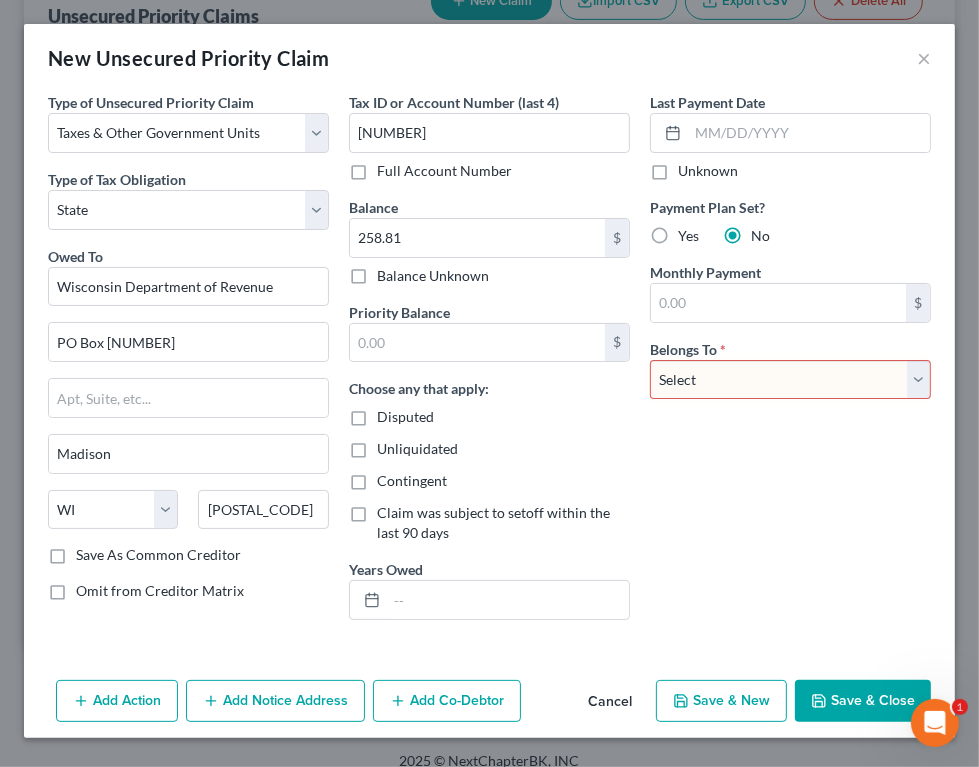 click on "Select Debtor 1 Only Debtor 2 Only Debtor 1 And Debtor 2 Only At Least One Of The Debtors And Another Community Property" at bounding box center [790, 380] 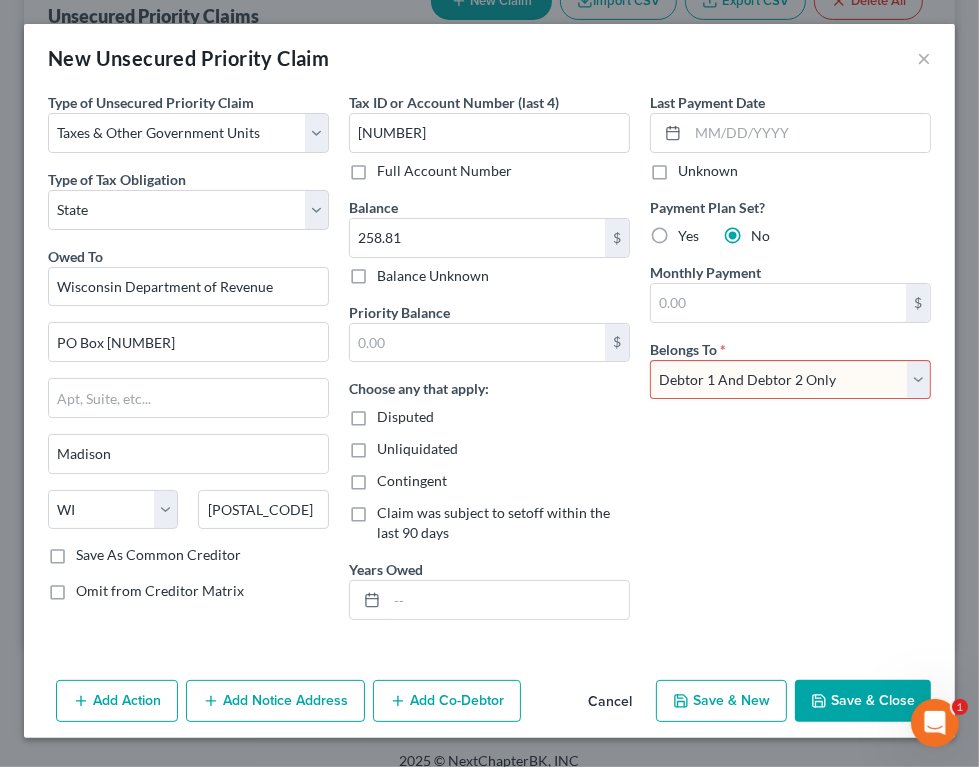 click on "Select Debtor 1 Only Debtor 2 Only Debtor 1 And Debtor 2 Only At Least One Of The Debtors And Another Community Property" at bounding box center [790, 380] 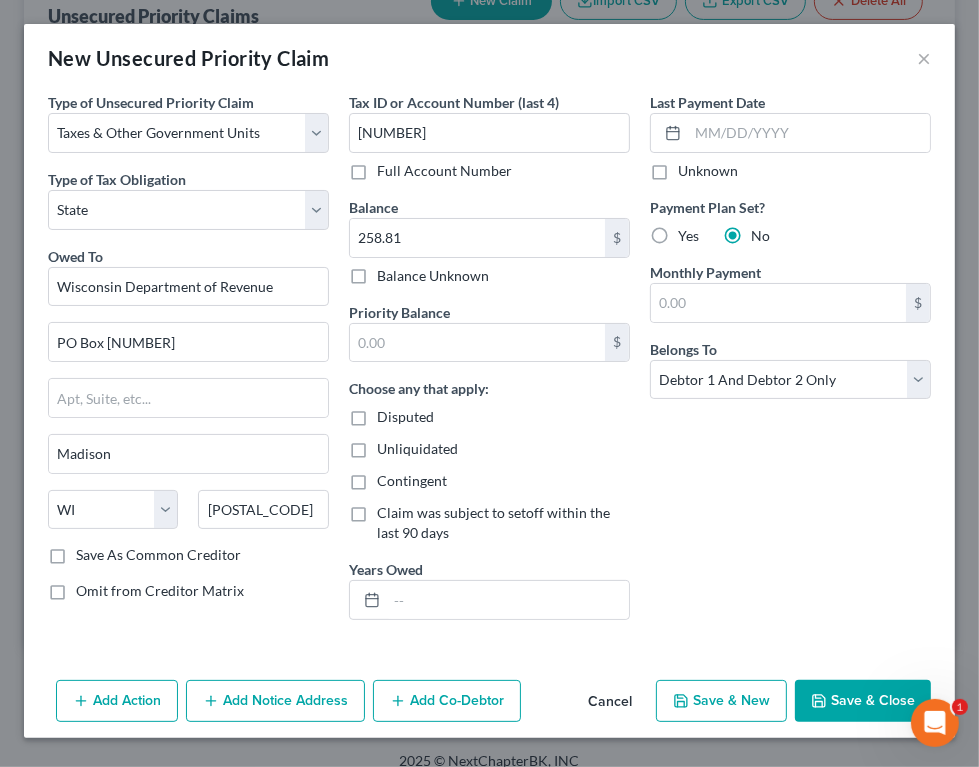 click 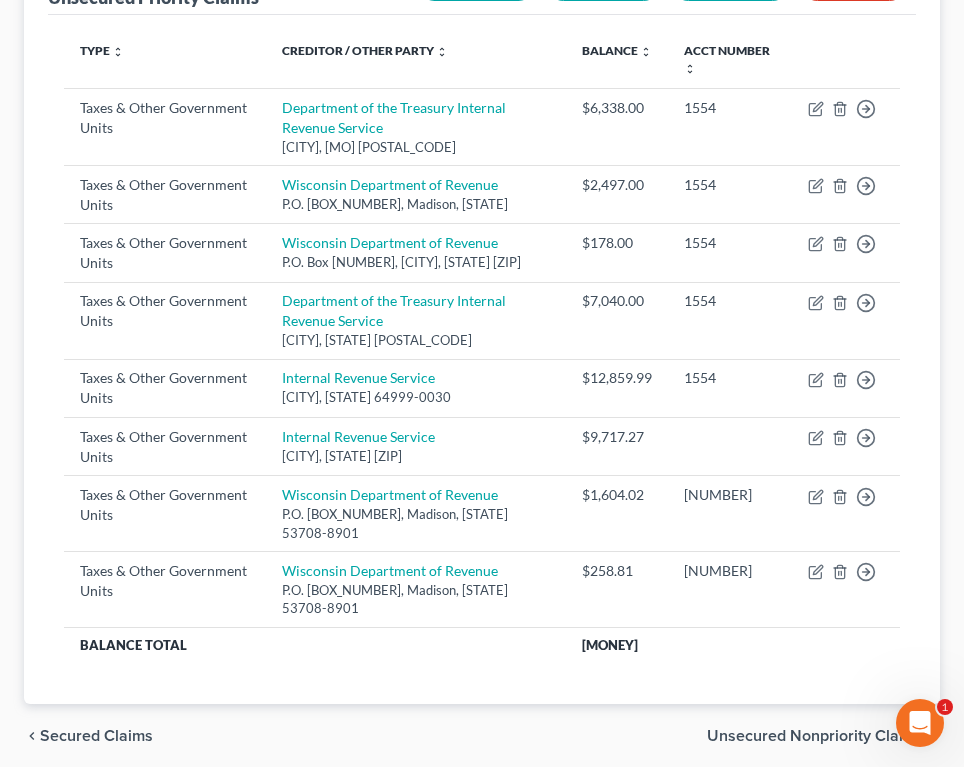 scroll, scrollTop: 307, scrollLeft: 0, axis: vertical 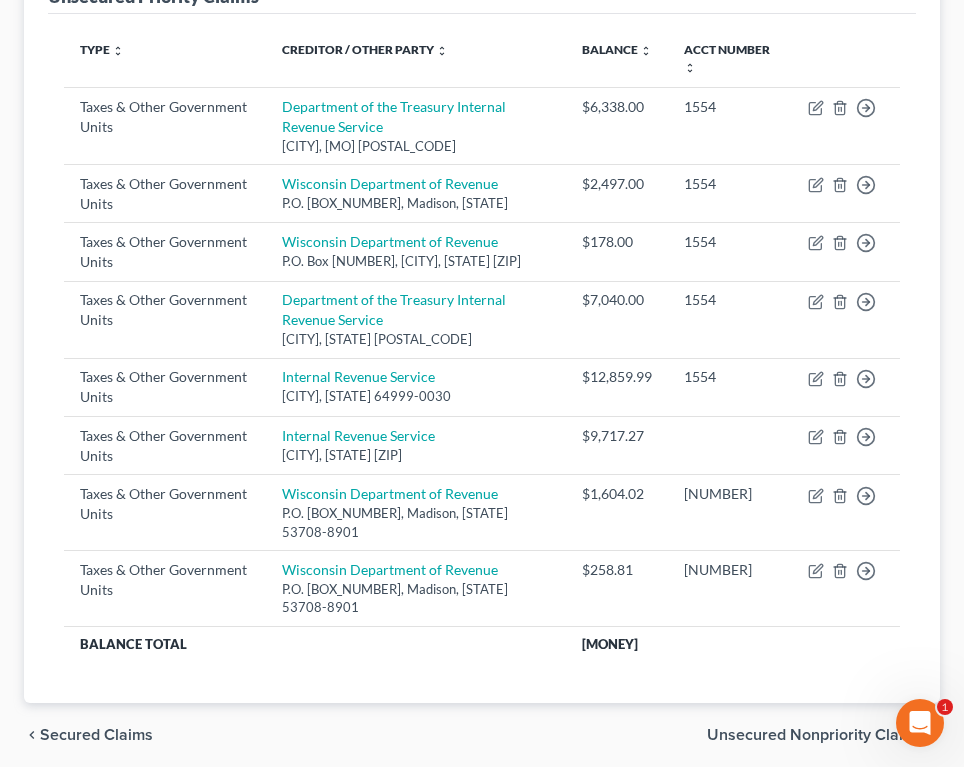 click on "Unsecured Nonpriority Claims" at bounding box center (815, 735) 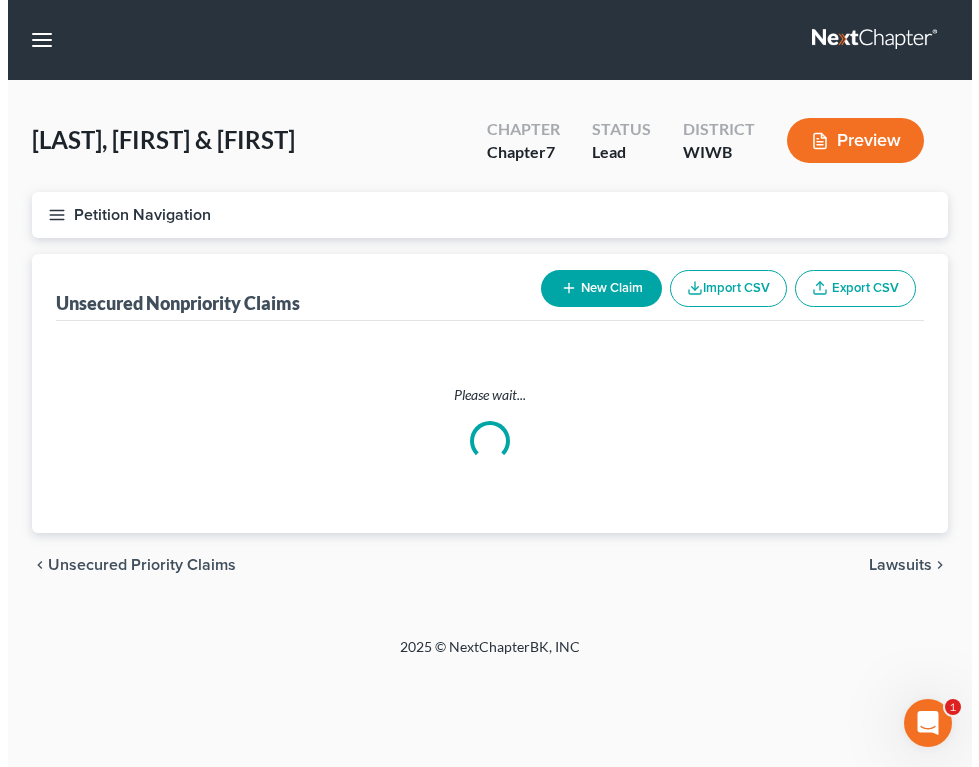 scroll, scrollTop: 0, scrollLeft: 0, axis: both 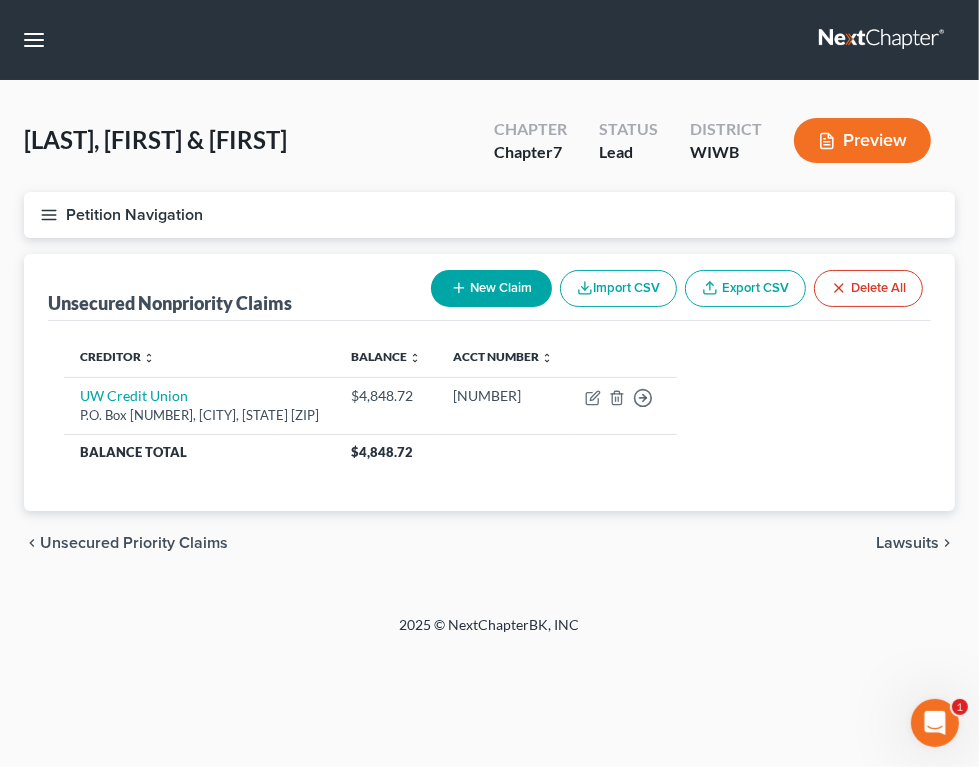 click on "UW Credit Union P.O. [BOX_NUMBER], Madison, [STATE] 53744 $4,848.72 4605 Move to D Move to E Move to G Move to Notice Only Balance Total $4,848.72" at bounding box center (489, 404) 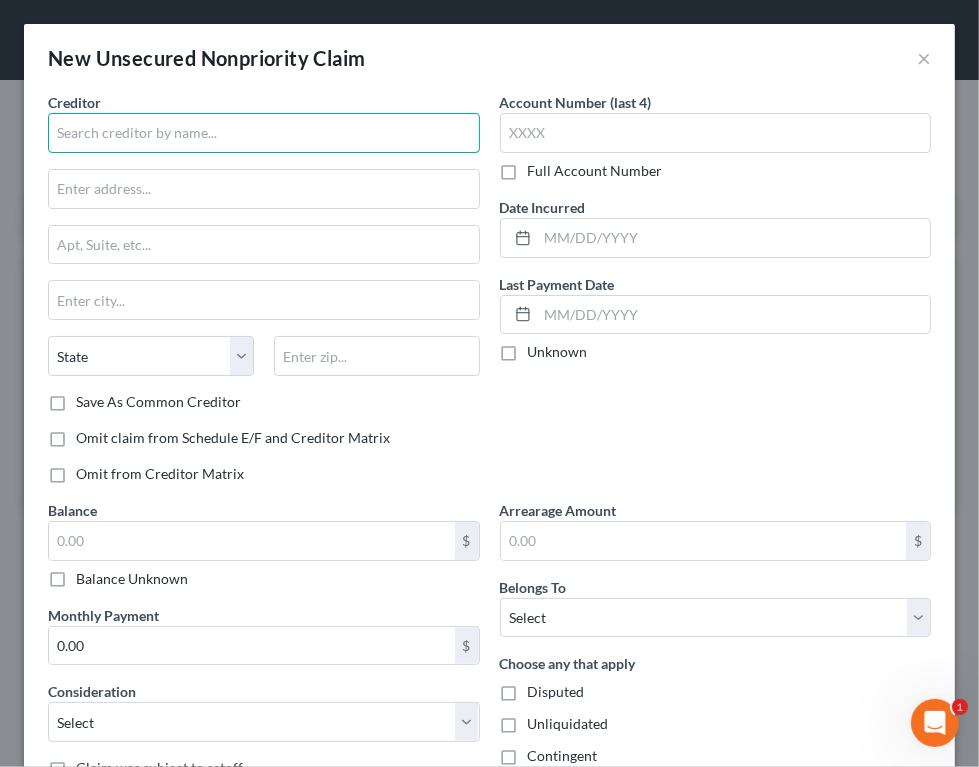 click at bounding box center (264, 133) 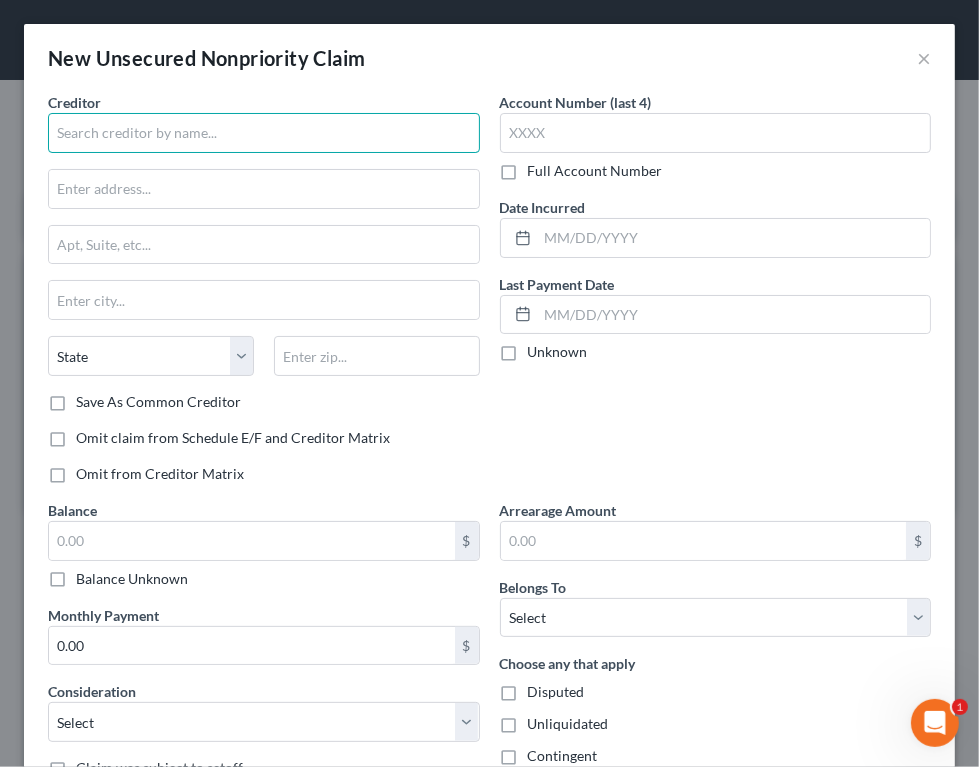 click at bounding box center (264, 133) 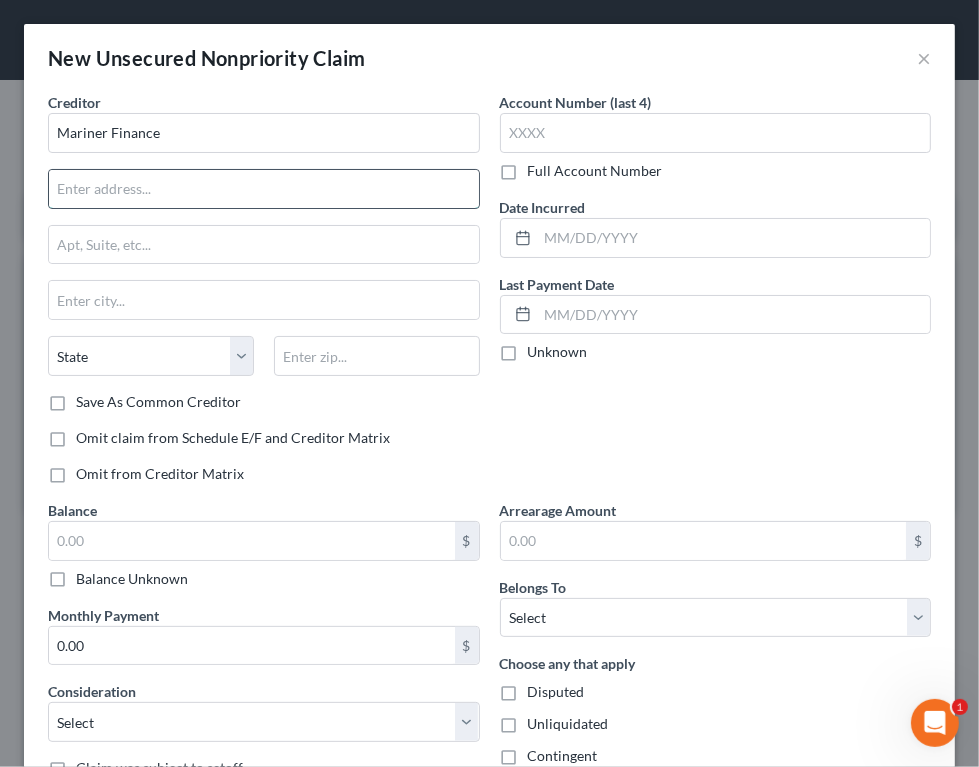 click at bounding box center (264, 189) 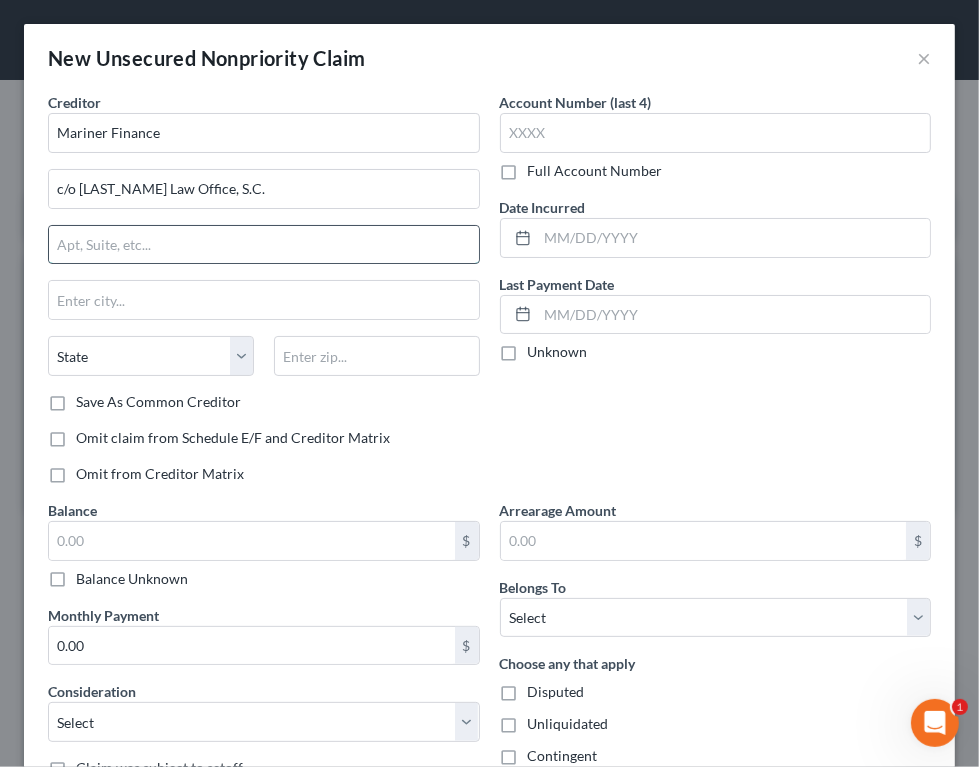click at bounding box center [264, 245] 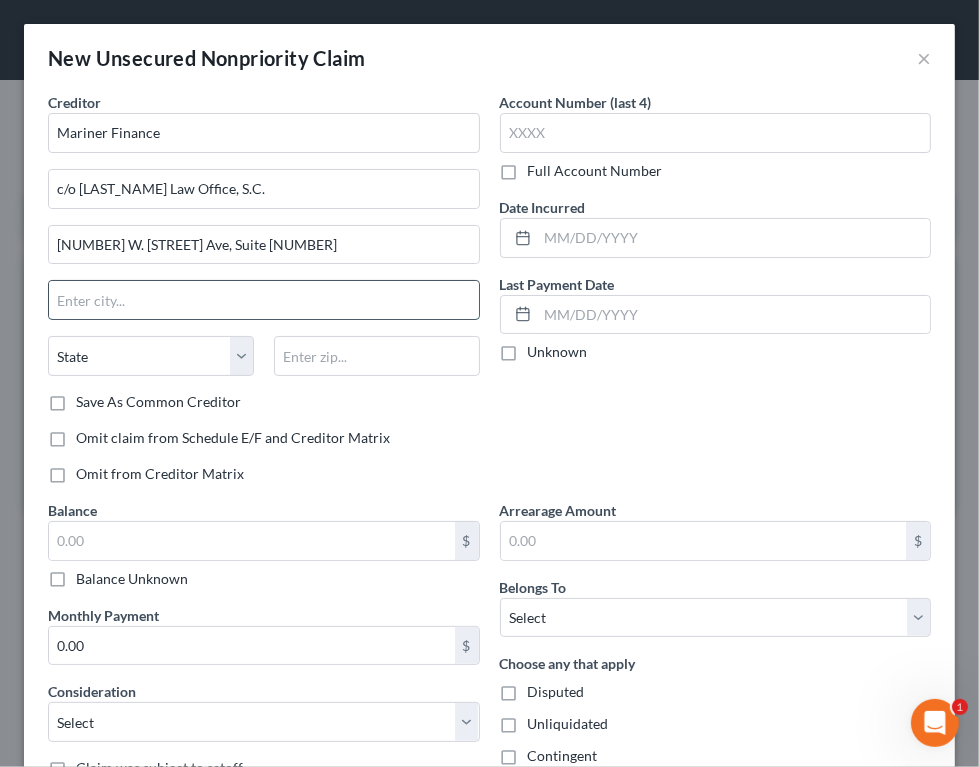 click at bounding box center [264, 300] 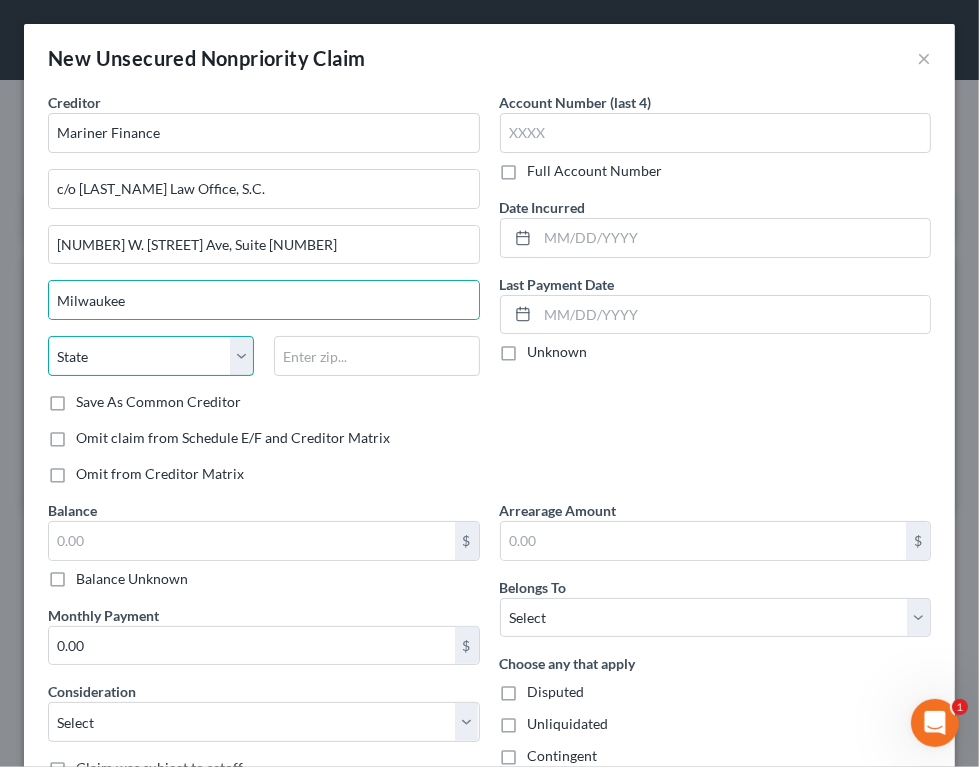 click on "State AL AK AR AZ CA CO CT DE DC FL GA GU HI ID IL IN IA KS KY LA ME MD MA MI MN MS MO MT NC ND NE NV NH NJ NM NY OH OK OR PA PR RI SC SD TN TX UT VI VA VT WA WV WI WY" at bounding box center (151, 356) 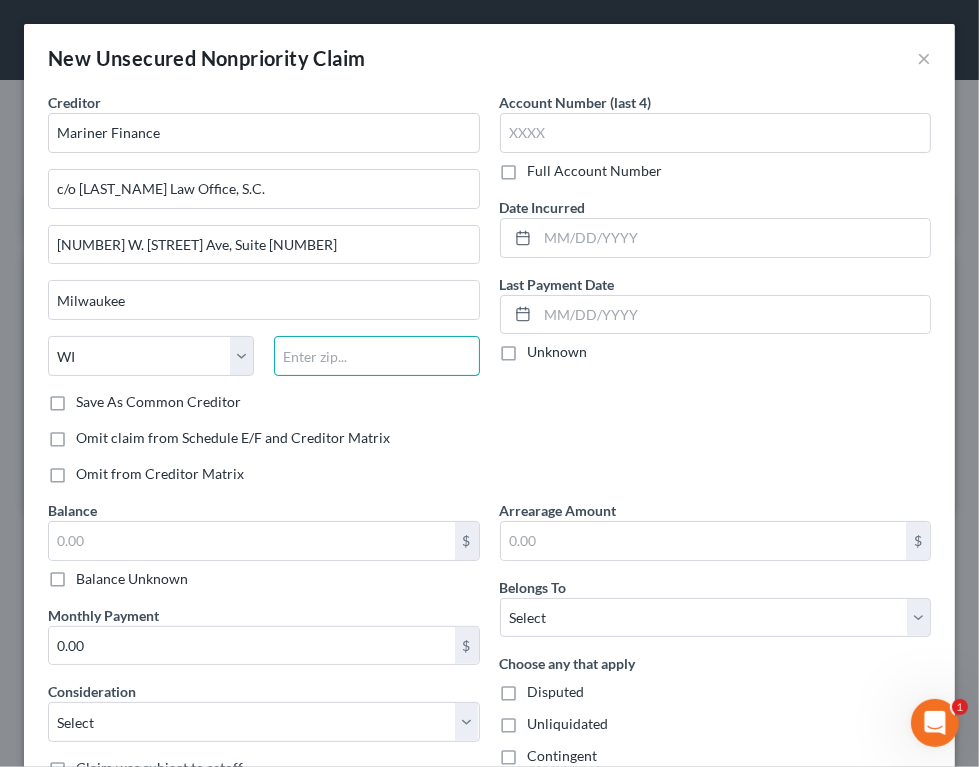 click at bounding box center (377, 356) 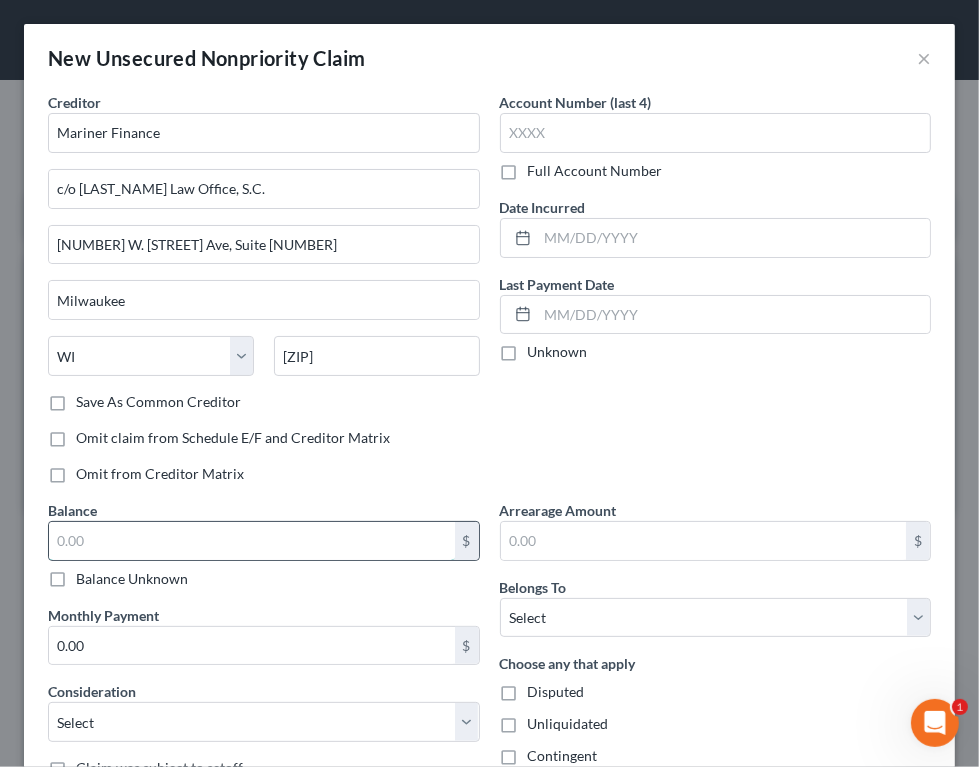 click at bounding box center (252, 541) 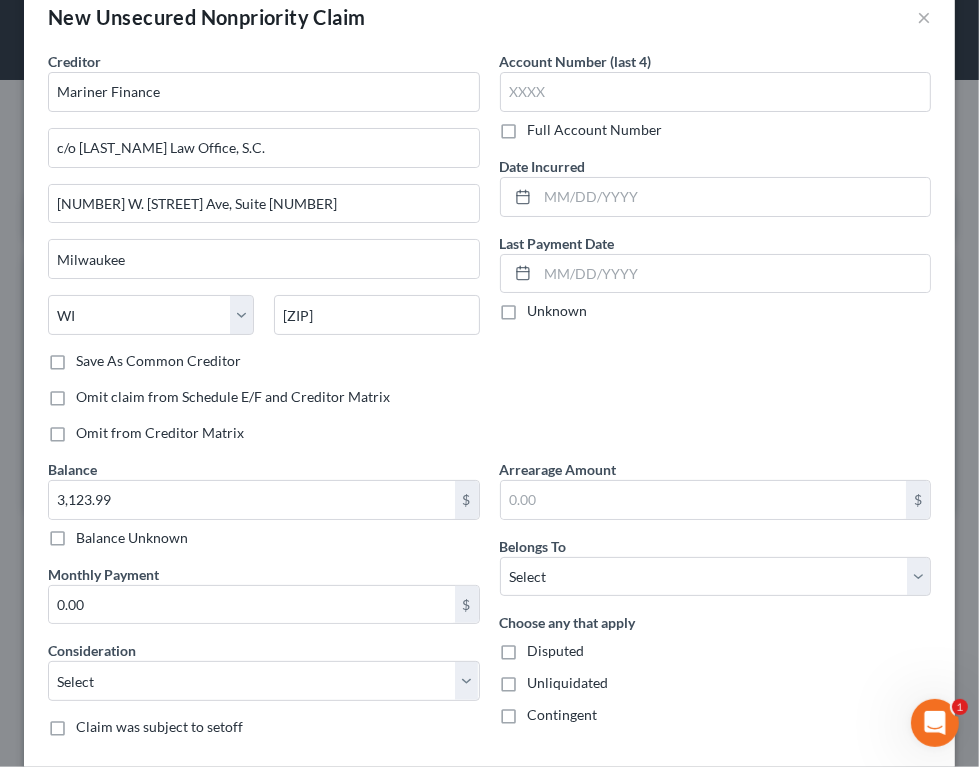 scroll, scrollTop: 104, scrollLeft: 0, axis: vertical 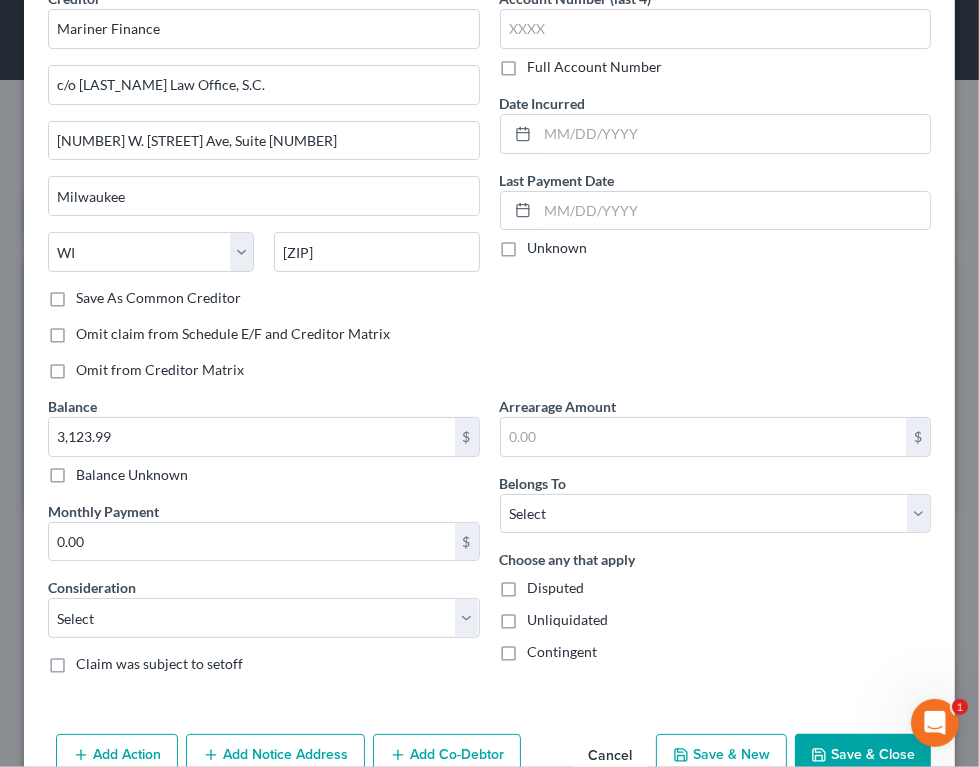 click on "Choose any that apply Disputed Unliquidated Contingent" at bounding box center [716, 605] 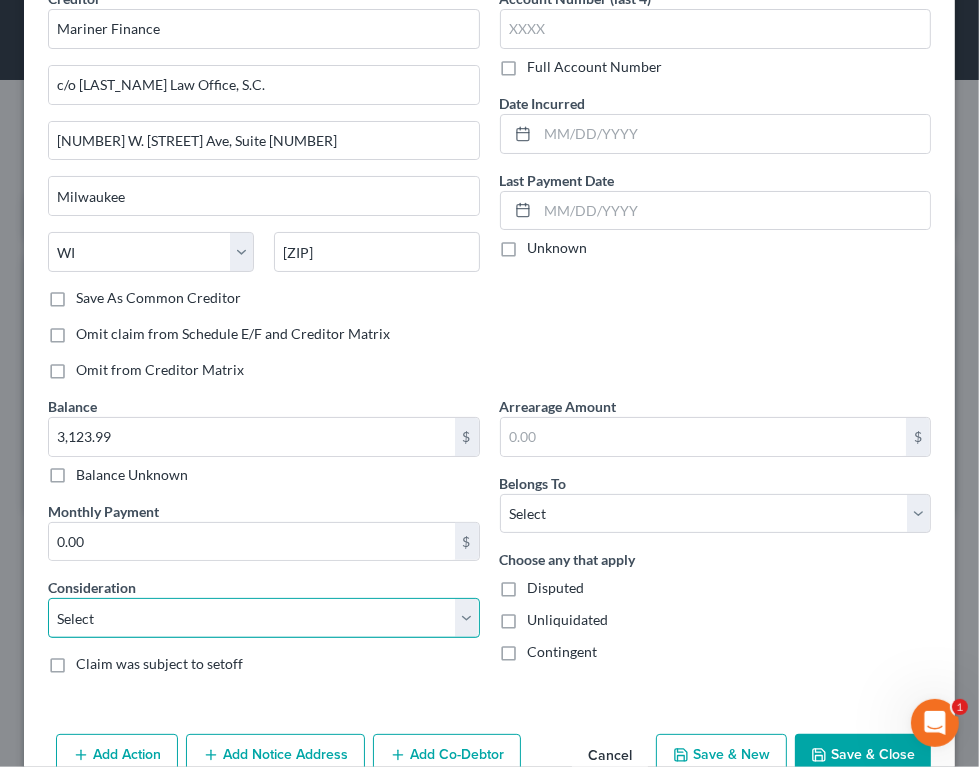 click on "Select Cable / Satellite Services Collection Agency Credit Card Debt Debt Counseling / Attorneys Deficiency Balance Domestic Support Obligations Home / Car Repairs Income Taxes Judgment Liens Medical Services Monies Loaned / Advanced Mortgage Obligation From Divorce Or Separation Obligation To Pensions Other Overdrawn Bank Account Promised To Help Pay Creditors Student Loans Suppliers And Vendors Telephone / Internet Services Utility Services" at bounding box center (264, 618) 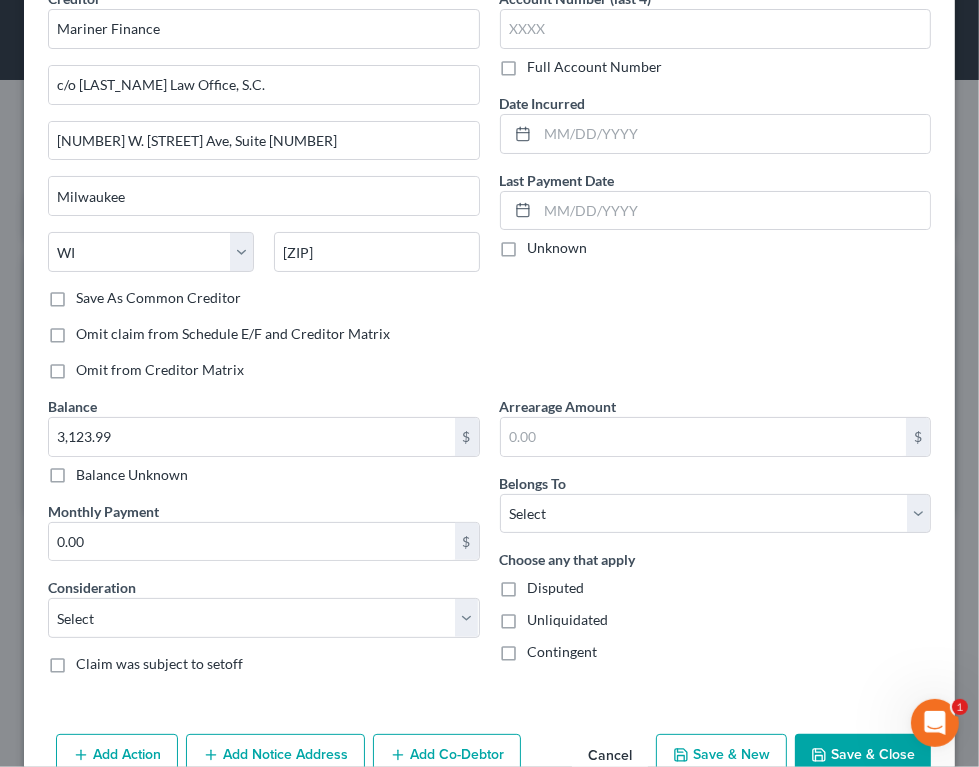 click on "Contingent" at bounding box center [716, 652] 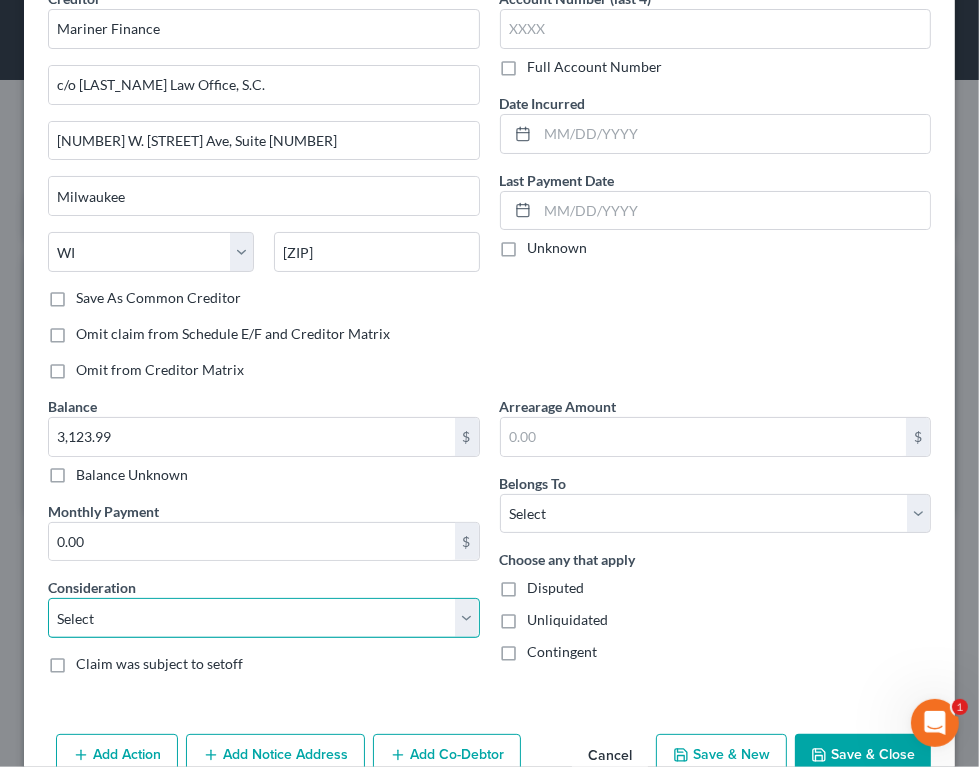 click on "Select Cable / Satellite Services Collection Agency Credit Card Debt Debt Counseling / Attorneys Deficiency Balance Domestic Support Obligations Home / Car Repairs Income Taxes Judgment Liens Medical Services Monies Loaned / Advanced Mortgage Obligation From Divorce Or Separation Obligation To Pensions Other Overdrawn Bank Account Promised To Help Pay Creditors Student Loans Suppliers And Vendors Telephone / Internet Services Utility Services" at bounding box center [264, 618] 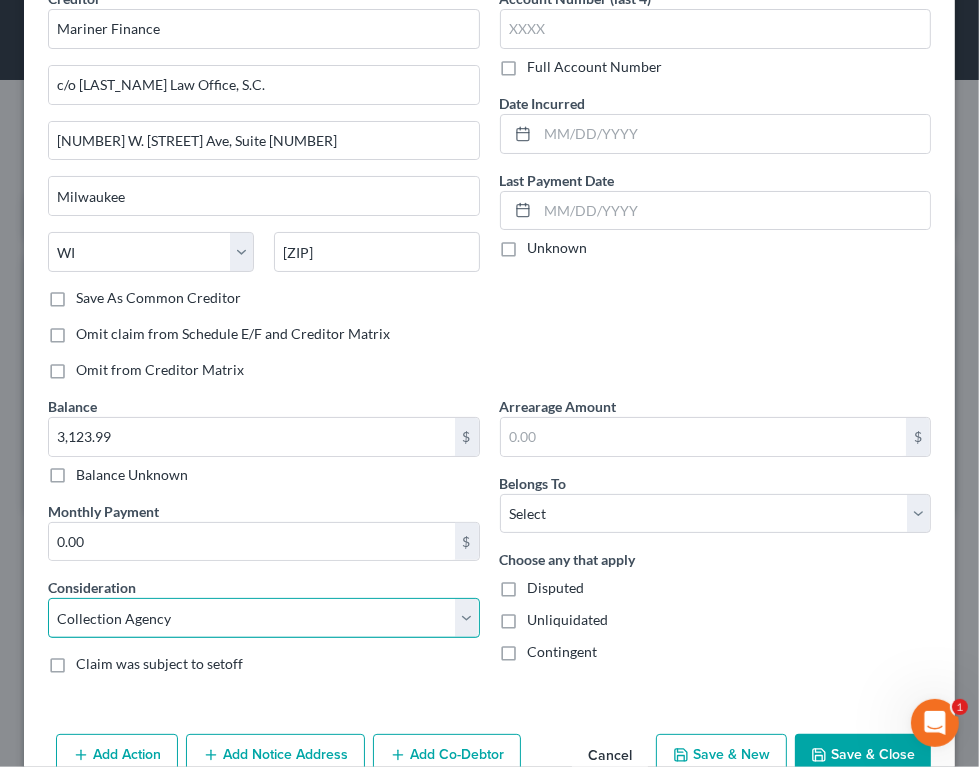 click on "Select Cable / Satellite Services Collection Agency Credit Card Debt Debt Counseling / Attorneys Deficiency Balance Domestic Support Obligations Home / Car Repairs Income Taxes Judgment Liens Medical Services Monies Loaned / Advanced Mortgage Obligation From Divorce Or Separation Obligation To Pensions Other Overdrawn Bank Account Promised To Help Pay Creditors Student Loans Suppliers And Vendors Telephone / Internet Services Utility Services" at bounding box center [264, 618] 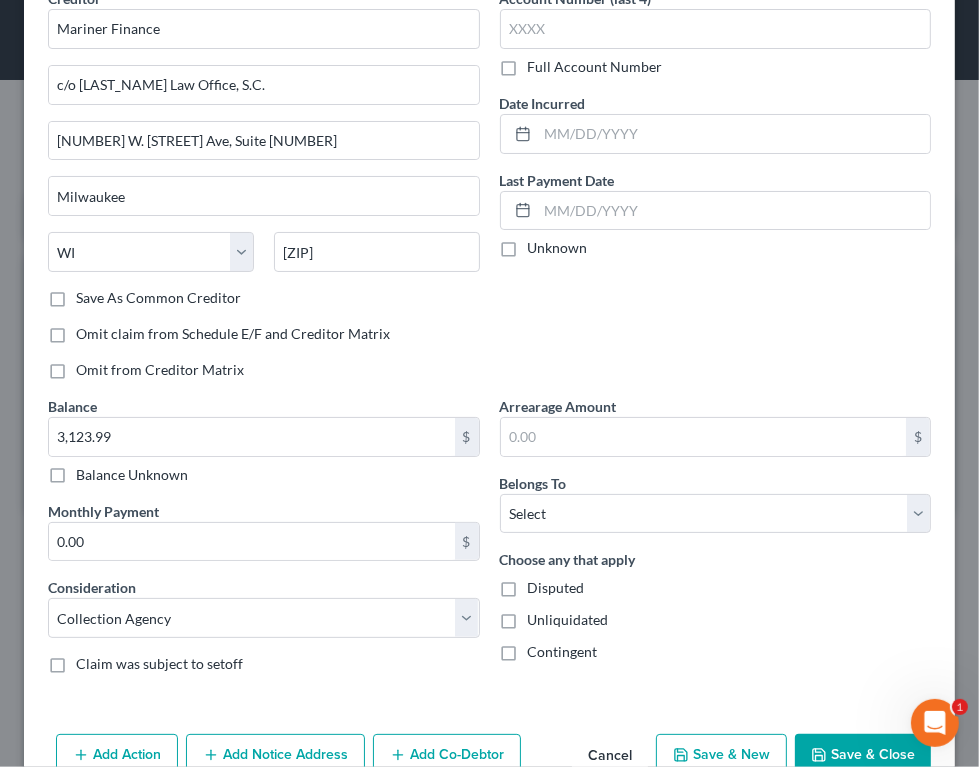scroll, scrollTop: 0, scrollLeft: 0, axis: both 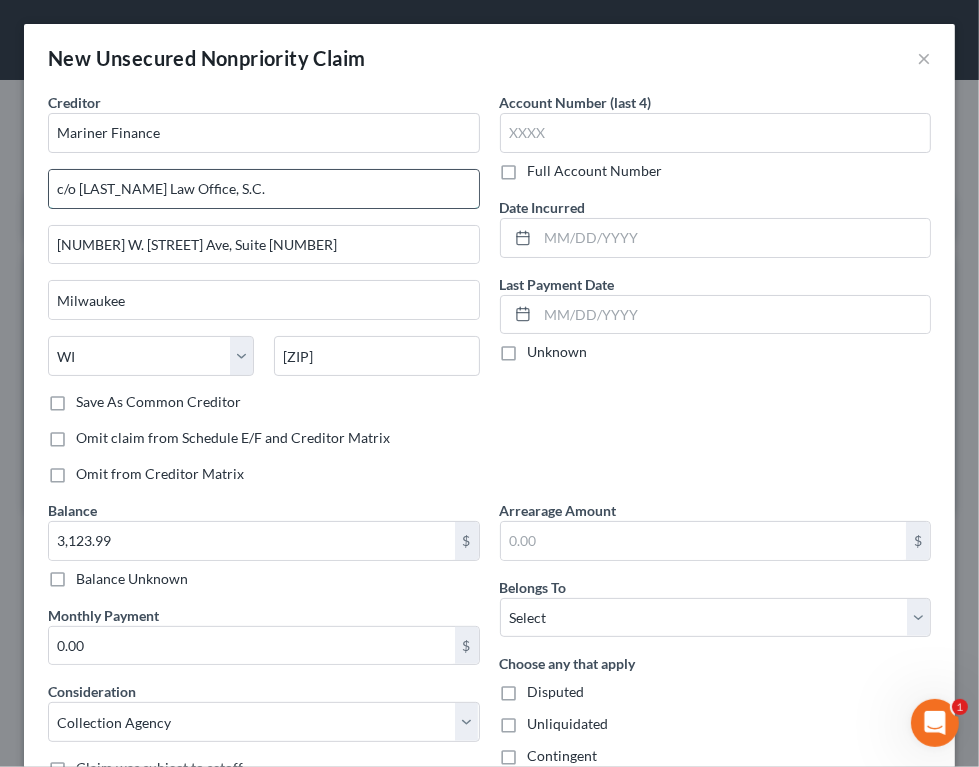 drag, startPoint x: 221, startPoint y: 183, endPoint x: 86, endPoint y: 187, distance: 135.05925 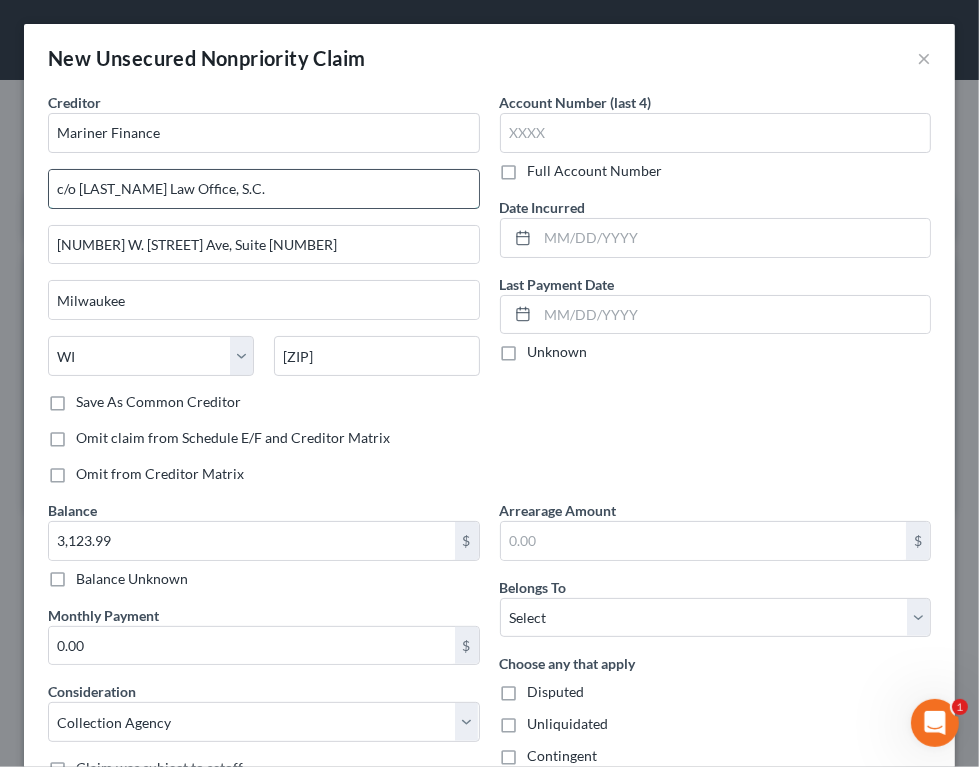 click on "c/o [LAST_NAME] Law Office, S.C." at bounding box center [264, 189] 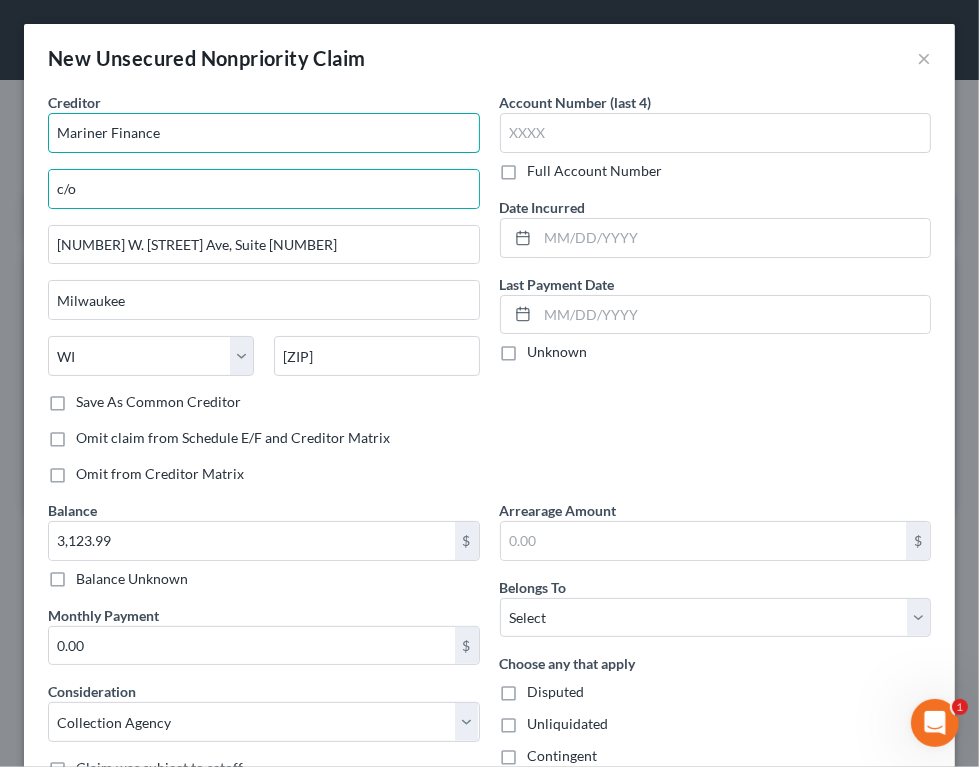 click on "Mariner Finance" at bounding box center [264, 133] 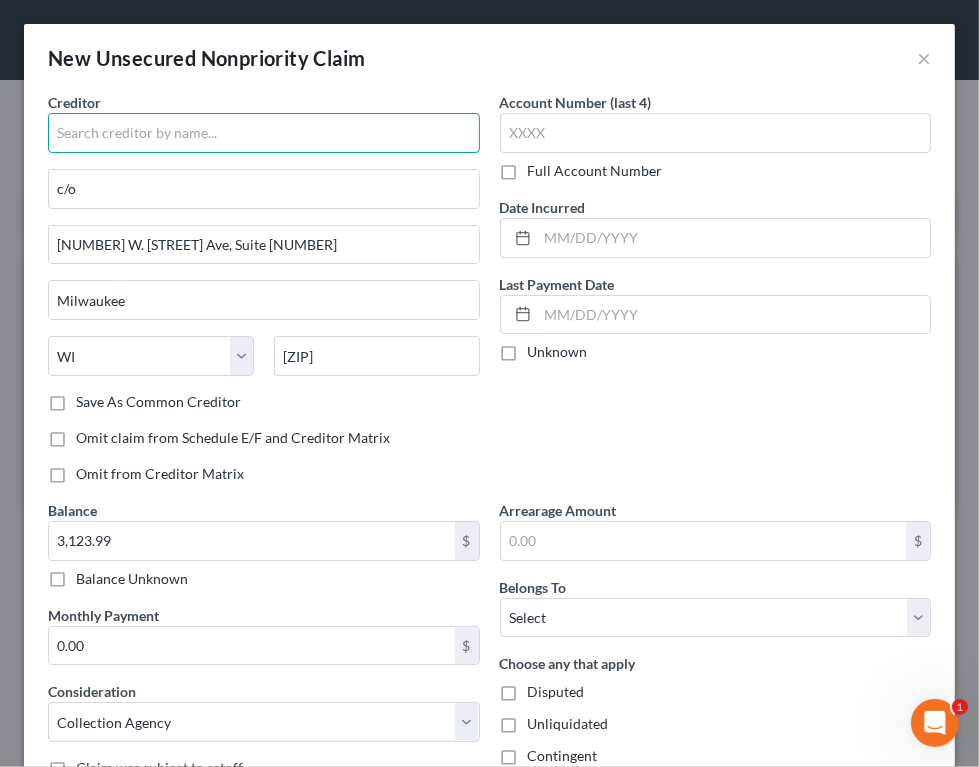 click at bounding box center (264, 133) 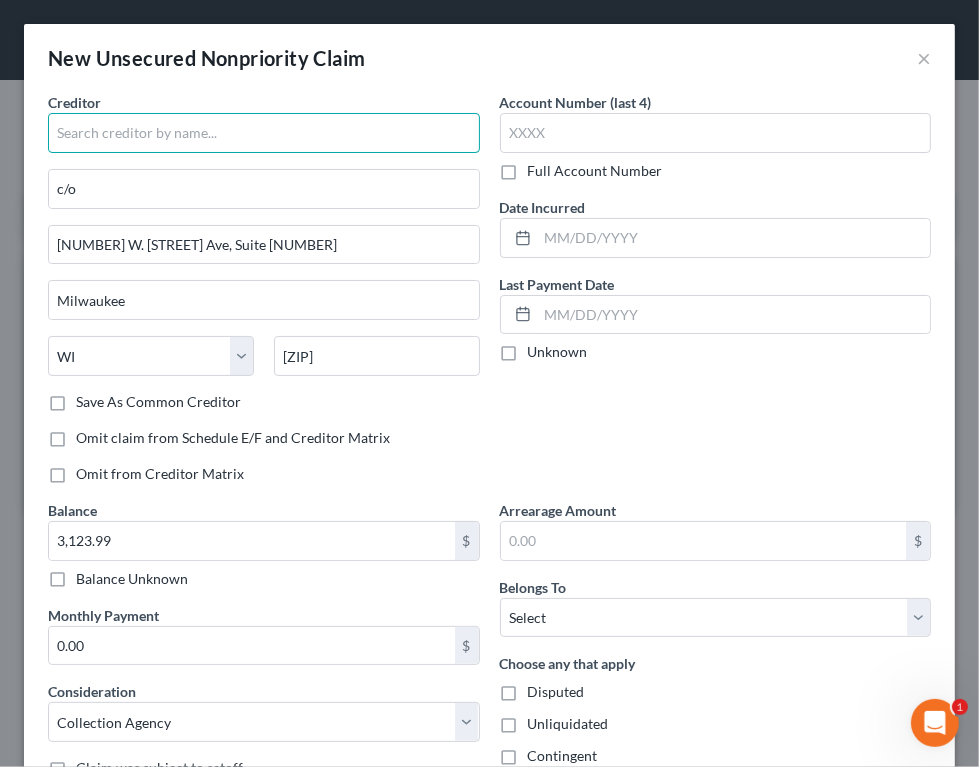 paste on "[NAME] Law Office, S.C." 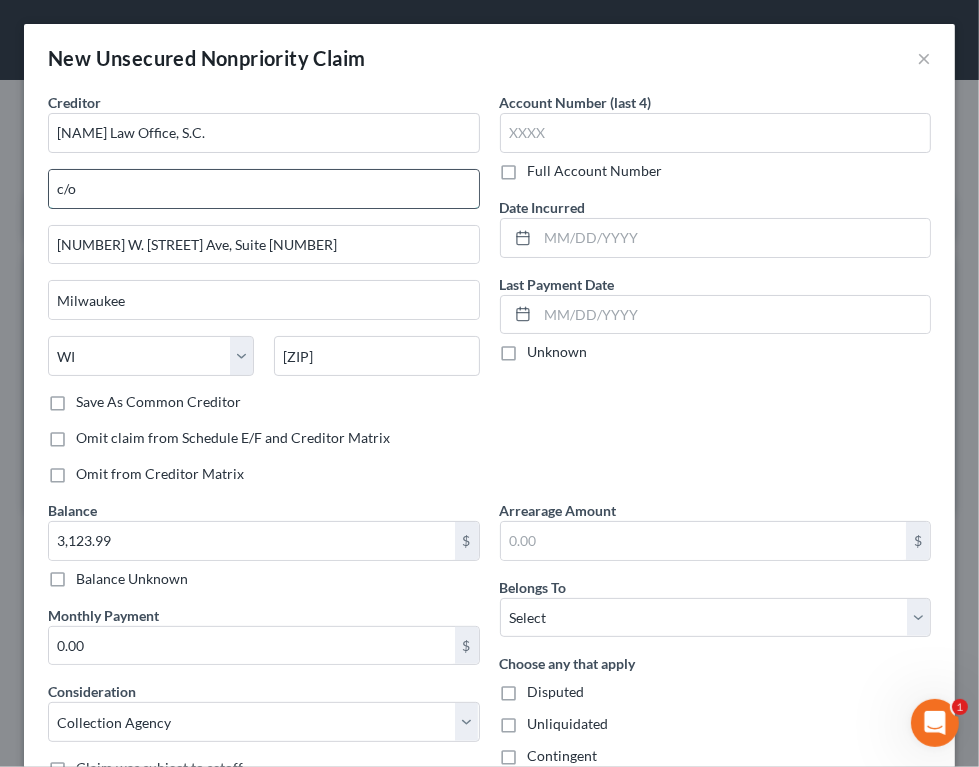 click on "c/o" at bounding box center [264, 189] 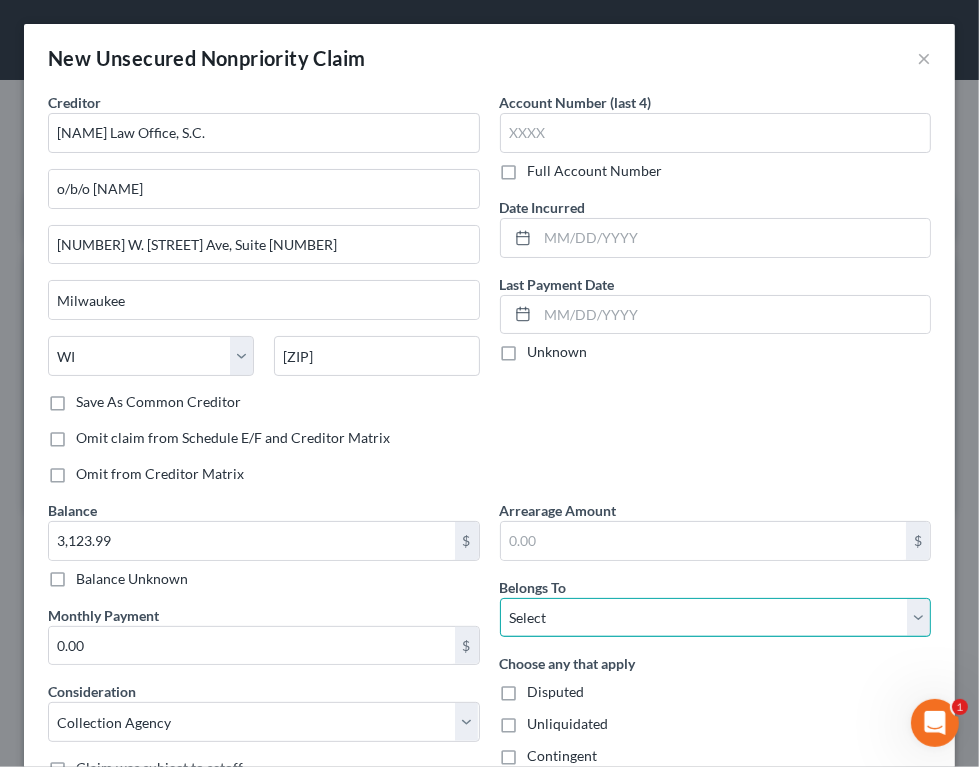 click on "Select Debtor 1 Only Debtor 2 Only Debtor 1 And Debtor 2 Only At Least One Of The Debtors And Another Community Property" at bounding box center [716, 618] 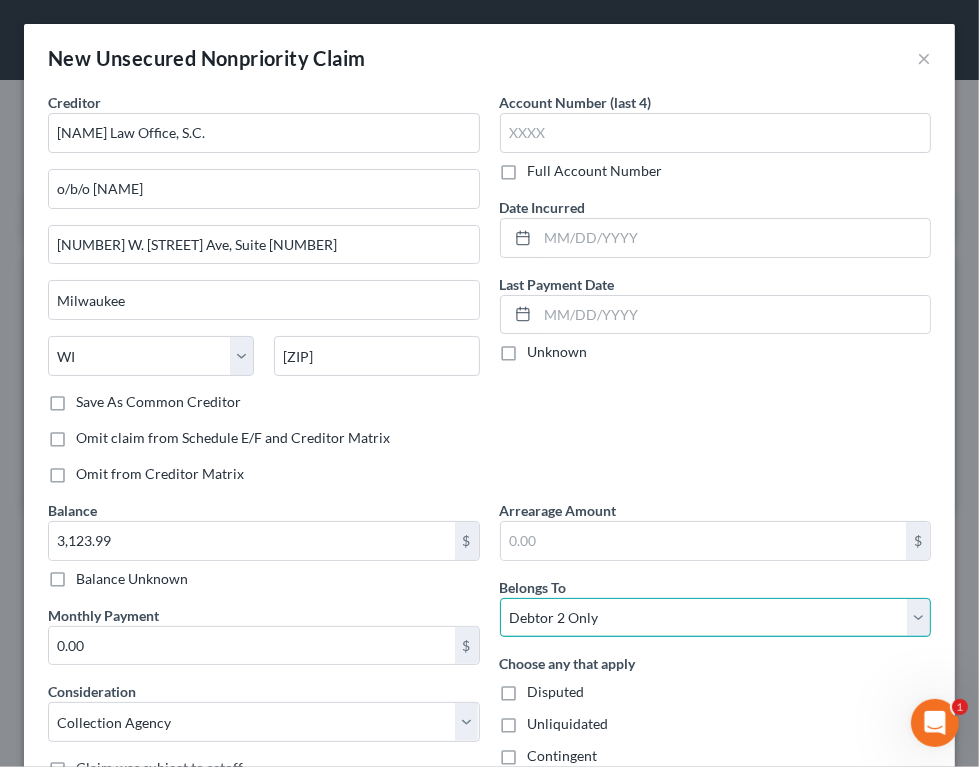 click on "Select Debtor 1 Only Debtor 2 Only Debtor 1 And Debtor 2 Only At Least One Of The Debtors And Another Community Property" at bounding box center [716, 618] 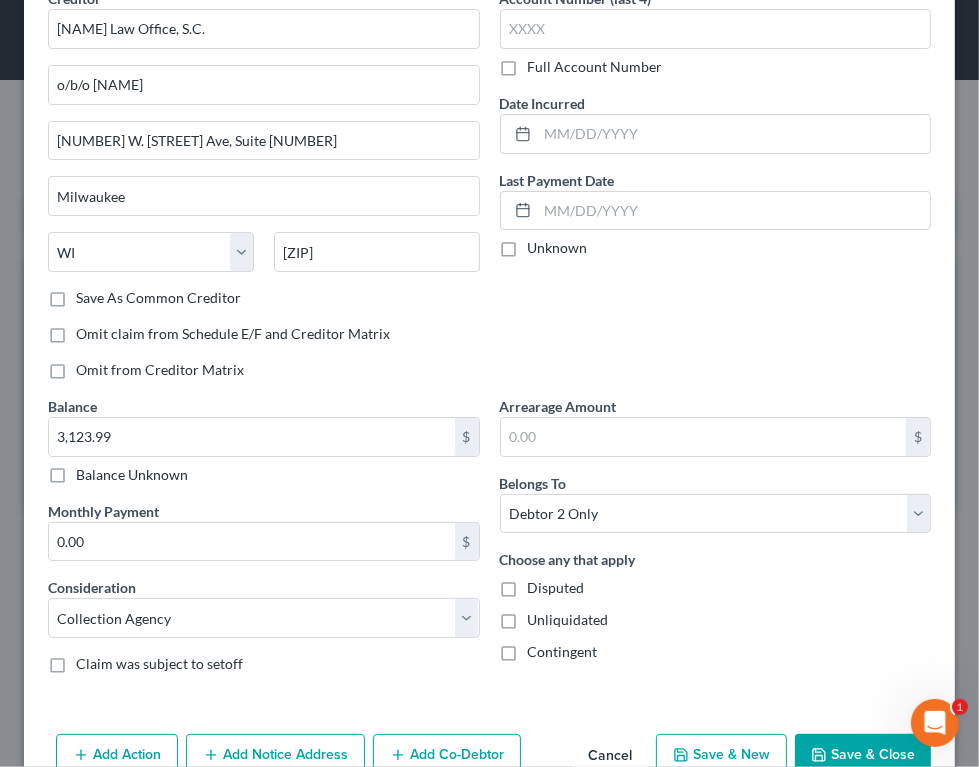 scroll, scrollTop: 149, scrollLeft: 0, axis: vertical 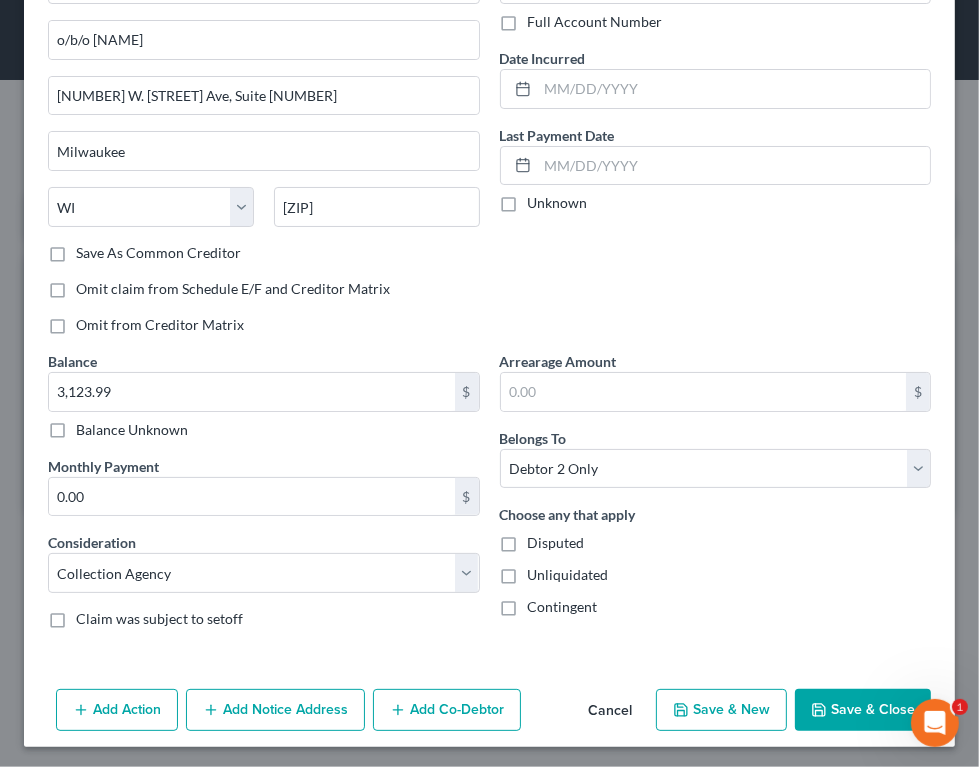 click on "Save & Close" at bounding box center (863, 710) 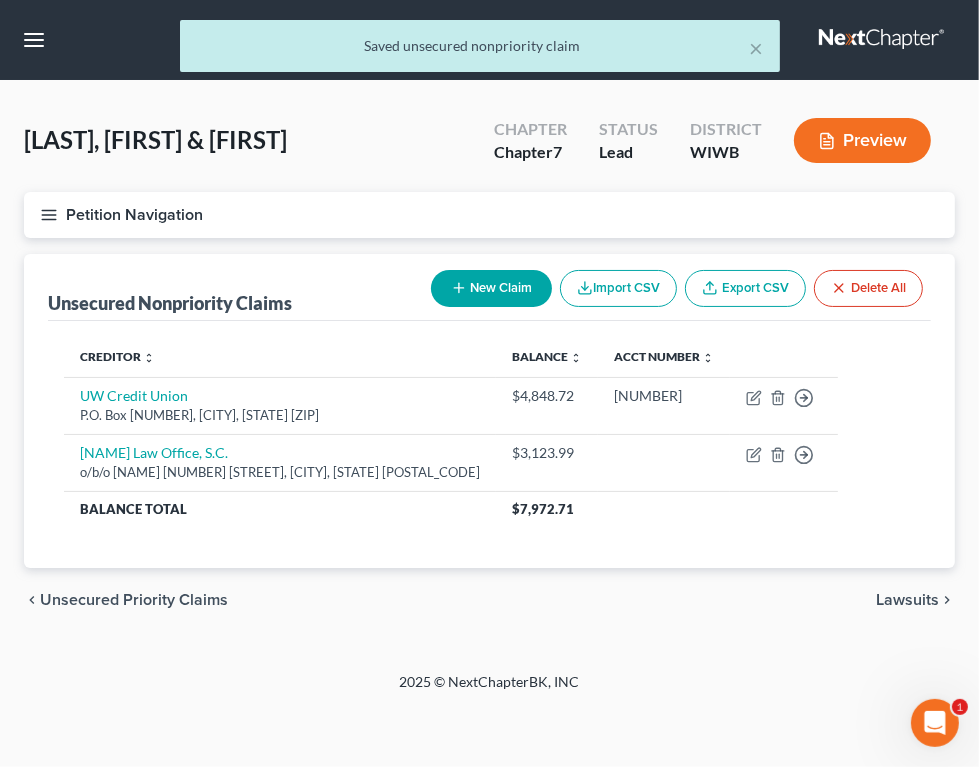 drag, startPoint x: 898, startPoint y: 598, endPoint x: 831, endPoint y: 599, distance: 67.00746 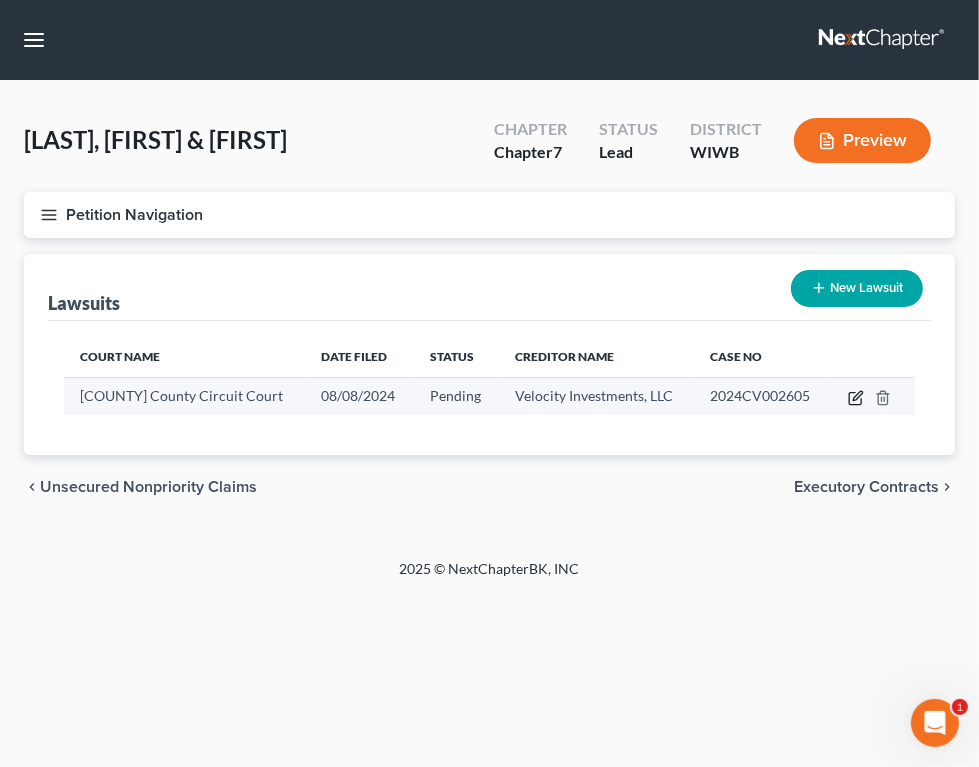 click 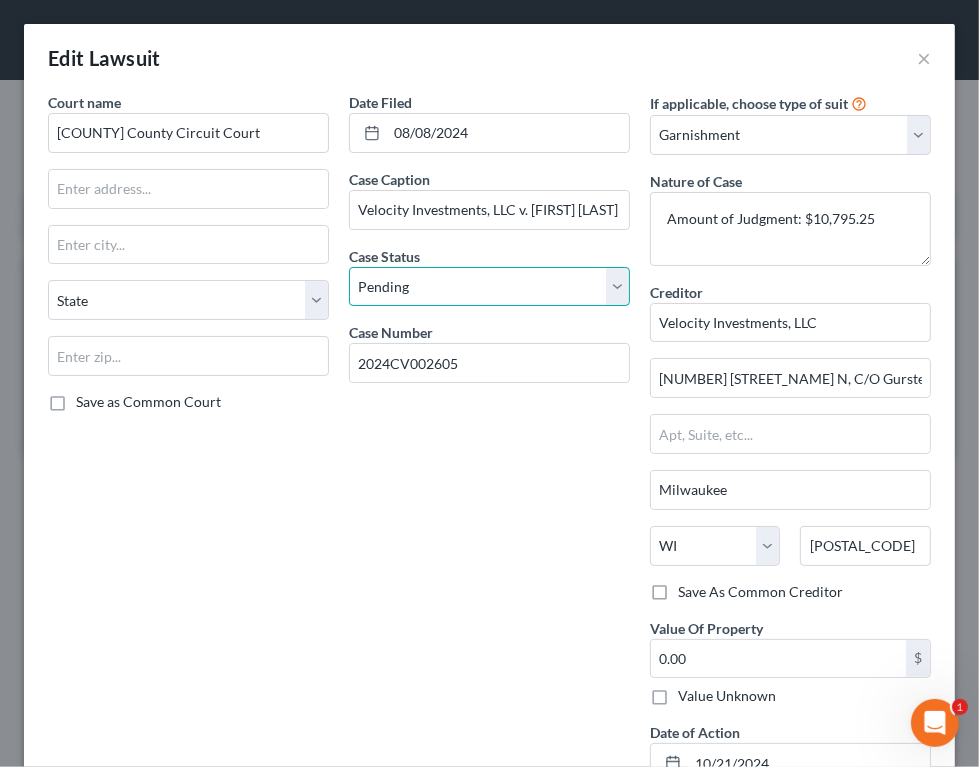click on "Select Pending On Appeal Concluded" at bounding box center [489, 287] 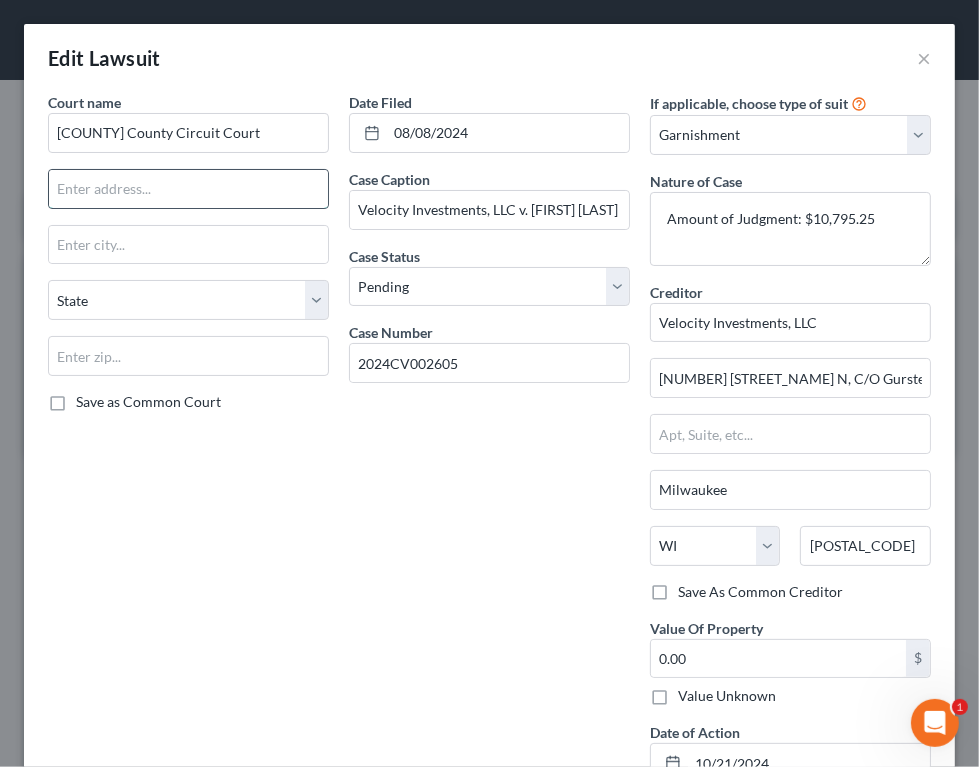 click at bounding box center (188, 189) 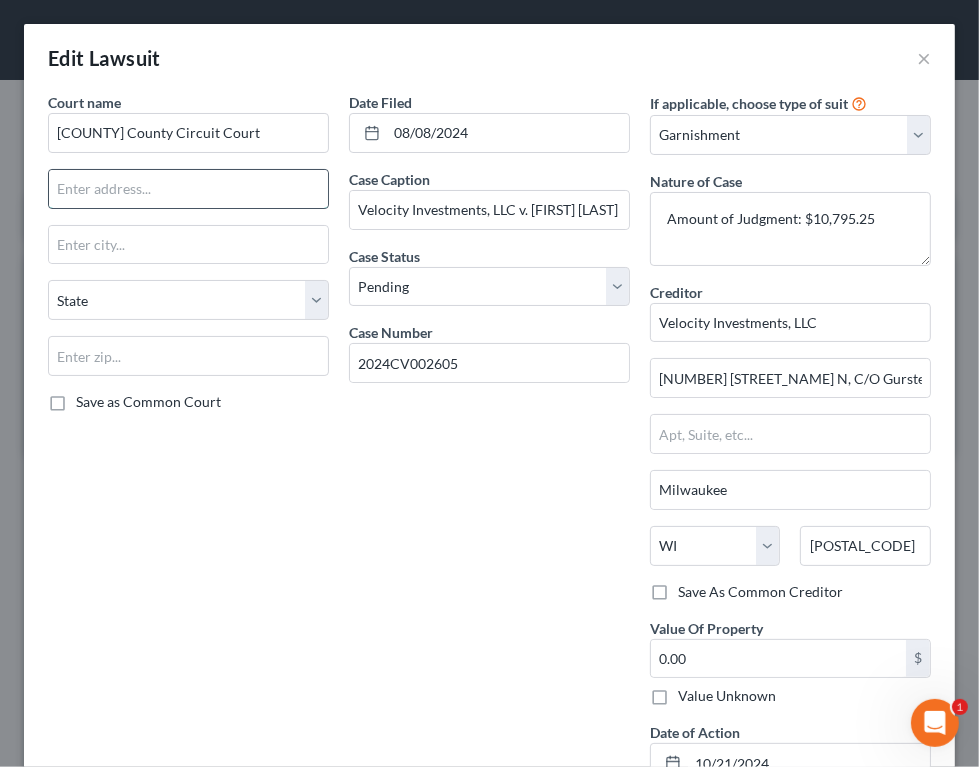 click at bounding box center (188, 189) 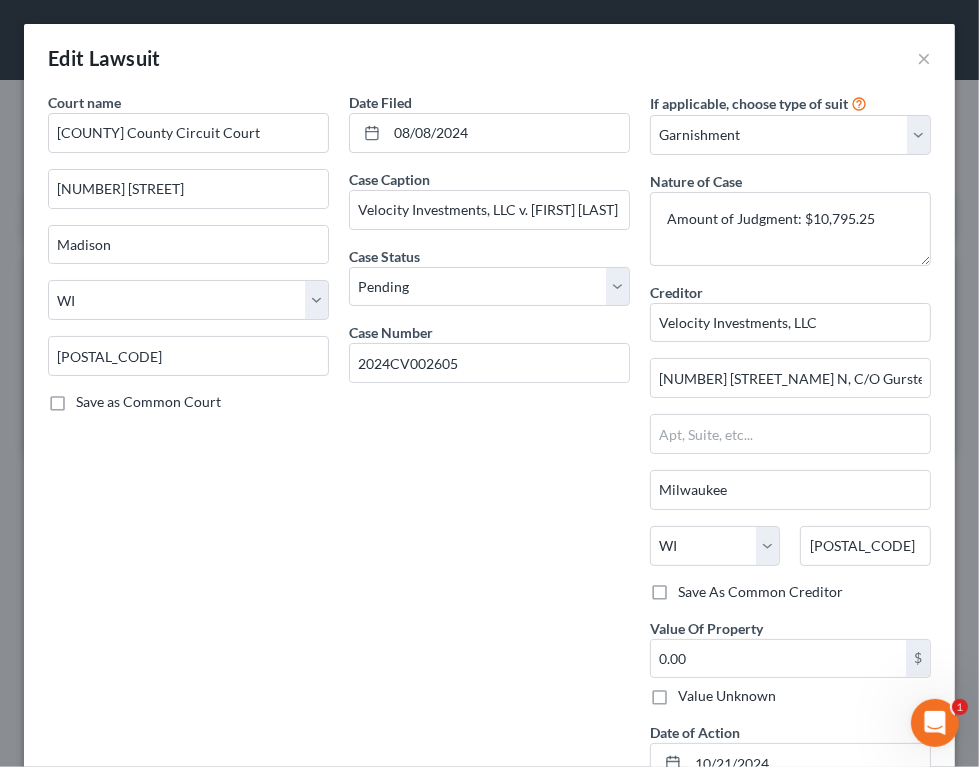 click on "Date Filed 08/08/2024 Case Caption Velocity Investments, LLC v. [FIRST] [LAST] Case Status * Select Pending On Appeal Concluded Case Number 2024CV002605" at bounding box center (489, 445) 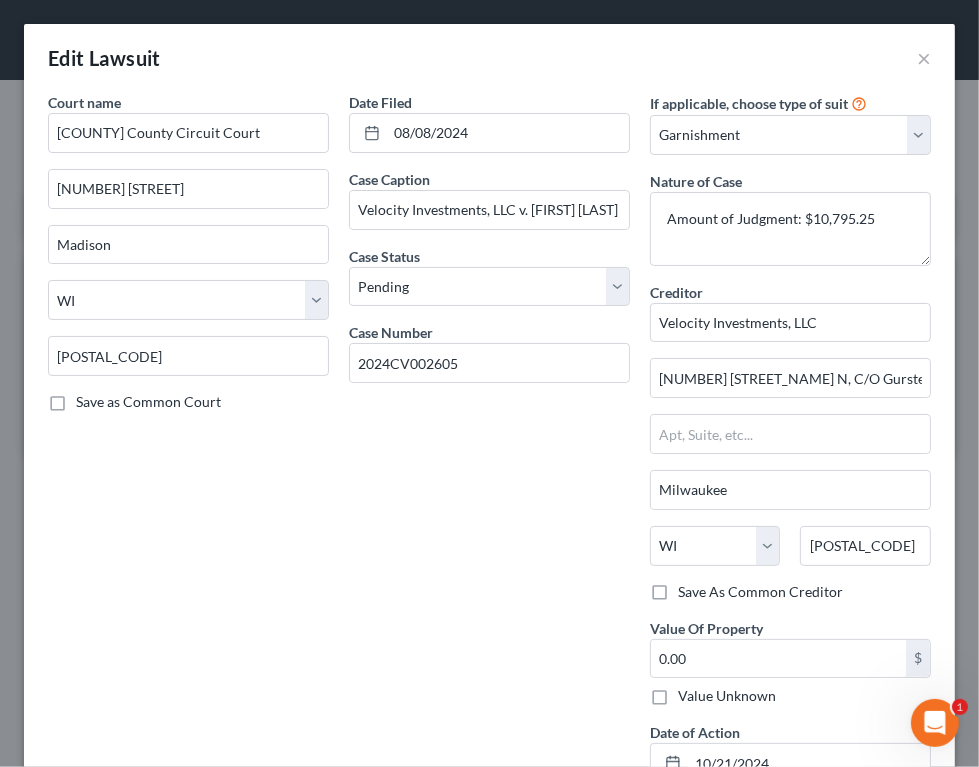 click on "Date Filed 08/08/2024 Case Caption Velocity Investments, LLC v. [FIRST] [LAST] Case Status * Select Pending On Appeal Concluded Case Number 2024CV002605" at bounding box center (489, 445) 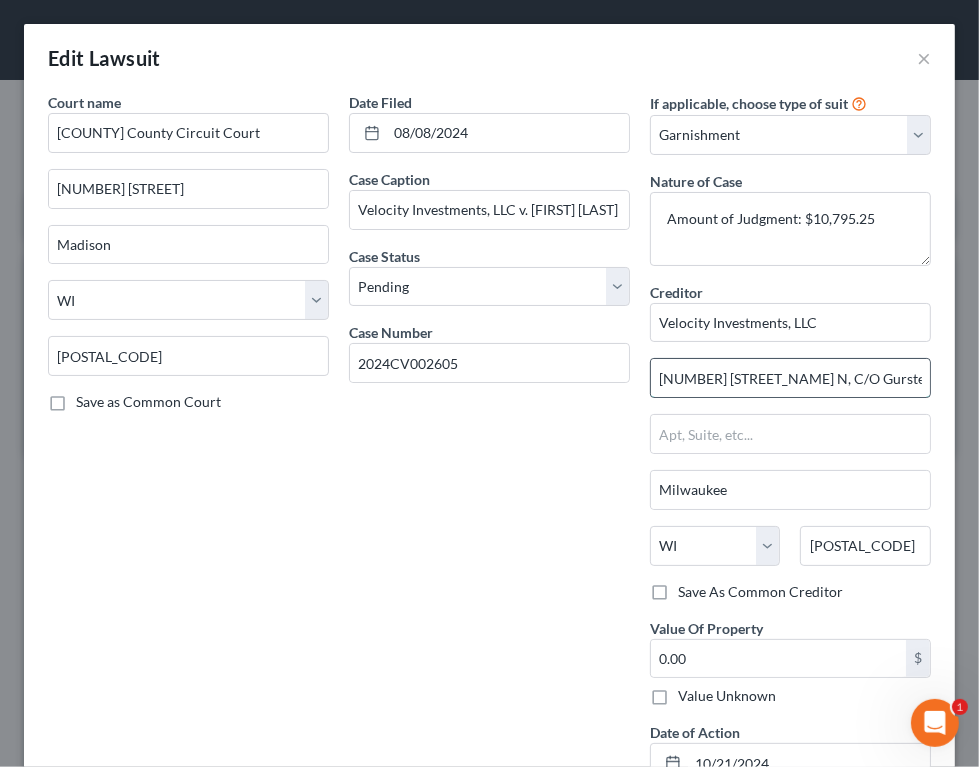 click on "[NUMBER] [STREET_NAME] N, C/O Gurstel Law Firm, P.C." at bounding box center (790, 378) 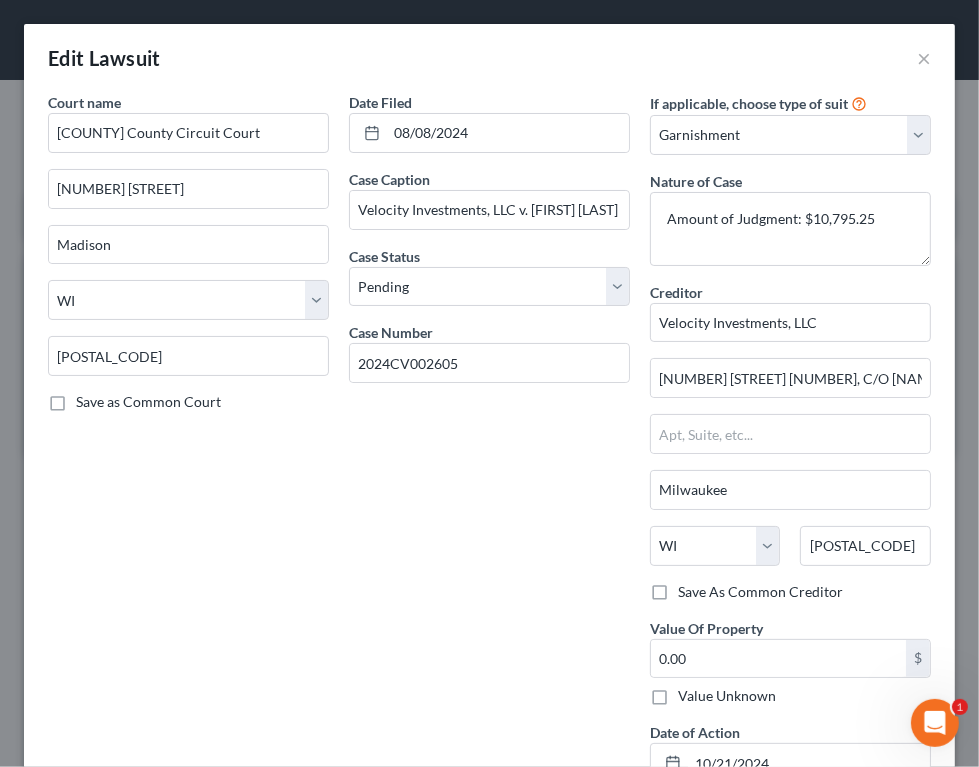 click on "Creditor * Velocity Investments, LLC [NUMBER] [STREET] #400, C/O [LAW_FIRM], P.C. [CITY] State AL AK AR AZ CA CO CT DE FL GA GU HI ID IL IN IA KS KY LA ME MD MA MI MN MS MO MT NC ND NE NV NH NJ NM NY OH OK OR PA PR RI SC SD TN TX UT VI VA VT WA WV WI WY [ZIP]" at bounding box center [790, 432] 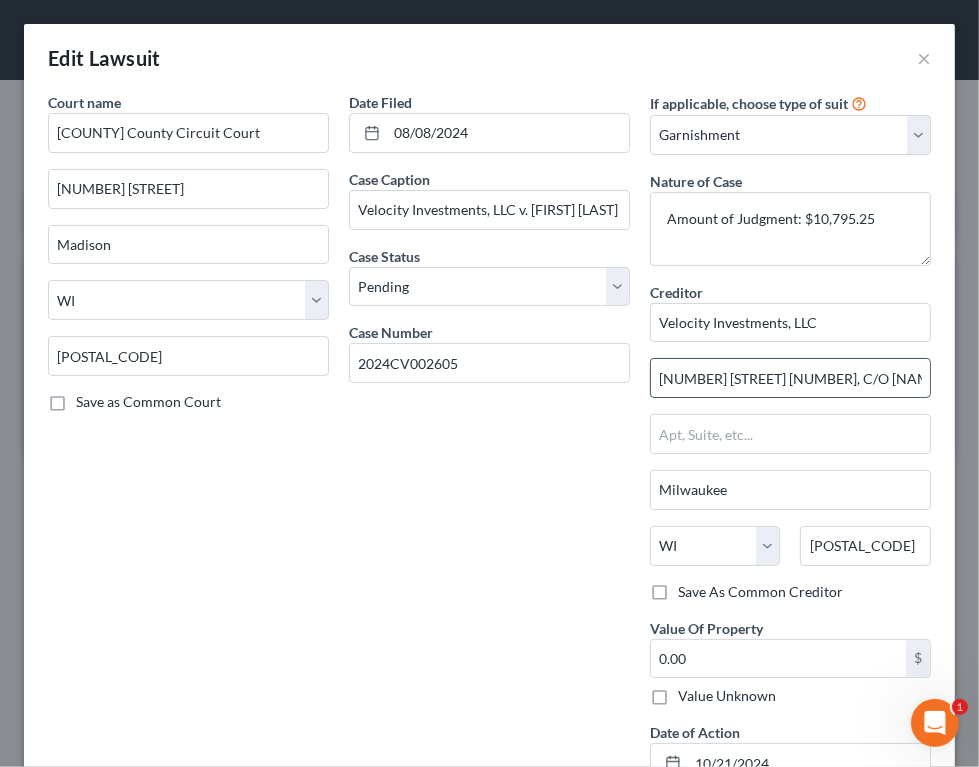 click on "[NUMBER] [STREET] [NUMBER], C/O [NAME] Firm, P.C." at bounding box center (790, 378) 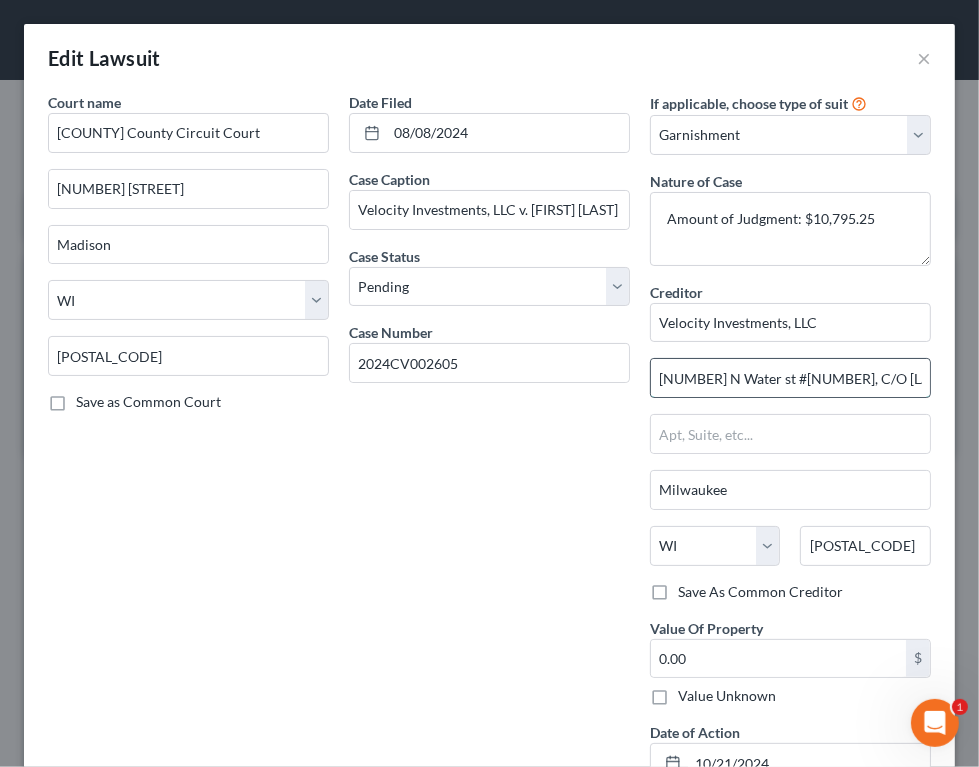 click on "[NUMBER] N Water st #[NUMBER], C/O [LAST] Law Firm, P.C." at bounding box center (790, 378) 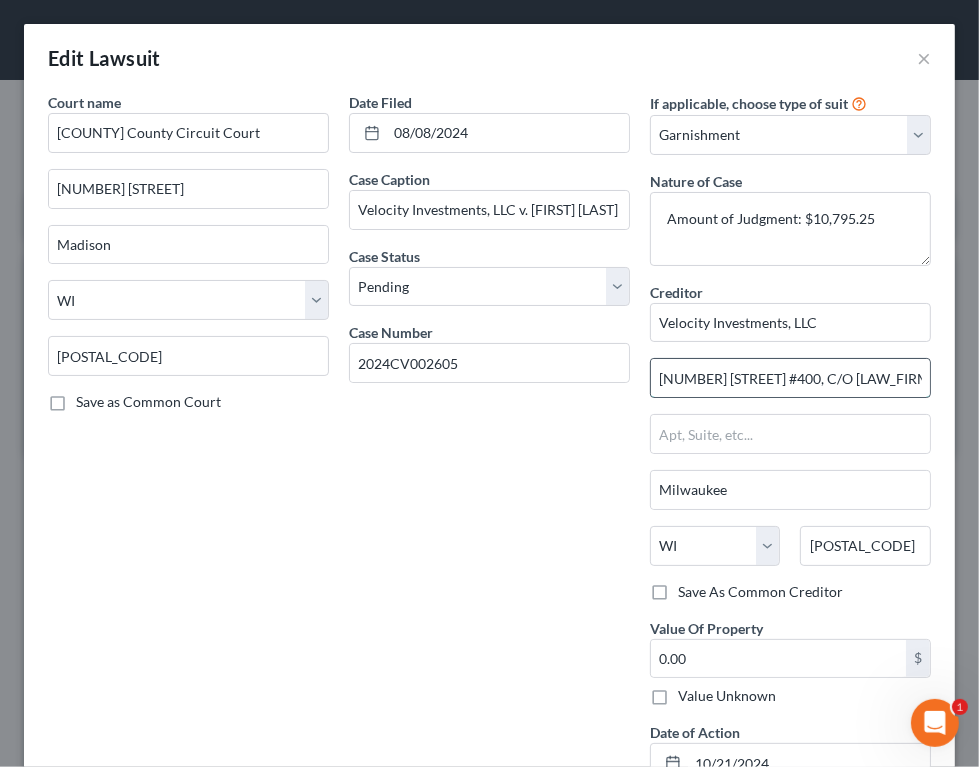 click on "[NUMBER] [STREET] #400, C/O [LAW_FIRM], P.C." at bounding box center [790, 378] 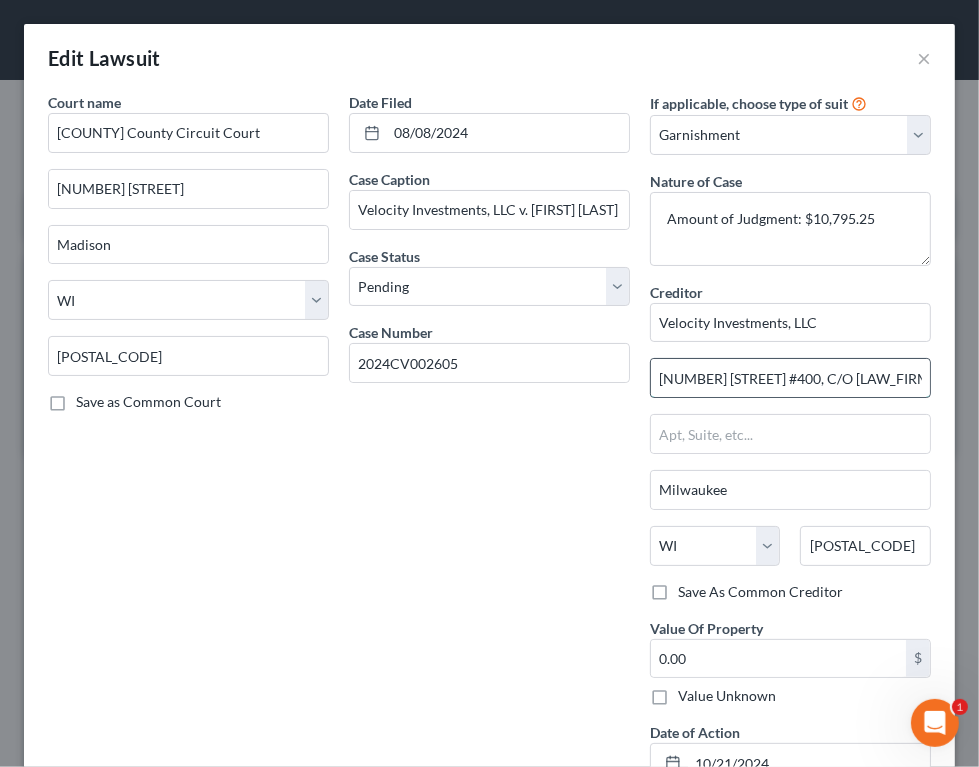 drag, startPoint x: 749, startPoint y: 377, endPoint x: 785, endPoint y: 378, distance: 36.013885 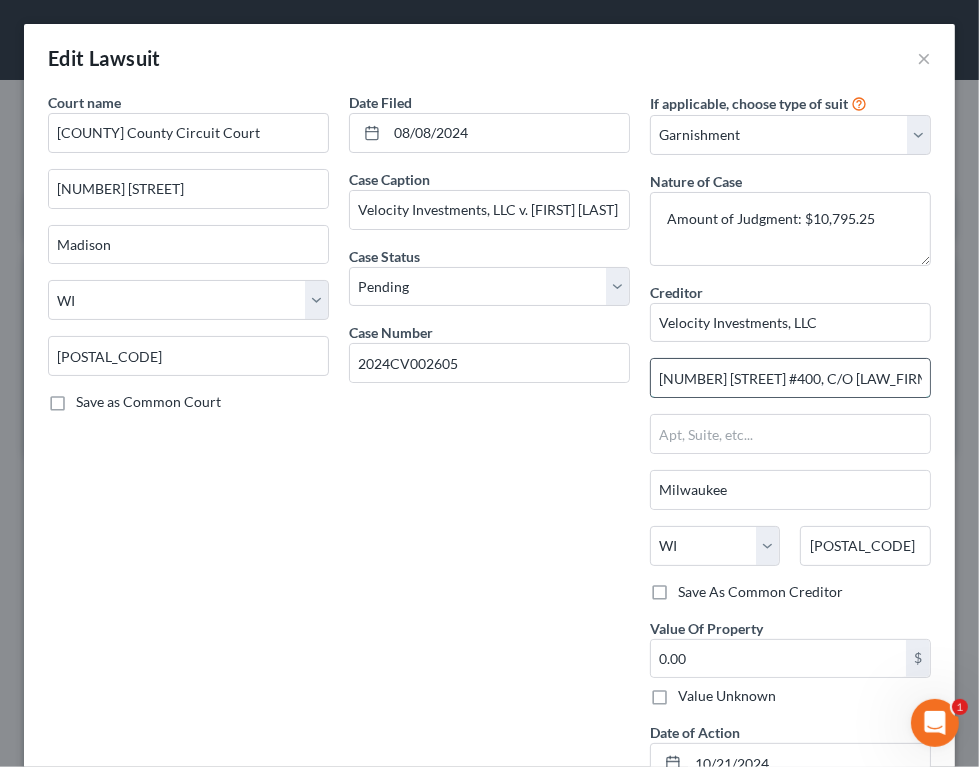 click on "[NUMBER] [STREET] #400, C/O [LAW_FIRM], P.C." at bounding box center (790, 378) 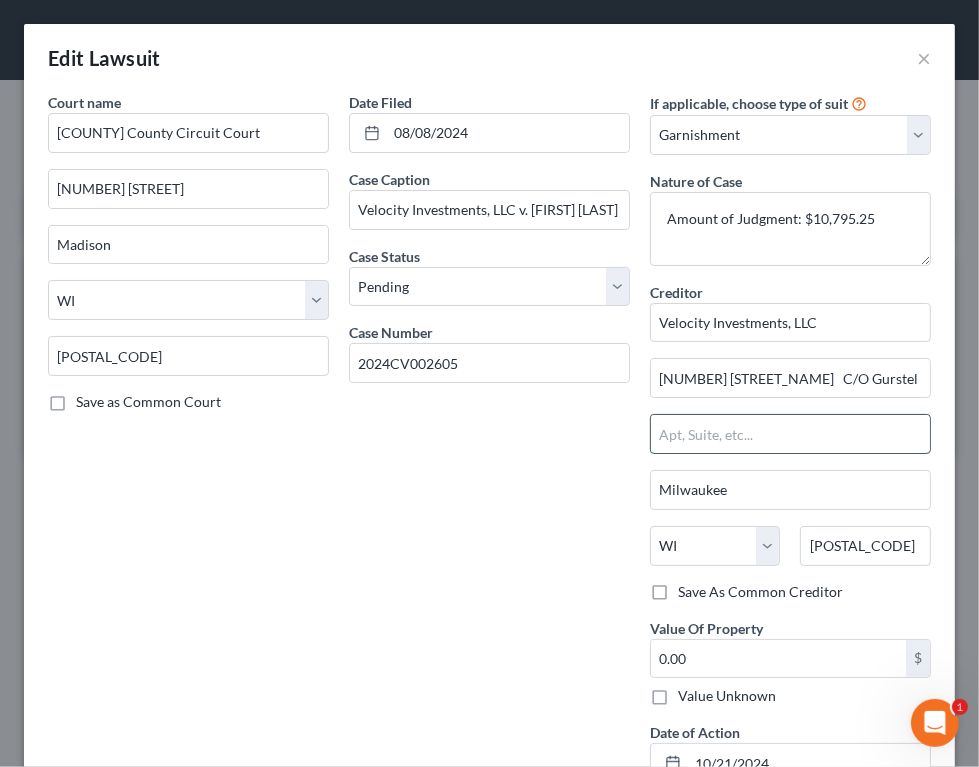 click at bounding box center (790, 434) 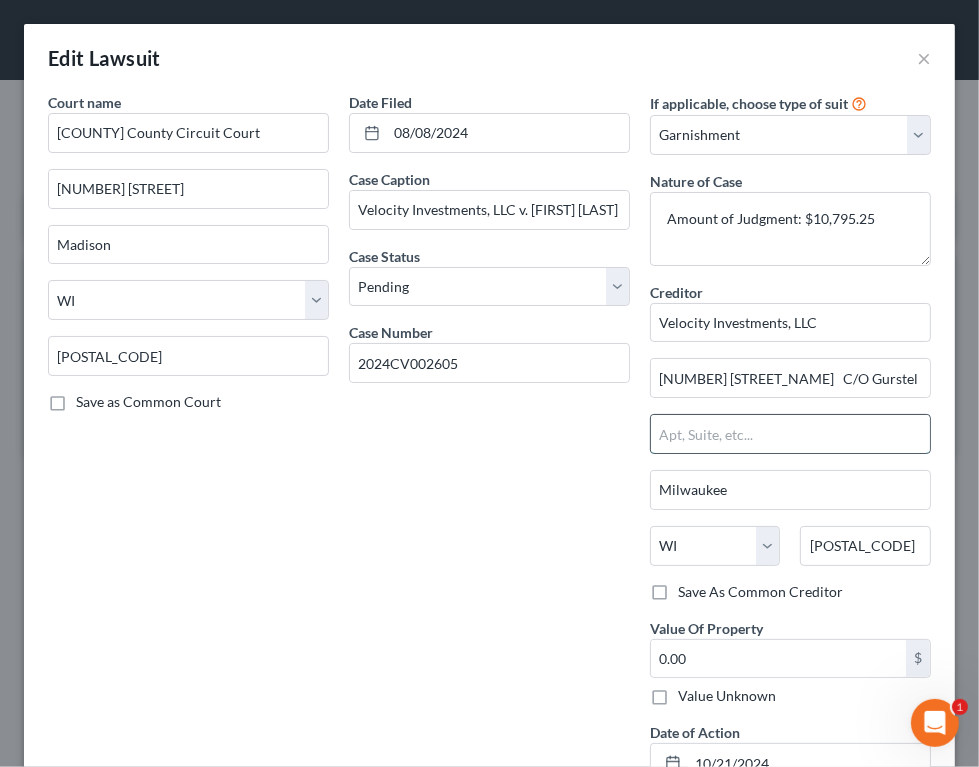 paste on "#400," 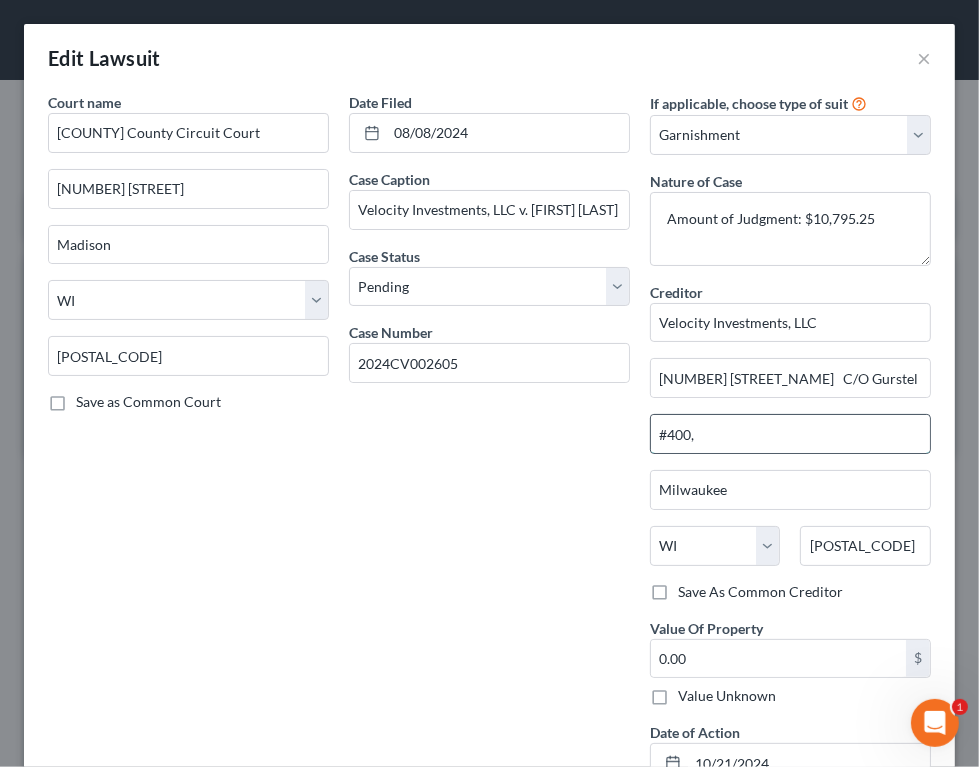 click on "#400," at bounding box center [790, 434] 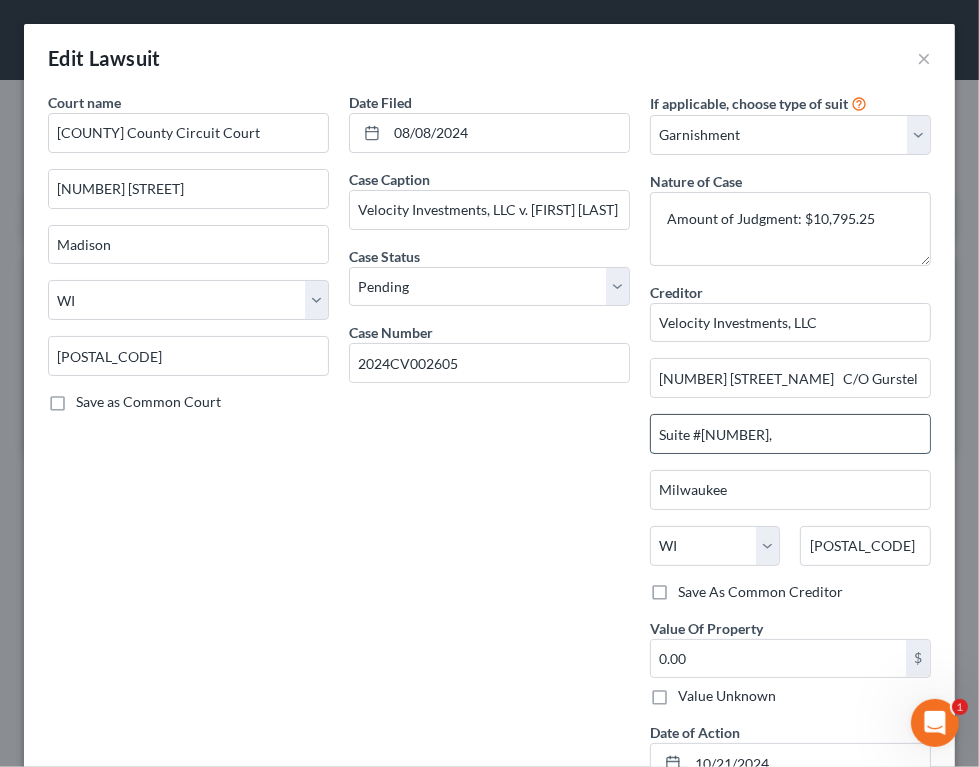 click on "Suite #[NUMBER]," at bounding box center [790, 434] 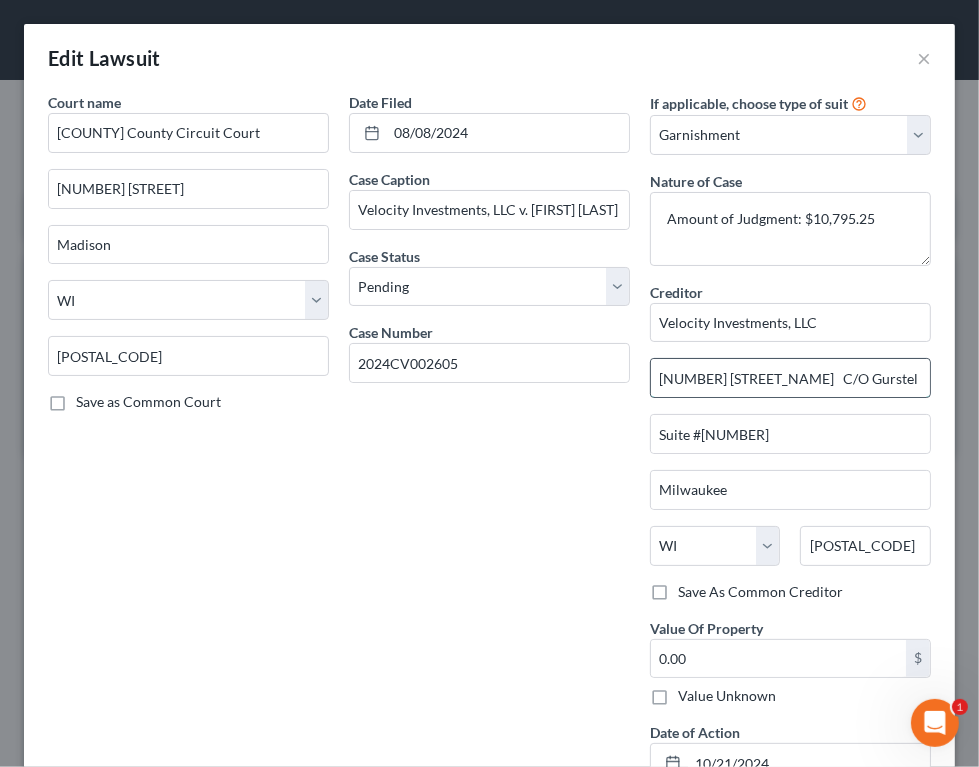 scroll, scrollTop: 0, scrollLeft: 5, axis: horizontal 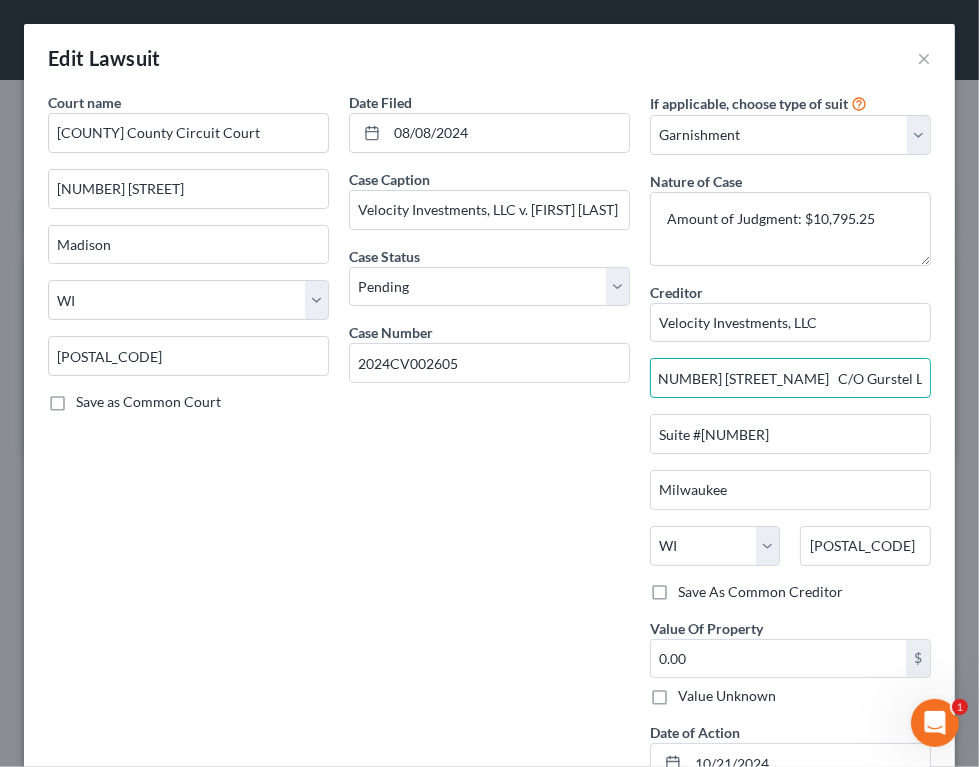 drag, startPoint x: 754, startPoint y: 381, endPoint x: 916, endPoint y: 383, distance: 162.01234 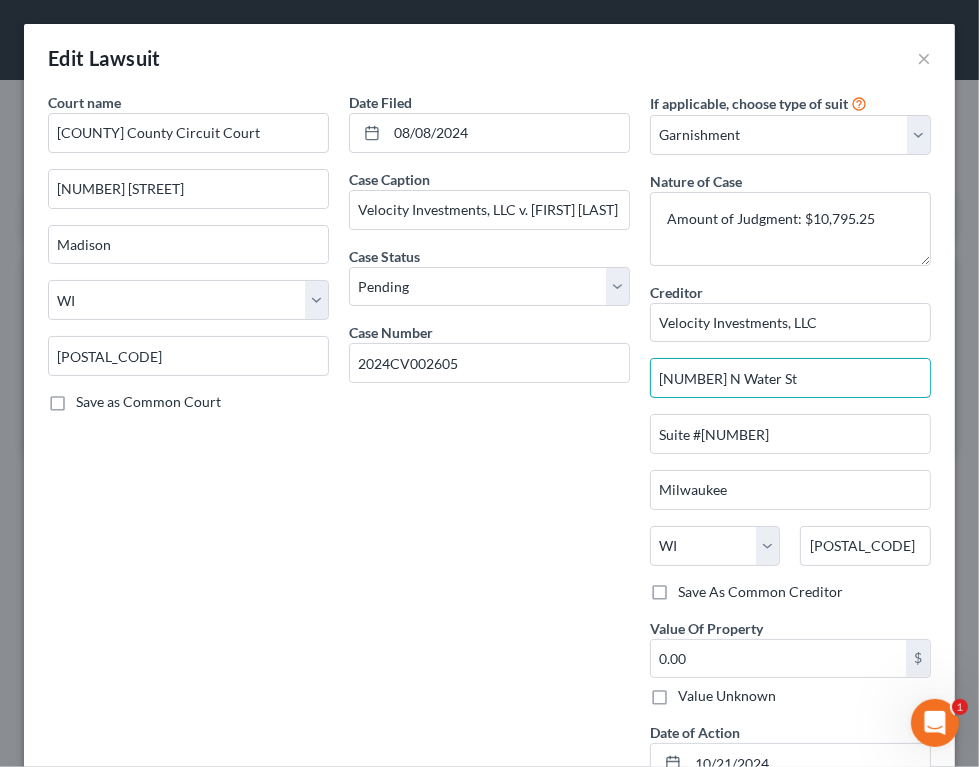 scroll, scrollTop: 0, scrollLeft: 0, axis: both 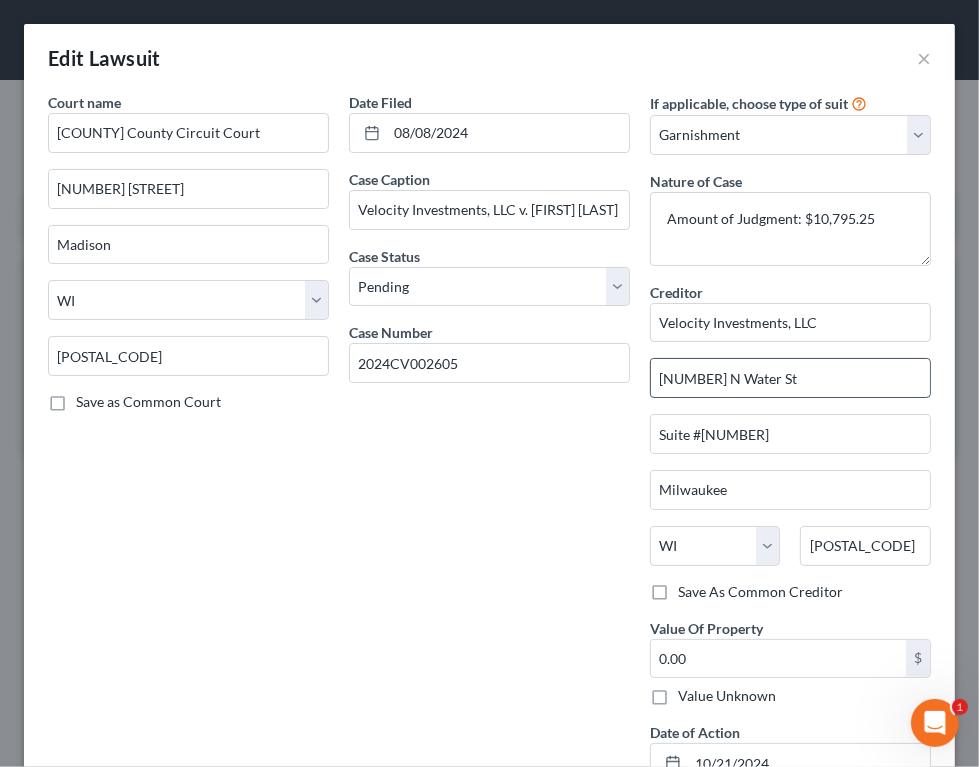 click on "[NUMBER] N Water St" at bounding box center (790, 378) 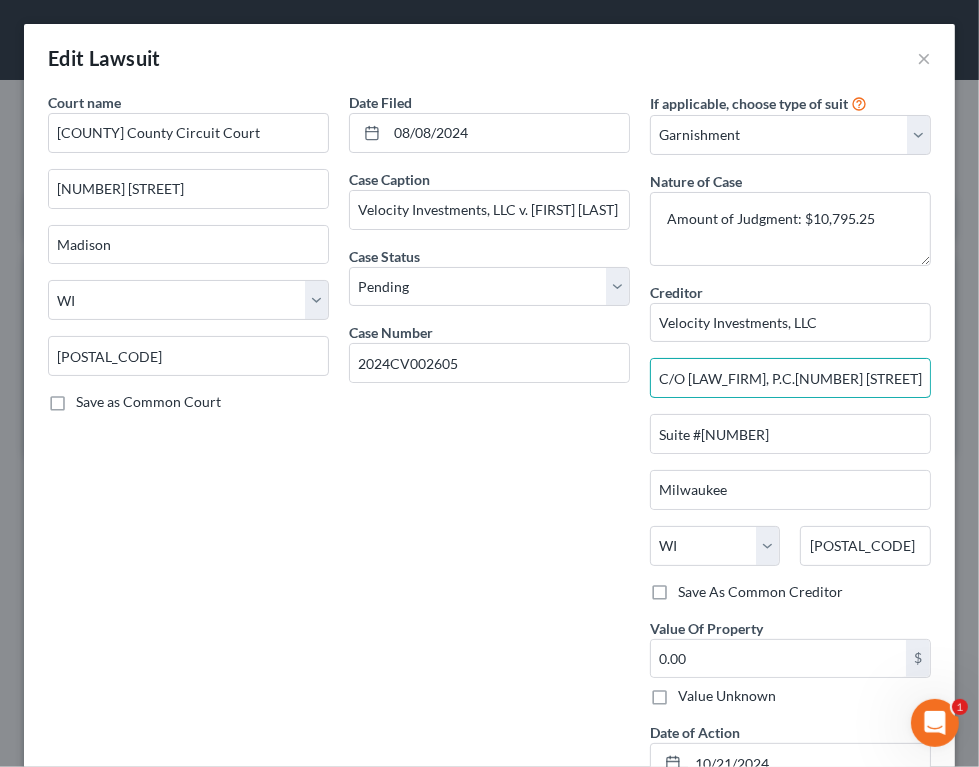 scroll, scrollTop: 0, scrollLeft: 5, axis: horizontal 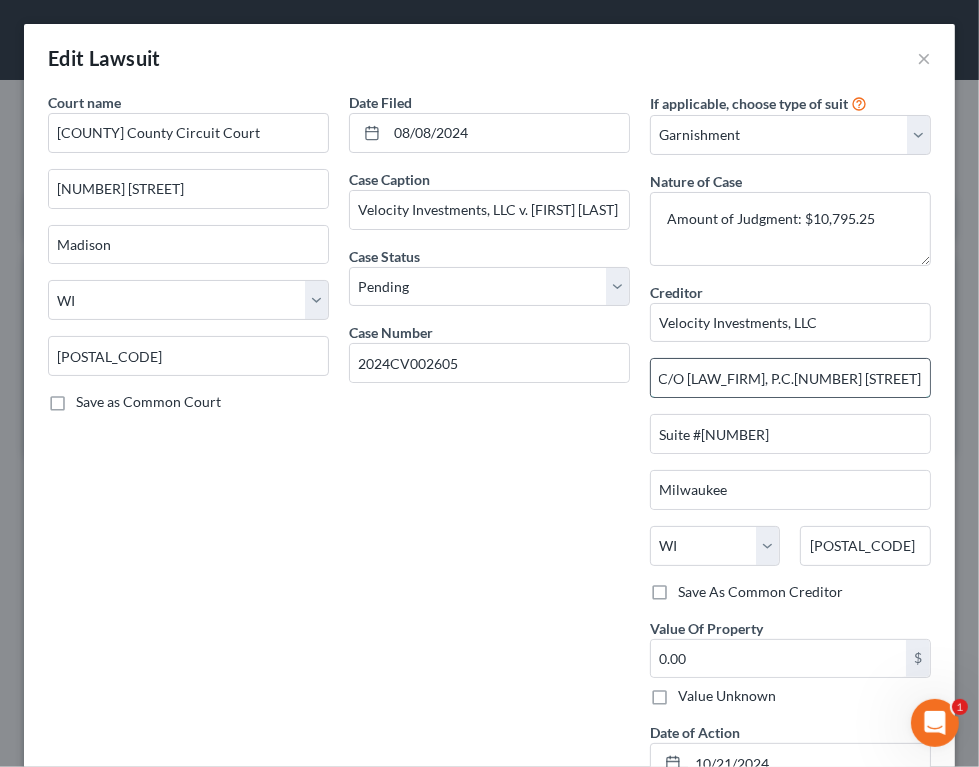 drag, startPoint x: 812, startPoint y: 377, endPoint x: 898, endPoint y: 367, distance: 86.579445 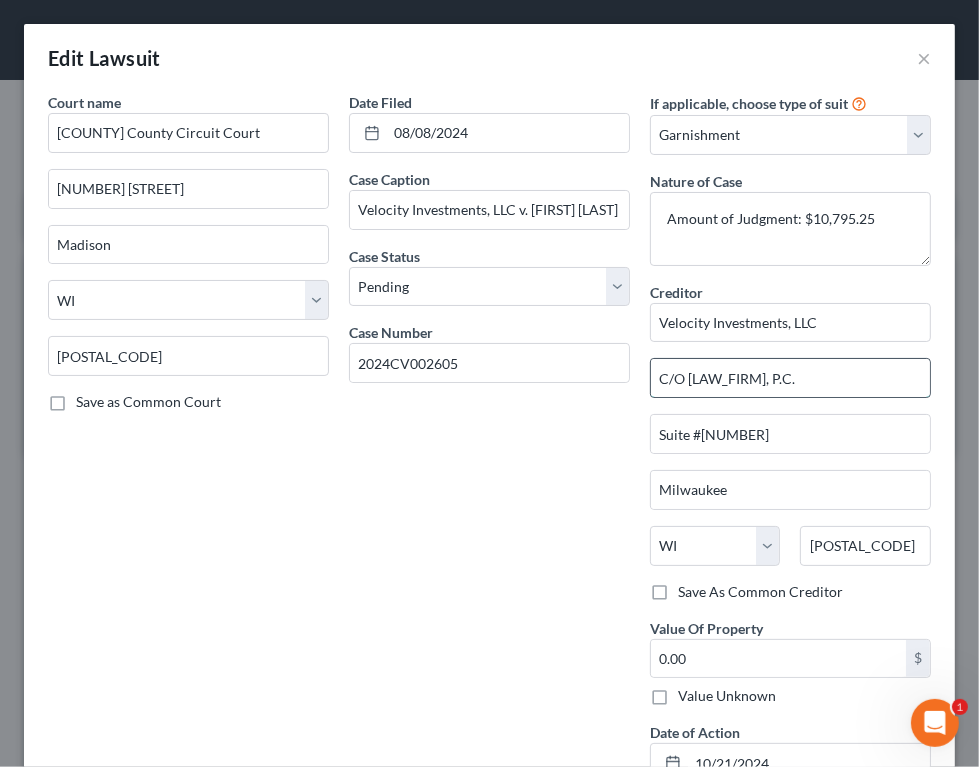 scroll, scrollTop: 0, scrollLeft: 0, axis: both 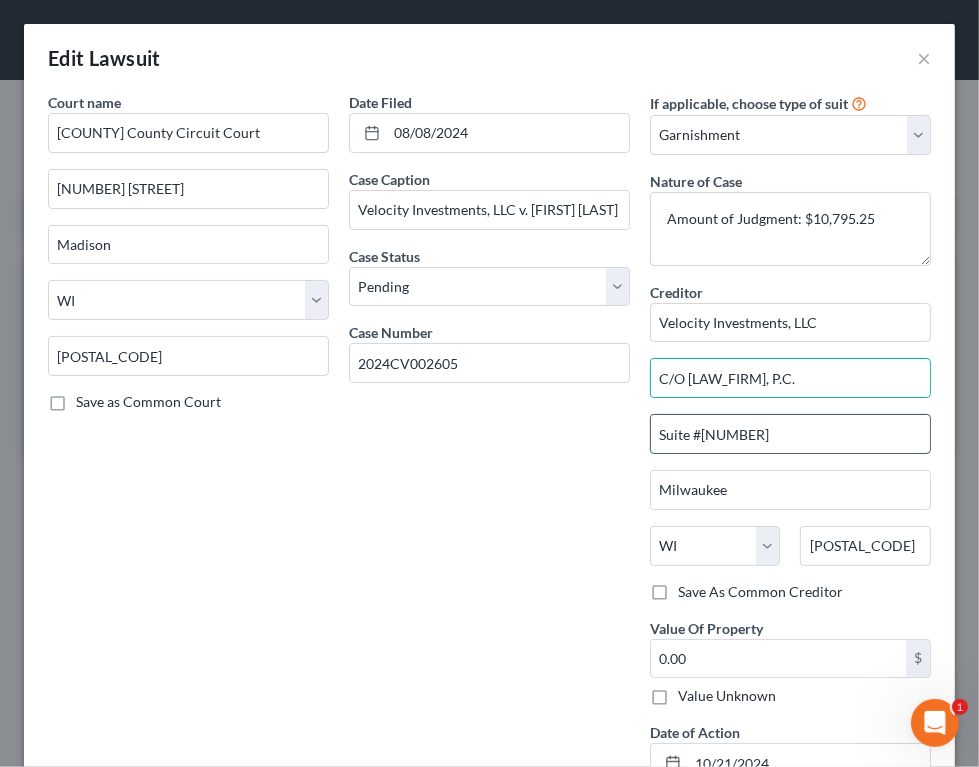 click on "Suite #[NUMBER]" at bounding box center [790, 434] 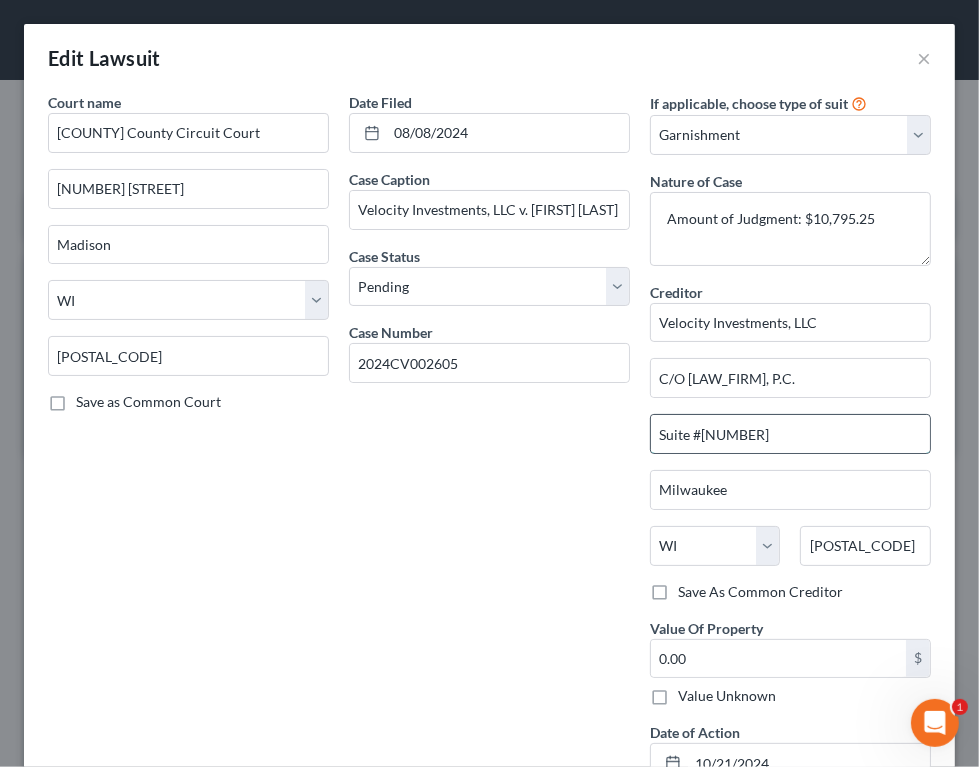 paste on "[NUMBER] N Water St" 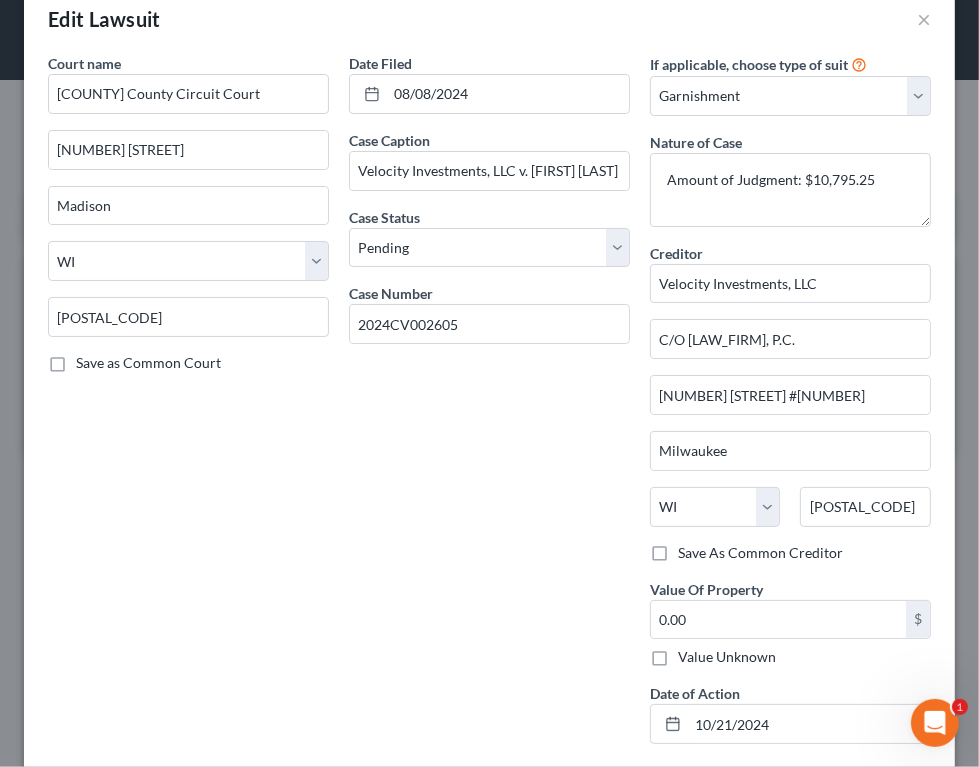 scroll, scrollTop: 63, scrollLeft: 0, axis: vertical 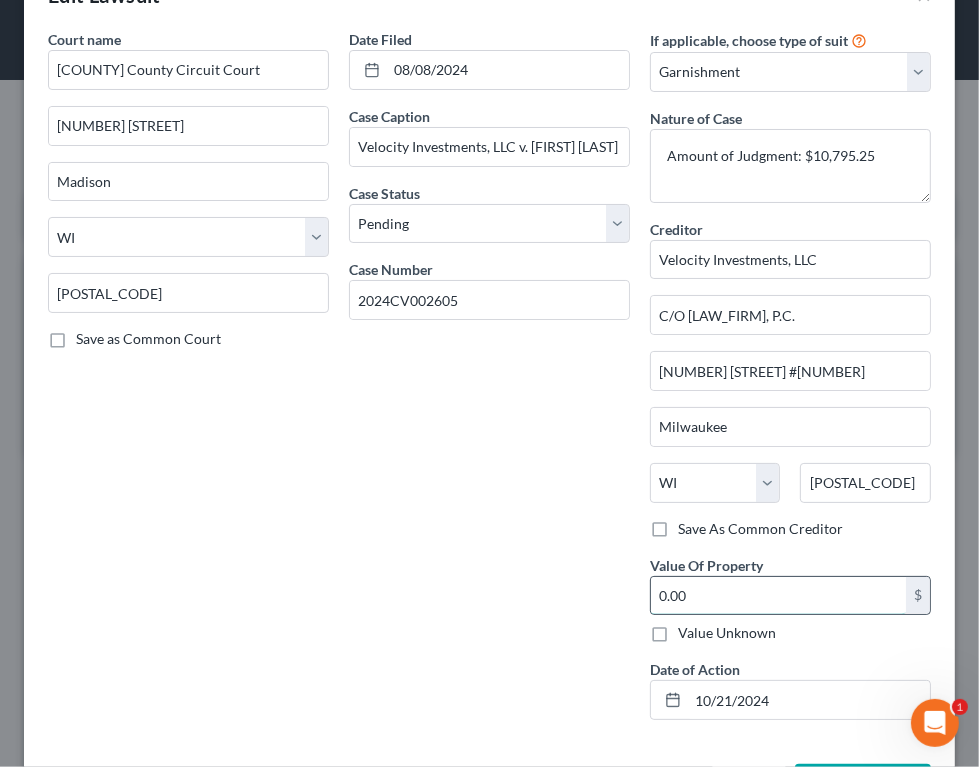click on "0.00" at bounding box center (778, 596) 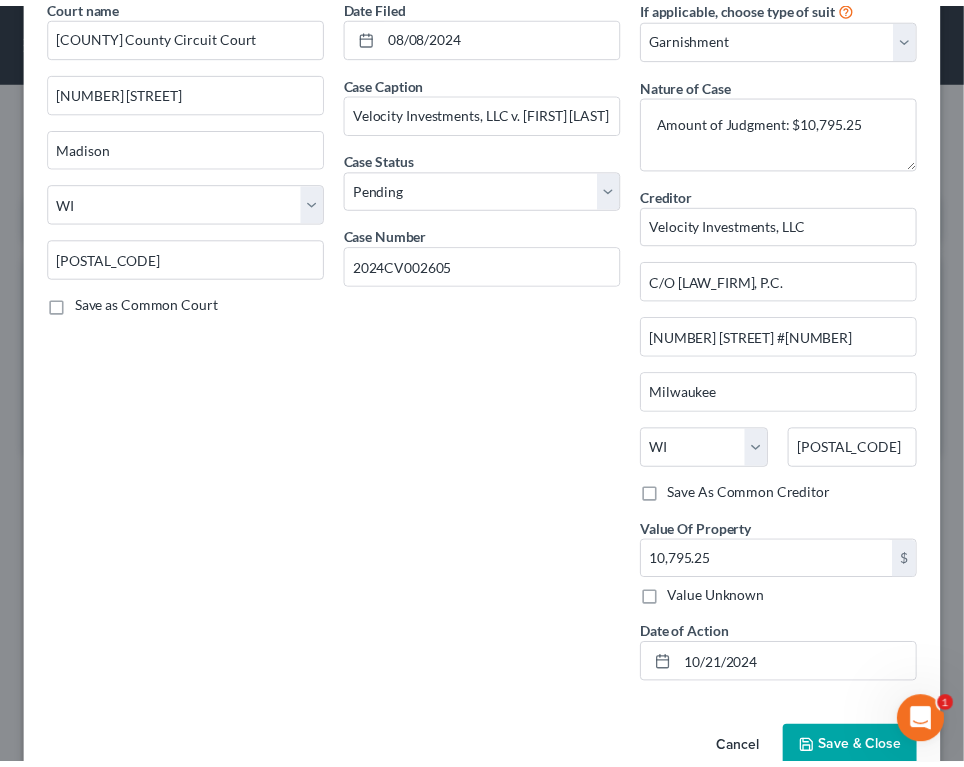 scroll, scrollTop: 138, scrollLeft: 0, axis: vertical 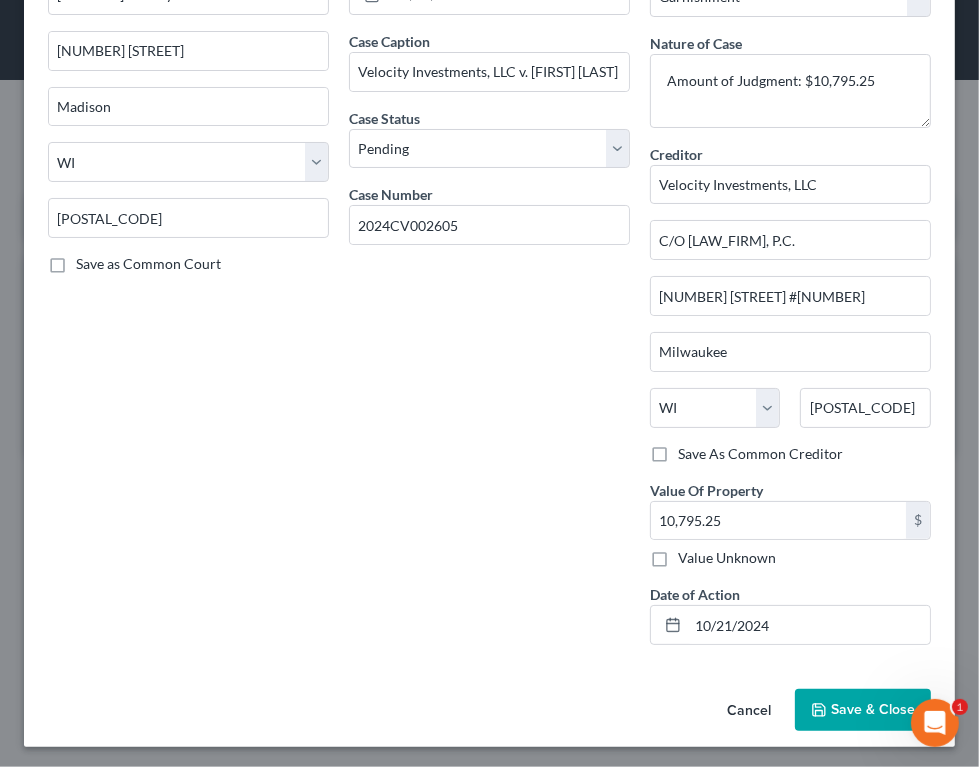 click on "Save & Close" at bounding box center (873, 709) 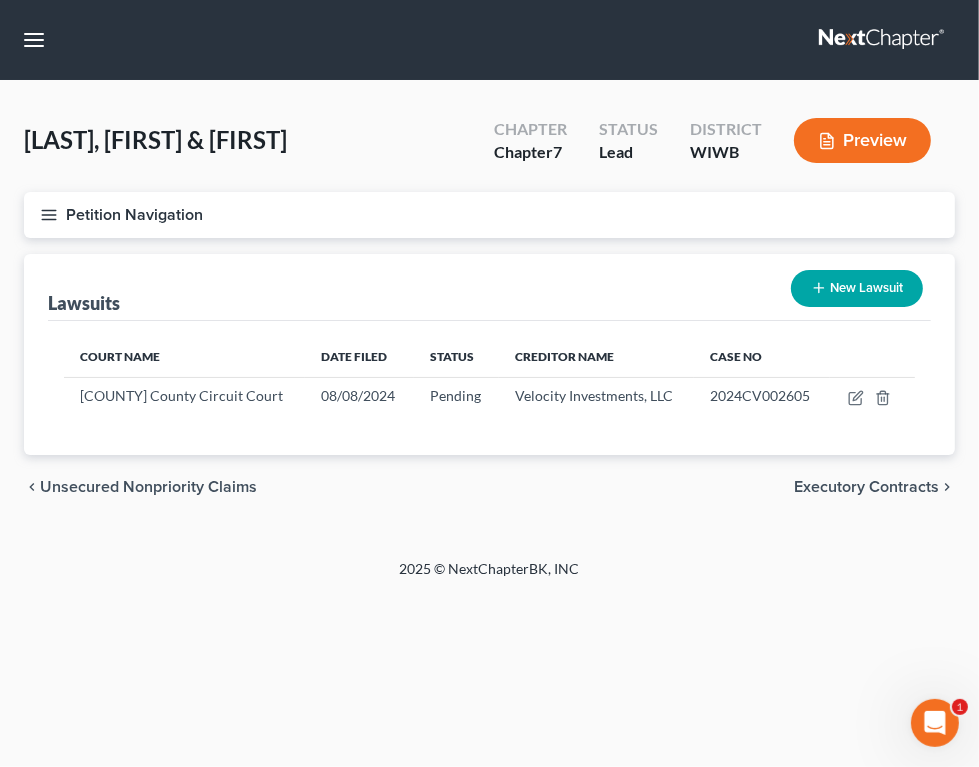 click on "Executory Contracts" at bounding box center (866, 487) 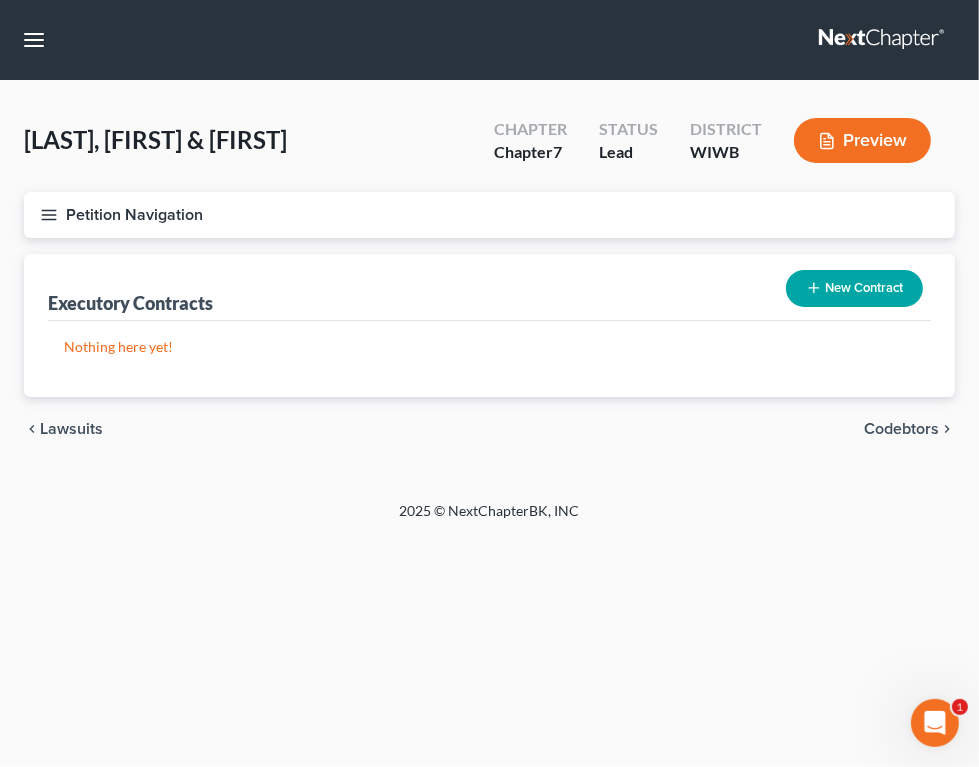 click on "Codebtors" at bounding box center (901, 429) 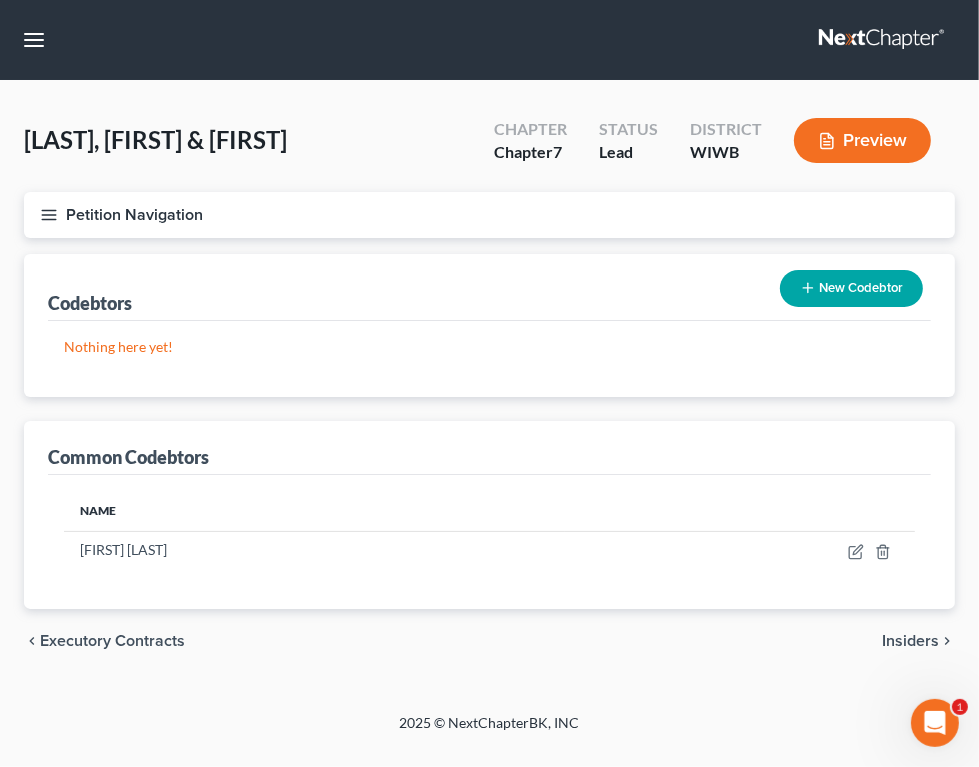 click on "Insiders" at bounding box center (910, 641) 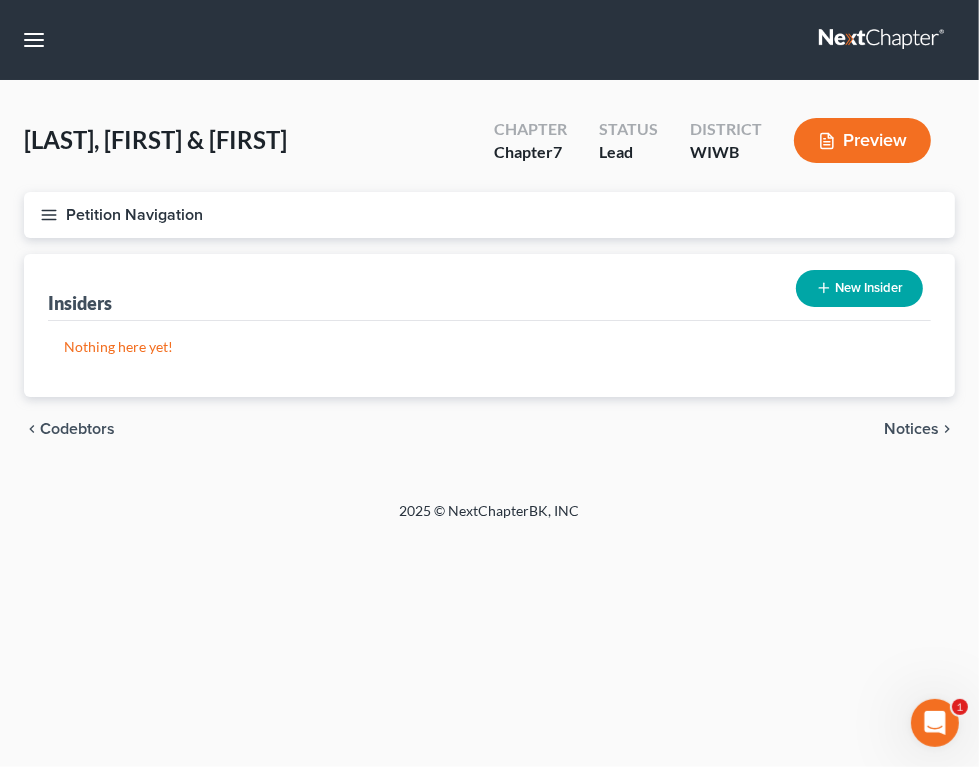click on "Notices" at bounding box center (911, 429) 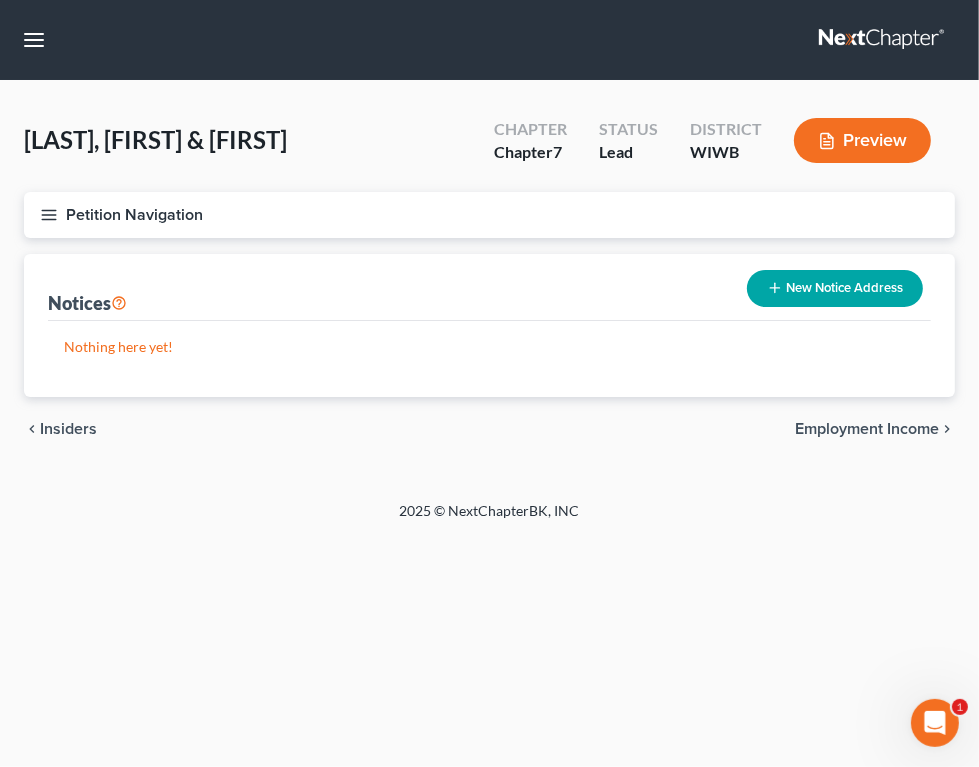 click on "Employment Income" at bounding box center [867, 429] 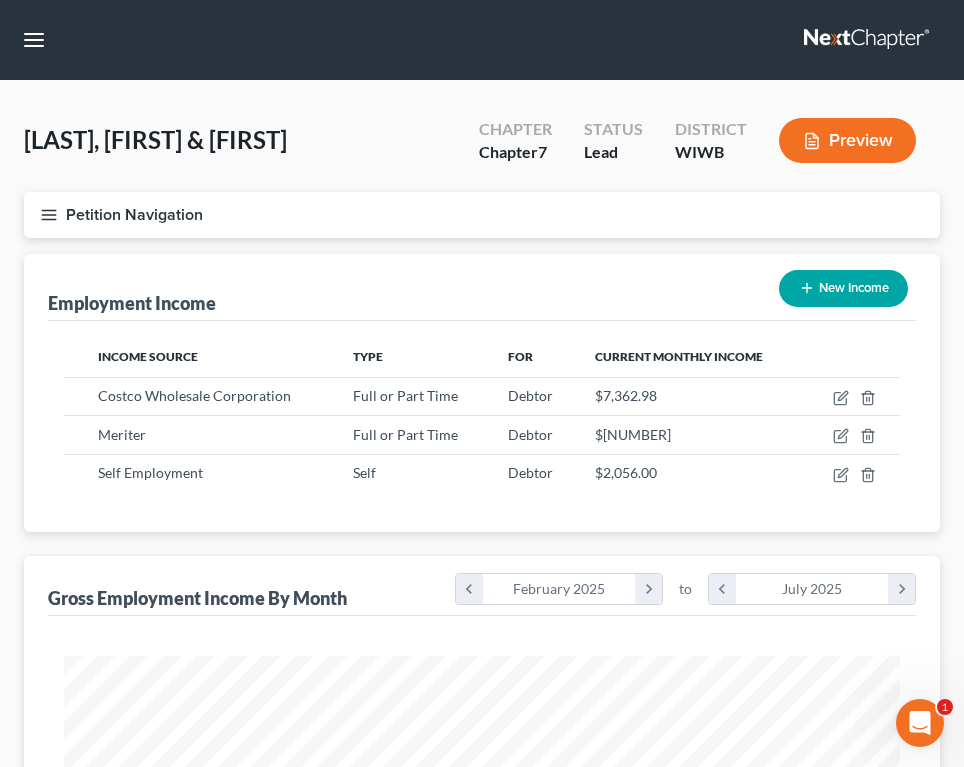 scroll, scrollTop: 999581, scrollLeft: 999124, axis: both 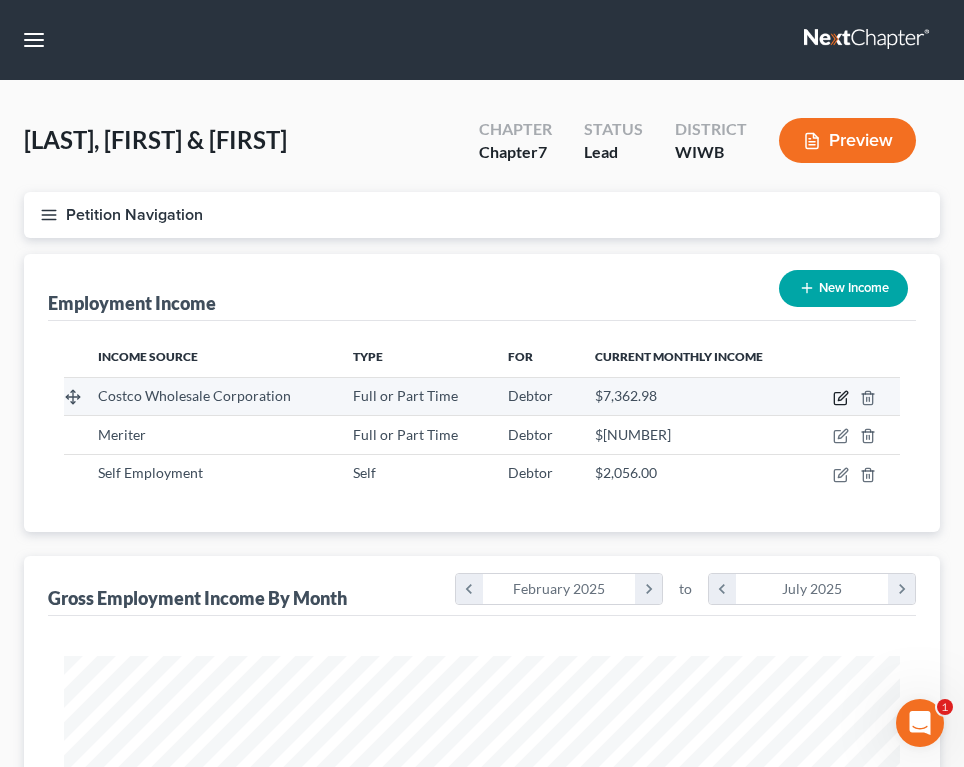 click 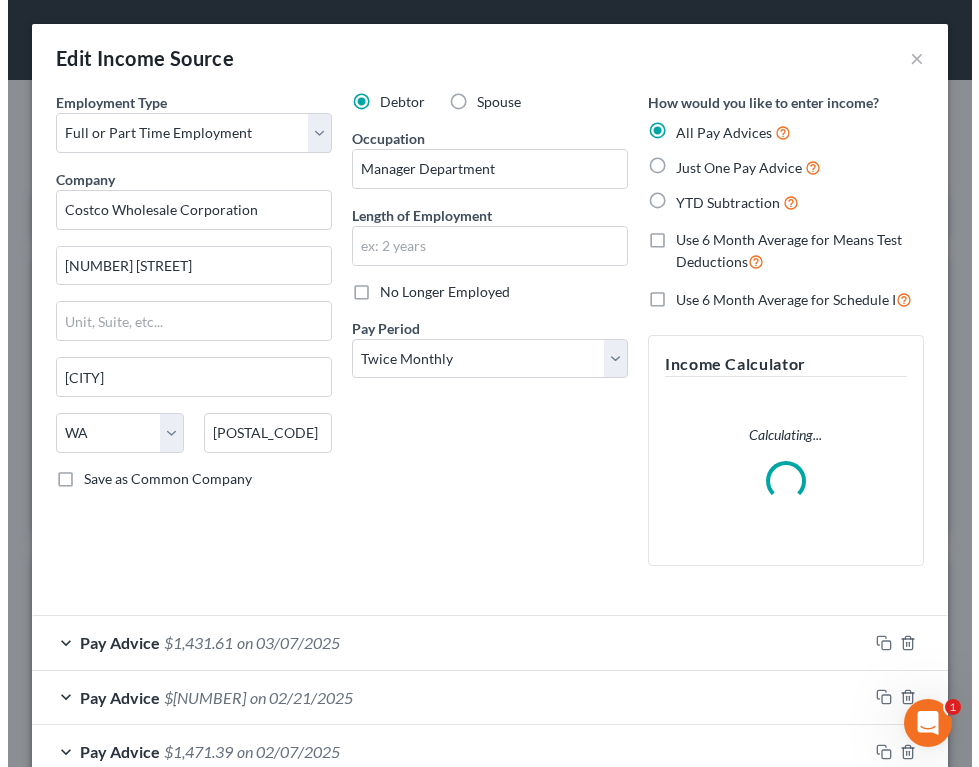 scroll, scrollTop: 999575, scrollLeft: 999108, axis: both 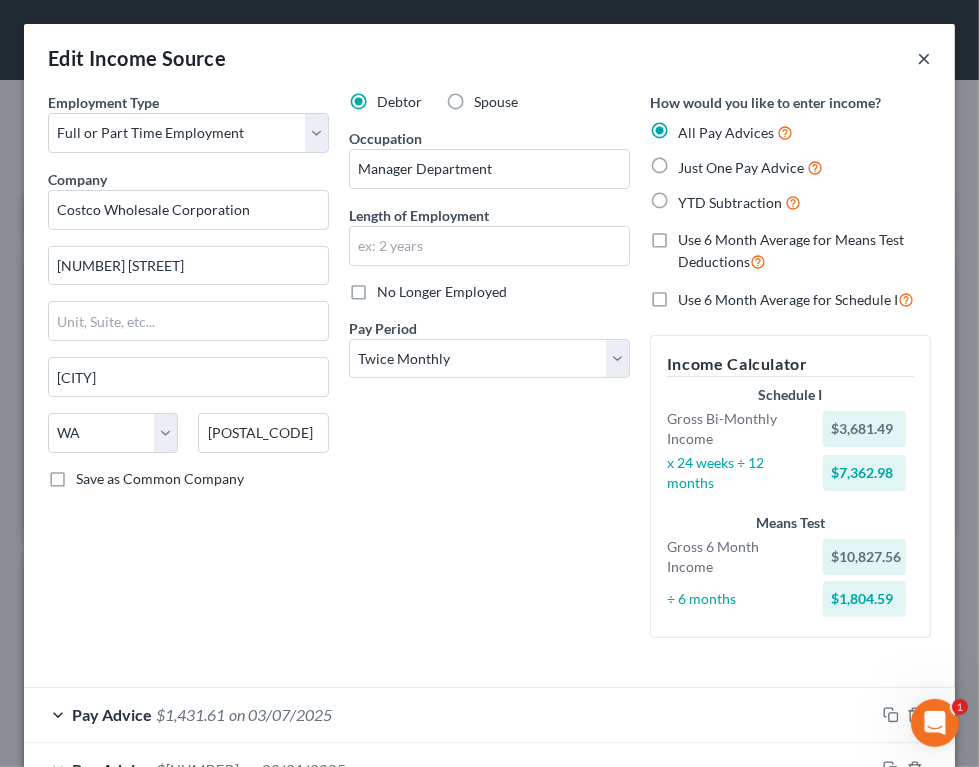 click on "×" at bounding box center [924, 58] 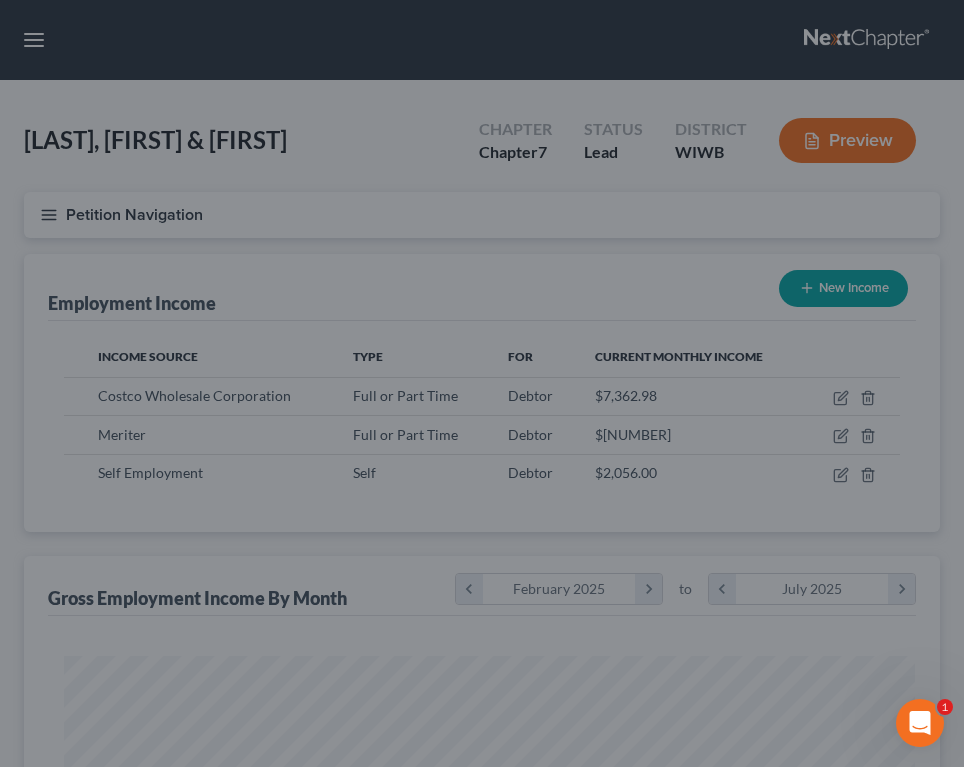 scroll, scrollTop: 417, scrollLeft: 876, axis: both 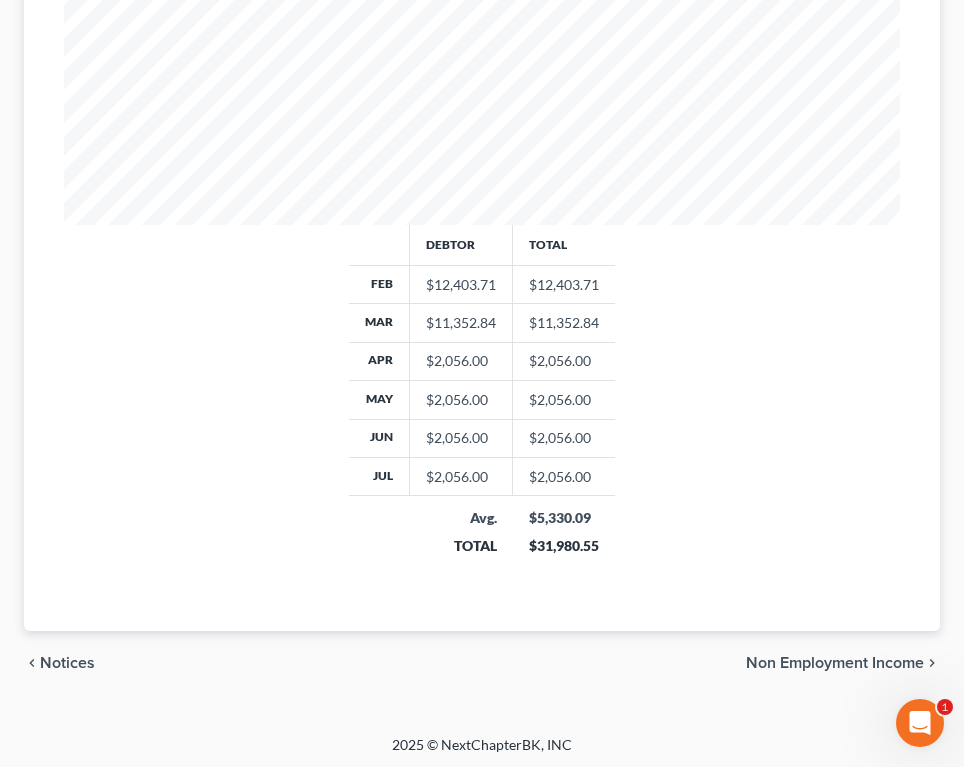 click on "Non Employment Income" at bounding box center [835, 663] 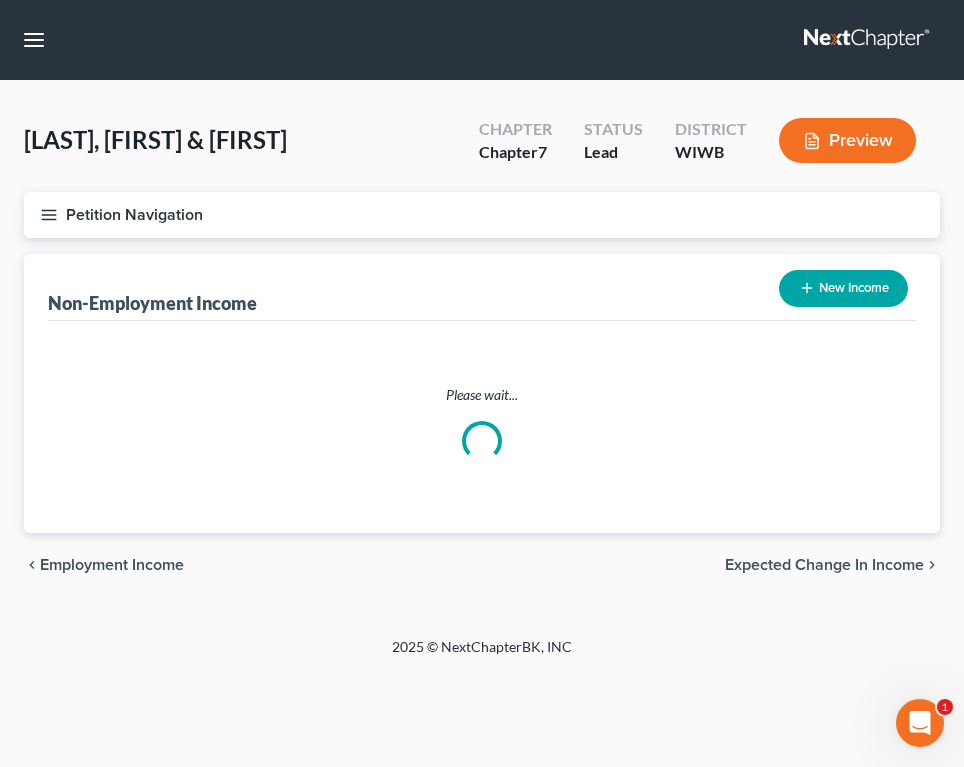 scroll, scrollTop: 0, scrollLeft: 0, axis: both 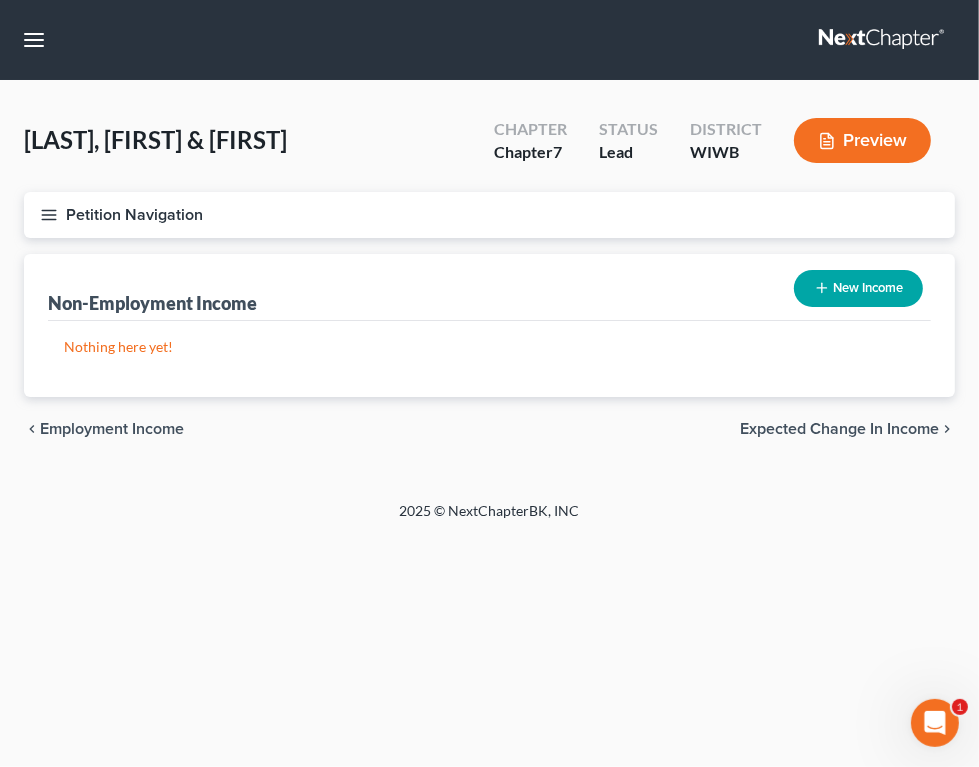 click on "Expected Change in Income" at bounding box center (839, 429) 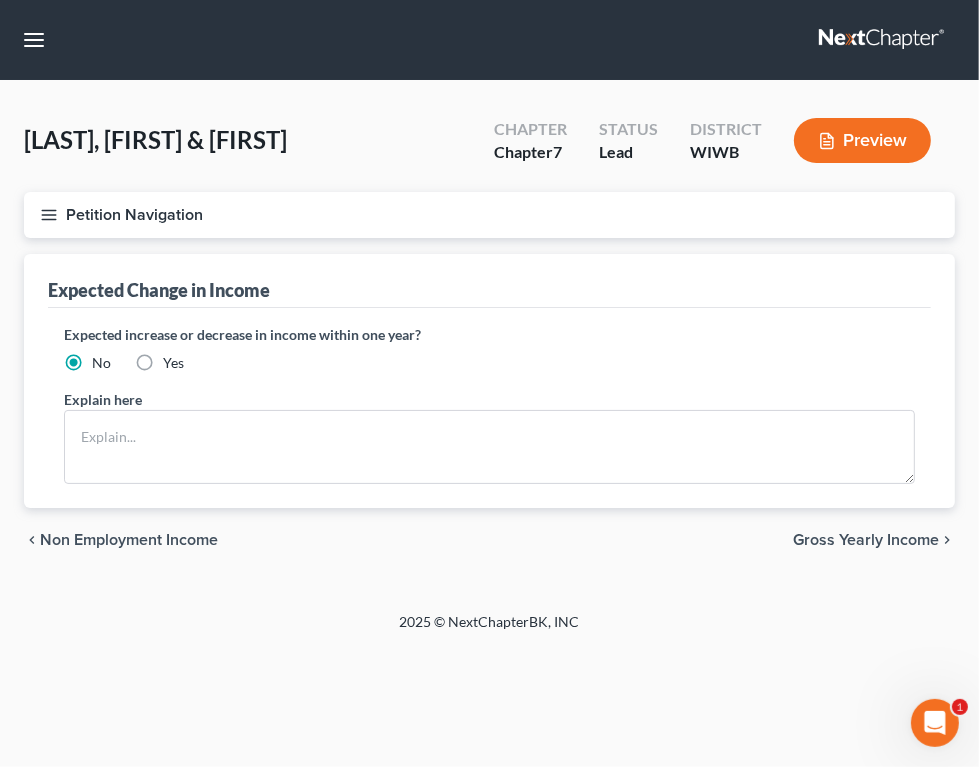 click on "Gross Yearly Income" at bounding box center (866, 540) 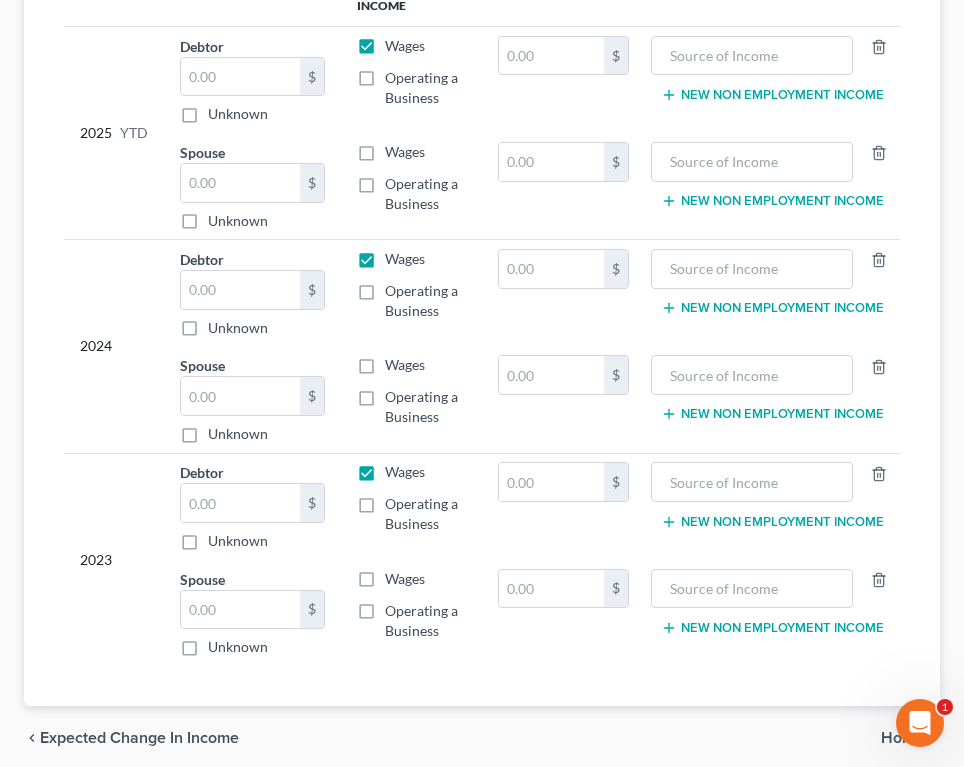 scroll, scrollTop: 430, scrollLeft: 0, axis: vertical 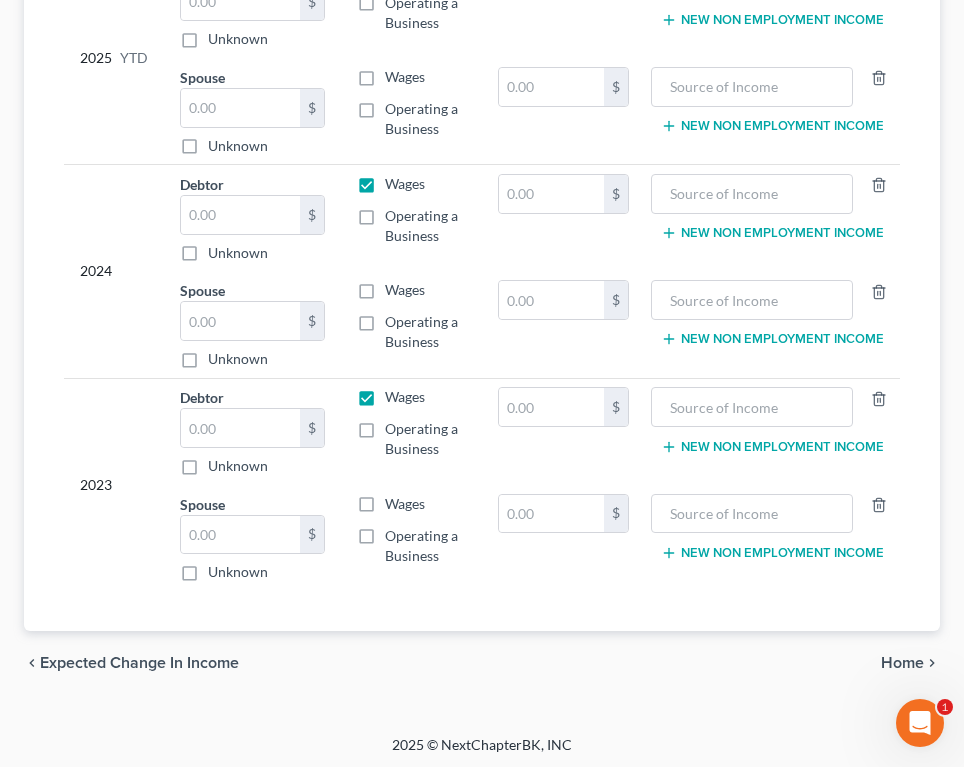 click on "Home" at bounding box center (902, 663) 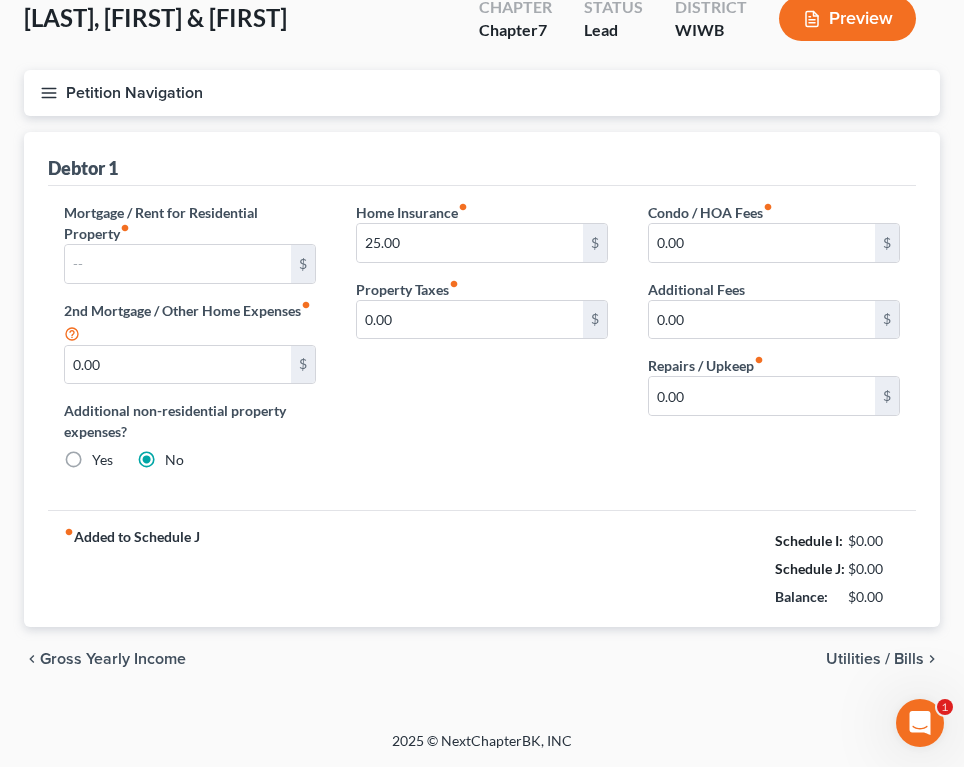 scroll, scrollTop: 0, scrollLeft: 0, axis: both 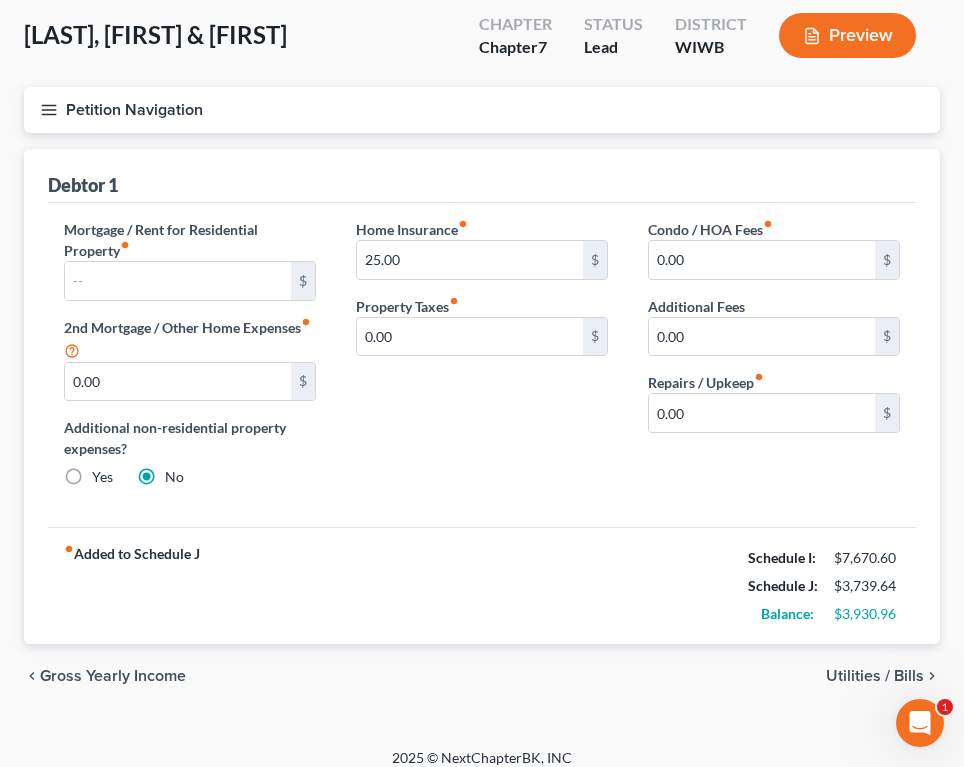 click on "Utilities / Bills" at bounding box center [875, 676] 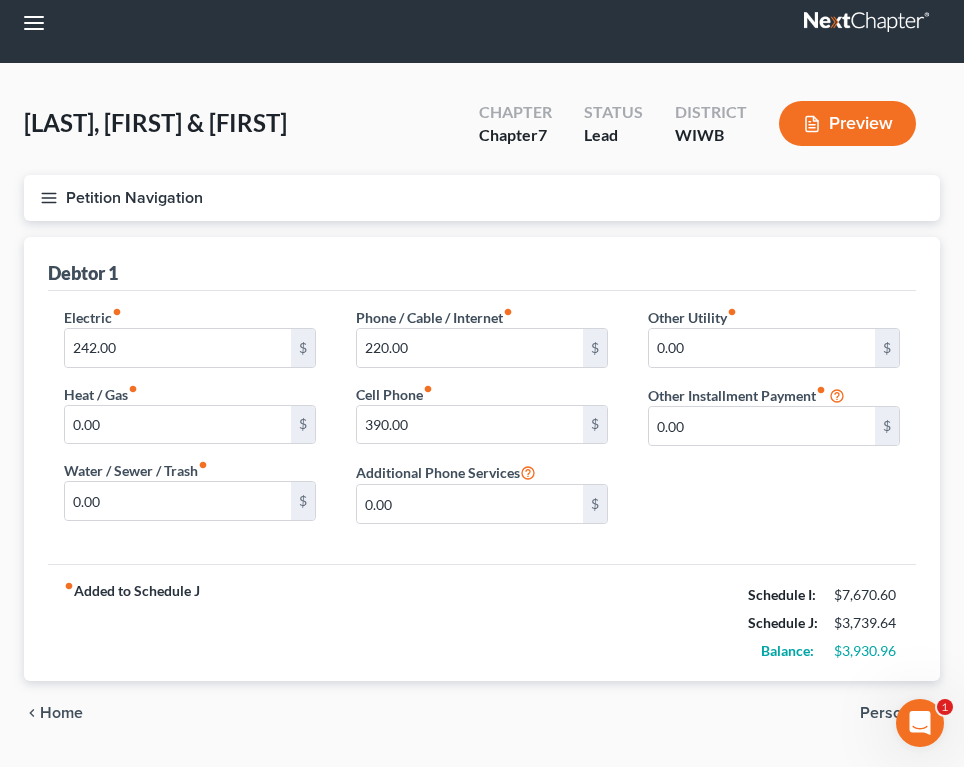 scroll, scrollTop: 0, scrollLeft: 0, axis: both 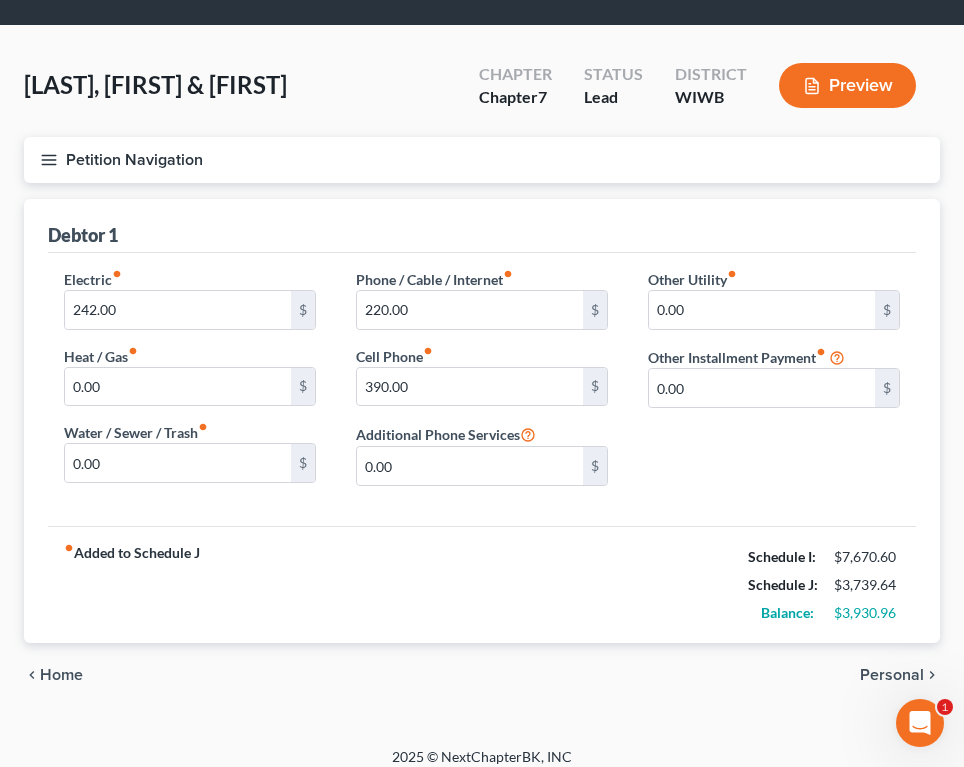 click on "Personal" at bounding box center (892, 675) 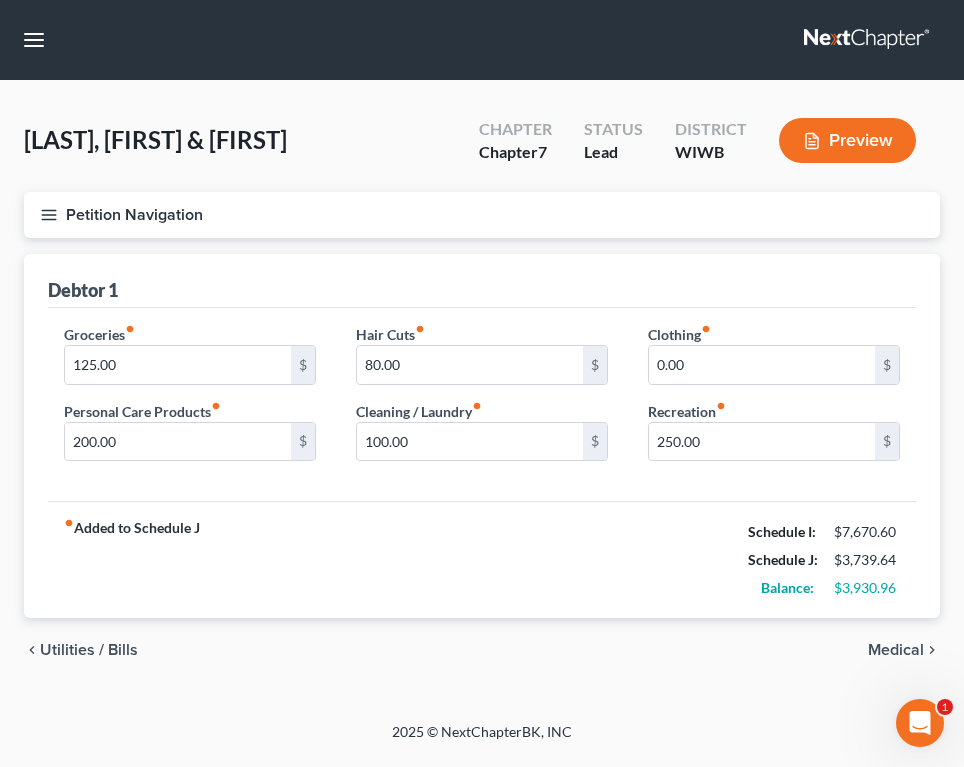 scroll, scrollTop: 0, scrollLeft: 0, axis: both 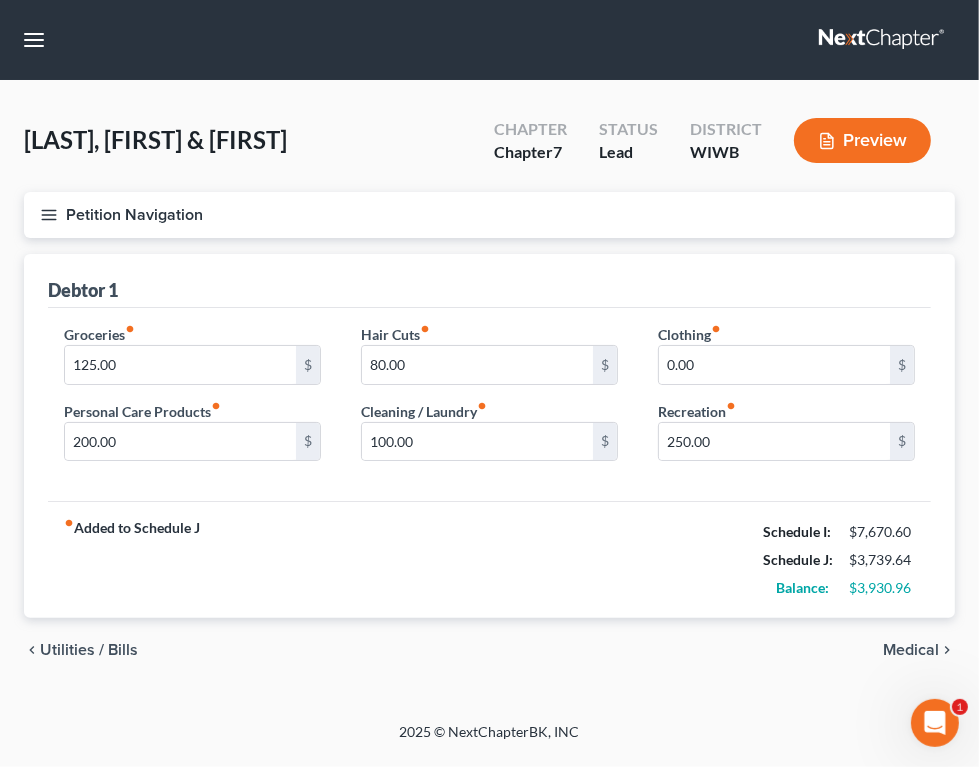 click on "Medical" at bounding box center [911, 650] 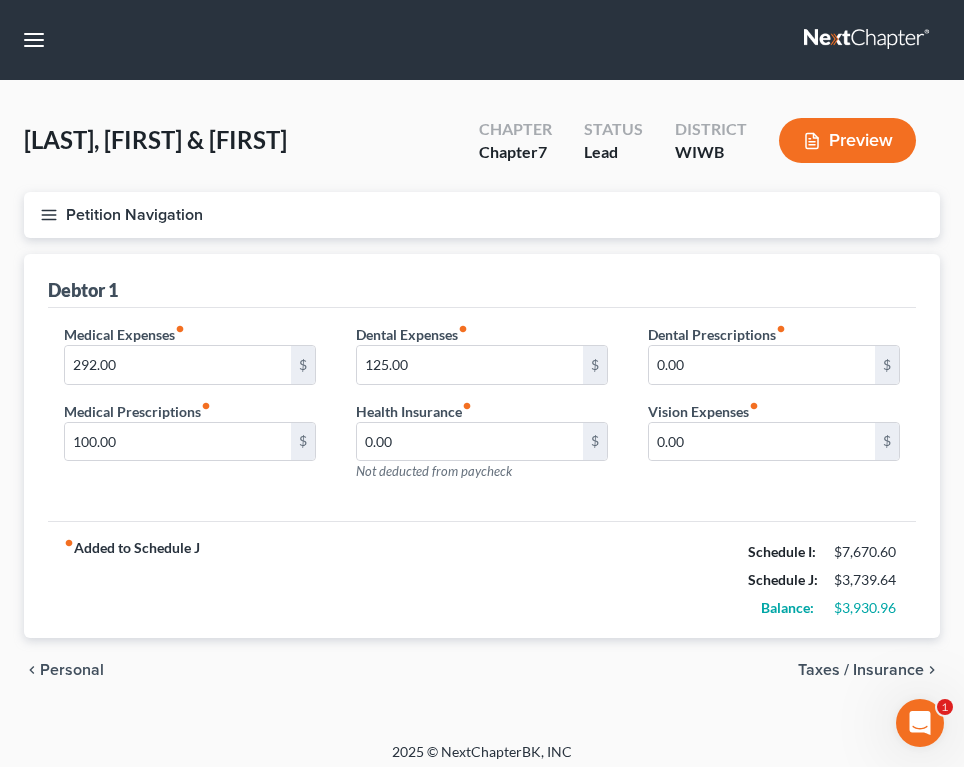 click on "Taxes / Insurance" at bounding box center (861, 670) 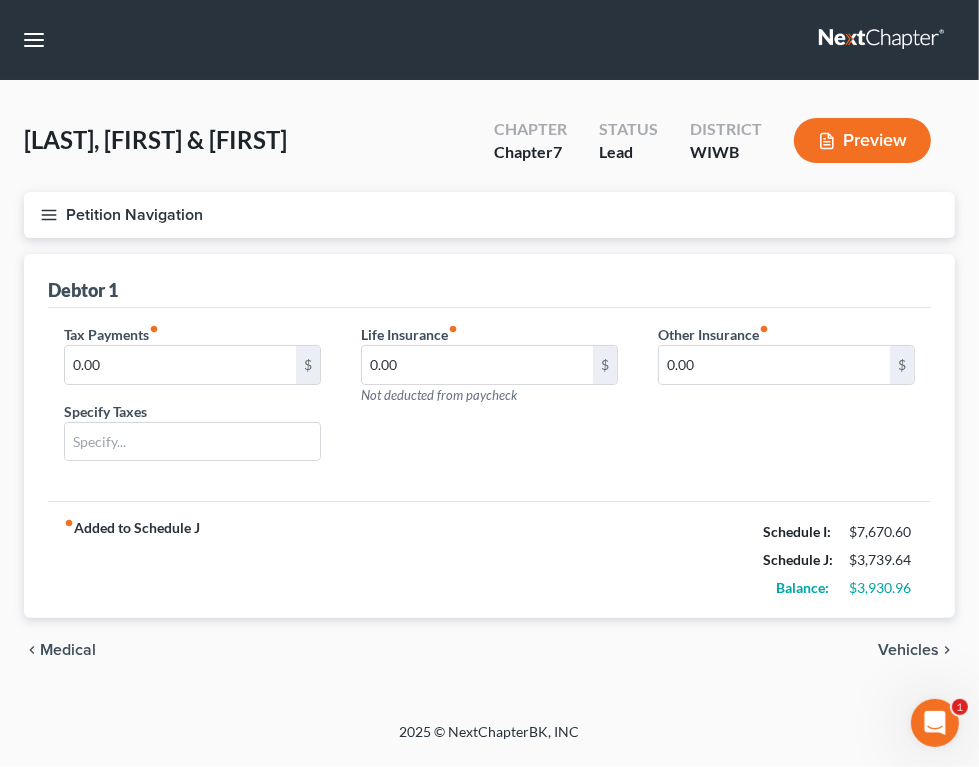 click on "Vehicles" at bounding box center (908, 650) 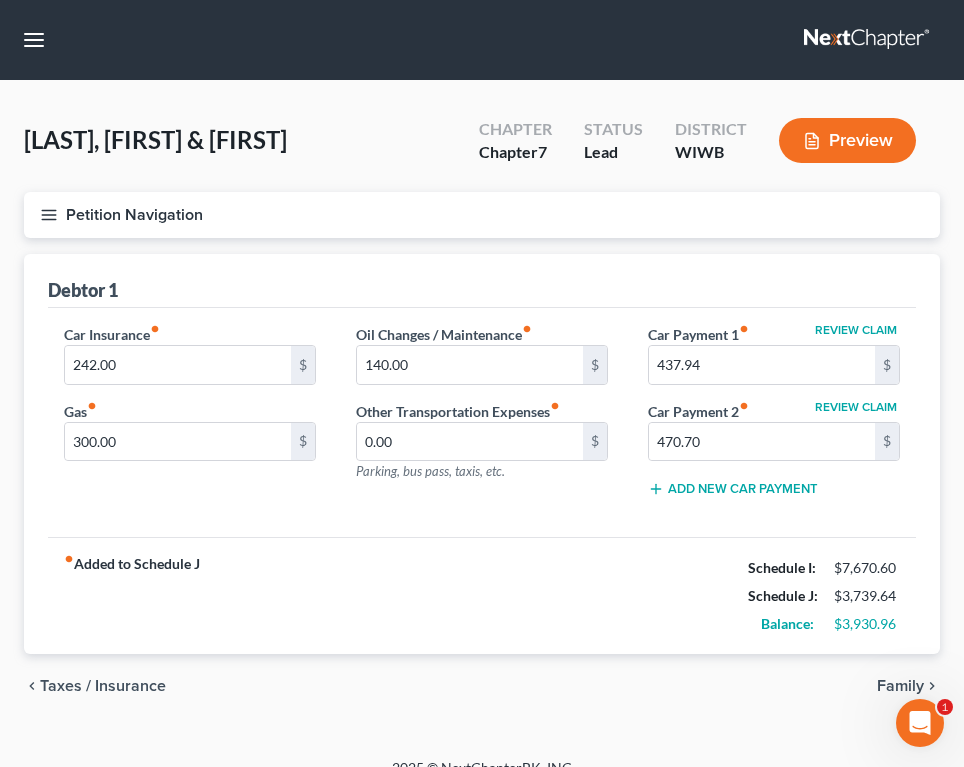 click on "Family" at bounding box center (900, 686) 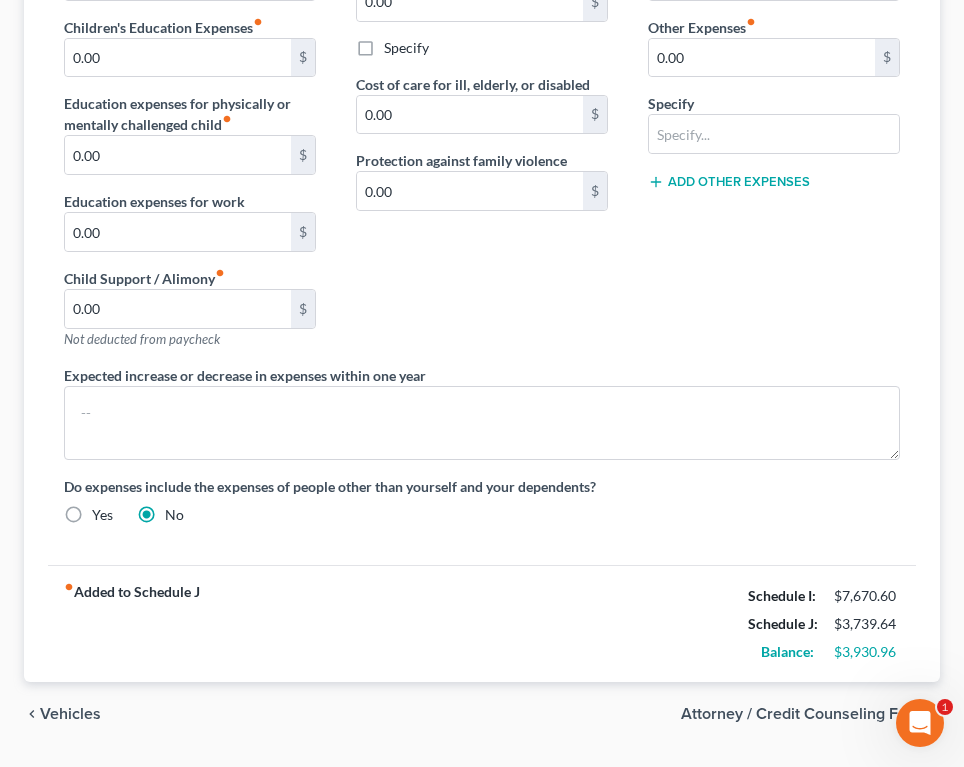 scroll, scrollTop: 404, scrollLeft: 0, axis: vertical 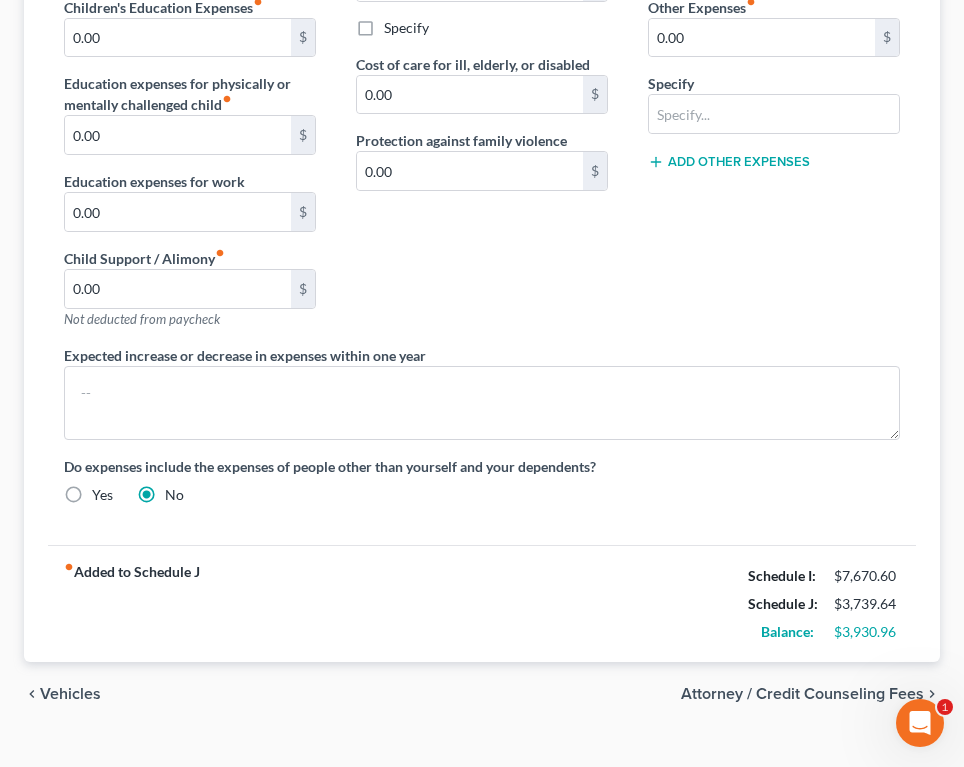 click on "Attorney / Credit Counseling Fees" at bounding box center [802, 694] 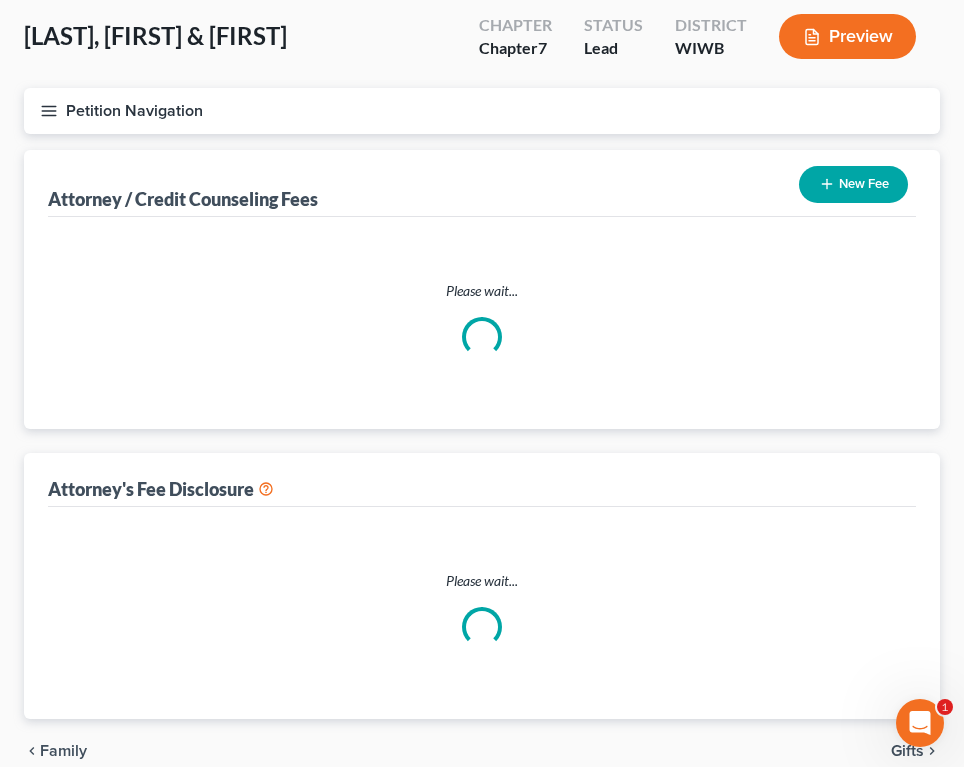 scroll, scrollTop: 0, scrollLeft: 0, axis: both 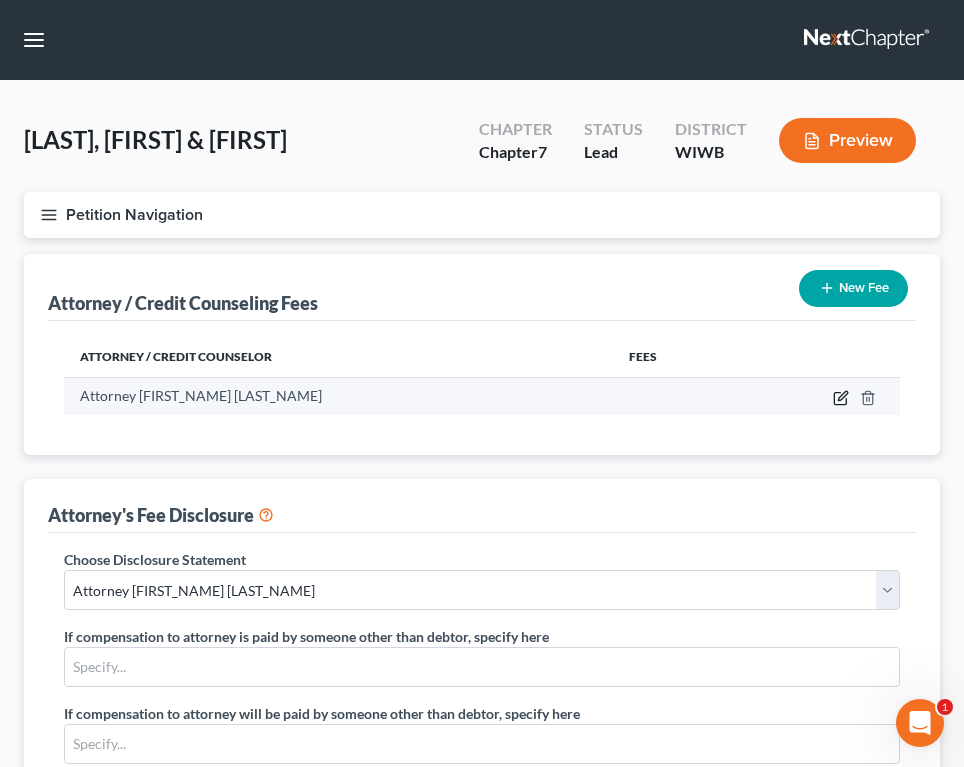 click 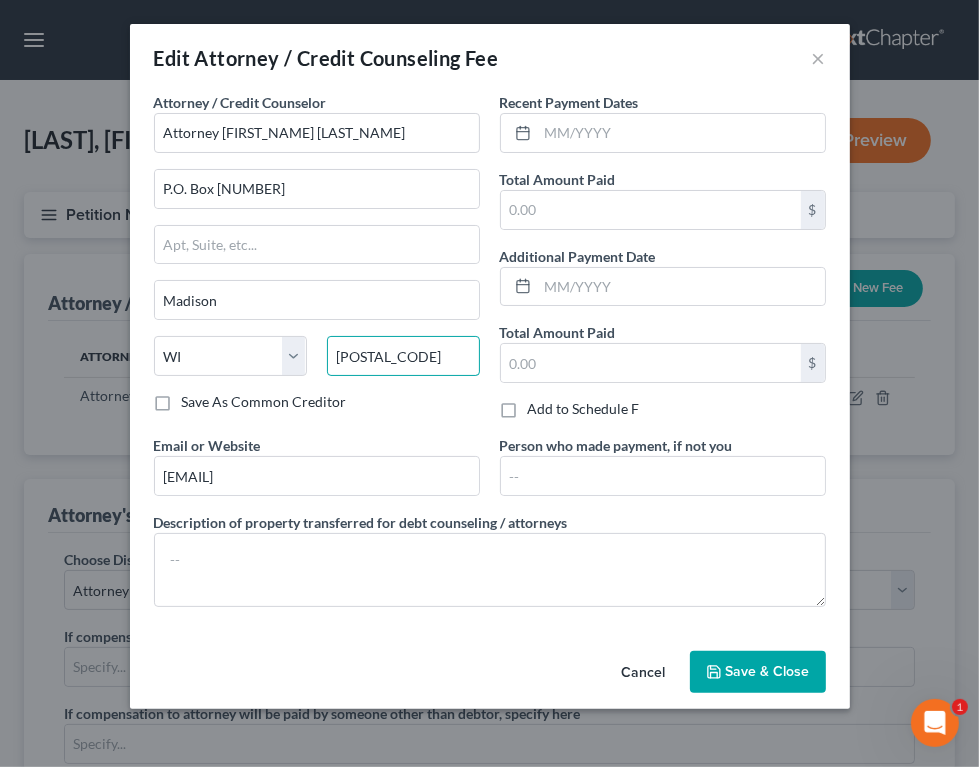 click on "[POSTAL_CODE]" at bounding box center [403, 356] 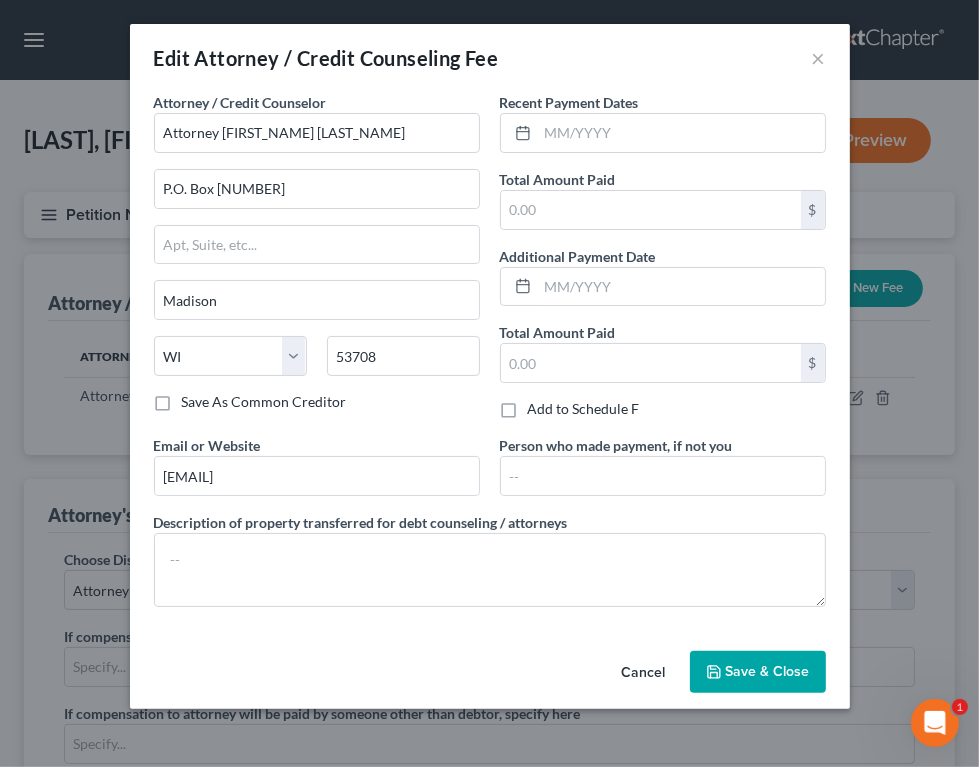 click 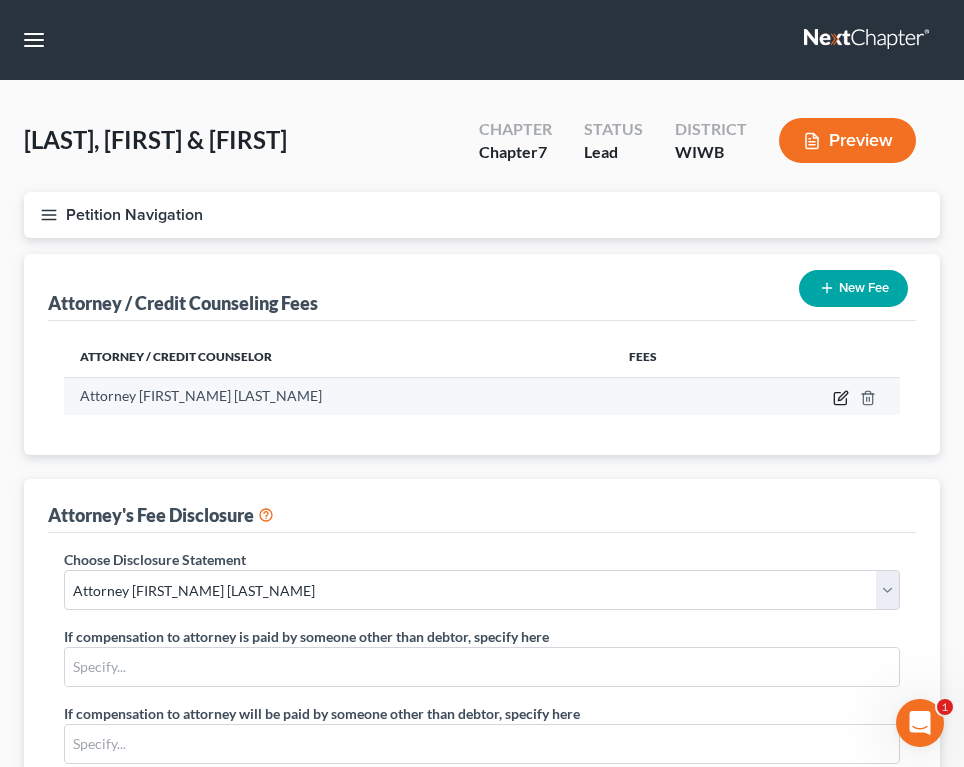 click 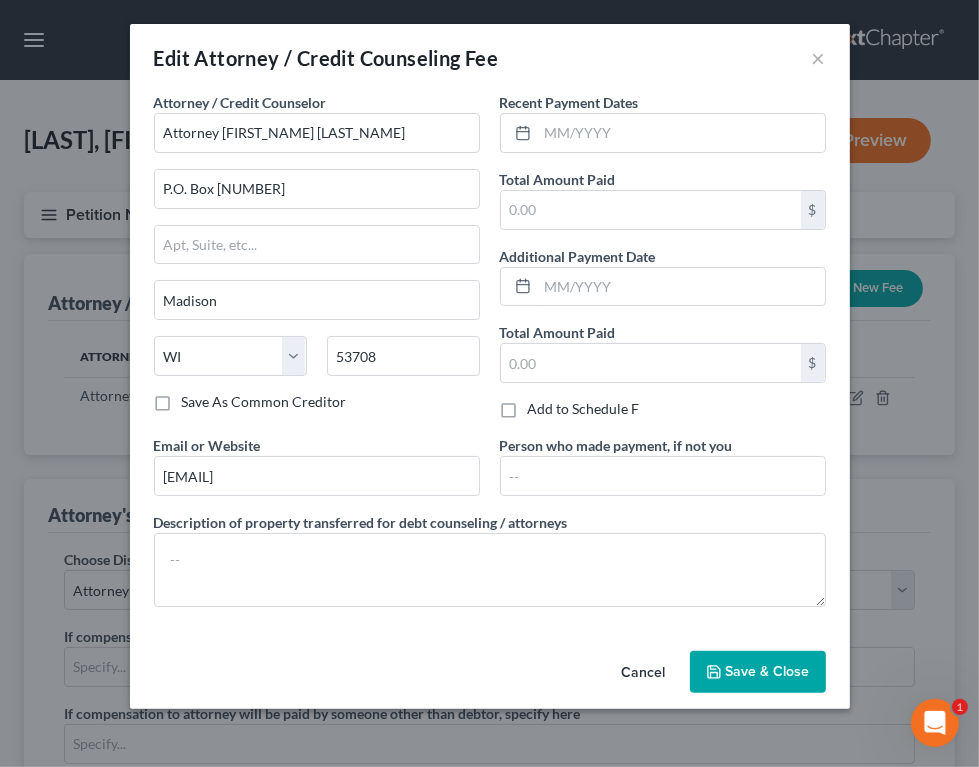 click on "Save & Close" at bounding box center (768, 671) 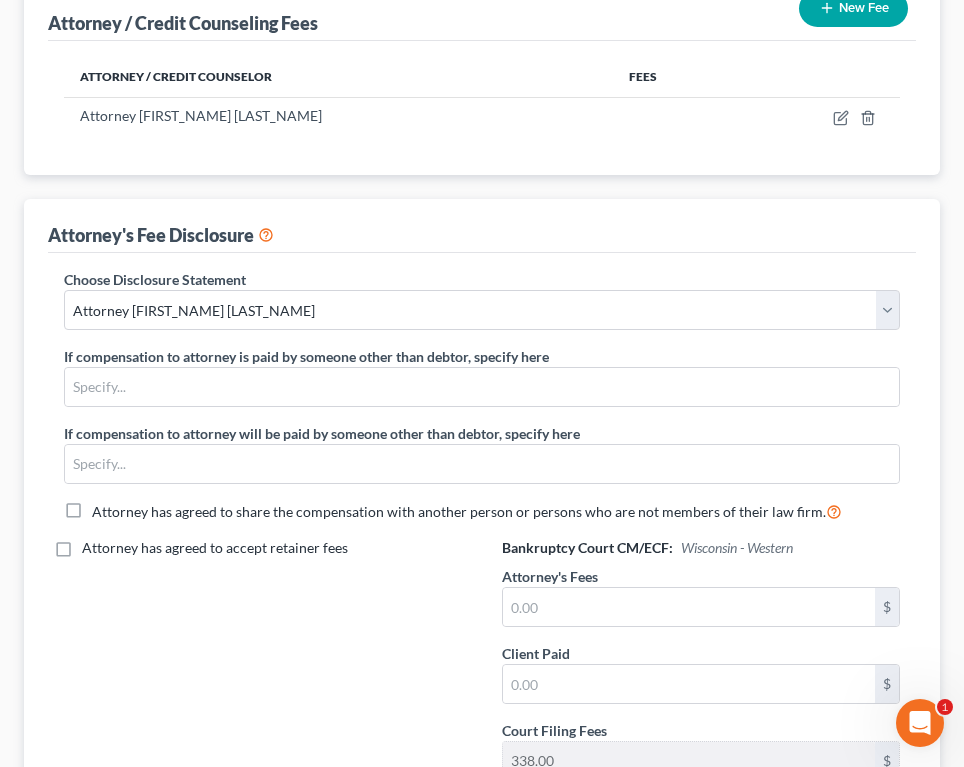 scroll, scrollTop: 282, scrollLeft: 0, axis: vertical 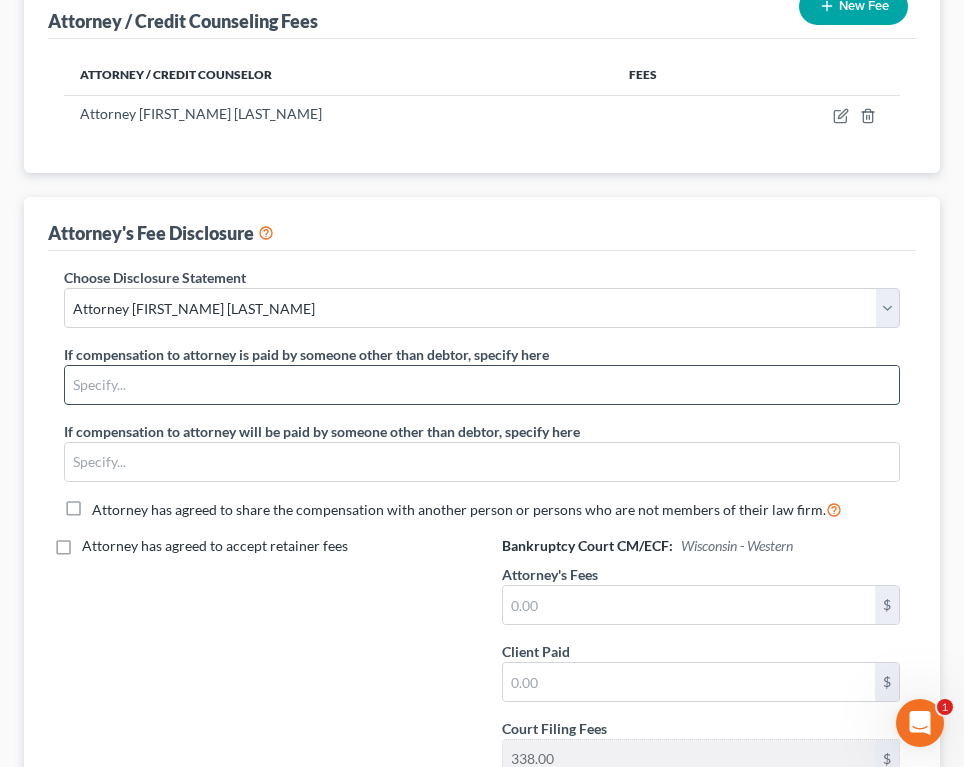click at bounding box center [482, 385] 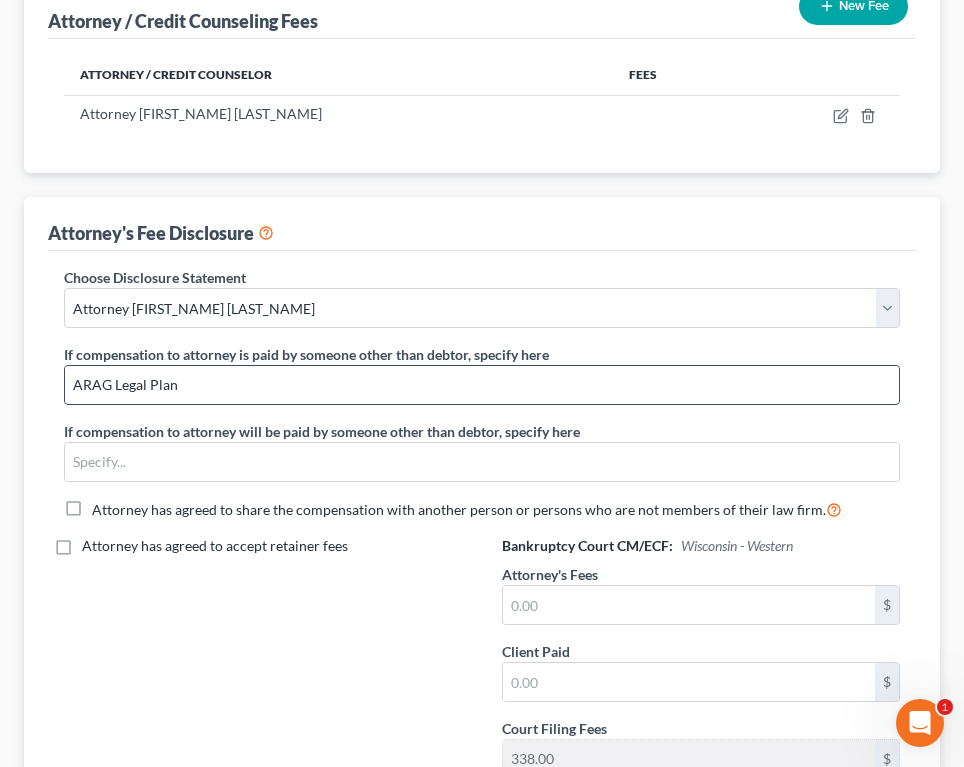 click on "ARAG Legal Plan" at bounding box center [482, 385] 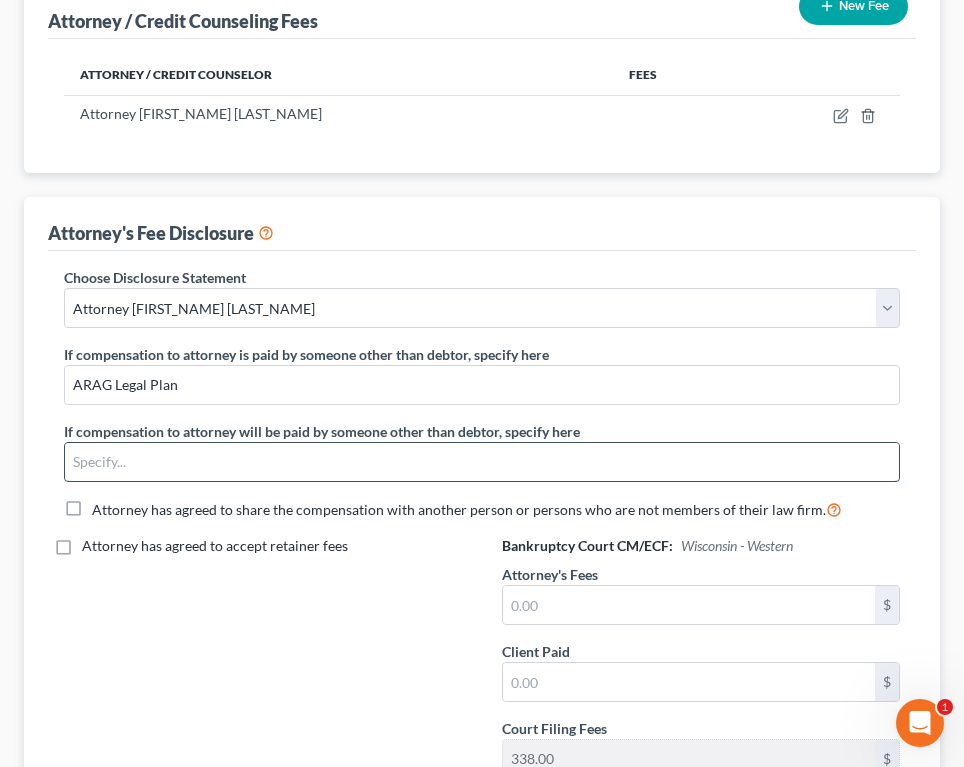 click at bounding box center (482, 462) 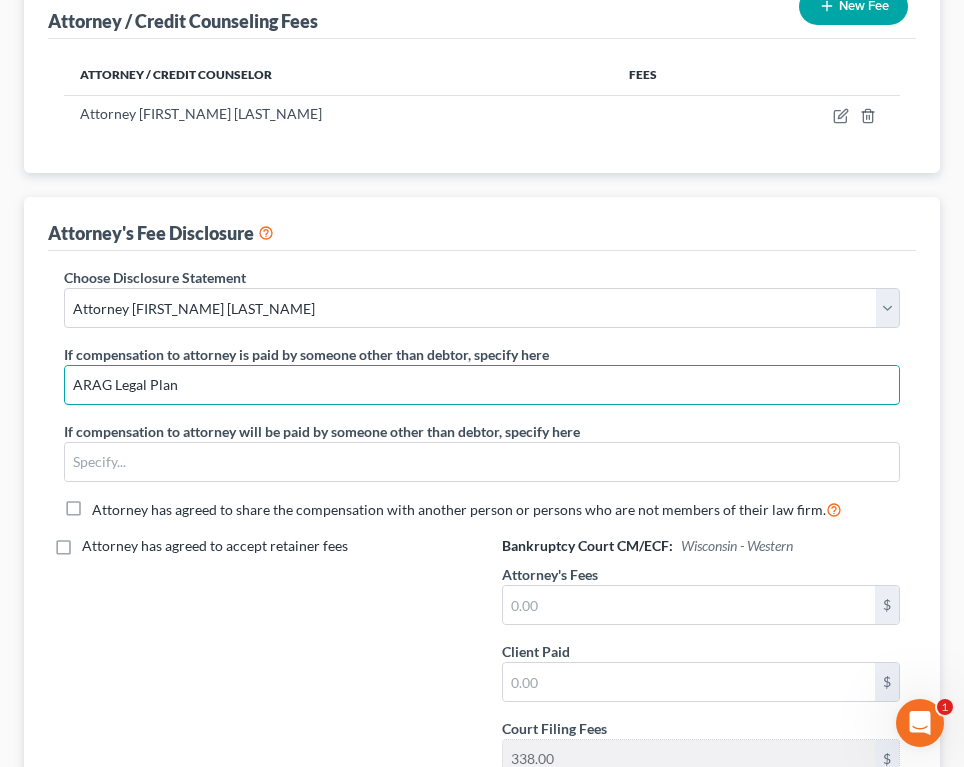 drag, startPoint x: 184, startPoint y: 378, endPoint x: 99, endPoint y: 351, distance: 89.1852 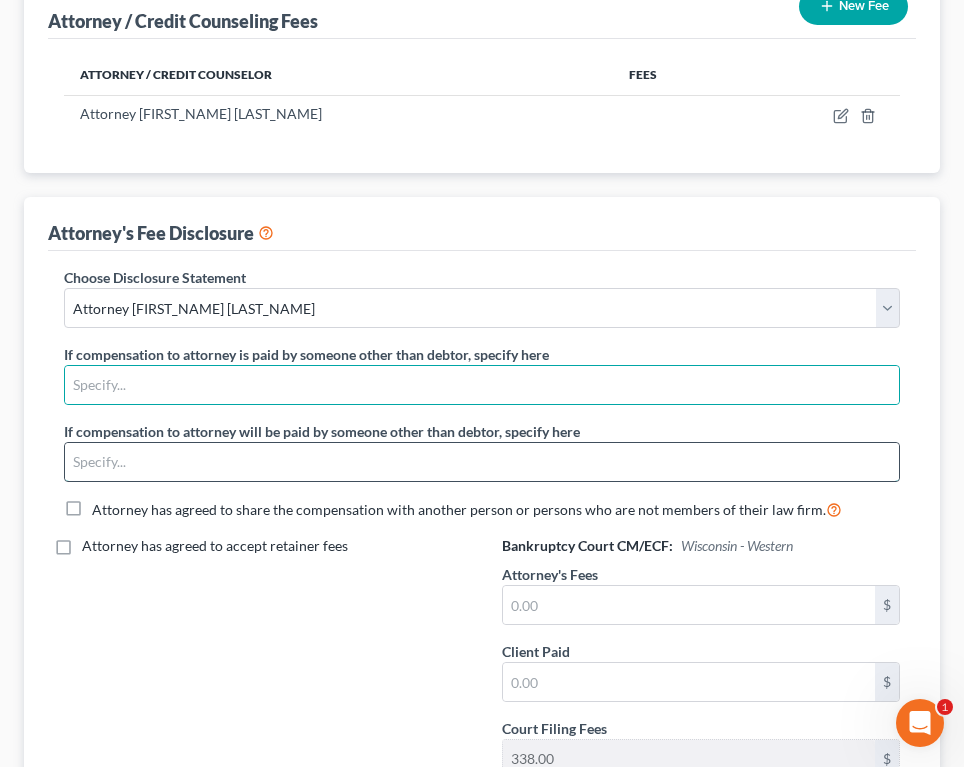 drag, startPoint x: 156, startPoint y: 460, endPoint x: 161, endPoint y: 447, distance: 13.928389 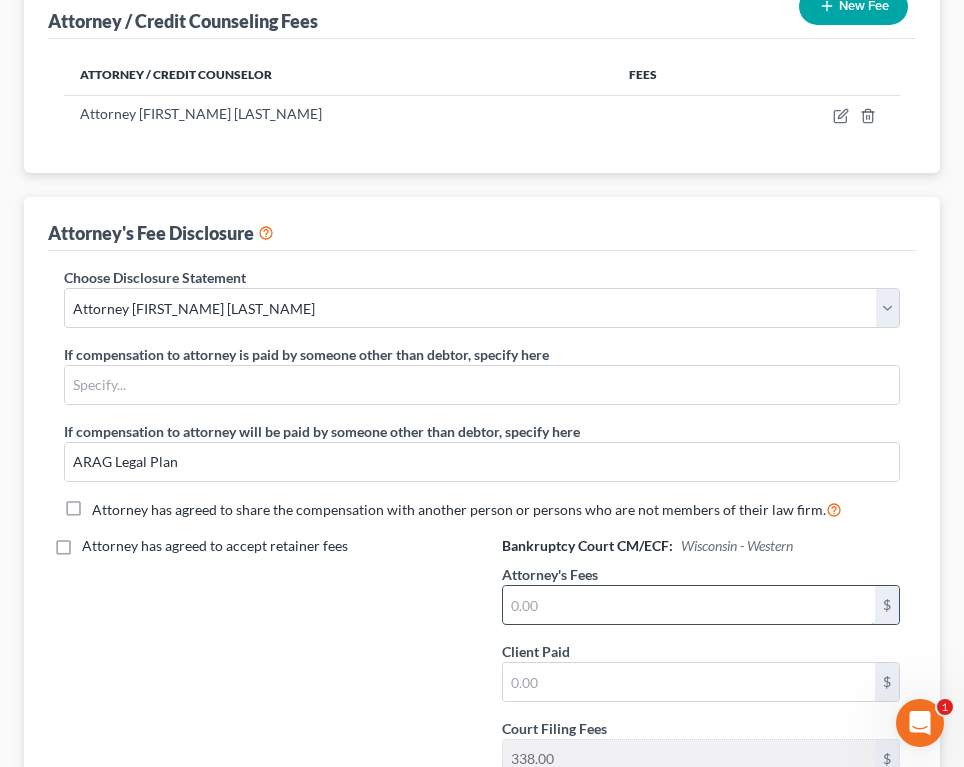 click at bounding box center [689, 605] 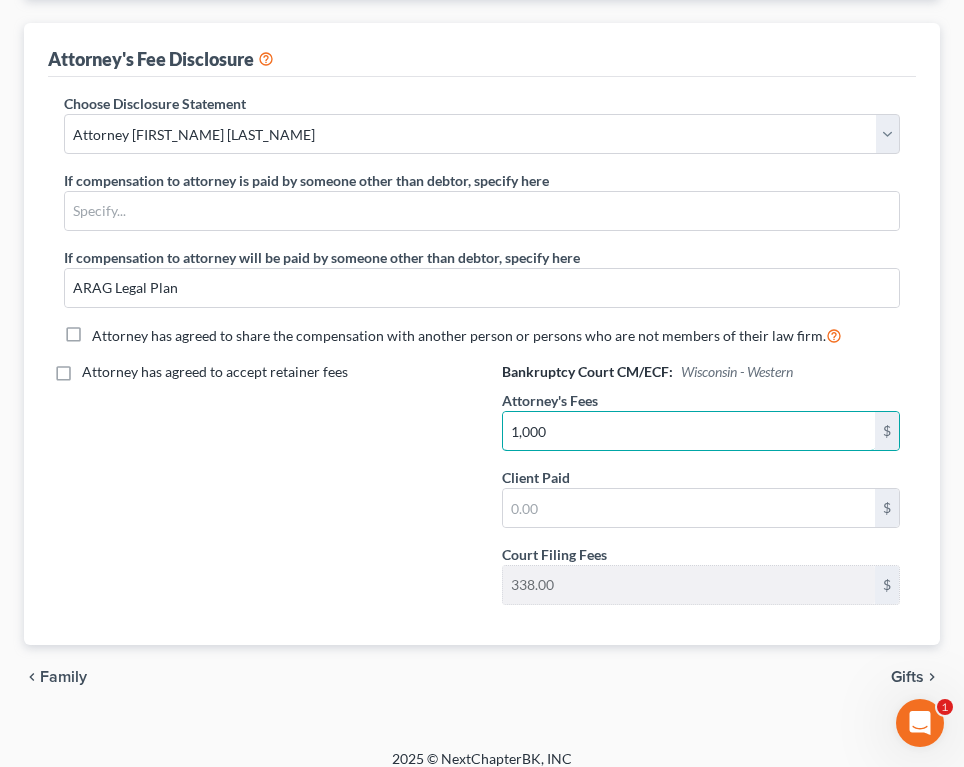 scroll, scrollTop: 469, scrollLeft: 0, axis: vertical 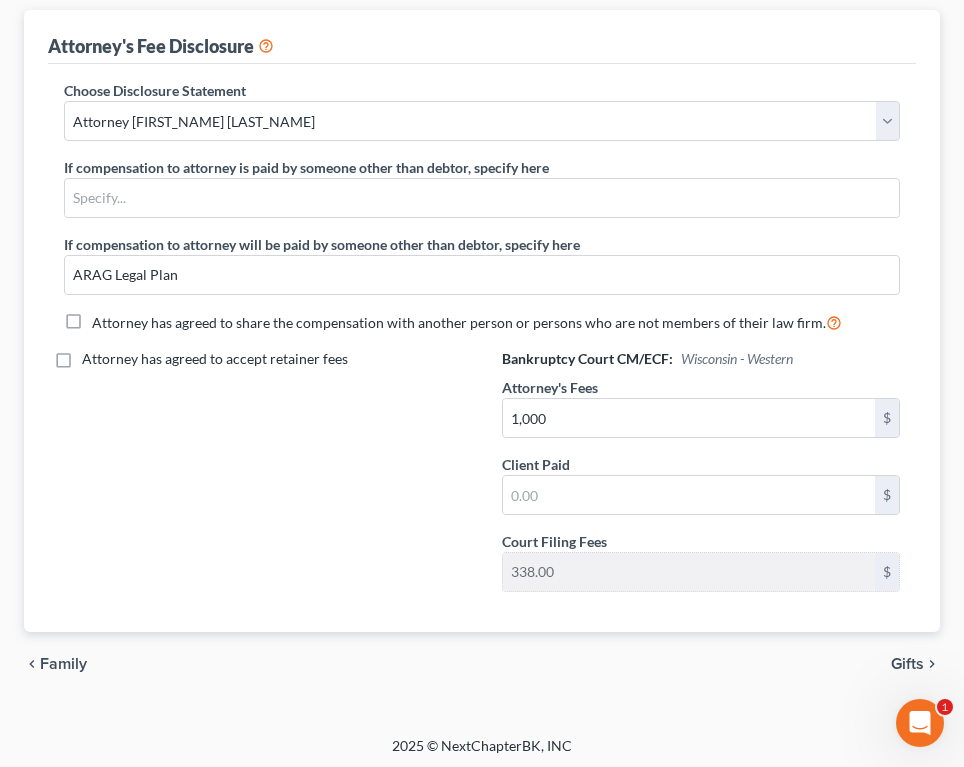 click on "Gifts" at bounding box center [907, 664] 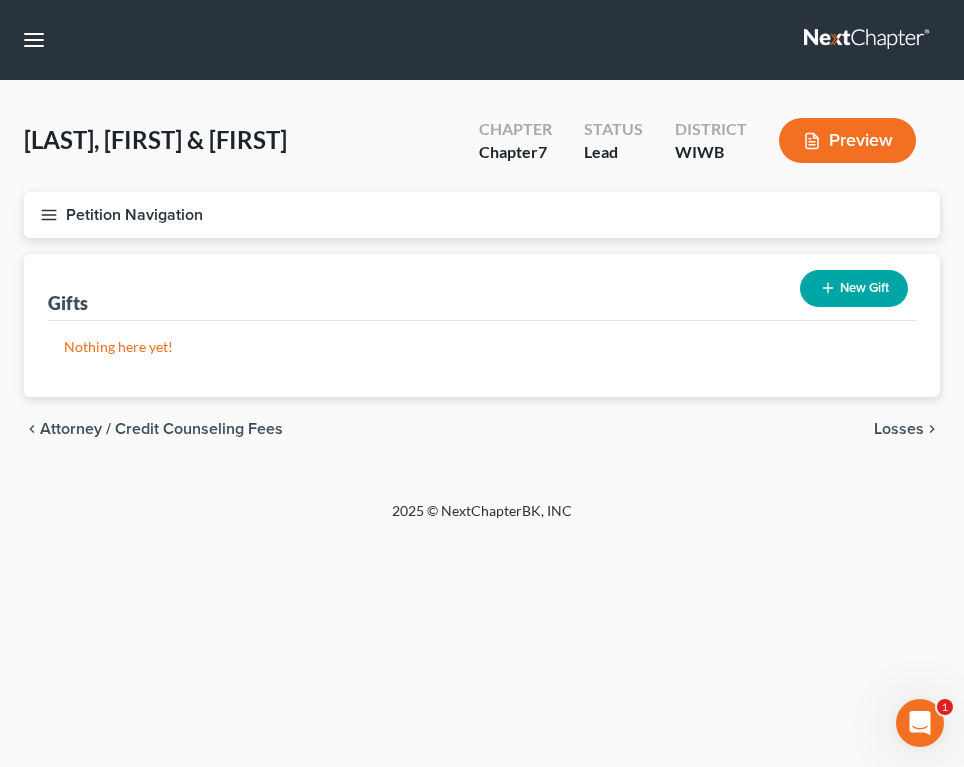 scroll, scrollTop: 0, scrollLeft: 0, axis: both 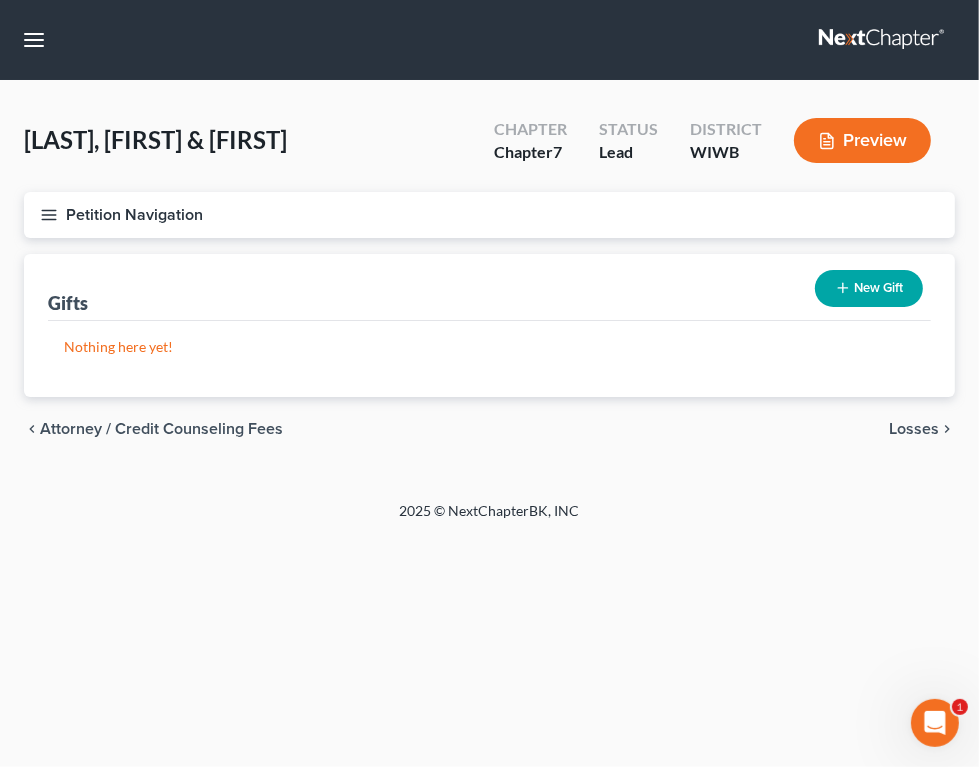click on "Losses" at bounding box center [914, 429] 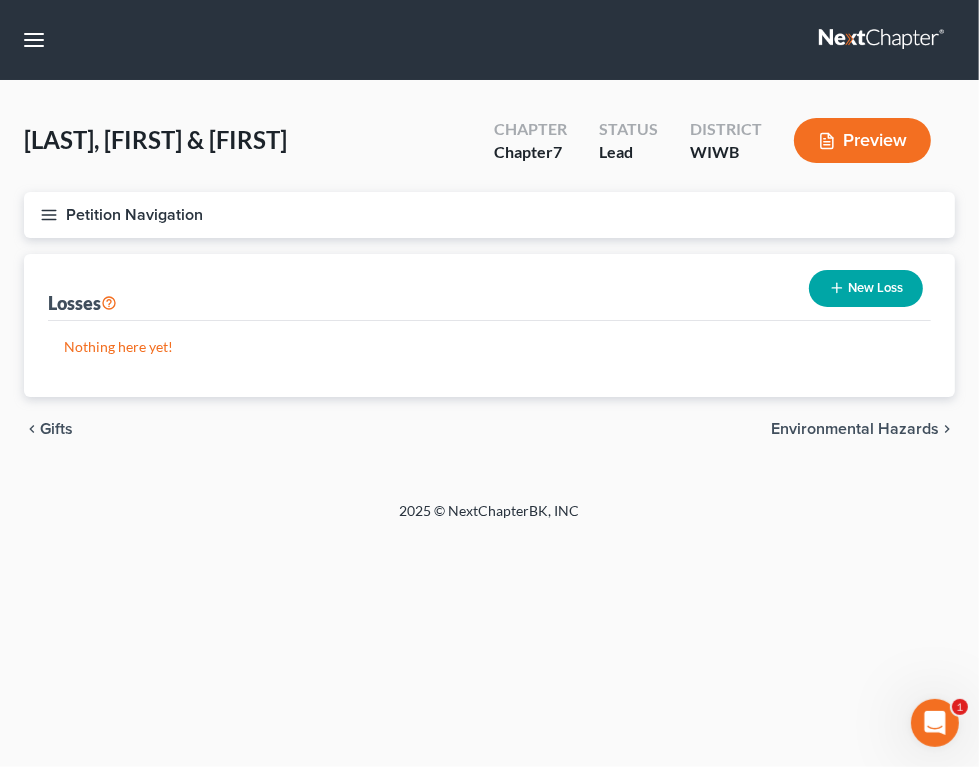 click on "Environmental Hazards" at bounding box center [855, 429] 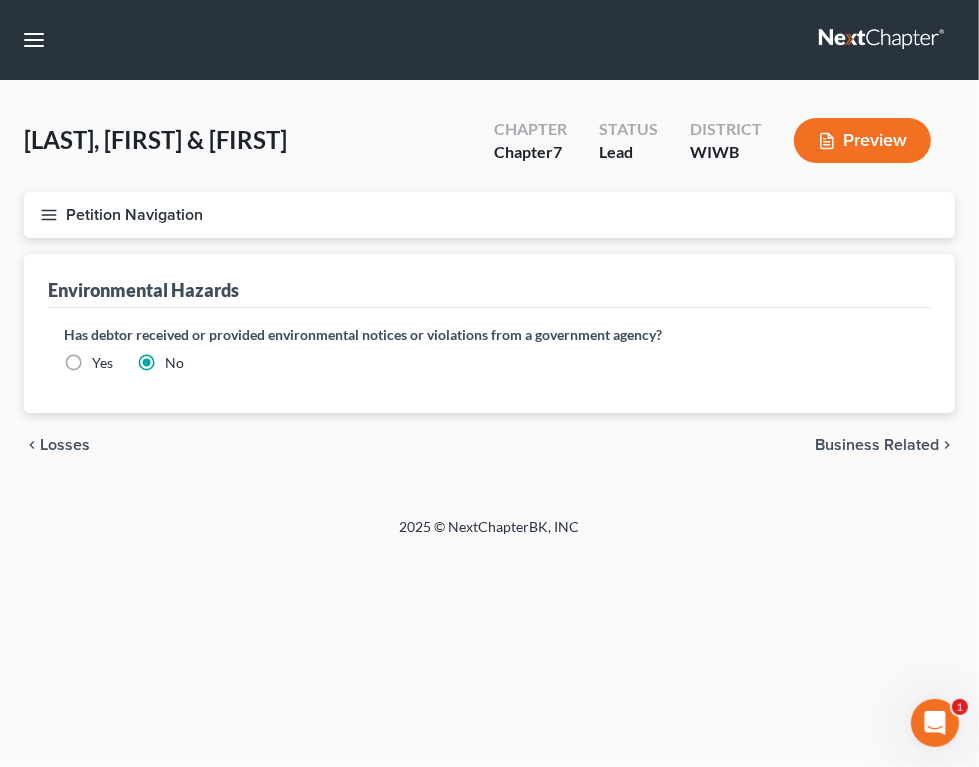click on "Business Related" at bounding box center (877, 445) 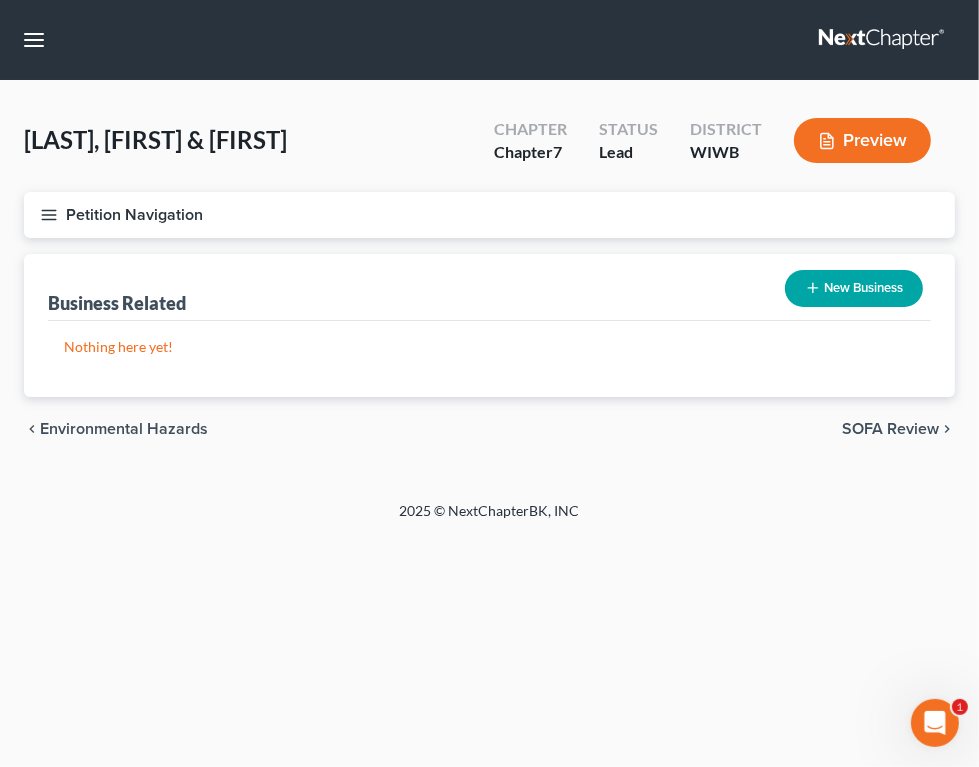 click on "SOFA Review" at bounding box center [890, 429] 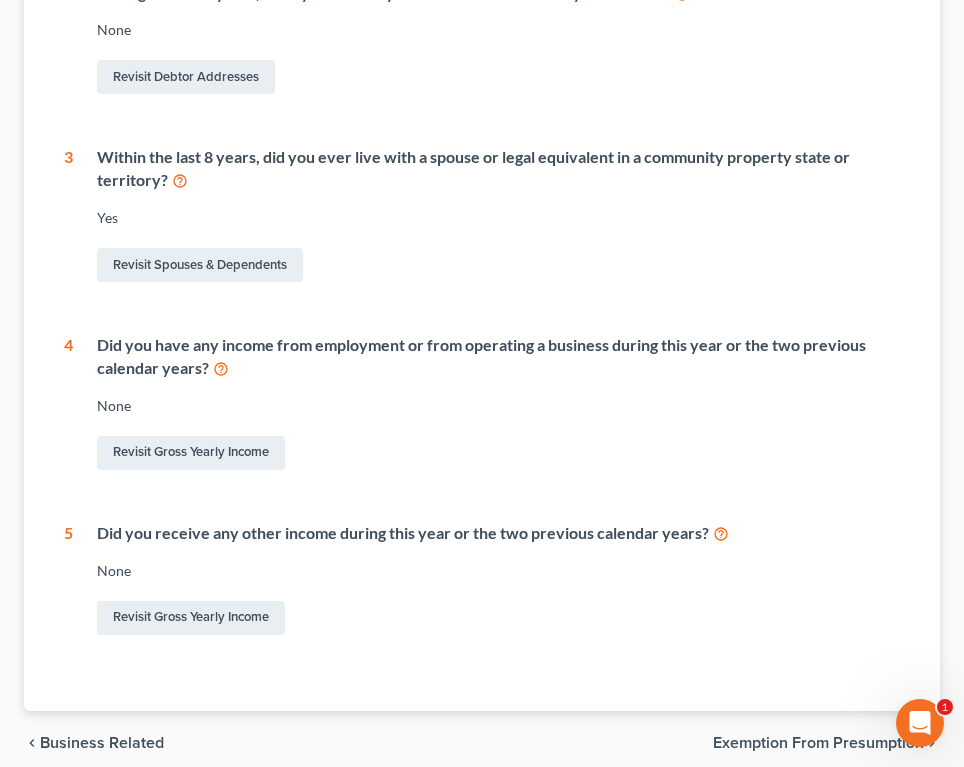 scroll, scrollTop: 664, scrollLeft: 0, axis: vertical 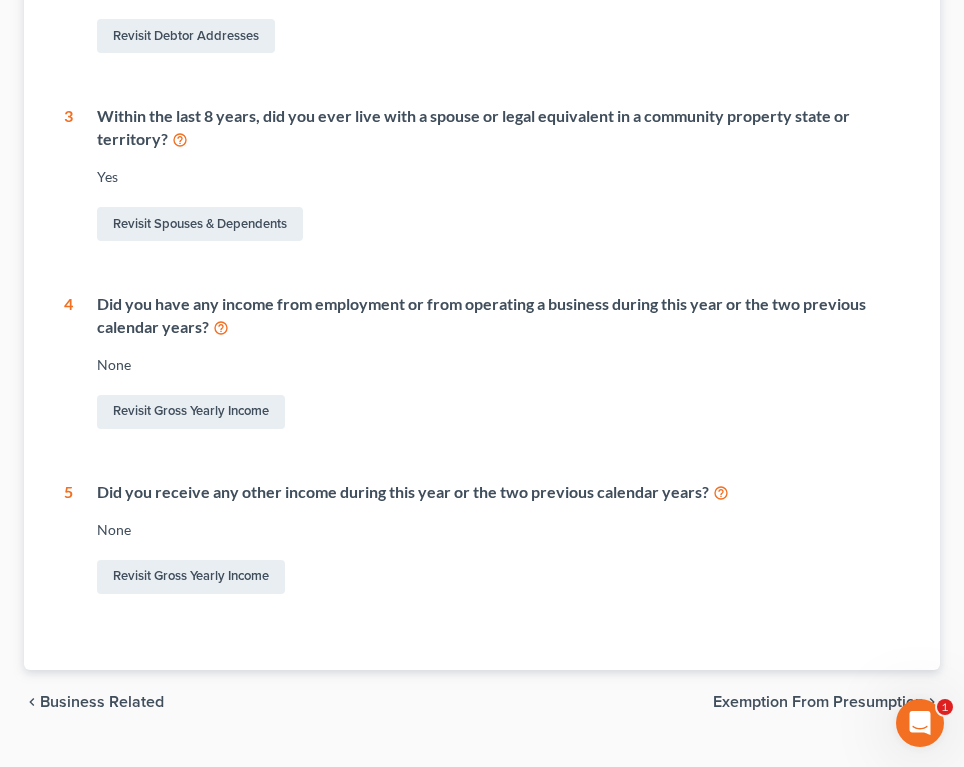click on "Exemption from Presumption" at bounding box center (818, 702) 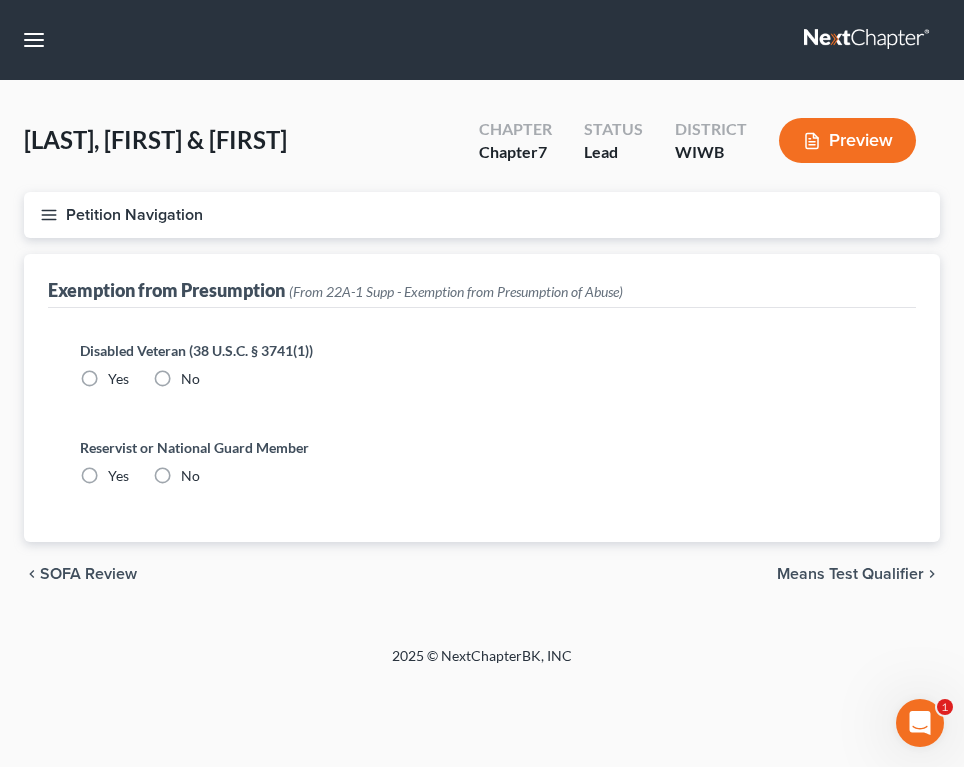 scroll, scrollTop: 0, scrollLeft: 0, axis: both 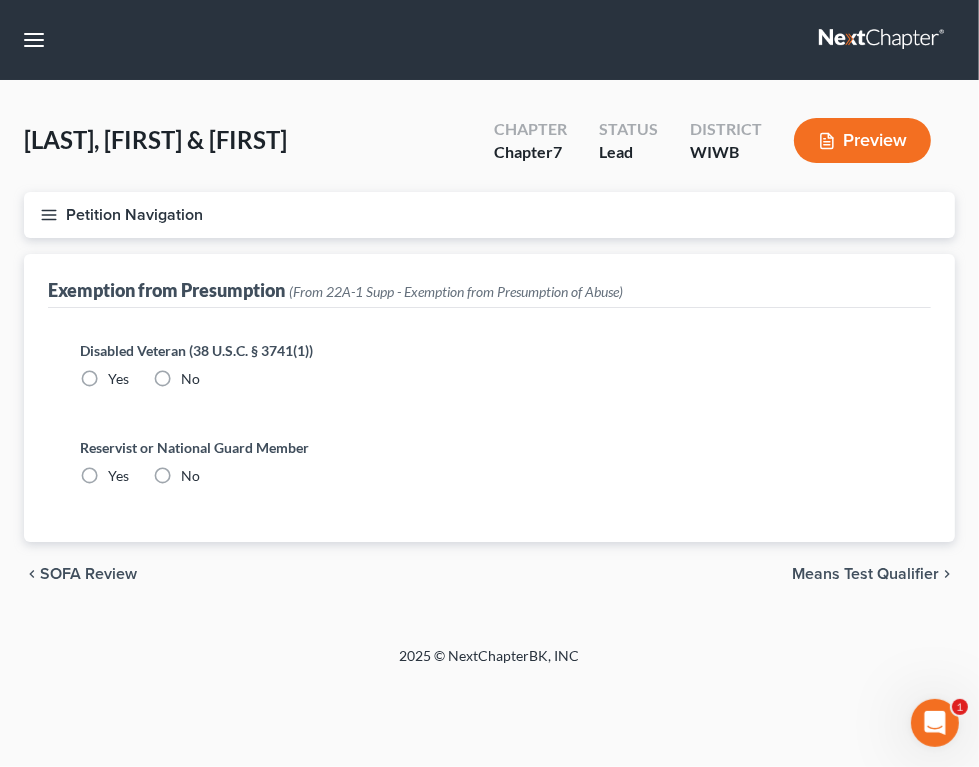 click on "Means Test Qualifier" at bounding box center [865, 574] 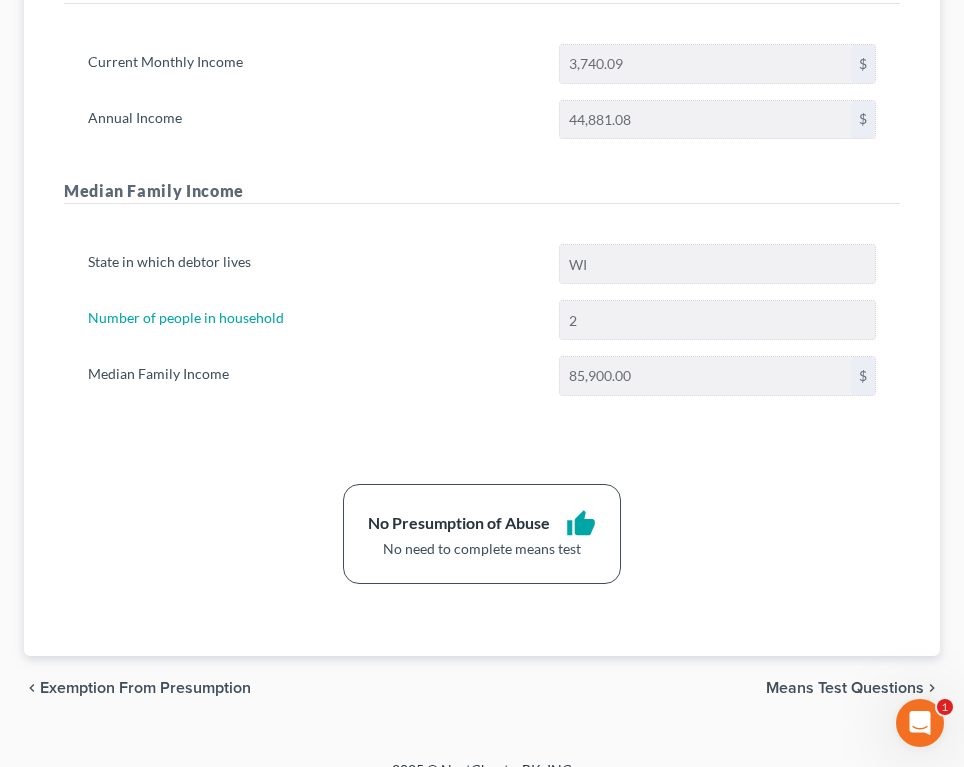 scroll, scrollTop: 437, scrollLeft: 0, axis: vertical 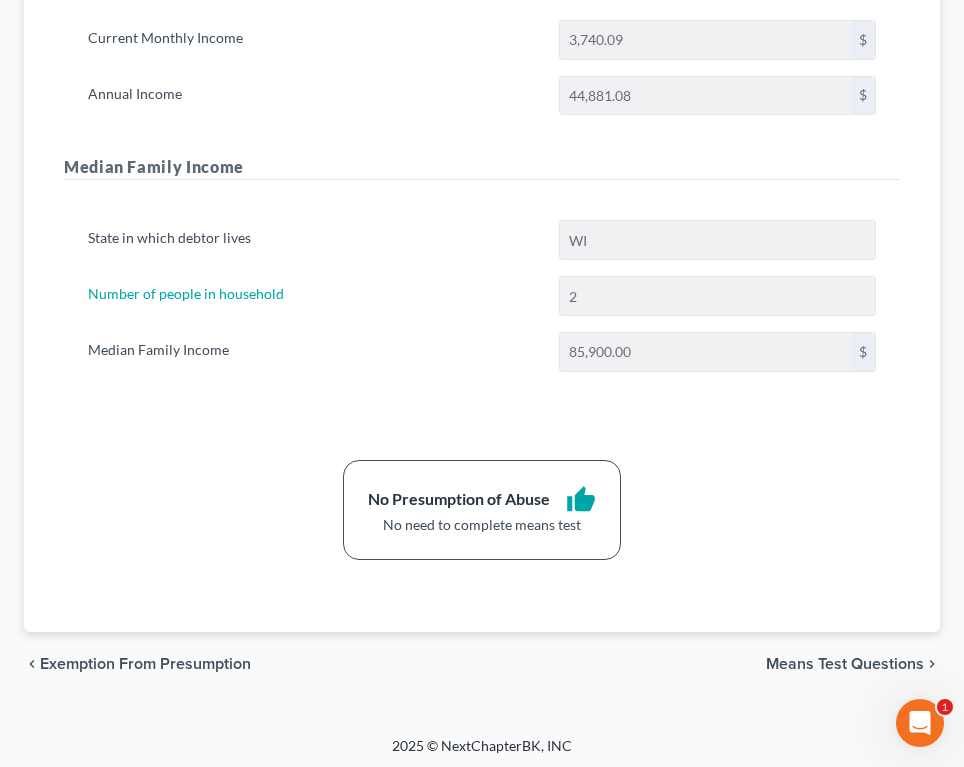 click on "Exemption from Presumption" at bounding box center [145, 664] 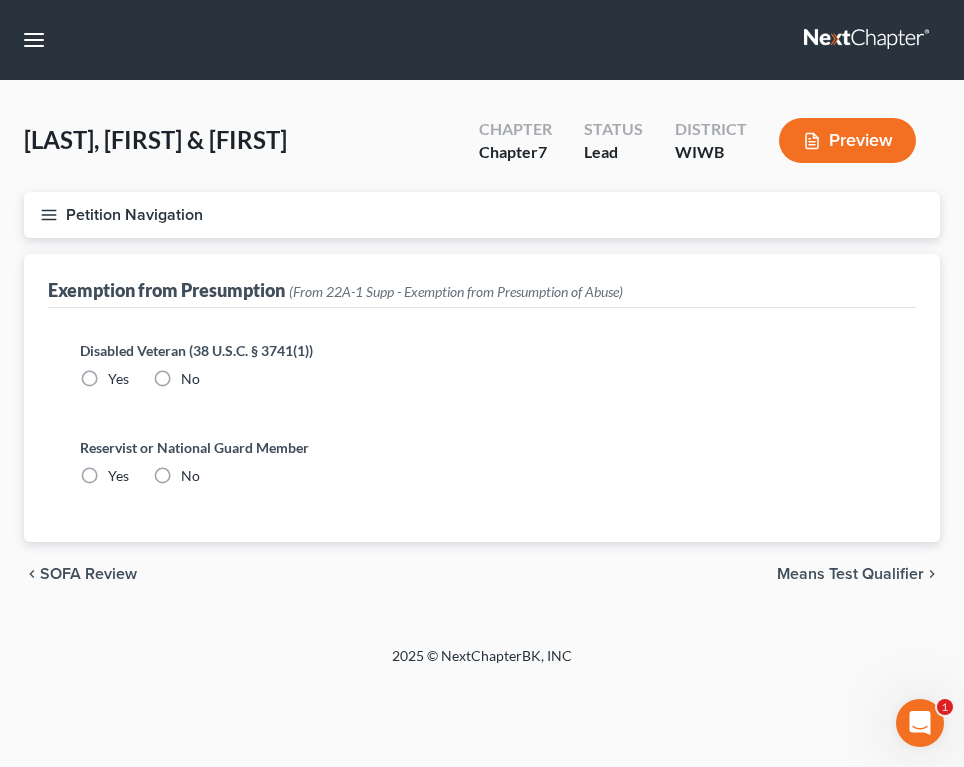 scroll, scrollTop: 0, scrollLeft: 0, axis: both 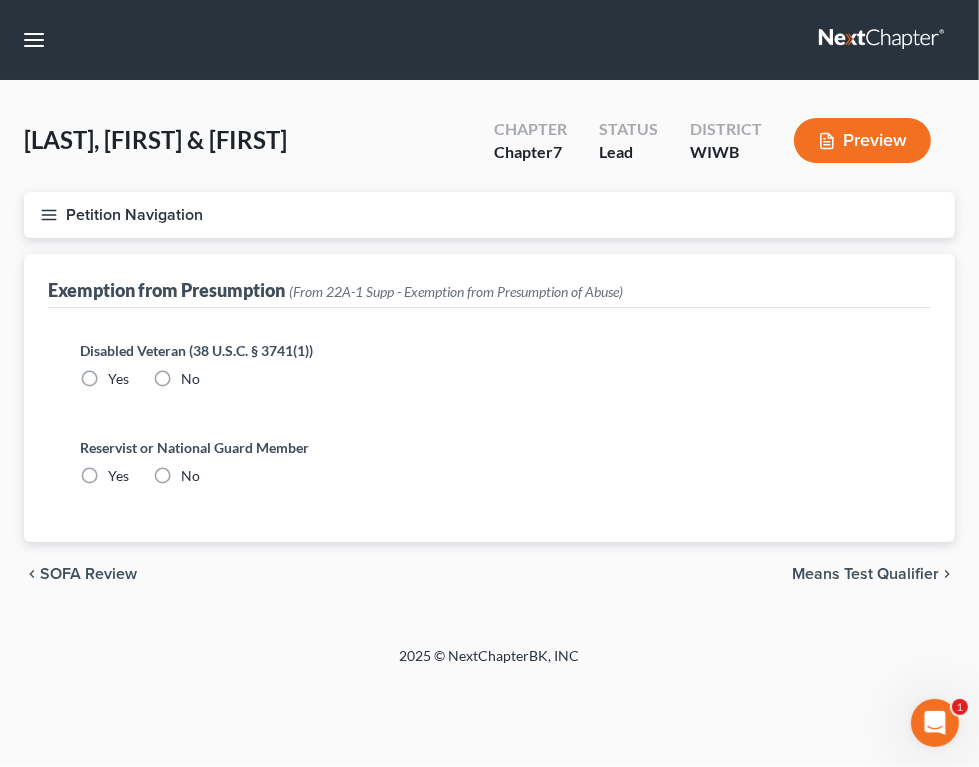 click on "No" at bounding box center (190, 379) 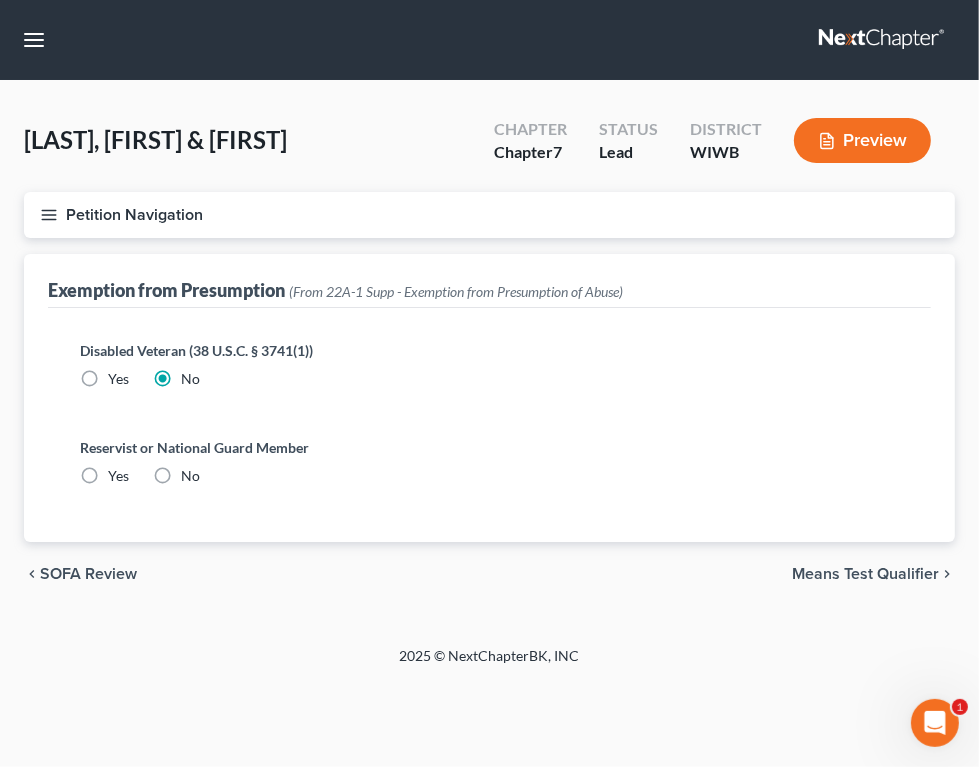 click on "No" at bounding box center (190, 476) 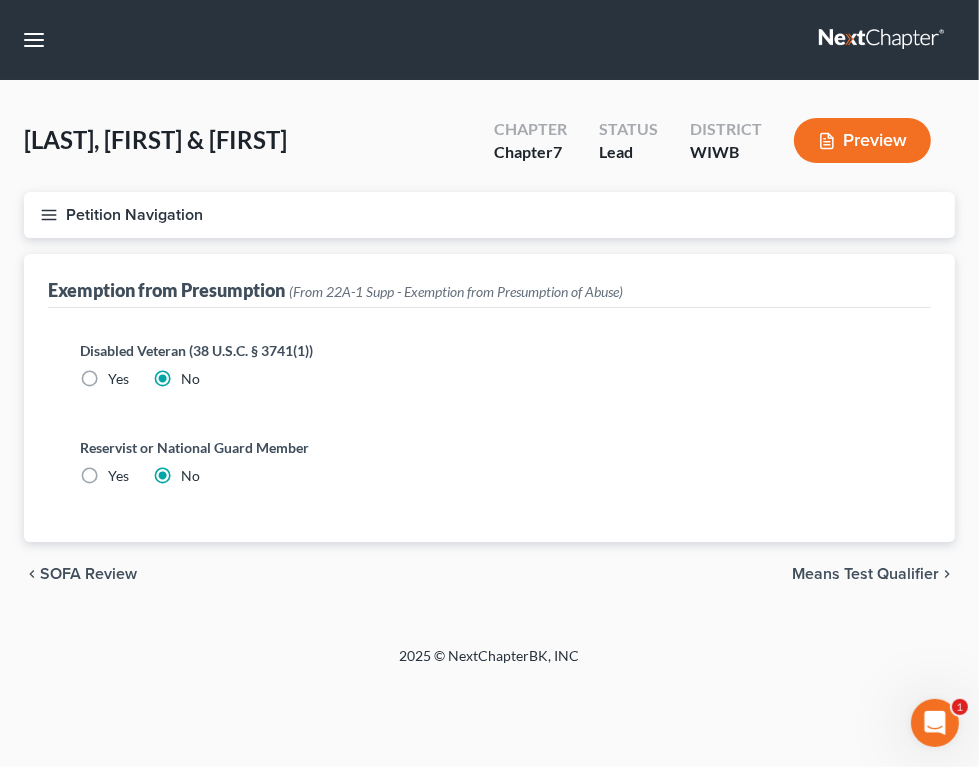 drag, startPoint x: 841, startPoint y: 567, endPoint x: 850, endPoint y: 618, distance: 51.78803 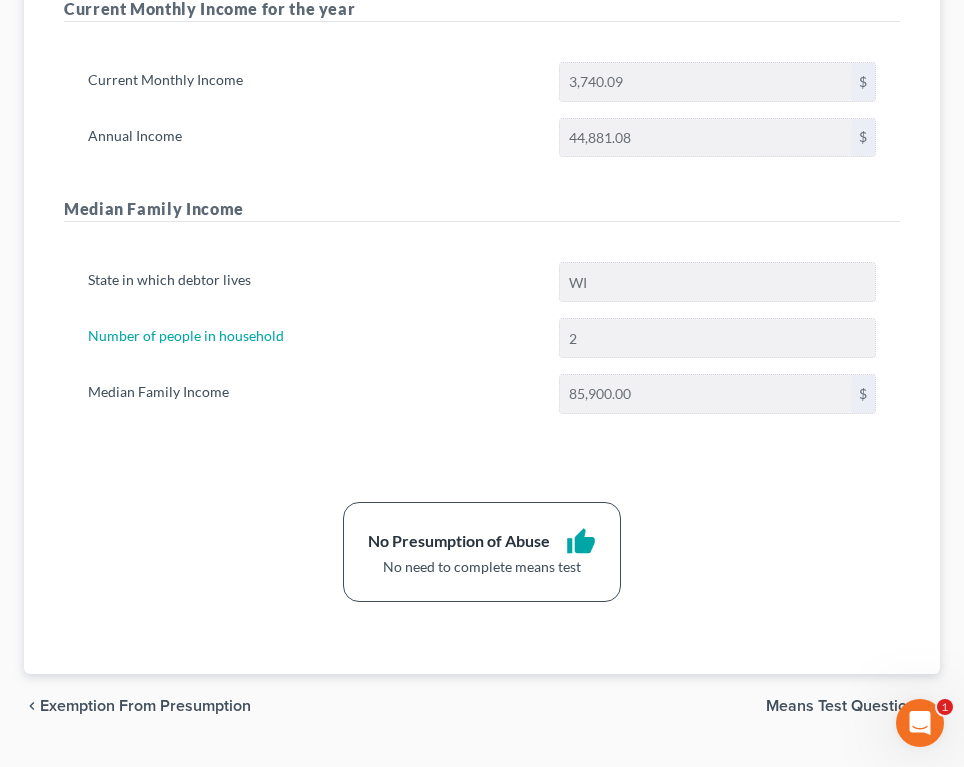 scroll, scrollTop: 437, scrollLeft: 0, axis: vertical 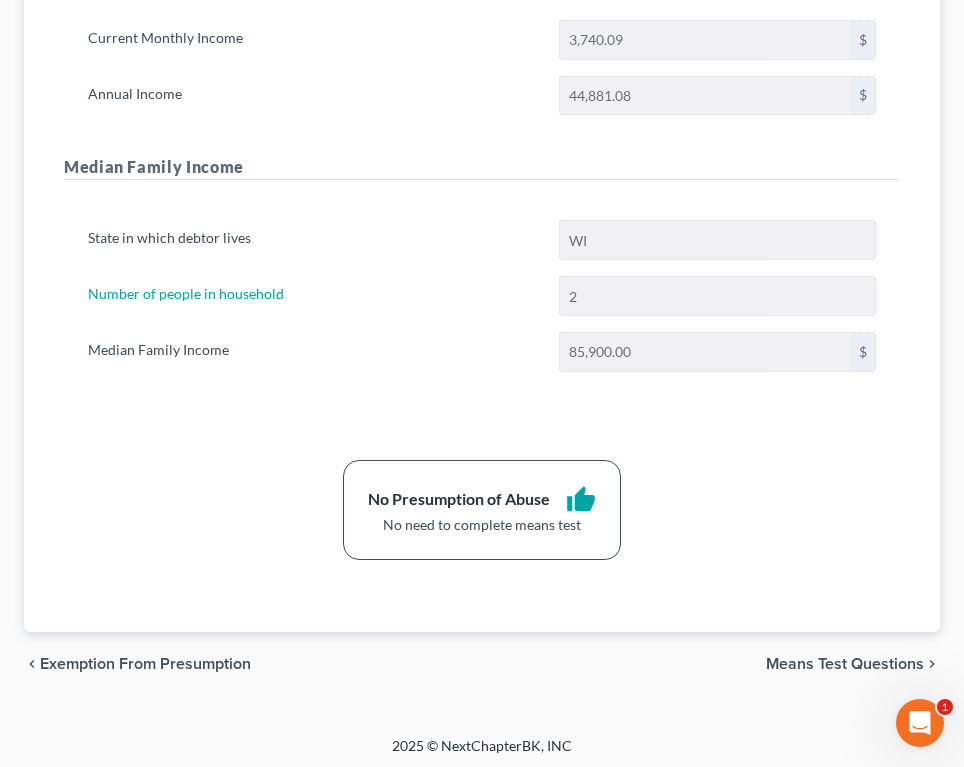 click on "Means Test Questions" at bounding box center (845, 664) 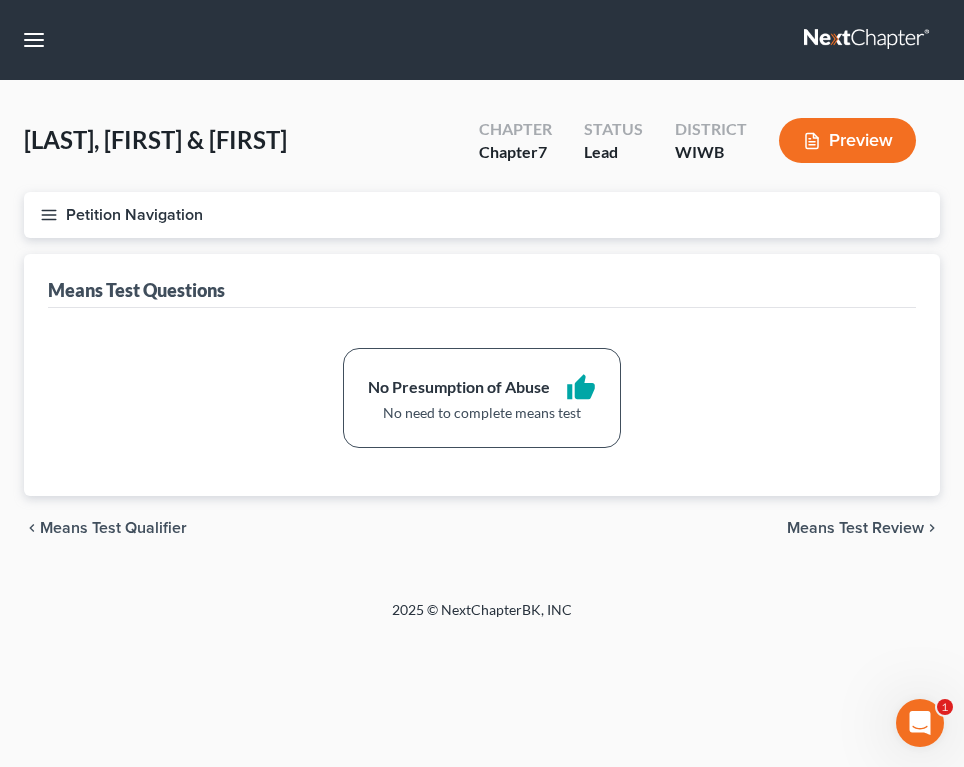 scroll, scrollTop: 0, scrollLeft: 0, axis: both 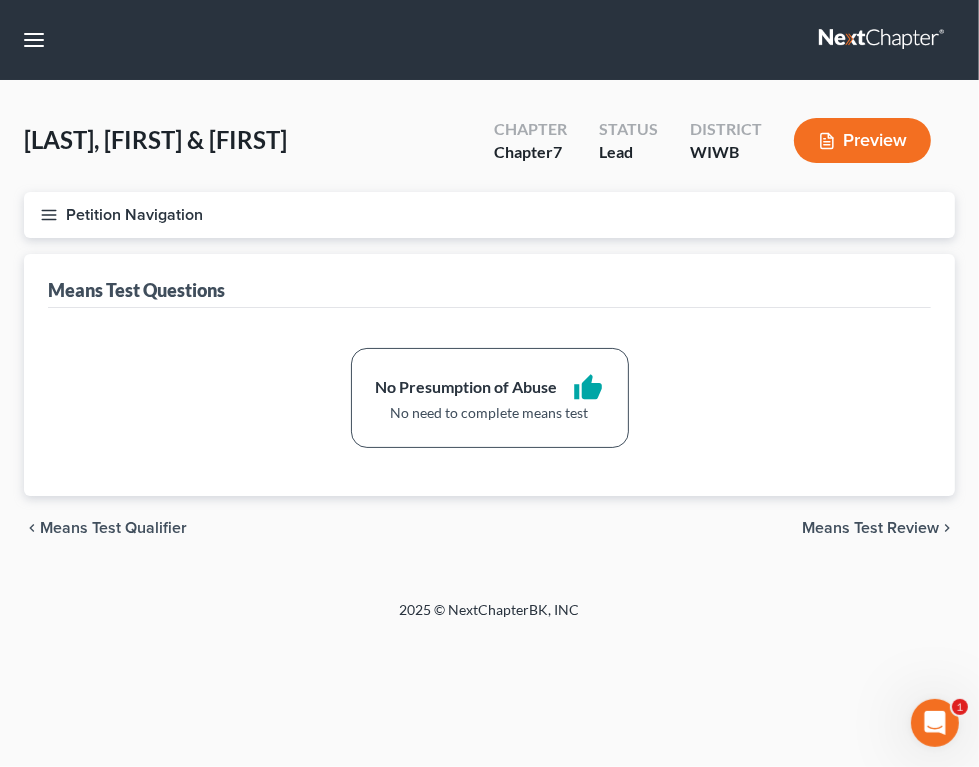 click on "Means Test Review" at bounding box center [870, 528] 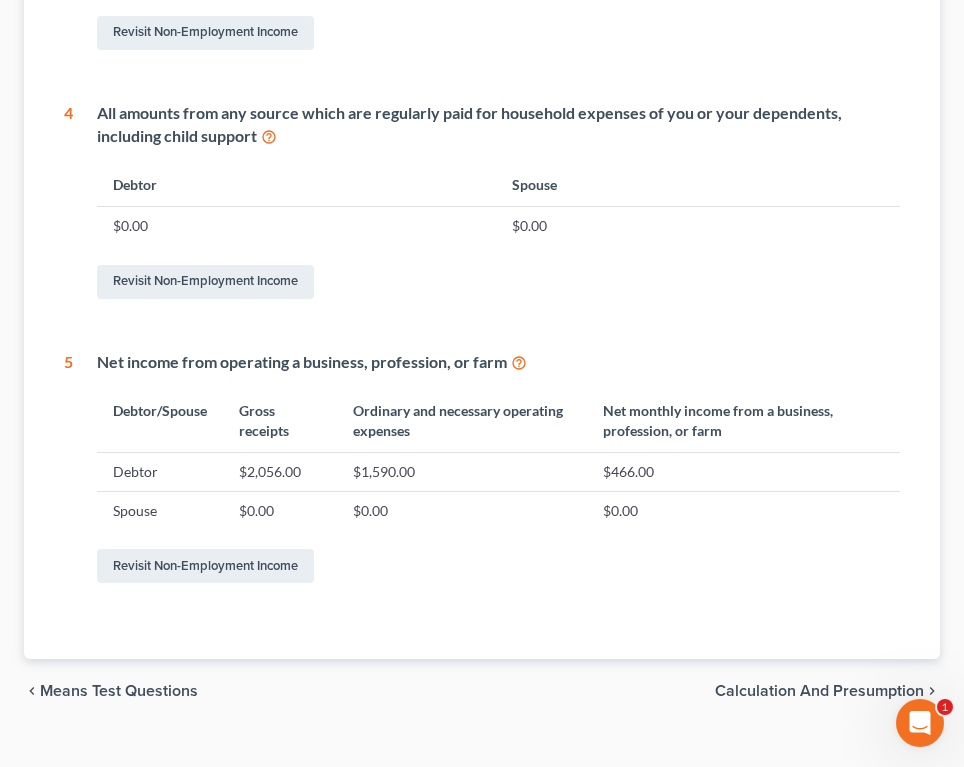 scroll, scrollTop: 979, scrollLeft: 0, axis: vertical 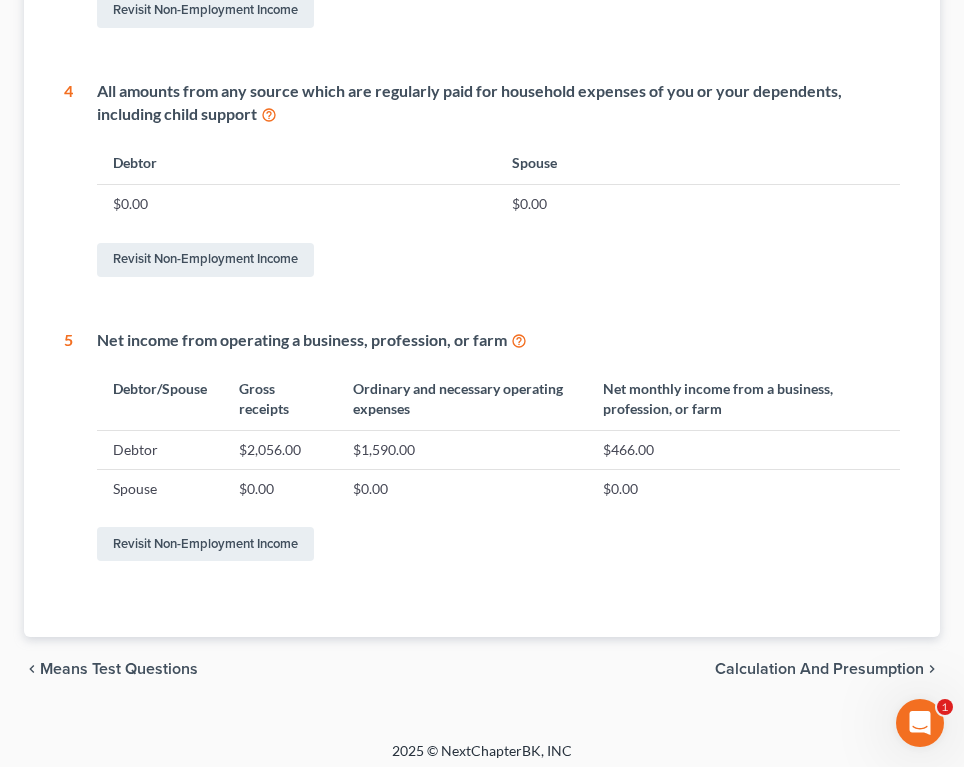 click on "Calculation and Presumption" at bounding box center [819, 669] 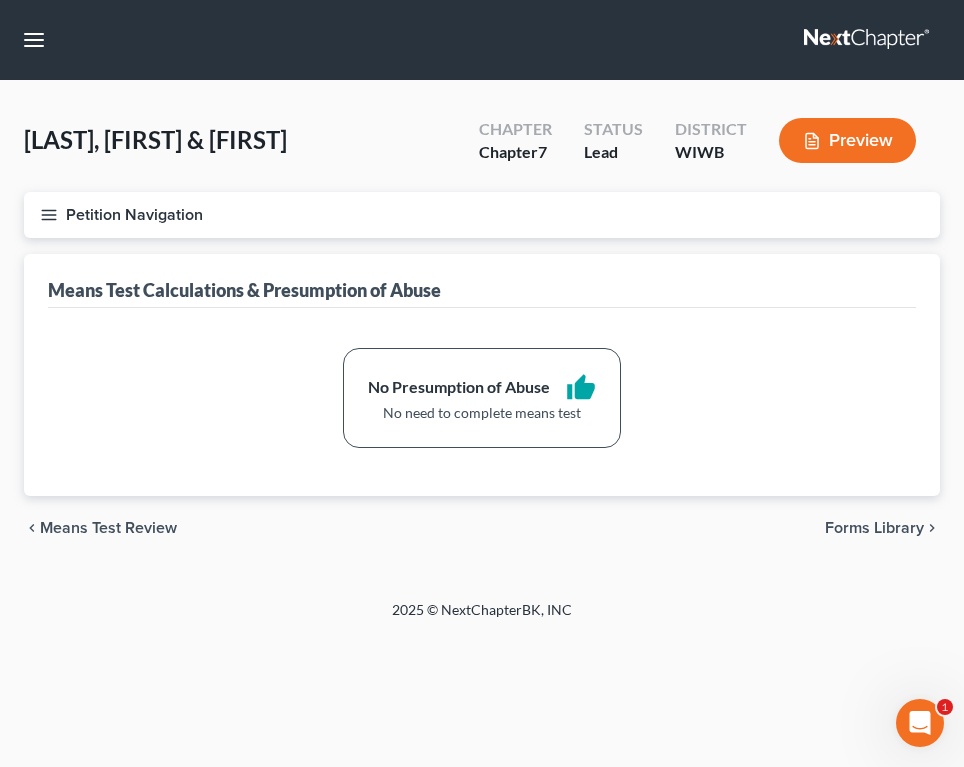 scroll, scrollTop: 0, scrollLeft: 0, axis: both 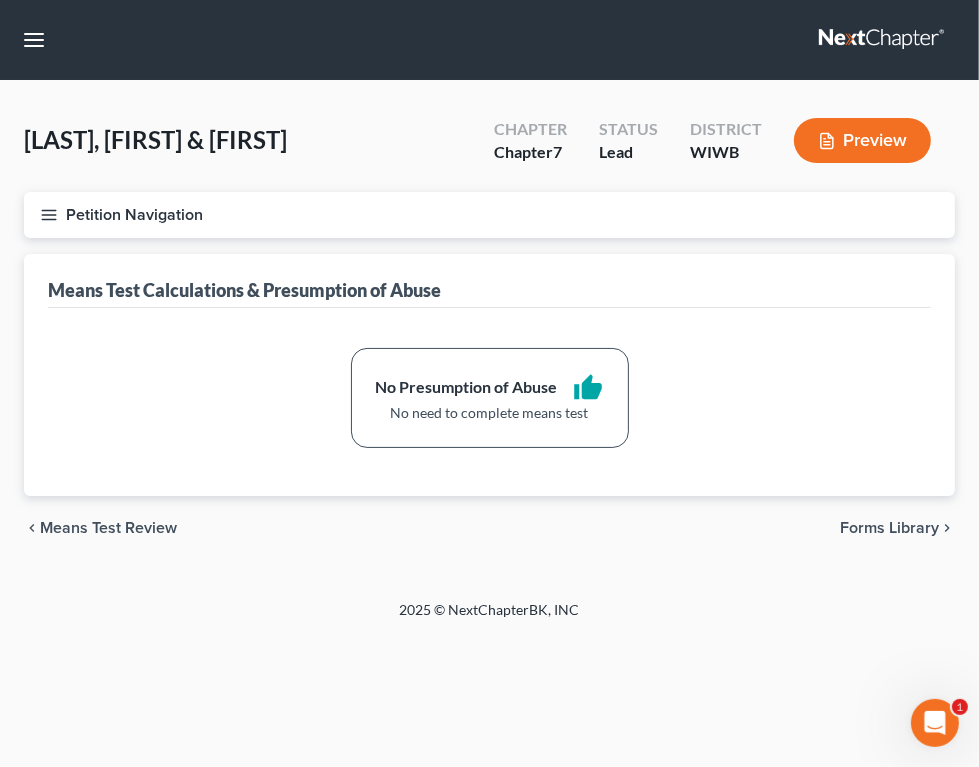 click on "Forms Library" at bounding box center (889, 528) 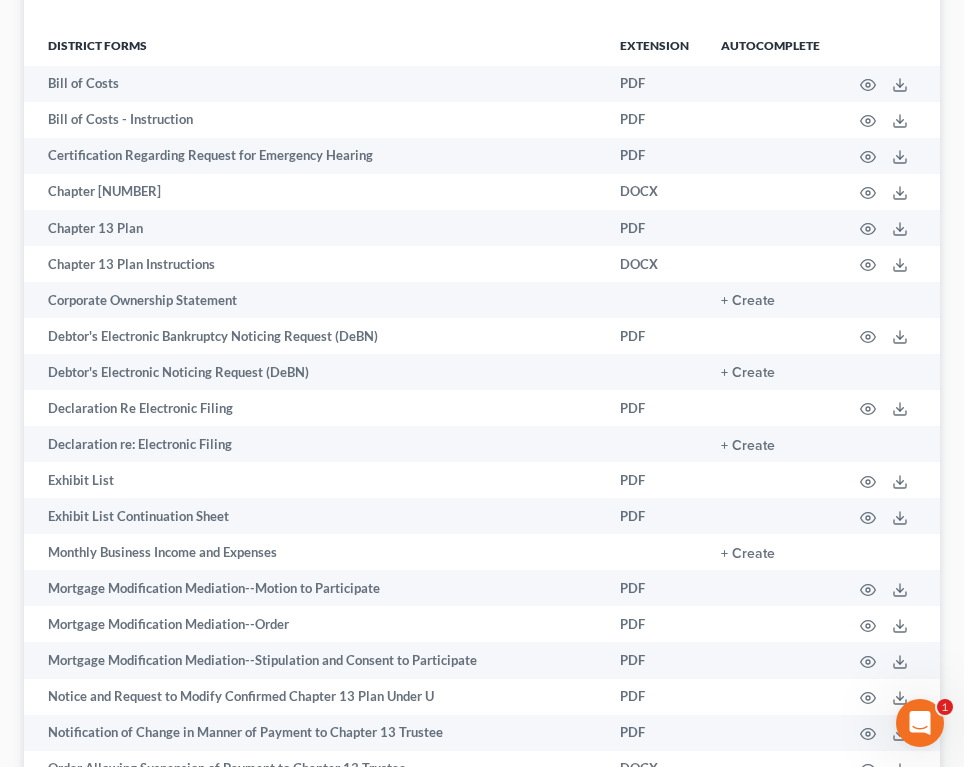 scroll, scrollTop: 606, scrollLeft: 0, axis: vertical 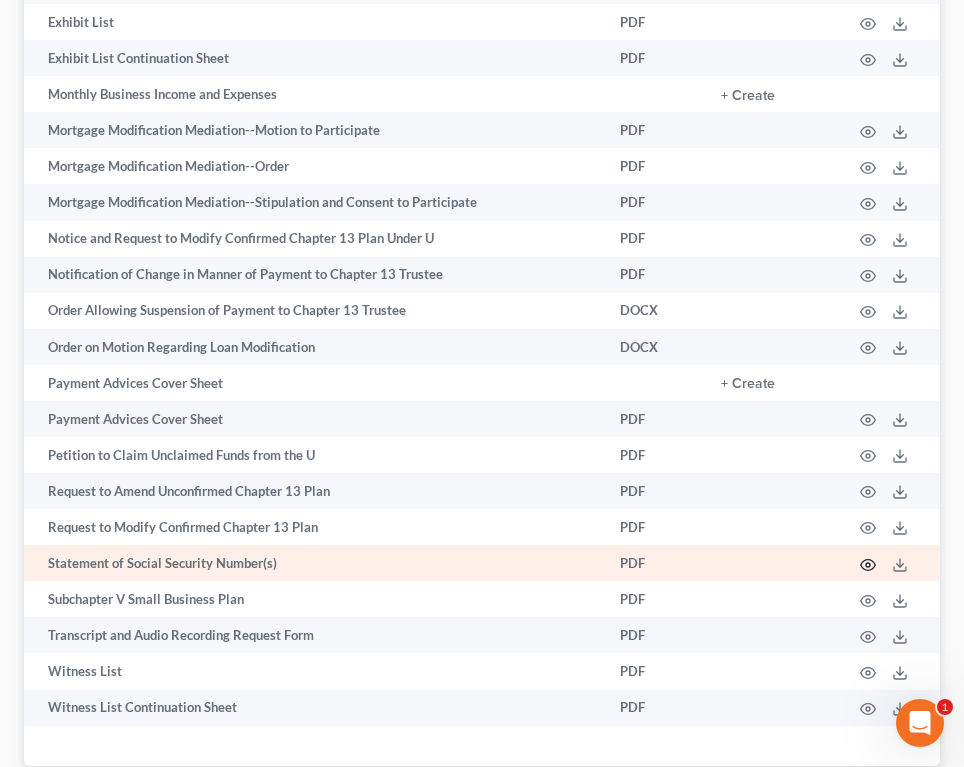 click 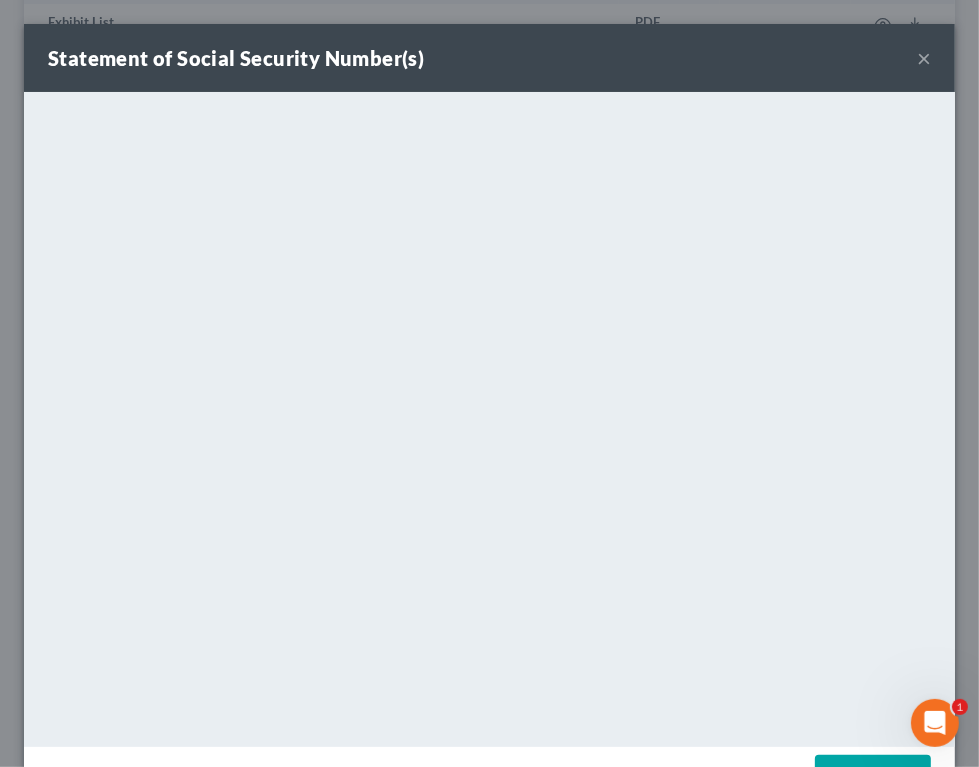 click on "×" at bounding box center (924, 58) 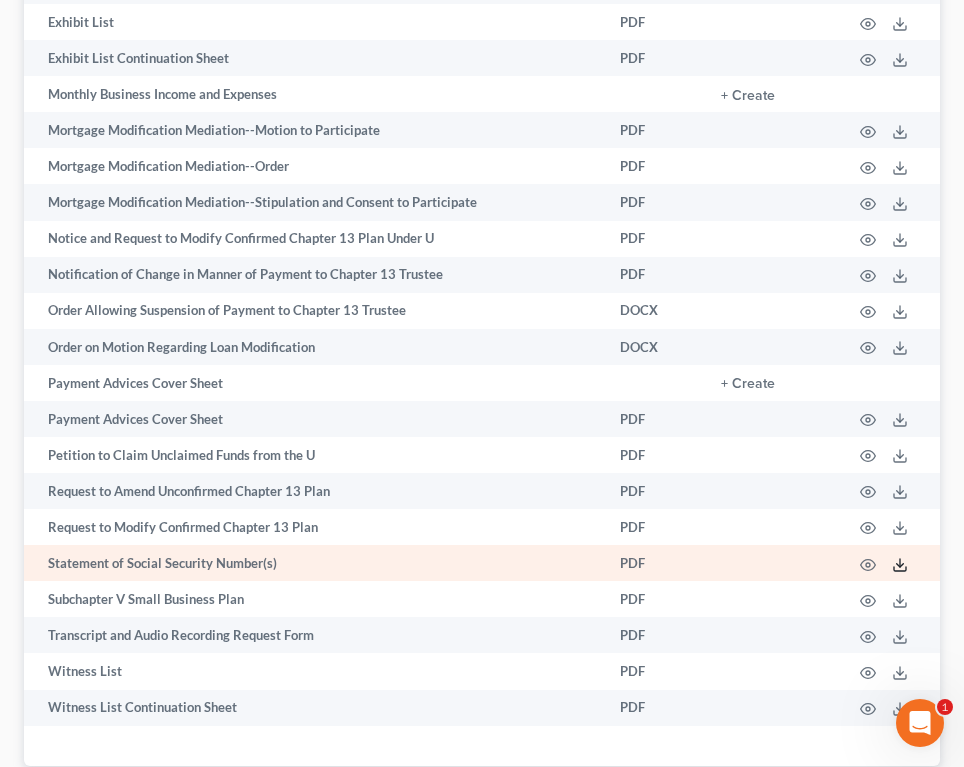 click 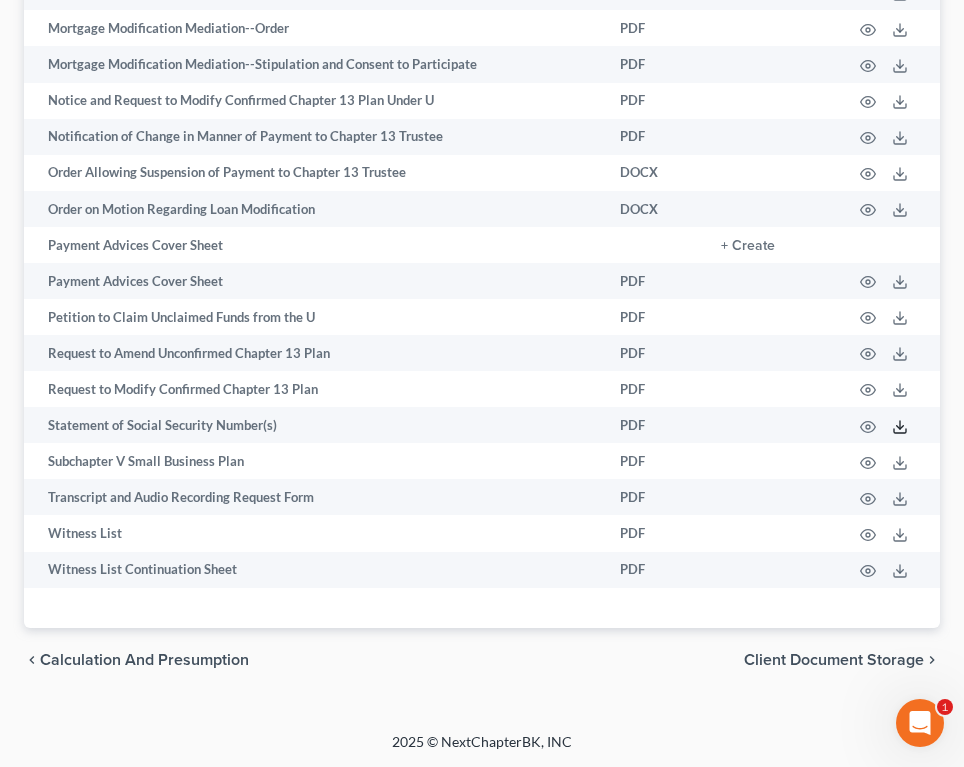 scroll, scrollTop: 1199, scrollLeft: 0, axis: vertical 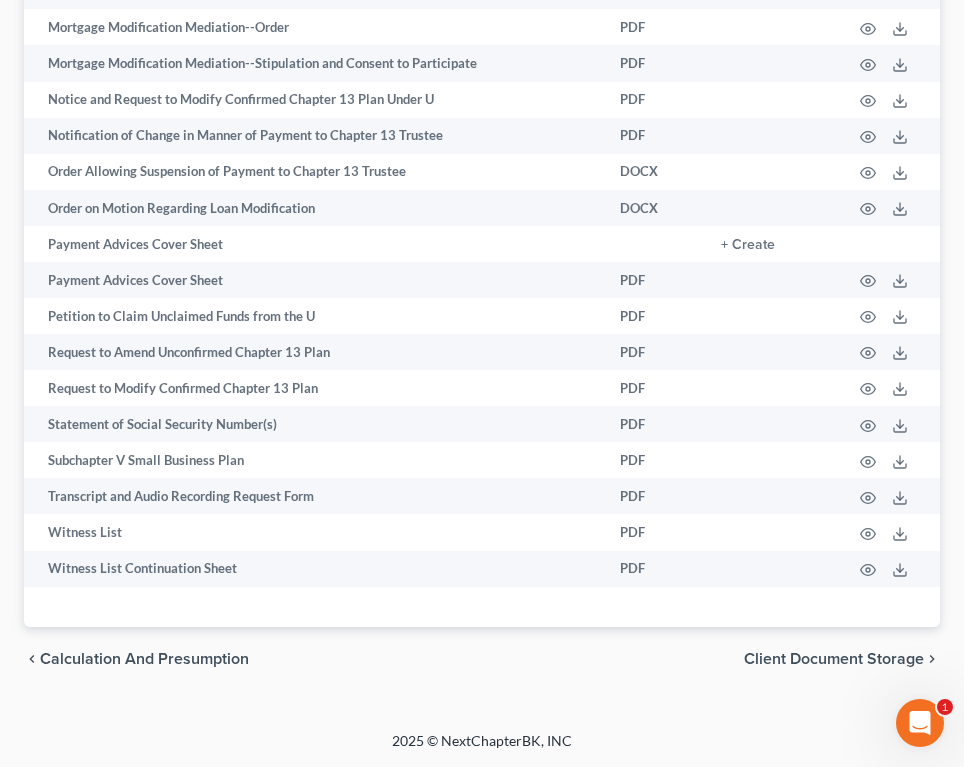 click on "Client Document Storage" at bounding box center [834, 659] 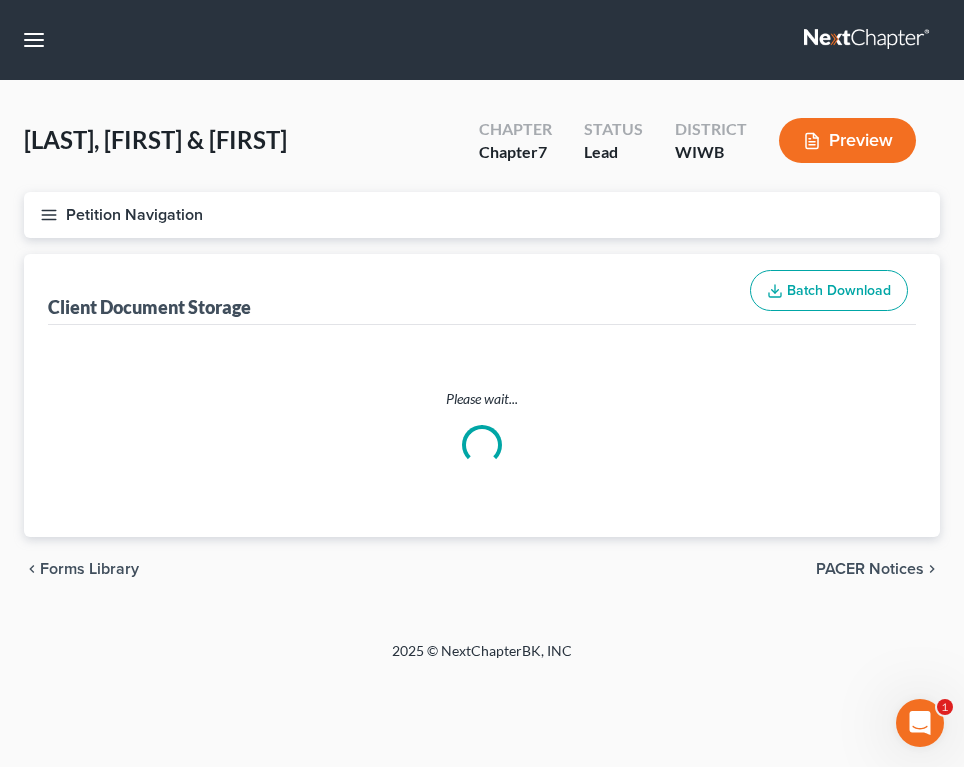 scroll, scrollTop: 0, scrollLeft: 0, axis: both 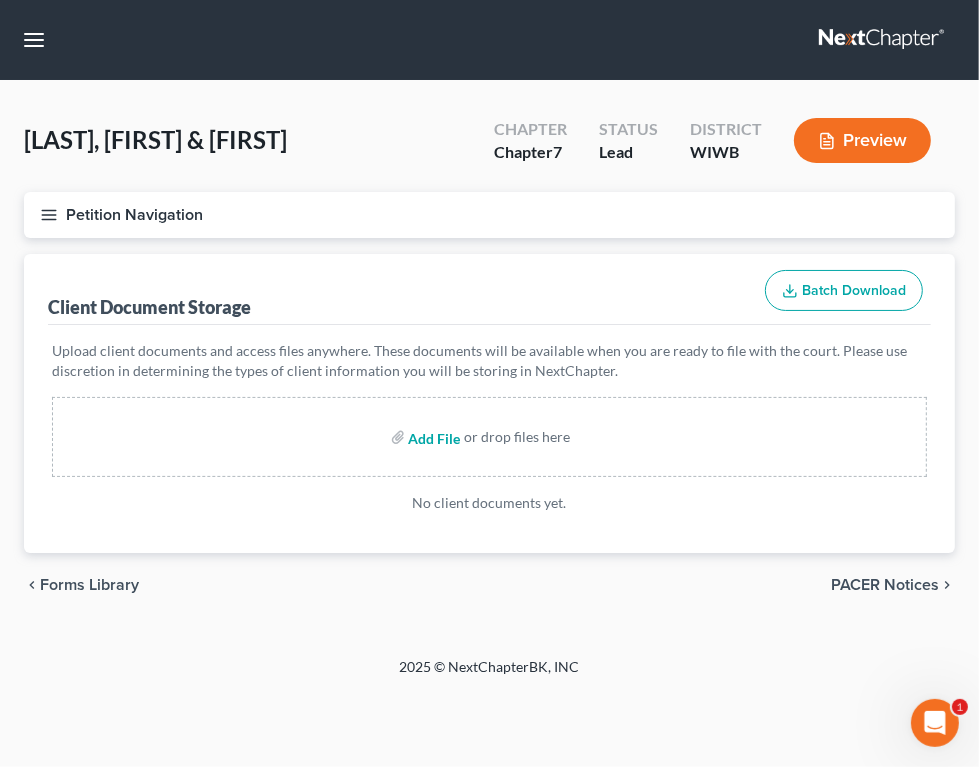 click at bounding box center (433, 437) 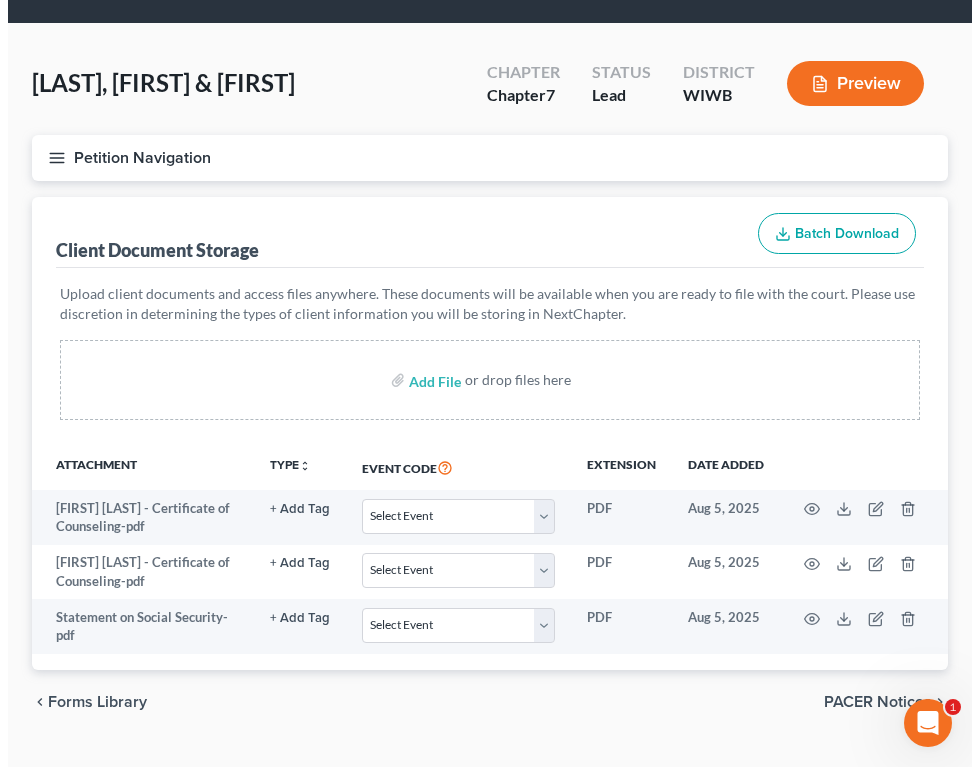 scroll, scrollTop: 58, scrollLeft: 0, axis: vertical 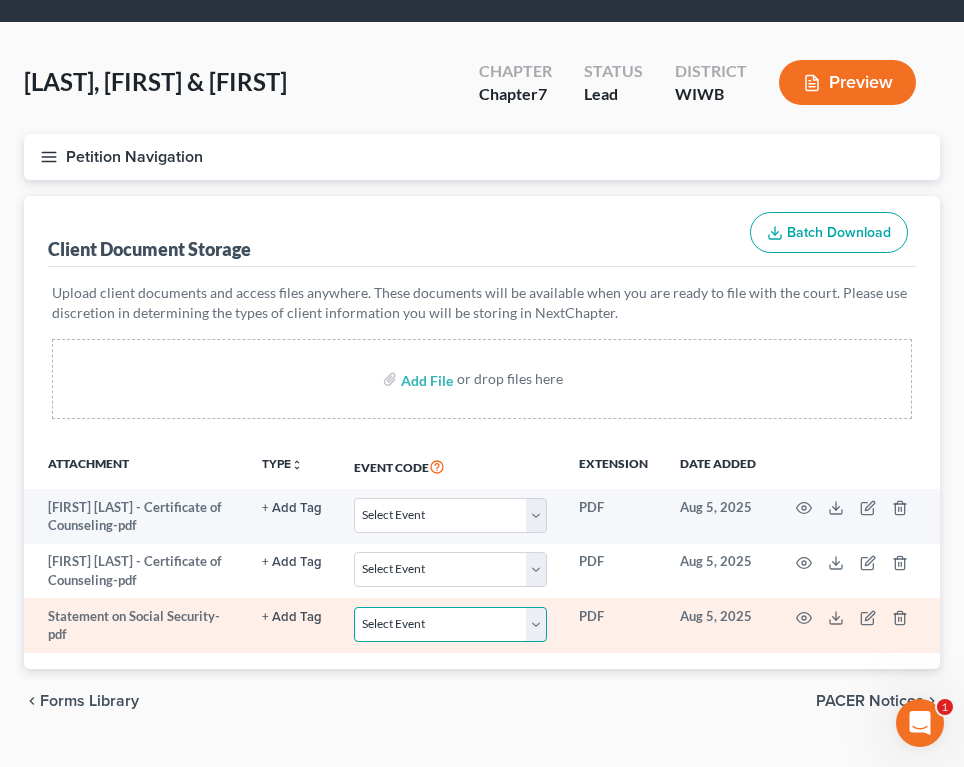 click on "Select Event Certificate of Credit Counseling Chapter 13 Plan Employee Income Records (Debtors Payment Advices) Form 122A-1 Chapter 7 Statement of Monthly Income Form 122A-1Supp Statement of Exemption from Presumption of Abuse Form 122A-2 Chapter 7 Means Test Calculation Form 122C-1 Chapter 13 Statement of Monthly Income Form 122C-2 Chapter 13 Calculation of Disposable Income" at bounding box center [450, 624] 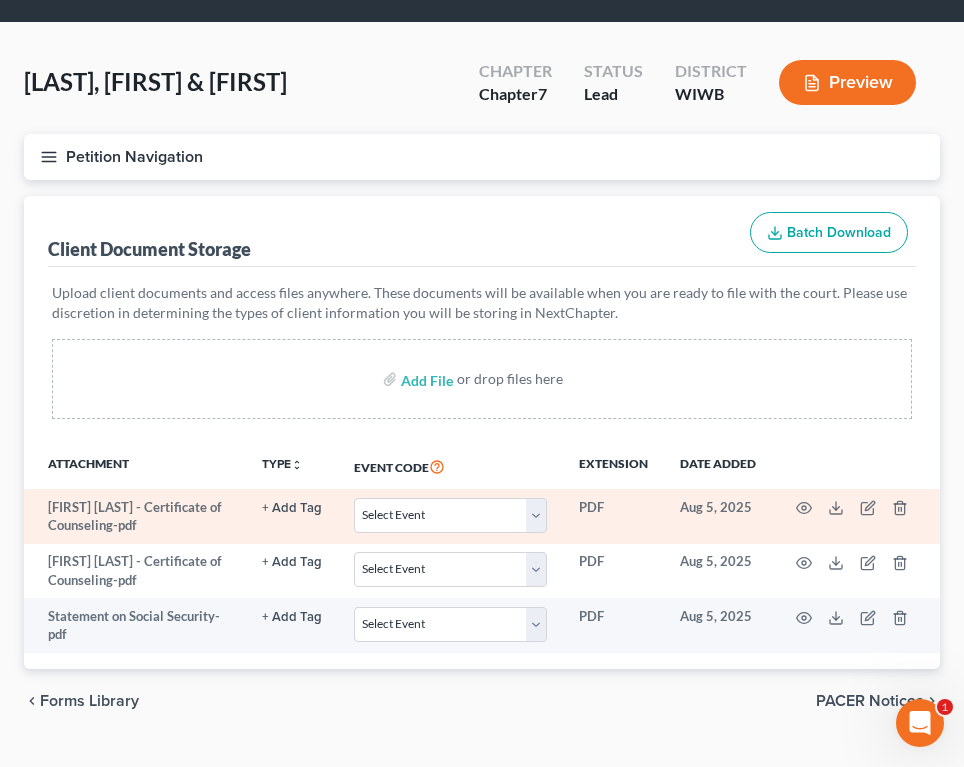 click on "[FIRST] [LAST] - Certificate of Counseling-pdf" at bounding box center (135, 516) 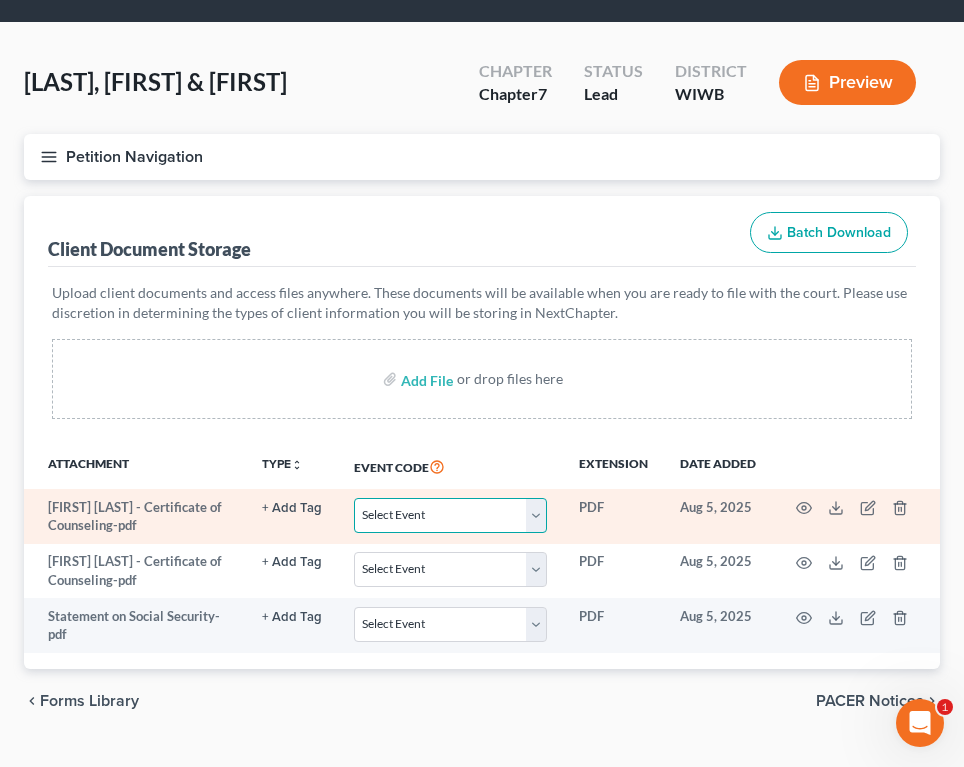 click on "Select Event Certificate of Credit Counseling Chapter 13 Plan Employee Income Records (Debtors Payment Advices) Form 122A-1 Chapter 7 Statement of Monthly Income Form 122A-1Supp Statement of Exemption from Presumption of Abuse Form 122A-2 Chapter 7 Means Test Calculation Form 122C-1 Chapter 13 Statement of Monthly Income Form 122C-2 Chapter 13 Calculation of Disposable Income" at bounding box center (450, 515) 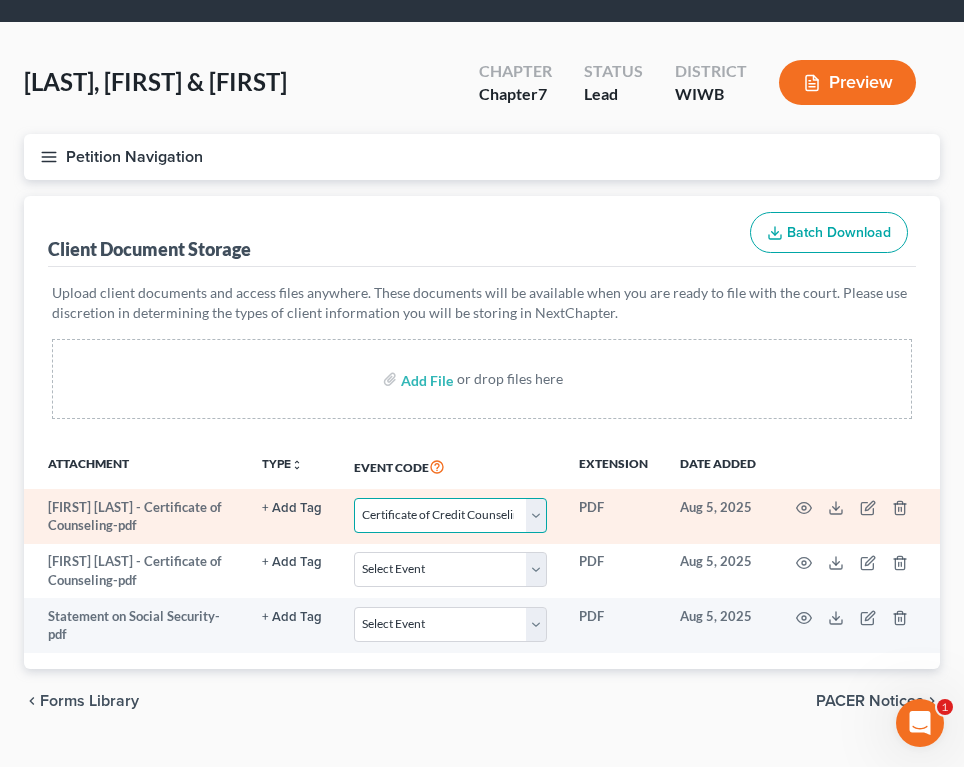 click on "Select Event Certificate of Credit Counseling Chapter 13 Plan Employee Income Records (Debtors Payment Advices) Form 122A-1 Chapter 7 Statement of Monthly Income Form 122A-1Supp Statement of Exemption from Presumption of Abuse Form 122A-2 Chapter 7 Means Test Calculation Form 122C-1 Chapter 13 Statement of Monthly Income Form 122C-2 Chapter 13 Calculation of Disposable Income" at bounding box center [450, 515] 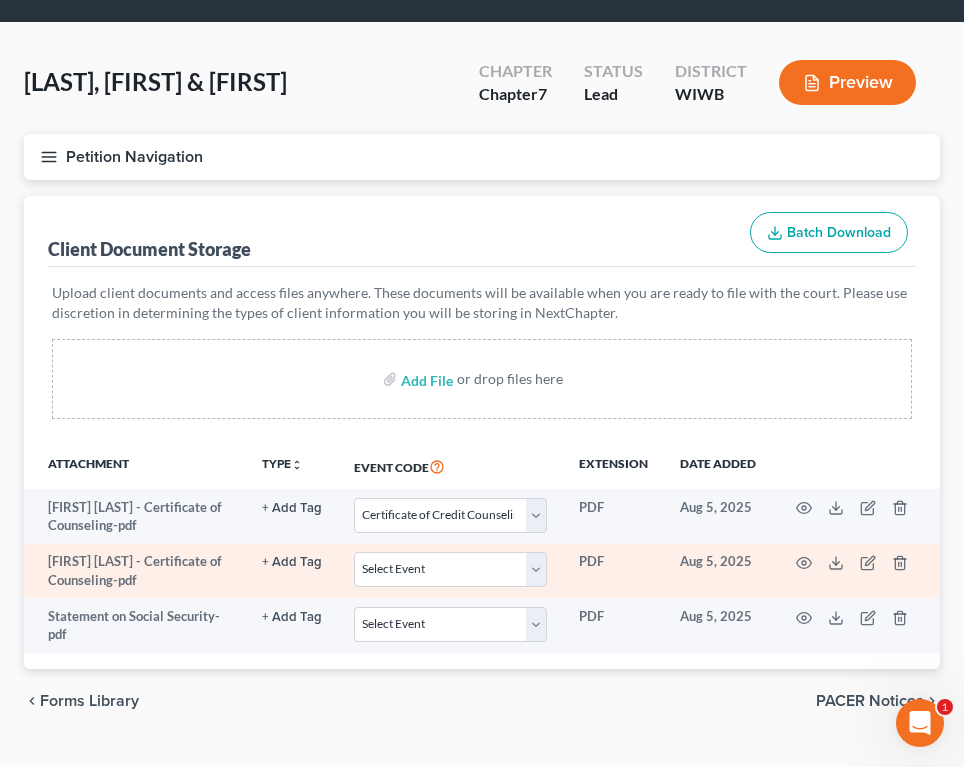 click on "[FIRST] [LAST] - Certificate of Counseling-pdf" at bounding box center (135, 571) 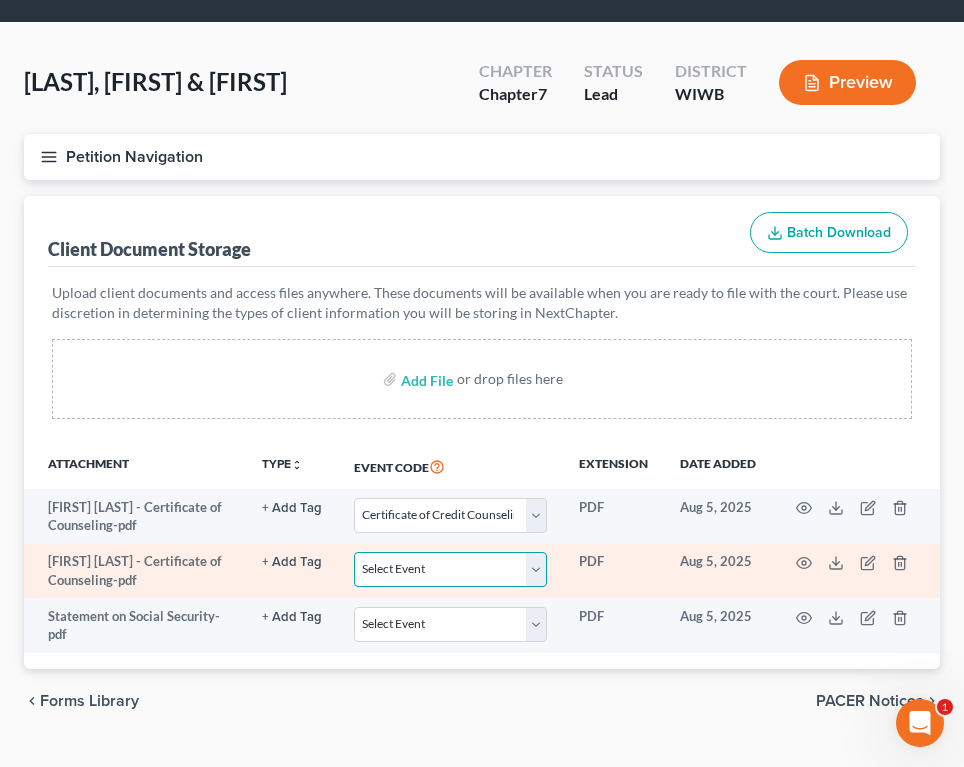 click on "Select Event Certificate of Credit Counseling Chapter 13 Plan Employee Income Records (Debtors Payment Advices) Form 122A-1 Chapter 7 Statement of Monthly Income Form 122A-1Supp Statement of Exemption from Presumption of Abuse Form 122A-2 Chapter 7 Means Test Calculation Form 122C-1 Chapter 13 Statement of Monthly Income Form 122C-2 Chapter 13 Calculation of Disposable Income" at bounding box center (450, 569) 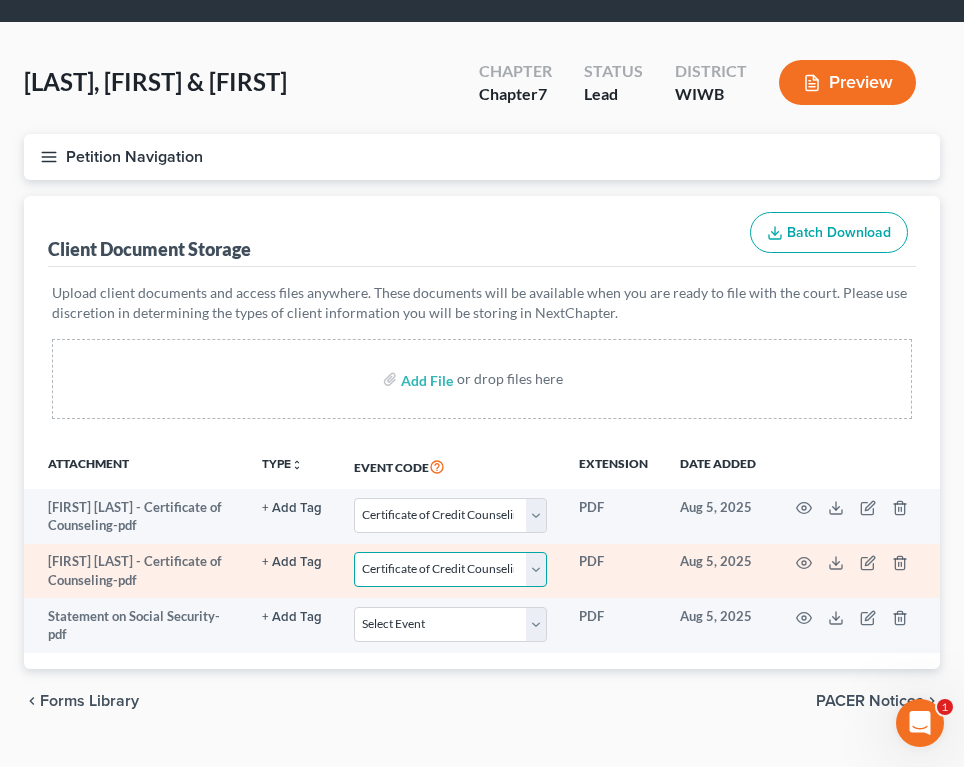 click on "Select Event Certificate of Credit Counseling Chapter 13 Plan Employee Income Records (Debtors Payment Advices) Form 122A-1 Chapter 7 Statement of Monthly Income Form 122A-1Supp Statement of Exemption from Presumption of Abuse Form 122A-2 Chapter 7 Means Test Calculation Form 122C-1 Chapter 13 Statement of Monthly Income Form 122C-2 Chapter 13 Calculation of Disposable Income" at bounding box center (450, 569) 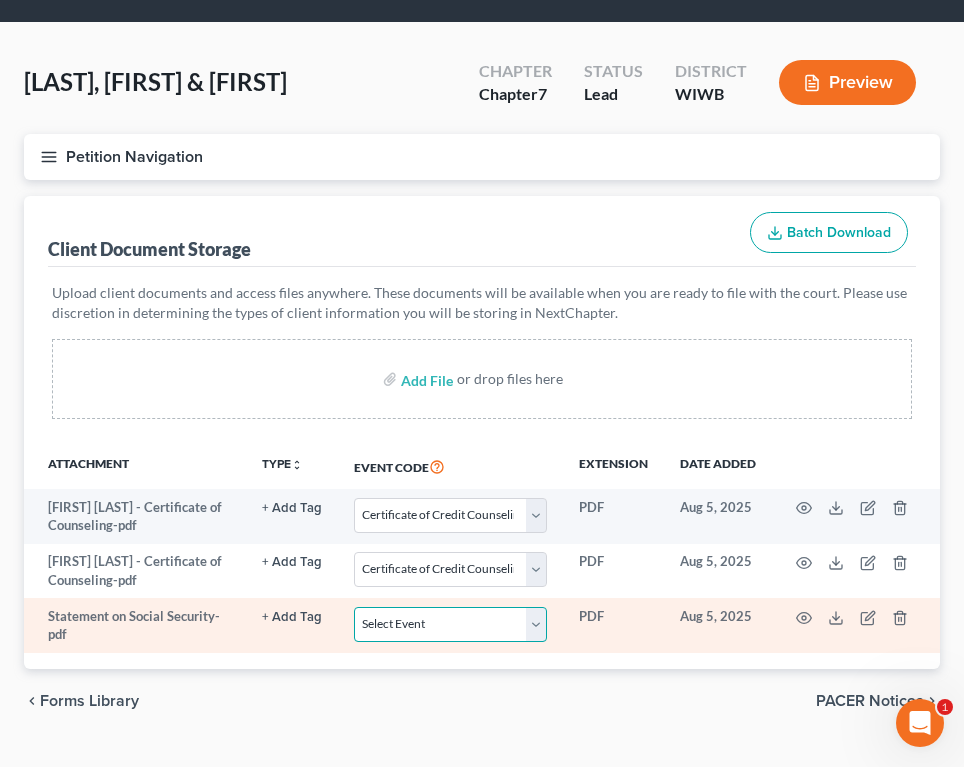 click on "Select Event Certificate of Credit Counseling Chapter 13 Plan Employee Income Records (Debtors Payment Advices) Form 122A-1 Chapter 7 Statement of Monthly Income Form 122A-1Supp Statement of Exemption from Presumption of Abuse Form 122A-2 Chapter 7 Means Test Calculation Form 122C-1 Chapter 13 Statement of Monthly Income Form 122C-2 Chapter 13 Calculation of Disposable Income" at bounding box center [450, 624] 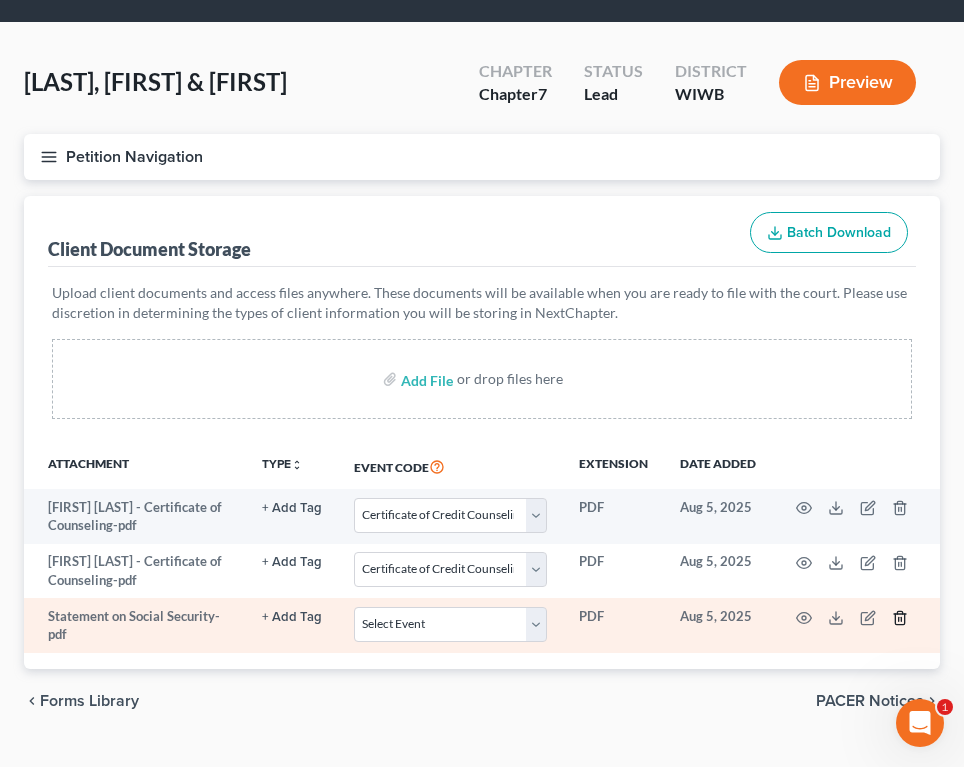 click 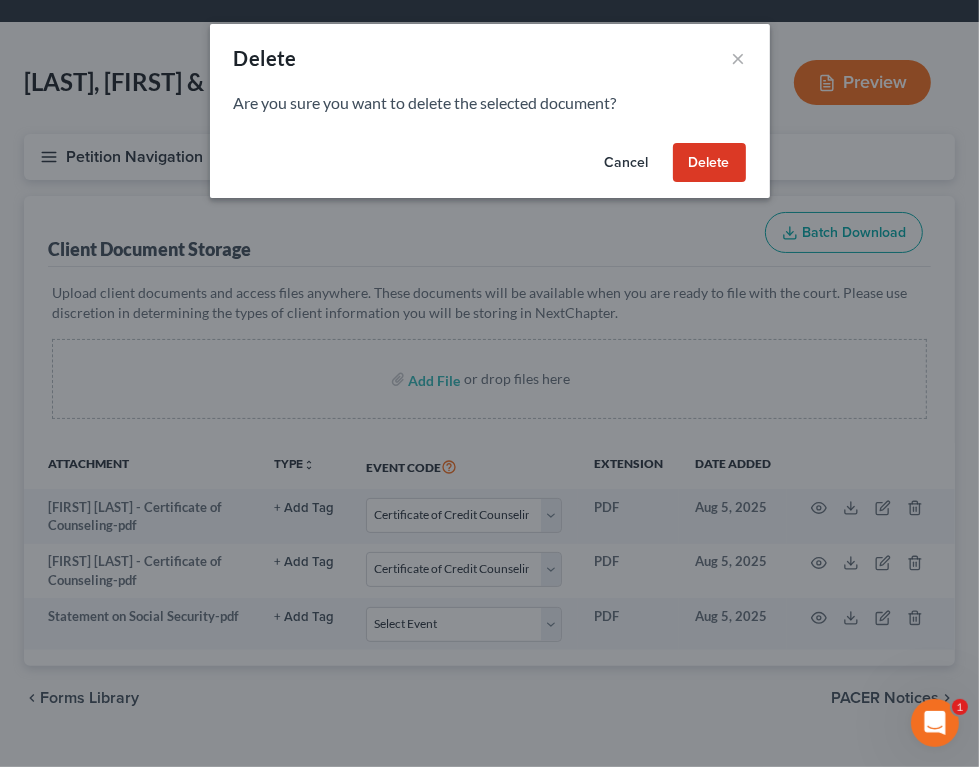 click on "Delete" at bounding box center [709, 163] 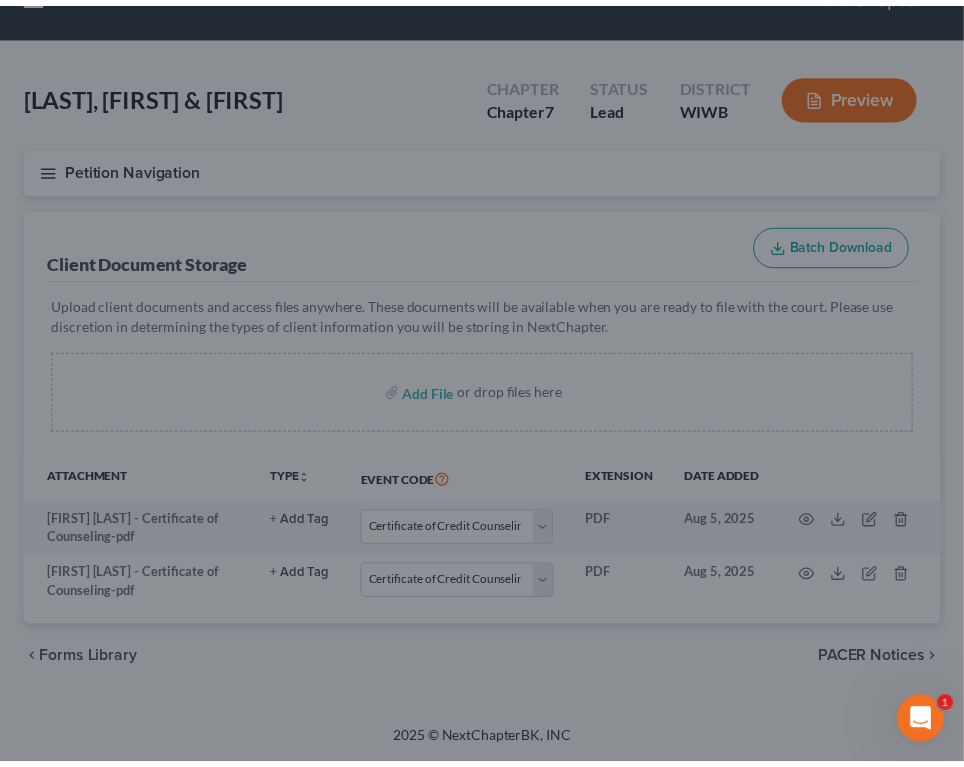 scroll, scrollTop: 44, scrollLeft: 0, axis: vertical 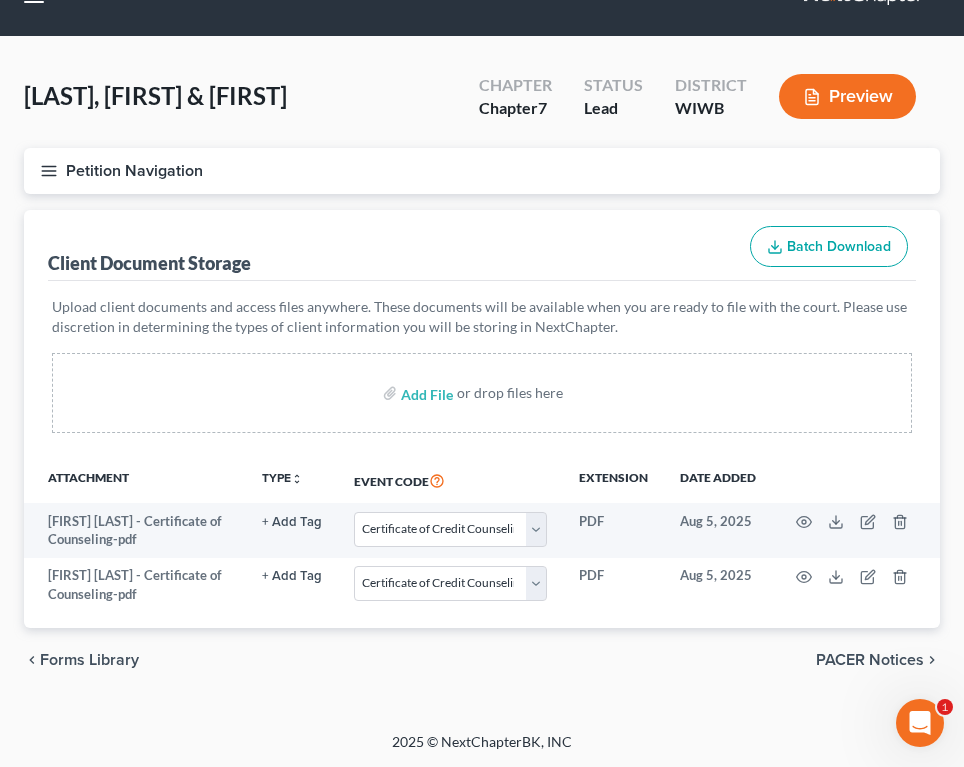 click on "PACER Notices" at bounding box center (870, 660) 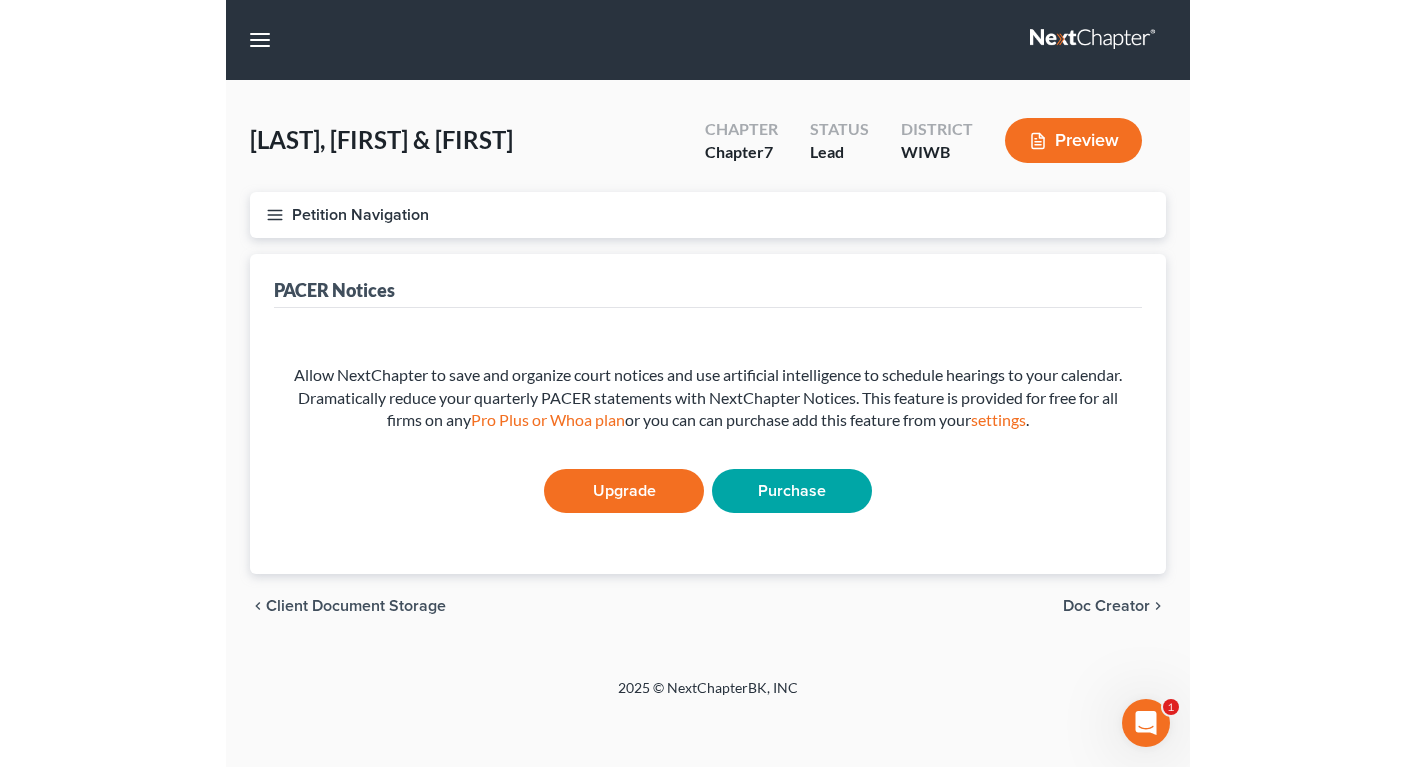 scroll, scrollTop: 0, scrollLeft: 0, axis: both 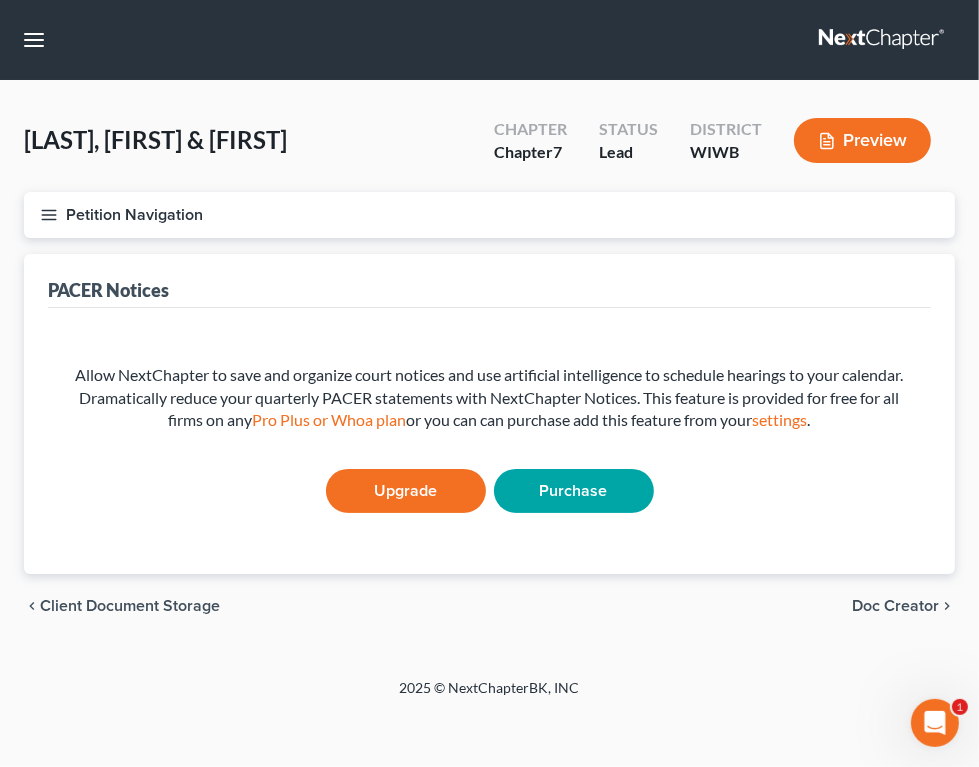 click on "Client Document Storage" at bounding box center (130, 606) 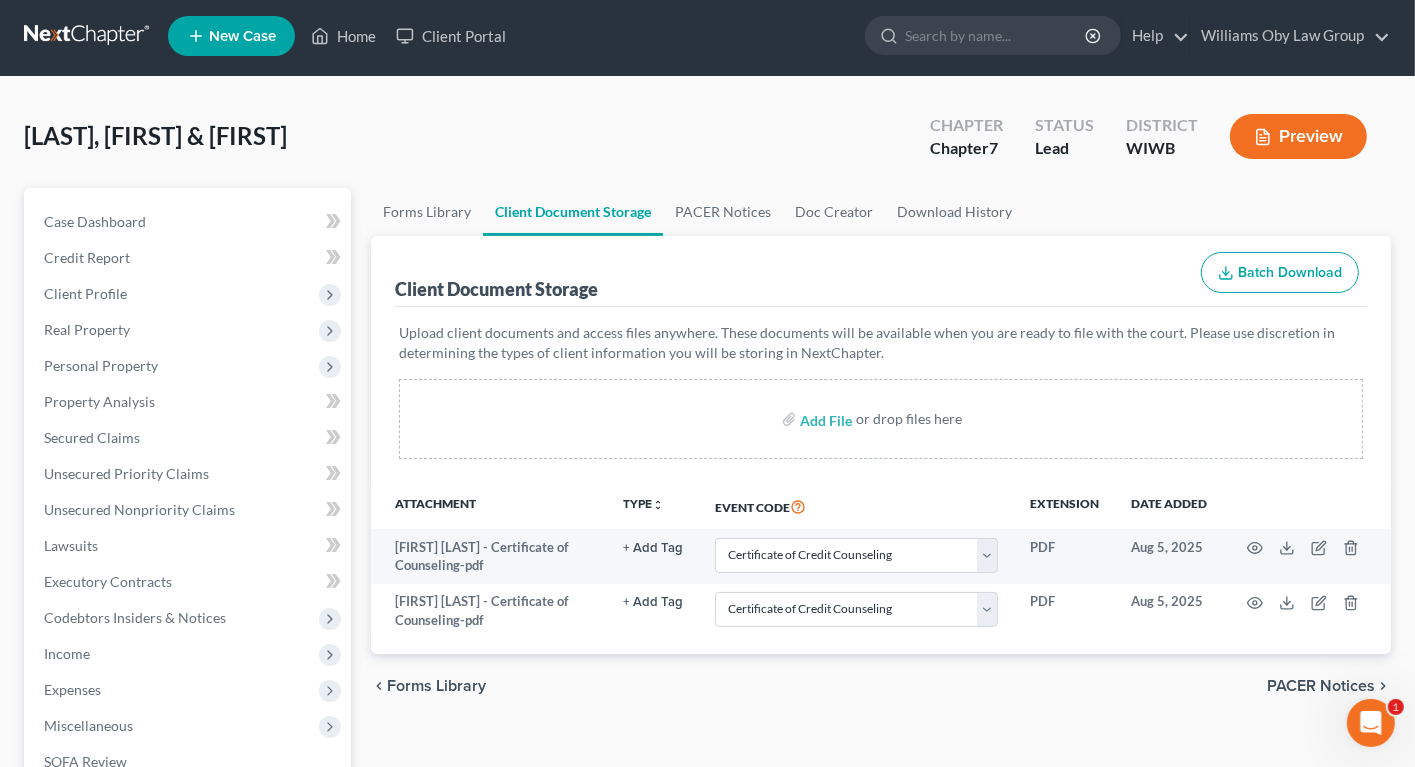 scroll, scrollTop: 12, scrollLeft: 0, axis: vertical 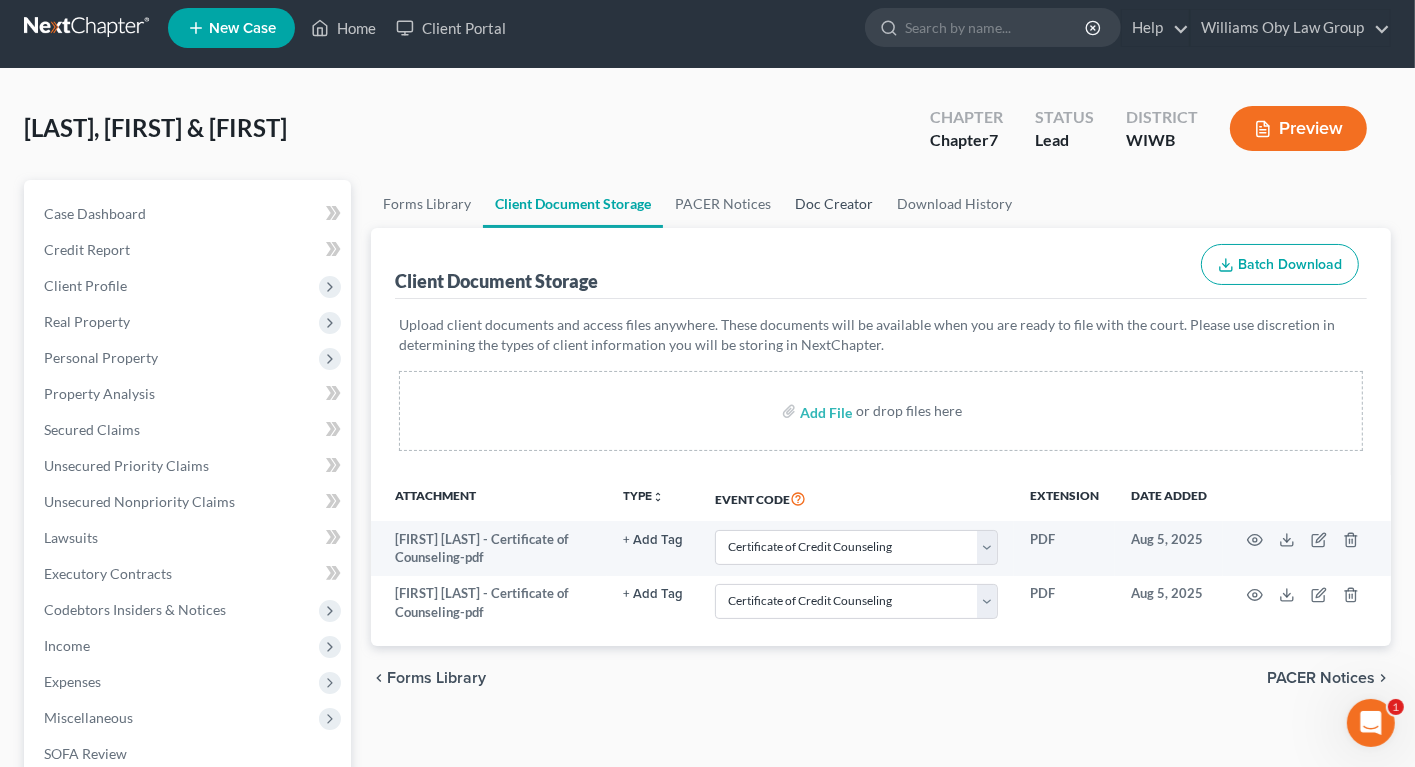click on "Doc Creator" at bounding box center (834, 204) 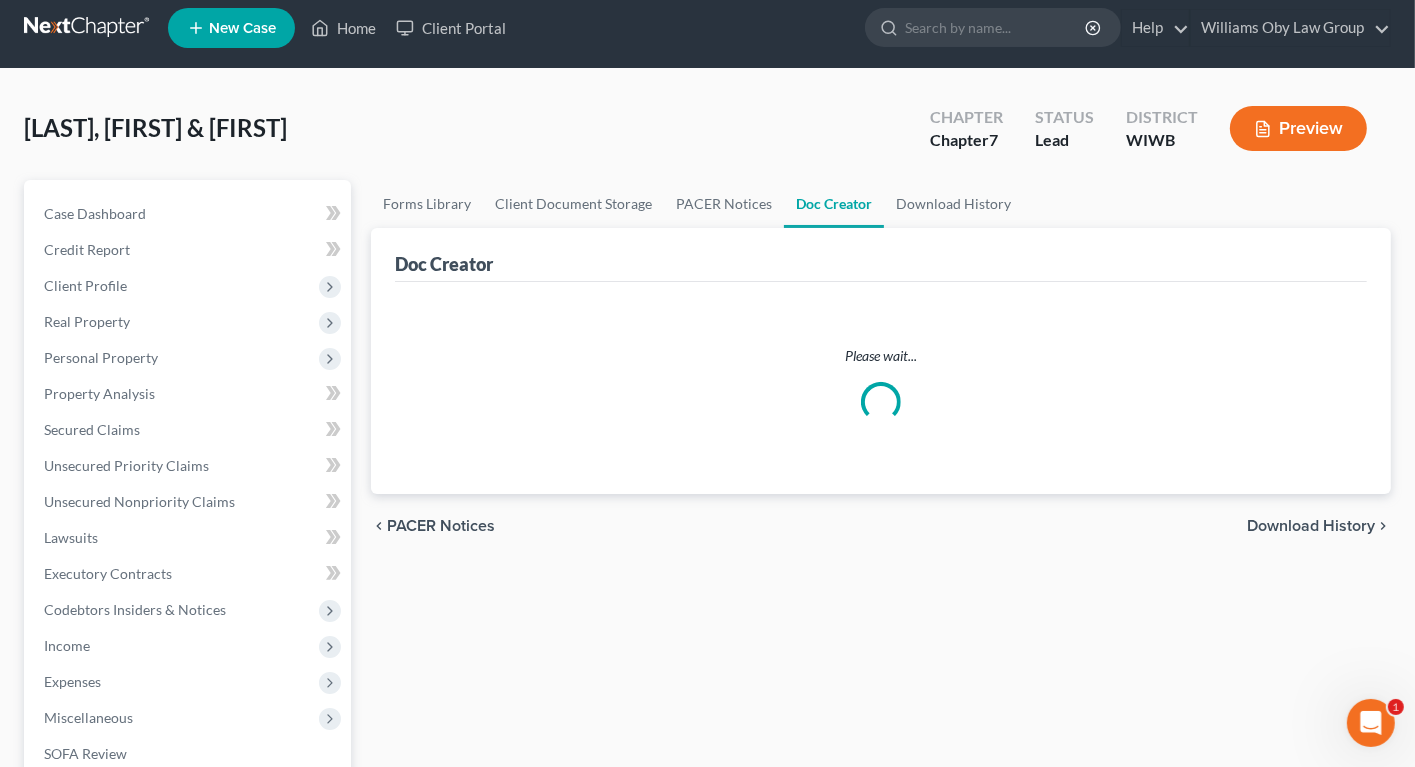 scroll, scrollTop: 0, scrollLeft: 0, axis: both 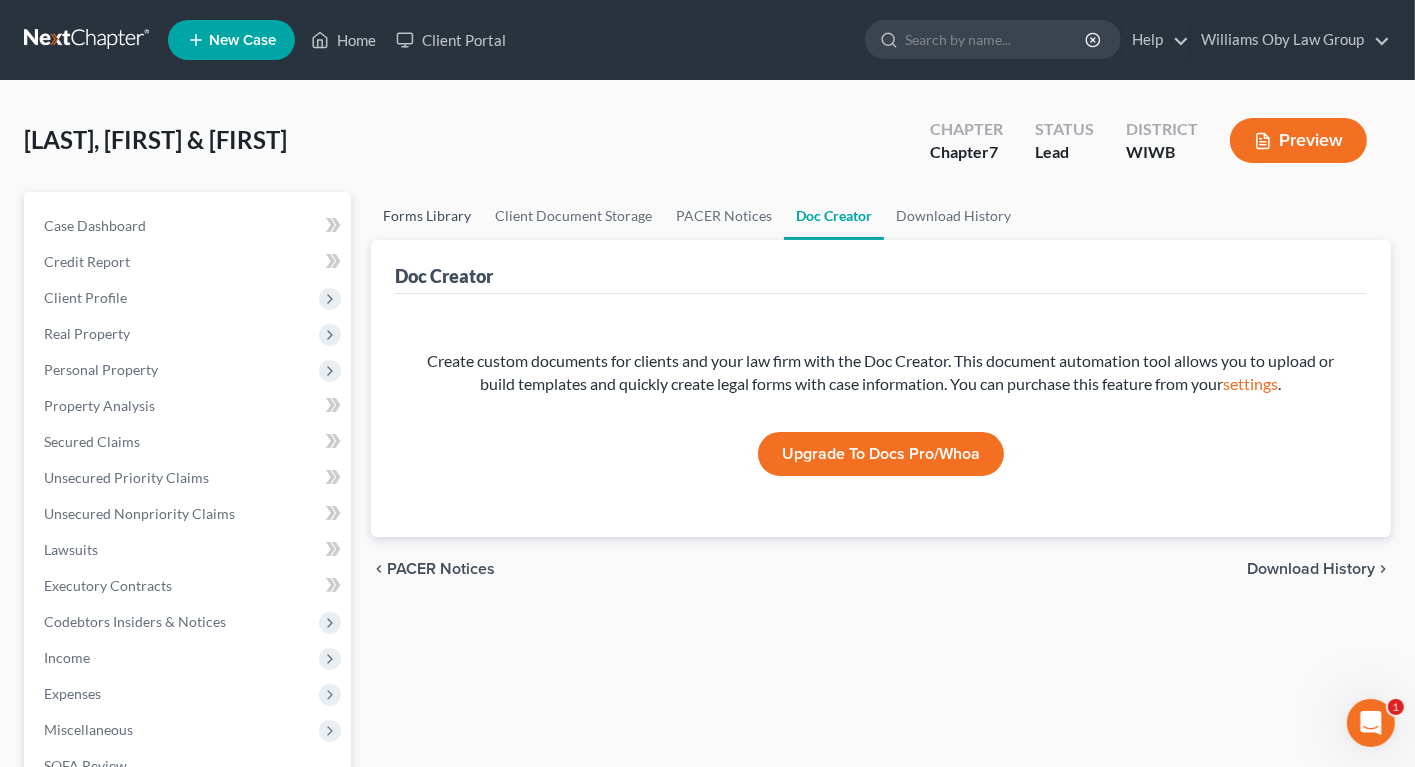 click on "Forms Library" at bounding box center [427, 216] 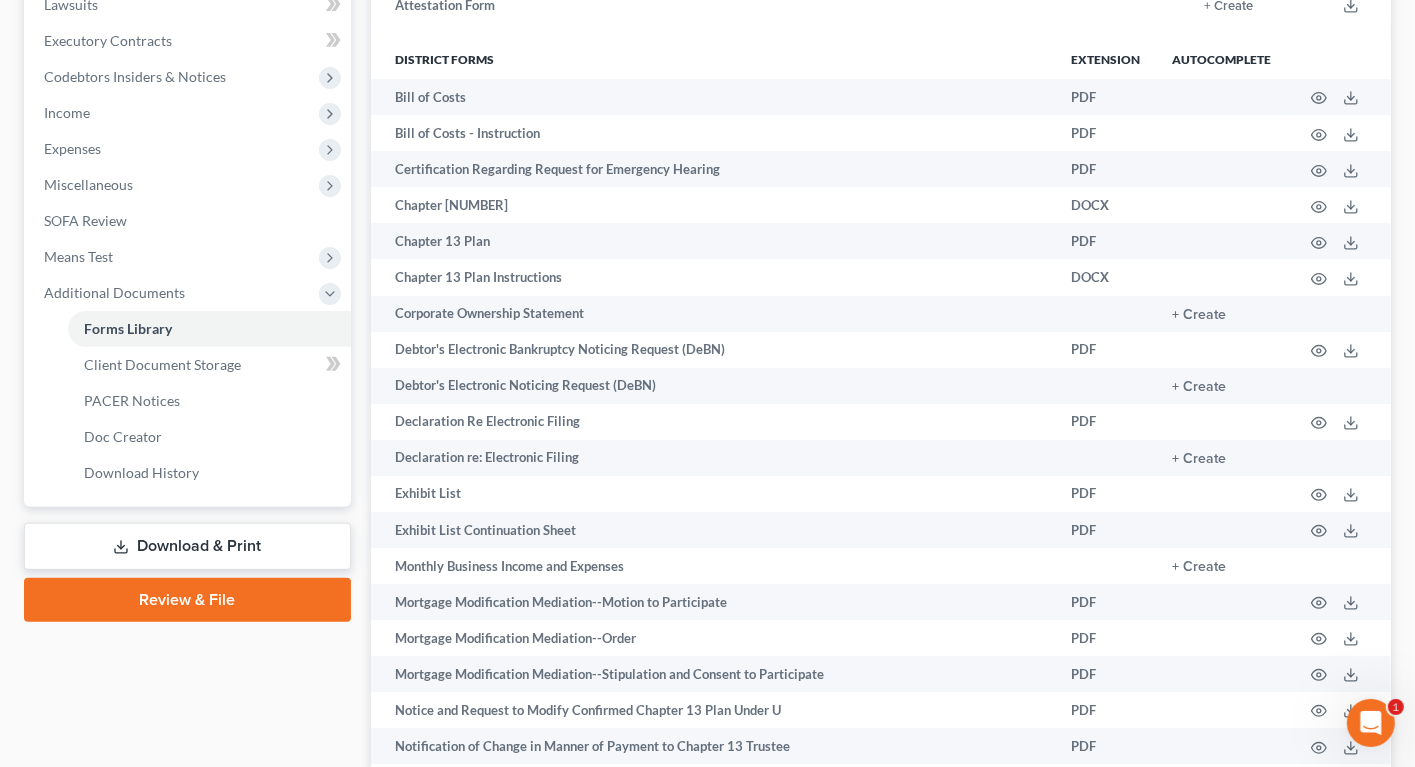 scroll, scrollTop: 612, scrollLeft: 0, axis: vertical 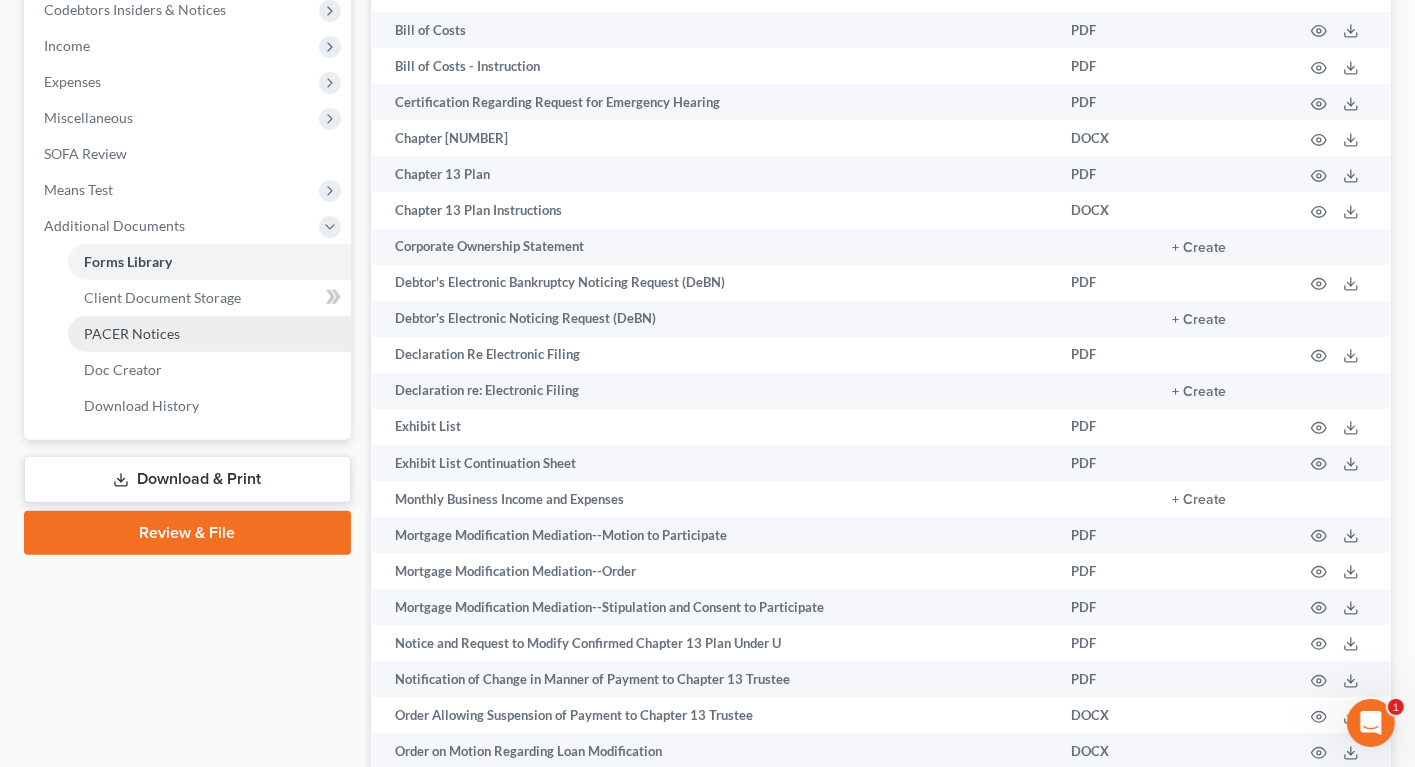 click on "Download & Print" at bounding box center [187, 479] 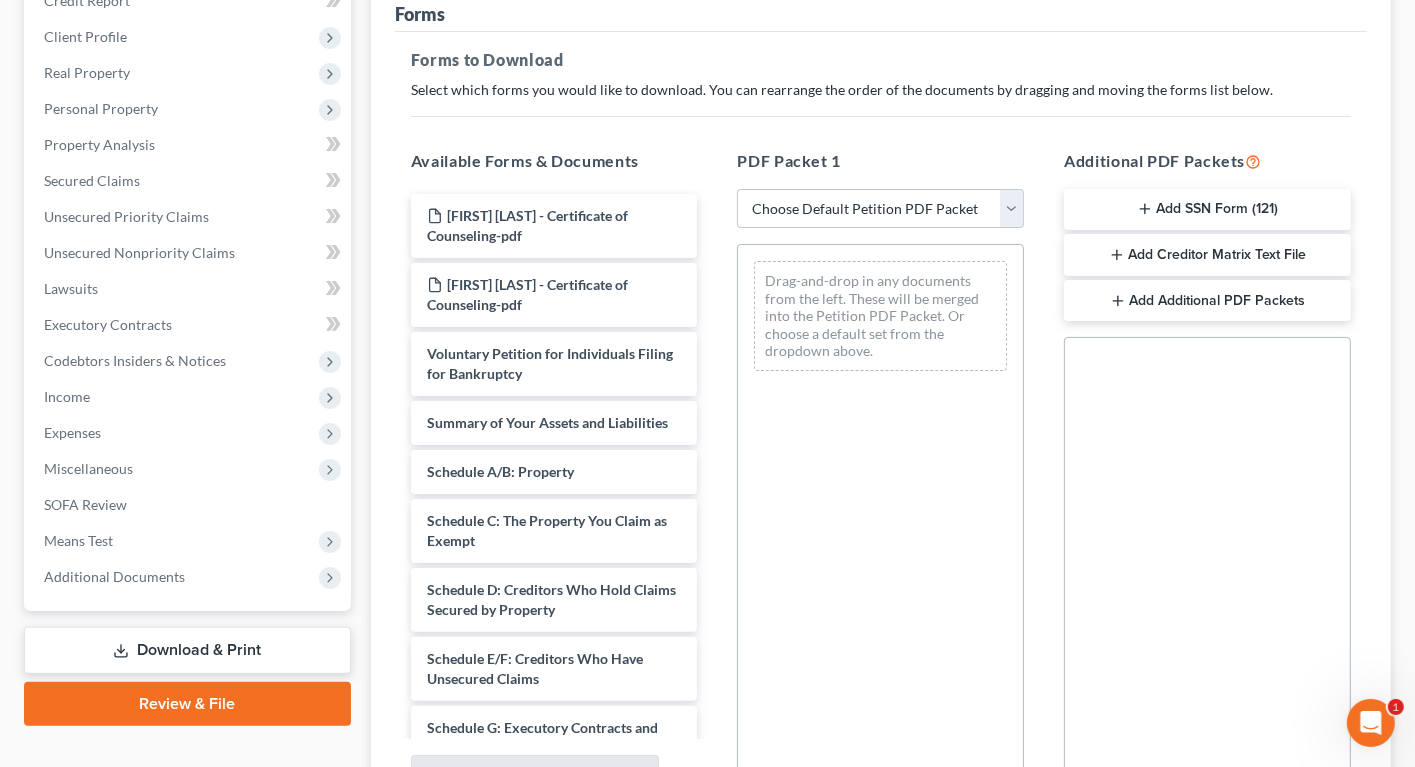 scroll, scrollTop: 279, scrollLeft: 0, axis: vertical 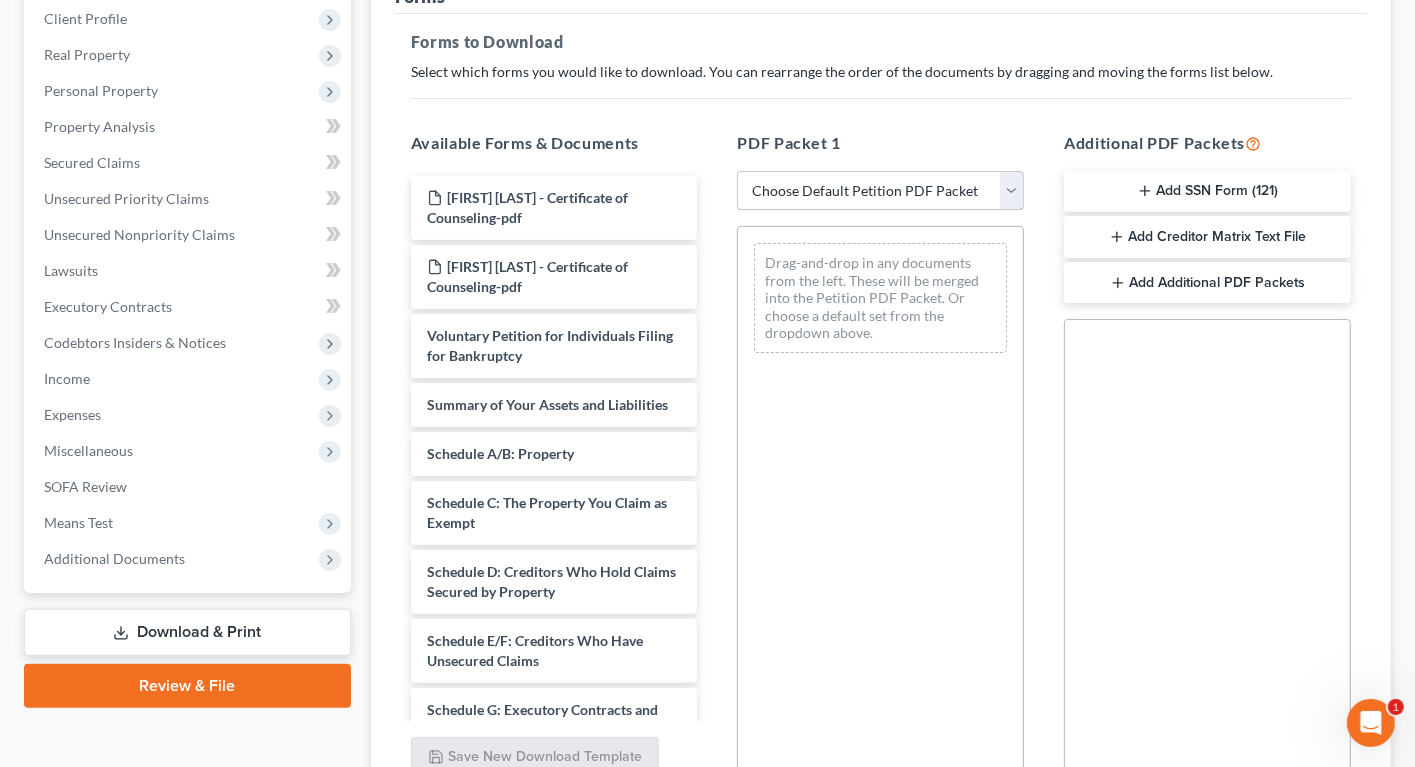 click on "Choose Default Petition PDF Packet Complete Bankruptcy Petition (all forms and schedules) Emergency Filing Forms (Petition and Creditor List Only) Amended Forms Signature Pages Only Complete Bankruptcy Petition Attorney's Disclosure of Compensation Bankruptcy Packet (June 24, 2025)" at bounding box center (880, 191) 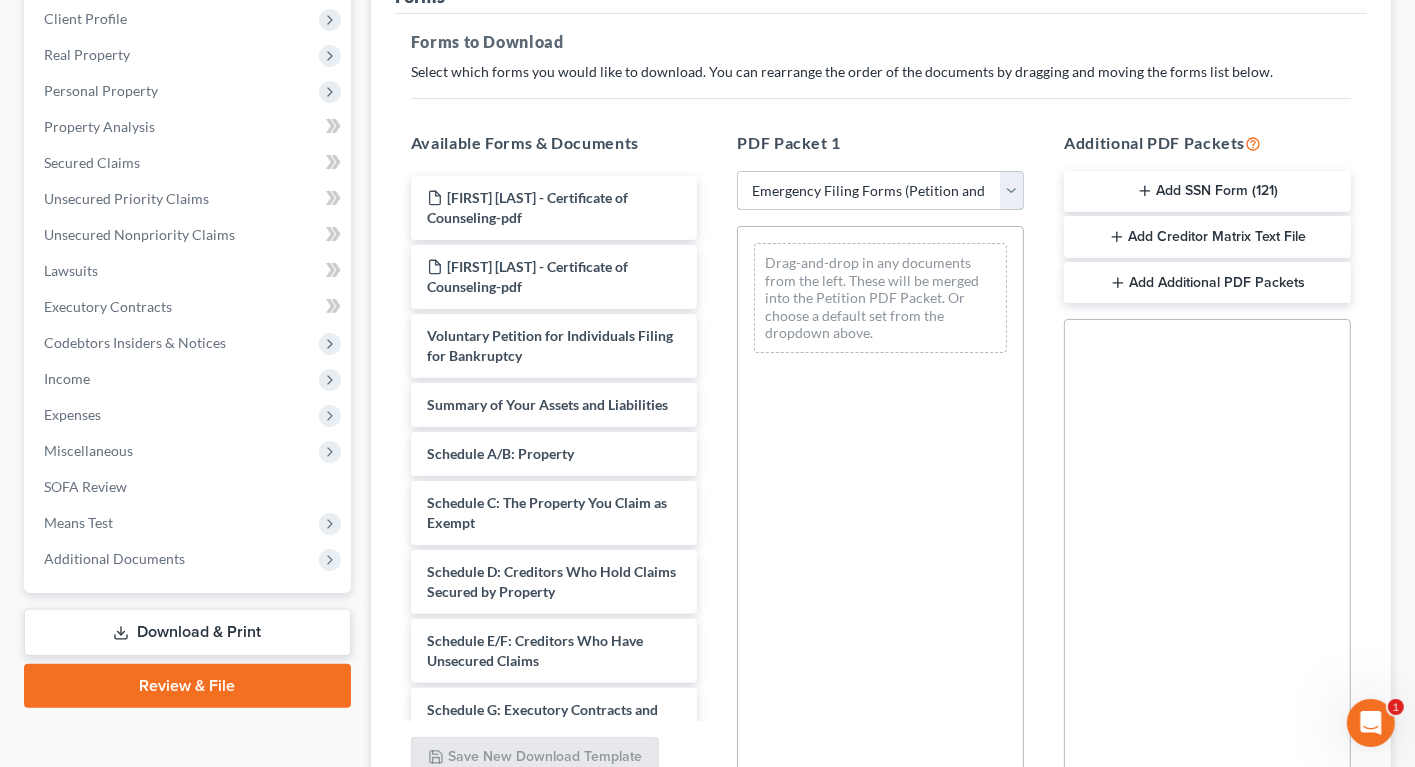 click on "Choose Default Petition PDF Packet Complete Bankruptcy Petition (all forms and schedules) Emergency Filing Forms (Petition and Creditor List Only) Amended Forms Signature Pages Only Complete Bankruptcy Petition Attorney's Disclosure of Compensation Bankruptcy Packet (June 24, 2025)" at bounding box center (880, 191) 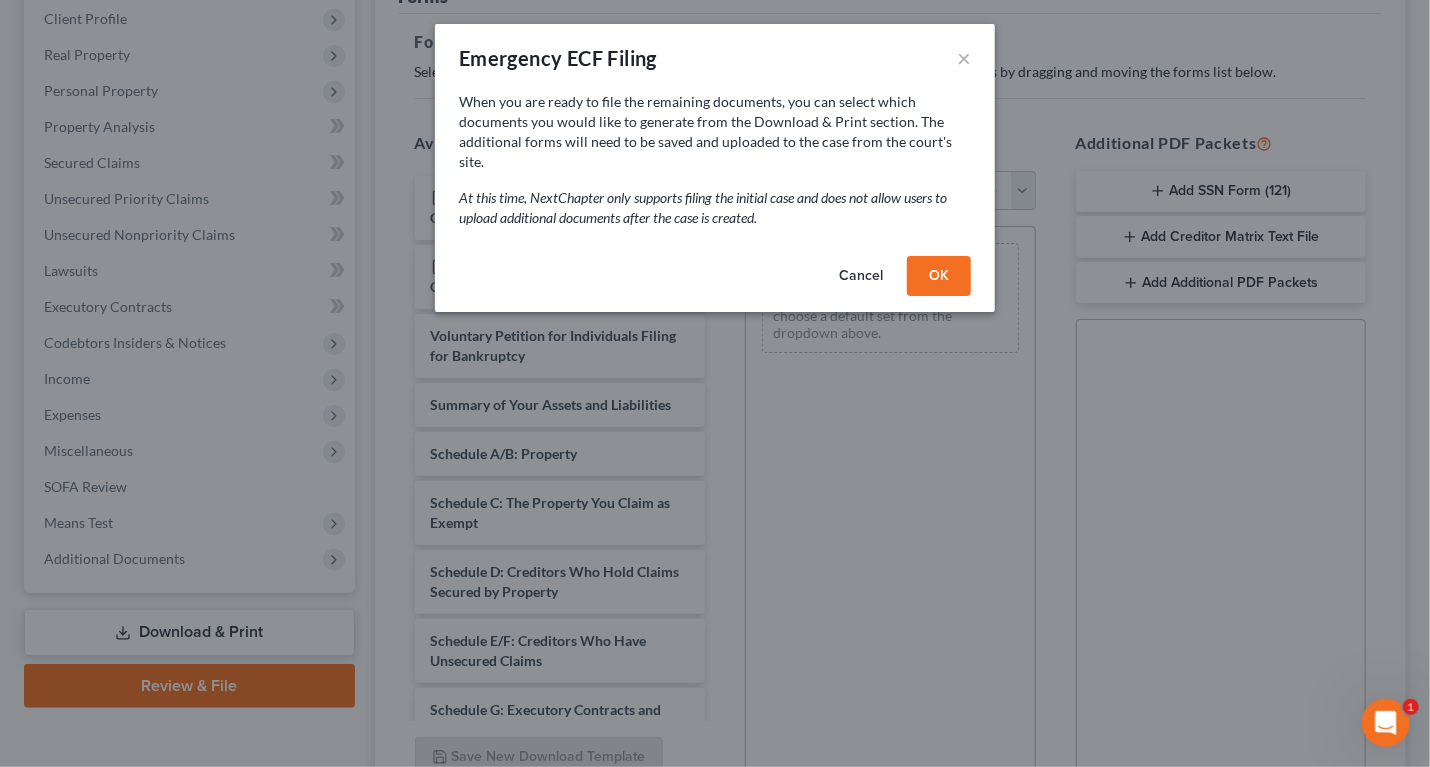 click on "OK" at bounding box center [939, 276] 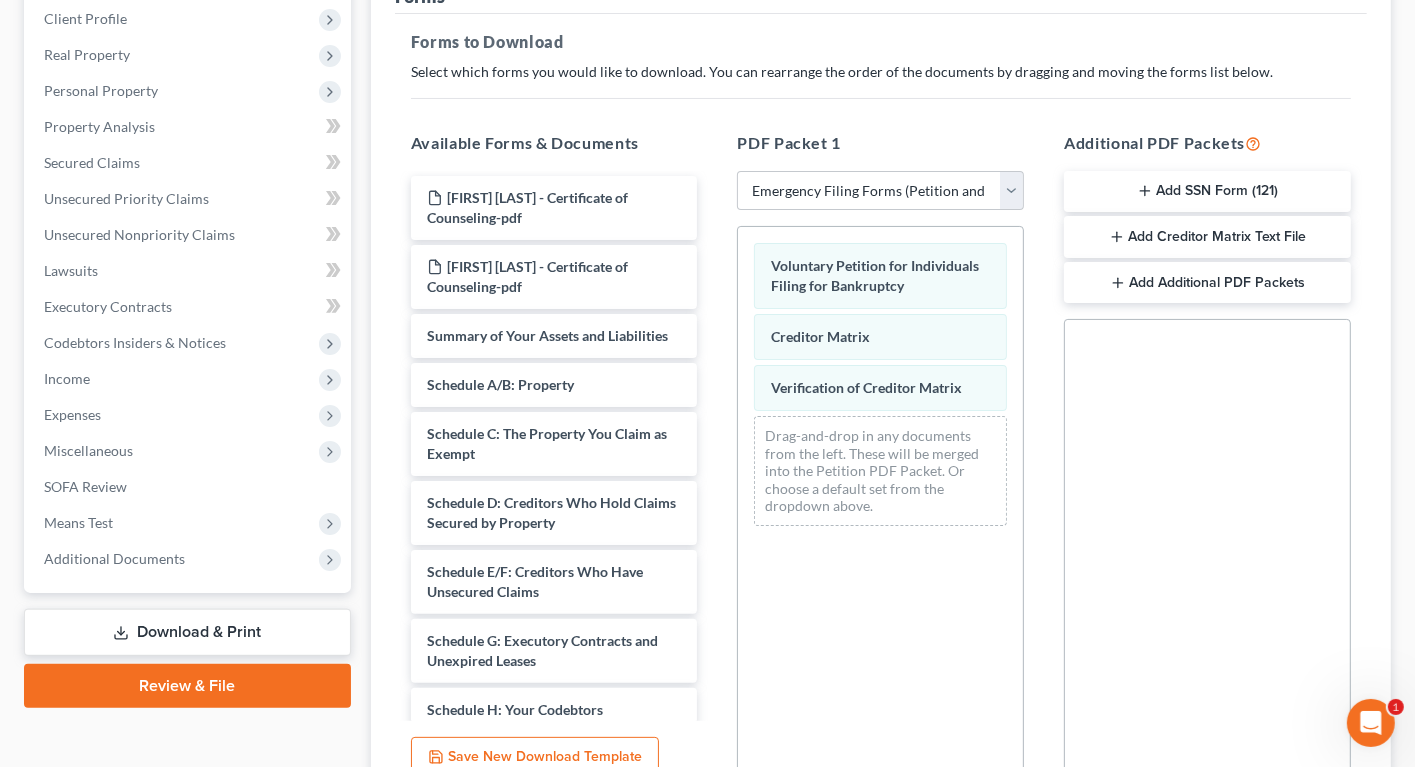 click on "Add SSN Form (121)" at bounding box center (1207, 192) 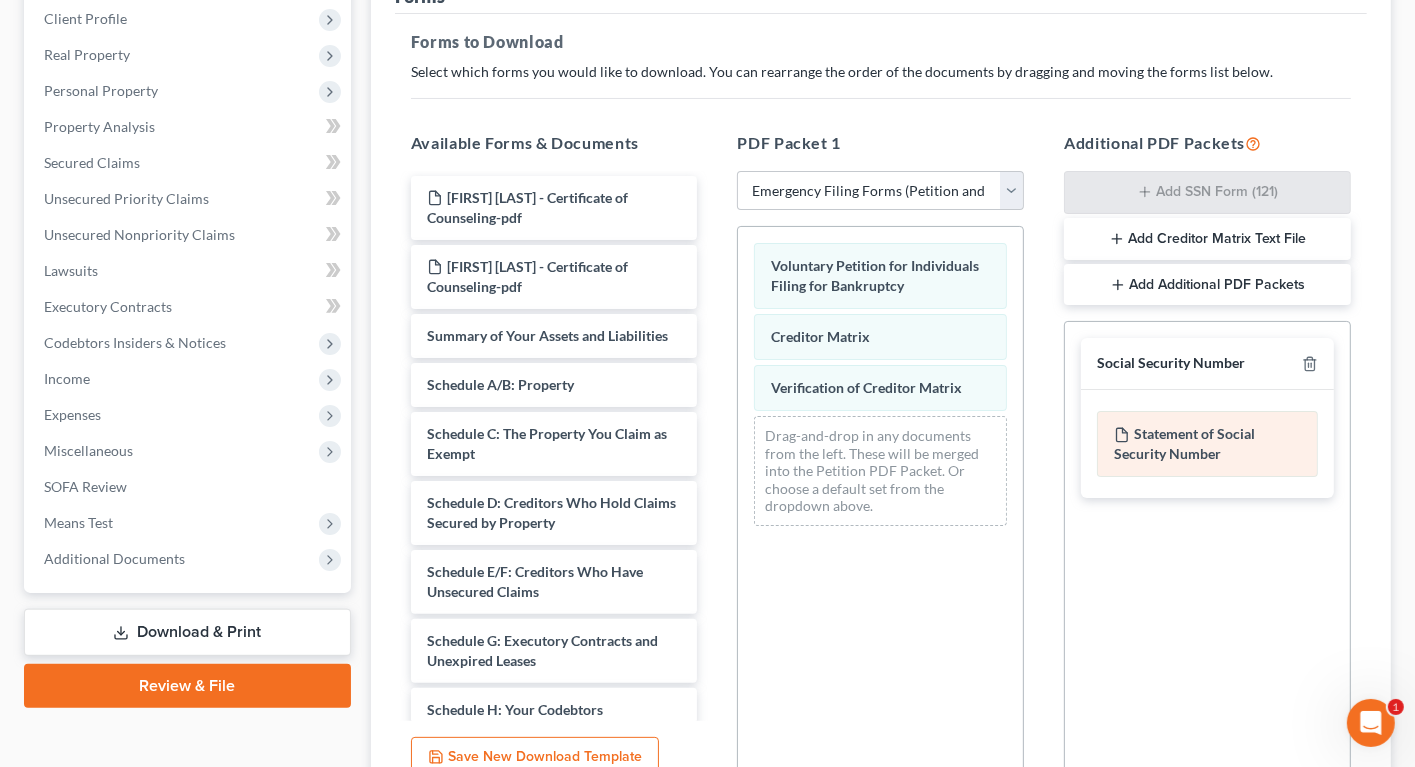 click on "Statement of Social Security Number" at bounding box center (1207, 444) 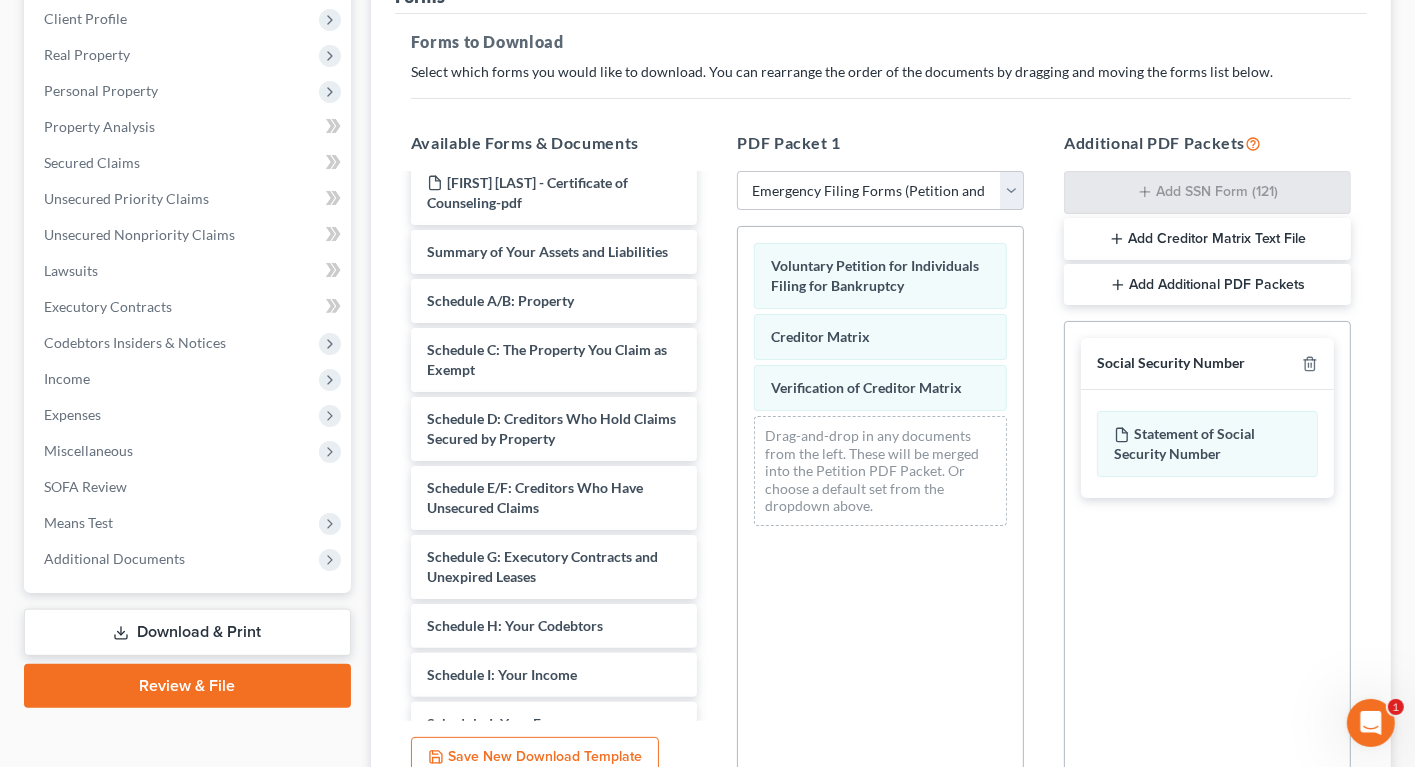 scroll, scrollTop: 88, scrollLeft: 0, axis: vertical 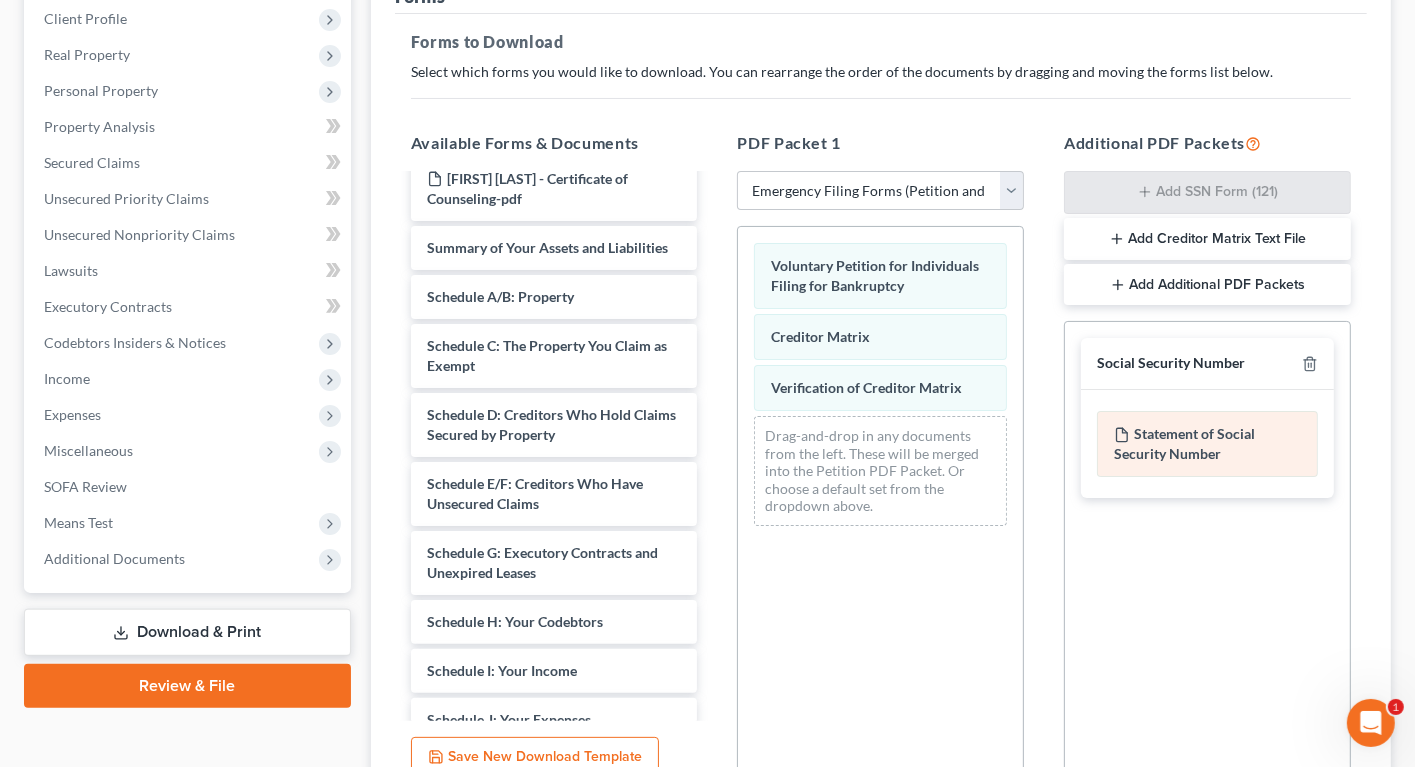 click on "Statement of Social Security Number" at bounding box center (1207, 444) 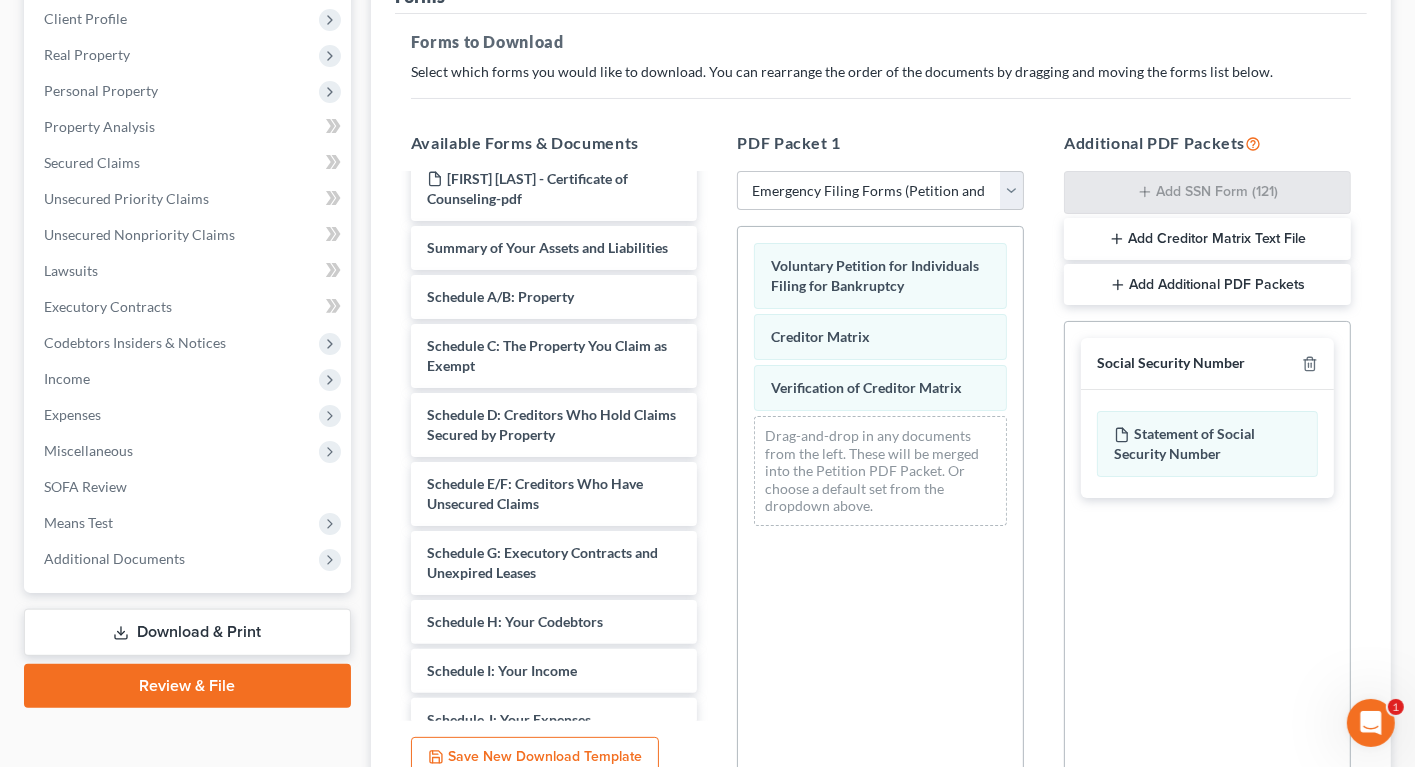 click on "Add Additional PDF Packets" at bounding box center (1207, 285) 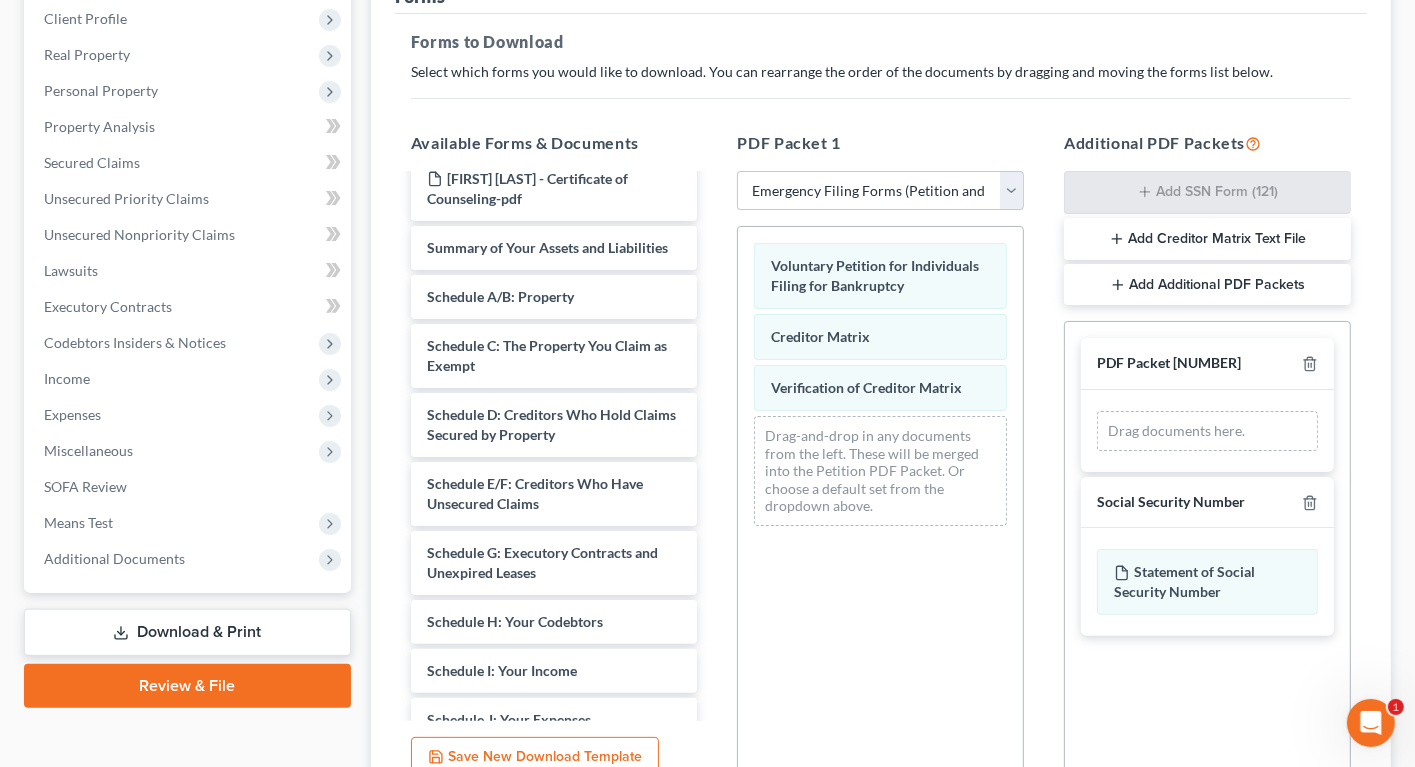click on "Drag documents here." at bounding box center [1207, 431] 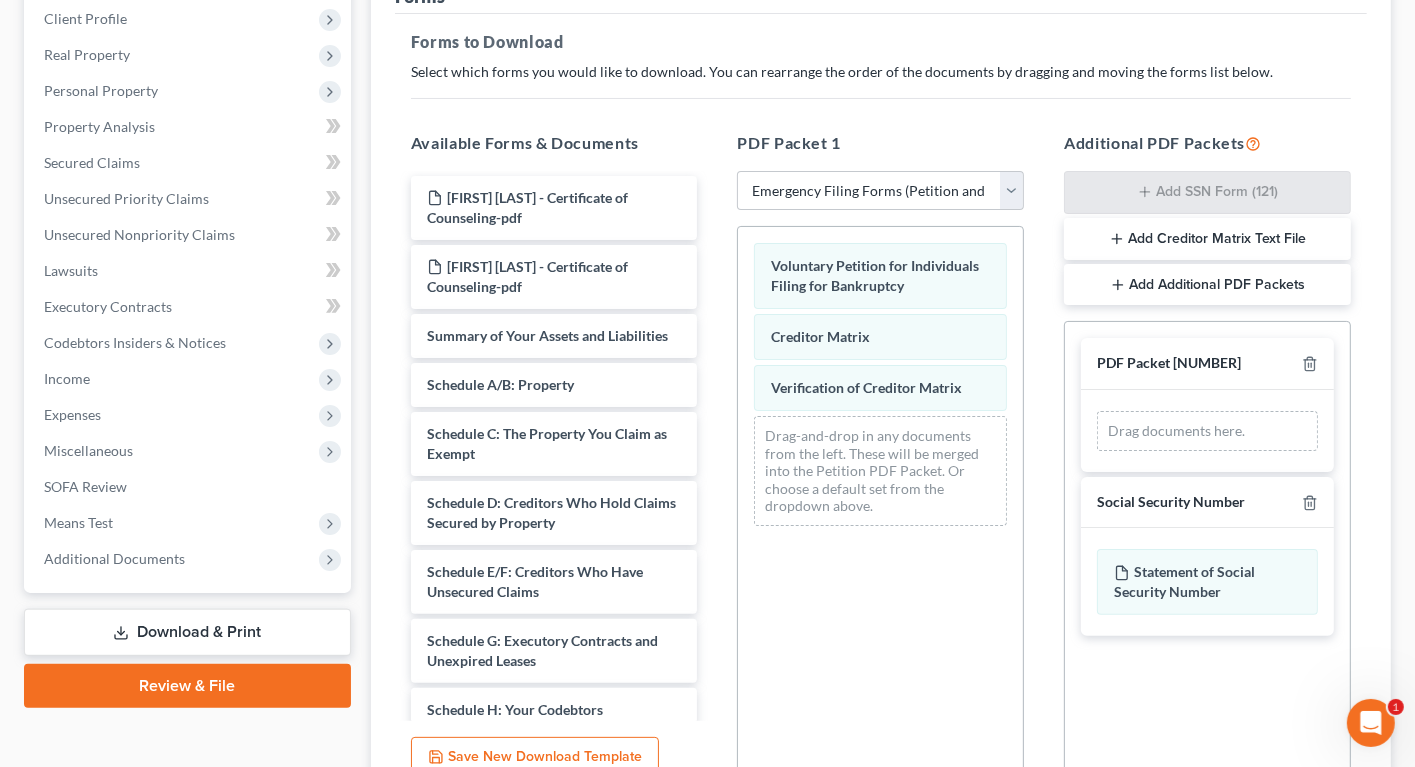 scroll, scrollTop: 568, scrollLeft: 0, axis: vertical 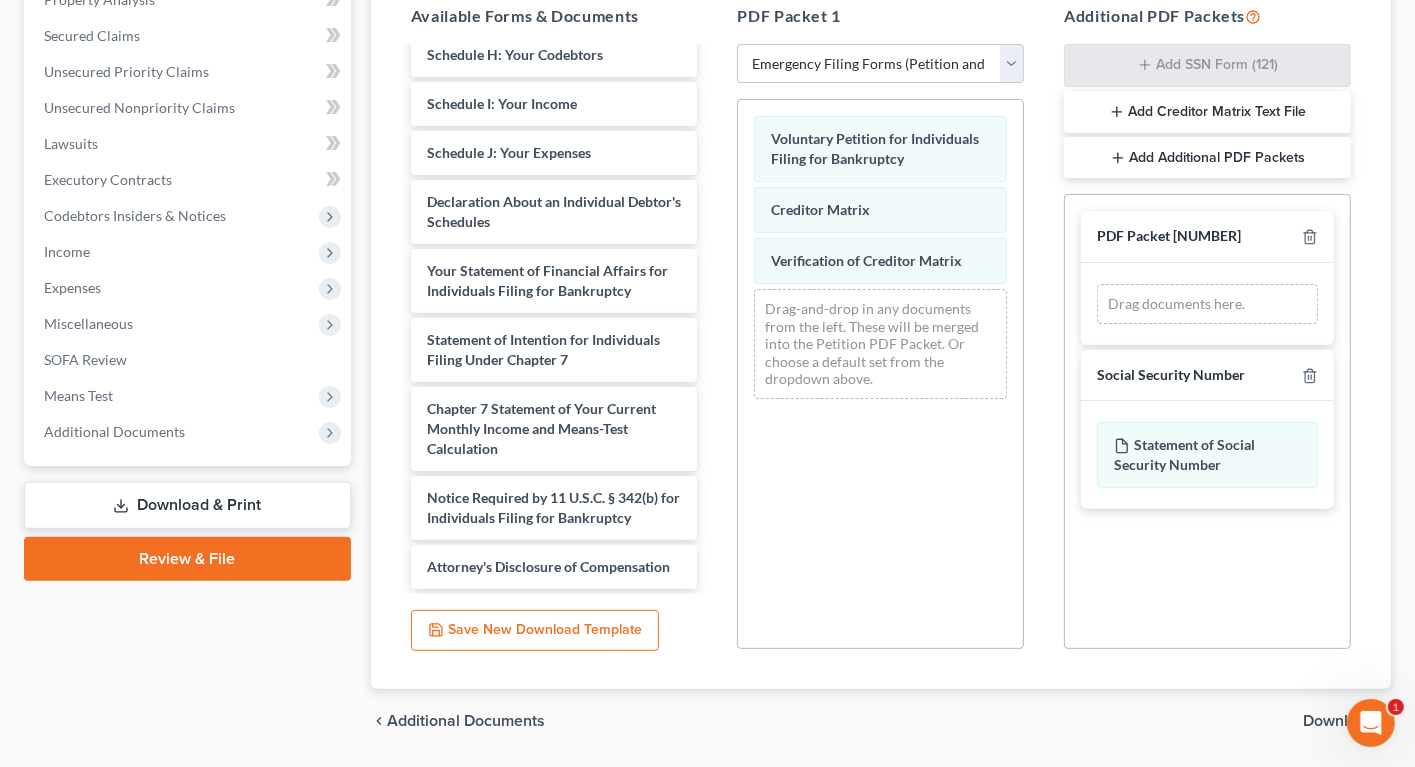 click on "Save New Download Template" at bounding box center (535, 631) 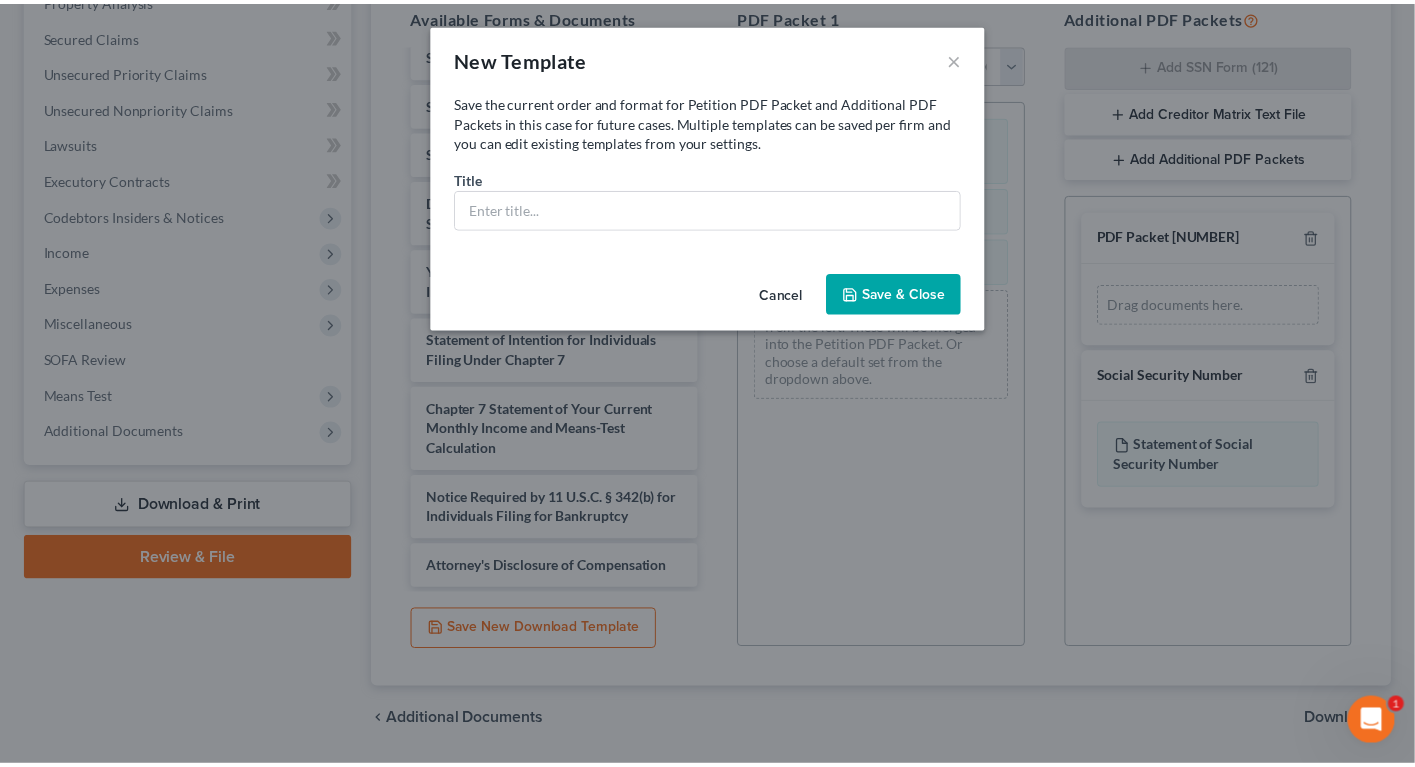 scroll, scrollTop: 548, scrollLeft: 0, axis: vertical 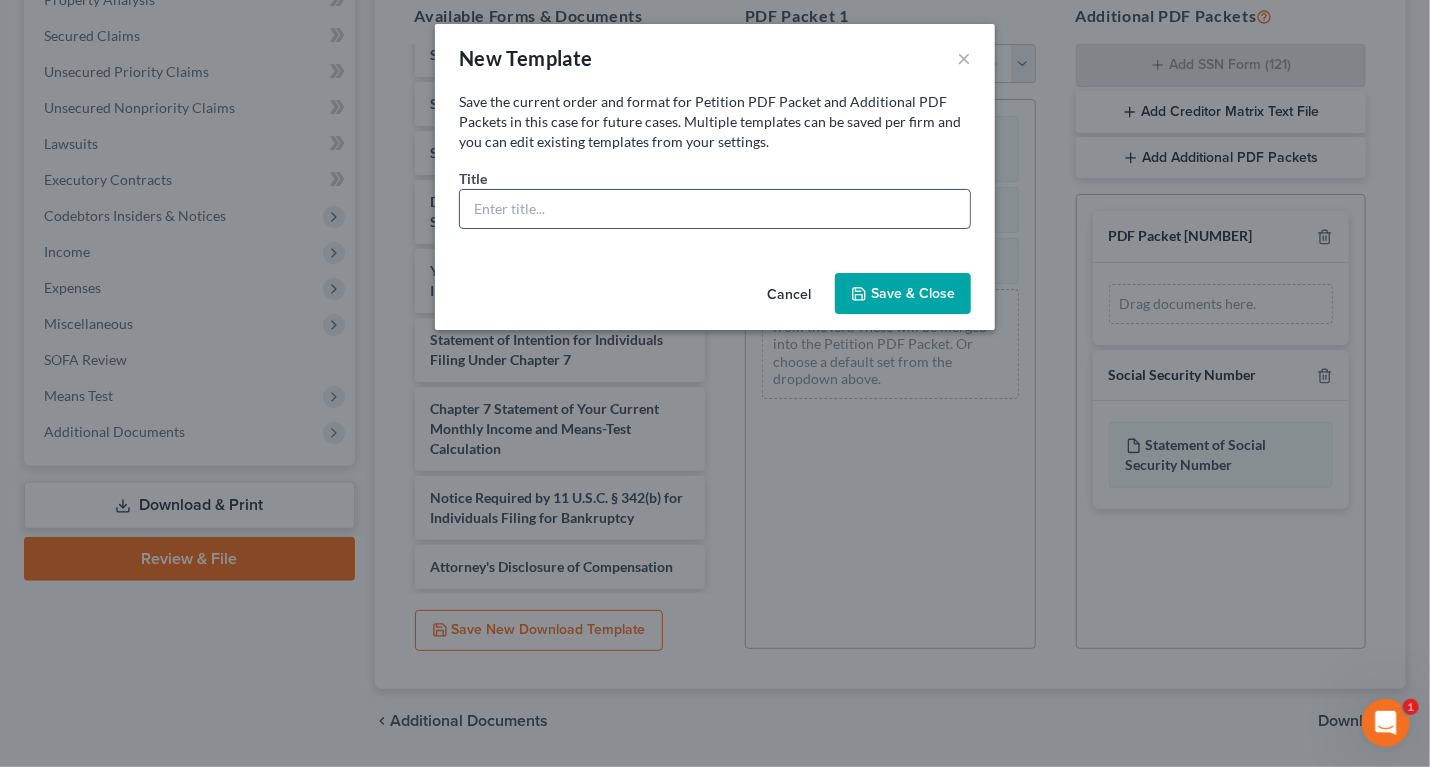 click at bounding box center (715, 209) 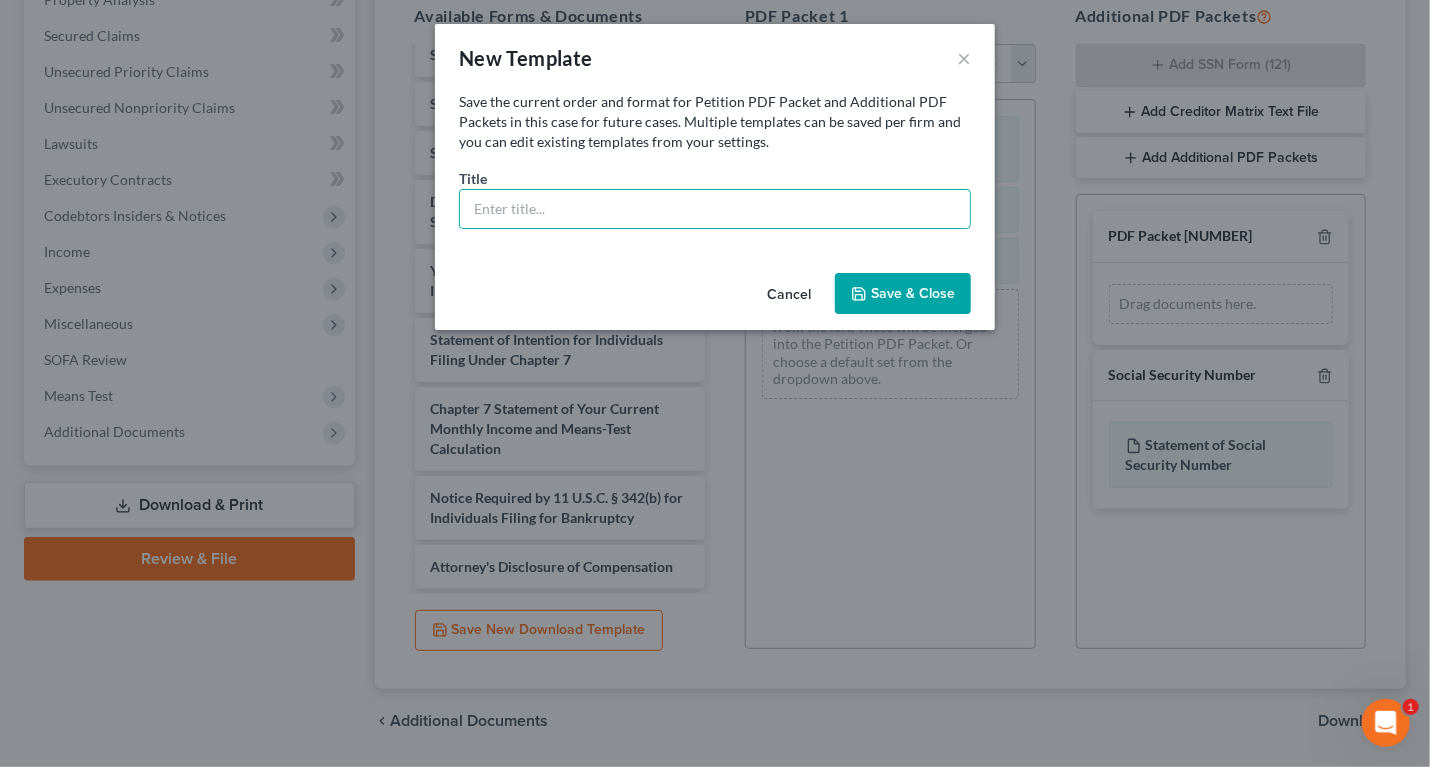 click on "Cancel" at bounding box center (789, 295) 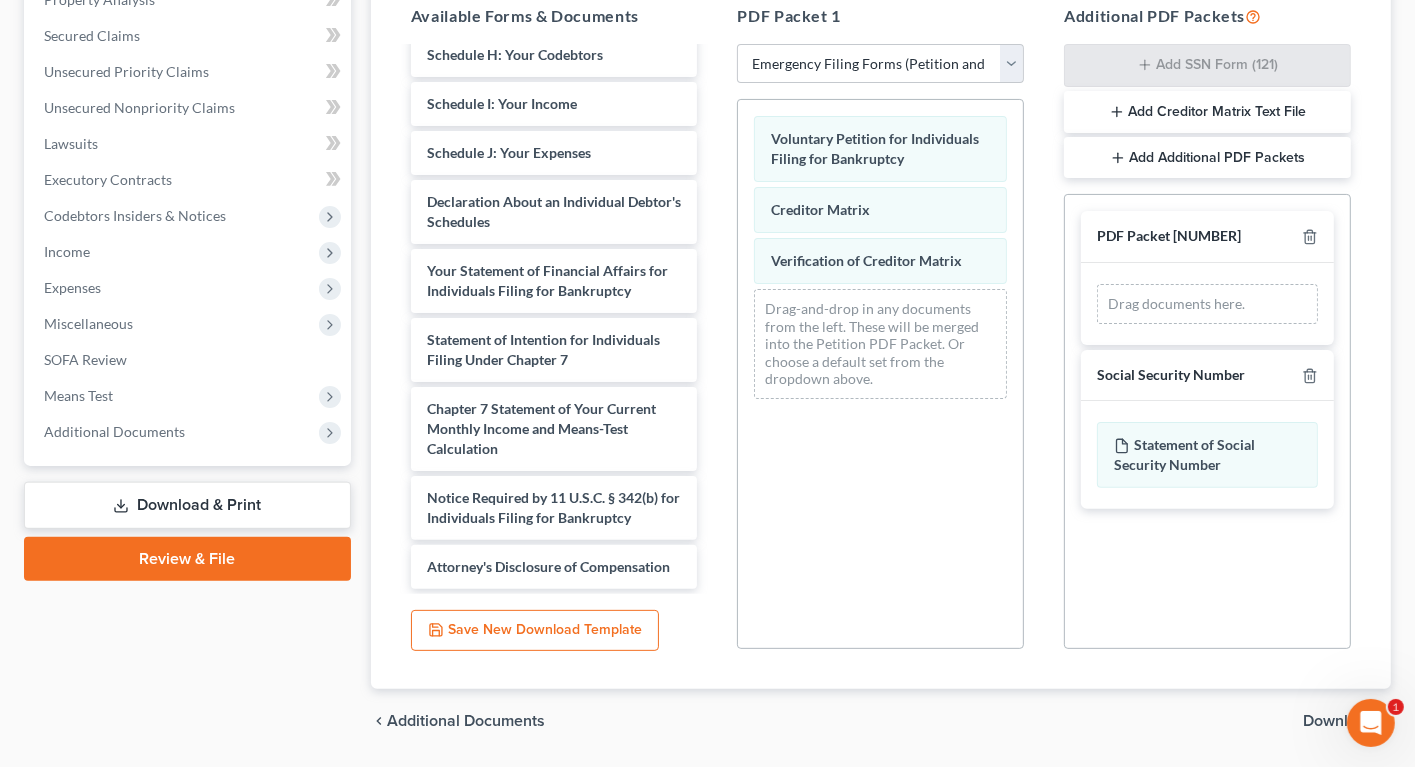 scroll, scrollTop: 568, scrollLeft: 0, axis: vertical 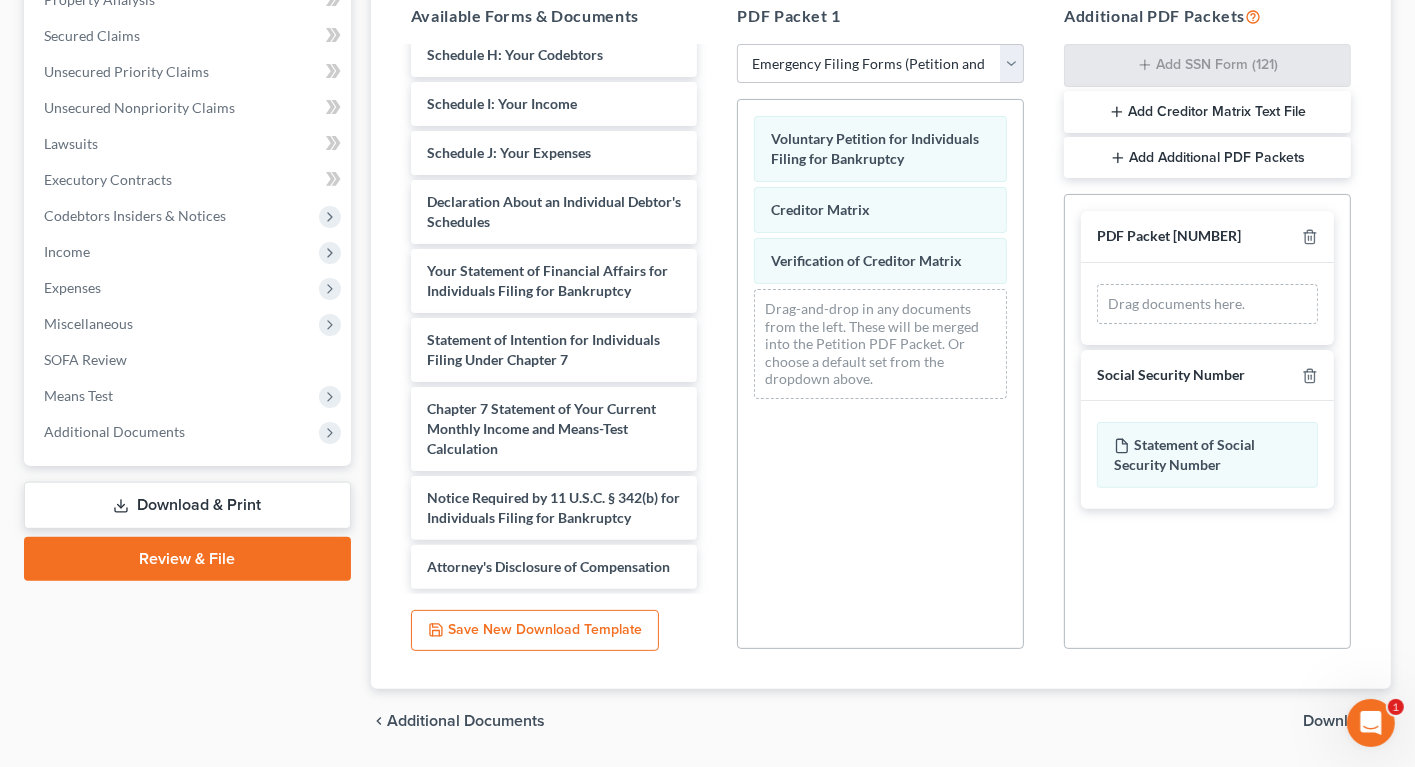 click on "Download" at bounding box center [1339, 721] 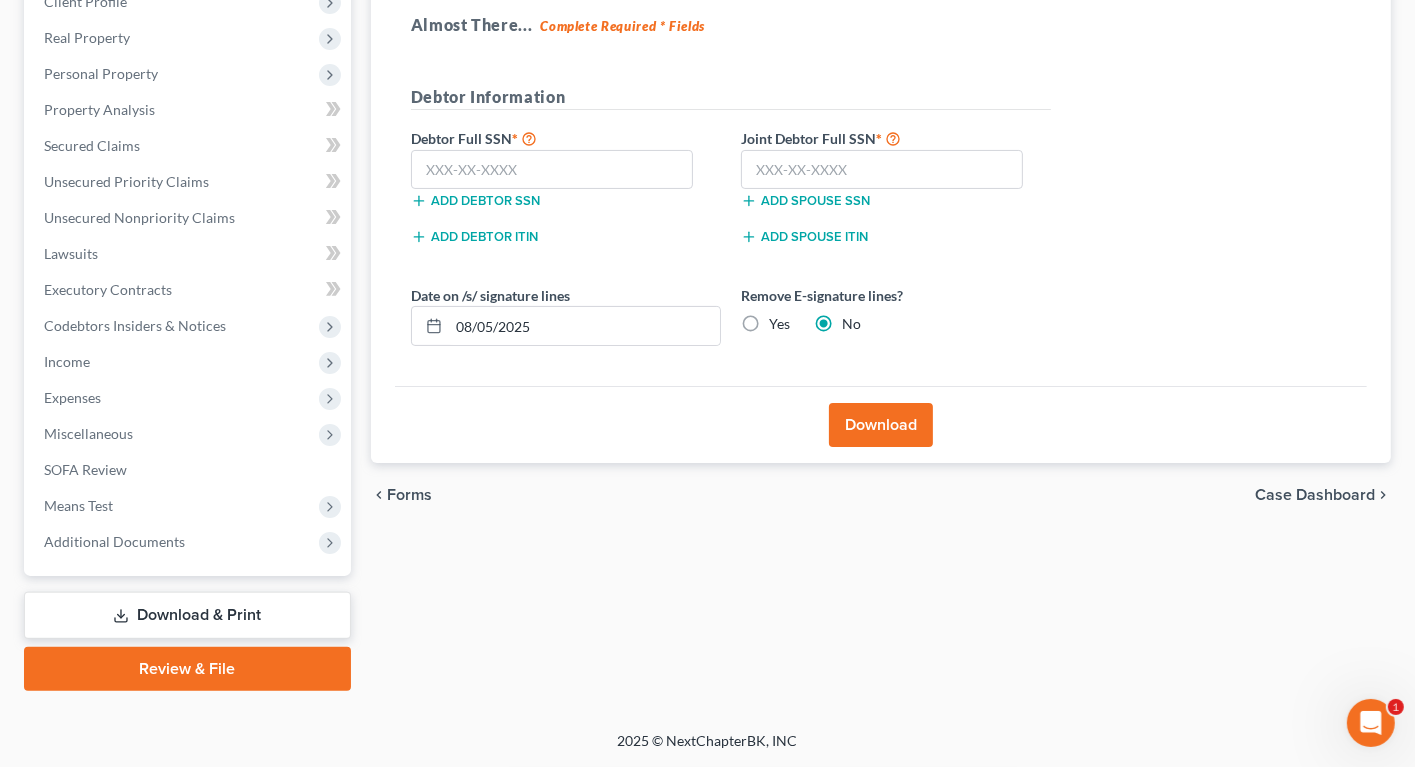 scroll, scrollTop: 294, scrollLeft: 0, axis: vertical 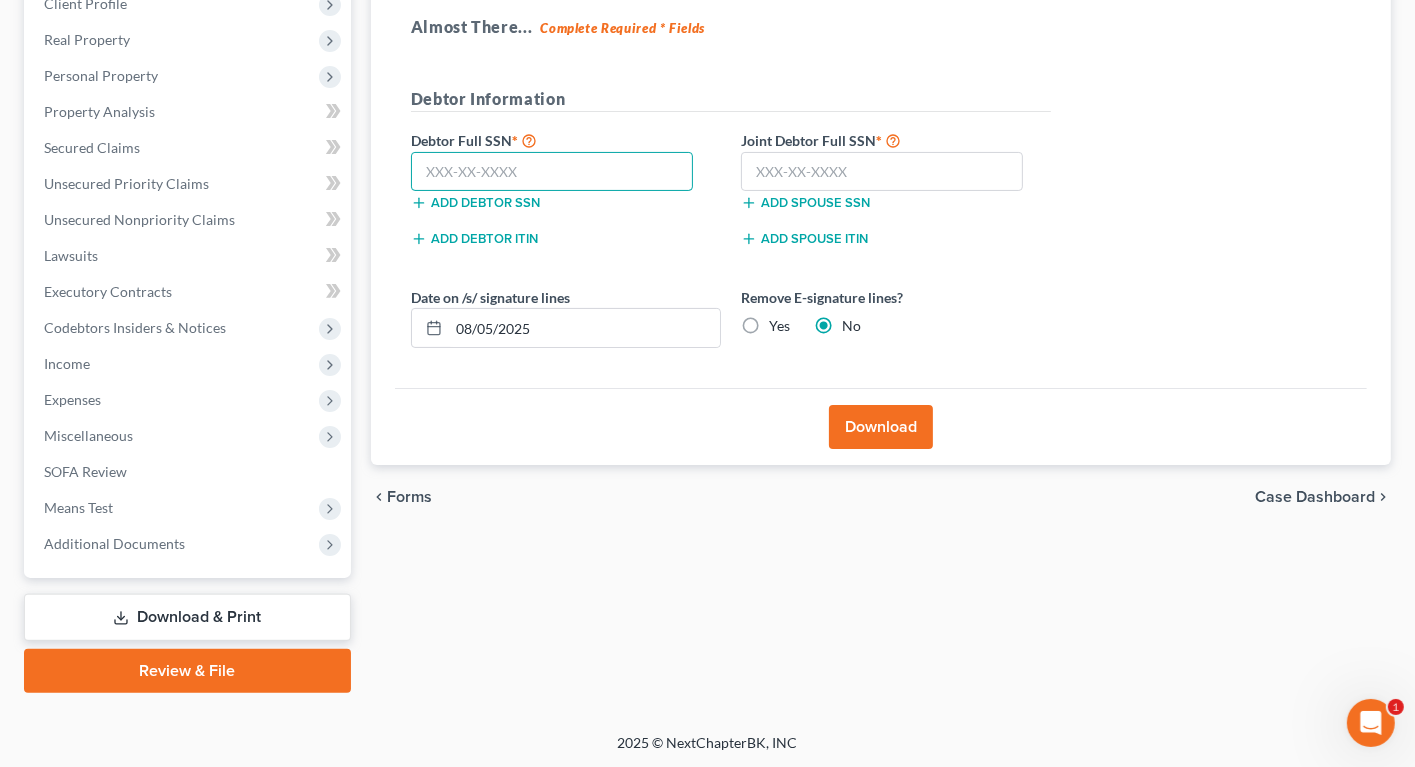 click at bounding box center [552, 172] 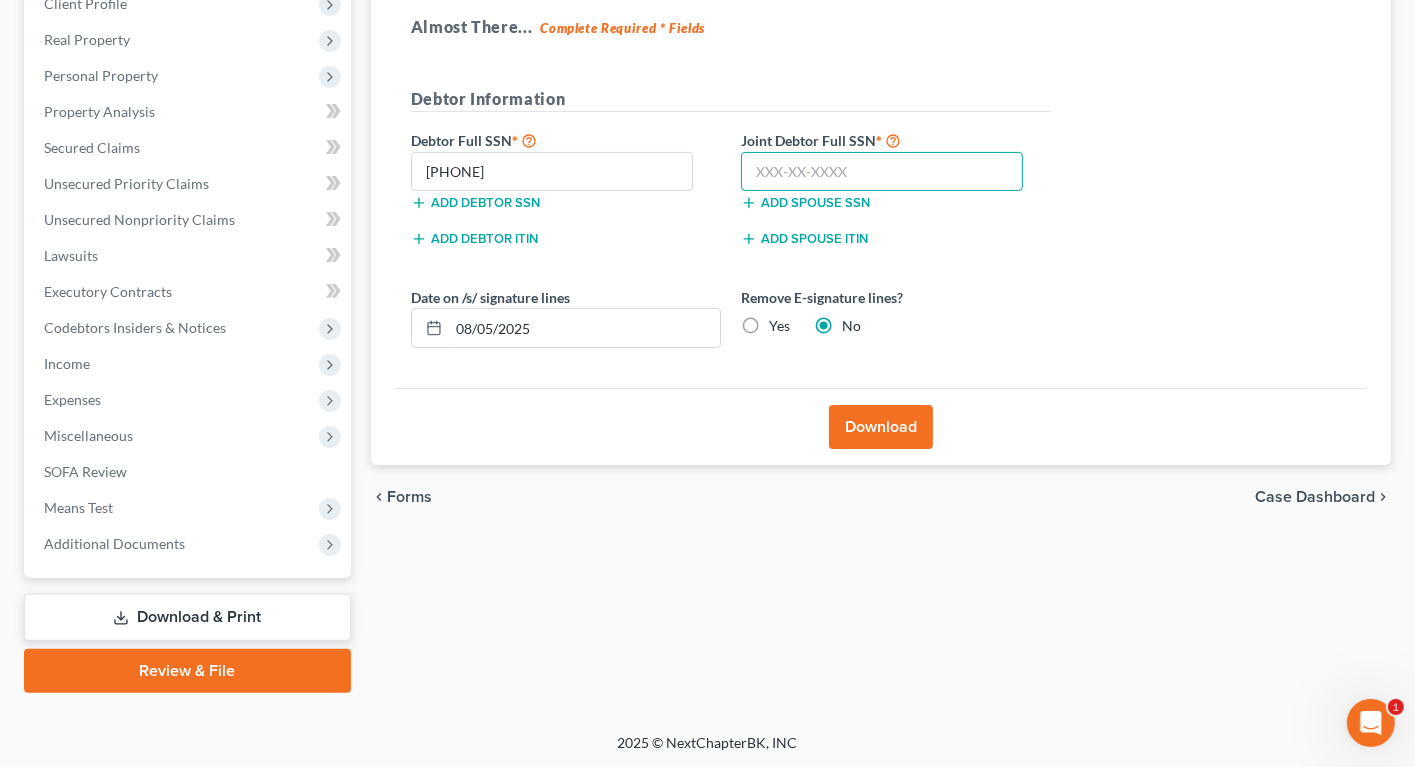 click at bounding box center (882, 172) 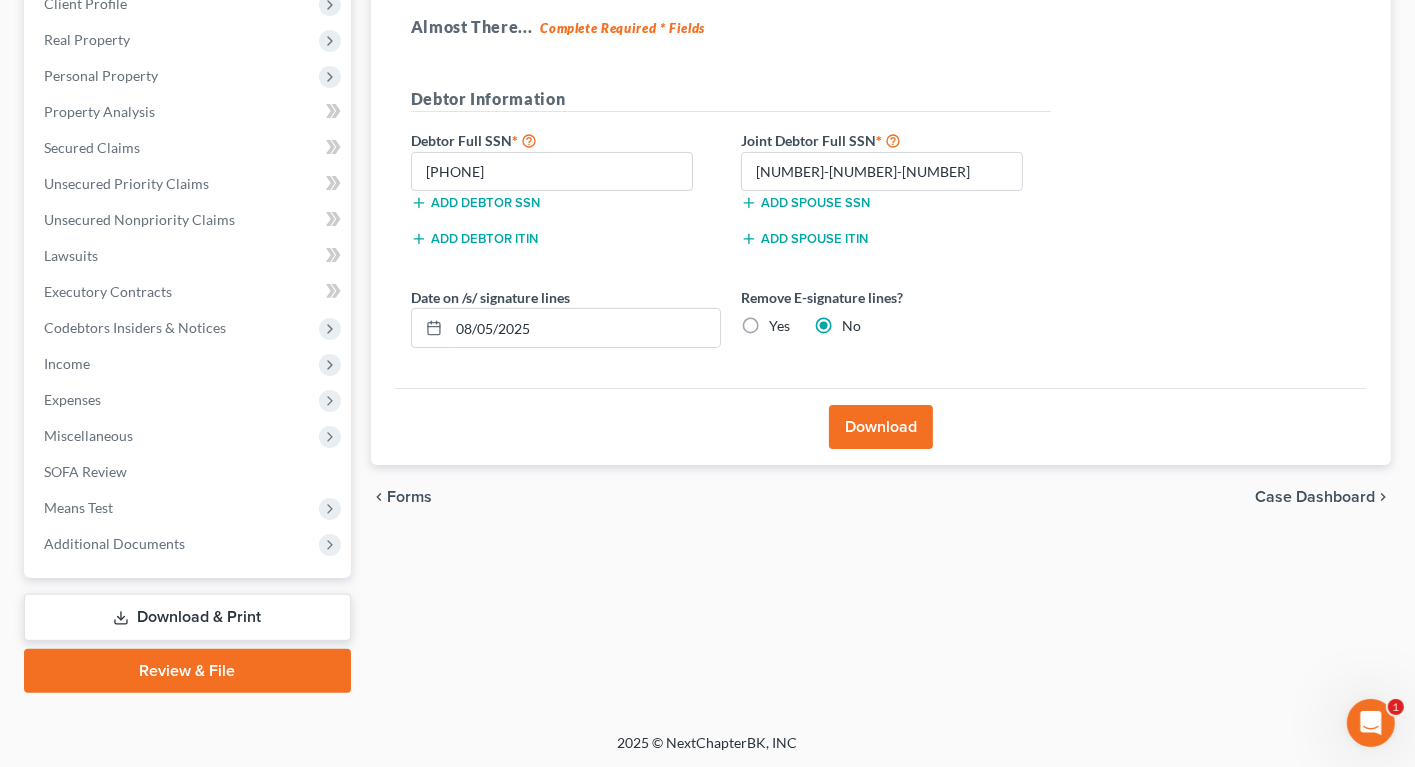 click on "Download" at bounding box center [881, 427] 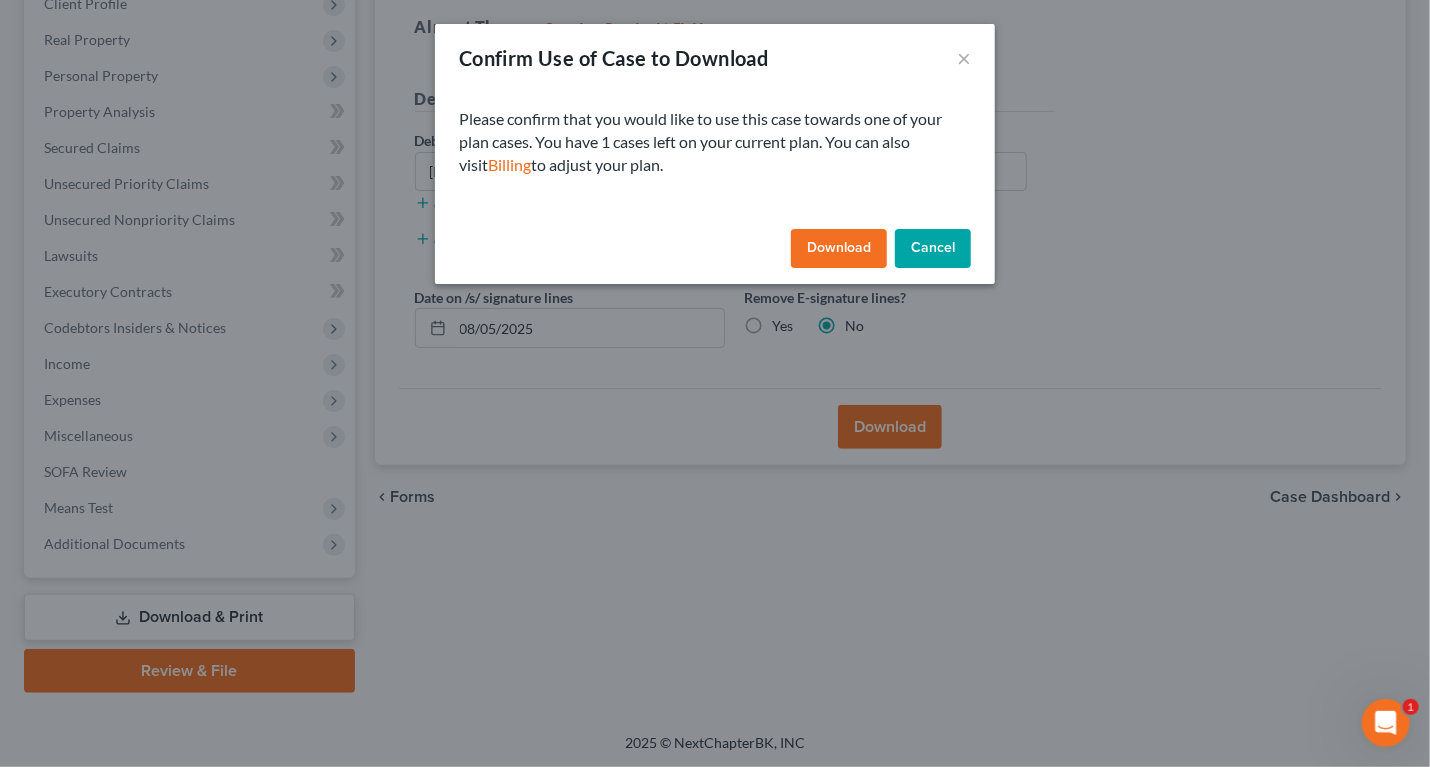 click on "Download" at bounding box center (839, 249) 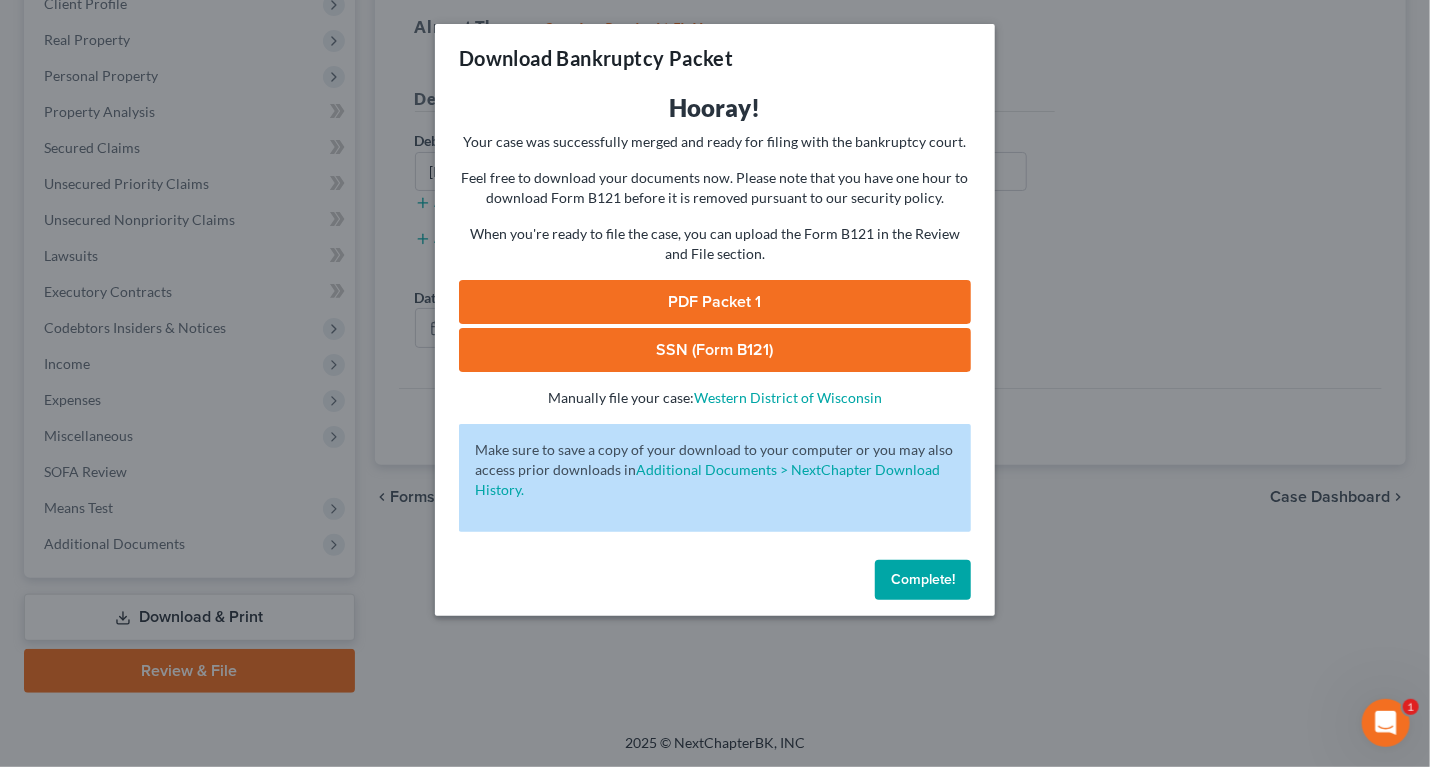 click on "PDF Packet 1" at bounding box center [715, 302] 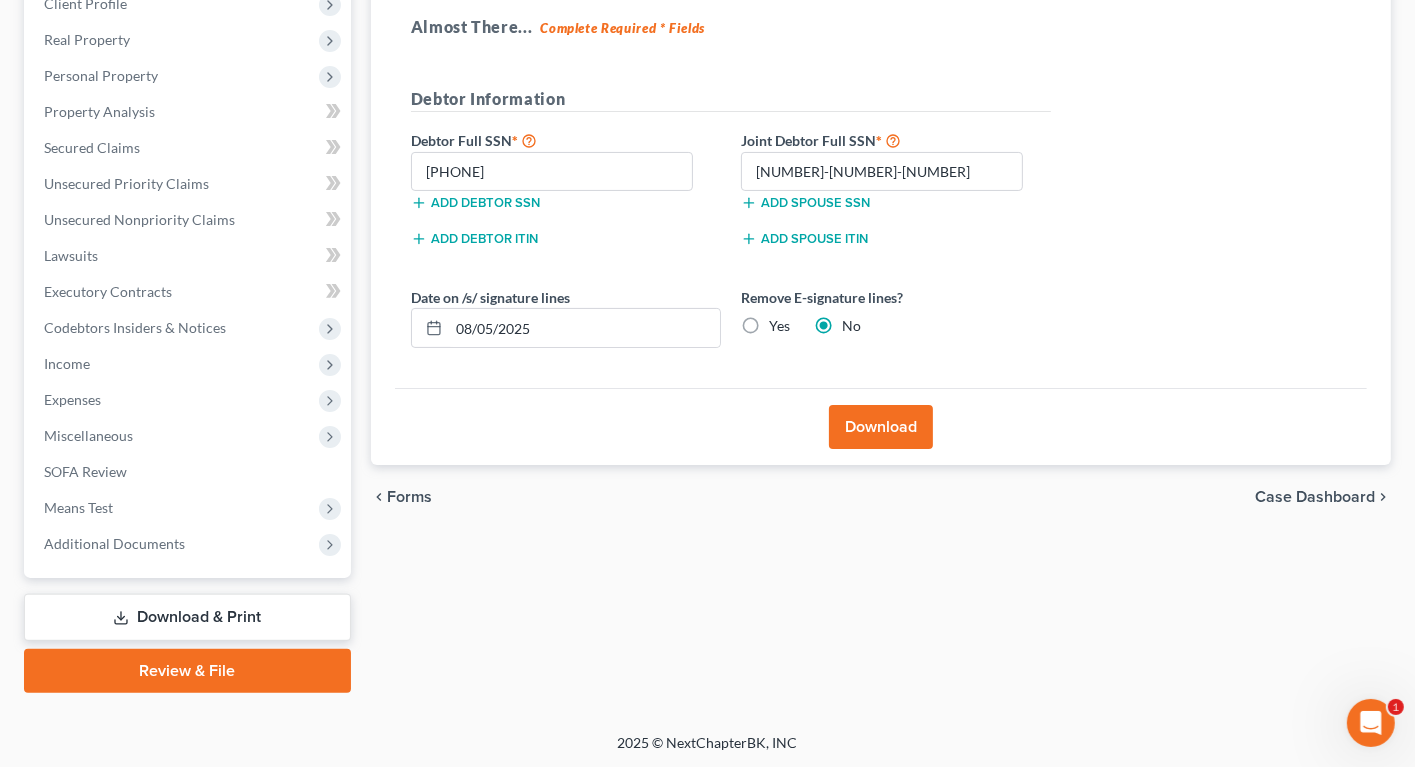 click on "Download & Print" at bounding box center [187, 617] 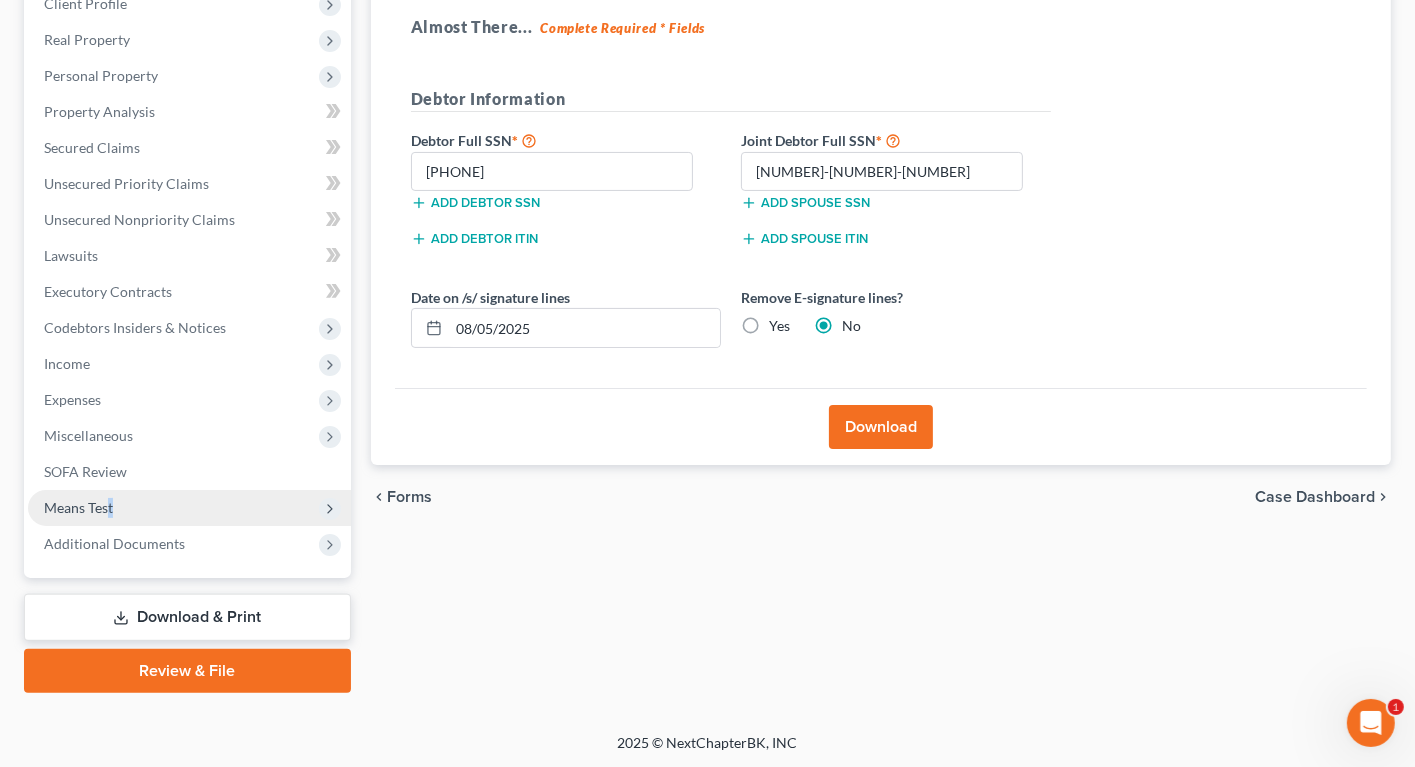 click on "Means Test" at bounding box center (78, 507) 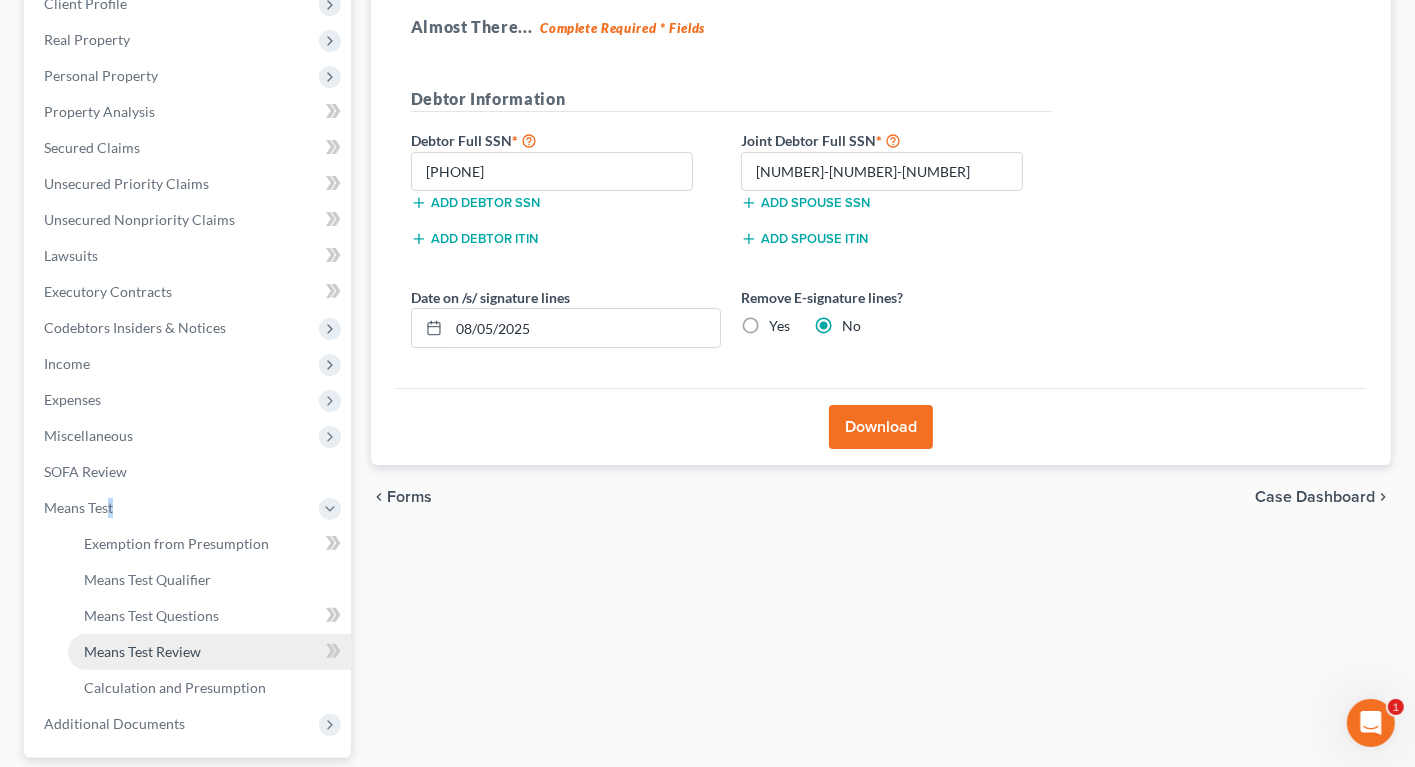 click on "Means Test Review" at bounding box center (142, 651) 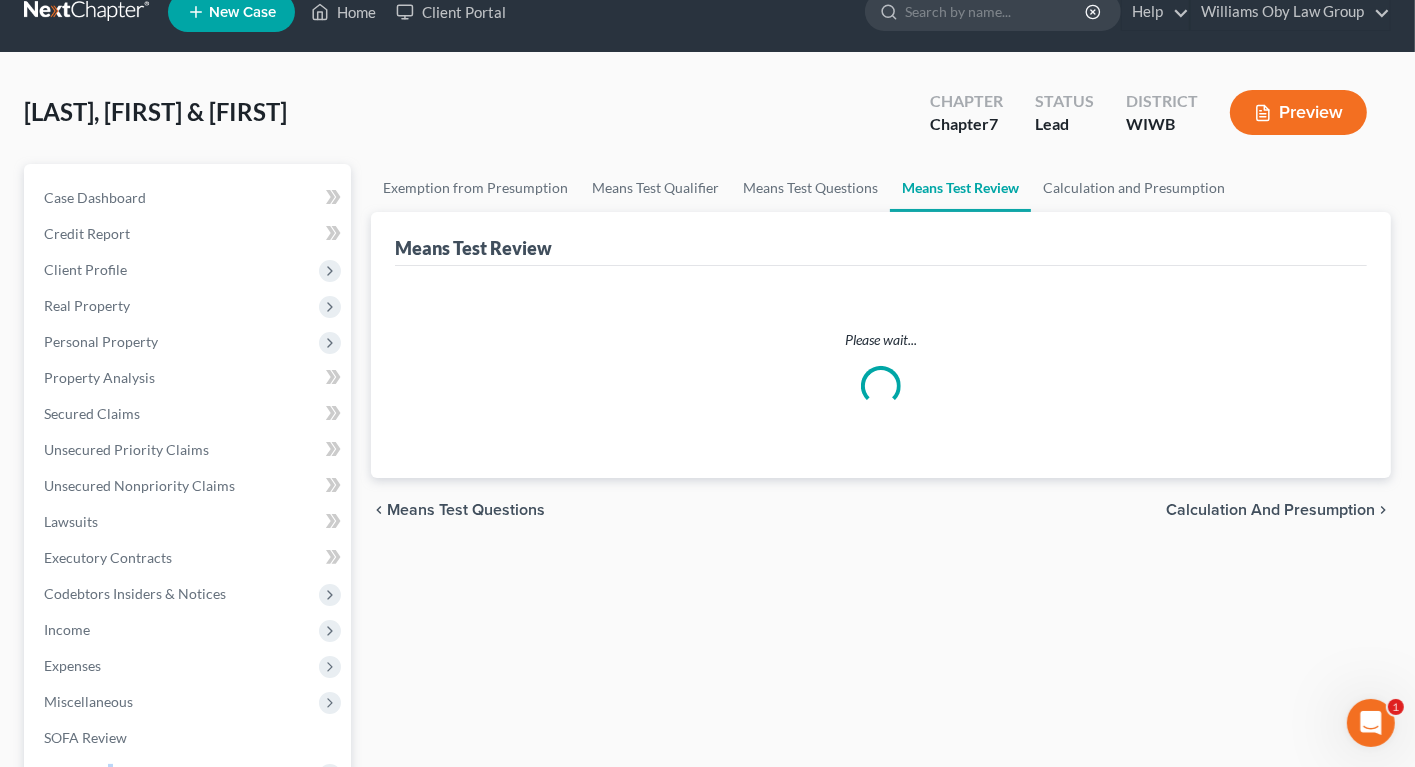 scroll, scrollTop: 0, scrollLeft: 0, axis: both 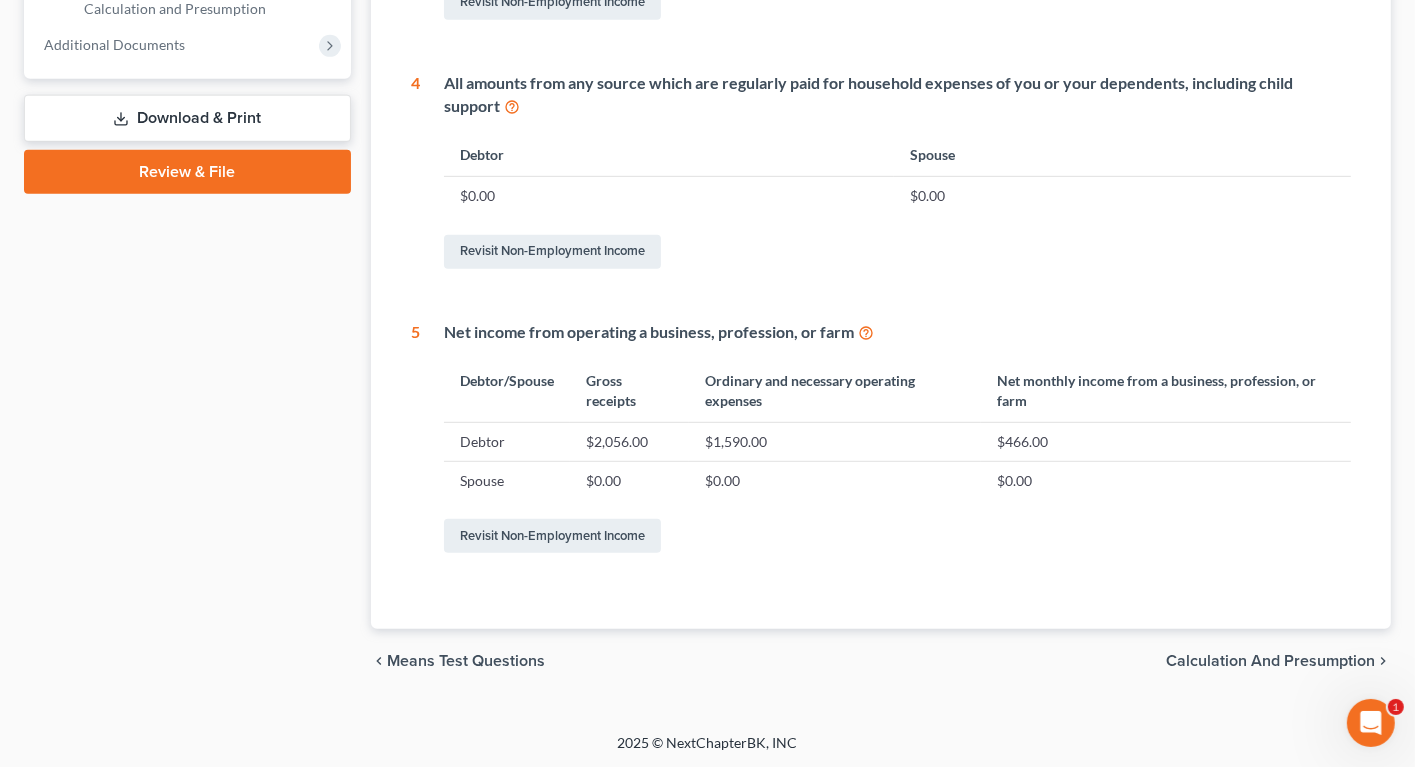 click on "Calculation and Presumption" at bounding box center [1270, 661] 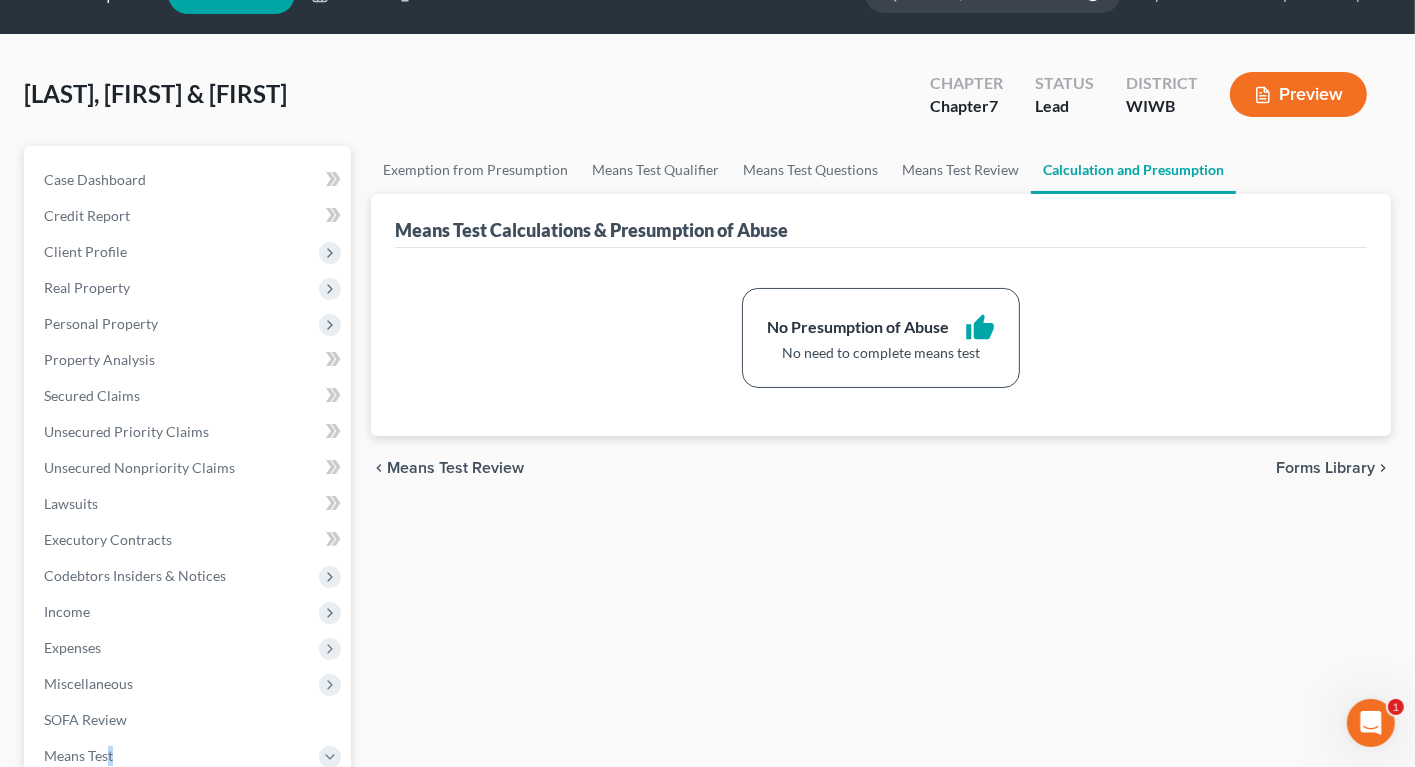 scroll, scrollTop: 0, scrollLeft: 0, axis: both 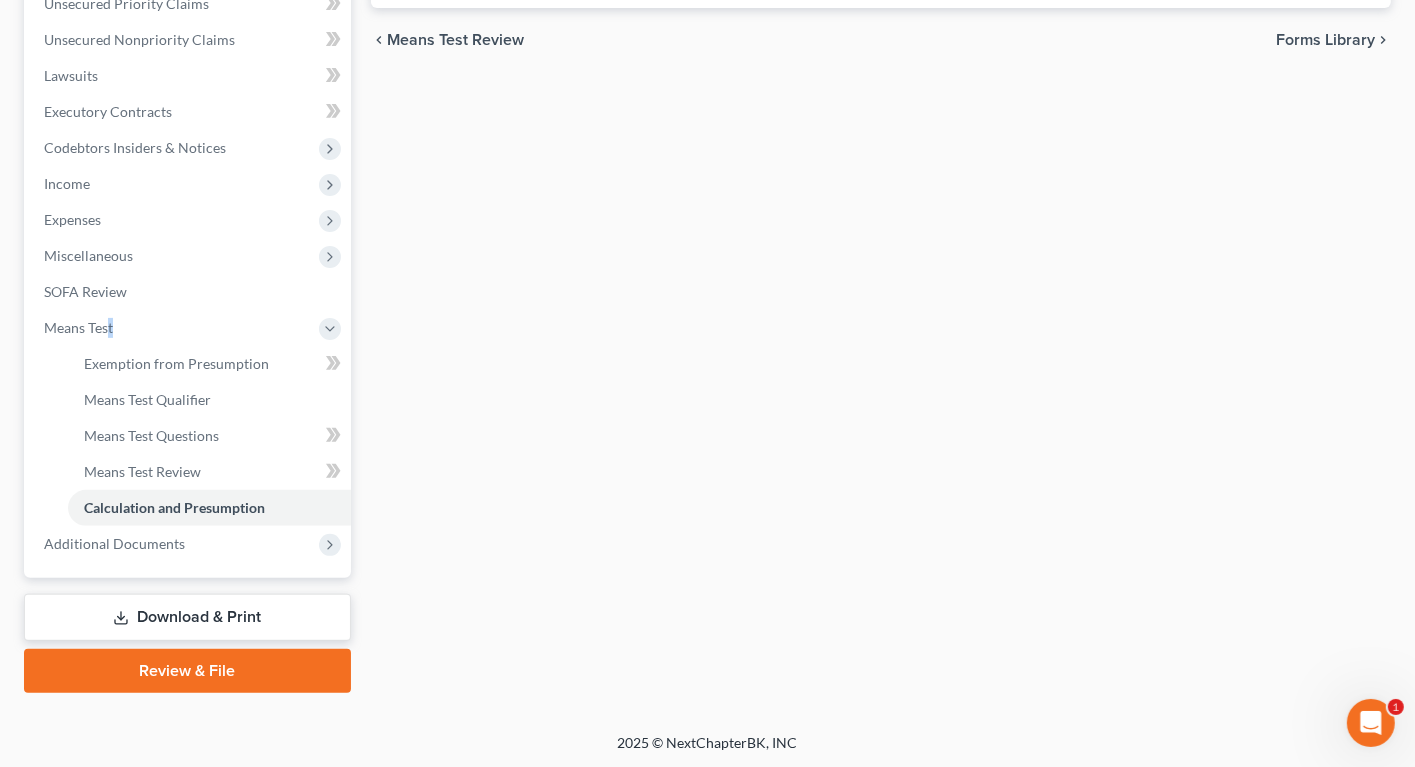 click on "Download & Print" at bounding box center [187, 617] 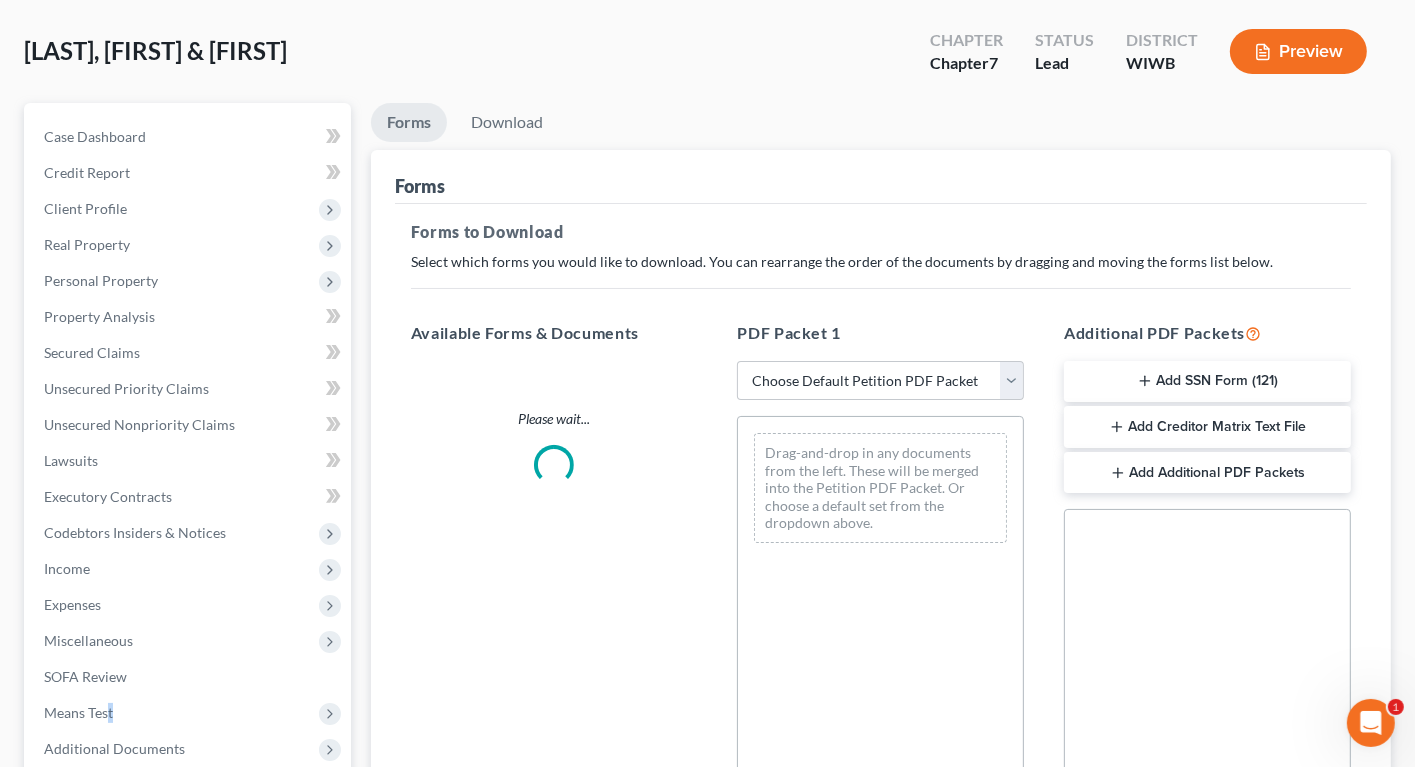 scroll, scrollTop: 0, scrollLeft: 0, axis: both 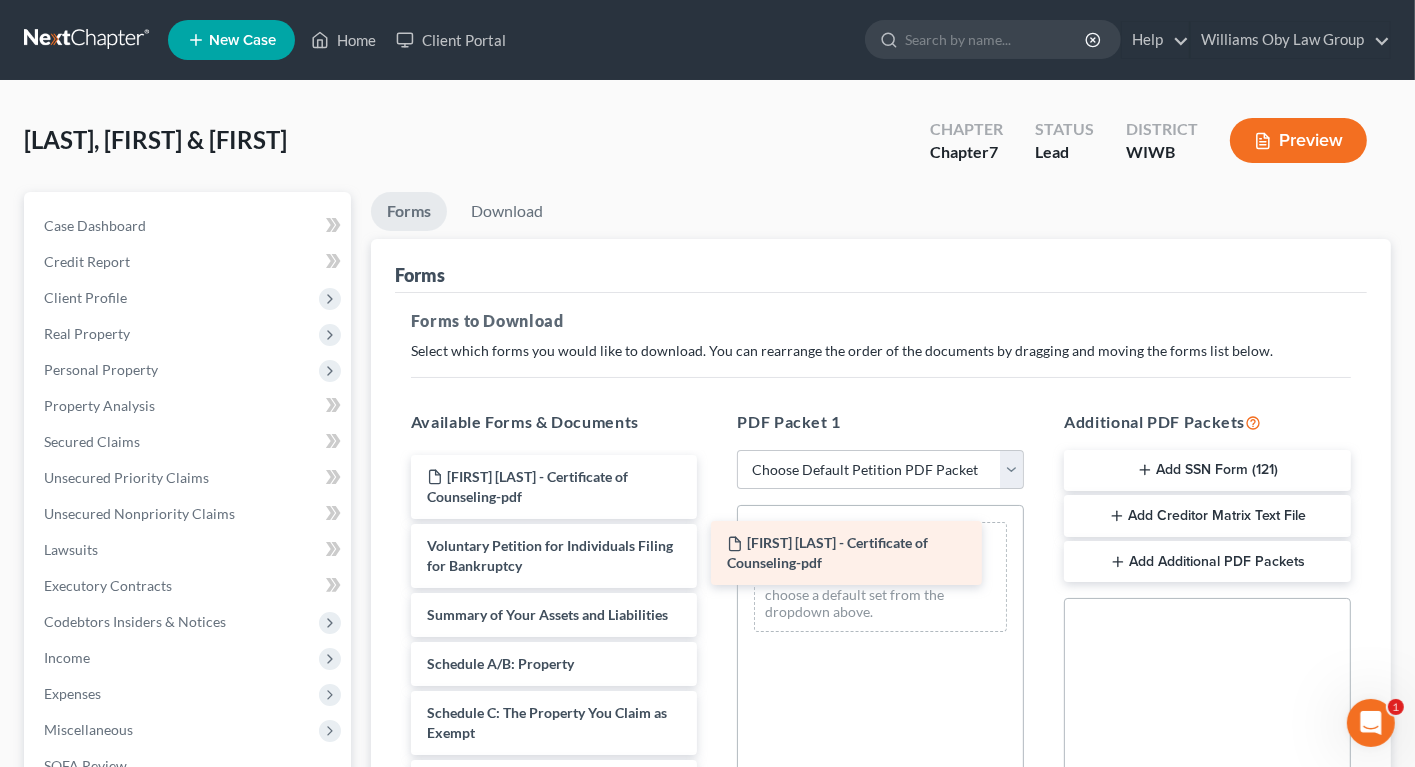 drag, startPoint x: 556, startPoint y: 485, endPoint x: 856, endPoint y: 553, distance: 307.61014 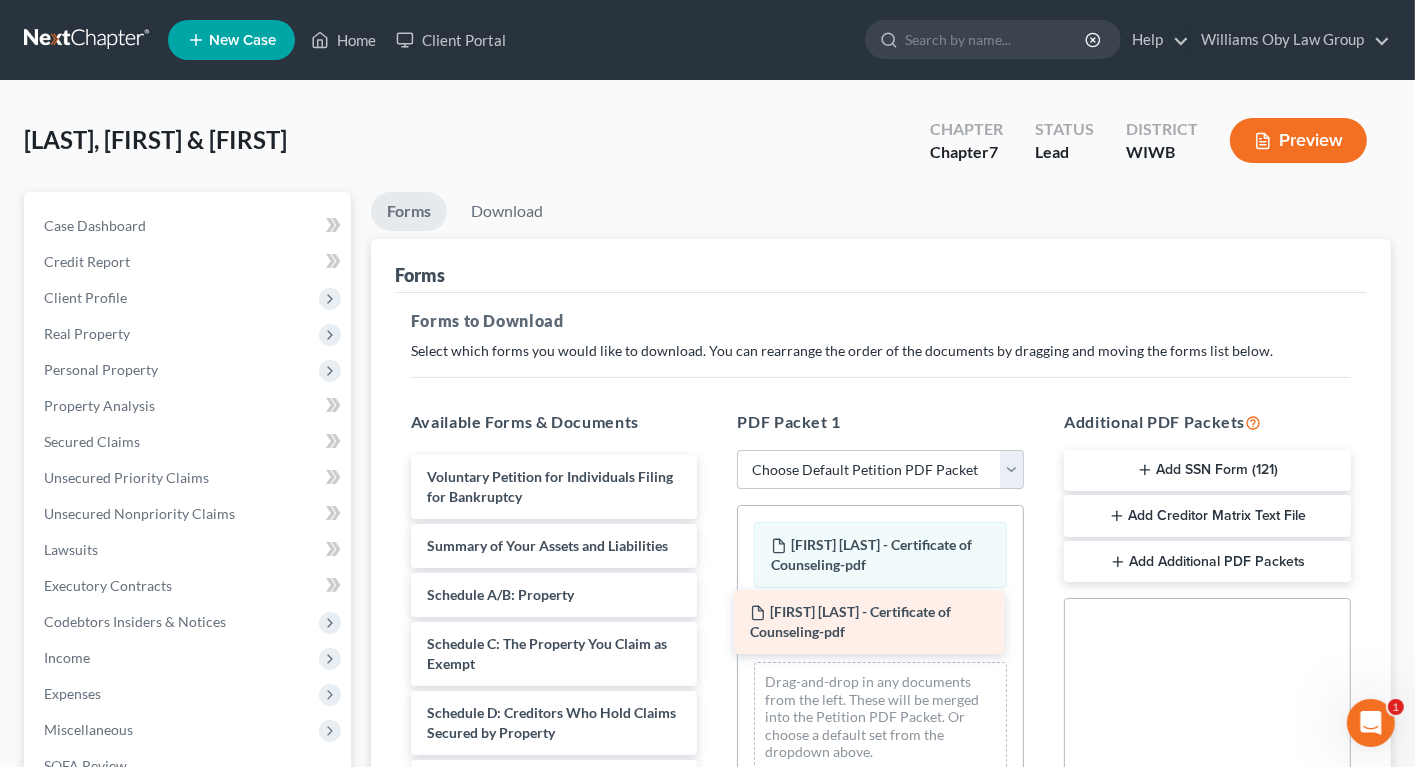 drag, startPoint x: 556, startPoint y: 484, endPoint x: 880, endPoint y: 620, distance: 351.38583 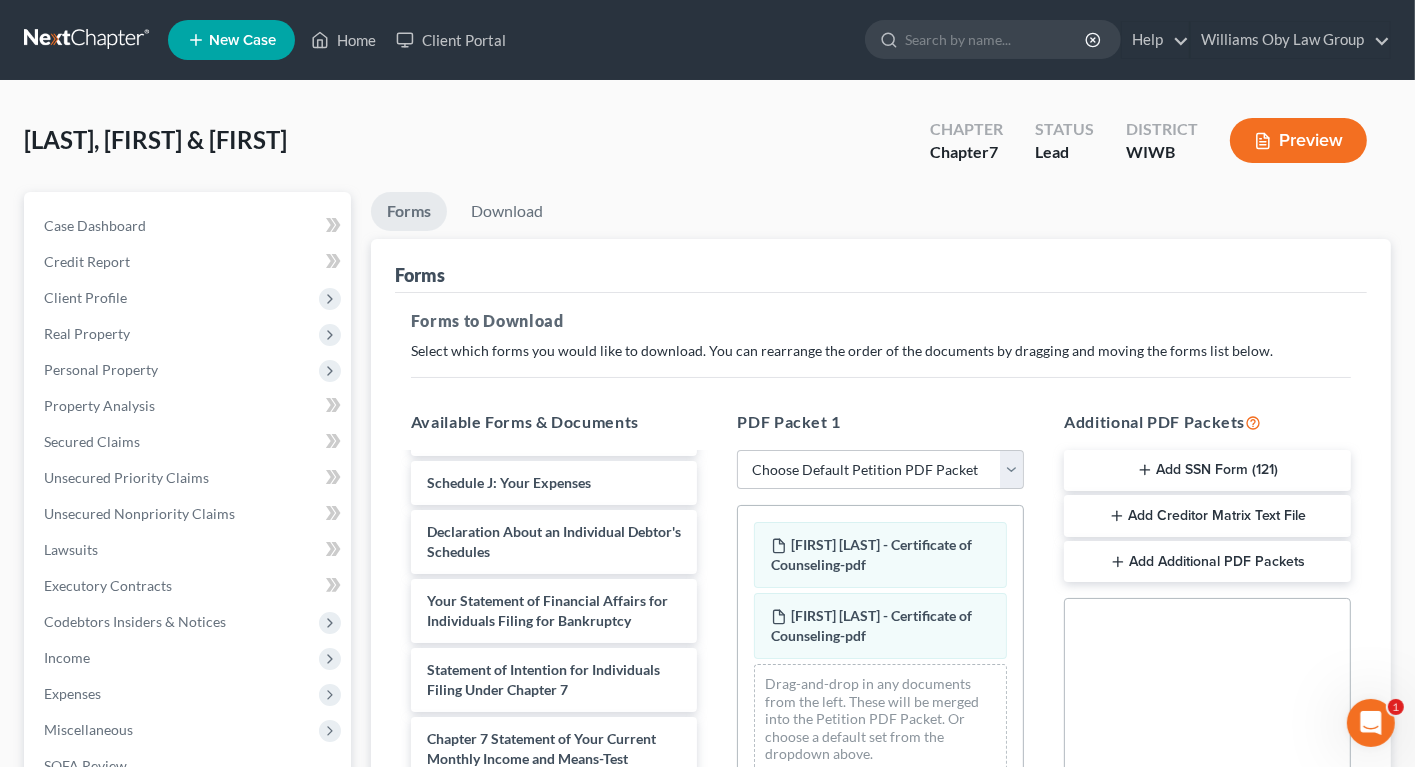 scroll, scrollTop: 539, scrollLeft: 0, axis: vertical 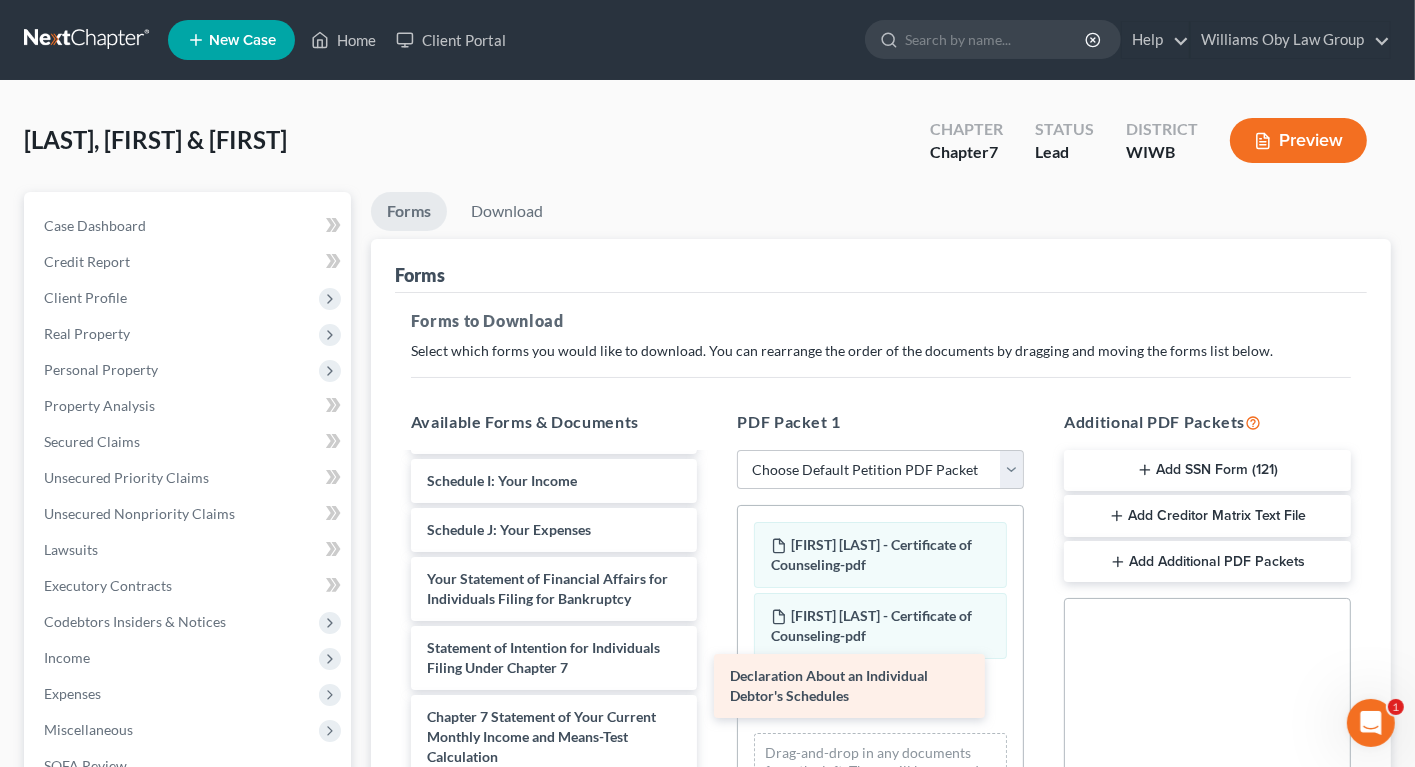 drag, startPoint x: 553, startPoint y: 549, endPoint x: 863, endPoint y: 679, distance: 336.15472 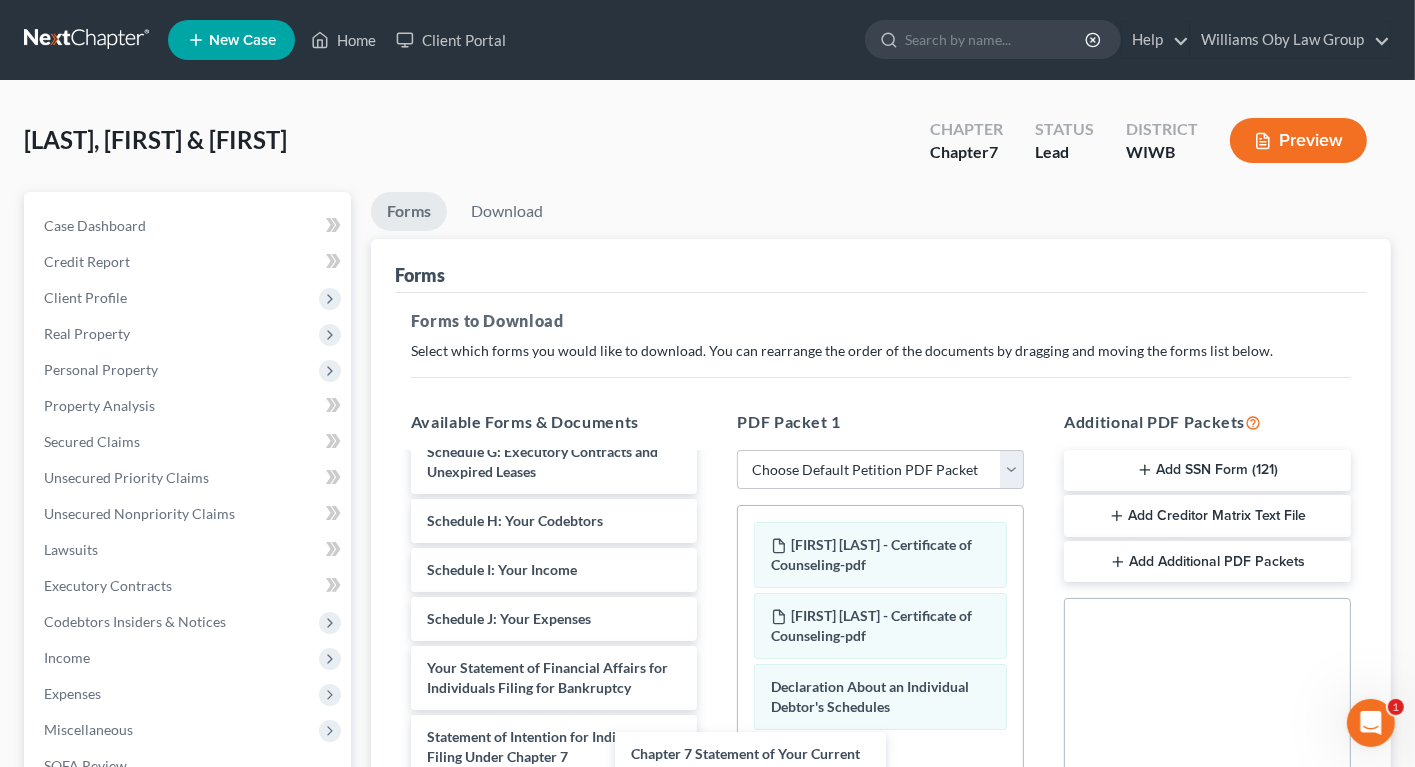 scroll, scrollTop: 438, scrollLeft: 0, axis: vertical 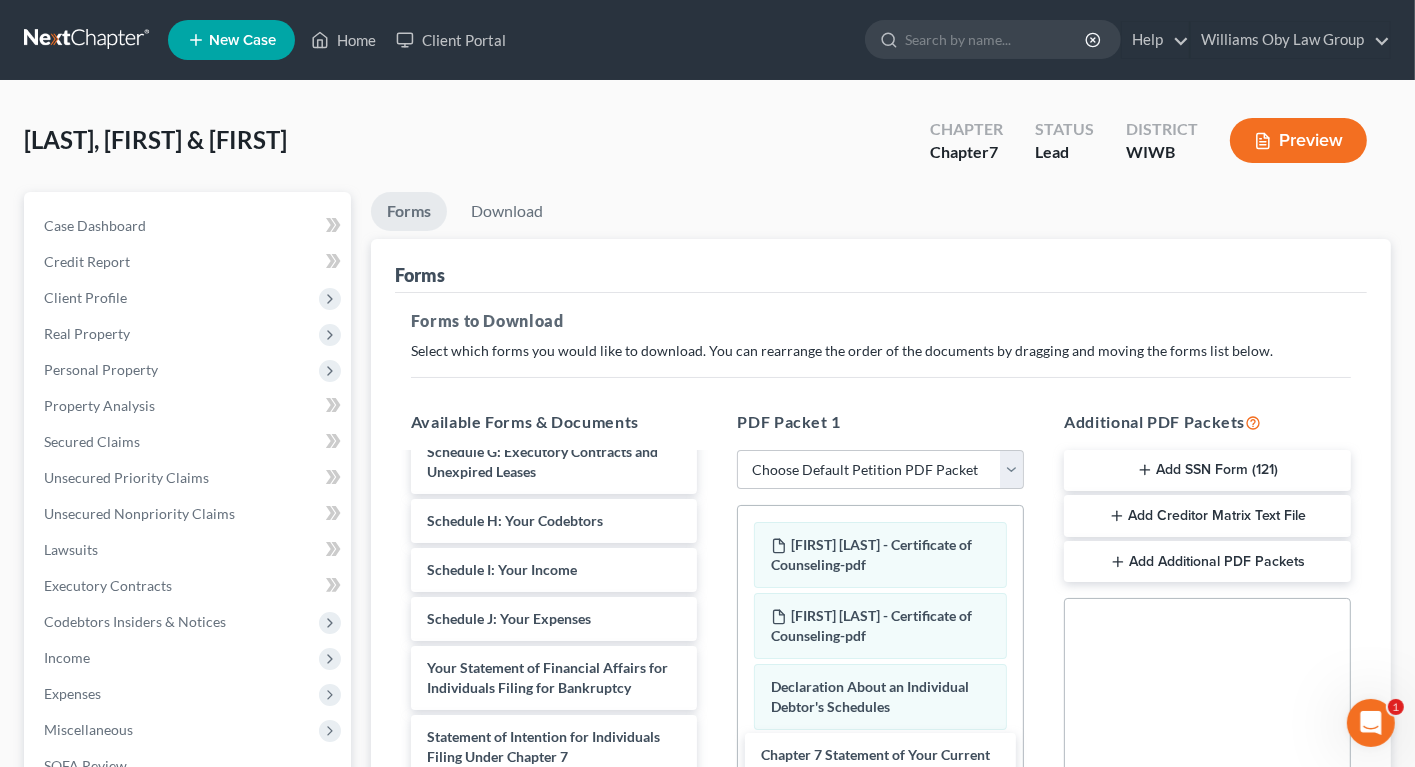 drag, startPoint x: 572, startPoint y: 717, endPoint x: 906, endPoint y: 777, distance: 339.34644 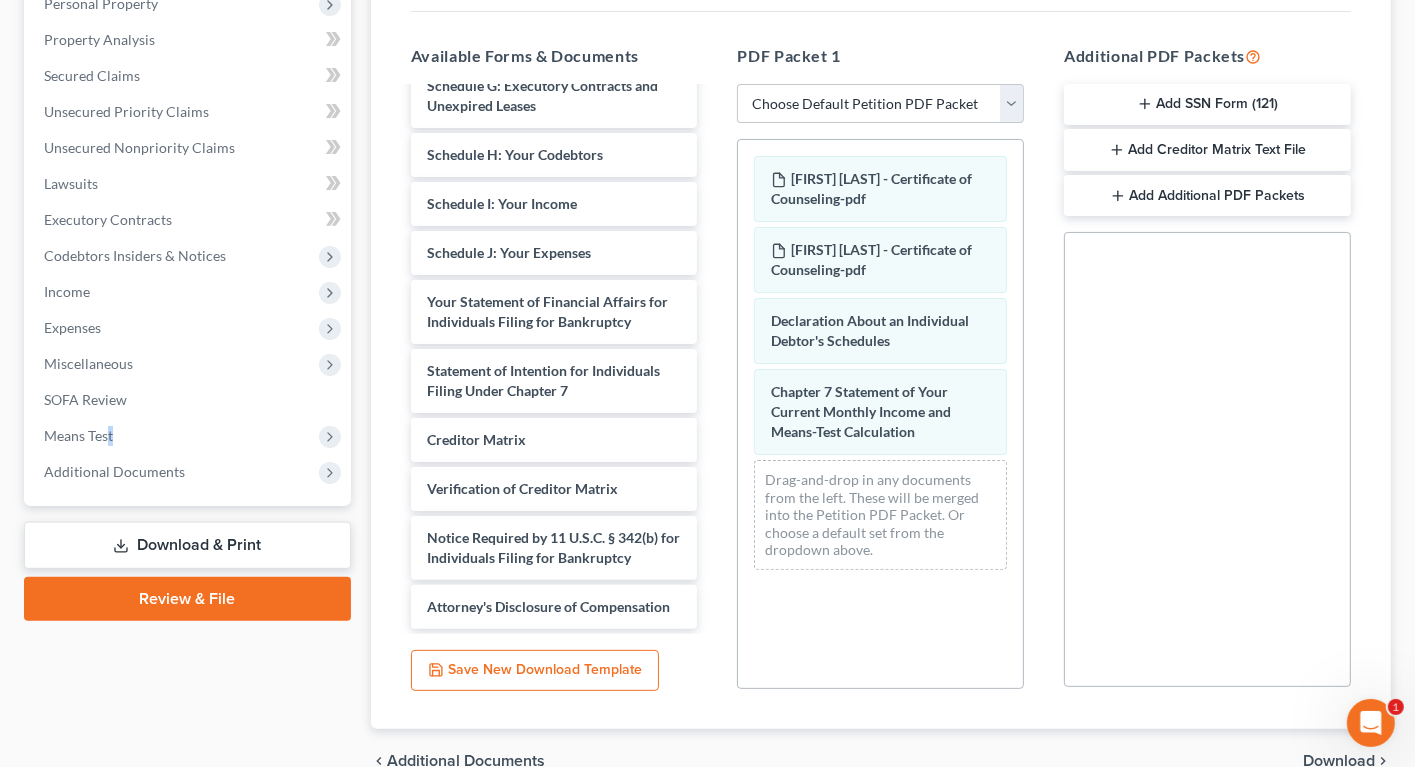 scroll, scrollTop: 370, scrollLeft: 0, axis: vertical 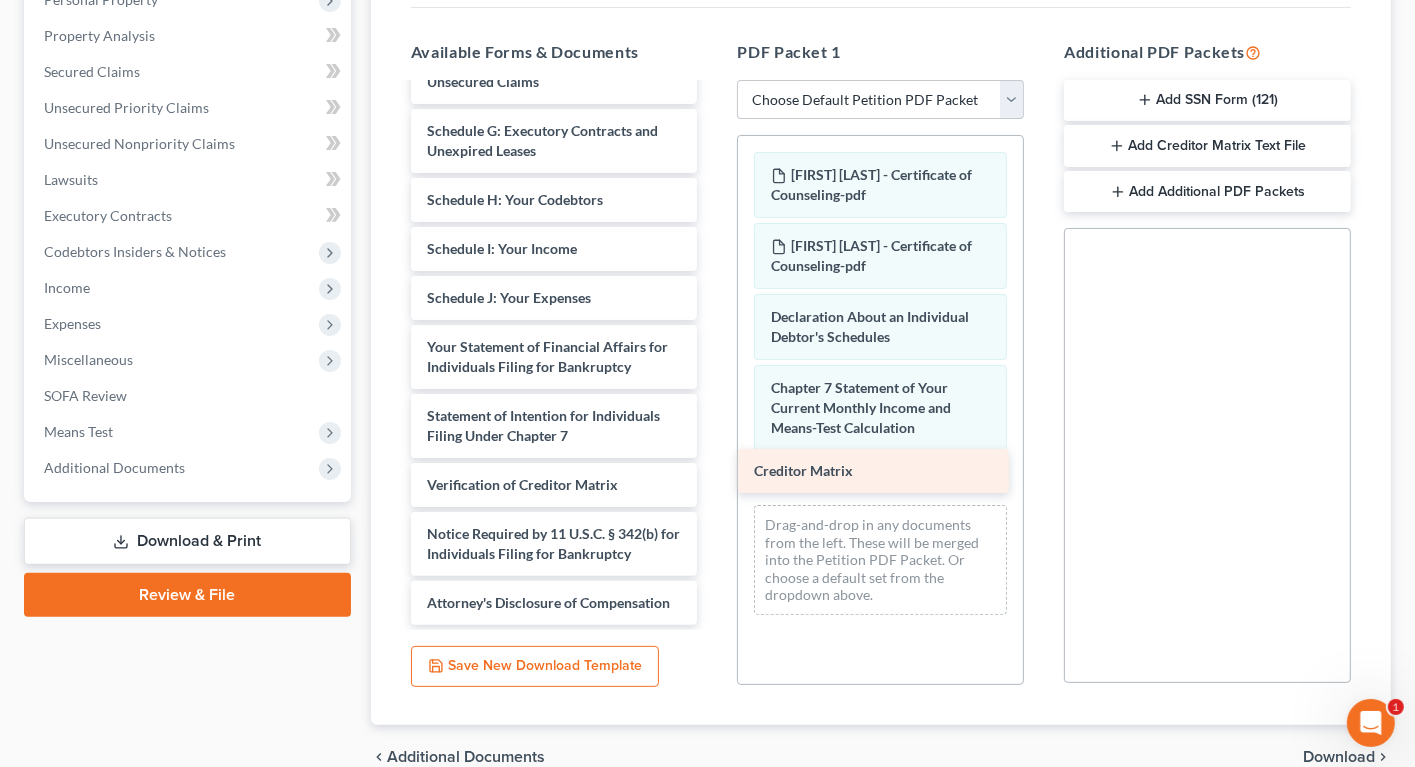 drag, startPoint x: 570, startPoint y: 424, endPoint x: 895, endPoint y: 479, distance: 329.621 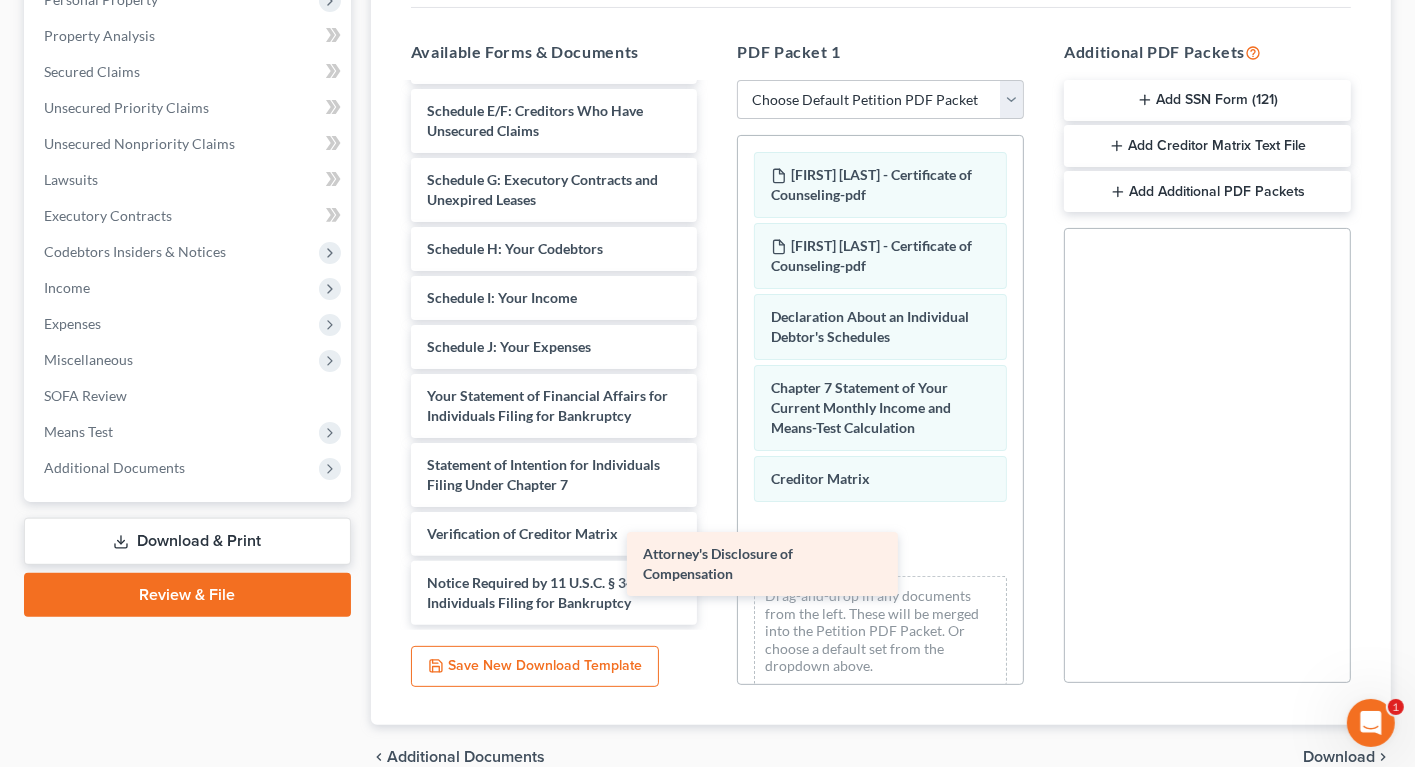 scroll, scrollTop: 320, scrollLeft: 0, axis: vertical 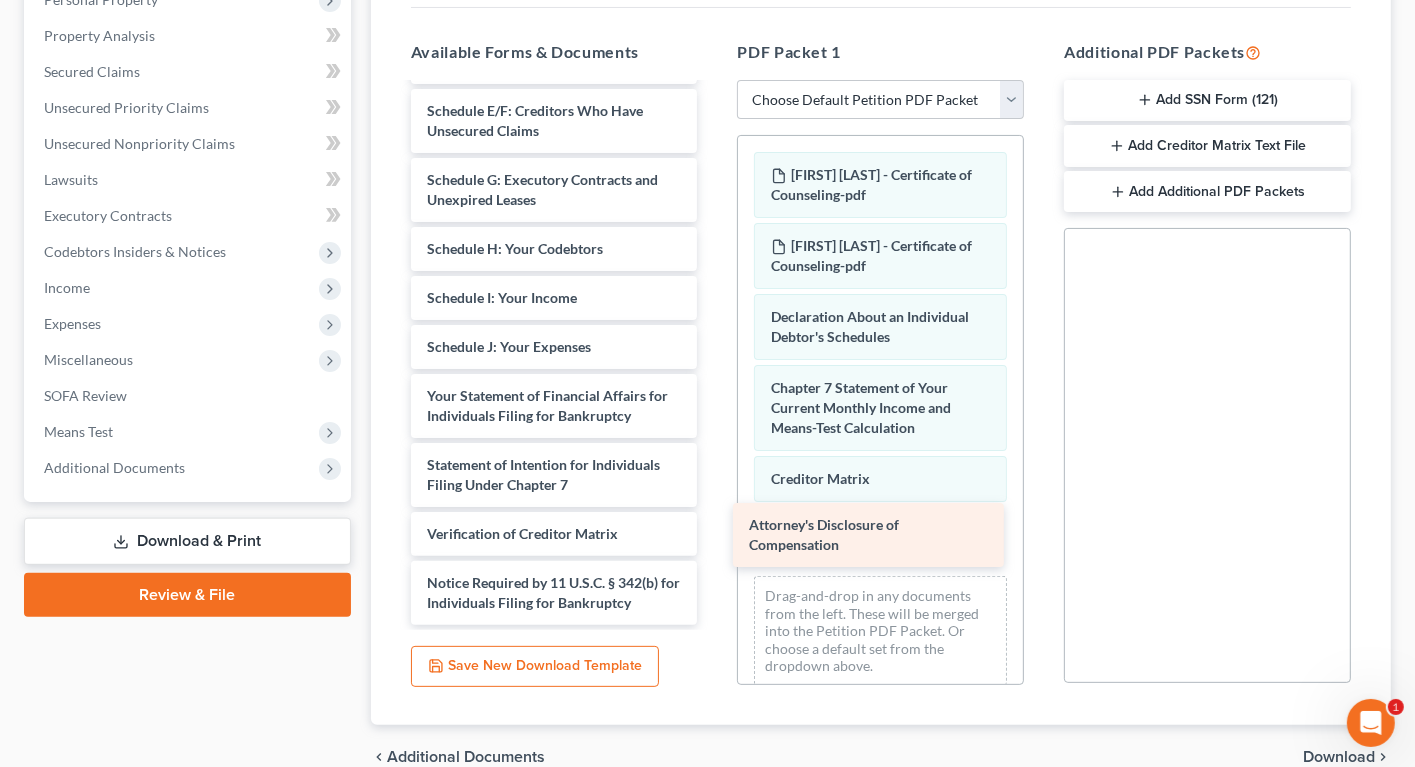 drag, startPoint x: 536, startPoint y: 589, endPoint x: 858, endPoint y: 533, distance: 326.83328 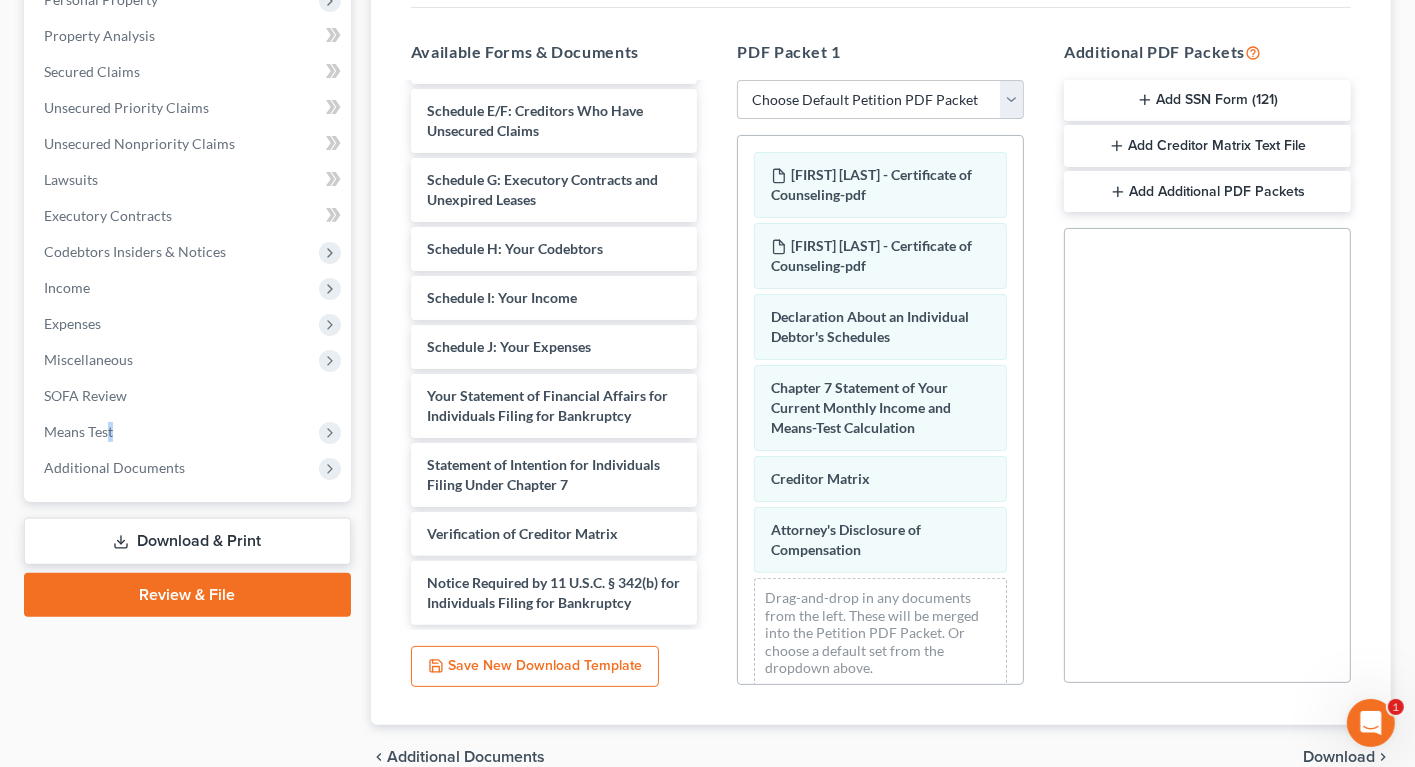 scroll, scrollTop: 16, scrollLeft: 0, axis: vertical 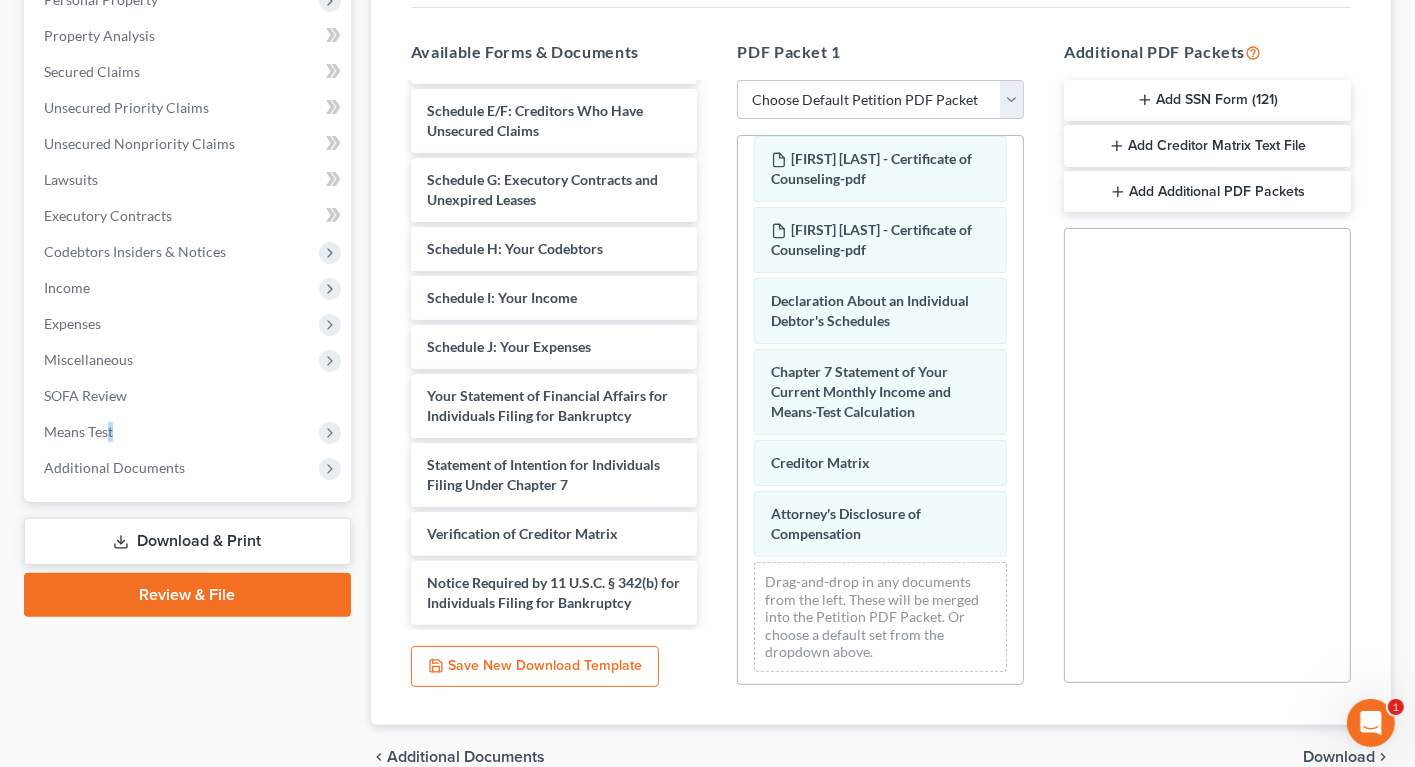 click on "Download" at bounding box center [1339, 757] 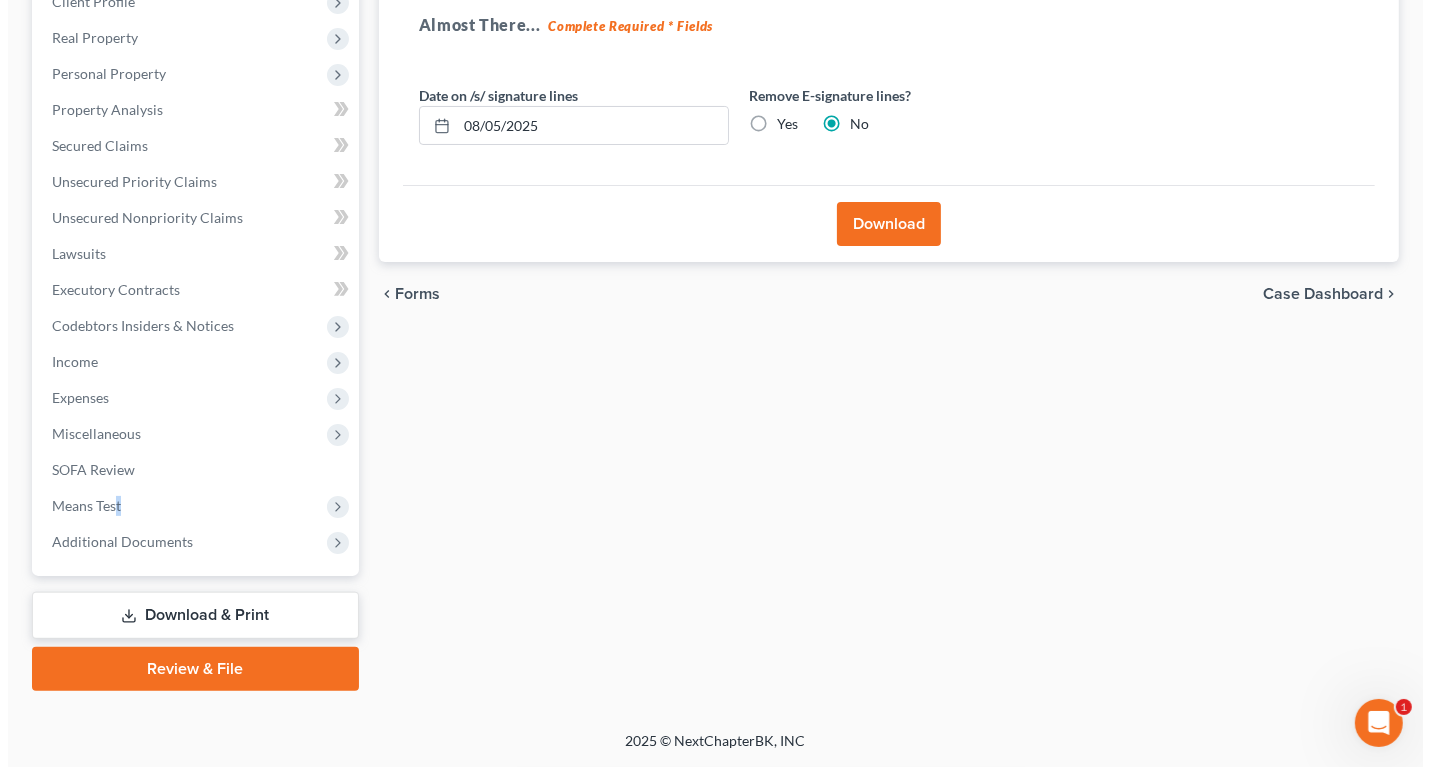 scroll, scrollTop: 294, scrollLeft: 0, axis: vertical 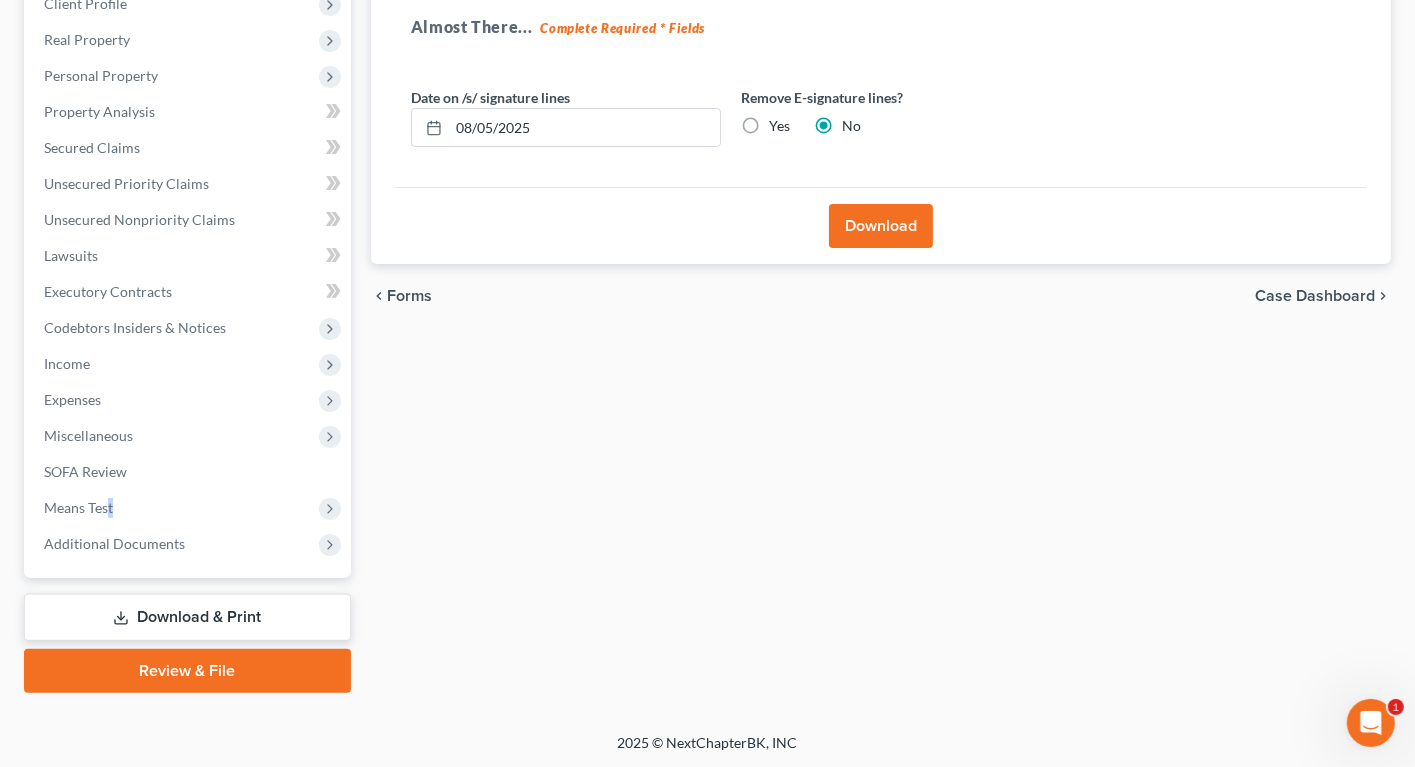 click on "Download" at bounding box center [881, 226] 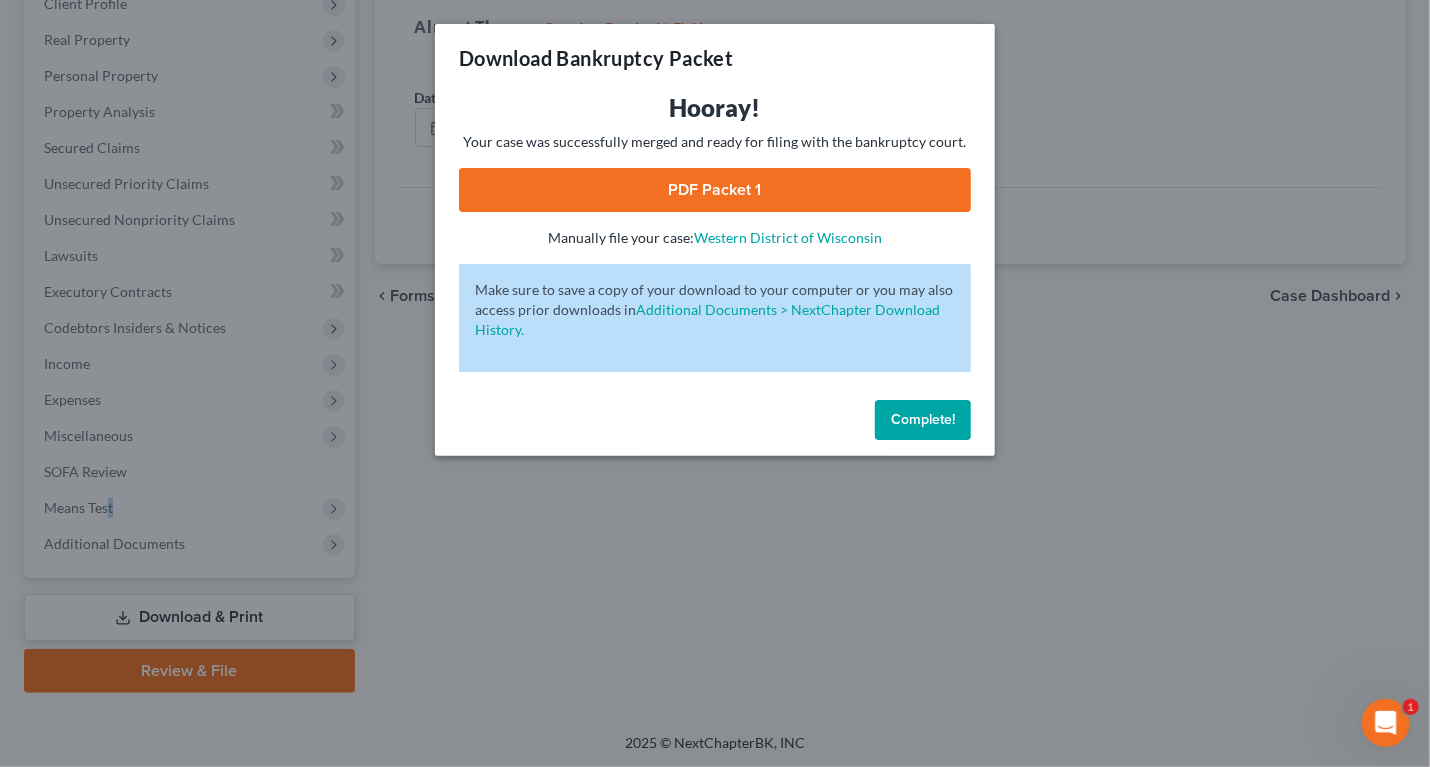 click on "PDF Packet 1" at bounding box center (715, 190) 